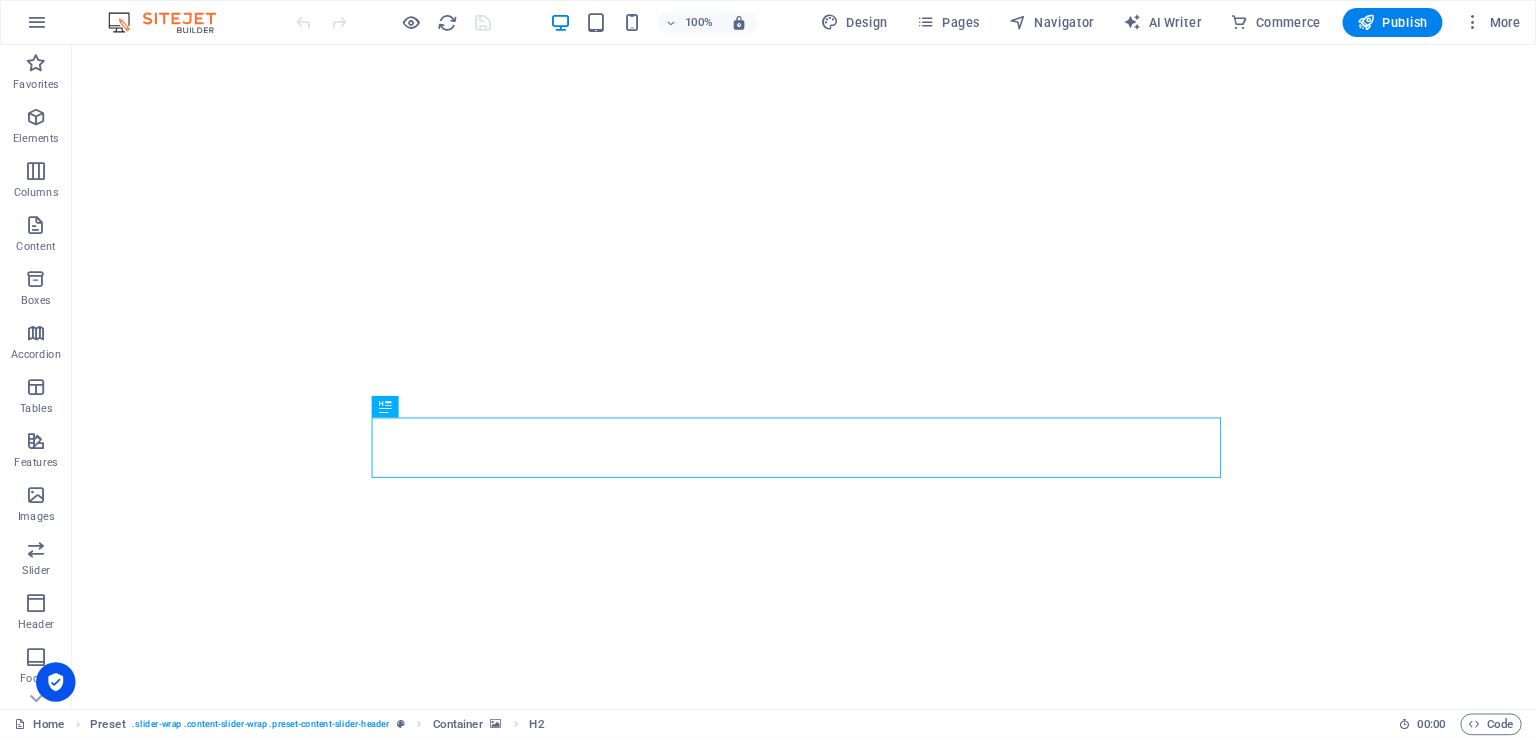 scroll, scrollTop: 0, scrollLeft: 0, axis: both 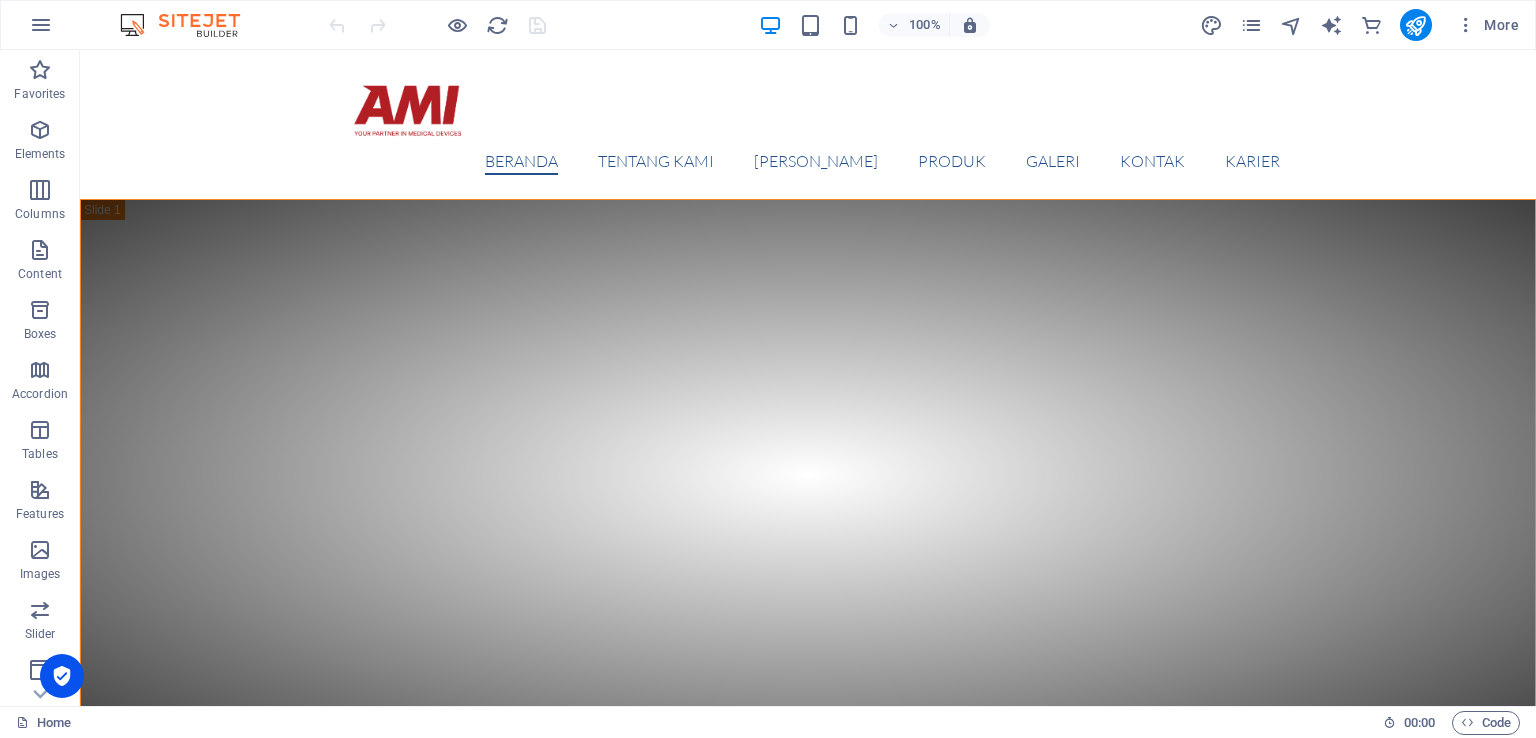 click on "More" at bounding box center [1363, 25] 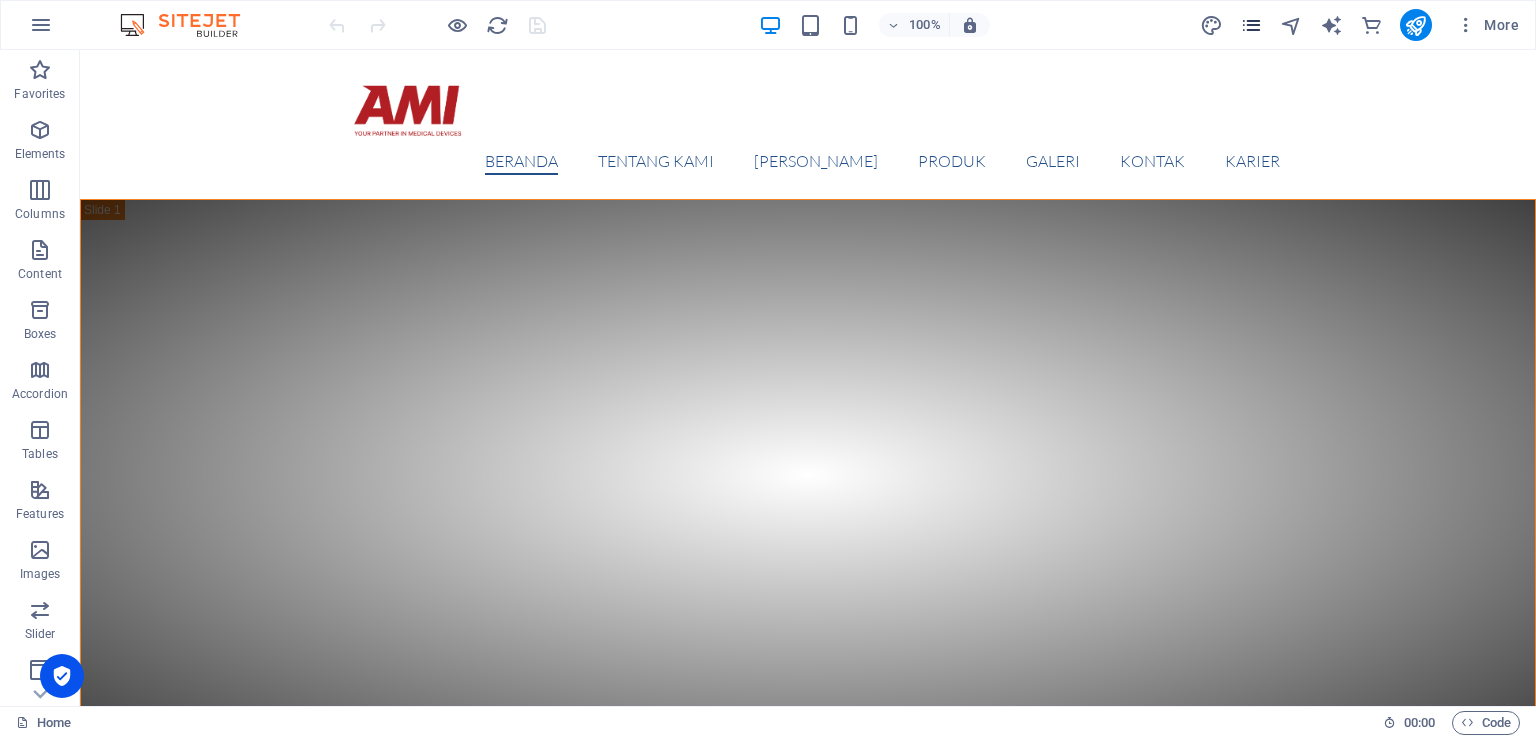 click at bounding box center (1251, 25) 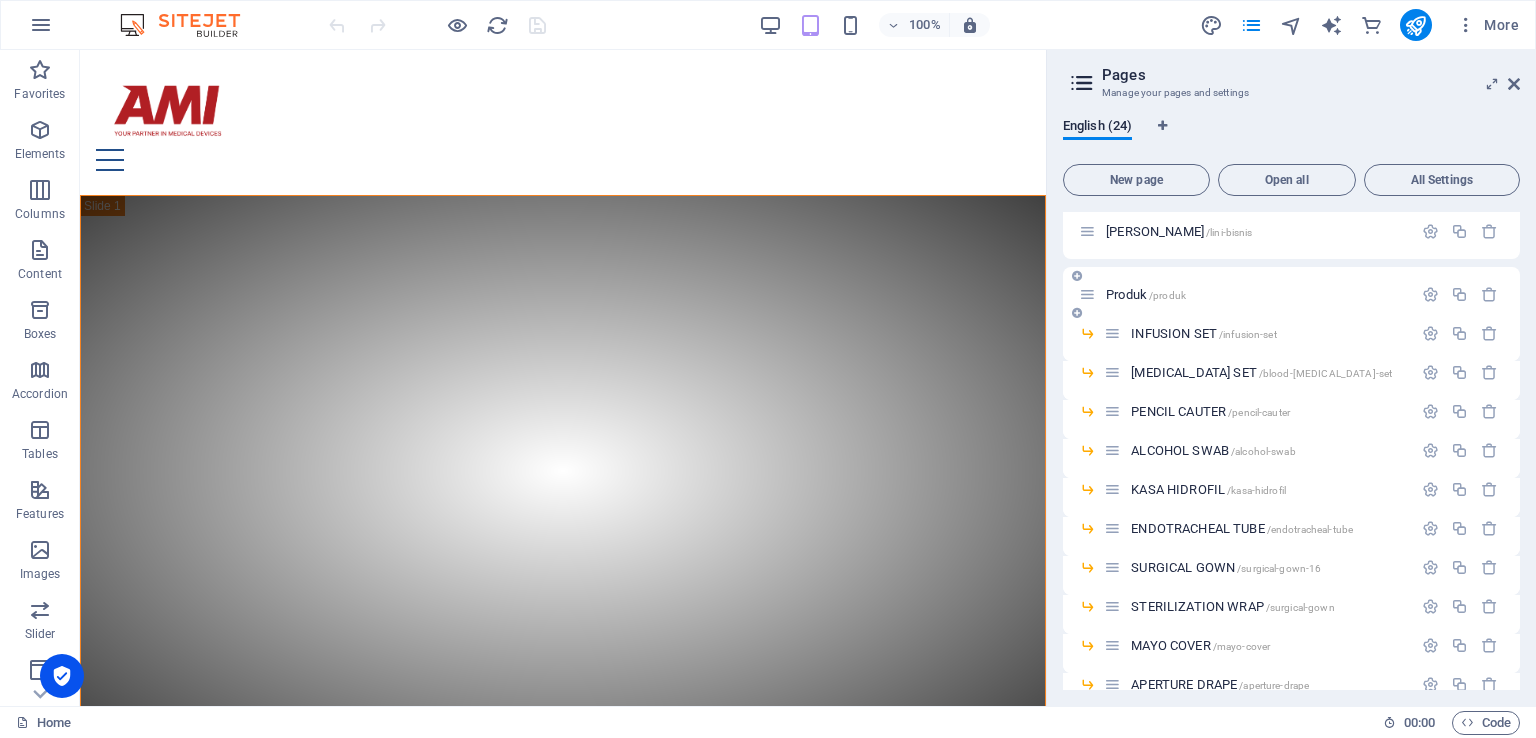 scroll, scrollTop: 100, scrollLeft: 0, axis: vertical 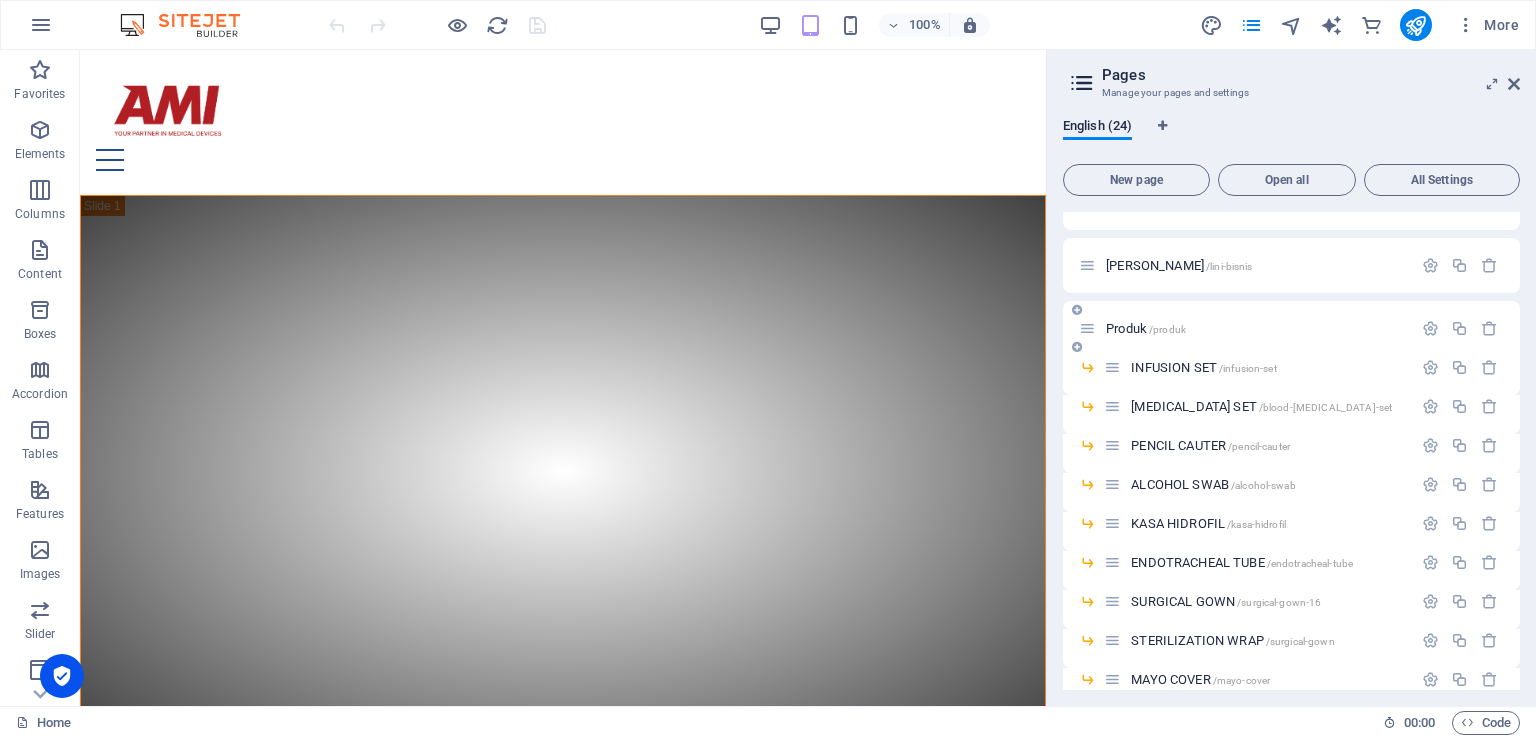 click on "Produk /produk" at bounding box center (1146, 328) 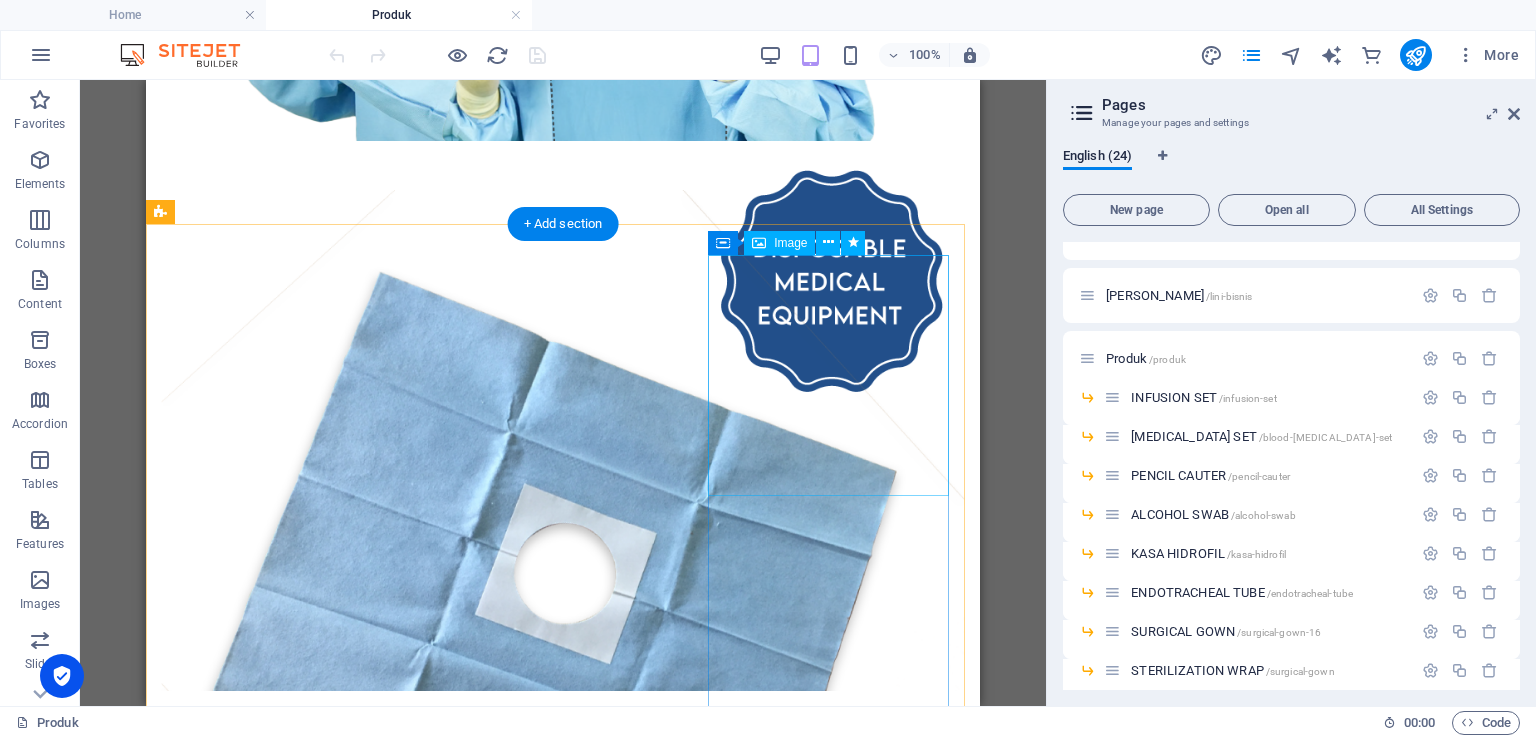 scroll, scrollTop: 2600, scrollLeft: 0, axis: vertical 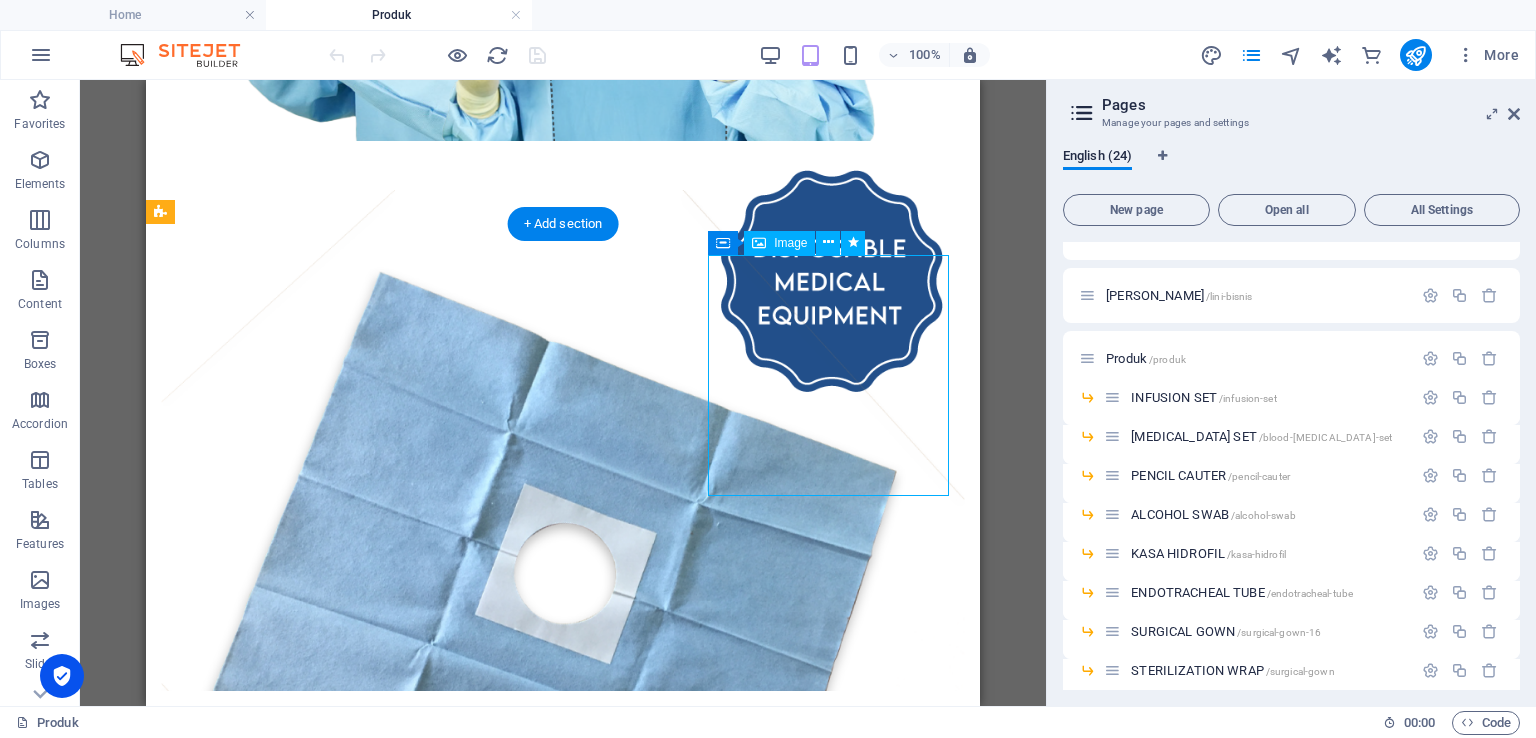 click at bounding box center [563, 3095] 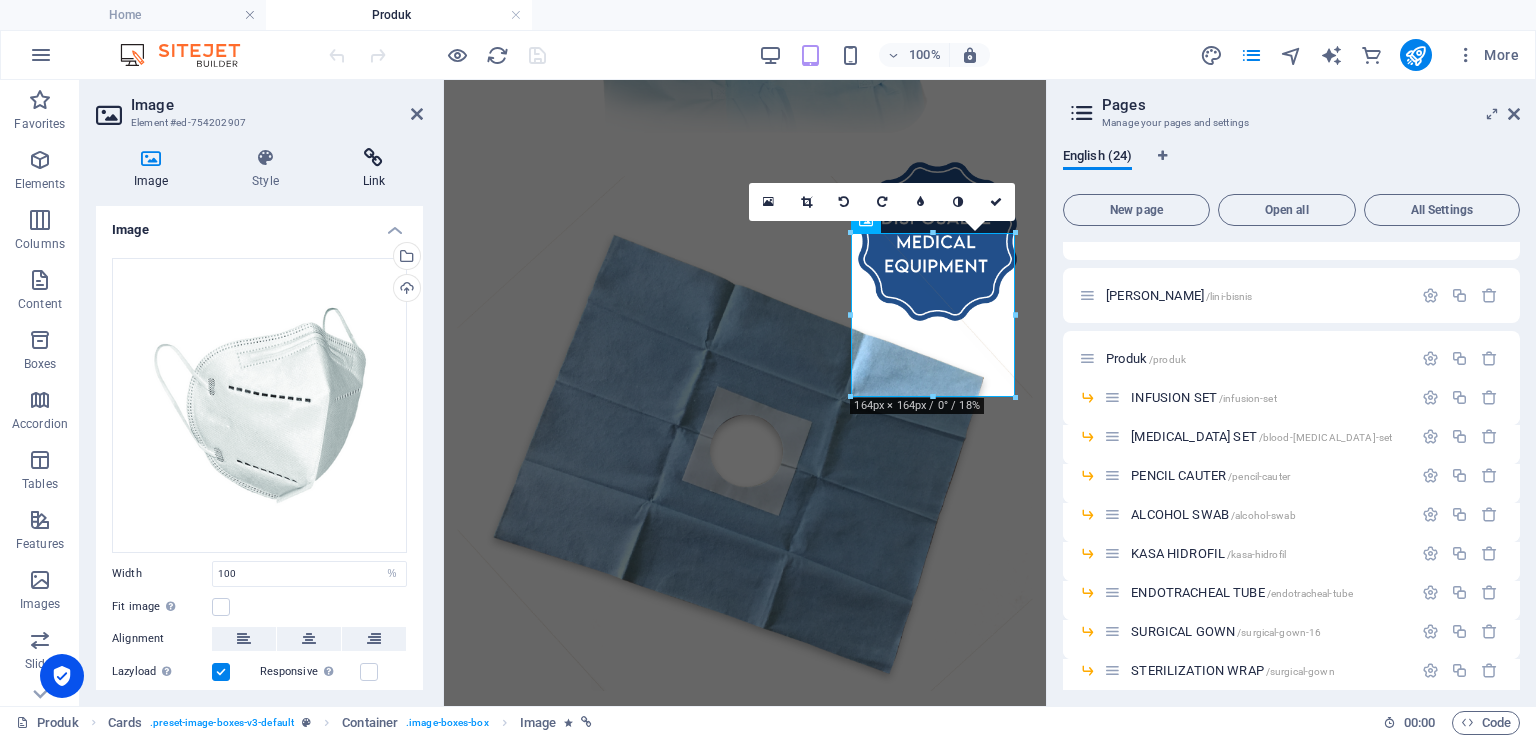 scroll, scrollTop: 2563, scrollLeft: 0, axis: vertical 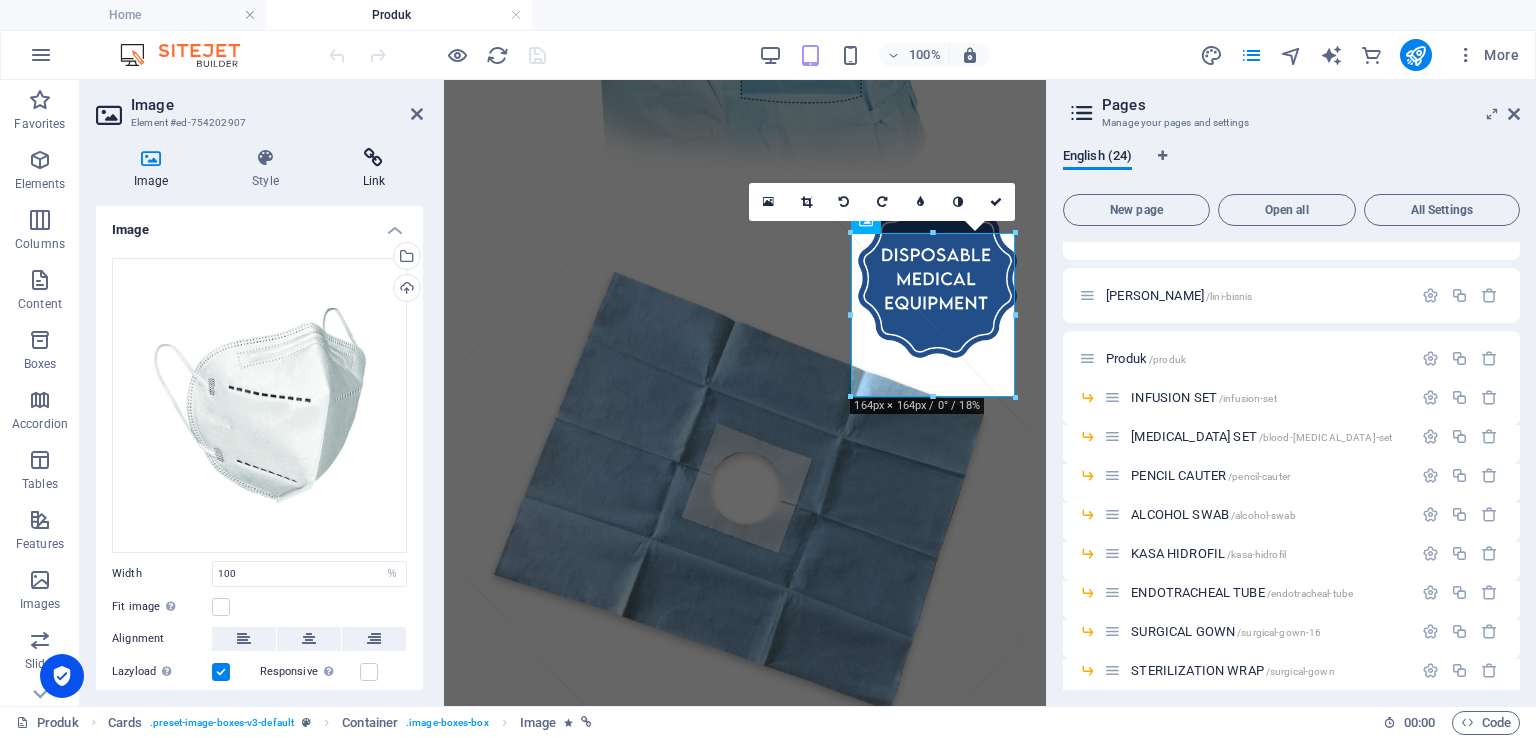 click at bounding box center (374, 158) 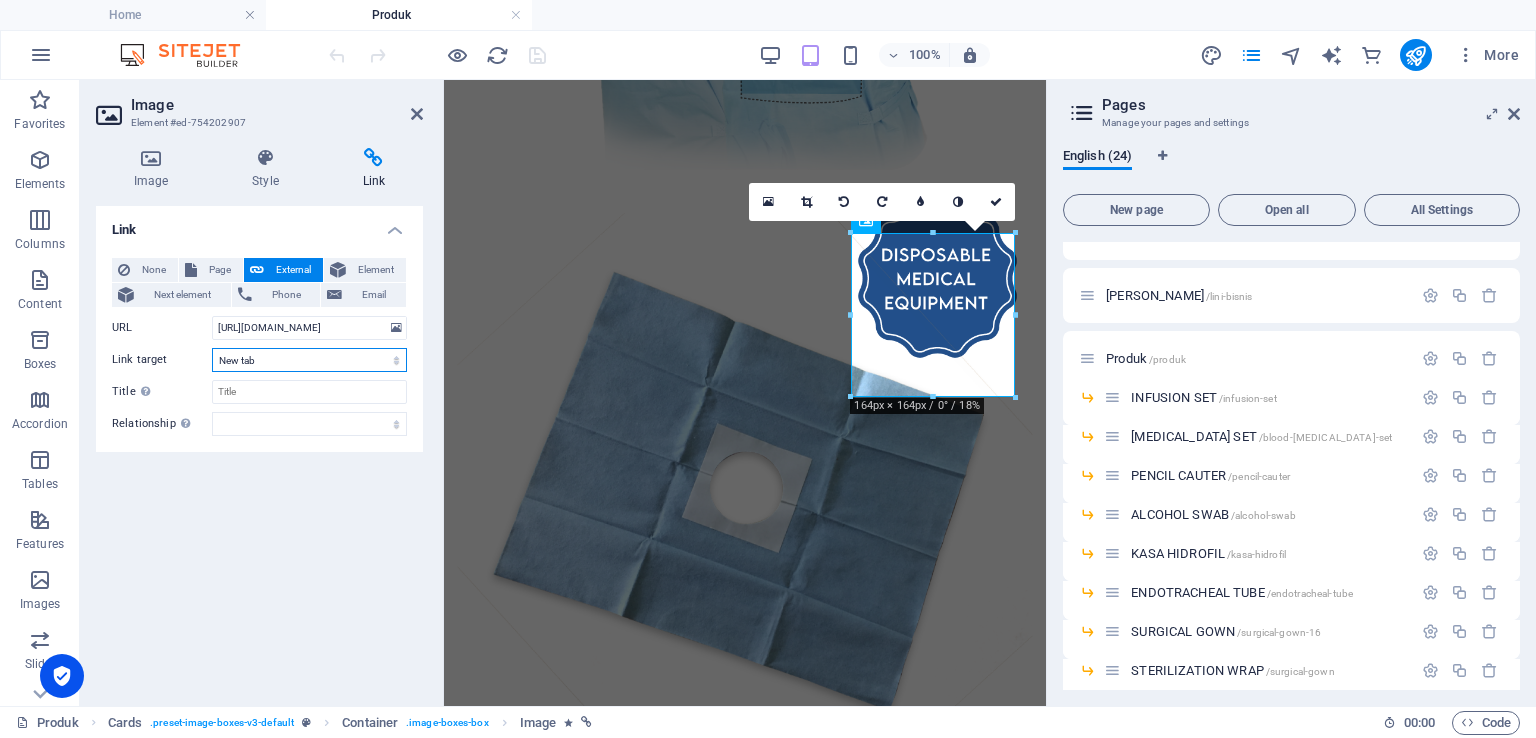 click on "New tab Same tab Overlay" at bounding box center [309, 360] 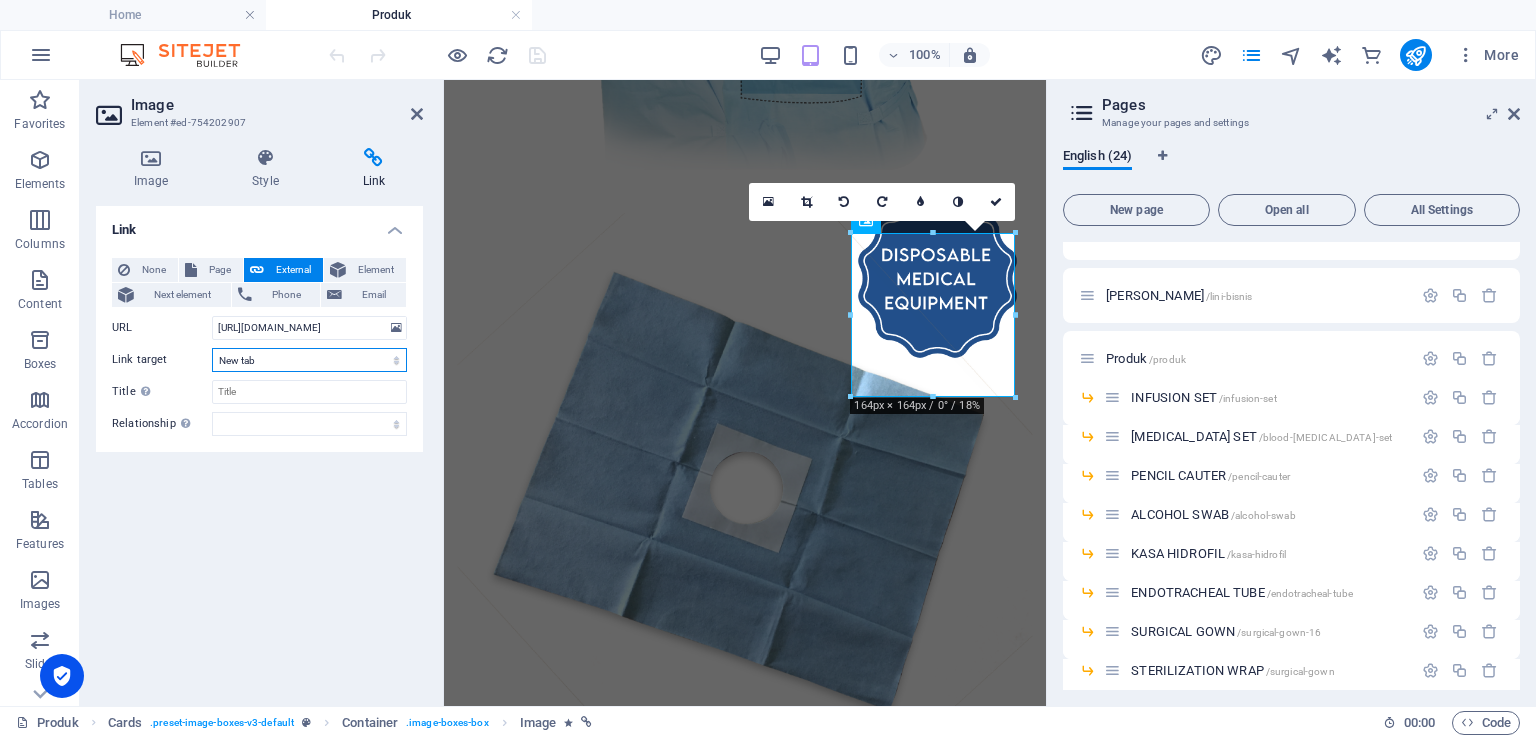 select 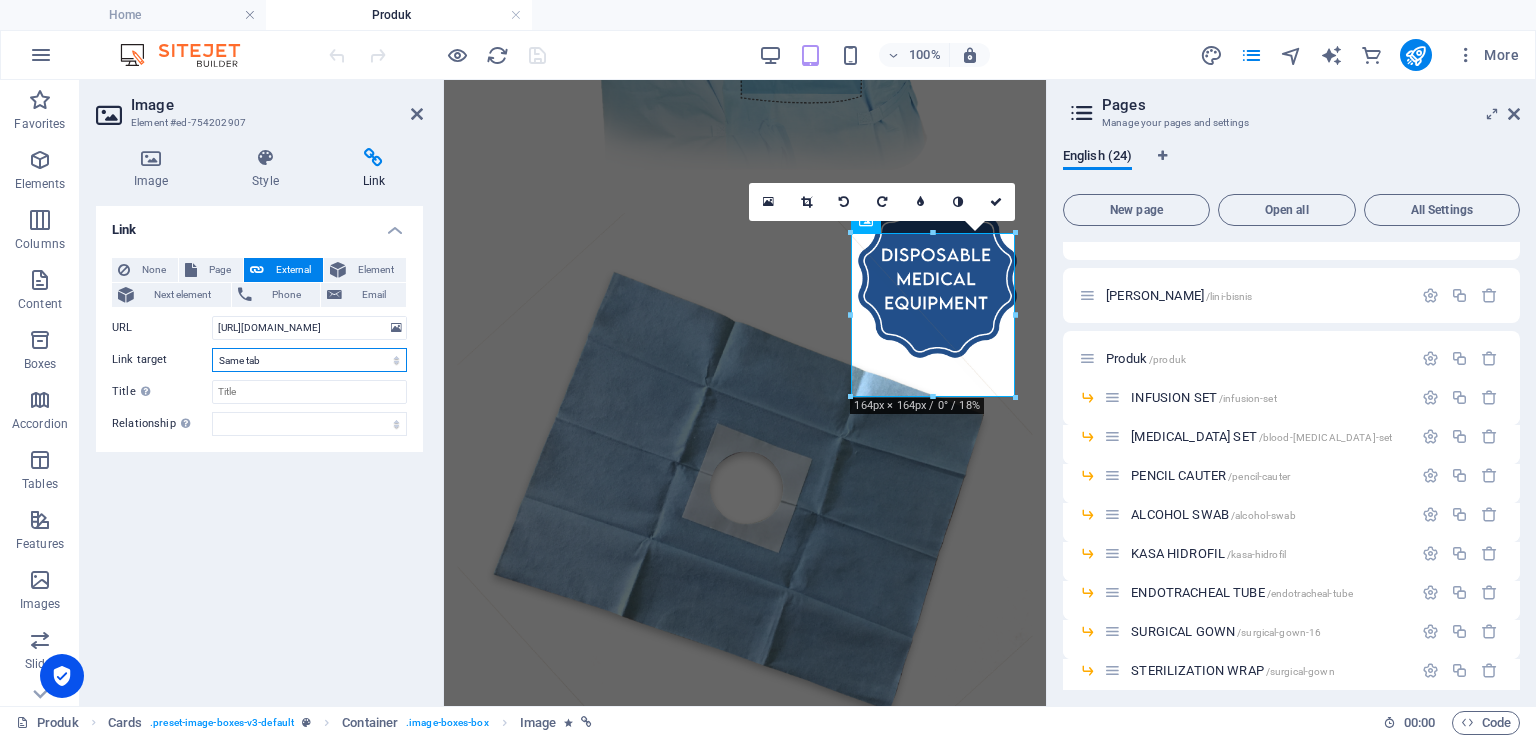 click on "New tab Same tab Overlay" at bounding box center (309, 360) 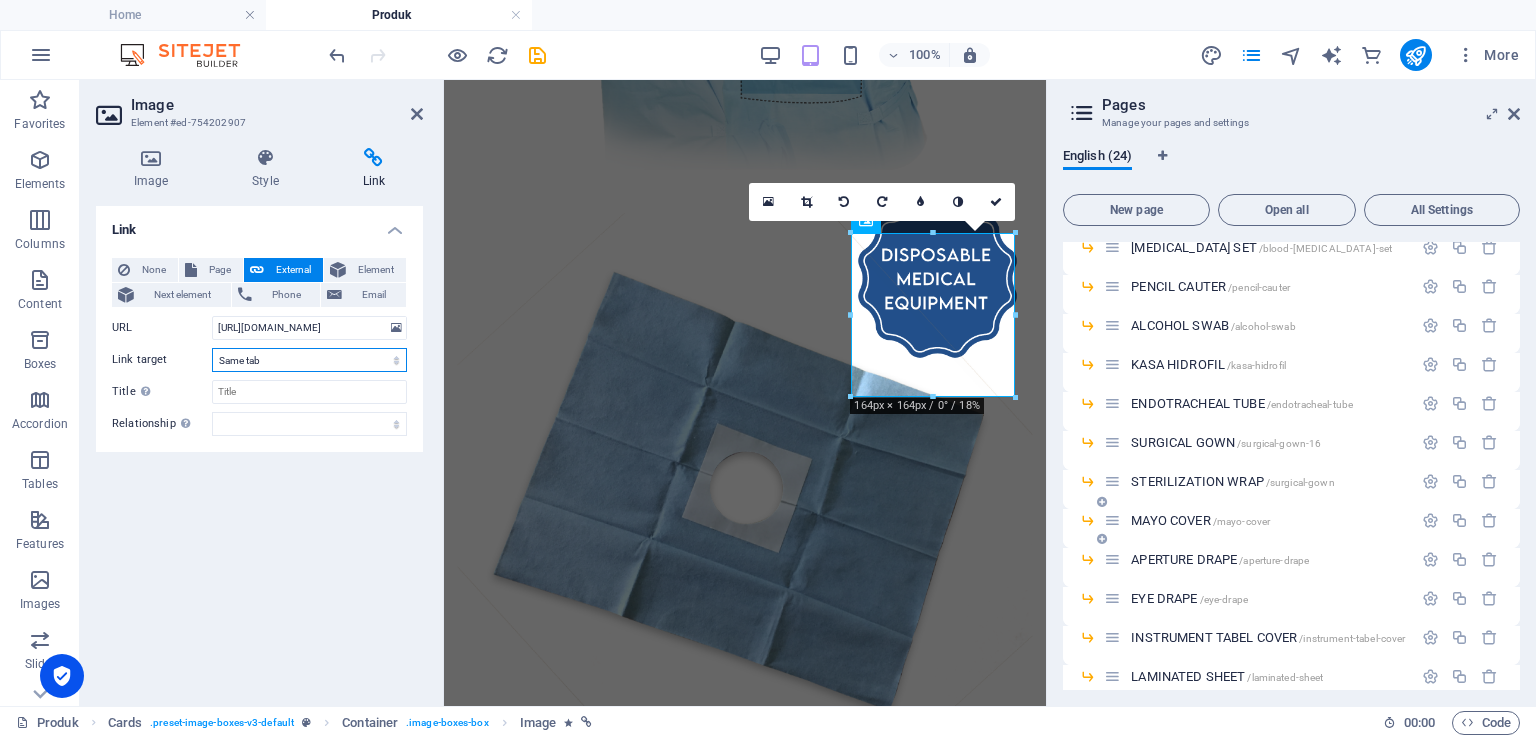 scroll, scrollTop: 400, scrollLeft: 0, axis: vertical 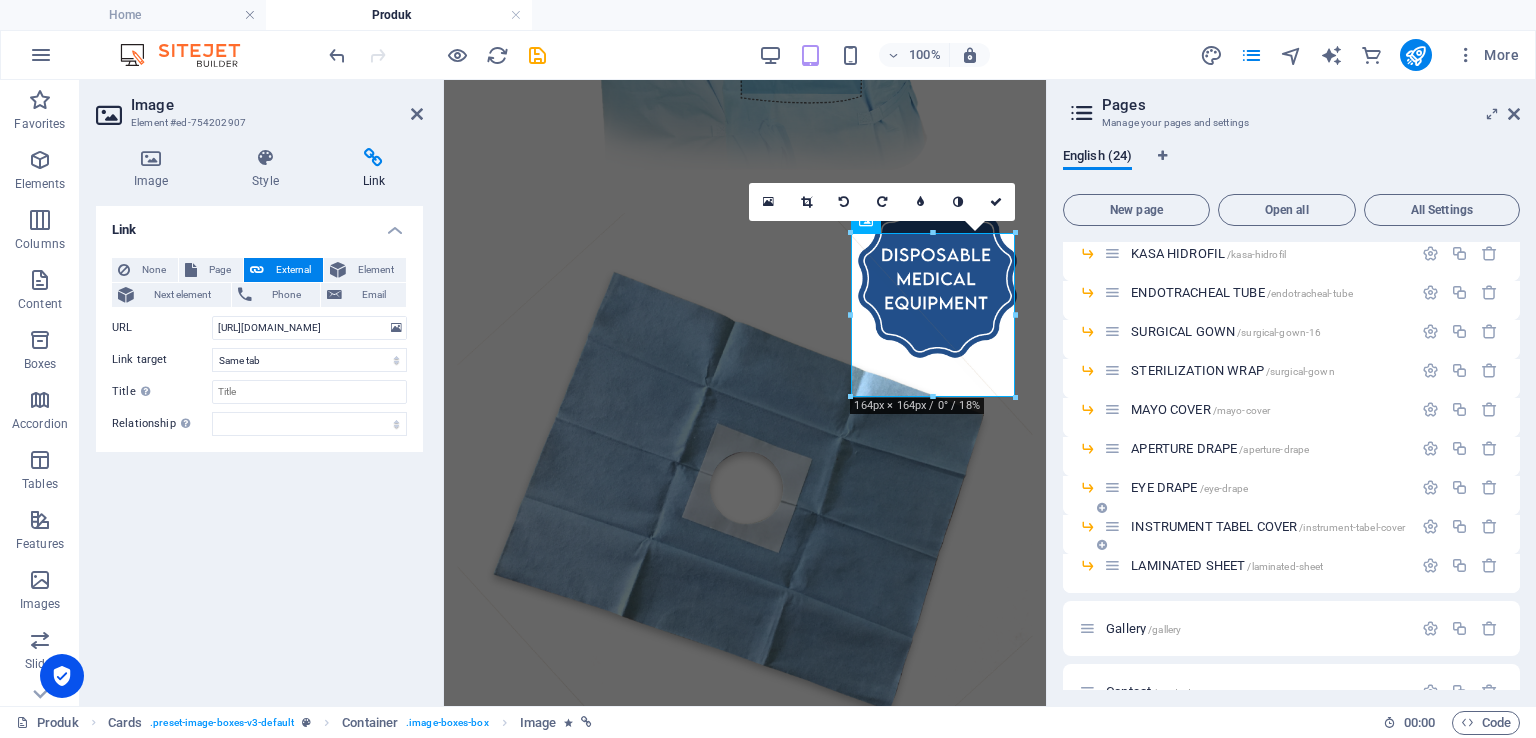 click at bounding box center [1102, 508] 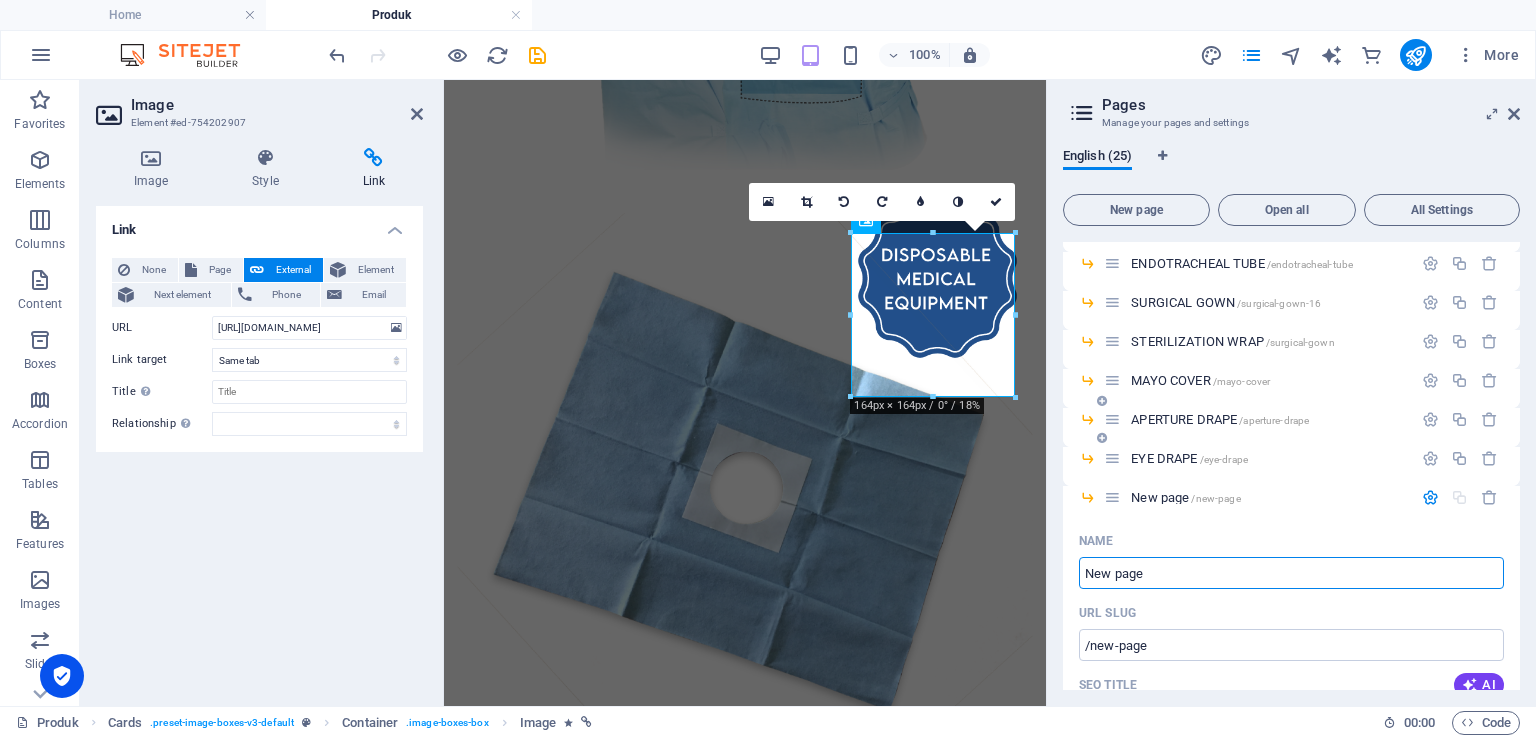 scroll, scrollTop: 400, scrollLeft: 0, axis: vertical 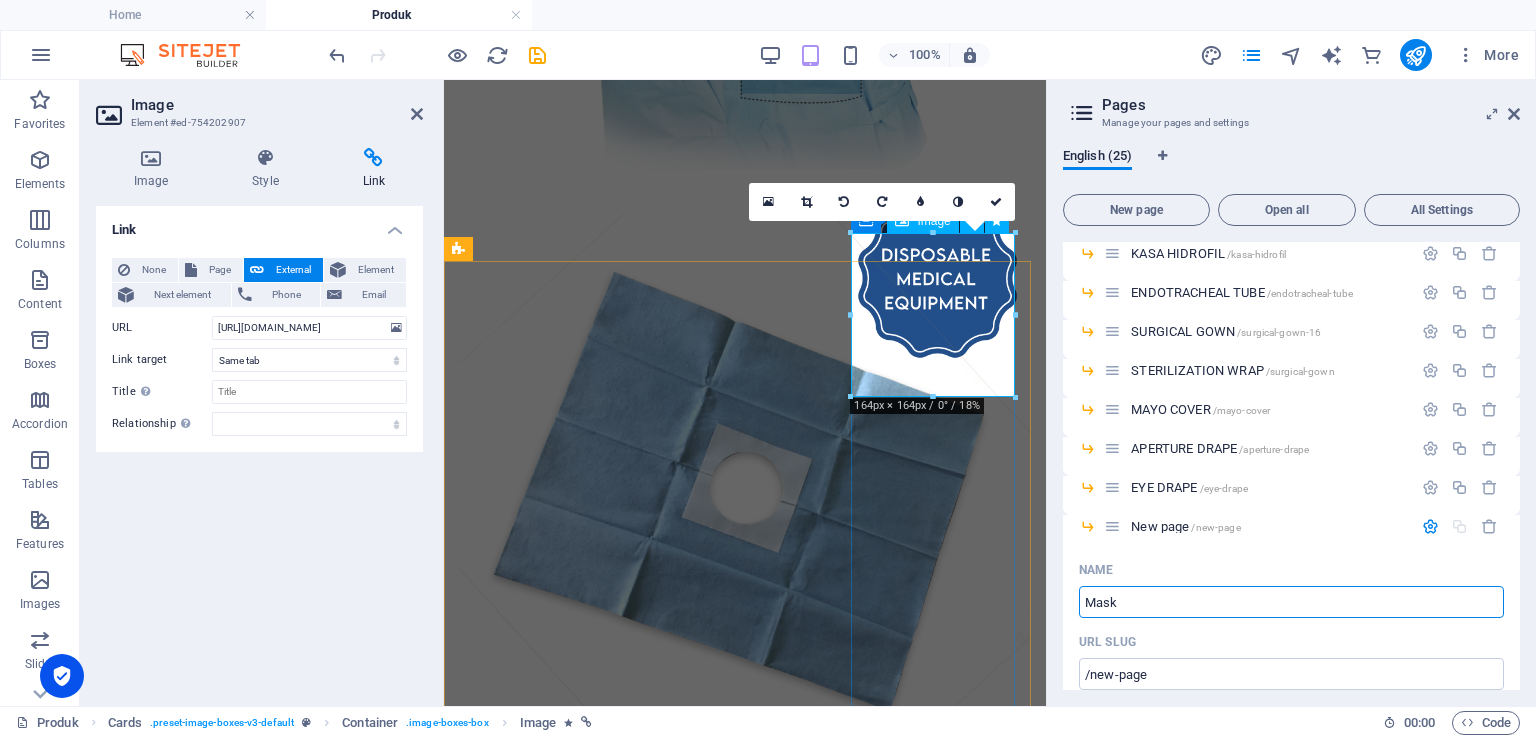 type on "Maske" 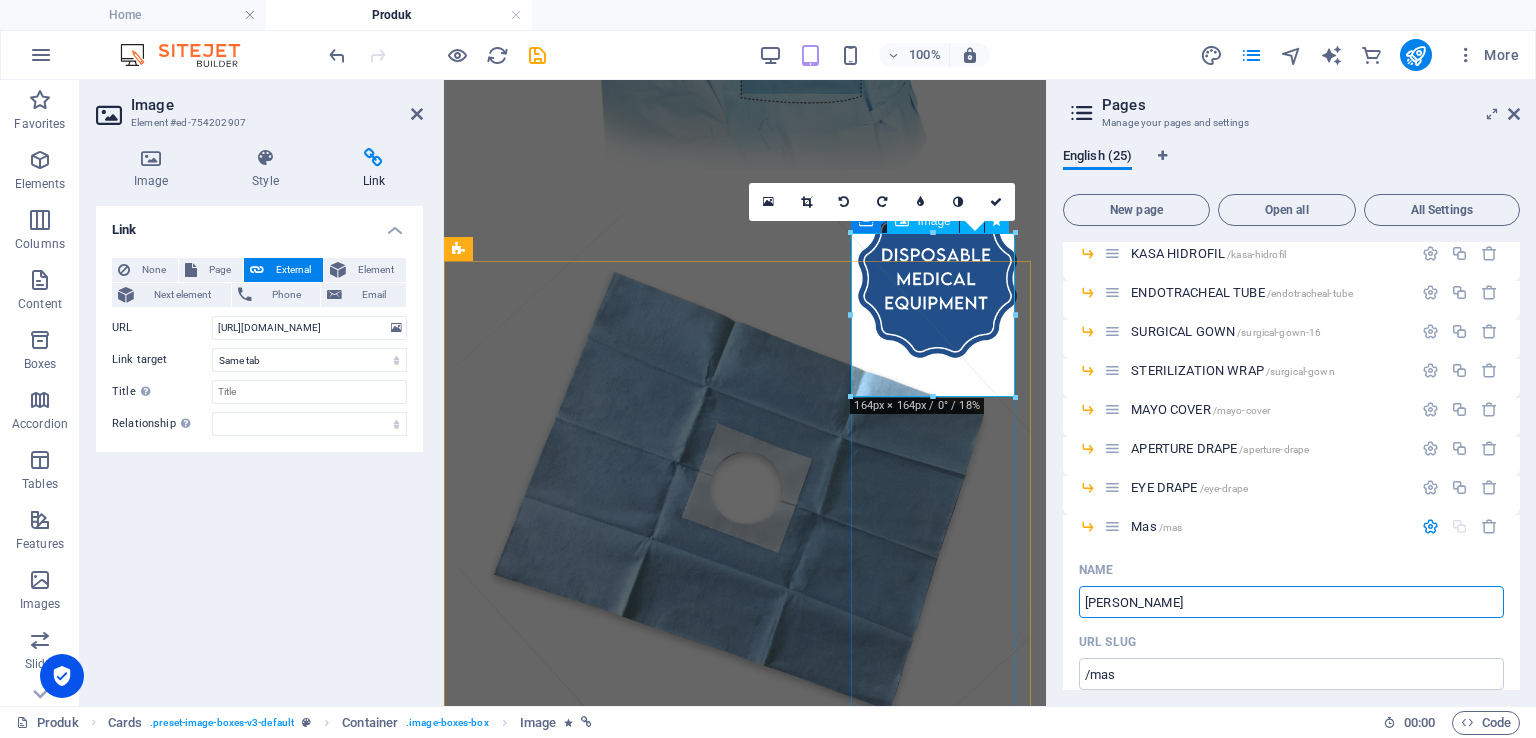 type on "/mas" 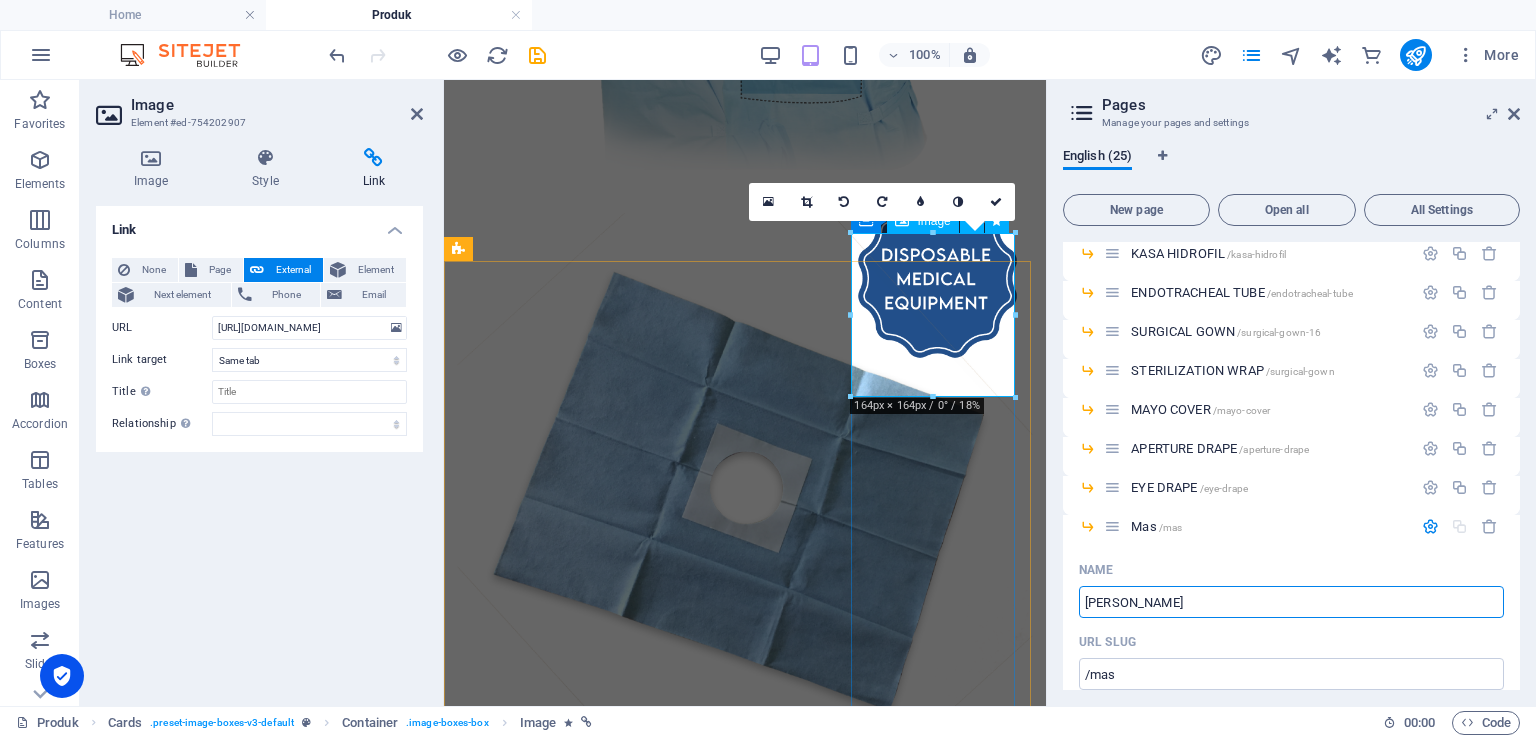 type on "Masker" 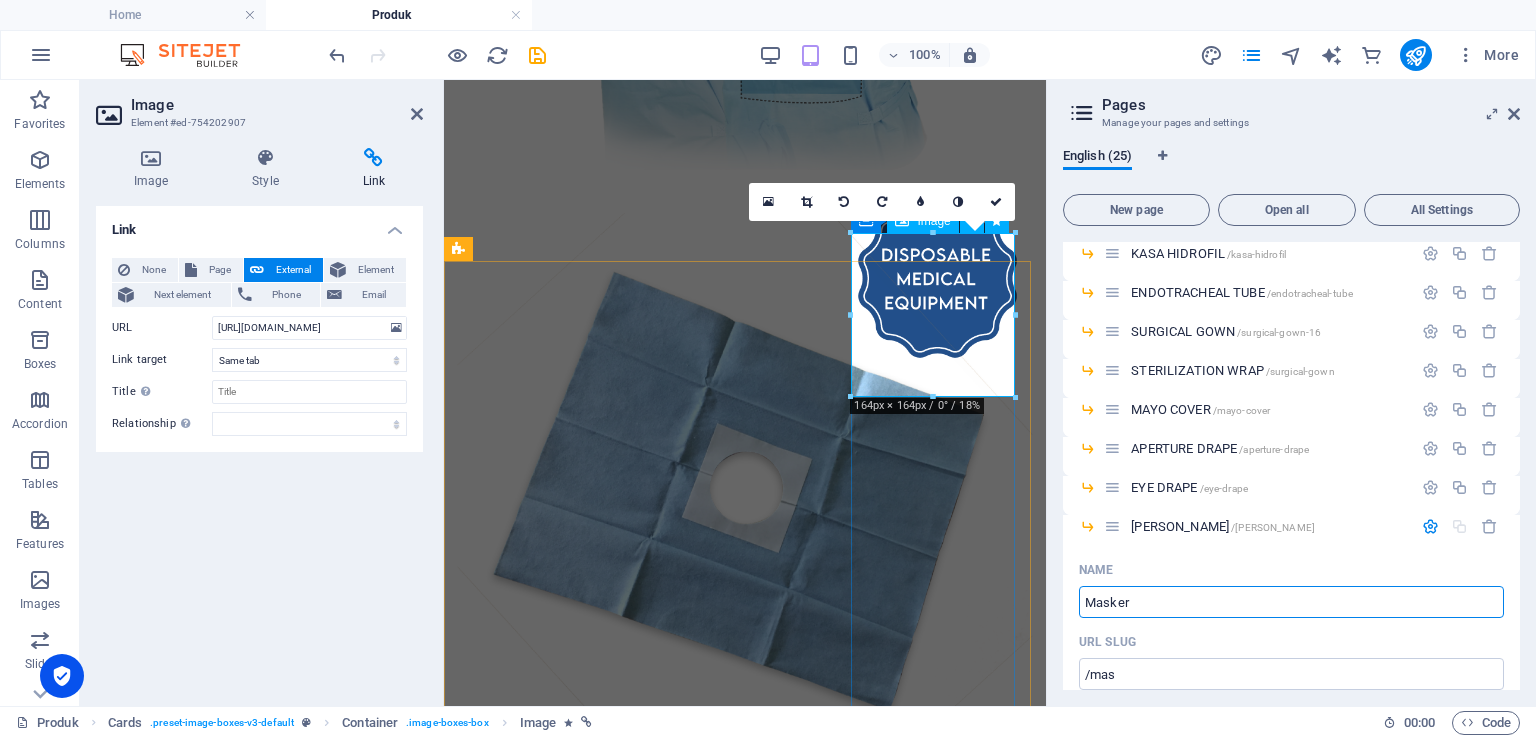 type on "/maske" 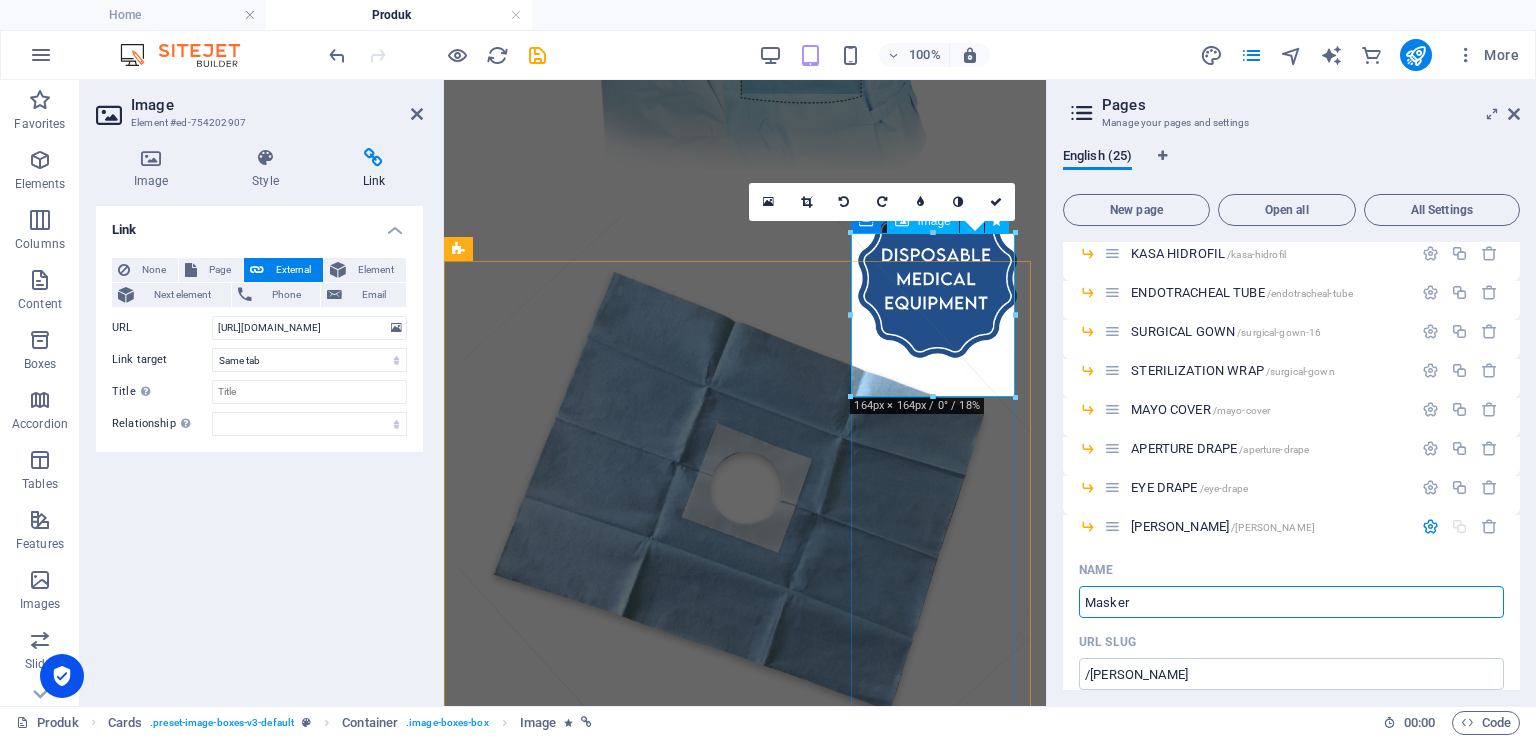 type on "Masker" 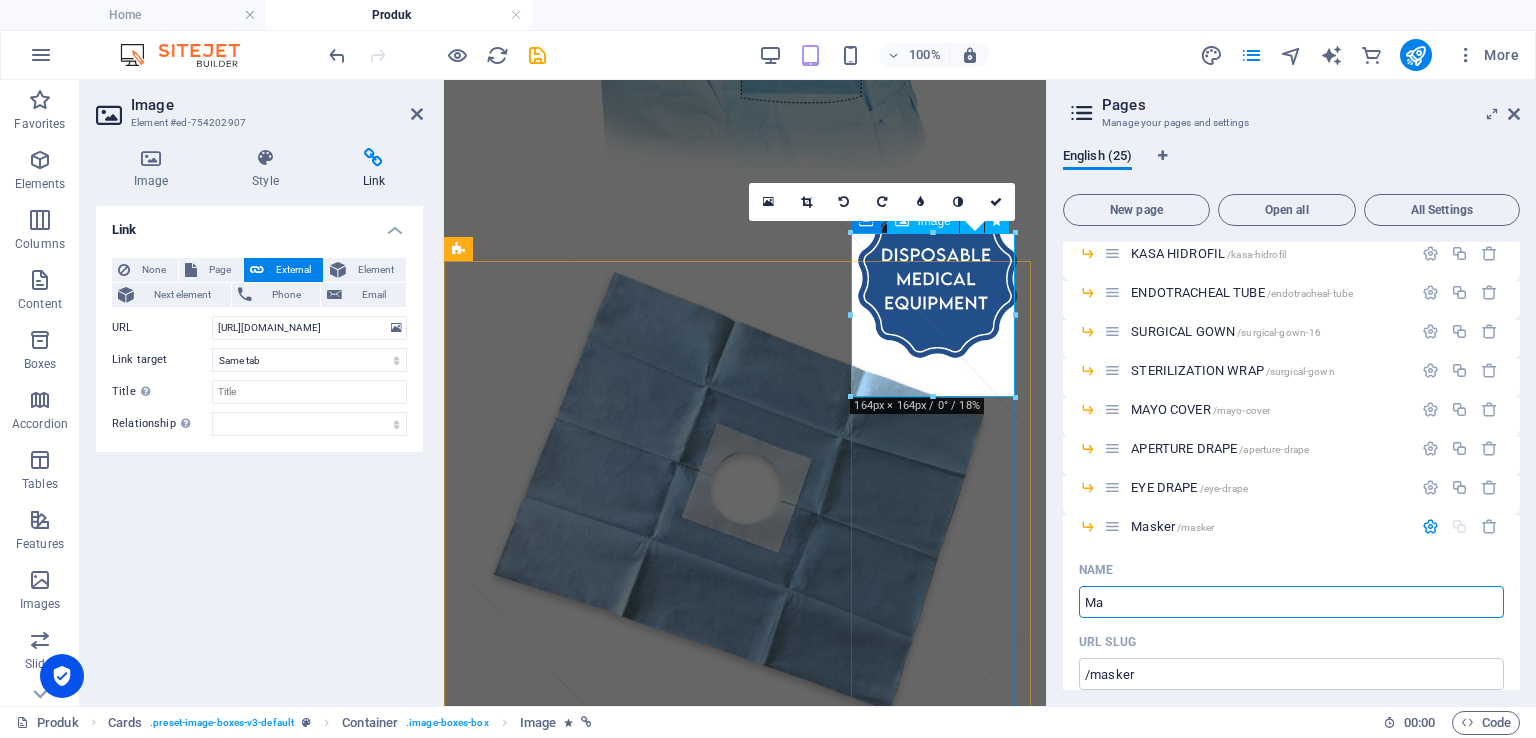 type on "M" 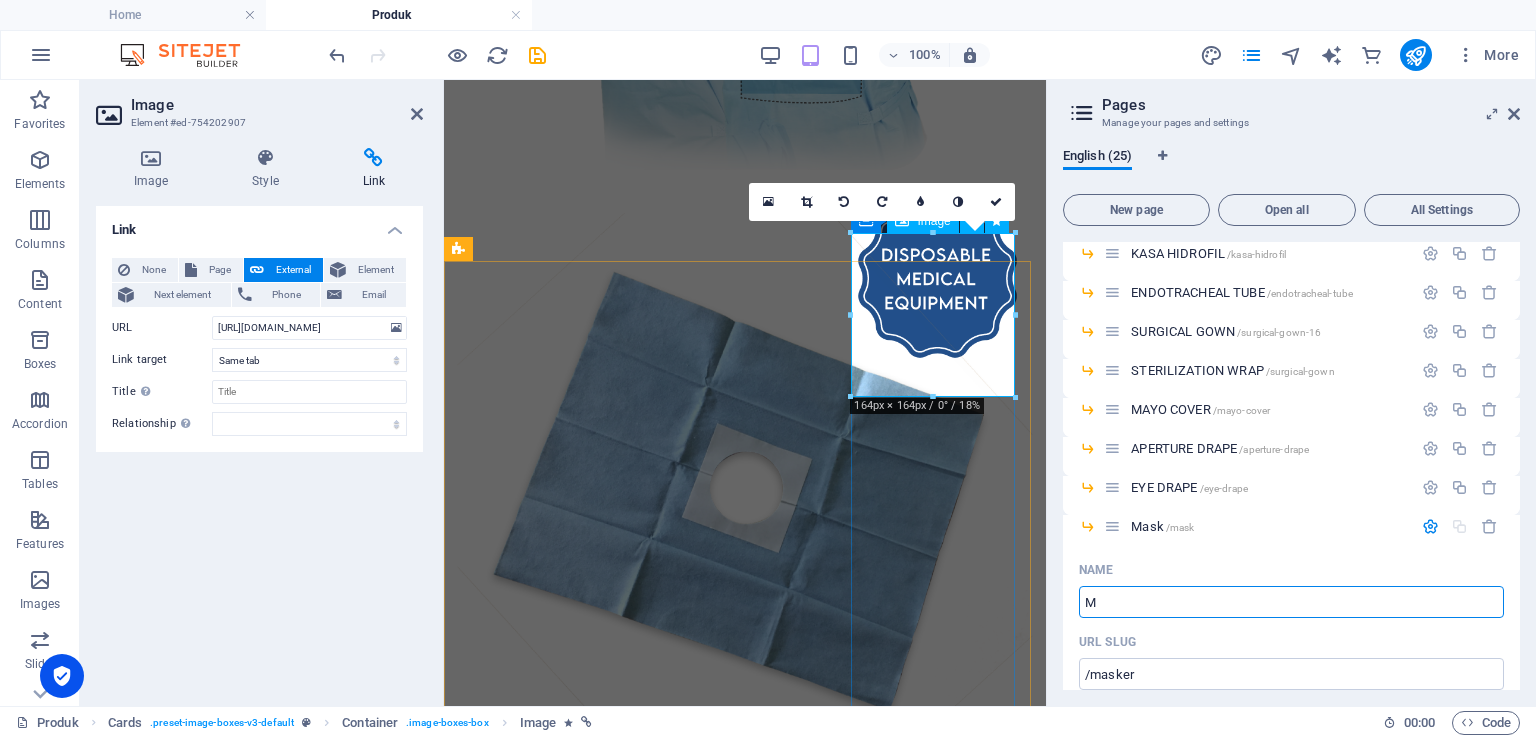 type on "/mask" 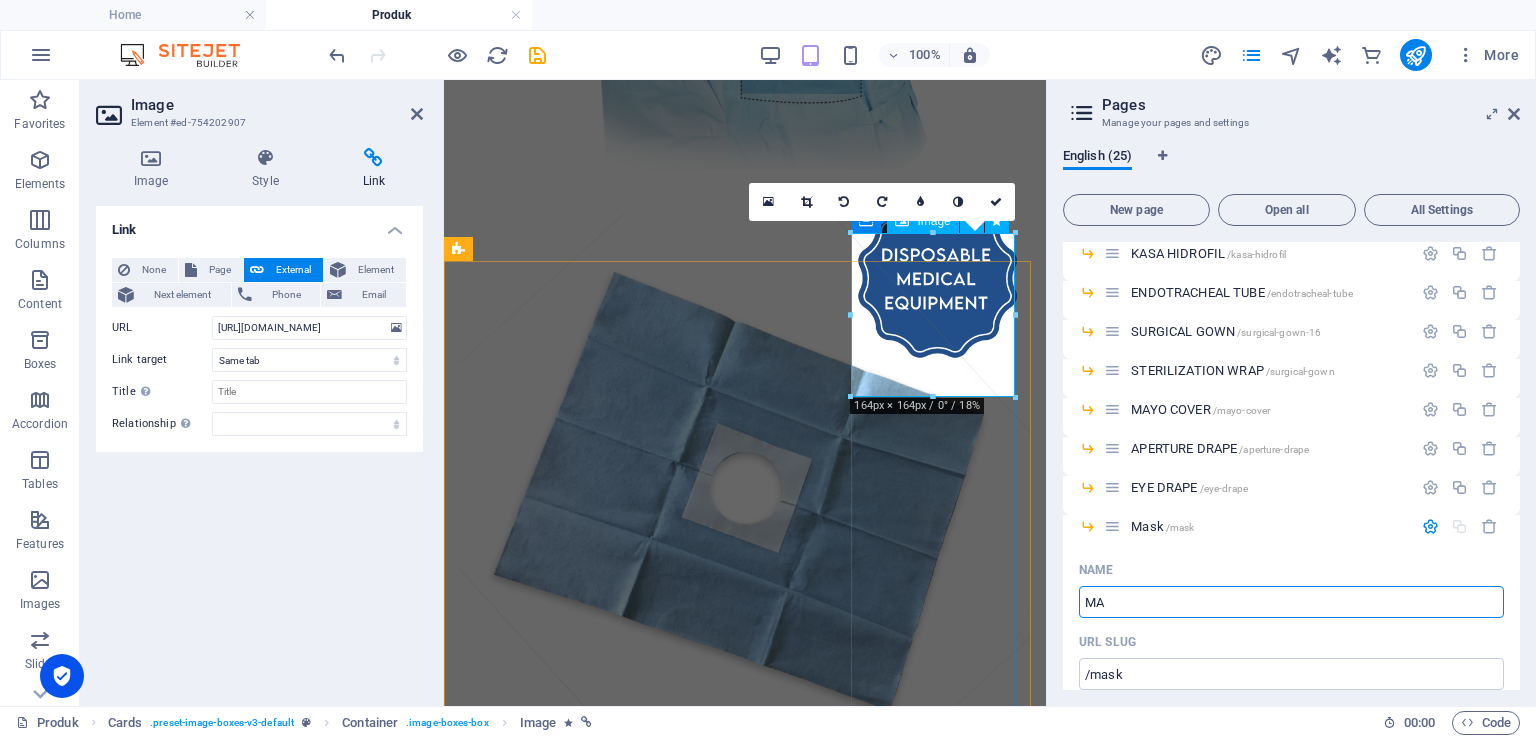 type on "MAS" 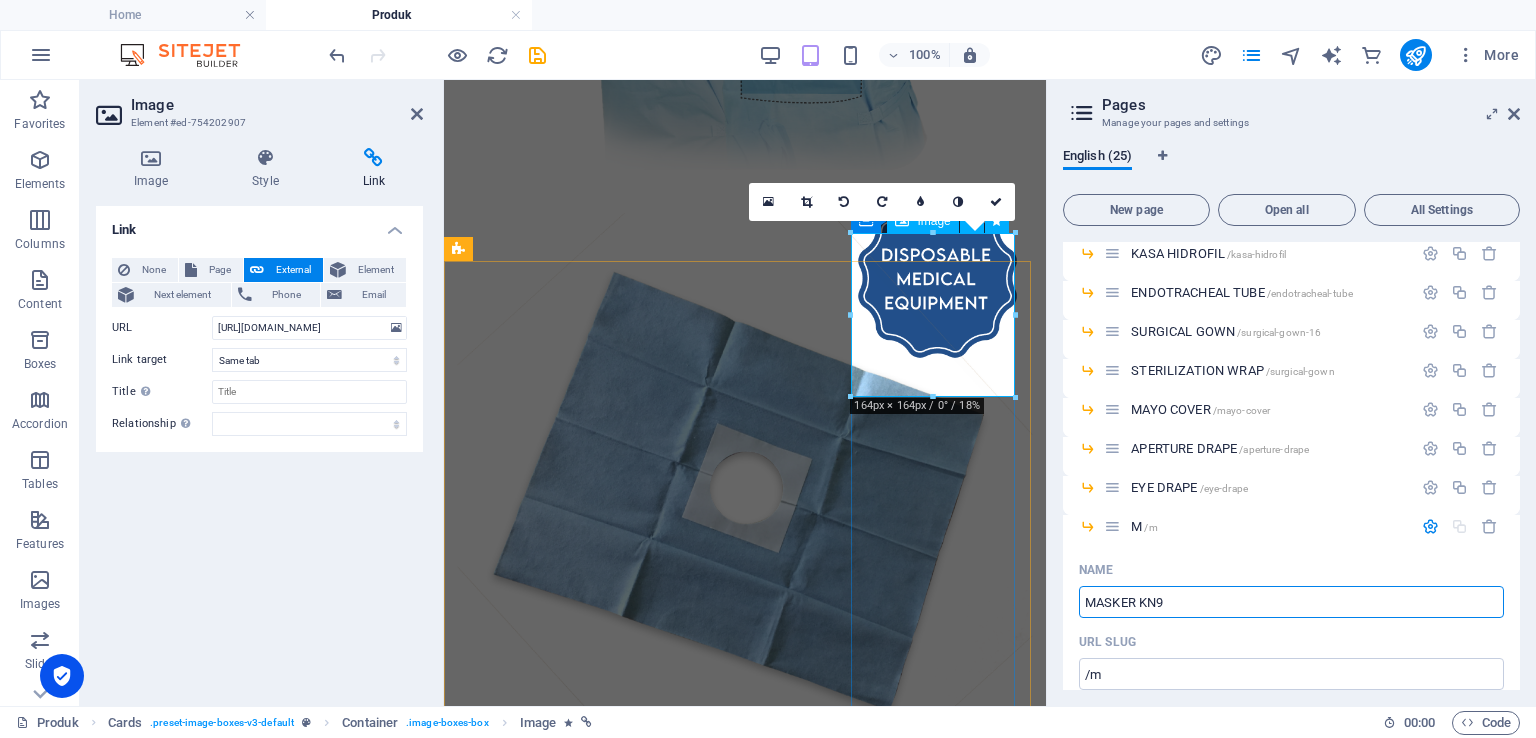 type on "MASKER KN95" 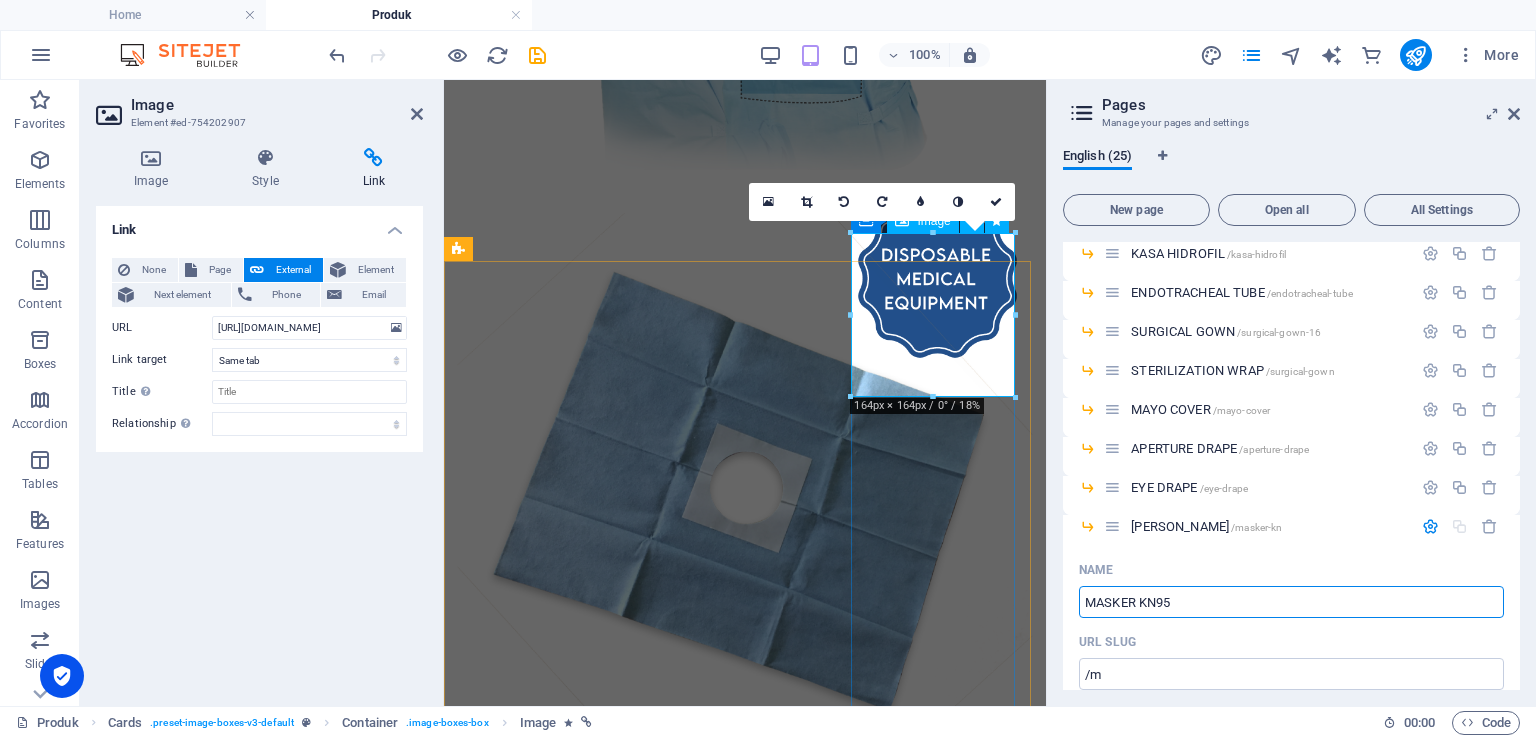 type on "/masker-kn" 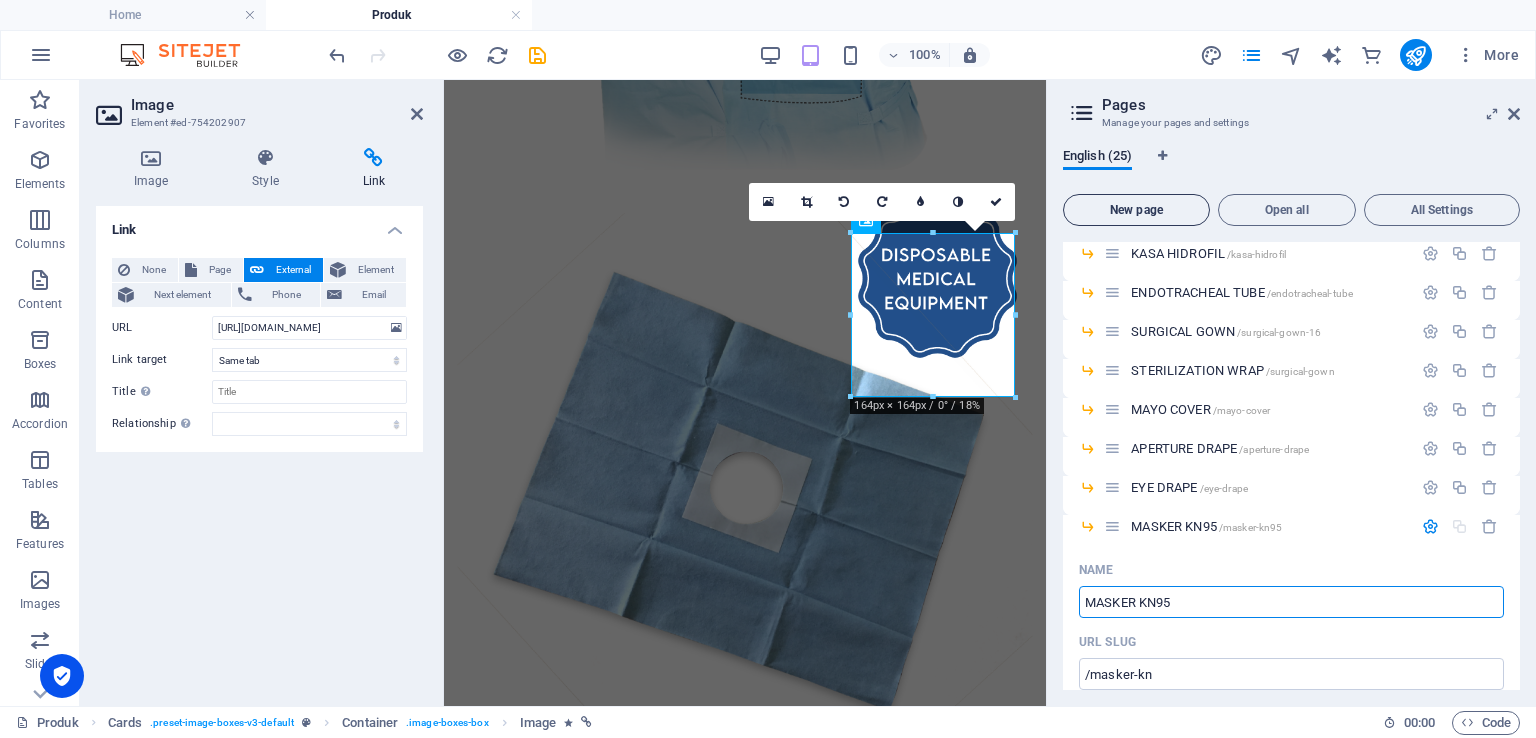 type on "MASKER KN95" 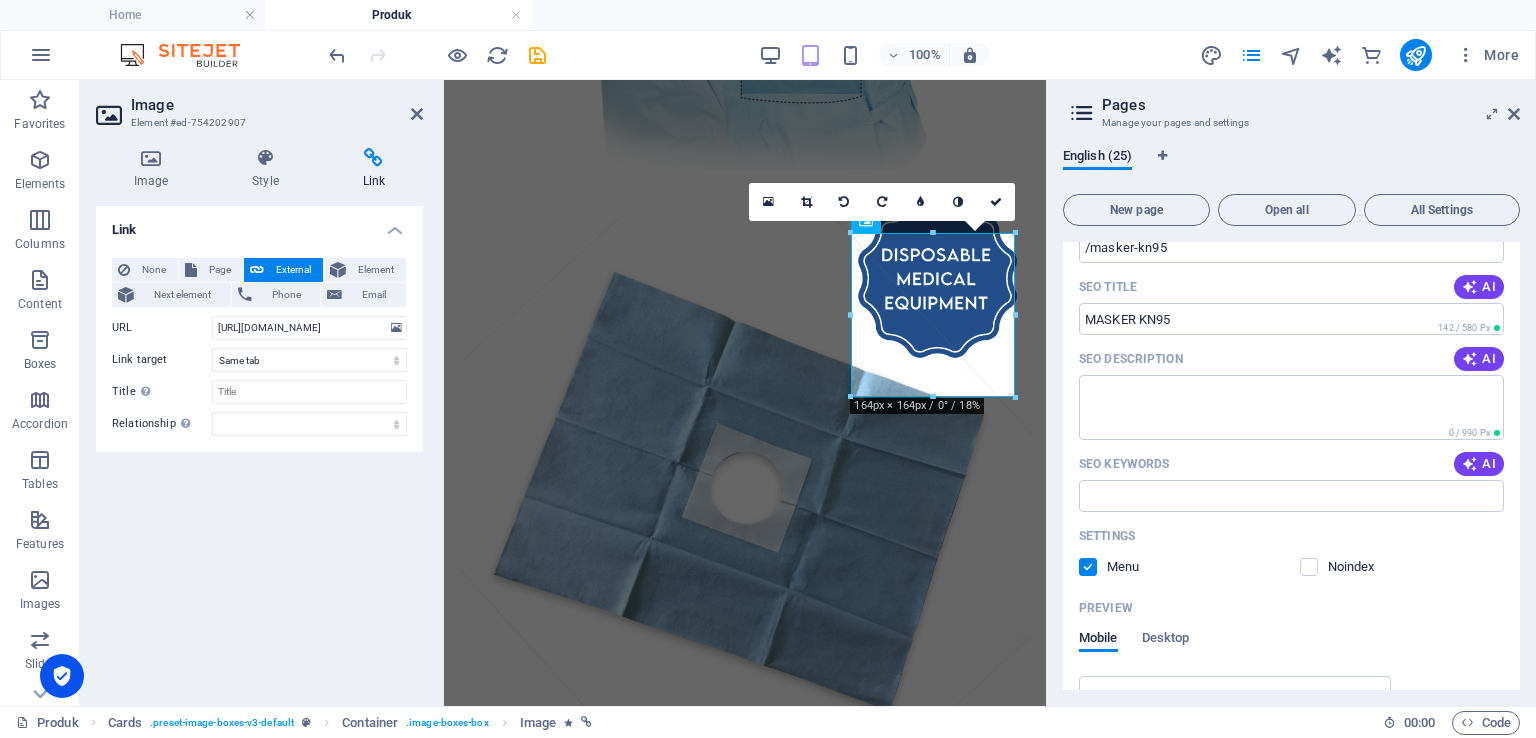 scroll, scrollTop: 800, scrollLeft: 0, axis: vertical 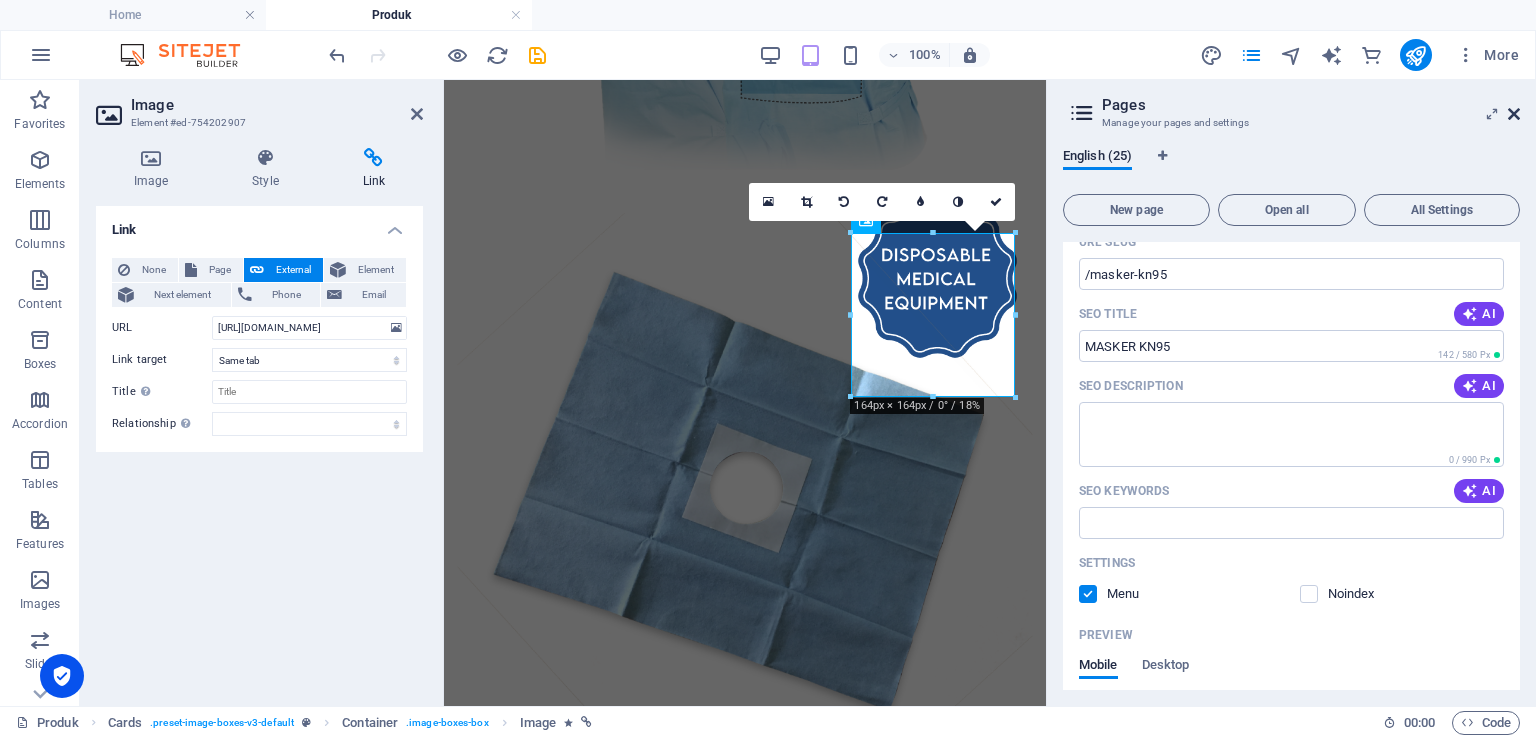 click at bounding box center (1514, 114) 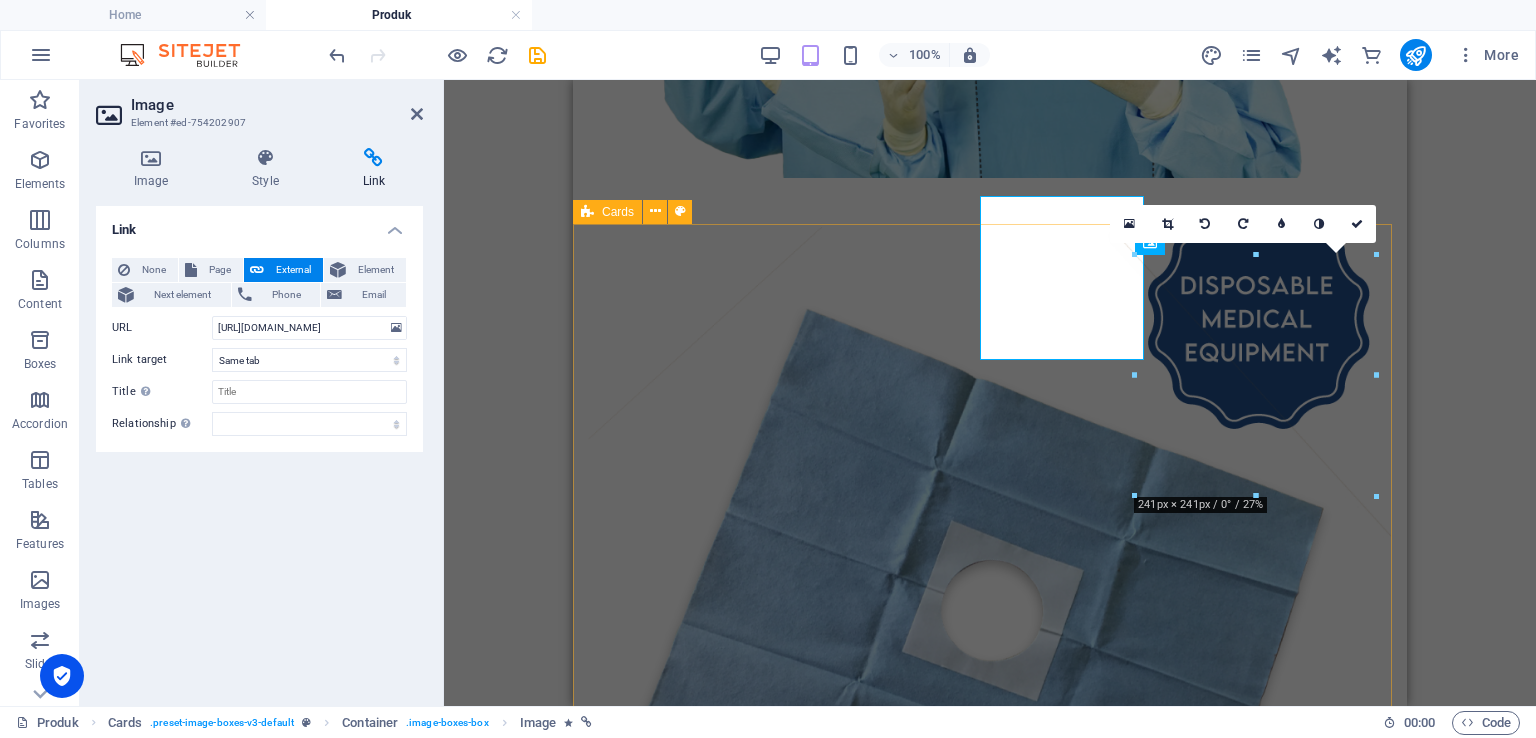 scroll, scrollTop: 2600, scrollLeft: 0, axis: vertical 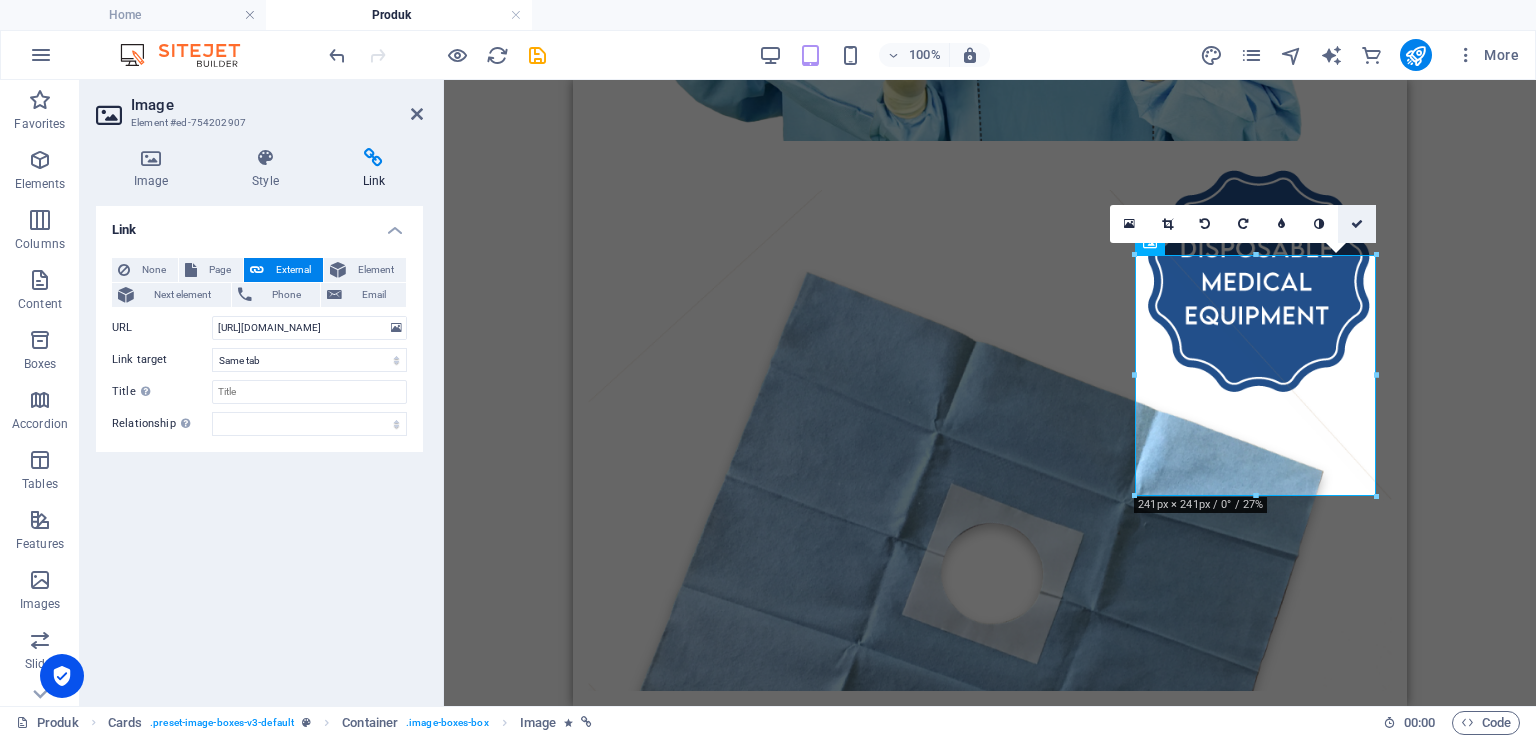 click at bounding box center [1357, 224] 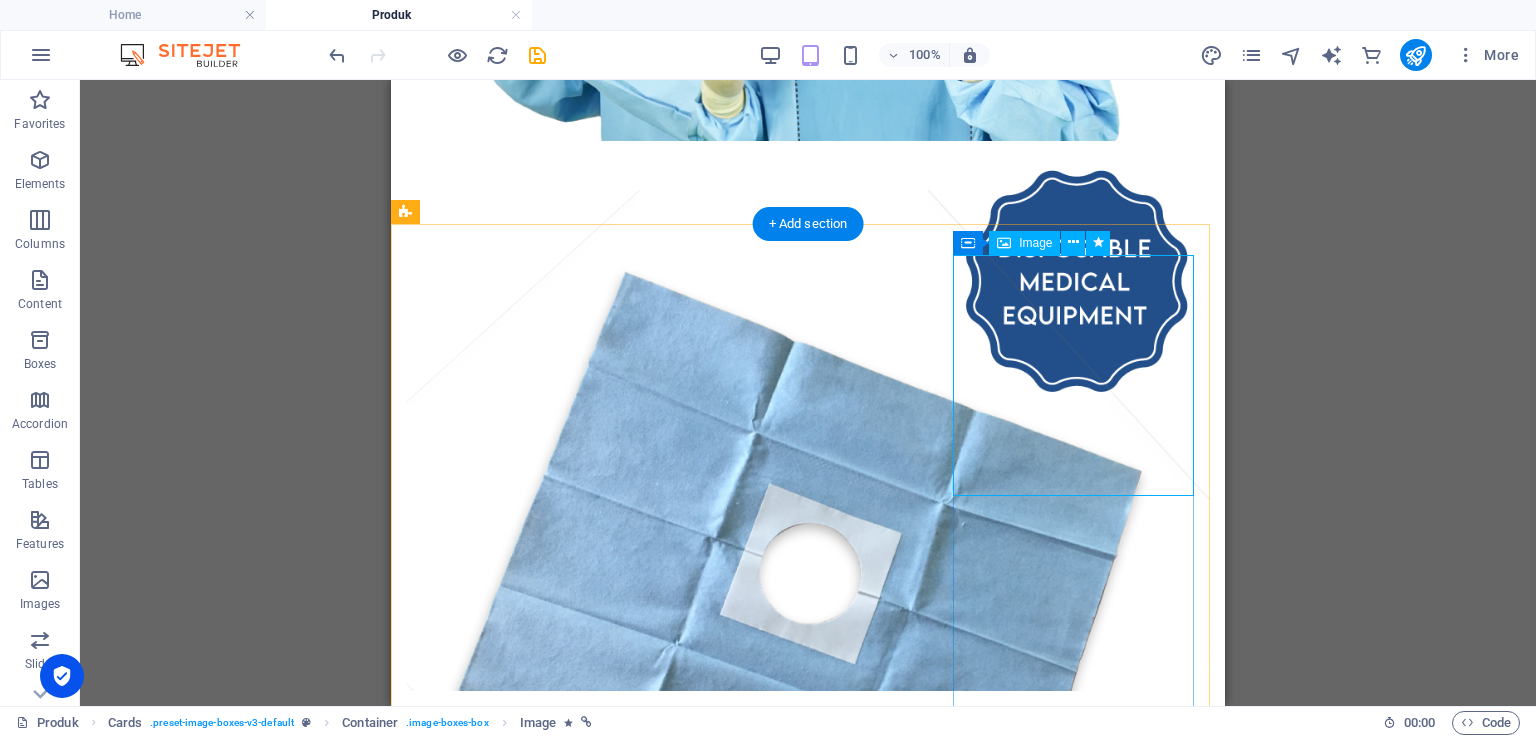 click at bounding box center [808, 3095] 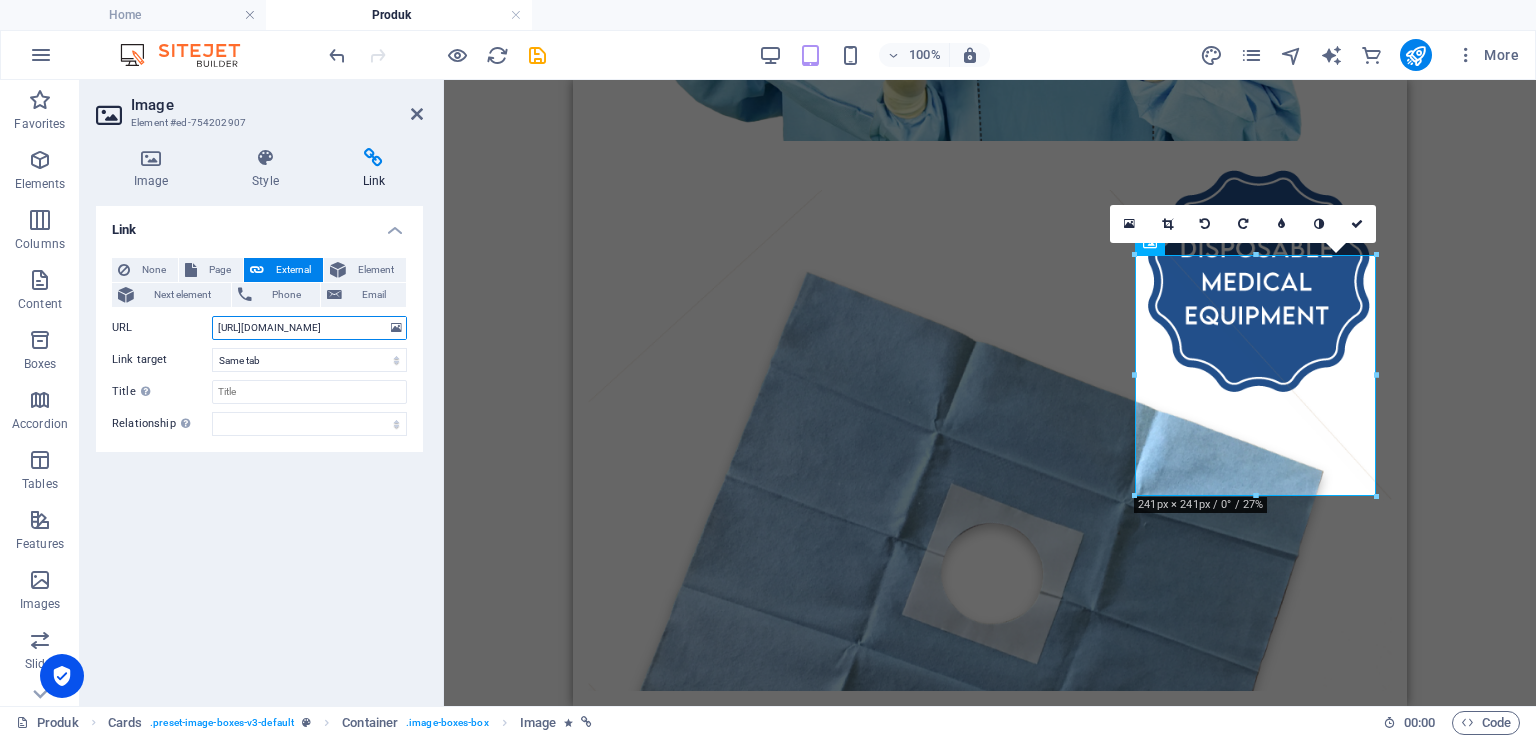 click on "[URL][DOMAIN_NAME]" at bounding box center (309, 328) 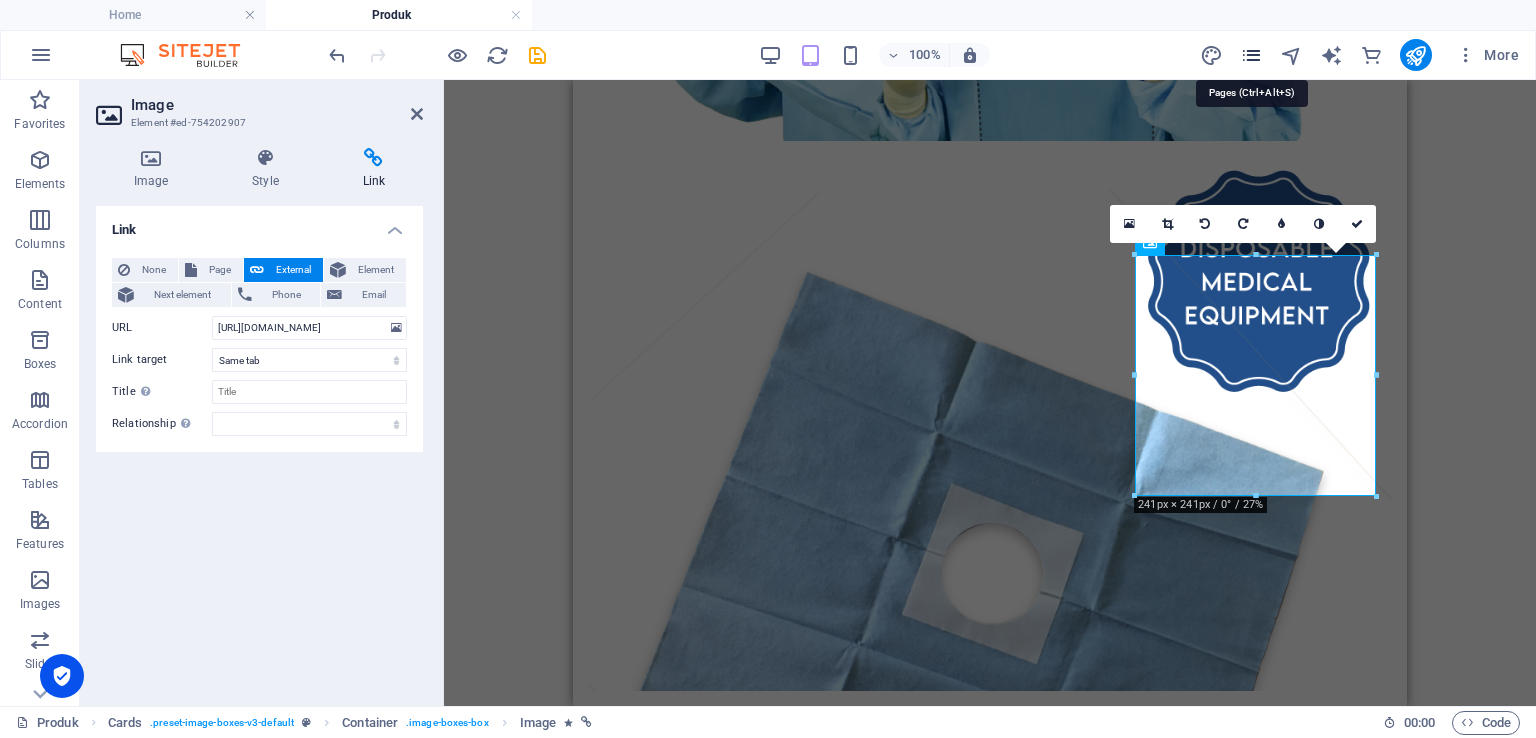 click at bounding box center (1251, 55) 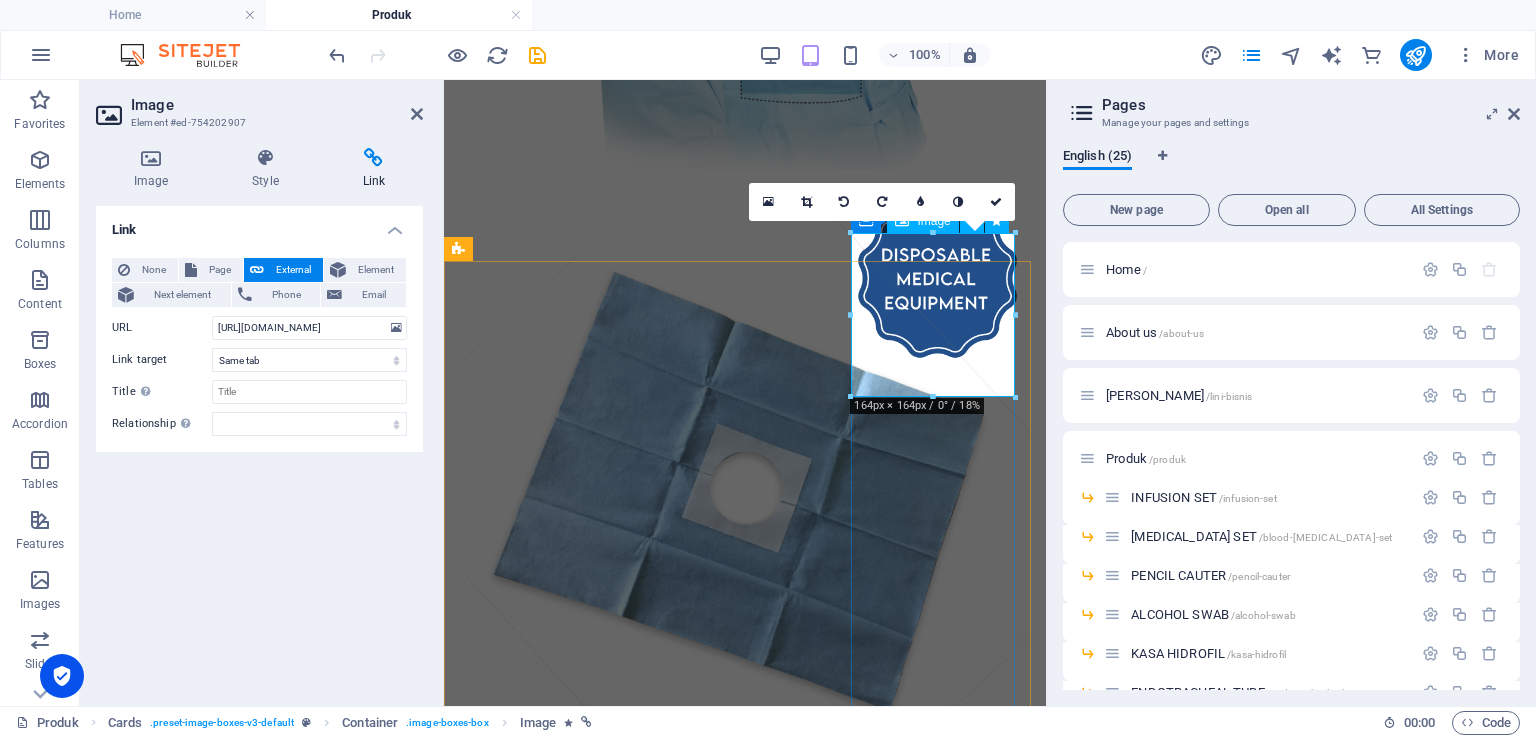 scroll, scrollTop: 536, scrollLeft: 0, axis: vertical 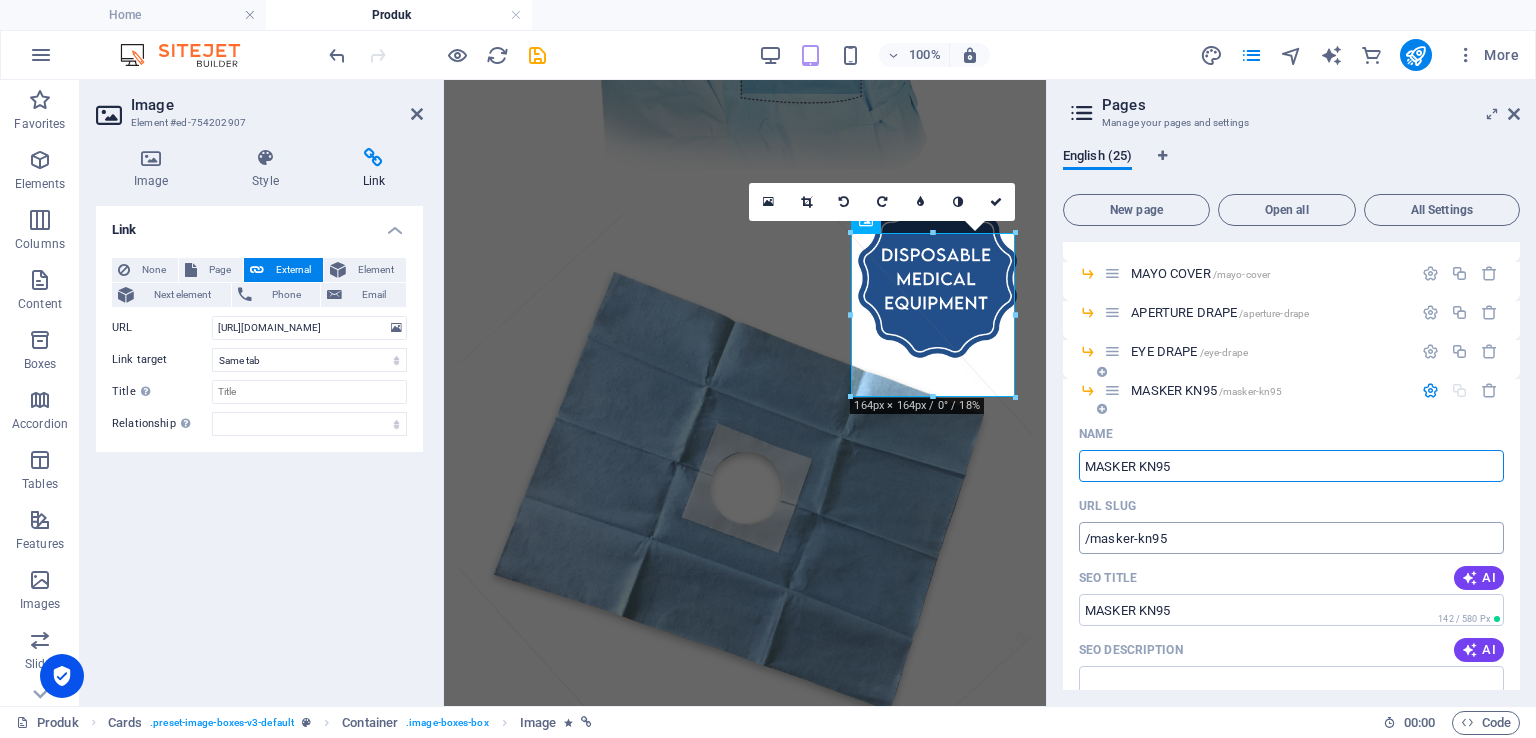 click on "/masker-kn95" at bounding box center [1291, 538] 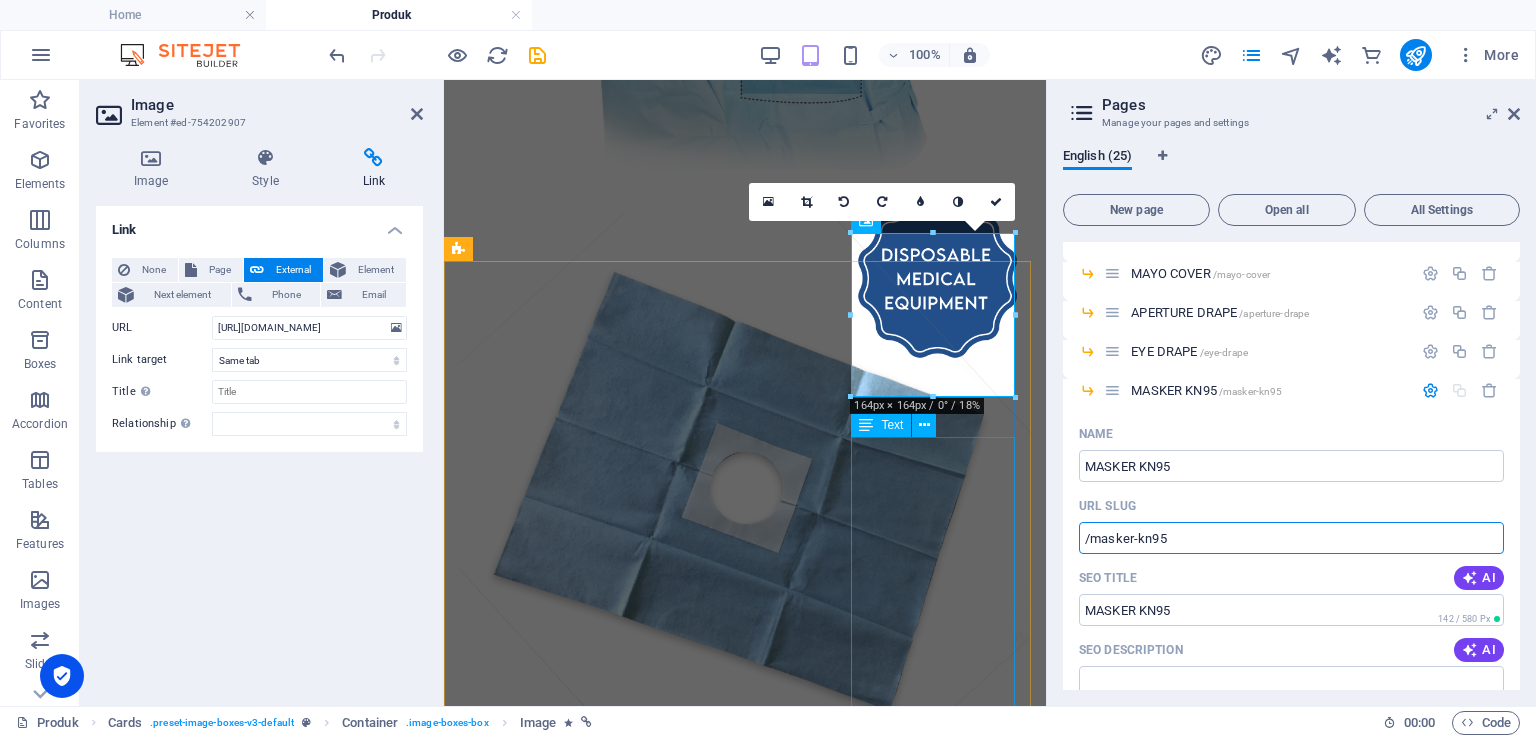 drag, startPoint x: 1698, startPoint y: 614, endPoint x: 976, endPoint y: 541, distance: 725.681 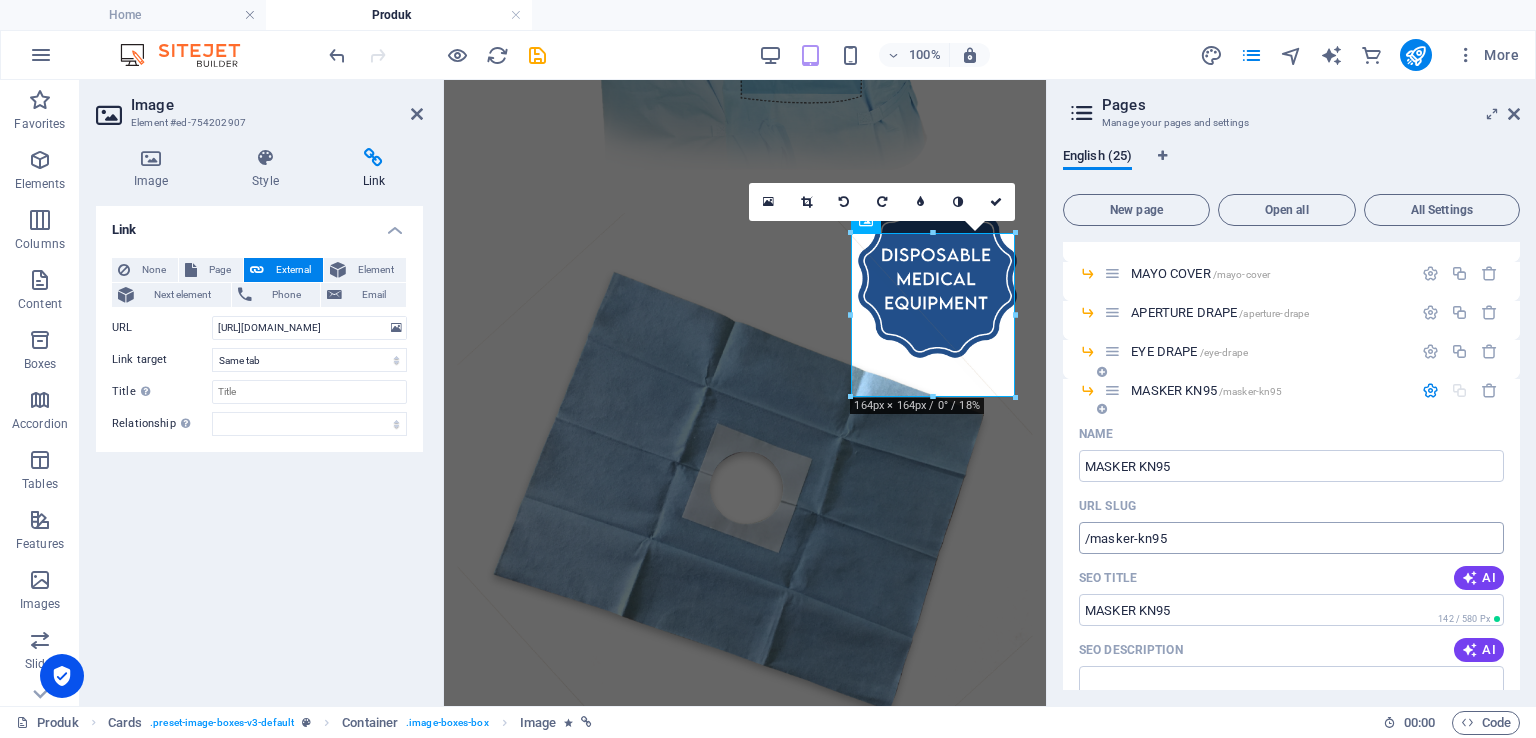 click on "/masker-kn95" at bounding box center [1291, 538] 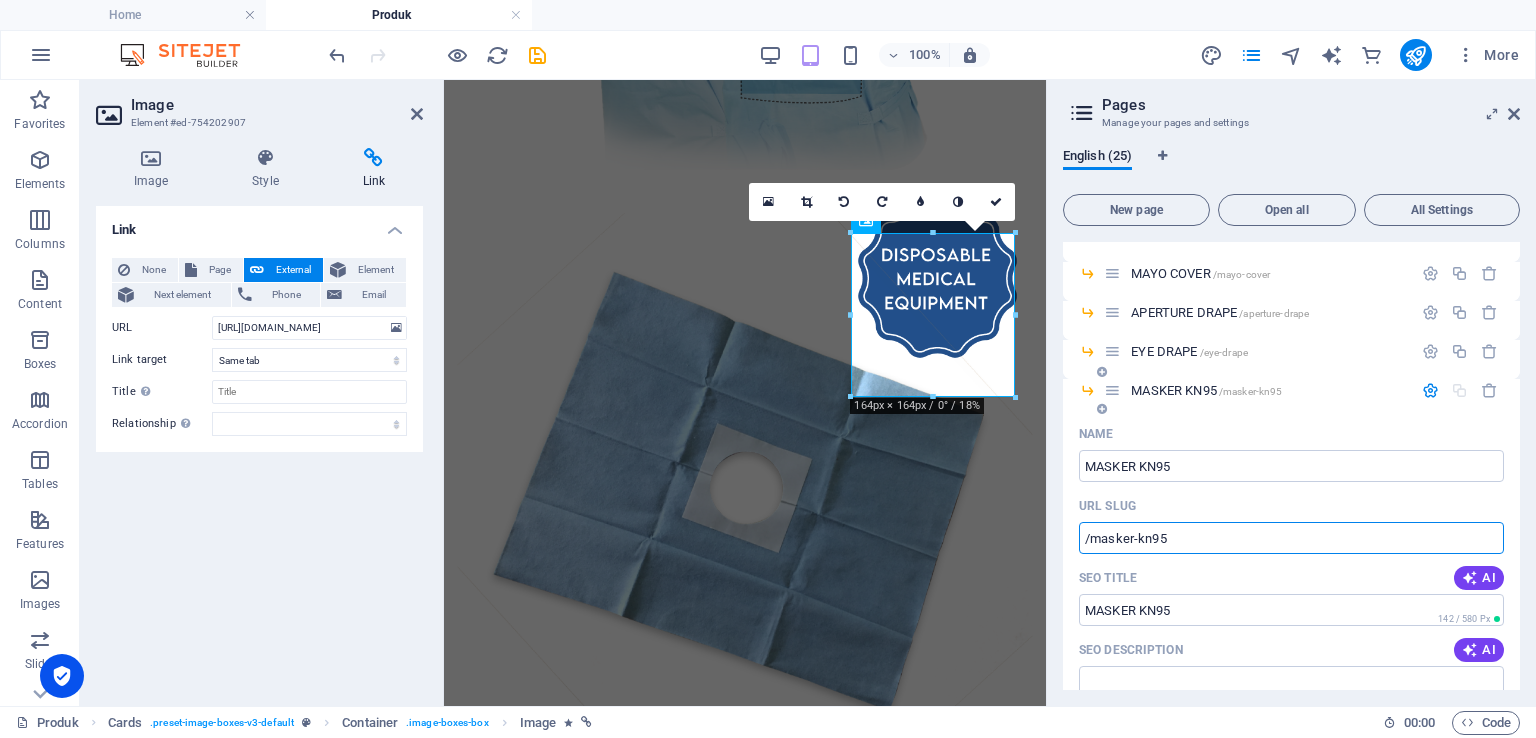 click on "/masker-kn95" at bounding box center [1291, 538] 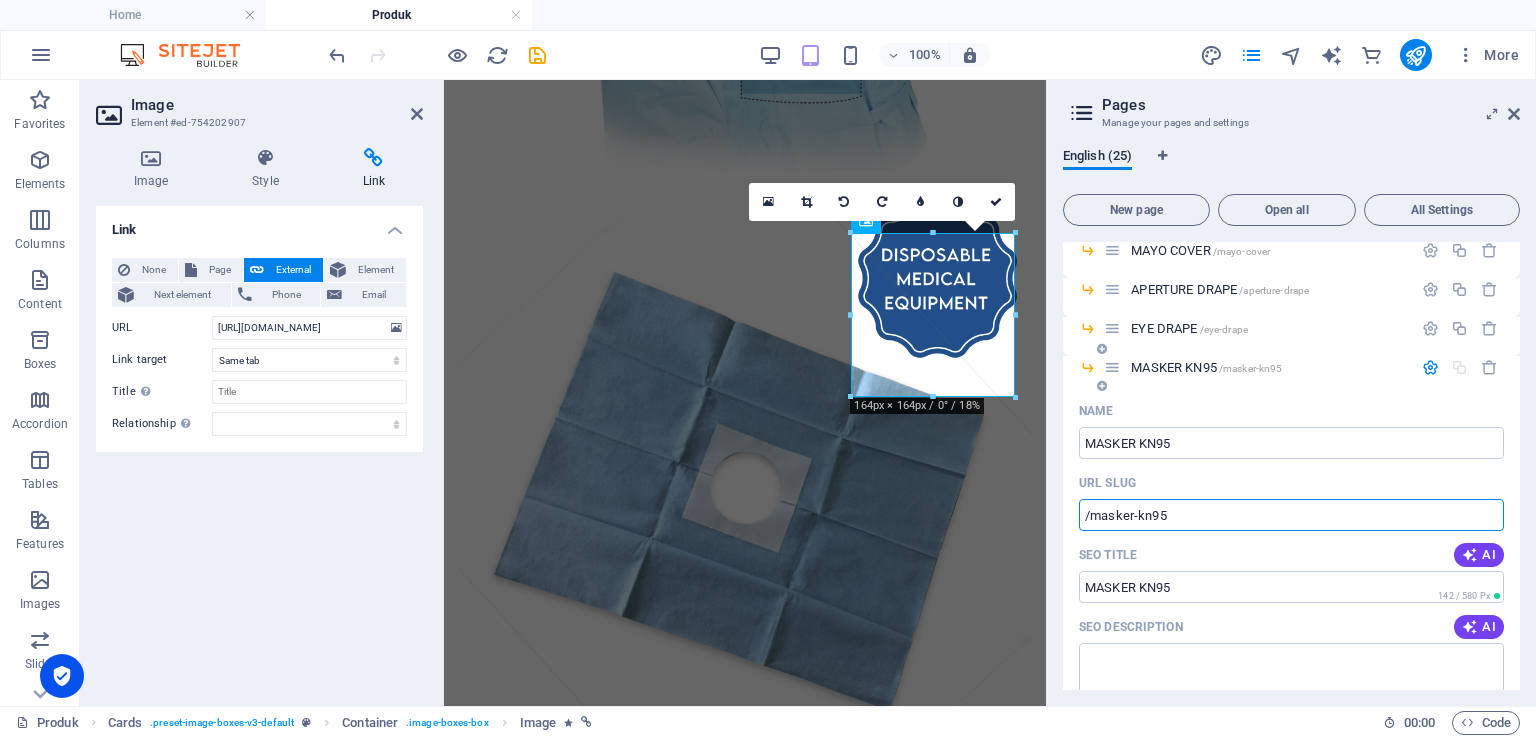 scroll, scrollTop: 536, scrollLeft: 0, axis: vertical 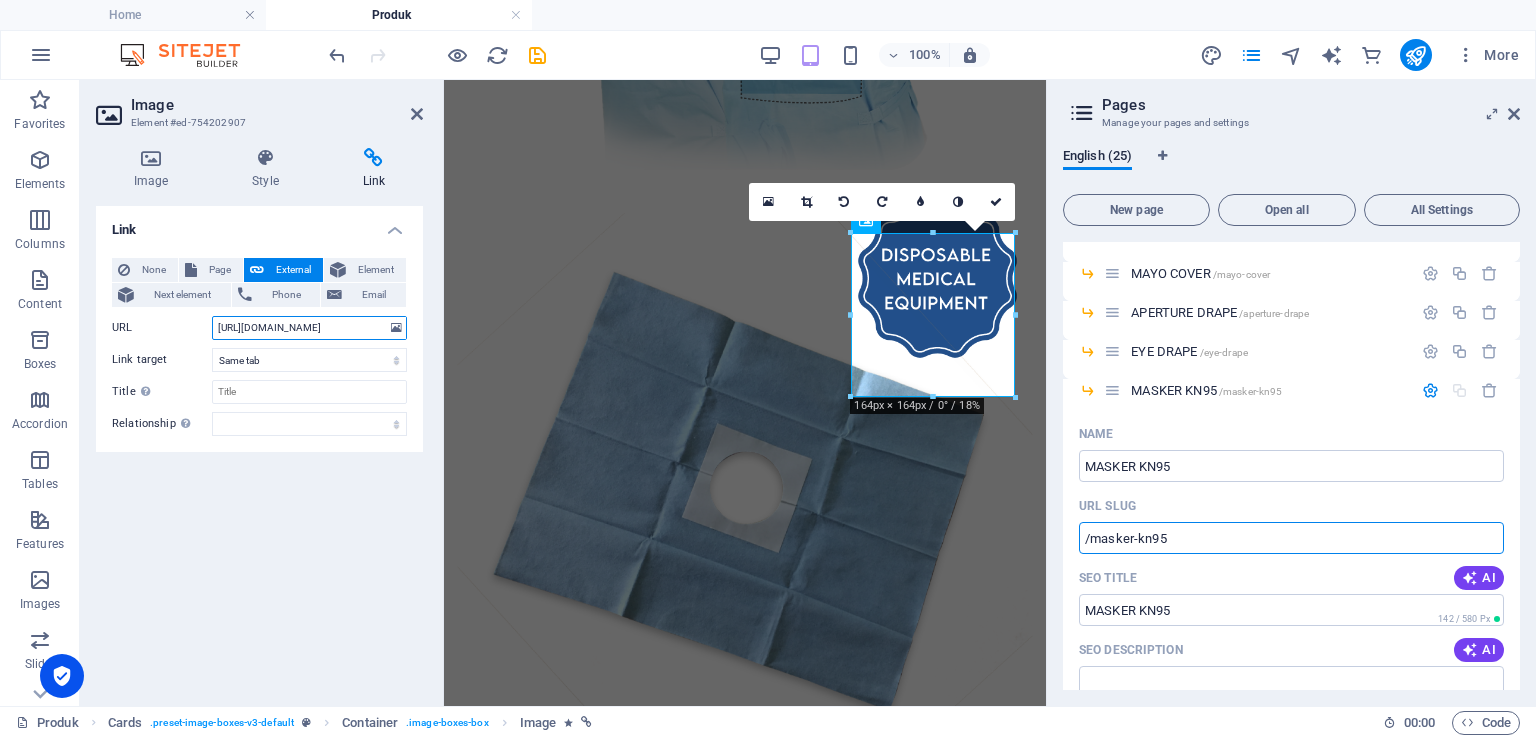click on "[URL][DOMAIN_NAME]" at bounding box center (309, 328) 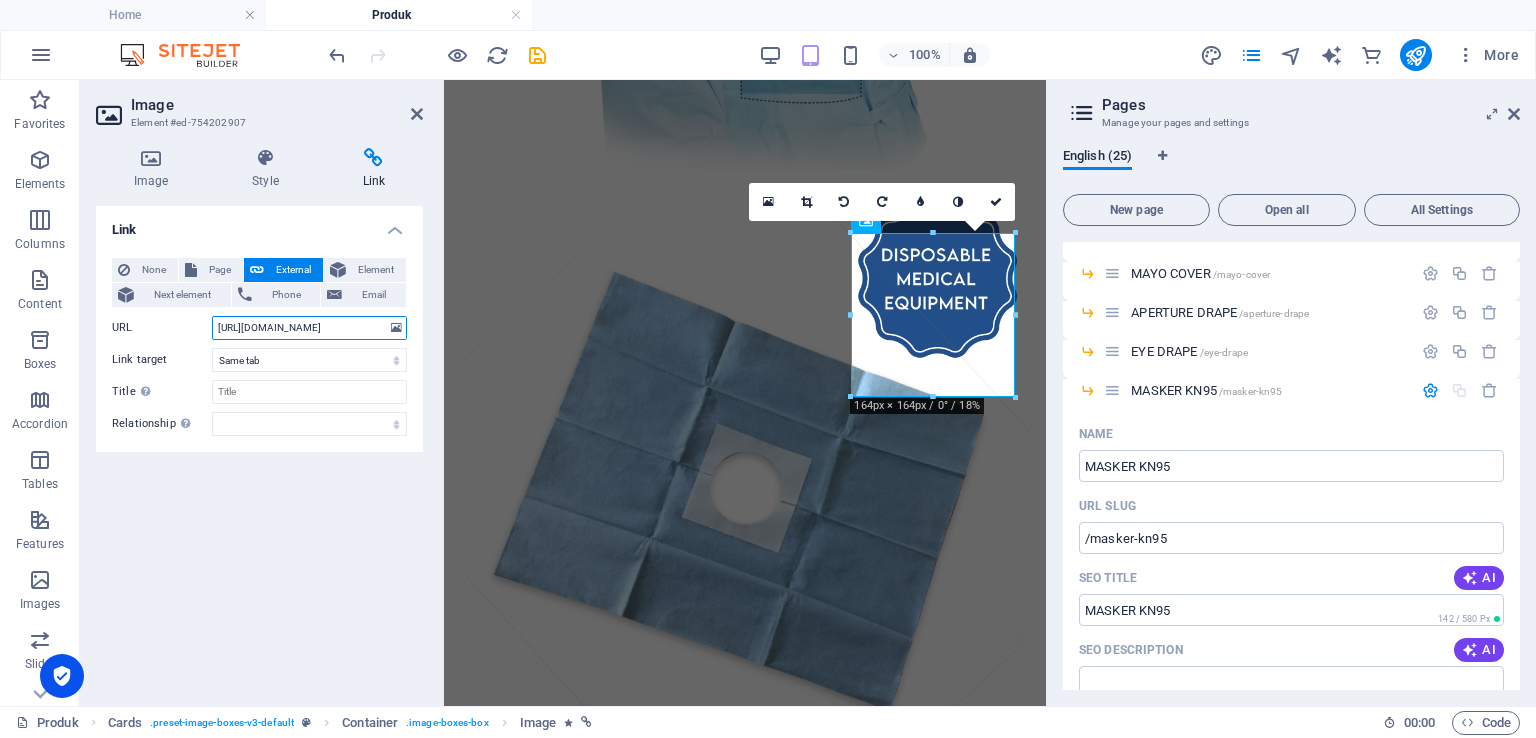 paste on "/masker-kn95" 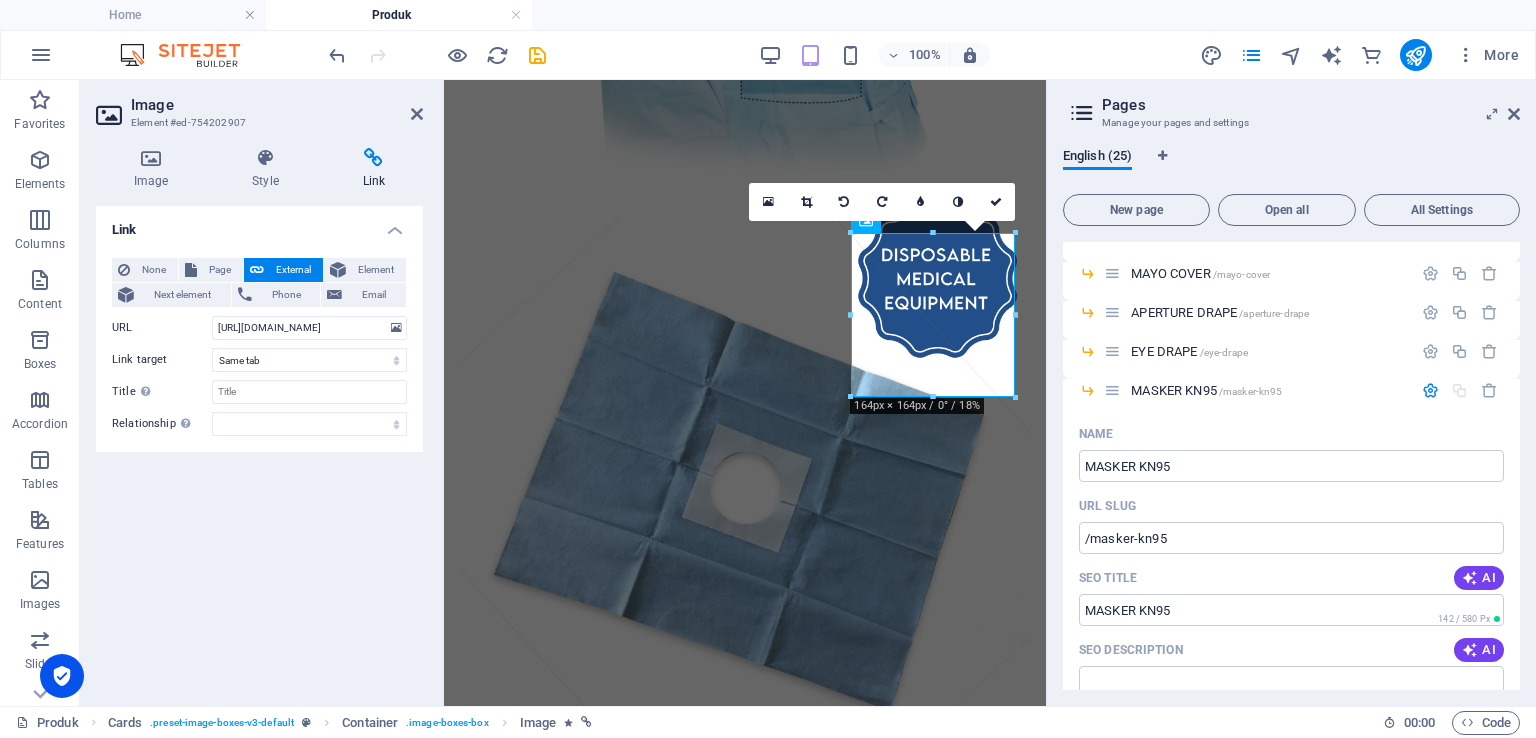 click on "Link None Page External Element Next element Phone Email Page Home About us Lini Bisnis Produk -- INFUSION SET -- BLOOD TRANSFUSION SET -- PENCIL CAUTER -- ALCOHOL SWAB -- KASA HIDROFIL -- ENDOTRACHEAL TUBE -- SURGICAL GOWN -- STERILIZATION WRAP -- MAYO COVER -- APERTURE DRAPE -- EYE DRAPE -- MASKER KN95 -- INSTRUMENT TABEL COVER -- LAMINATED SHEET Gallery Contact Karier Legal Notice Privacy Element
URL https://anaramedical.co.id//masker-kn95 Phone Email Link target New tab Same tab Overlay Title Additional link description, should not be the same as the link text. The title is most often shown as a tooltip text when the mouse moves over the element. Leave empty if uncertain. Relationship Sets the  relationship of this link to the link target . For example, the value "nofollow" instructs search engines not to follow the link. Can be left empty. alternate author bookmark external help license next nofollow noreferrer noopener prev search tag" at bounding box center (259, 448) 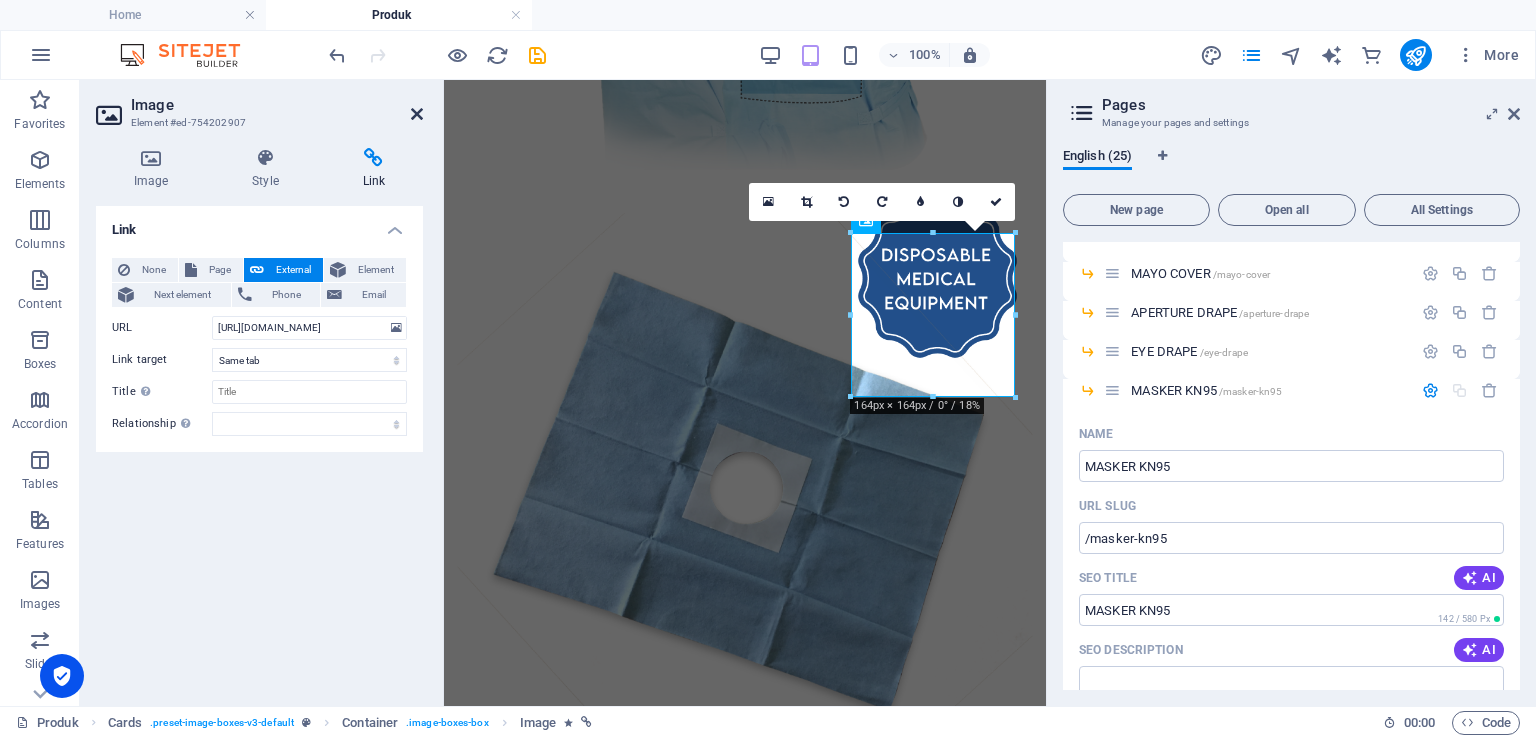 drag, startPoint x: 417, startPoint y: 109, endPoint x: 354, endPoint y: 22, distance: 107.415085 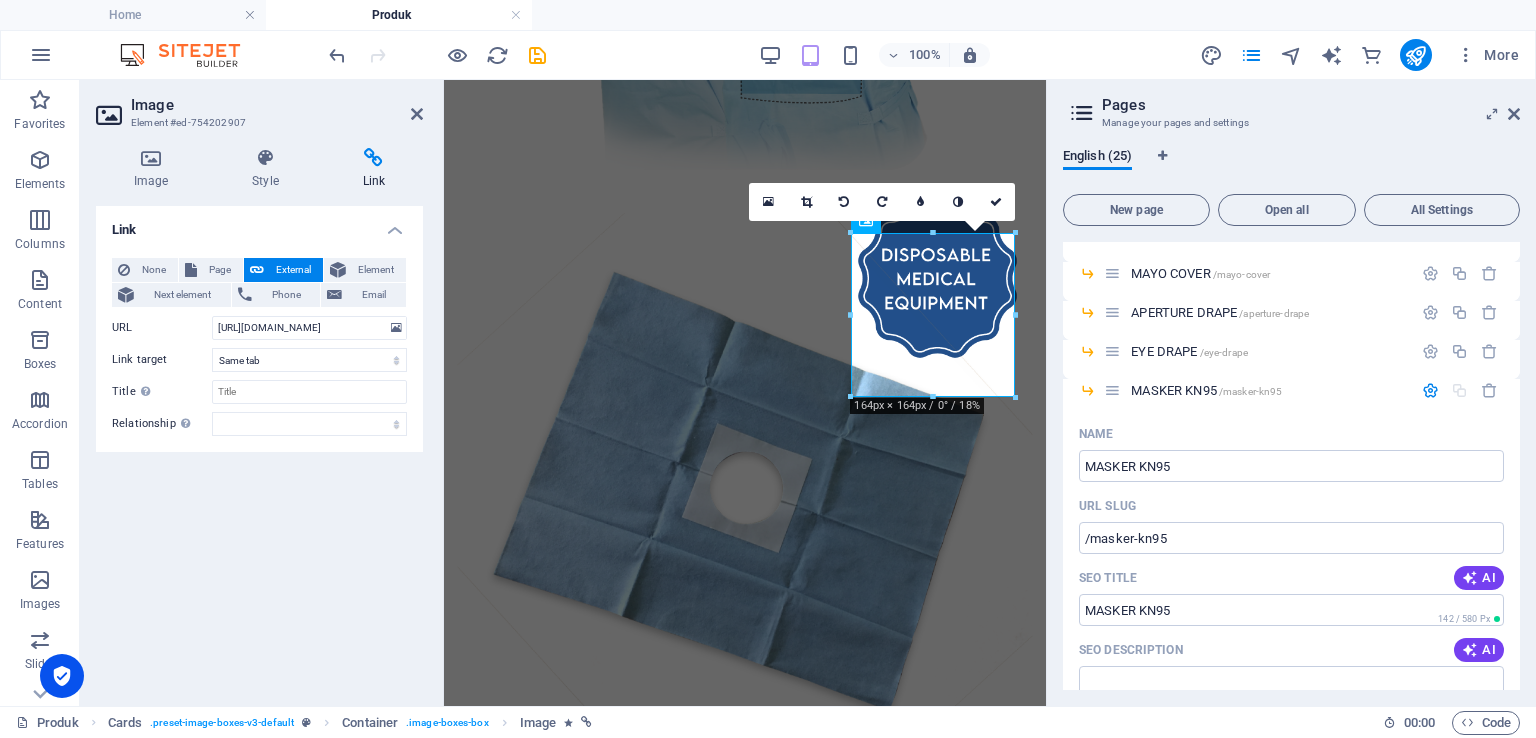 scroll, scrollTop: 2600, scrollLeft: 0, axis: vertical 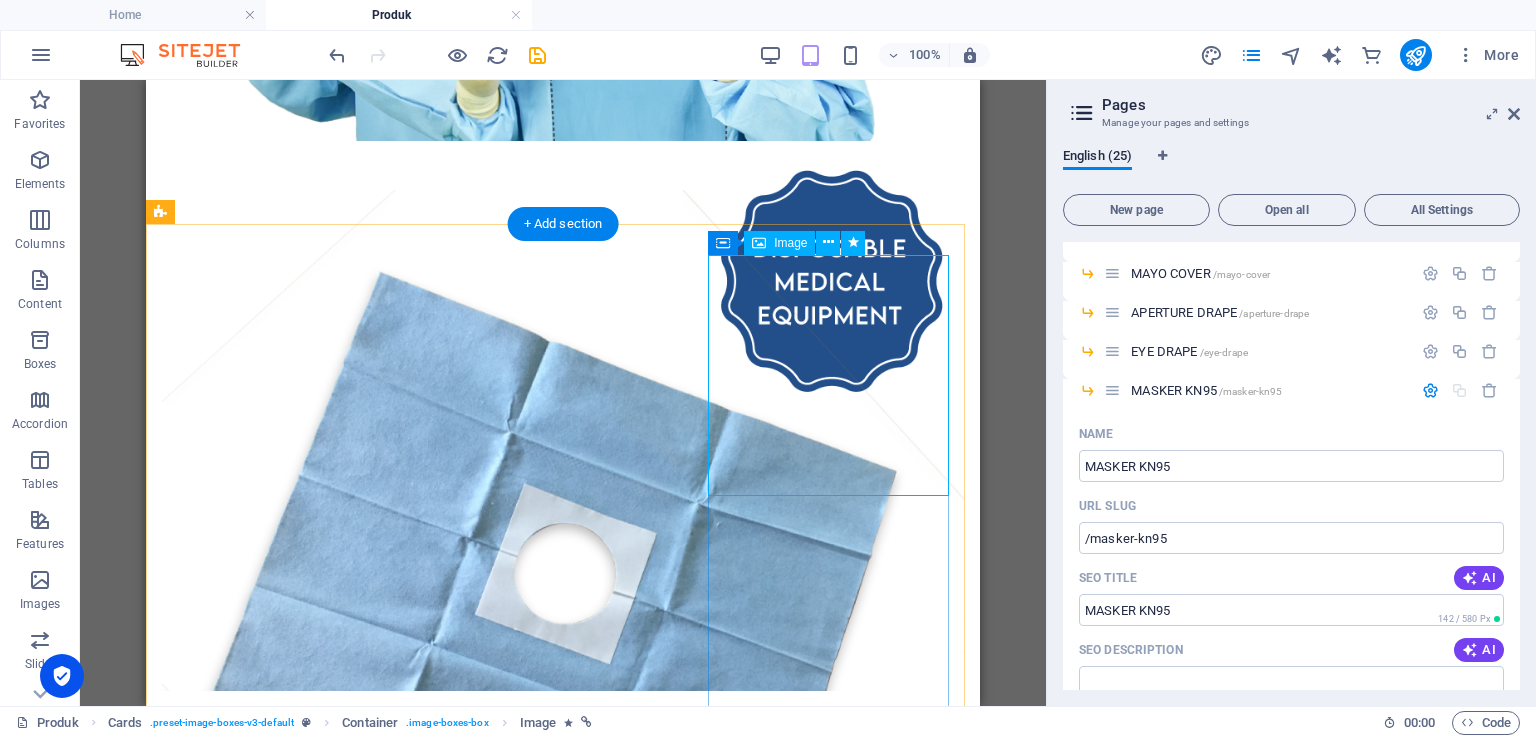 click at bounding box center [563, 3095] 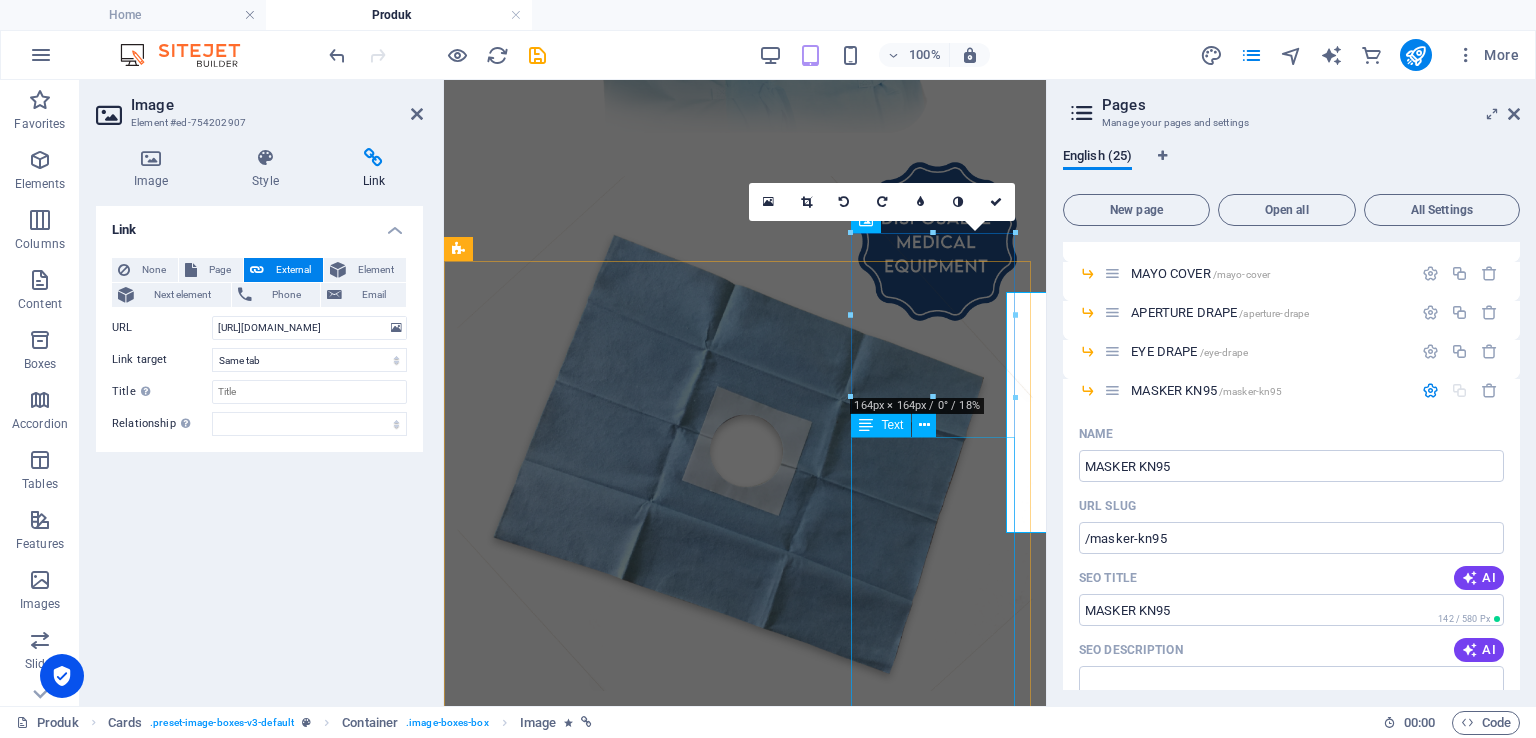 scroll, scrollTop: 2563, scrollLeft: 0, axis: vertical 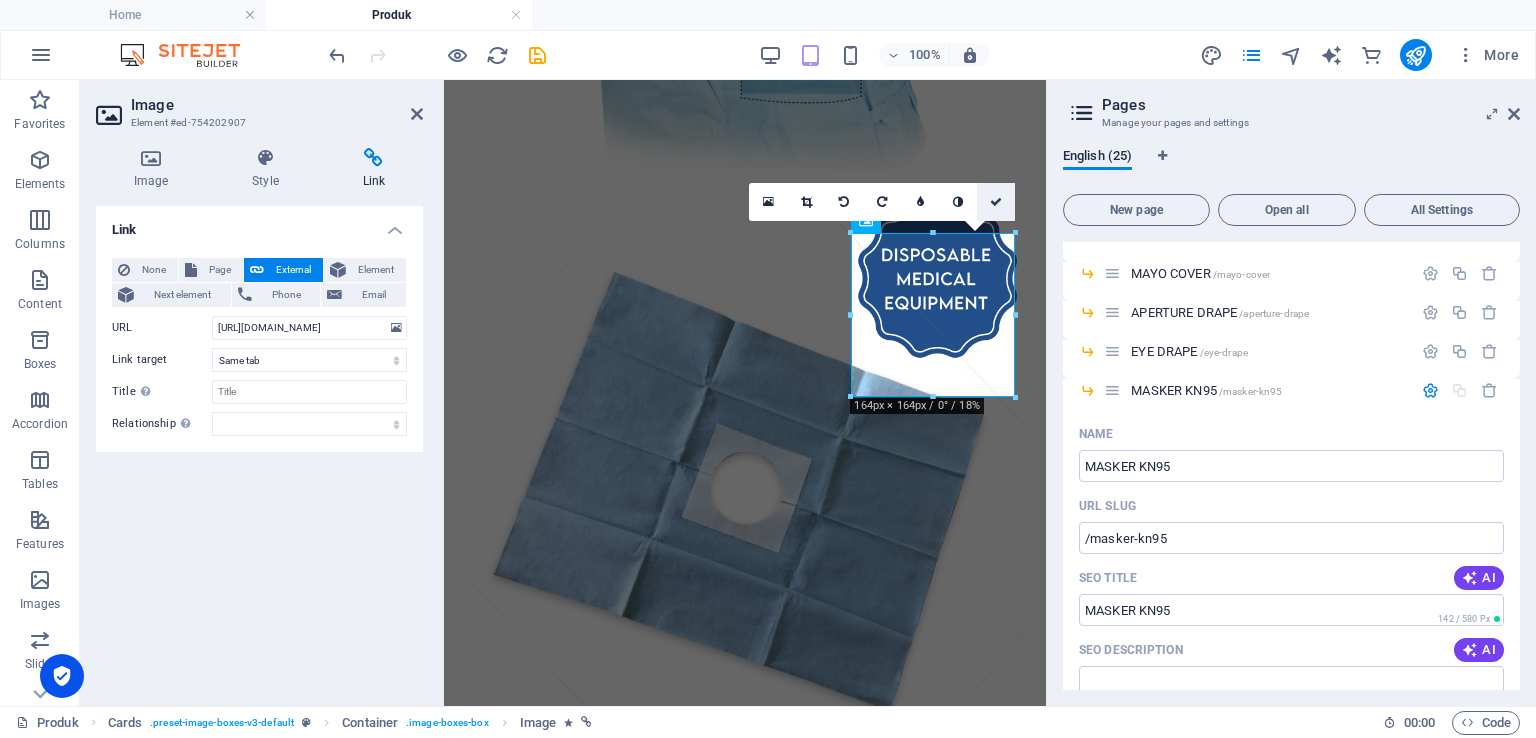 click at bounding box center [996, 202] 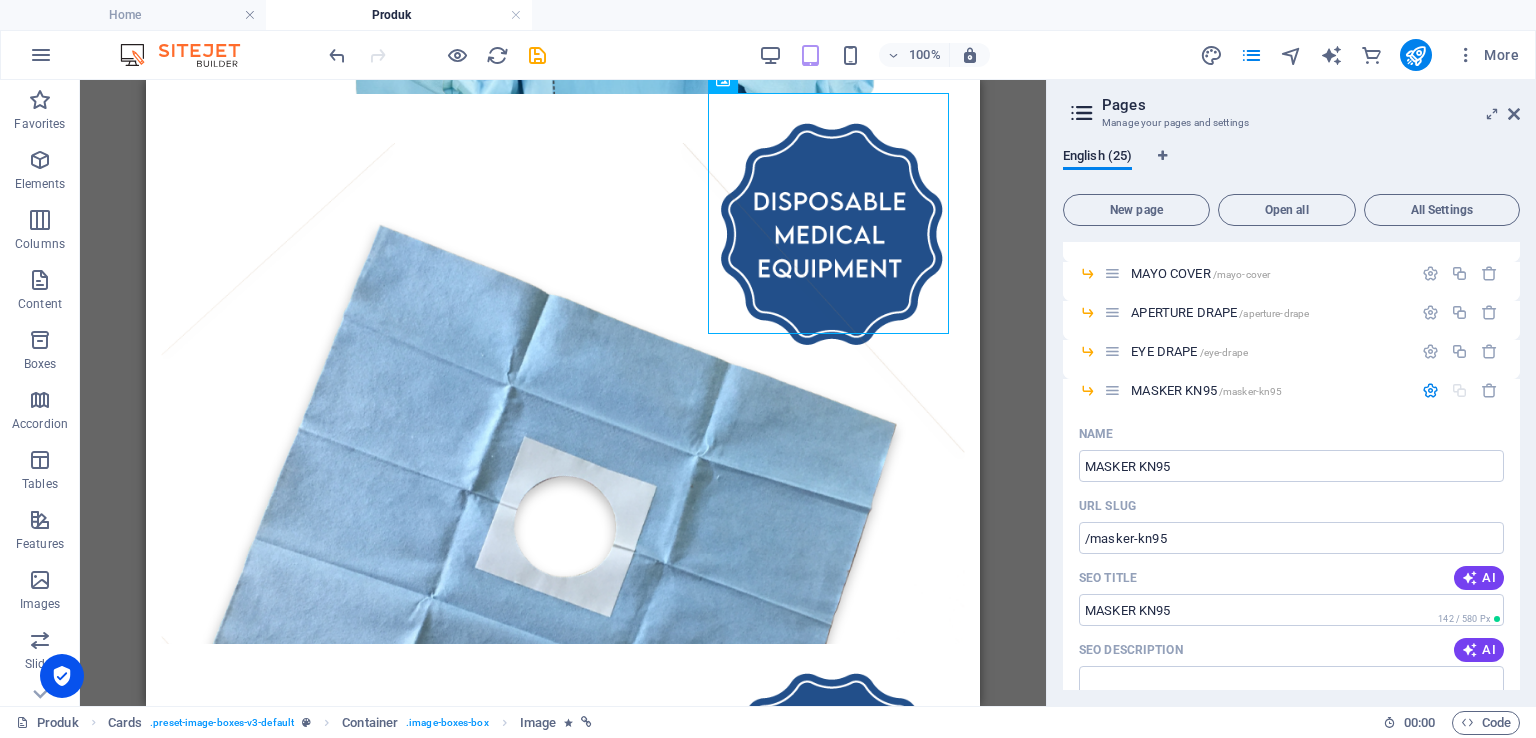 scroll, scrollTop: 2600, scrollLeft: 0, axis: vertical 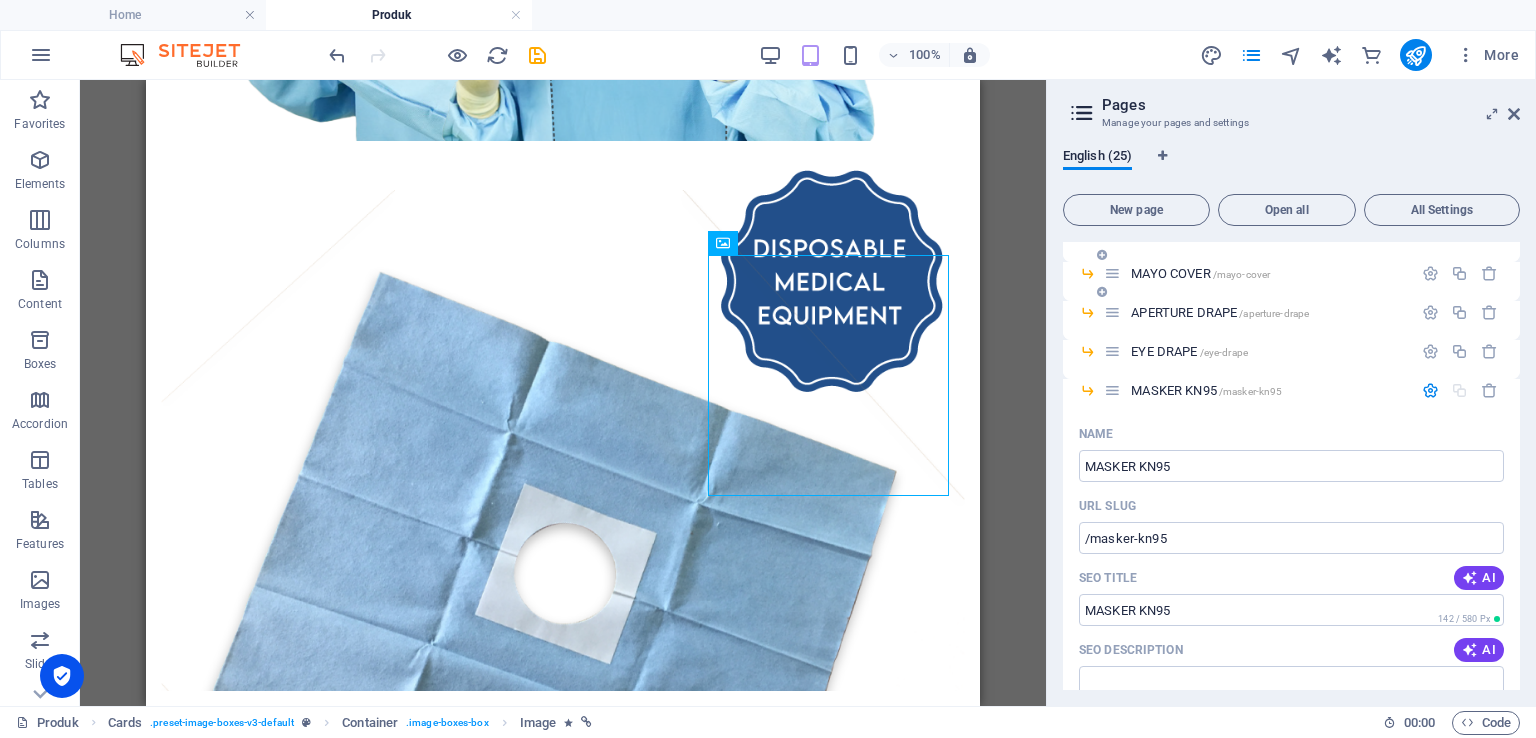 click on "MAYO COVER /mayo-cover" at bounding box center (1258, 273) 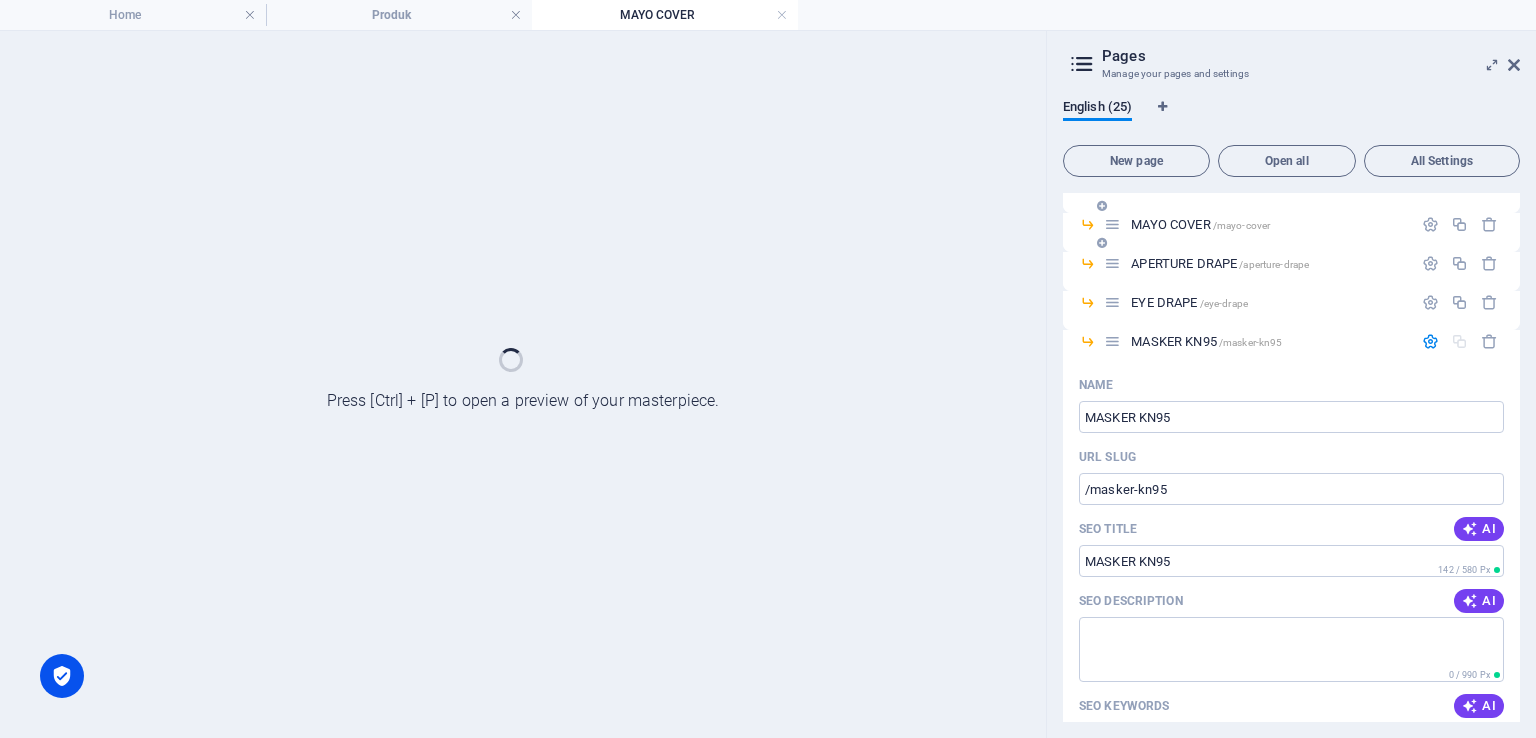 scroll, scrollTop: 0, scrollLeft: 0, axis: both 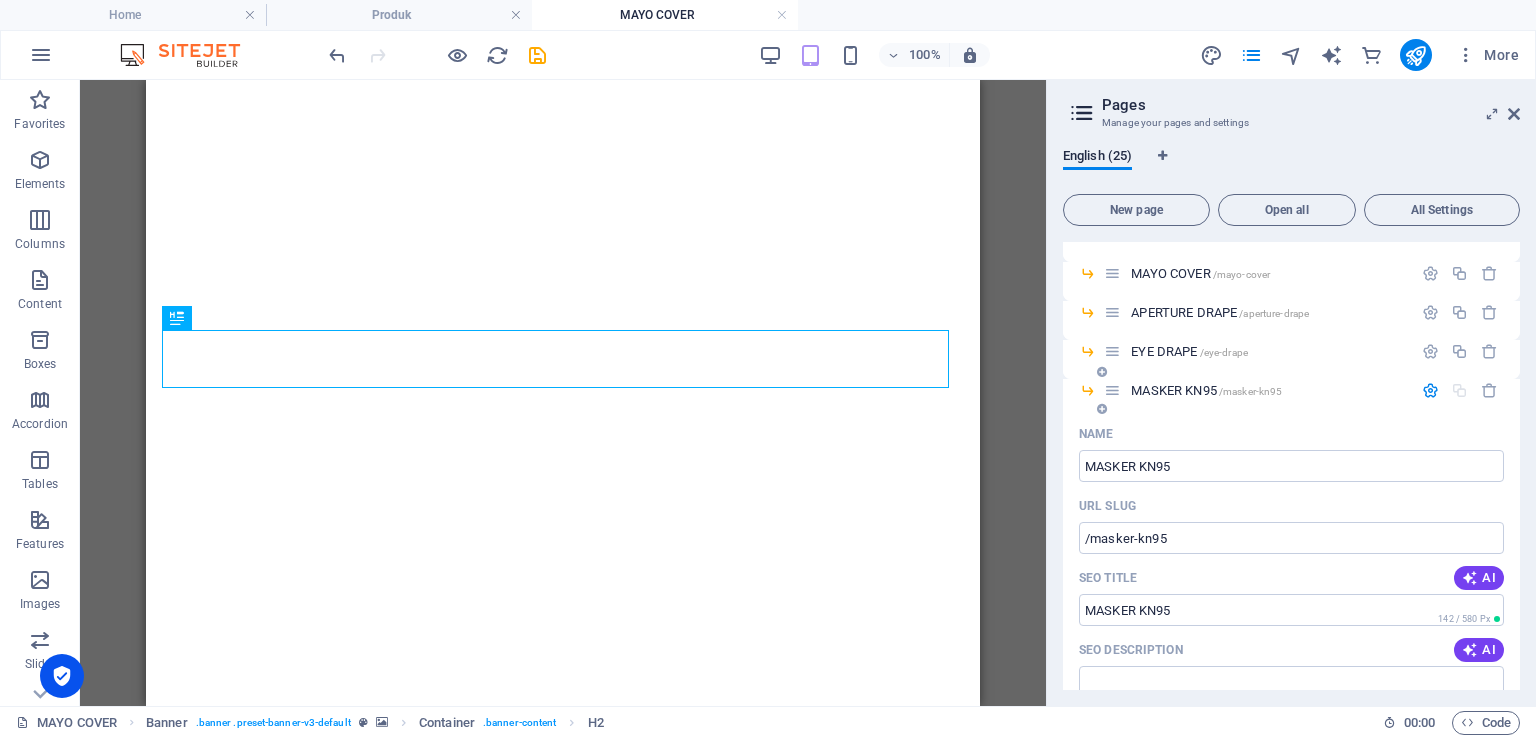 click on "MASKER KN95 /masker-kn95" at bounding box center (1206, 390) 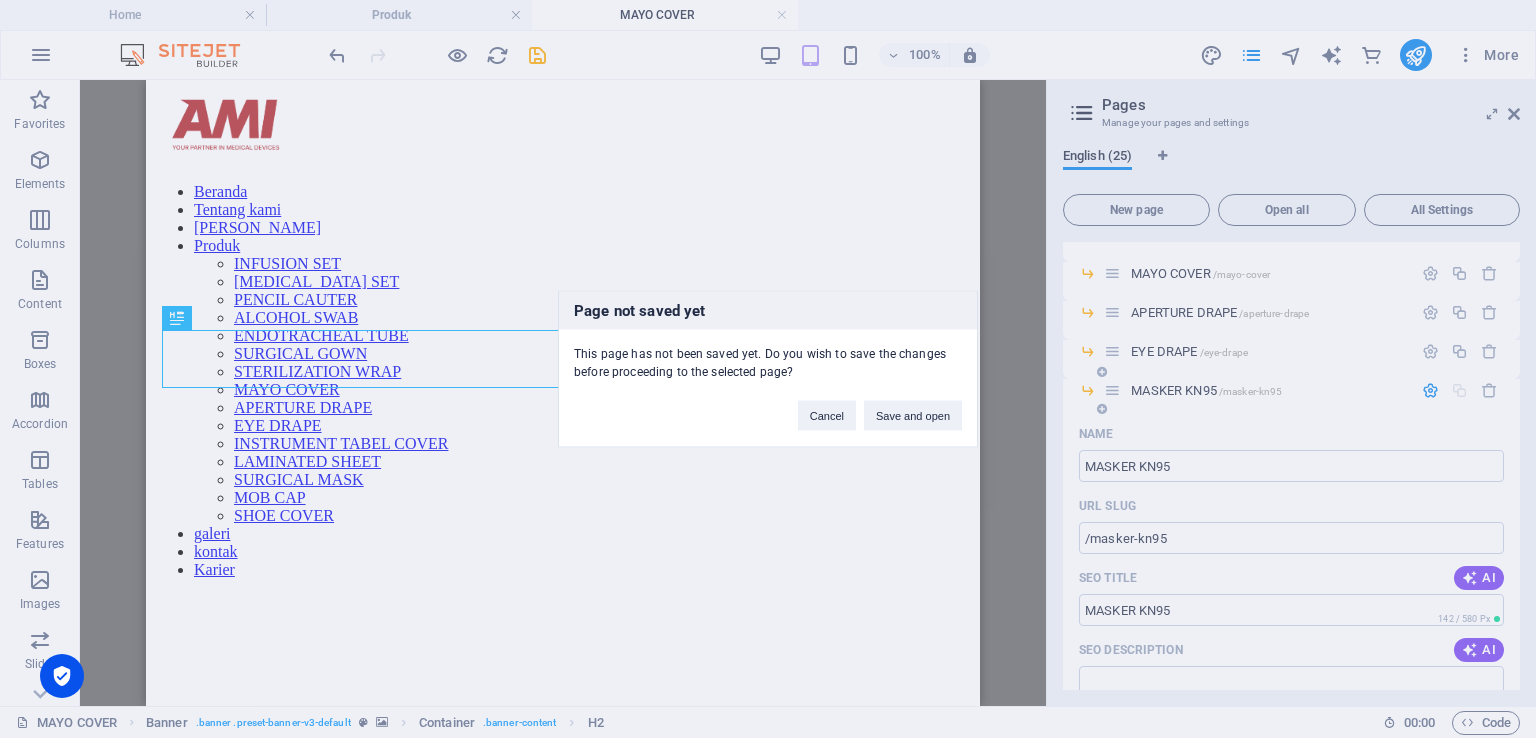 scroll, scrollTop: 0, scrollLeft: 0, axis: both 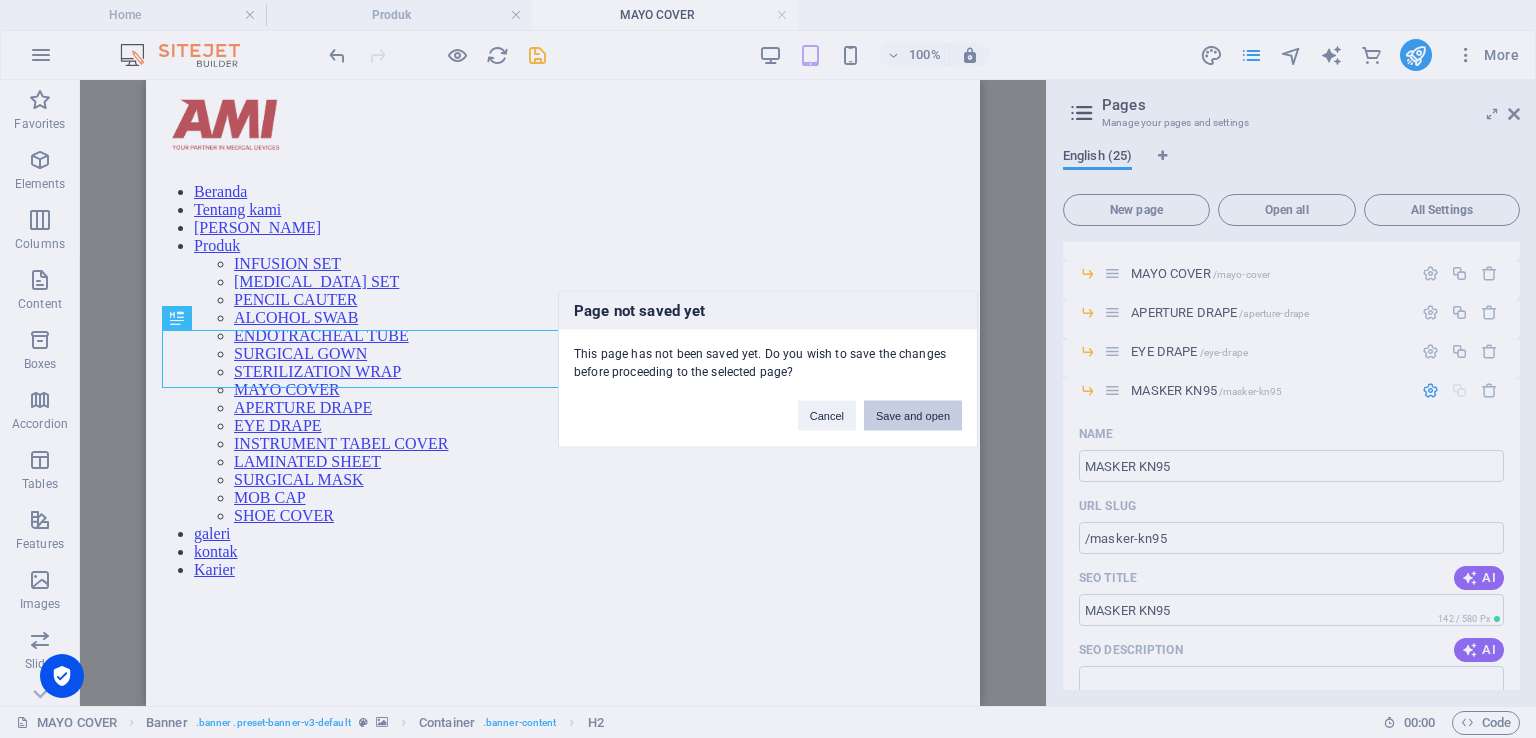 click on "Save and open" at bounding box center [913, 416] 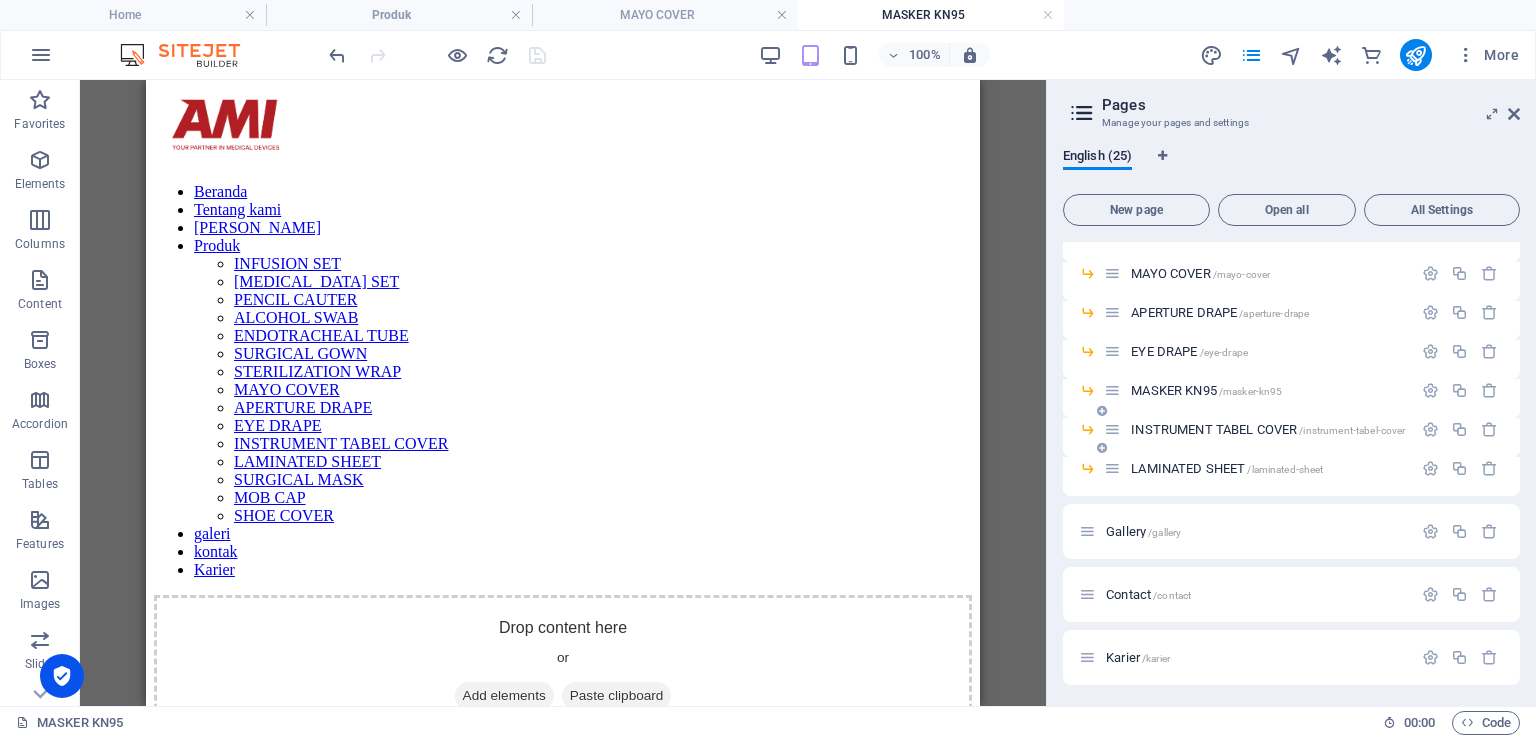 scroll, scrollTop: 0, scrollLeft: 0, axis: both 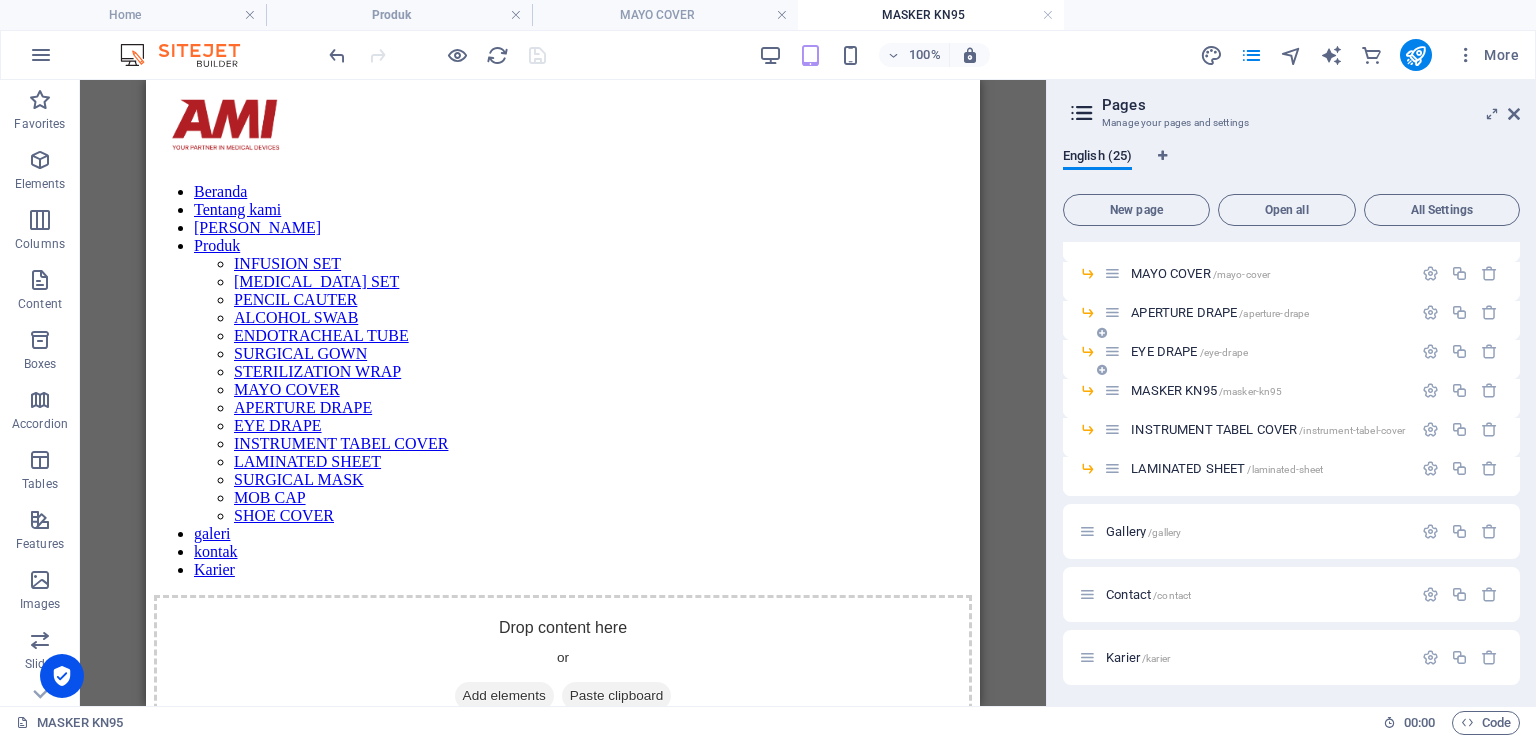 click on "EYE DRAPE /eye-drape" at bounding box center (1189, 351) 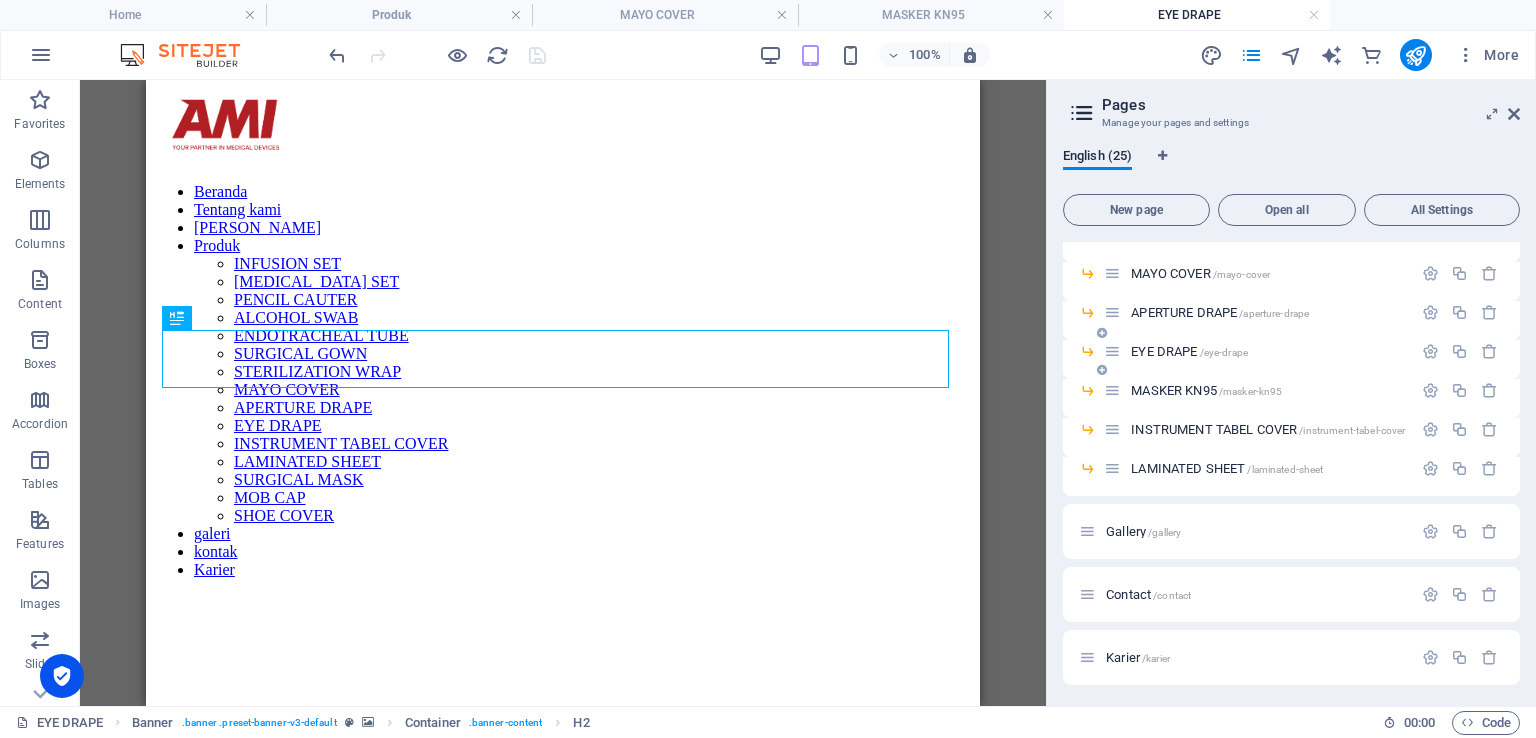 scroll, scrollTop: 0, scrollLeft: 0, axis: both 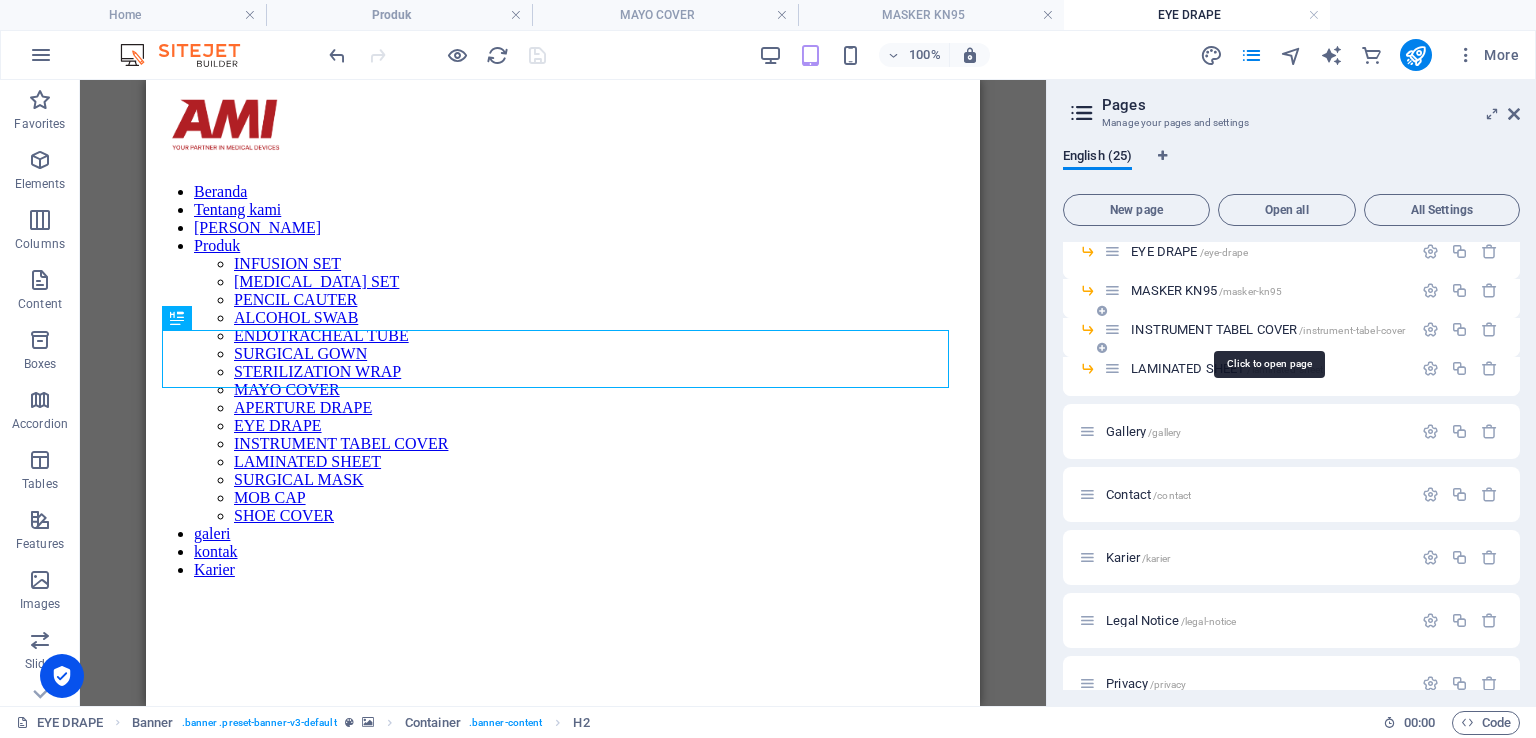 click on "INSTRUMENT TABEL COVER /instrument-tabel-cover" at bounding box center [1268, 329] 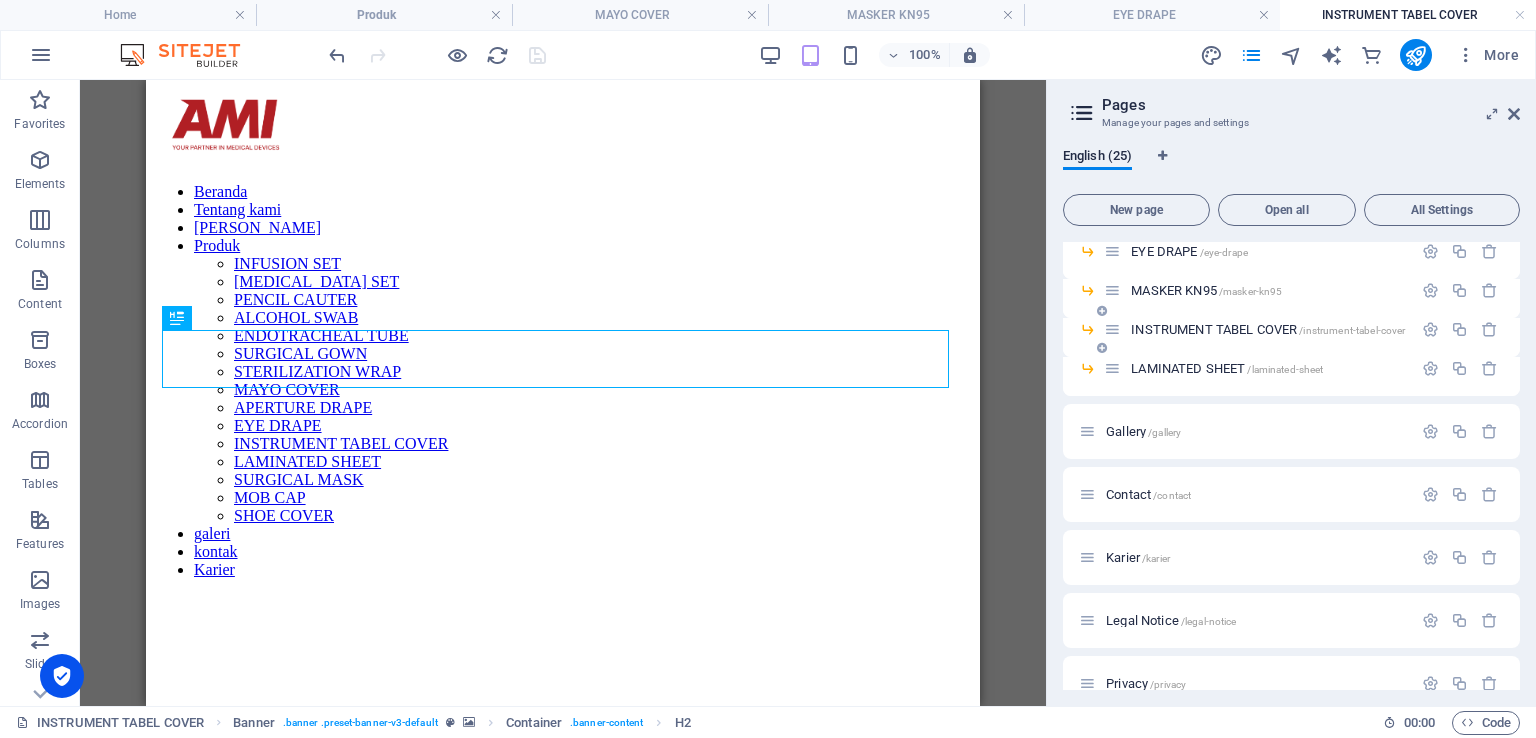 scroll, scrollTop: 0, scrollLeft: 0, axis: both 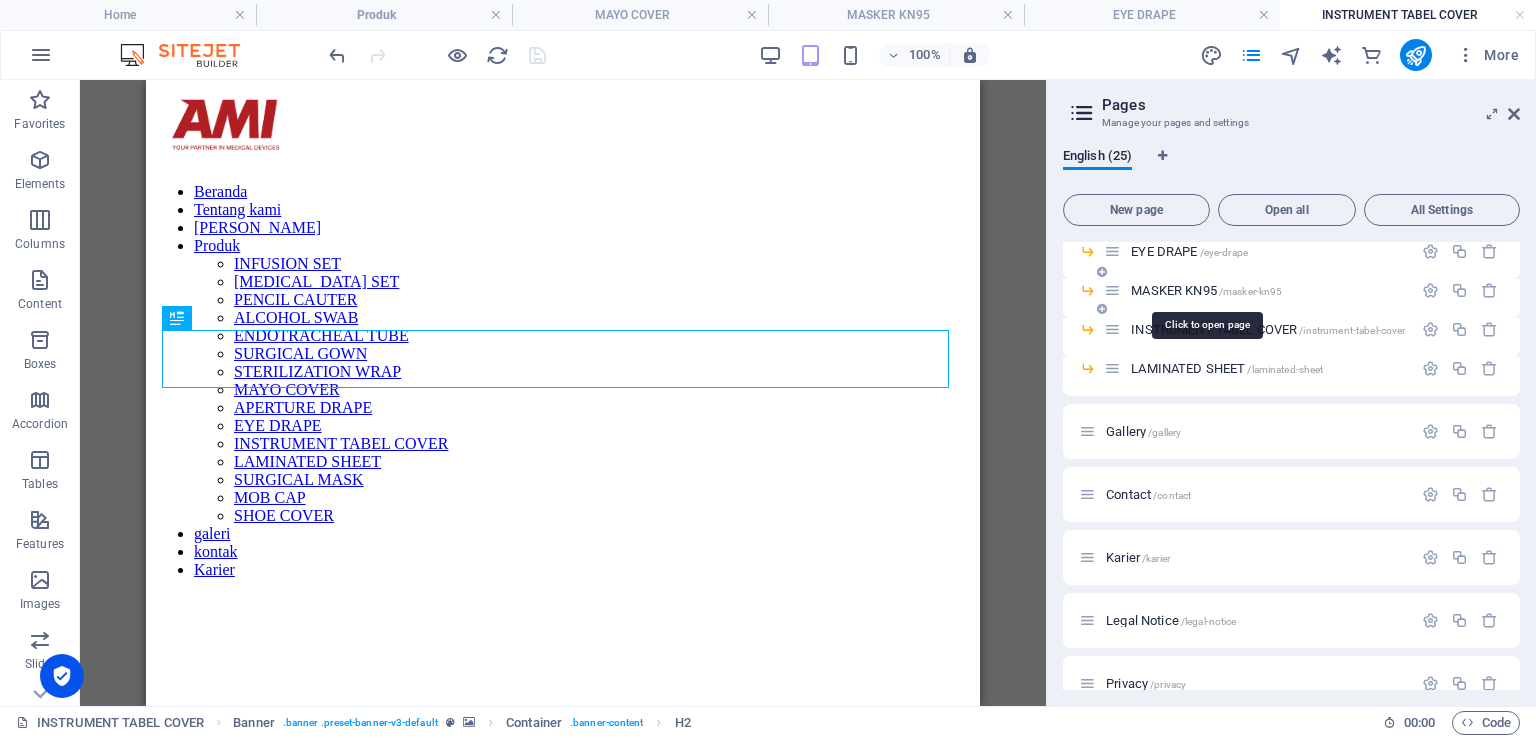 click on "MASKER KN95 /masker-kn95" at bounding box center [1206, 290] 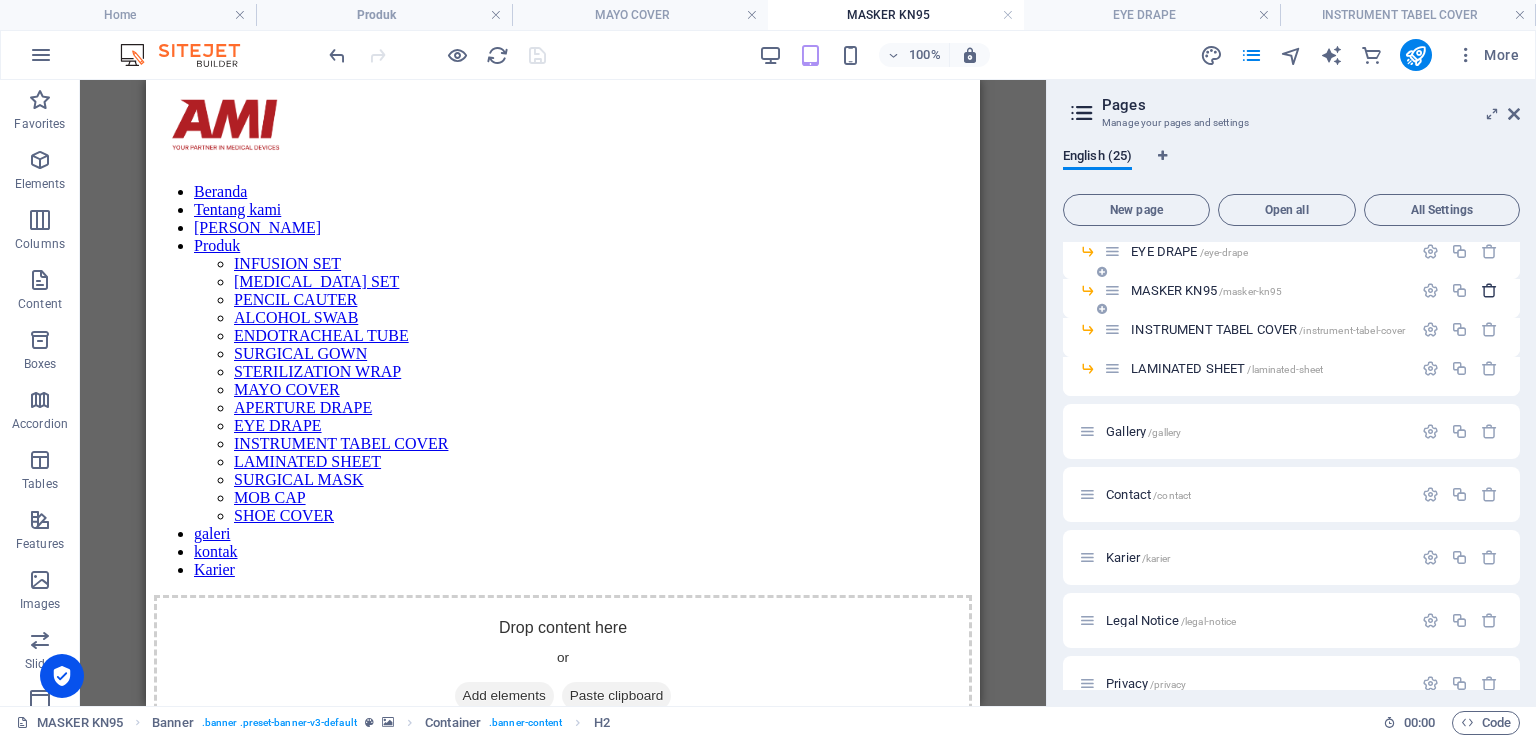 click at bounding box center (1489, 290) 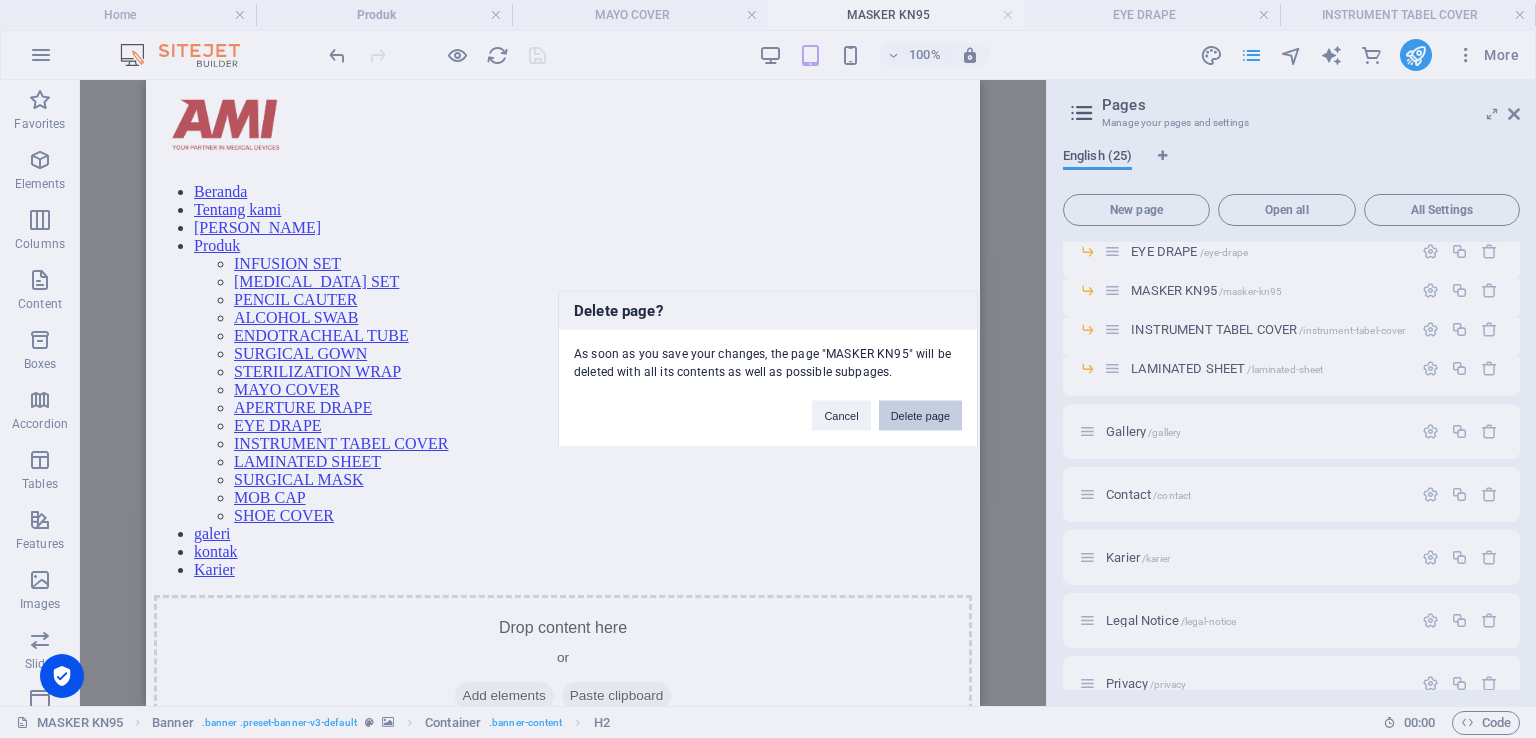 click on "Delete page" at bounding box center [920, 416] 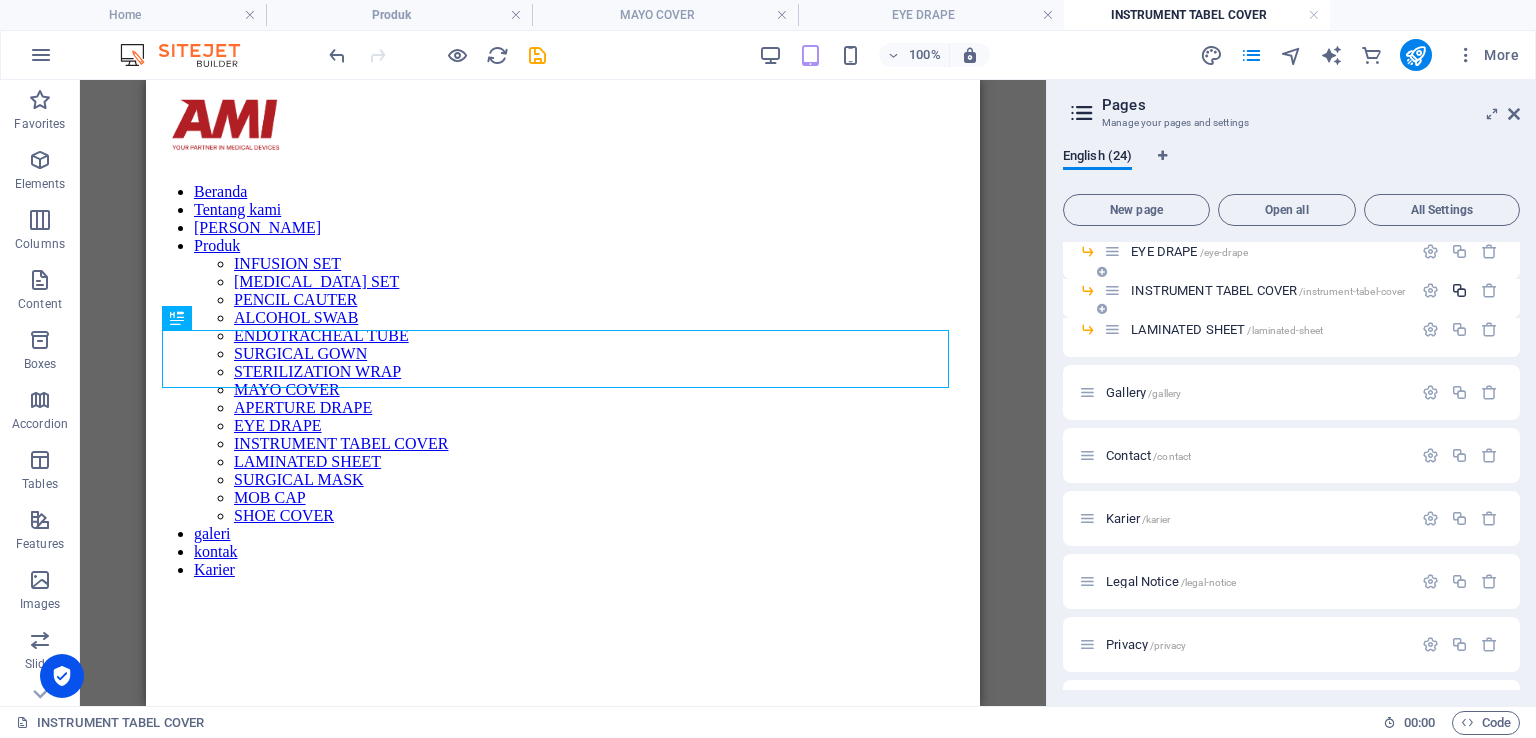 click at bounding box center [1459, 290] 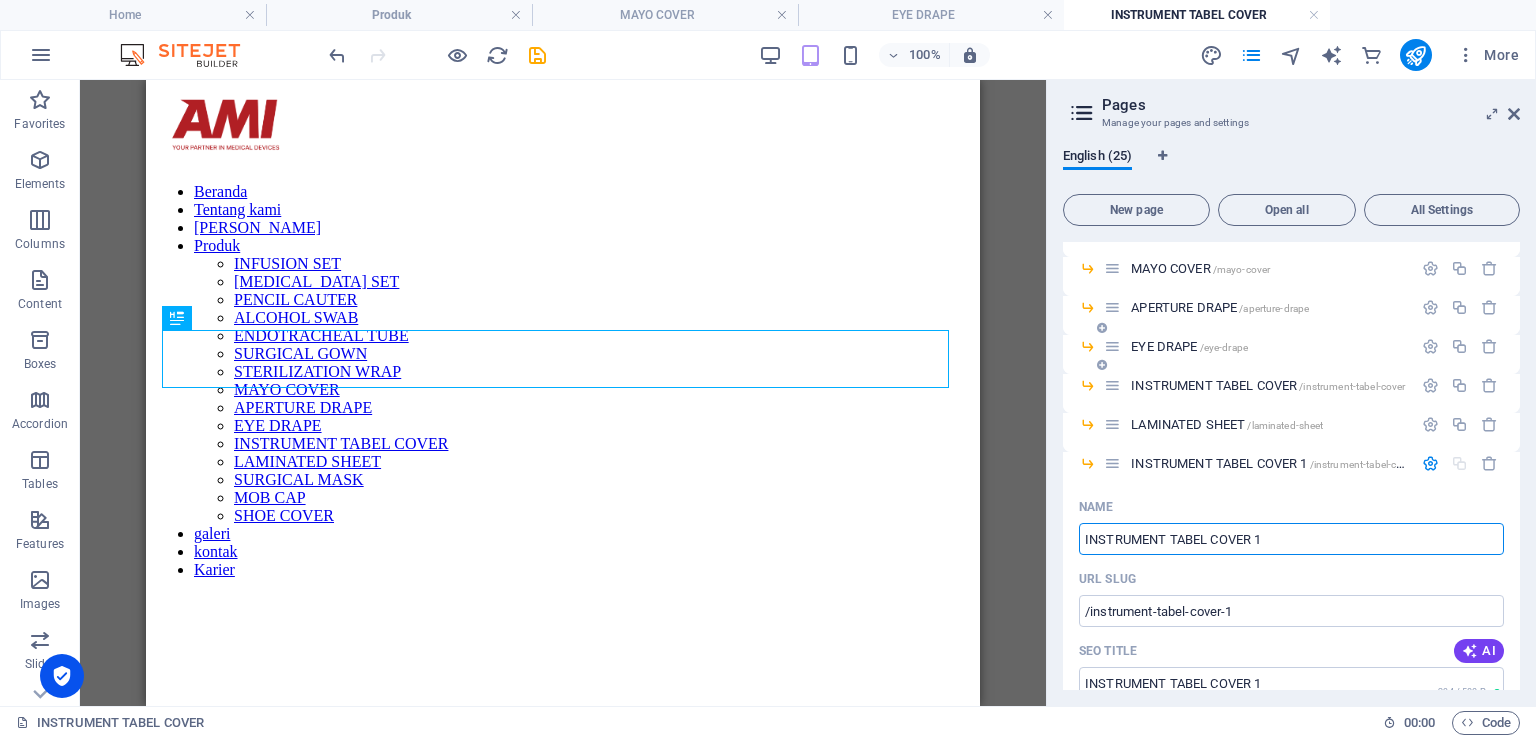 scroll, scrollTop: 536, scrollLeft: 0, axis: vertical 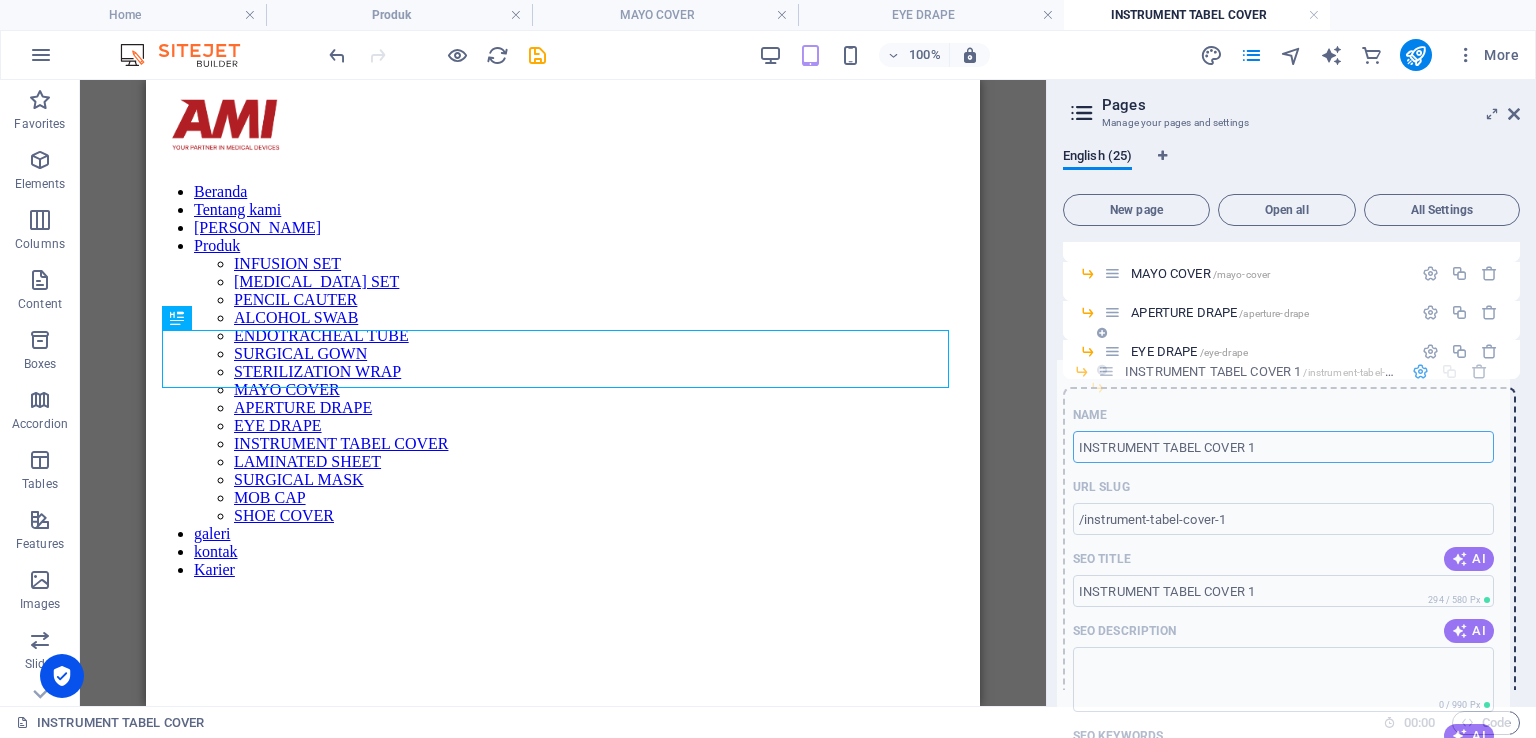 drag, startPoint x: 1113, startPoint y: 465, endPoint x: 1107, endPoint y: 361, distance: 104.172935 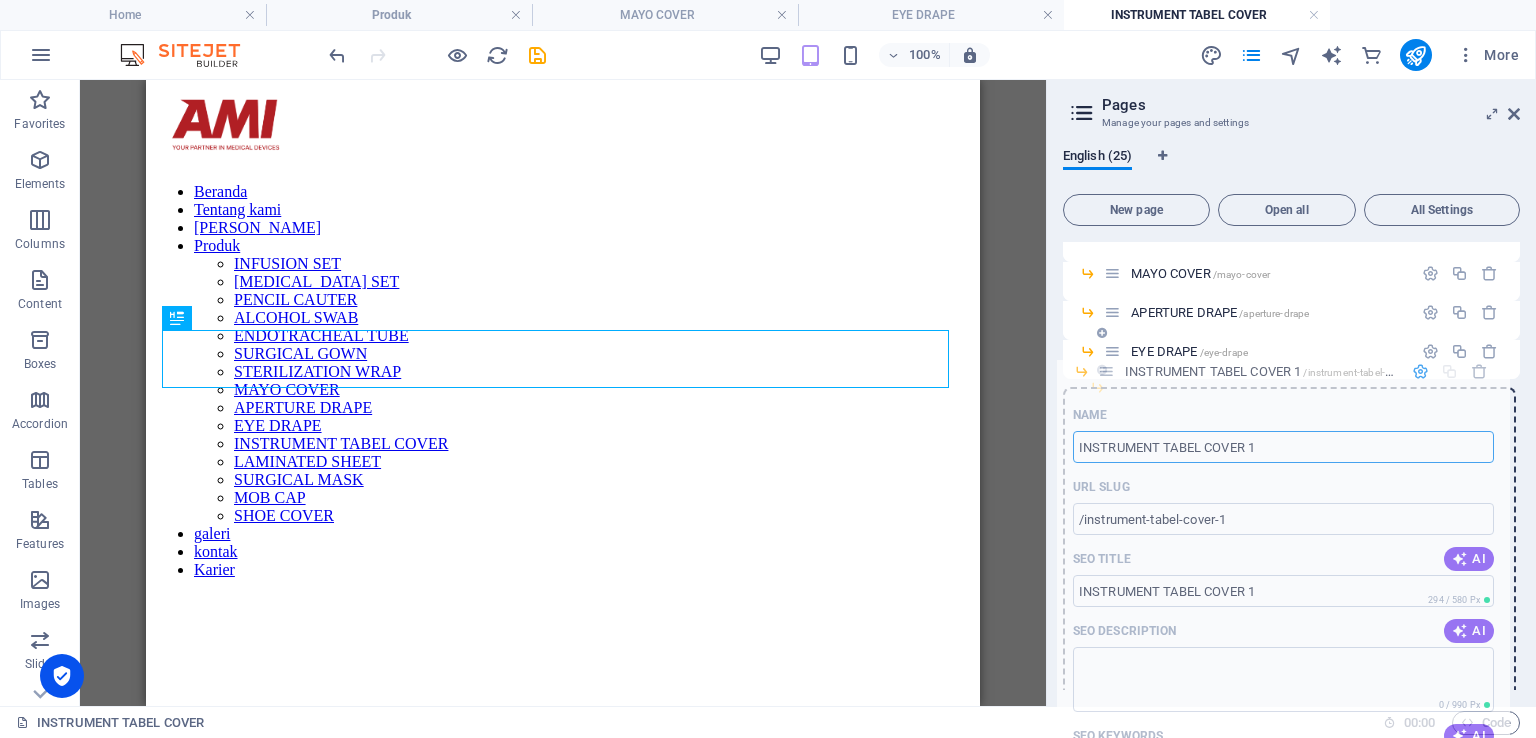 click on "Home / About us /about-us Lini Bisnis /lini-bisnis Produk /produk INFUSION SET /infusion-set BLOOD TRANSFUSION SET /blood-transfusion-set PENCIL CAUTER /pencil-cauter ALCOHOL SWAB /alcohol-swab KASA HIDROFIL /kasa-hidrofil ENDOTRACHEAL TUBE /endotracheal-tube SURGICAL GOWN /surgical-gown-16 STERILIZATION WRAP /surgical-gown MAYO COVER /mayo-cover APERTURE DRAPE /aperture-drape EYE DRAPE /eye-drape INSTRUMENT TABEL COVER /instrument-tabel-cover LAMINATED SHEET /laminated-sheet INSTRUMENT TABEL COVER 1 /instrument-tabel-cover-1 Name INSTRUMENT TABEL COVER 1 ​ URL SLUG /instrument-tabel-cover-1 ​ SEO Title AI INSTRUMENT TABEL COVER 1 ​ 294 / 580 Px SEO Description AI ​ 0 / 990 Px SEO Keywords AI ​ Settings Menu Noindex Preview Mobile Desktop www.example.com ... instrument-tabel-cover-1 INSTRUMENT TABEL COVER 1 Meta tags ​ Preview Image (Open Graph) Drag files here, click to choose files or select files from Files or our free stock photos & videos More Settings Gallery /gallery Contact /contact Karier" at bounding box center (1291, 302) 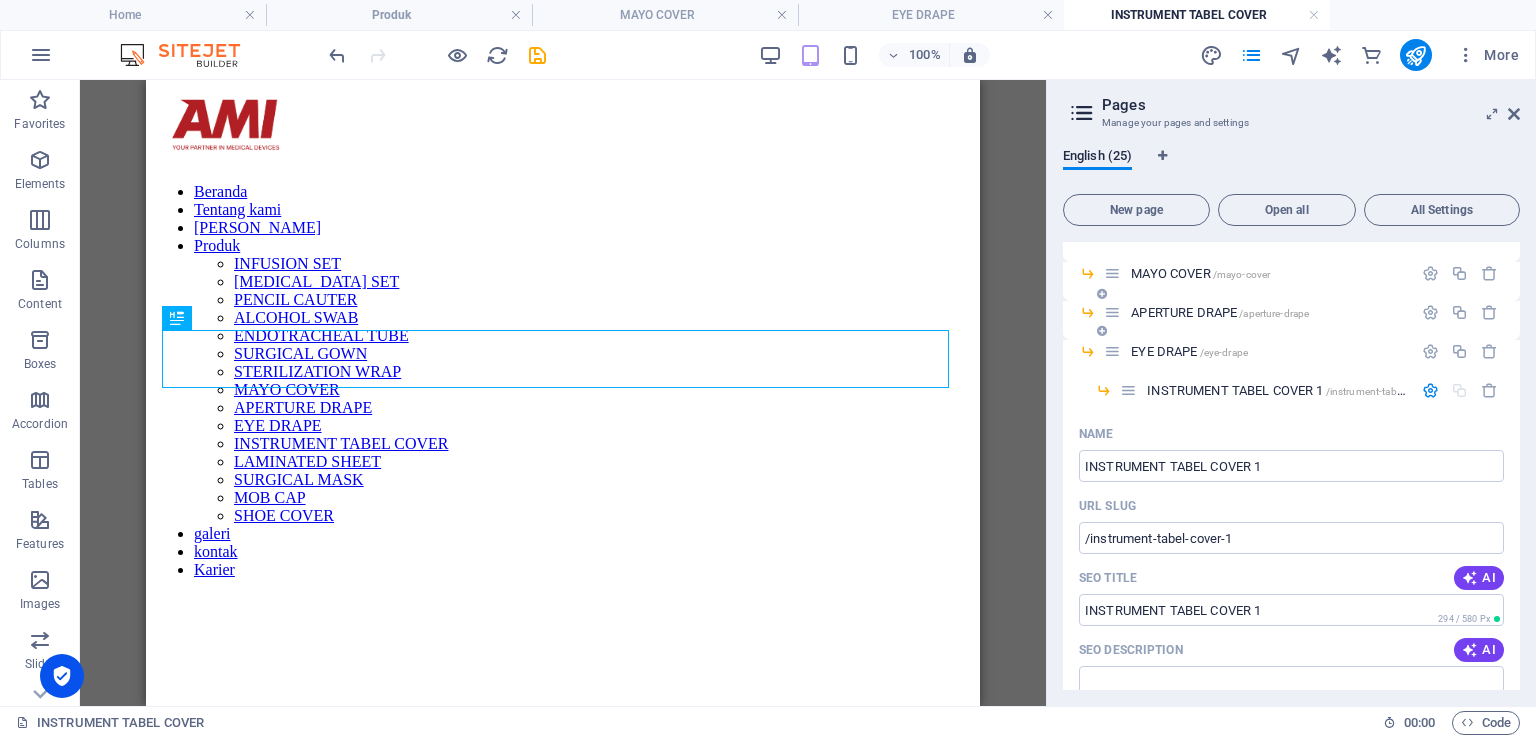 click on "APERTURE DRAPE /aperture-drape" at bounding box center [1268, 312] 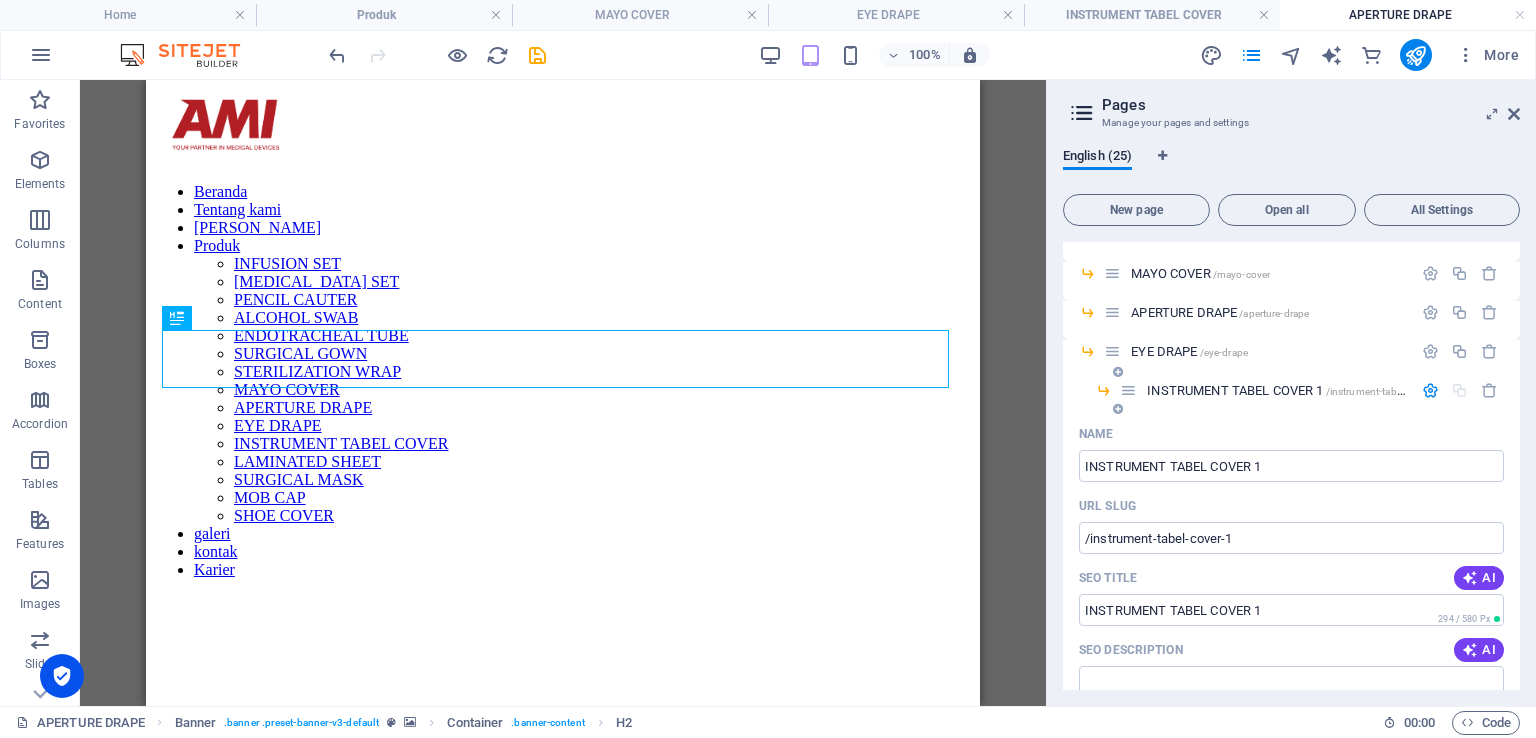 scroll, scrollTop: 0, scrollLeft: 0, axis: both 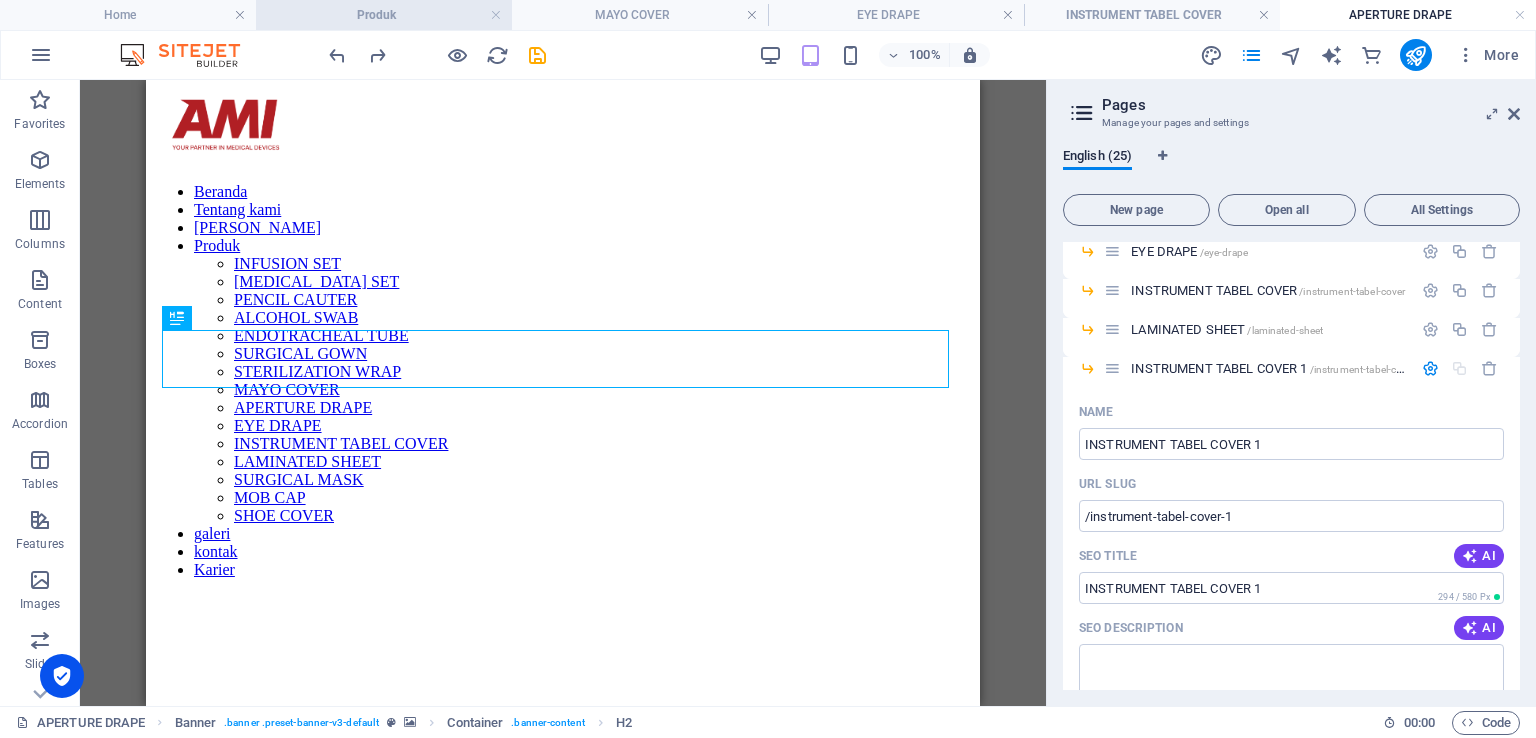 click on "Produk" at bounding box center (384, 15) 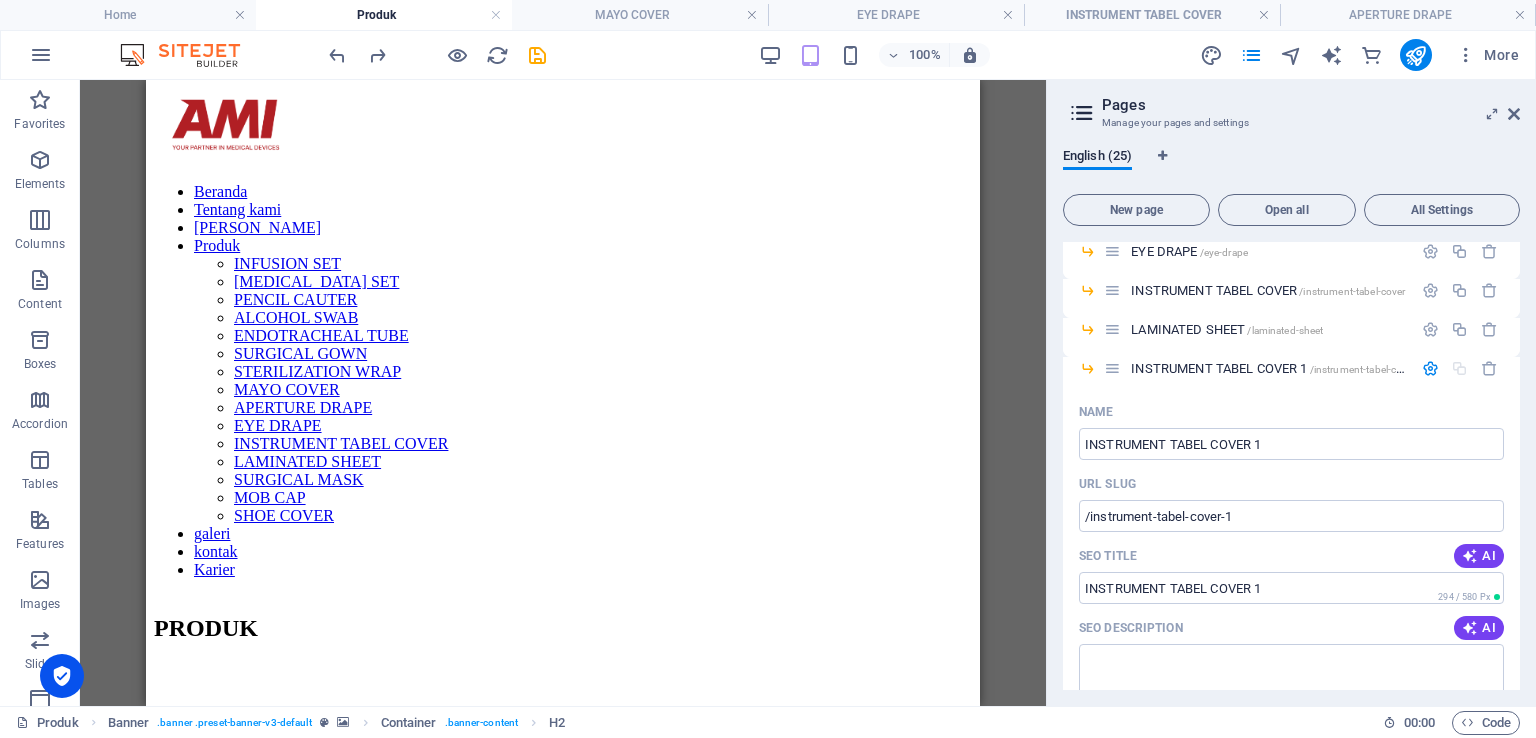 scroll, scrollTop: 2640, scrollLeft: 0, axis: vertical 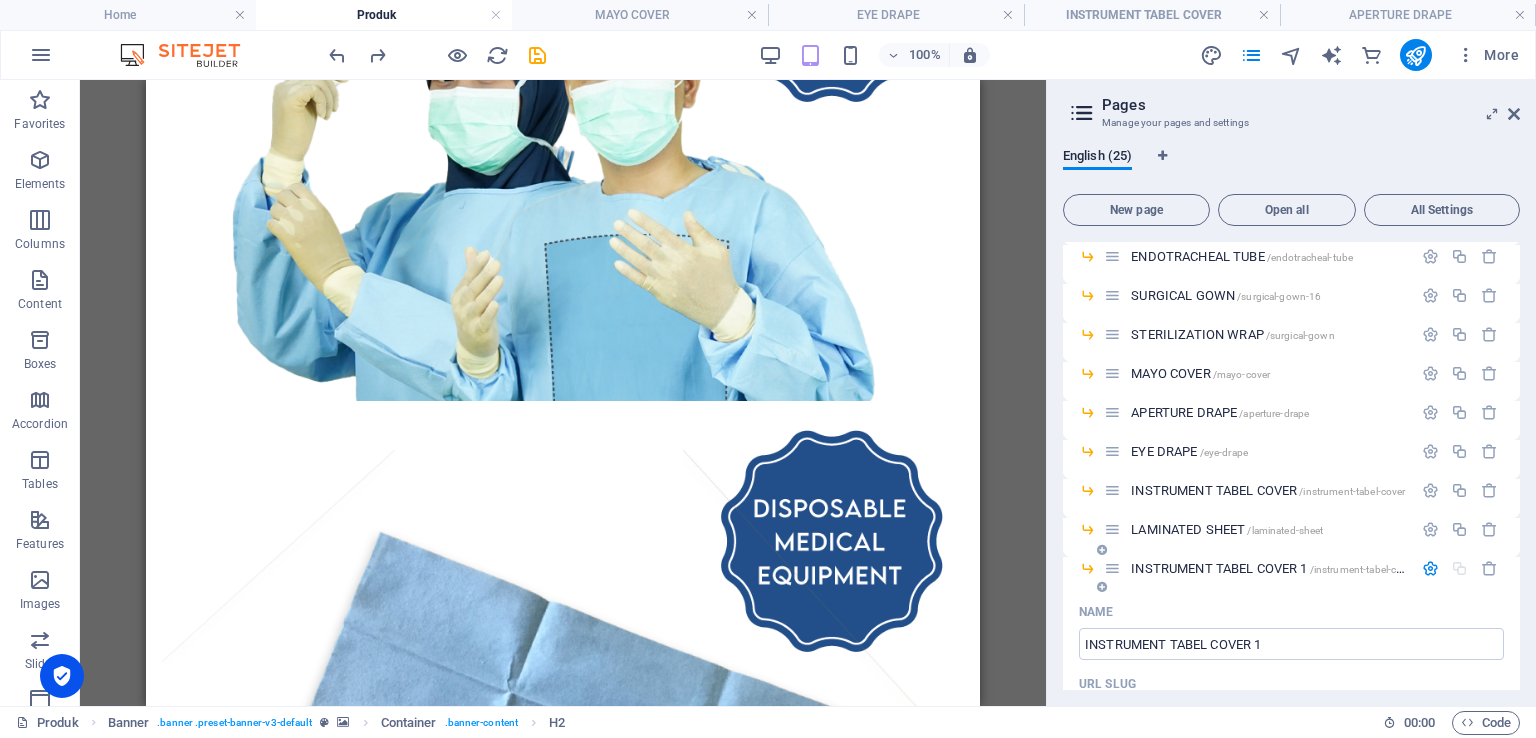 drag, startPoint x: 1184, startPoint y: 565, endPoint x: 1168, endPoint y: 565, distance: 16 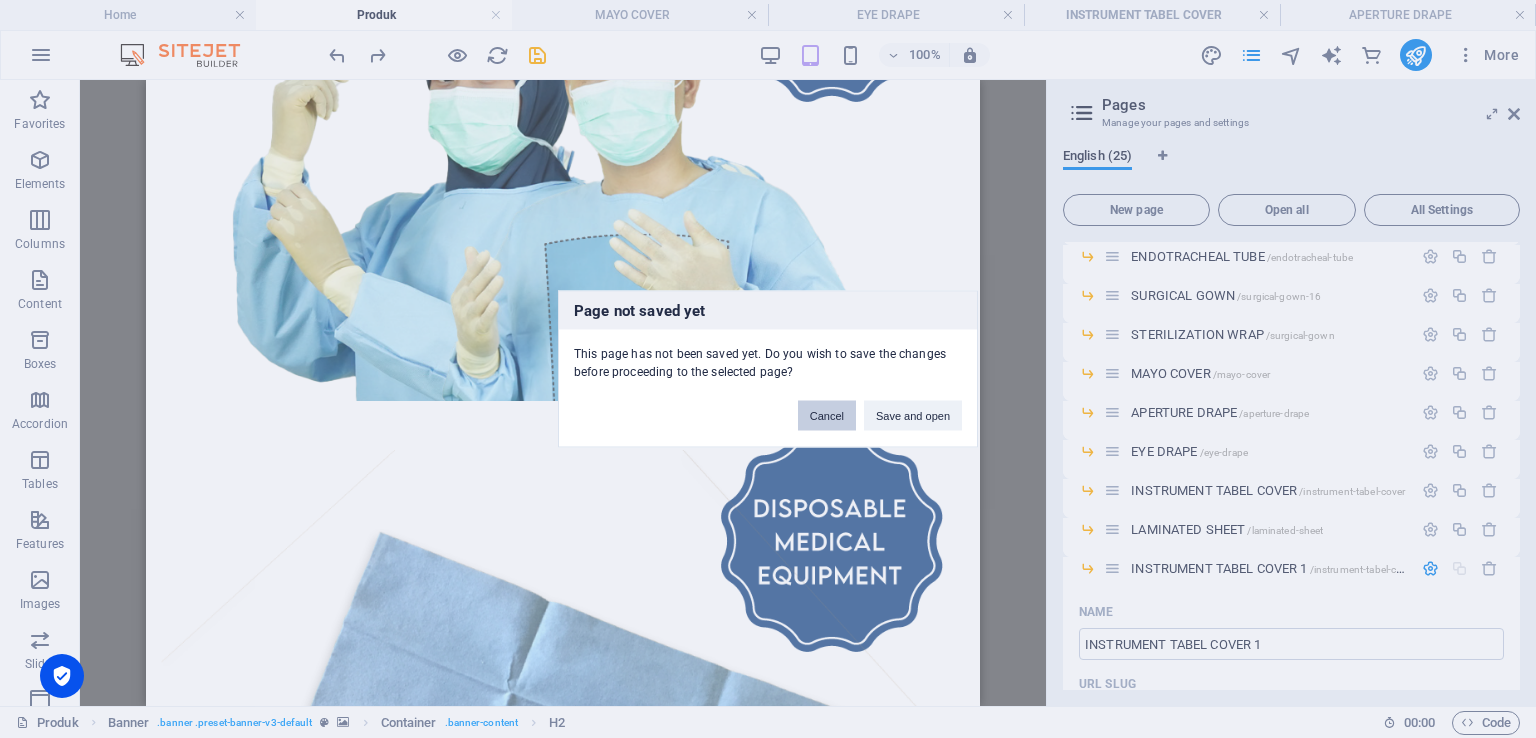 drag, startPoint x: 832, startPoint y: 413, endPoint x: 695, endPoint y: 333, distance: 158.64742 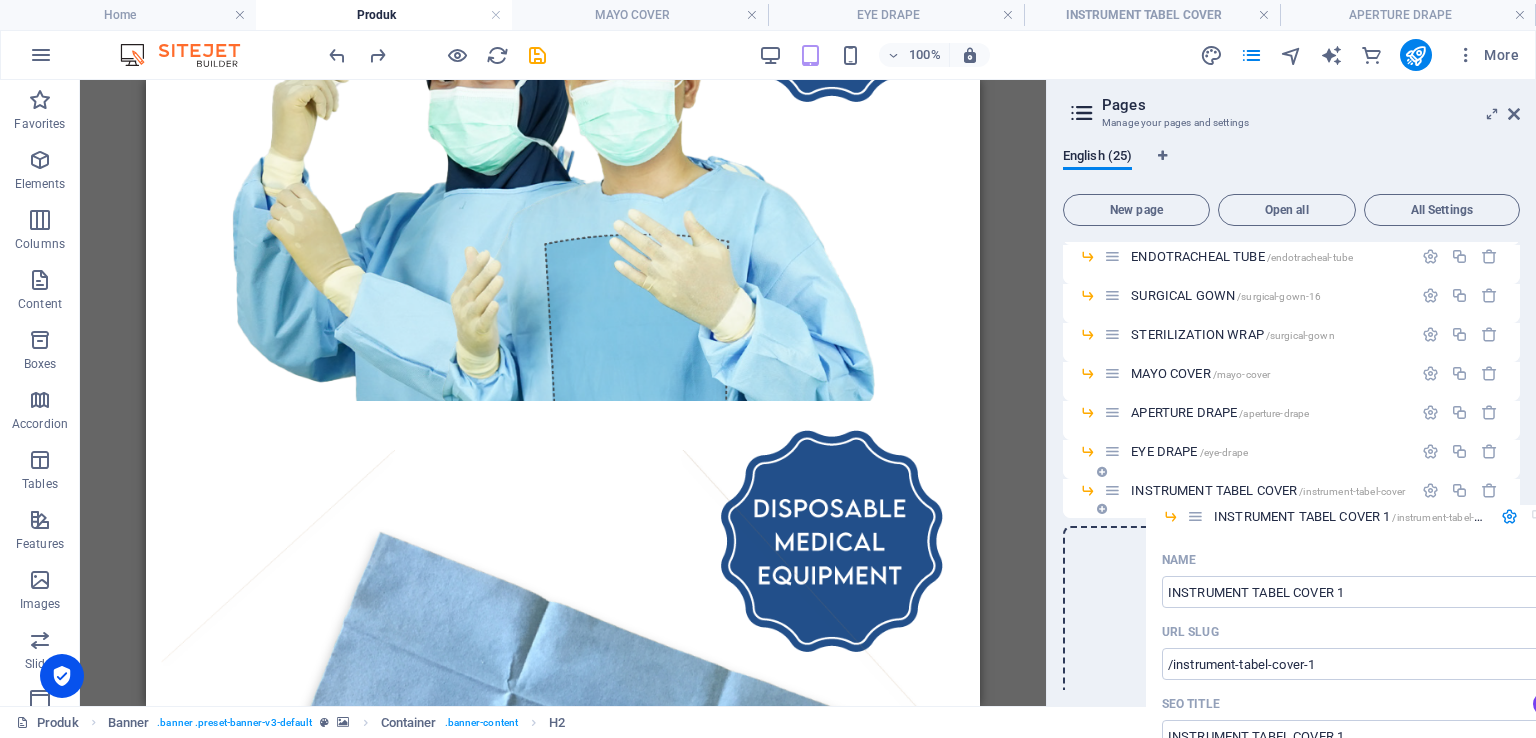 drag, startPoint x: 1113, startPoint y: 572, endPoint x: 1195, endPoint y: 505, distance: 105.89146 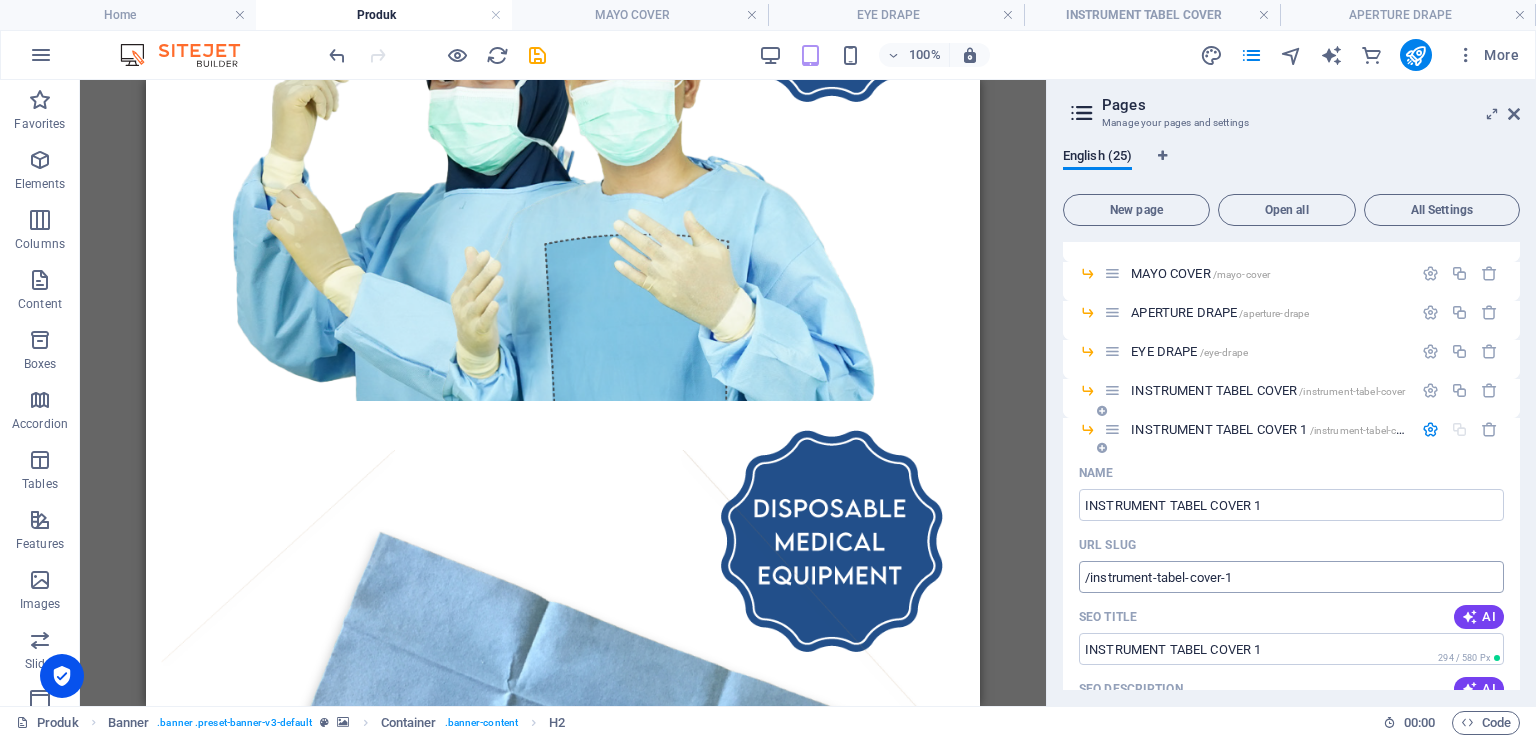 scroll, scrollTop: 636, scrollLeft: 0, axis: vertical 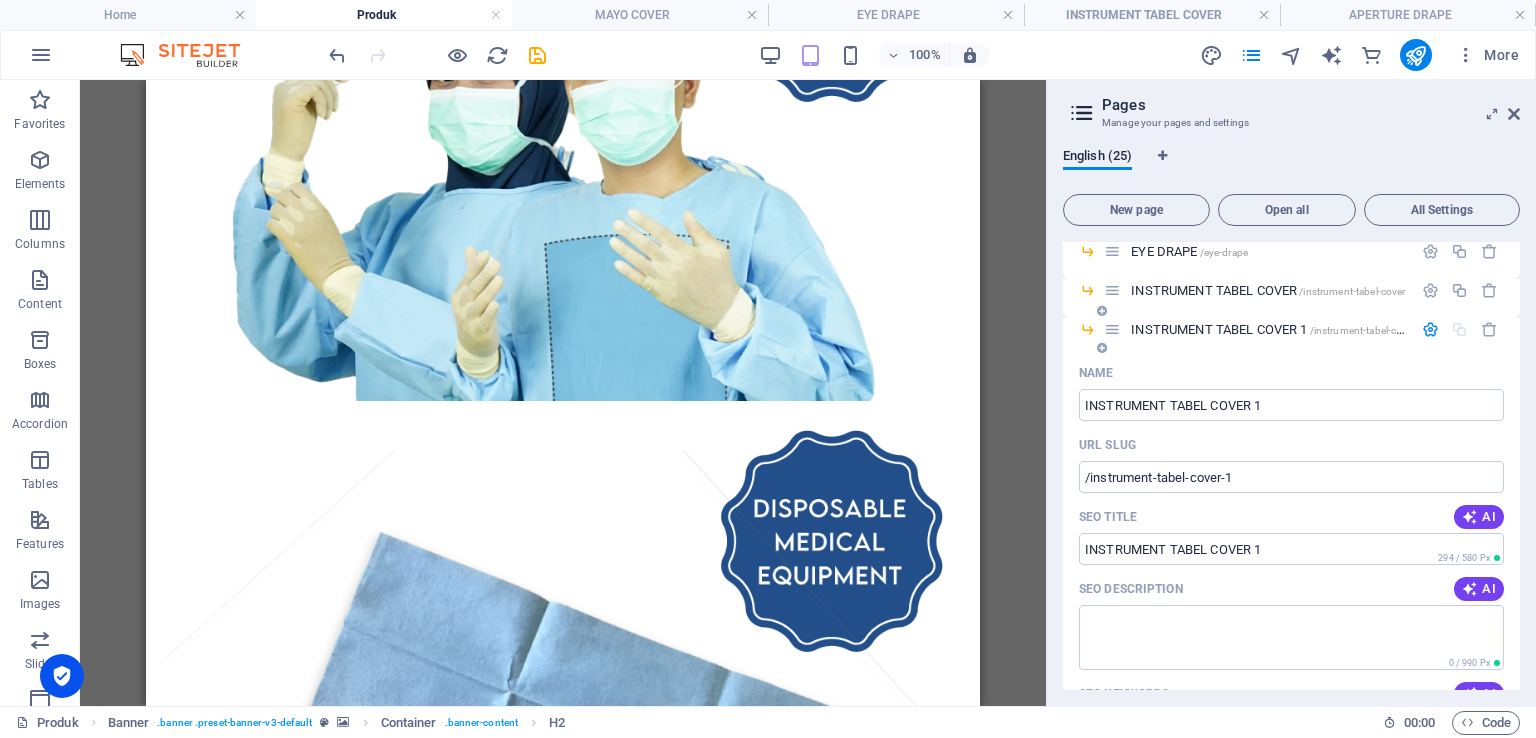 click on "INSTRUMENT TABEL COVER 1 /instrument-tabel-cover-1" at bounding box center (1278, 329) 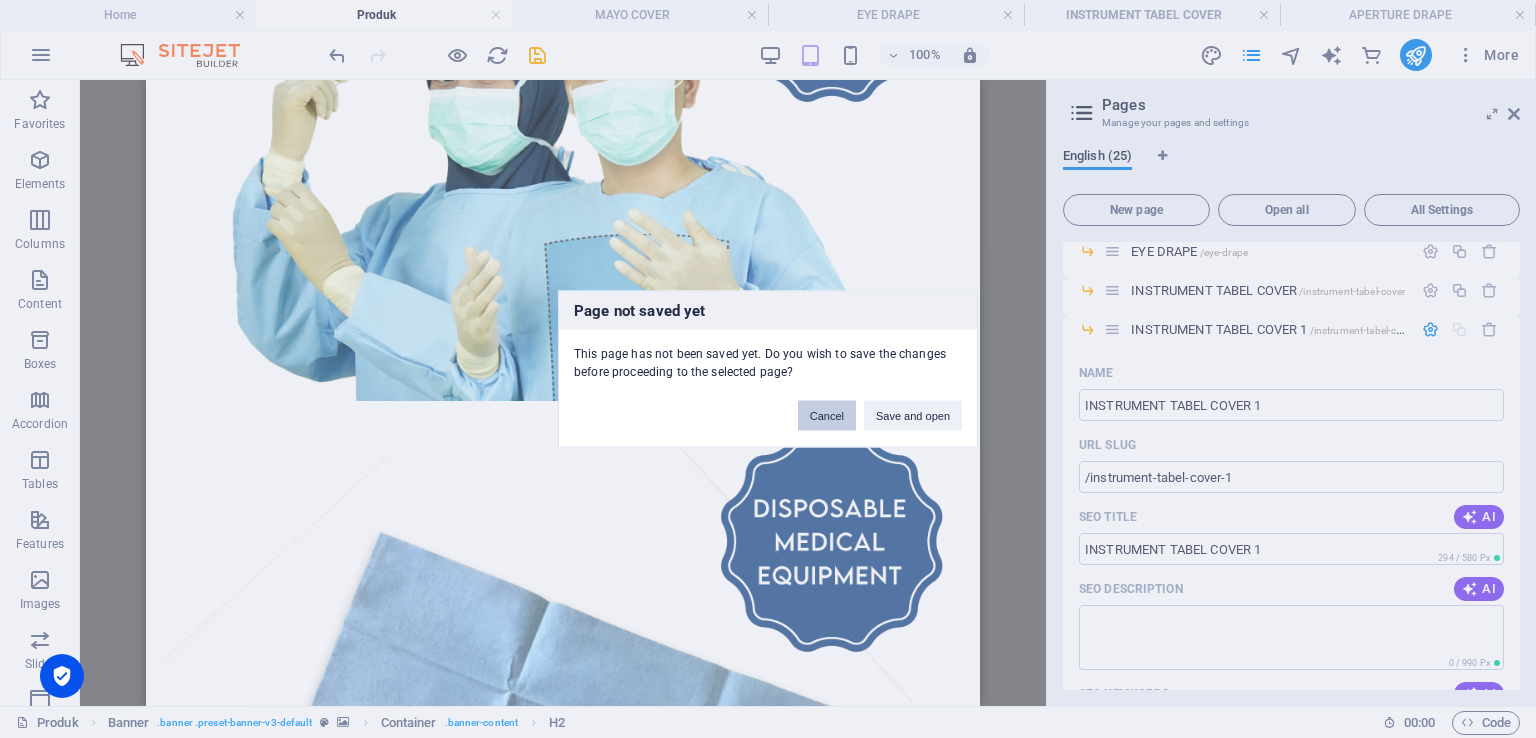 click on "Cancel" at bounding box center (827, 416) 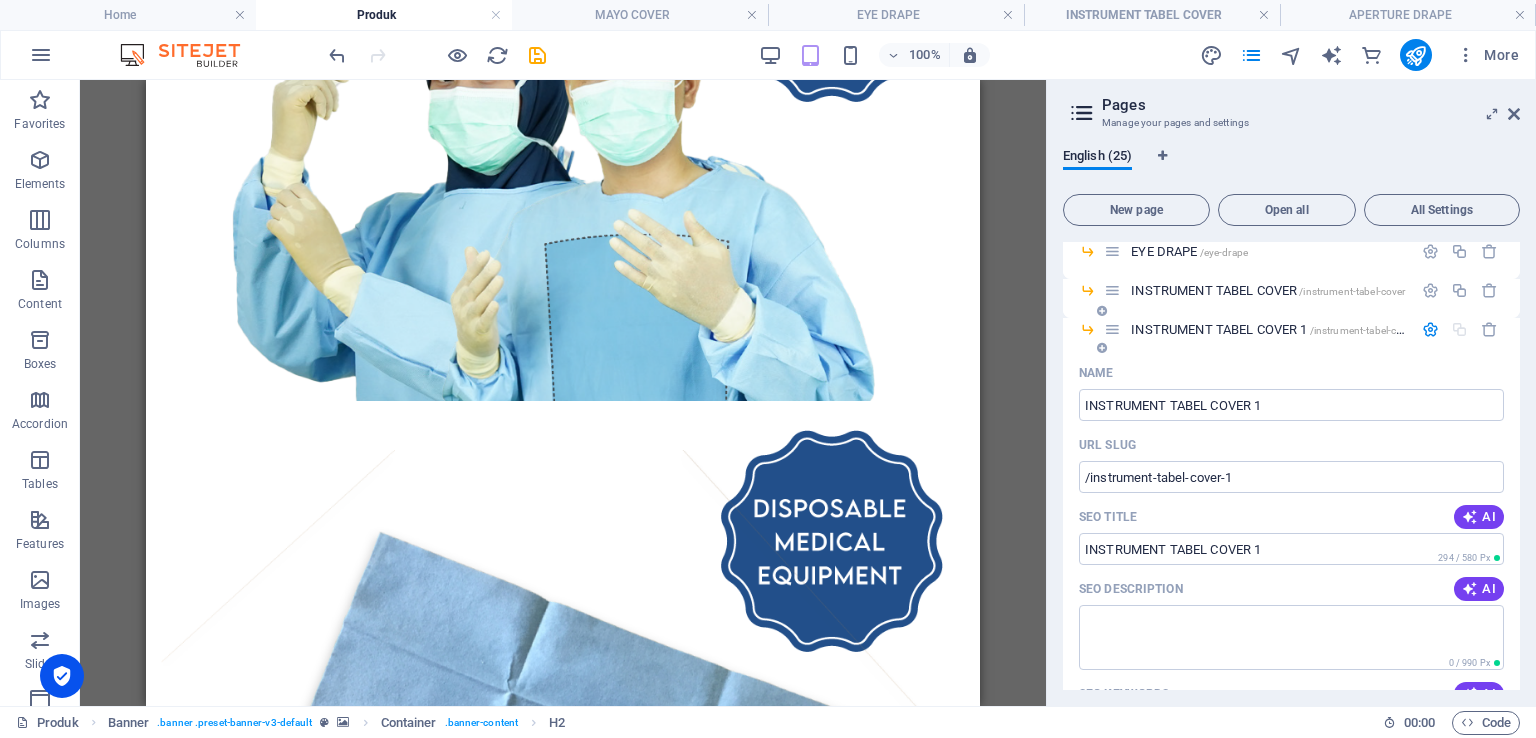 click at bounding box center [1087, 329] 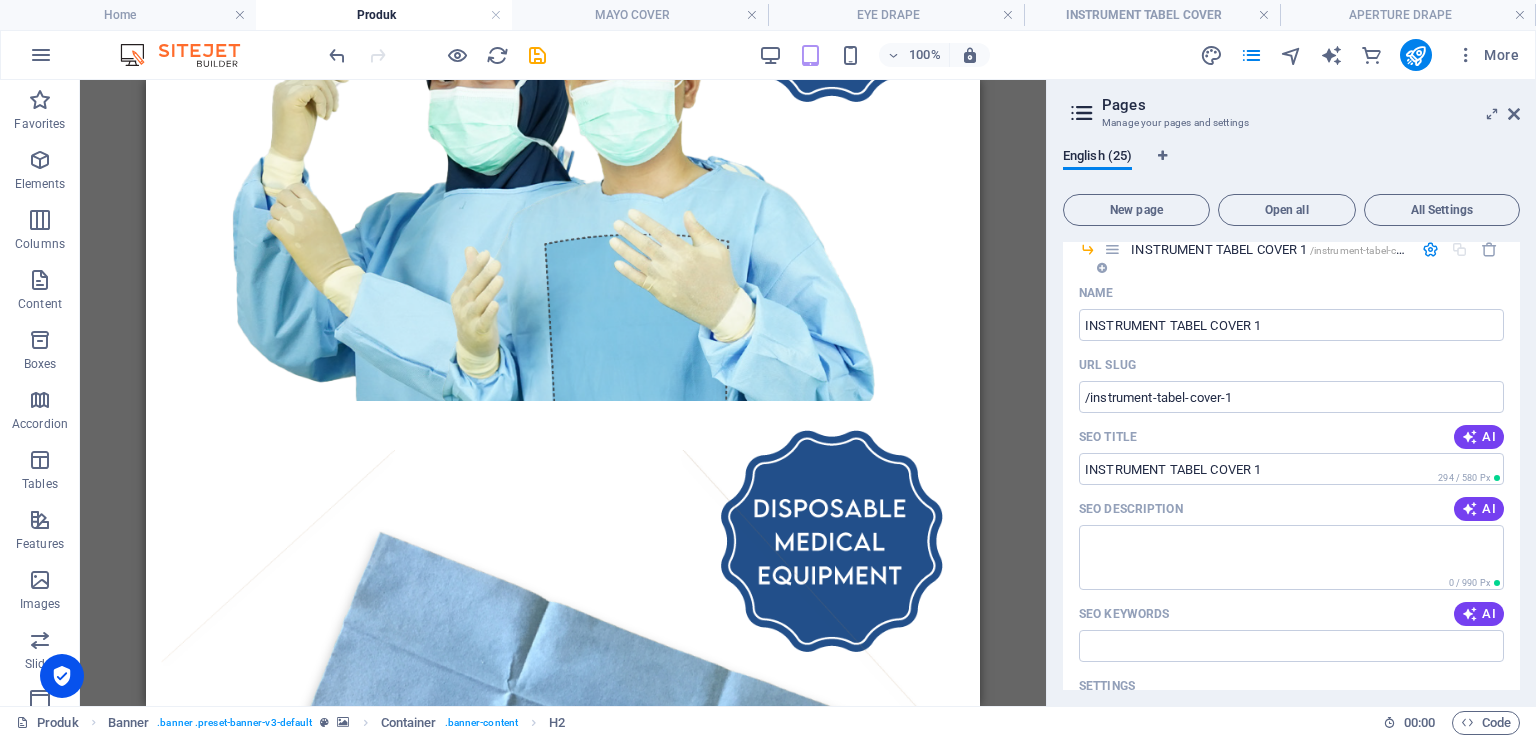 scroll, scrollTop: 516, scrollLeft: 0, axis: vertical 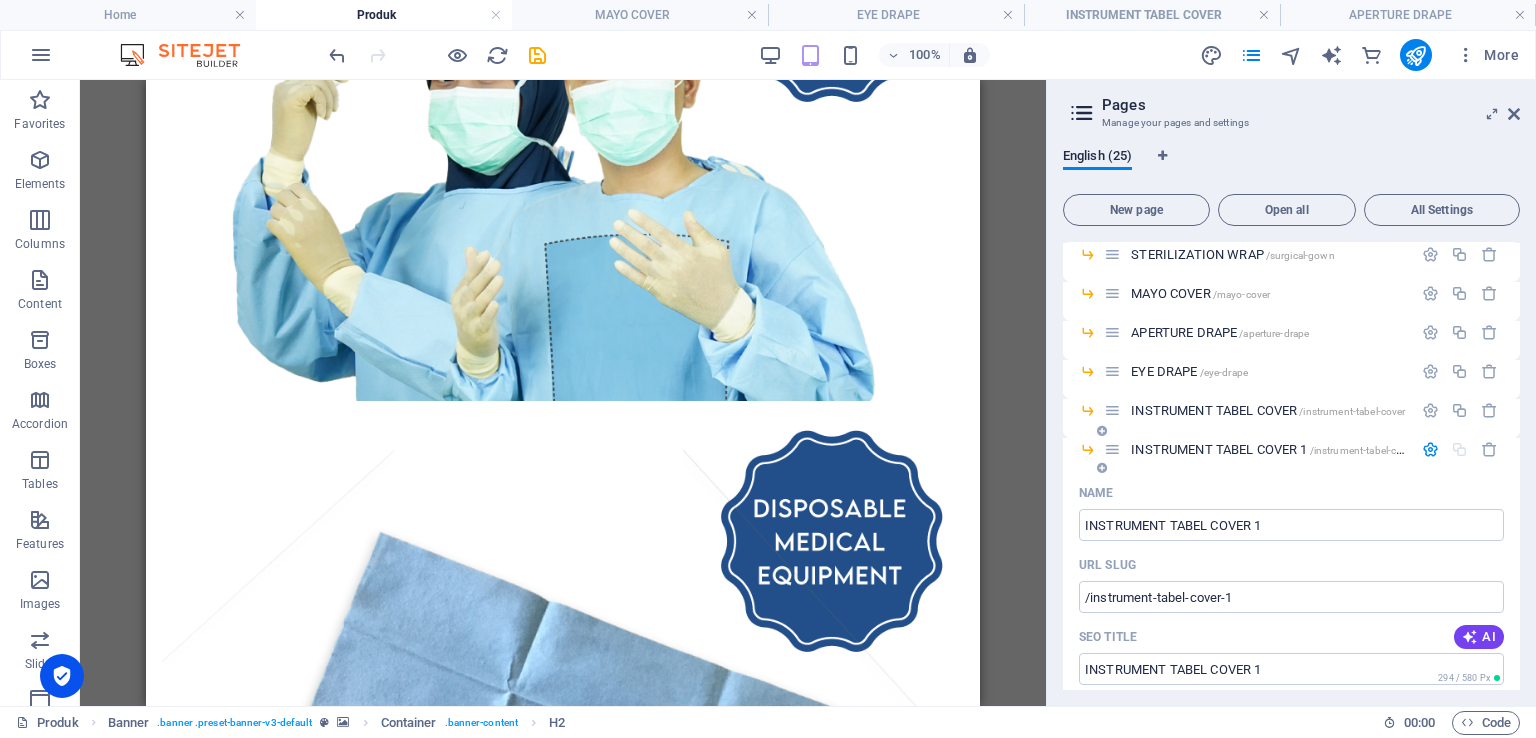 click at bounding box center [1430, 449] 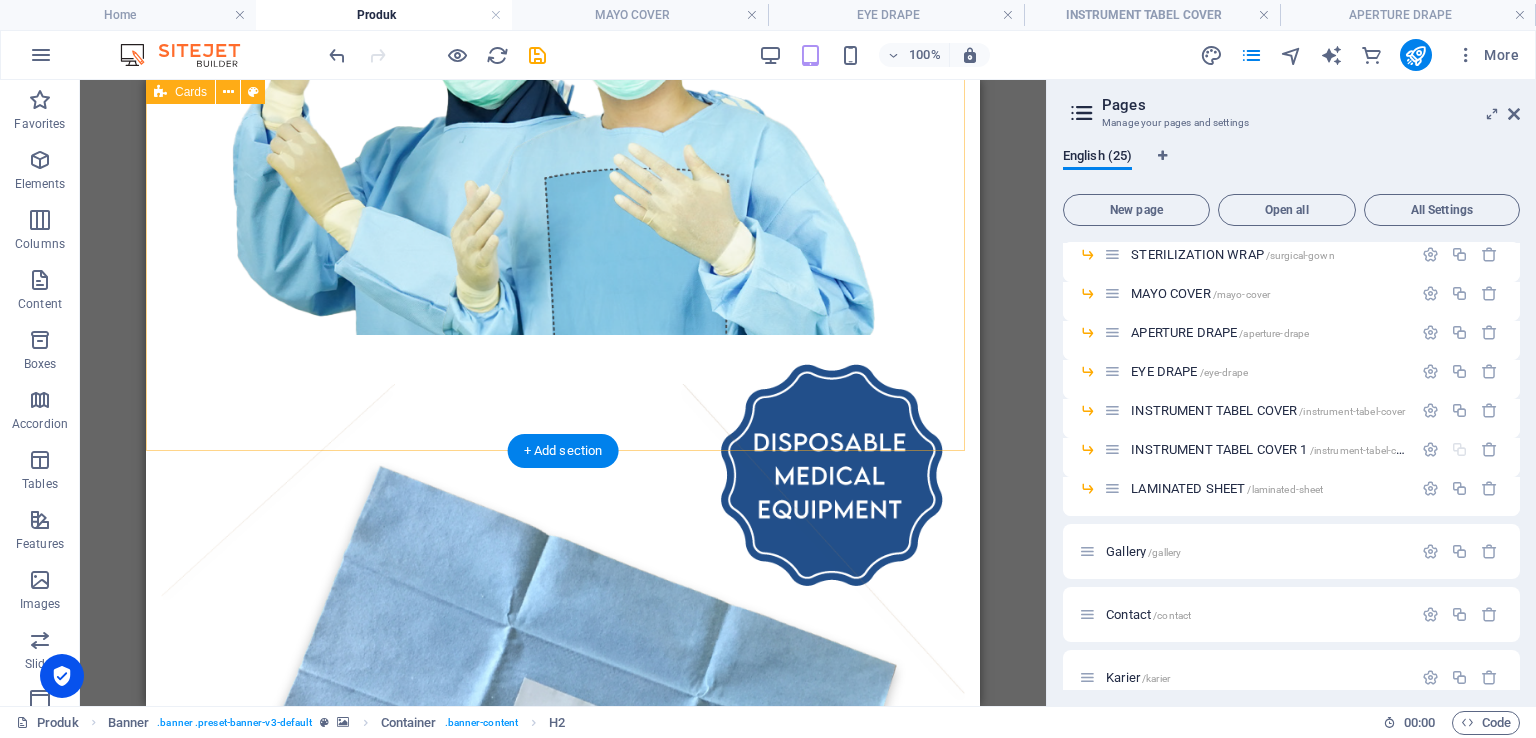 scroll, scrollTop: 2440, scrollLeft: 0, axis: vertical 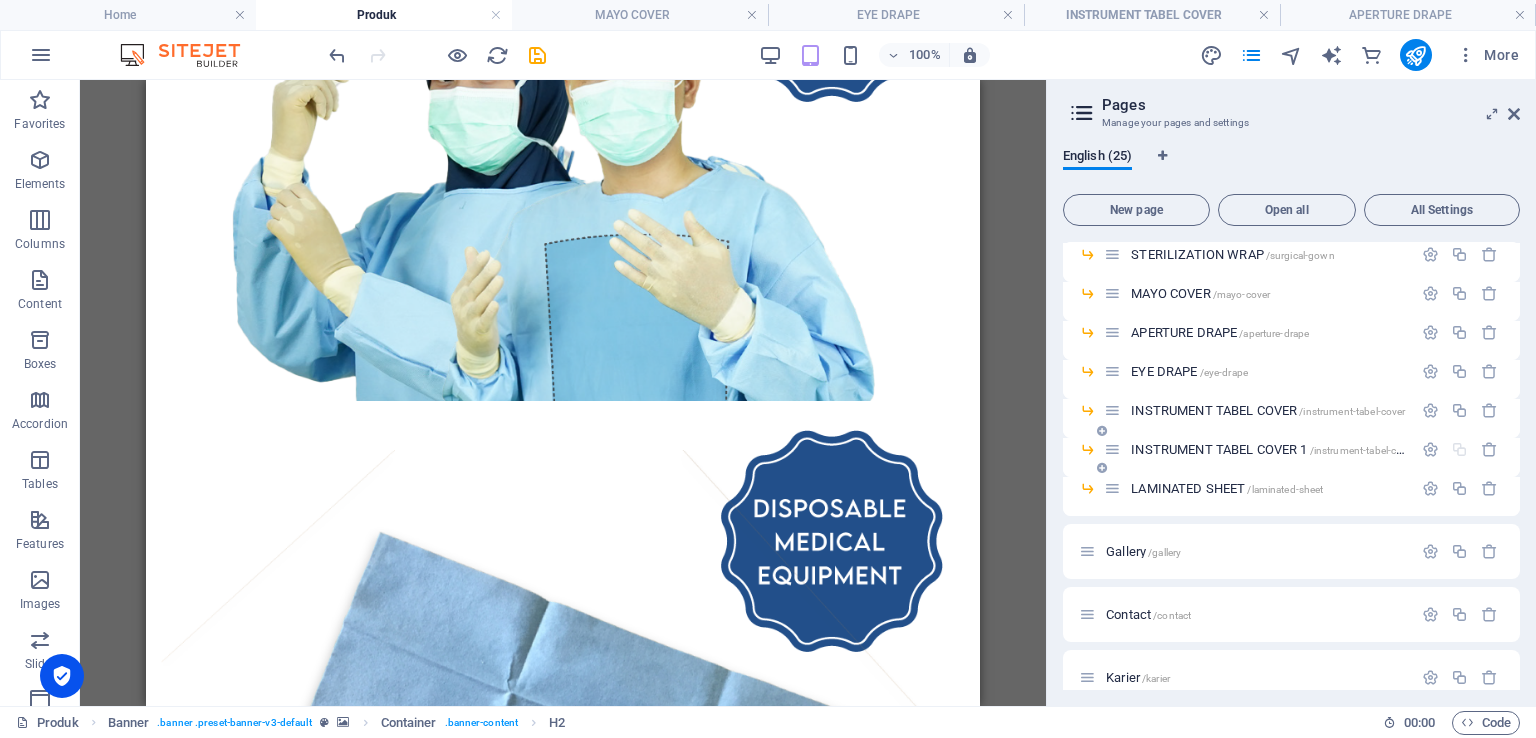 click on "INSTRUMENT TABEL COVER 1 /instrument-tabel-cover-1" at bounding box center [1278, 449] 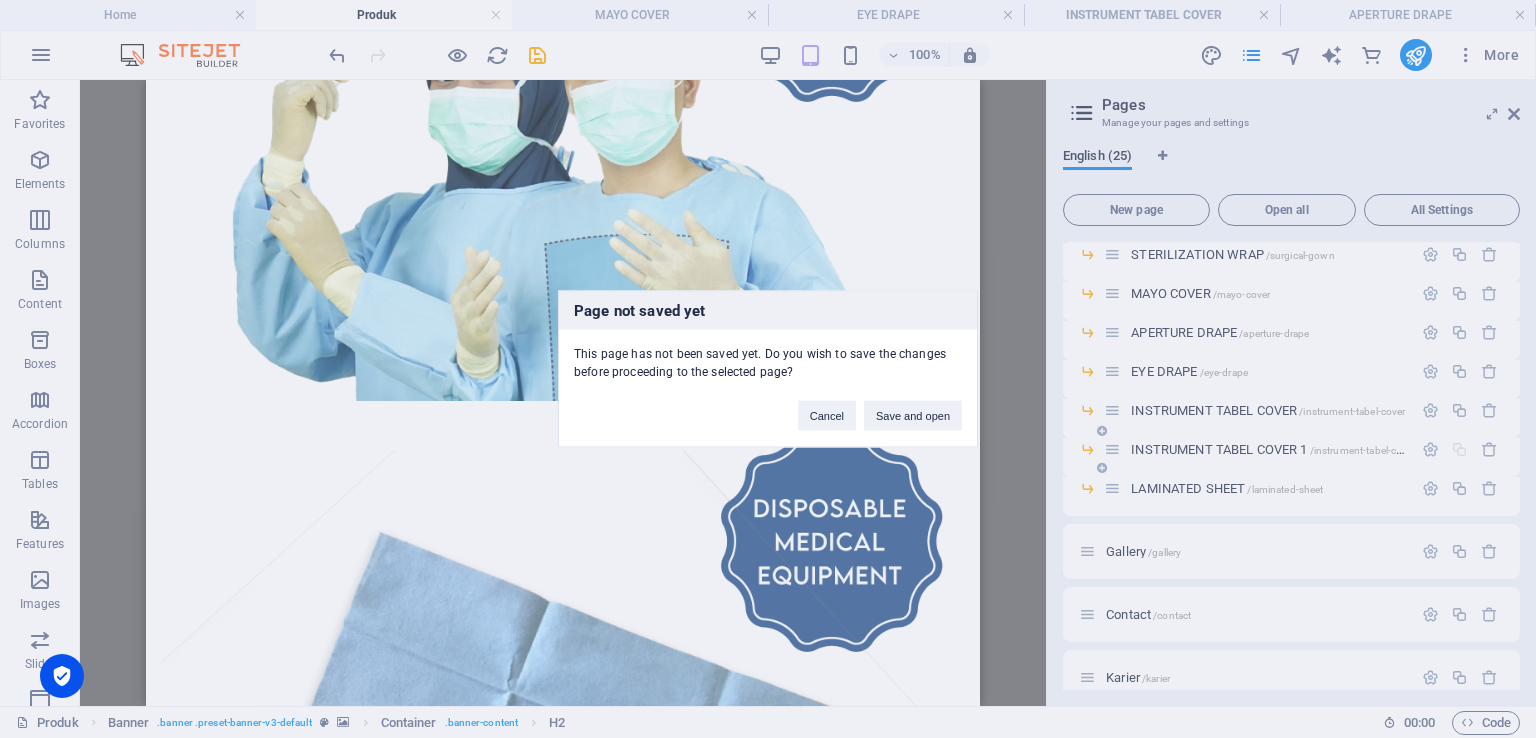 click on "Page not saved yet This page has not been saved yet. Do you wish to save the changes before proceeding to the selected page? Cancel Save and open" at bounding box center (768, 369) 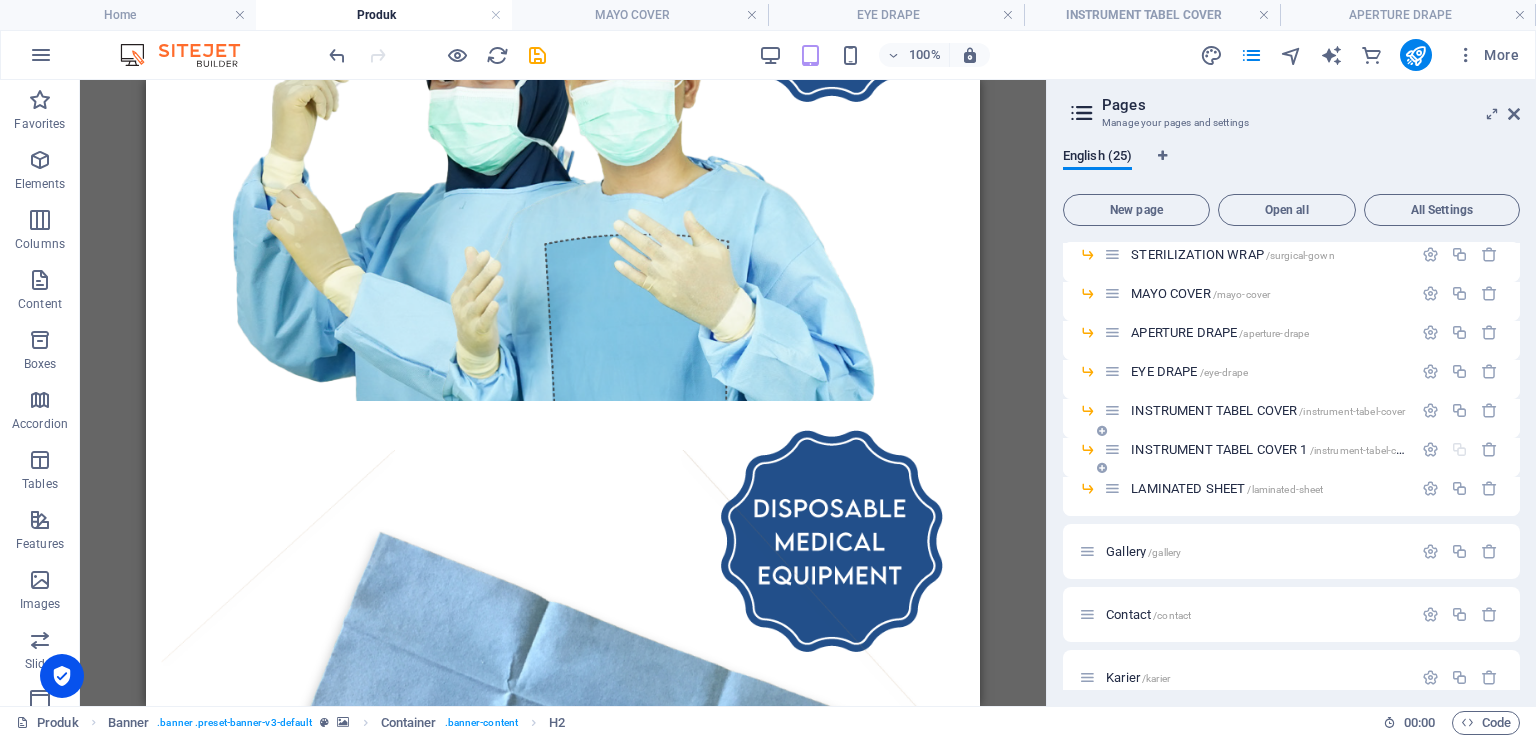 click on "INSTRUMENT TABEL COVER 1 /instrument-tabel-cover-1" at bounding box center [1278, 449] 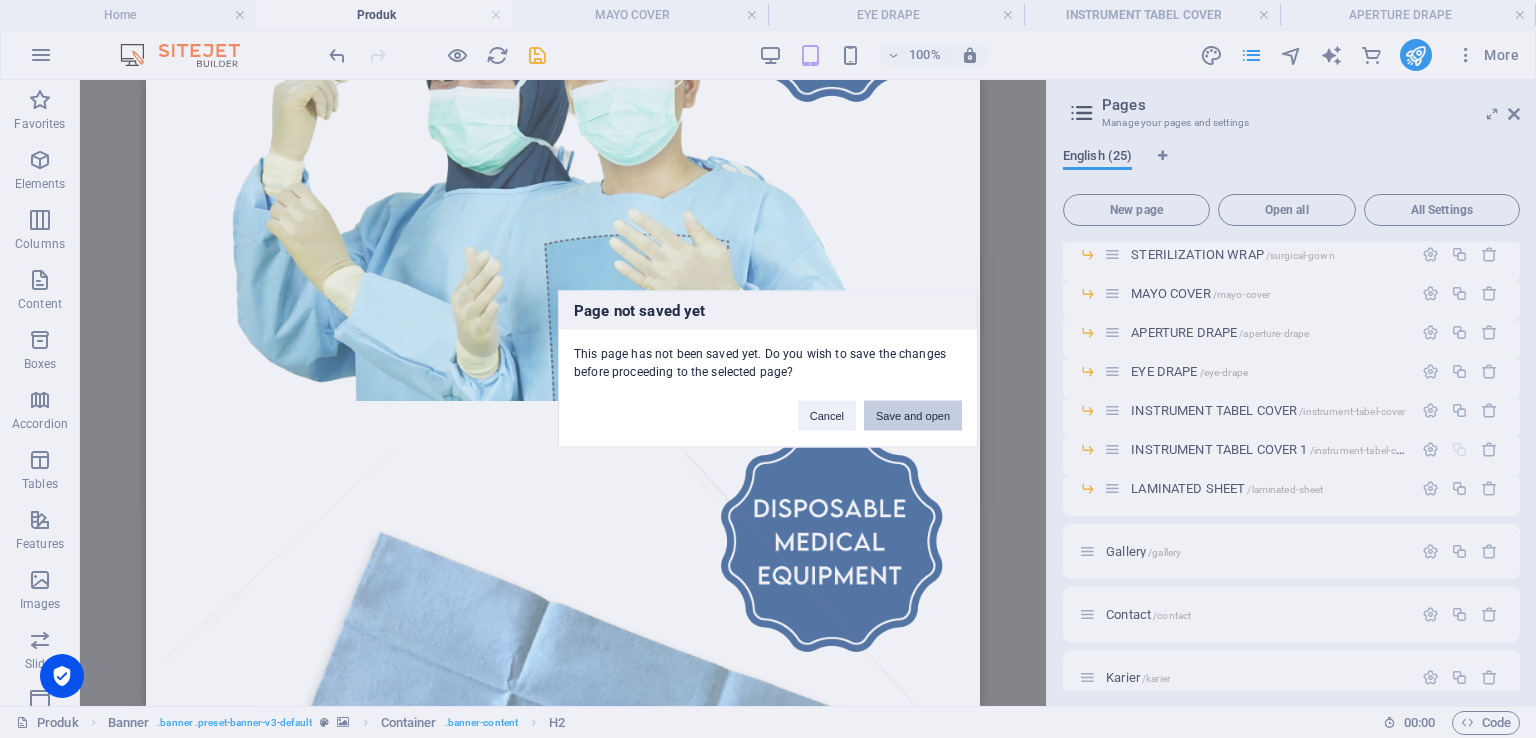 click on "Save and open" at bounding box center [913, 416] 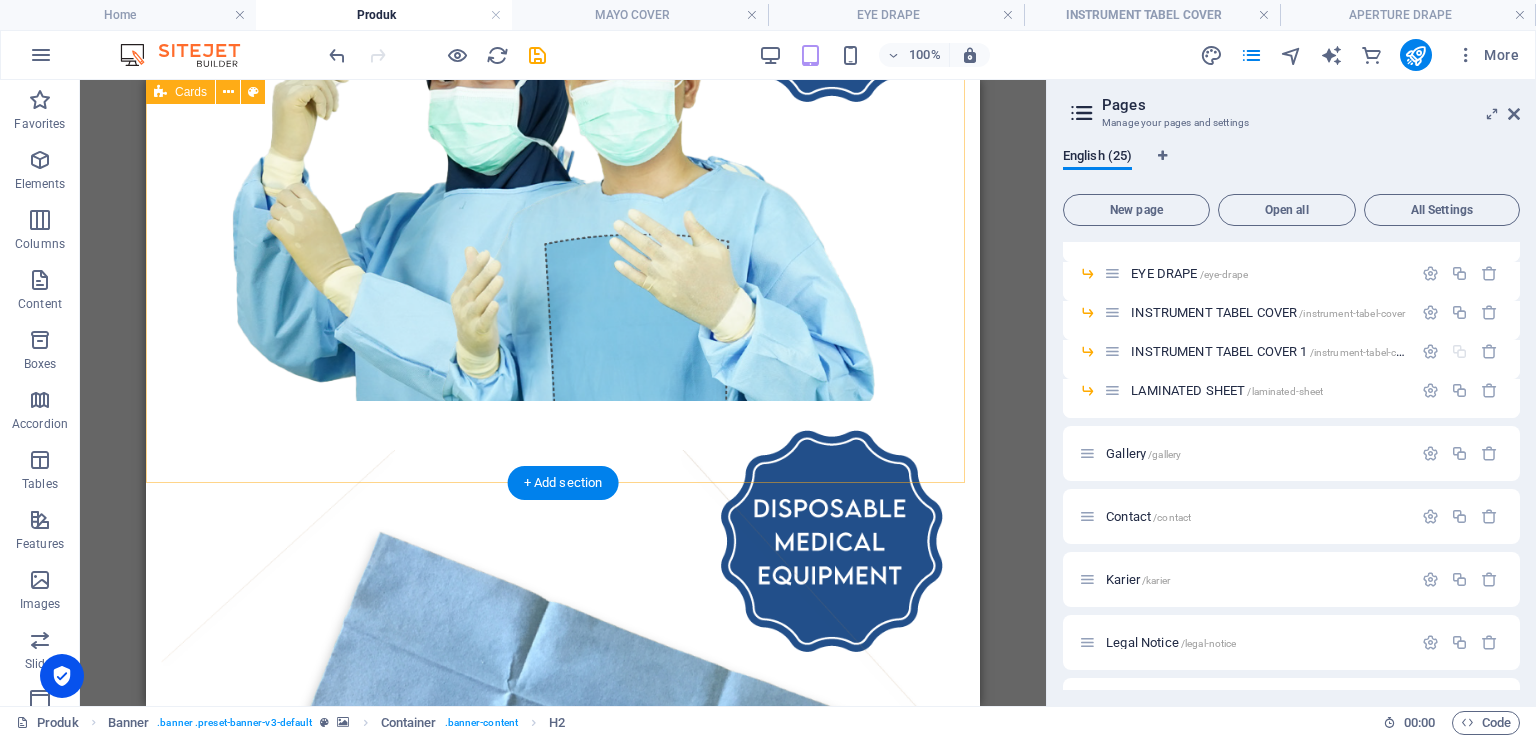 scroll, scrollTop: 616, scrollLeft: 0, axis: vertical 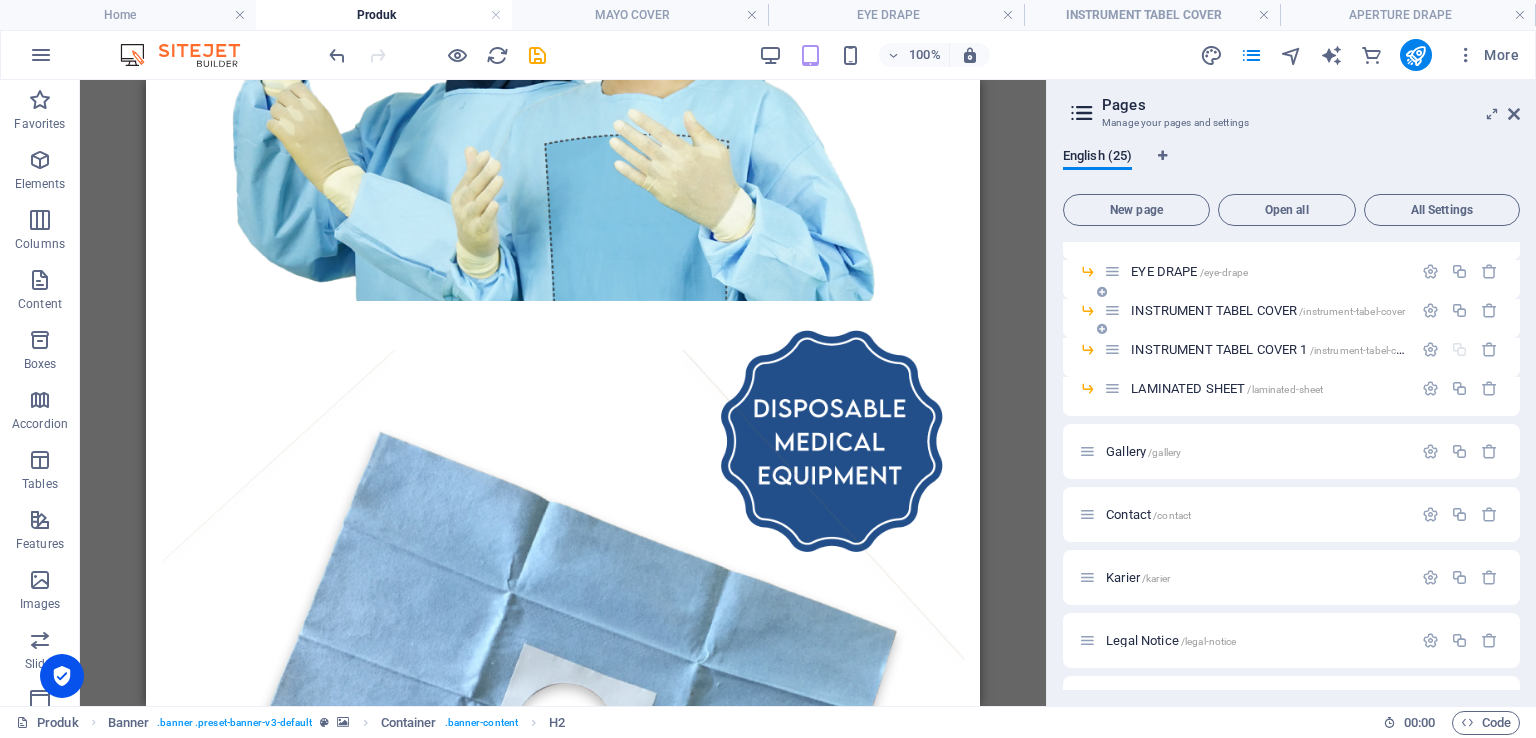 click on "Home / About us /about-us Lini Bisnis /lini-bisnis Produk /produk INFUSION SET /infusion-set BLOOD TRANSFUSION SET /blood-transfusion-set PENCIL CAUTER /pencil-cauter ALCOHOL SWAB /alcohol-swab KASA HIDROFIL /kasa-hidrofil ENDOTRACHEAL TUBE /endotracheal-tube SURGICAL GOWN /surgical-gown-16 STERILIZATION WRAP /surgical-gown MAYO COVER /mayo-cover APERTURE DRAPE /aperture-drape EYE DRAPE /eye-drape INSTRUMENT TABEL COVER /instrument-tabel-cover INSTRUMENT TABEL COVER 1 /instrument-tabel-cover-1 LAMINATED SHEET /laminated-sheet Gallery /gallery Contact /contact Karier /karier Legal Notice /legal-notice Privacy /privacy Blog: Single Page Layout /blog-item Berita: Single Page Layout /berita-item" at bounding box center [1291, 241] 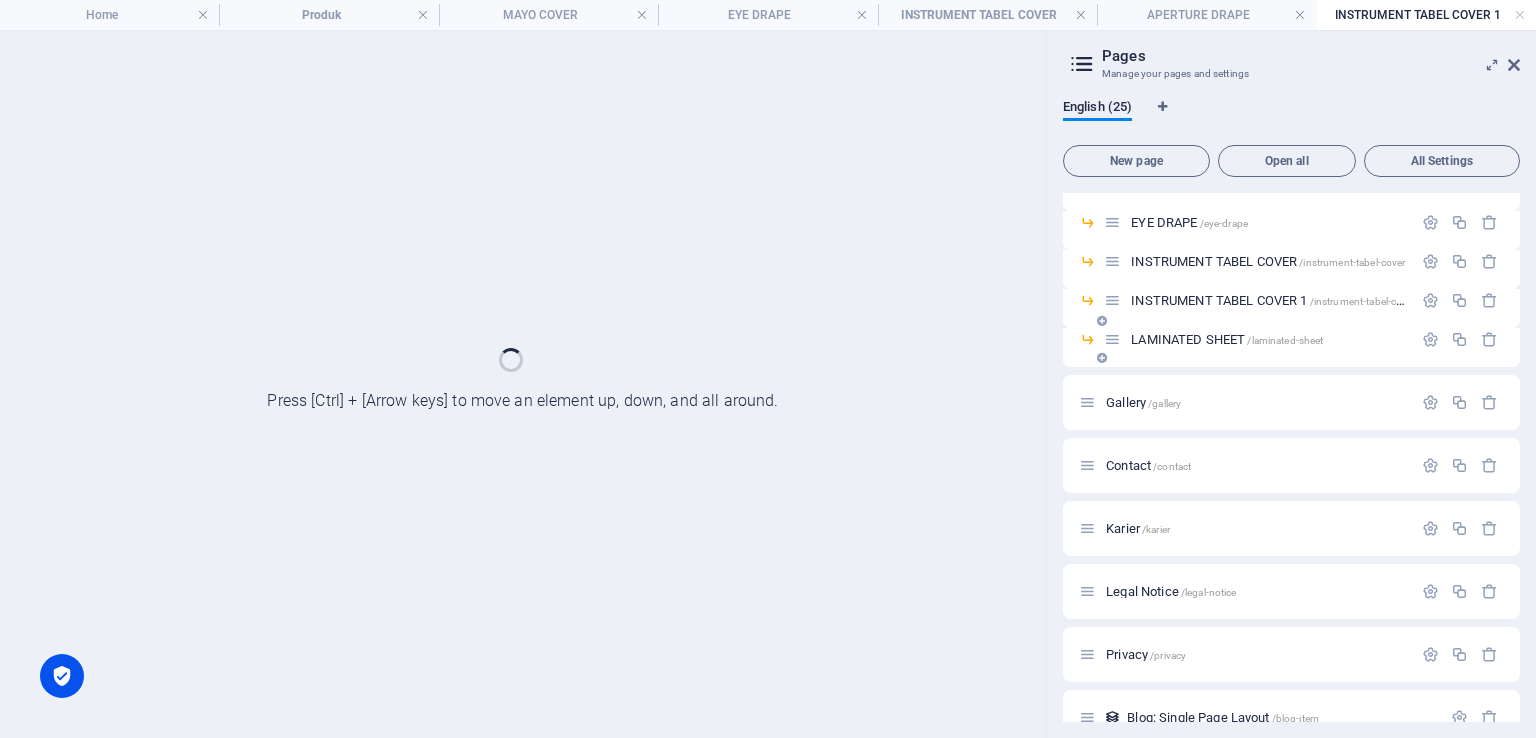 scroll, scrollTop: 0, scrollLeft: 0, axis: both 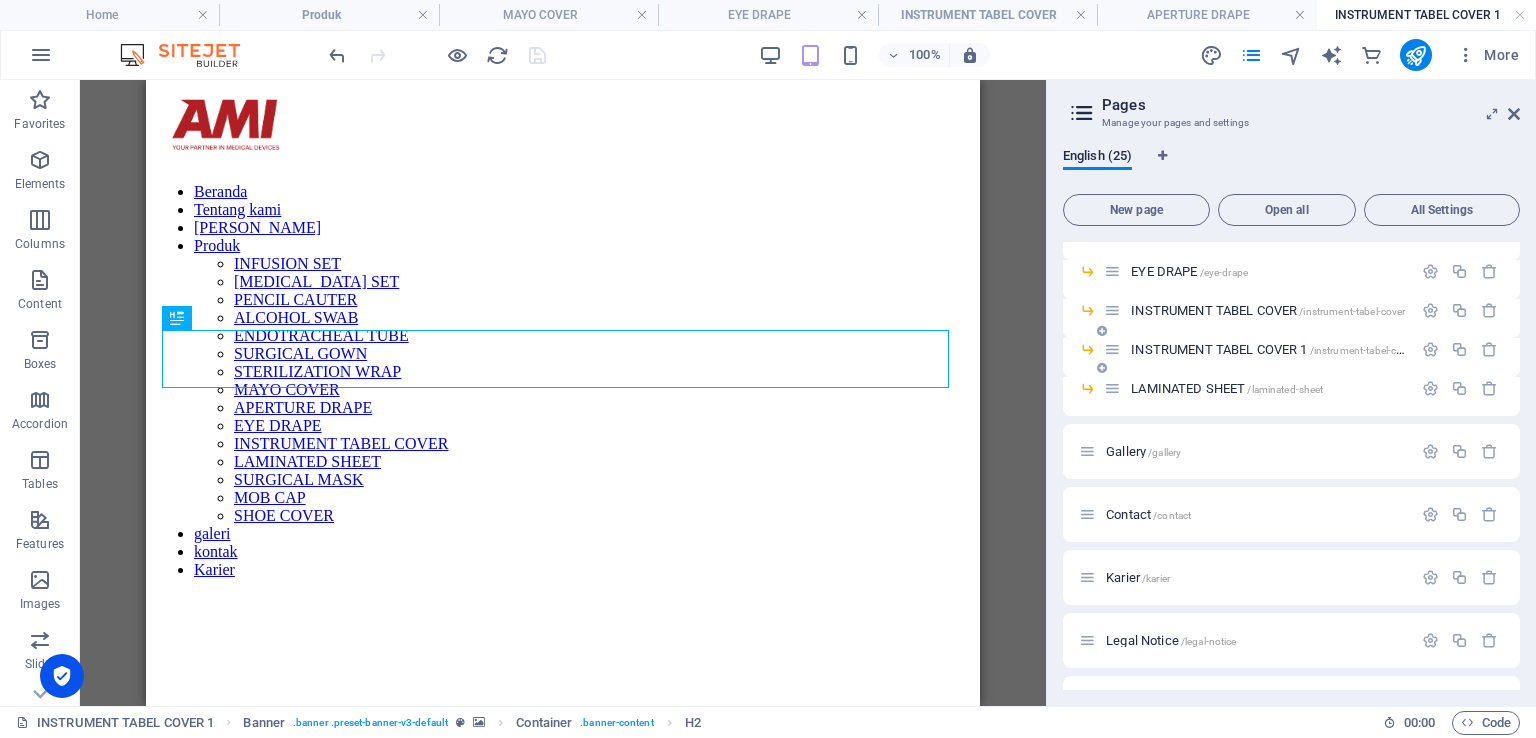 click on "INSTRUMENT TABEL COVER 1 /instrument-tabel-cover-1" at bounding box center [1278, 349] 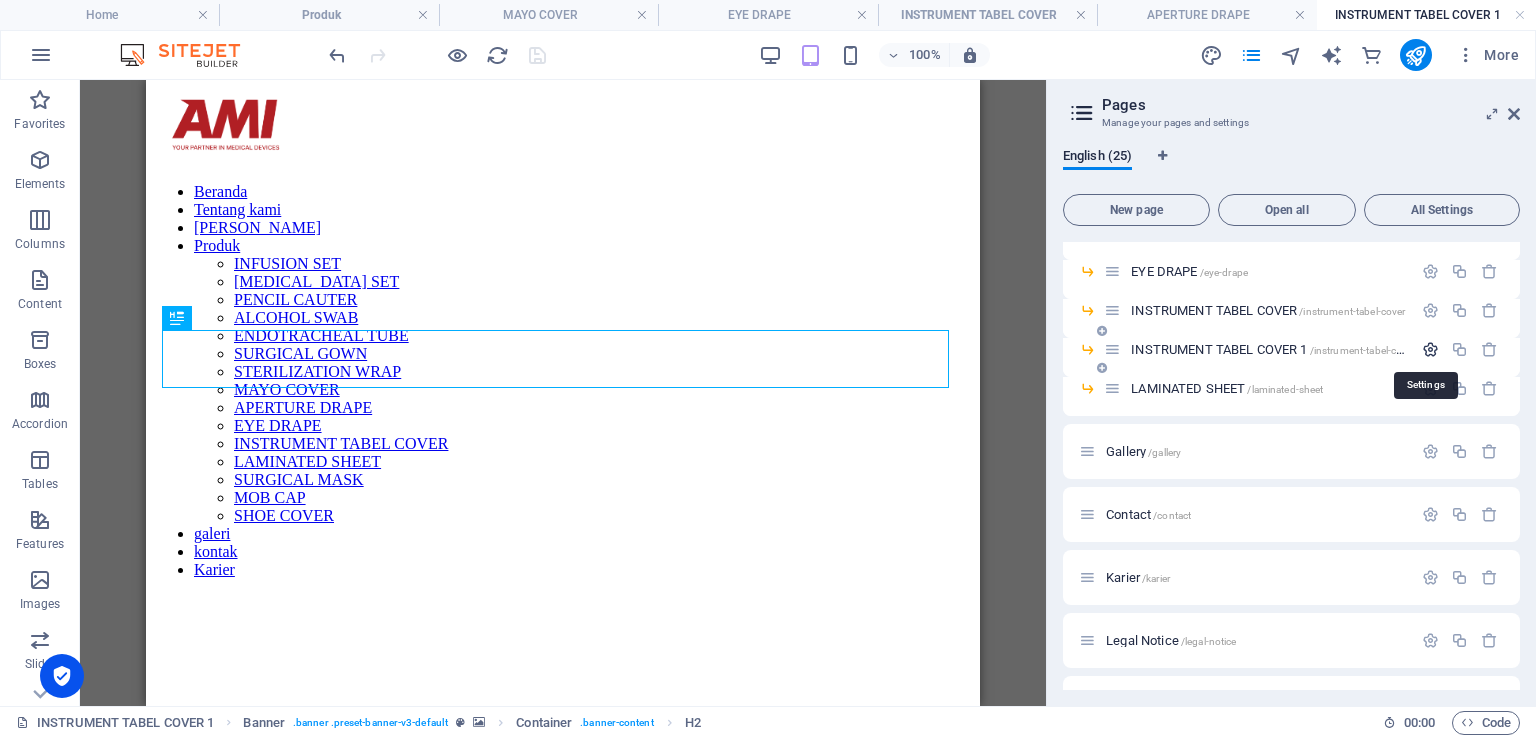 click at bounding box center [1430, 349] 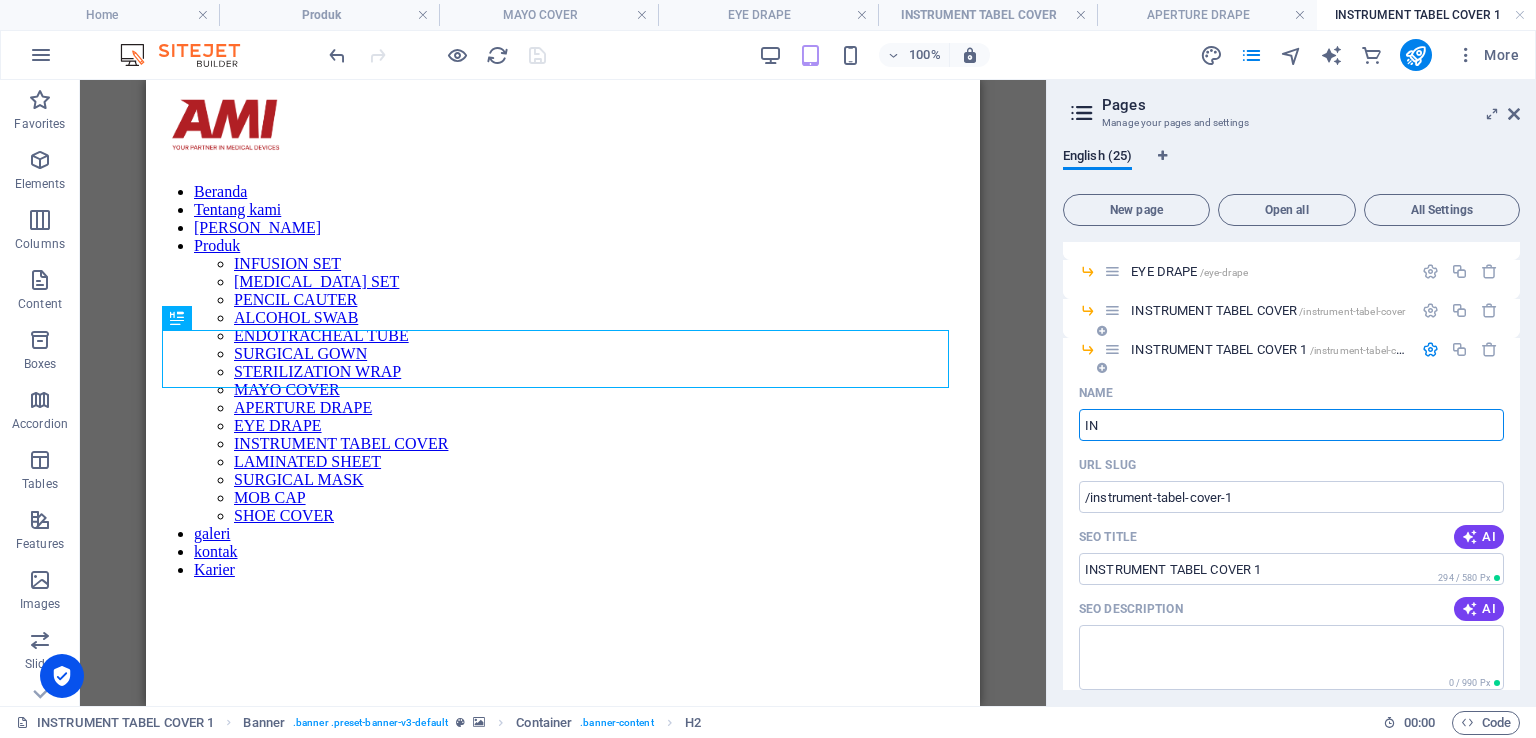 type on "I" 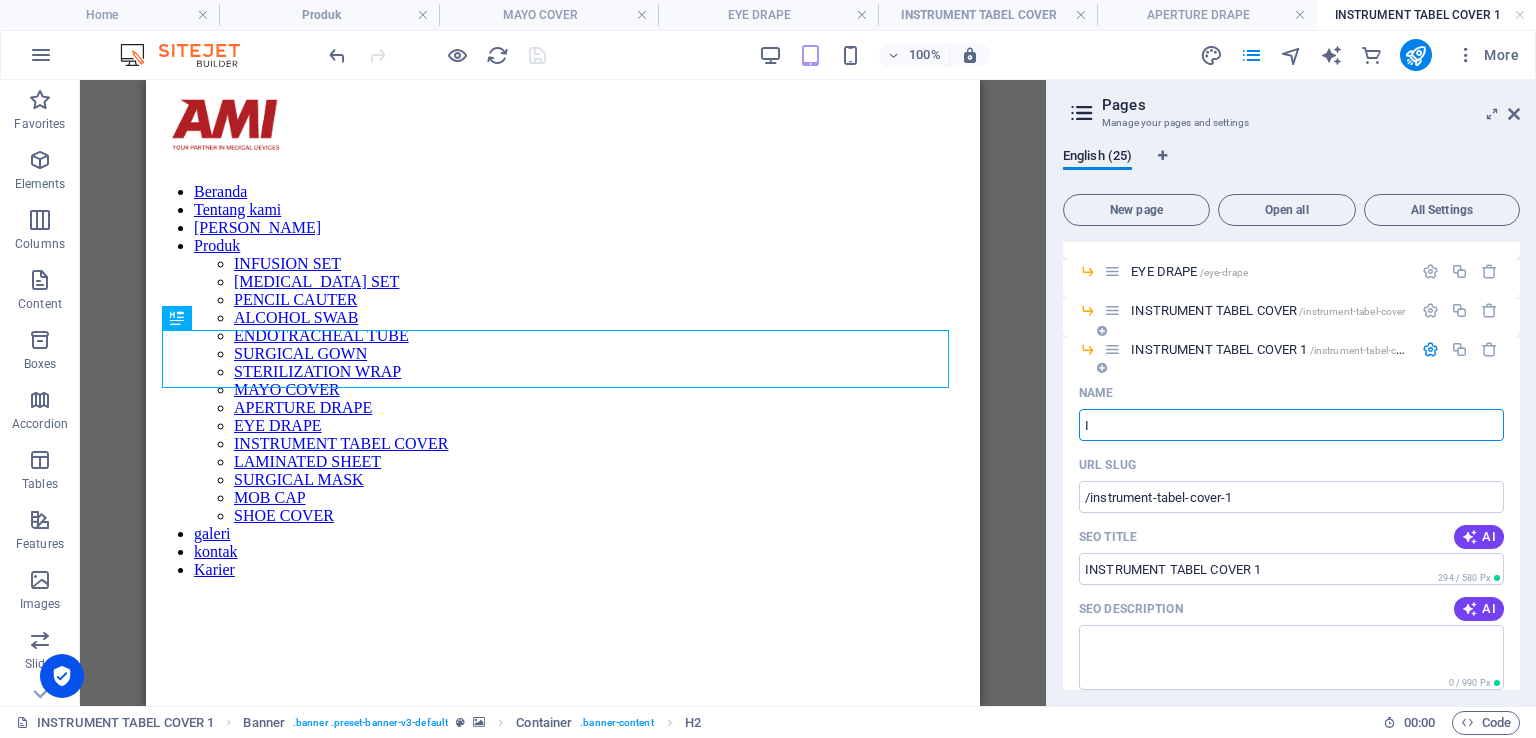 type 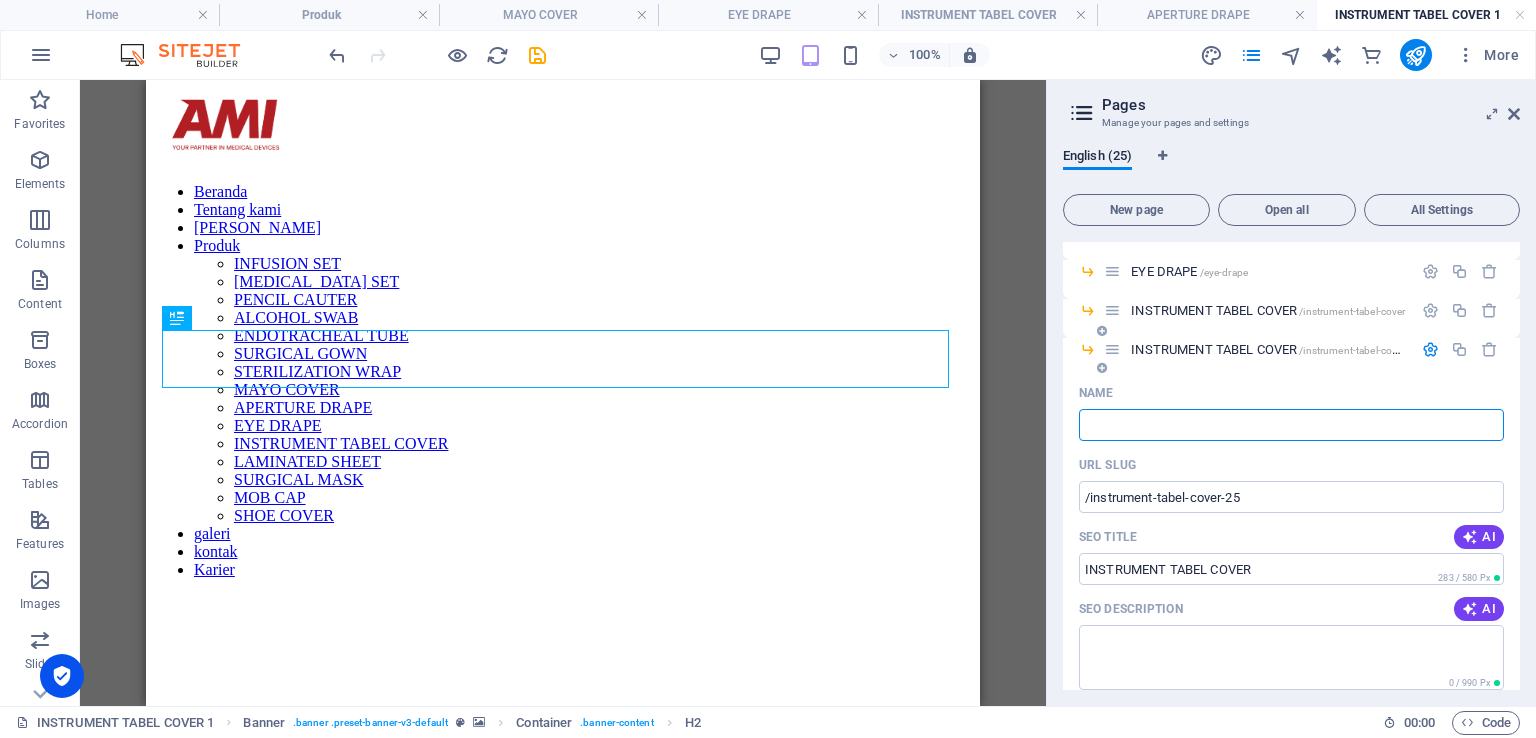 type on "/instrument-tabel-cover-25" 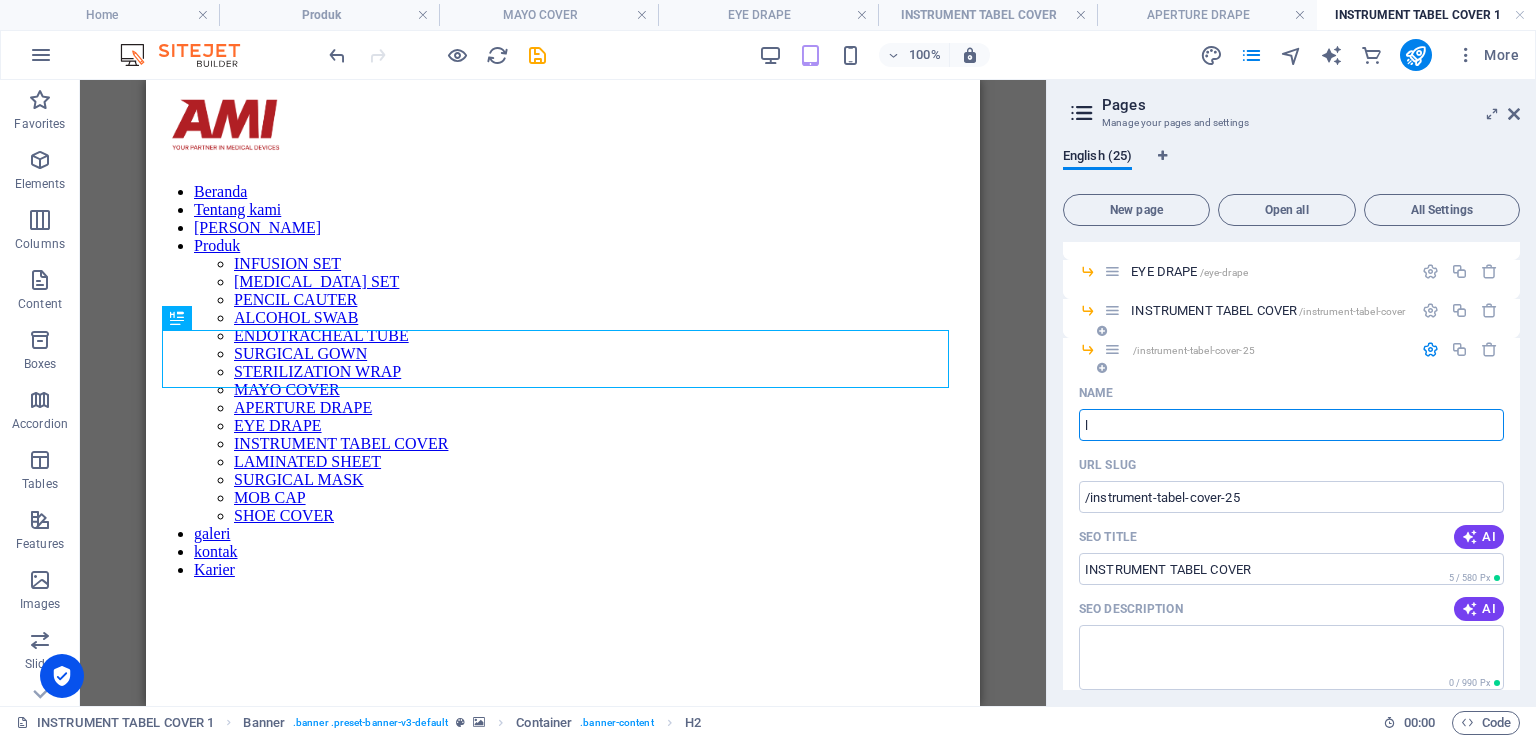 type 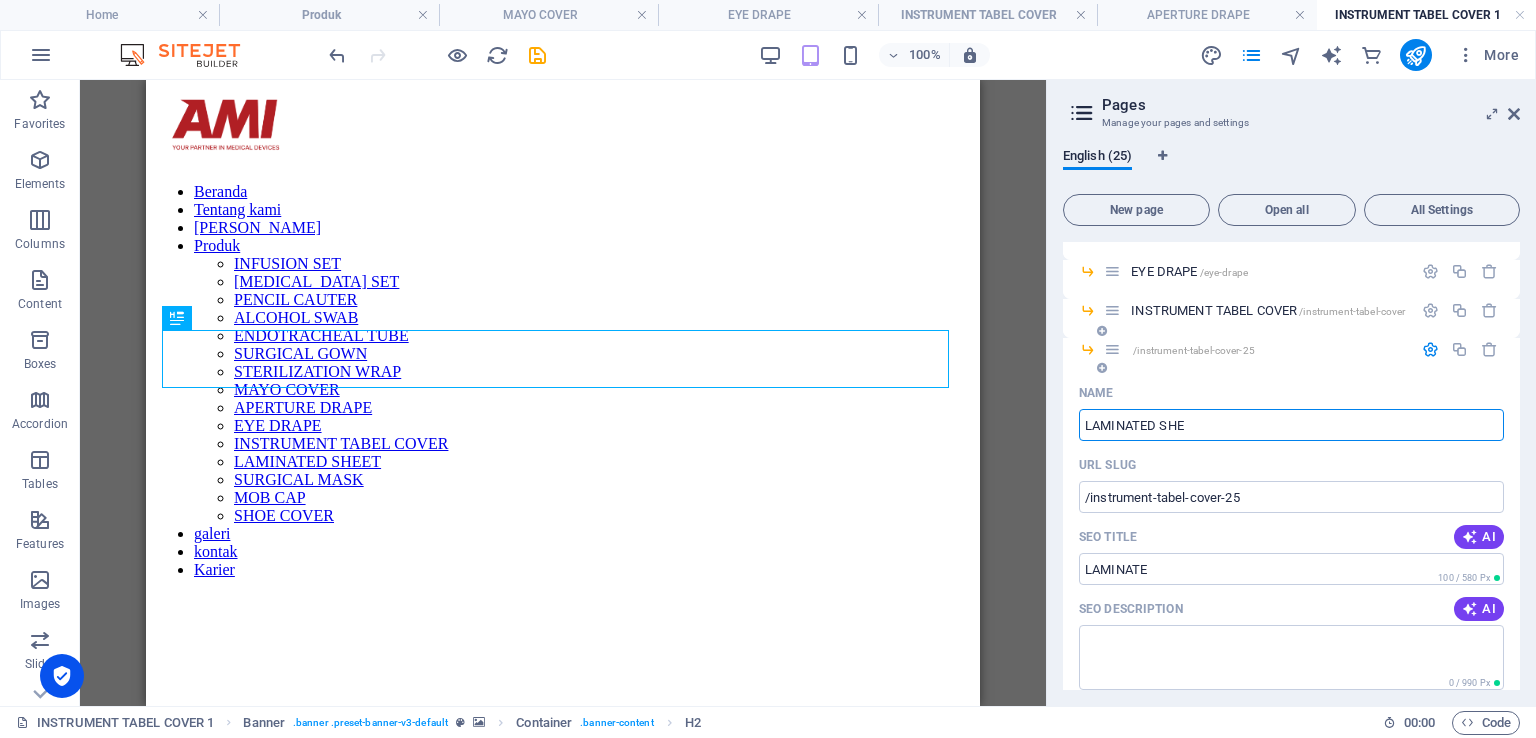 type on "LAMINATED SHEE" 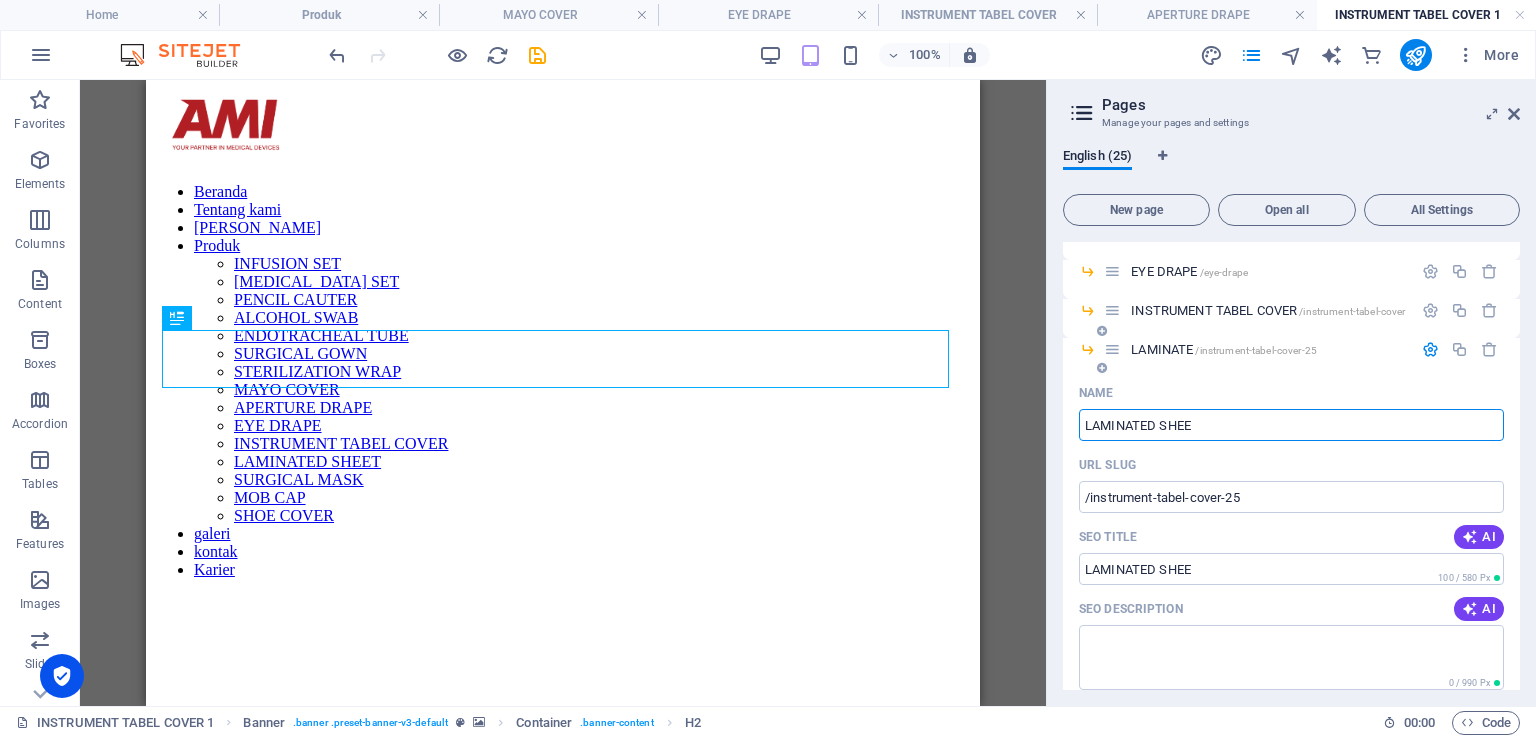type on "LAMINATE" 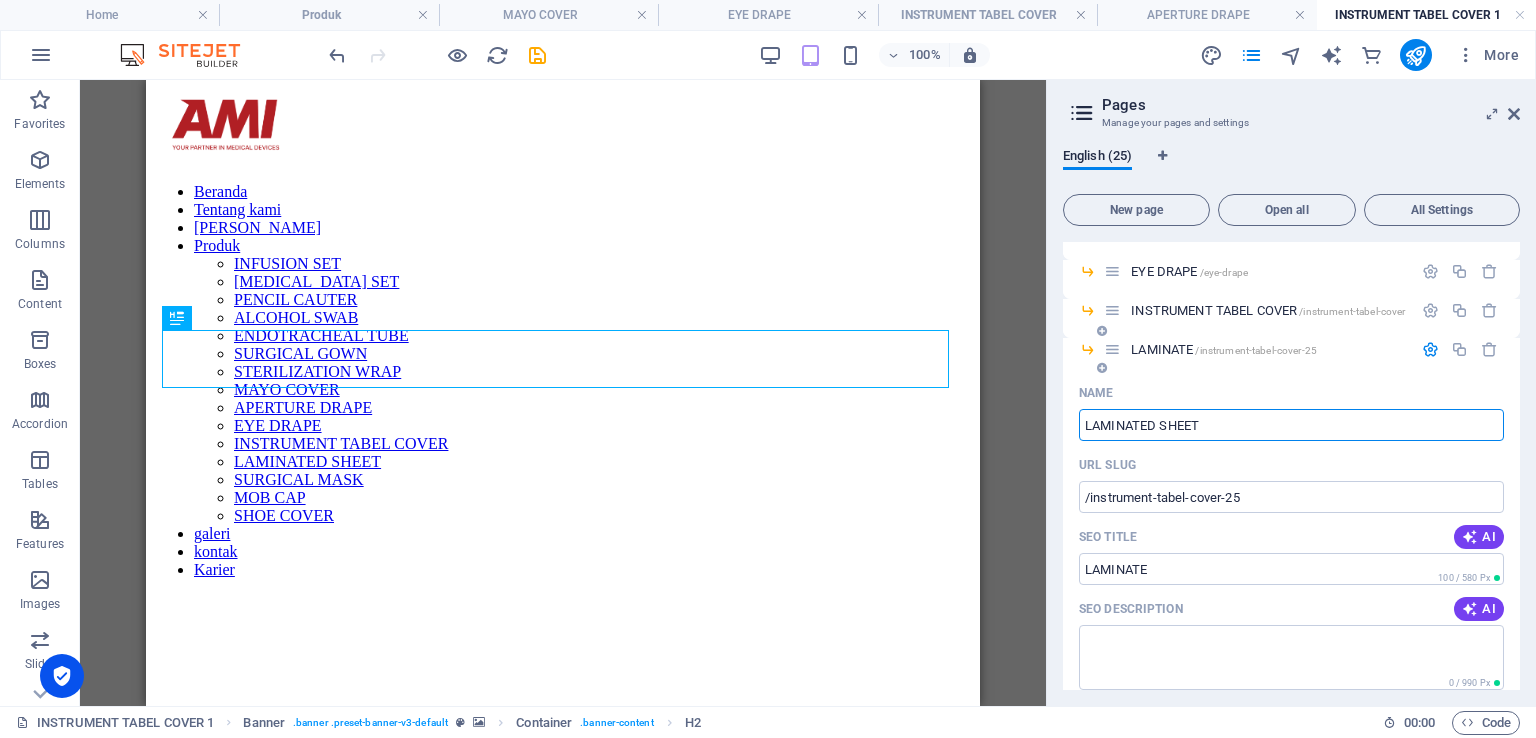 type on "LAMINATED SHEET" 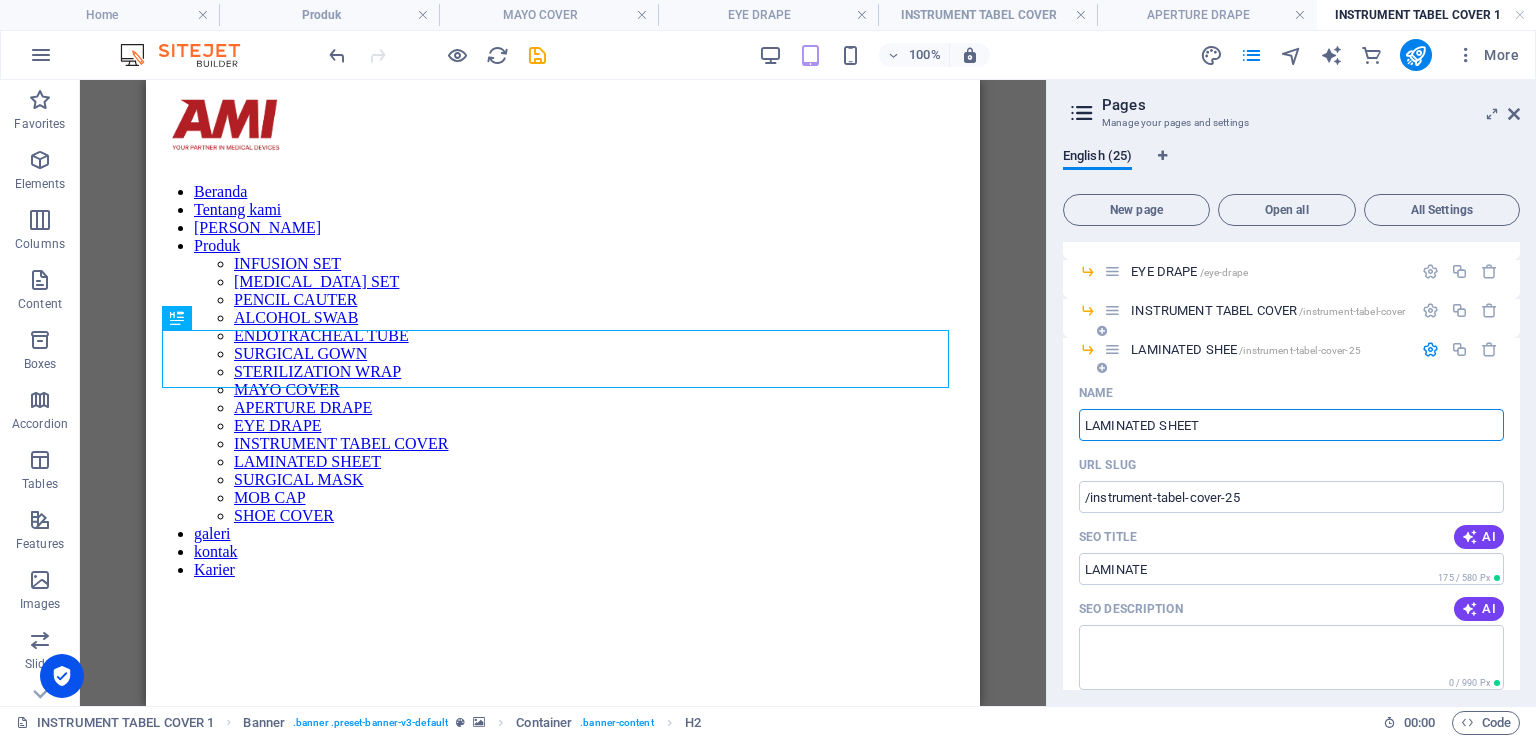 type on "LAMINATED SHEE" 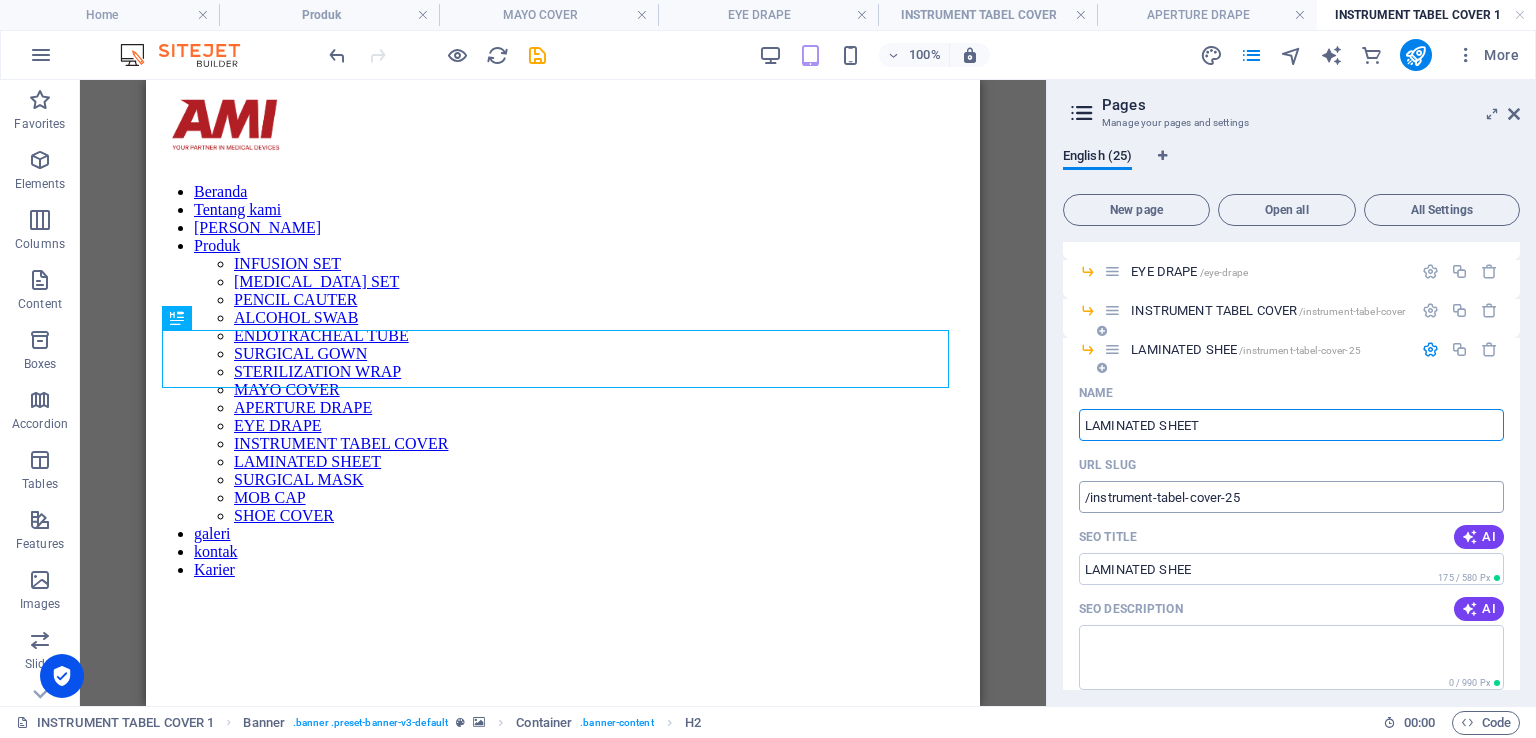 type on "LAMINATED SHEET" 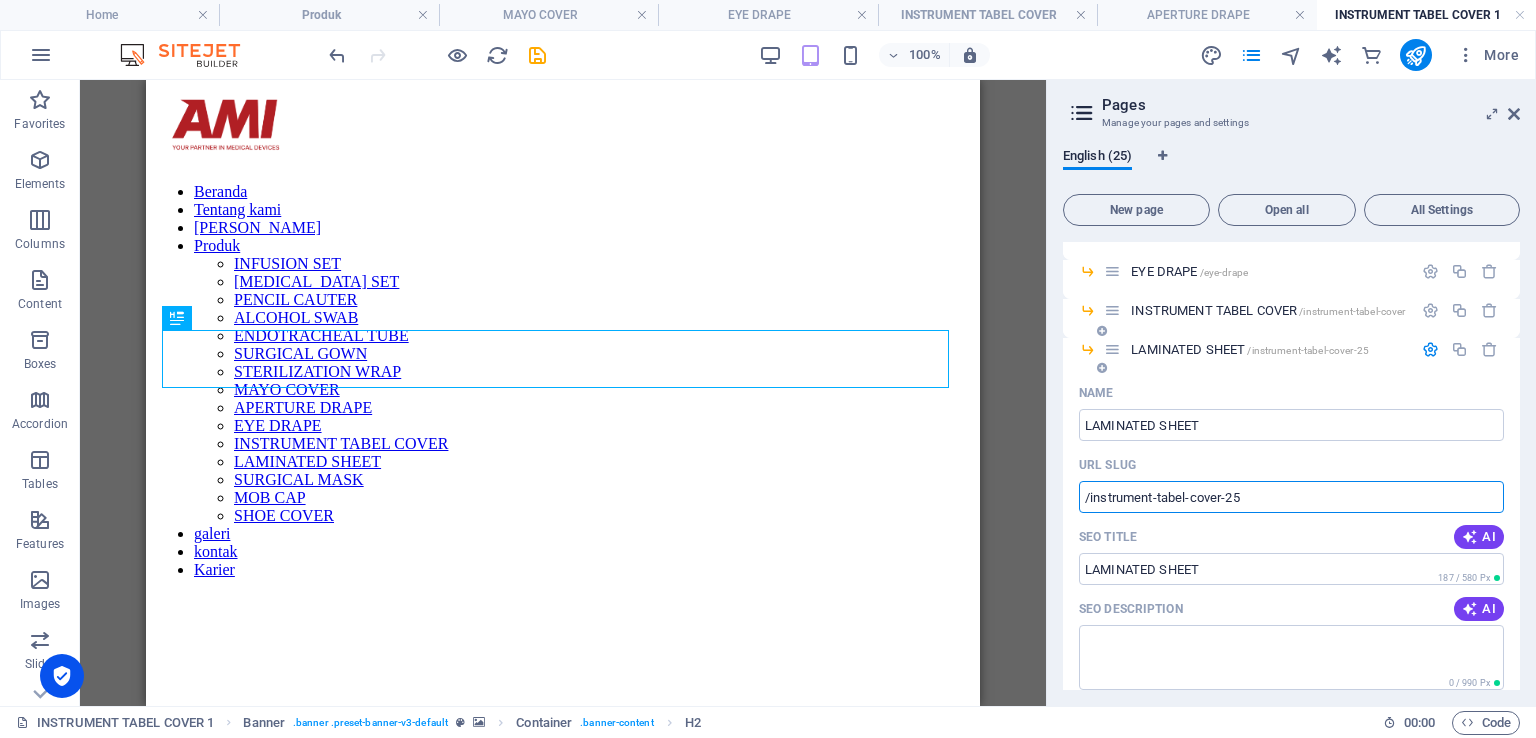 click on "/instrument-tabel-cover-25" at bounding box center (1291, 497) 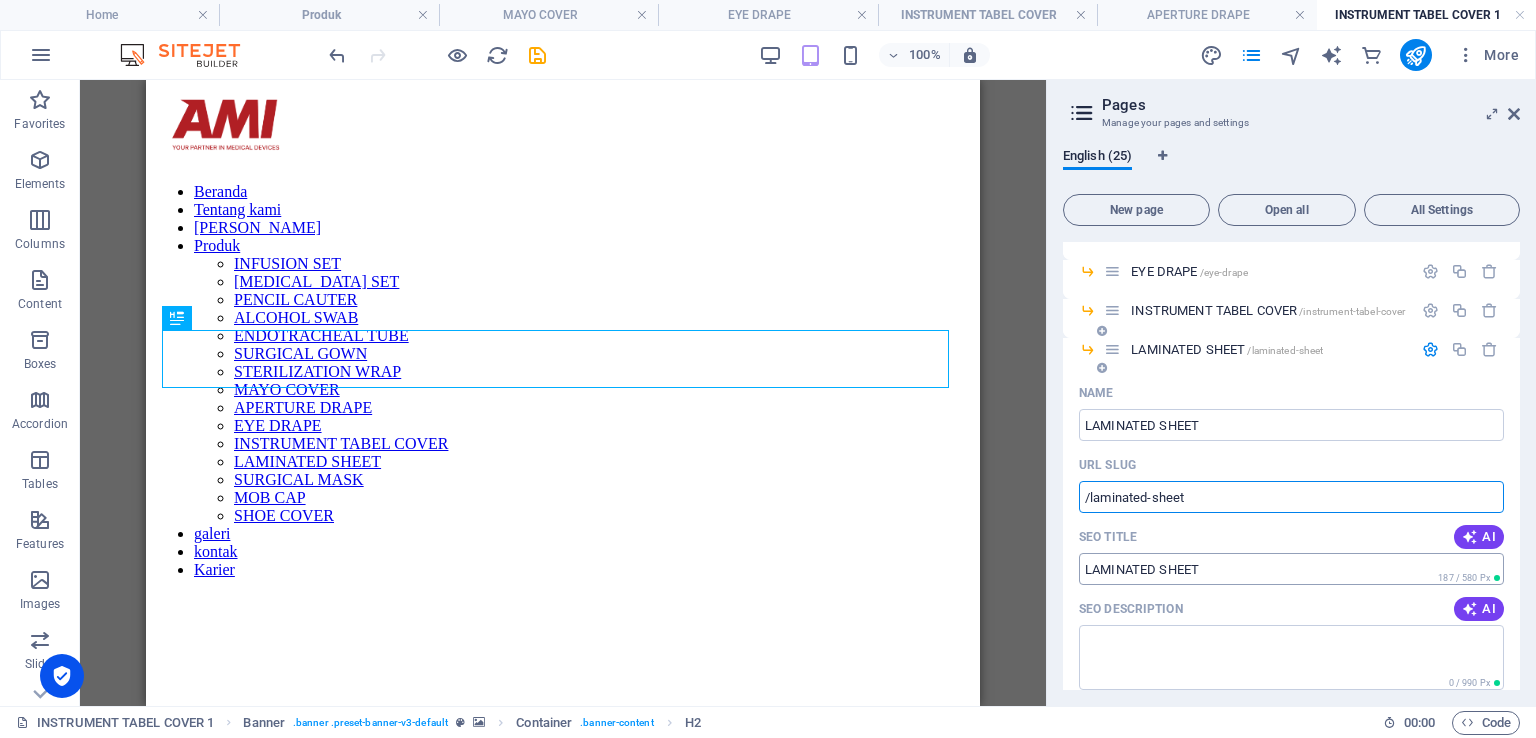 type on "/laminated-sheet" 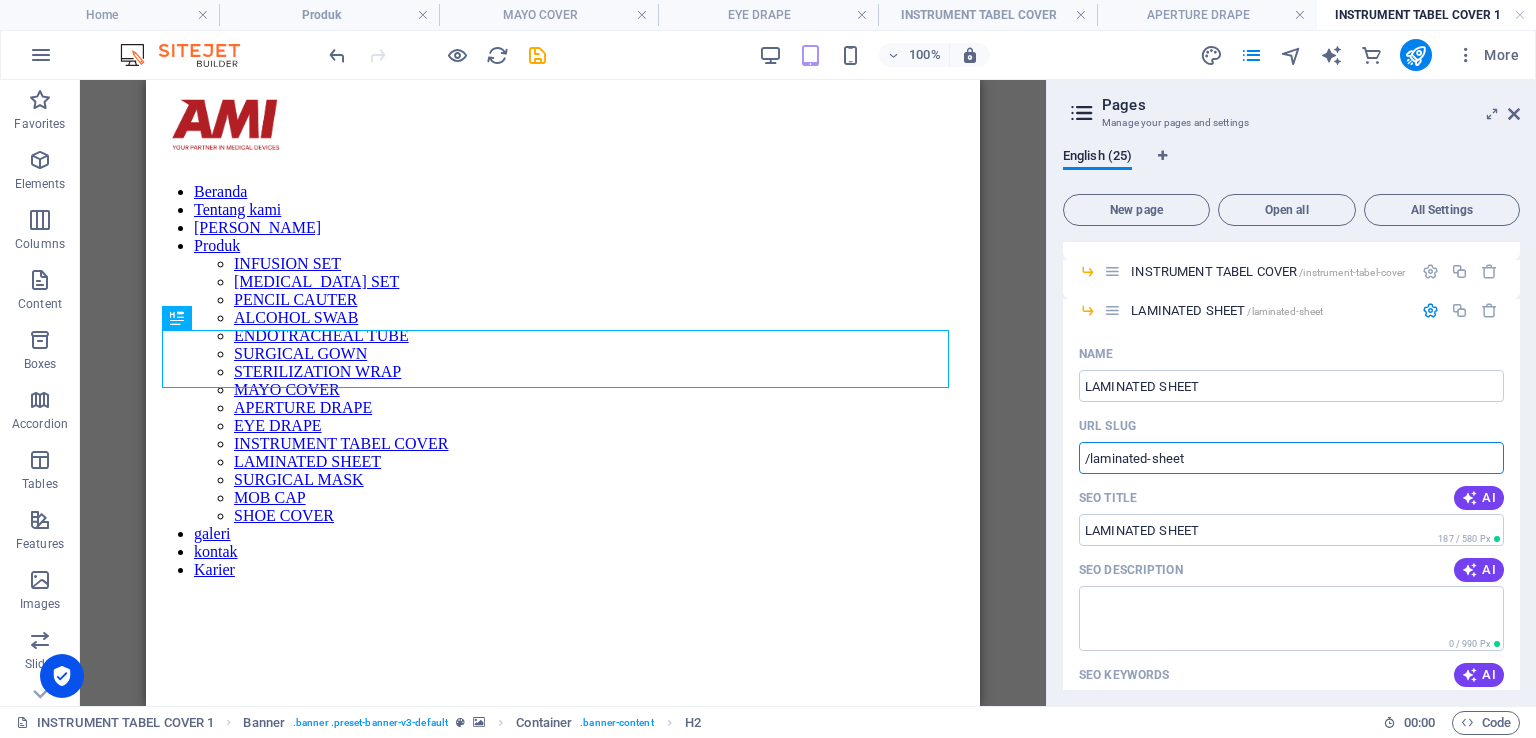 scroll, scrollTop: 516, scrollLeft: 0, axis: vertical 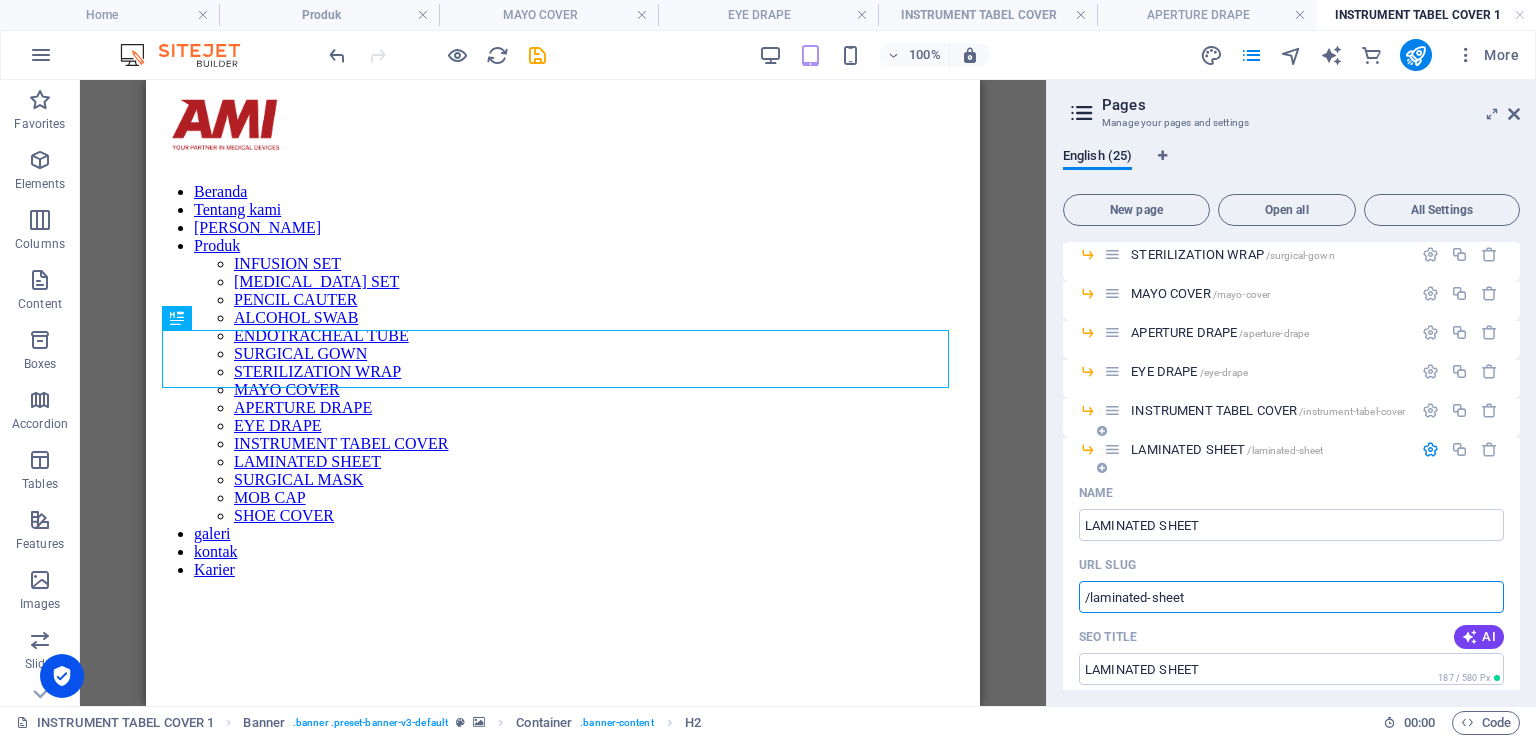 click at bounding box center (1430, 449) 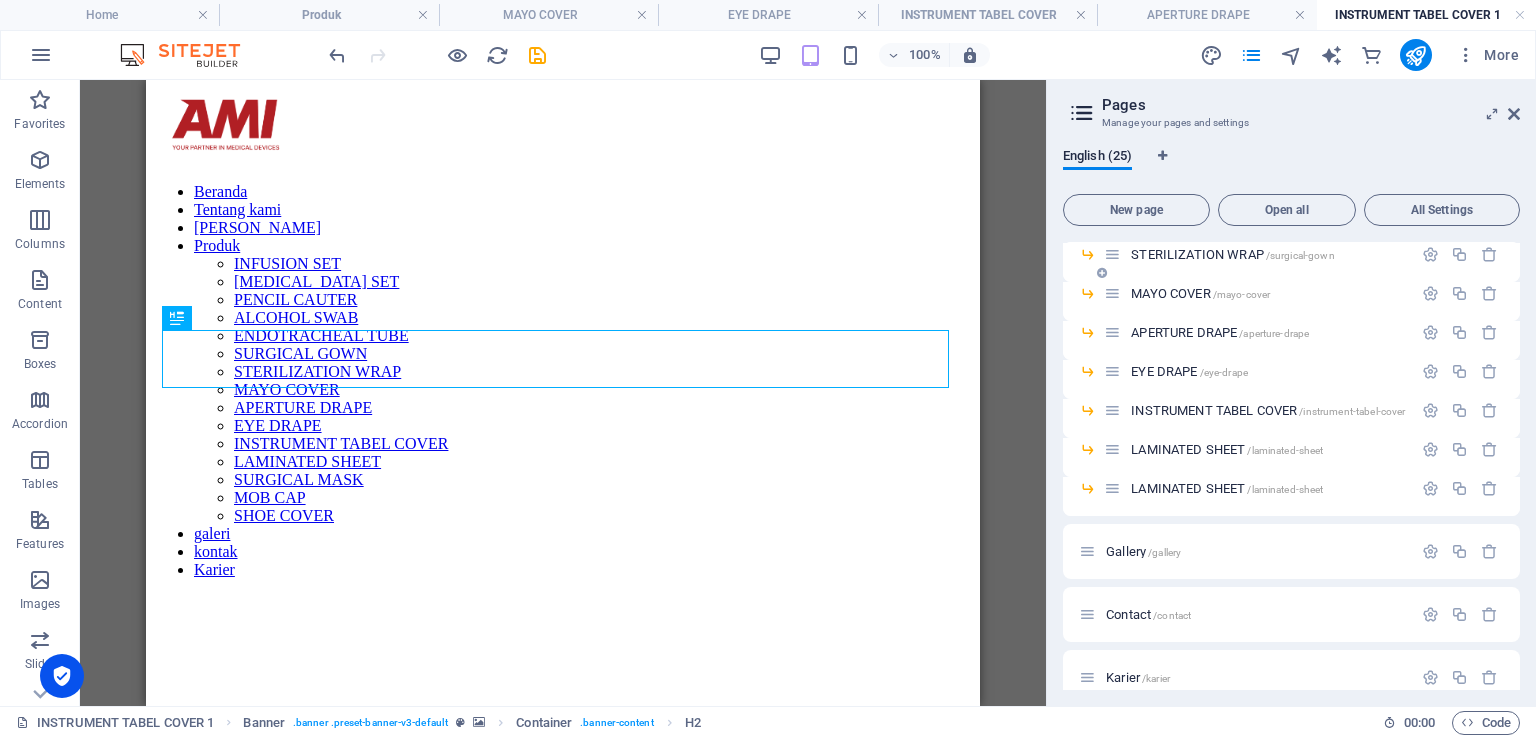 type 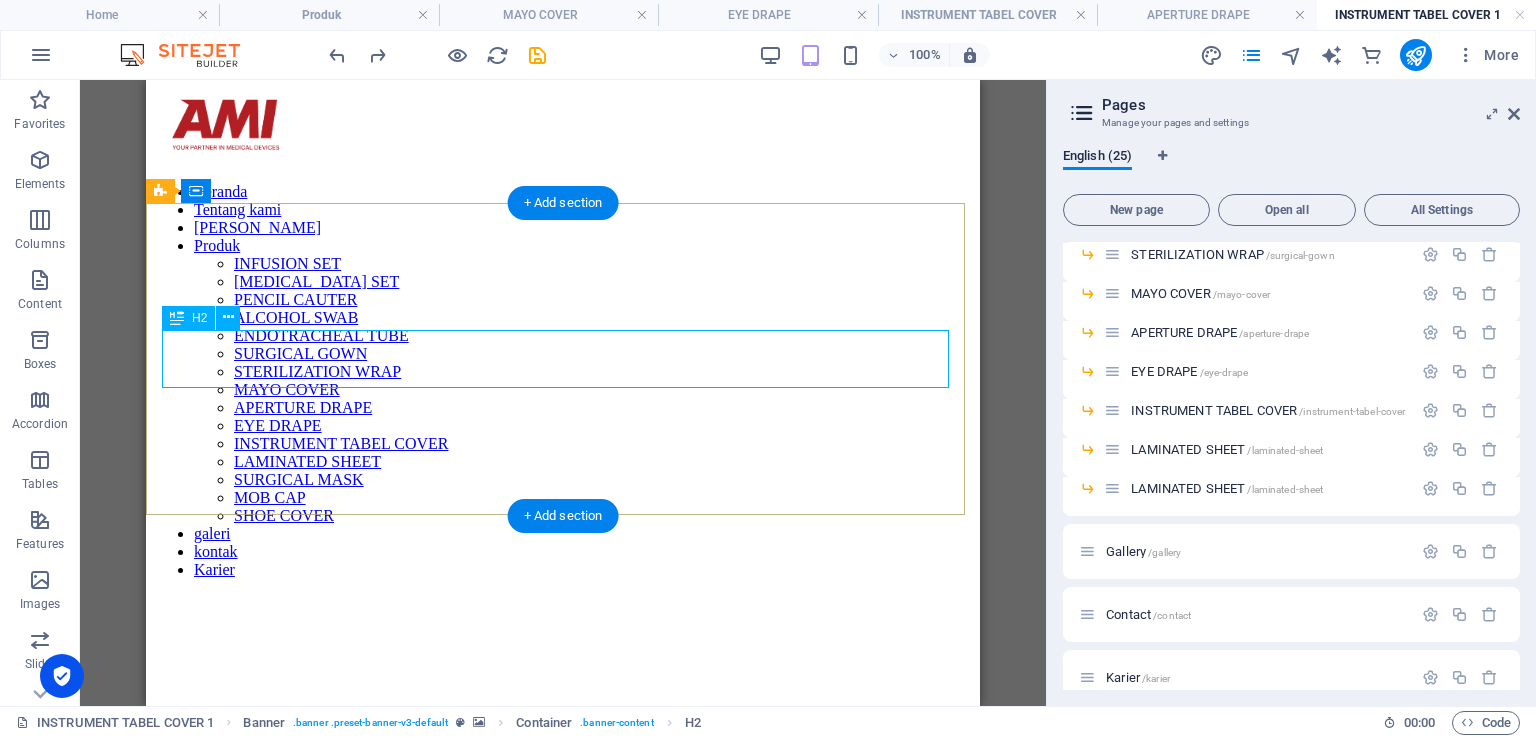scroll, scrollTop: 400, scrollLeft: 0, axis: vertical 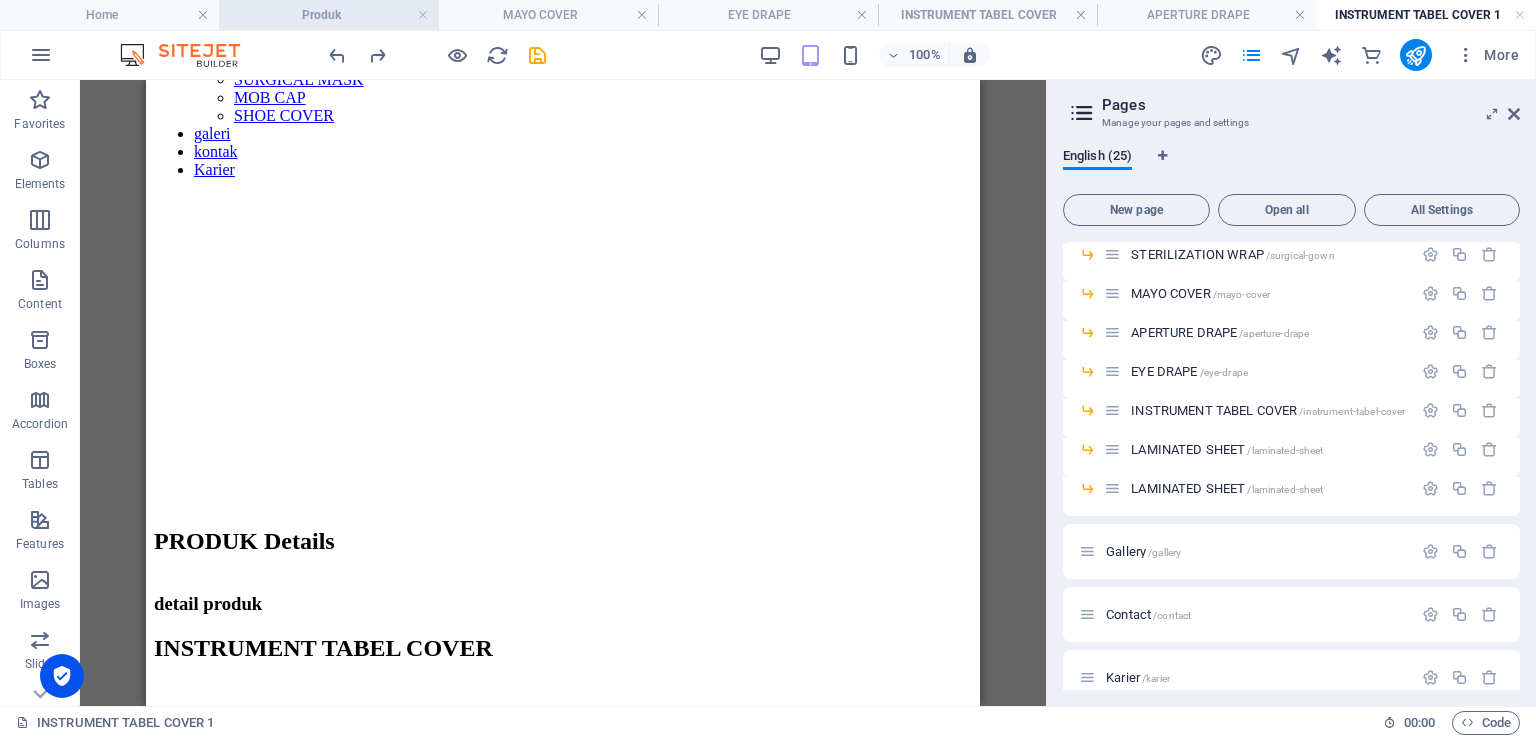 click on "Produk" at bounding box center [328, 15] 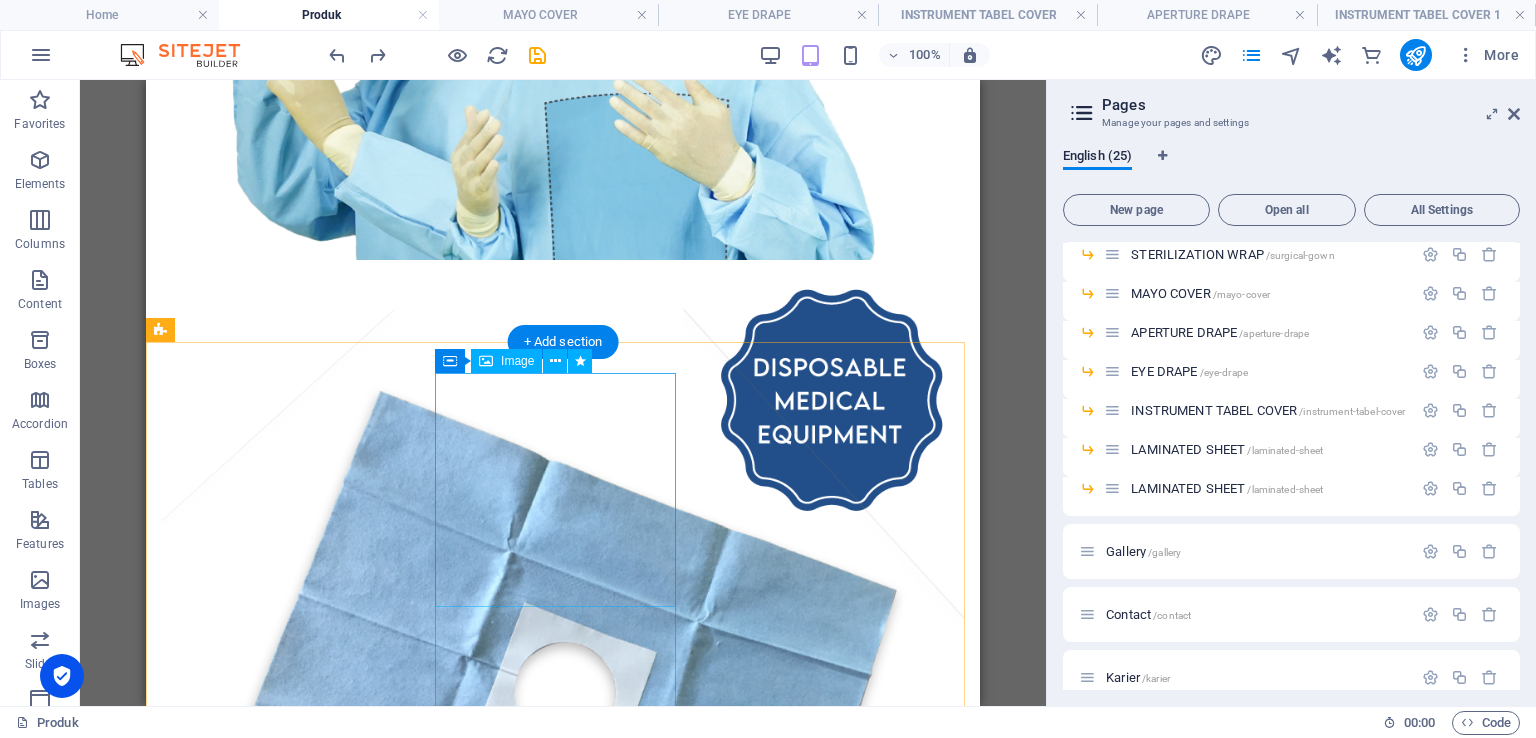 scroll, scrollTop: 2381, scrollLeft: 0, axis: vertical 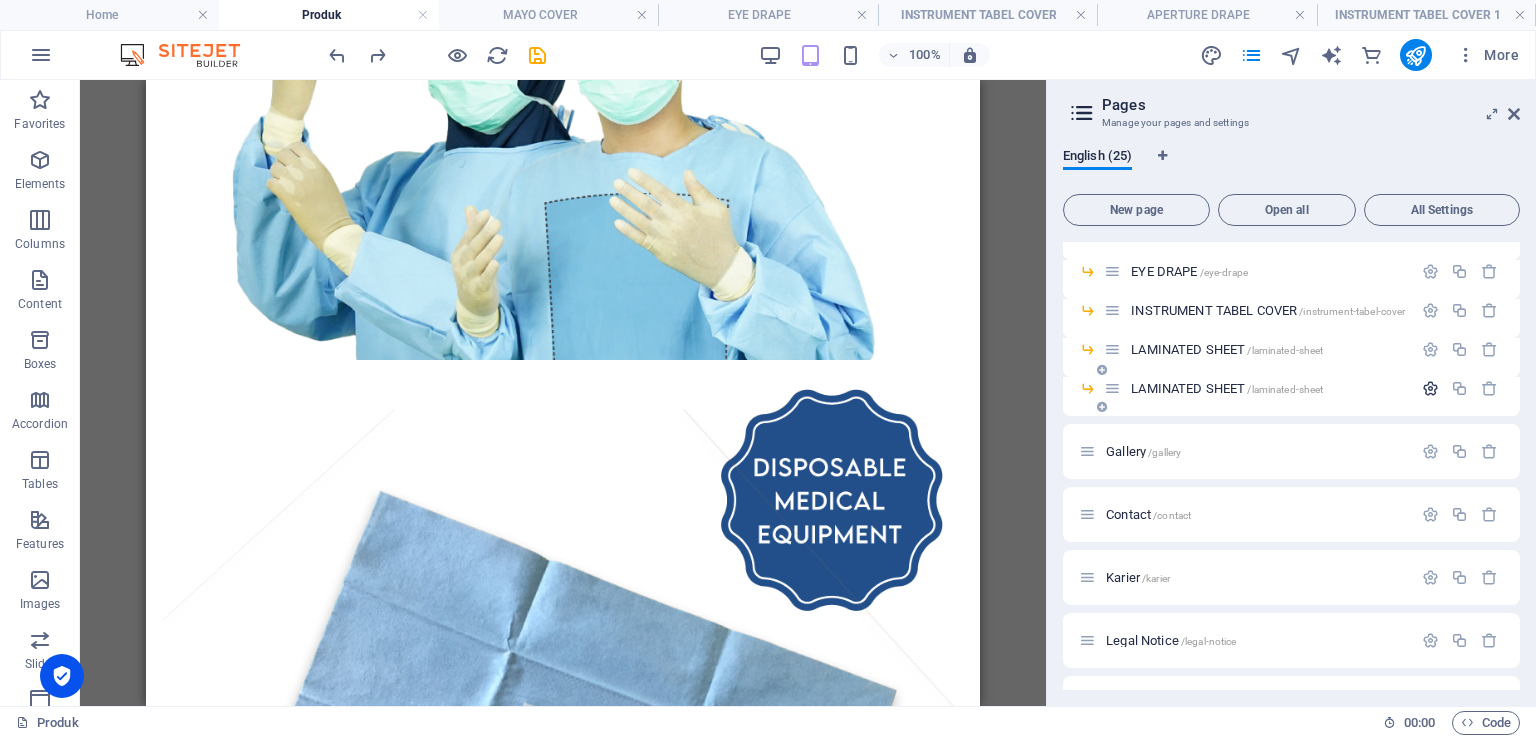 click at bounding box center (1430, 388) 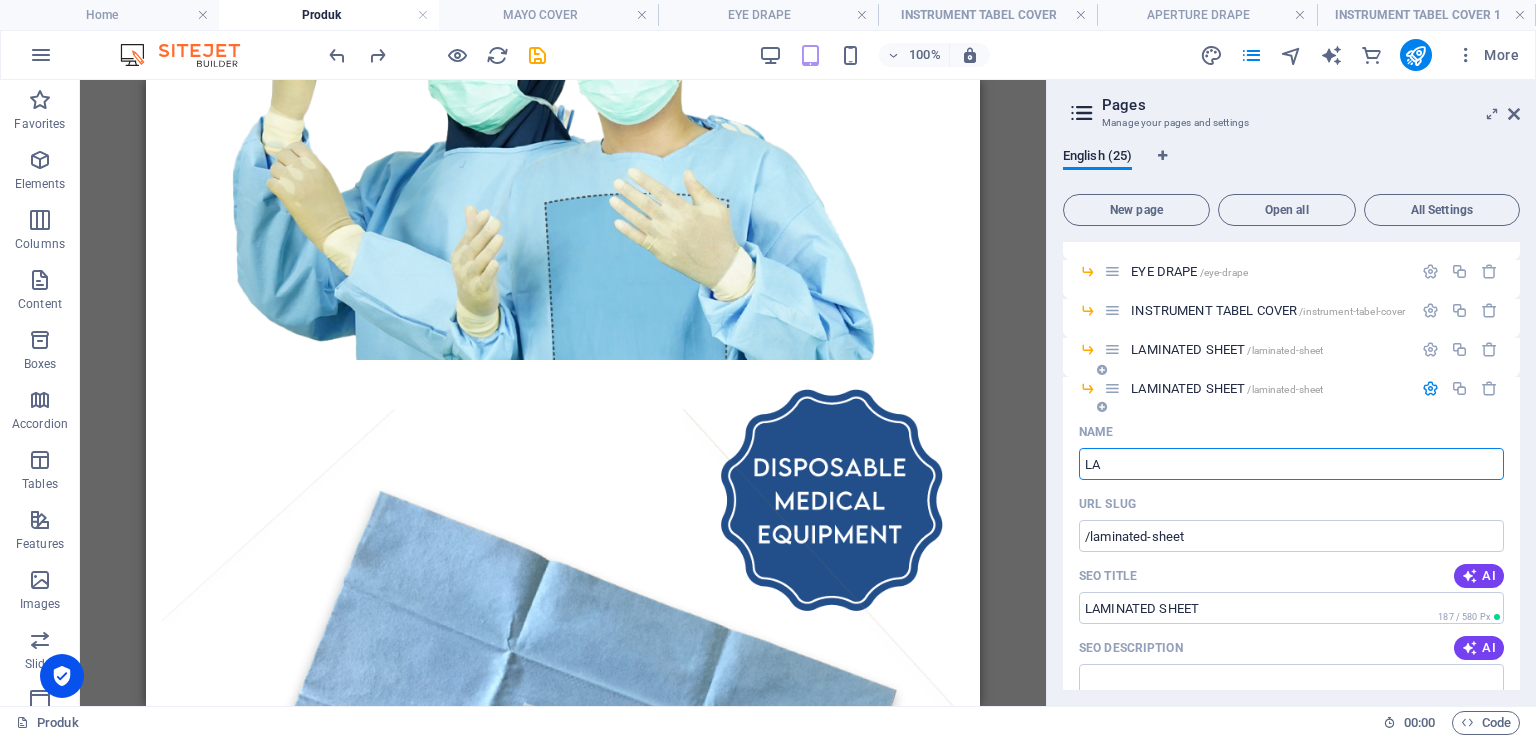type on "L" 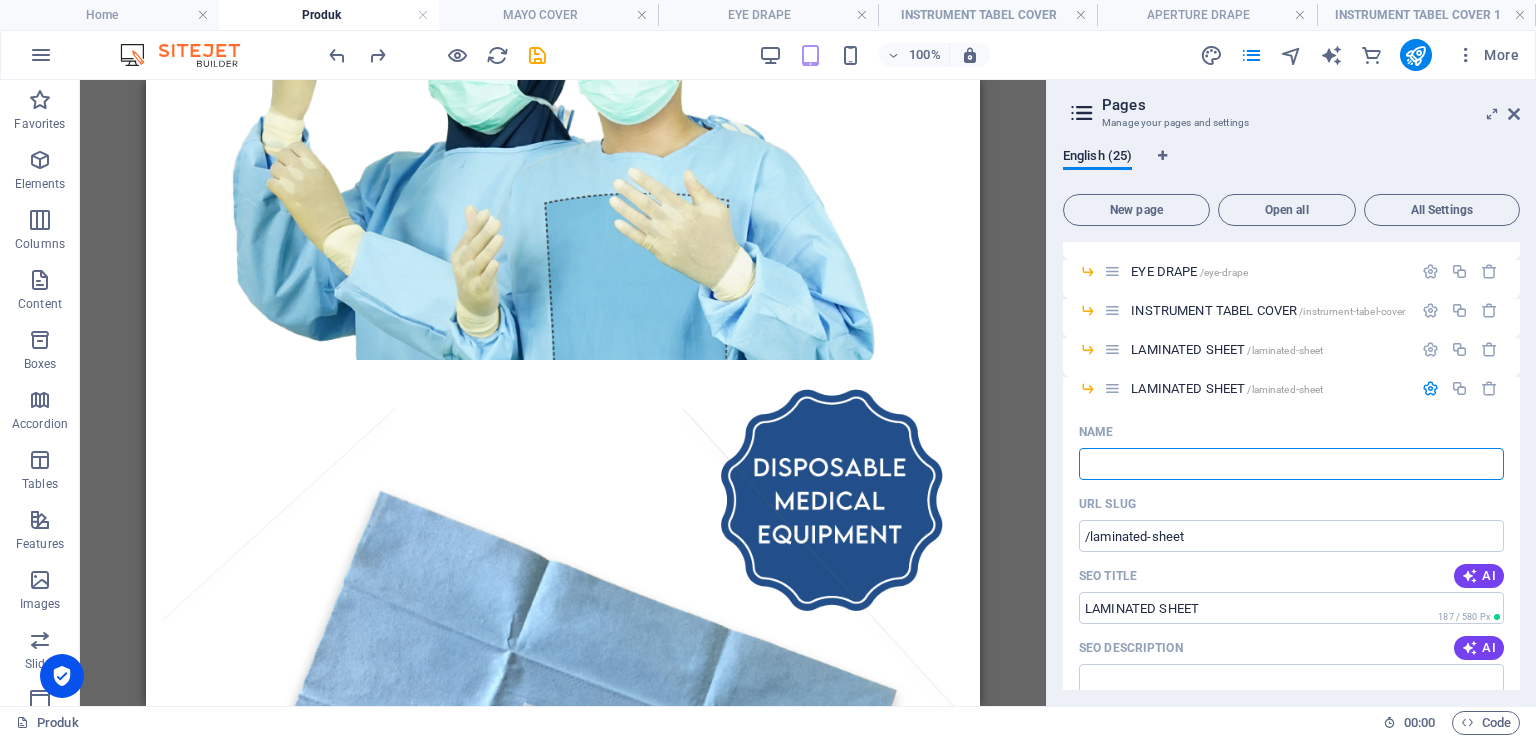 type 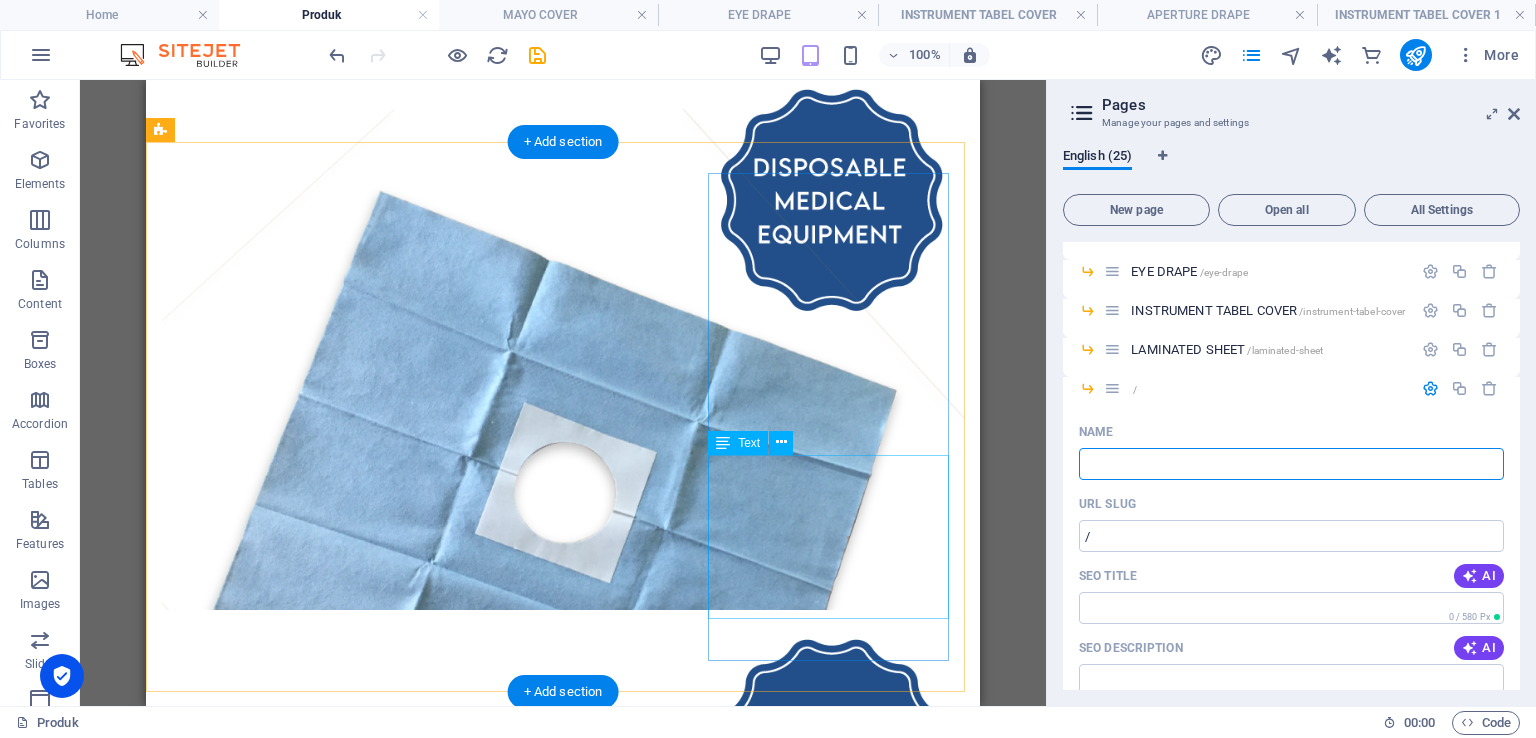 scroll, scrollTop: 2581, scrollLeft: 0, axis: vertical 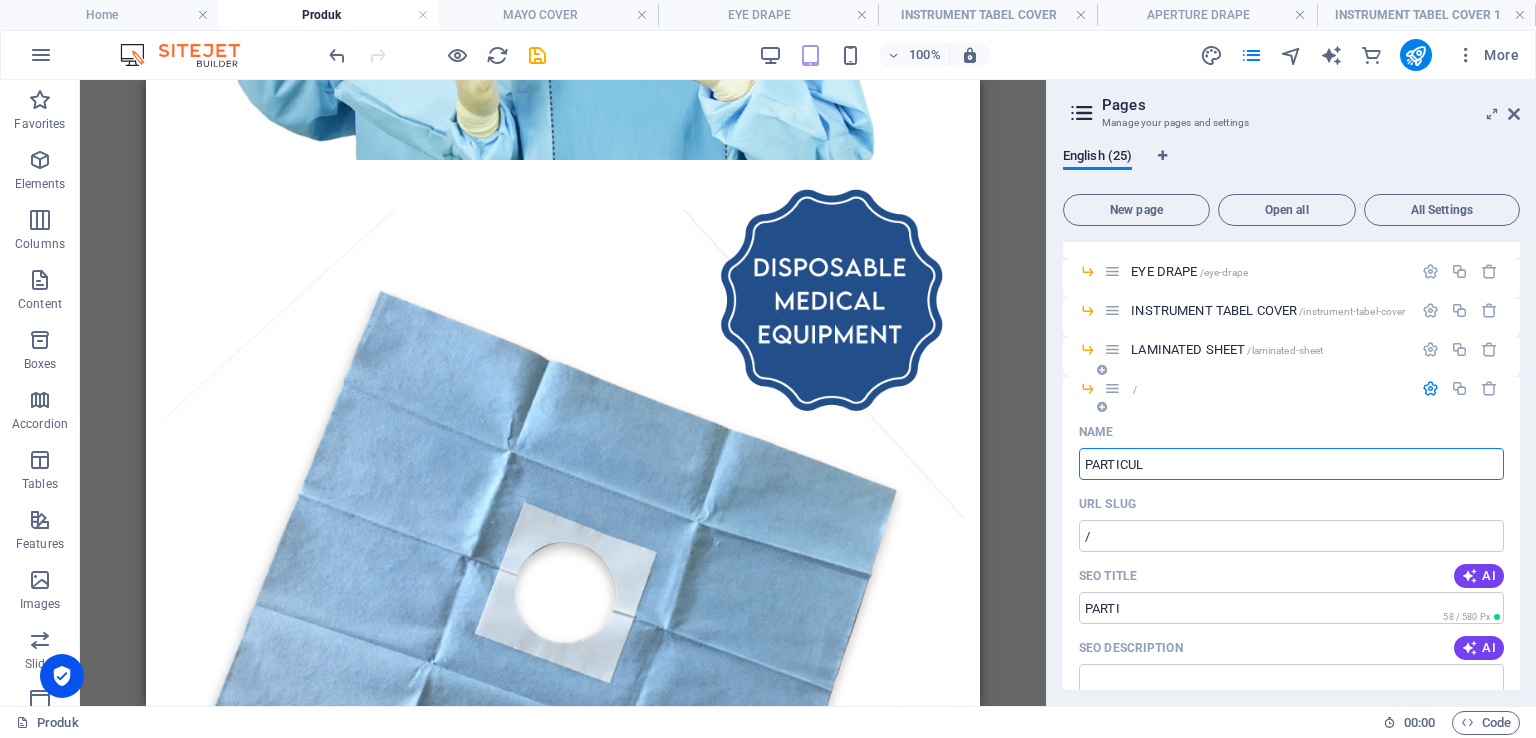 type on "PARTICULA" 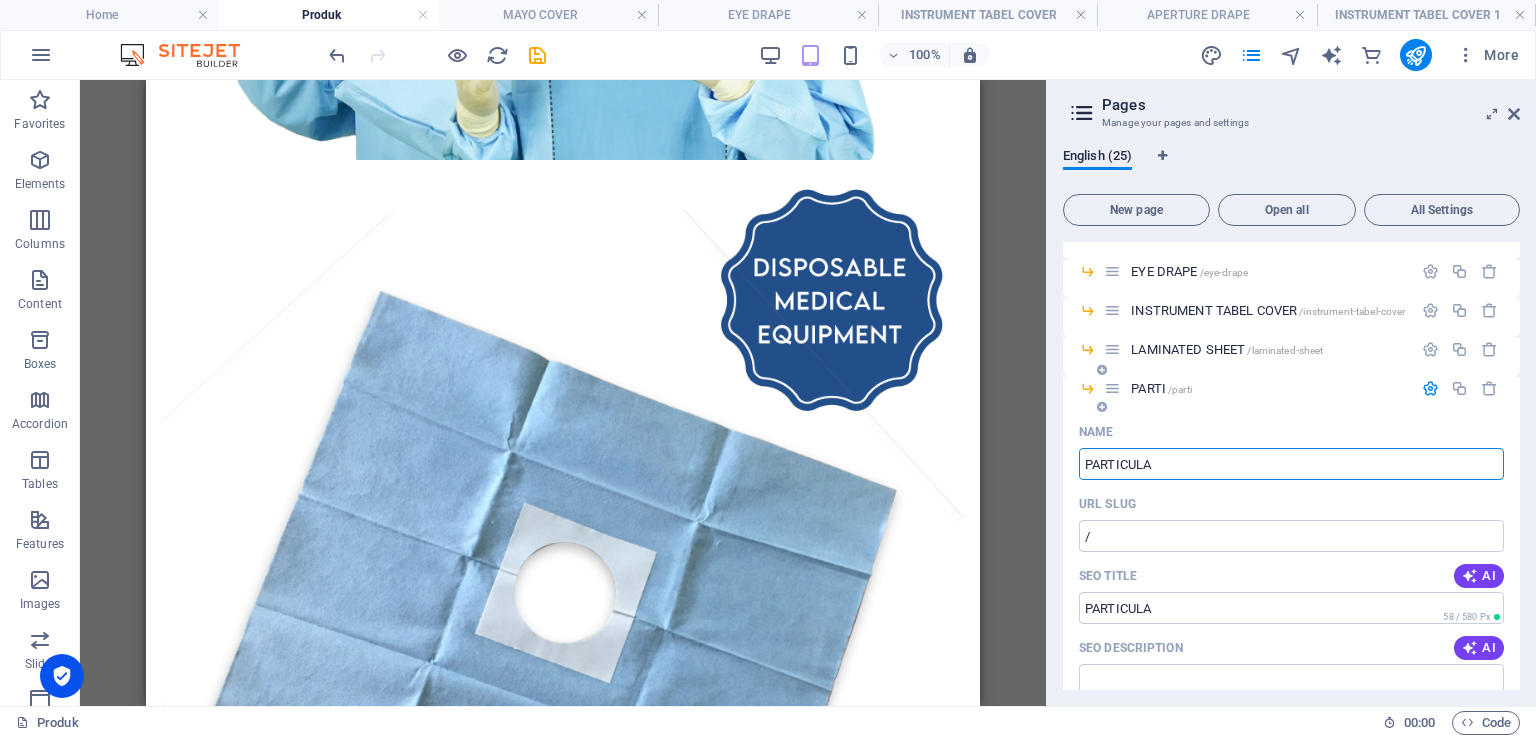 type on "/parti" 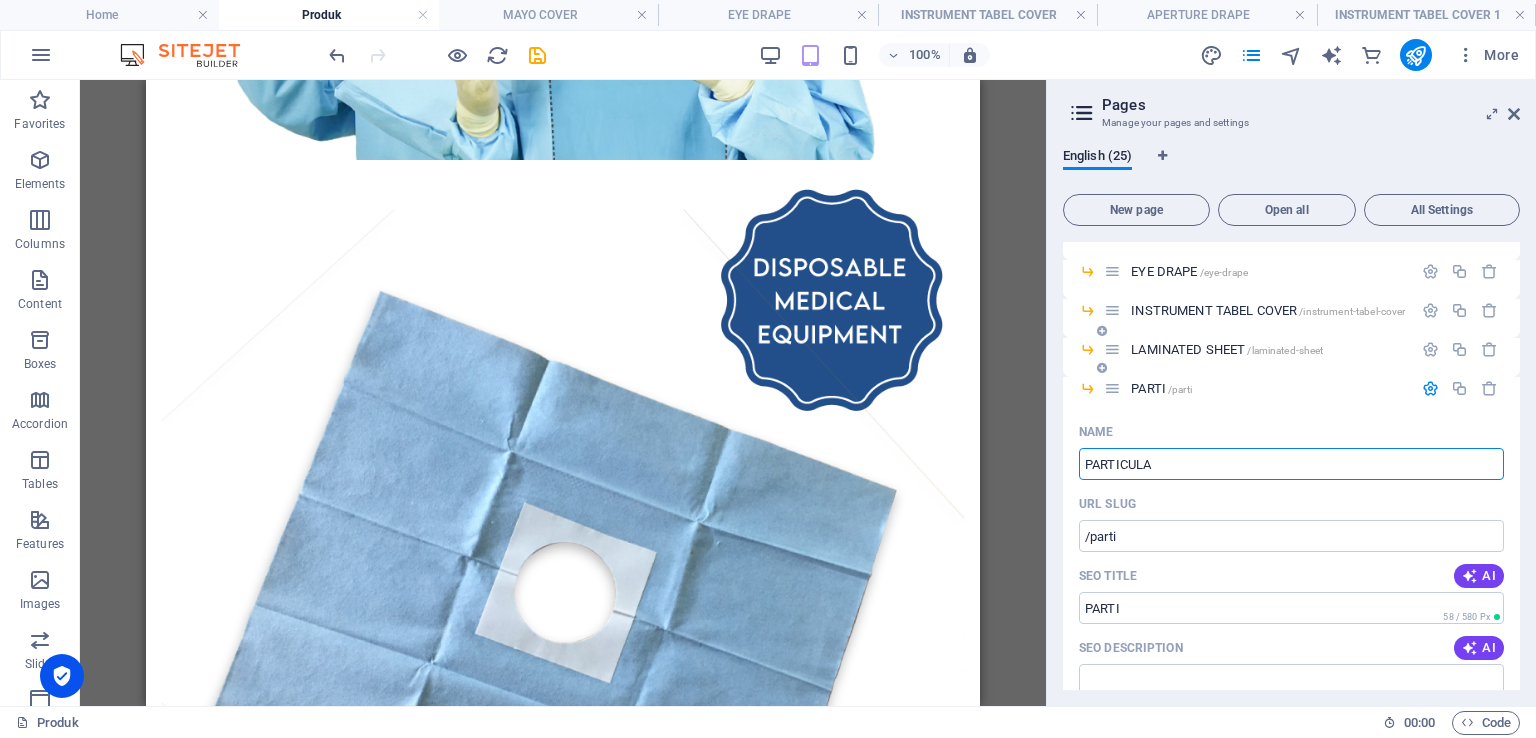 type on "PARTICULA" 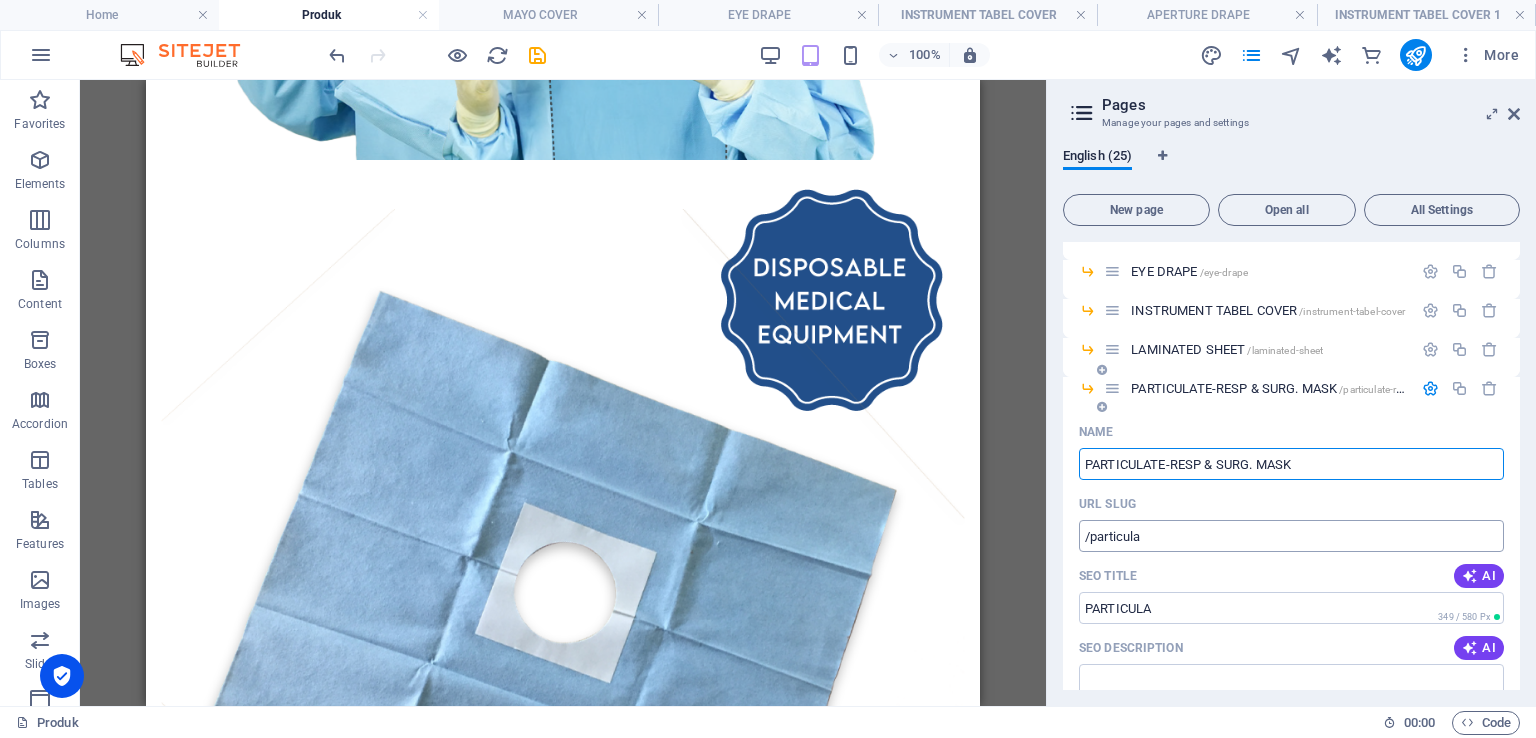 type on "PARTICULATE-RESP & SURG. MASK" 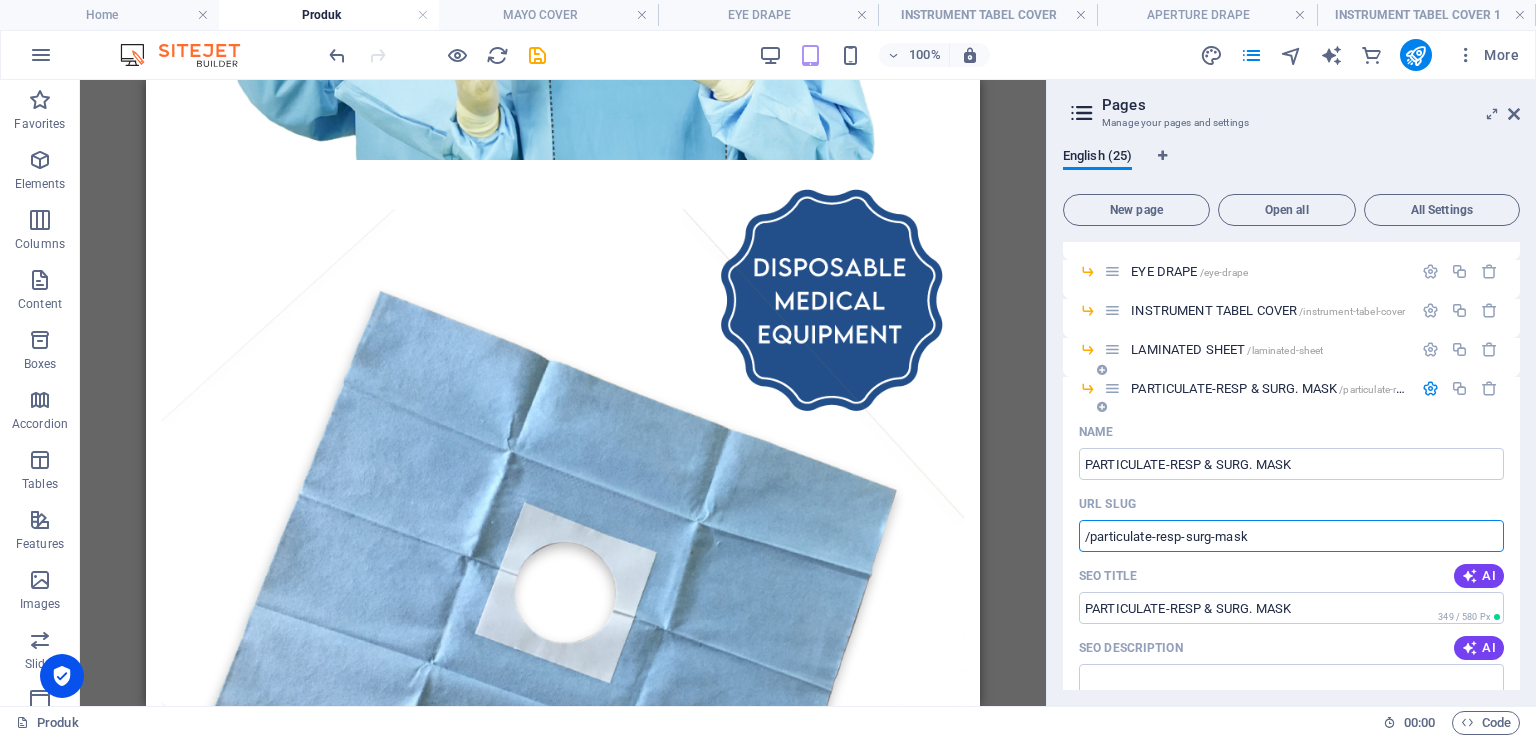 click on "/particulate-resp-surg-mask" at bounding box center (1291, 536) 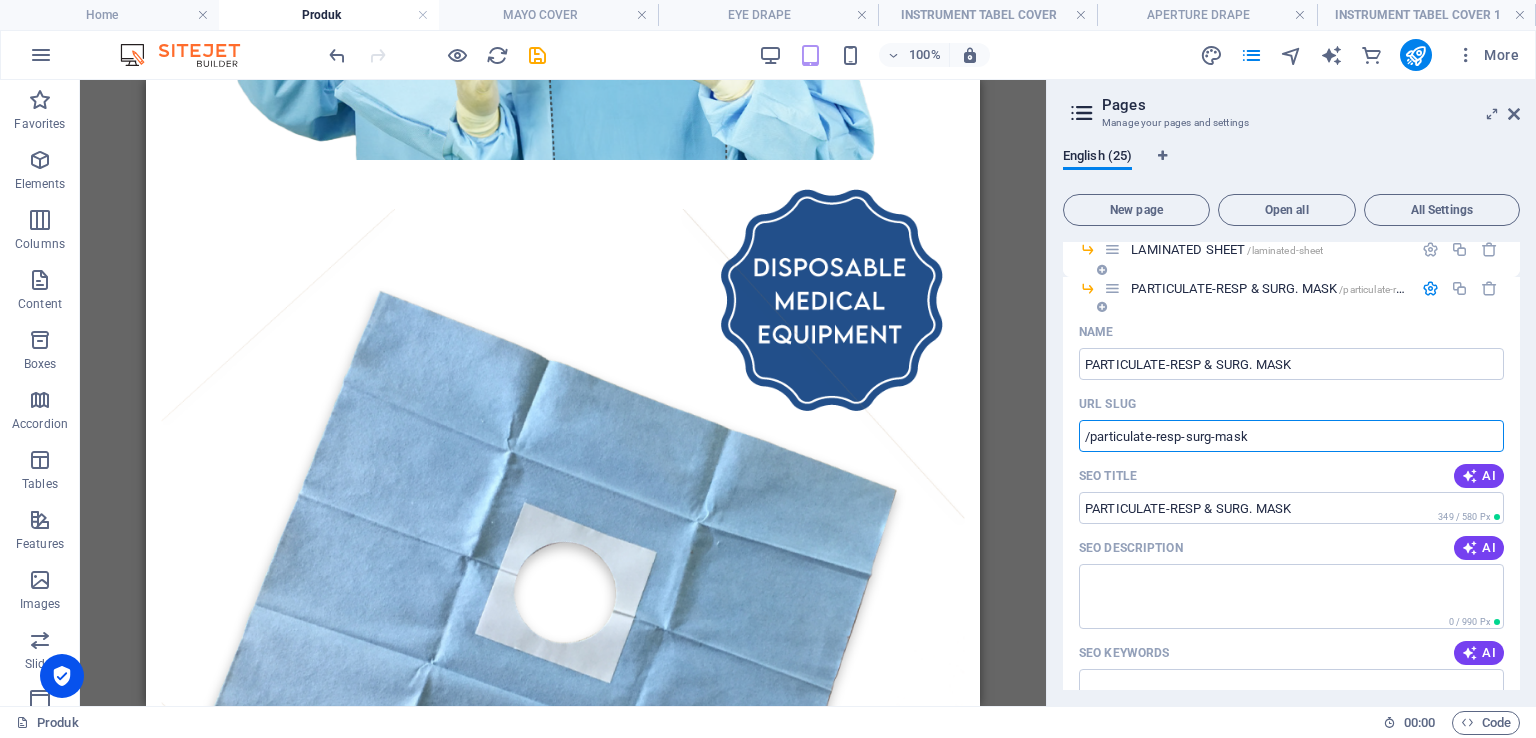 scroll, scrollTop: 716, scrollLeft: 0, axis: vertical 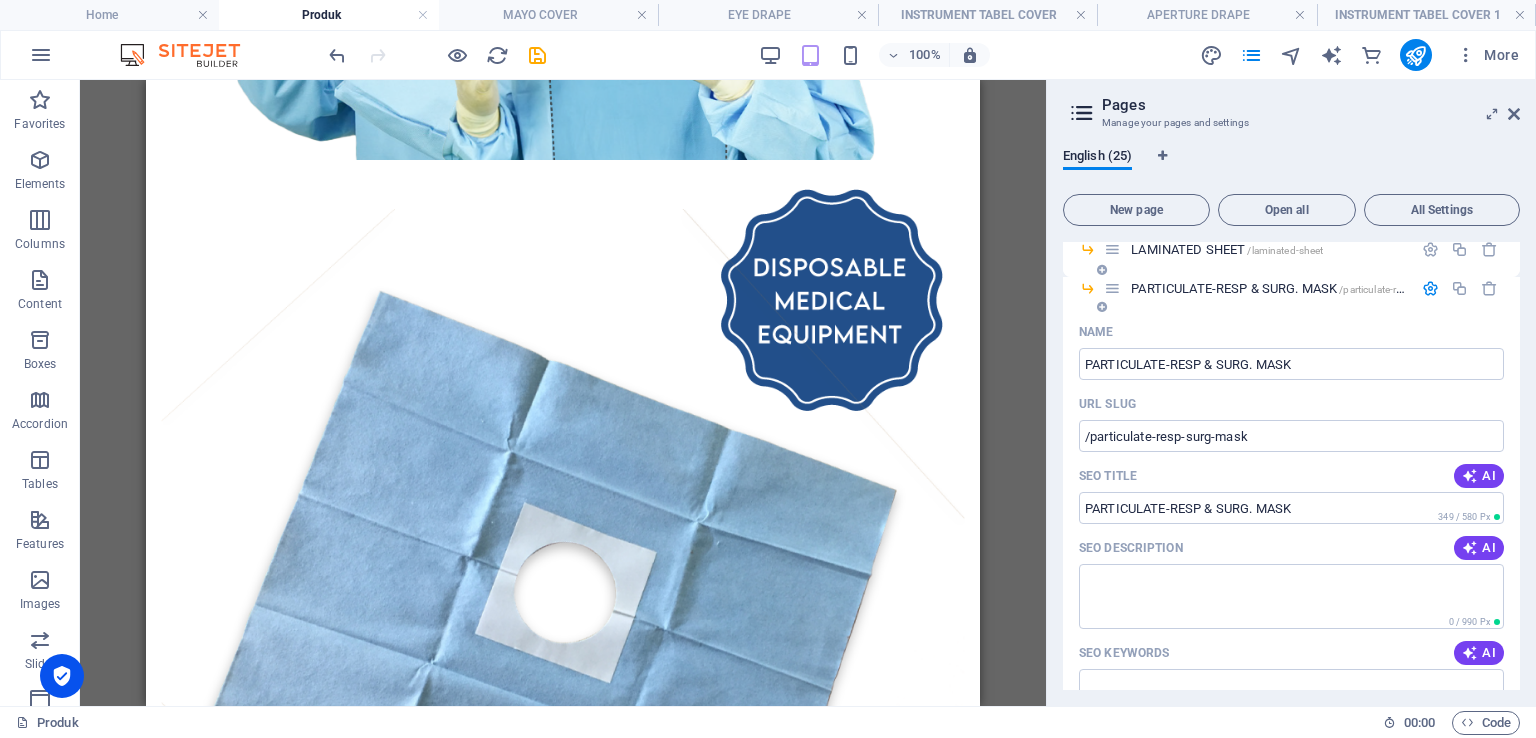 click at bounding box center (1430, 288) 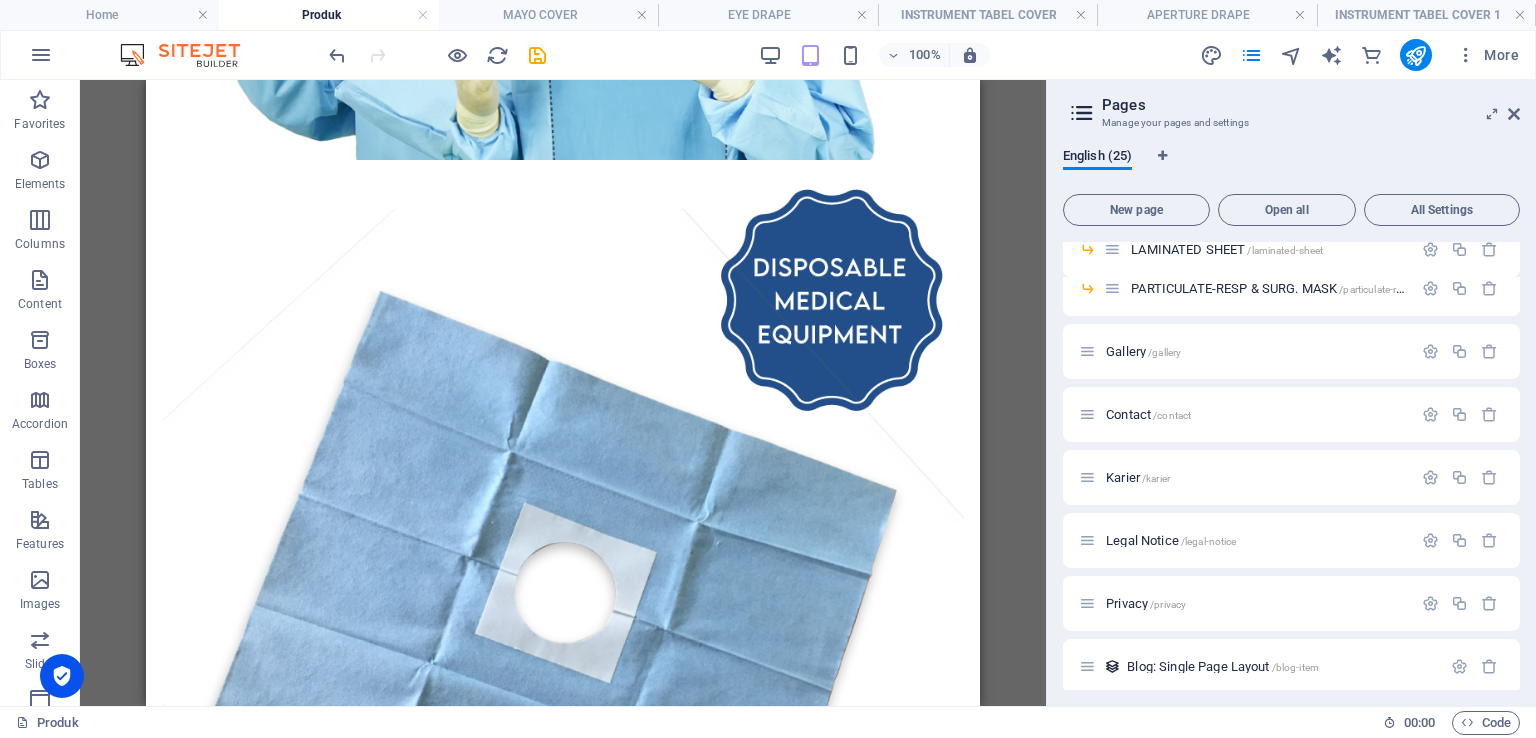 type 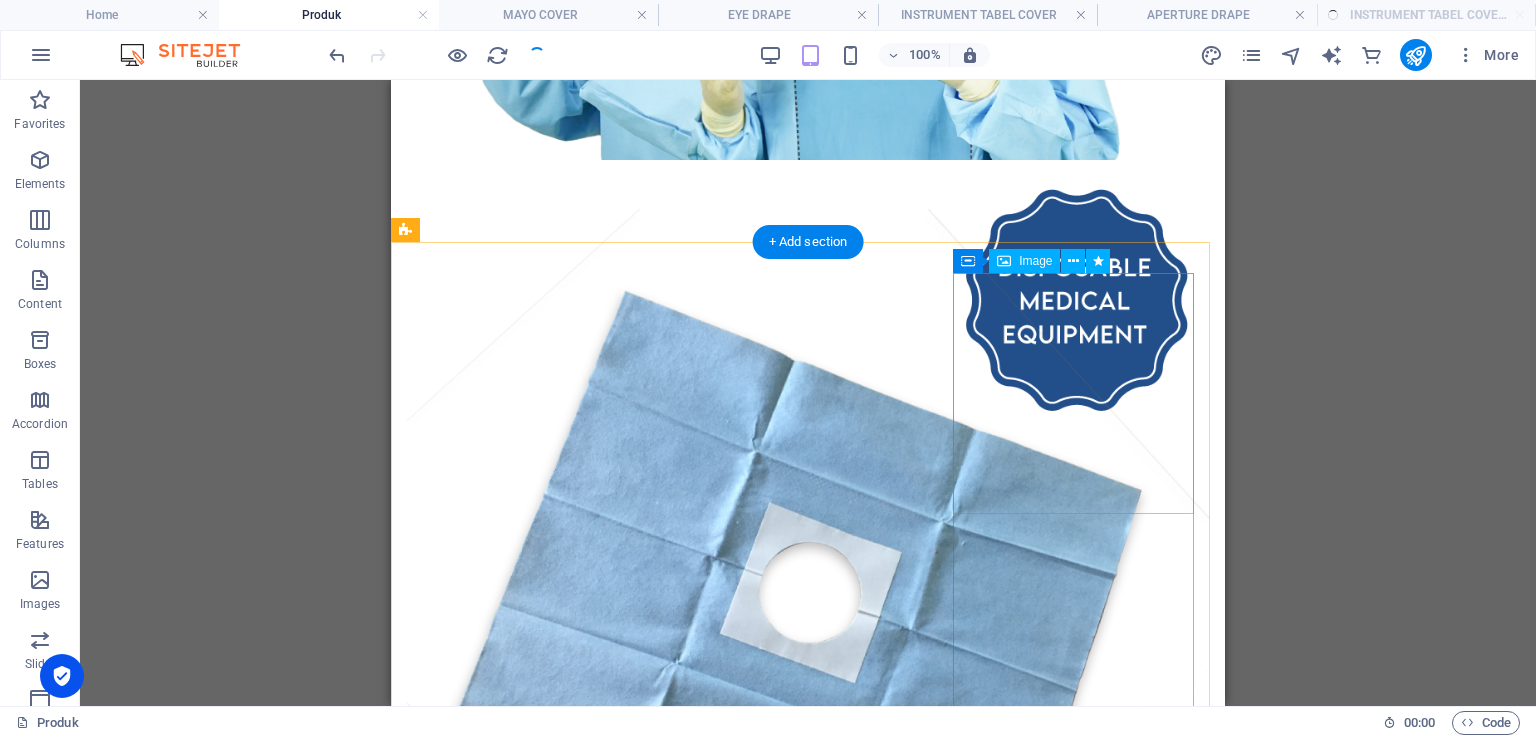 click at bounding box center (808, 3114) 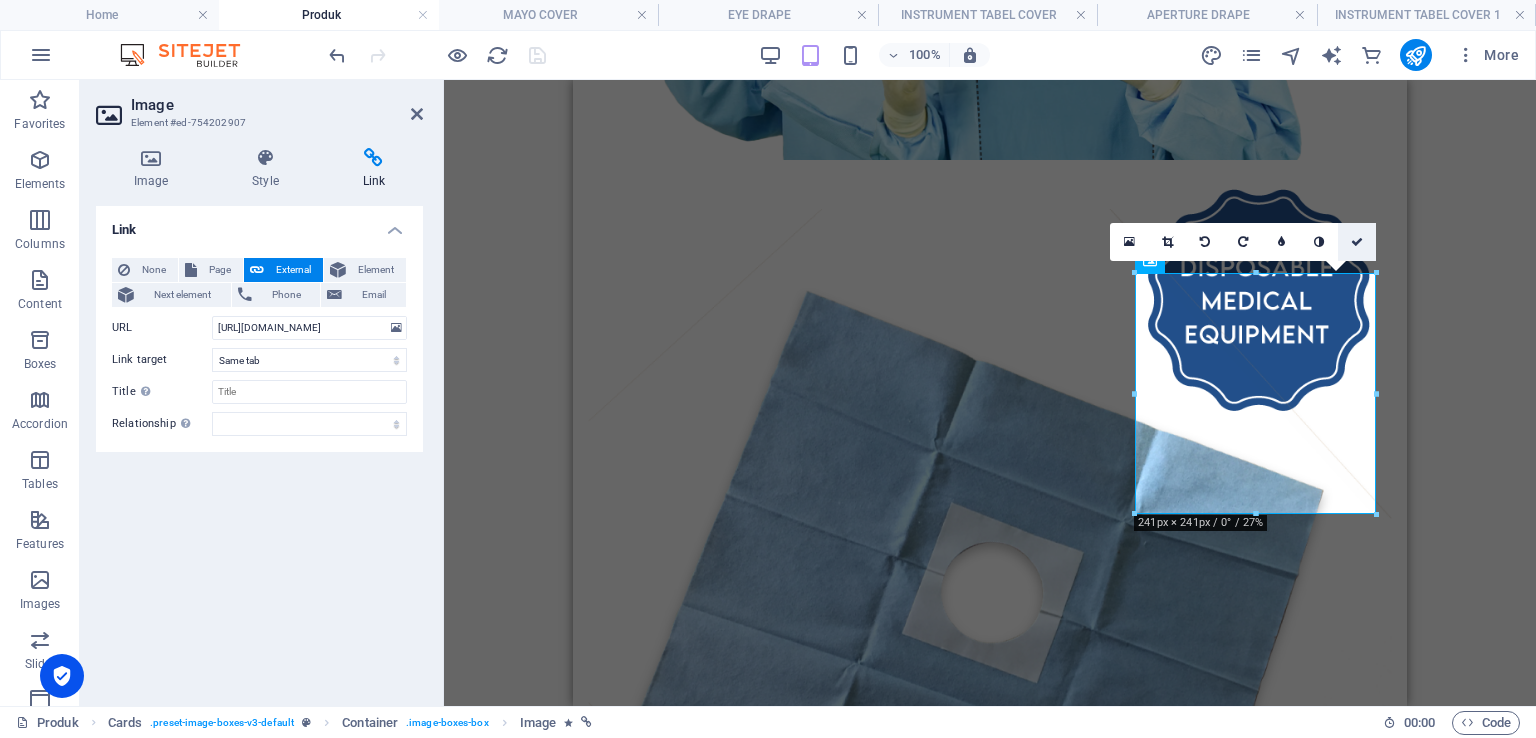 click at bounding box center (1357, 242) 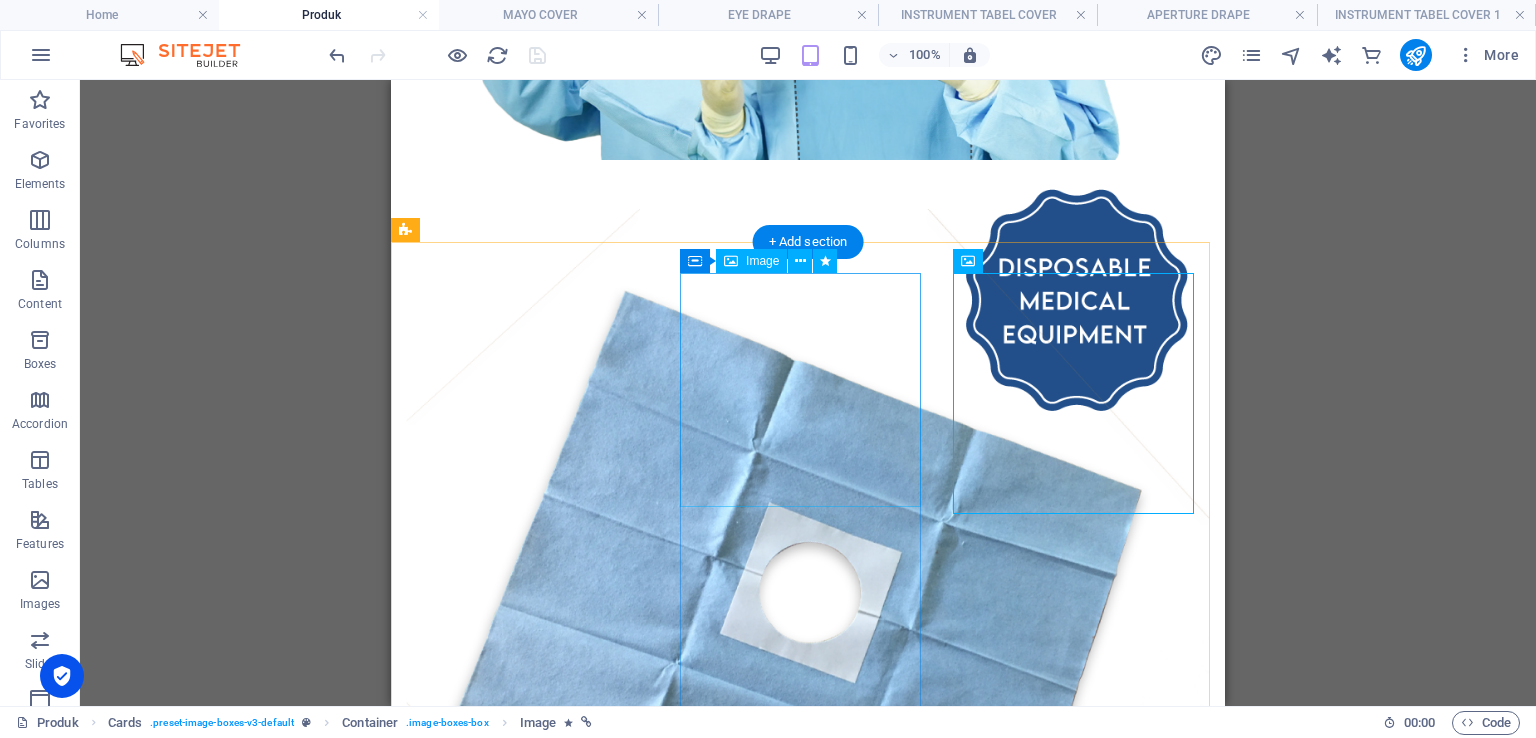 click at bounding box center (808, 2081) 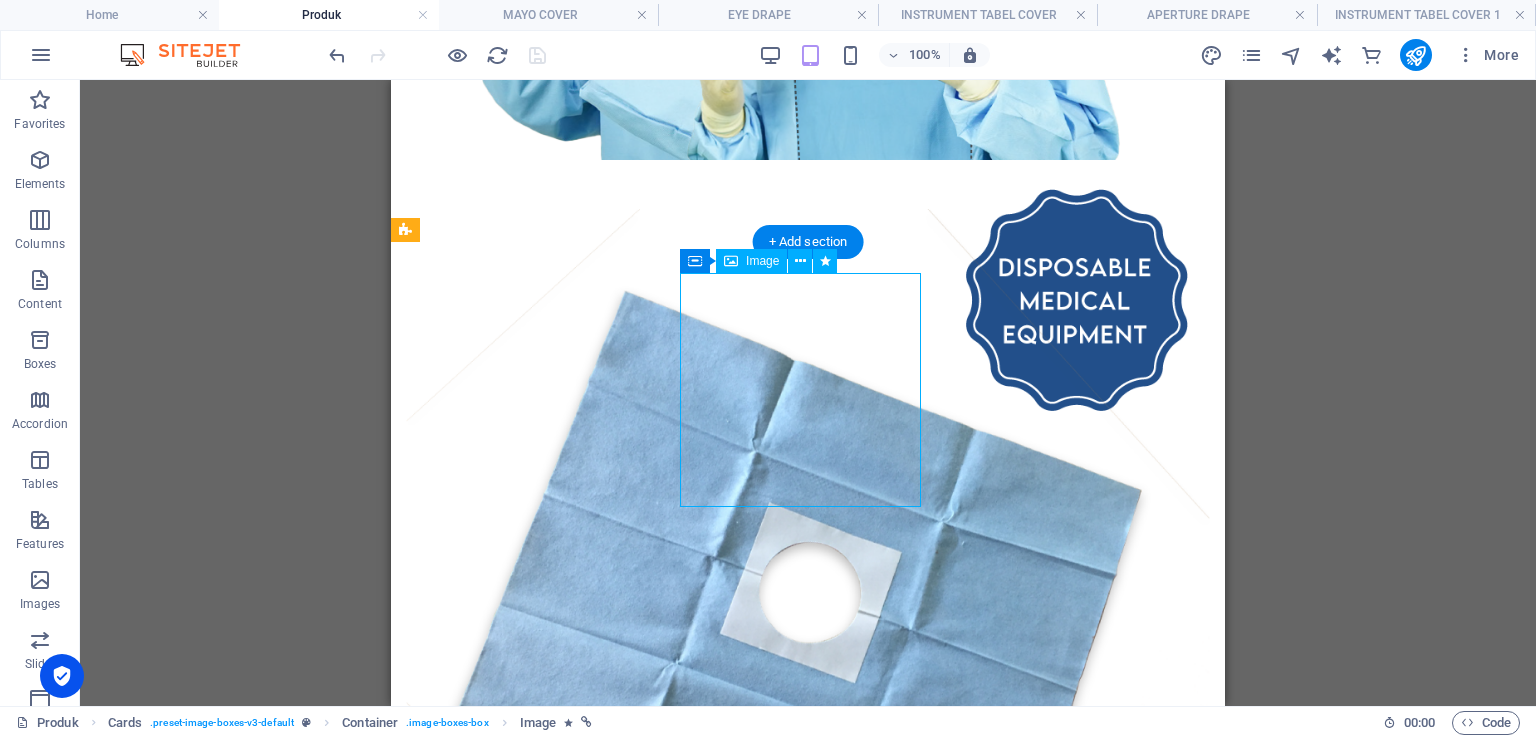click at bounding box center [808, 2081] 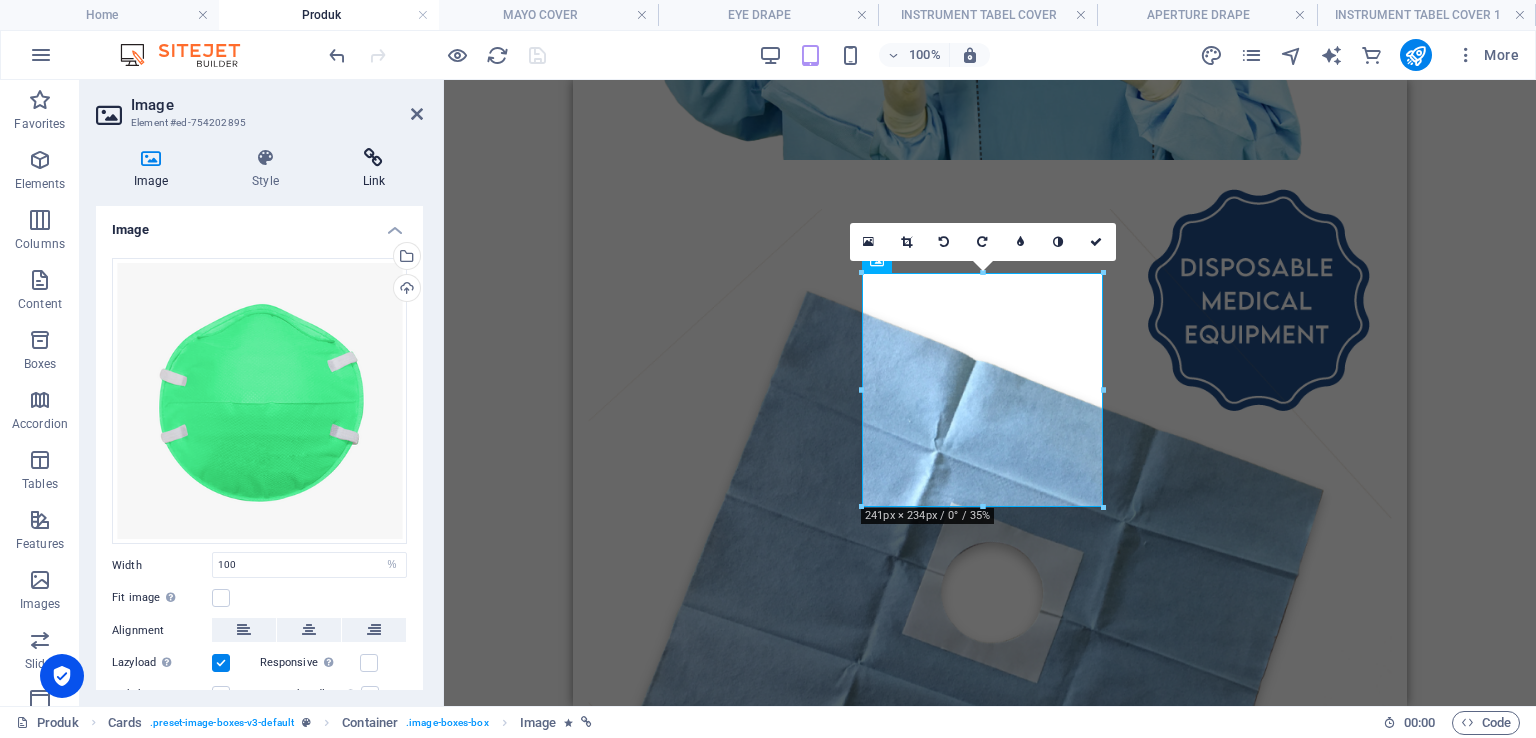 click at bounding box center (374, 158) 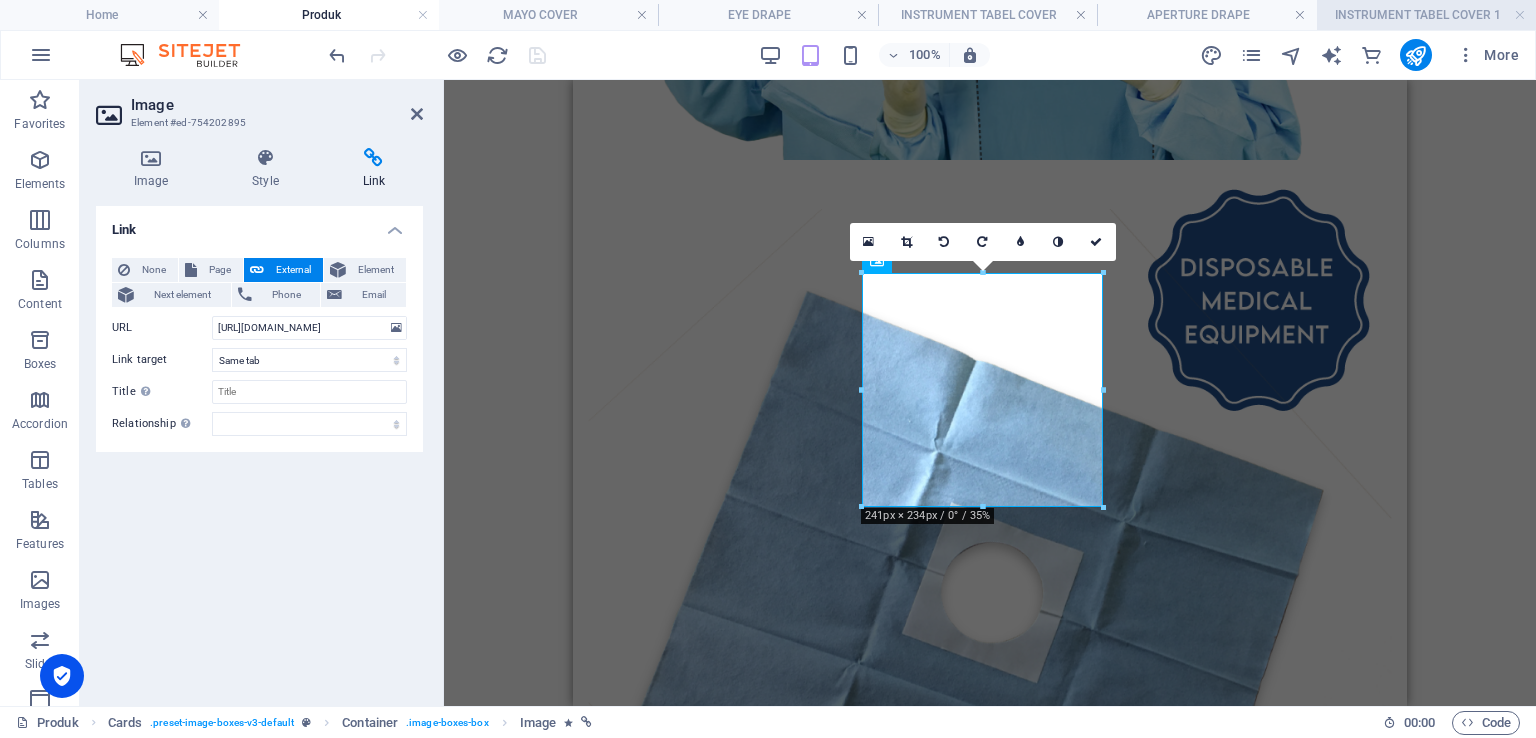 click on "INSTRUMENT TABEL COVER 1" at bounding box center [1426, 15] 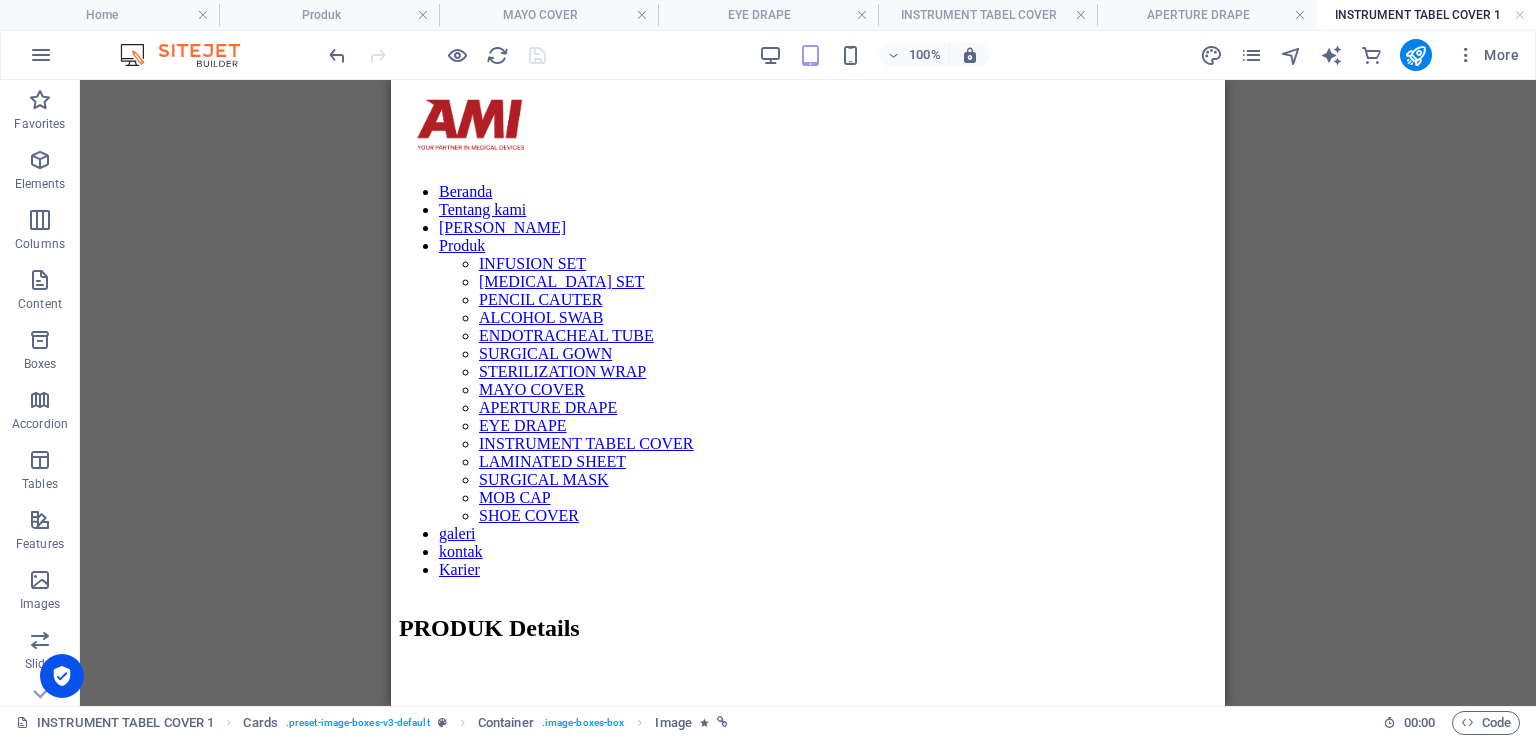 scroll, scrollTop: 0, scrollLeft: 0, axis: both 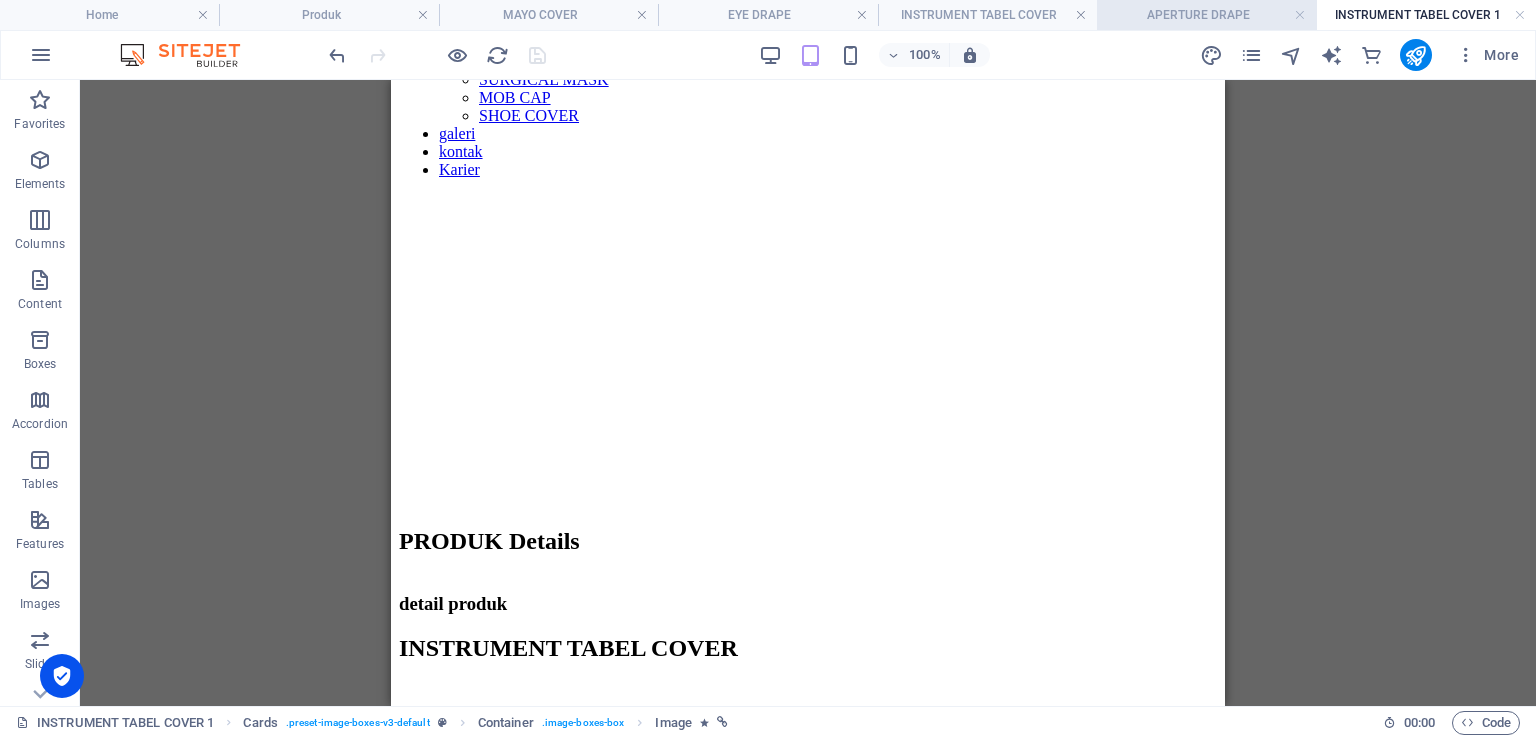 click on "APERTURE DRAPE" at bounding box center [1206, 15] 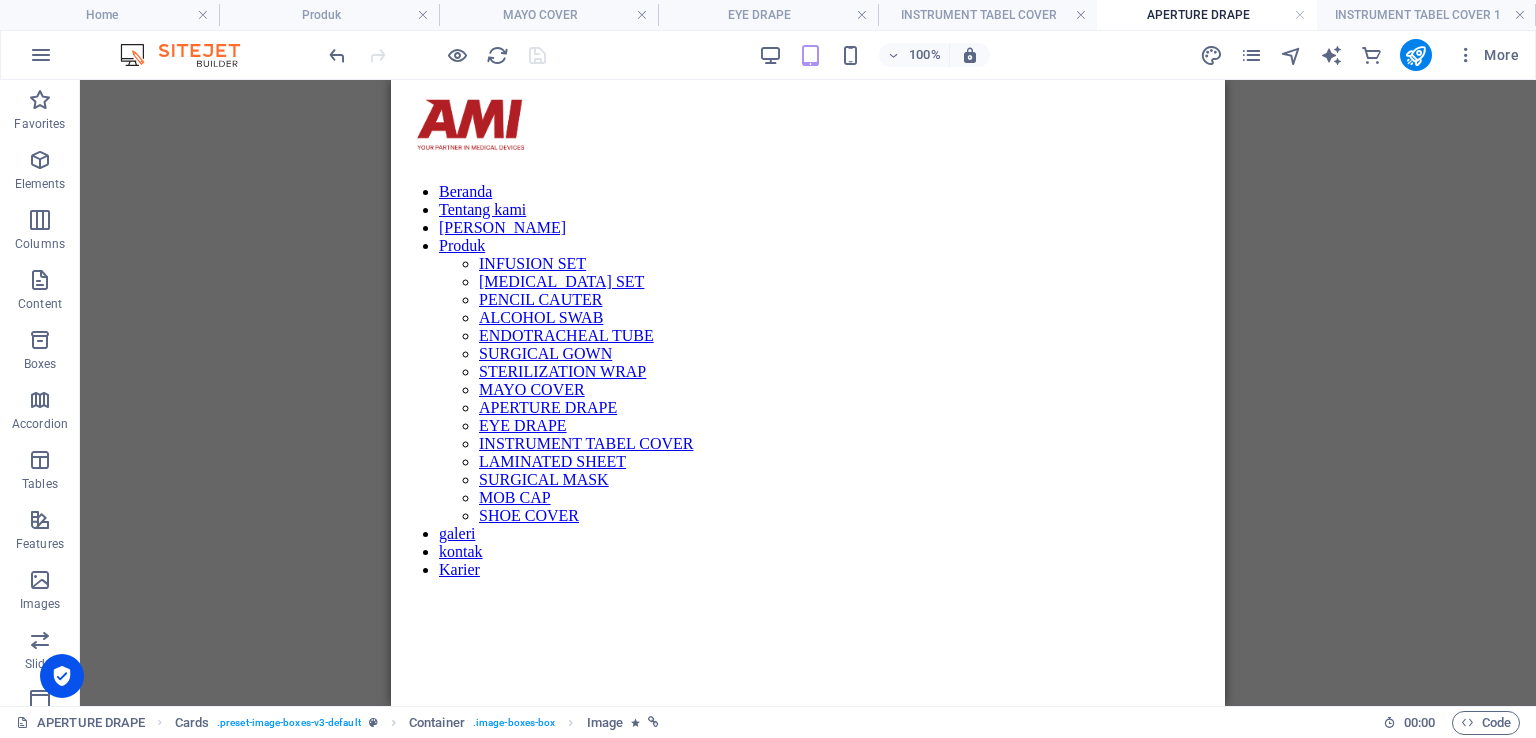 scroll, scrollTop: 0, scrollLeft: 0, axis: both 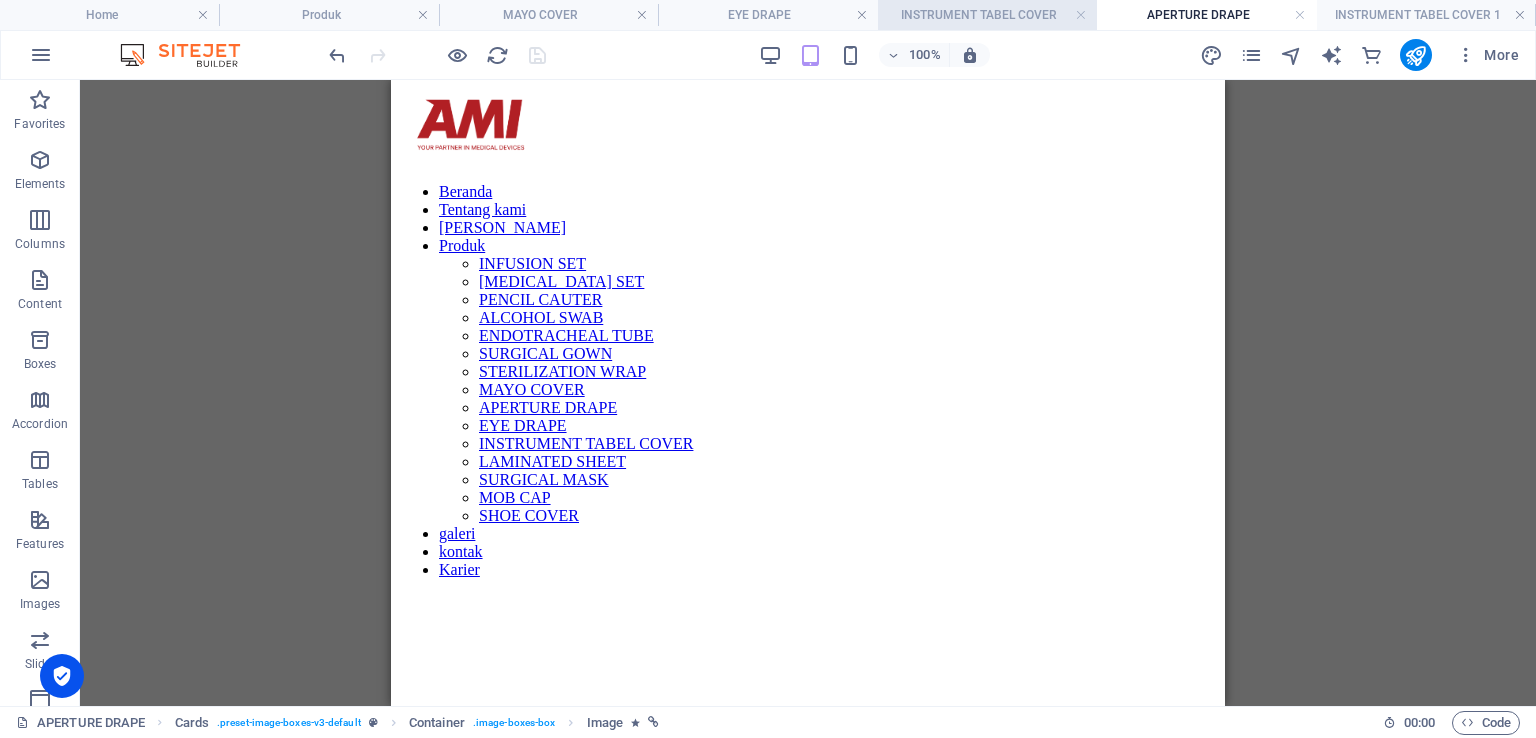 click on "INSTRUMENT TABEL COVER" at bounding box center [987, 15] 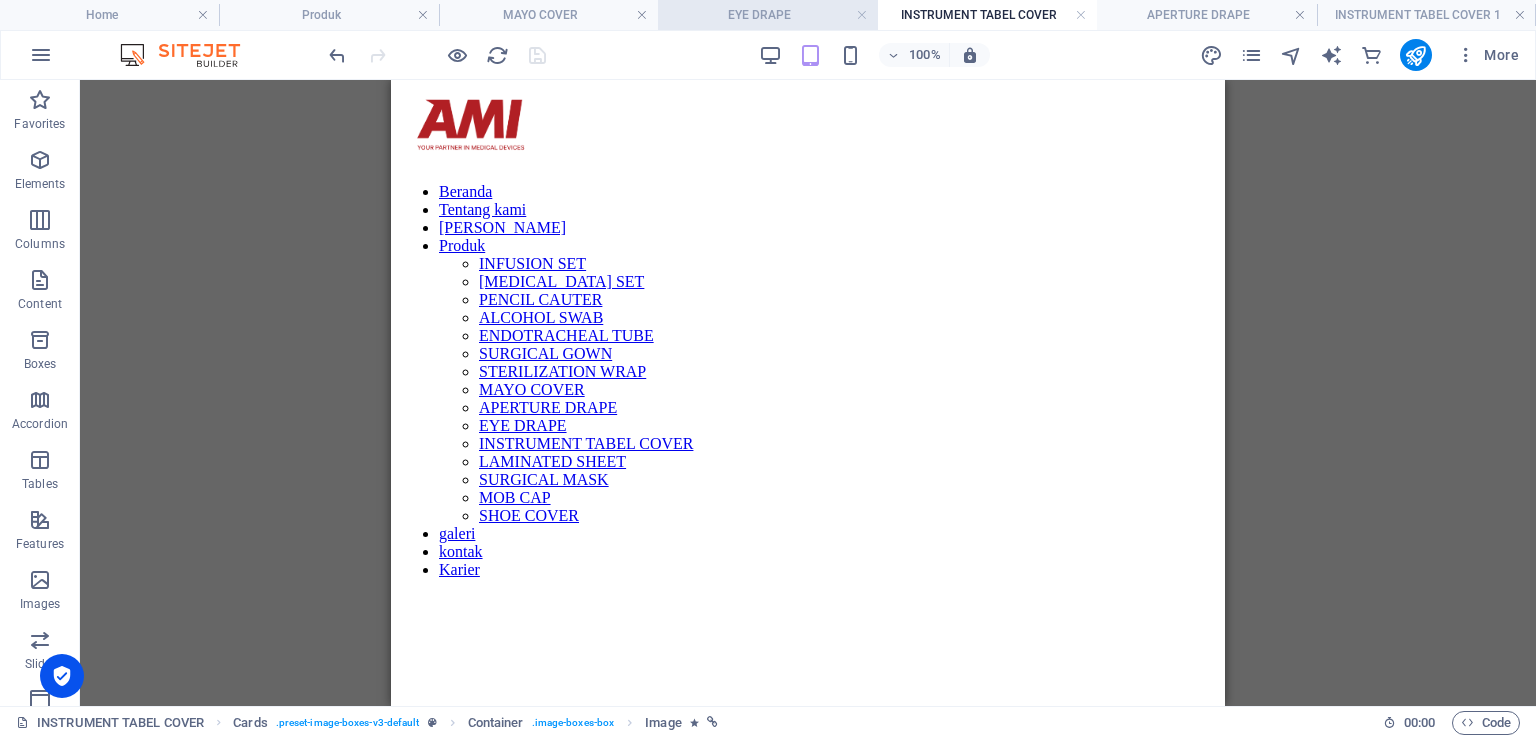 click on "EYE DRAPE" at bounding box center (767, 15) 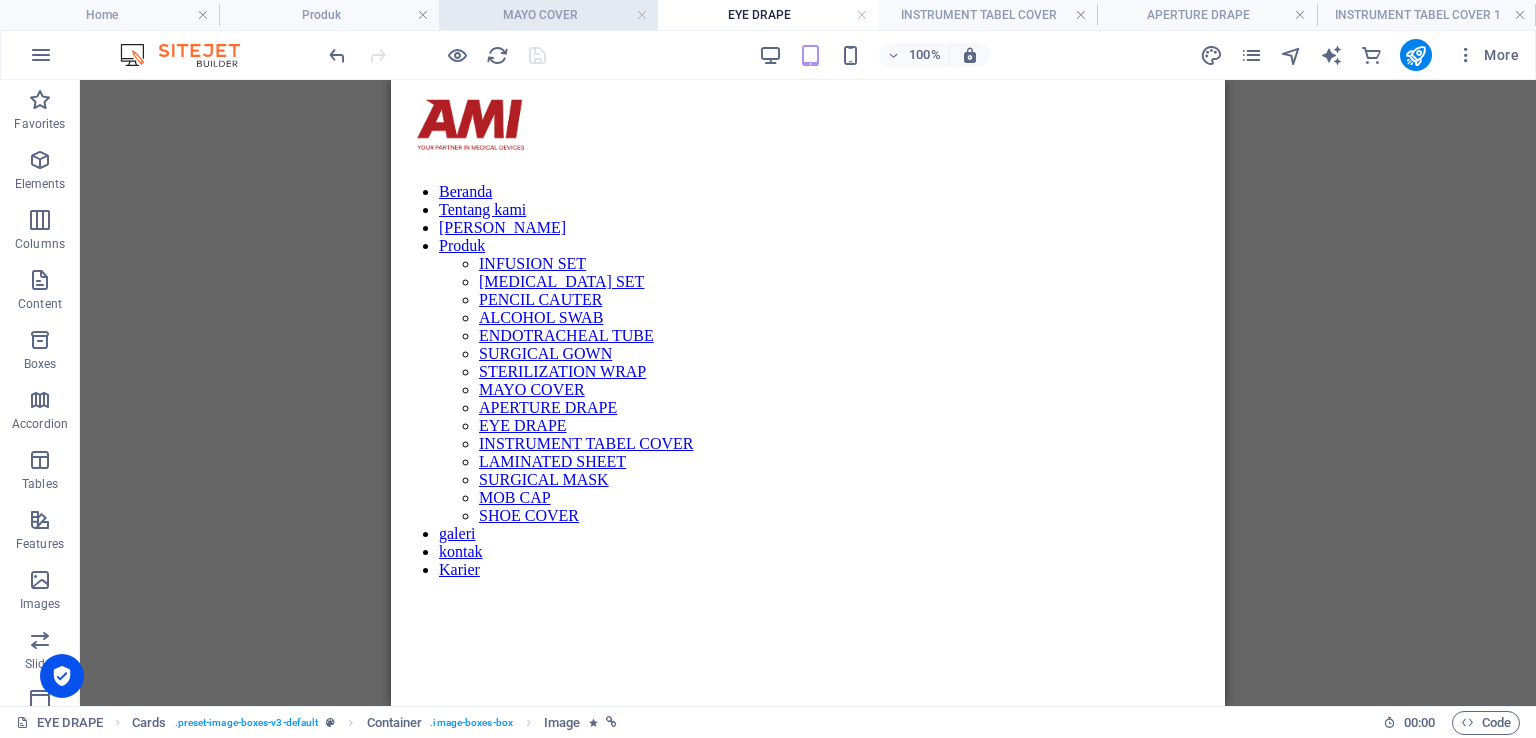 click on "MAYO COVER" at bounding box center [548, 15] 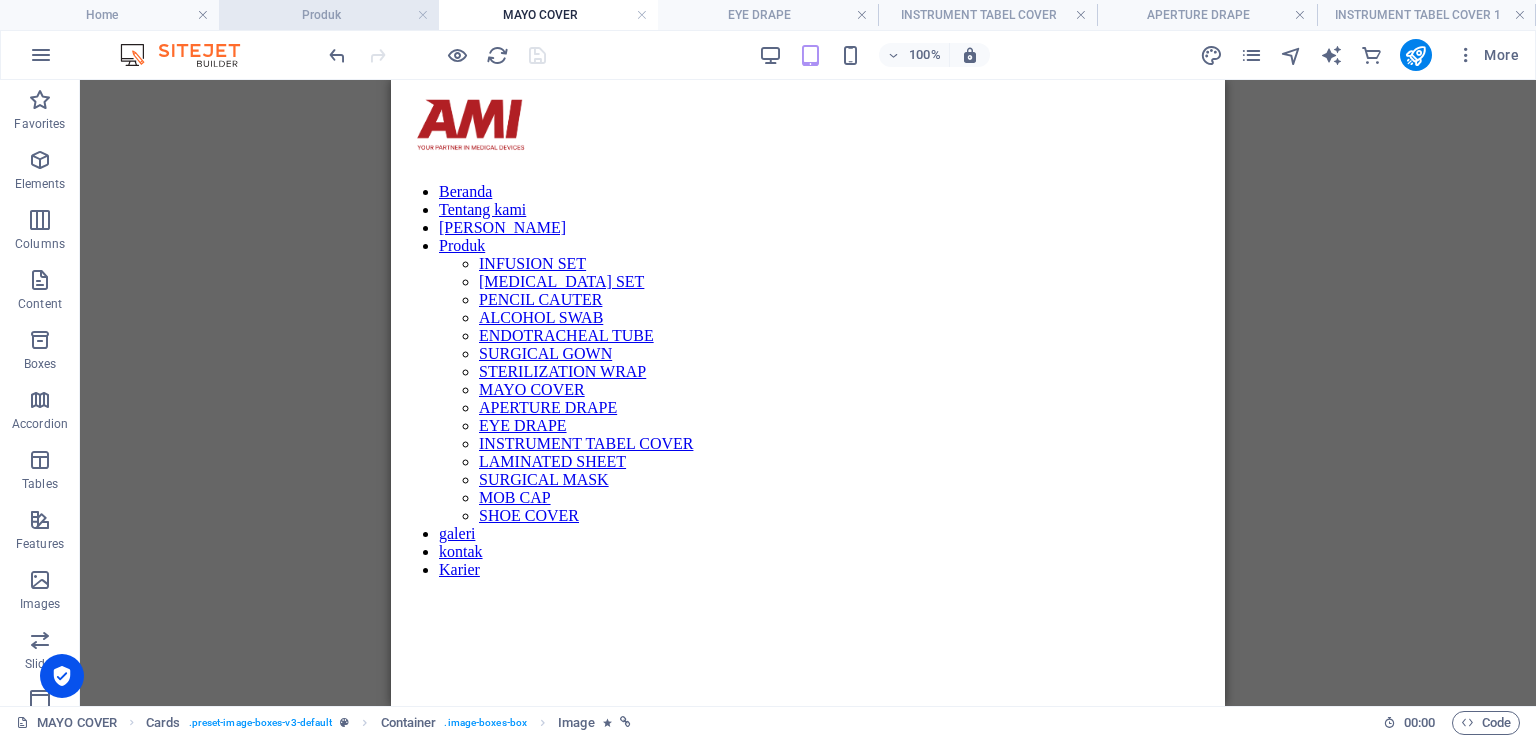 click on "Produk" at bounding box center (328, 15) 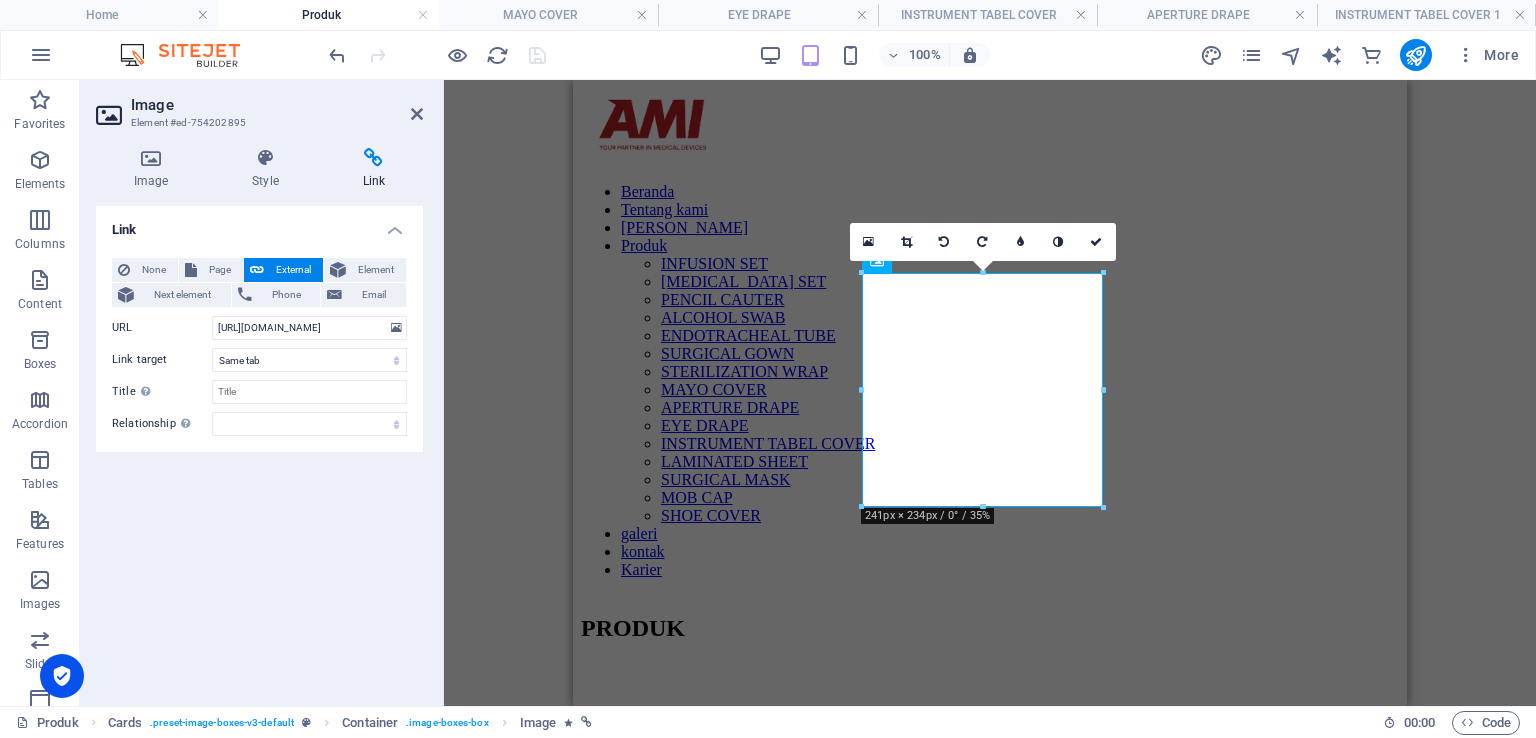 scroll, scrollTop: 2581, scrollLeft: 0, axis: vertical 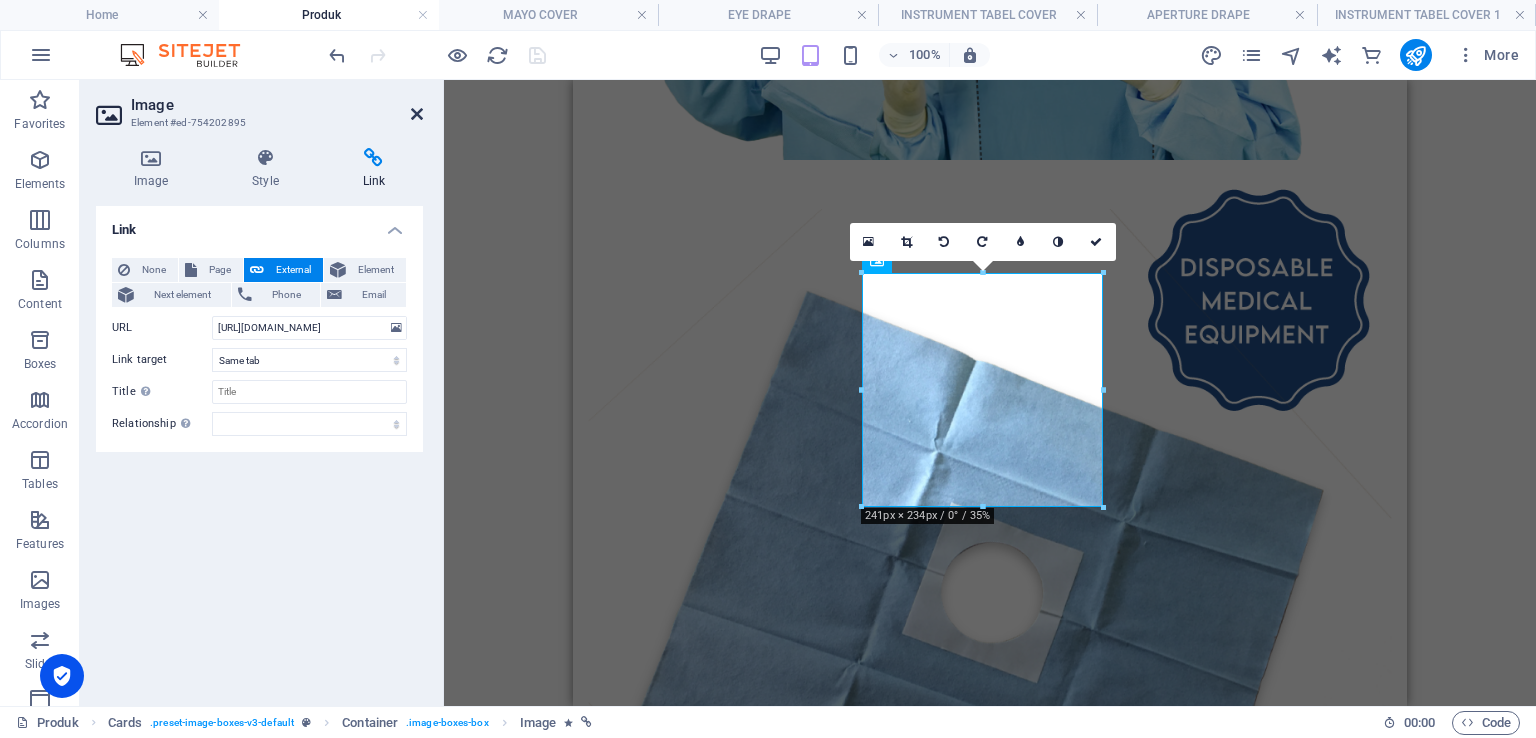 click at bounding box center (417, 114) 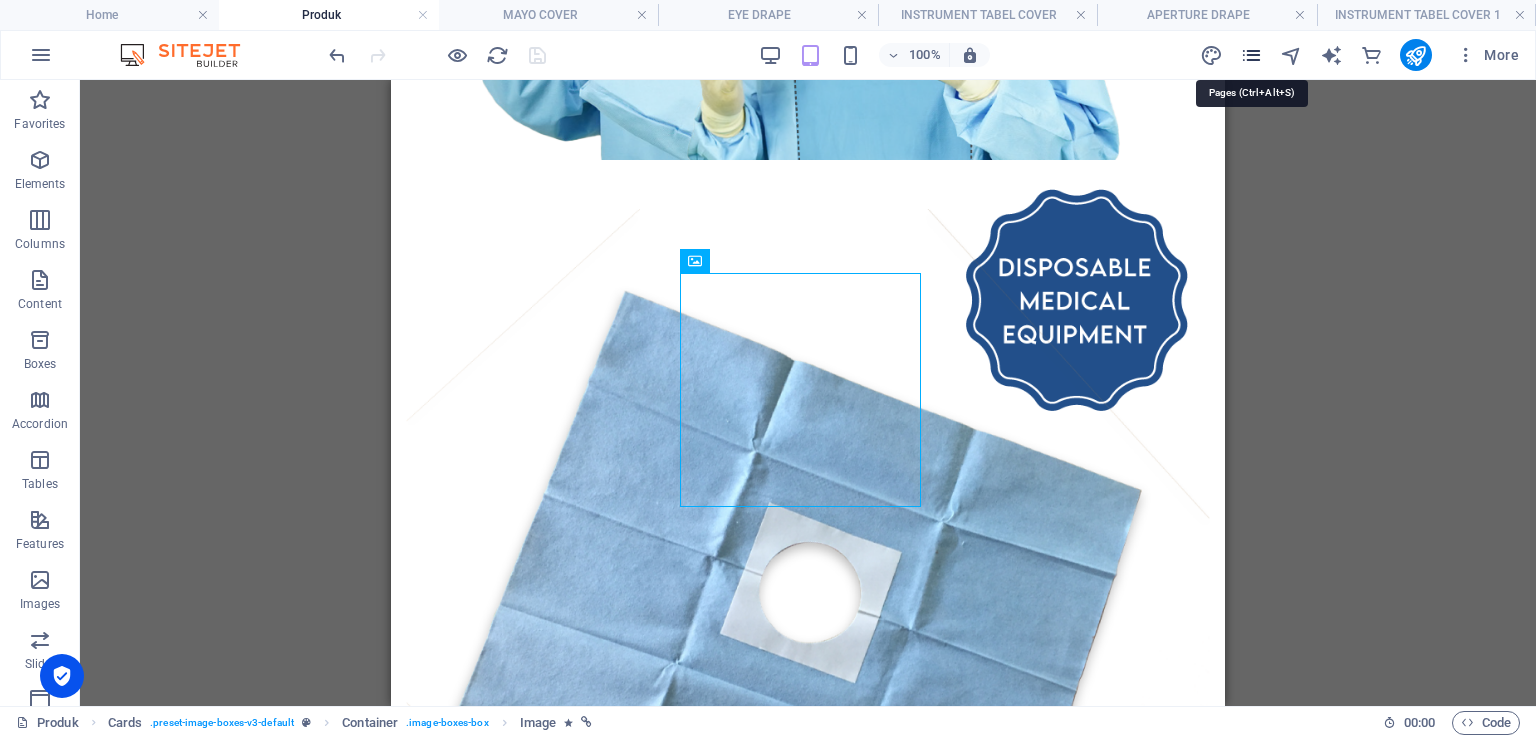 click at bounding box center [1251, 55] 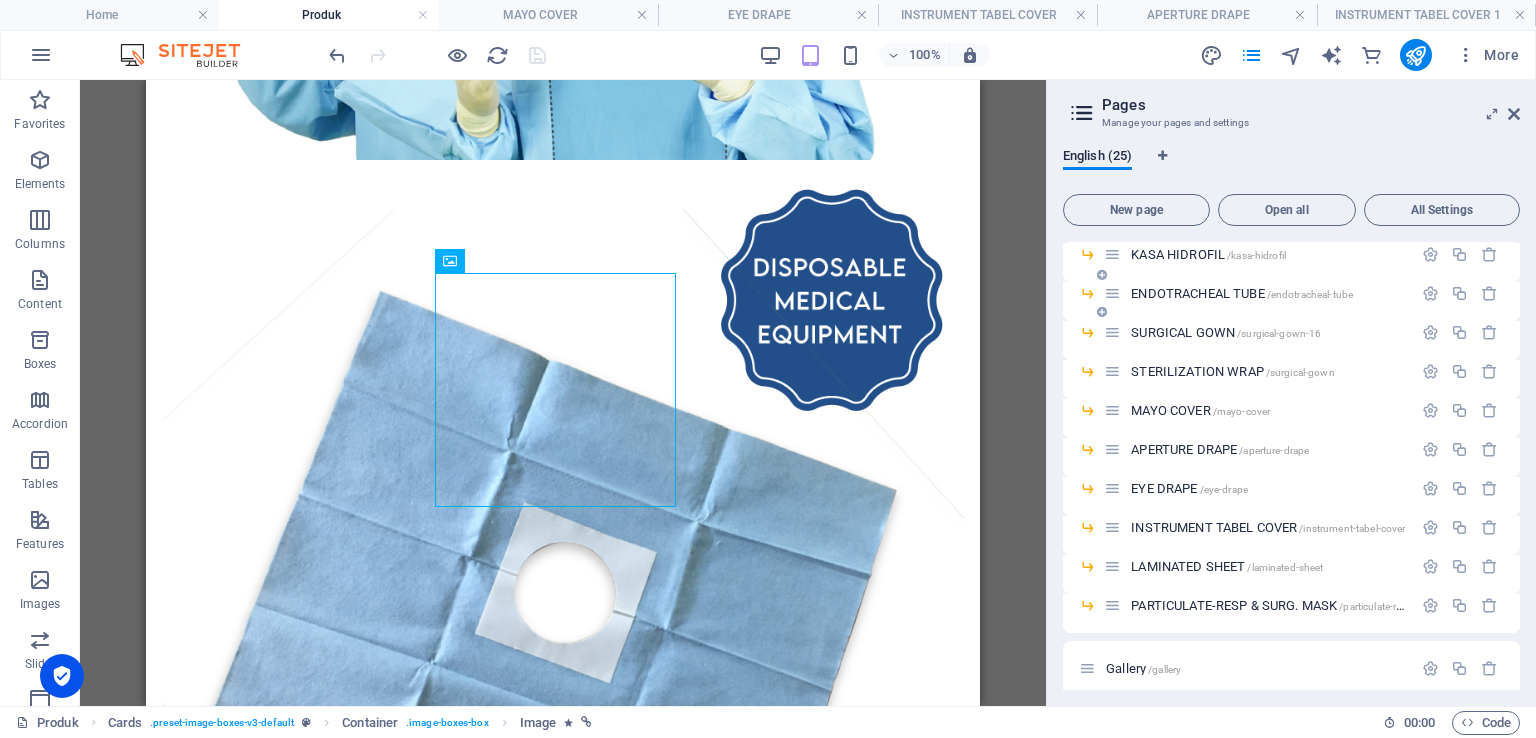 scroll, scrollTop: 400, scrollLeft: 0, axis: vertical 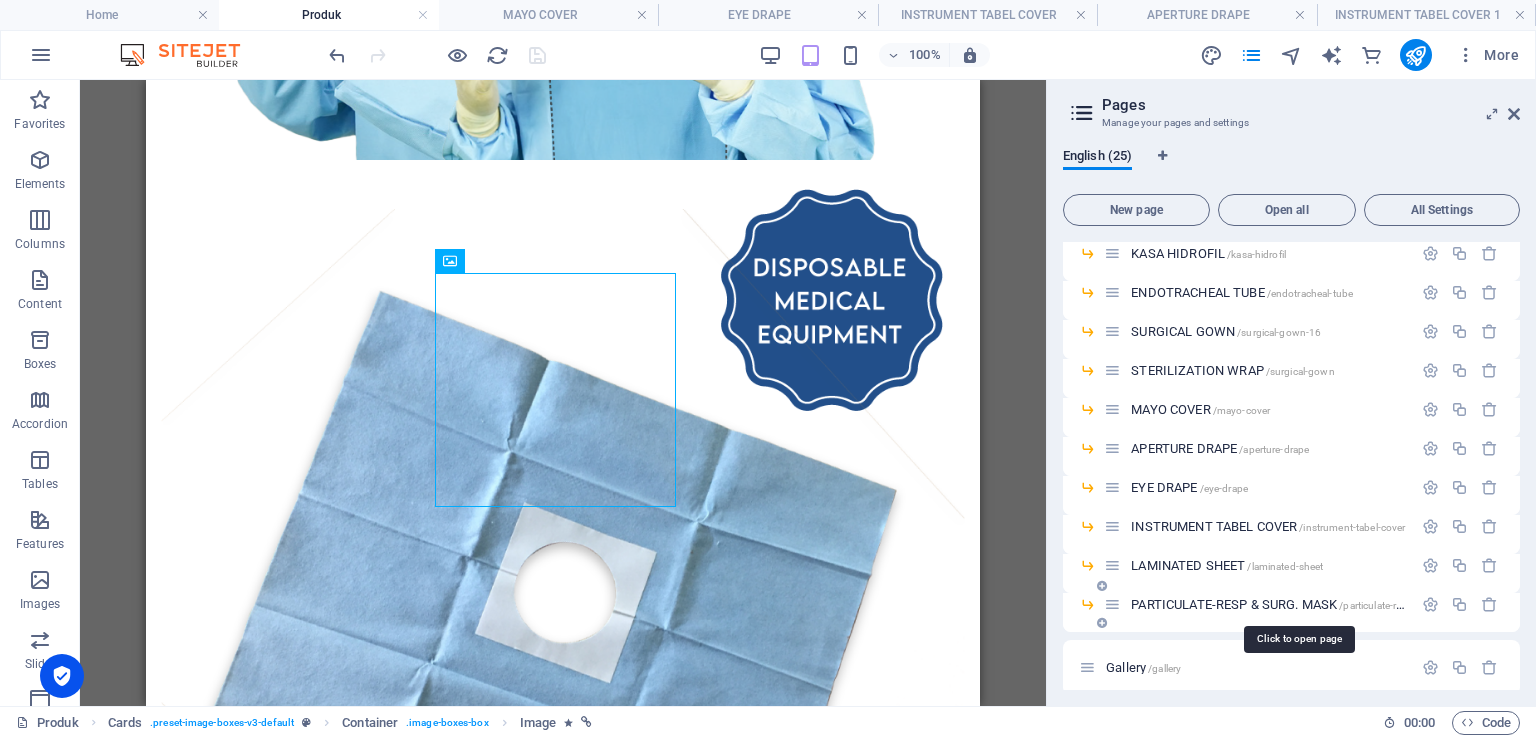 click on "PARTICULATE-RESP & SURG. MASK /particulate-resp-surg-mask" at bounding box center [1297, 604] 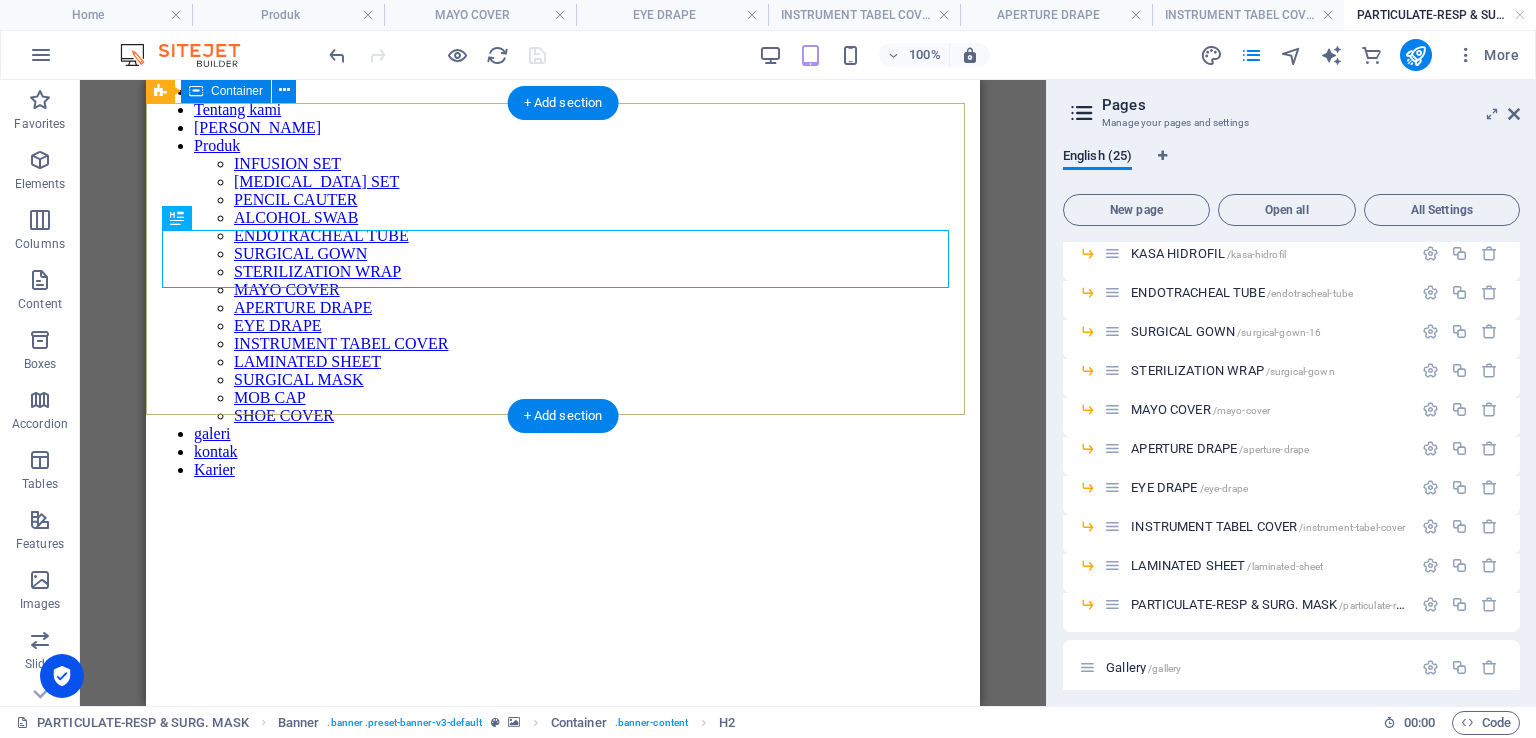 scroll, scrollTop: 200, scrollLeft: 0, axis: vertical 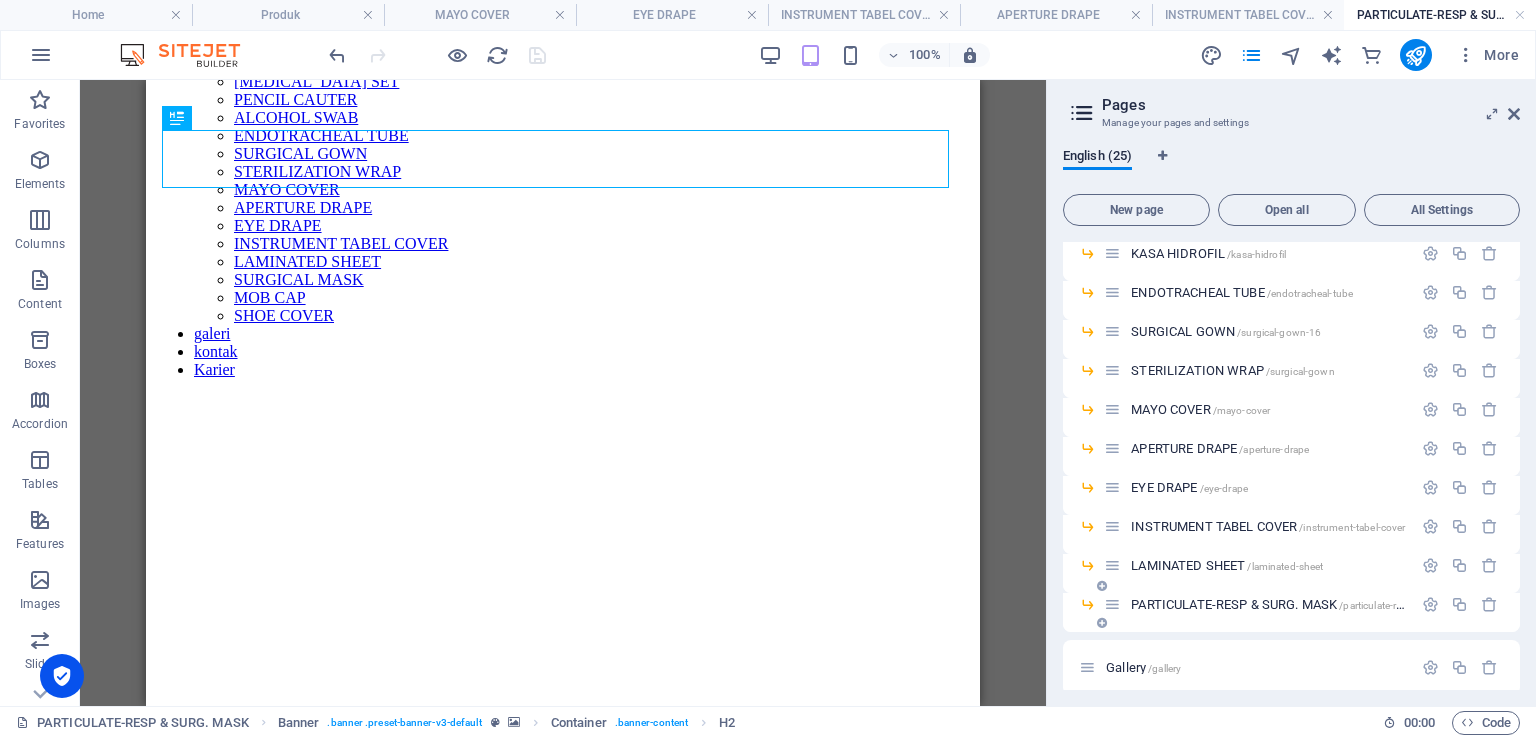 click on "PARTICULATE-RESP & SURG. MASK /particulate-resp-surg-mask" at bounding box center (1297, 604) 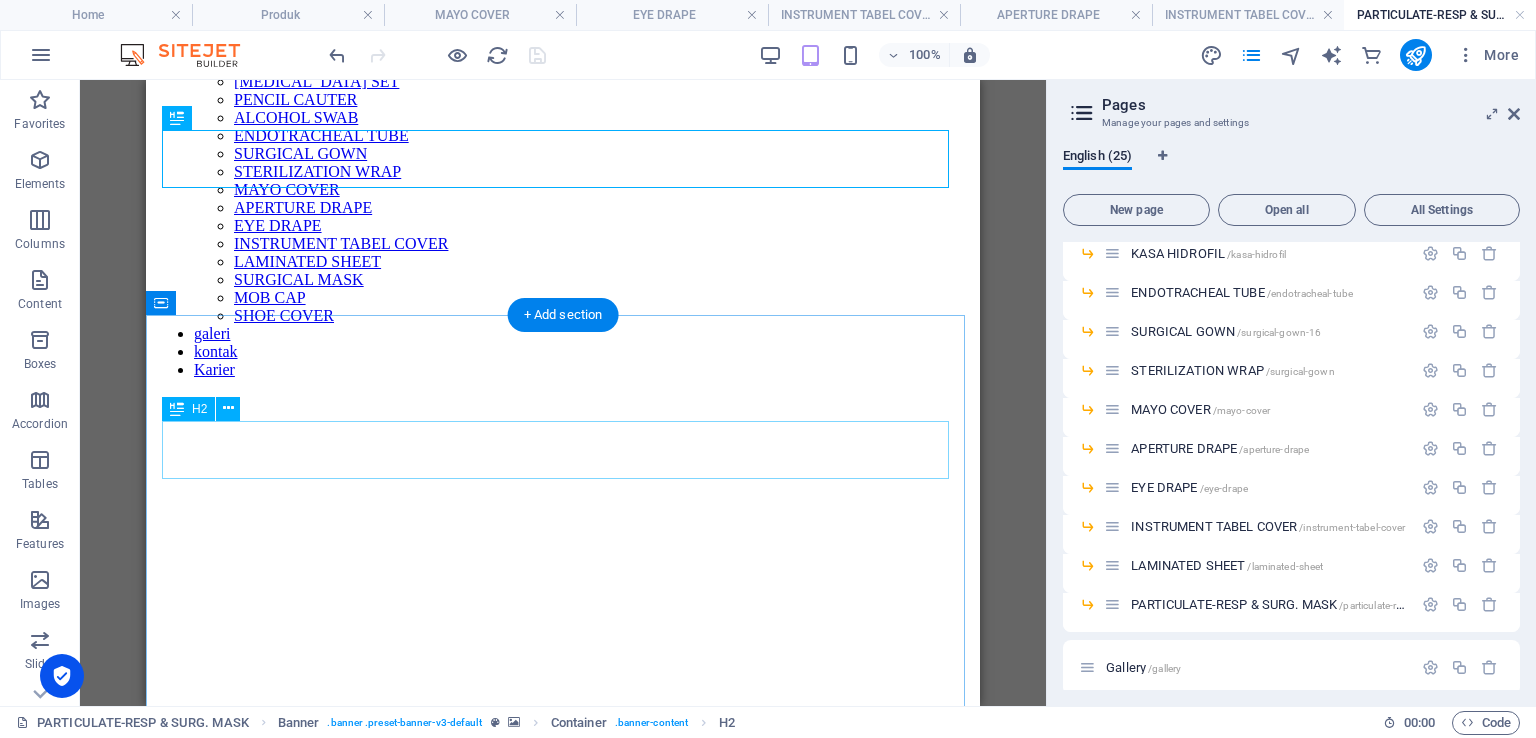 click on "APERTURE DRAPE" at bounding box center [563, 848] 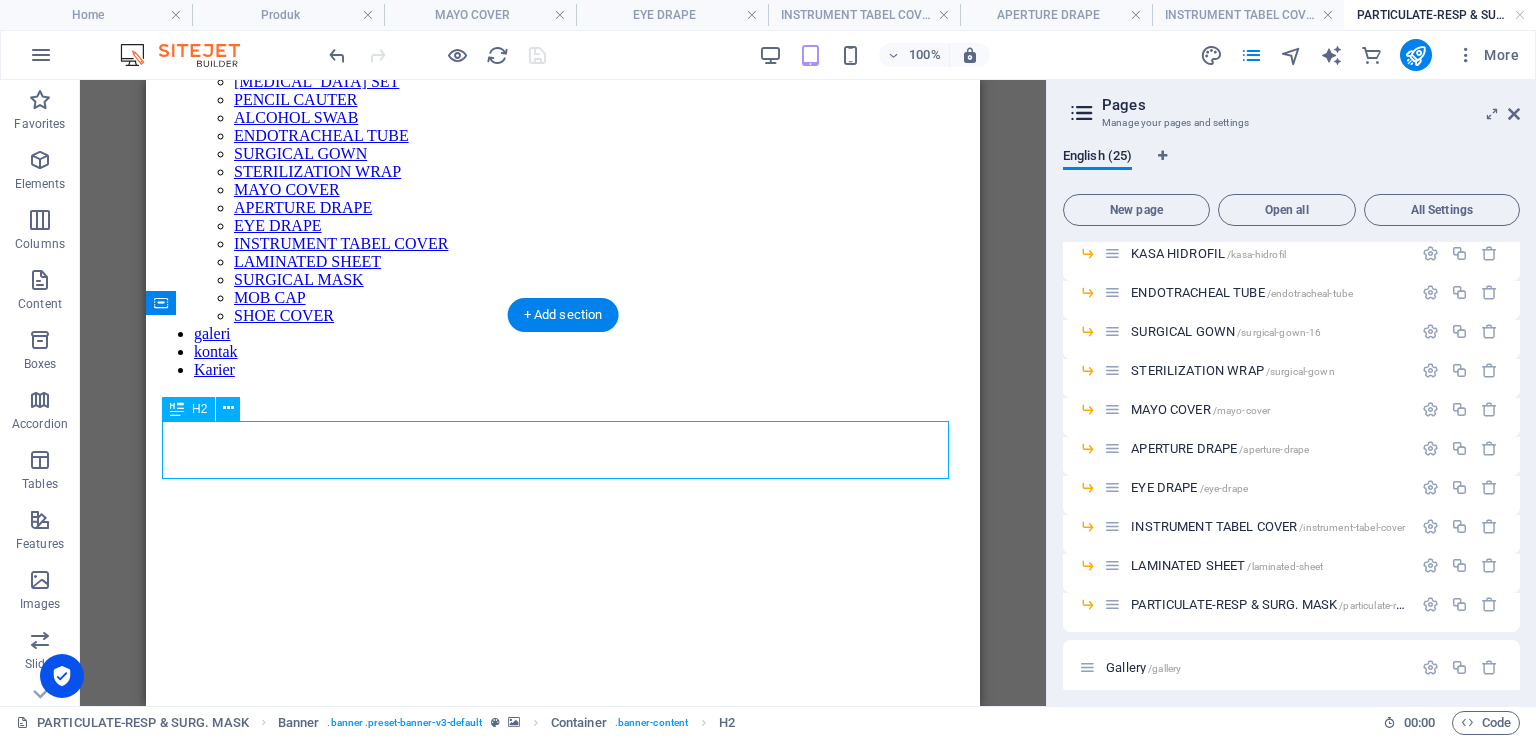 click on "APERTURE DRAPE" at bounding box center (563, 848) 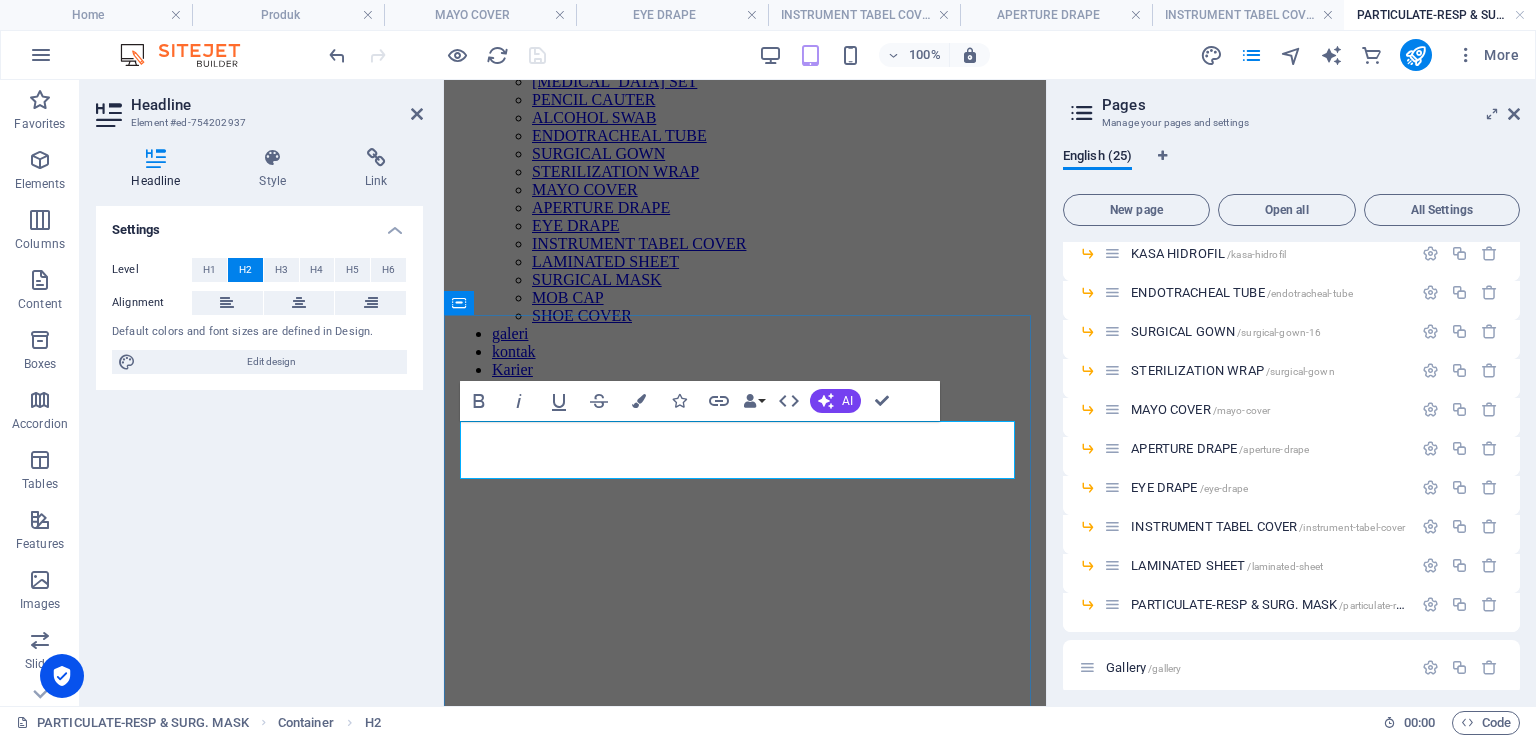 type 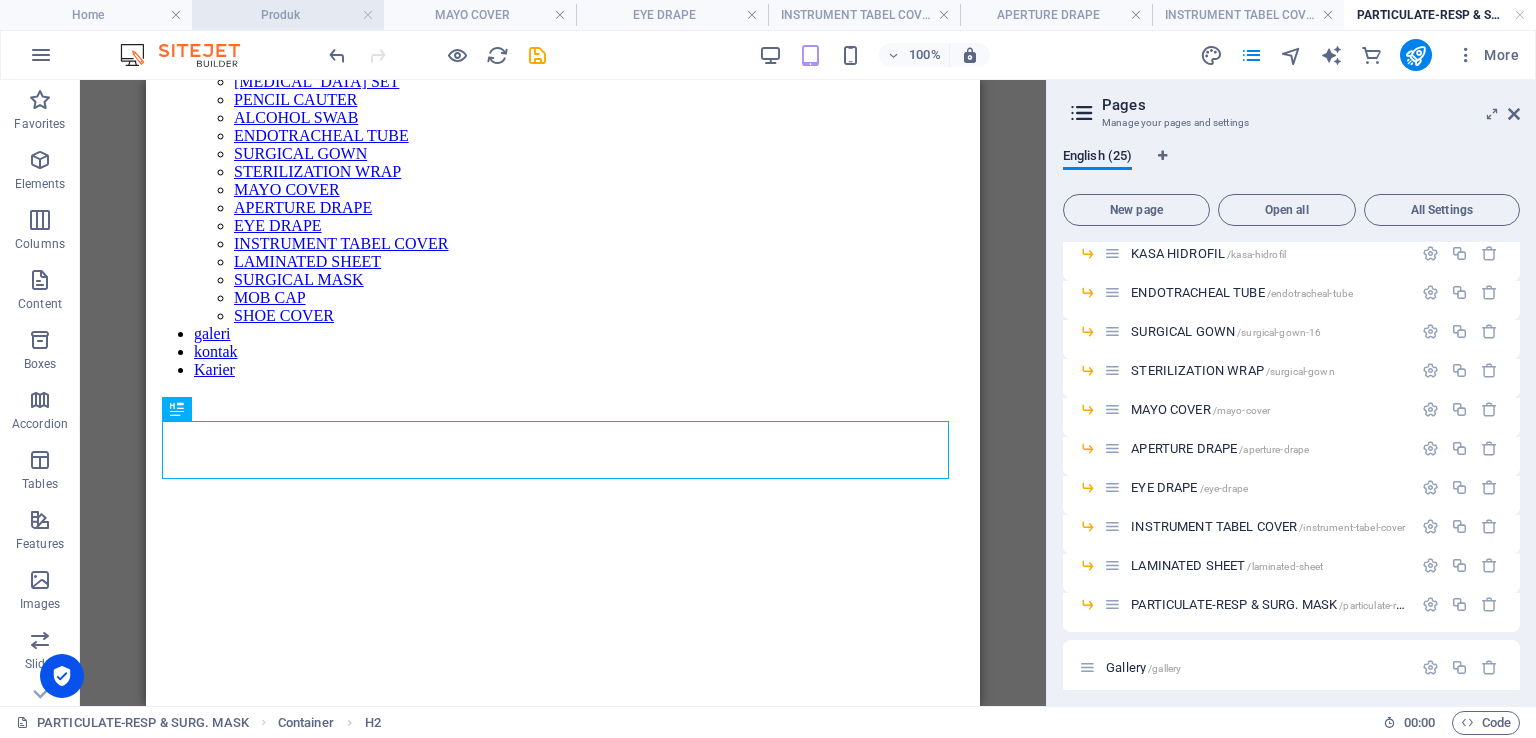 click on "Produk" at bounding box center (288, 15) 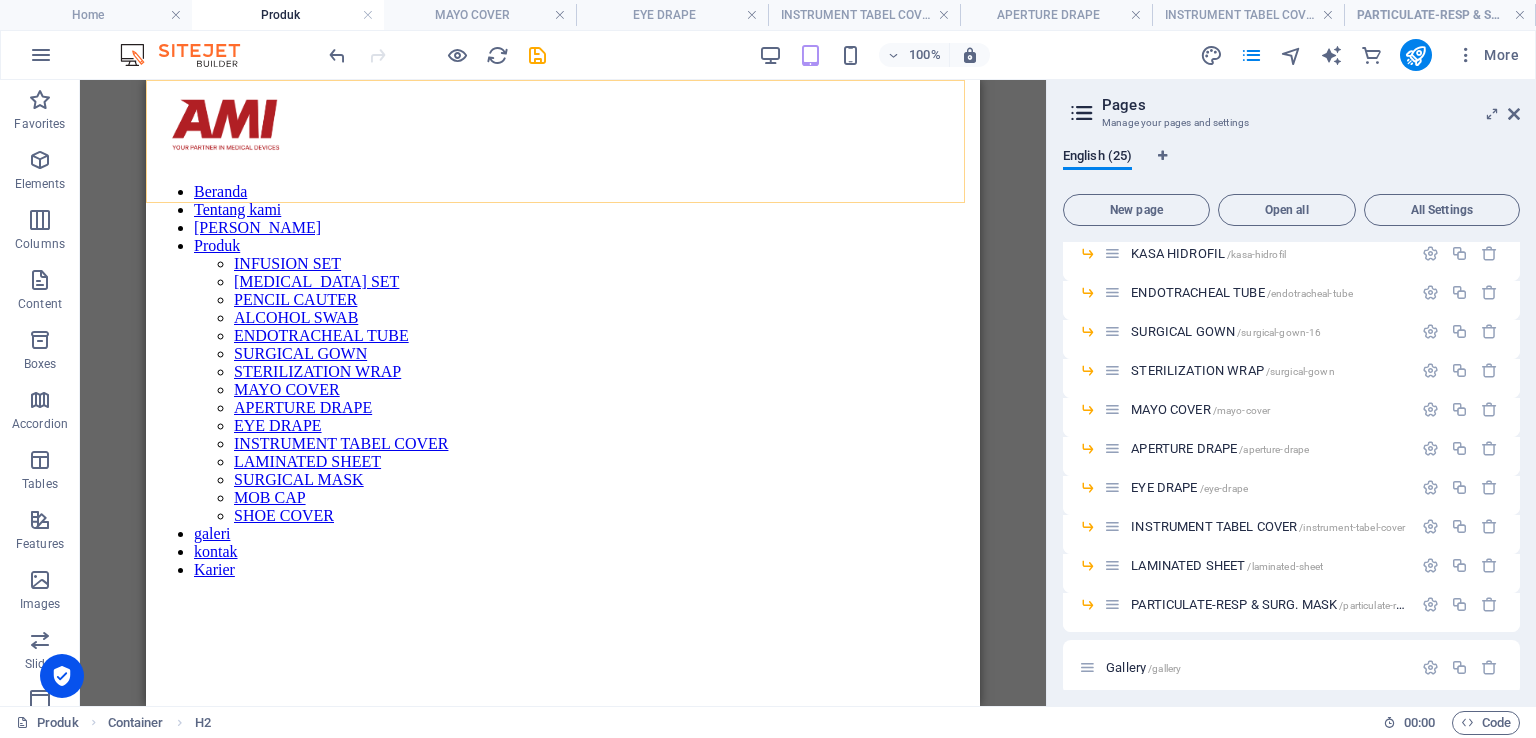 scroll, scrollTop: 2622, scrollLeft: 0, axis: vertical 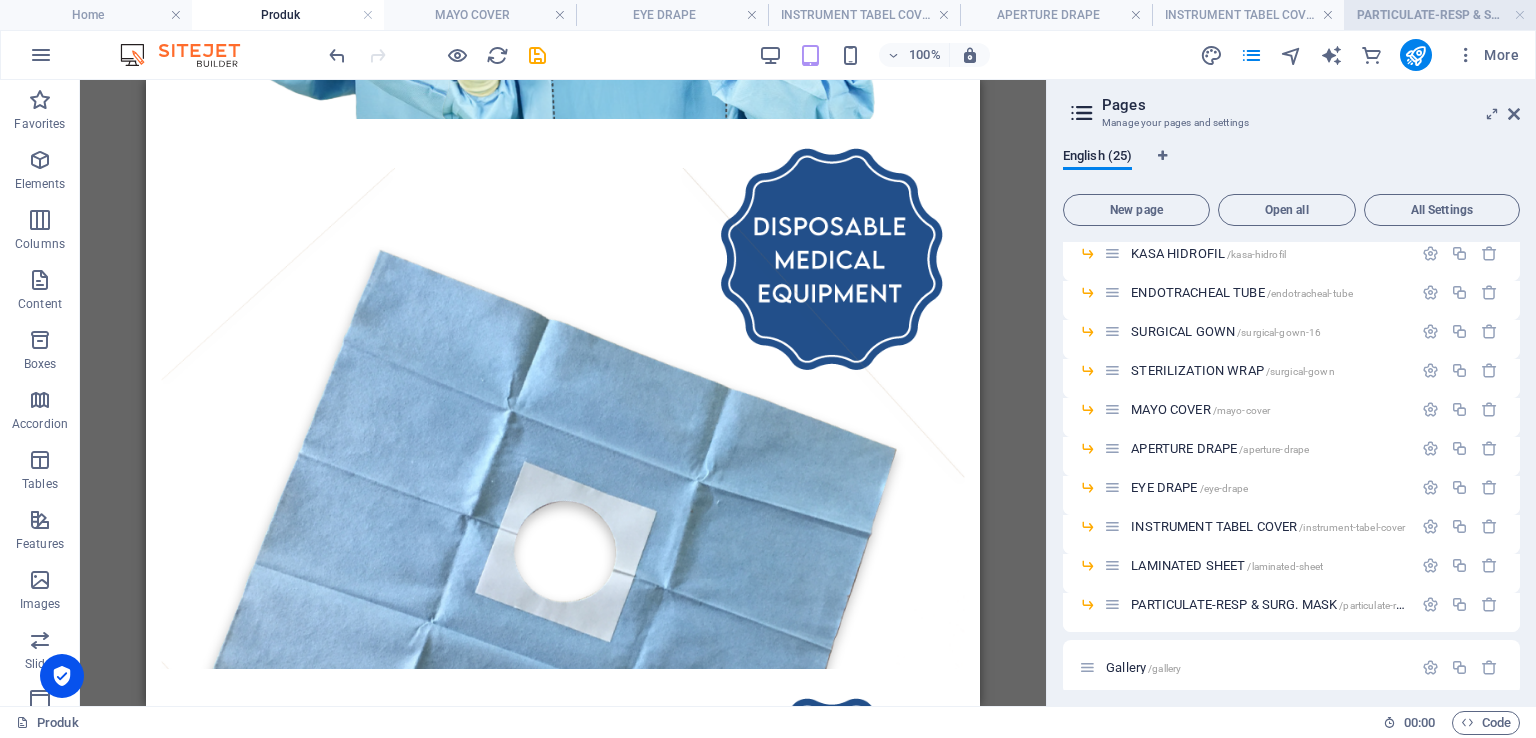 click on "PARTICULATE-RESP & SURG. MASK" at bounding box center (1440, 15) 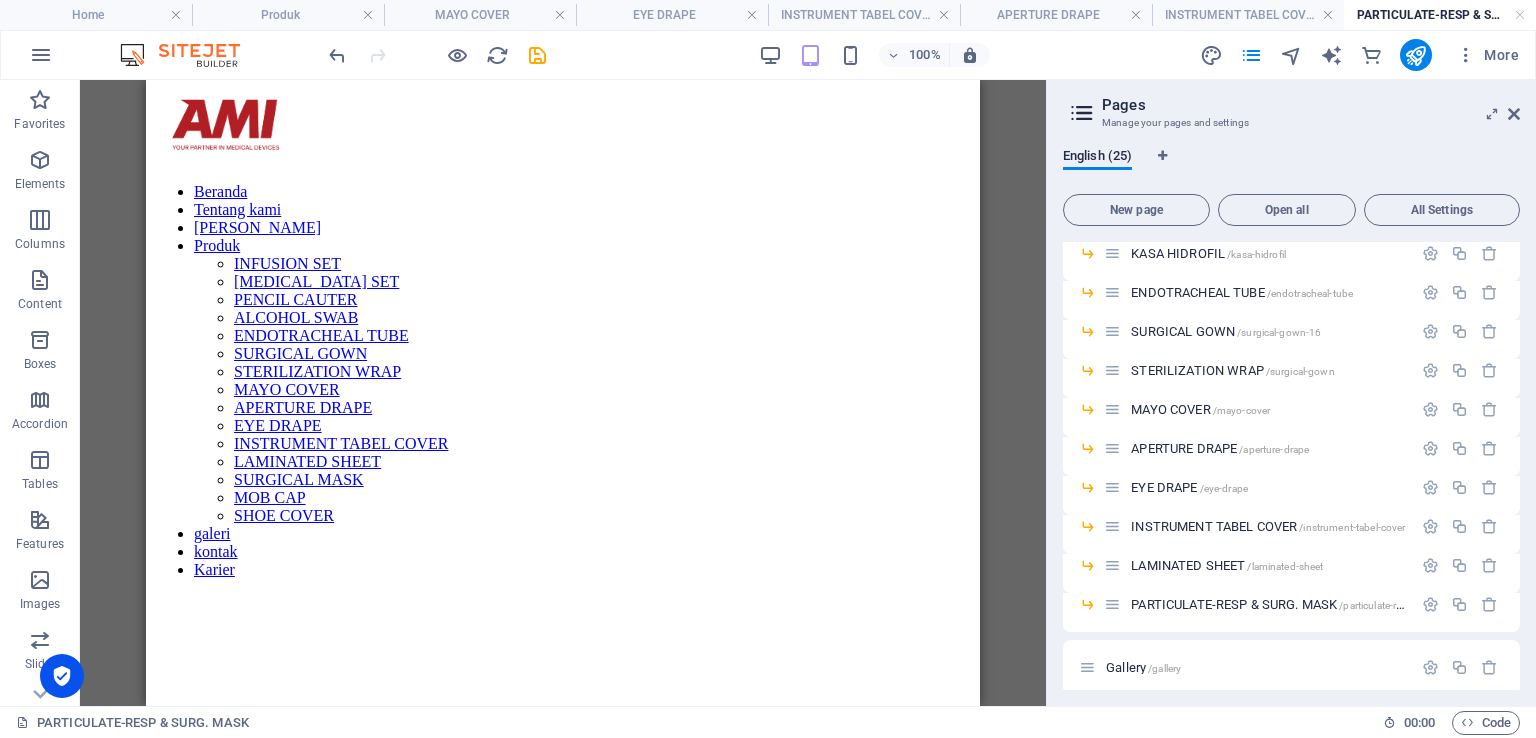 scroll, scrollTop: 200, scrollLeft: 0, axis: vertical 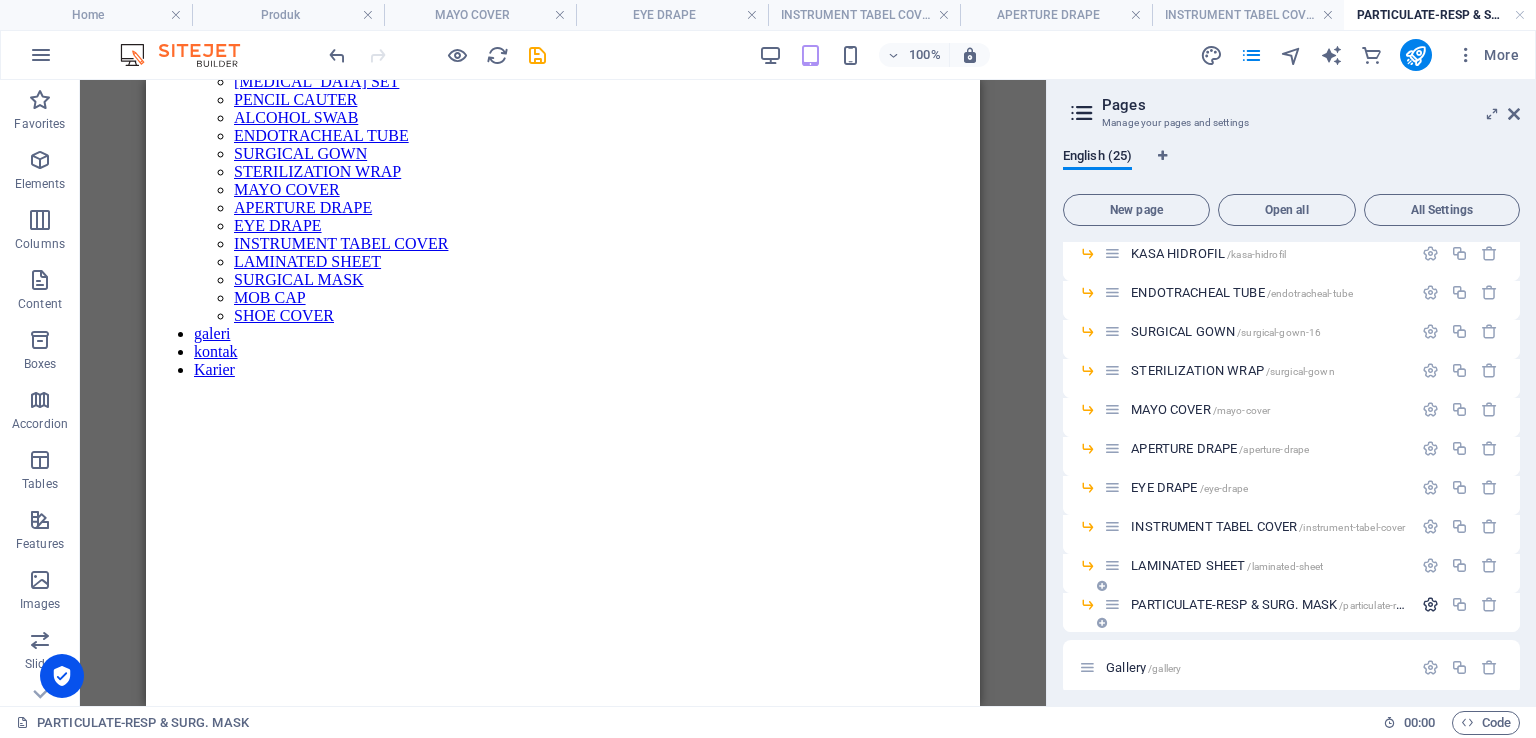 click at bounding box center (1430, 604) 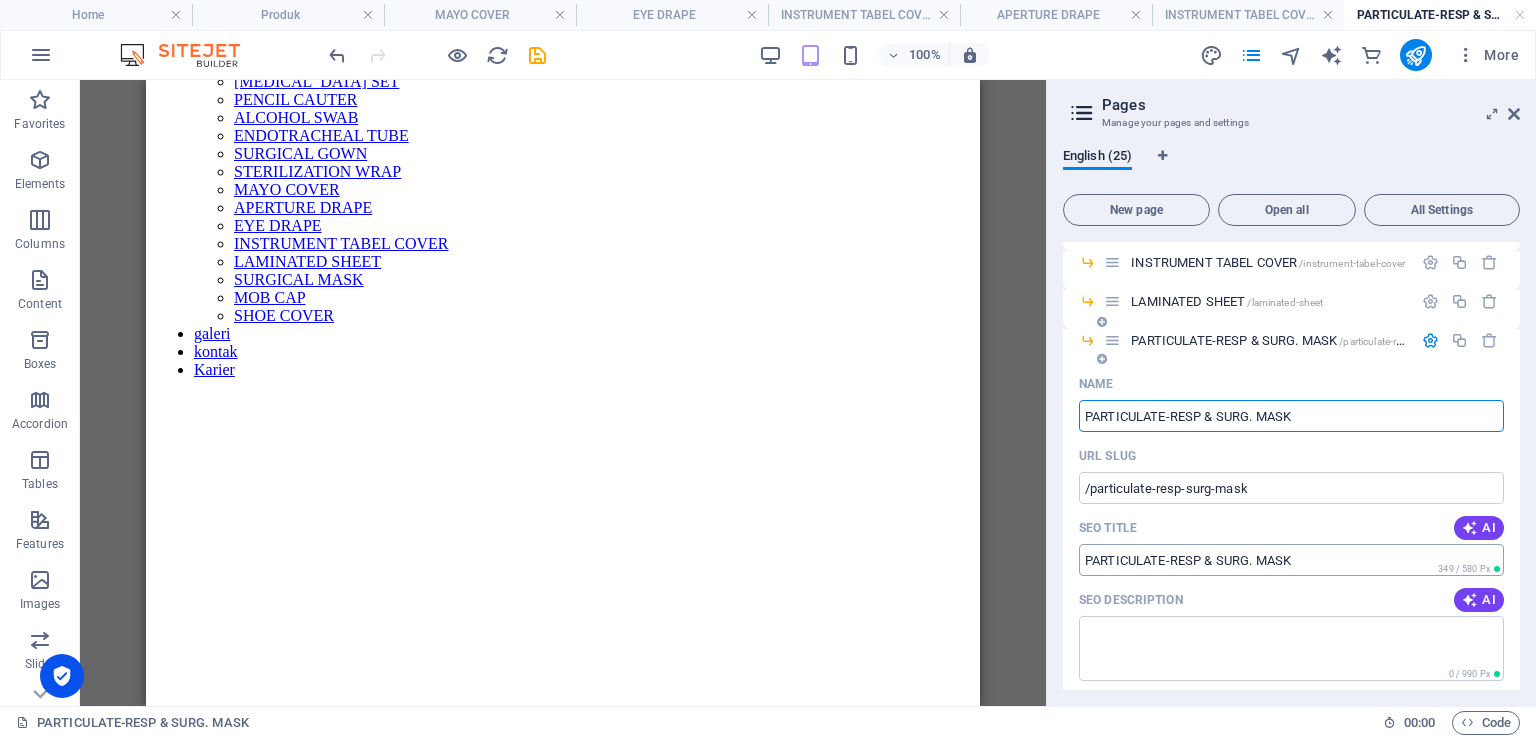scroll, scrollTop: 706, scrollLeft: 0, axis: vertical 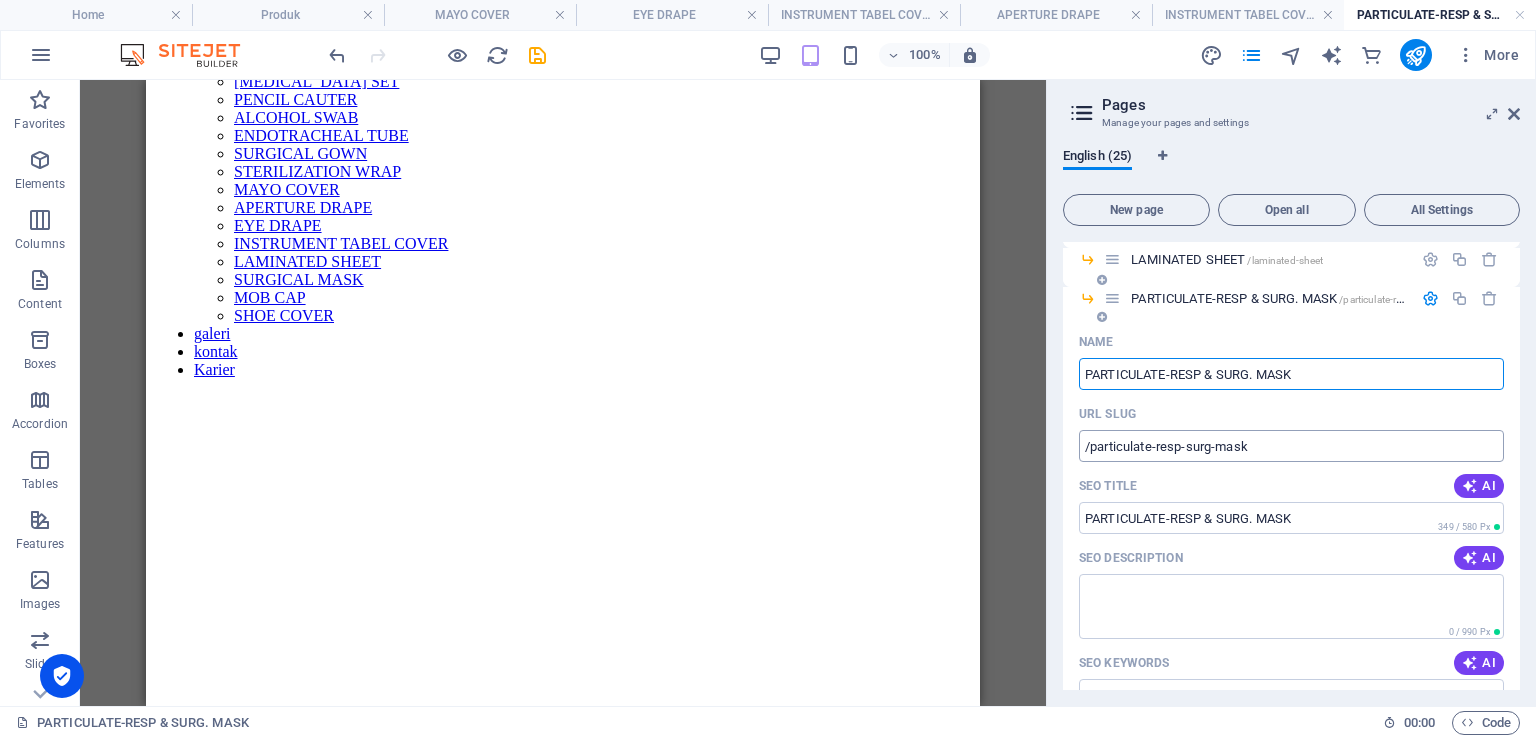 click on "/particulate-resp-surg-mask" at bounding box center (1291, 446) 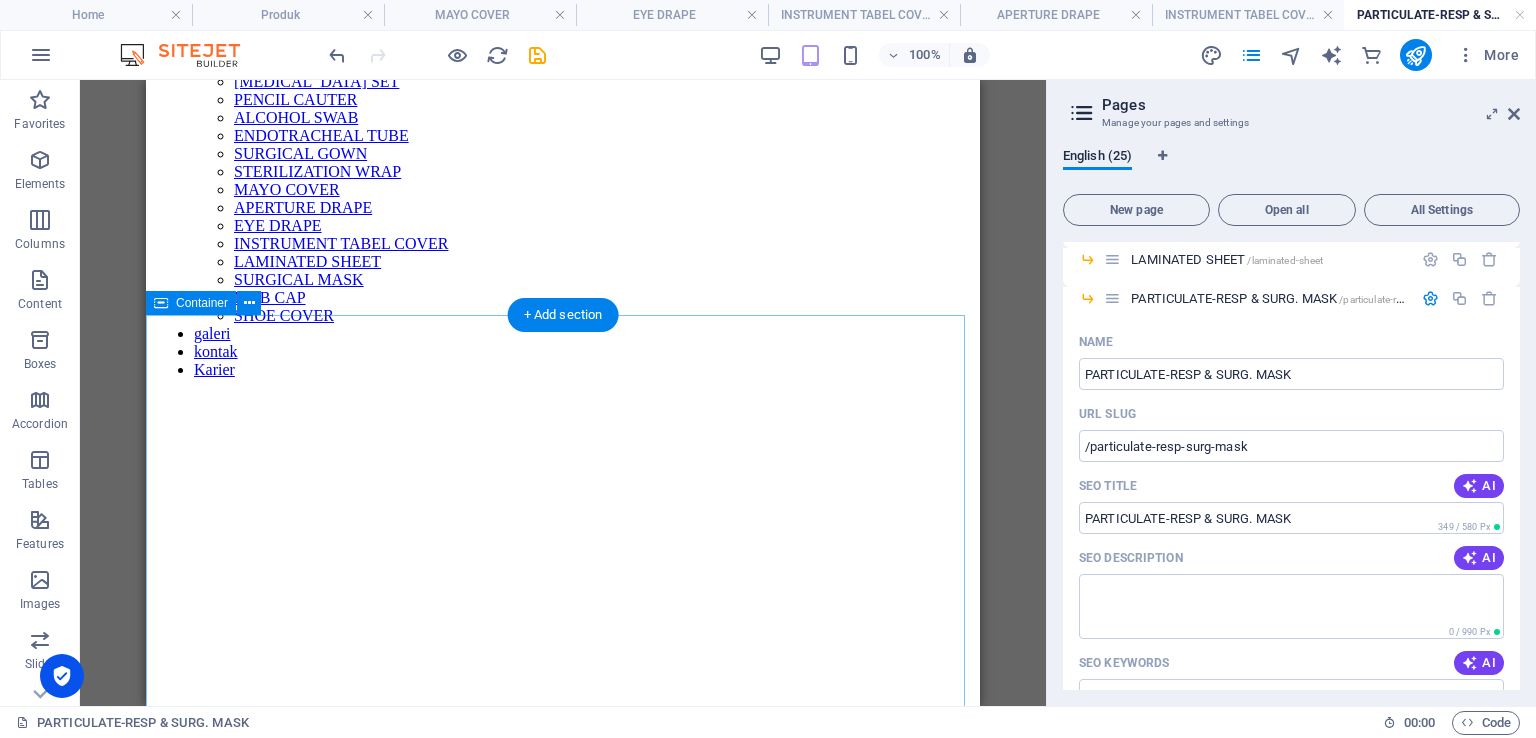 scroll, scrollTop: 0, scrollLeft: 0, axis: both 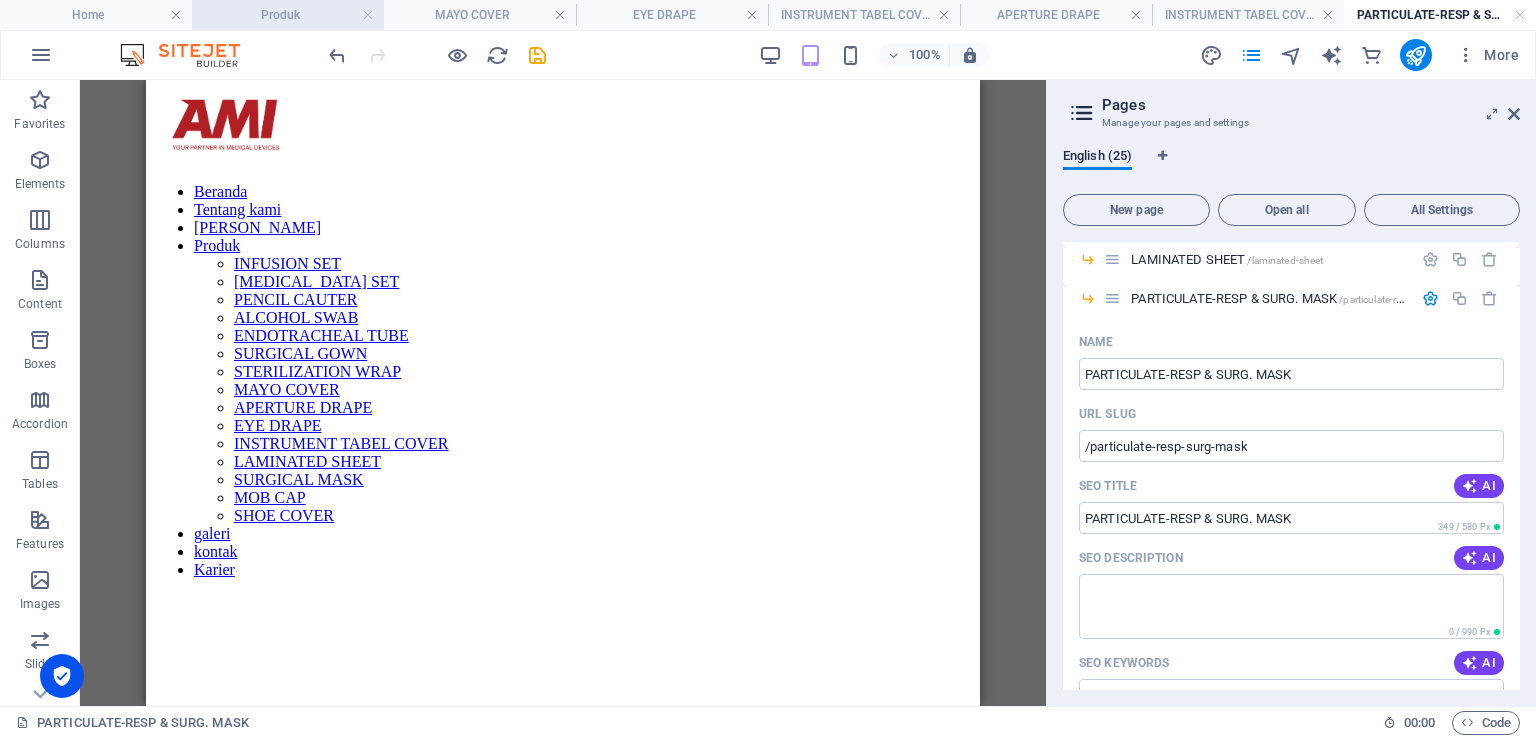 drag, startPoint x: 240, startPoint y: 11, endPoint x: 255, endPoint y: 17, distance: 16.155495 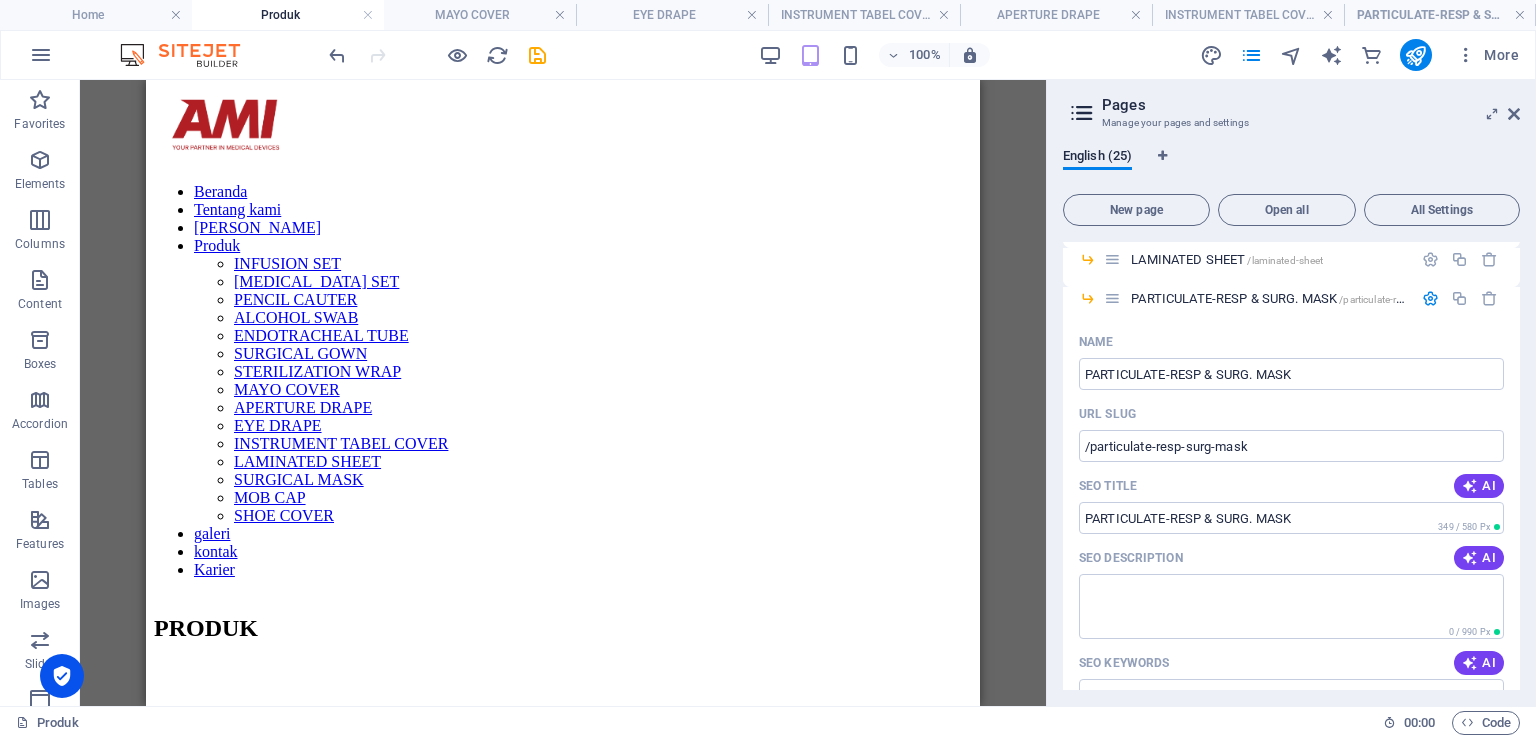 scroll, scrollTop: 2622, scrollLeft: 0, axis: vertical 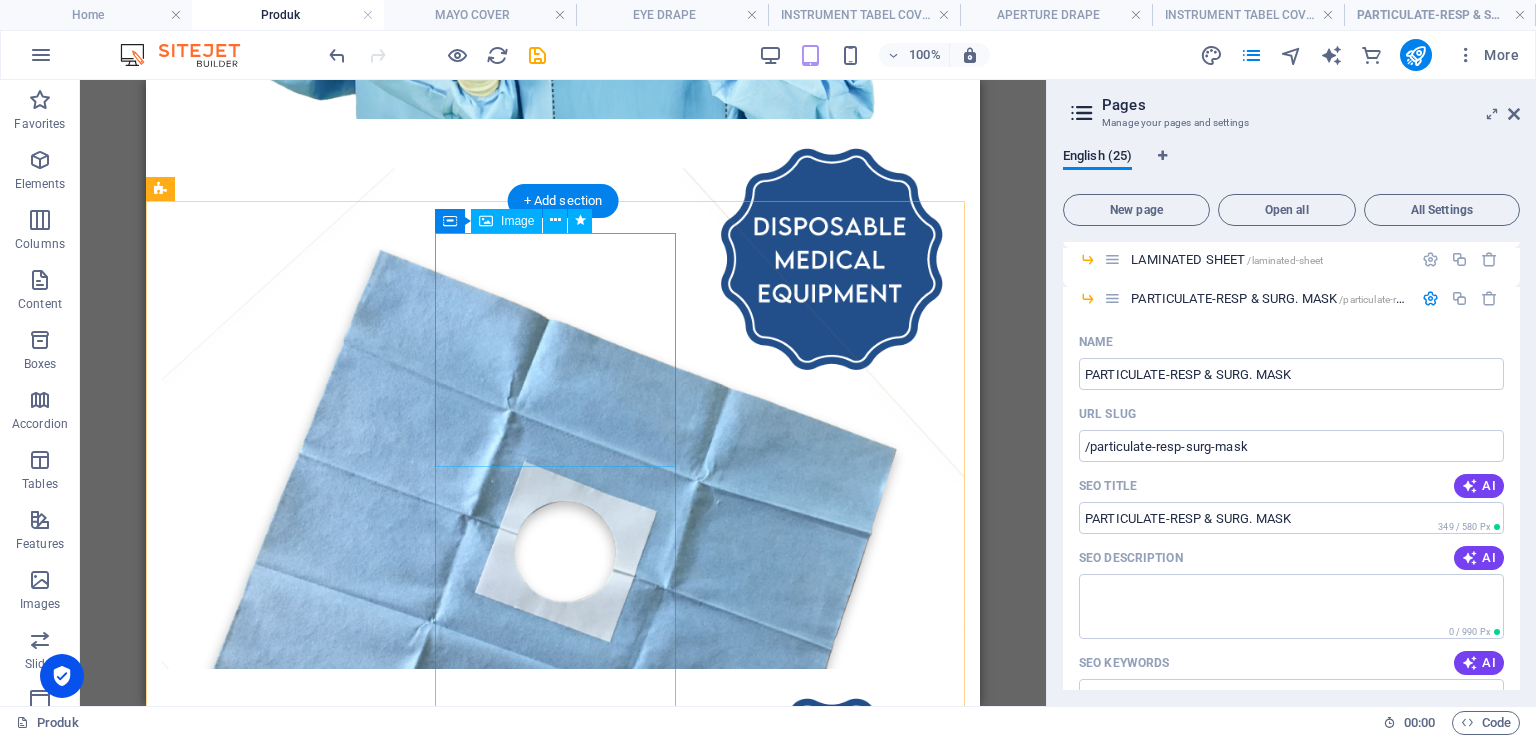 click at bounding box center [563, 2040] 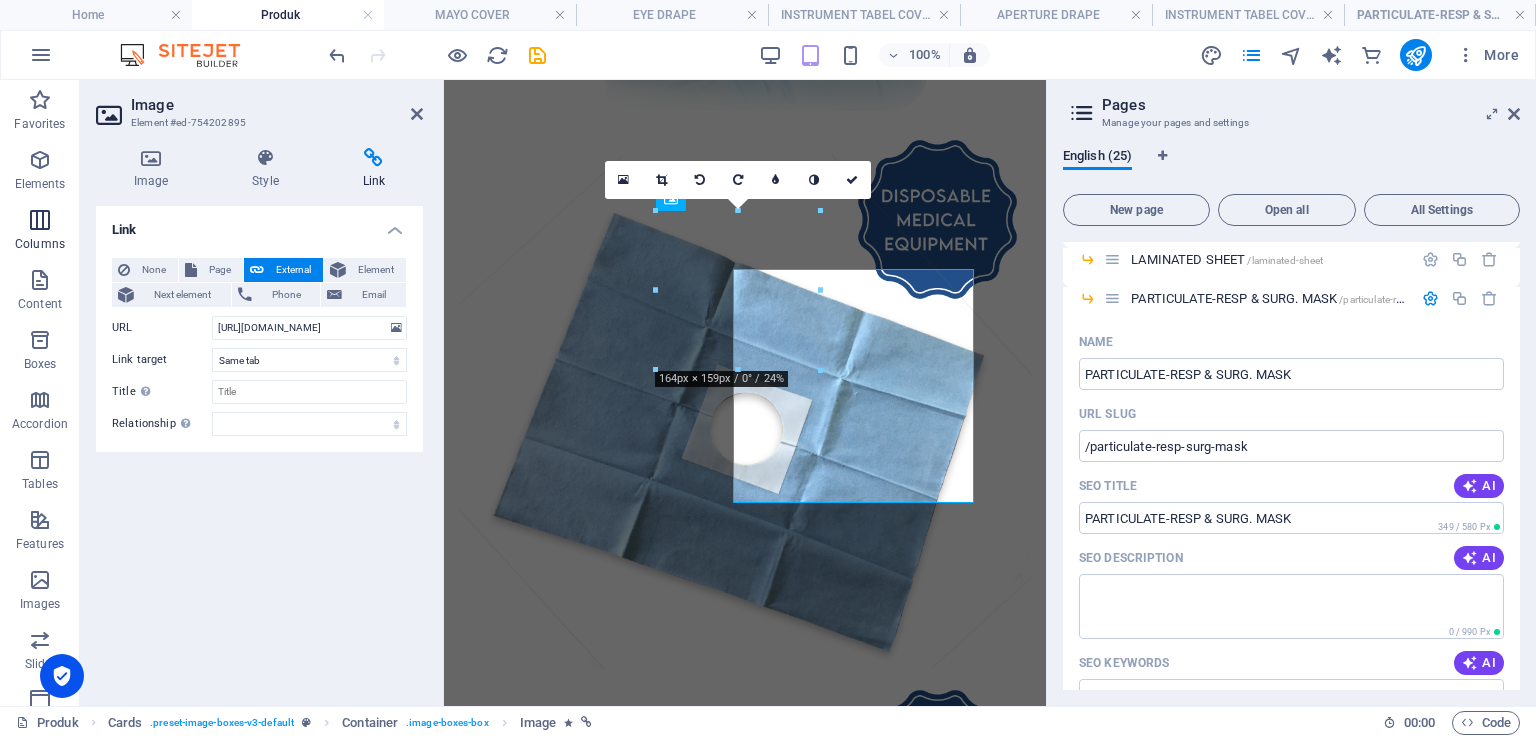 scroll, scrollTop: 2585, scrollLeft: 0, axis: vertical 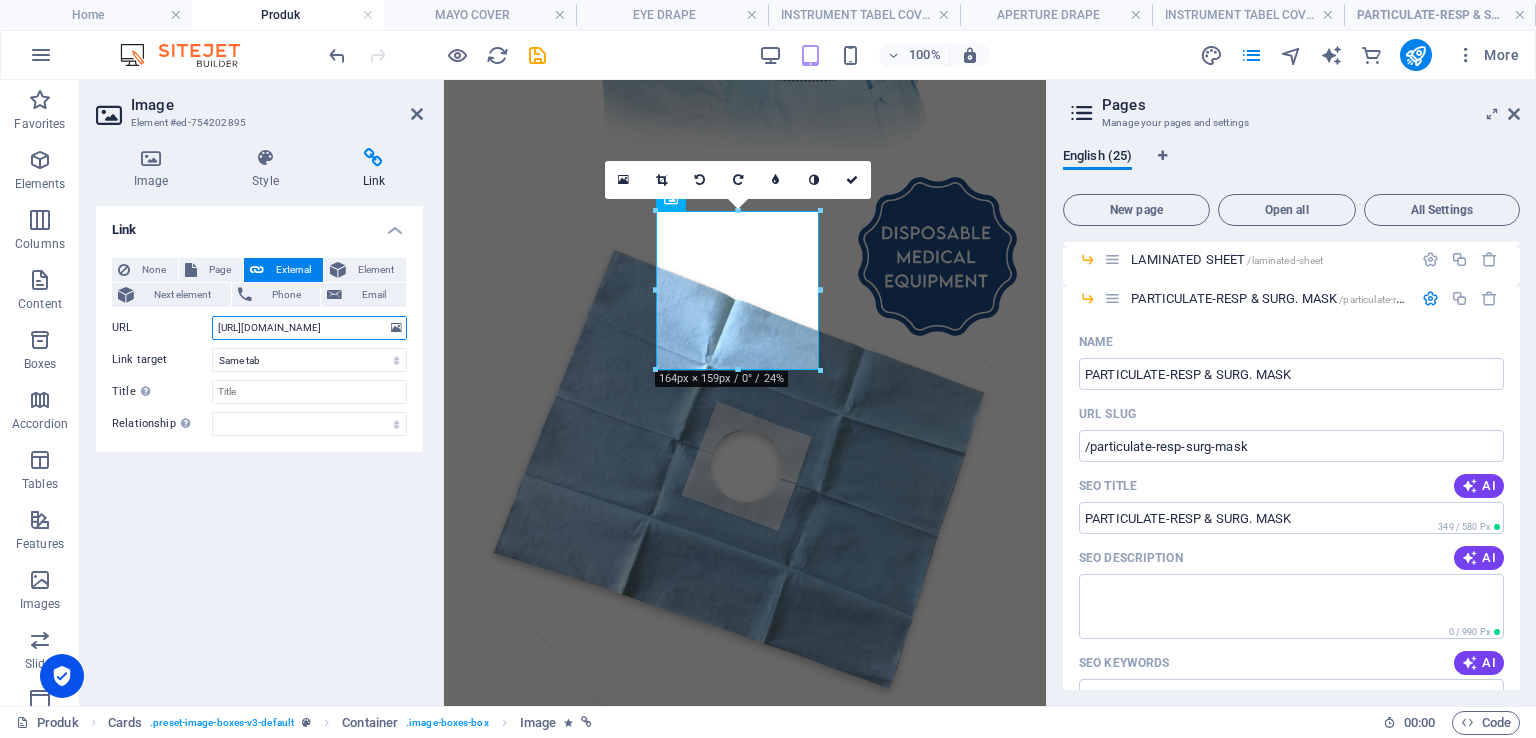 click on "[URL][DOMAIN_NAME]" at bounding box center [309, 328] 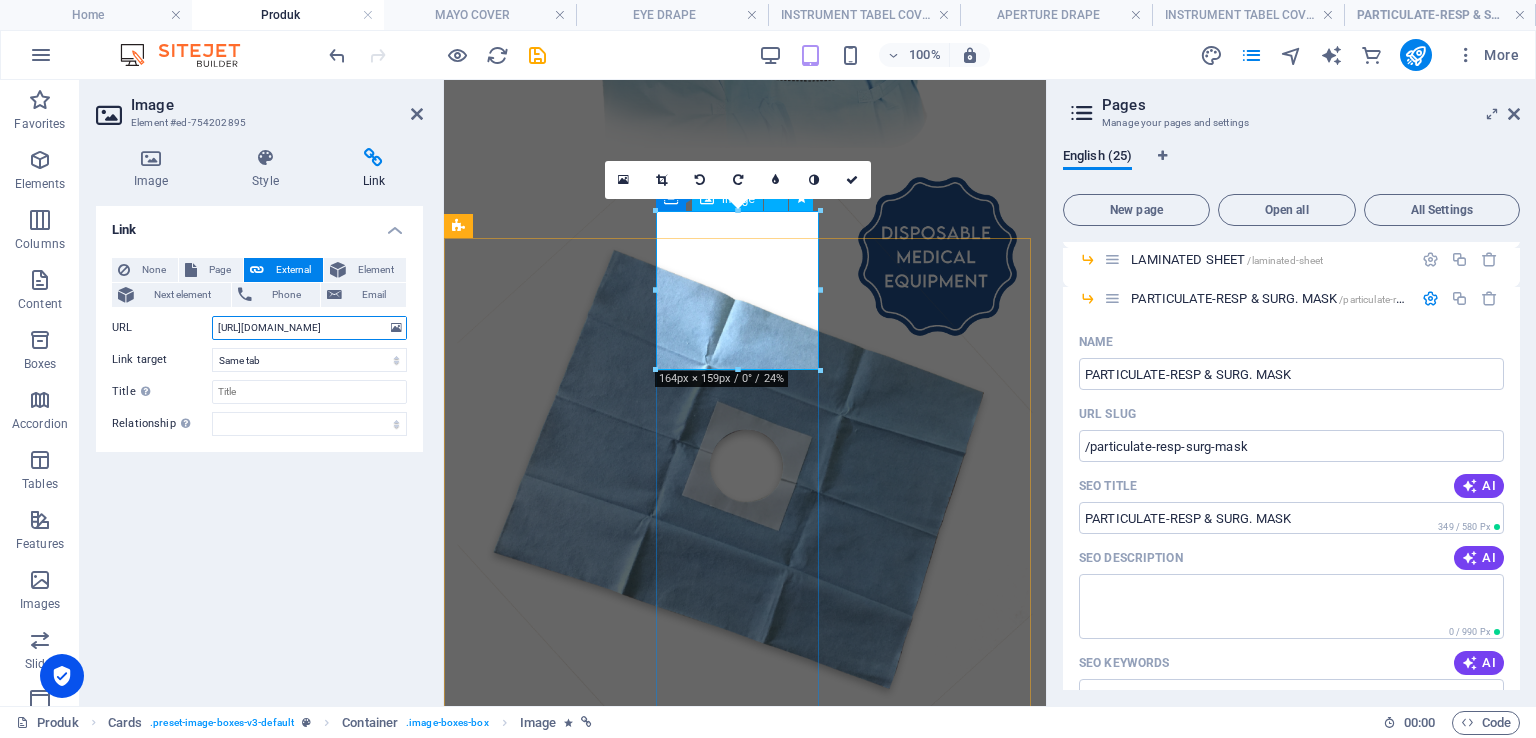 drag, startPoint x: 780, startPoint y: 407, endPoint x: 739, endPoint y: 325, distance: 91.67879 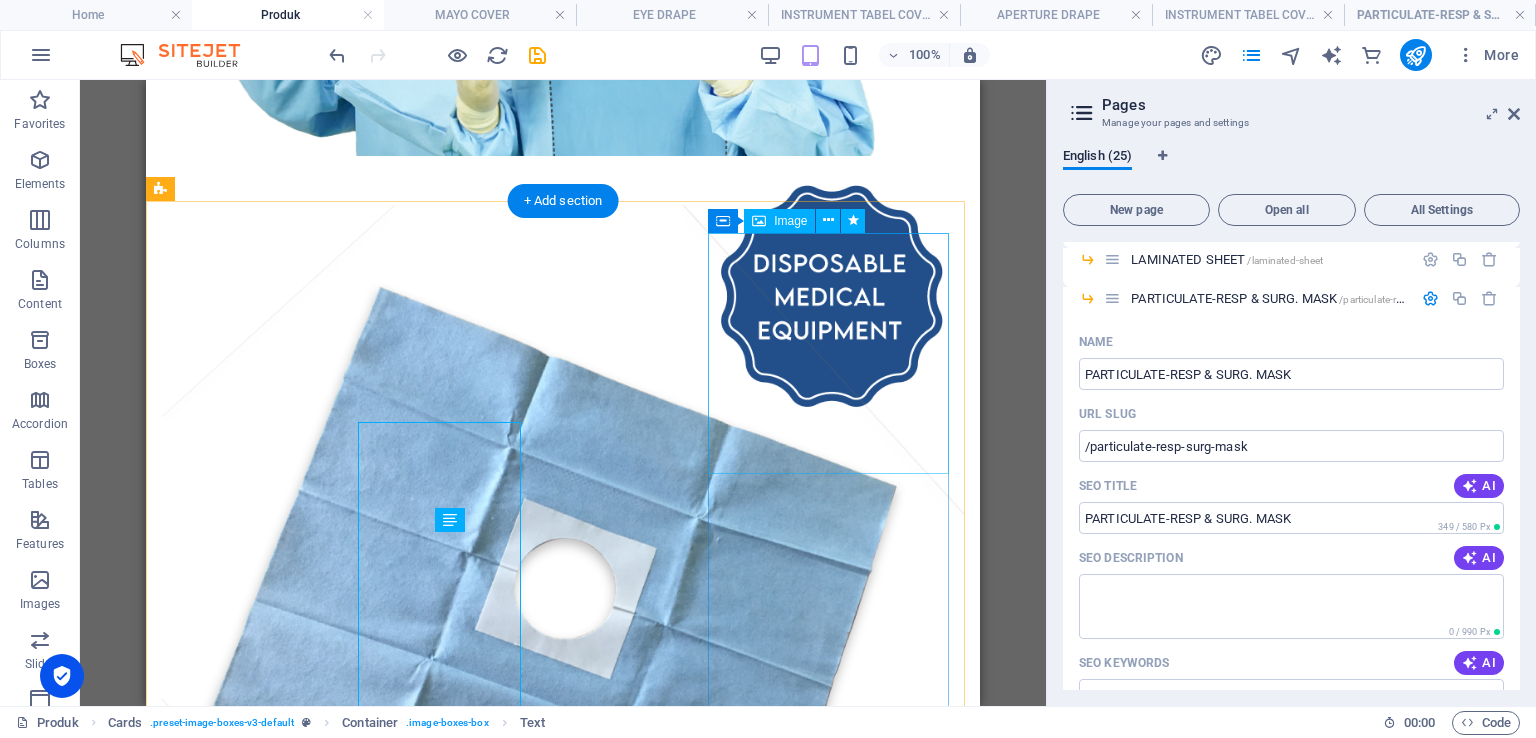 scroll, scrollTop: 2622, scrollLeft: 0, axis: vertical 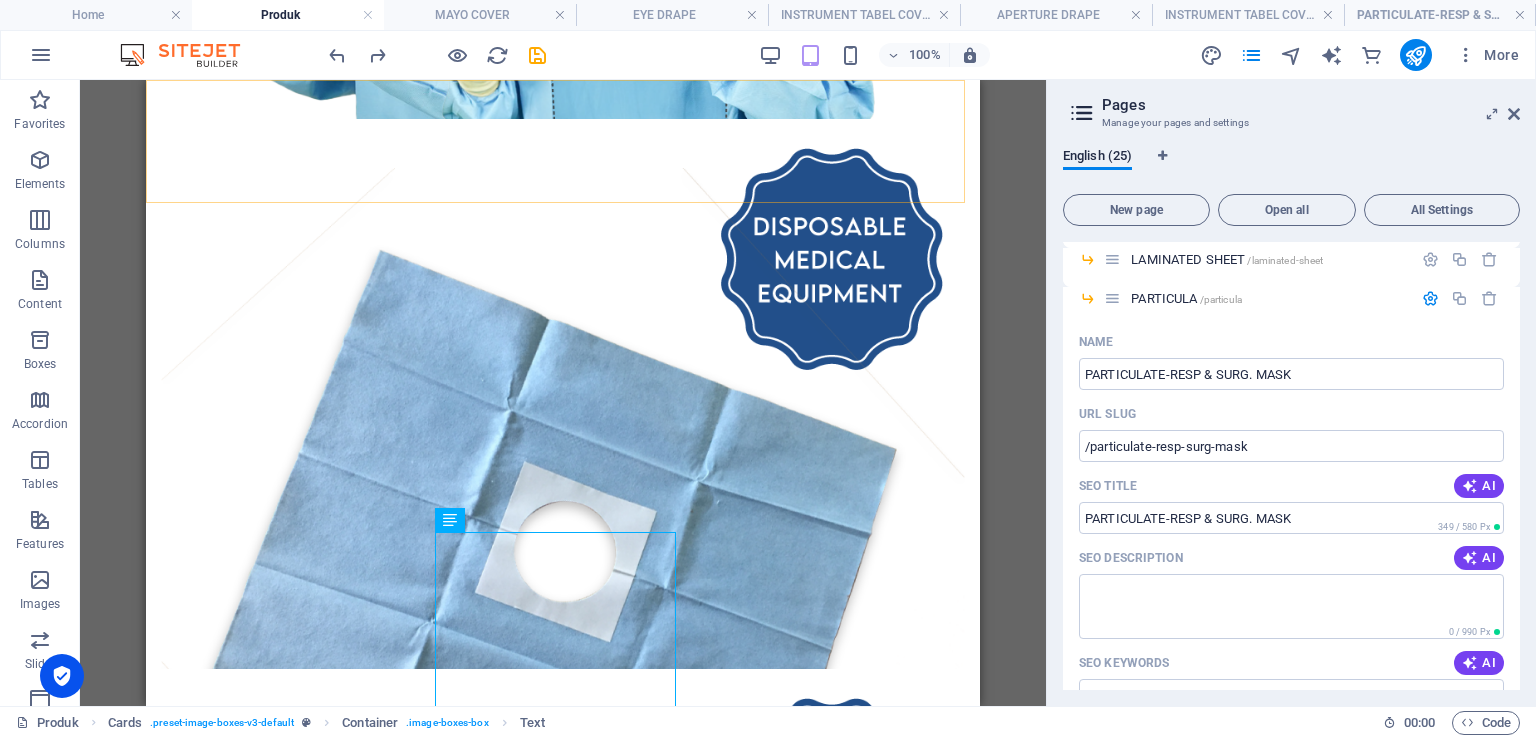 type on "PARTICULA" 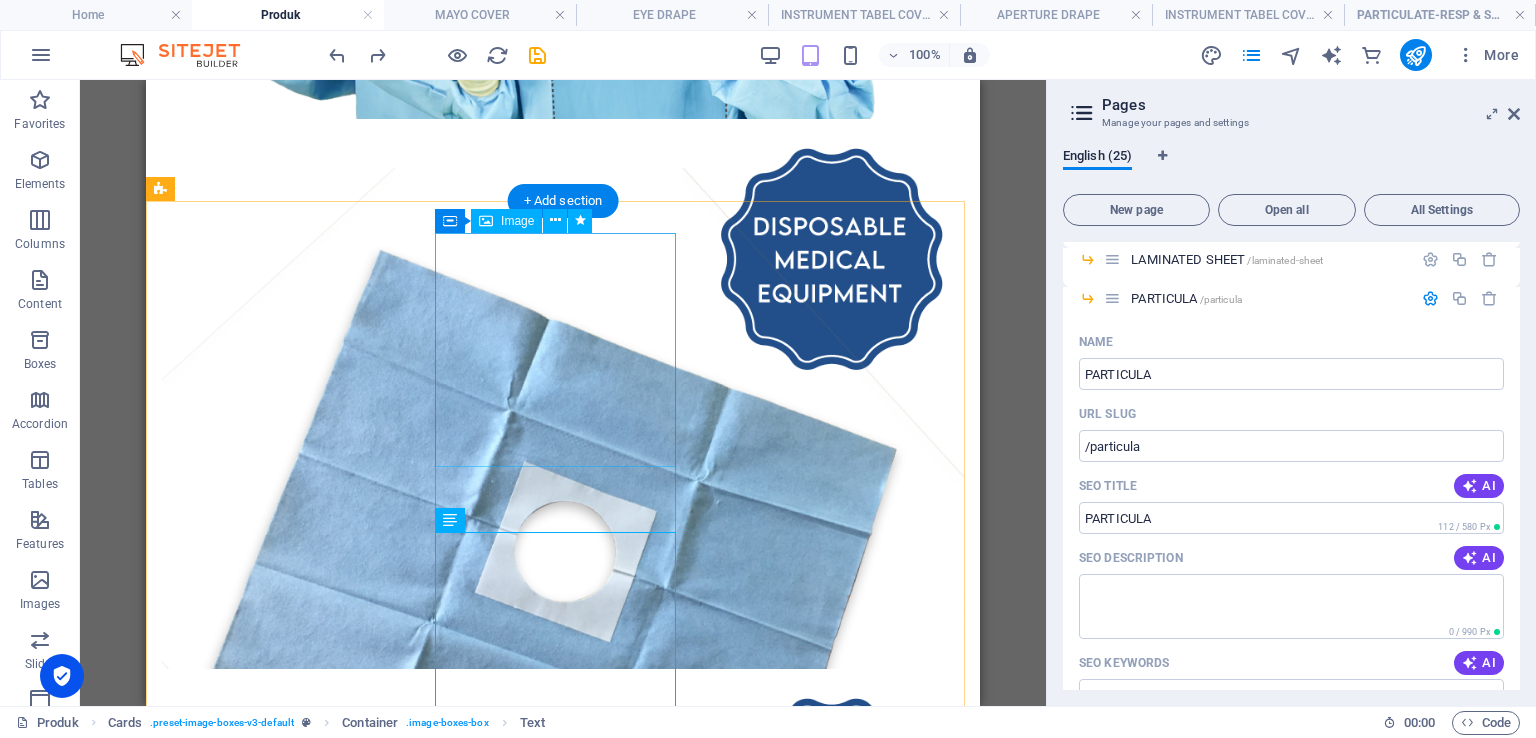 click at bounding box center (563, 2040) 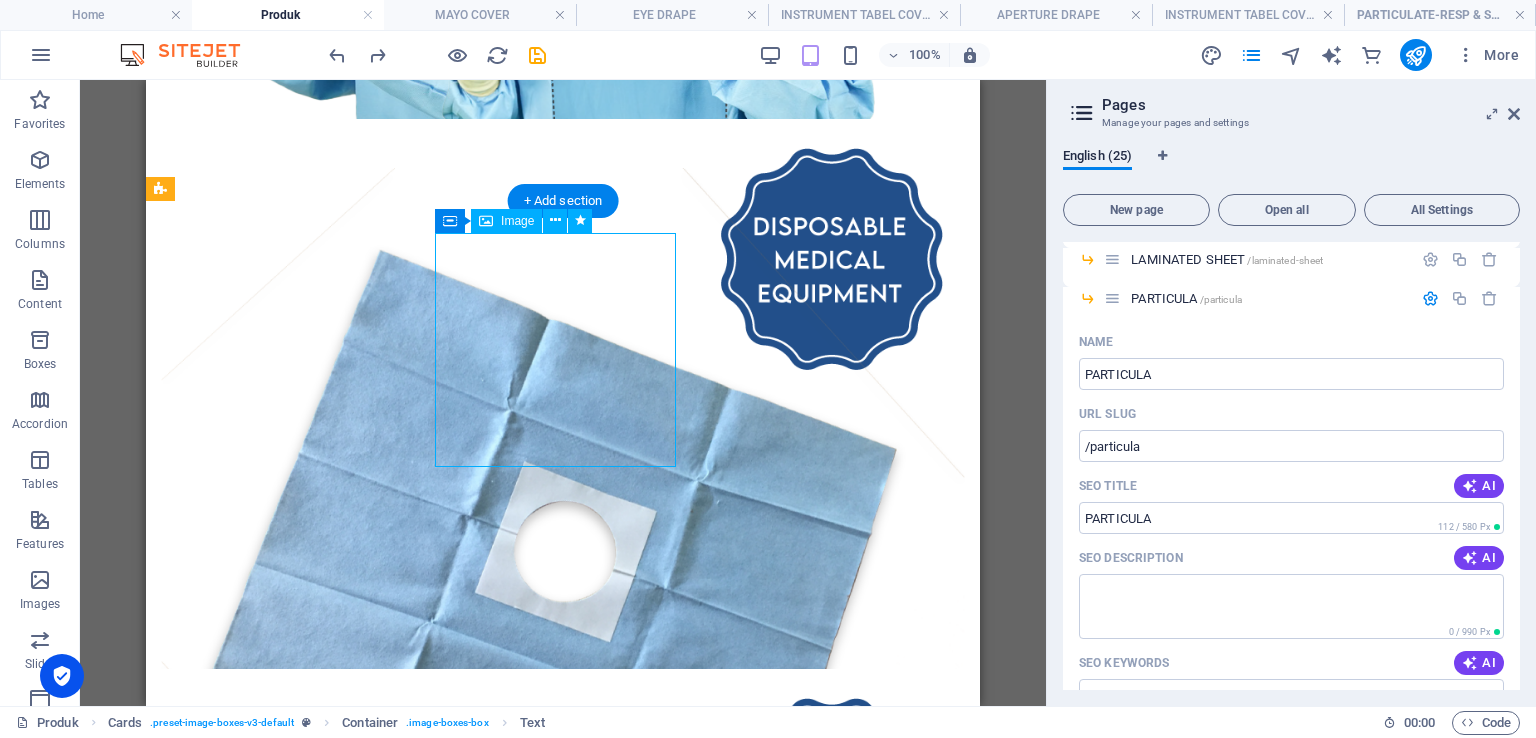 click at bounding box center [563, 2040] 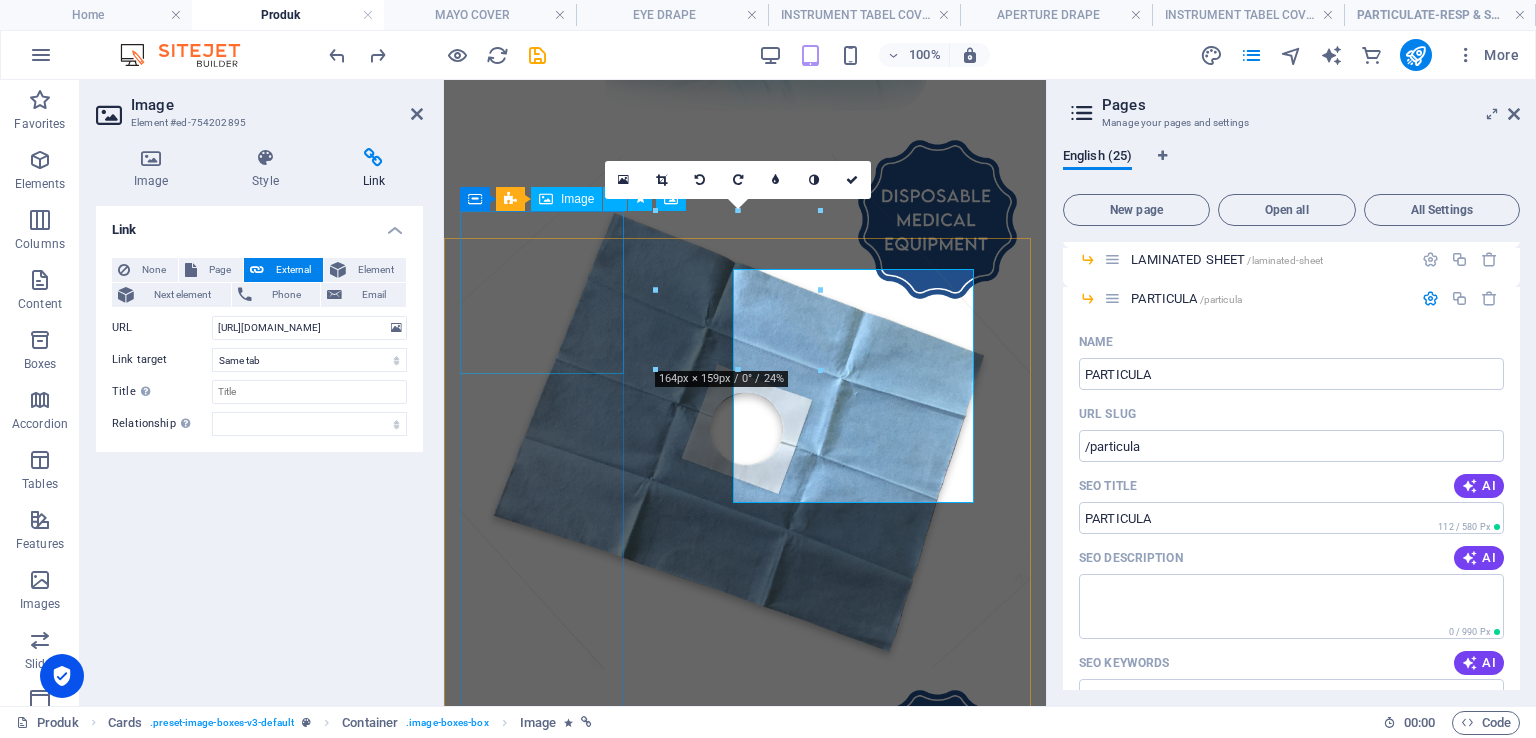 scroll, scrollTop: 2585, scrollLeft: 0, axis: vertical 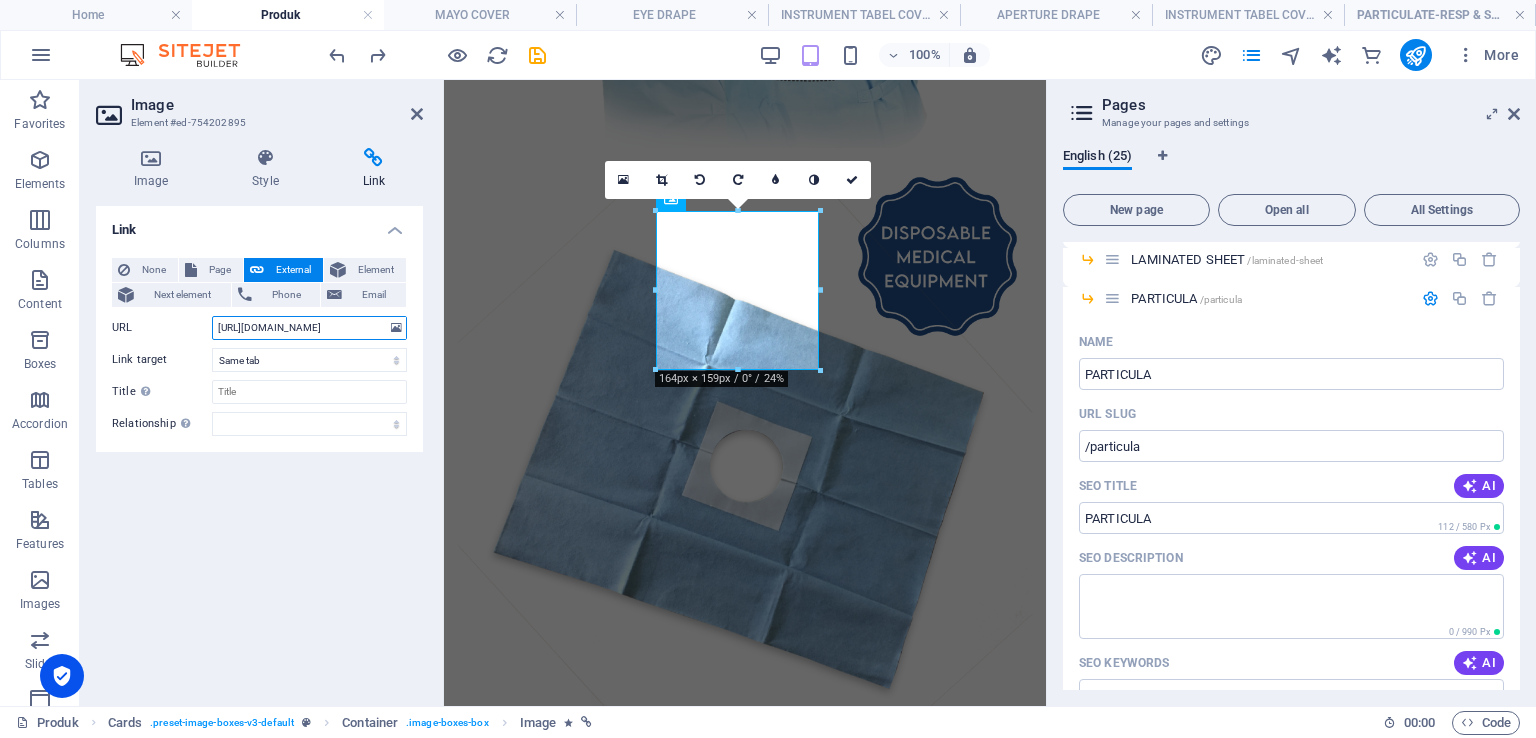 click on "[URL][DOMAIN_NAME]" at bounding box center [309, 328] 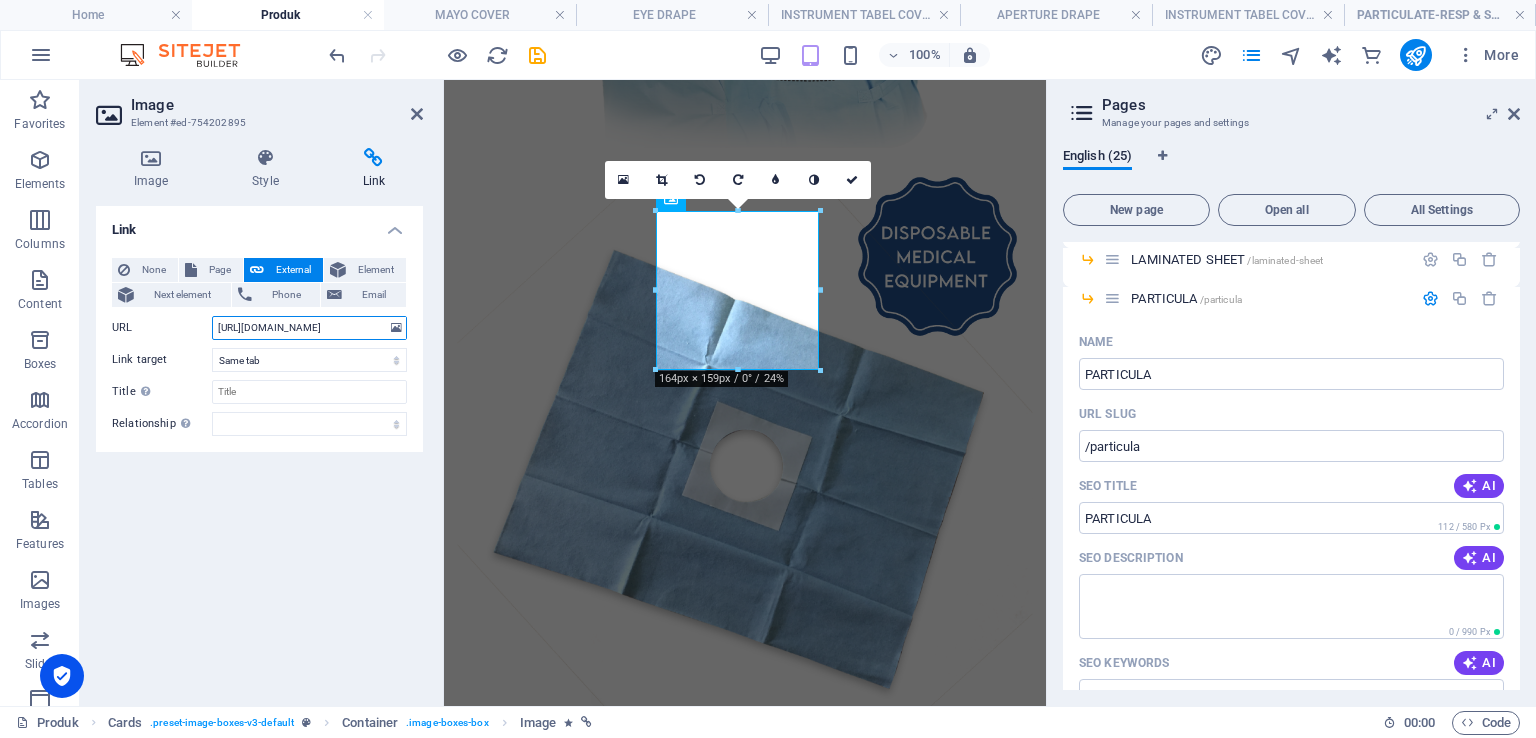 scroll, scrollTop: 0, scrollLeft: 76, axis: horizontal 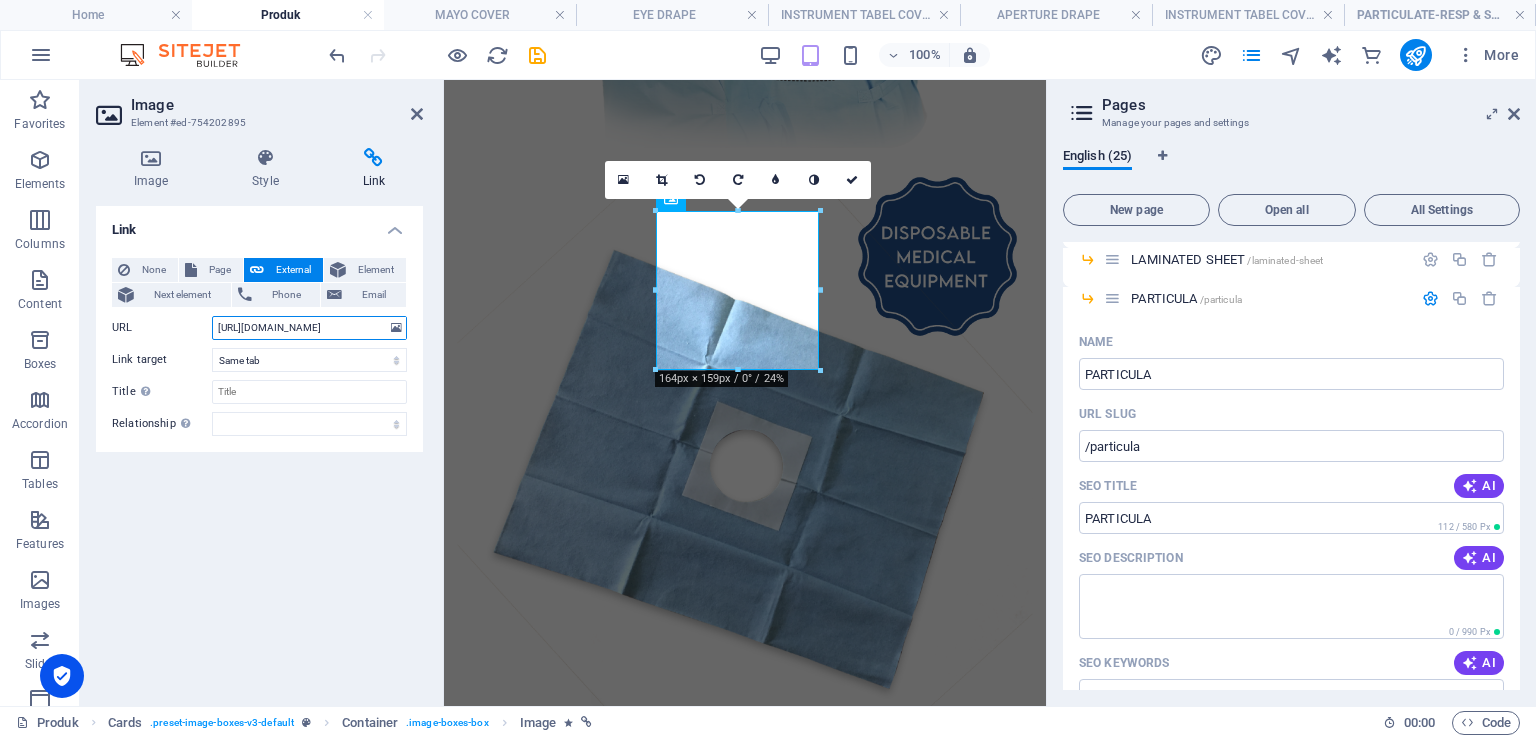 type on "[URL][DOMAIN_NAME]" 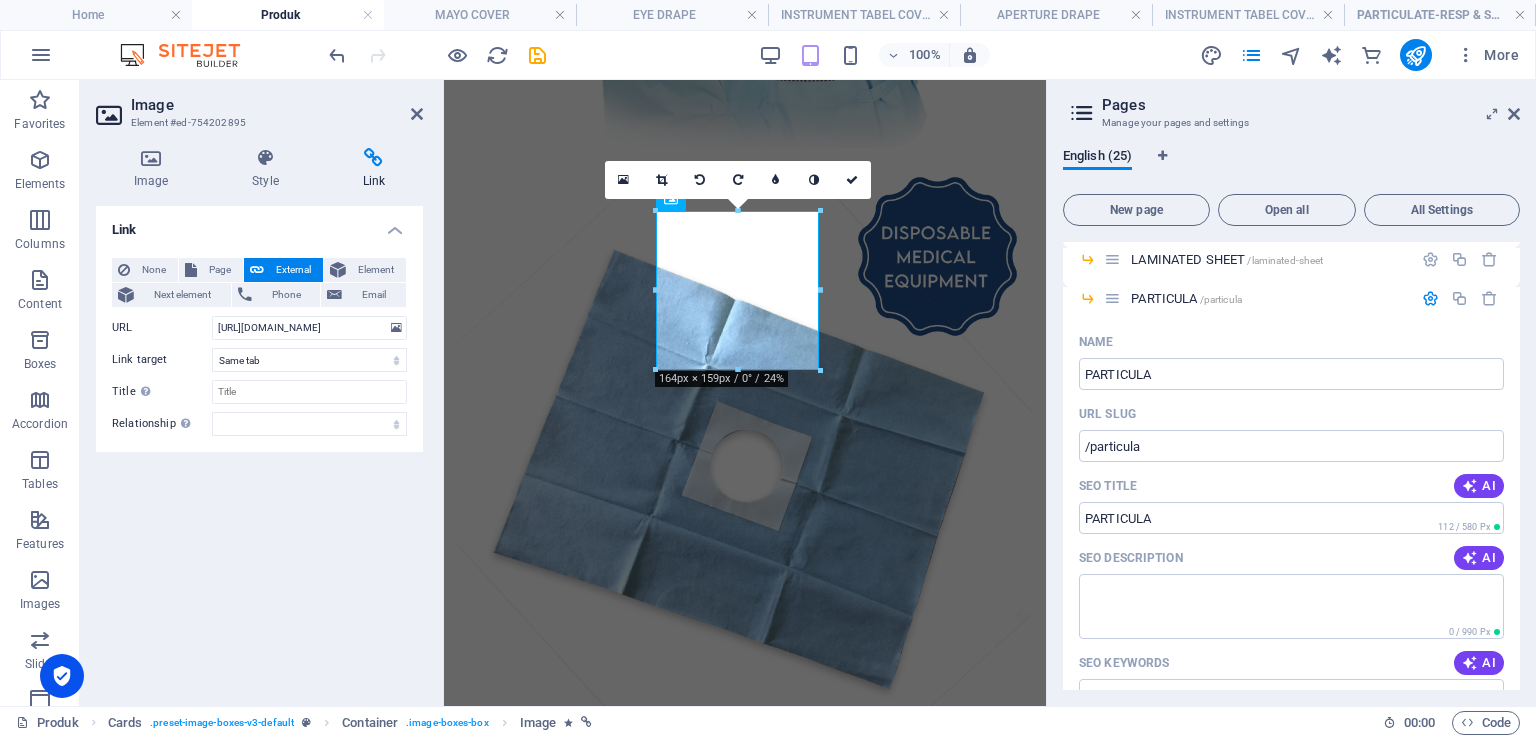 click on "Link None Page External Element Next element Phone Email Page Home About us Lini Bisnis Produk -- INFUSION SET -- BLOOD TRANSFUSION SET -- PENCIL CAUTER -- ALCOHOL SWAB -- KASA HIDROFIL -- ENDOTRACHEAL TUBE -- SURGICAL GOWN -- STERILIZATION WRAP -- MAYO COVER -- APERTURE DRAPE -- EYE DRAPE -- INSTRUMENT TABEL COVER -- LAMINATED SHEET -- PARTICULATE-RESP &amp; SURG. MASK Gallery Contact Karier Legal Notice Privacy Element
URL https://anaramedical.co.id/particulate-resp-surg-mask Phone Email Link target New tab Same tab Overlay Title Additional link description, should not be the same as the link text. The title is most often shown as a tooltip text when the mouse moves over the element. Leave empty if uncertain. Relationship Sets the  relationship of this link to the link target . For example, the value "nofollow" instructs search engines not to follow the link. Can be left empty. alternate author bookmark external help license next nofollow noreferrer noopener prev search tag" at bounding box center (259, 448) 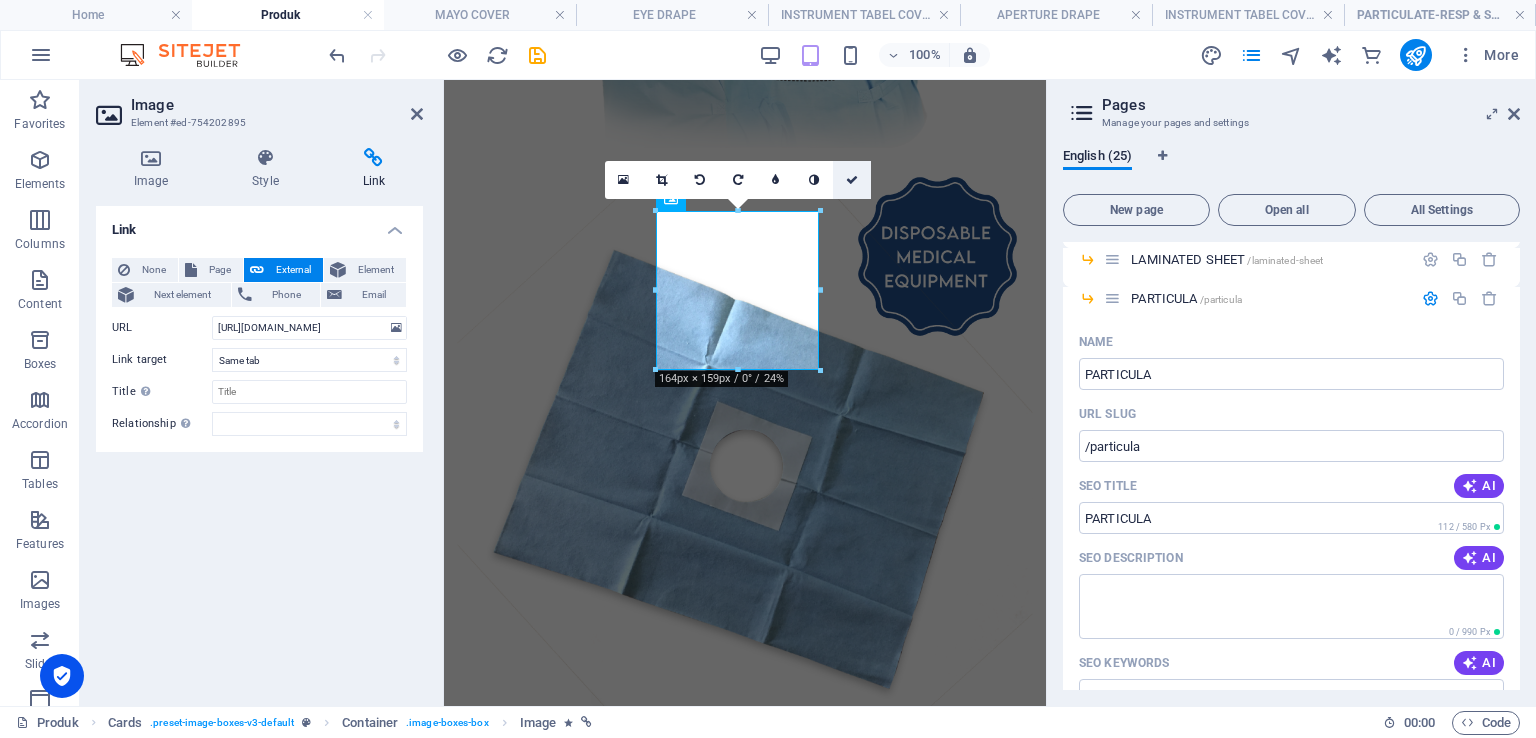 drag, startPoint x: 849, startPoint y: 179, endPoint x: 789, endPoint y: 121, distance: 83.450584 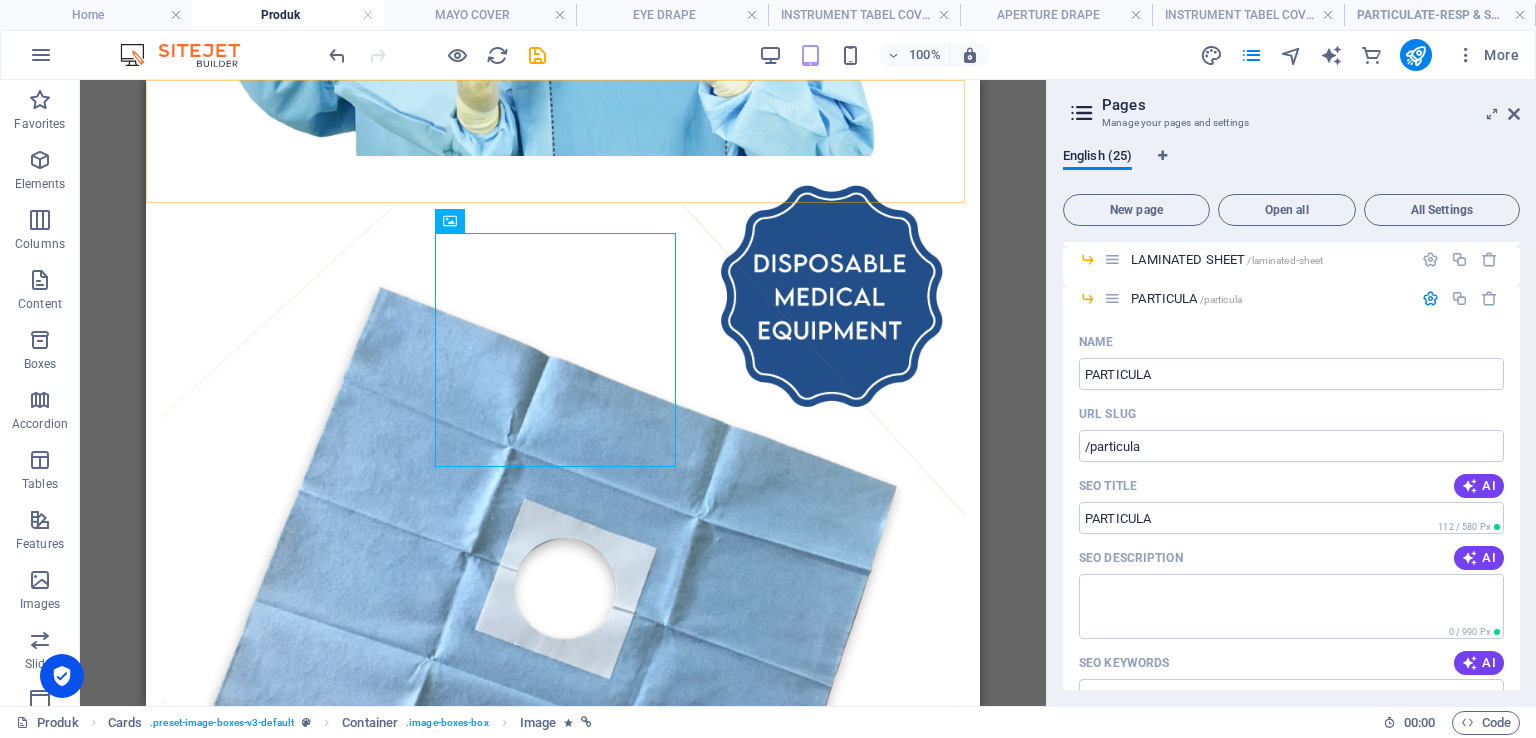 scroll, scrollTop: 2622, scrollLeft: 0, axis: vertical 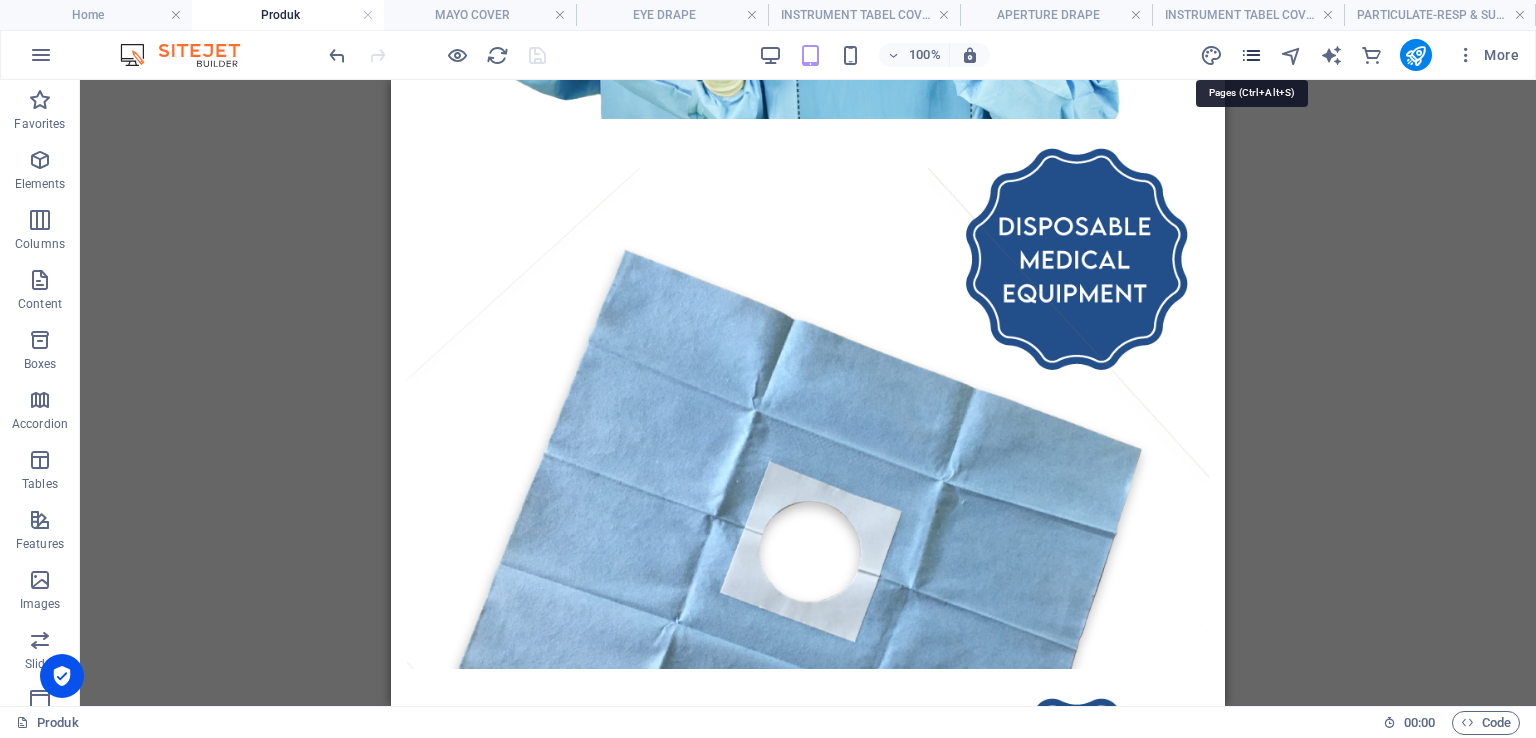 click at bounding box center (1251, 55) 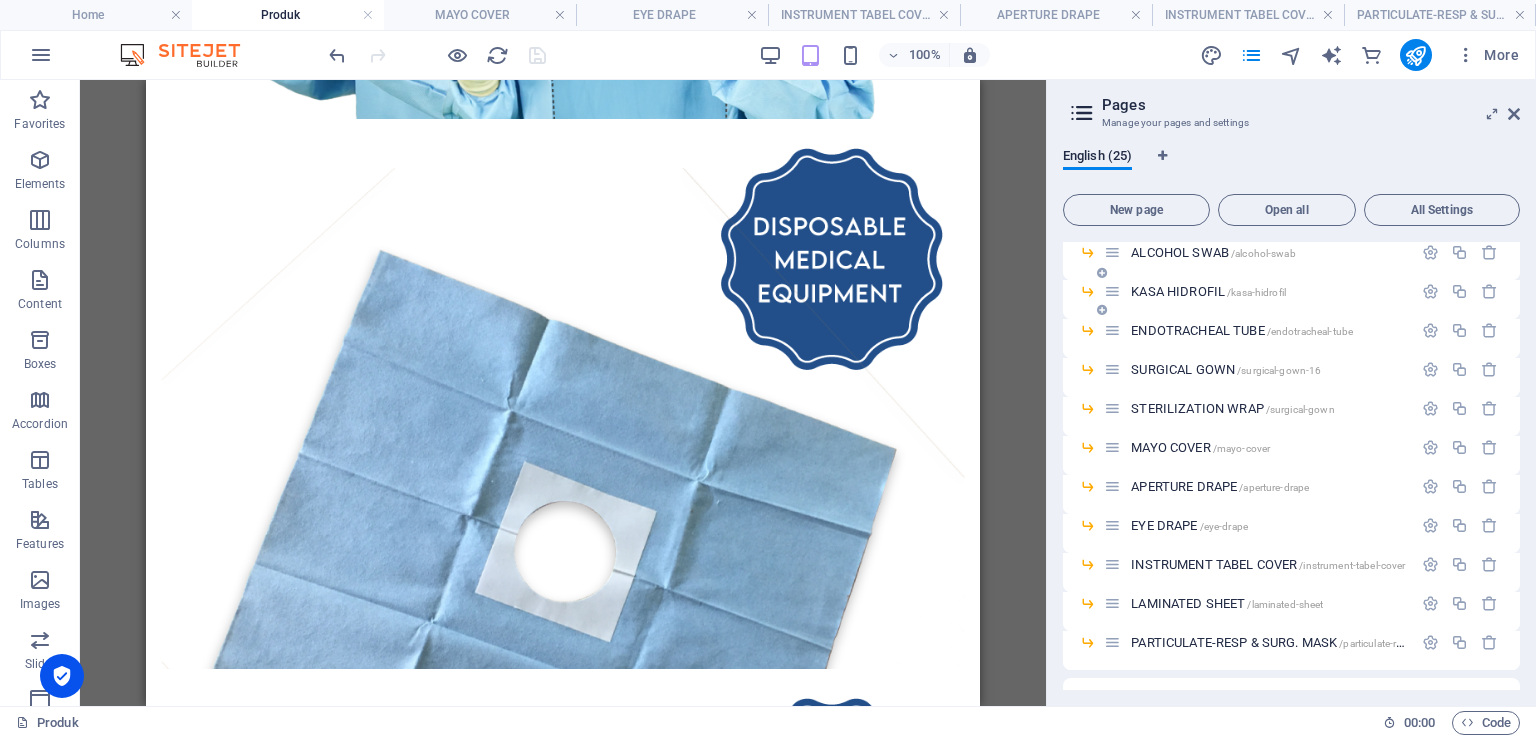 scroll, scrollTop: 400, scrollLeft: 0, axis: vertical 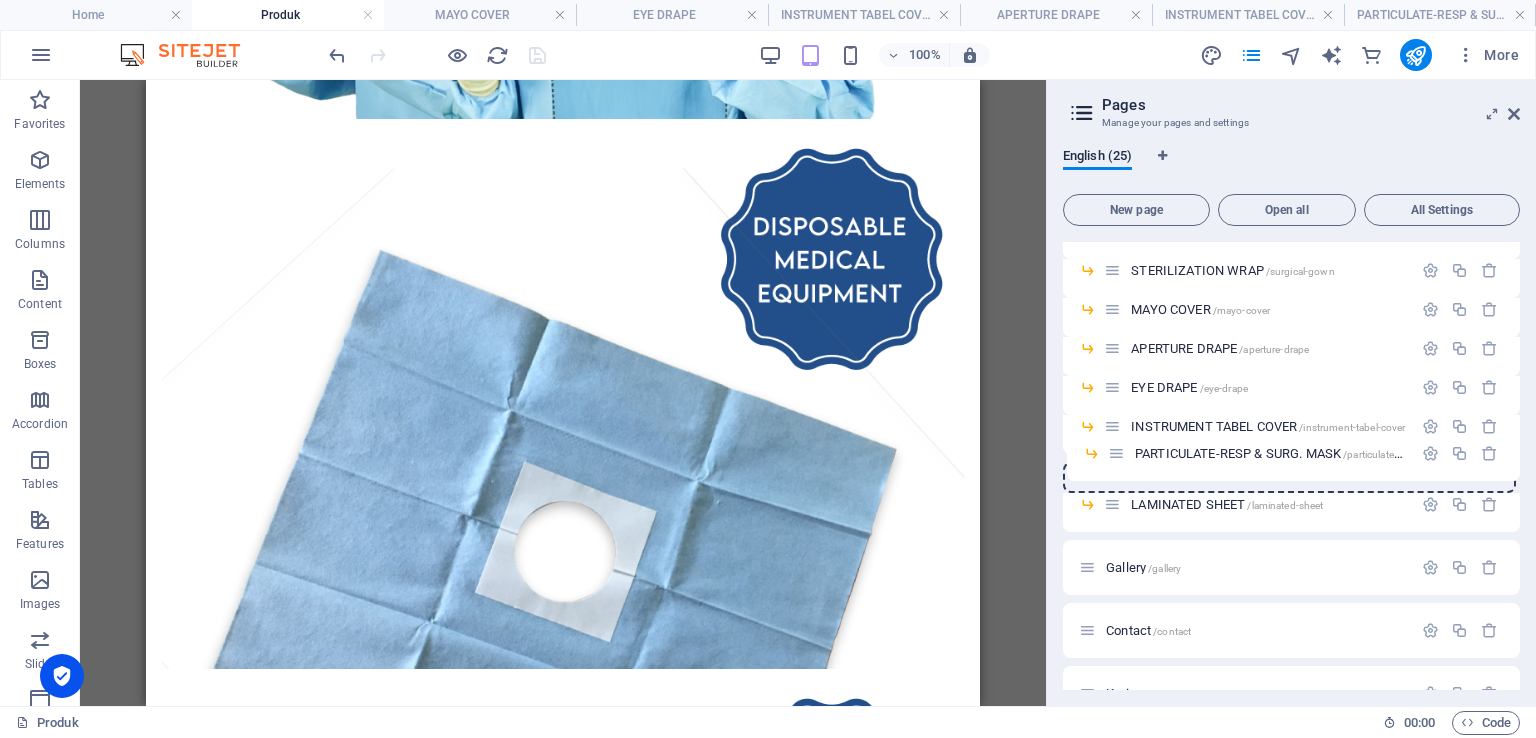 drag, startPoint x: 1111, startPoint y: 510, endPoint x: 1116, endPoint y: 454, distance: 56.22277 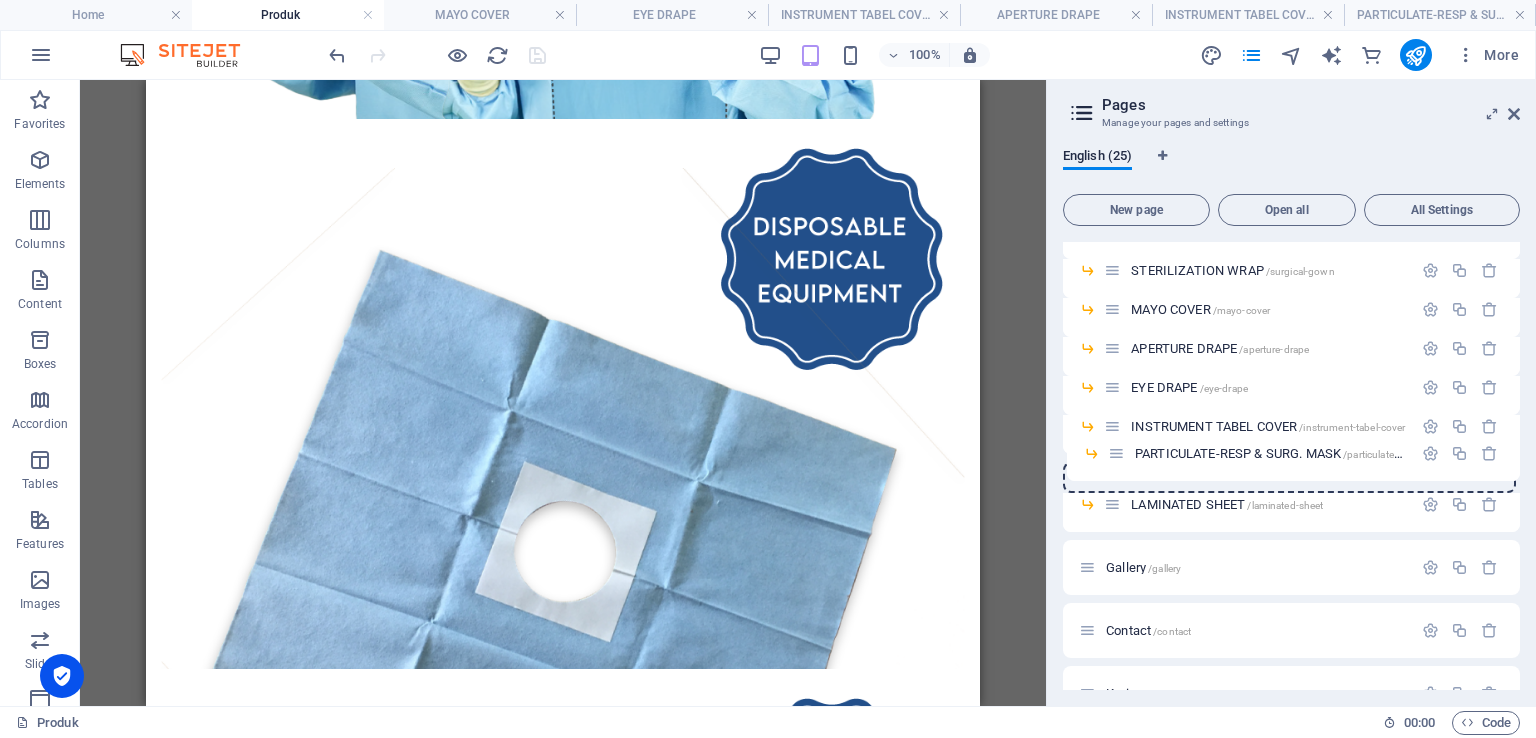 click on "Home / About us /about-us Lini Bisnis /lini-bisnis Produk /produk INFUSION SET /infusion-set BLOOD TRANSFUSION SET /blood-transfusion-set PENCIL CAUTER /pencil-cauter ALCOHOL SWAB /alcohol-swab KASA HIDROFIL /kasa-hidrofil ENDOTRACHEAL TUBE /endotracheal-tube SURGICAL GOWN /surgical-gown-16 STERILIZATION WRAP /surgical-gown MAYO COVER /mayo-cover APERTURE DRAPE /aperture-drape EYE DRAPE /eye-drape INSTRUMENT TABEL COVER /instrument-tabel-cover LAMINATED SHEET /laminated-sheet PARTICULATE-RESP & SURG. MASK /particulate-resp-surg-mask Gallery /gallery Contact /contact Karier /karier Legal Notice /legal-notice Privacy /privacy Blog: Single Page Layout /blog-item Berita: Single Page Layout /berita-item" at bounding box center [1291, 338] 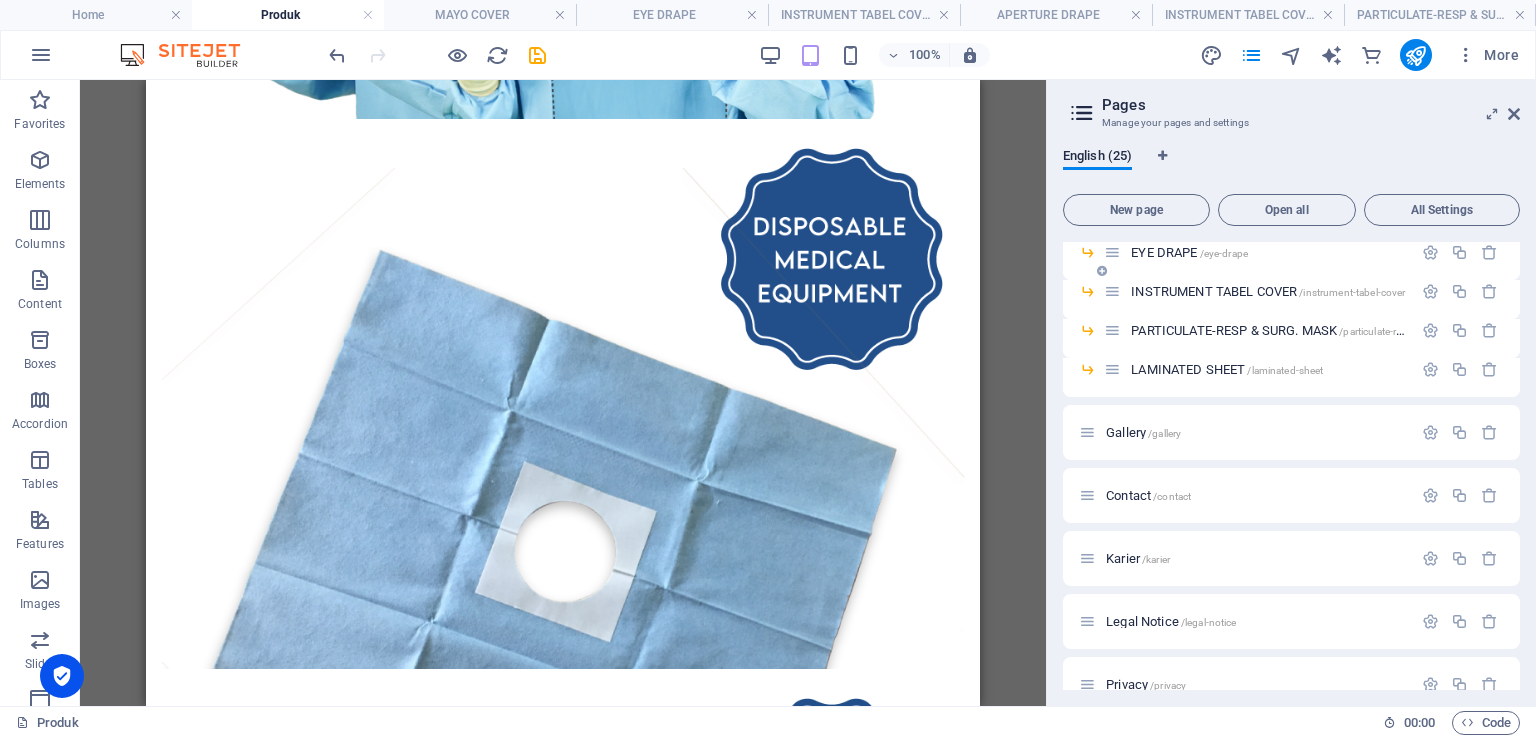 scroll, scrollTop: 400, scrollLeft: 0, axis: vertical 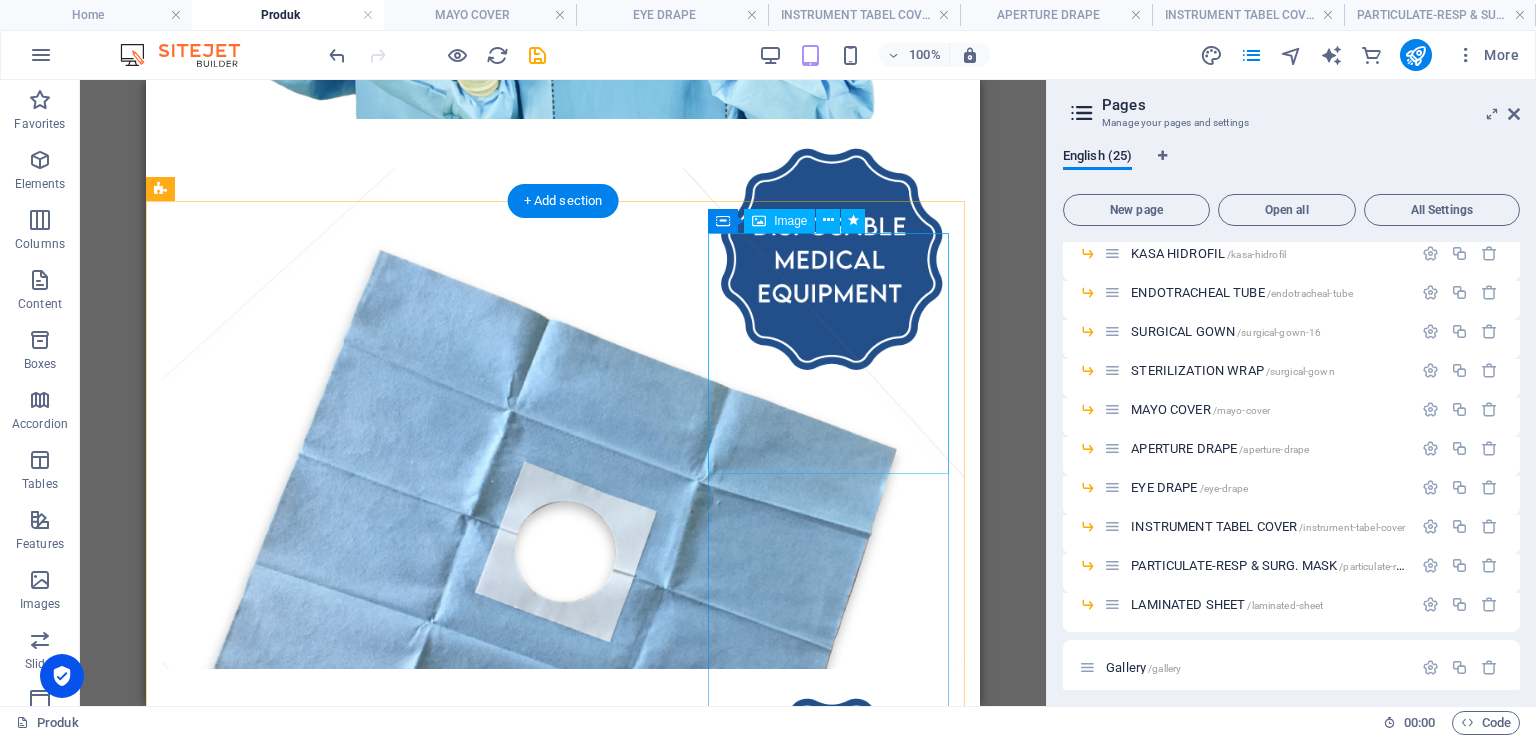 click at bounding box center [563, 3073] 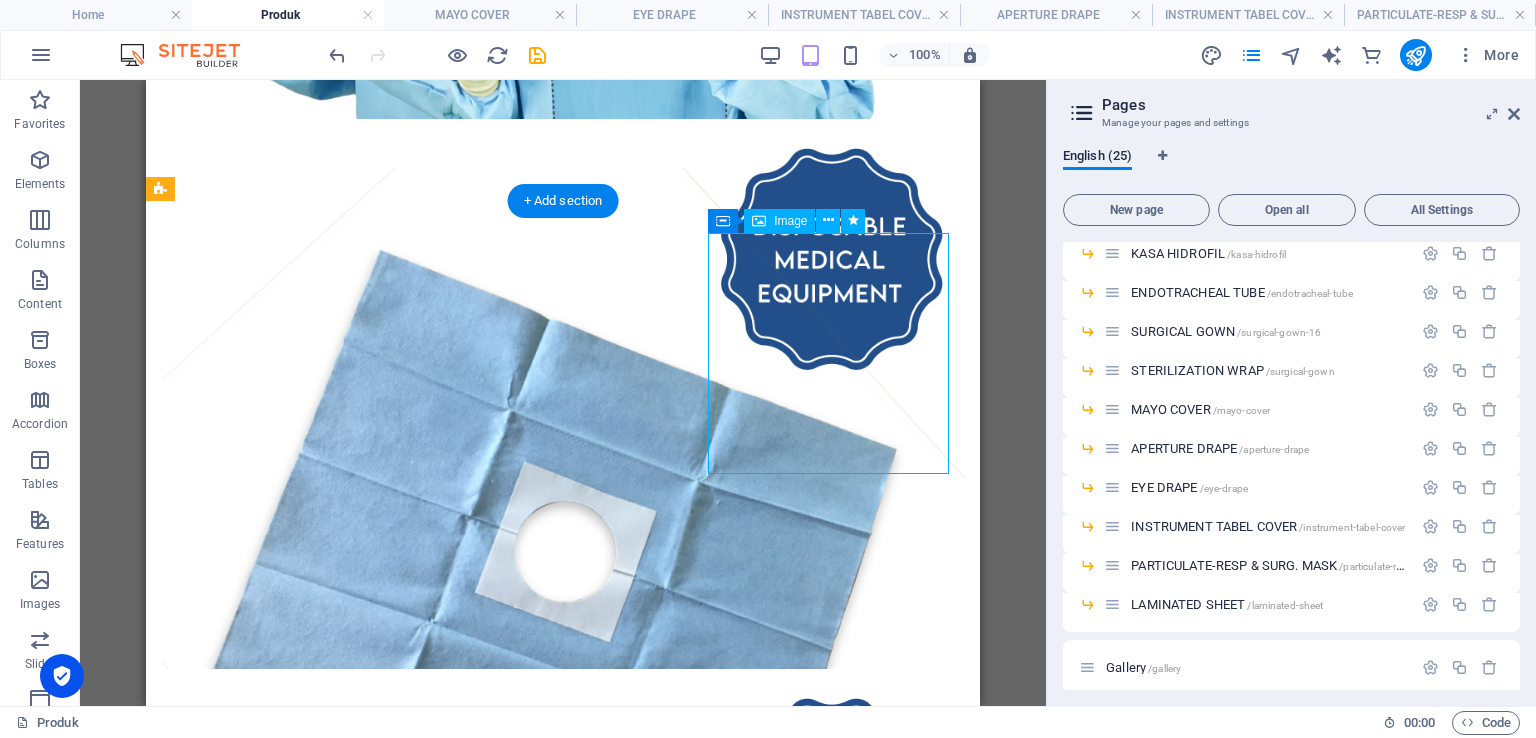click at bounding box center (563, 3073) 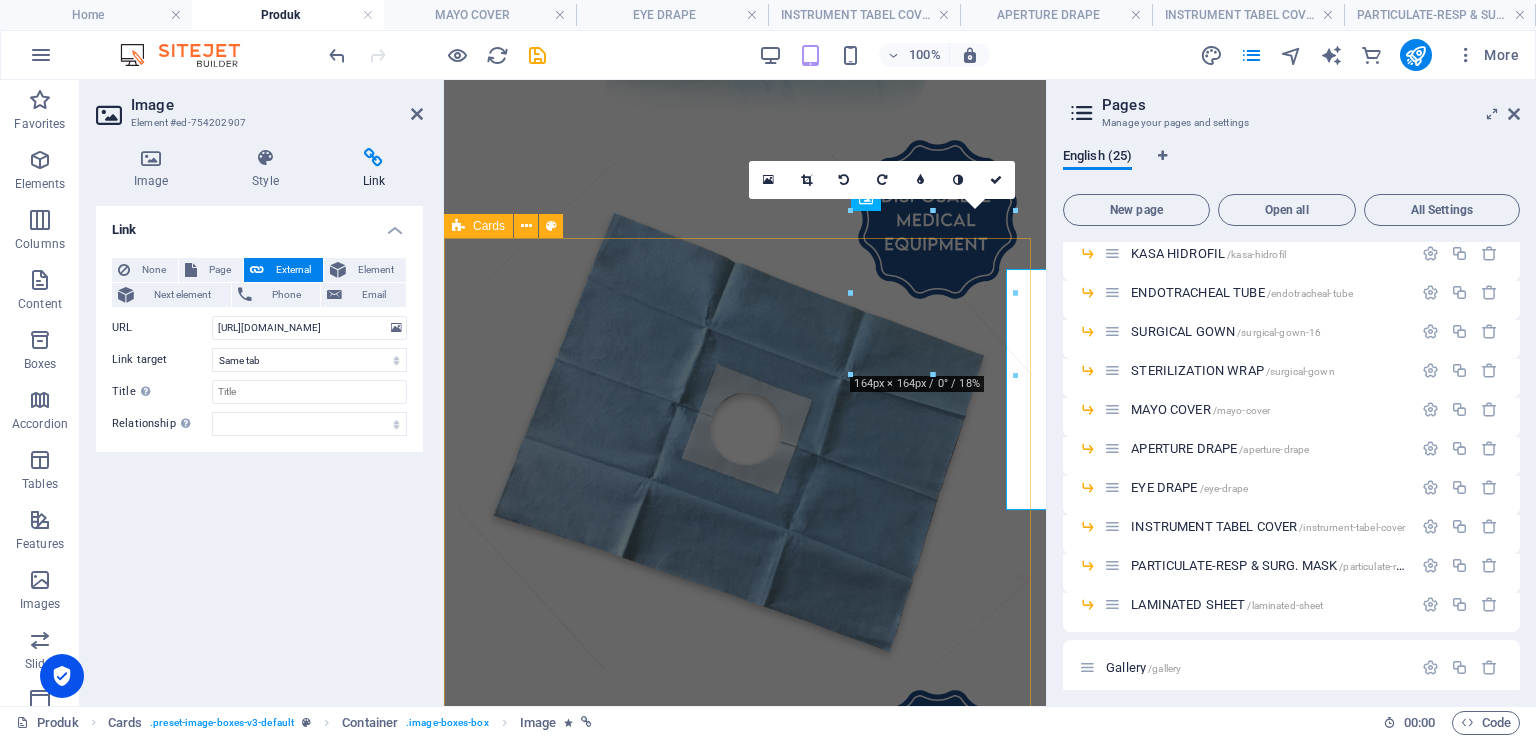 scroll, scrollTop: 2585, scrollLeft: 0, axis: vertical 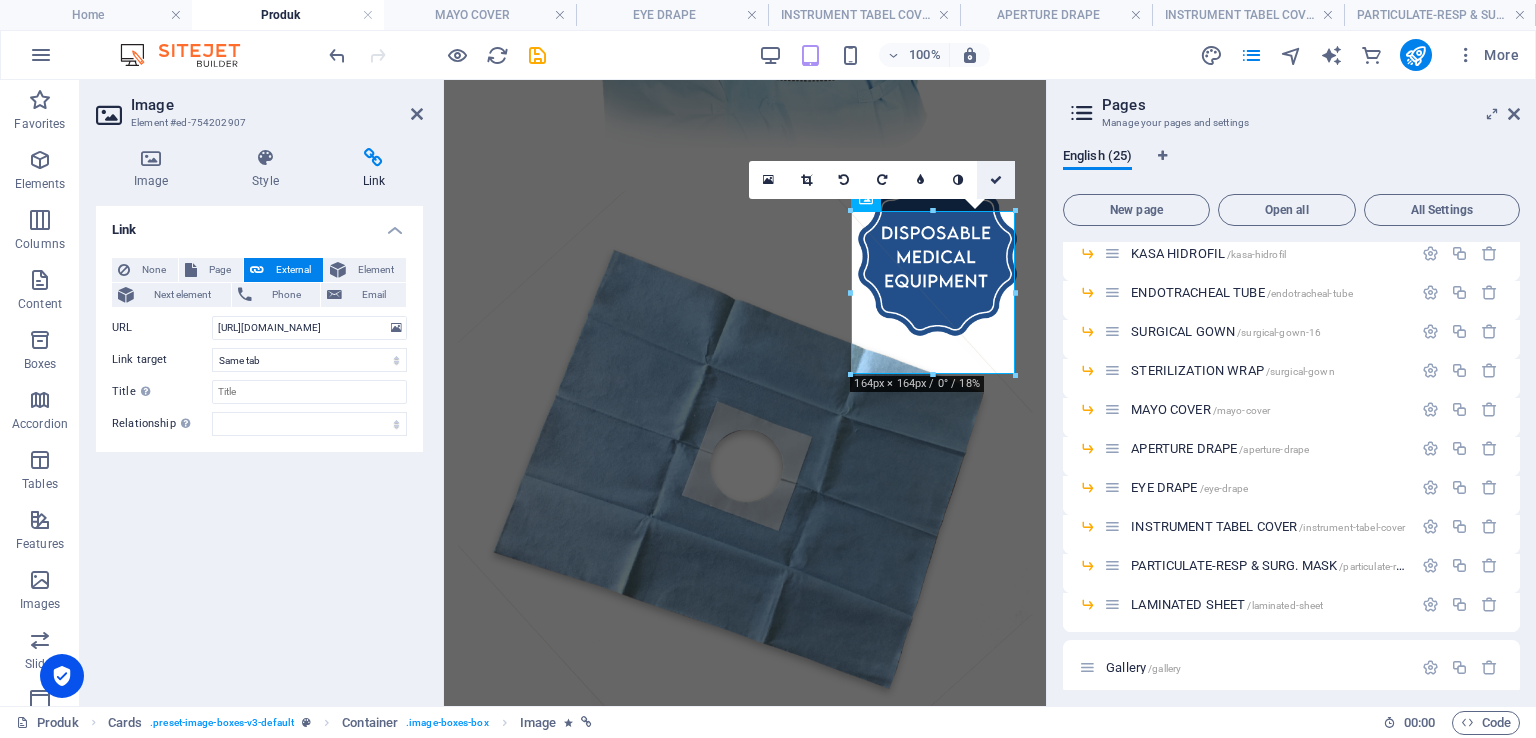 click at bounding box center (996, 180) 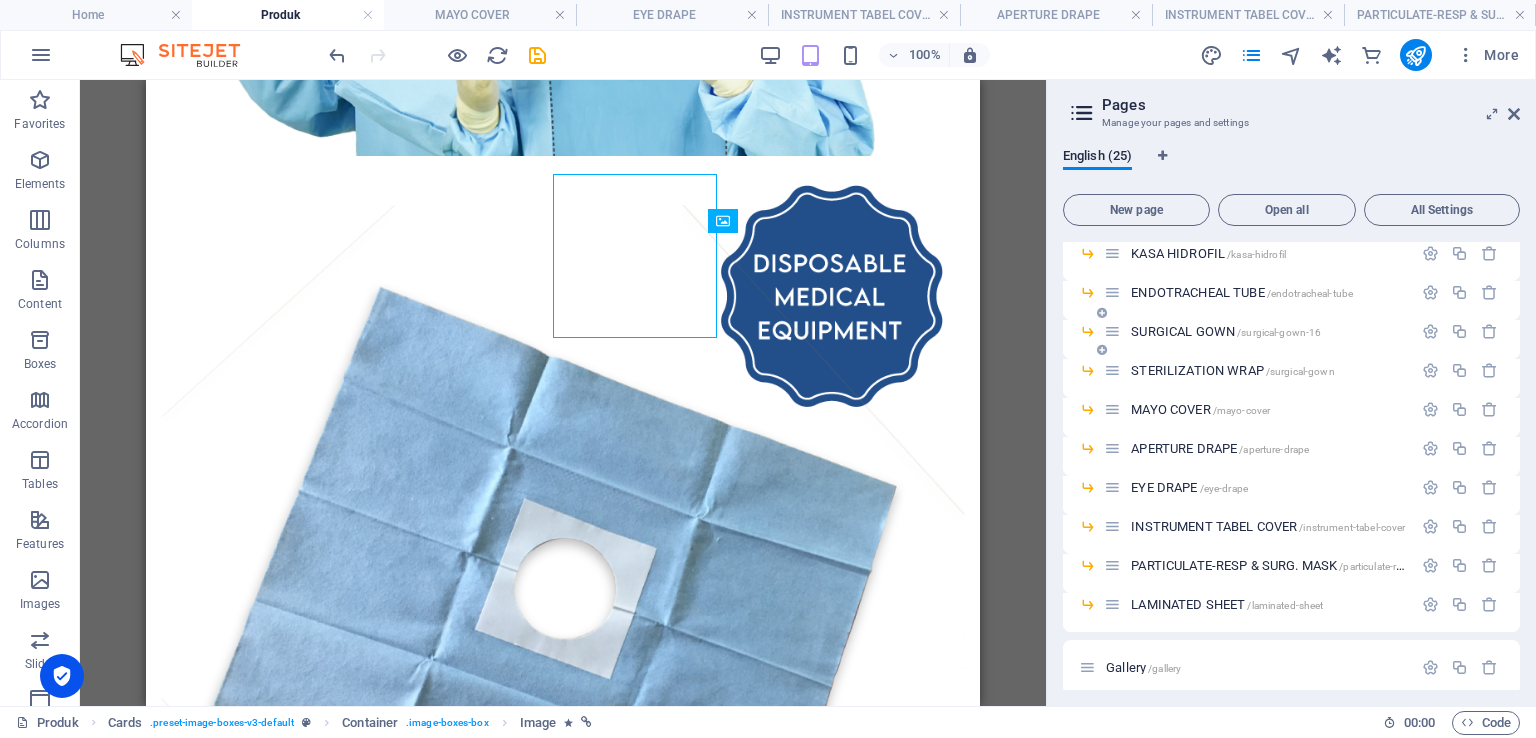 scroll, scrollTop: 2622, scrollLeft: 0, axis: vertical 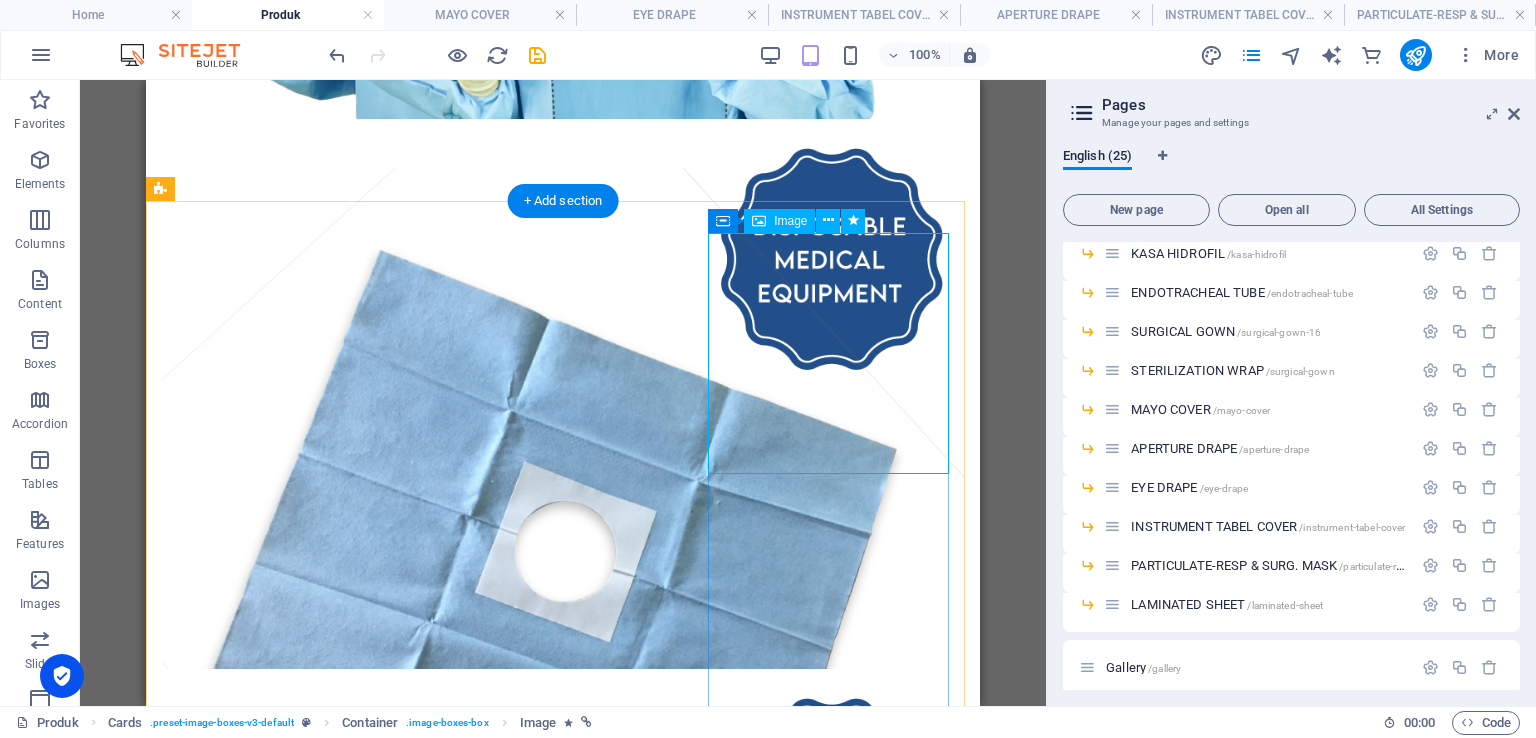 click at bounding box center [563, 3073] 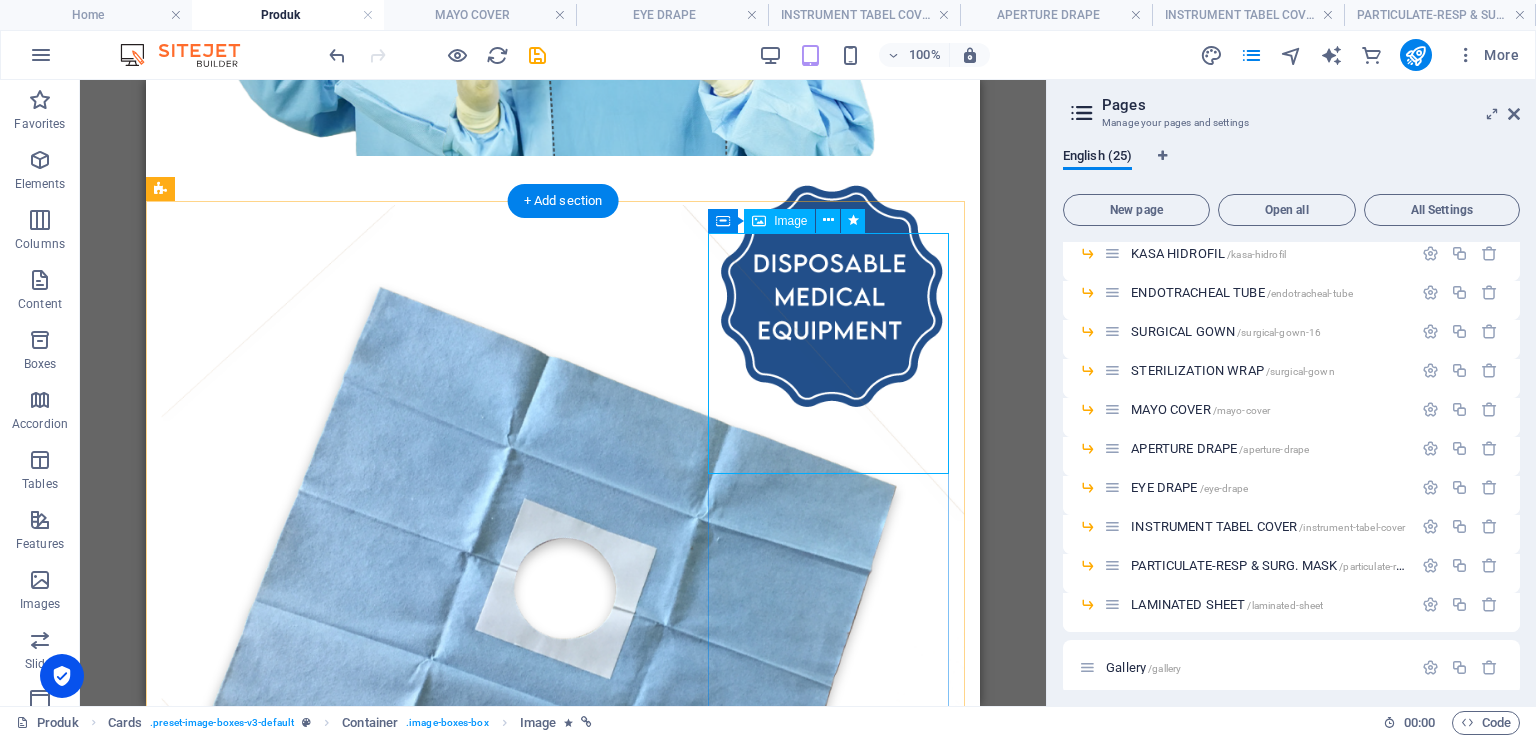 select 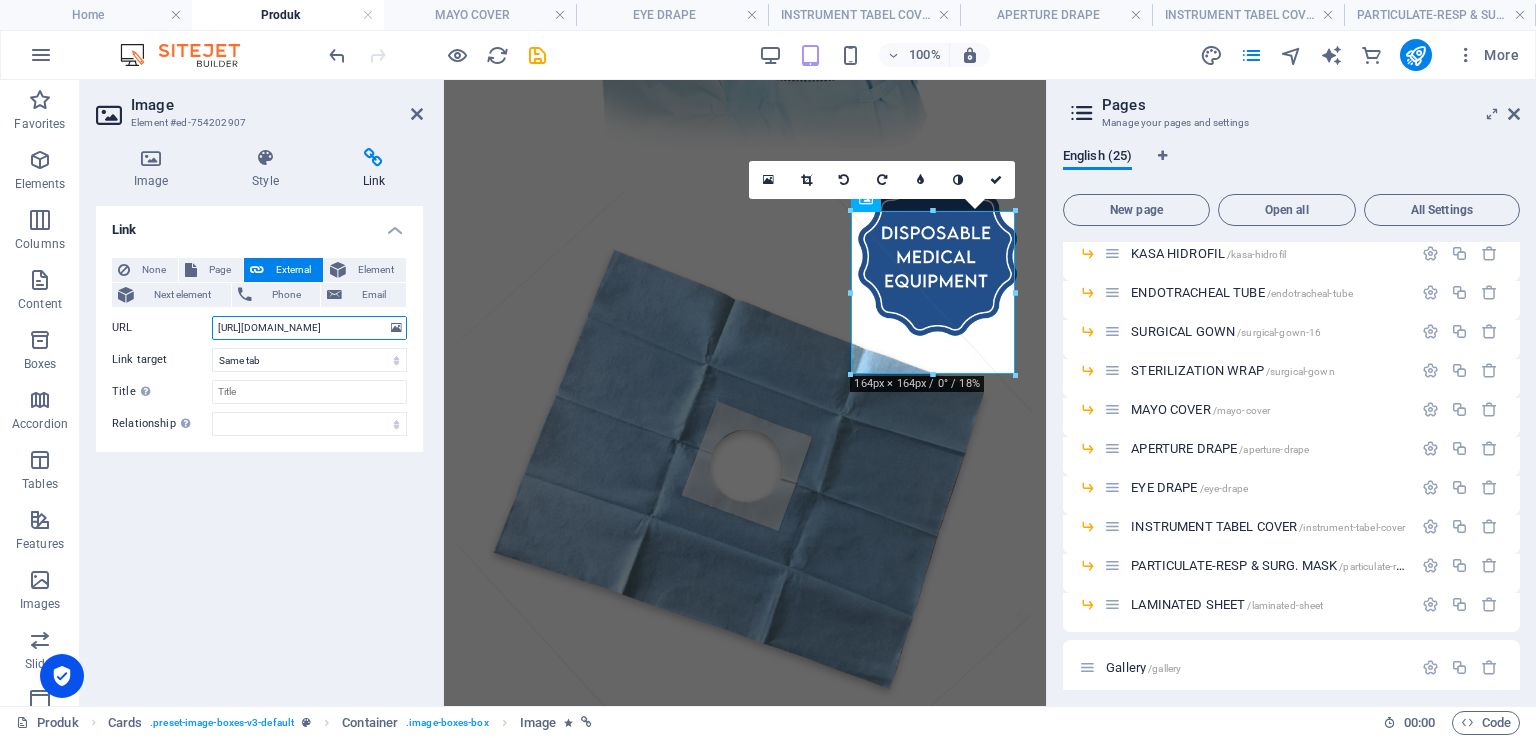 click on "https://anaramedical.co.id//masker-kn95" at bounding box center [309, 328] 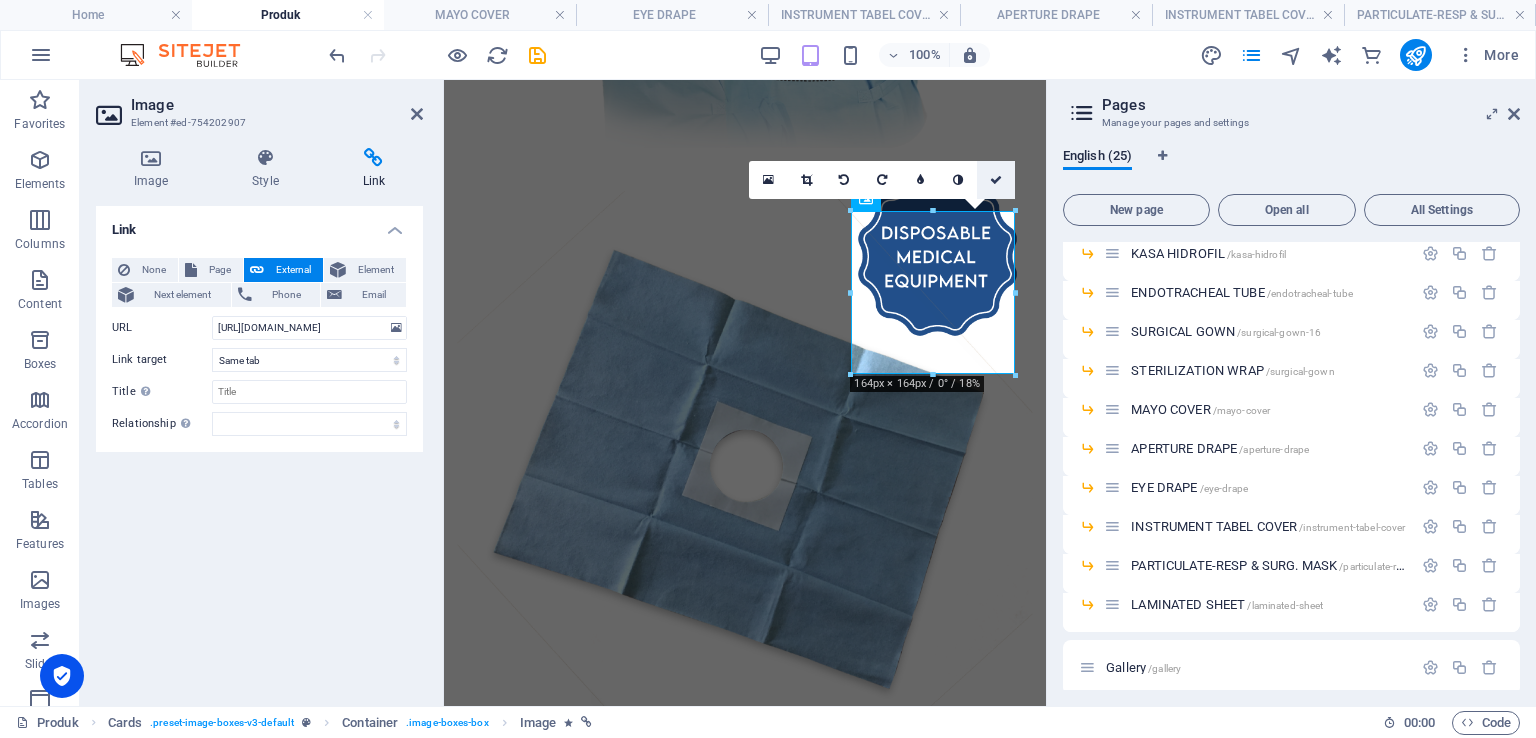 click at bounding box center (996, 180) 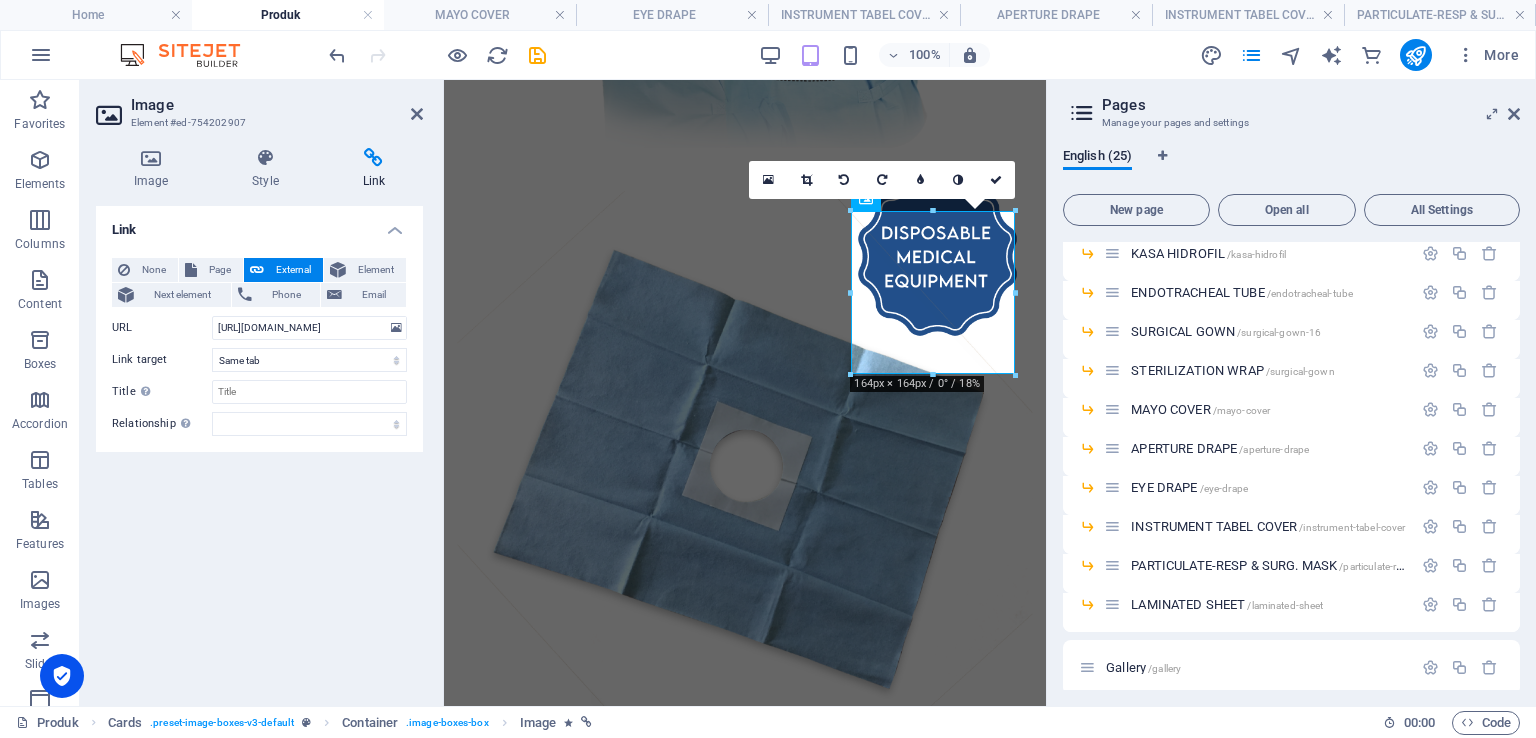 scroll, scrollTop: 0, scrollLeft: 0, axis: both 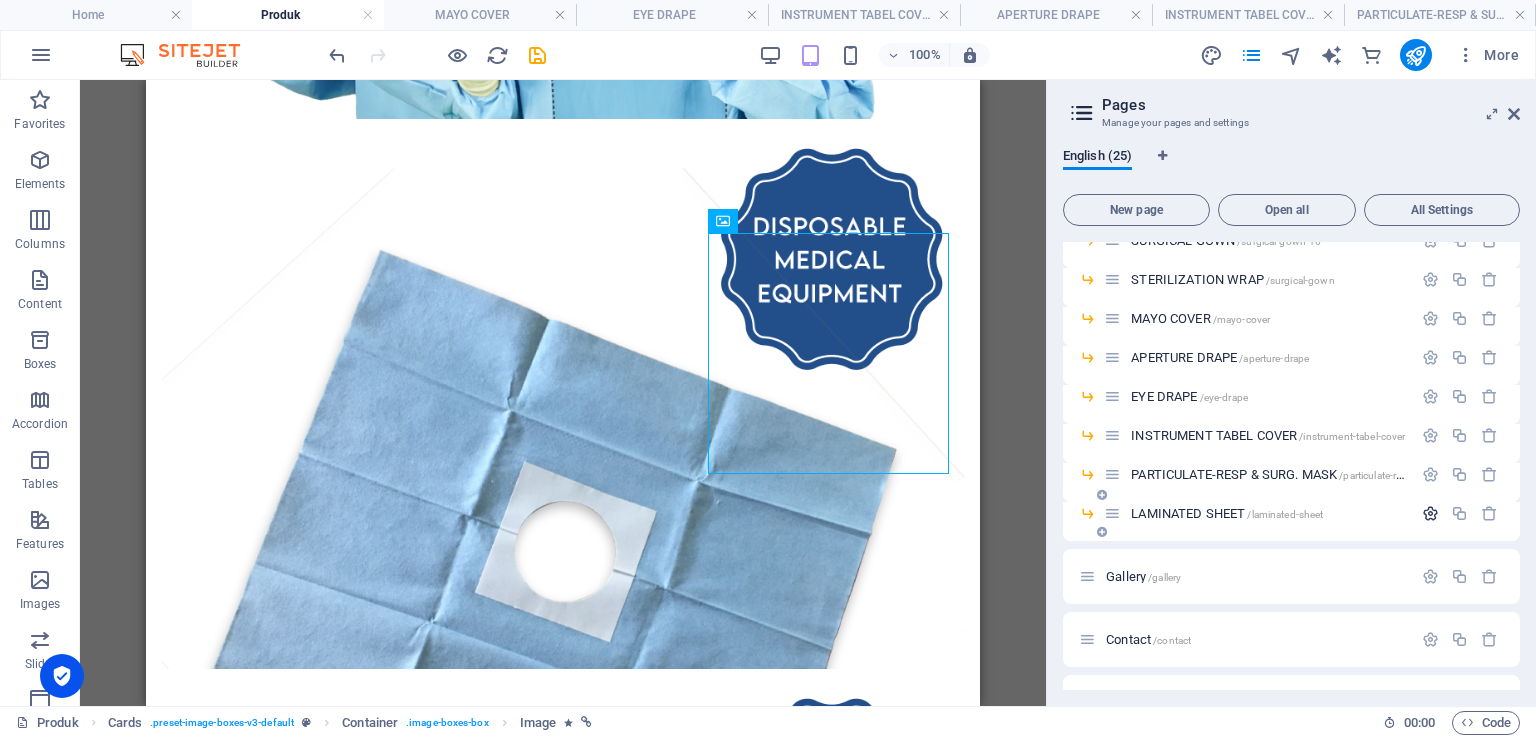 click at bounding box center [1430, 513] 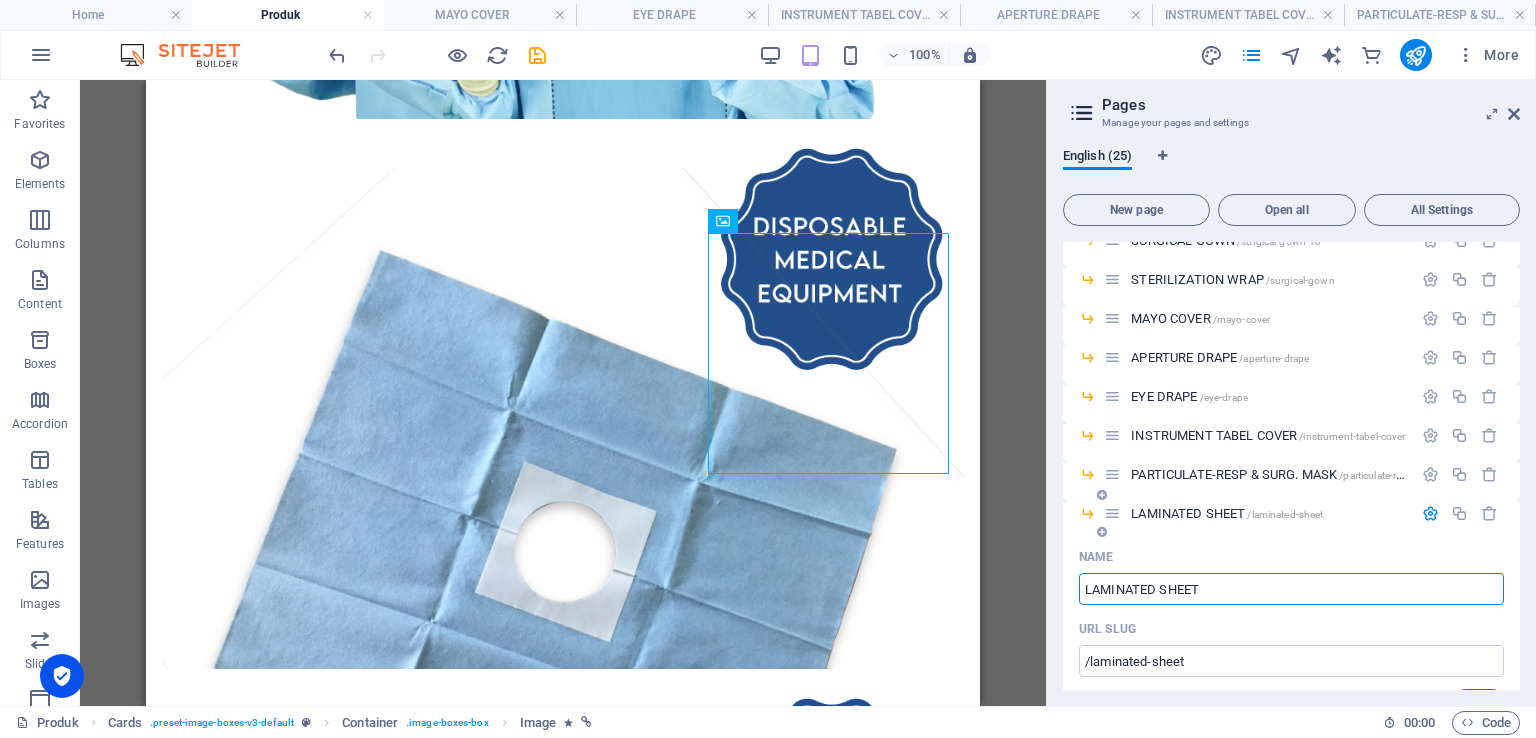 click at bounding box center [1430, 513] 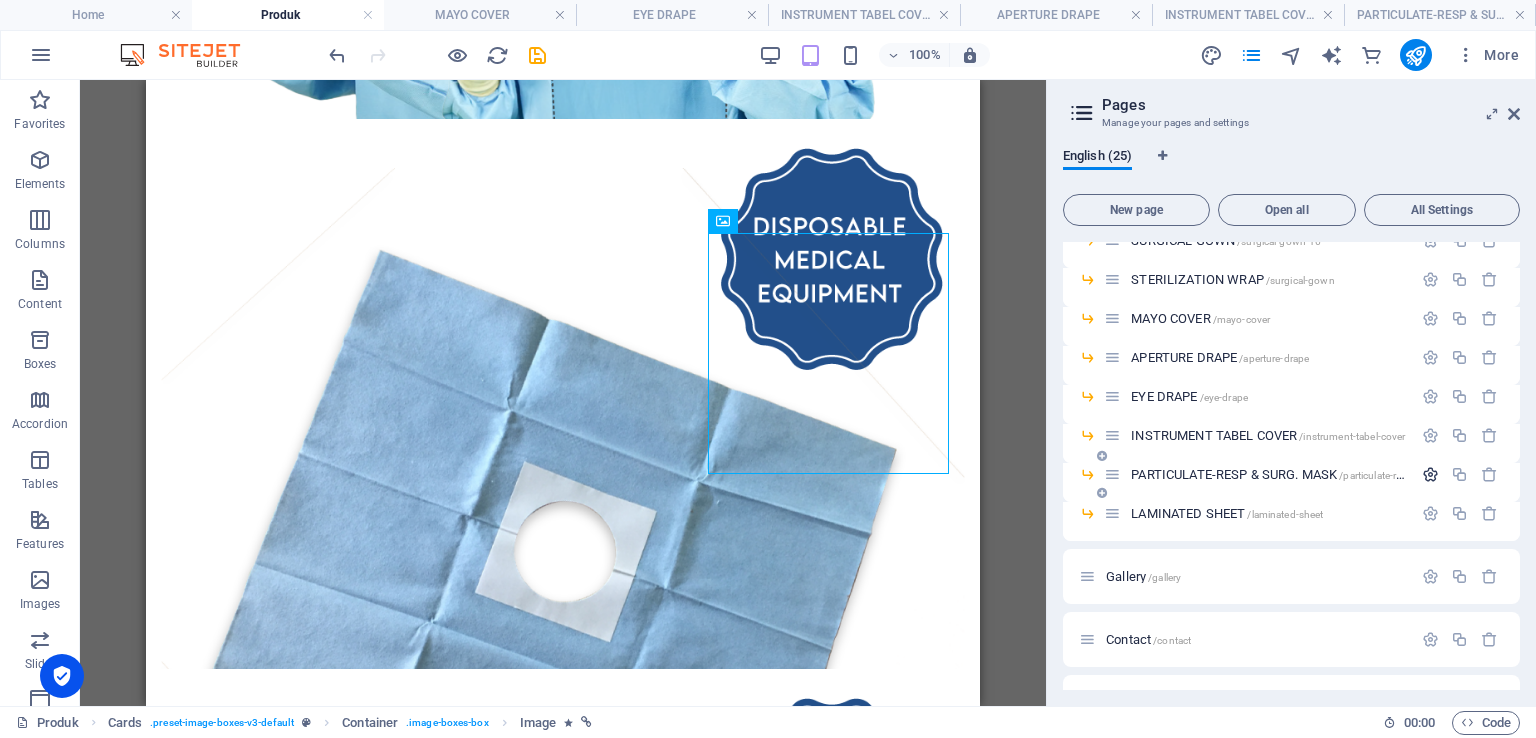 click at bounding box center (1430, 474) 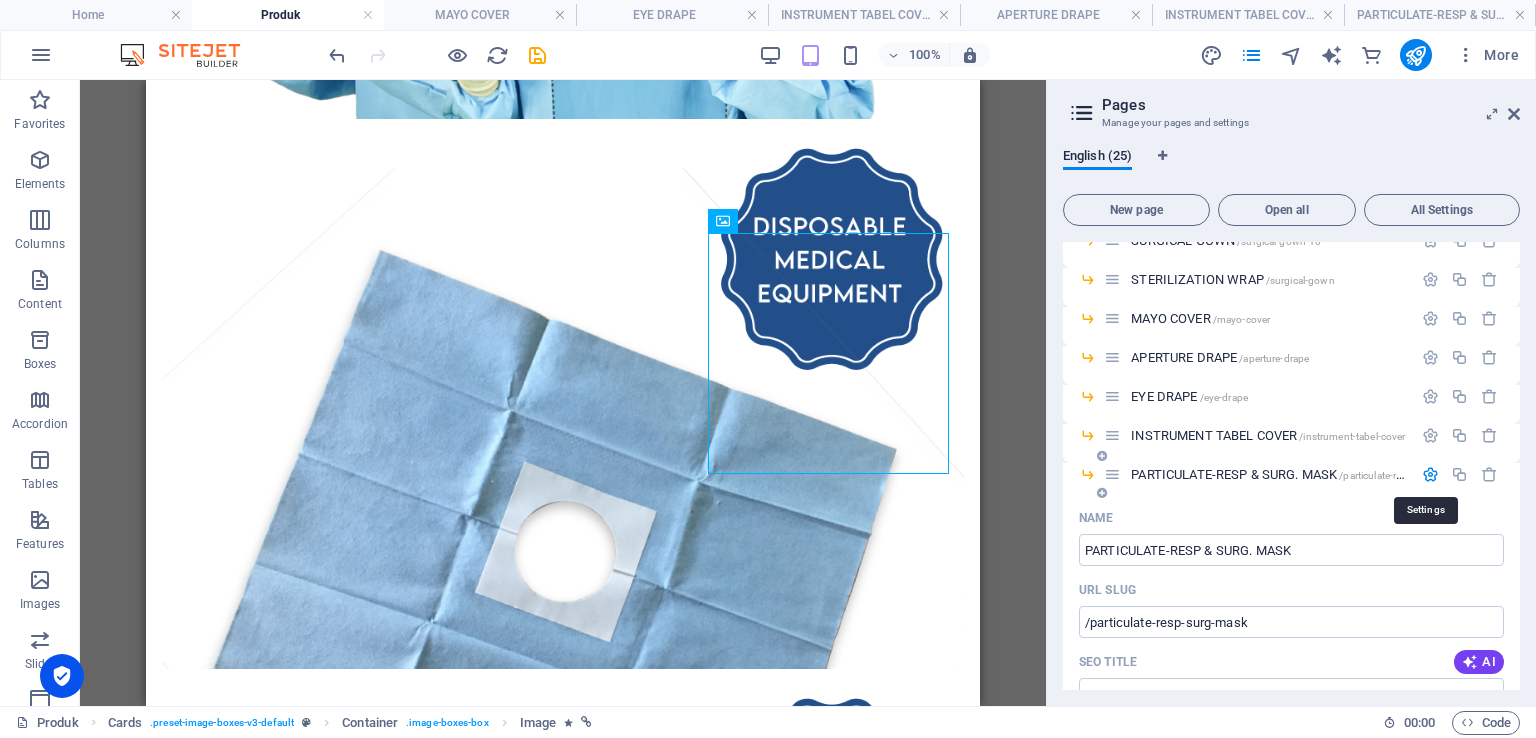 click at bounding box center (1430, 474) 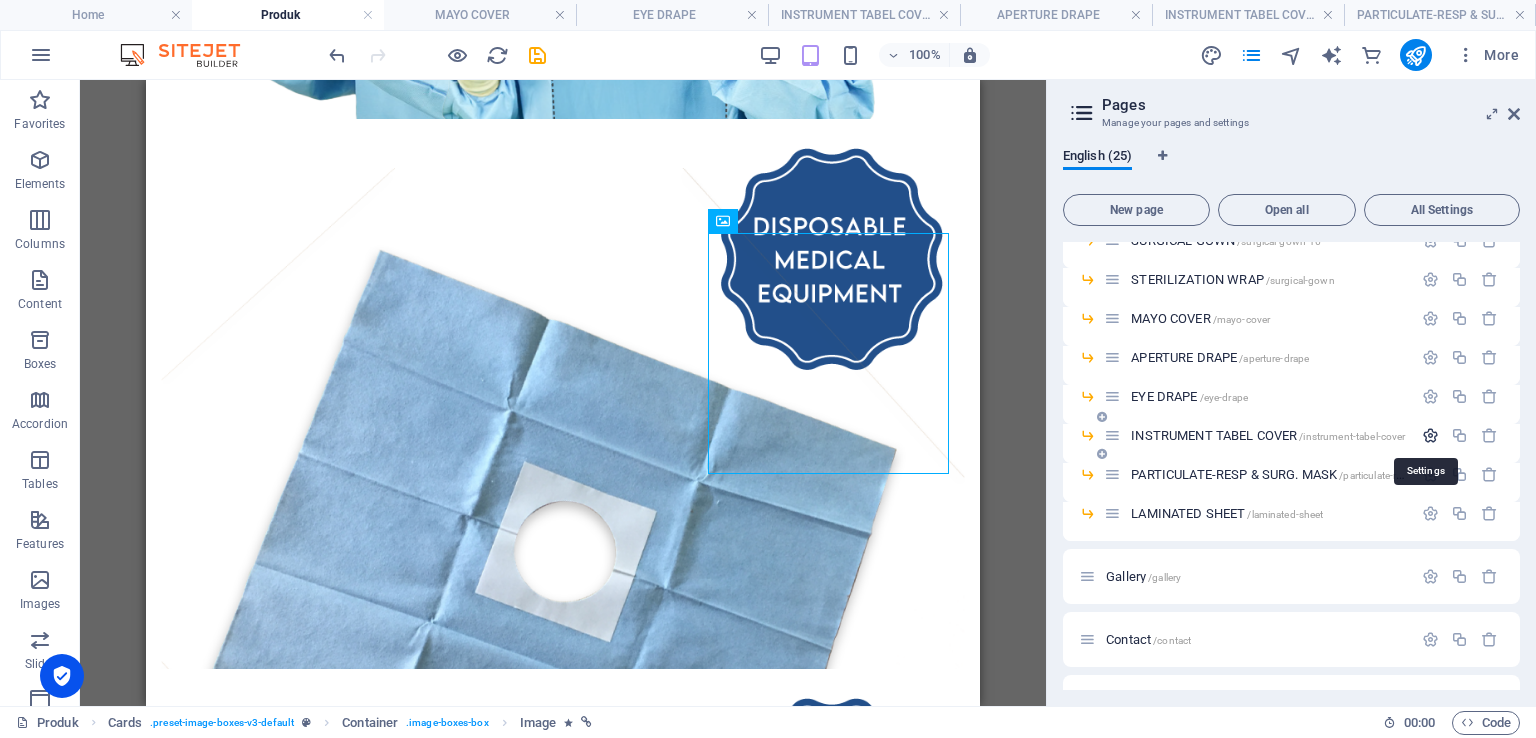 click at bounding box center [1430, 435] 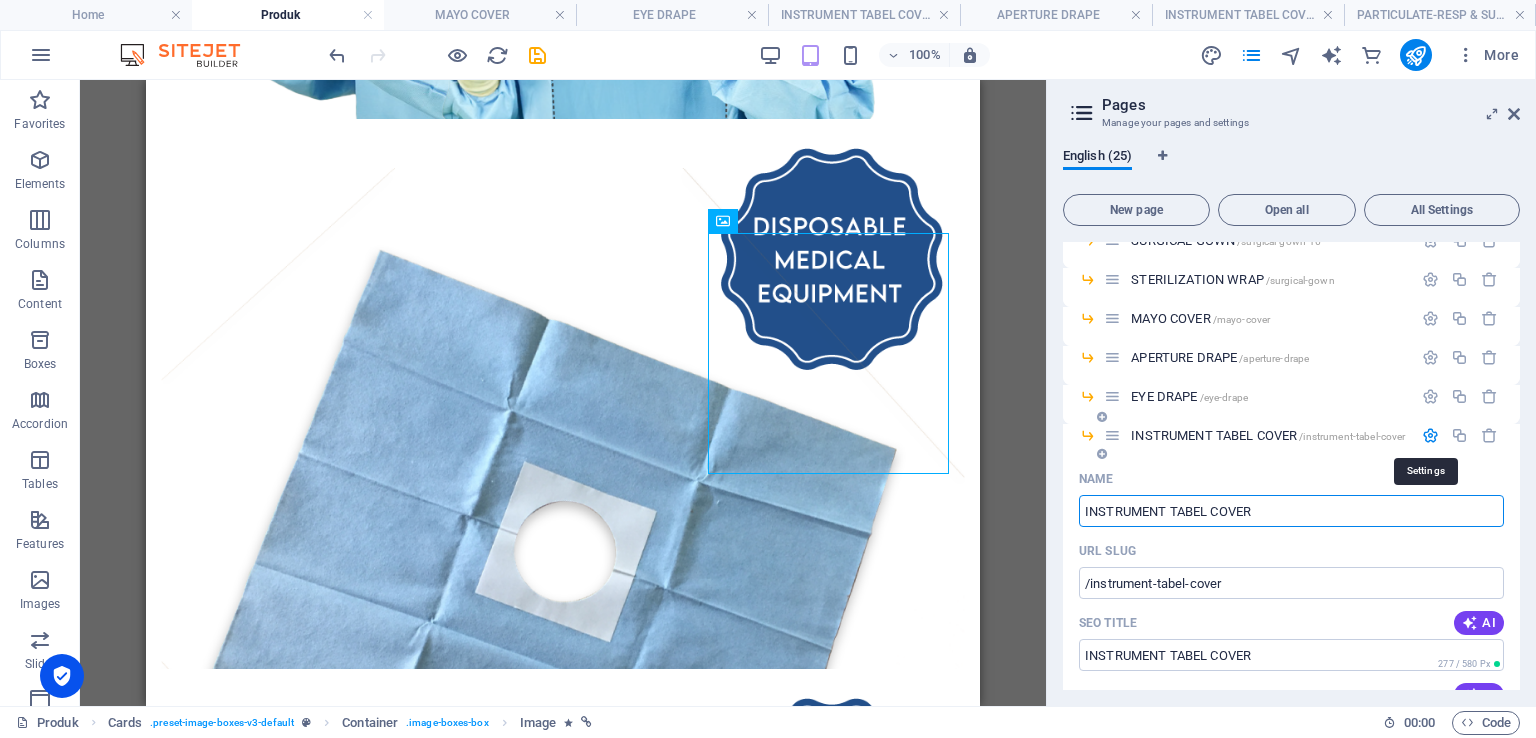 click at bounding box center [1430, 435] 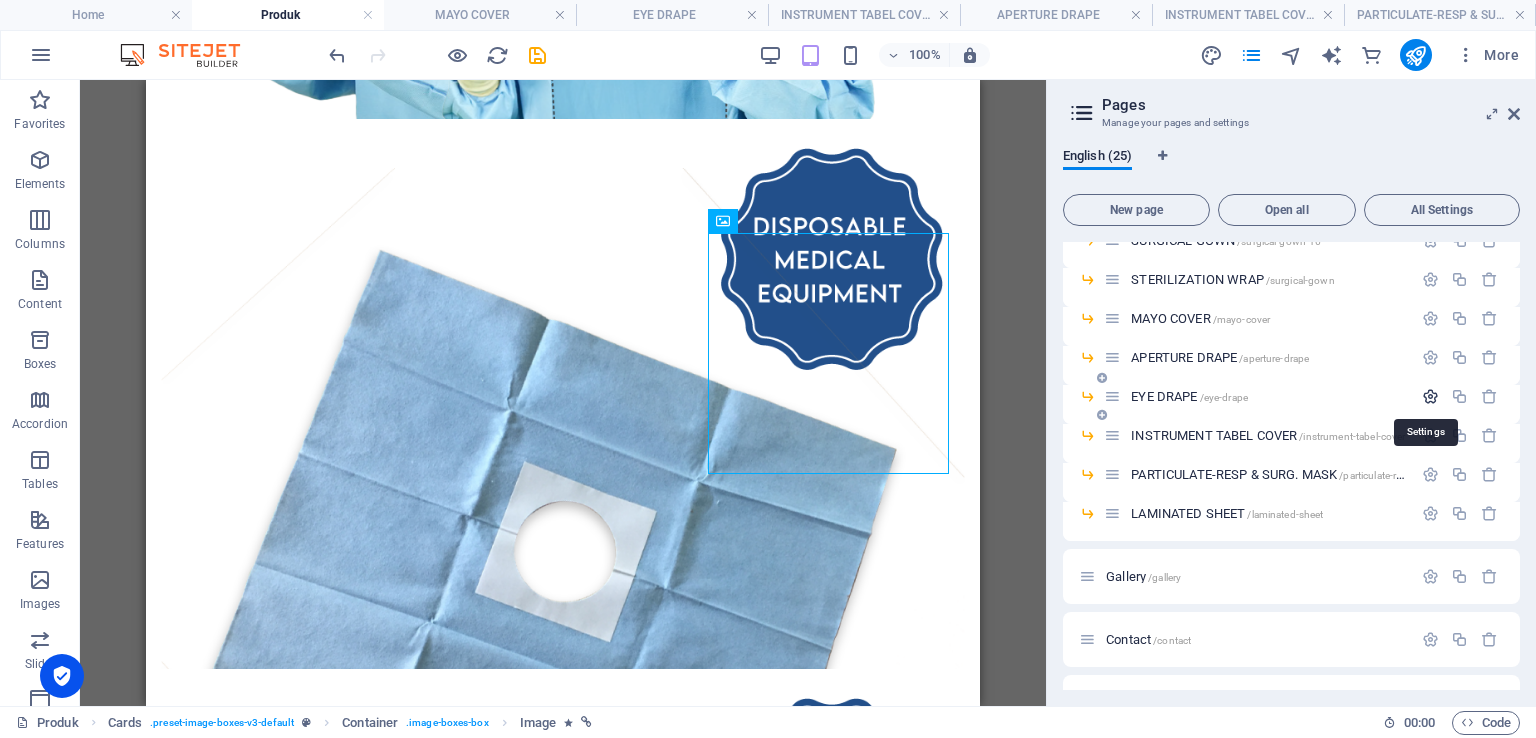 click at bounding box center (1430, 396) 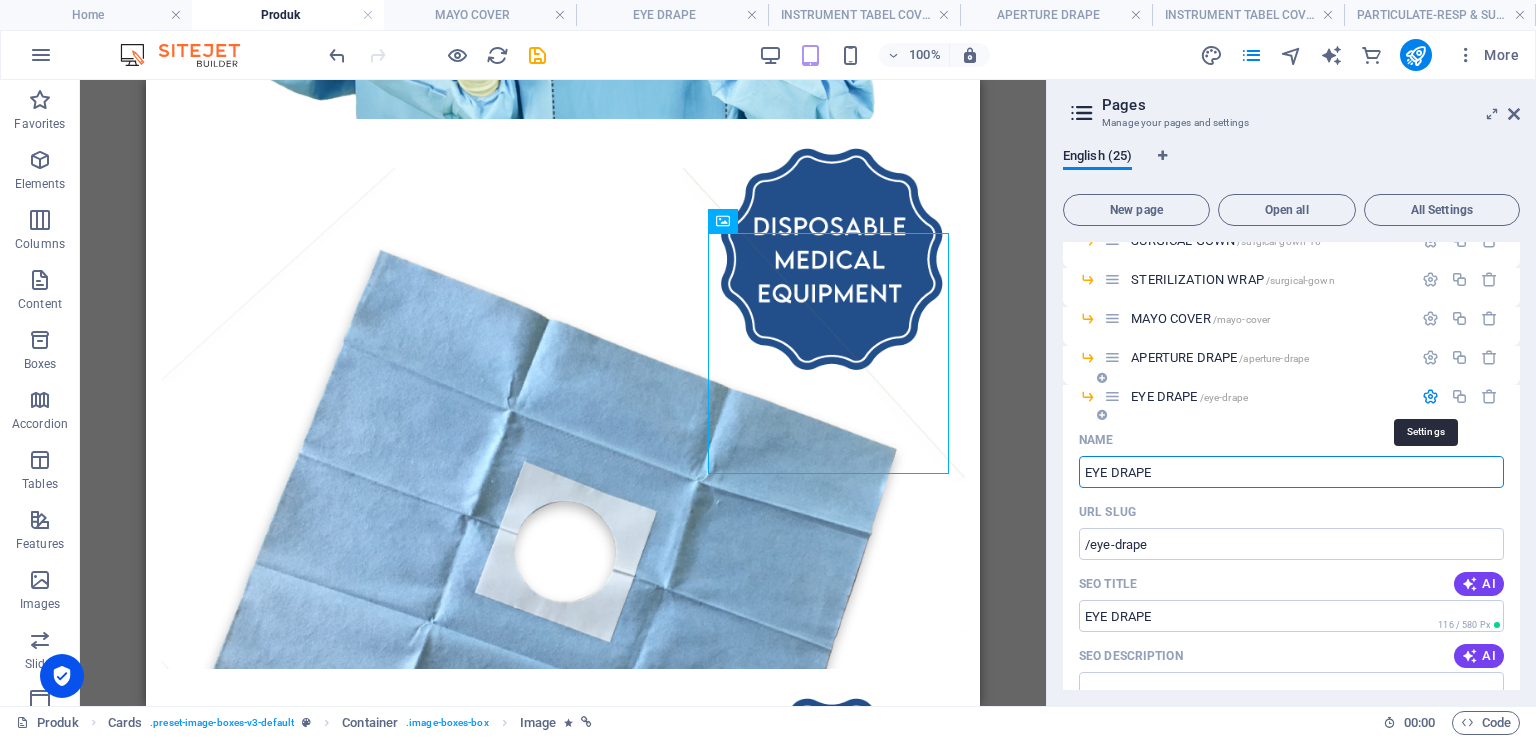 click at bounding box center (1430, 396) 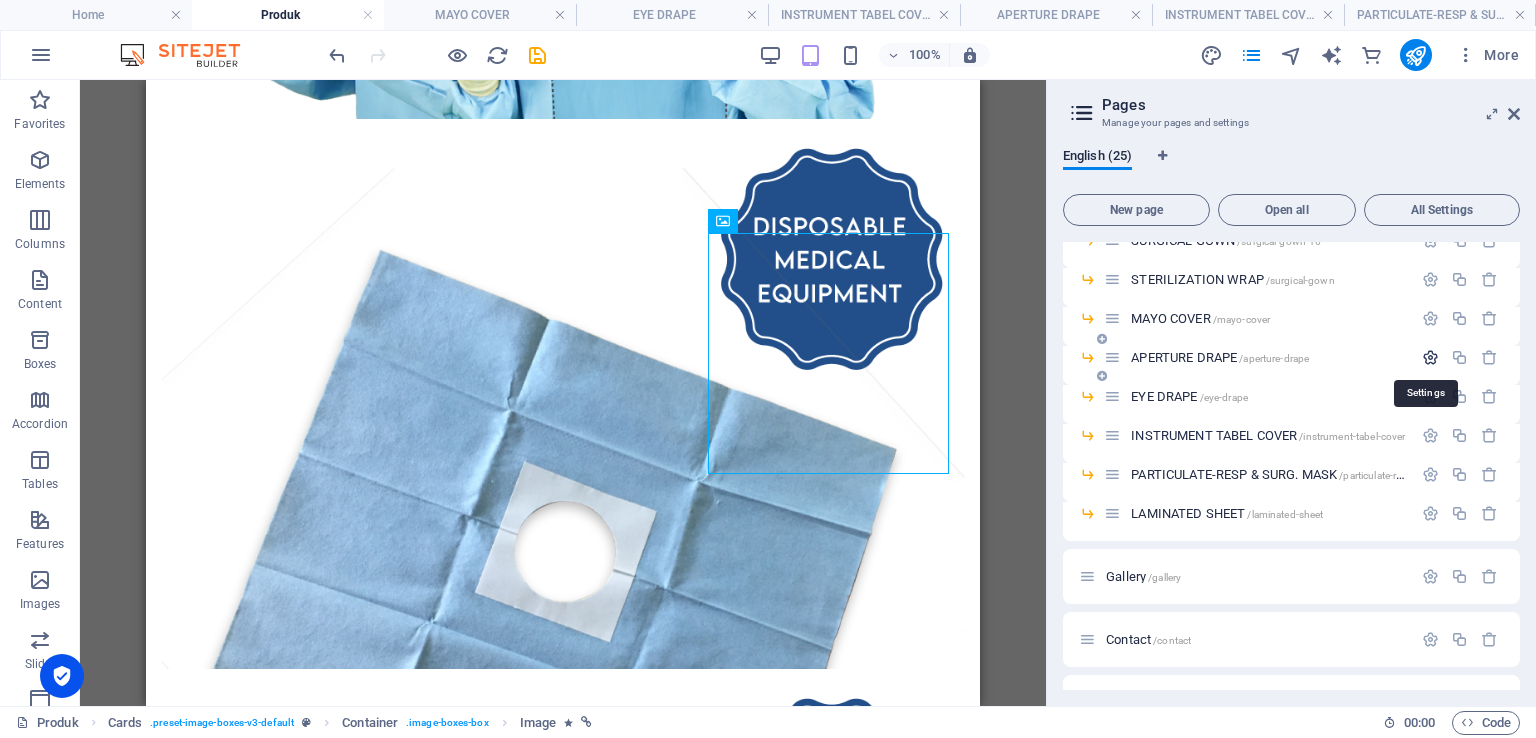 click at bounding box center (1430, 357) 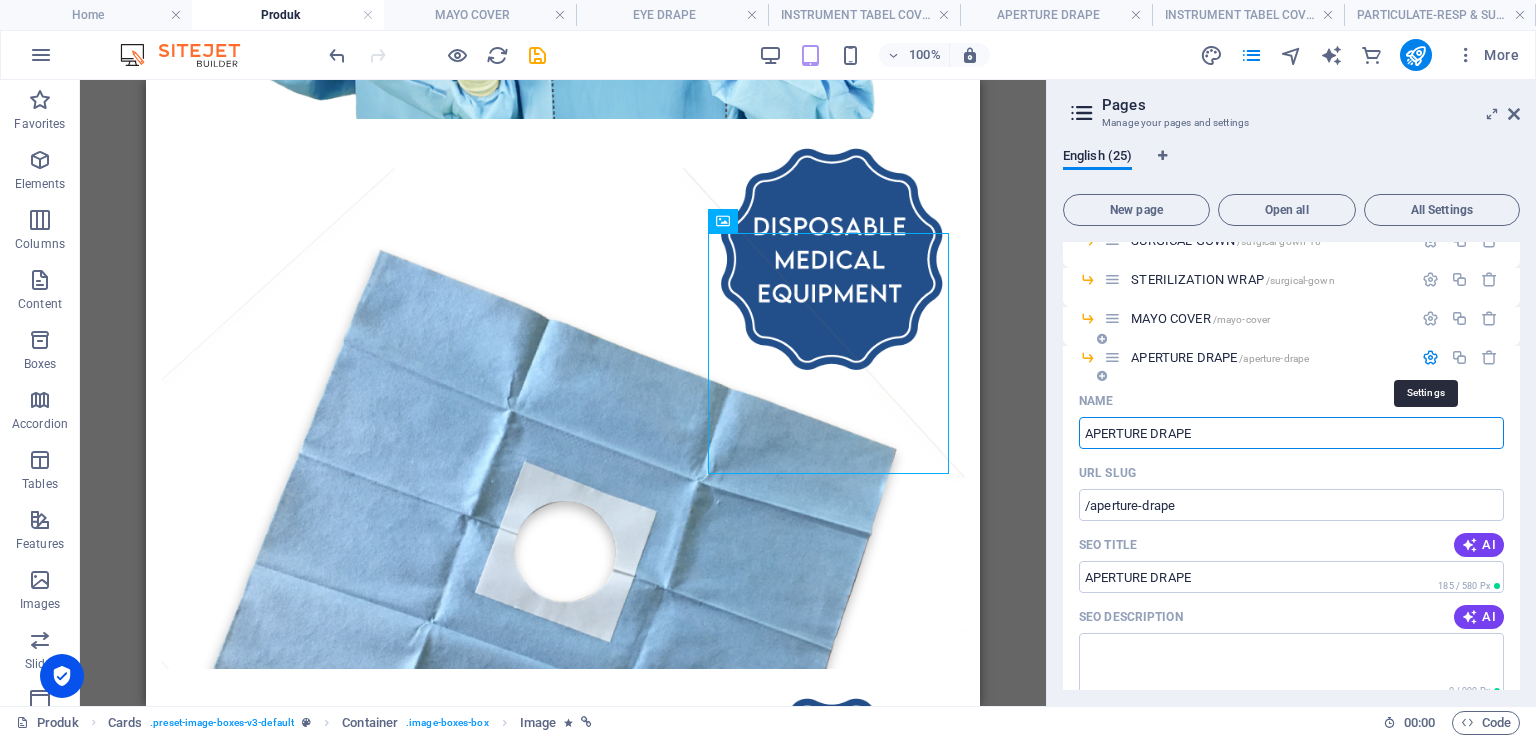 click at bounding box center (1430, 357) 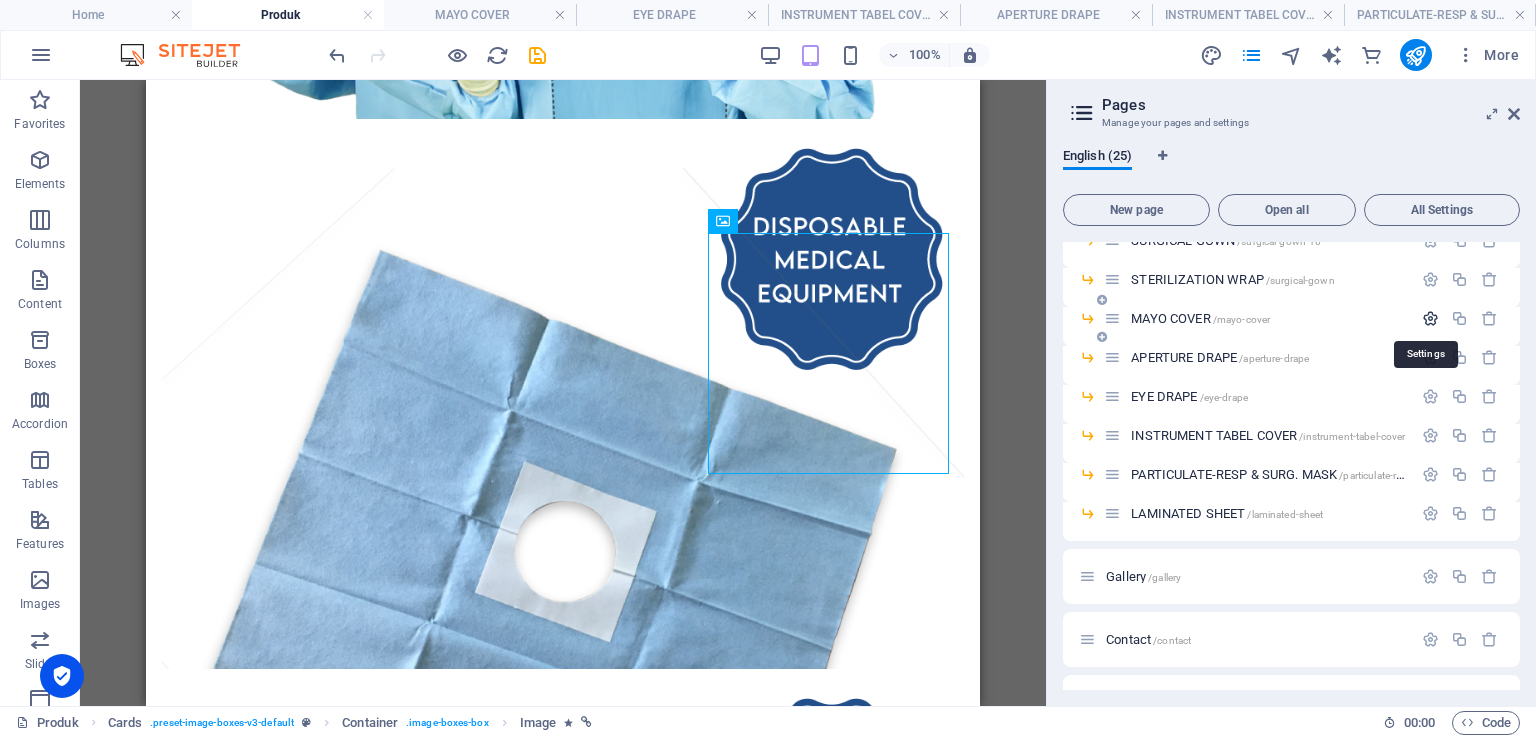 click at bounding box center (1430, 318) 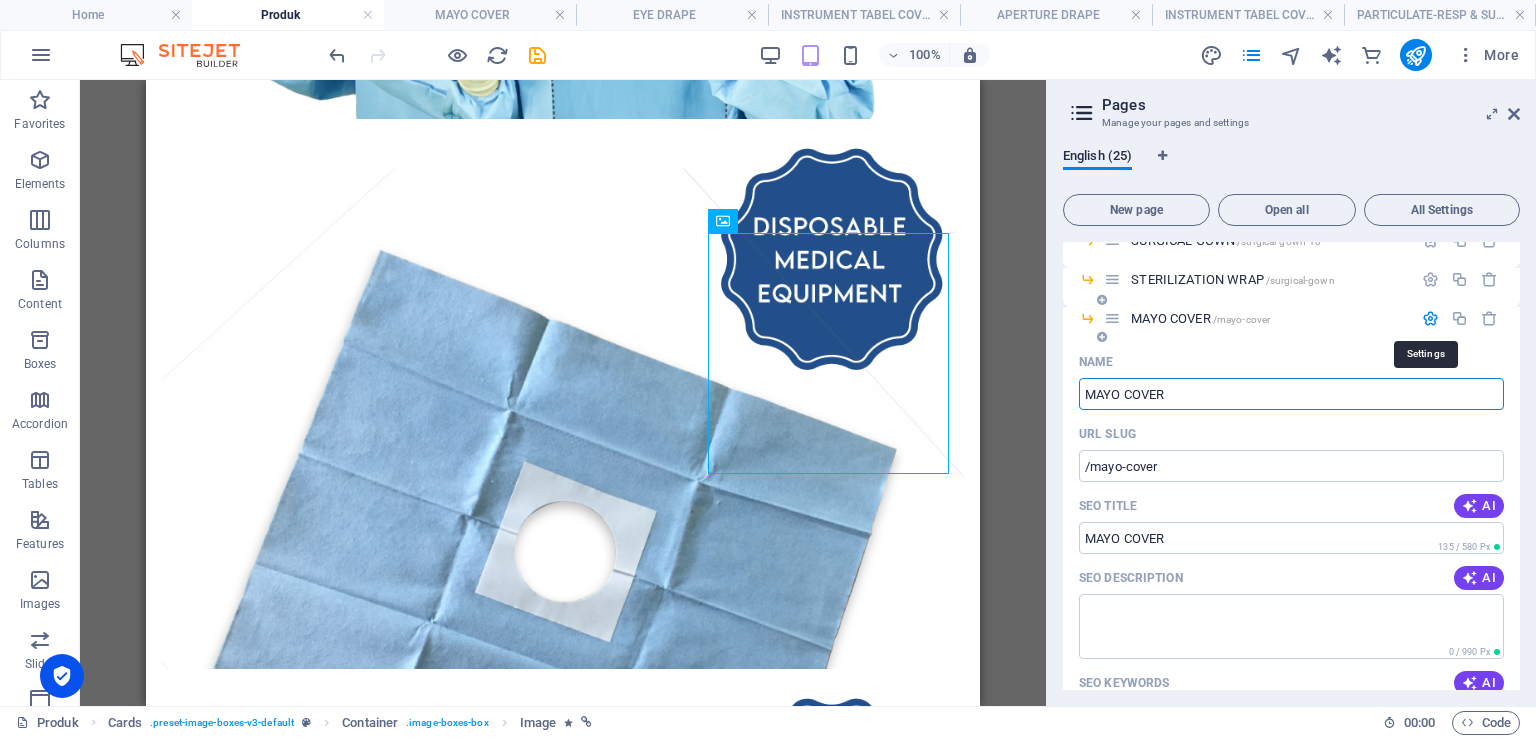 click at bounding box center (1430, 318) 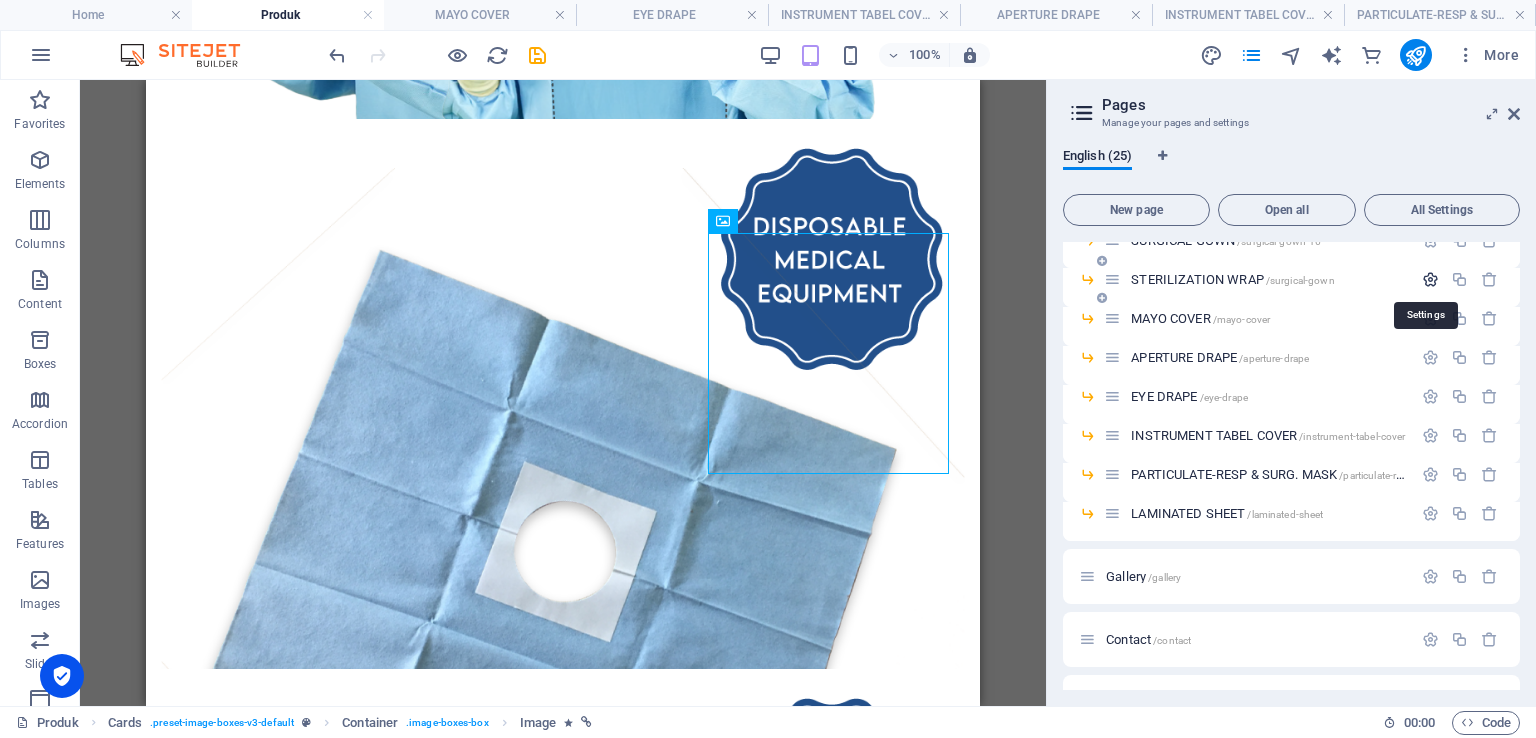 click at bounding box center (1430, 279) 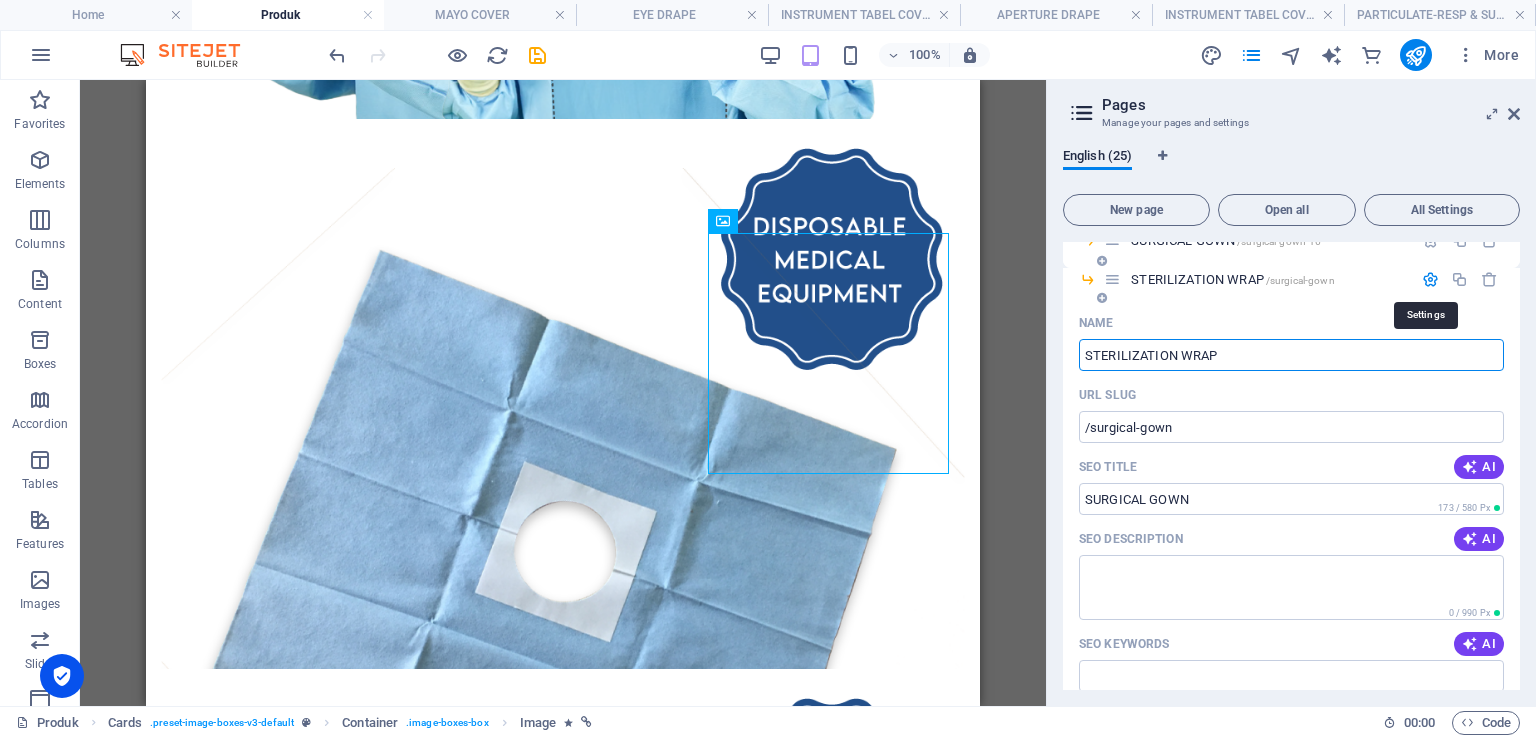 click at bounding box center [1430, 279] 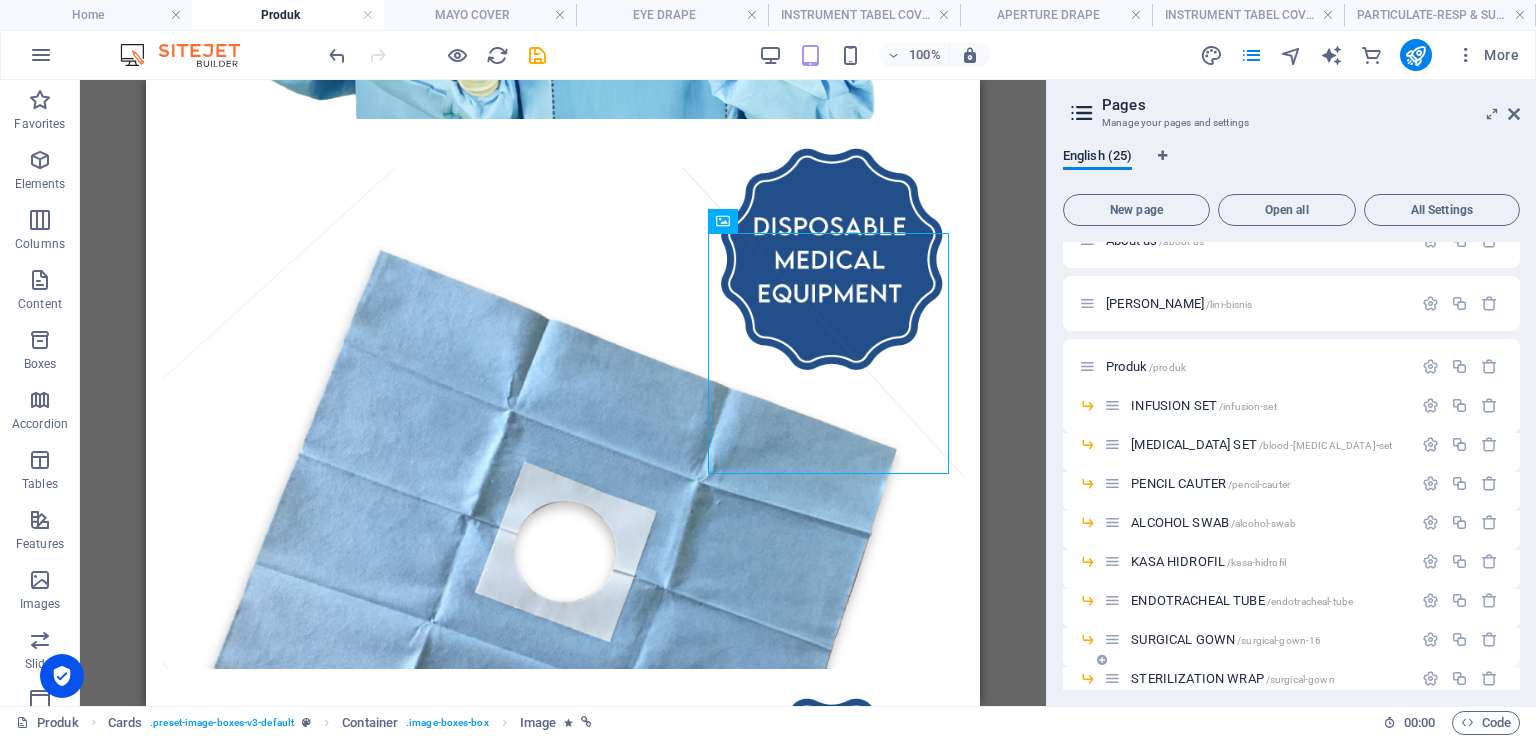 scroll, scrollTop: 91, scrollLeft: 0, axis: vertical 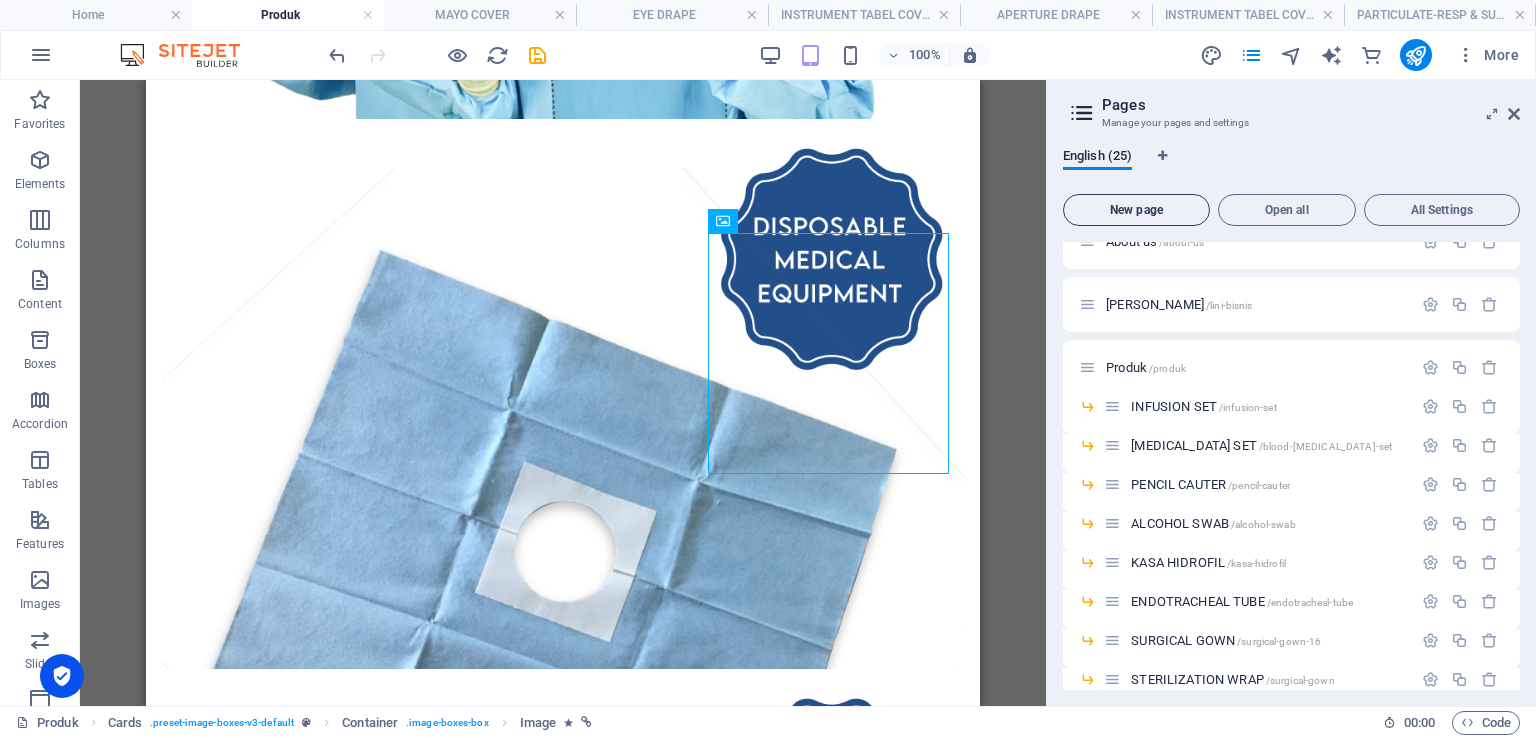 type 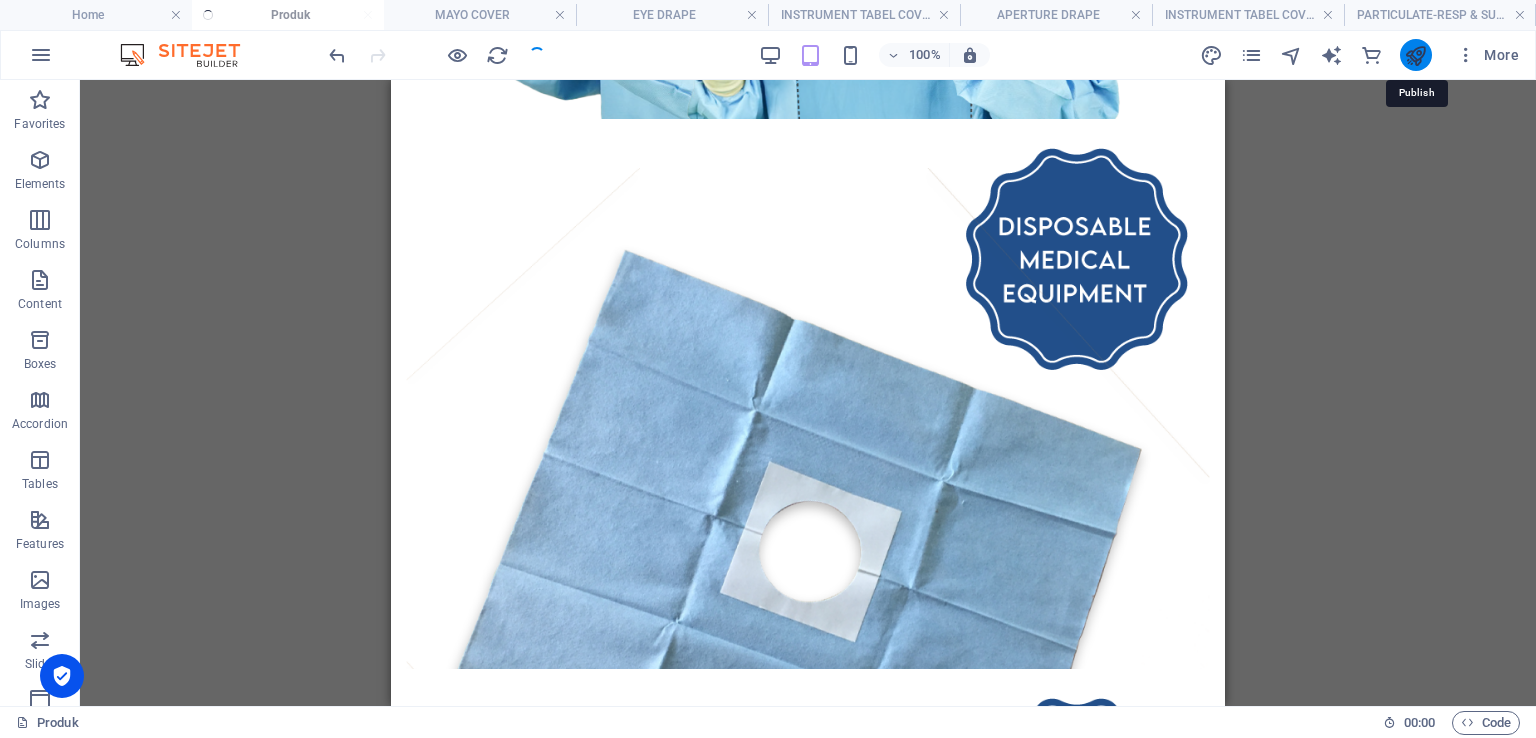 click at bounding box center (1415, 55) 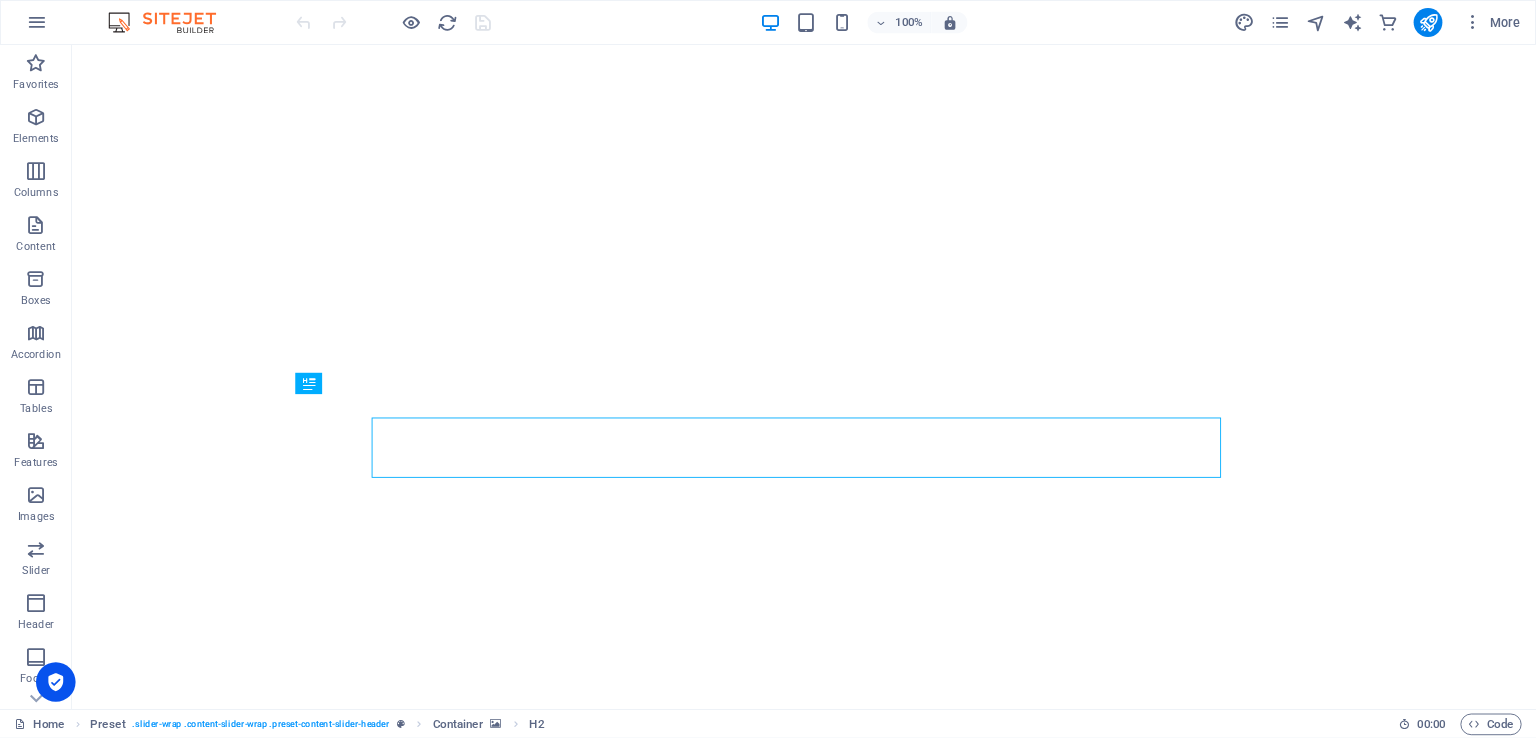 scroll, scrollTop: 0, scrollLeft: 0, axis: both 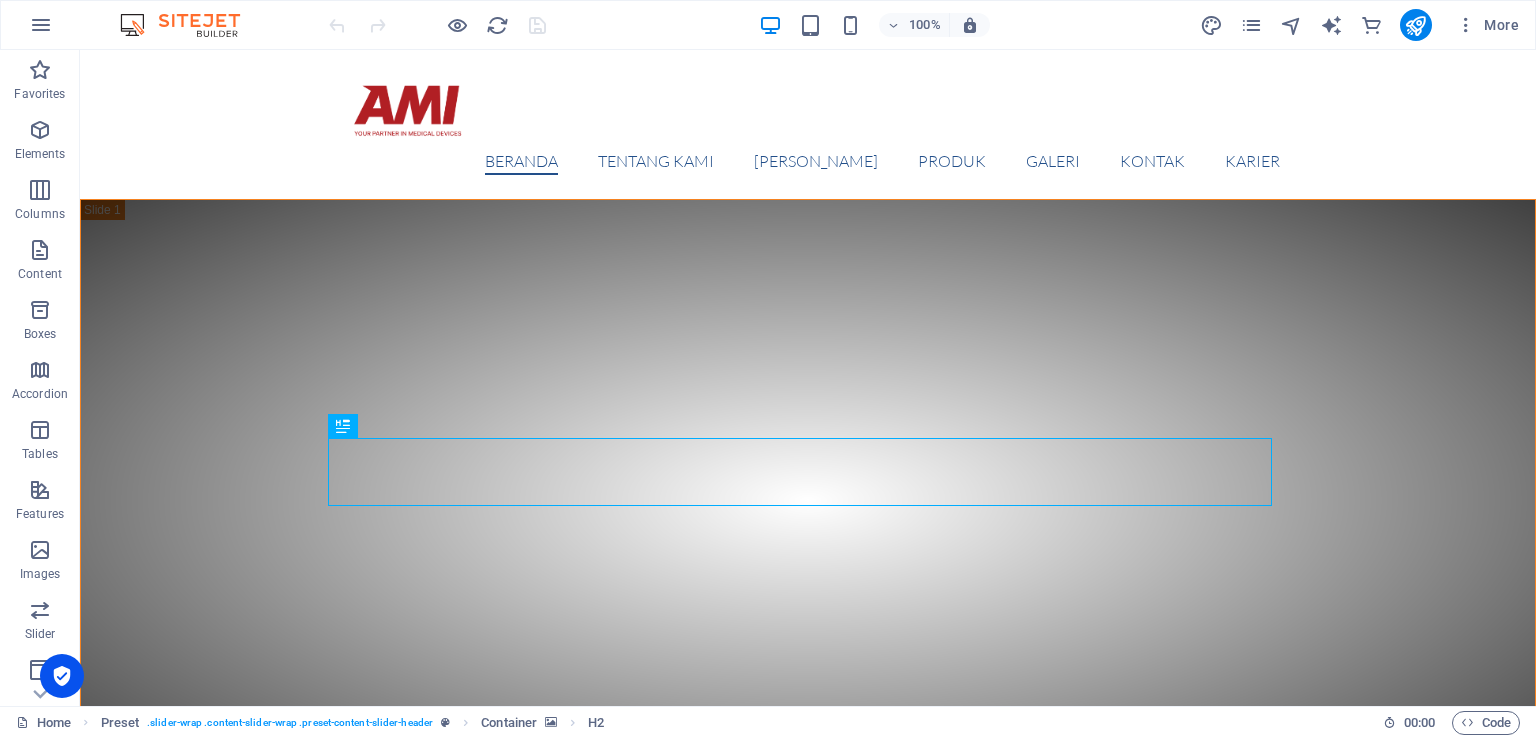 click on "100% More" at bounding box center (768, 25) 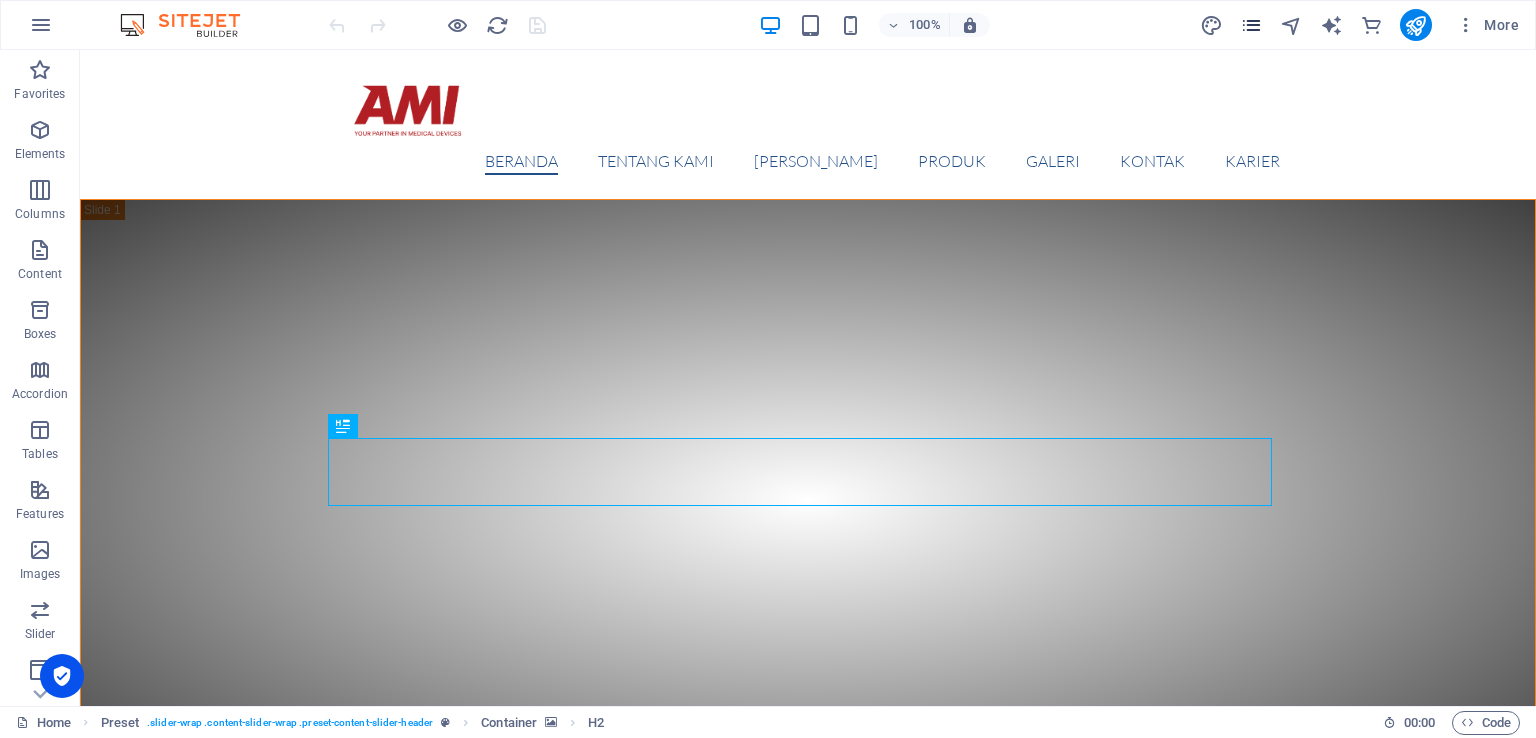 click at bounding box center [1251, 25] 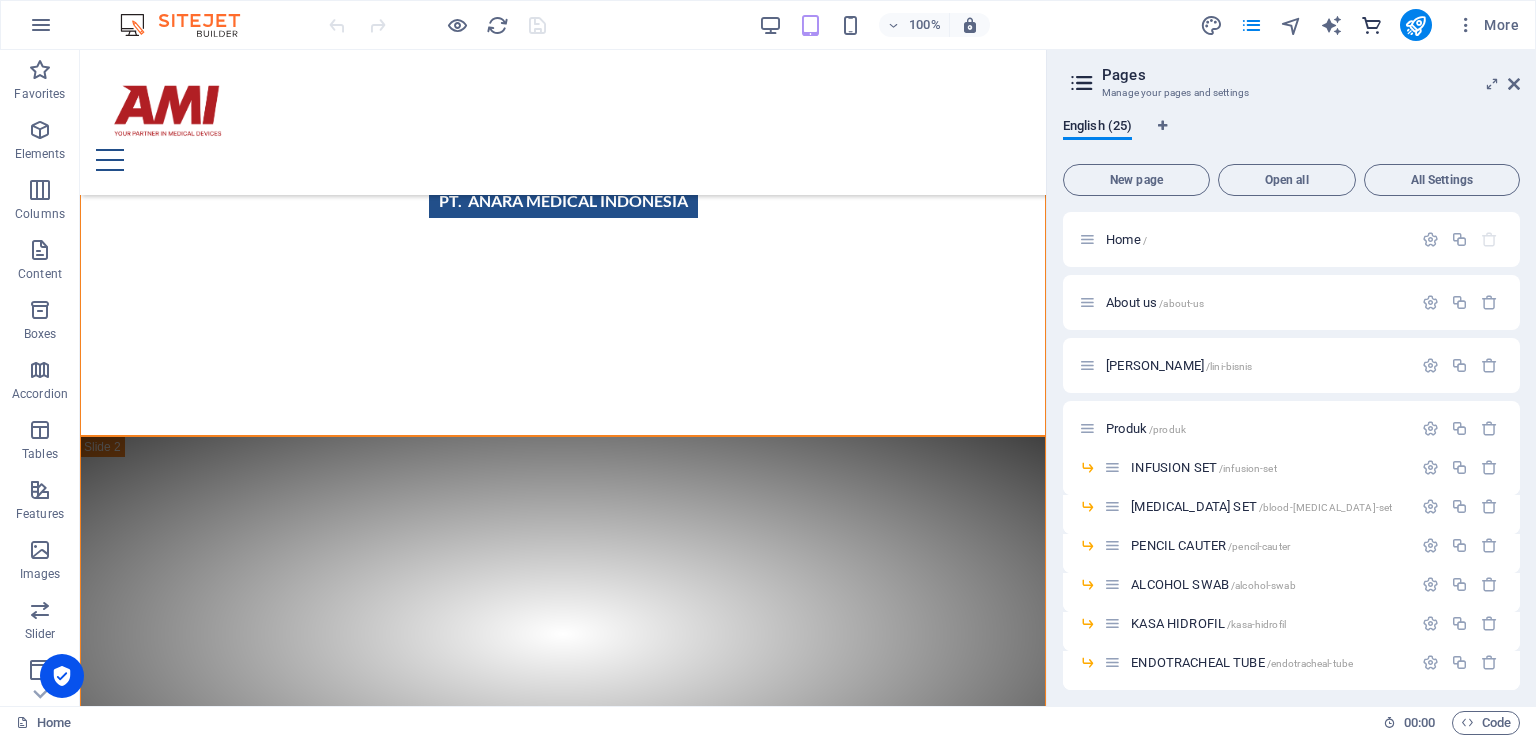 scroll, scrollTop: 400, scrollLeft: 0, axis: vertical 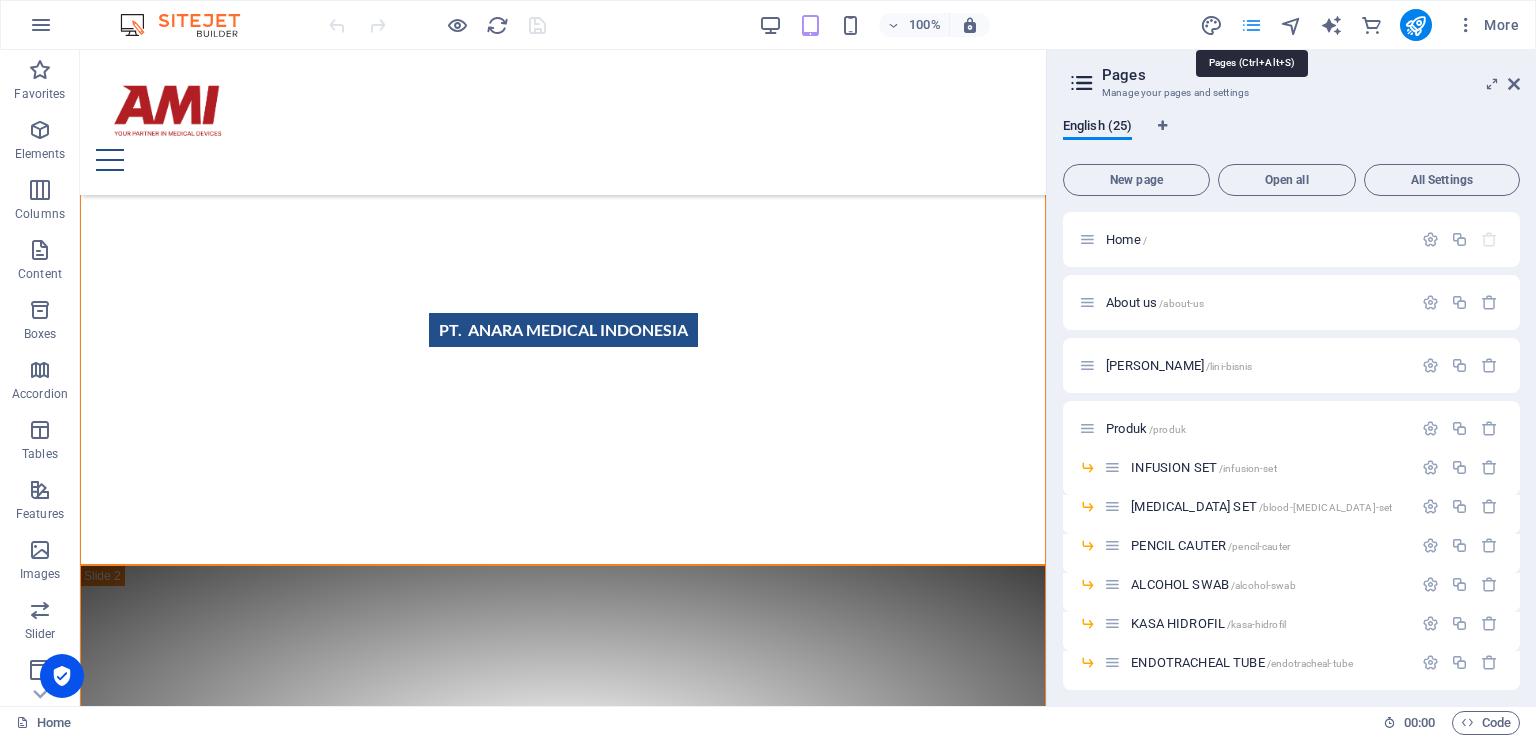 click at bounding box center [1251, 25] 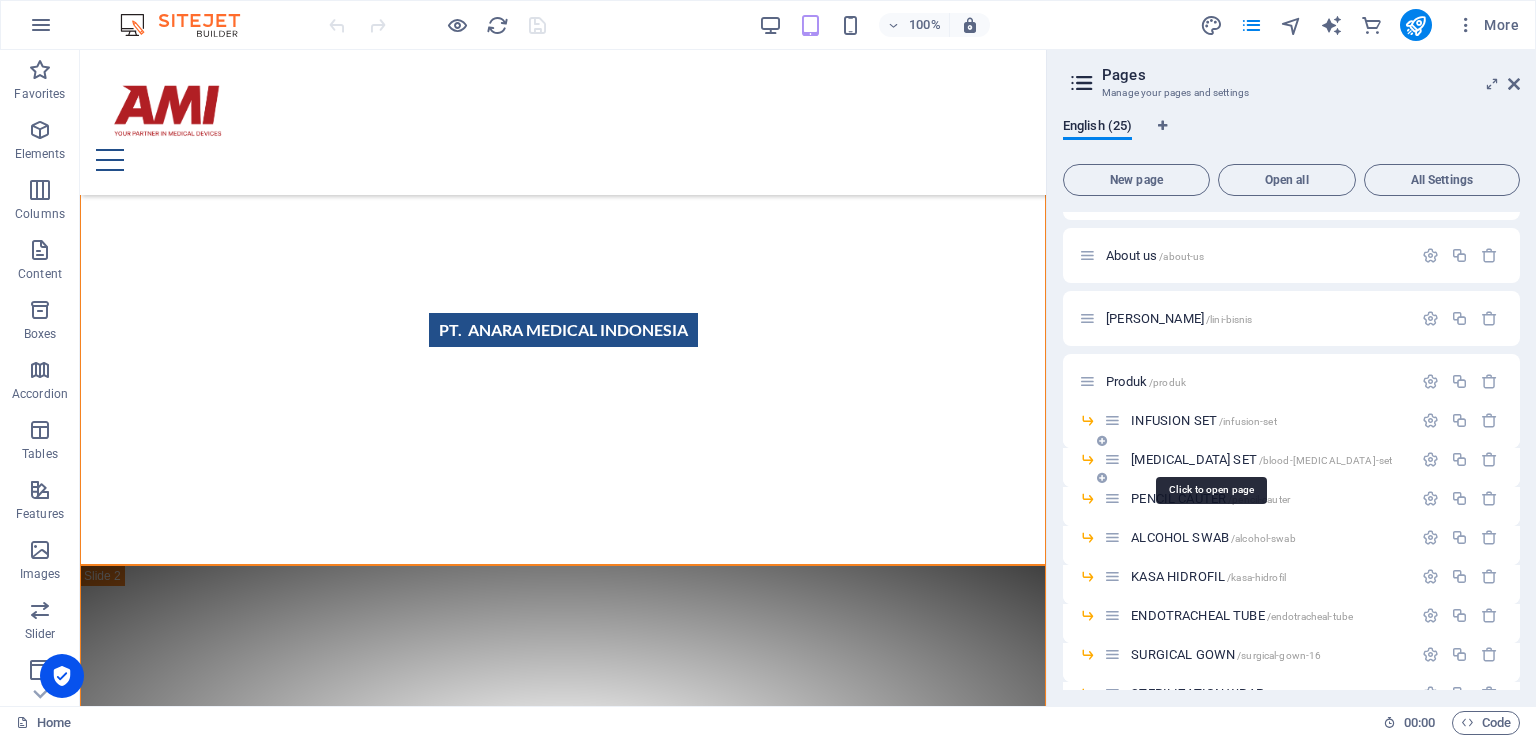 scroll, scrollTop: 100, scrollLeft: 0, axis: vertical 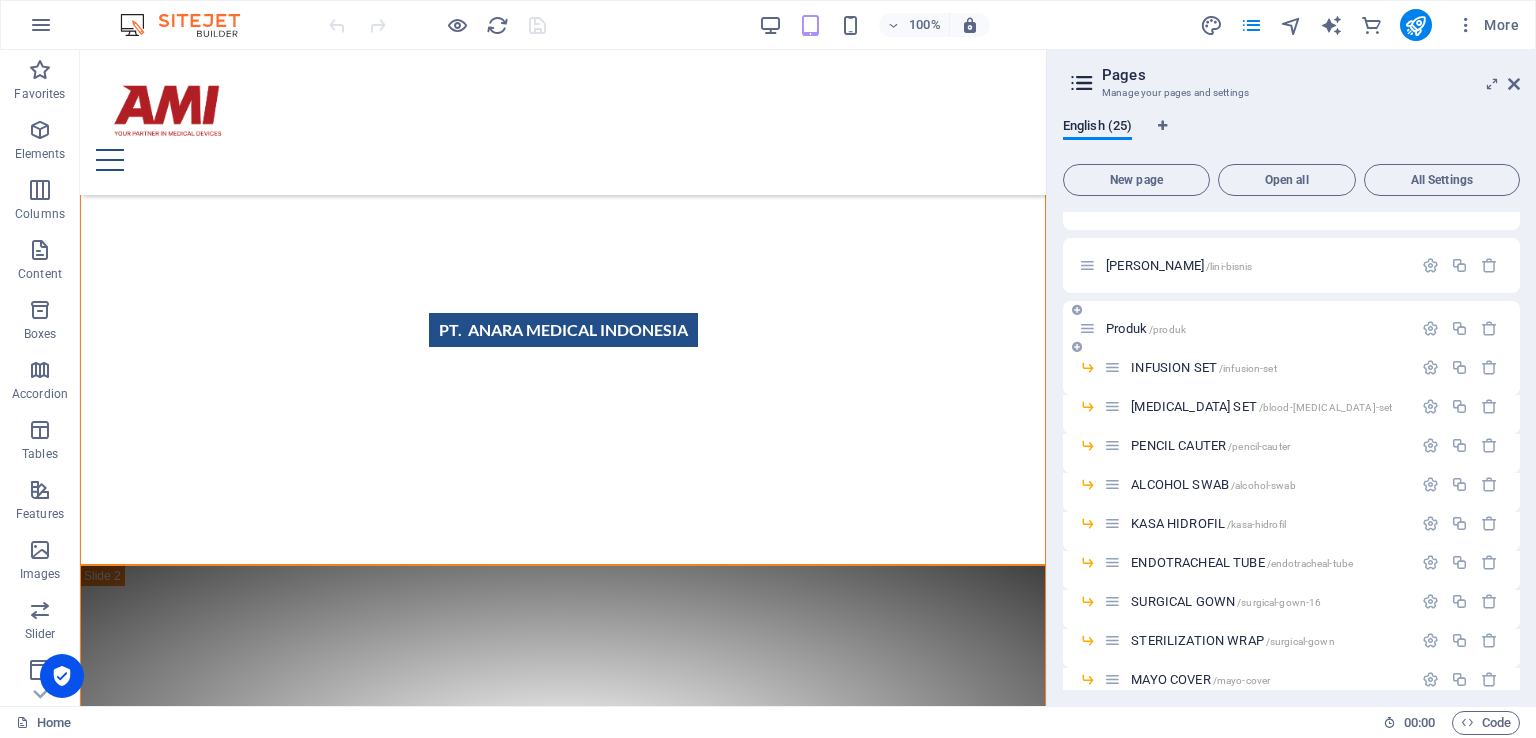 click on "Produk /produk" at bounding box center [1245, 328] 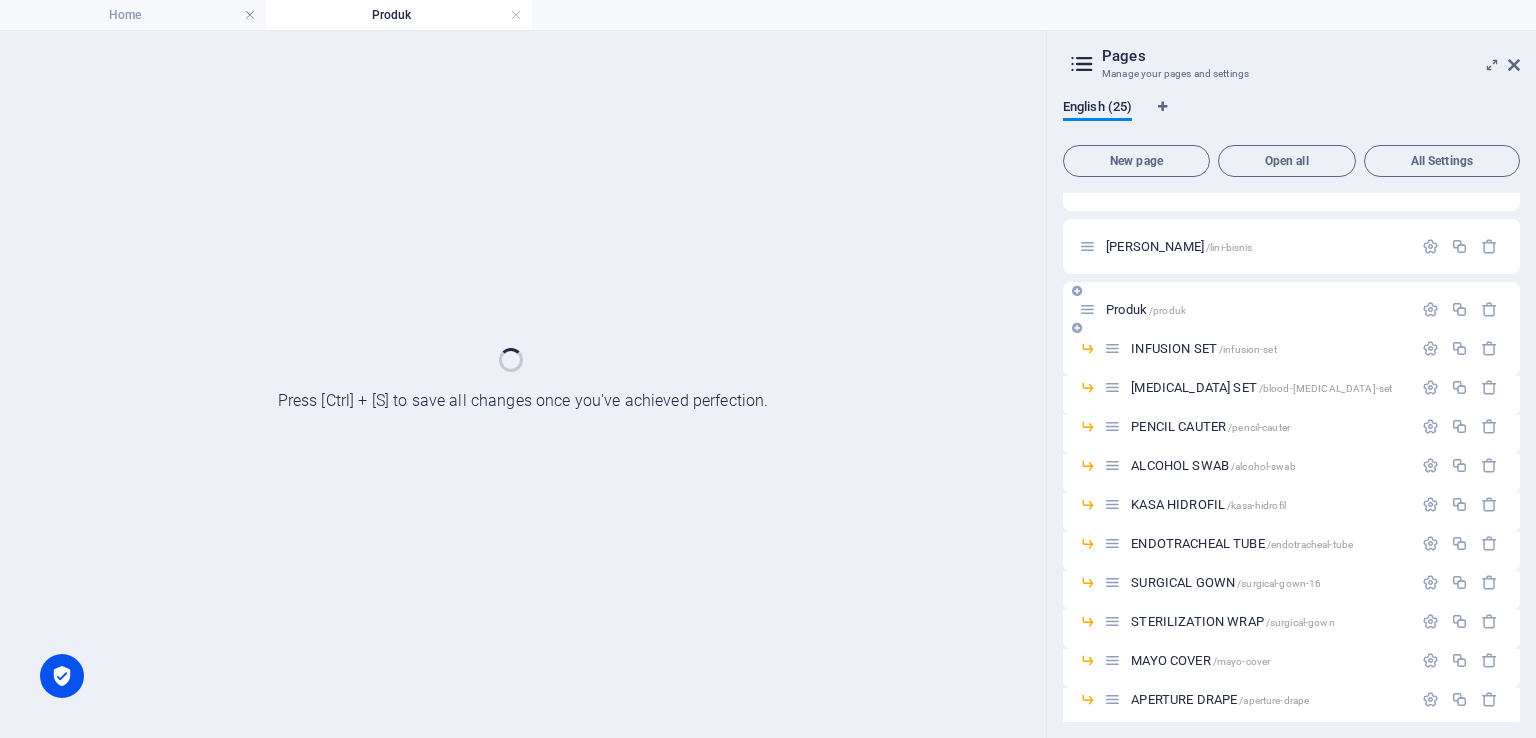 scroll, scrollTop: 0, scrollLeft: 0, axis: both 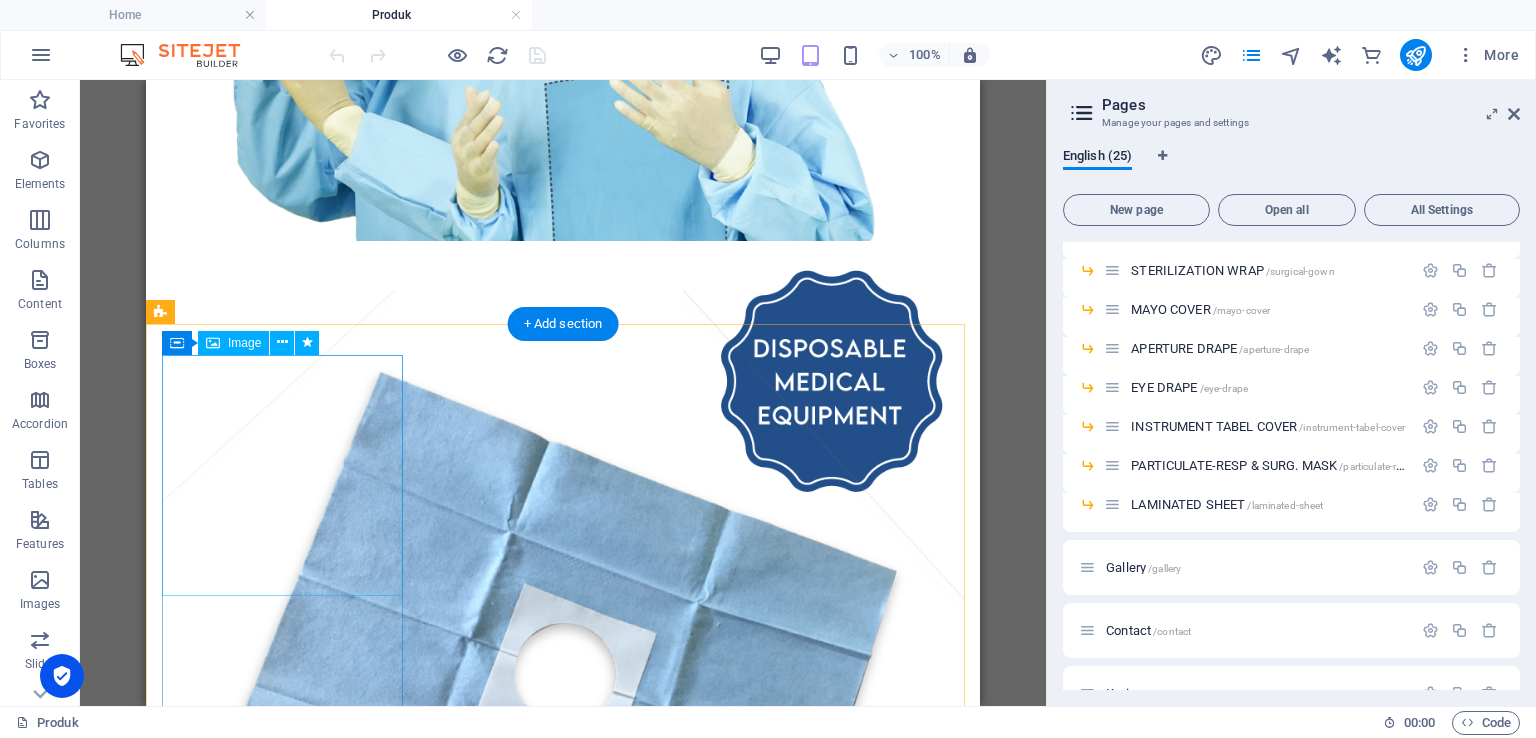 click at bounding box center [563, 1202] 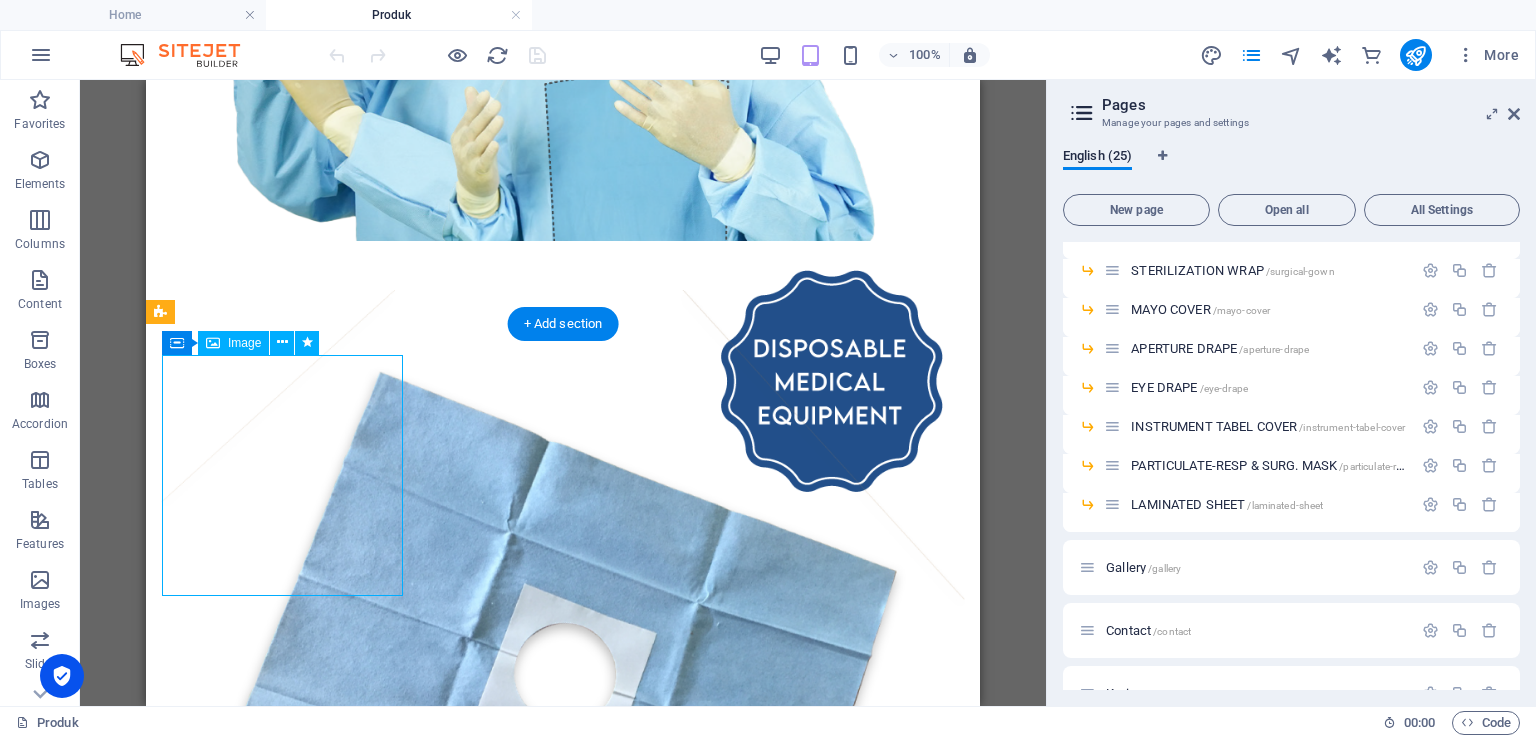 click at bounding box center [563, 1202] 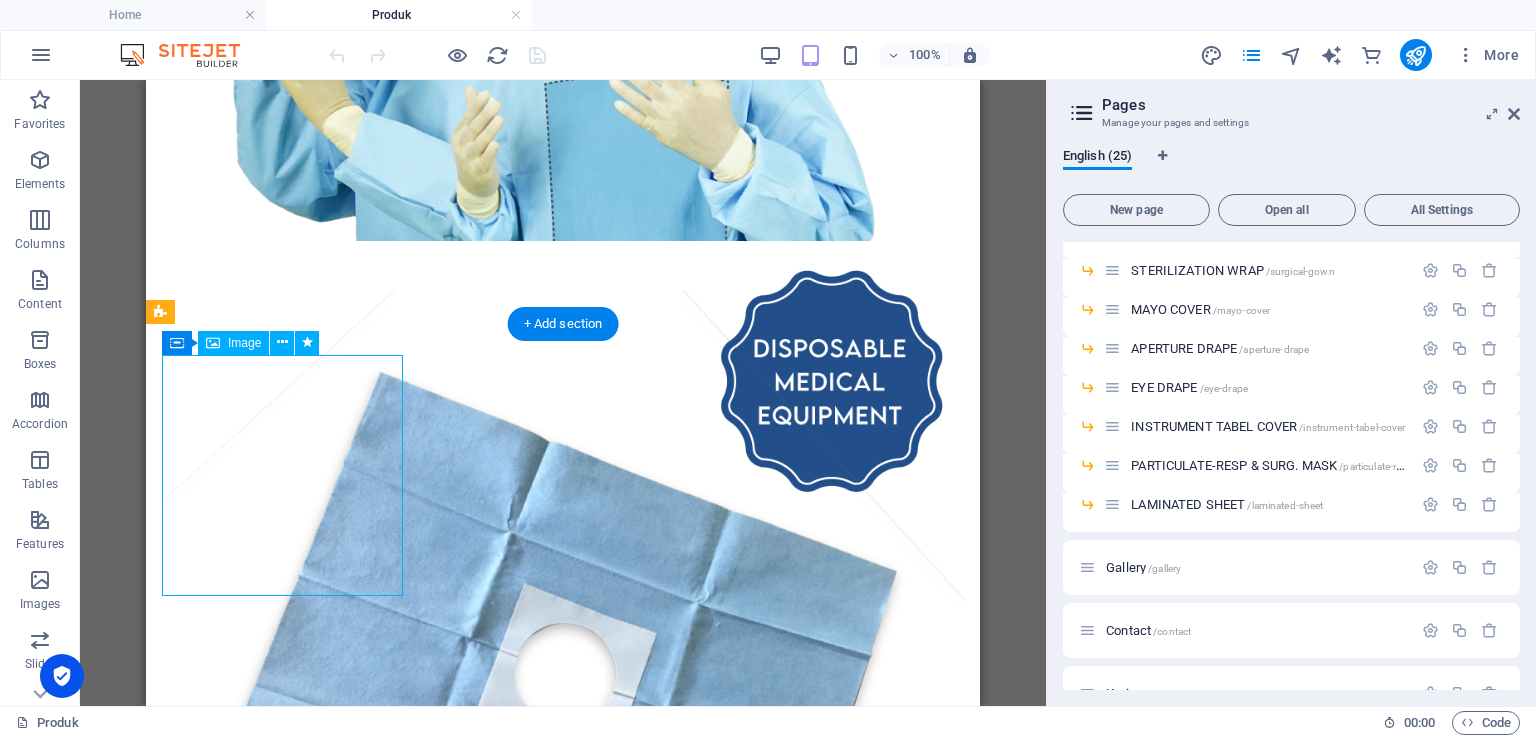 select on "%" 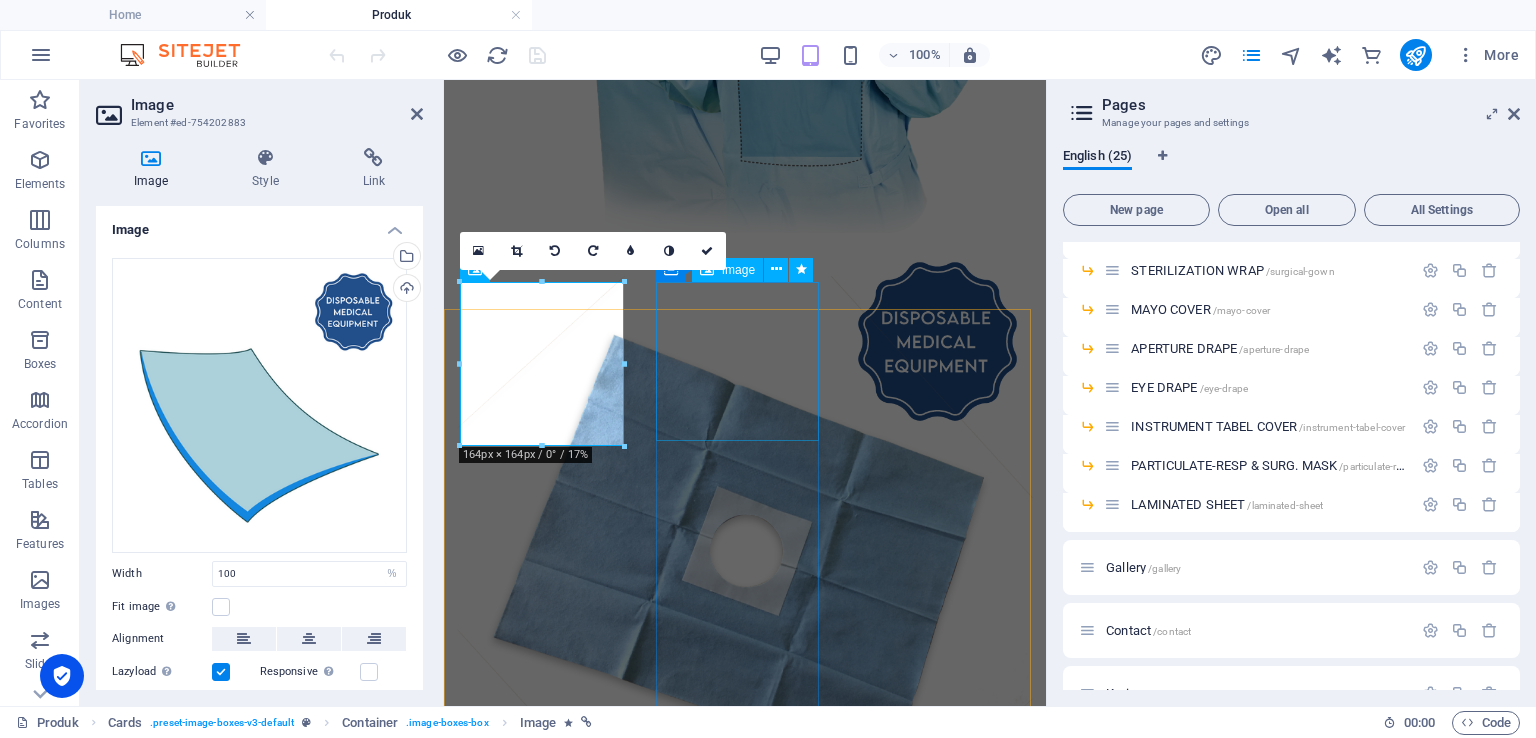 scroll, scrollTop: 2514, scrollLeft: 0, axis: vertical 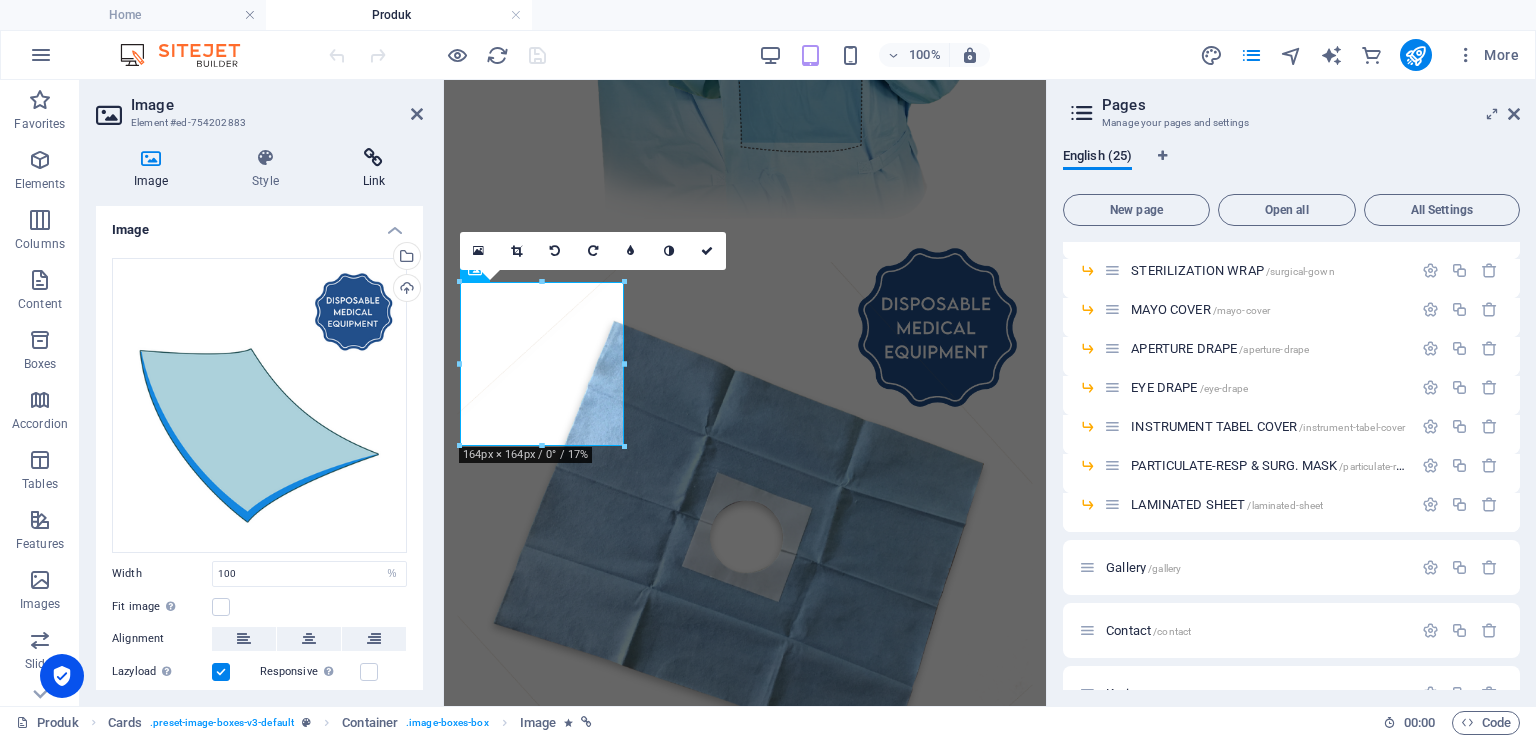 click at bounding box center [374, 158] 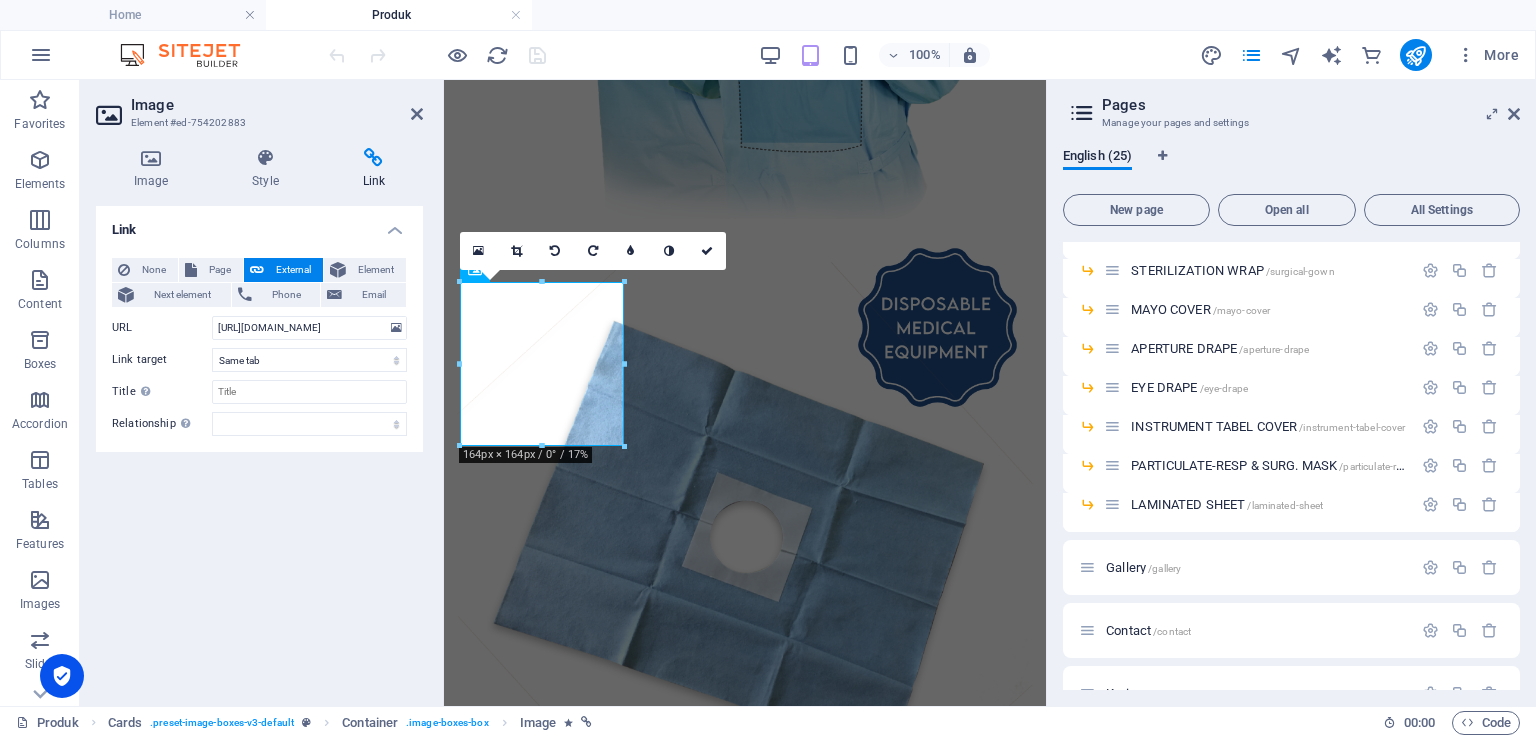 click on "Image" at bounding box center (277, 105) 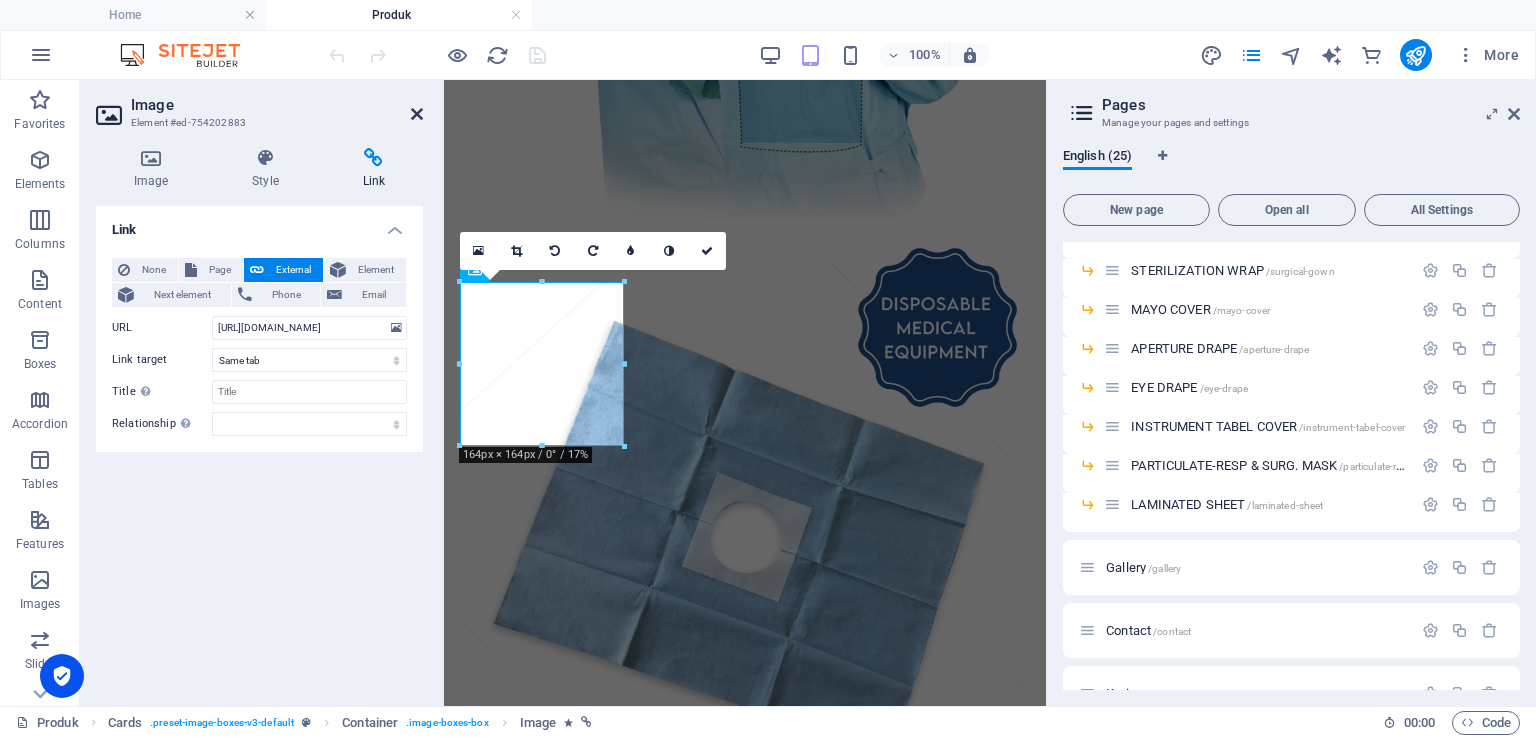 click at bounding box center (417, 114) 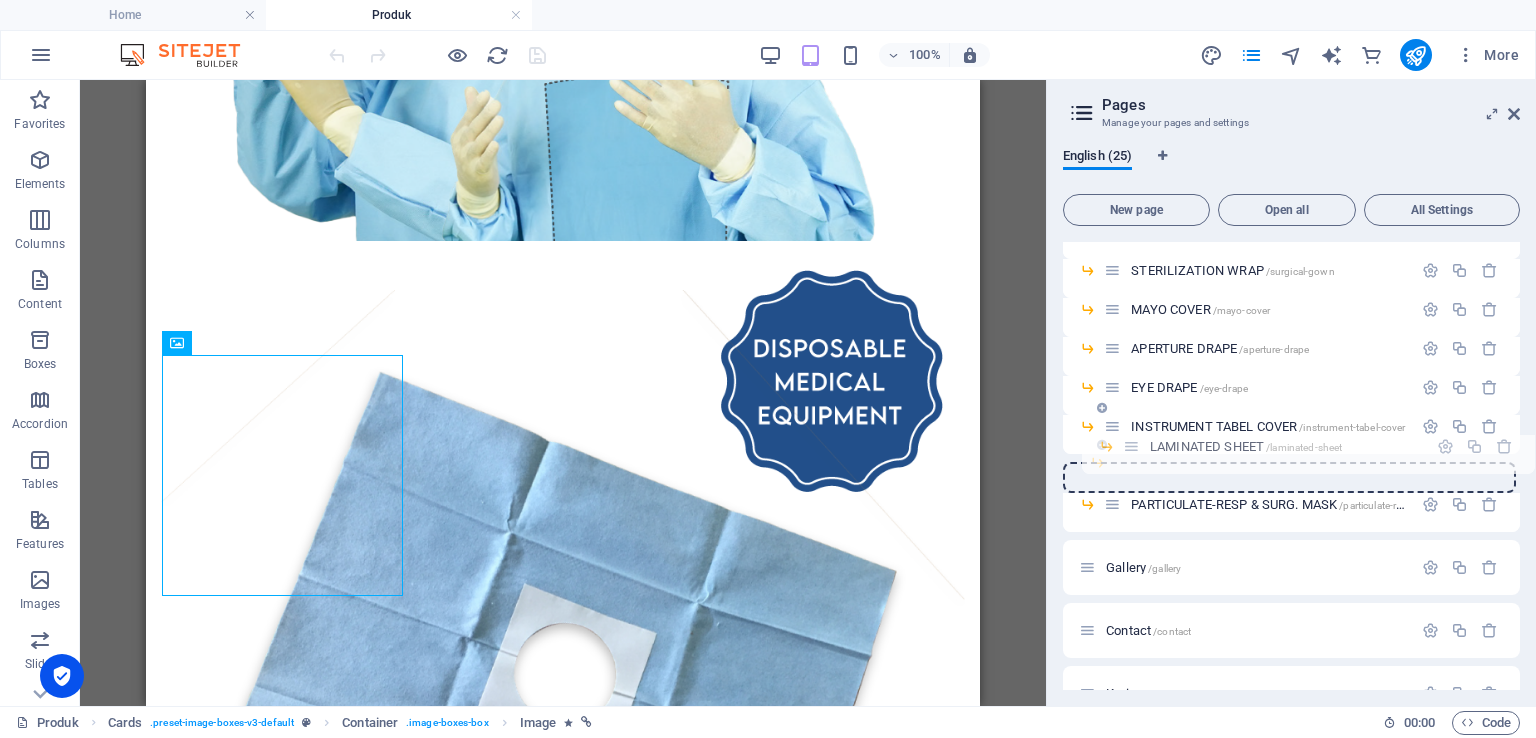 drag, startPoint x: 1111, startPoint y: 500, endPoint x: 1135, endPoint y: 439, distance: 65.551506 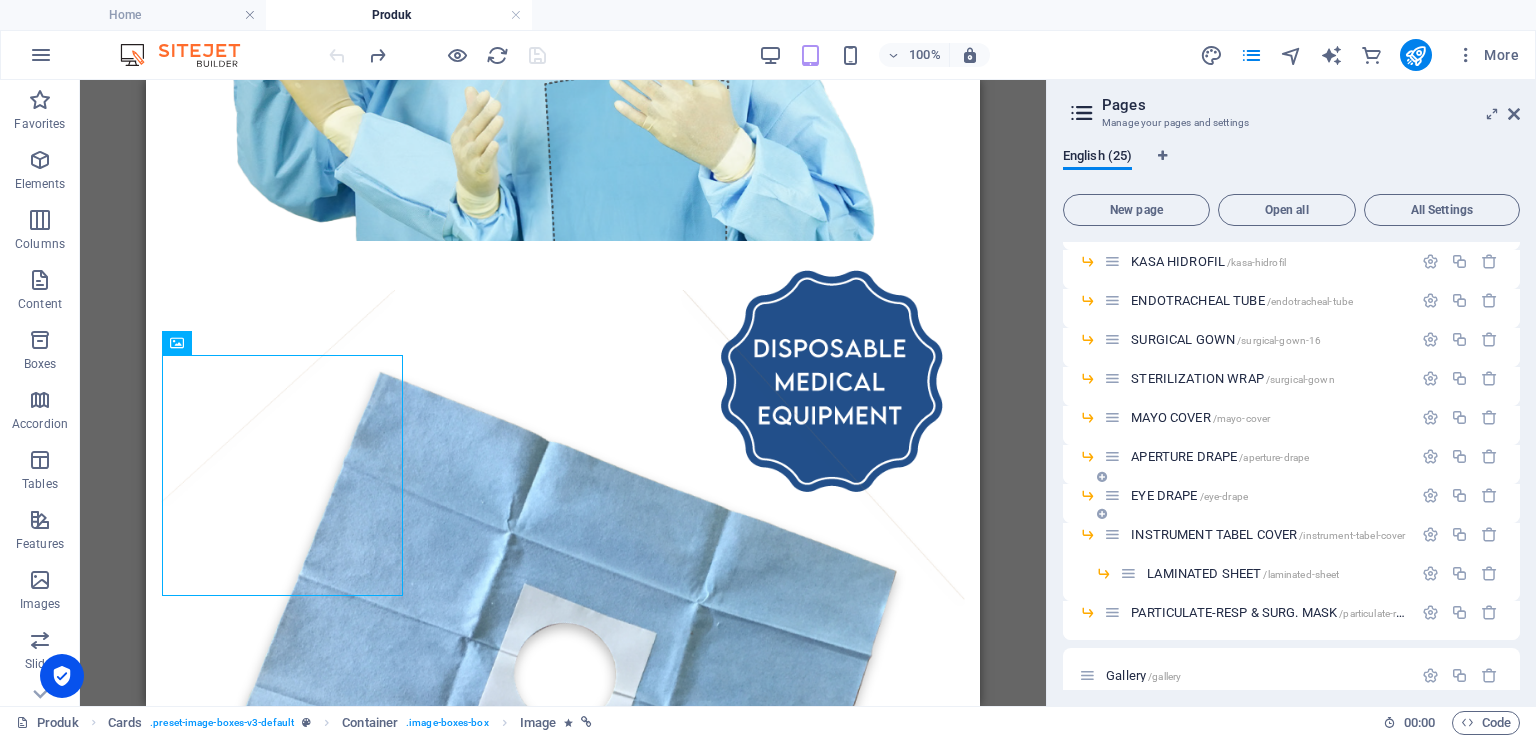 scroll, scrollTop: 391, scrollLeft: 0, axis: vertical 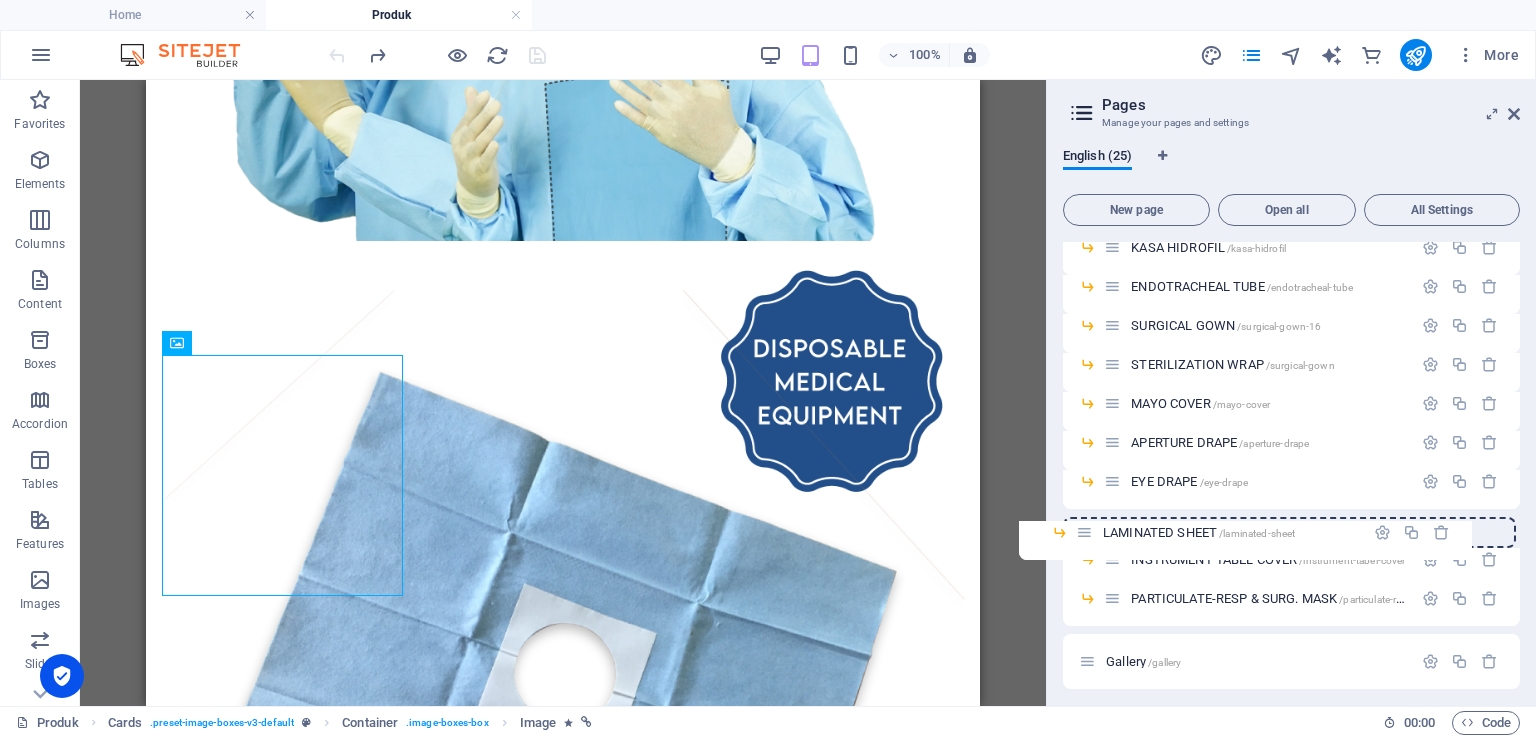 drag, startPoint x: 1131, startPoint y: 575, endPoint x: 1080, endPoint y: 533, distance: 66.068146 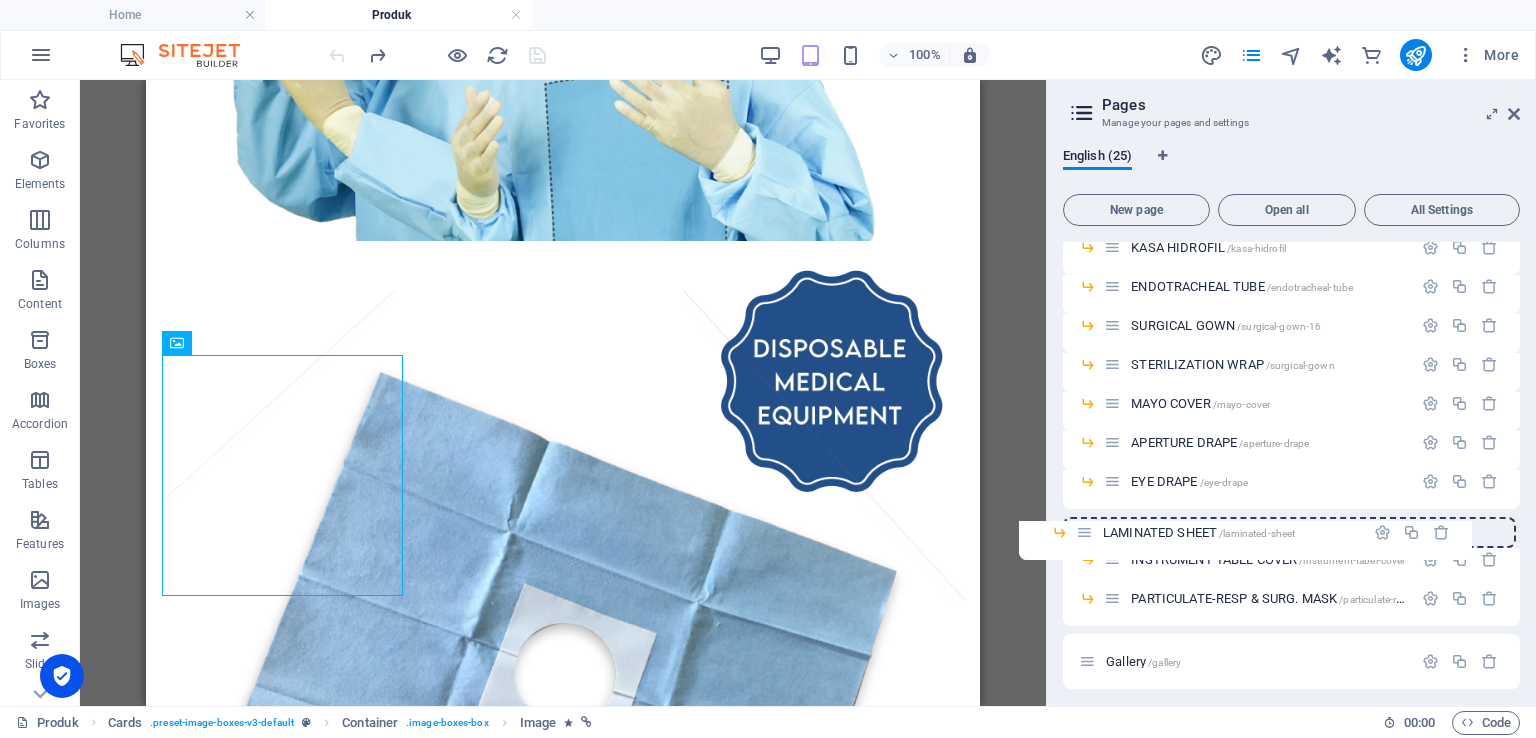 click on "Home / About us /about-us Lini Bisnis /lini-bisnis Produk /produk INFUSION SET /infusion-set BLOOD TRANSFUSION SET /blood-transfusion-set PENCIL CAUTER /pencil-cauter ALCOHOL SWAB /alcohol-swab KASA HIDROFIL /kasa-hidrofil ENDOTRACHEAL TUBE /endotracheal-tube SURGICAL GOWN /surgical-gown-16 STERILIZATION WRAP /surgical-gown MAYO COVER /mayo-cover APERTURE DRAPE /aperture-drape EYE DRAPE /eye-drape INSTRUMENT TABEL COVER /instrument-tabel-cover LAMINATED SHEET /laminated-sheet PARTICULATE-RESP & SURG. MASK /particulate-resp-surg-mask Gallery /gallery Contact /contact Karier /karier Legal Notice /legal-notice Privacy /privacy Blog: Single Page Layout /blog-item Berita: Single Page Layout /berita-item" at bounding box center [1291, 451] 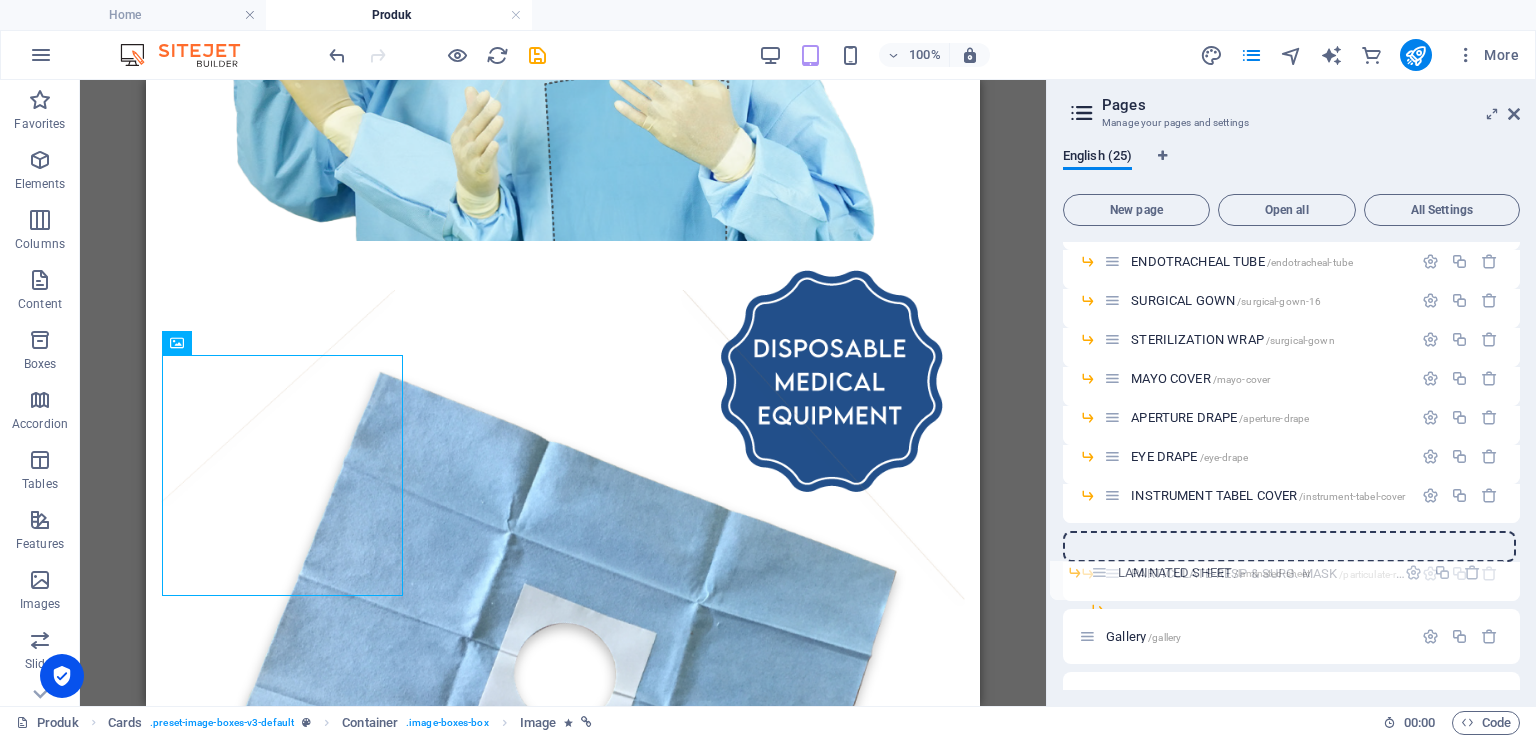 scroll, scrollTop: 440, scrollLeft: 0, axis: vertical 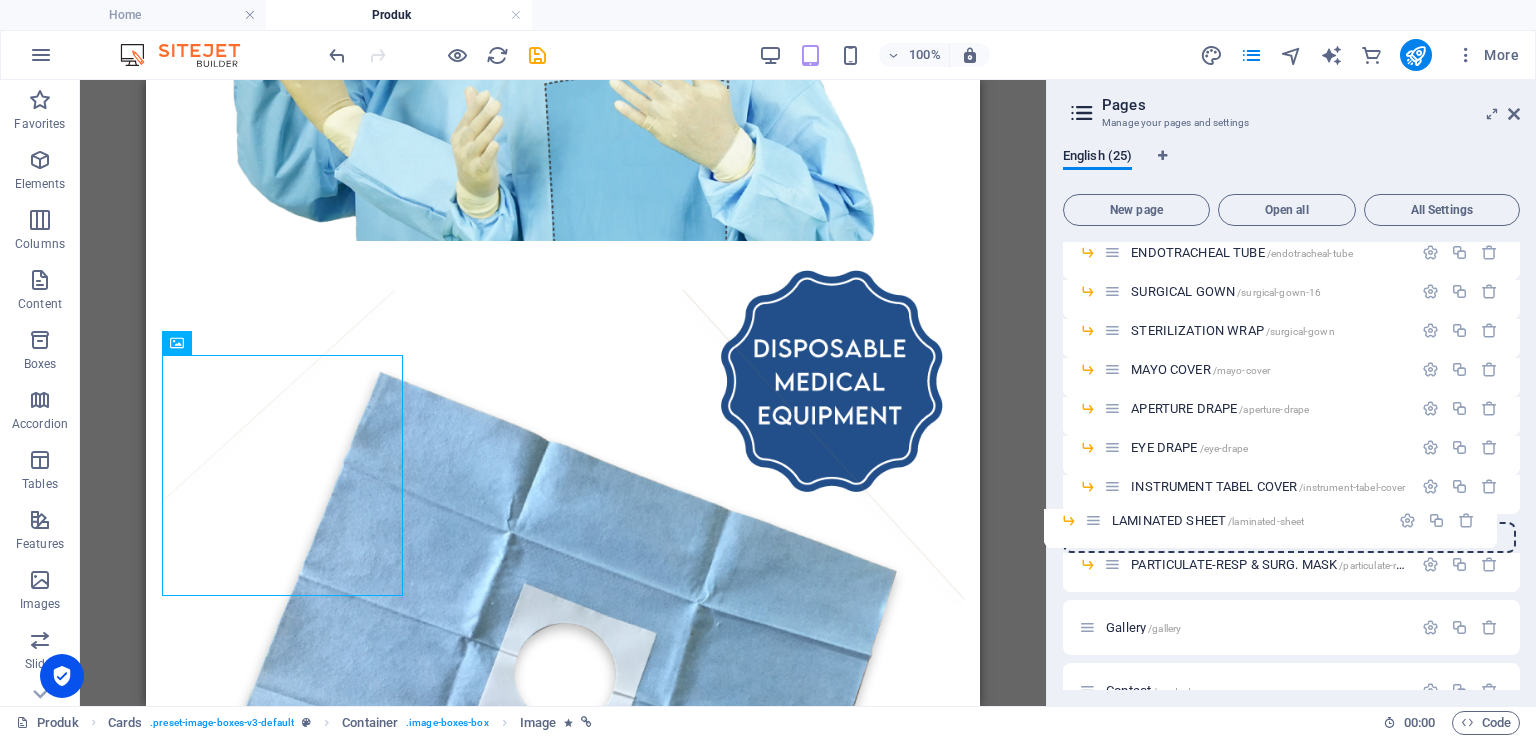 drag, startPoint x: 1115, startPoint y: 519, endPoint x: 1091, endPoint y: 525, distance: 24.738634 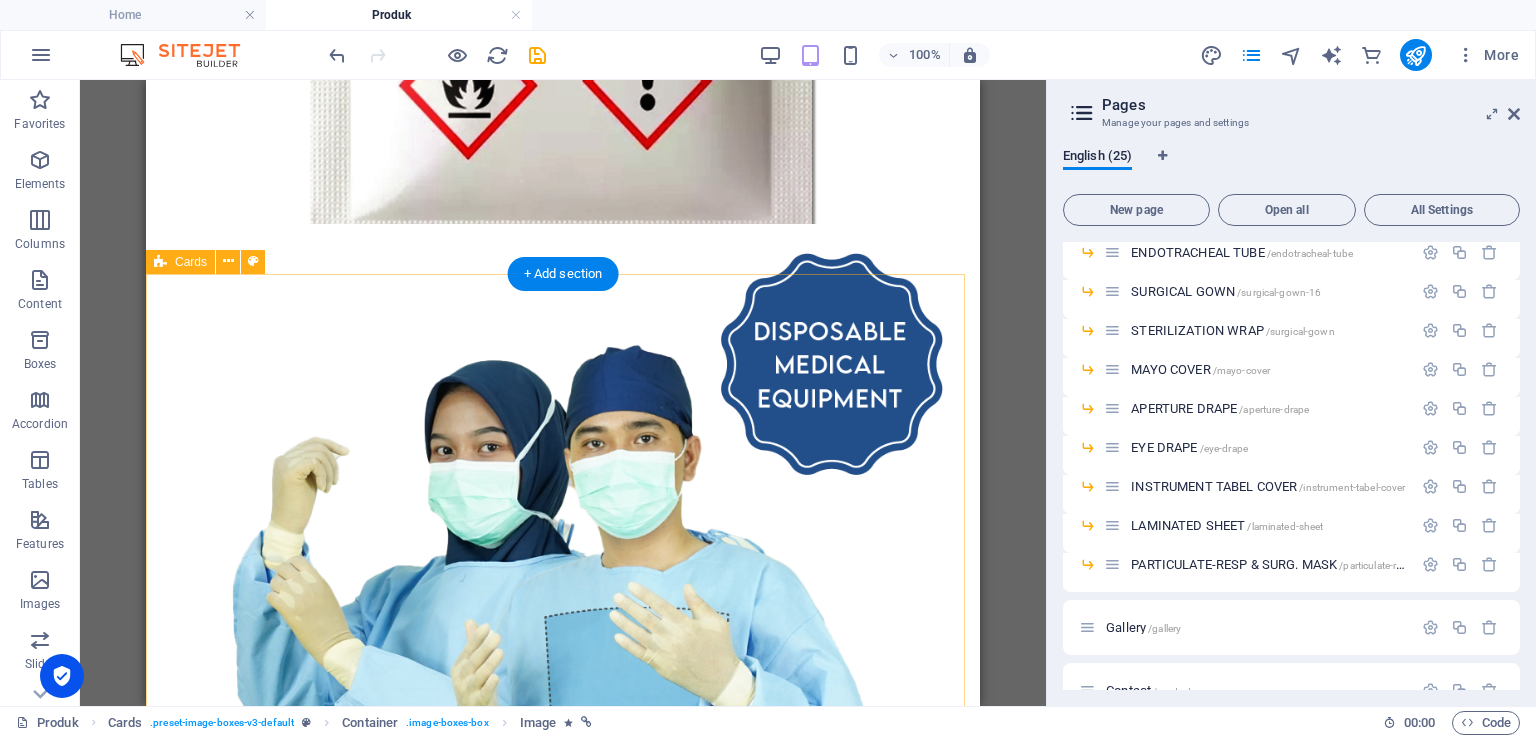 scroll, scrollTop: 1500, scrollLeft: 0, axis: vertical 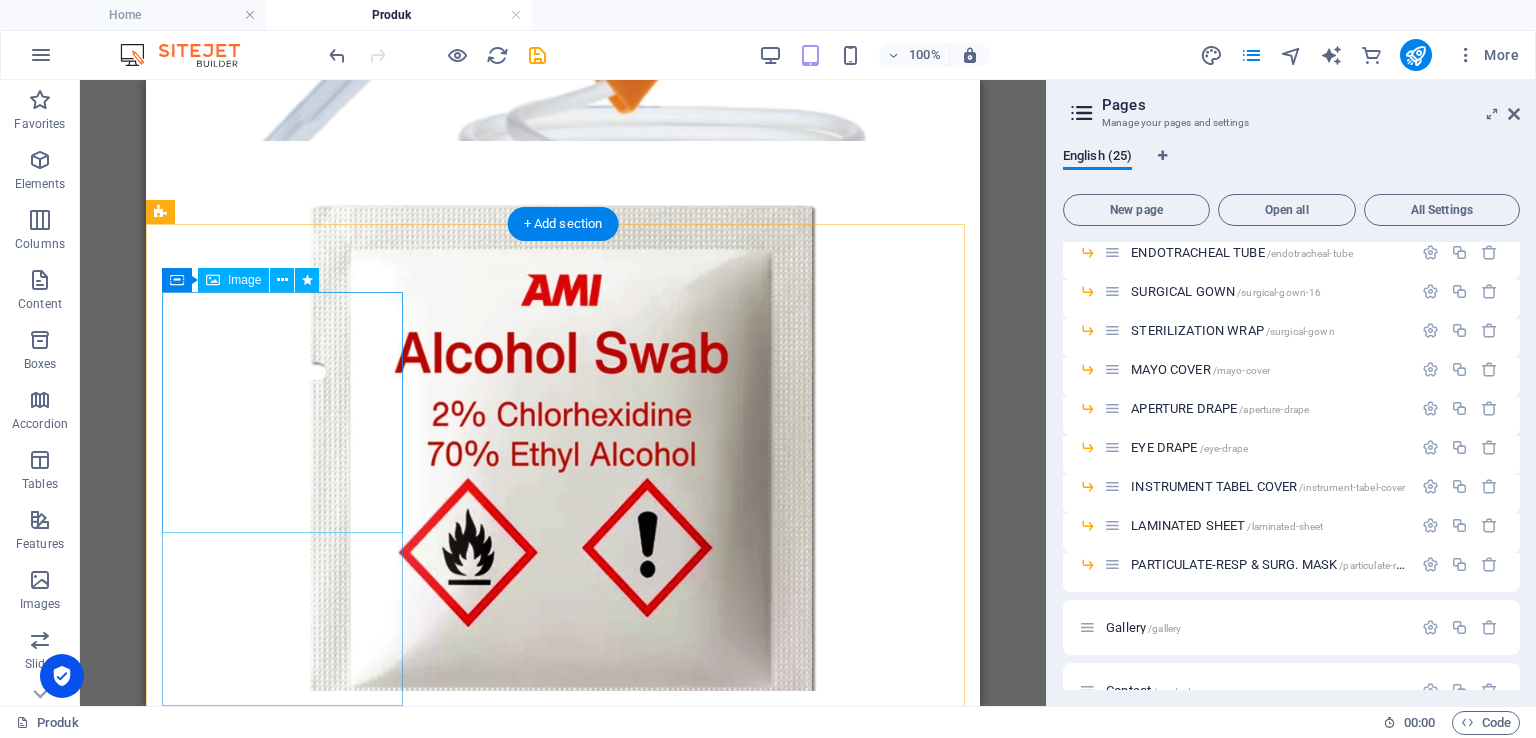 click at bounding box center (563, 1102) 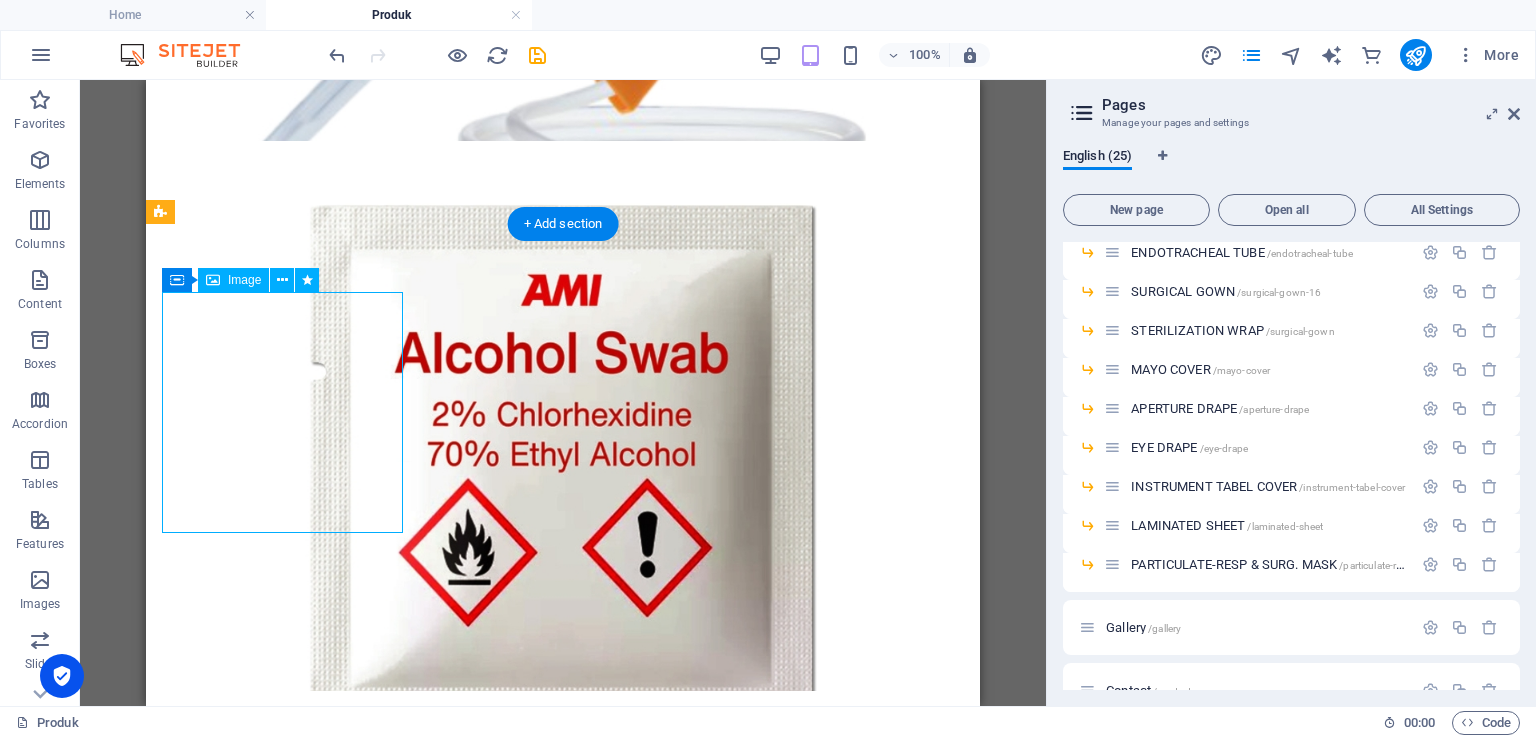 click at bounding box center [563, 1102] 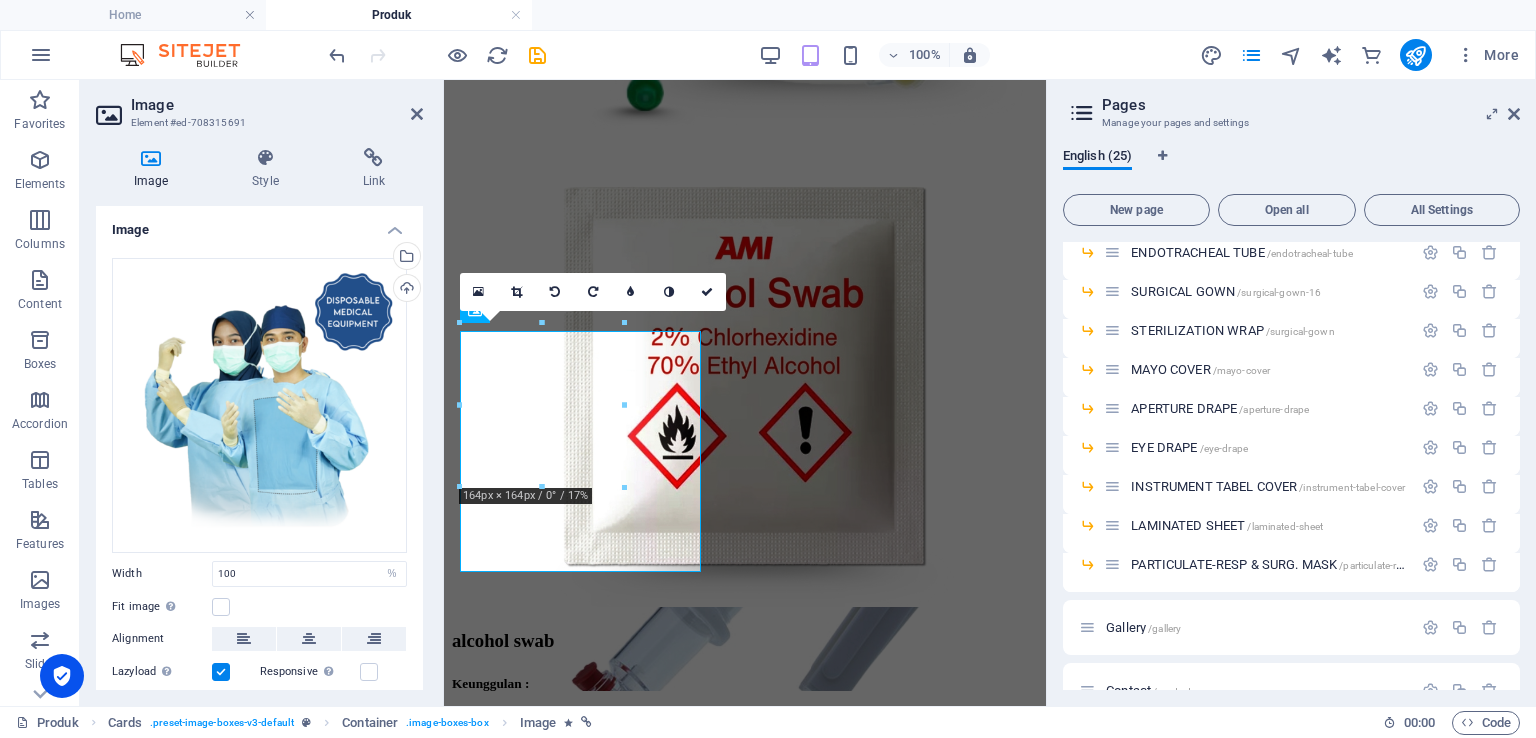 scroll, scrollTop: 1460, scrollLeft: 0, axis: vertical 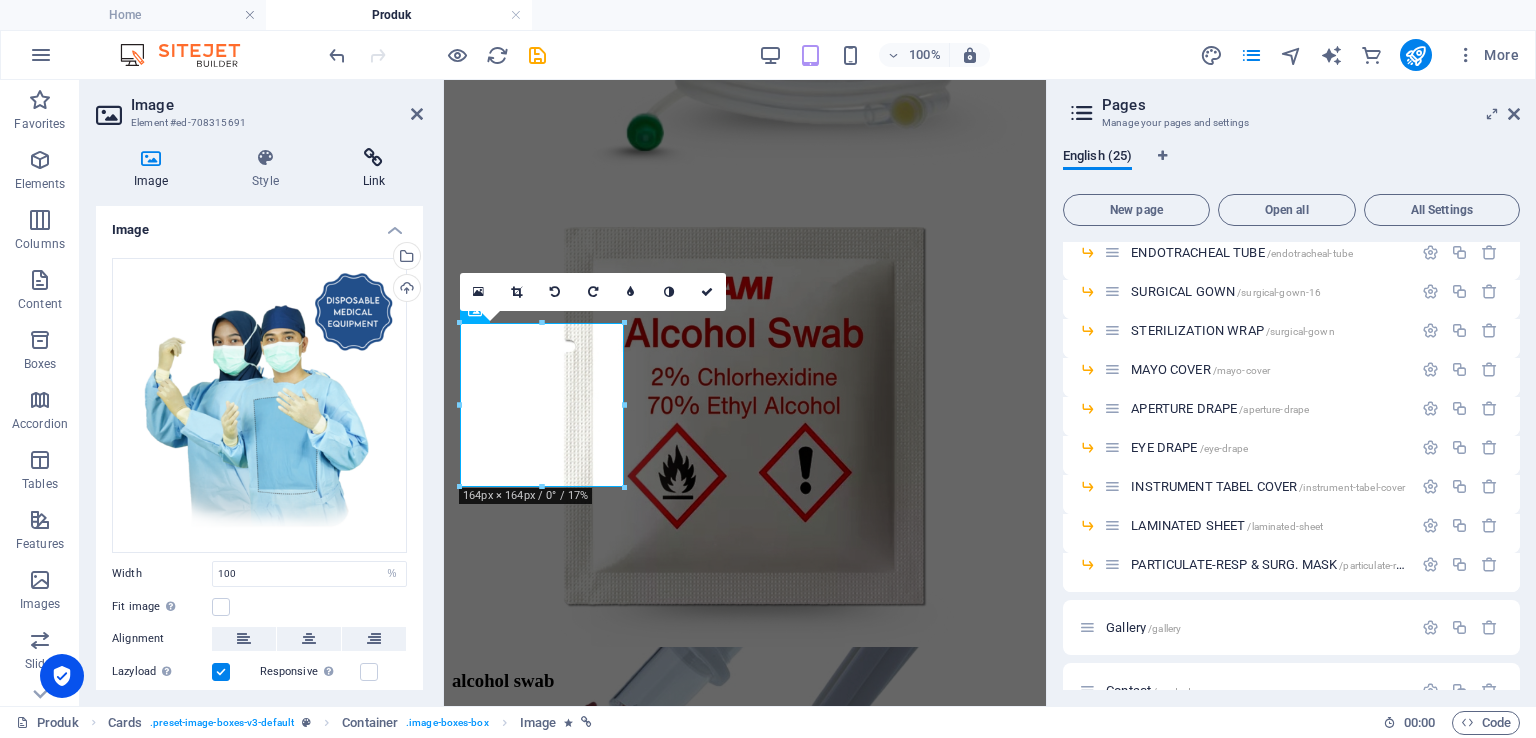 click at bounding box center (374, 158) 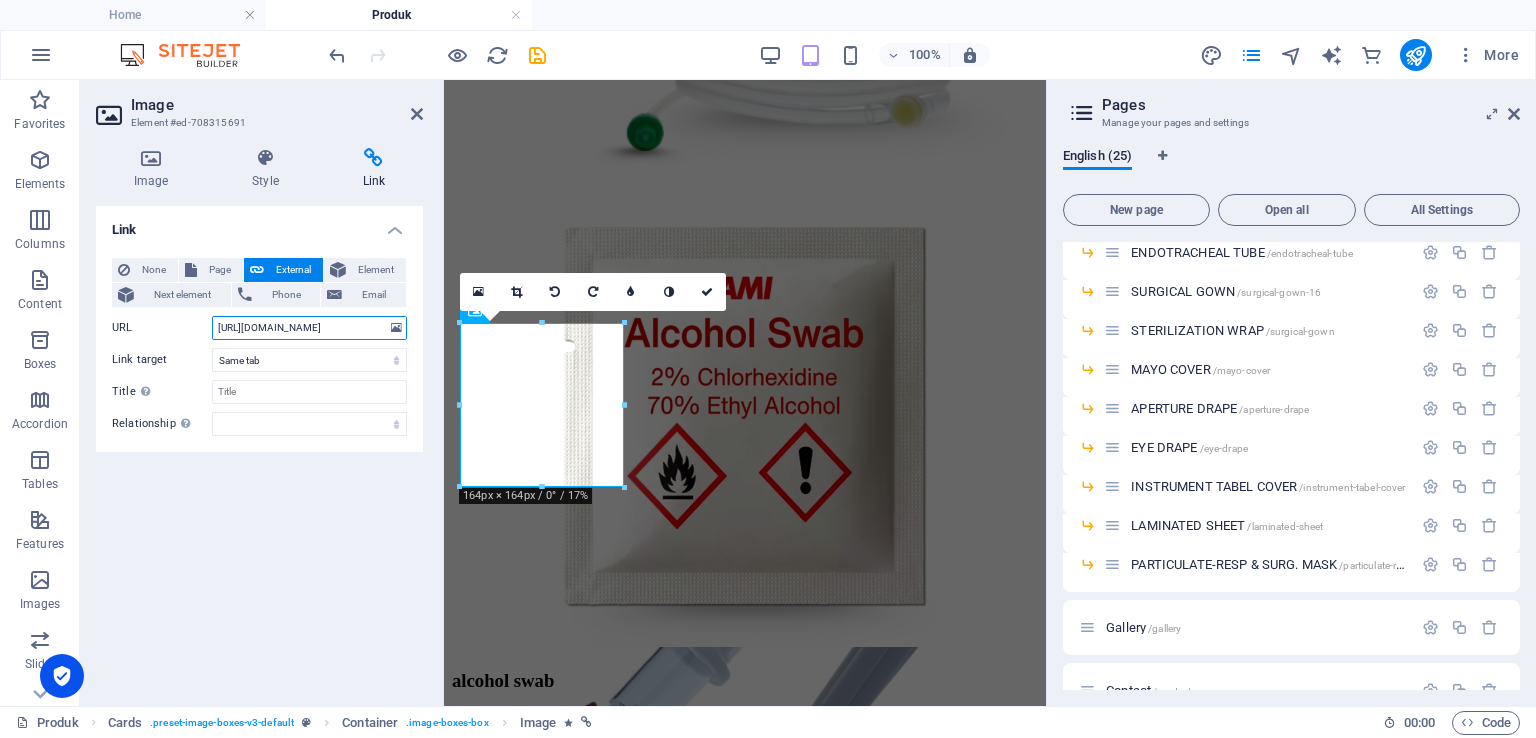 click on "https://anaramedical.co.id/surgical-mask/" at bounding box center (309, 328) 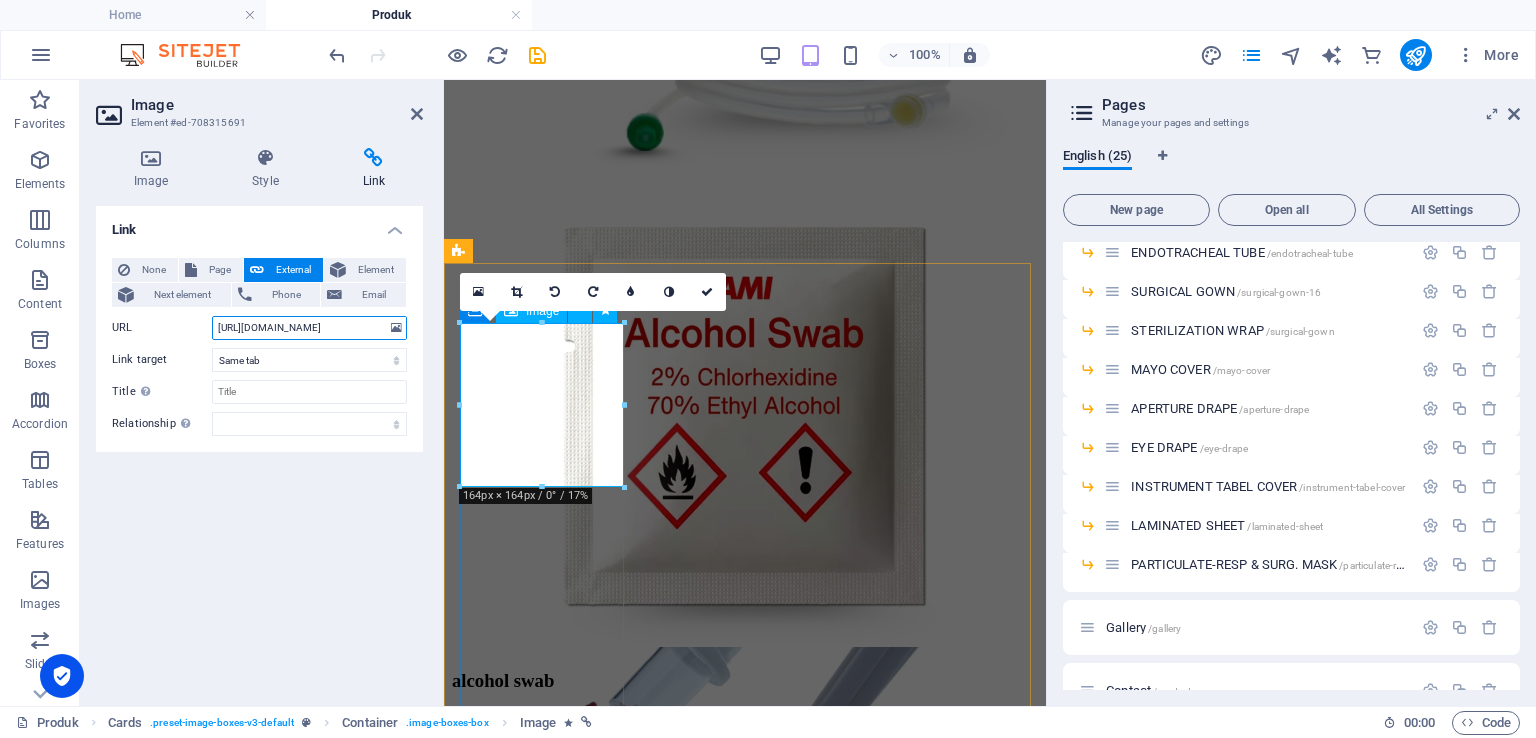 scroll, scrollTop: 0, scrollLeft: 23, axis: horizontal 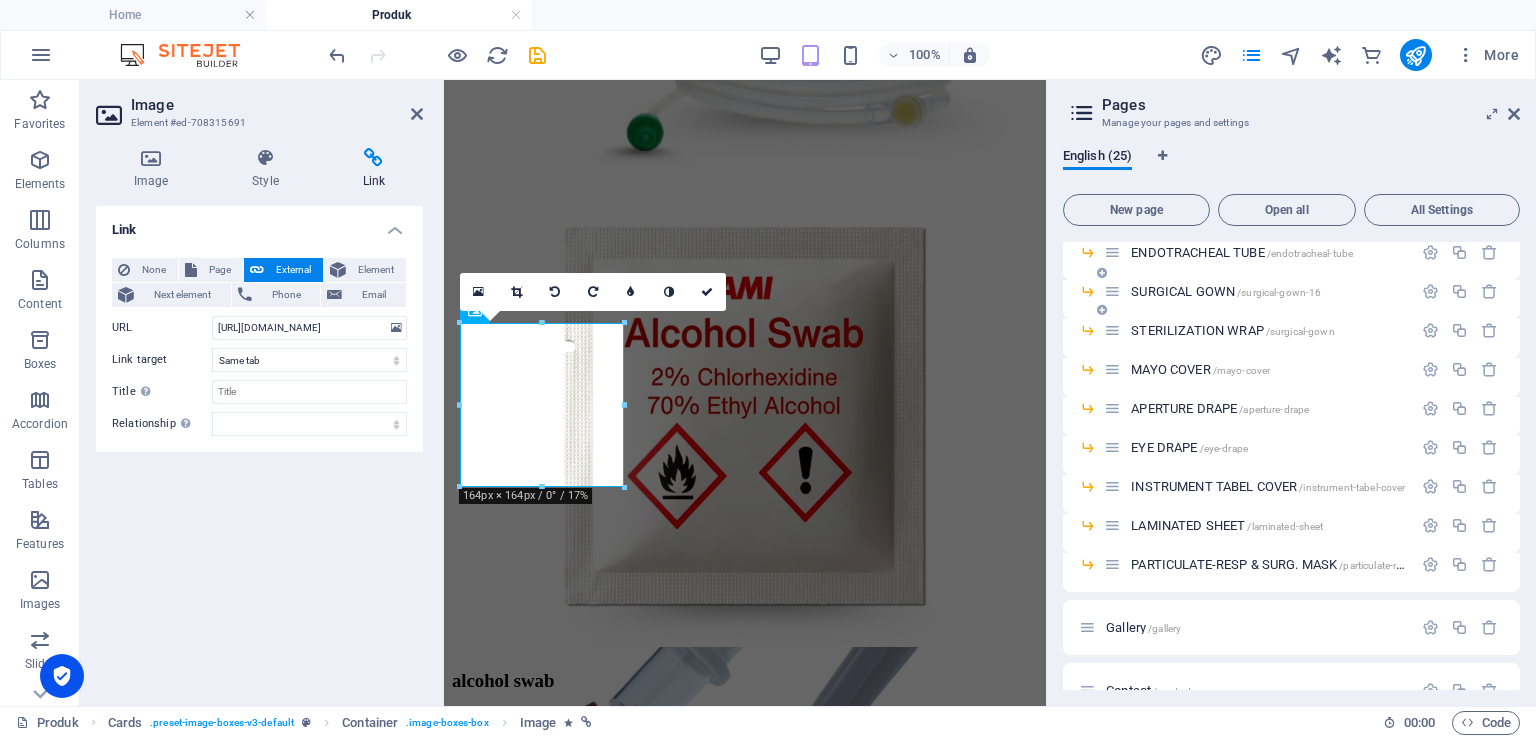 click on "SURGICAL GOWN /surgical-gown-16" at bounding box center [1226, 291] 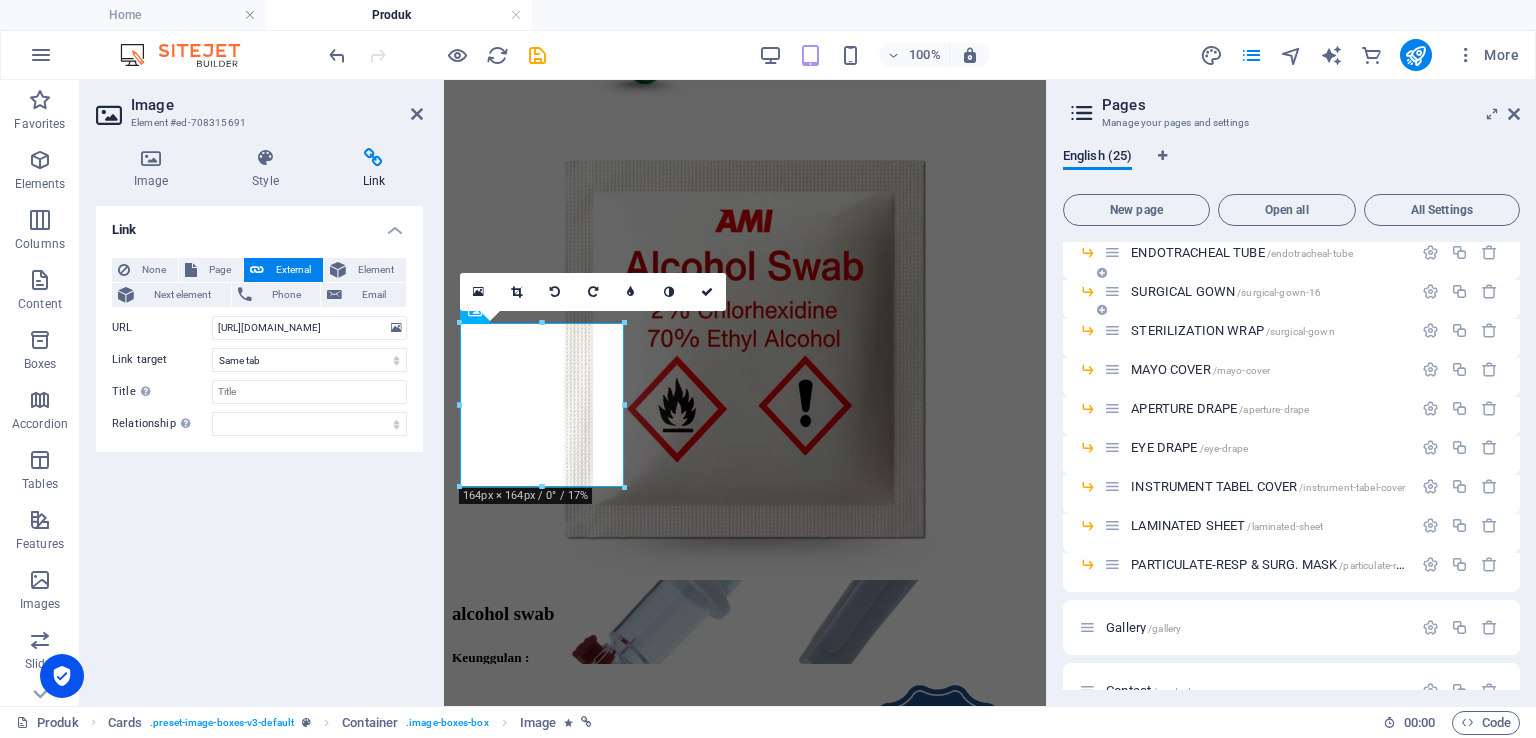 scroll, scrollTop: 0, scrollLeft: 0, axis: both 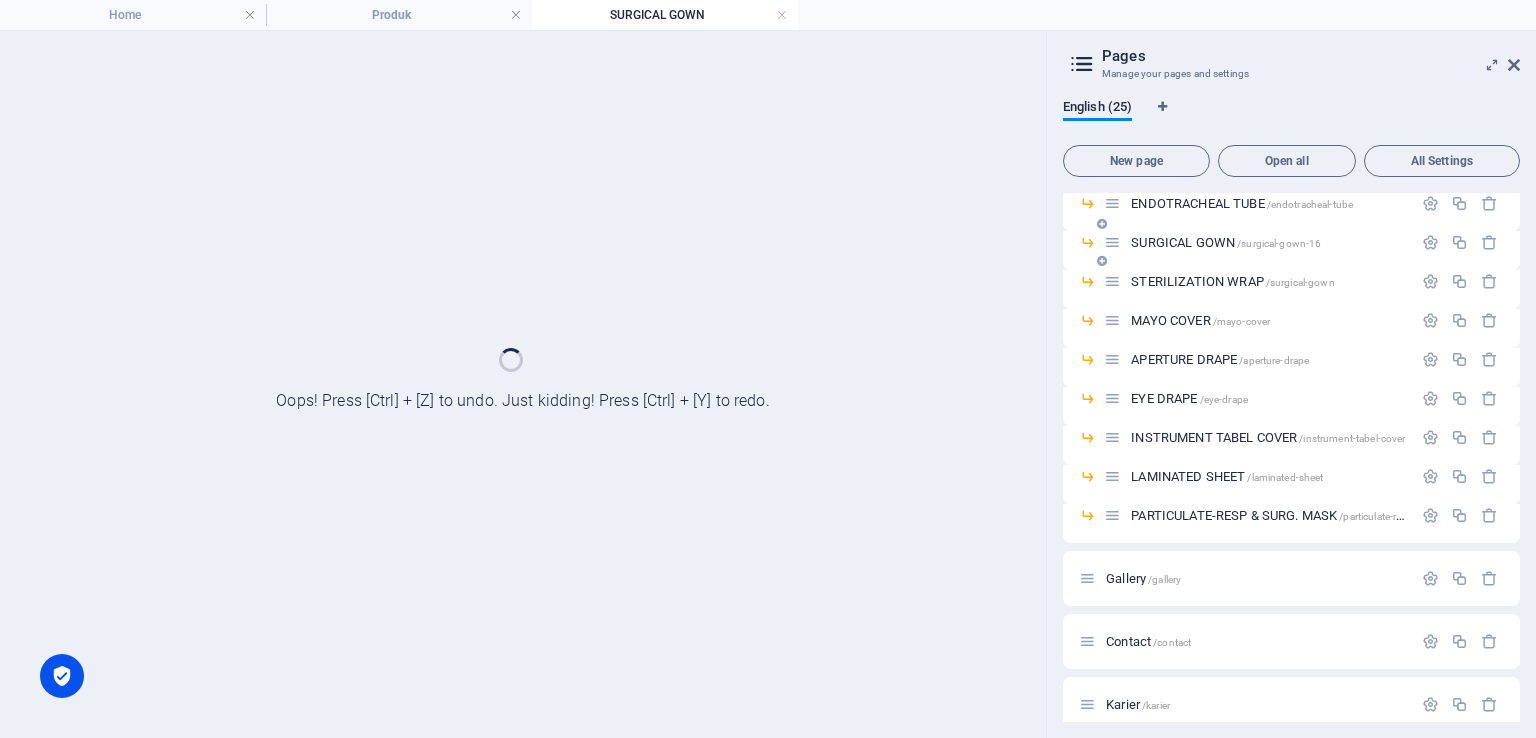 click on "STERILIZATION WRAP /surgical-gown" at bounding box center (1232, 281) 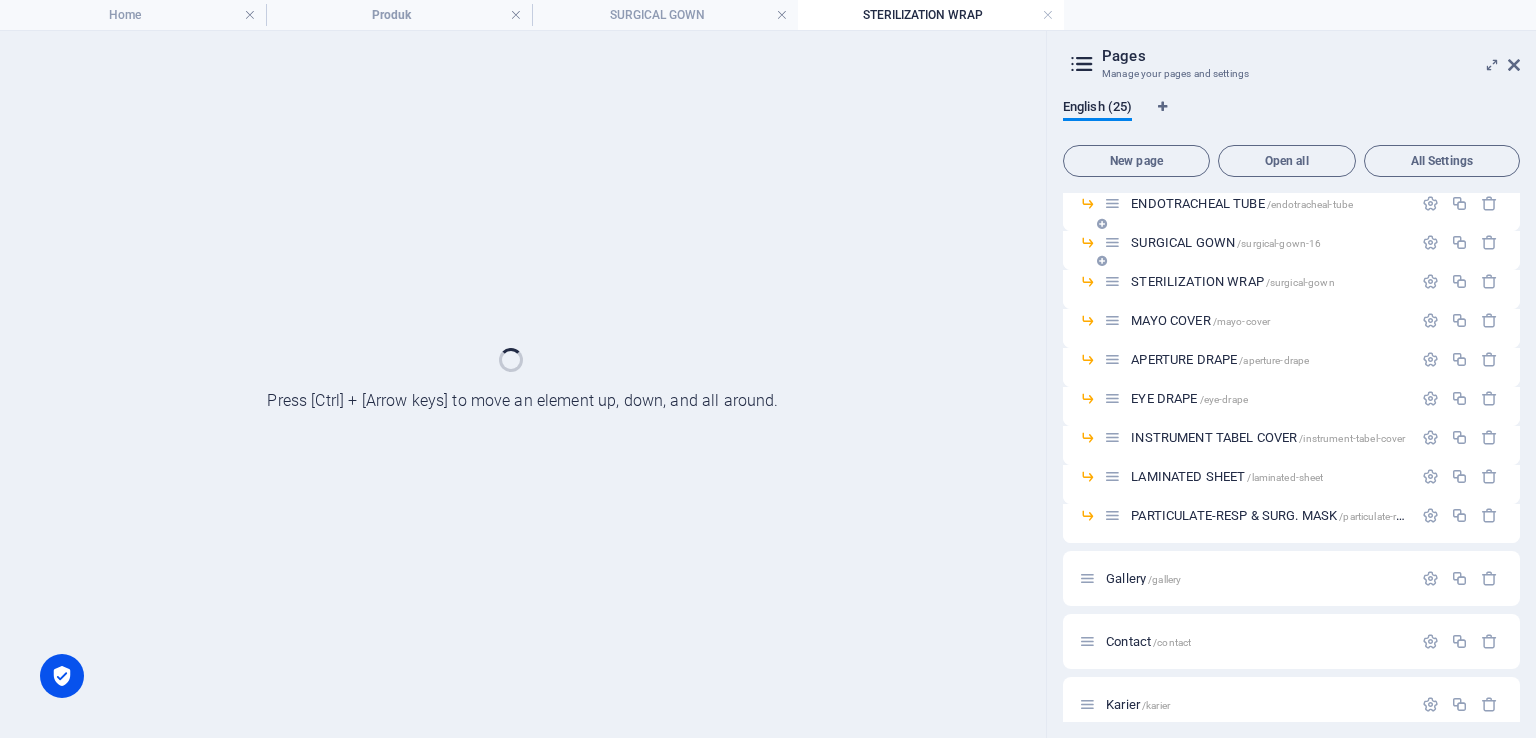 click on "New page Open all All Settings Home / About us /about-us Lini Bisnis /lini-bisnis Produk /produk INFUSION SET /infusion-set BLOOD TRANSFUSION SET /blood-transfusion-set PENCIL CAUTER /pencil-cauter ALCOHOL SWAB /alcohol-swab KASA HIDROFIL /kasa-hidrofil ENDOTRACHEAL TUBE /endotracheal-tube SURGICAL GOWN /surgical-gown-16 STERILIZATION WRAP /surgical-gown MAYO COVER /mayo-cover APERTURE DRAPE /aperture-drape EYE DRAPE /eye-drape INSTRUMENT TABEL COVER /instrument-tabel-cover LAMINATED SHEET /laminated-sheet PARTICULATE-RESP & SURG. MASK /particulate-resp-surg-mask Gallery /gallery Contact /contact Karier /karier Legal Notice /legal-notice Privacy /privacy Blog: Single Page Layout /blog-item Berita: Single Page Layout /berita-item" at bounding box center [1291, 429] 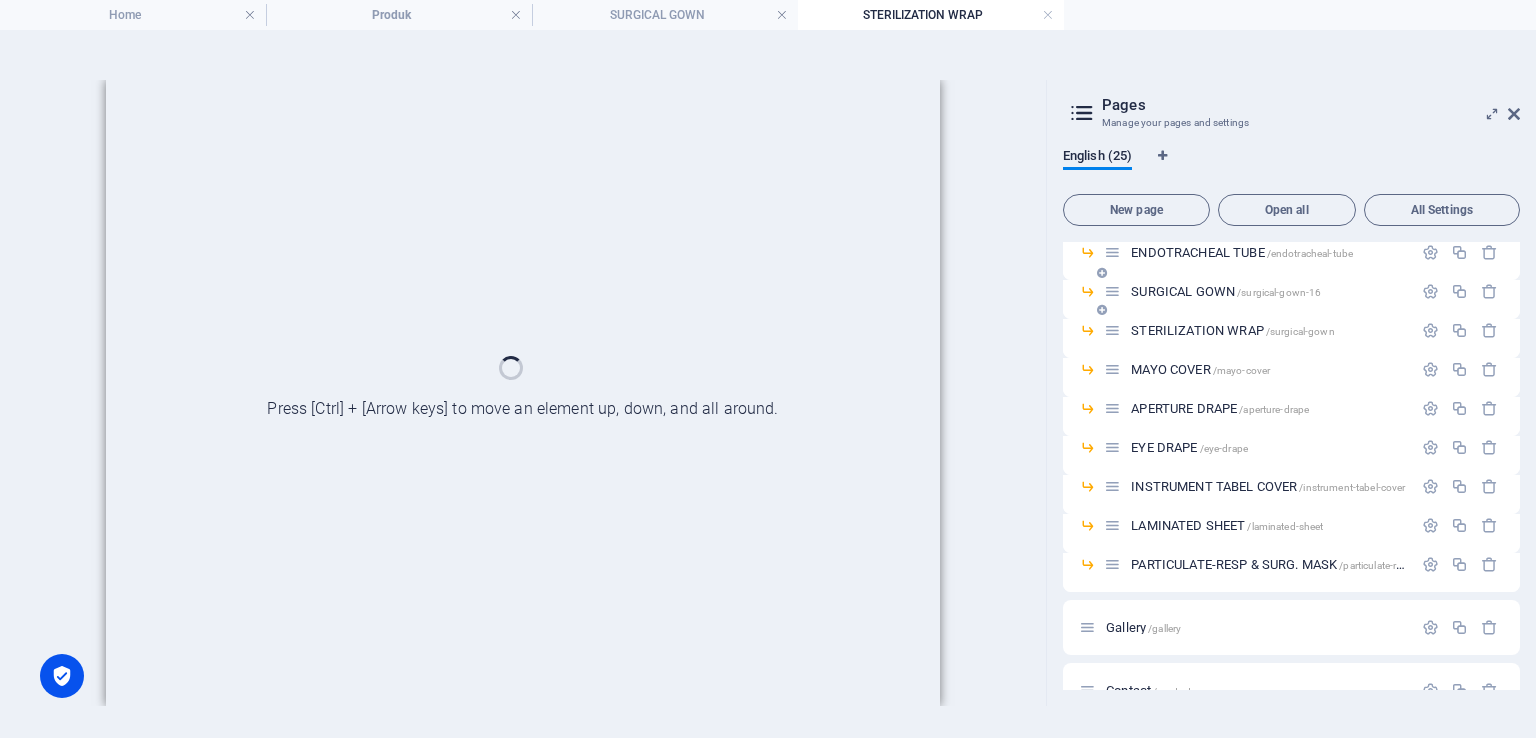 click on "New page Open all All Settings Home / About us /about-us Lini Bisnis /lini-bisnis Produk /produk INFUSION SET /infusion-set BLOOD TRANSFUSION SET /blood-transfusion-set PENCIL CAUTER /pencil-cauter ALCOHOL SWAB /alcohol-swab KASA HIDROFIL /kasa-hidrofil ENDOTRACHEAL TUBE /endotracheal-tube SURGICAL GOWN /surgical-gown-16 STERILIZATION WRAP /surgical-gown MAYO COVER /mayo-cover APERTURE DRAPE /aperture-drape EYE DRAPE /eye-drape INSTRUMENT TABEL COVER /instrument-tabel-cover LAMINATED SHEET /laminated-sheet PARTICULATE-RESP & SURG. MASK /particulate-resp-surg-mask Gallery /gallery Contact /contact Karier /karier Legal Notice /legal-notice Privacy /privacy Blog: Single Page Layout /blog-item Berita: Single Page Layout /berita-item" at bounding box center (1291, 438) 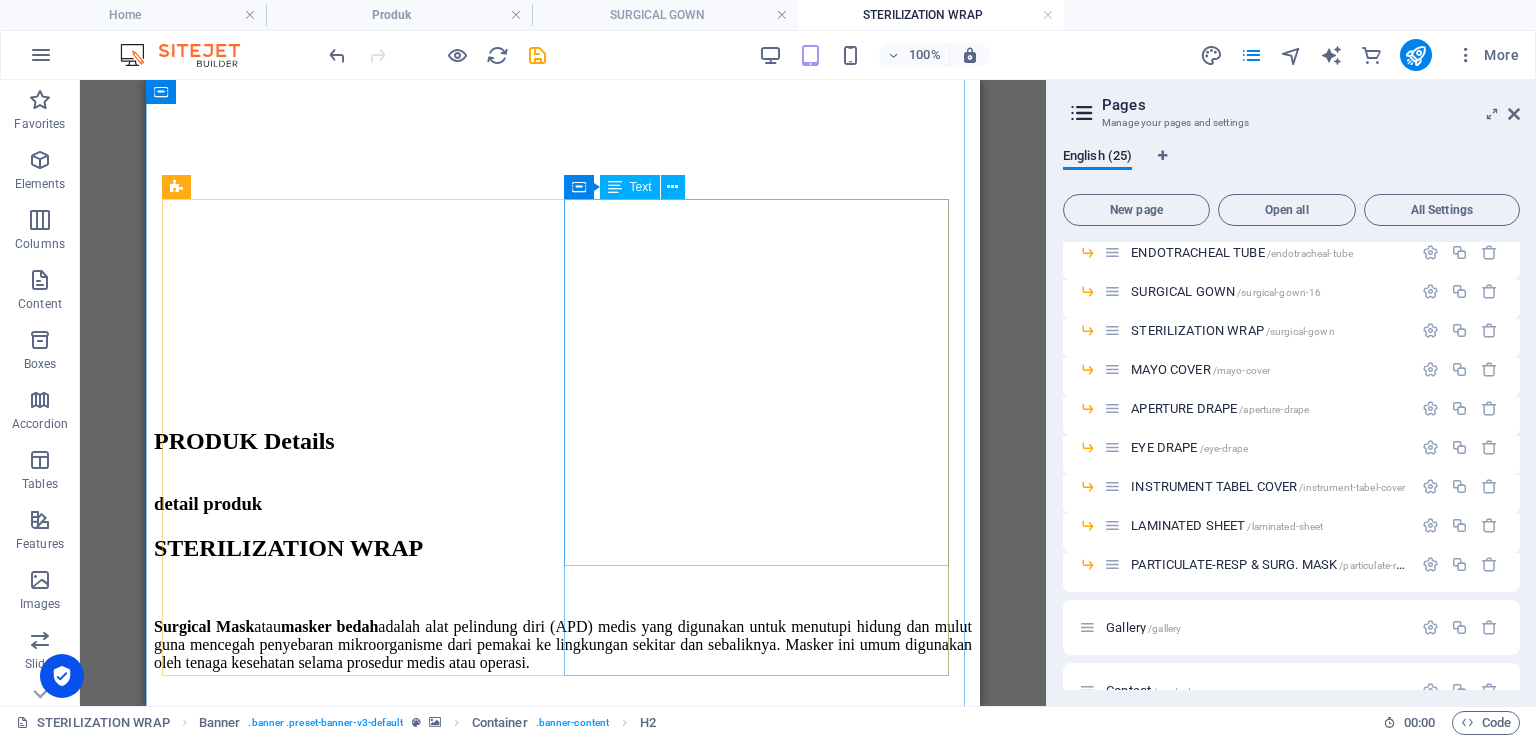 scroll, scrollTop: 0, scrollLeft: 0, axis: both 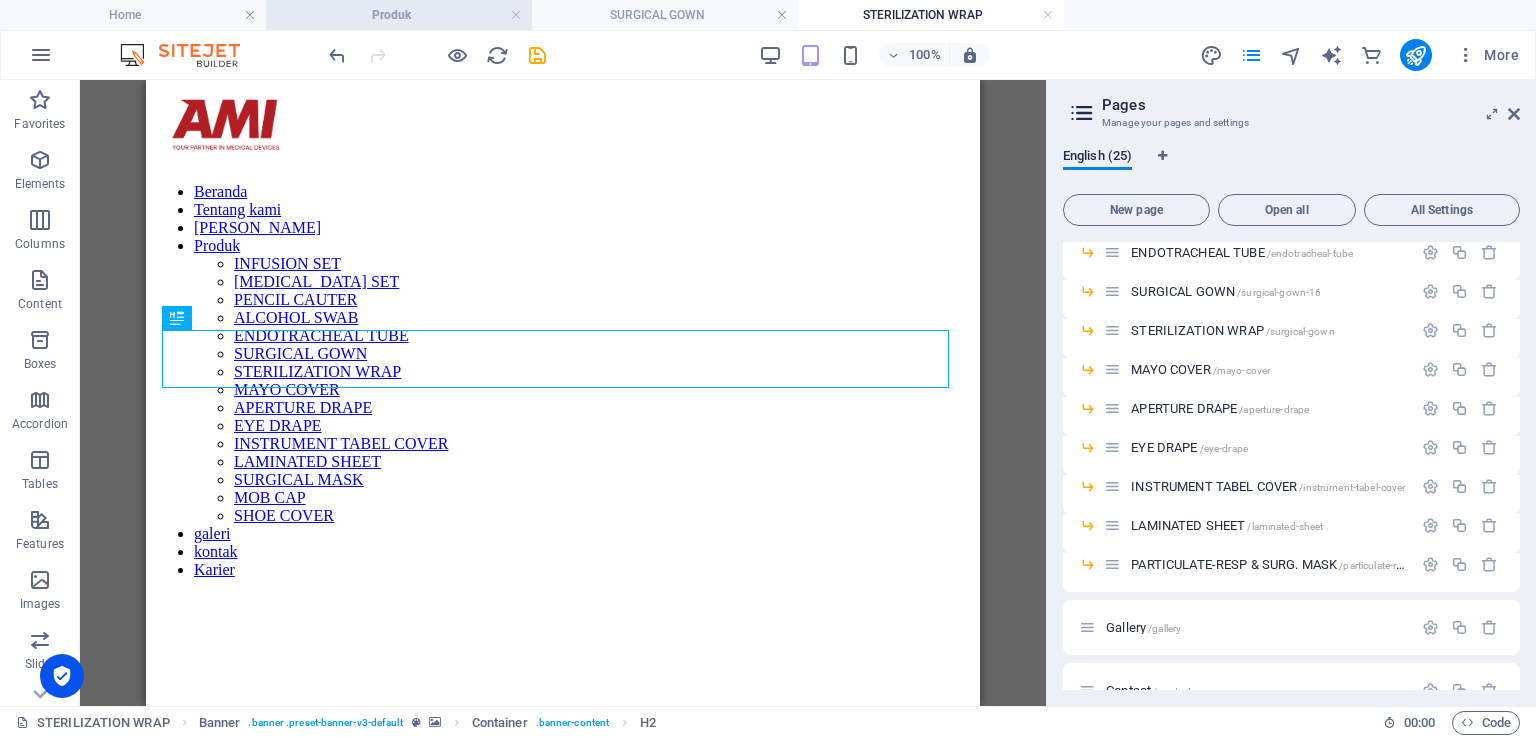 click on "Produk" at bounding box center (399, 15) 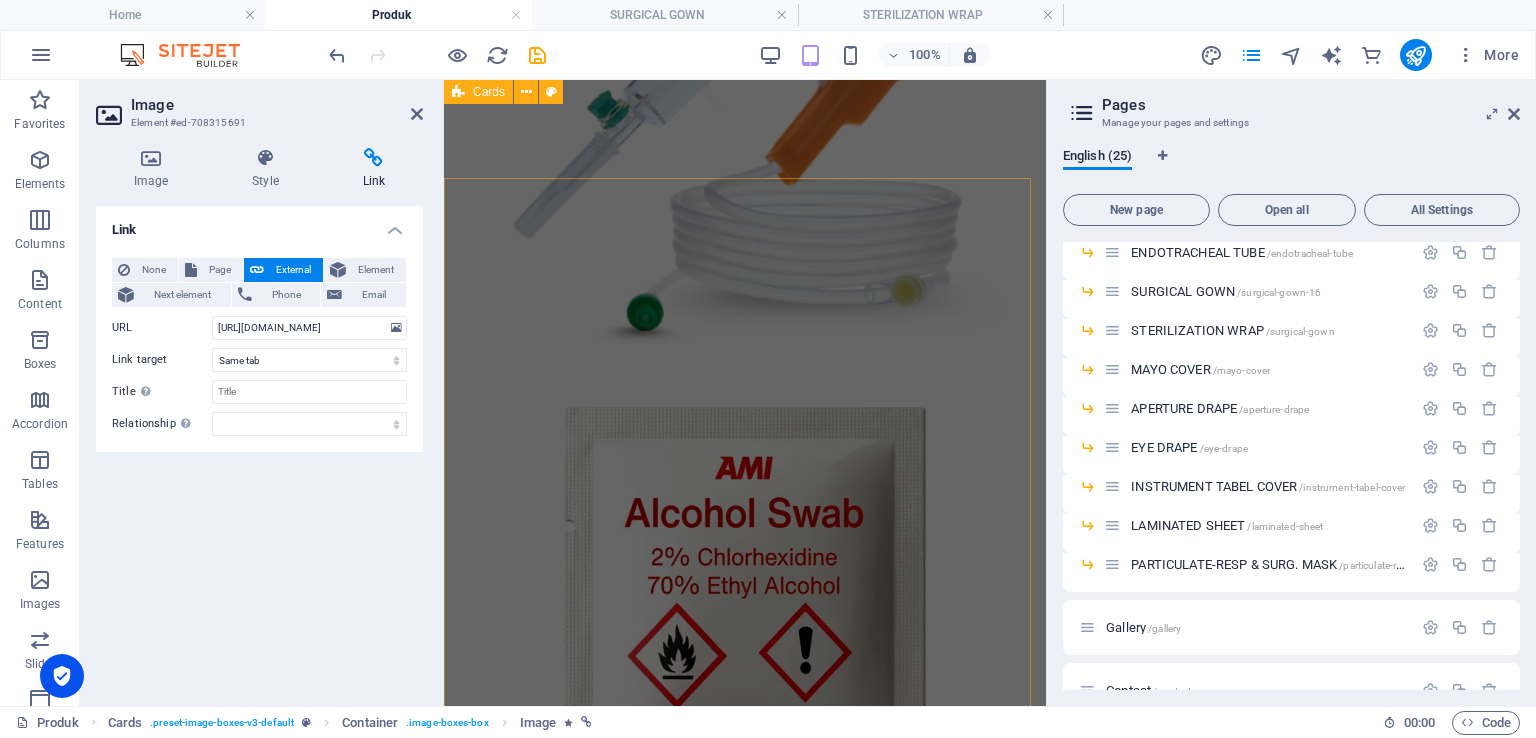 scroll, scrollTop: 801, scrollLeft: 0, axis: vertical 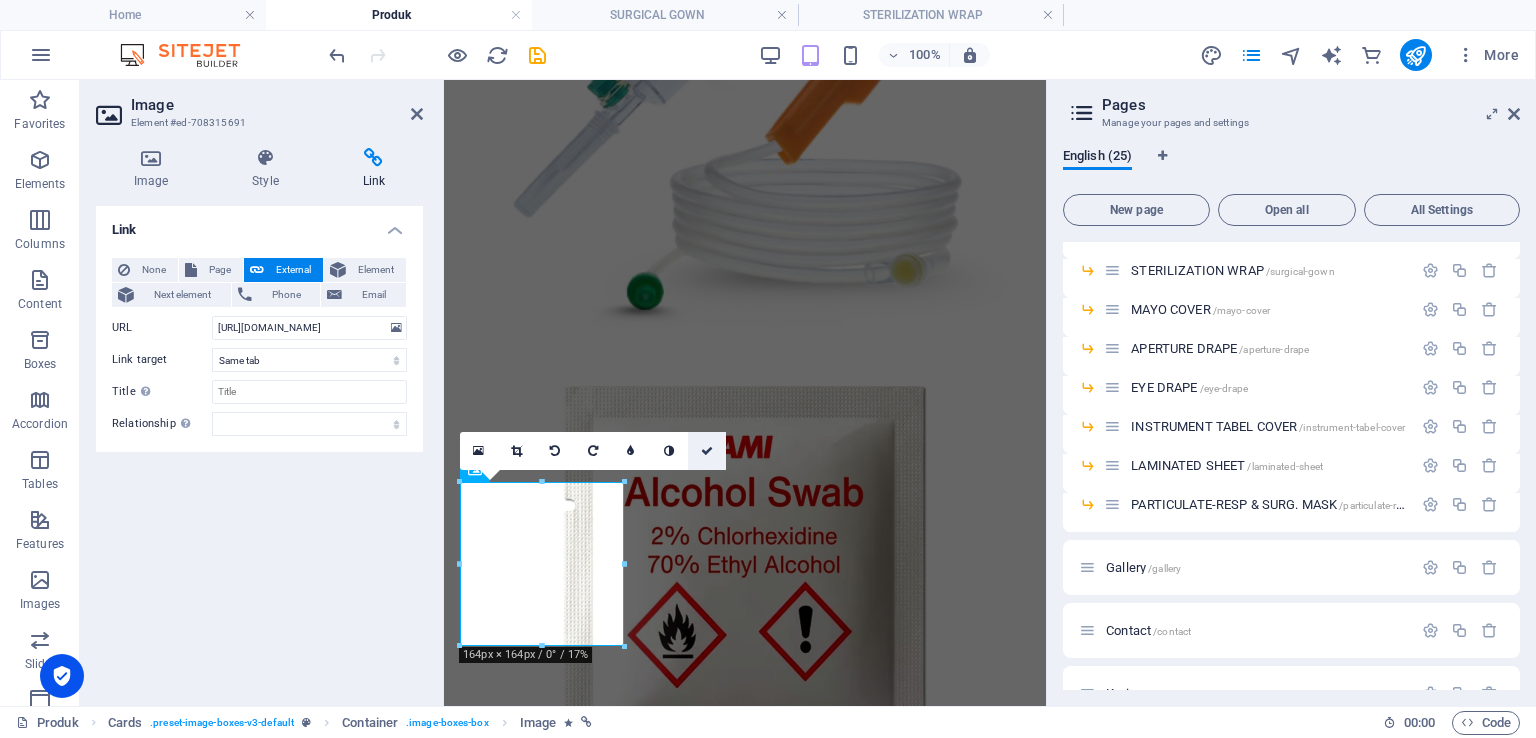 click at bounding box center (707, 451) 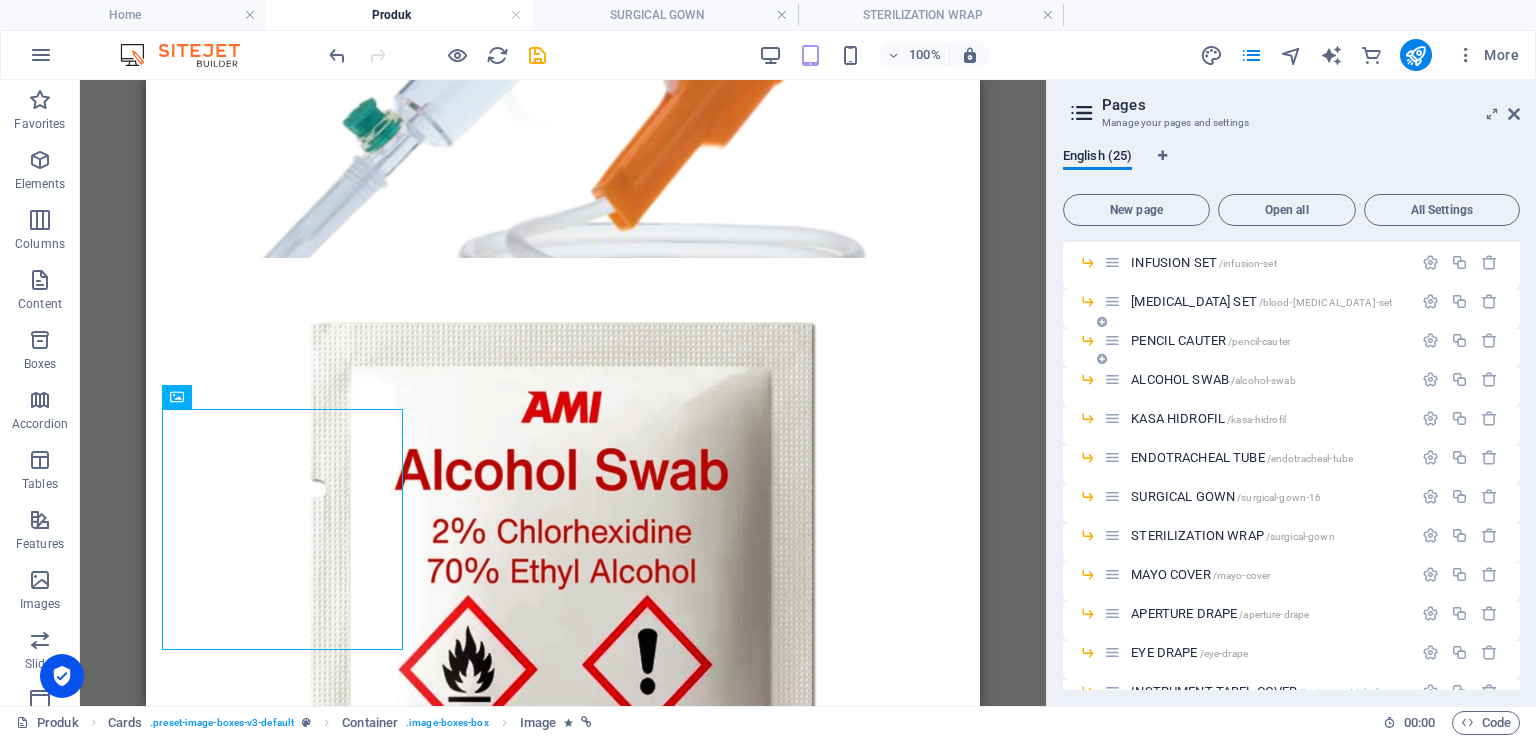 scroll, scrollTop: 200, scrollLeft: 0, axis: vertical 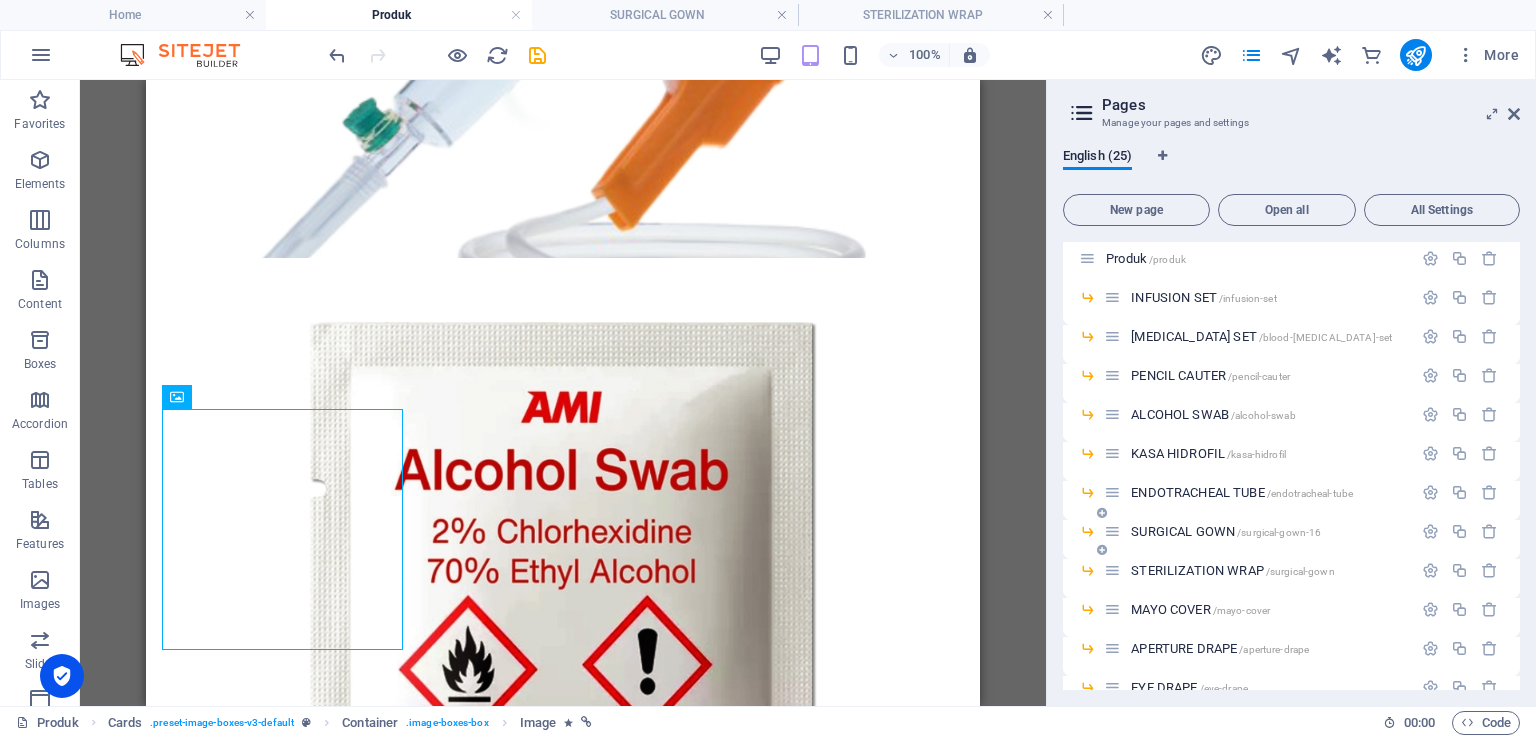 click on "SURGICAL GOWN /surgical-gown-16" at bounding box center [1258, 531] 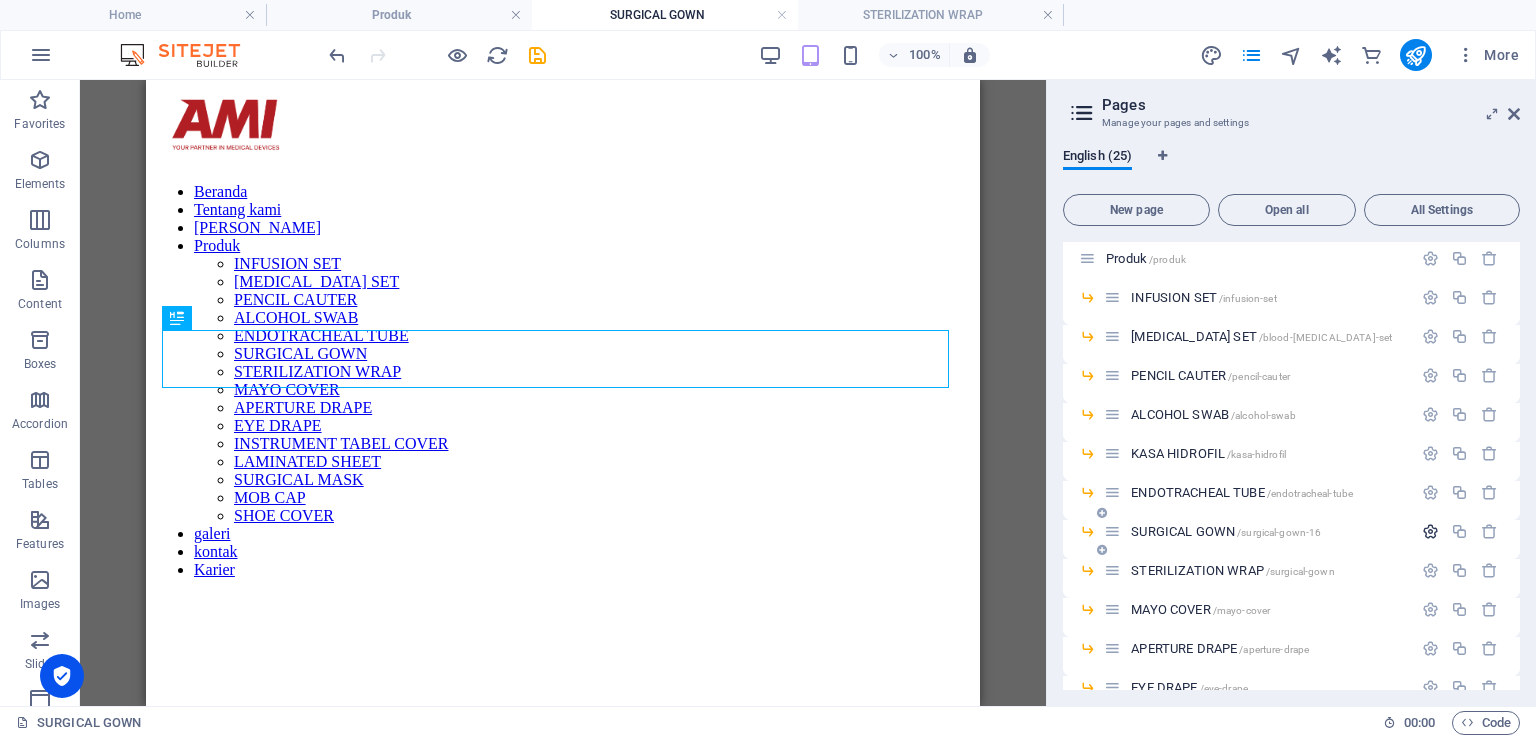 click at bounding box center [1430, 531] 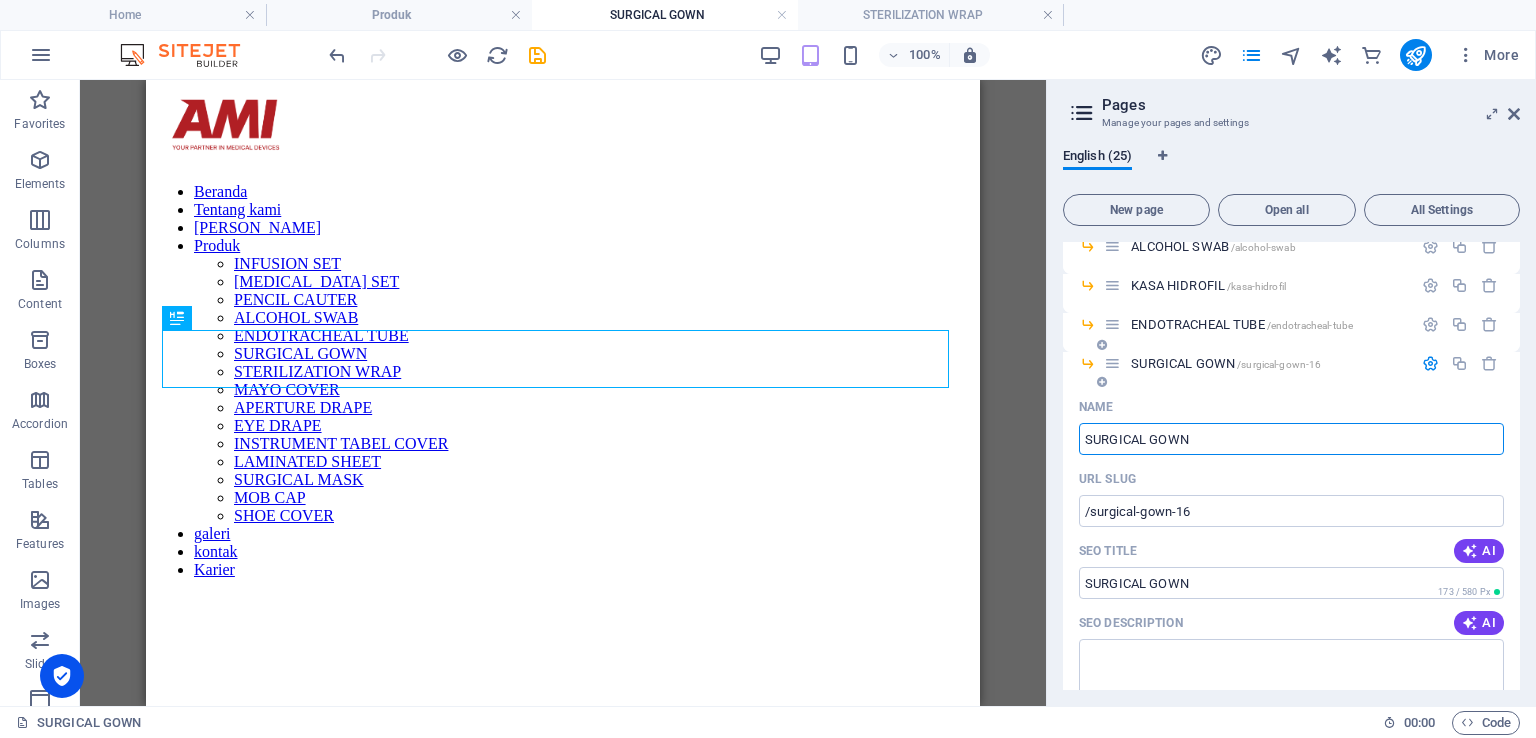 scroll, scrollTop: 500, scrollLeft: 0, axis: vertical 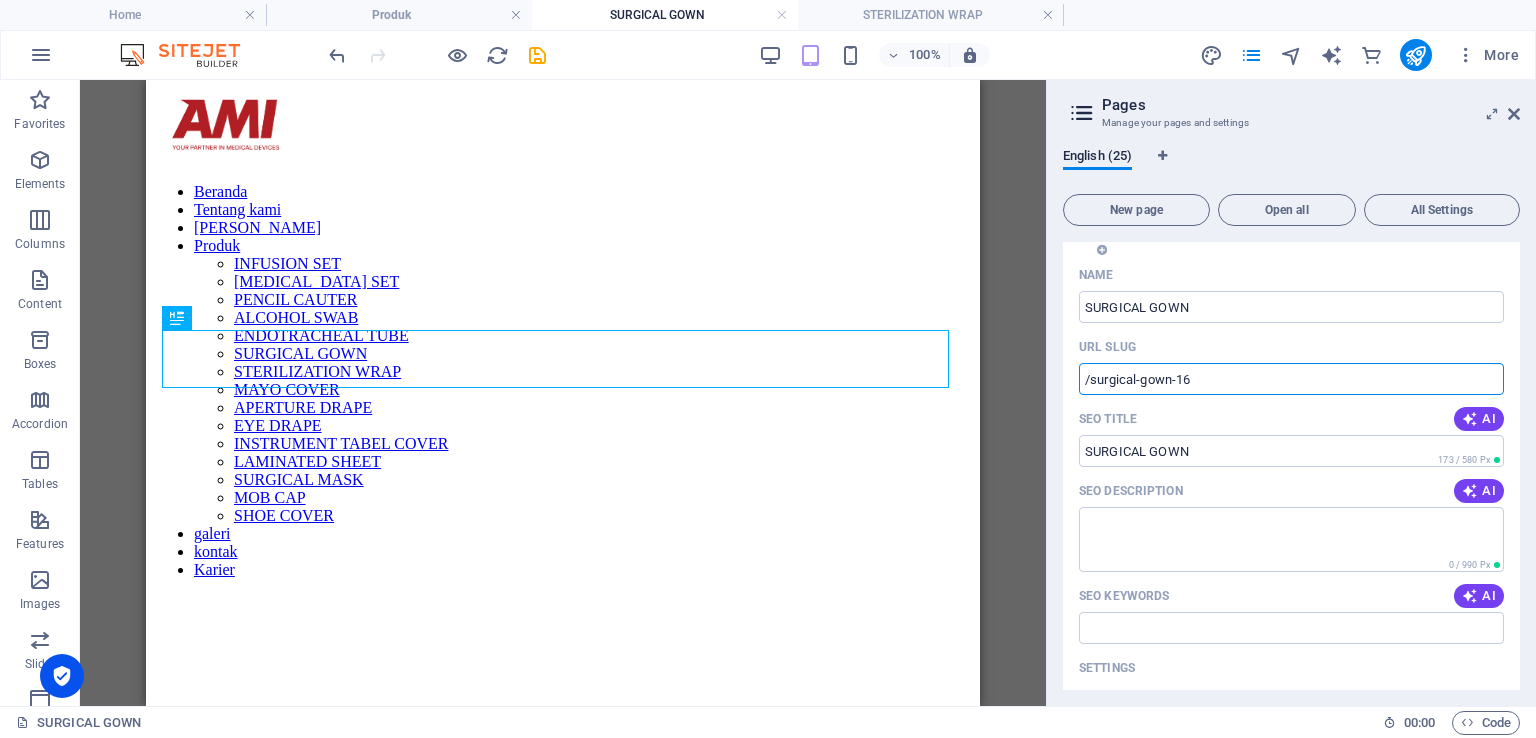 click on "/surgical-gown-16" at bounding box center (1291, 379) 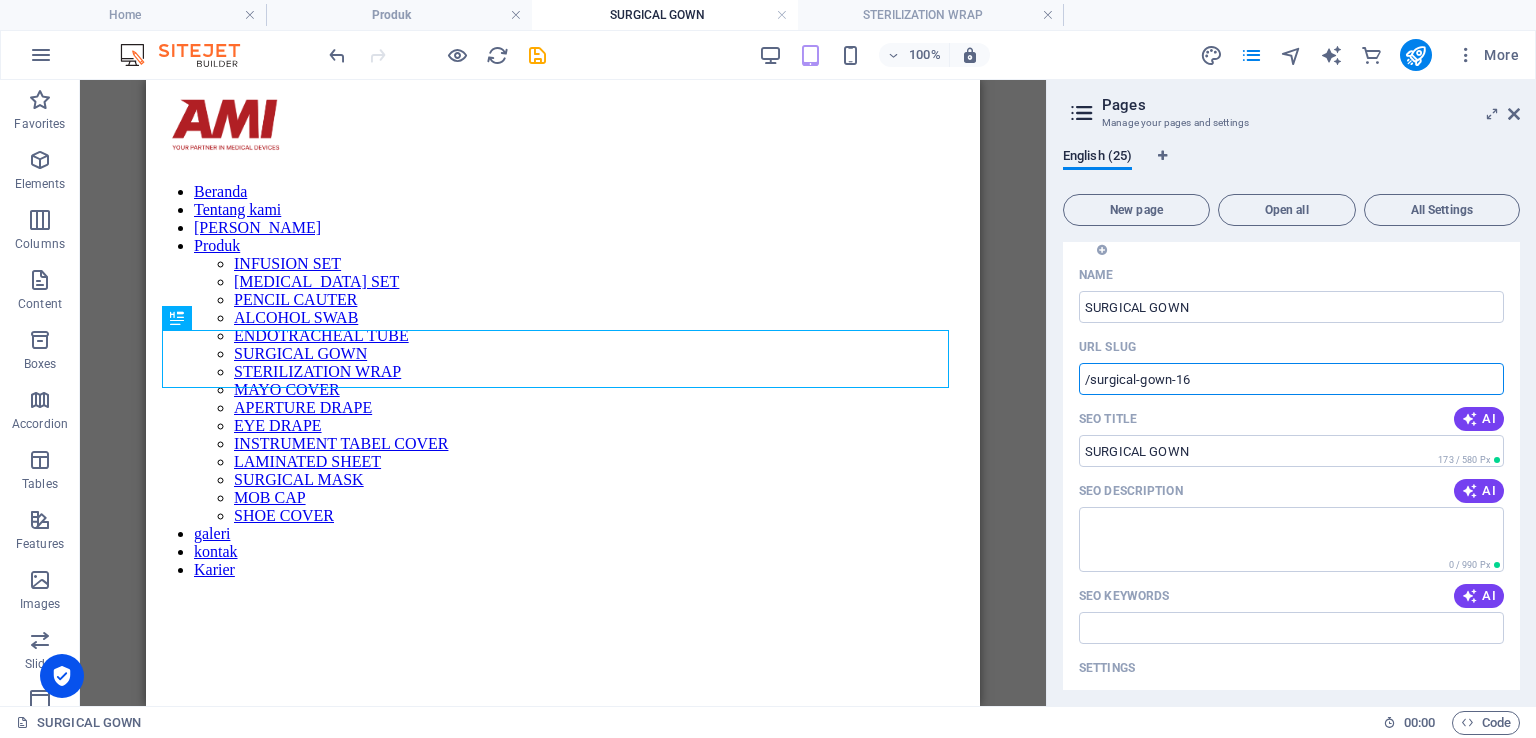 drag, startPoint x: 1203, startPoint y: 369, endPoint x: 1078, endPoint y: 388, distance: 126.43575 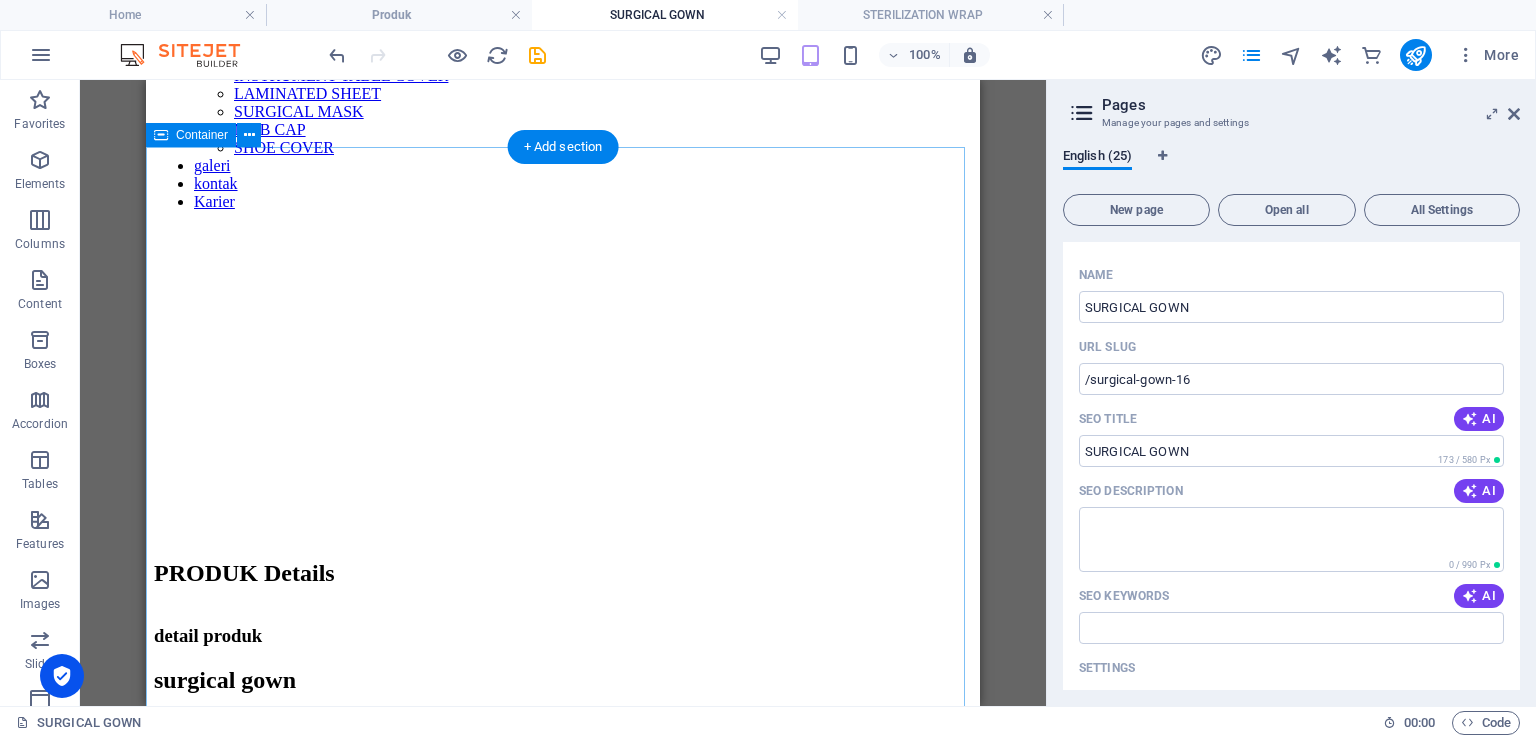 scroll, scrollTop: 100, scrollLeft: 0, axis: vertical 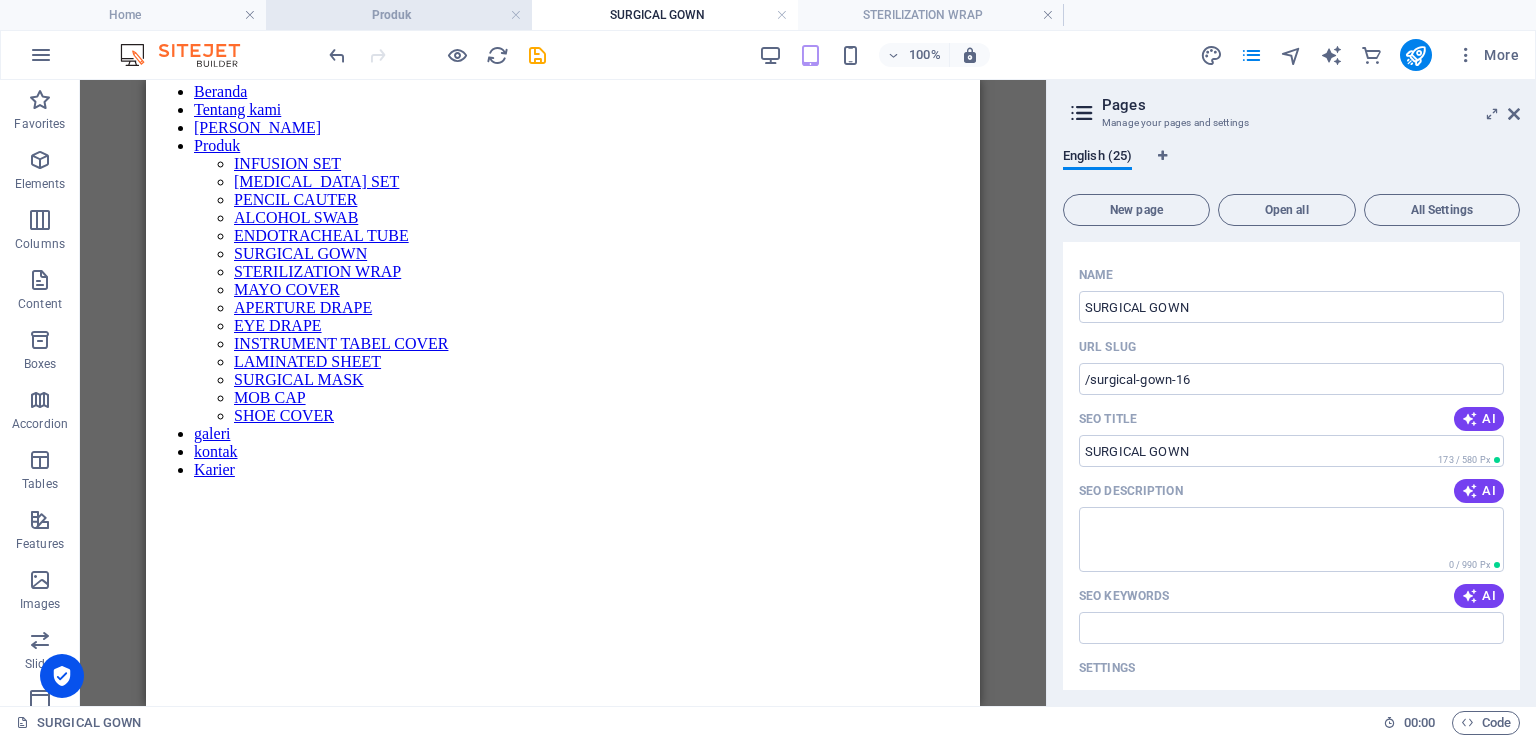 click on "Produk" at bounding box center (399, 15) 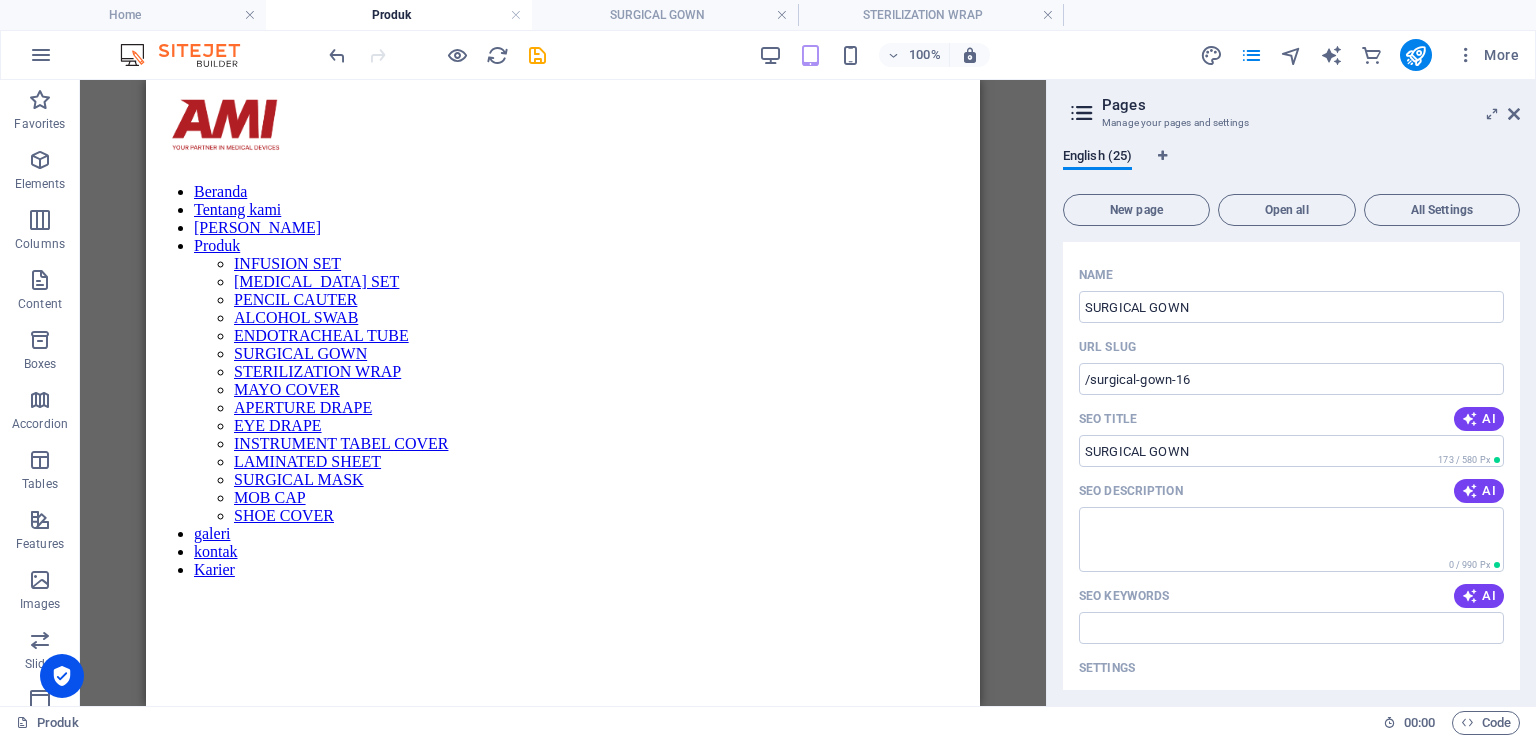 scroll, scrollTop: 1383, scrollLeft: 0, axis: vertical 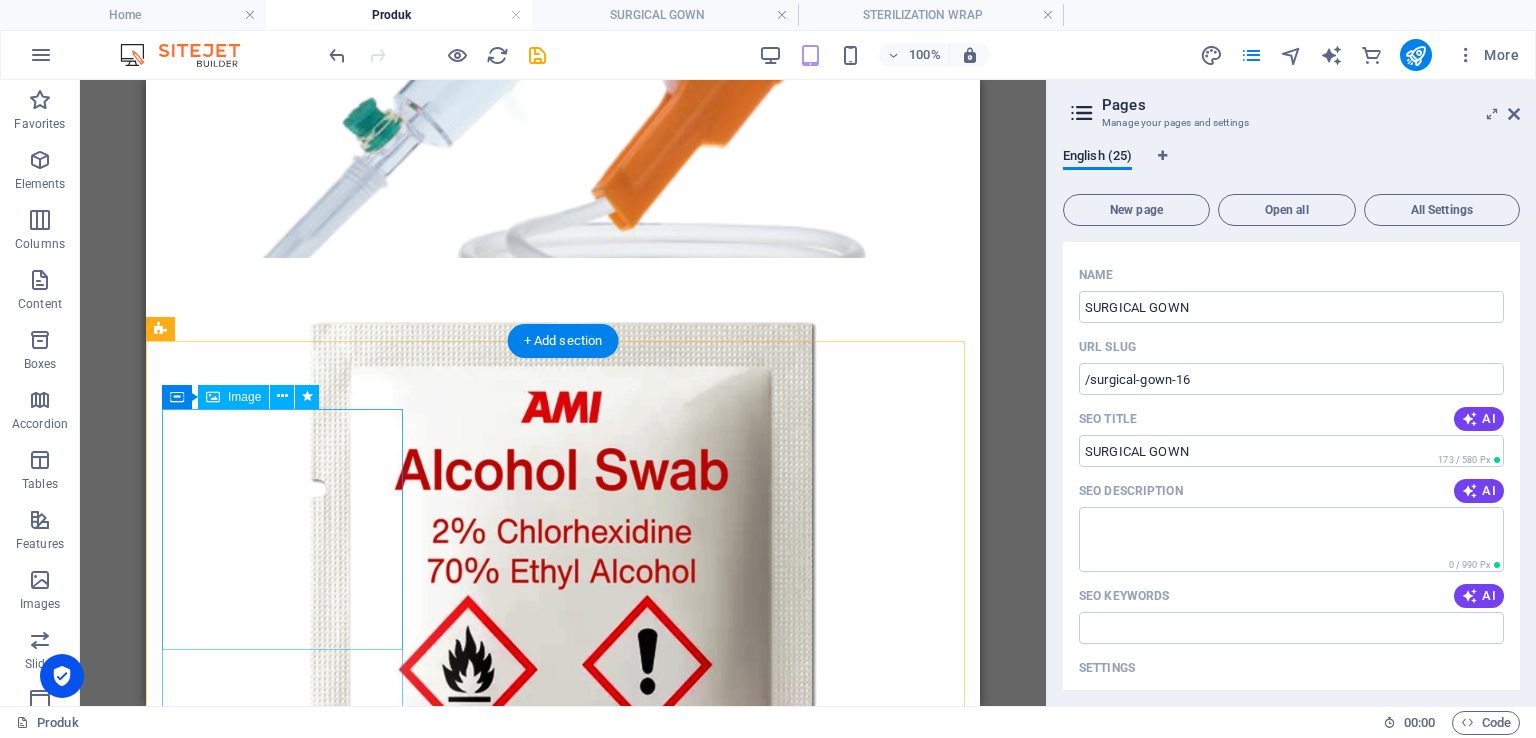 click at bounding box center (563, 1219) 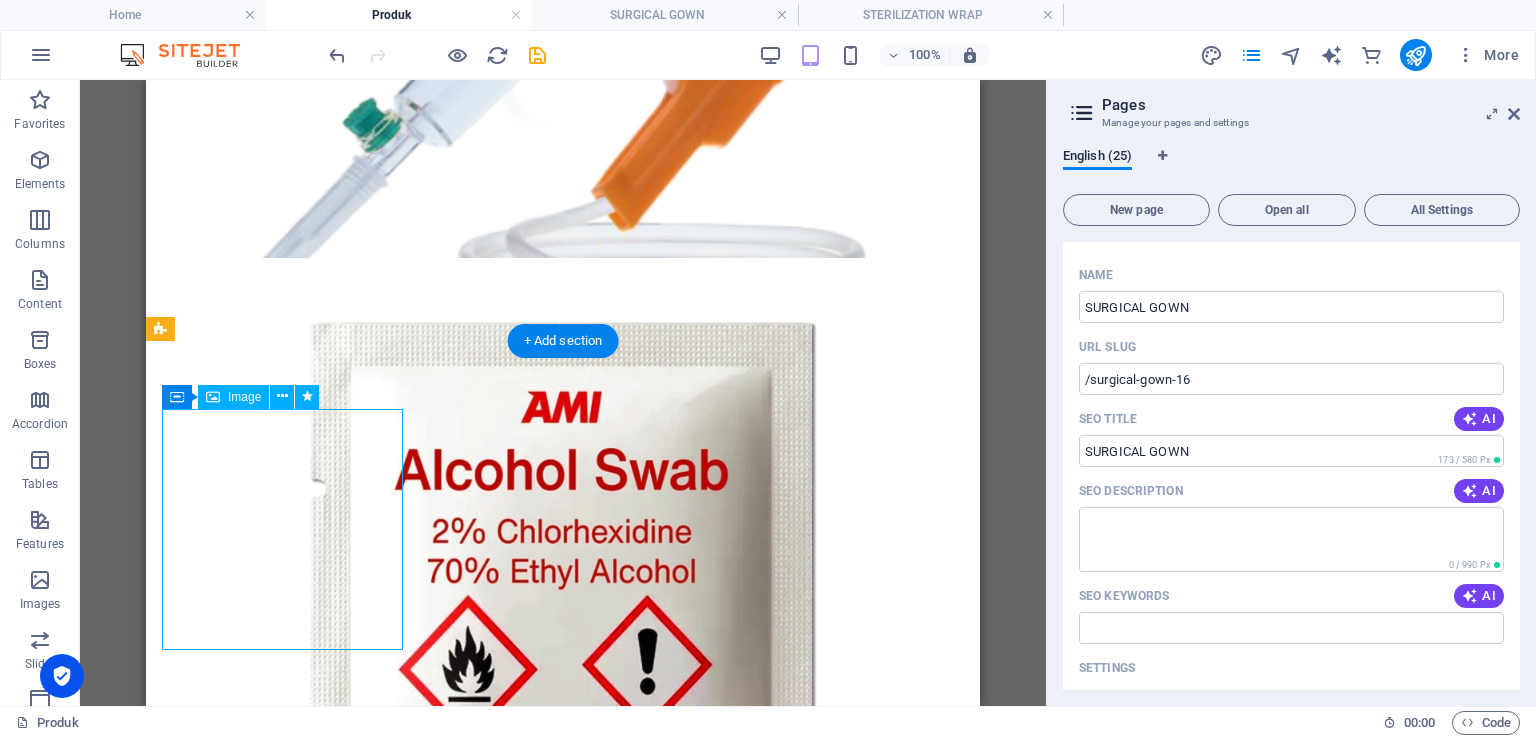 click at bounding box center [563, 1219] 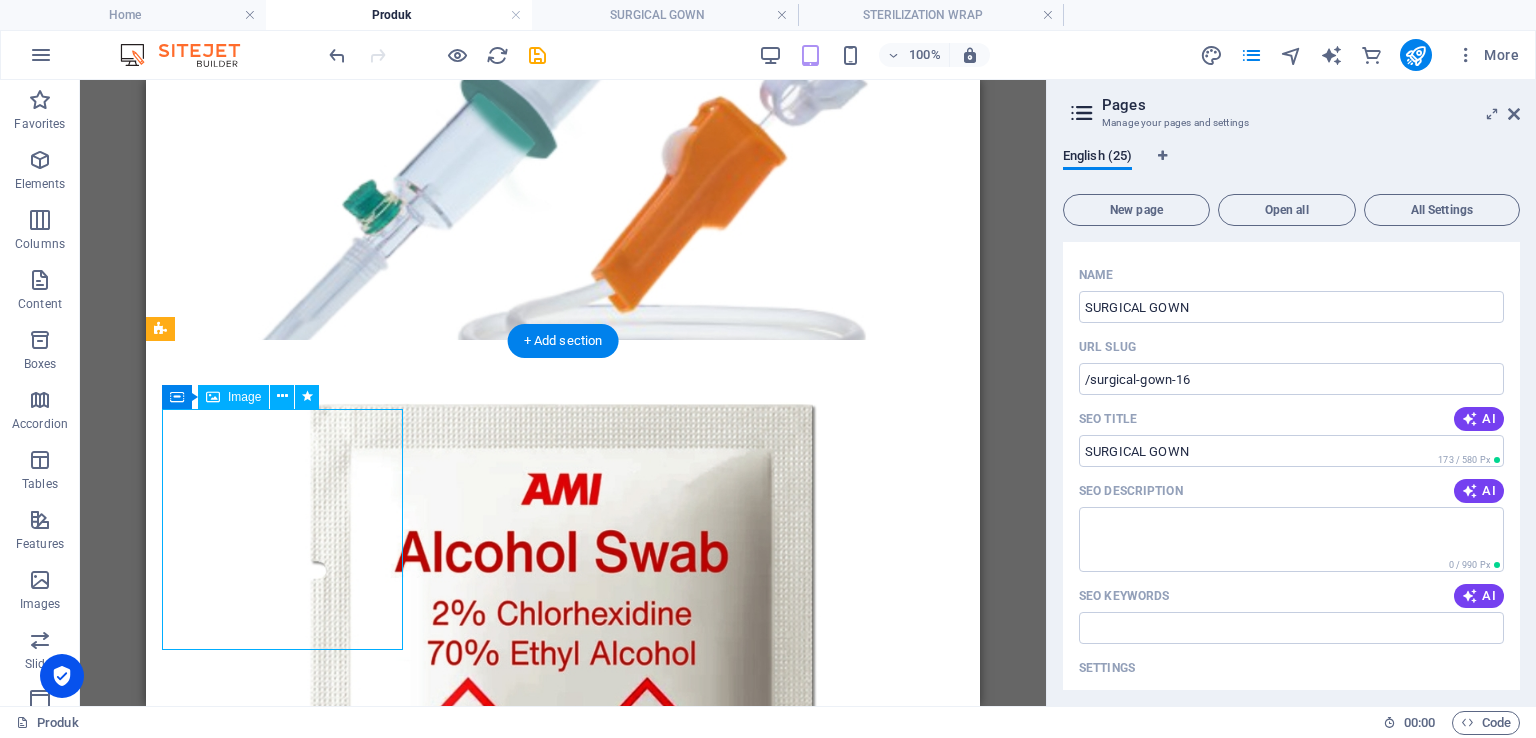 select 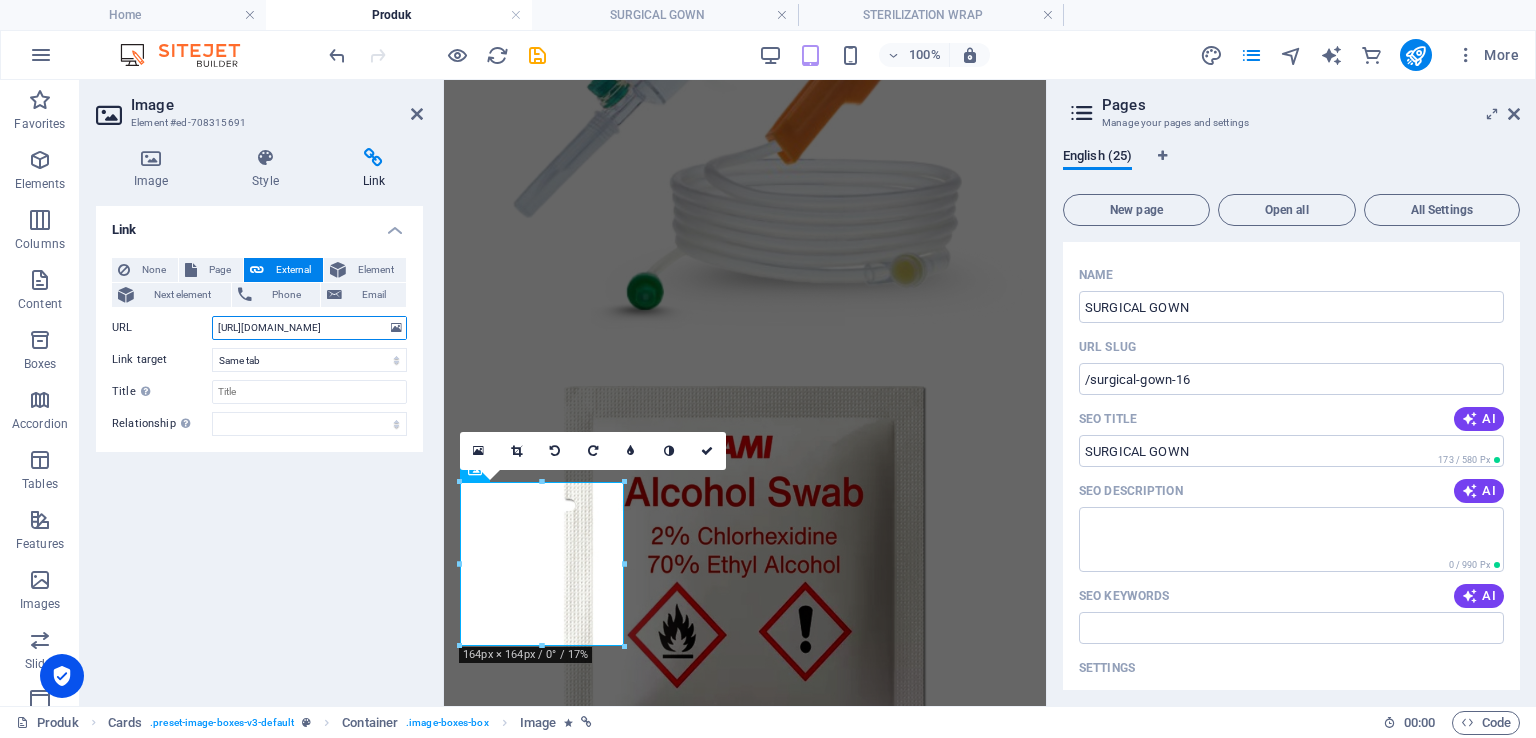 click on "https://anaramedical.co.id/surgical-mask/" at bounding box center (309, 328) 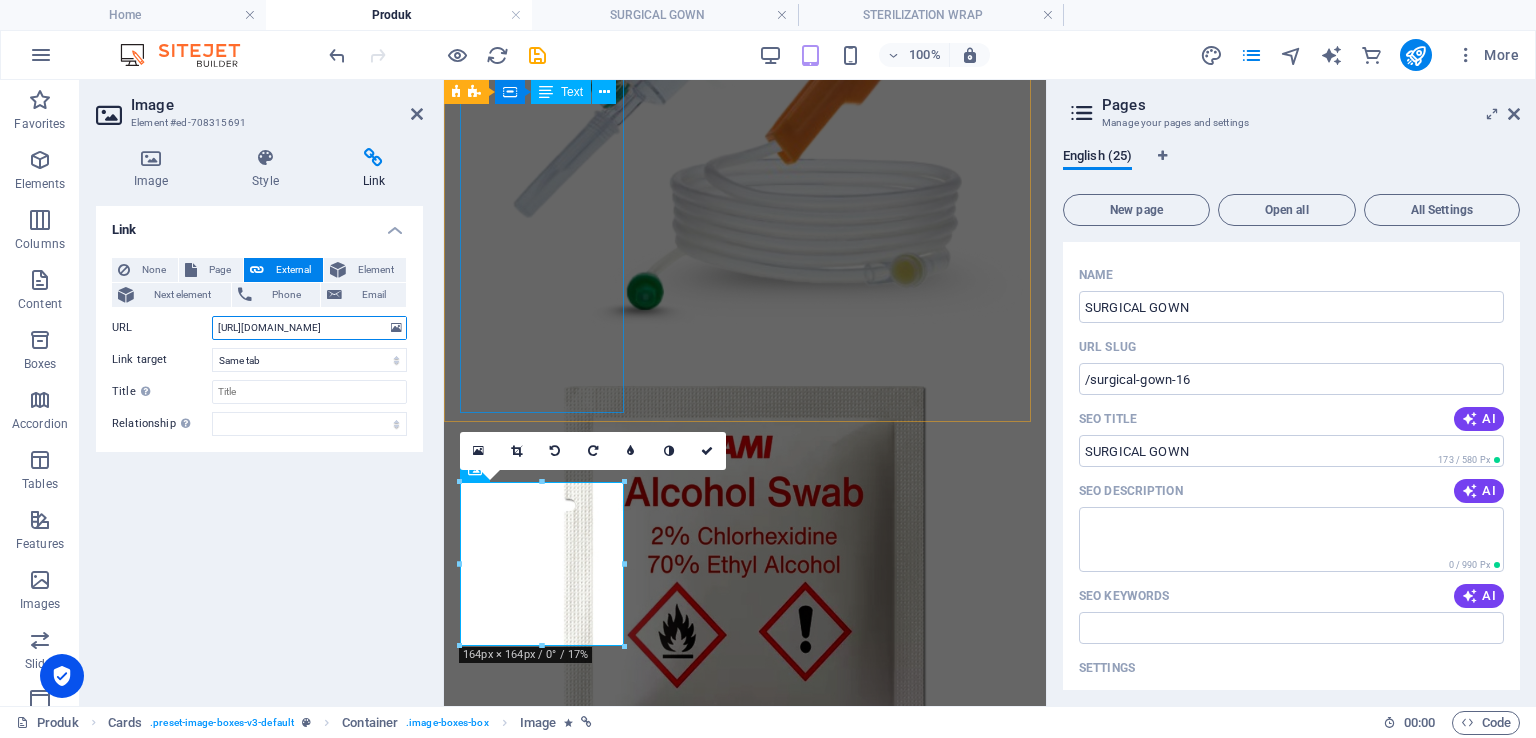 scroll, scrollTop: 0, scrollLeft: 23, axis: horizontal 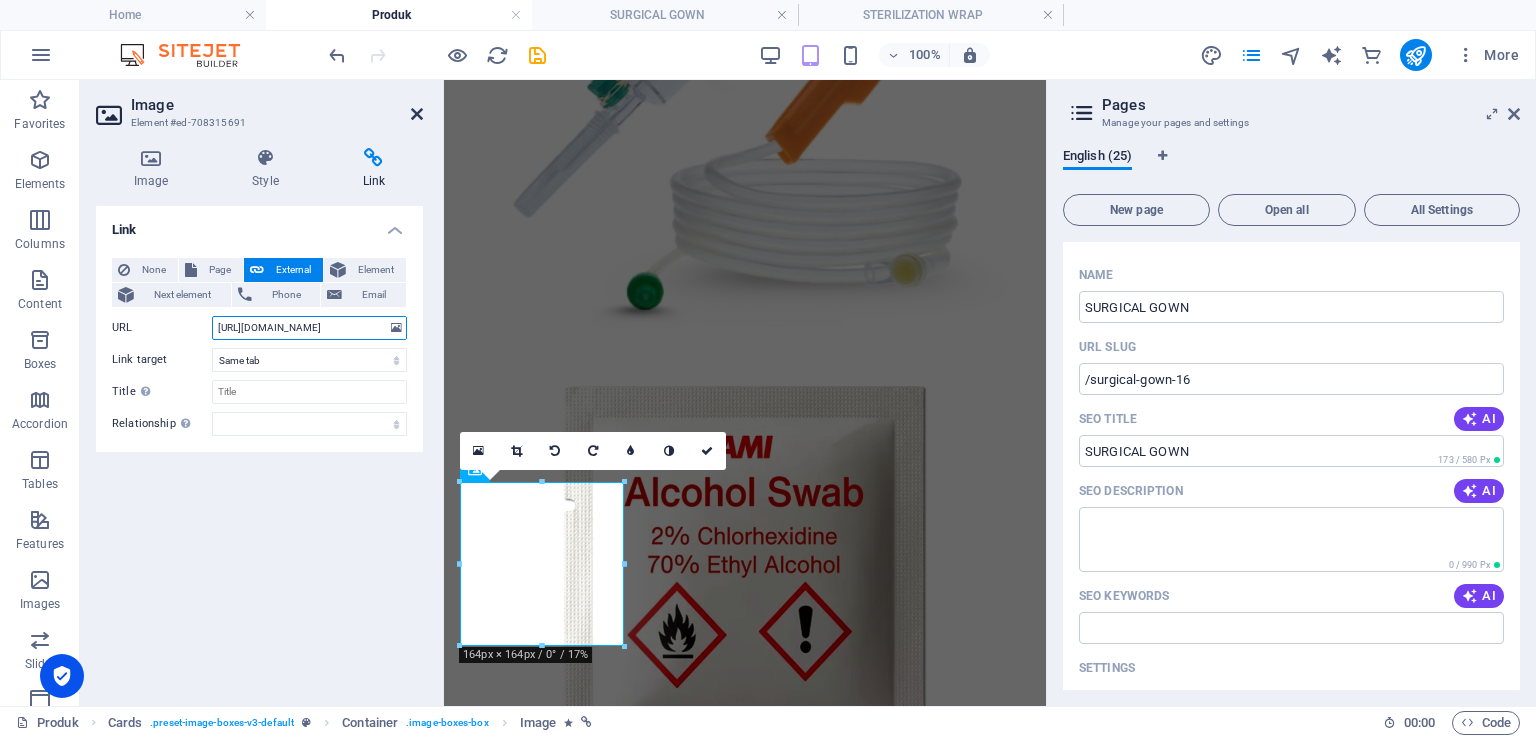 type on "https://anaramedical.co.id/surgical-gown-16" 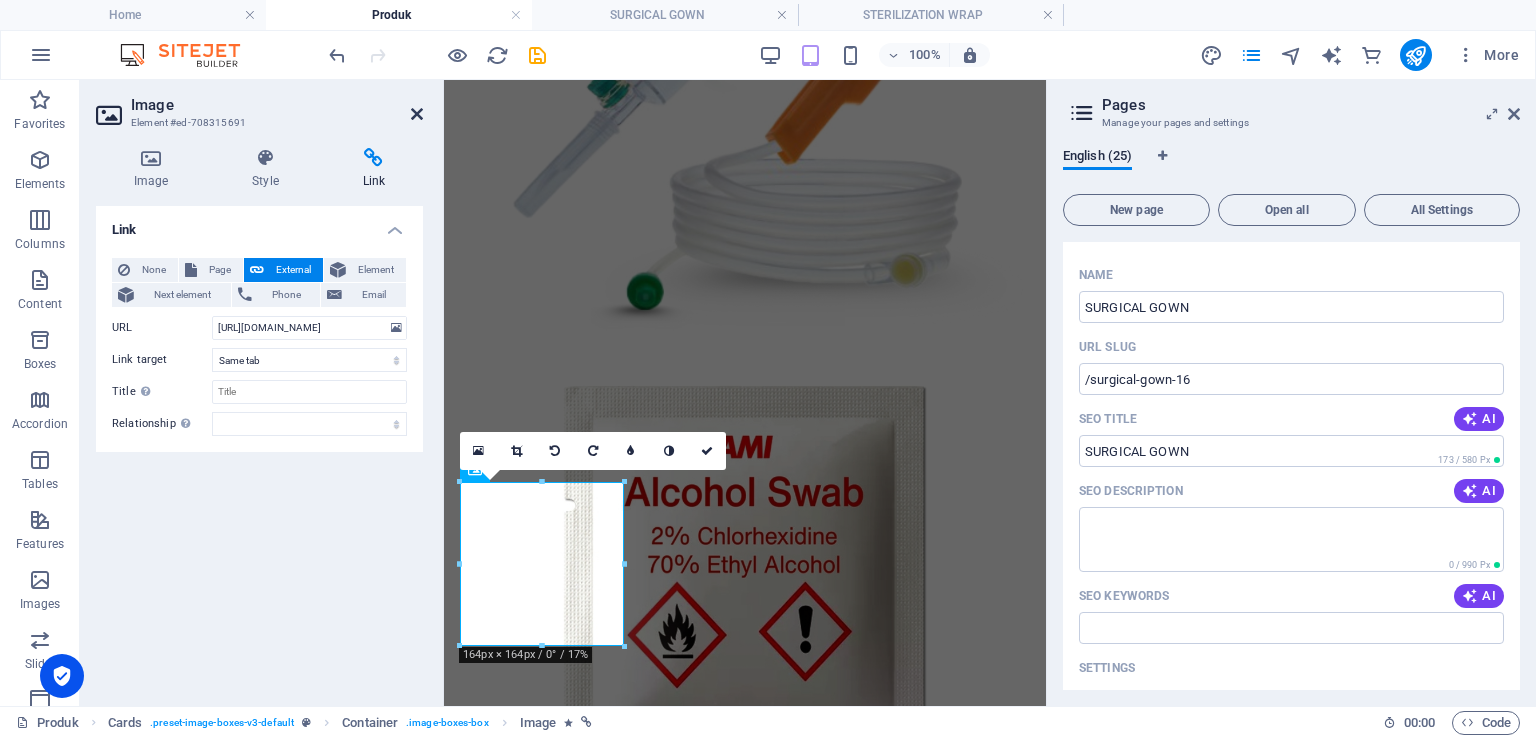 click at bounding box center (417, 114) 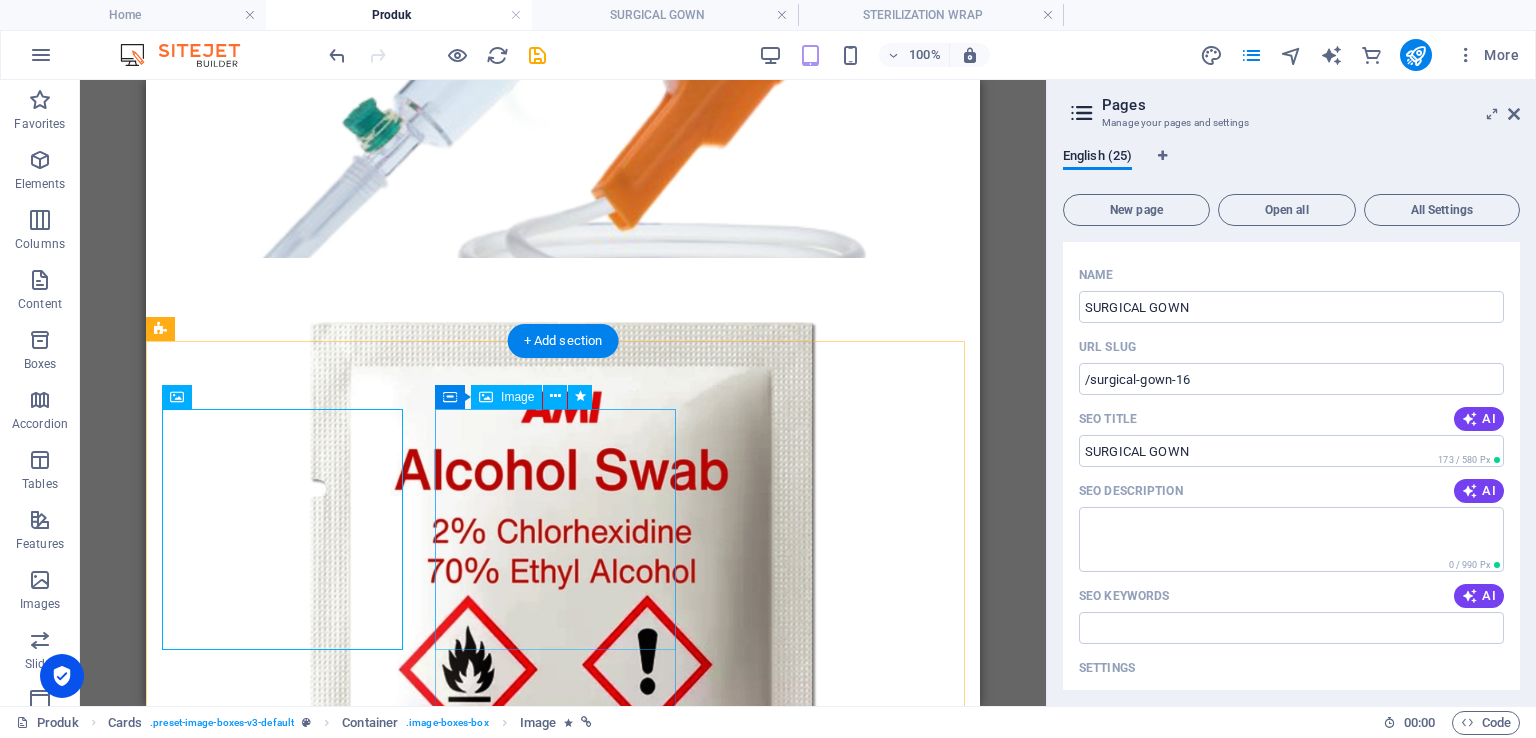 click at bounding box center [563, 2205] 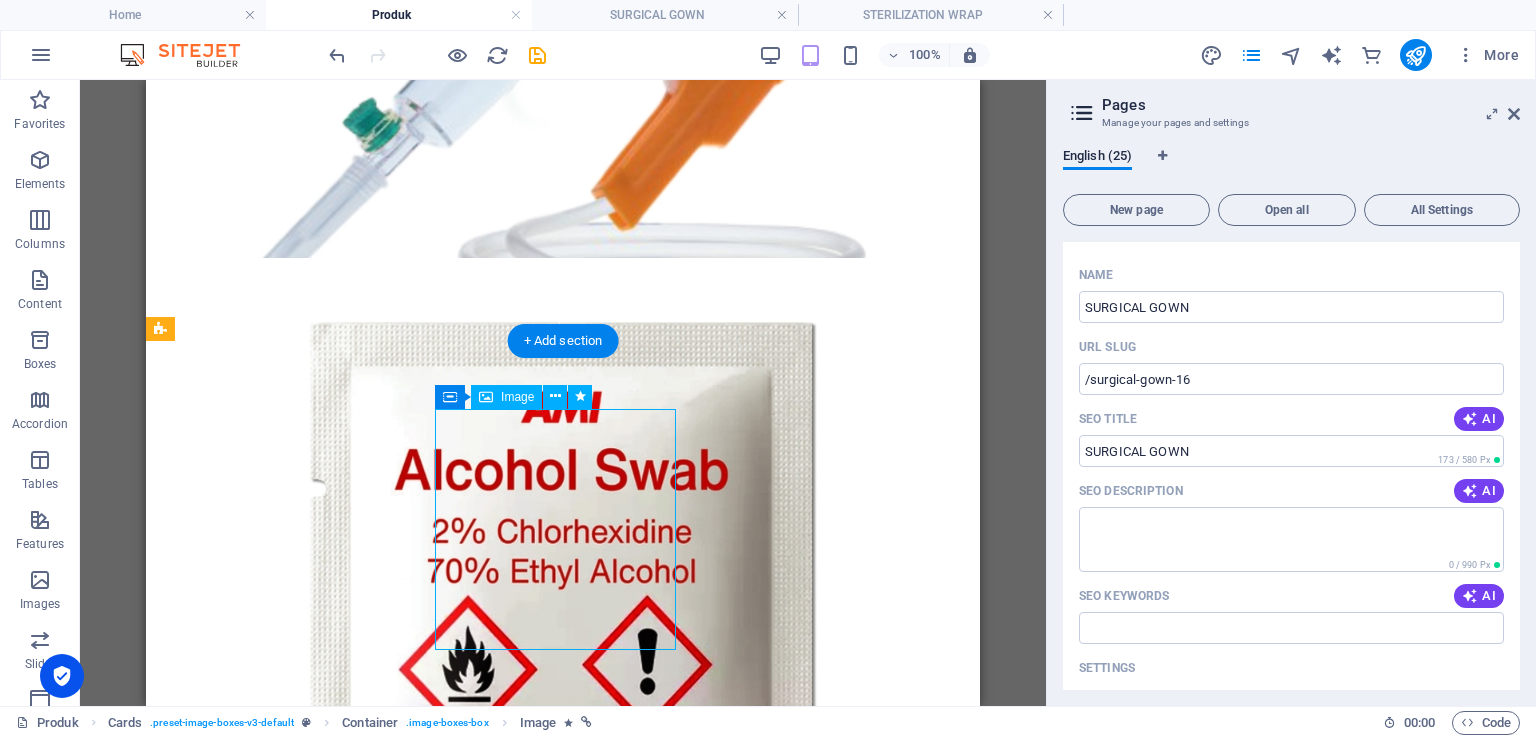 click at bounding box center (563, 2205) 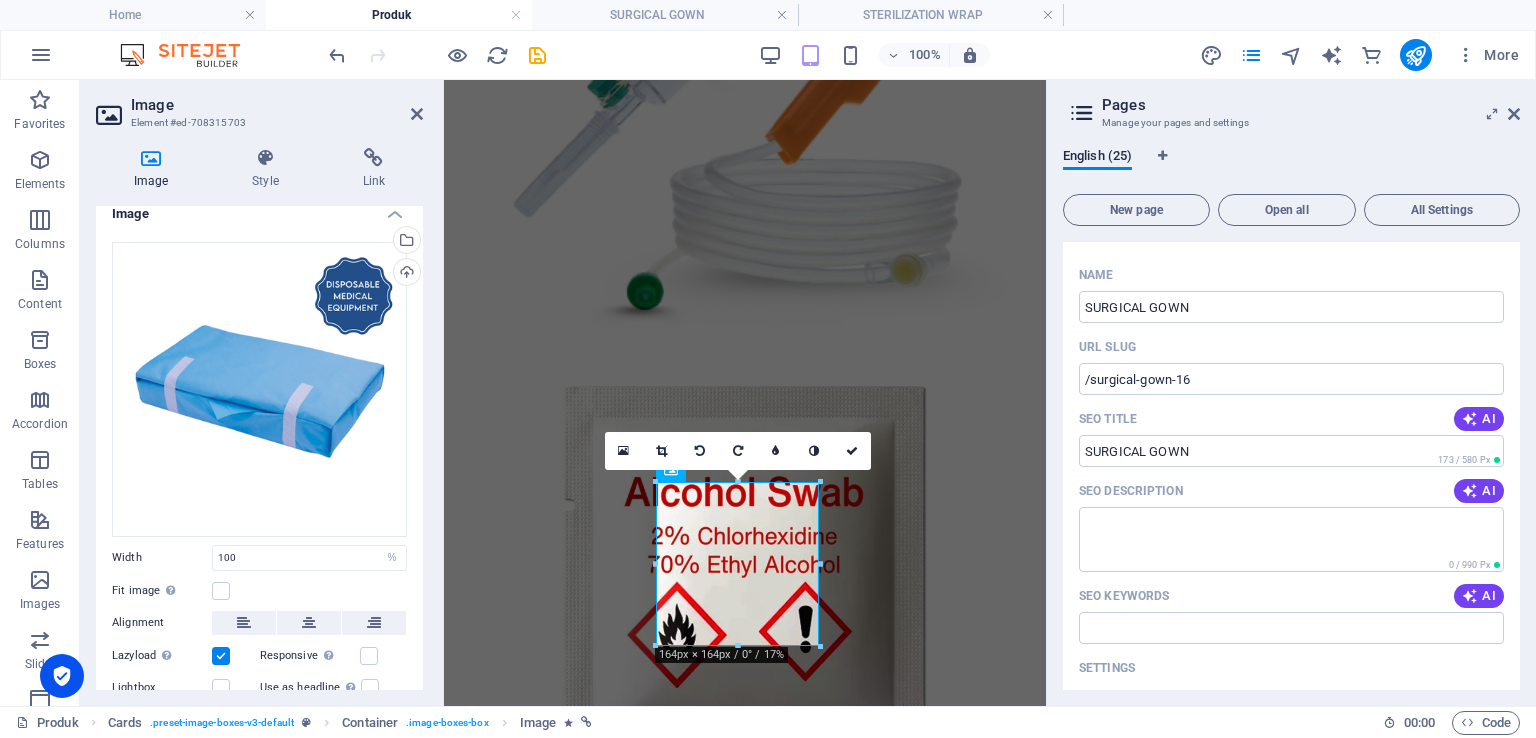 scroll, scrollTop: 0, scrollLeft: 0, axis: both 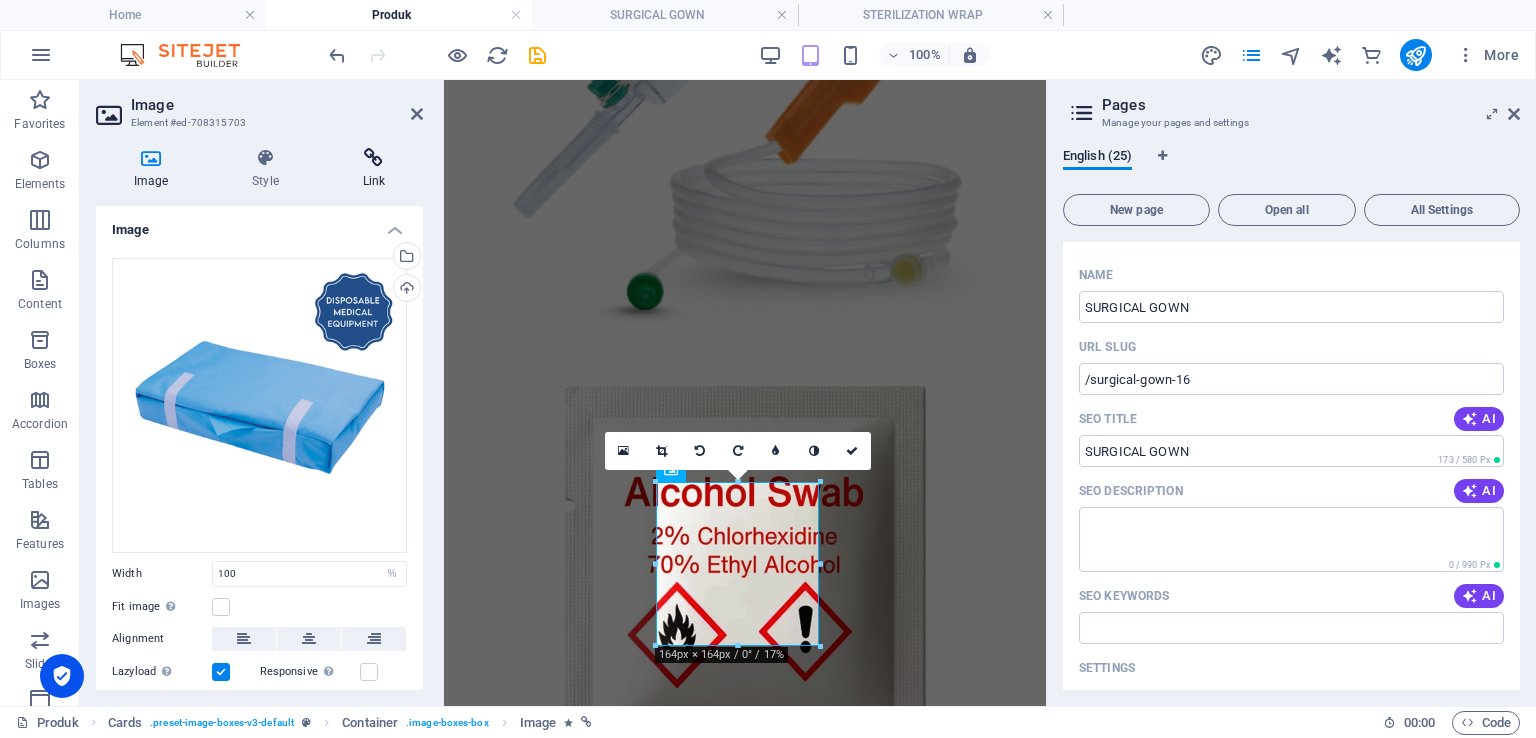 click at bounding box center [374, 158] 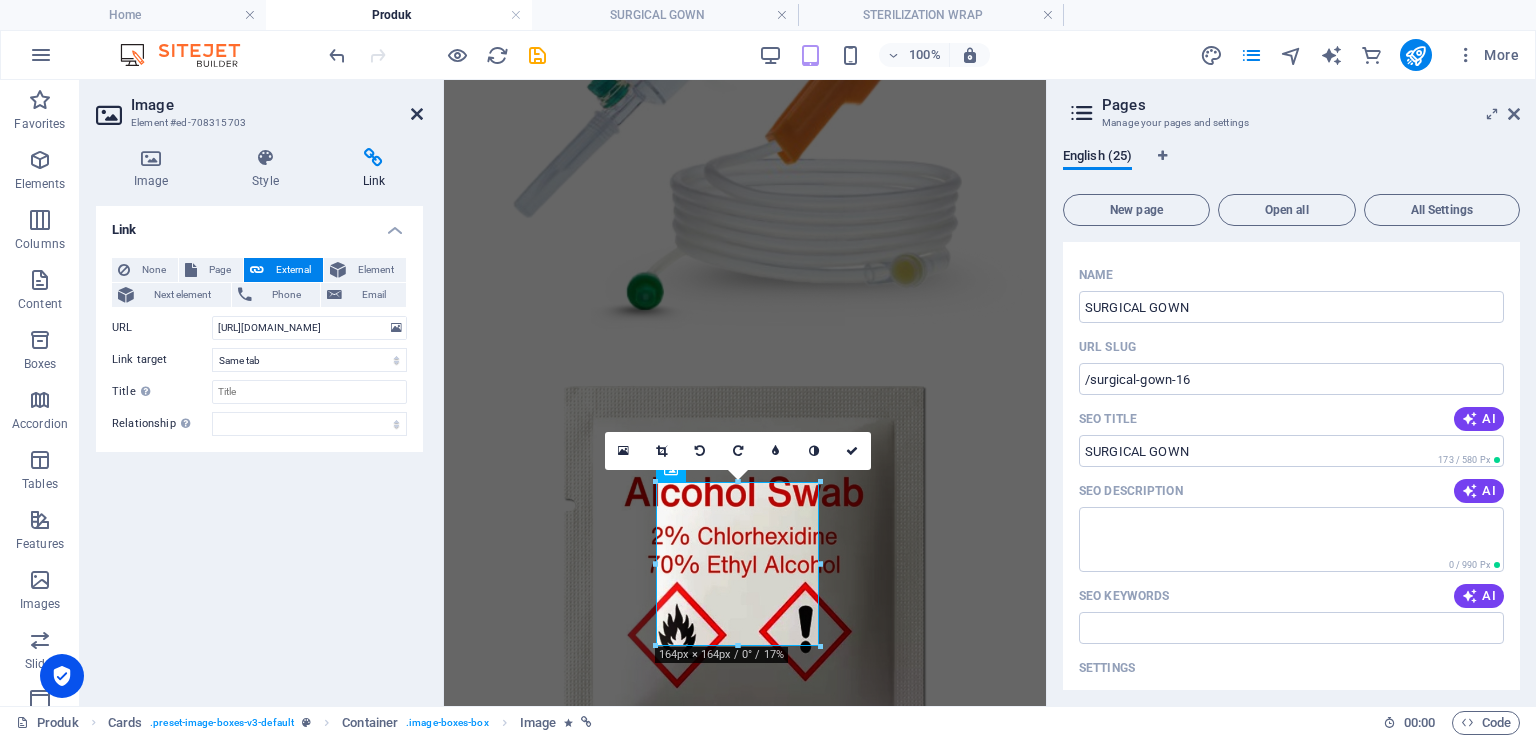 click at bounding box center [417, 114] 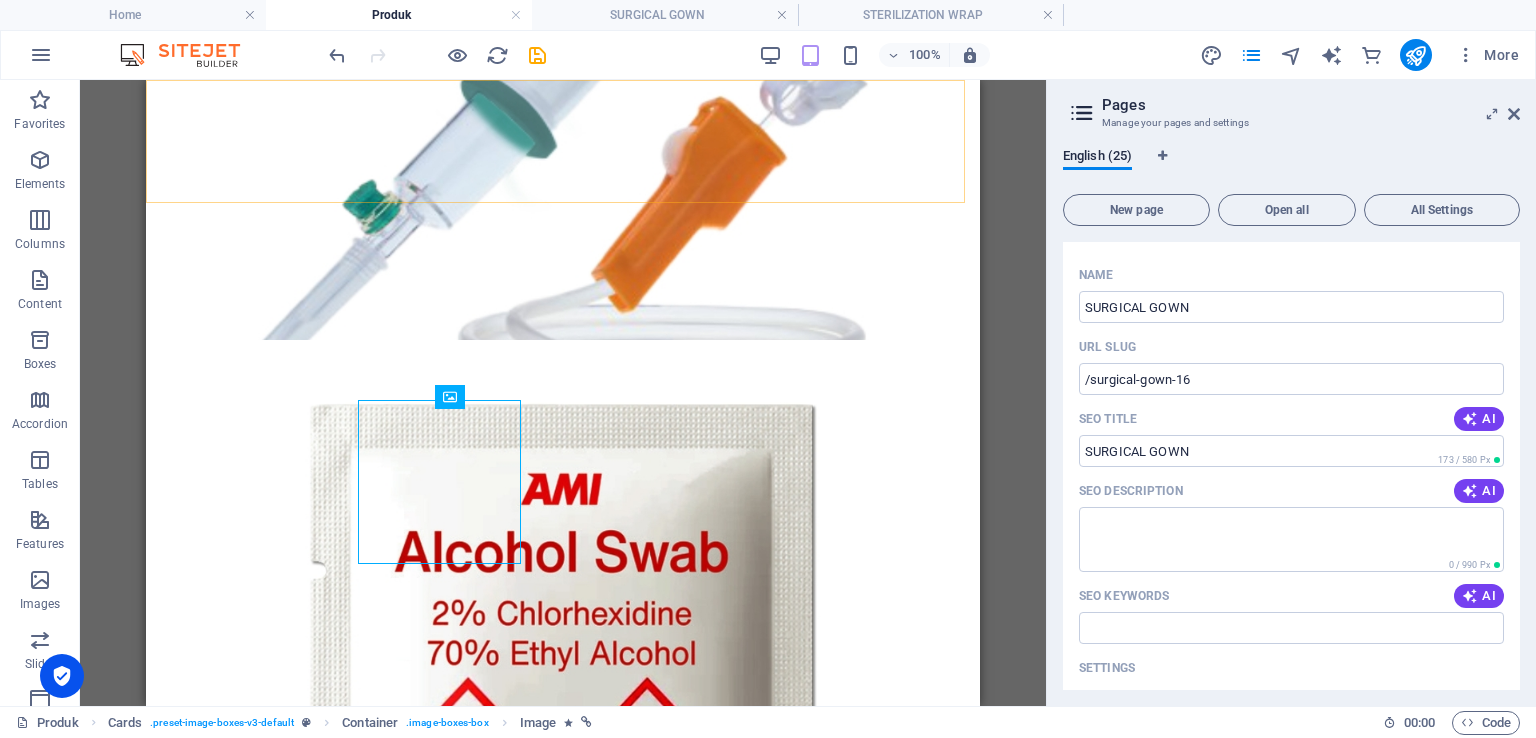 scroll 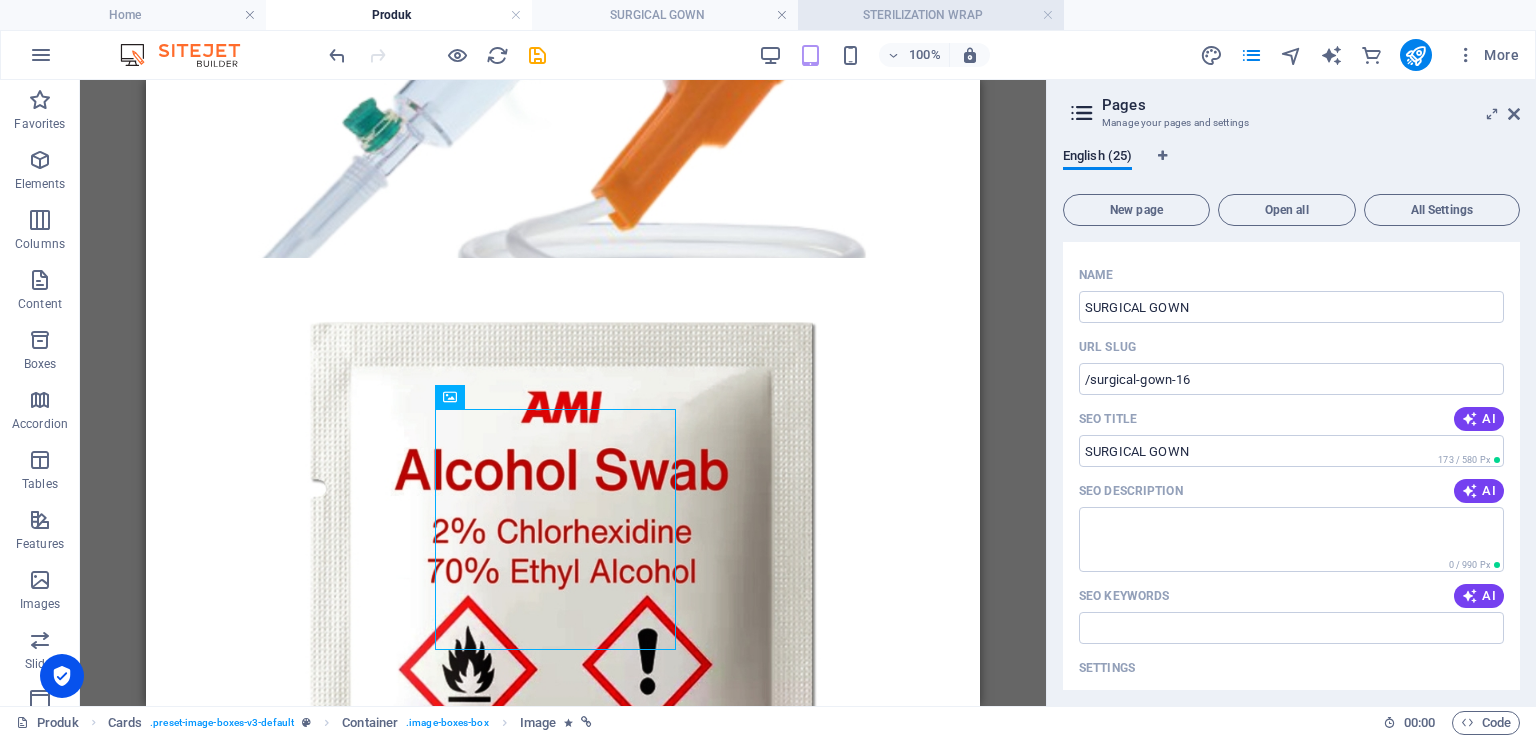 click on "STERILIZATION WRAP" at bounding box center (931, 15) 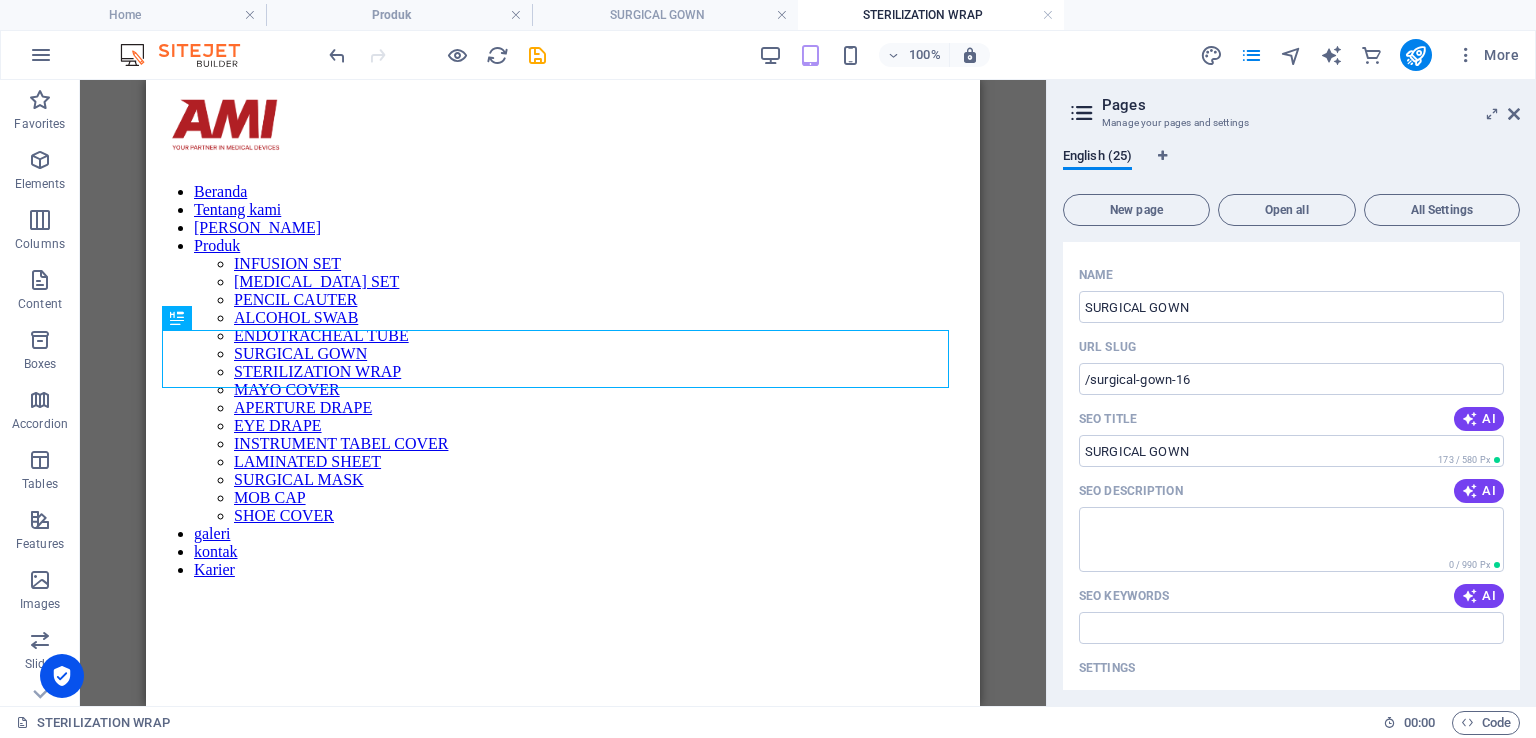 click at bounding box center (1082, 113) 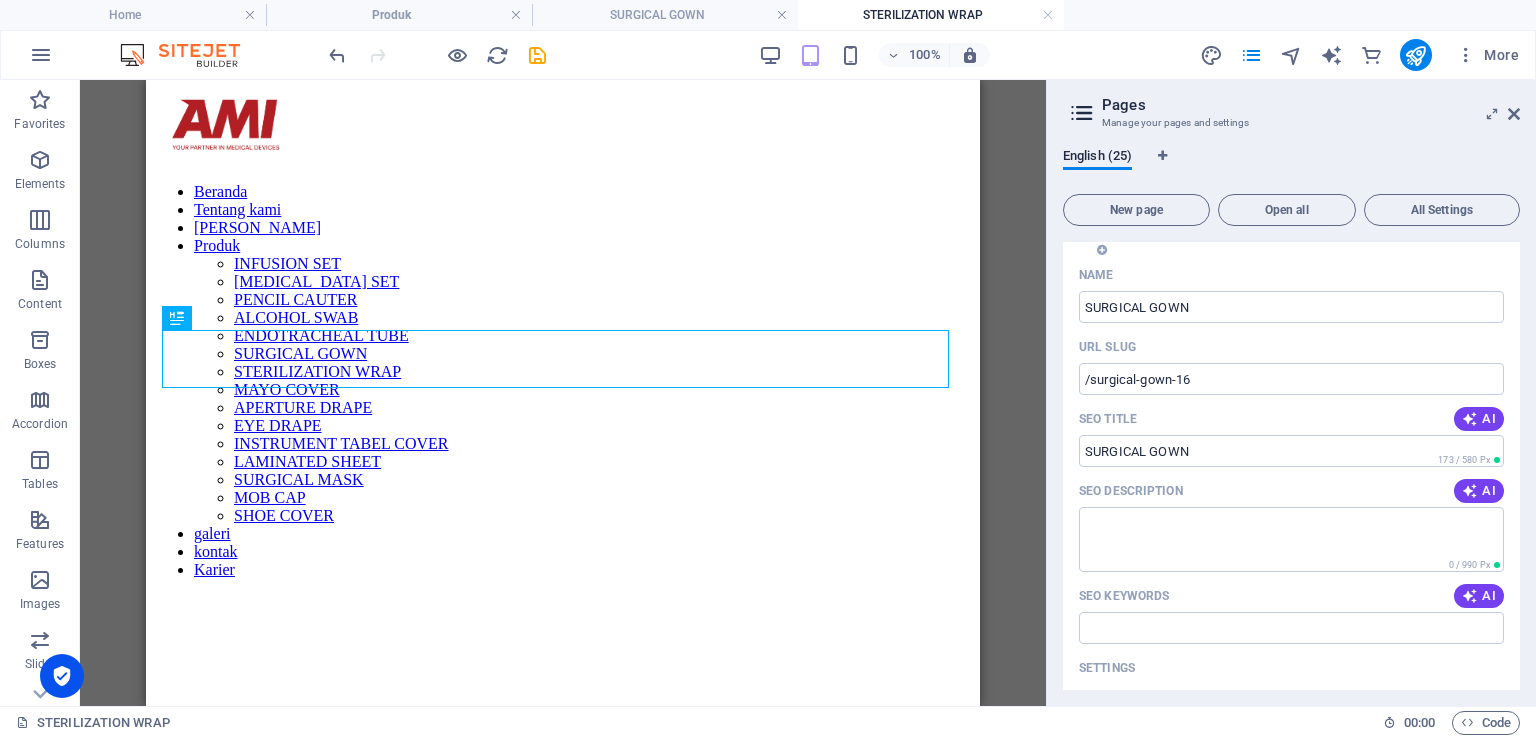 scroll, scrollTop: 100, scrollLeft: 0, axis: vertical 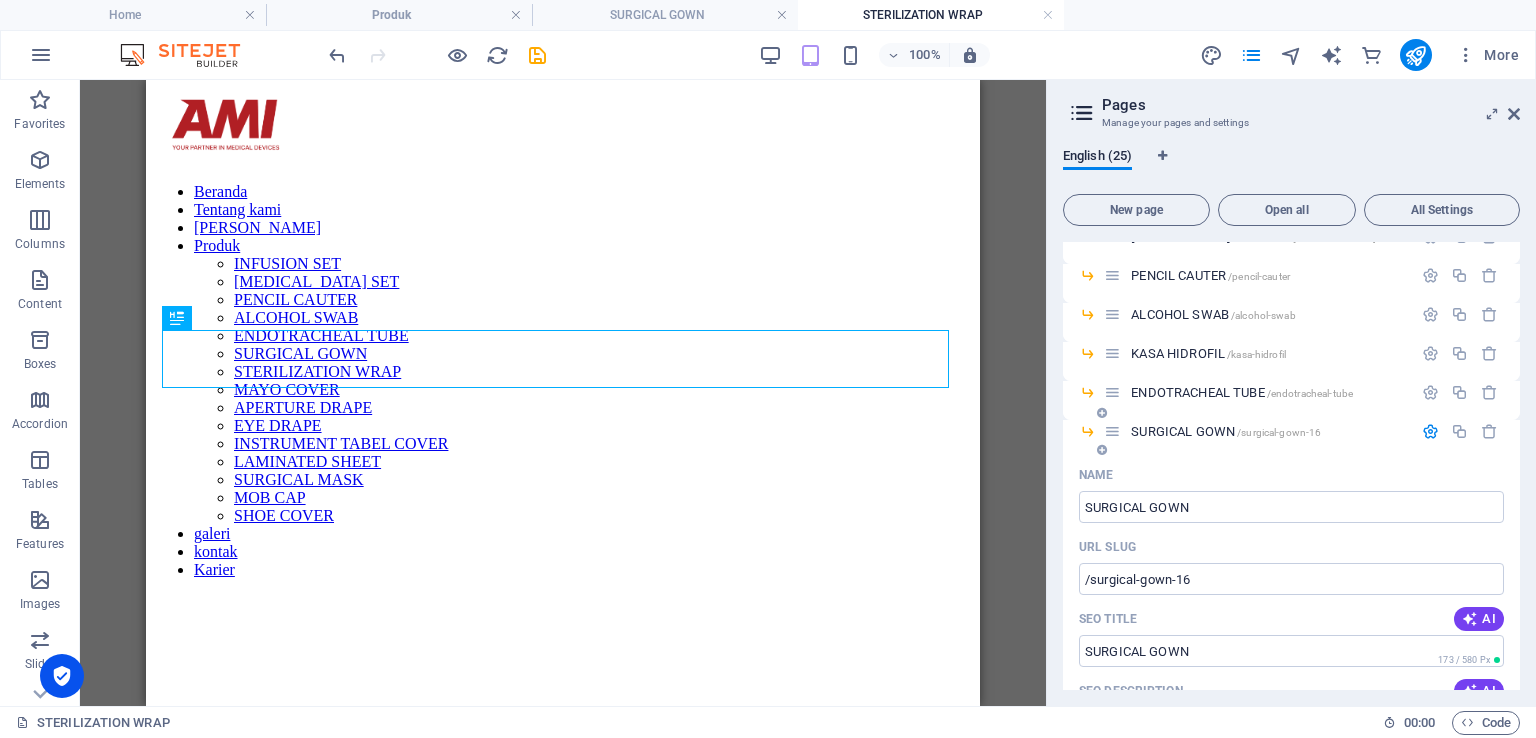 click at bounding box center (1430, 431) 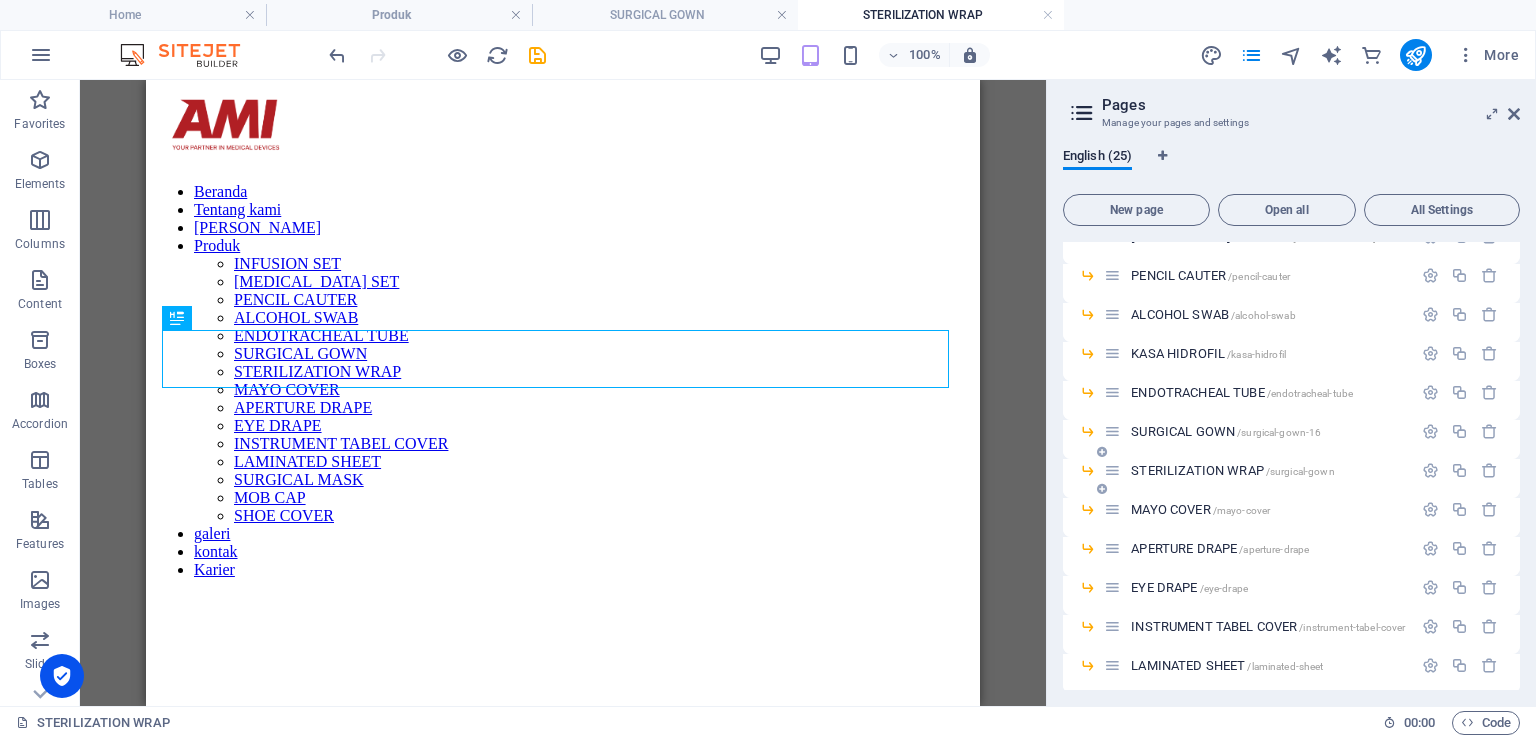 click on "STERILIZATION WRAP /surgical-gown" at bounding box center [1258, 470] 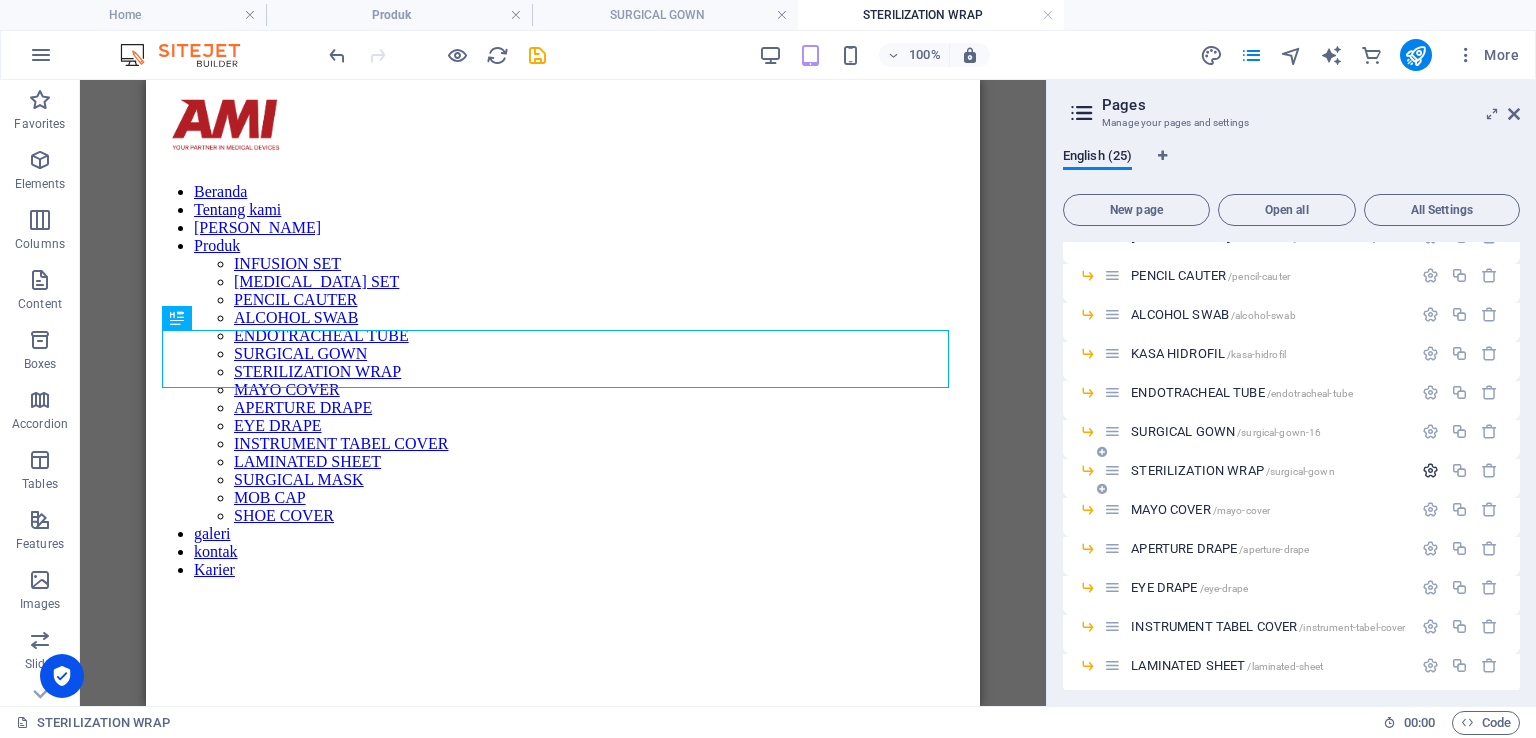 click at bounding box center [1430, 470] 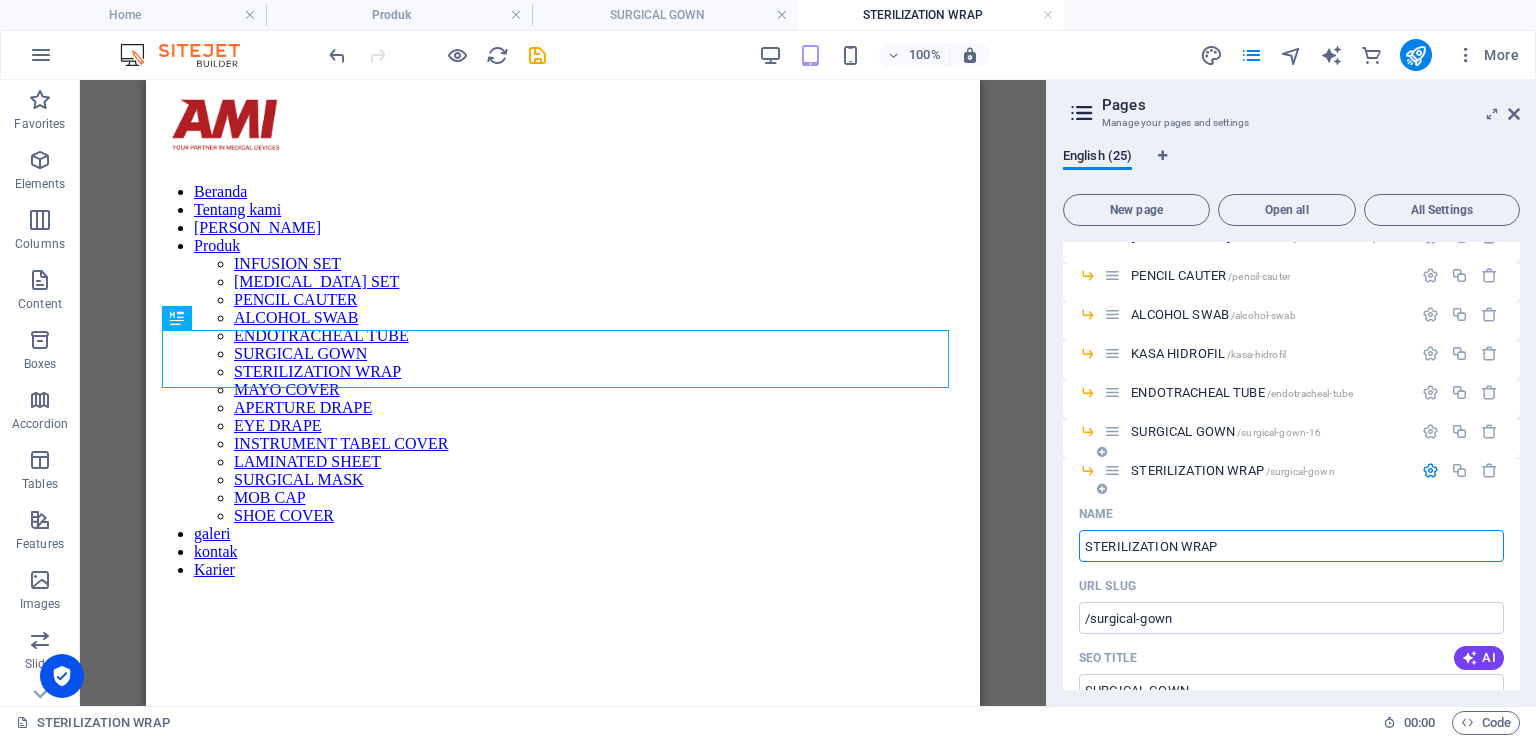 scroll, scrollTop: 400, scrollLeft: 0, axis: vertical 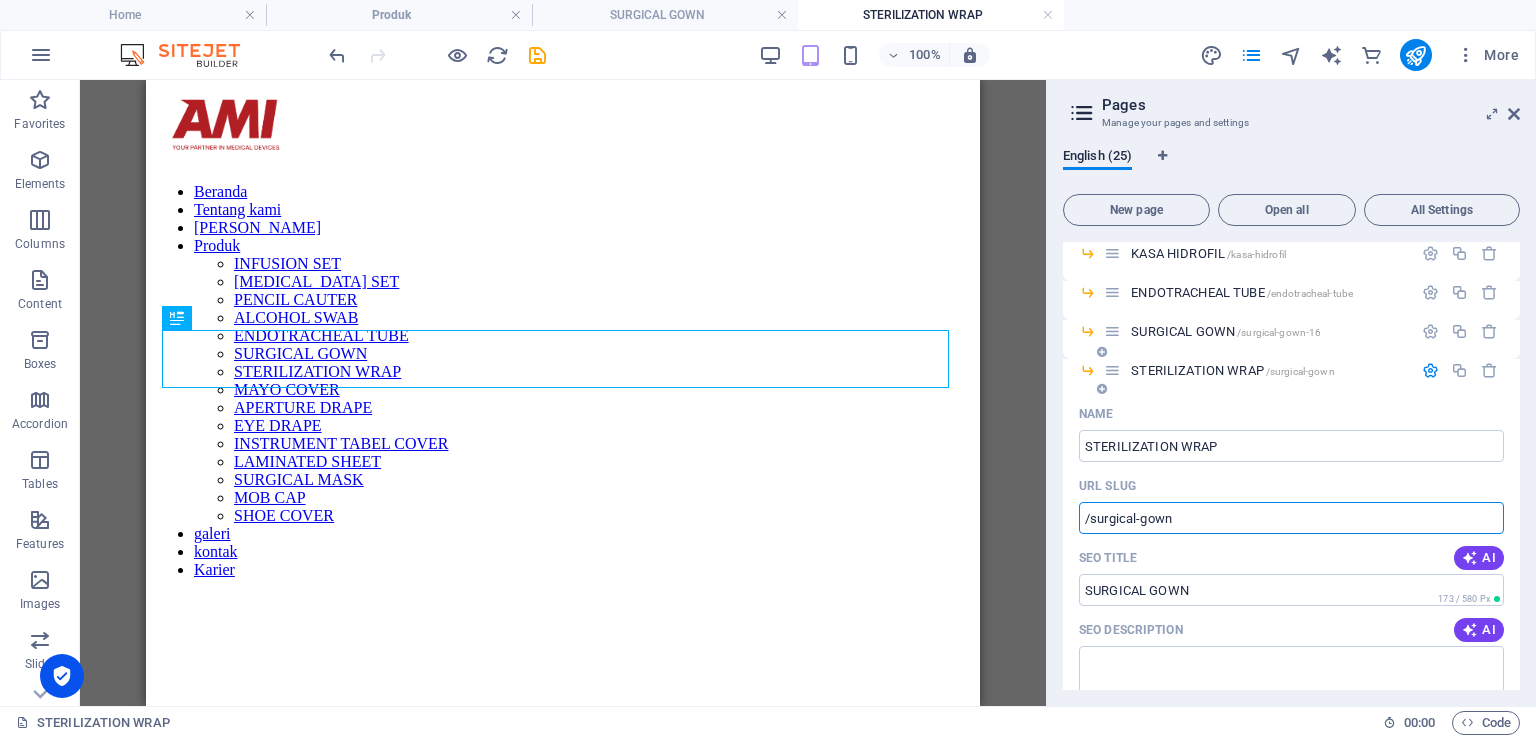 drag, startPoint x: 1194, startPoint y: 514, endPoint x: 1133, endPoint y: 519, distance: 61.204575 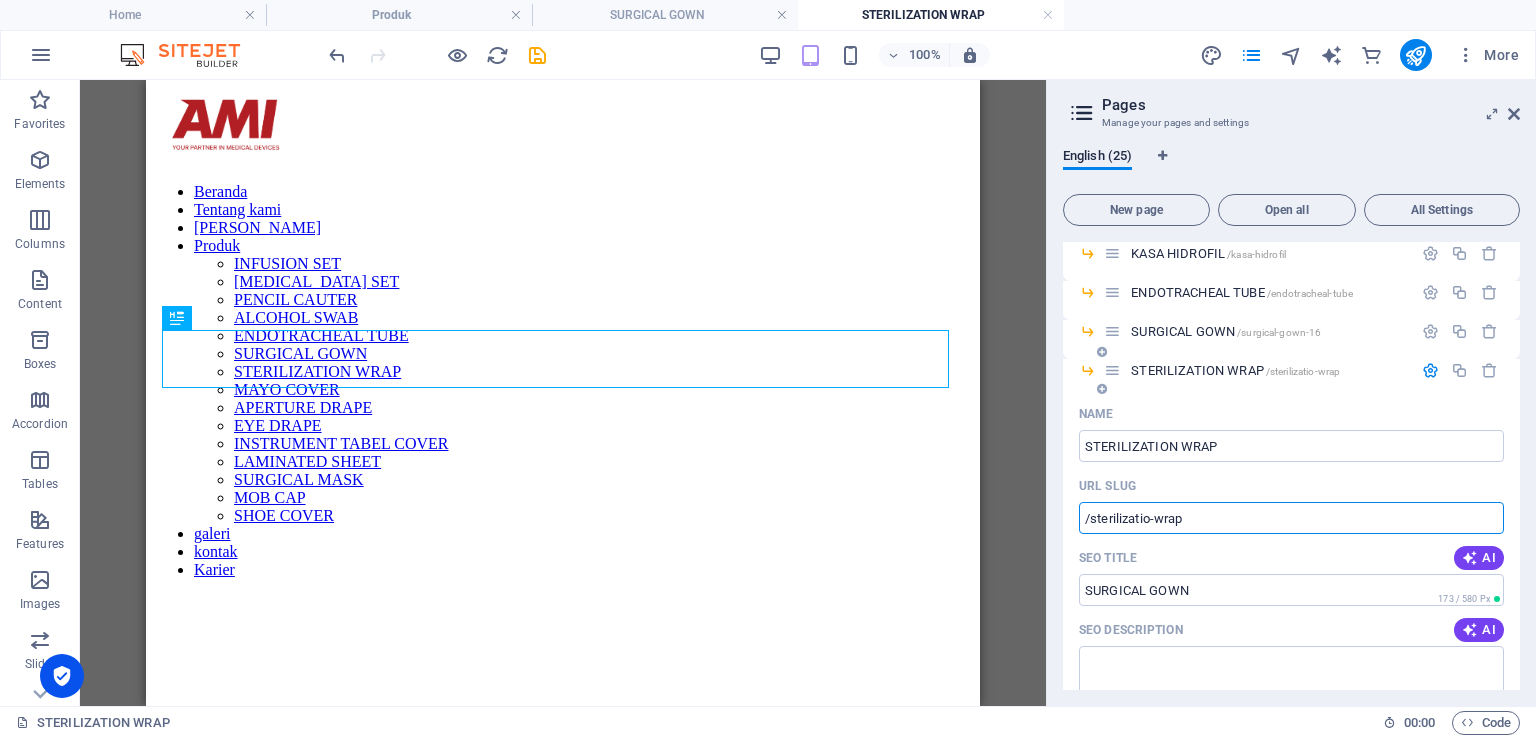 type on "/sterilizatio-wrap" 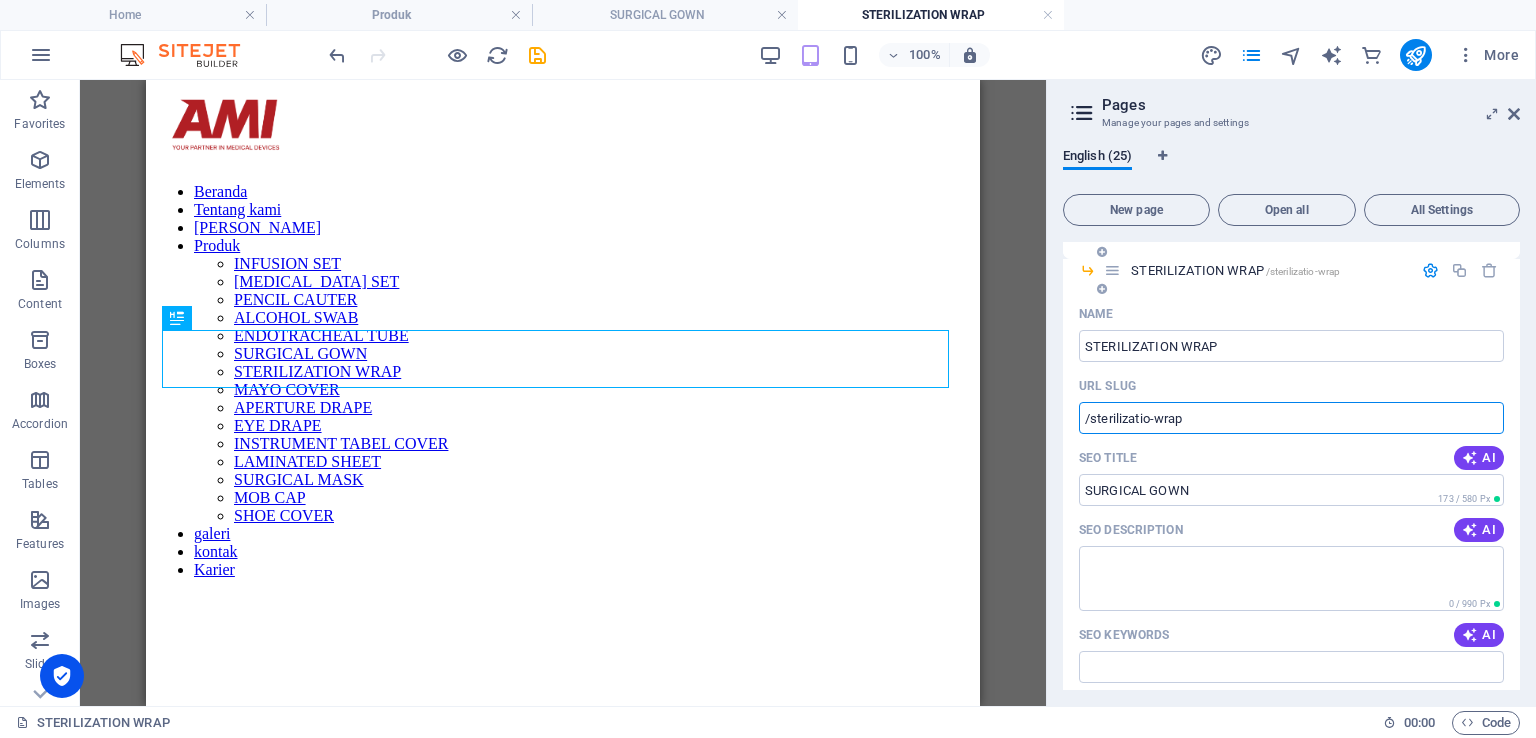 click at bounding box center [1430, 270] 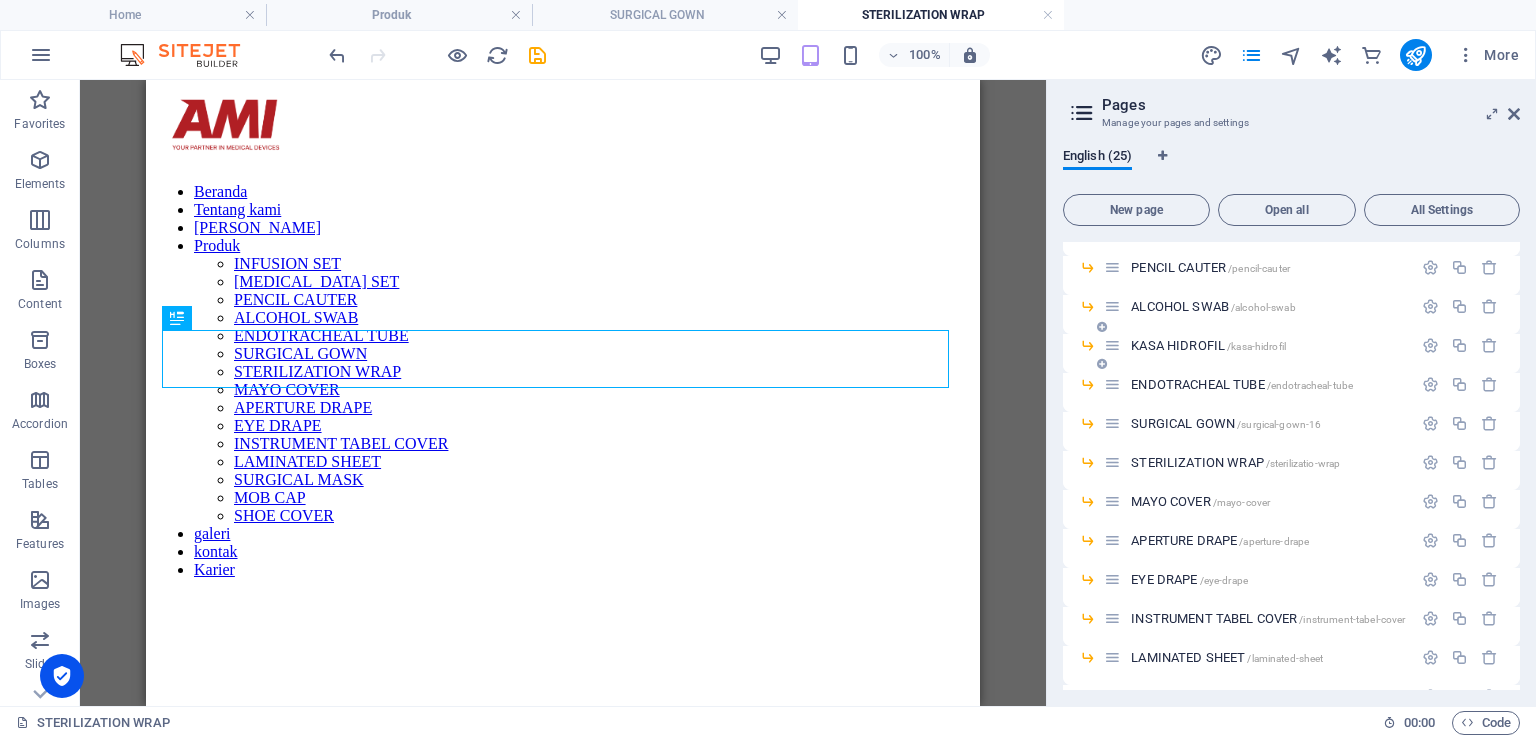scroll, scrollTop: 300, scrollLeft: 0, axis: vertical 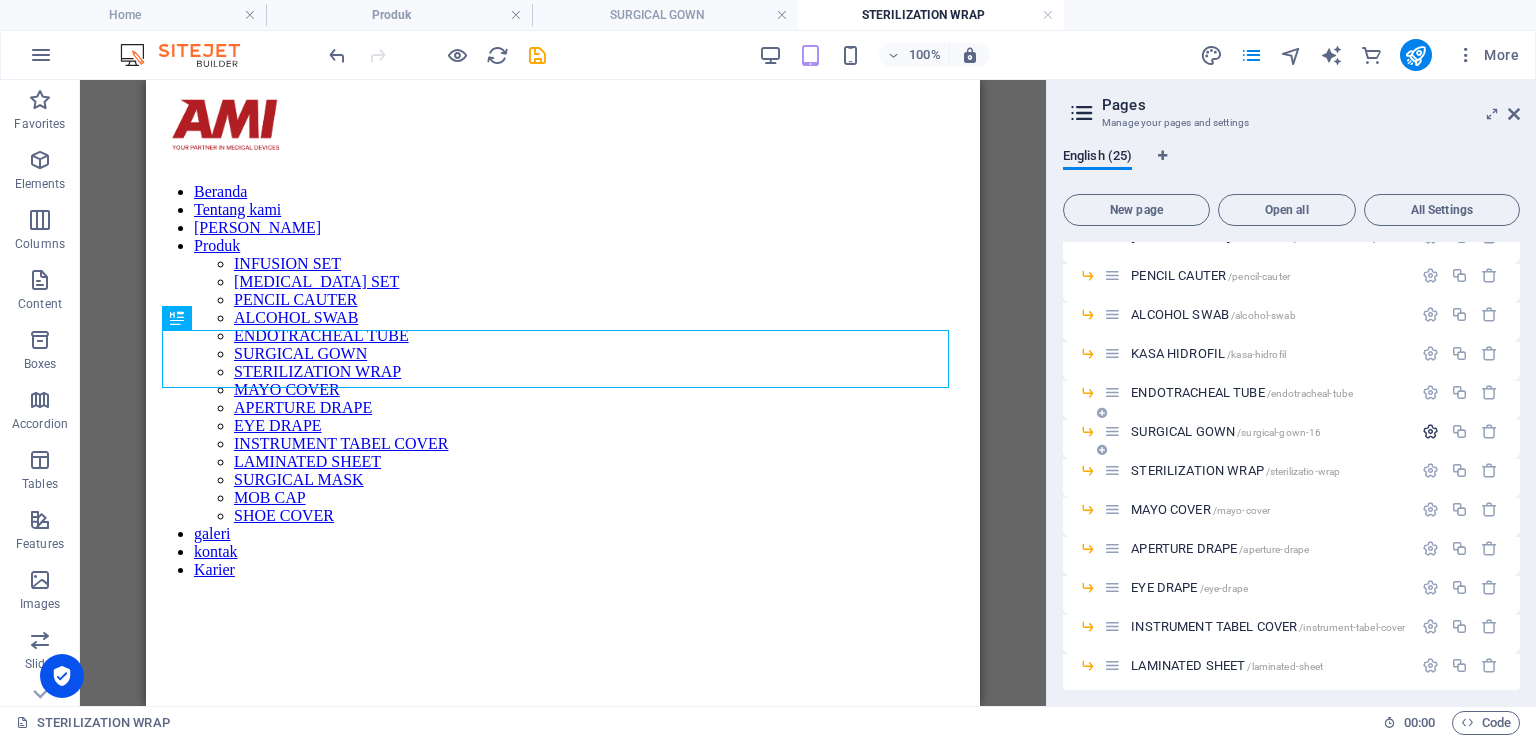 click at bounding box center (1430, 431) 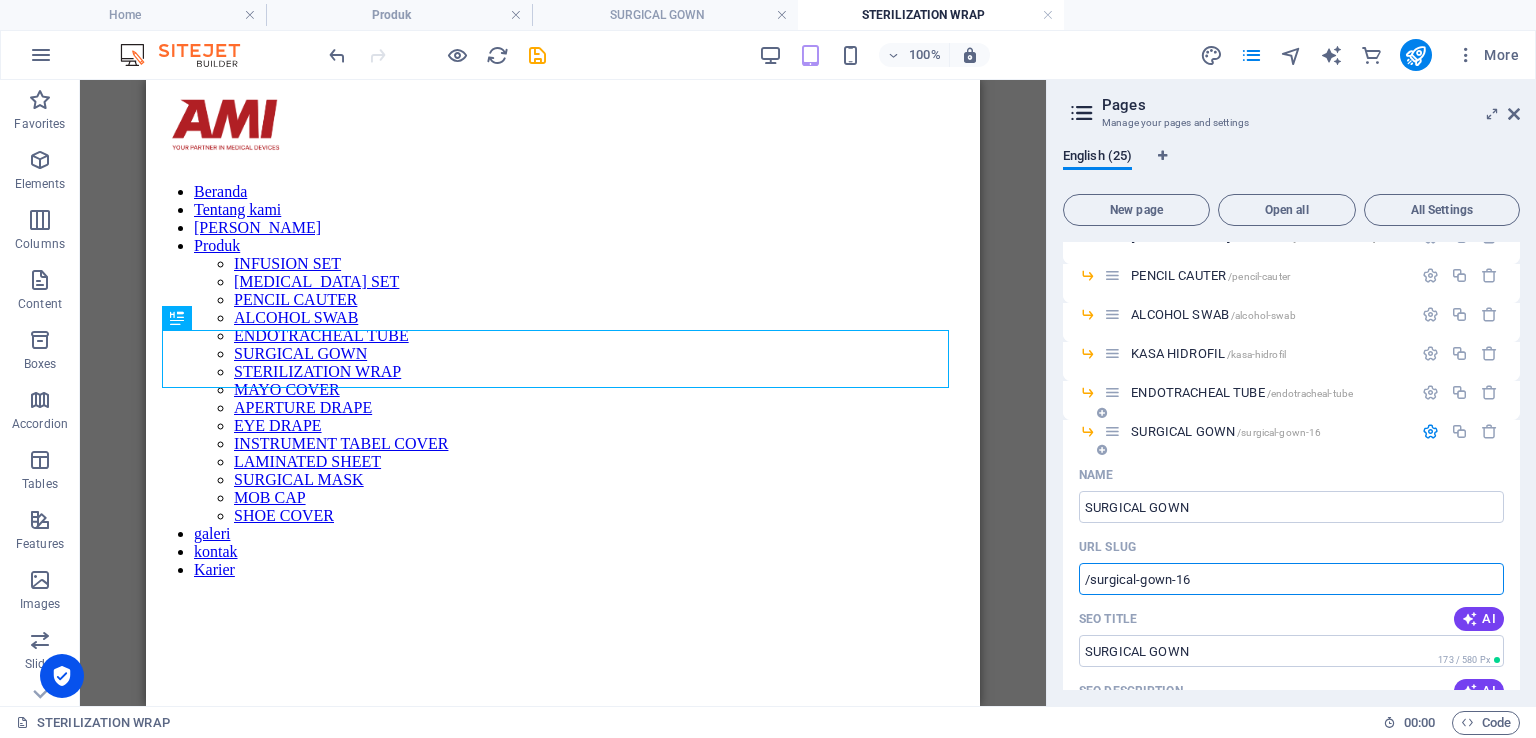 click on "/surgical-gown-16" at bounding box center [1291, 579] 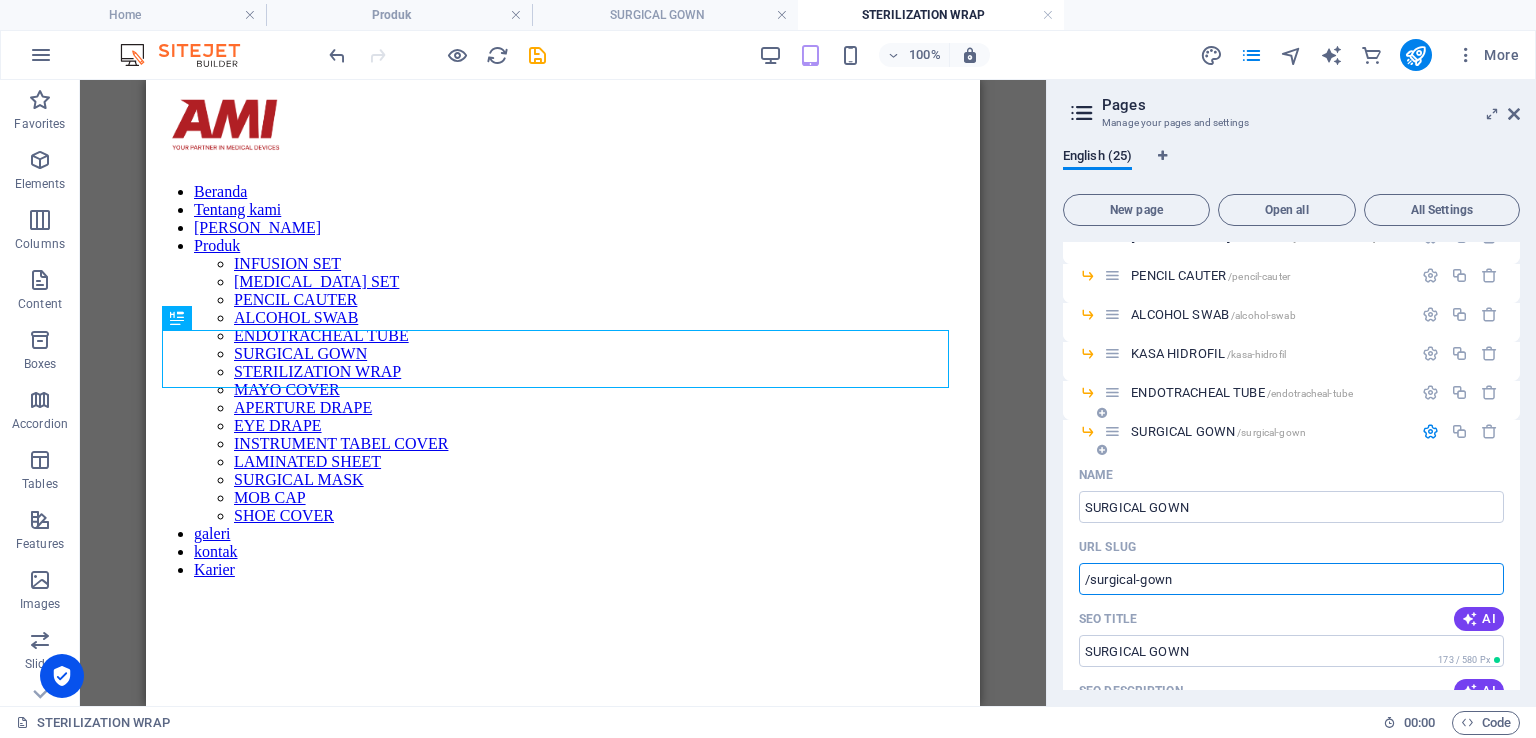 type on "/surgical-gown" 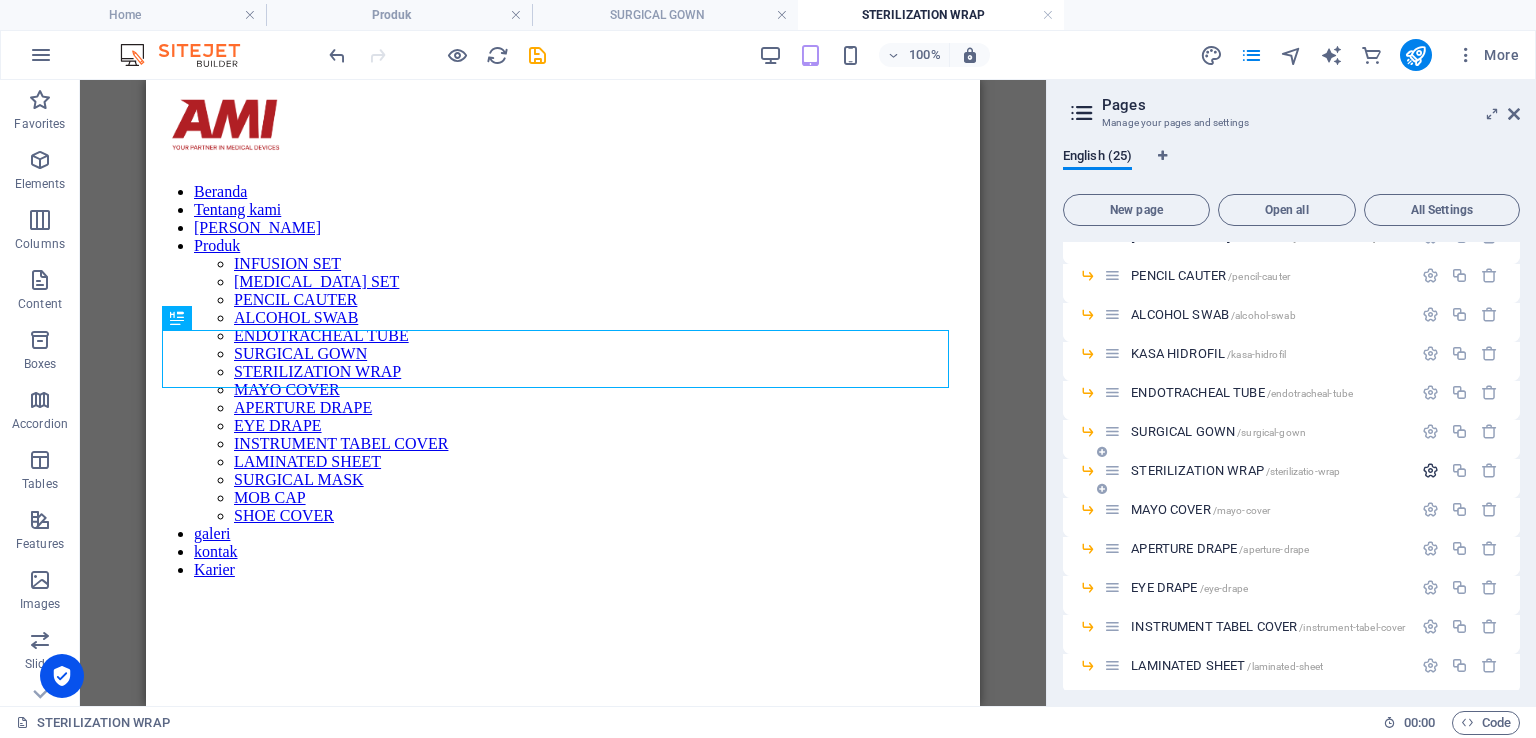 click at bounding box center (1430, 470) 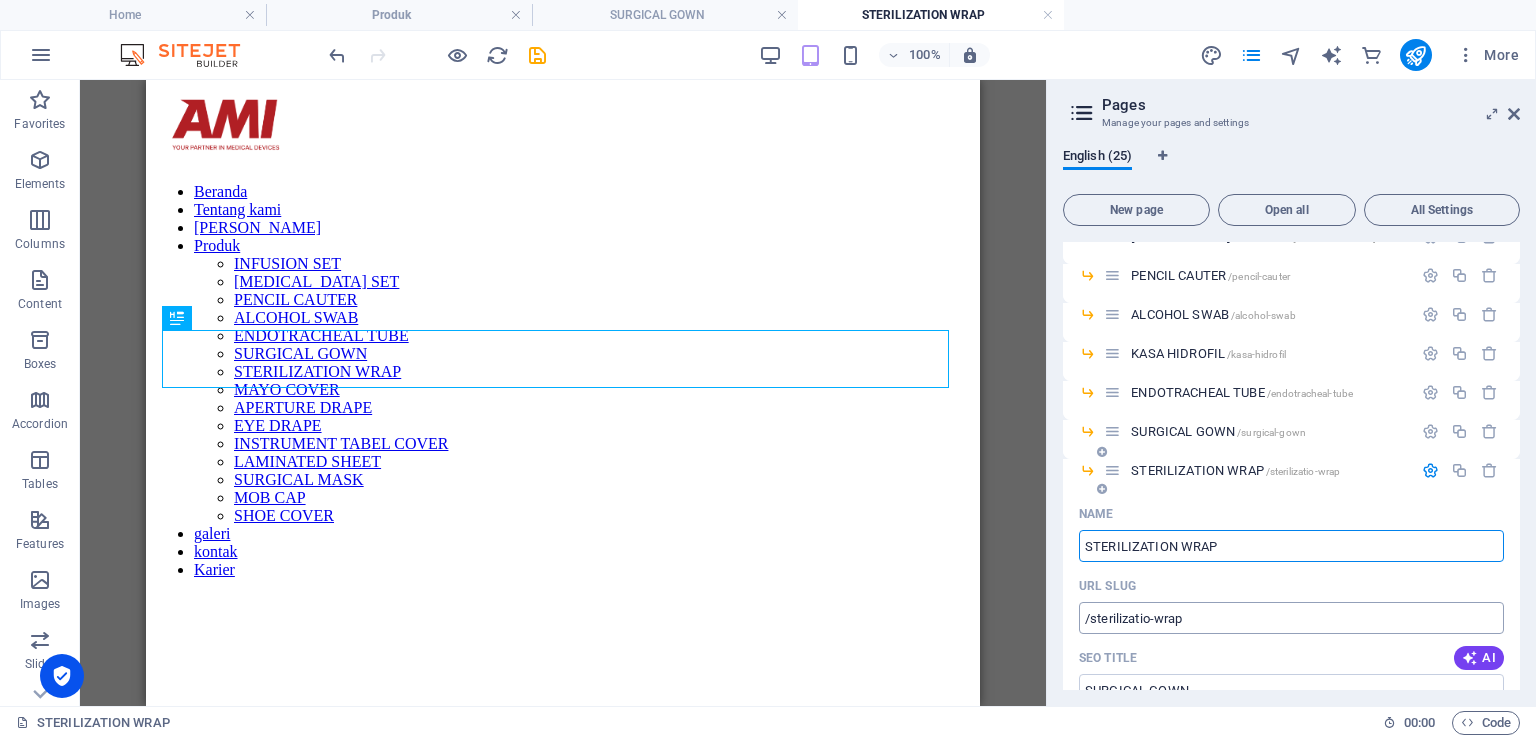 click on "/sterilizatio-wrap" at bounding box center (1291, 618) 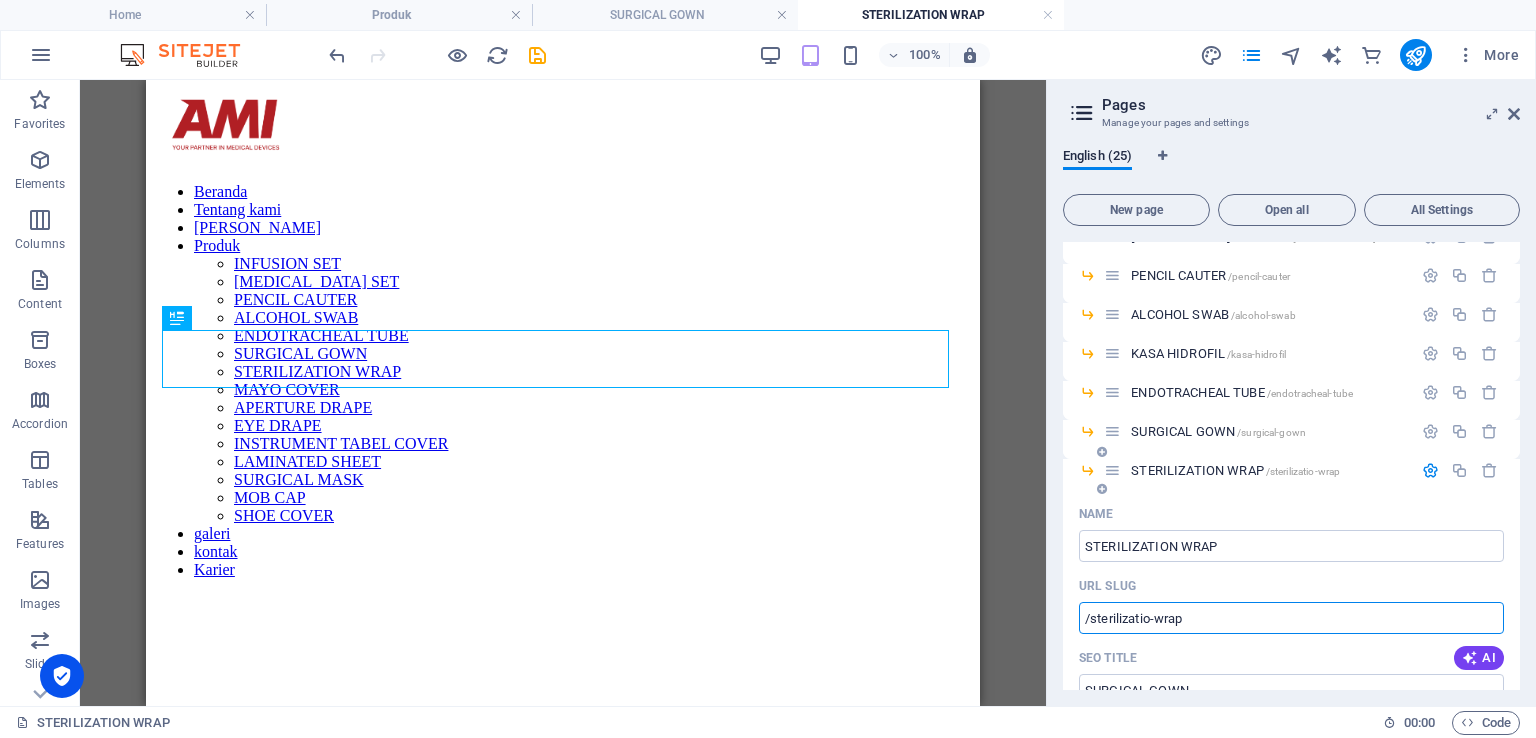type on "/sterilization-wrap" 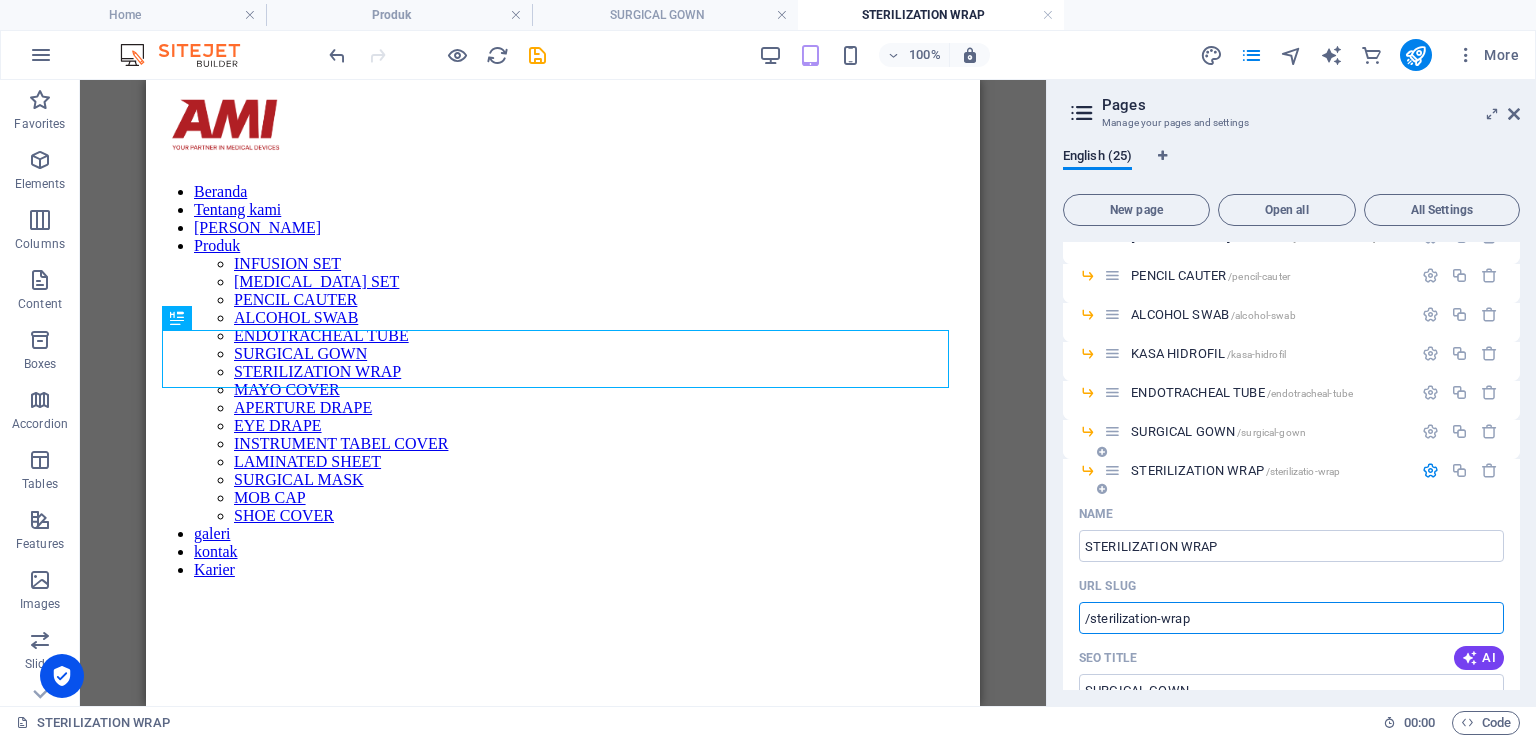 click at bounding box center [1430, 470] 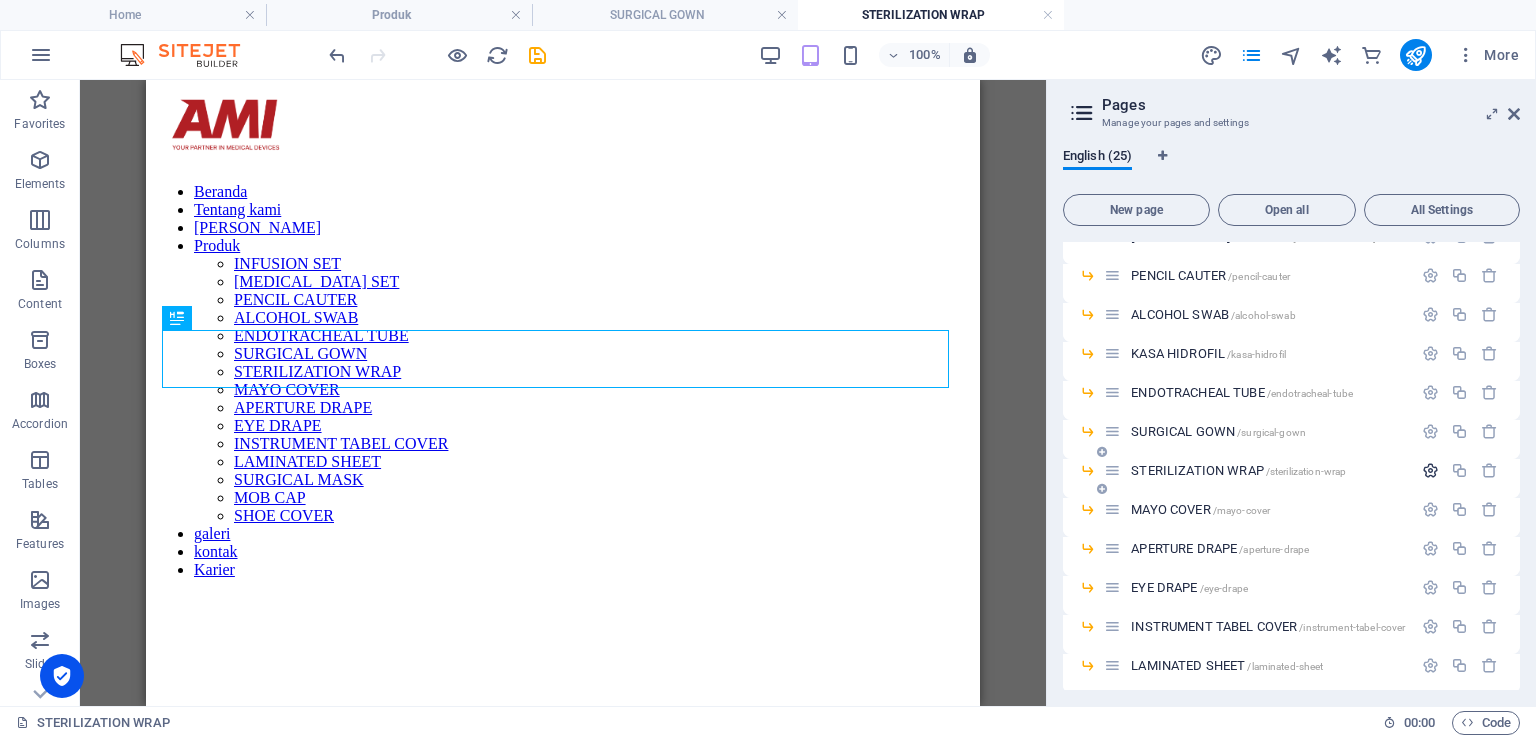 click at bounding box center [1430, 470] 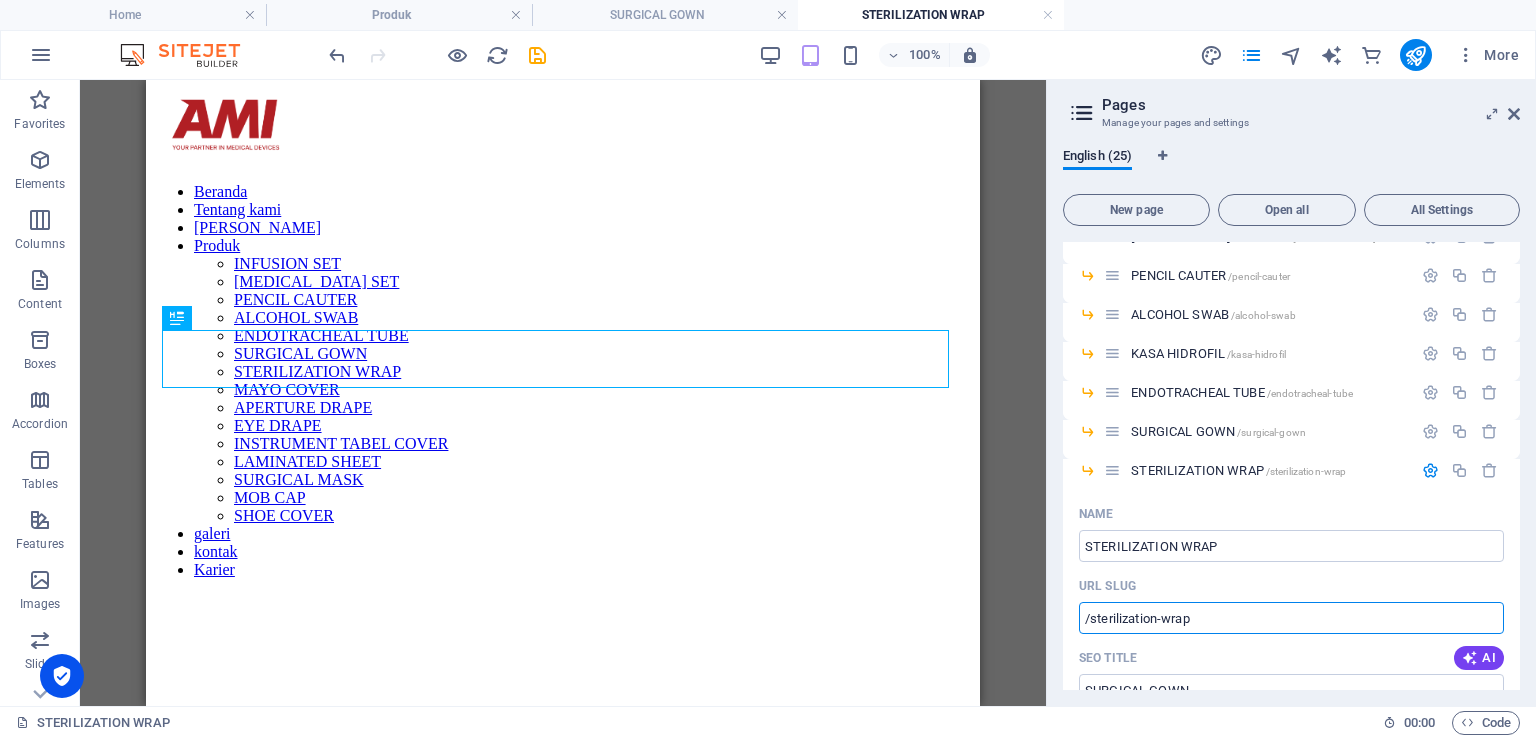 drag, startPoint x: 1056, startPoint y: 616, endPoint x: 996, endPoint y: 616, distance: 60 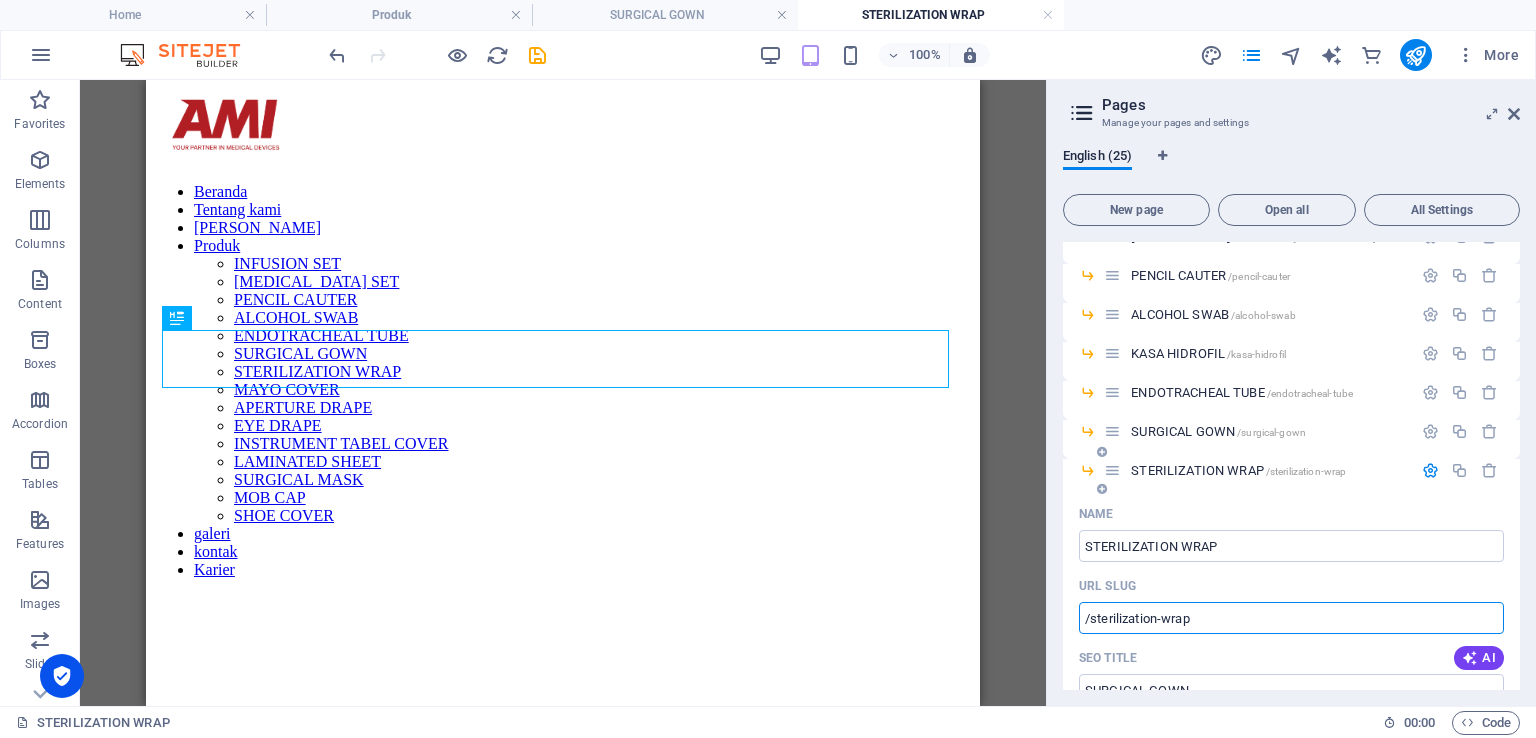 click at bounding box center [1430, 470] 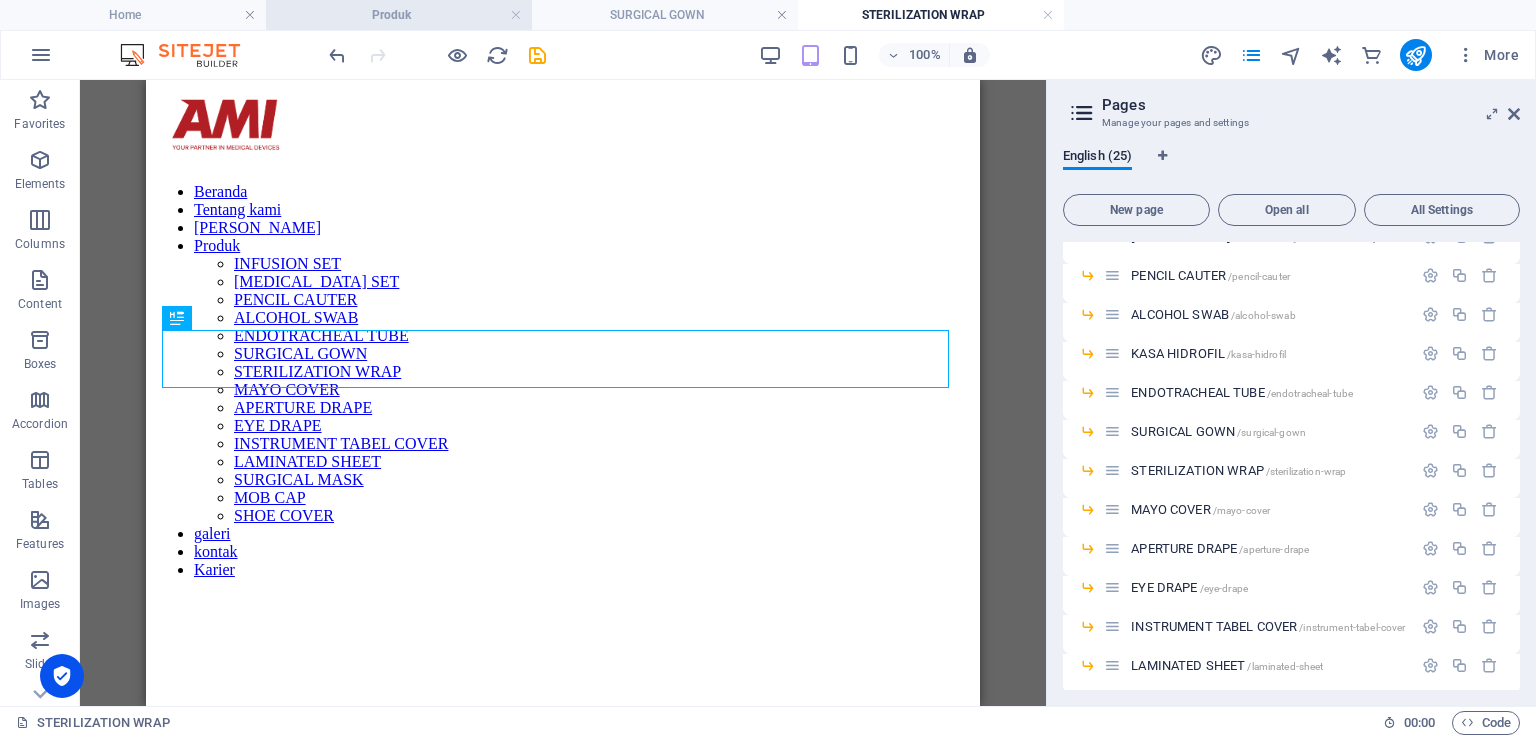 click on "Produk" at bounding box center [399, 15] 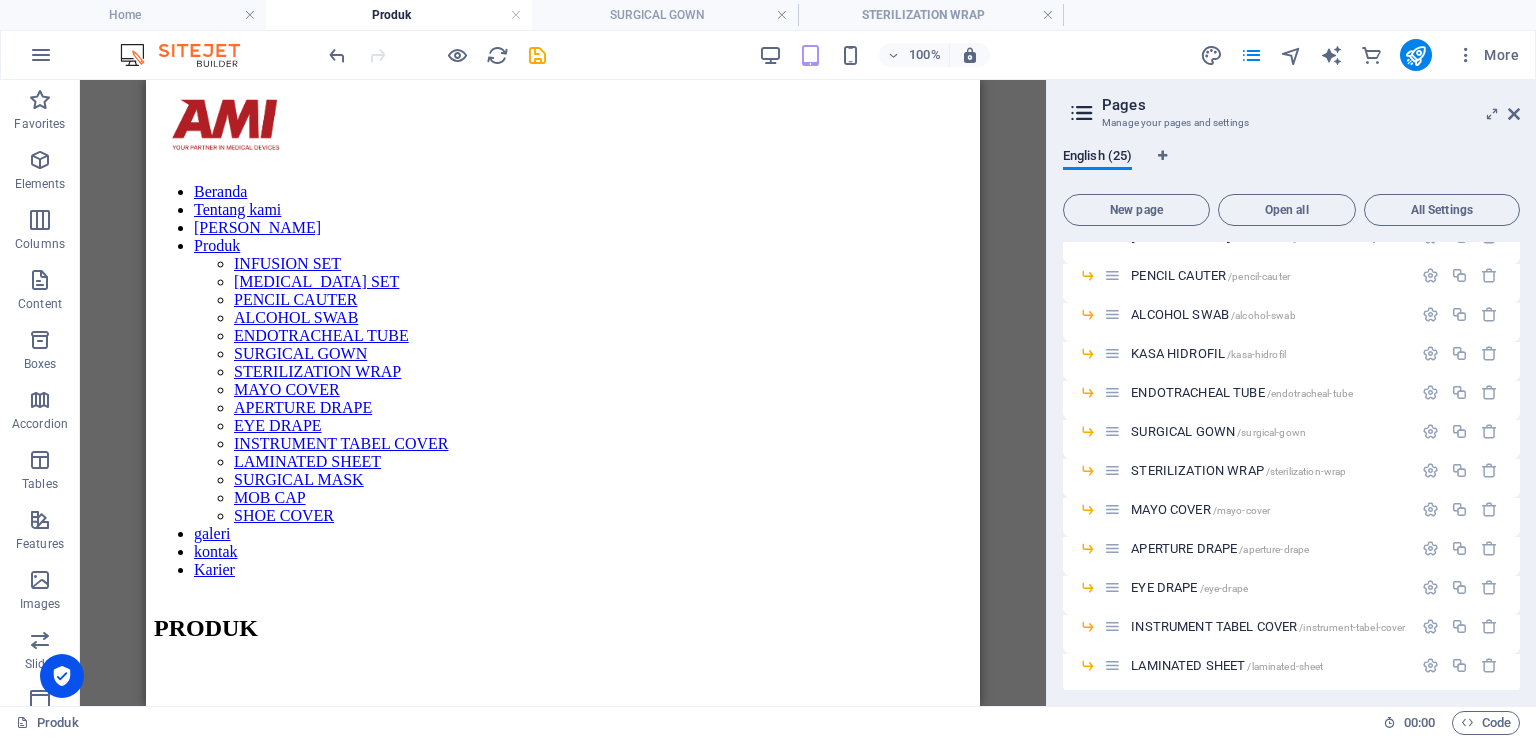 scroll, scrollTop: 1383, scrollLeft: 0, axis: vertical 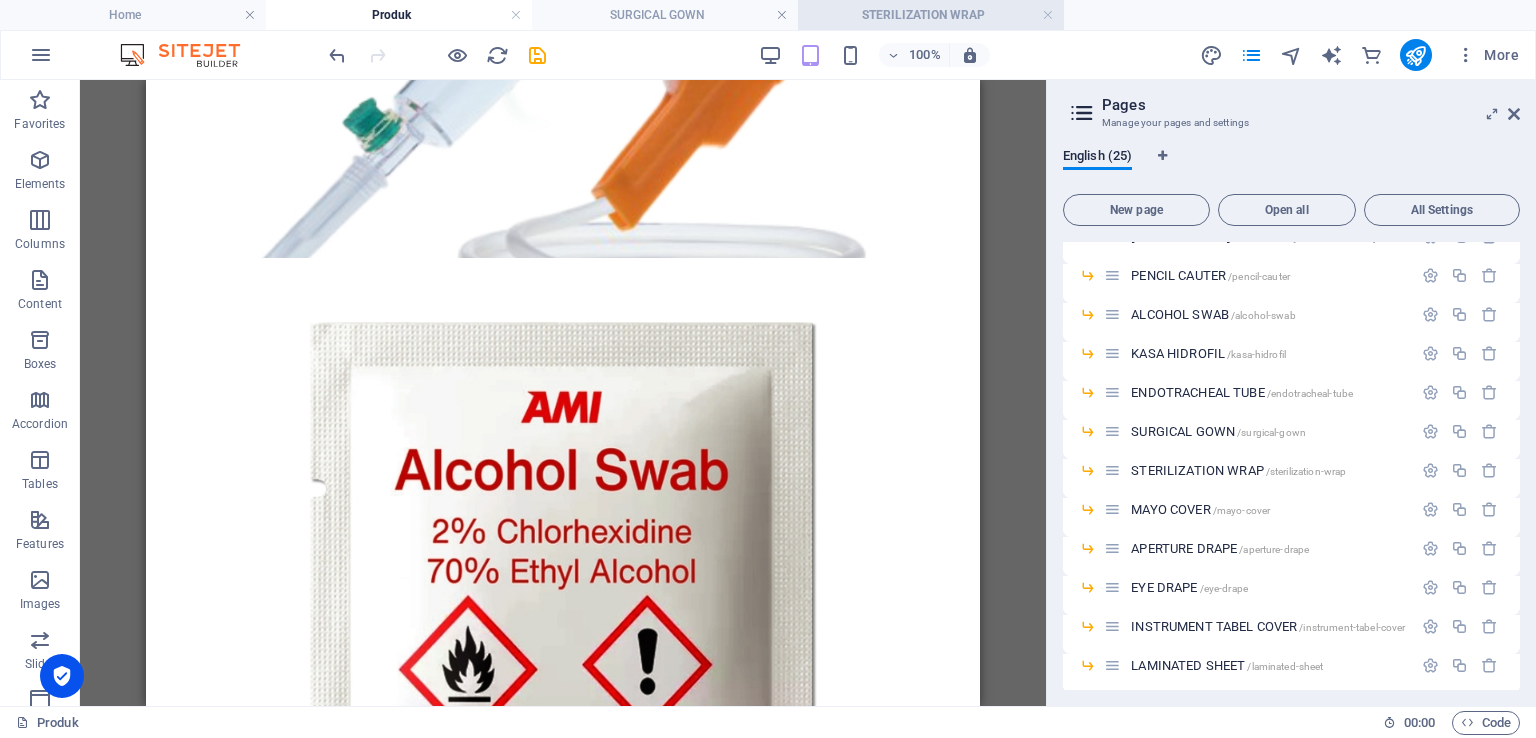 click on "STERILIZATION WRAP" at bounding box center (931, 15) 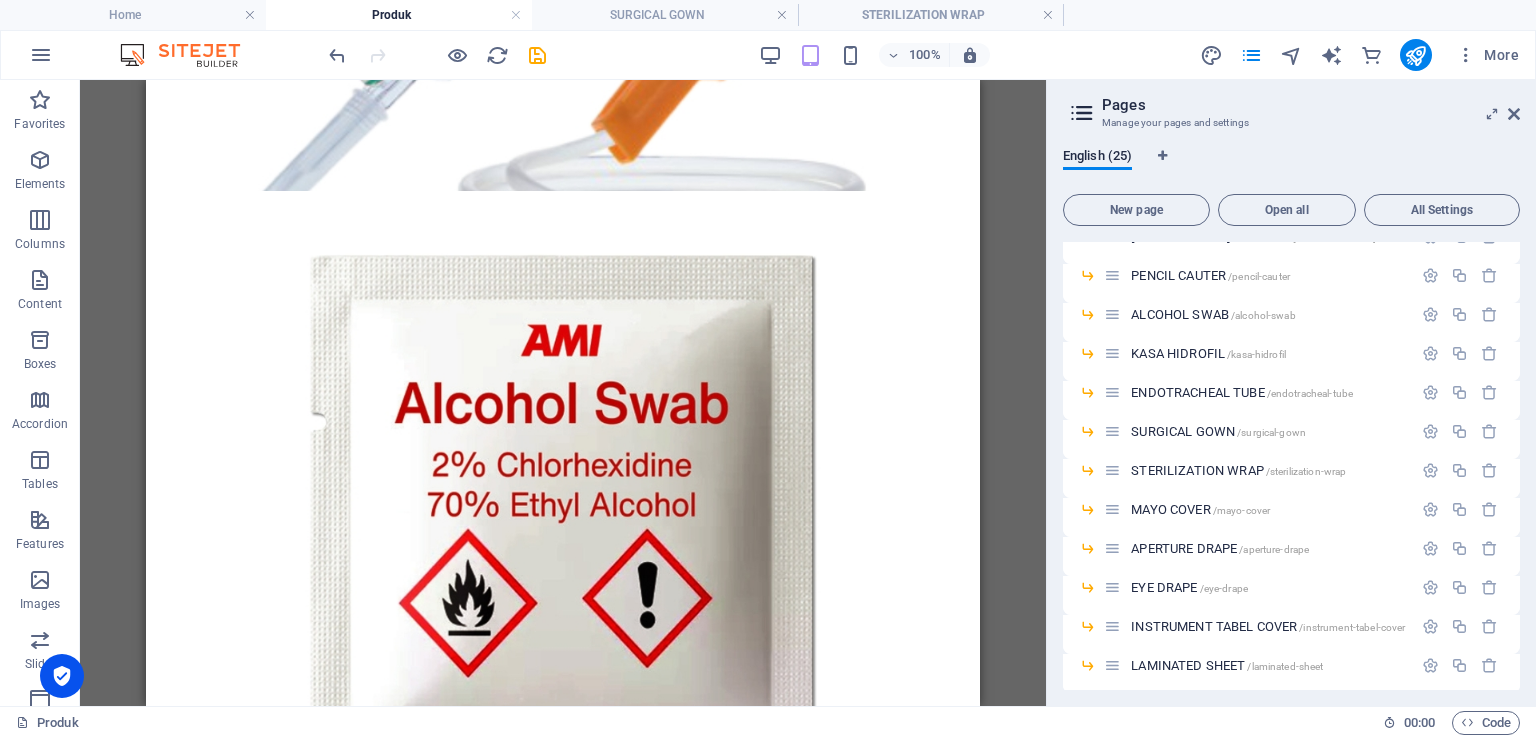 scroll, scrollTop: 0, scrollLeft: 0, axis: both 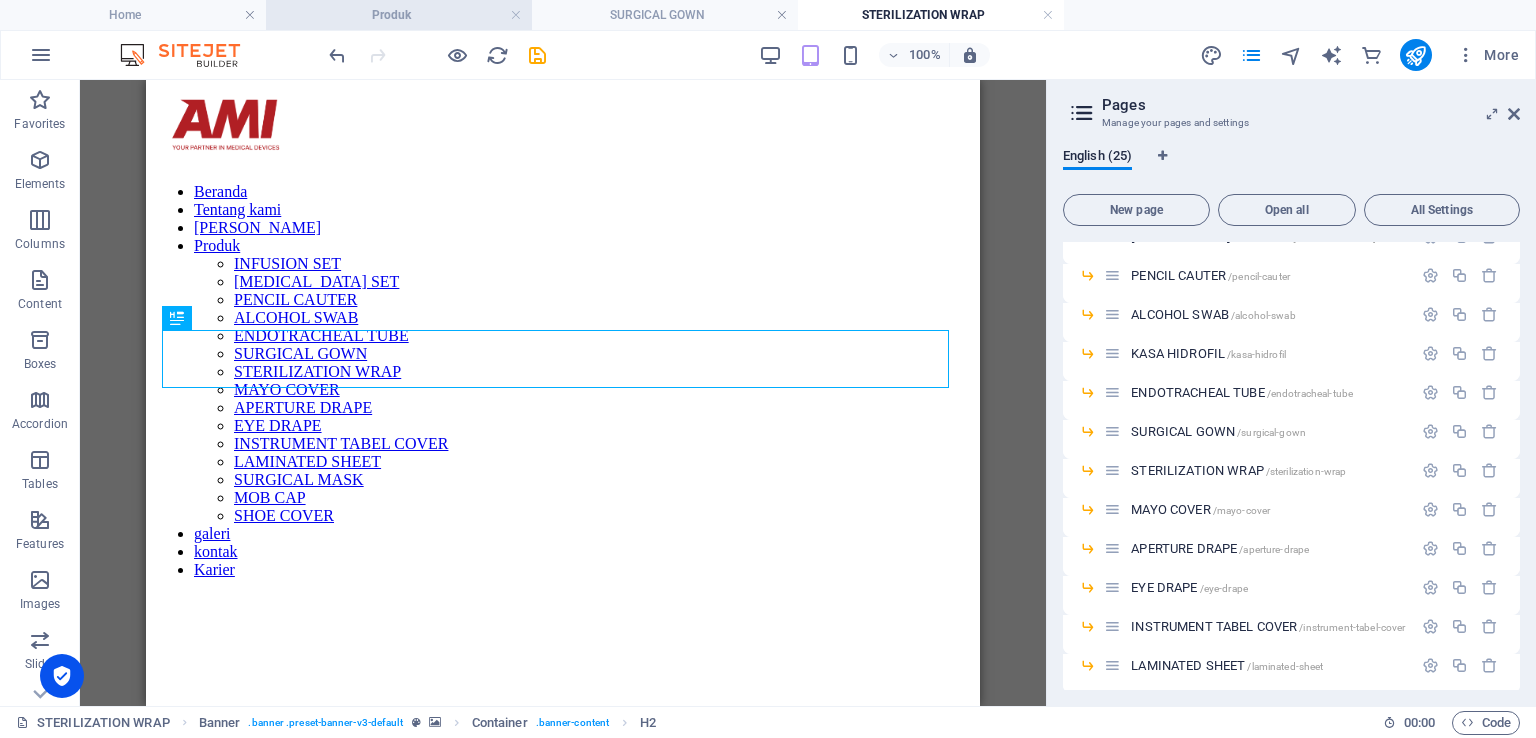 click on "Produk" at bounding box center (399, 15) 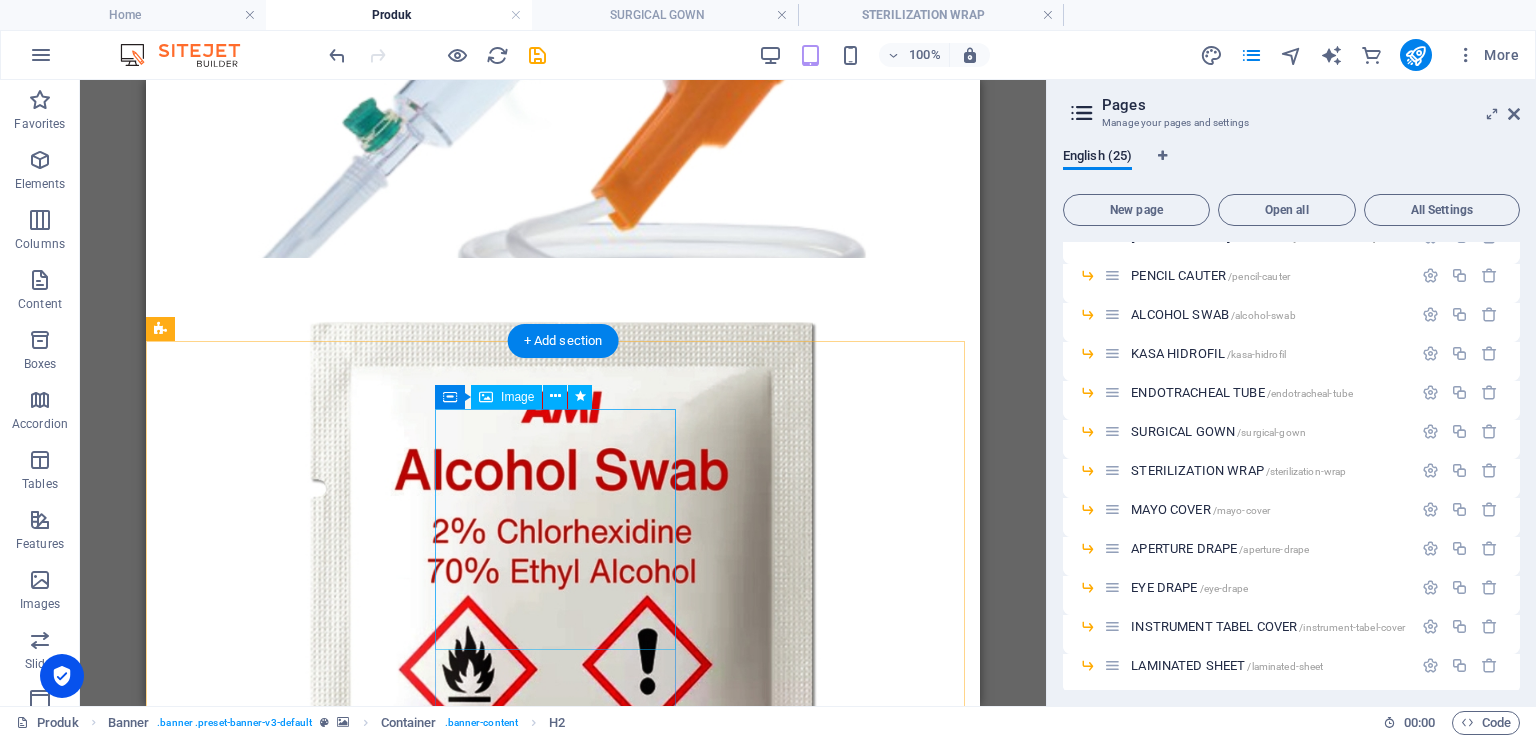 click at bounding box center [563, 2205] 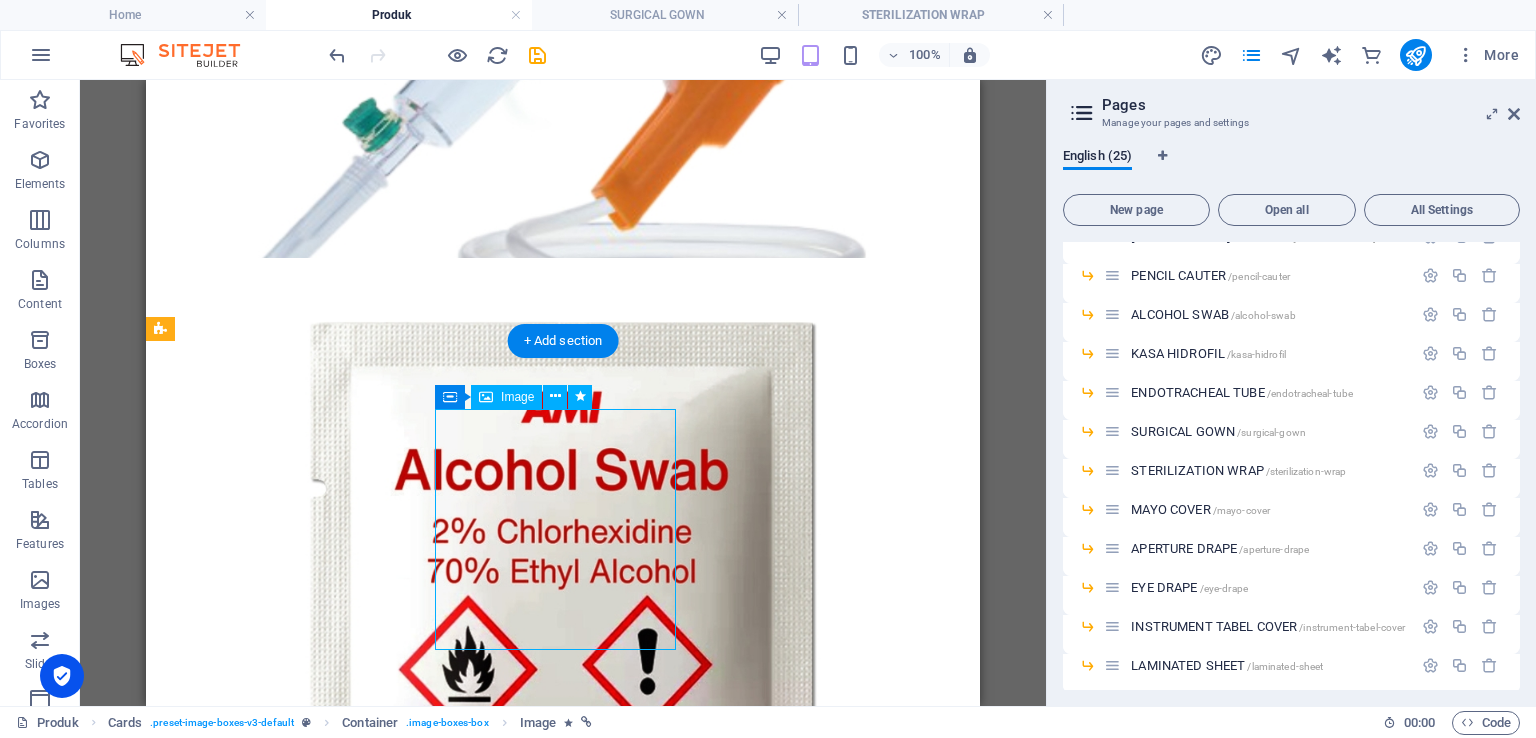 click at bounding box center [563, 2205] 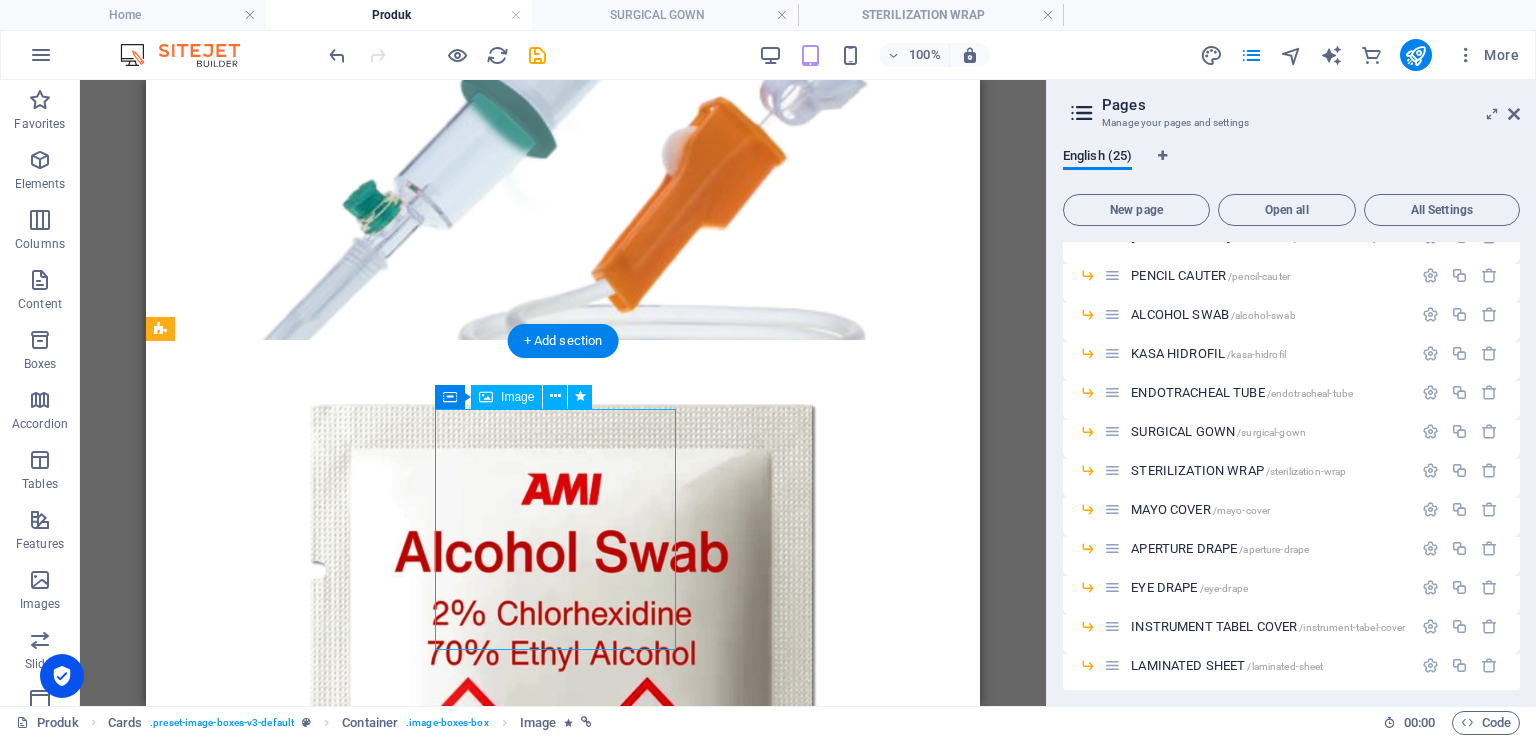 select 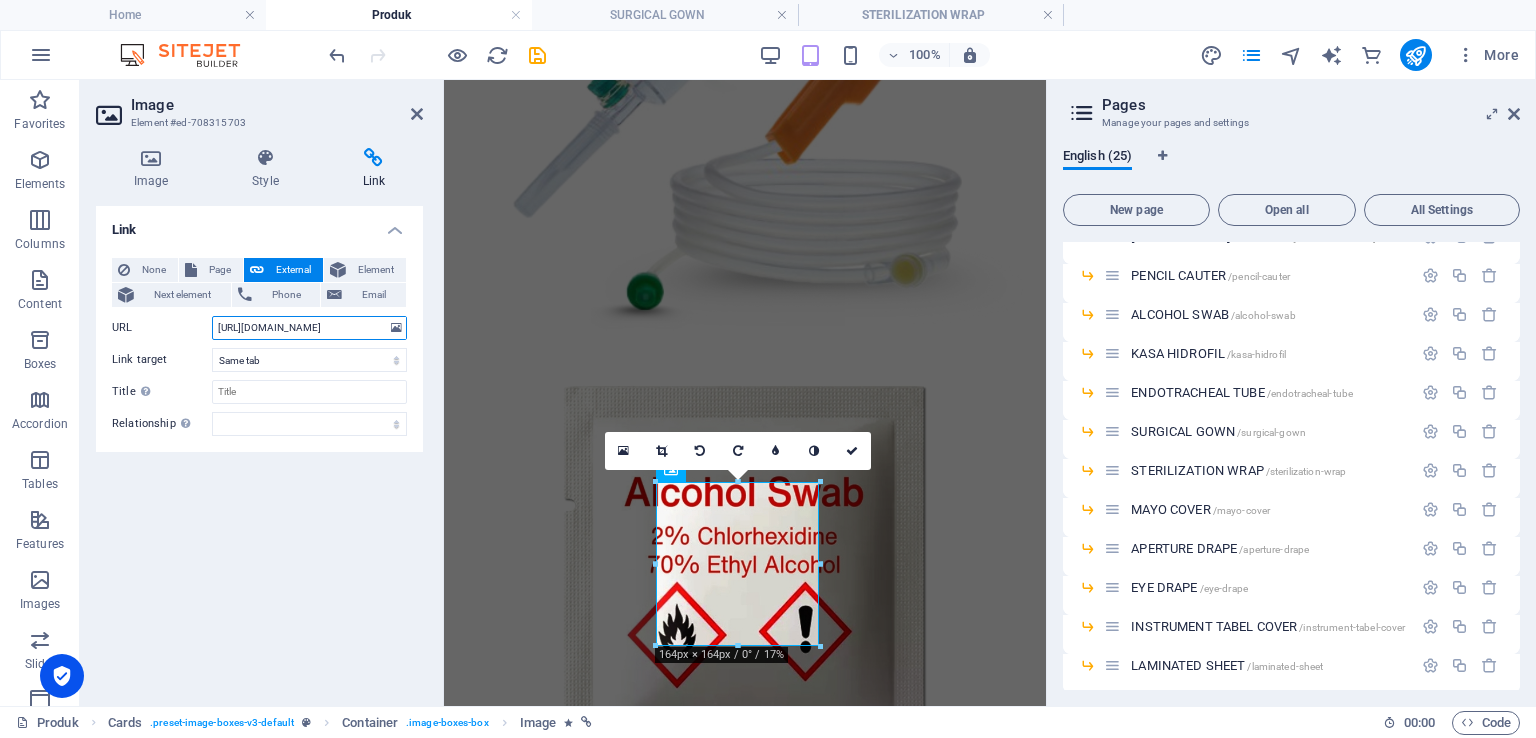 click on "https://anaramedical.co.id/shoe-cover/" at bounding box center (309, 328) 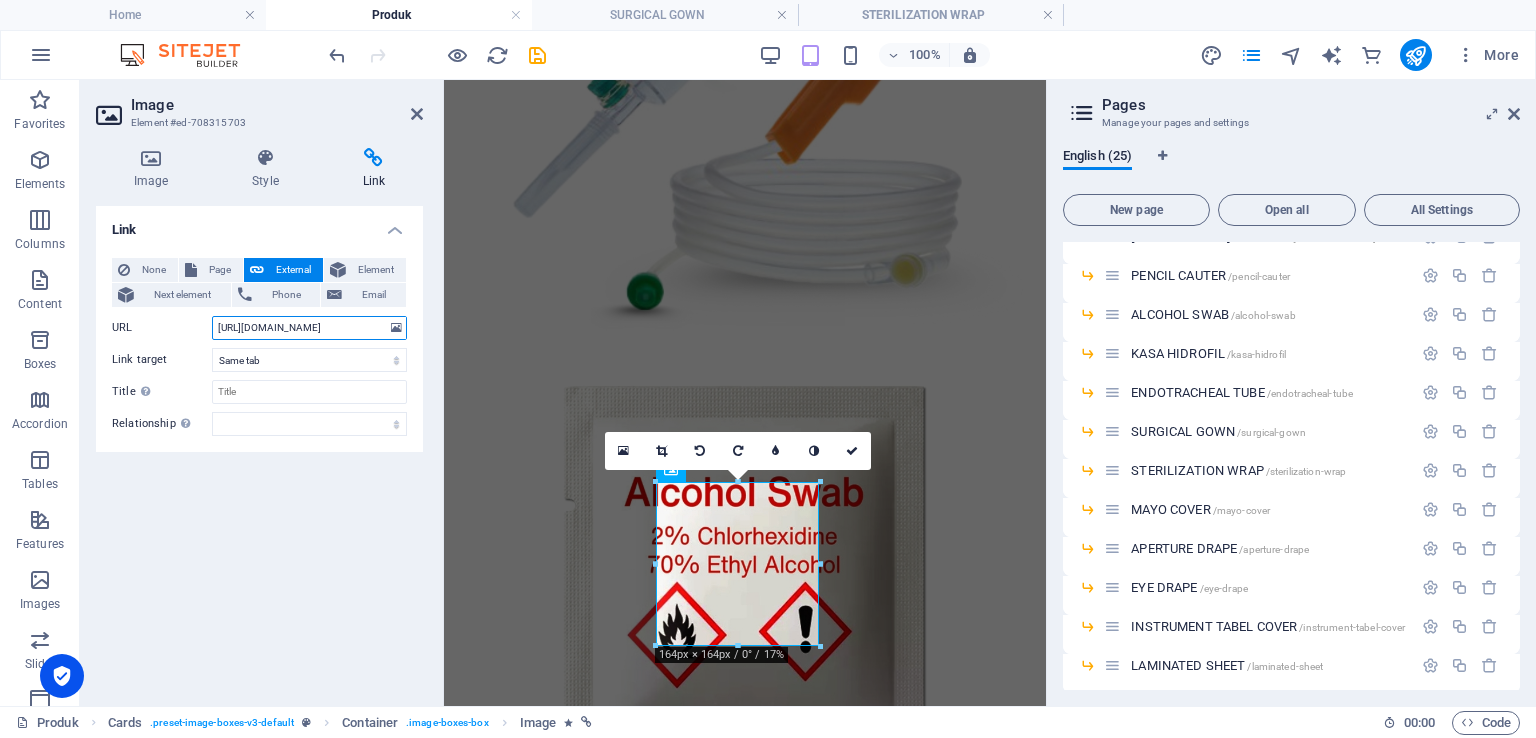 scroll, scrollTop: 0, scrollLeft: 10, axis: horizontal 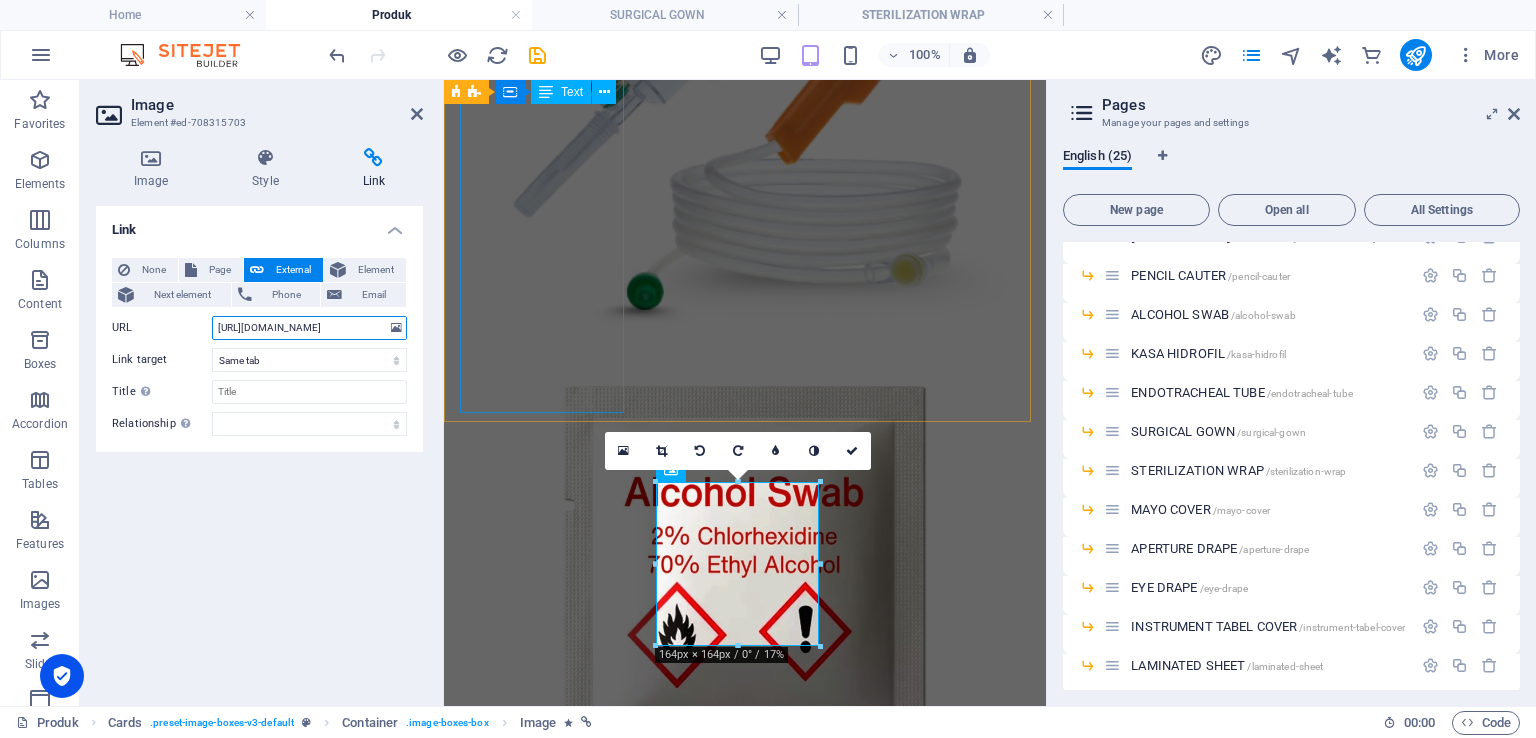 drag, startPoint x: 776, startPoint y: 405, endPoint x: 612, endPoint y: 333, distance: 179.1089 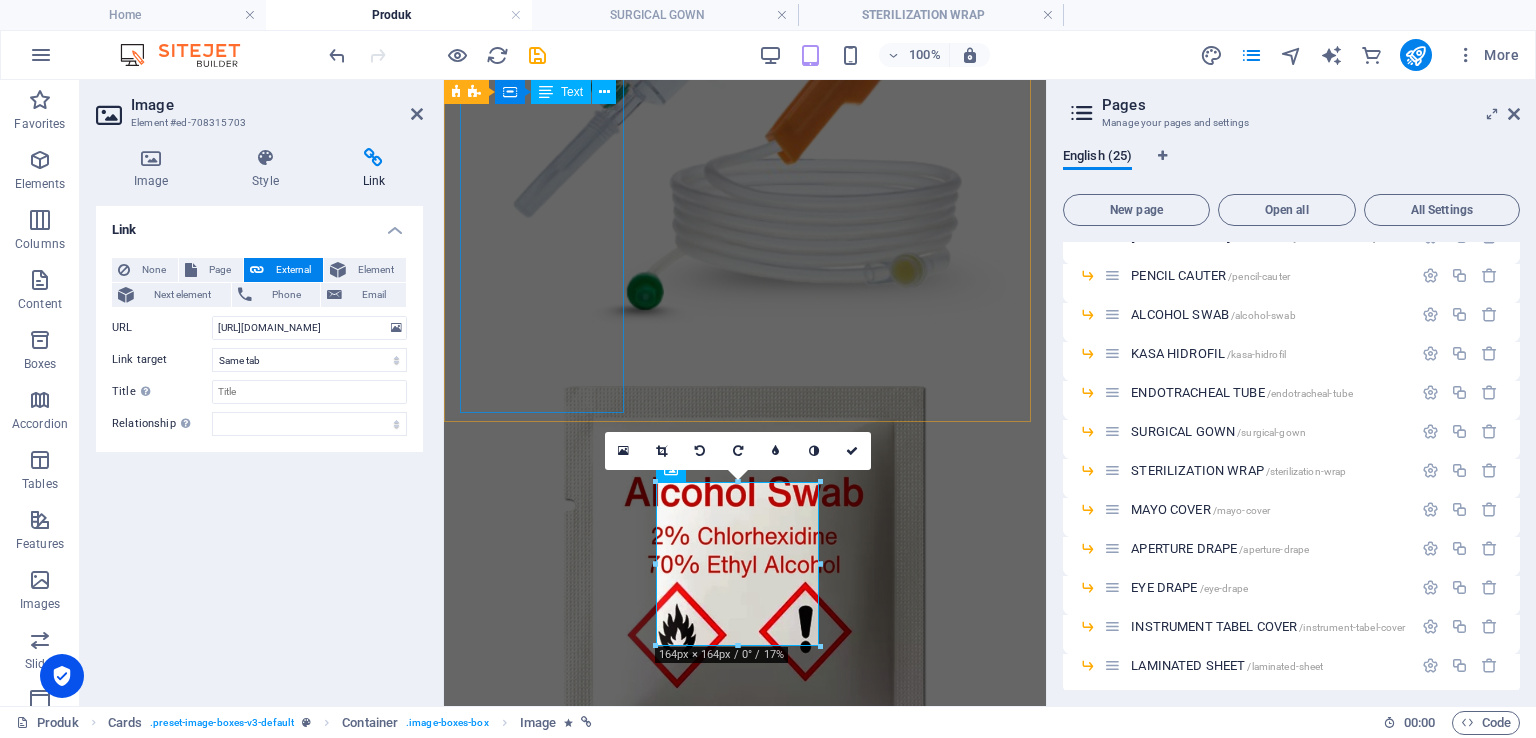 scroll, scrollTop: 0, scrollLeft: 0, axis: both 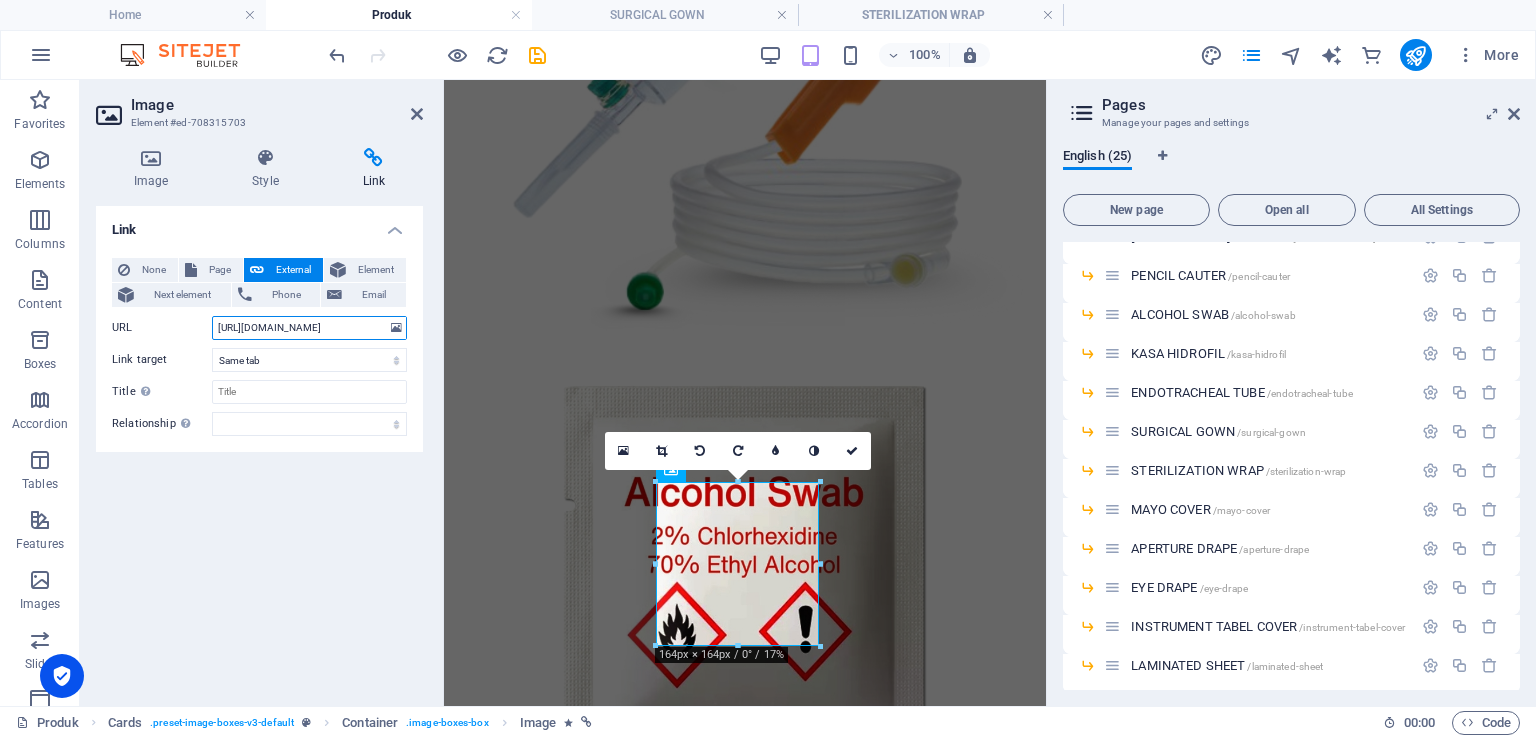 click on "https://anaramedical.co.id/shoe-cover/" at bounding box center [309, 328] 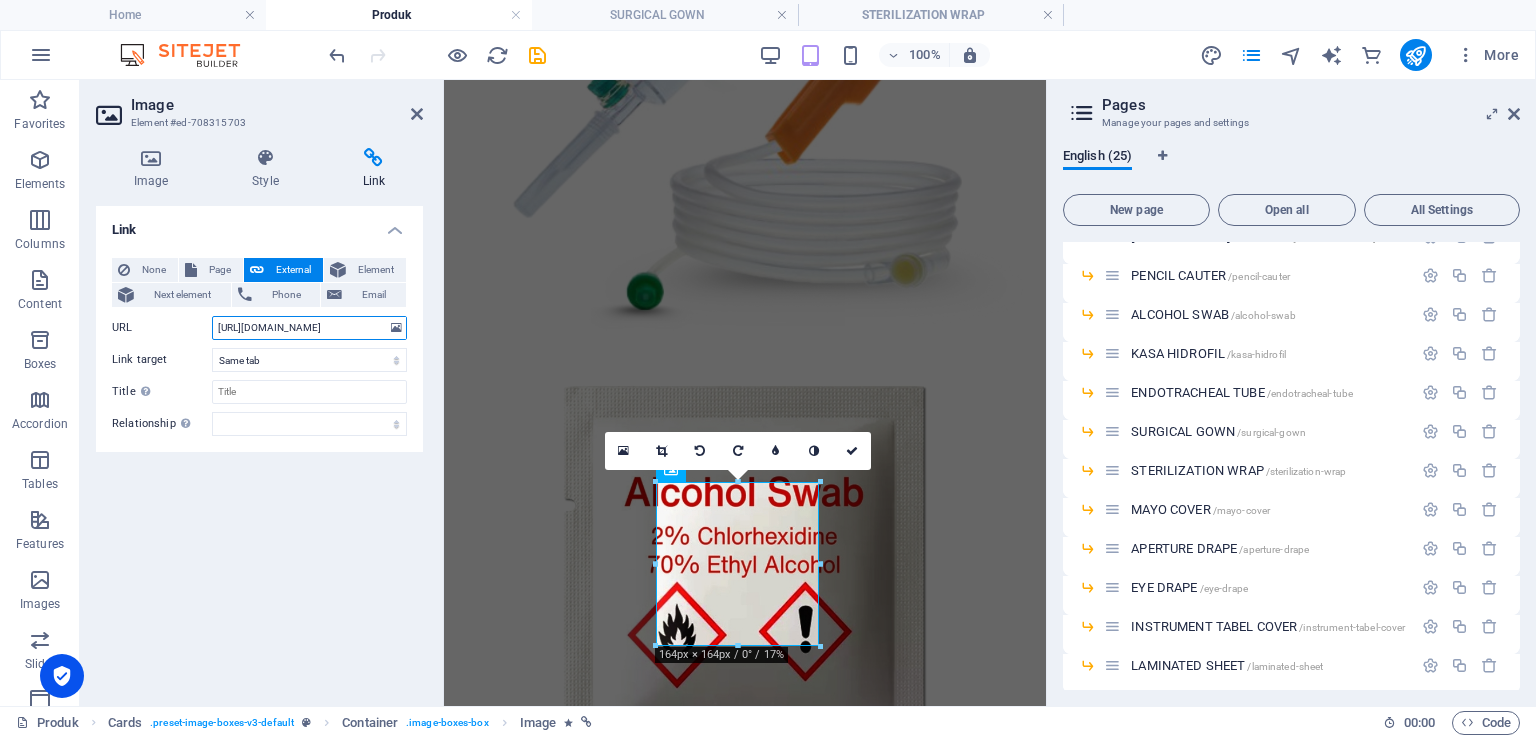 scroll, scrollTop: 0, scrollLeft: 10, axis: horizontal 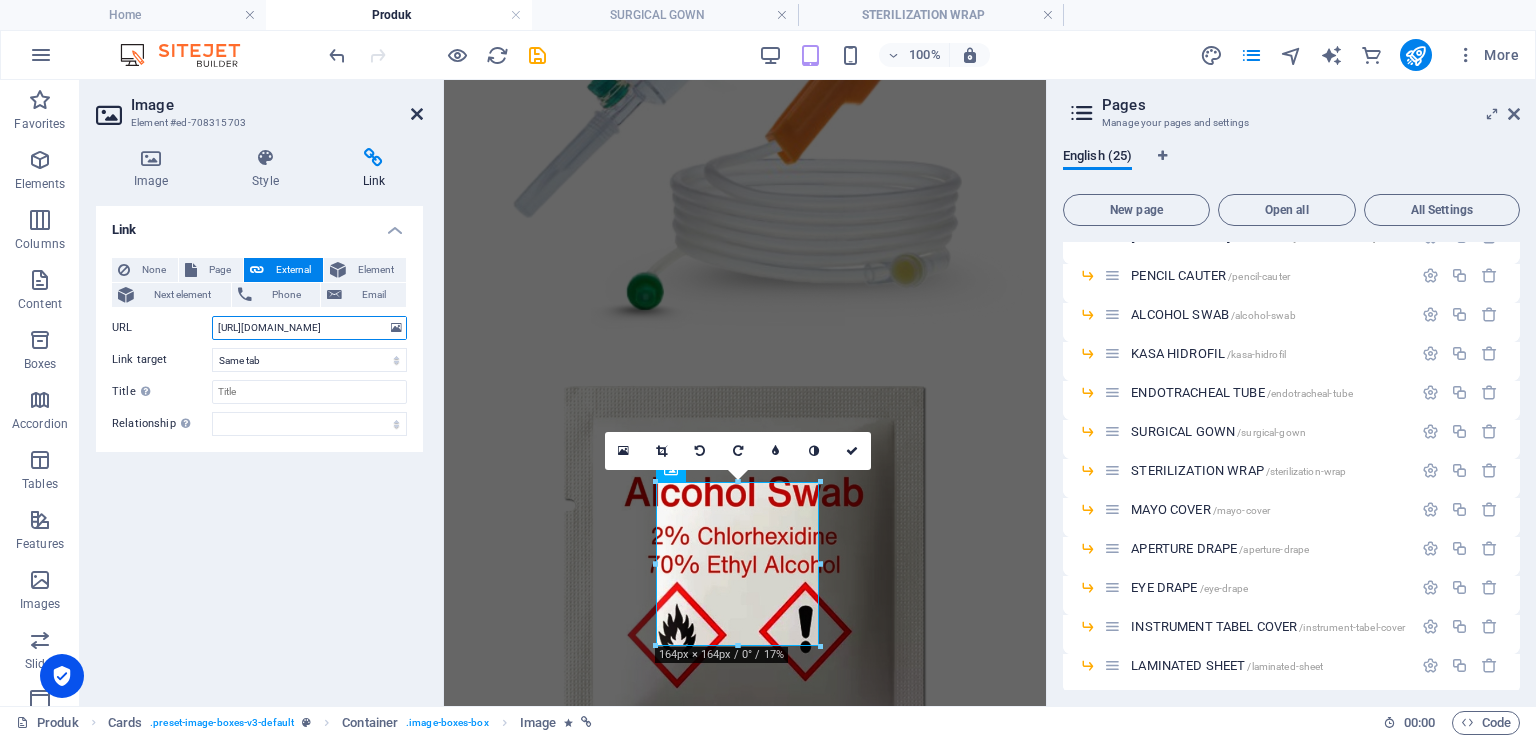 type on "[URL][DOMAIN_NAME]" 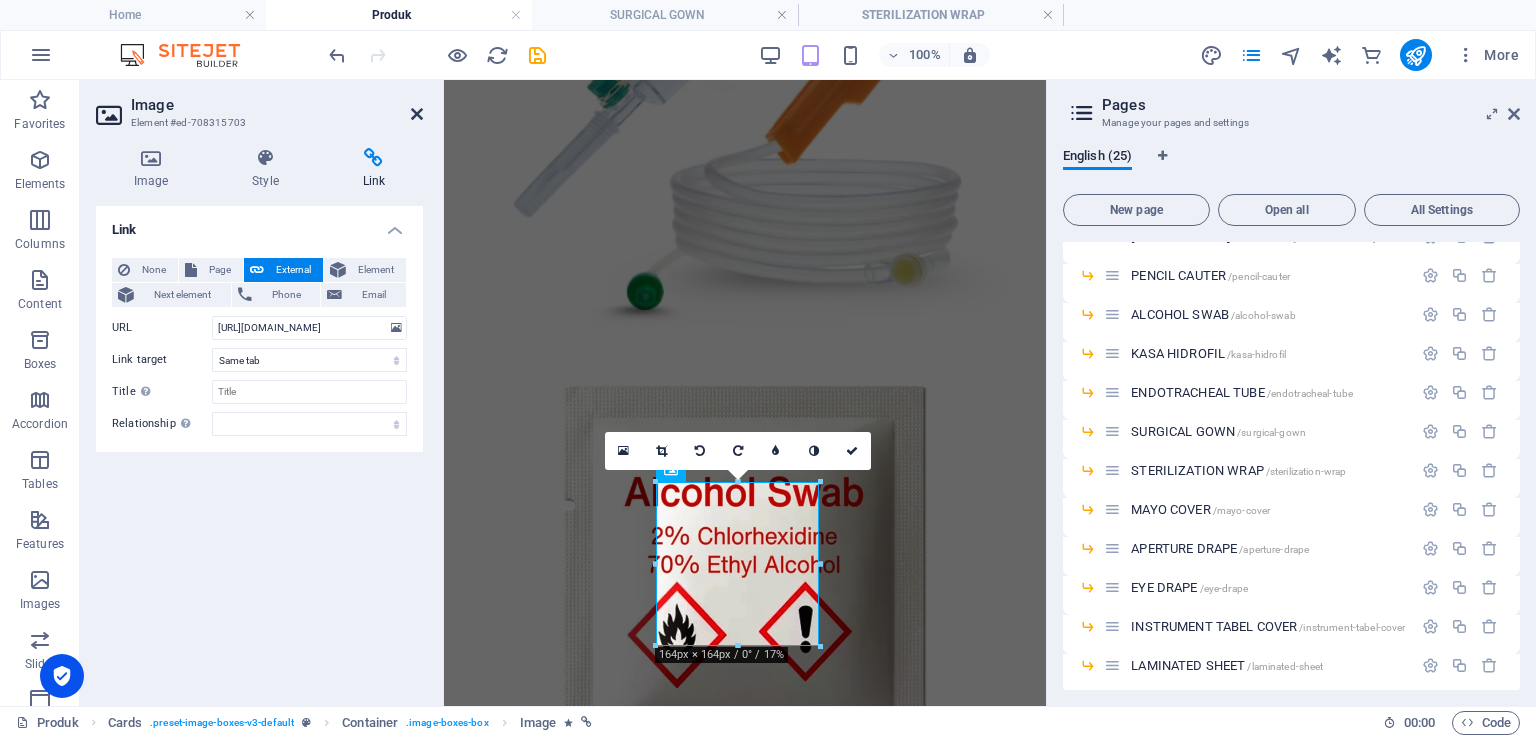 drag, startPoint x: 419, startPoint y: 114, endPoint x: 277, endPoint y: 34, distance: 162.98466 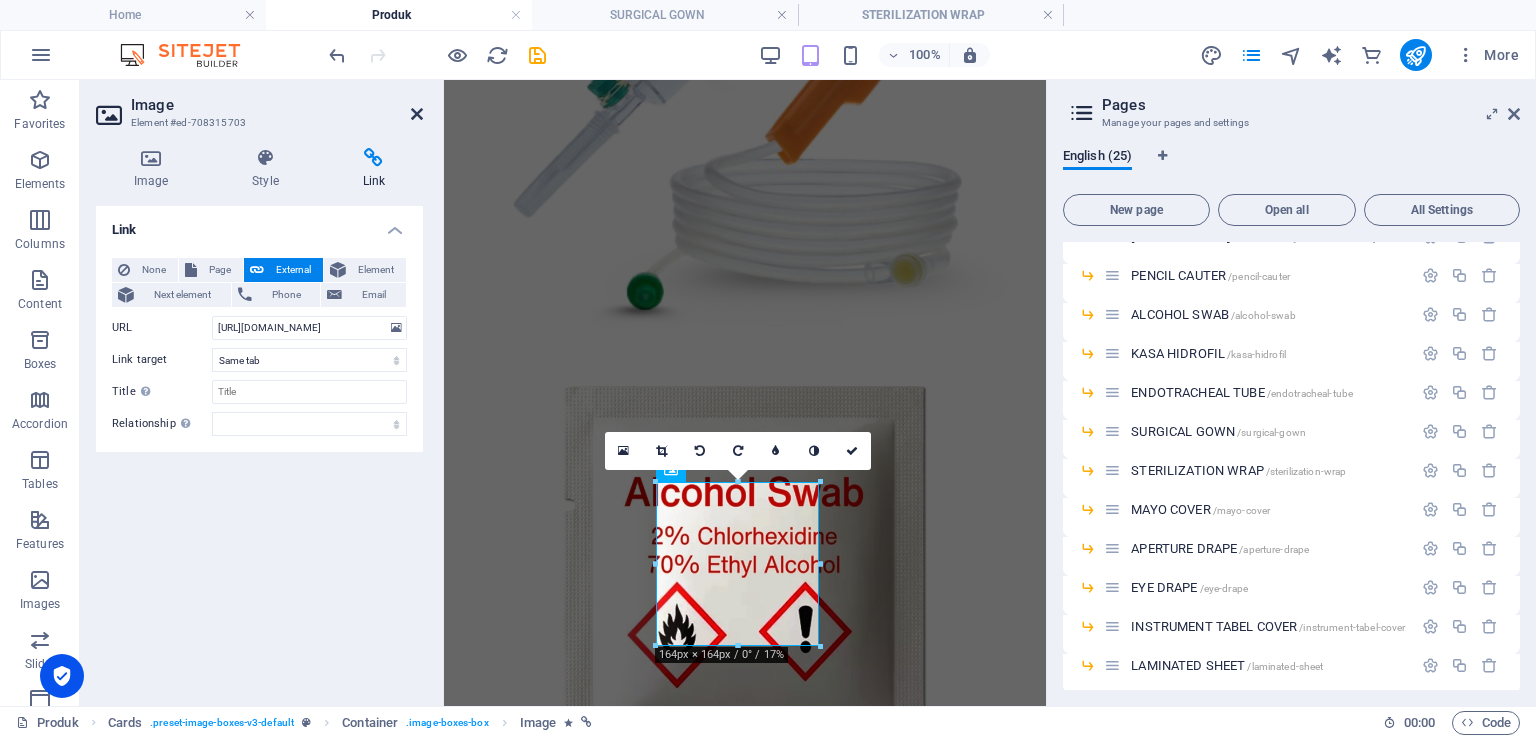 click at bounding box center (417, 114) 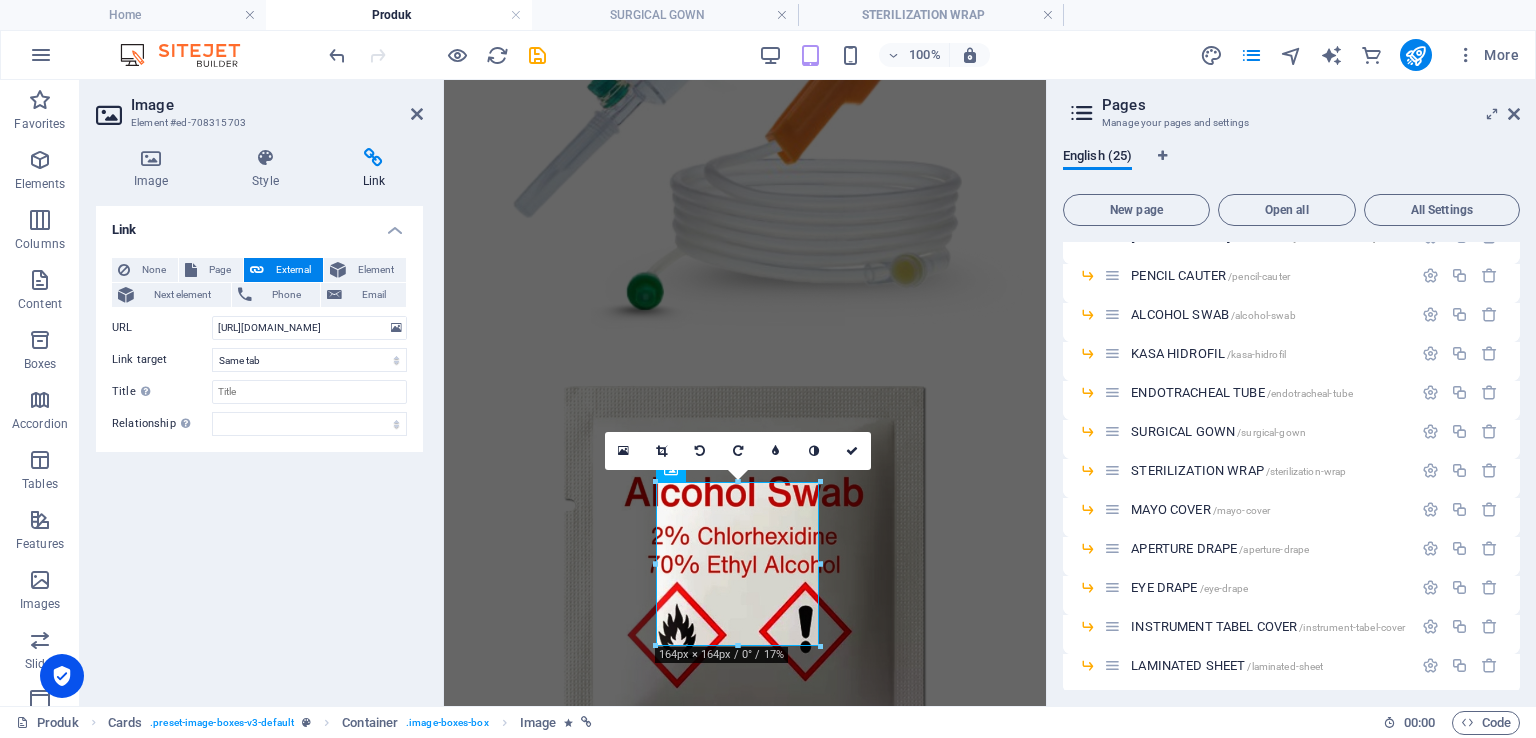 scroll, scrollTop: 1383, scrollLeft: 0, axis: vertical 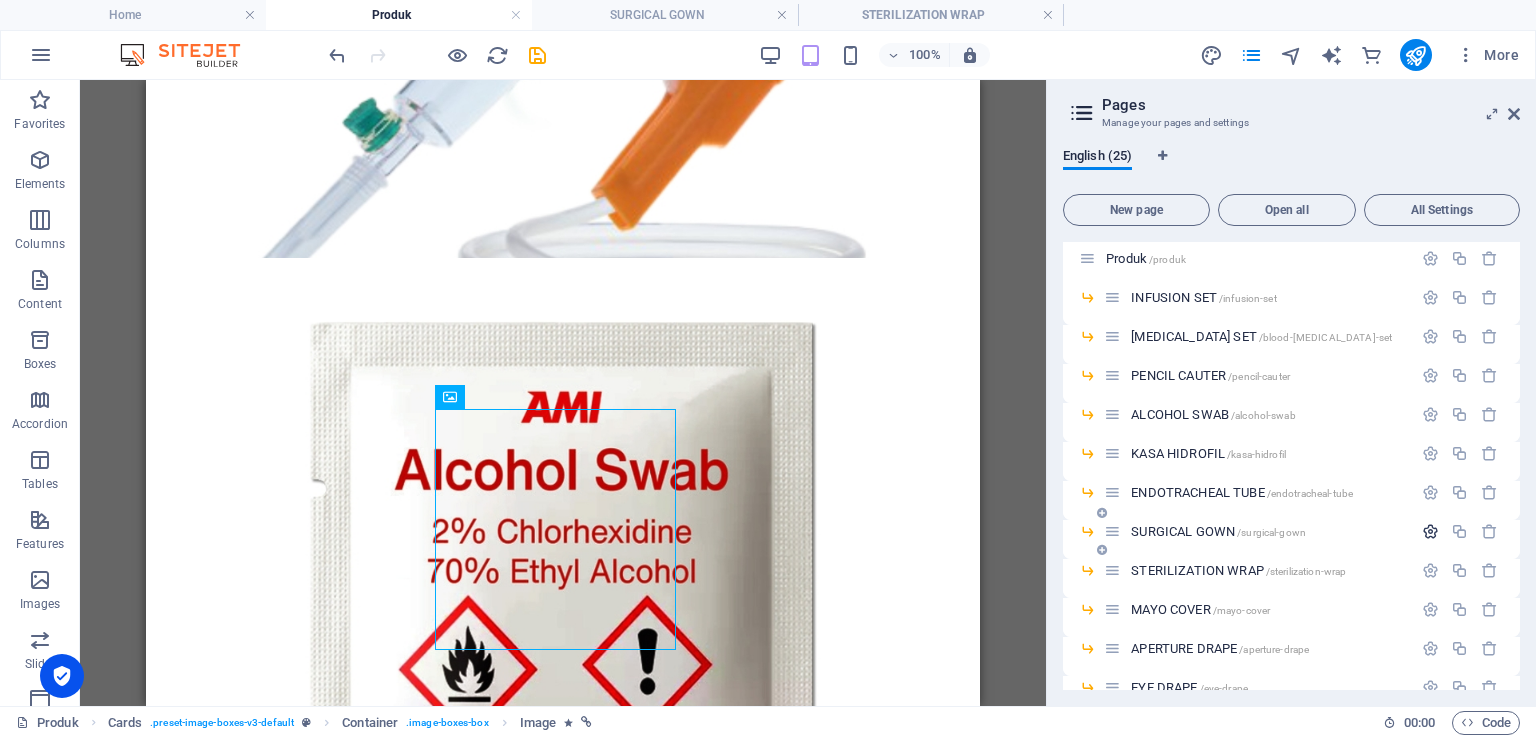 click at bounding box center (1430, 531) 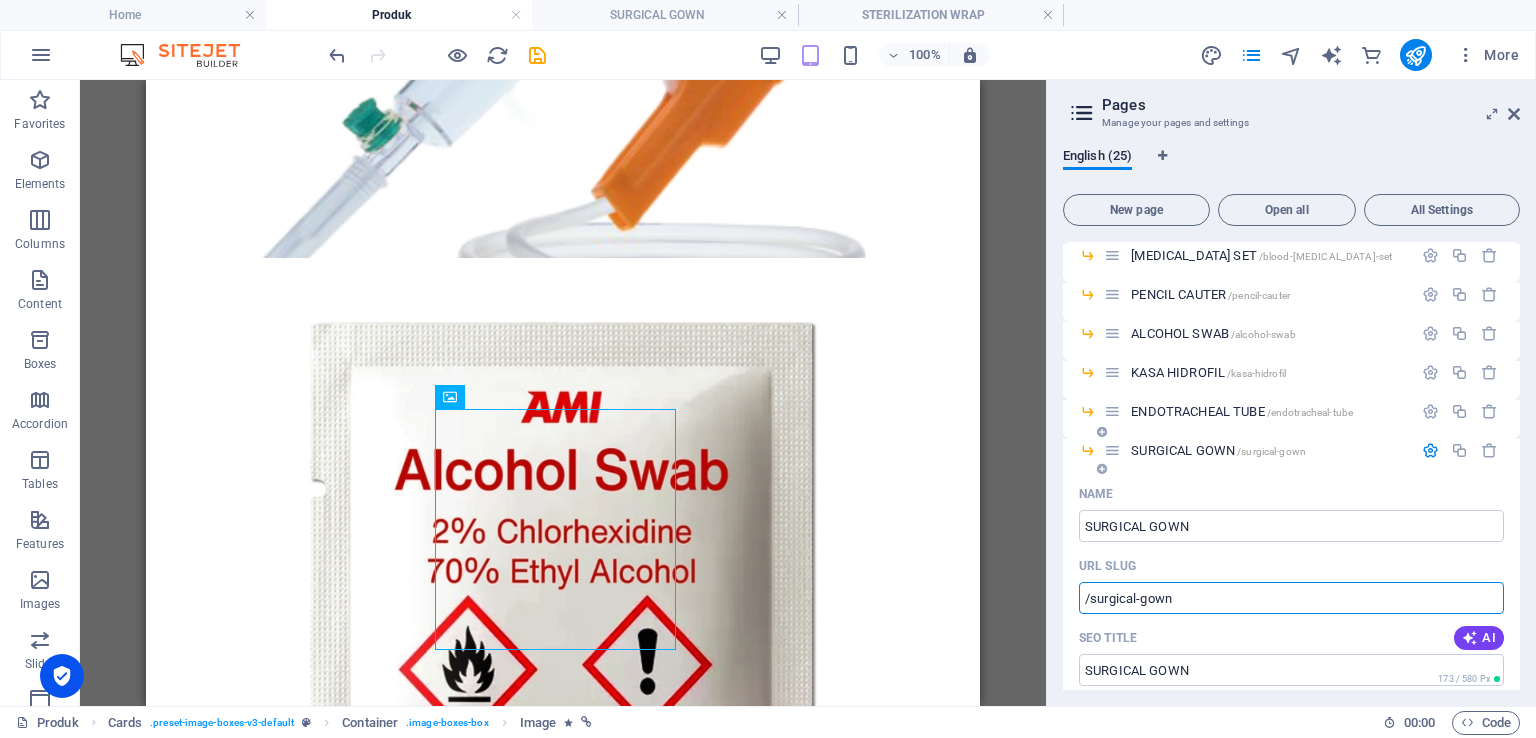 scroll, scrollTop: 296, scrollLeft: 0, axis: vertical 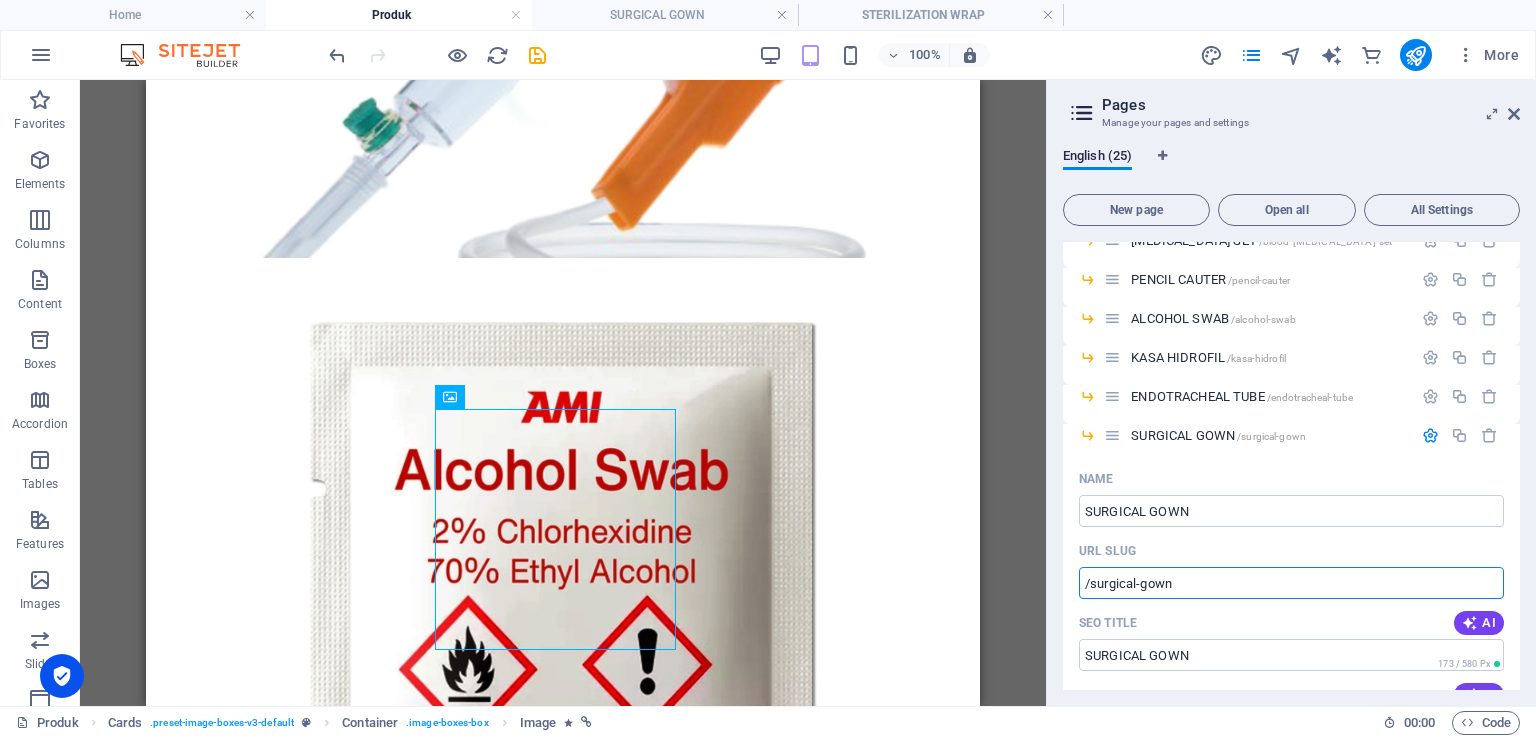 drag, startPoint x: 1179, startPoint y: 678, endPoint x: 1039, endPoint y: 596, distance: 162.24672 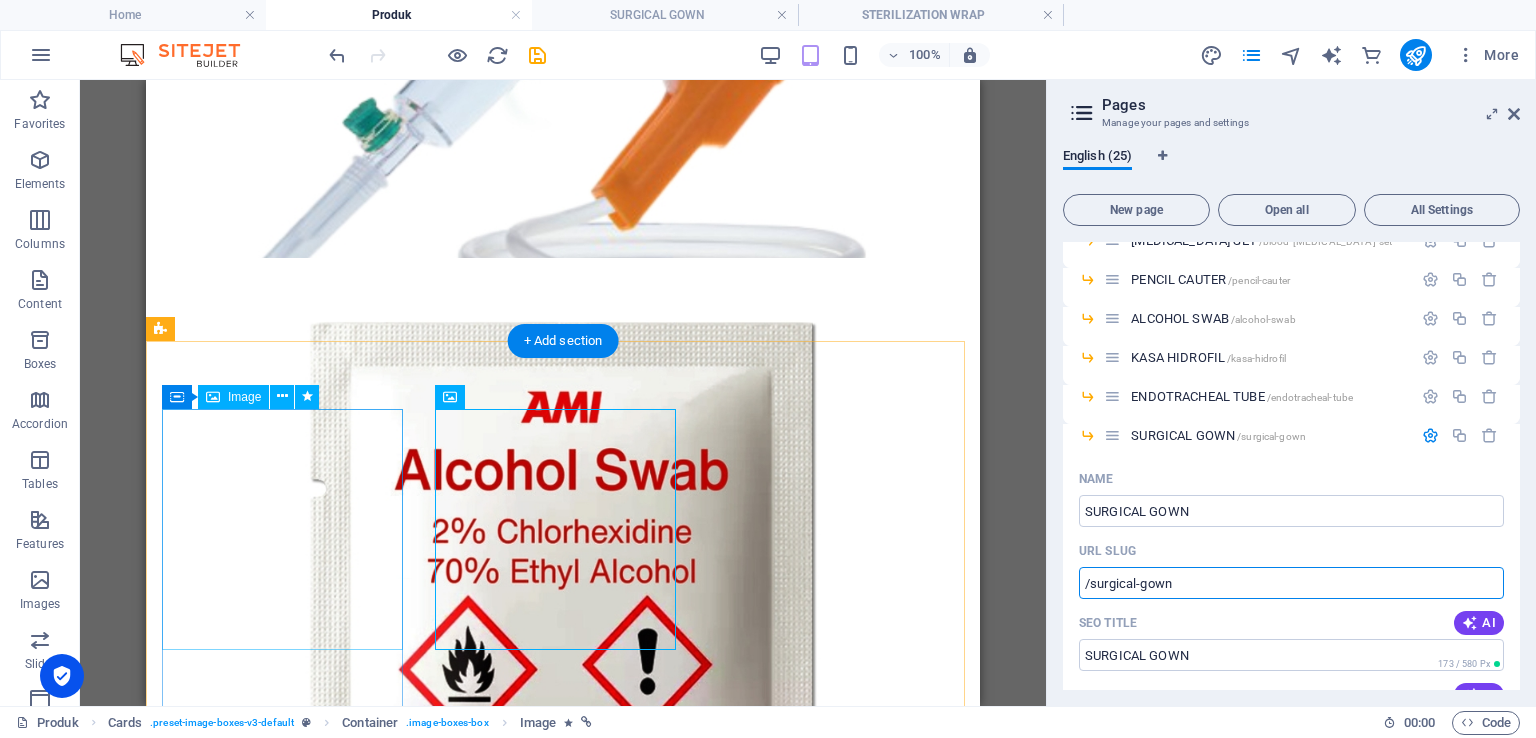 click at bounding box center (563, 1219) 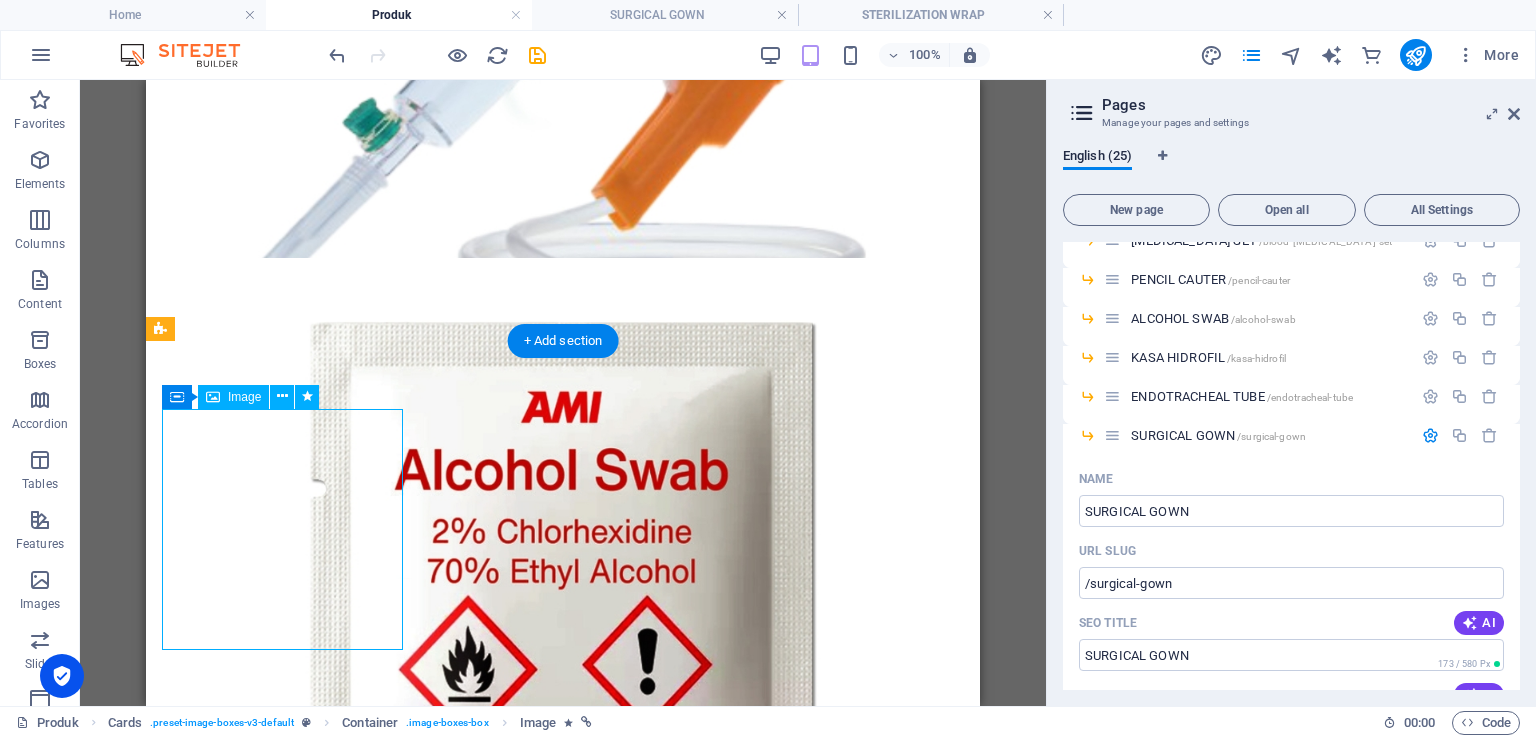 click at bounding box center (563, 1219) 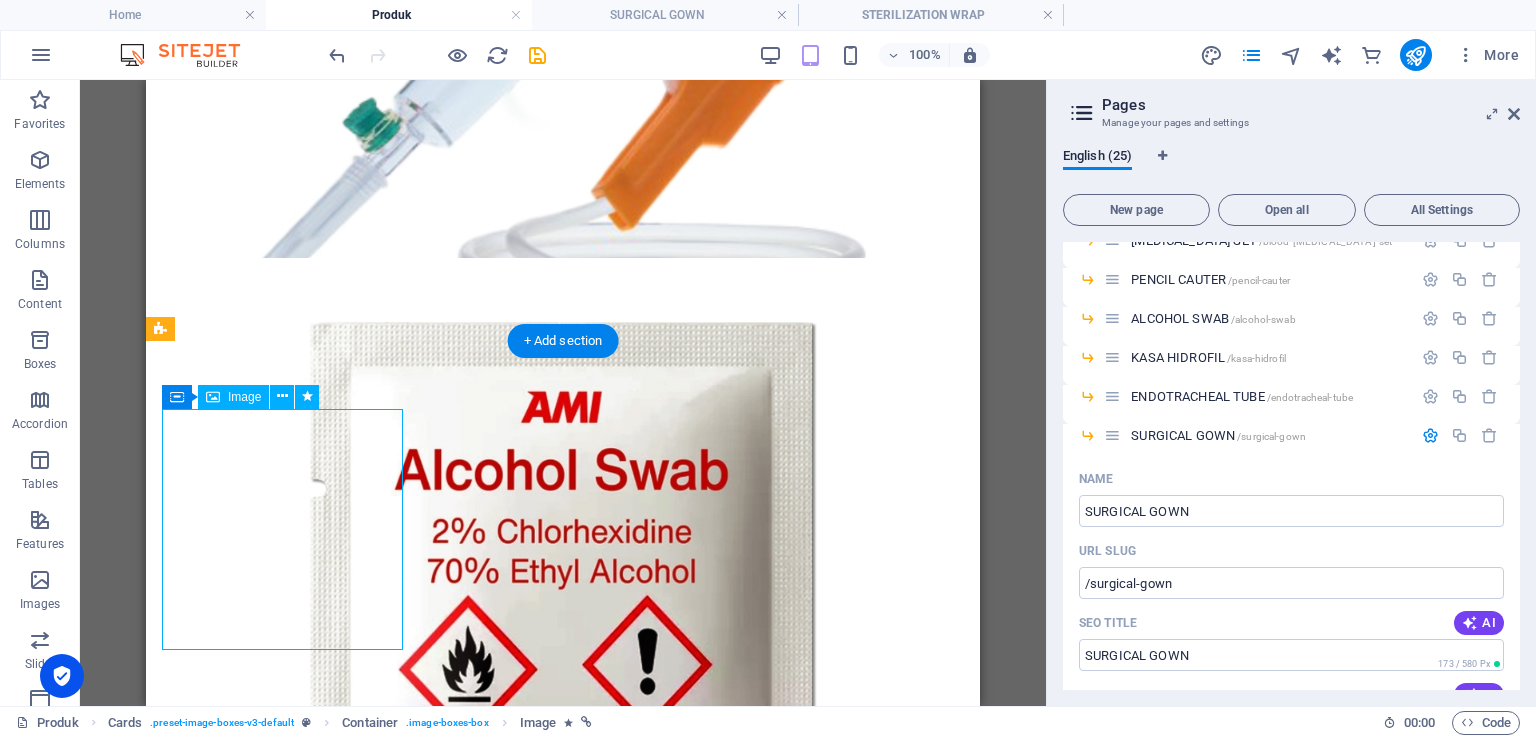 click at bounding box center [563, 1219] 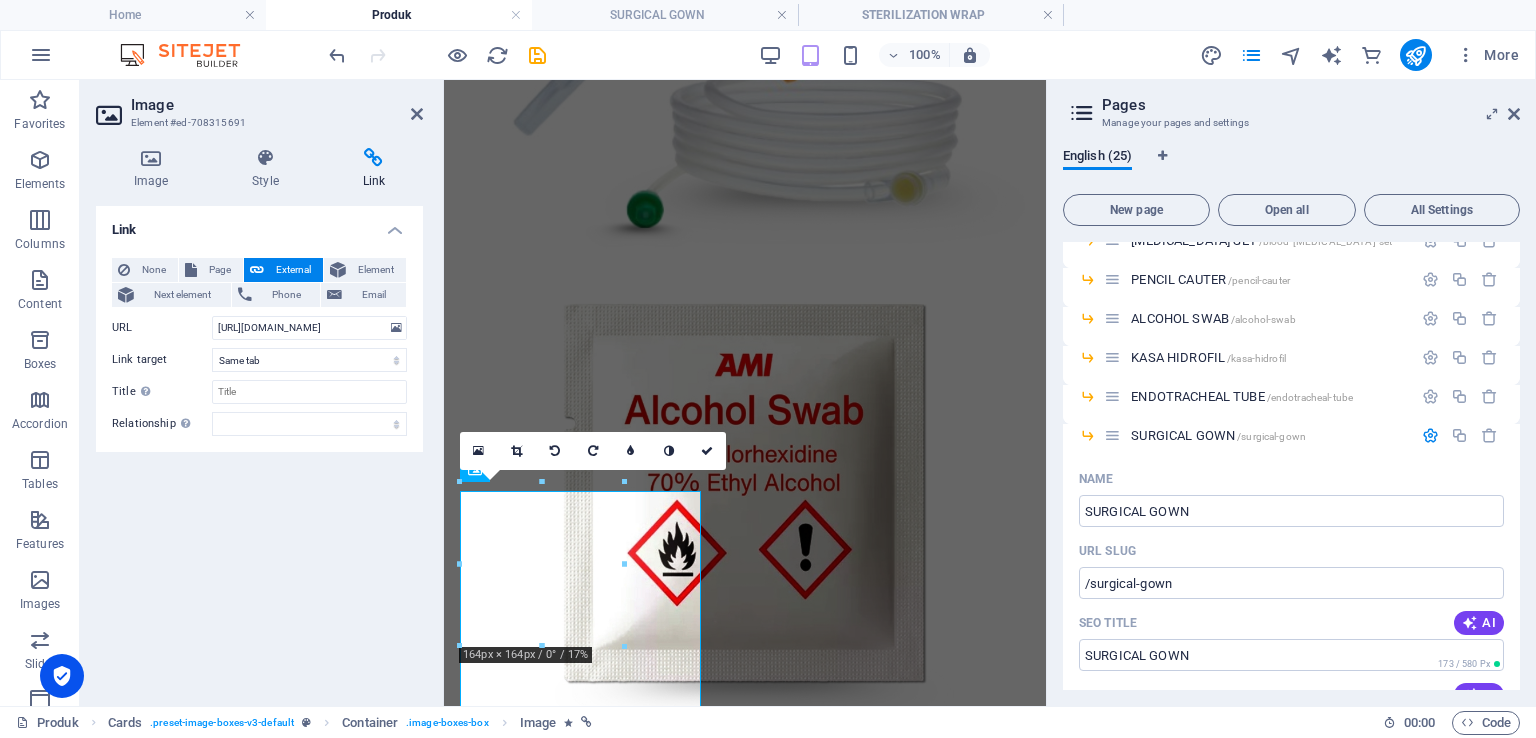 scroll, scrollTop: 1301, scrollLeft: 0, axis: vertical 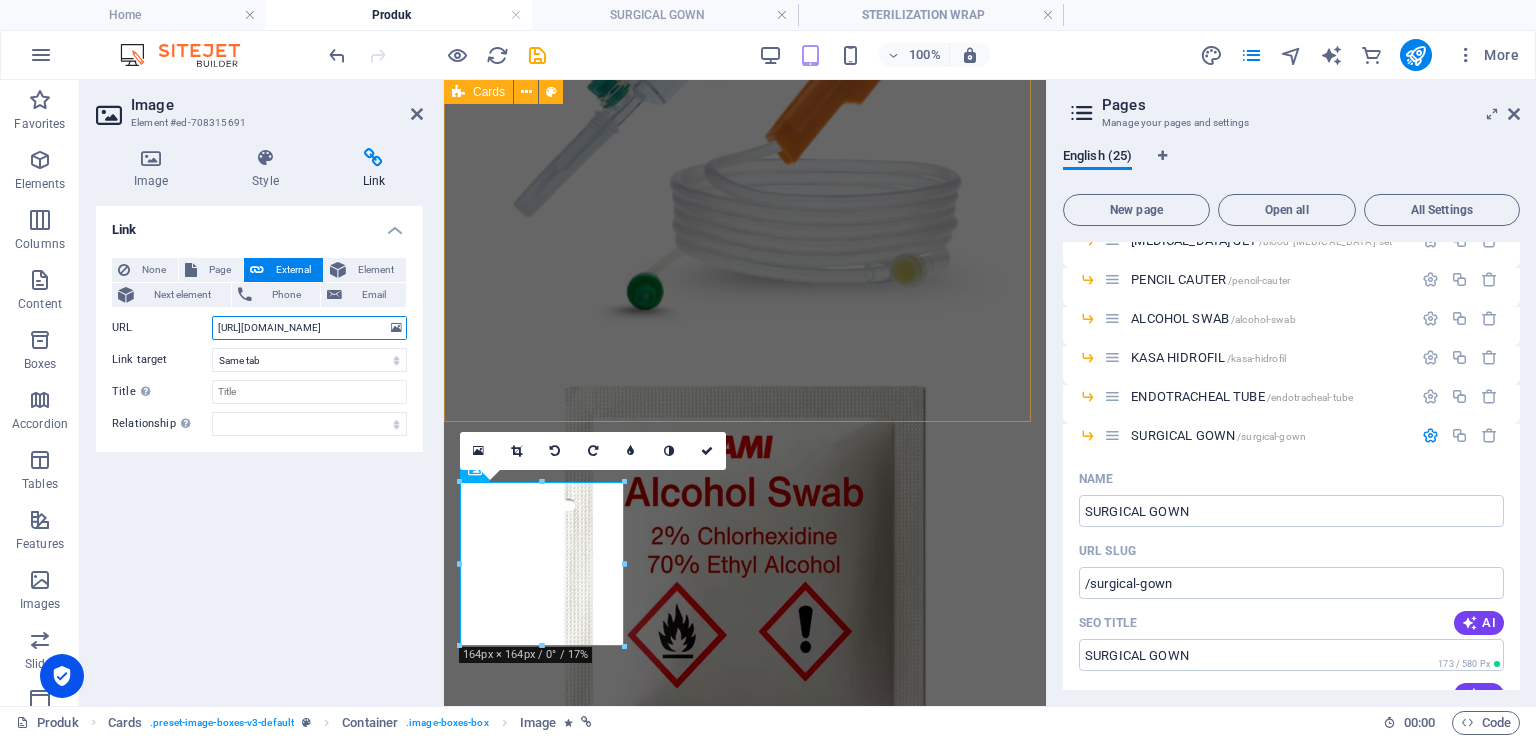 drag, startPoint x: 777, startPoint y: 403, endPoint x: 472, endPoint y: 305, distance: 320.3576 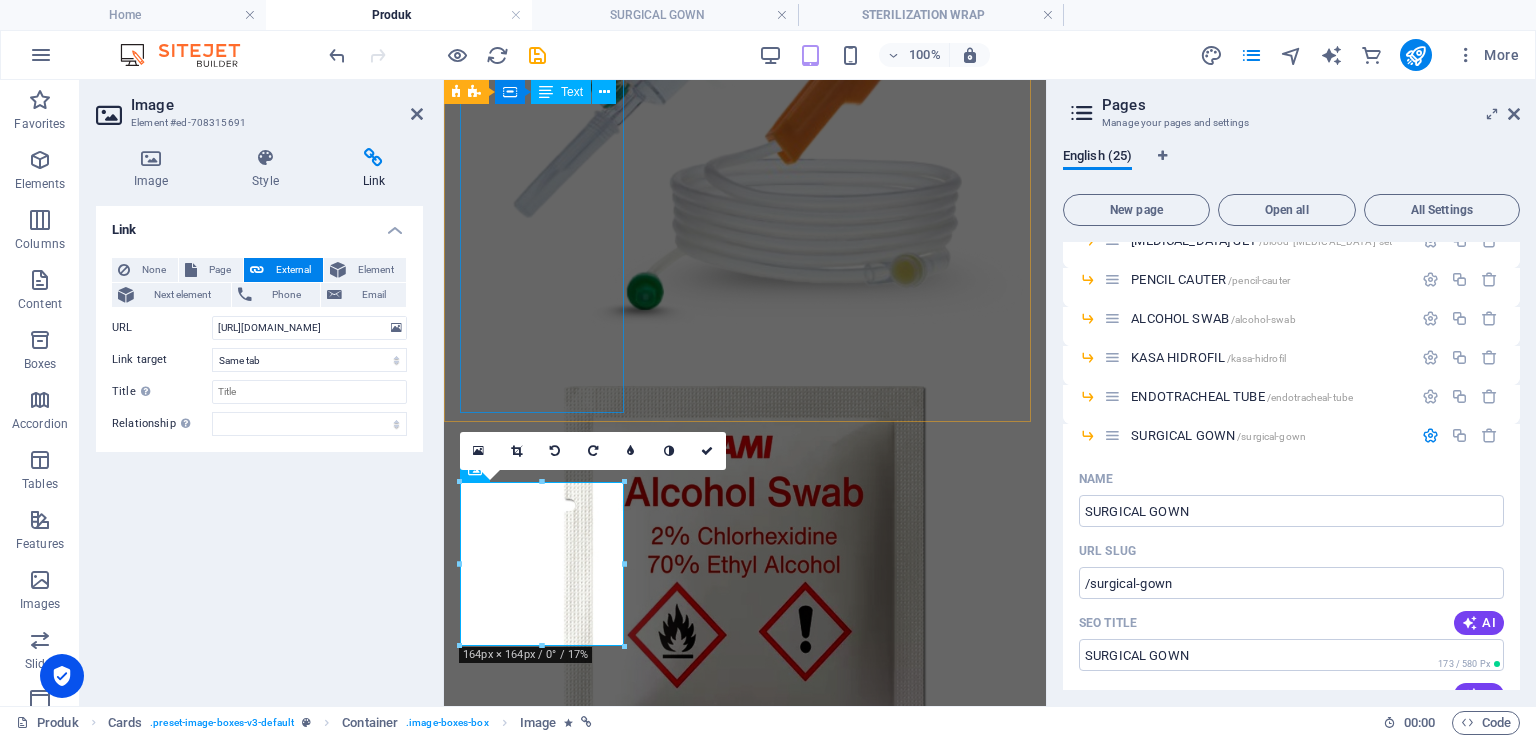 scroll, scrollTop: 0, scrollLeft: 0, axis: both 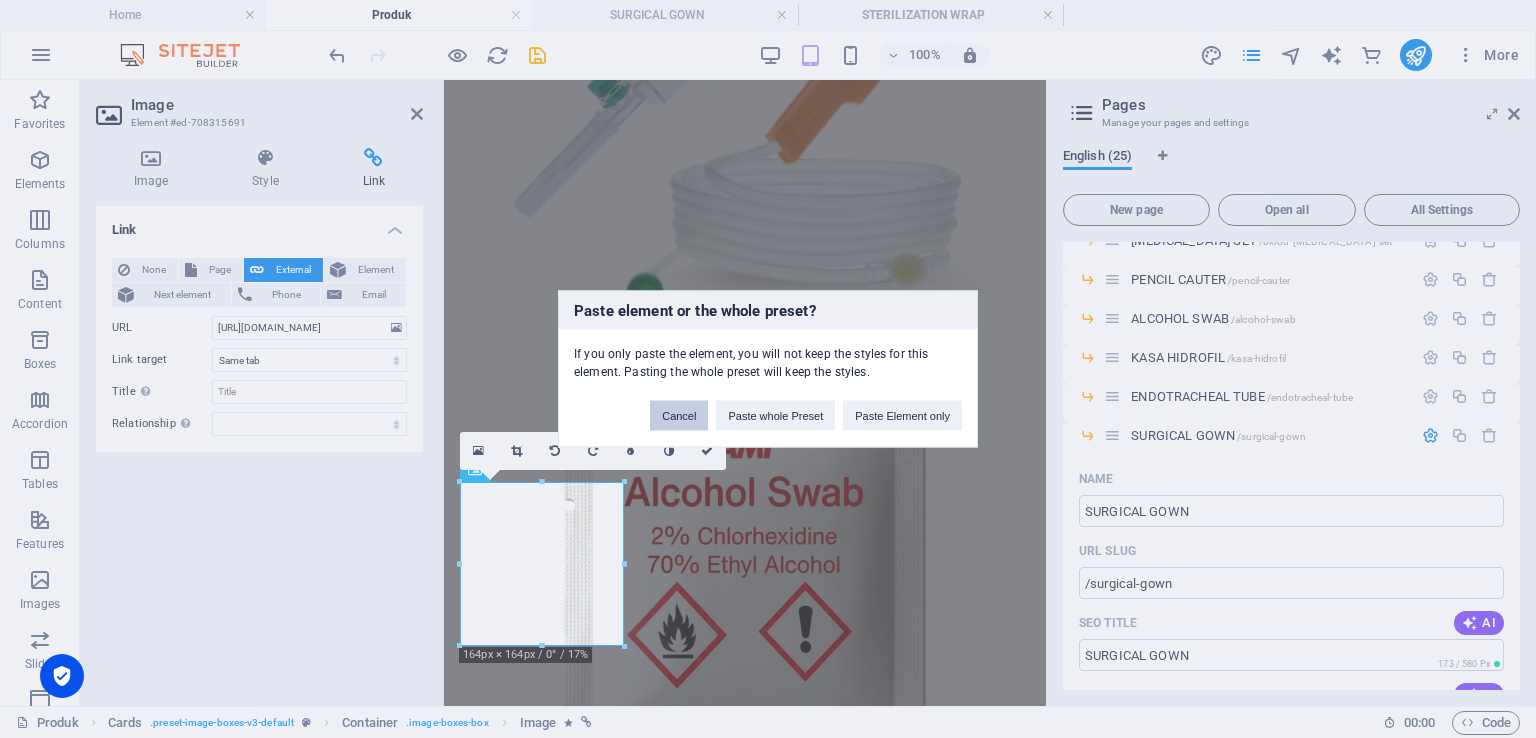 drag, startPoint x: 672, startPoint y: 421, endPoint x: 172, endPoint y: 319, distance: 510.29794 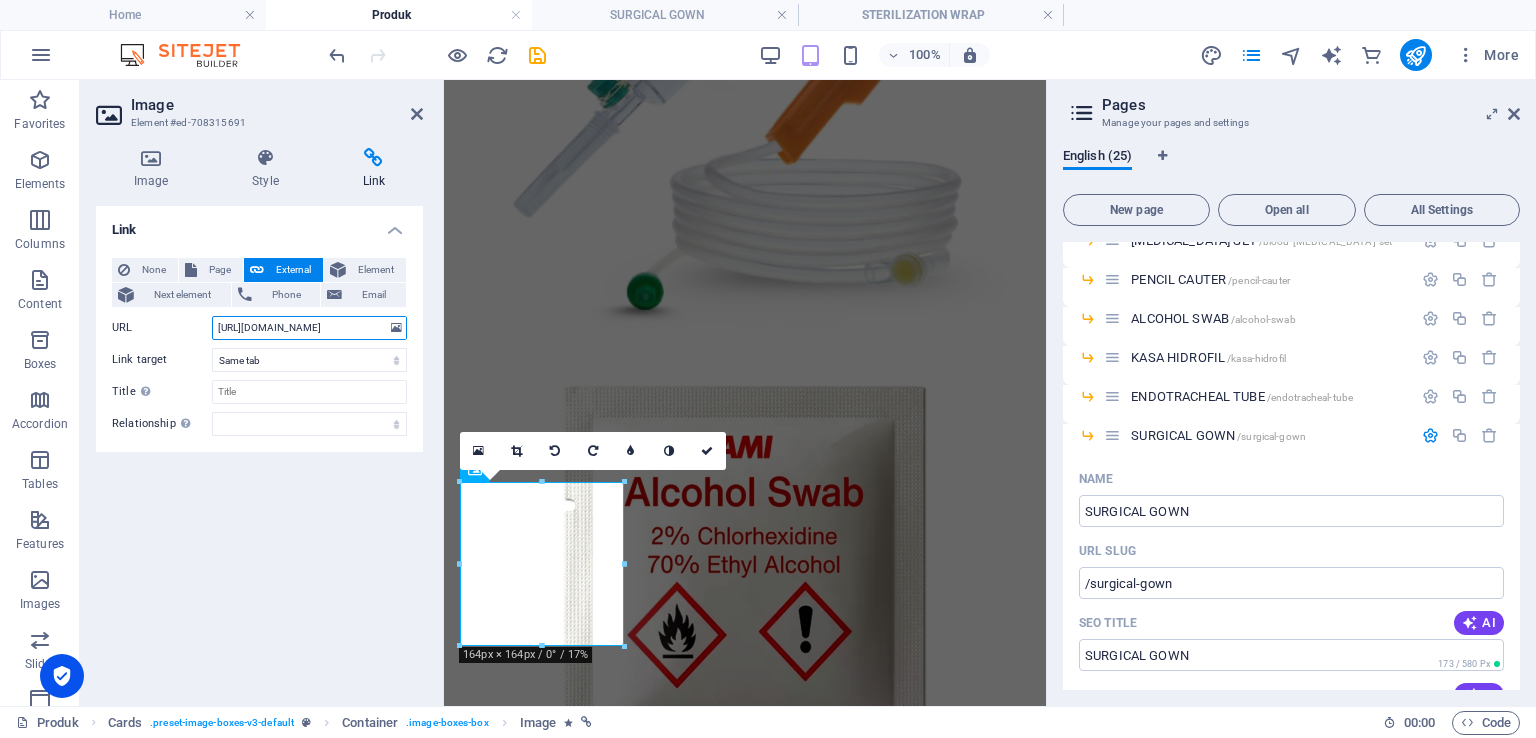 click on "https://anaramedical.co.id/surgical-gown-16" at bounding box center [309, 328] 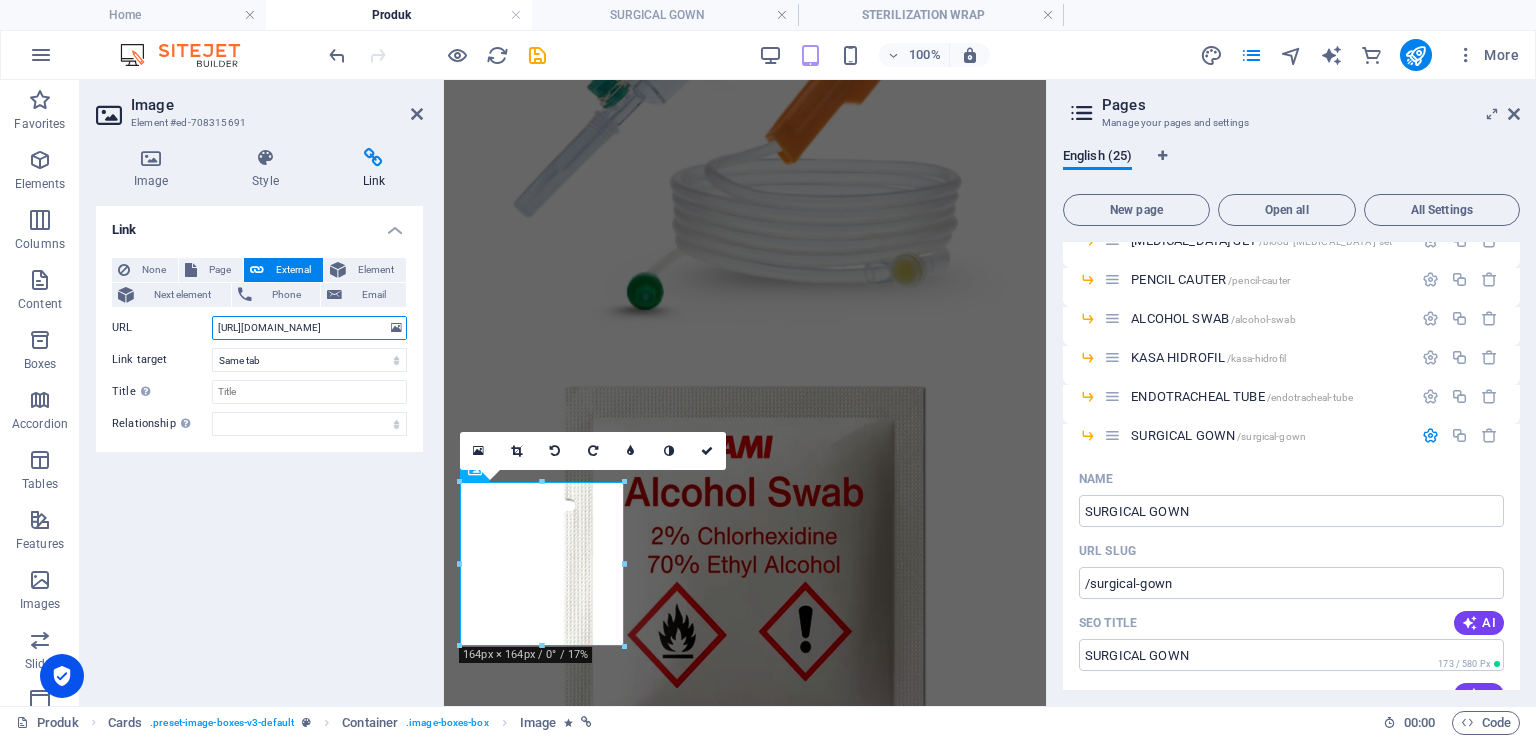 type on "[URL][DOMAIN_NAME]" 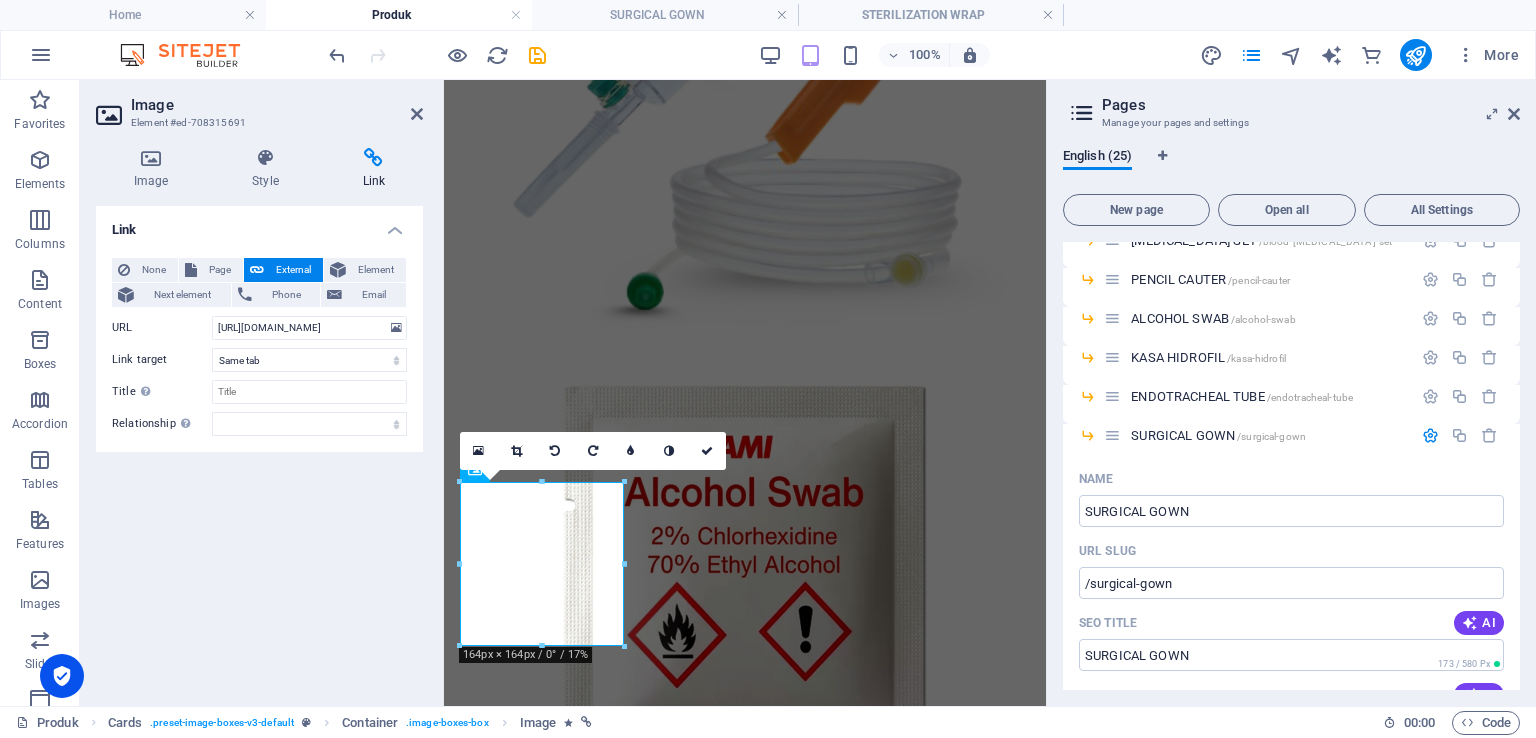 click on "Link None Page External Element Next element Phone Email Page Home About us Lini Bisnis Produk -- INFUSION SET -- BLOOD TRANSFUSION SET -- PENCIL CAUTER -- ALCOHOL SWAB -- KASA HIDROFIL -- ENDOTRACHEAL TUBE -- SURGICAL GOWN -- STERILIZATION WRAP -- MAYO COVER -- APERTURE DRAPE -- EYE DRAPE -- INSTRUMENT TABEL COVER -- LAMINATED SHEET -- PARTICULATE-RESP &amp; SURG. MASK Gallery Contact Karier Legal Notice Privacy Element
URL https://anaramedical.co.id/surgical-gown Phone Email Link target New tab Same tab Overlay Title Additional link description, should not be the same as the link text. The title is most often shown as a tooltip text when the mouse moves over the element. Leave empty if uncertain. Relationship Sets the  relationship of this link to the link target . For example, the value "nofollow" instructs search engines not to follow the link. Can be left empty. alternate author bookmark external help license next nofollow noreferrer noopener prev search tag" at bounding box center (259, 448) 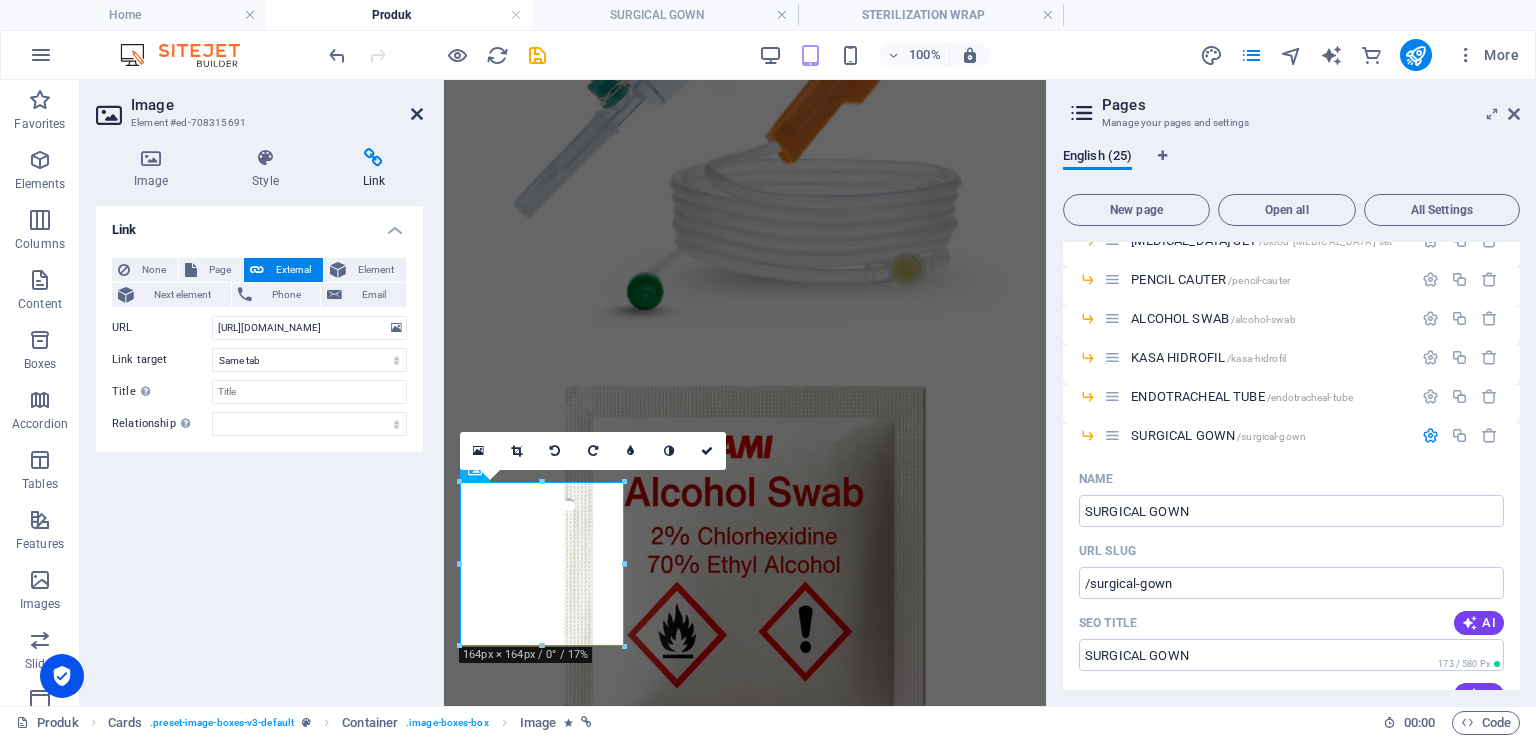 drag, startPoint x: 418, startPoint y: 111, endPoint x: 464, endPoint y: 68, distance: 62.968246 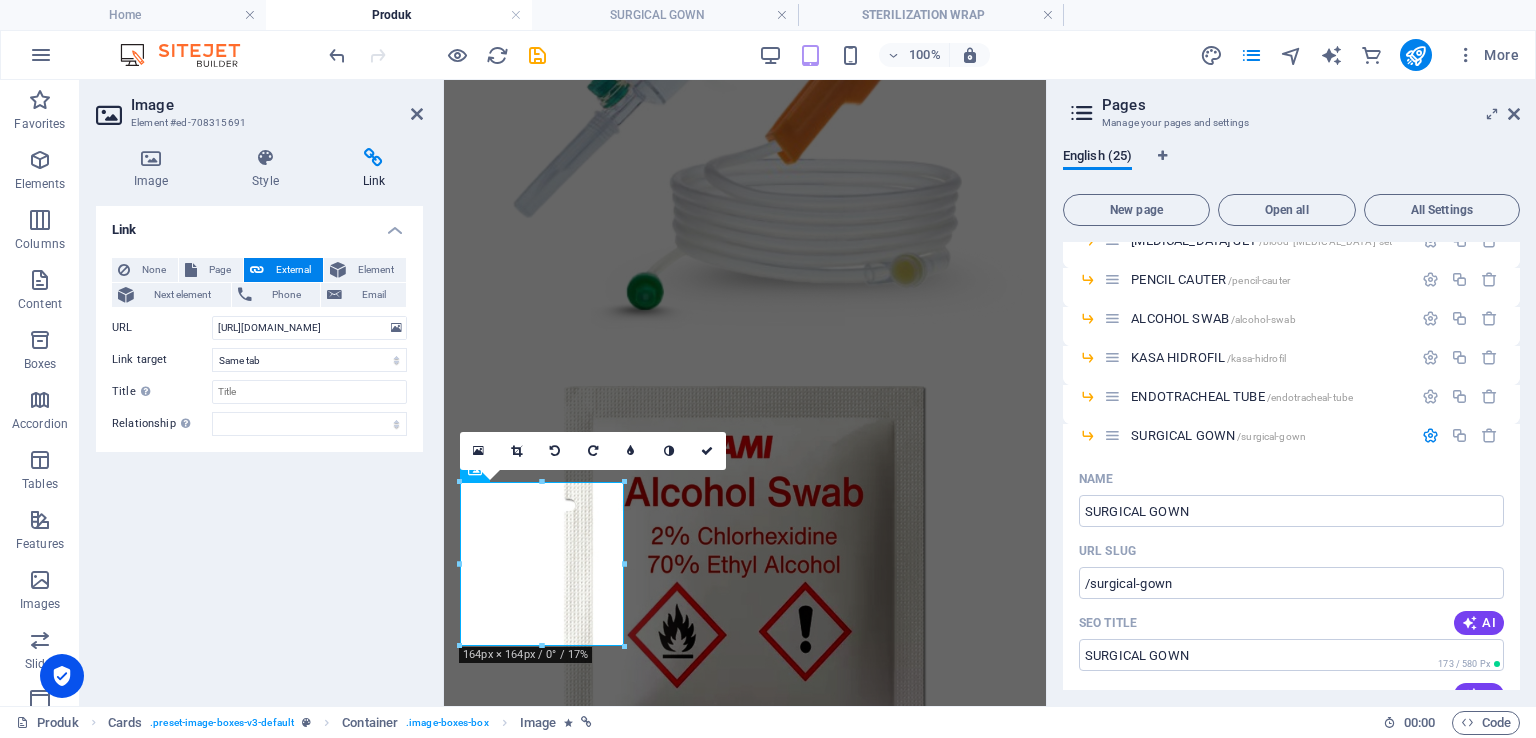 click at bounding box center (417, 114) 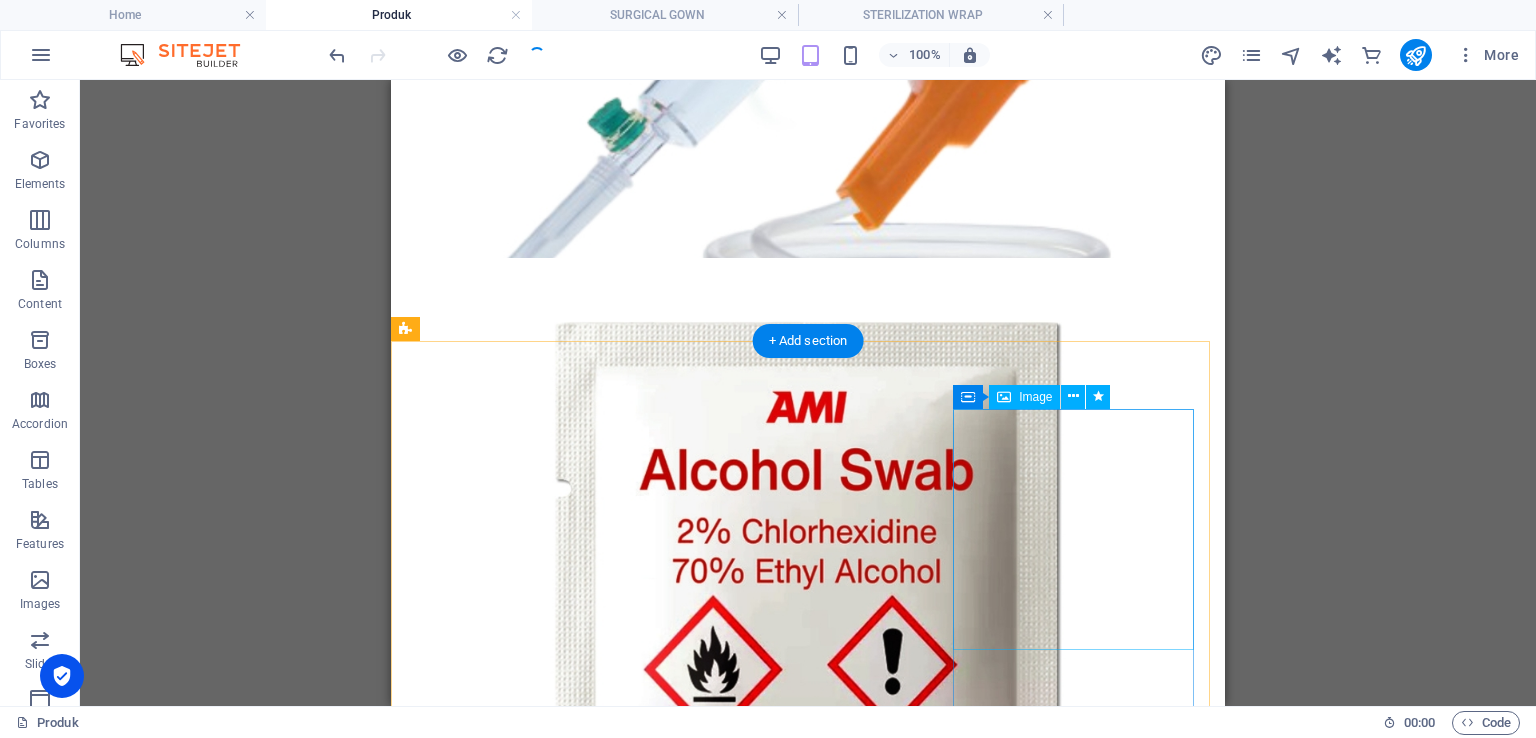 click at bounding box center [808, 3176] 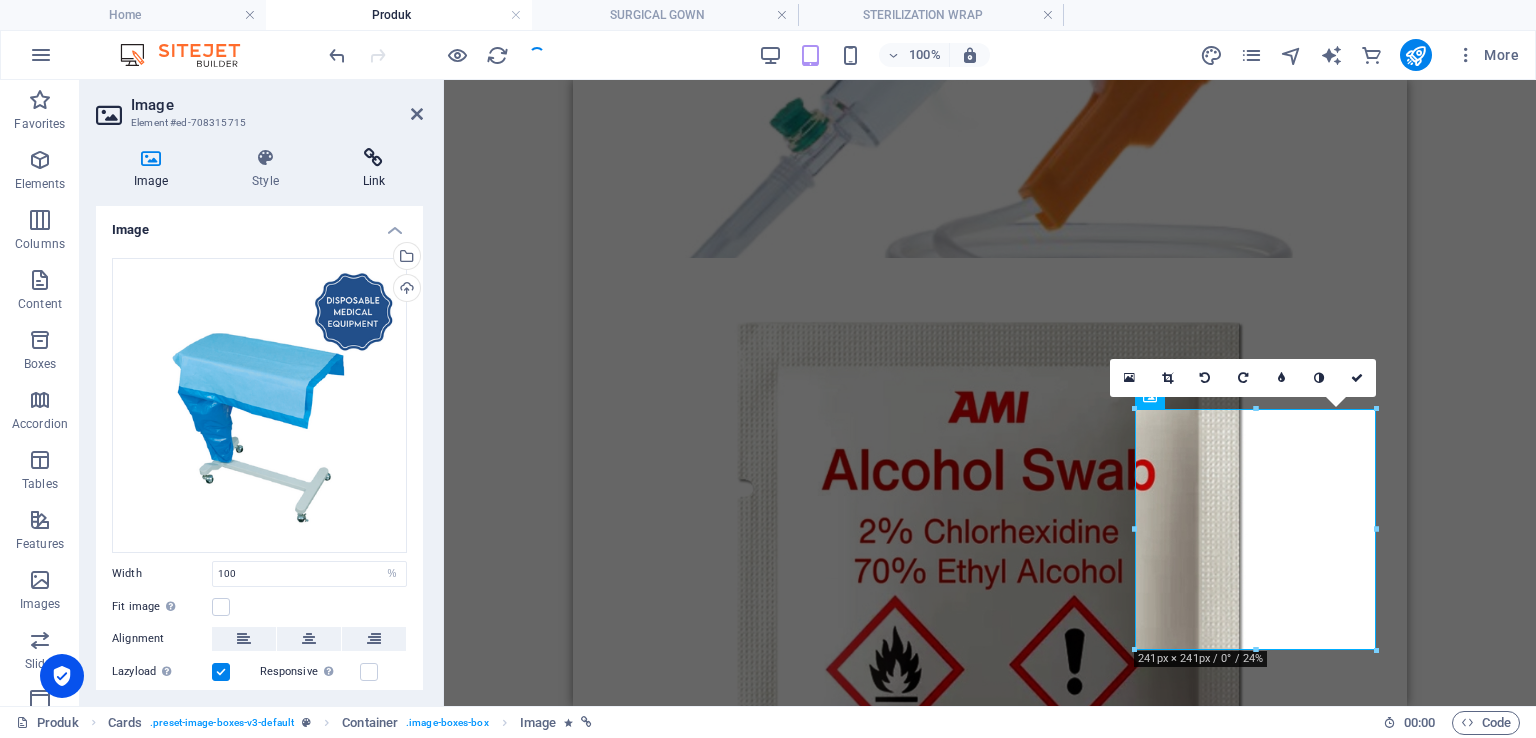 click on "Link" at bounding box center (374, 169) 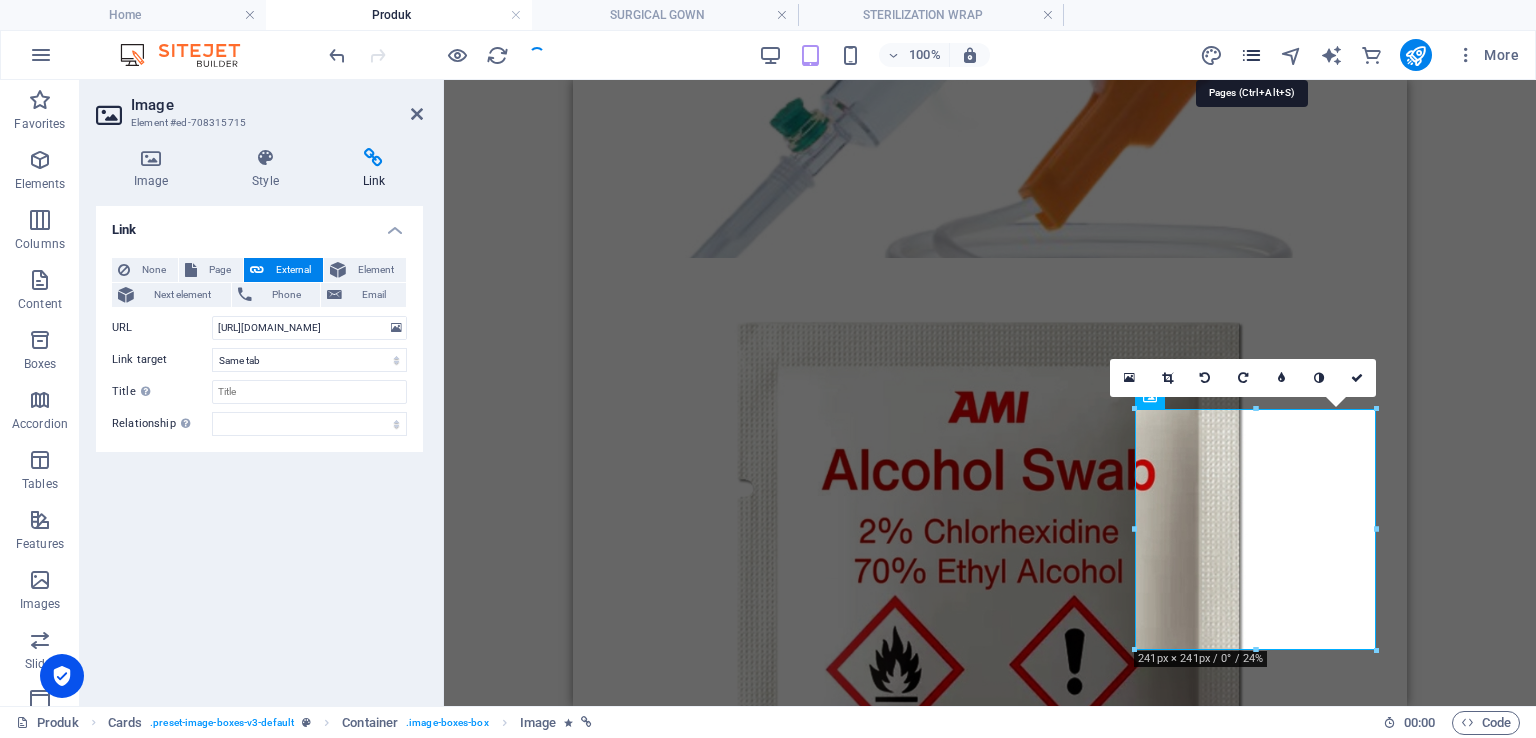click at bounding box center (1251, 55) 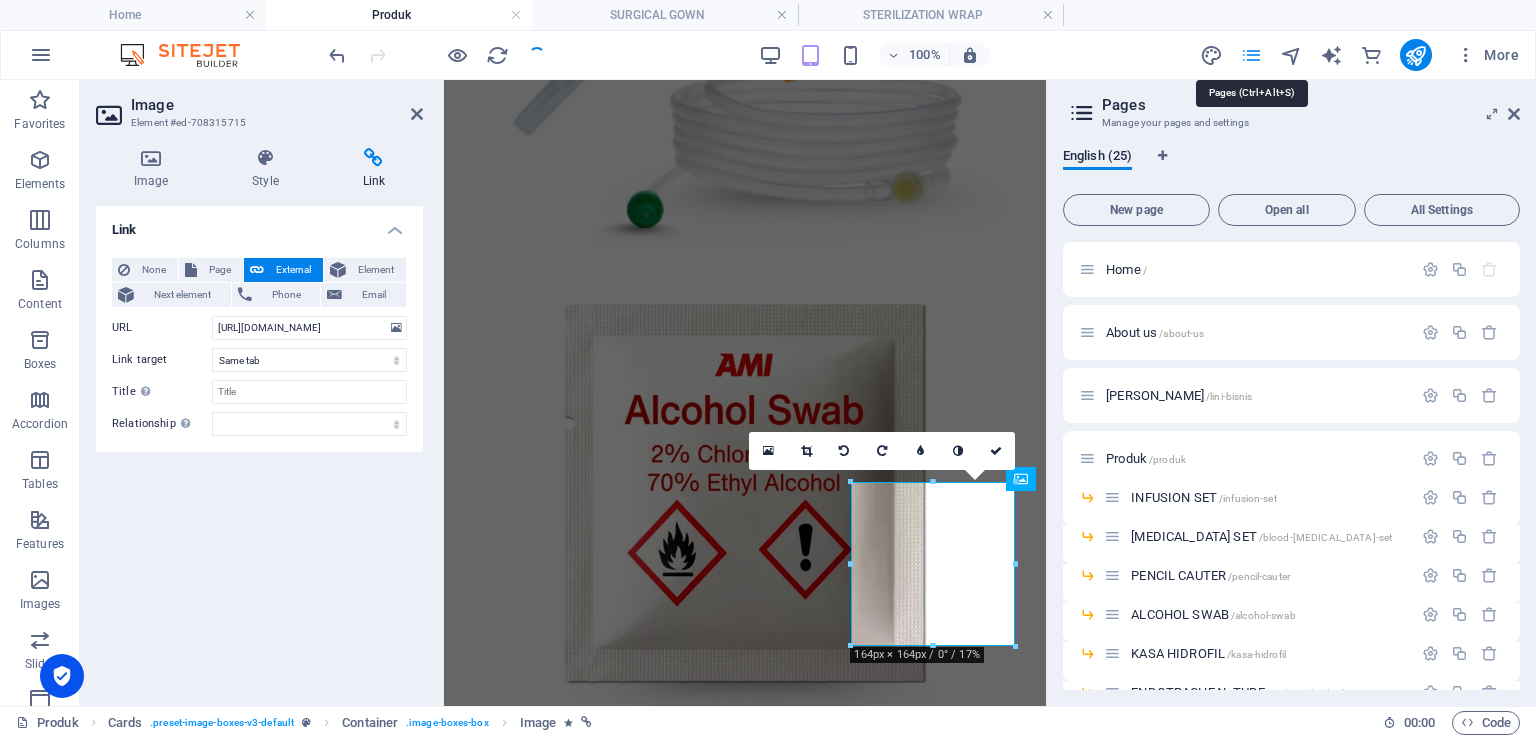 scroll, scrollTop: 1301, scrollLeft: 0, axis: vertical 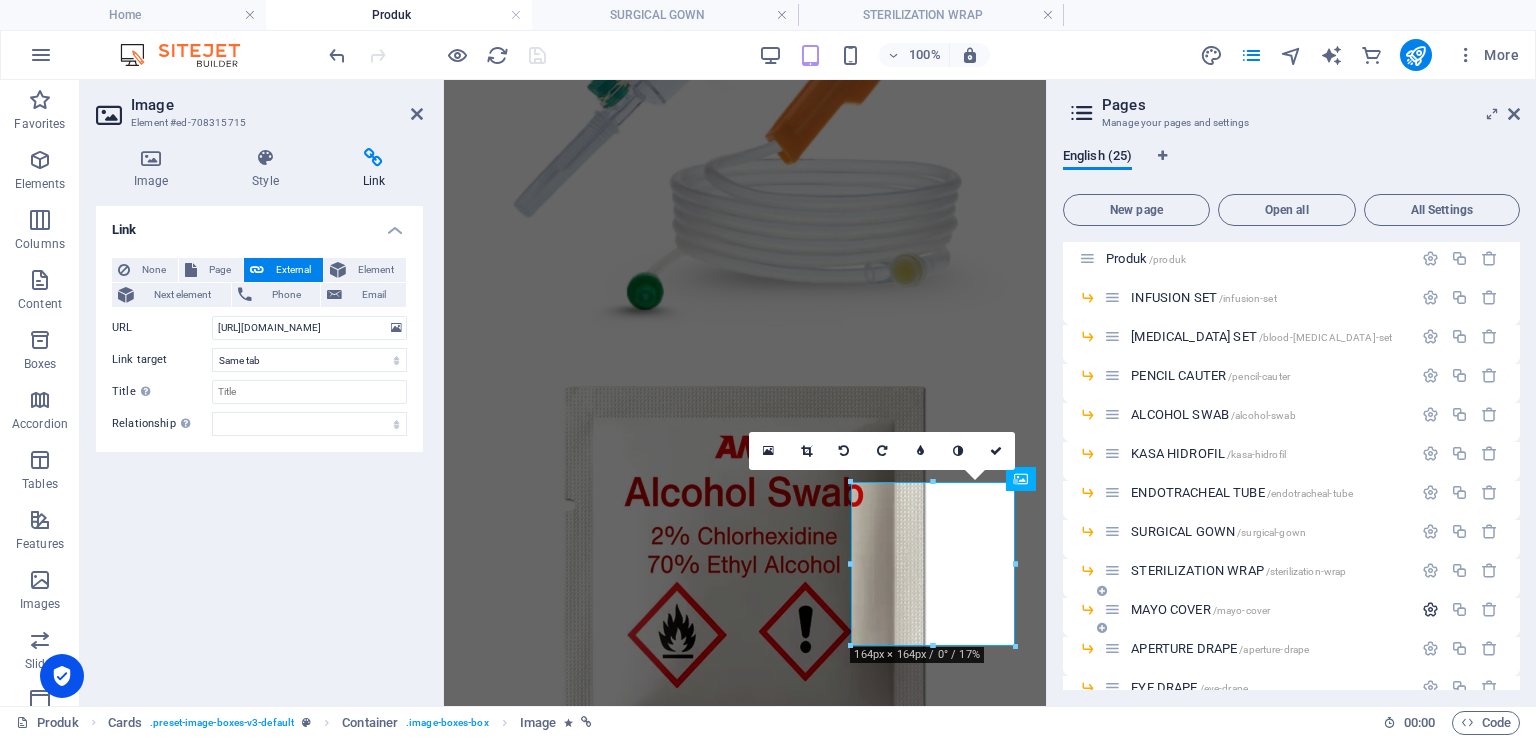 click at bounding box center [1430, 609] 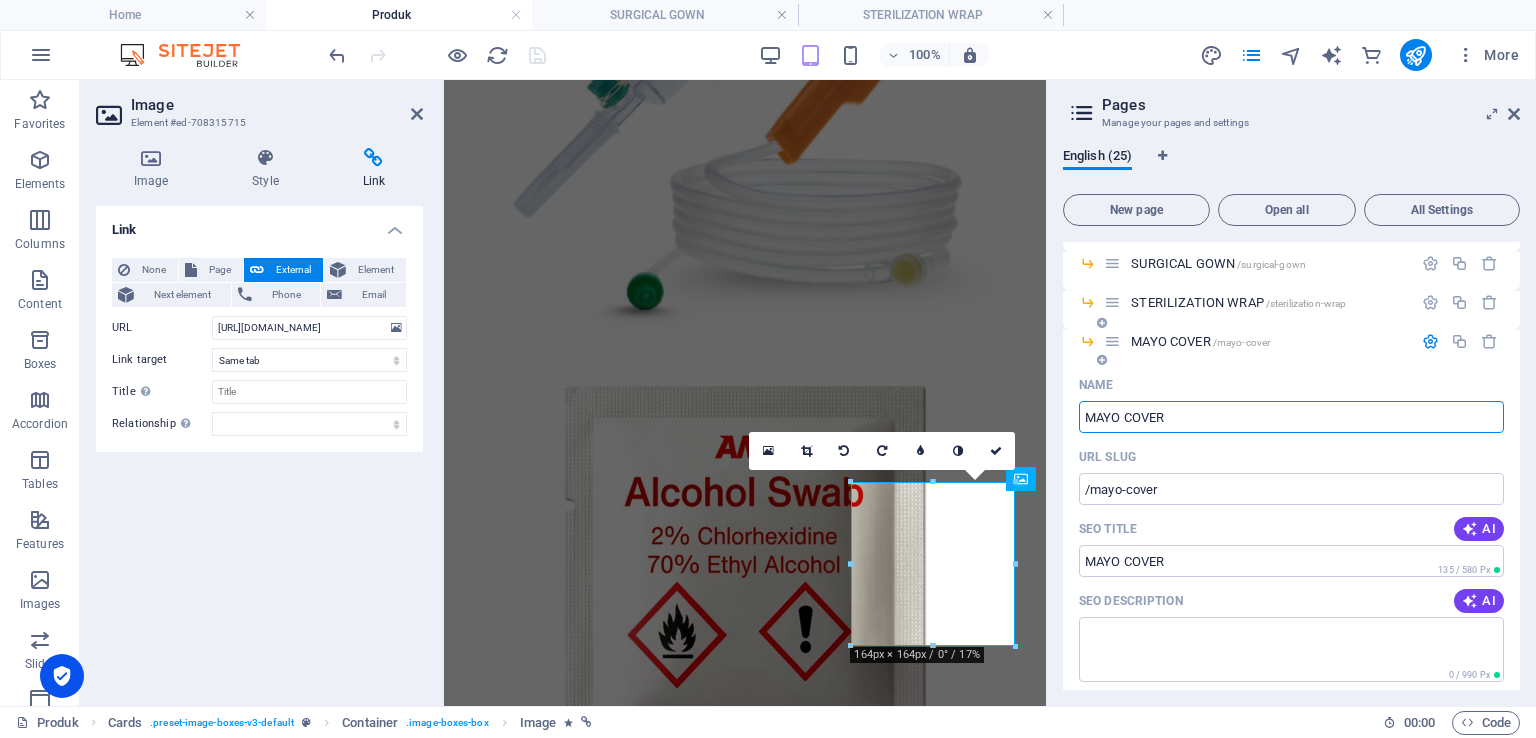 scroll, scrollTop: 511, scrollLeft: 0, axis: vertical 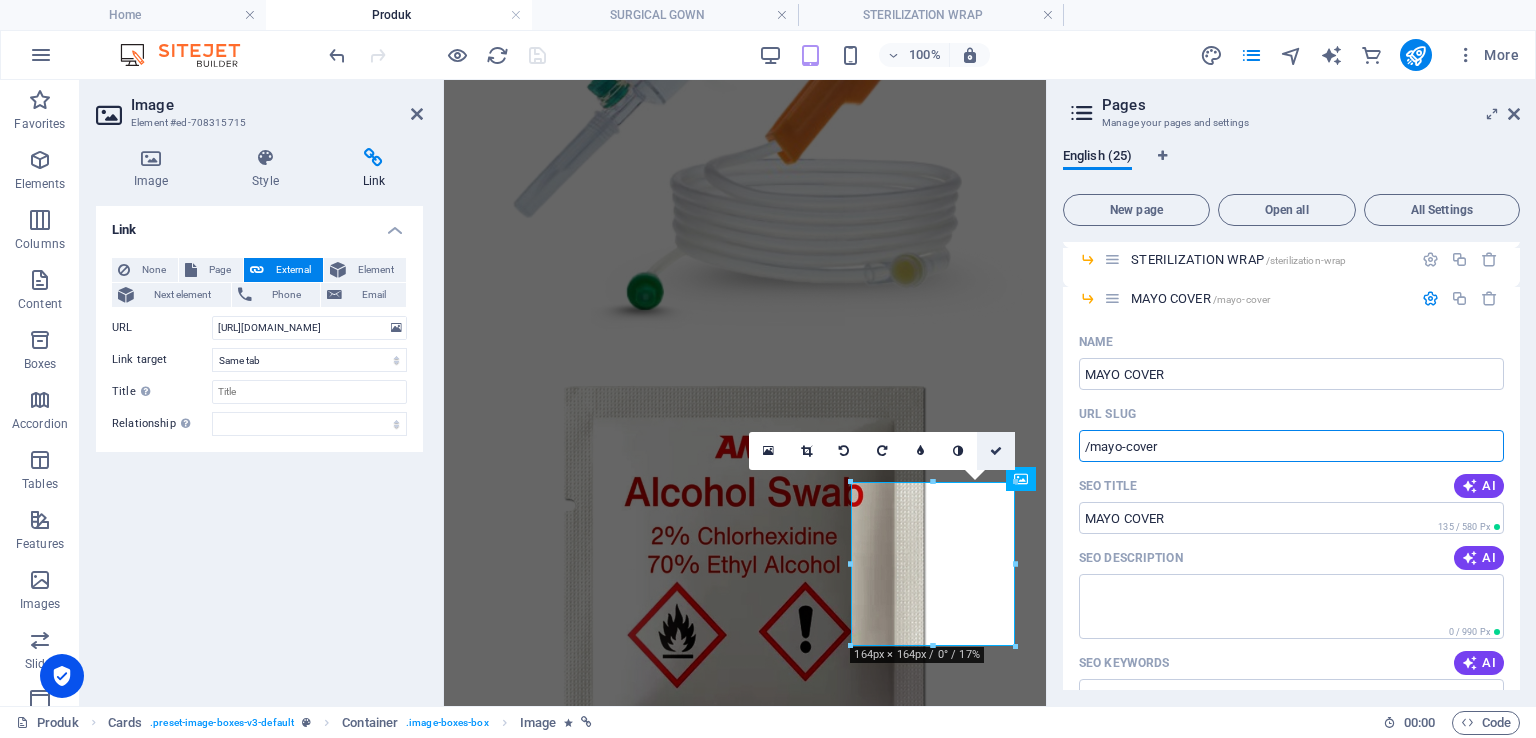 drag, startPoint x: 1170, startPoint y: 441, endPoint x: 988, endPoint y: 440, distance: 182.00275 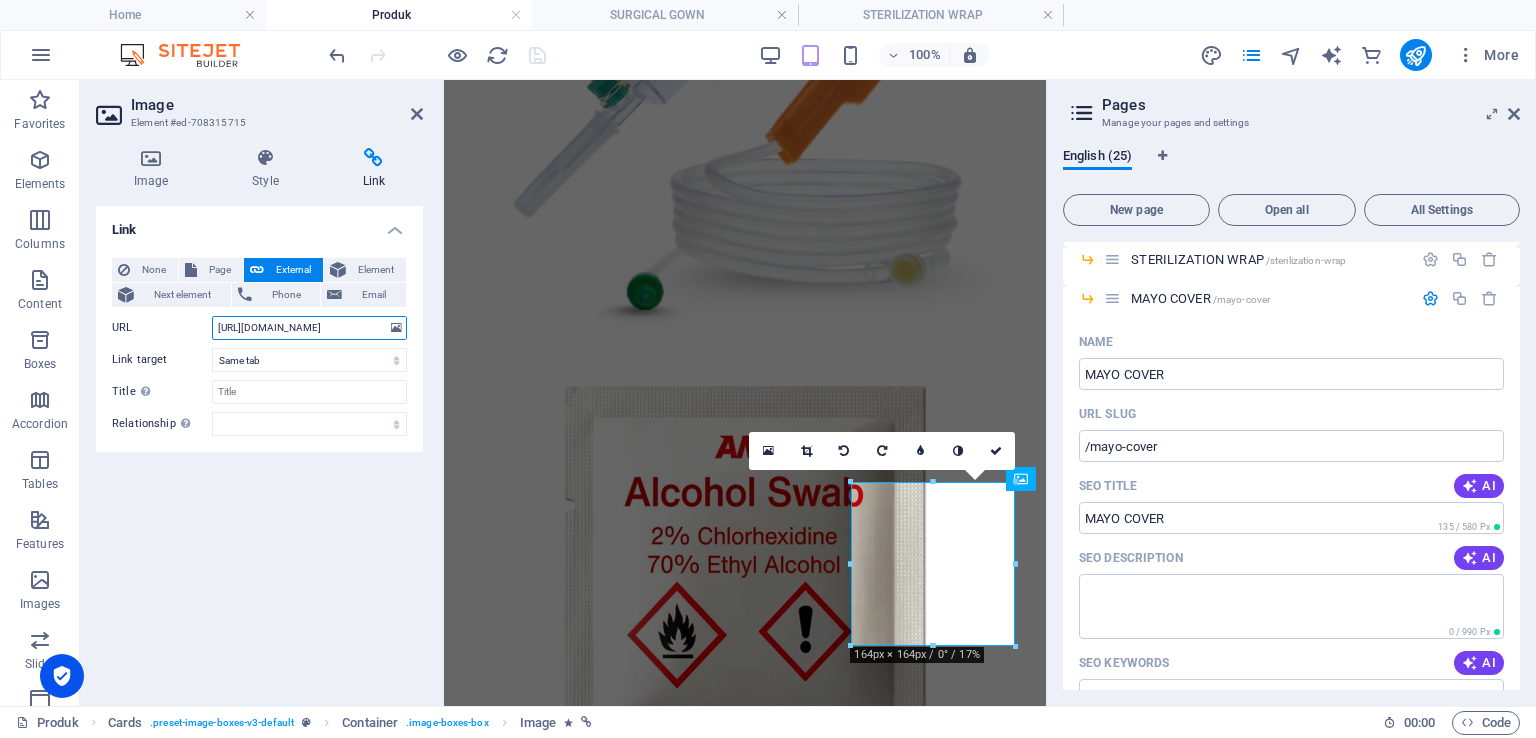 click on "https://anaramedical.co.id/alcohol-swab/" at bounding box center (309, 328) 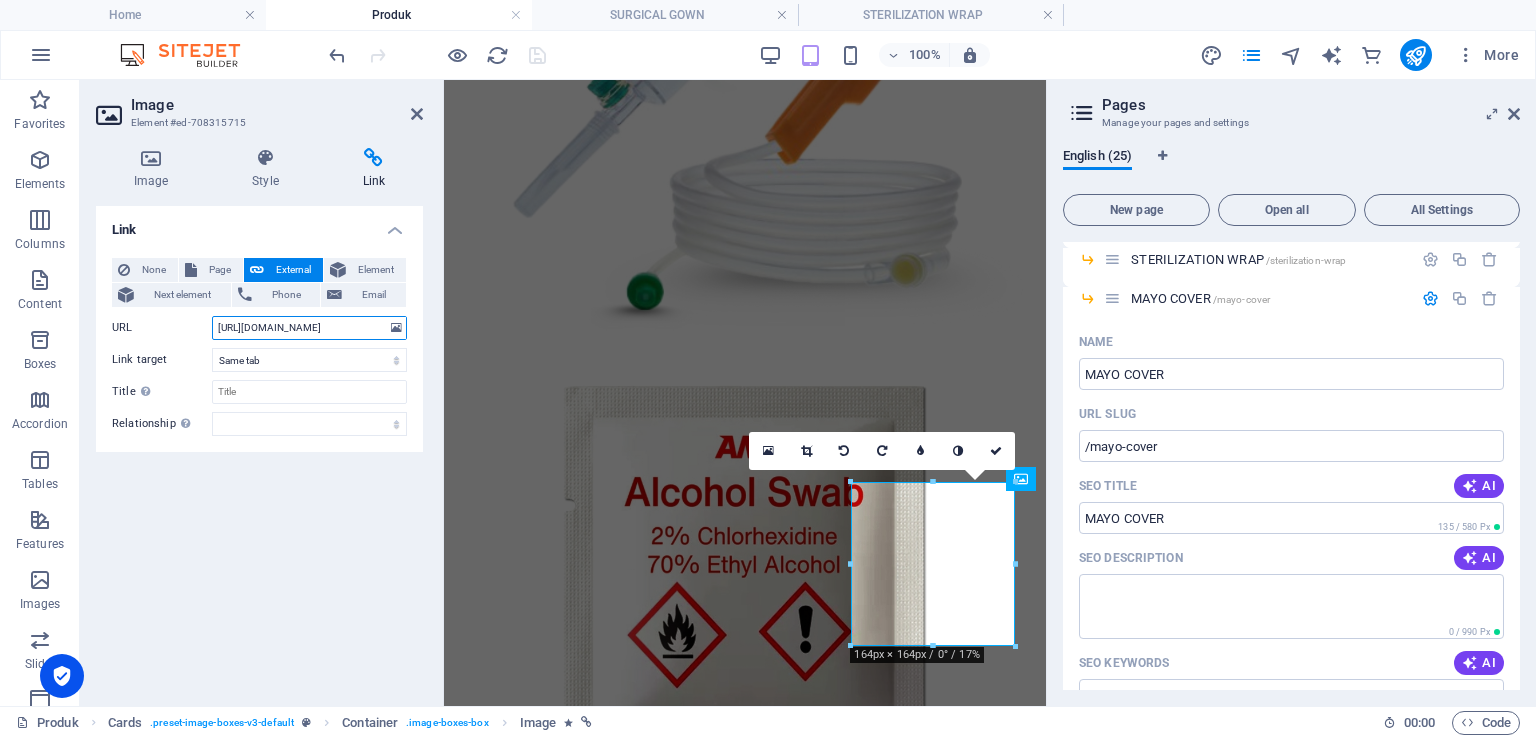 scroll, scrollTop: 0, scrollLeft: 20, axis: horizontal 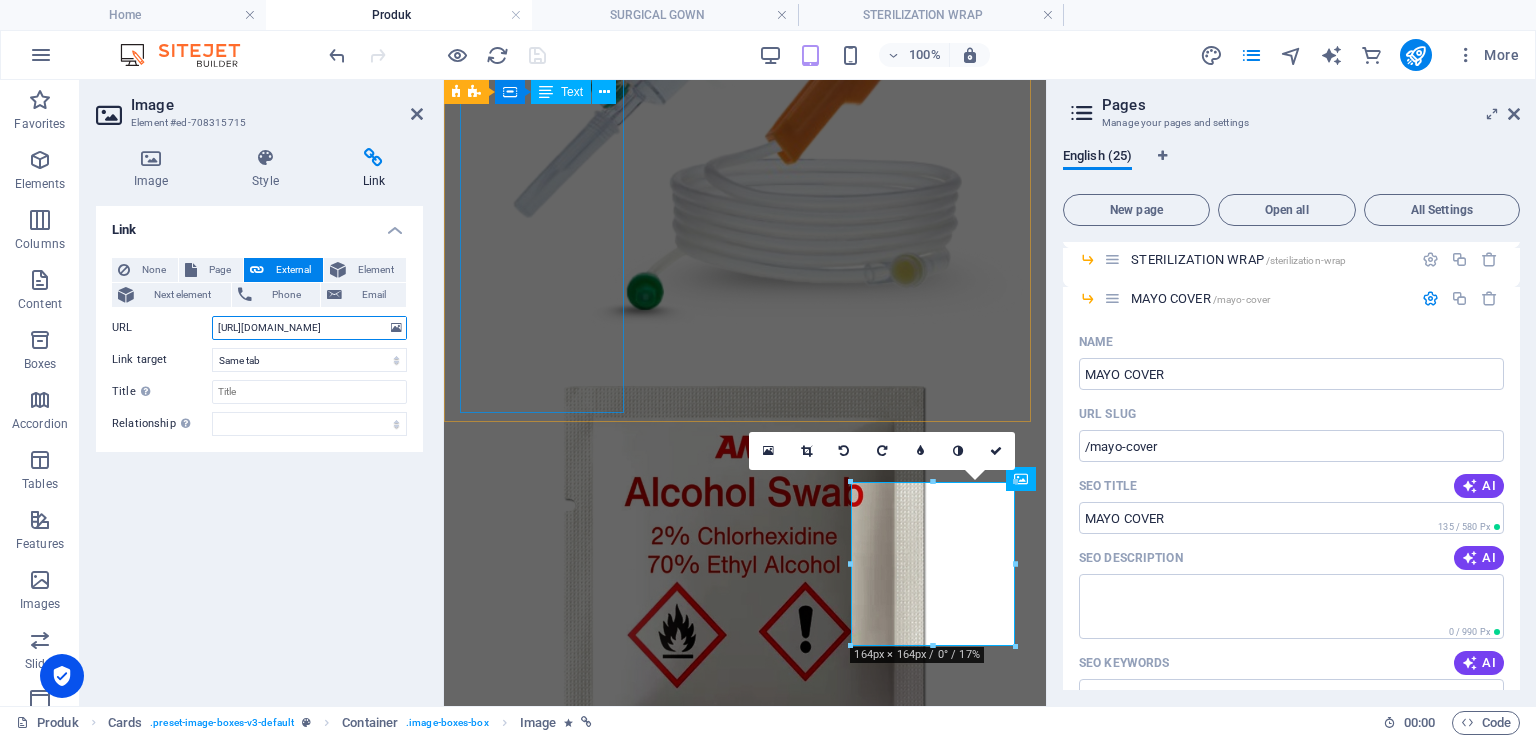 drag, startPoint x: 777, startPoint y: 405, endPoint x: 488, endPoint y: 316, distance: 302.39377 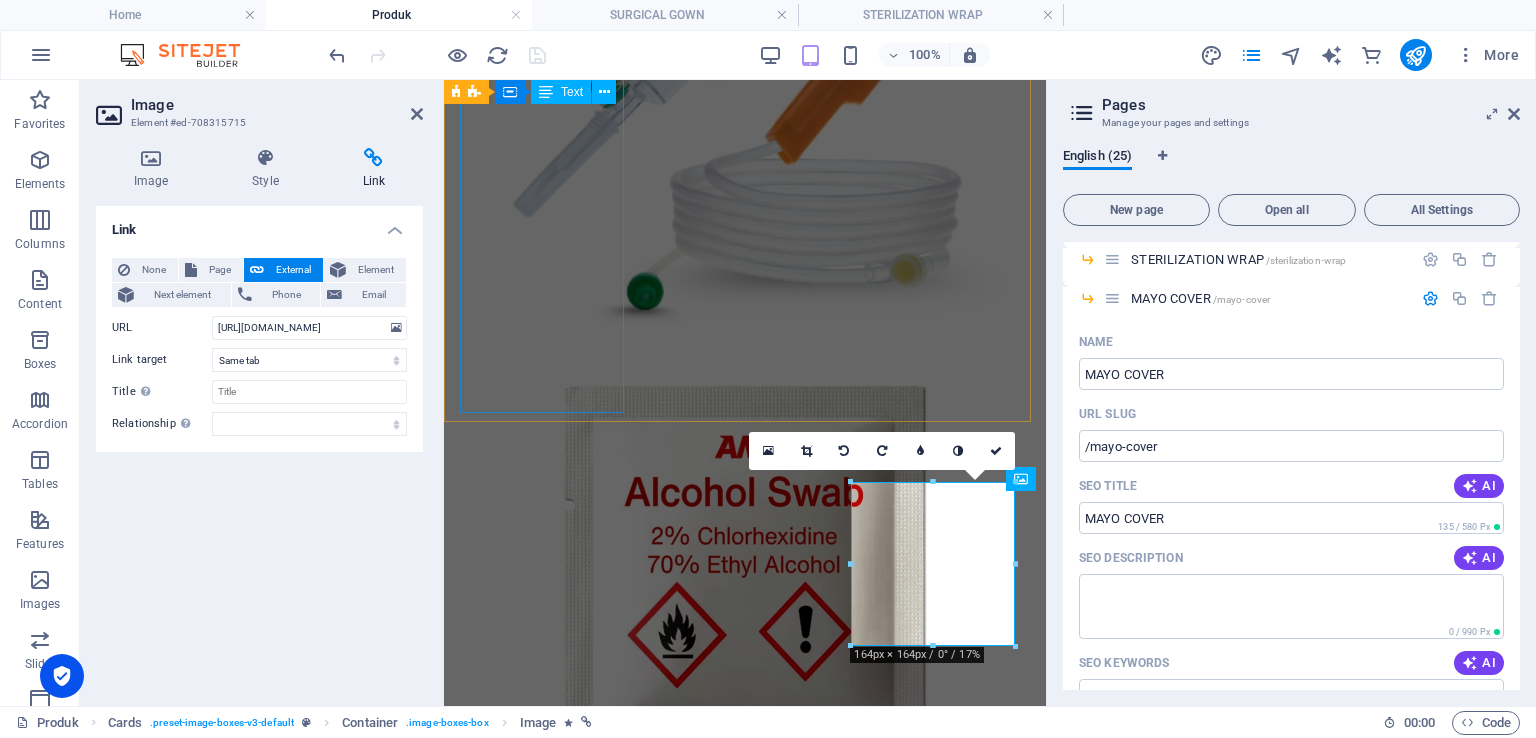 scroll, scrollTop: 0, scrollLeft: 0, axis: both 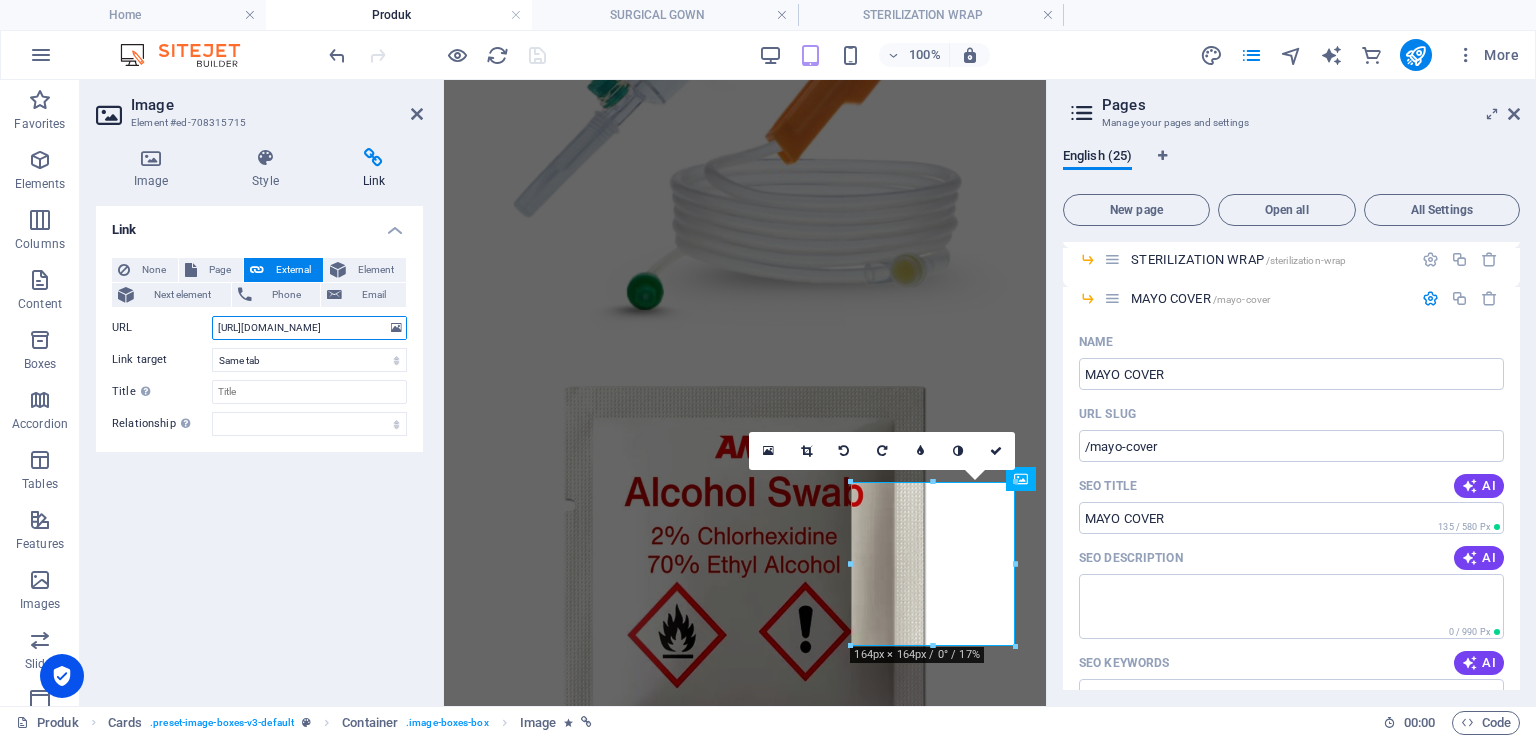 drag, startPoint x: 348, startPoint y: 333, endPoint x: 404, endPoint y: 312, distance: 59.808025 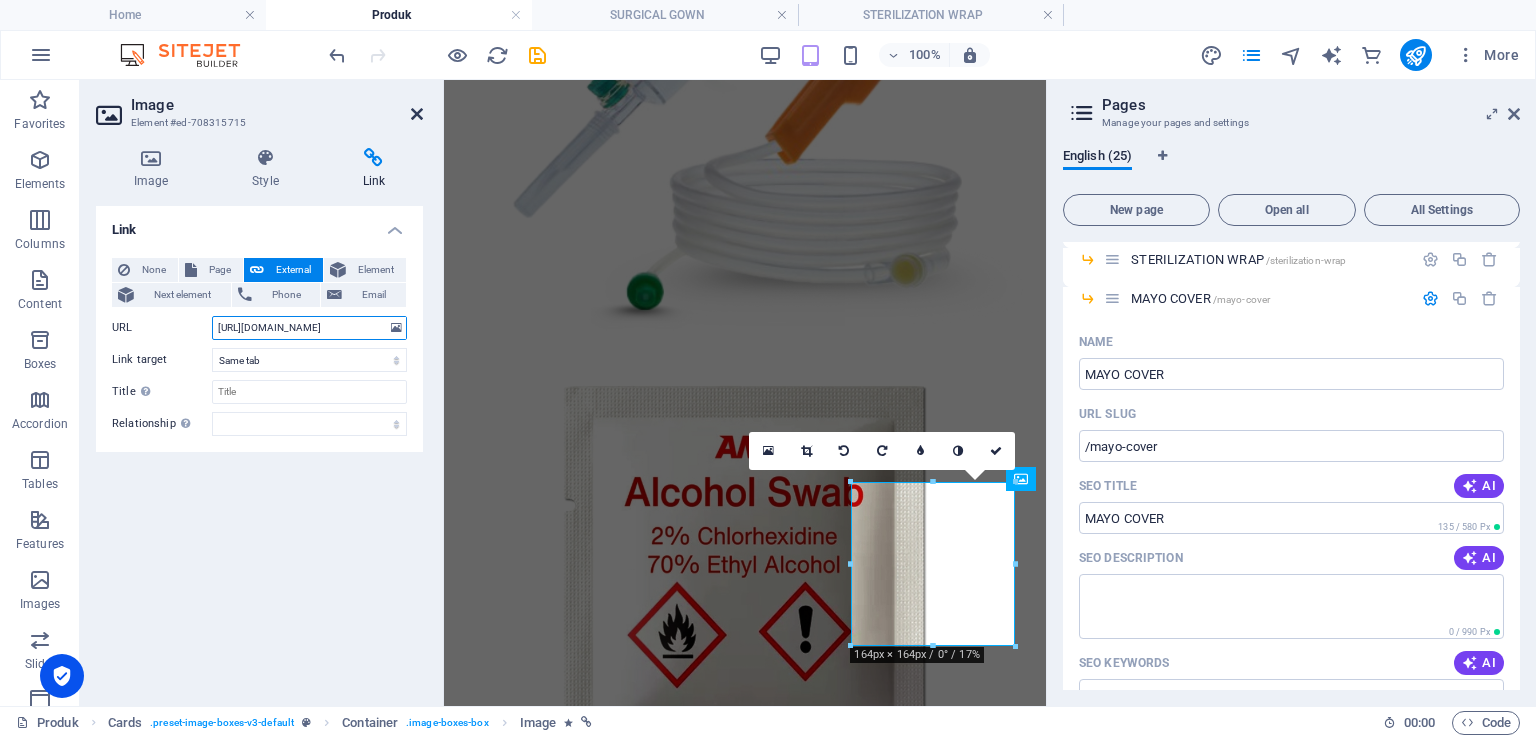 type on "[URL][DOMAIN_NAME]" 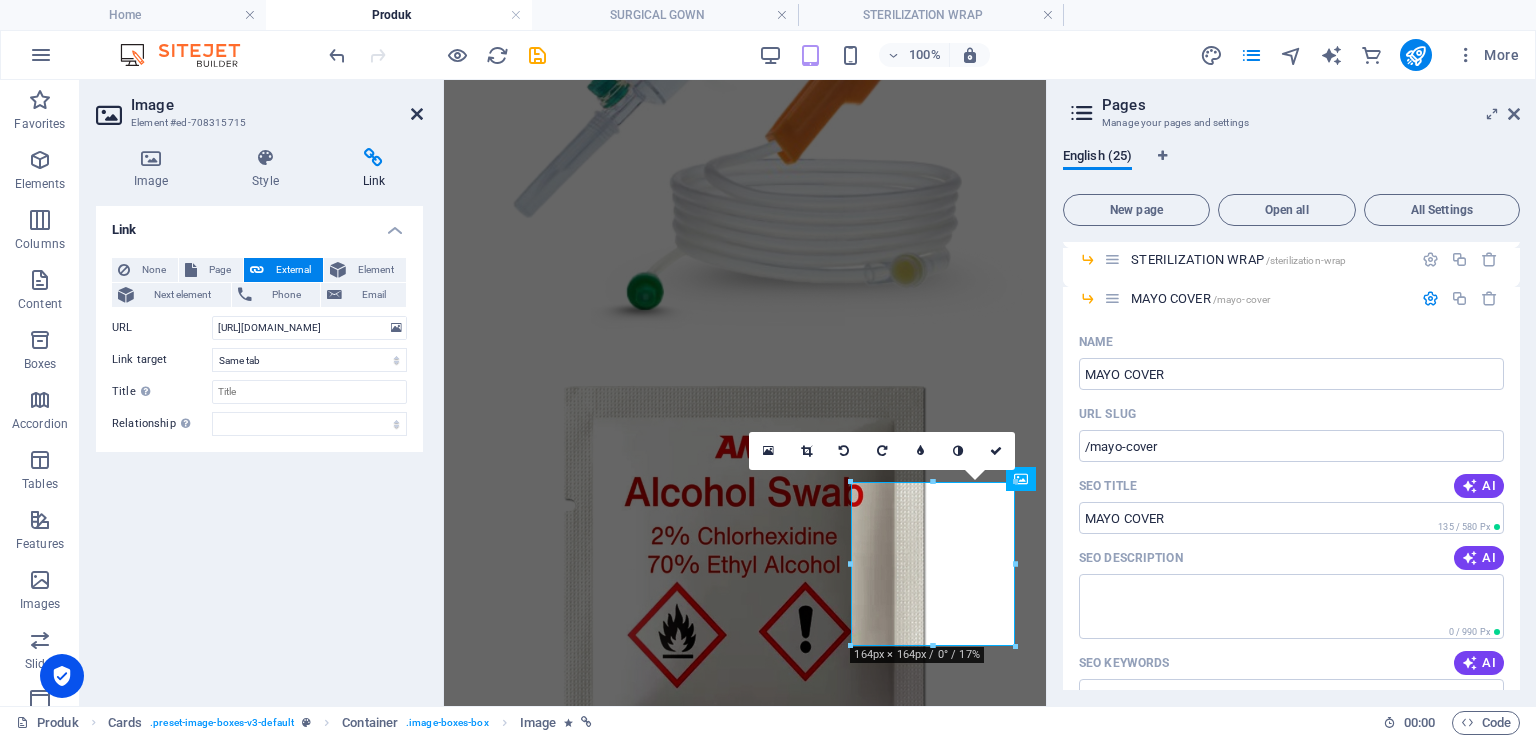 click at bounding box center (417, 114) 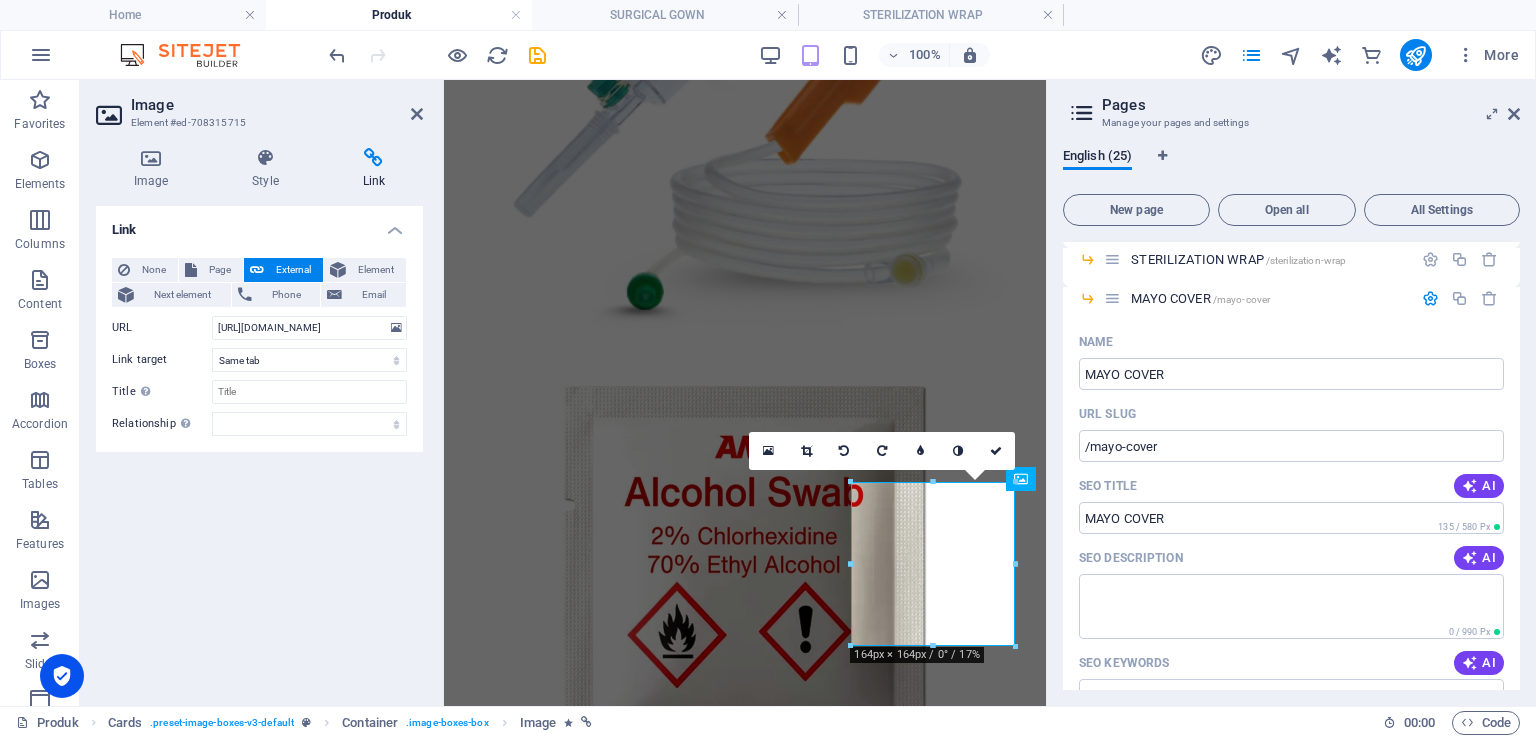 scroll, scrollTop: 0, scrollLeft: 0, axis: both 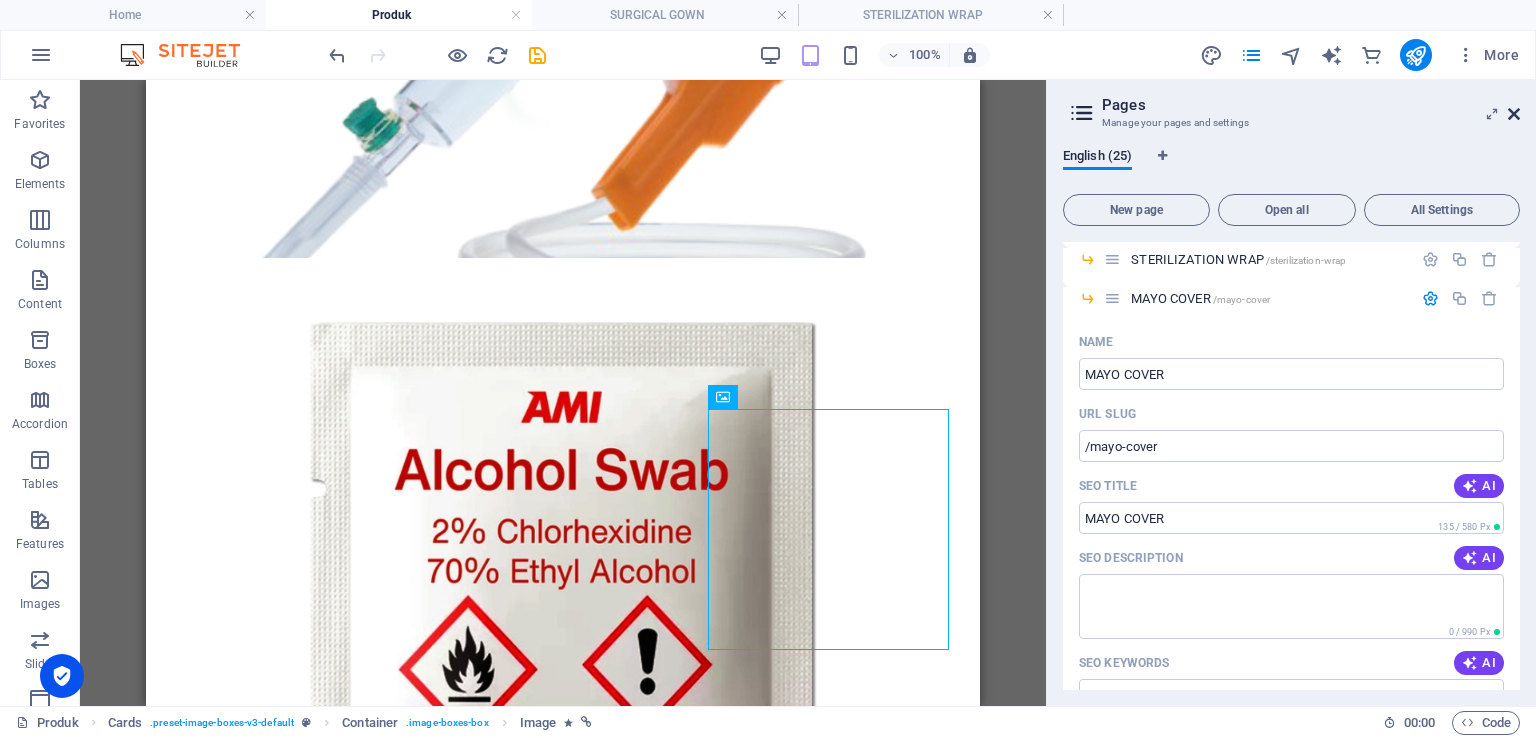 click at bounding box center (1514, 114) 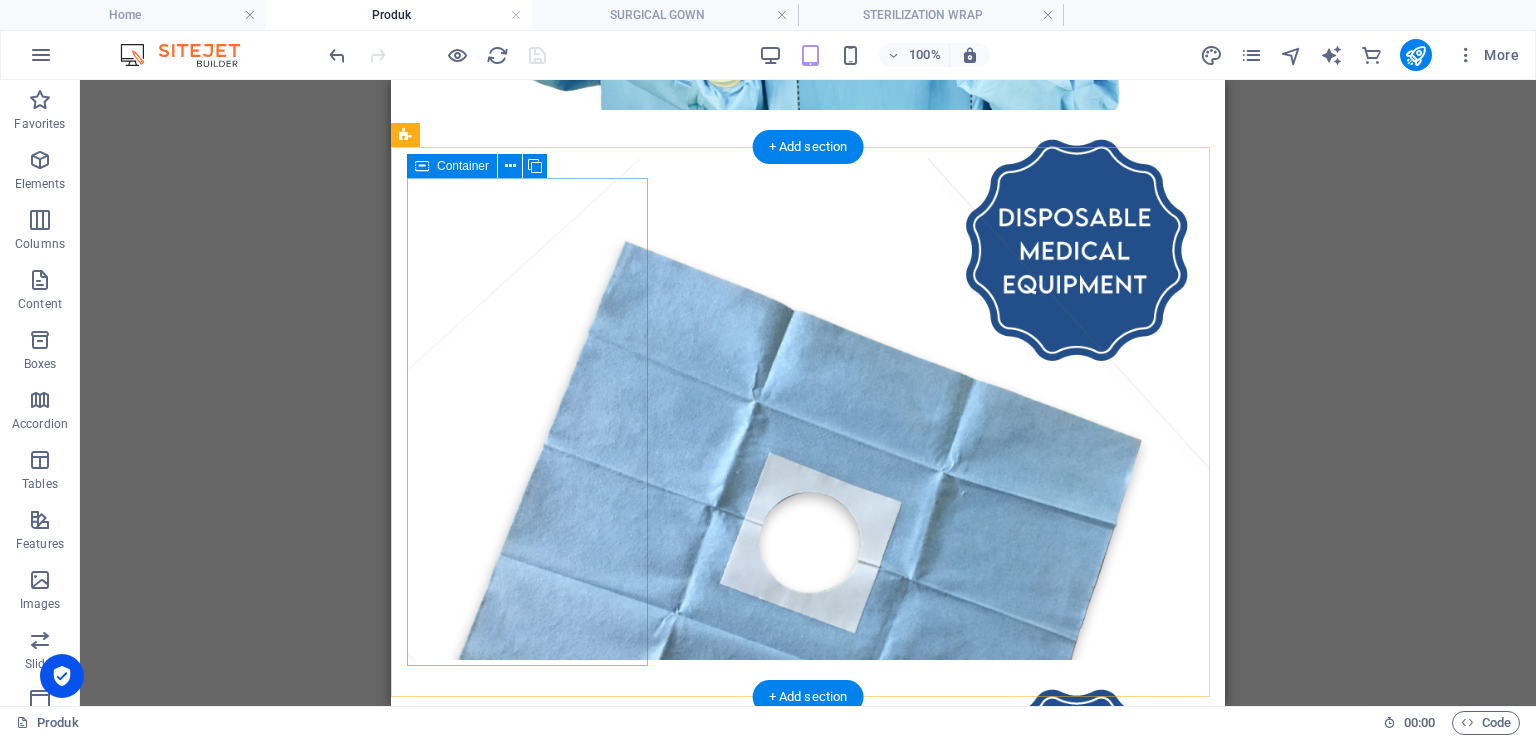 scroll, scrollTop: 2683, scrollLeft: 0, axis: vertical 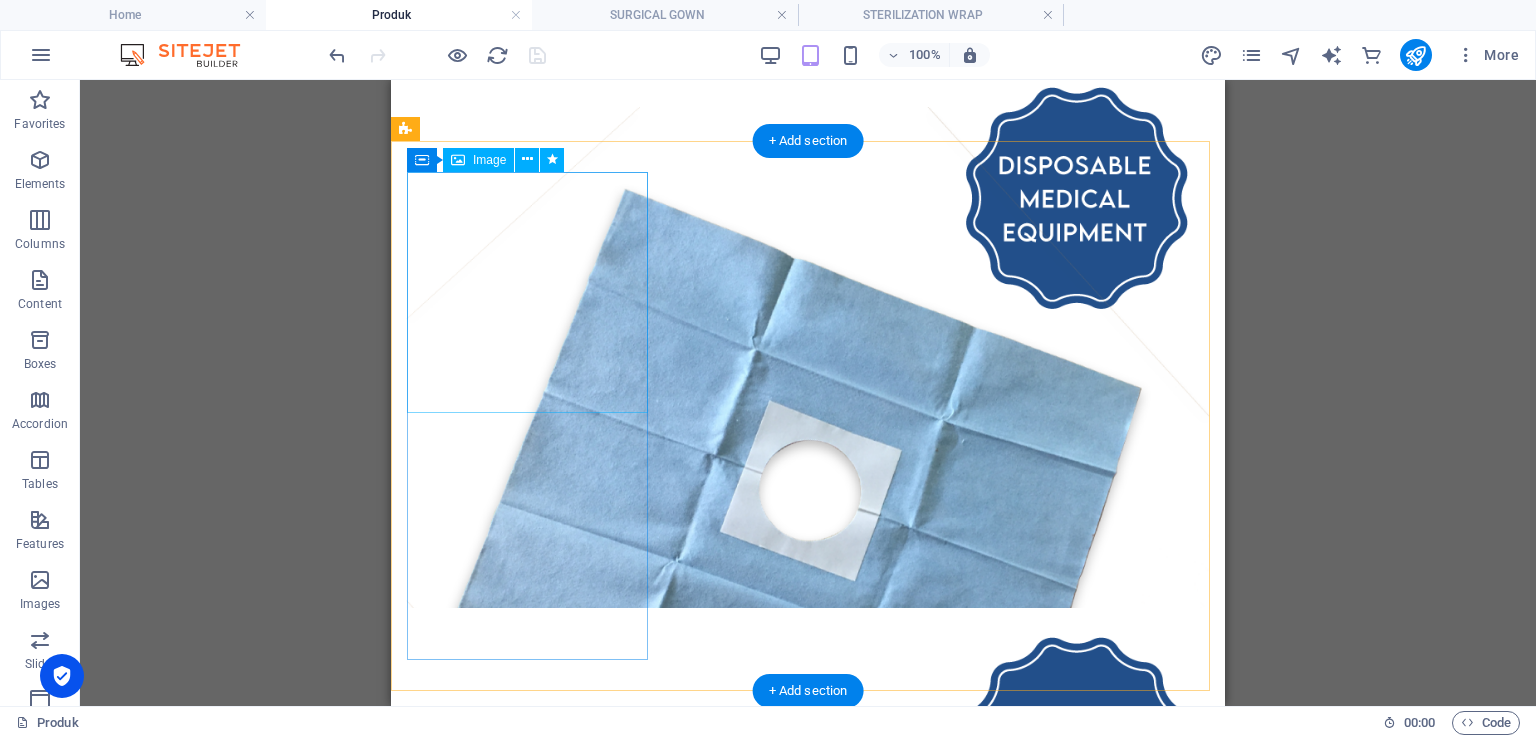 click at bounding box center (808, 1019) 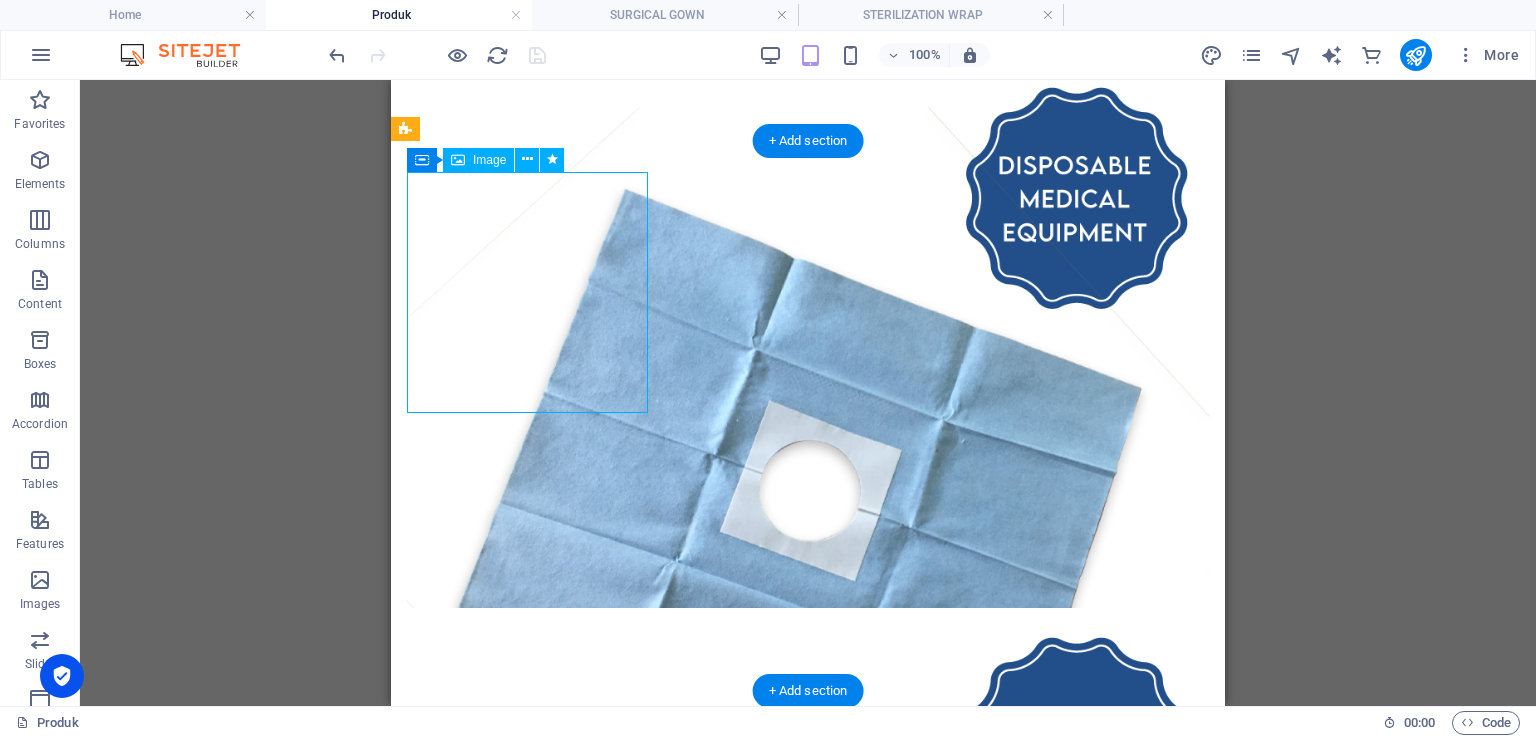 click at bounding box center [808, 1019] 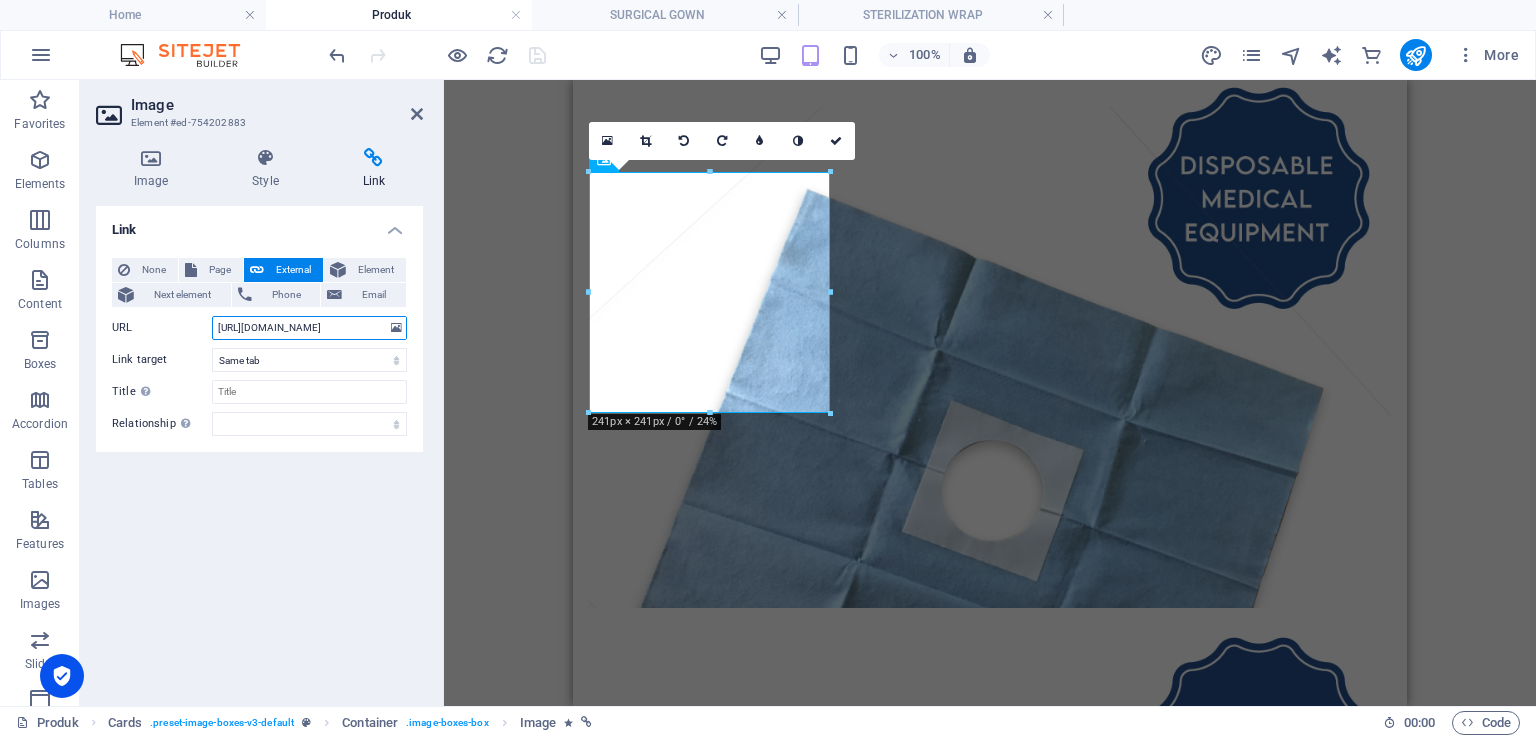 click on "[URL][DOMAIN_NAME]" at bounding box center (309, 328) 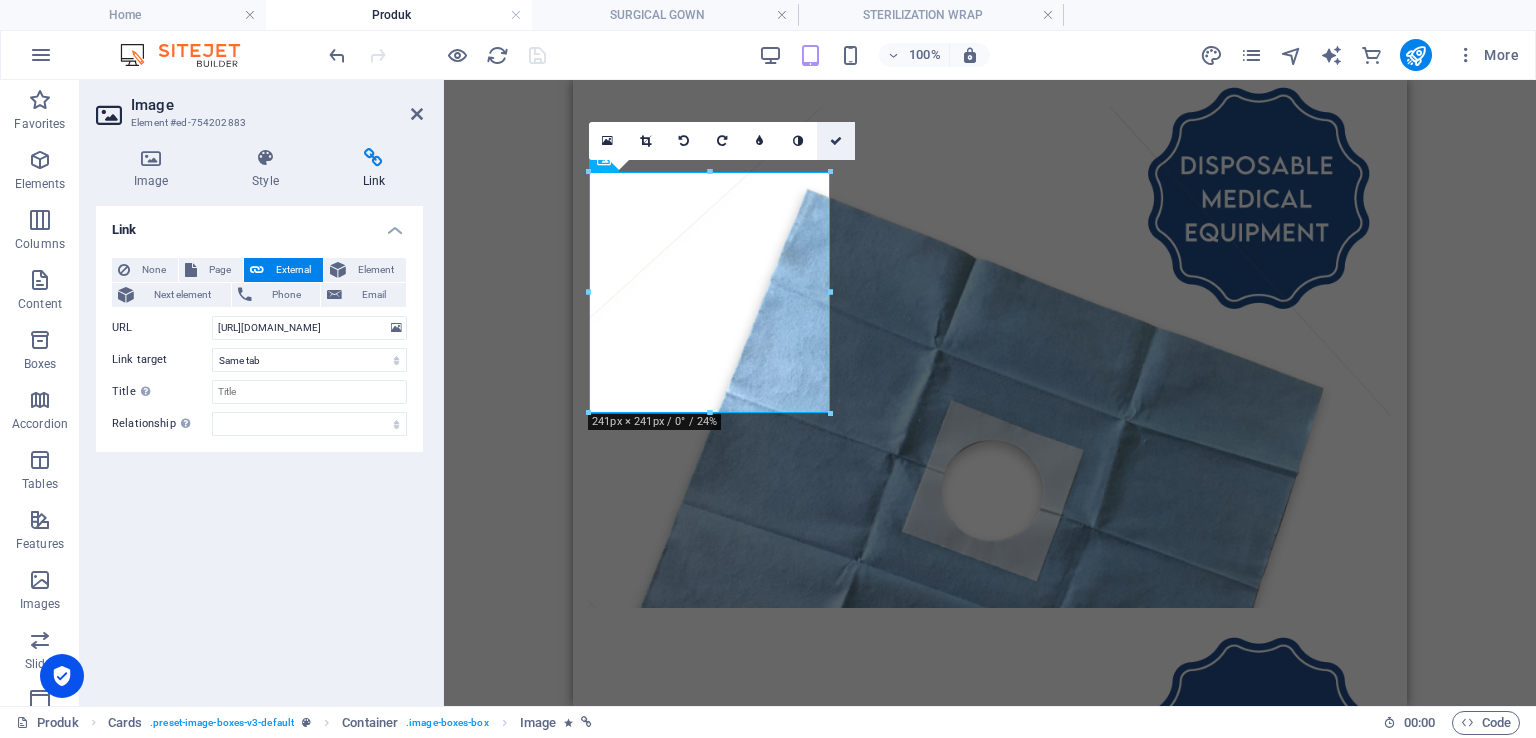 click at bounding box center (836, 141) 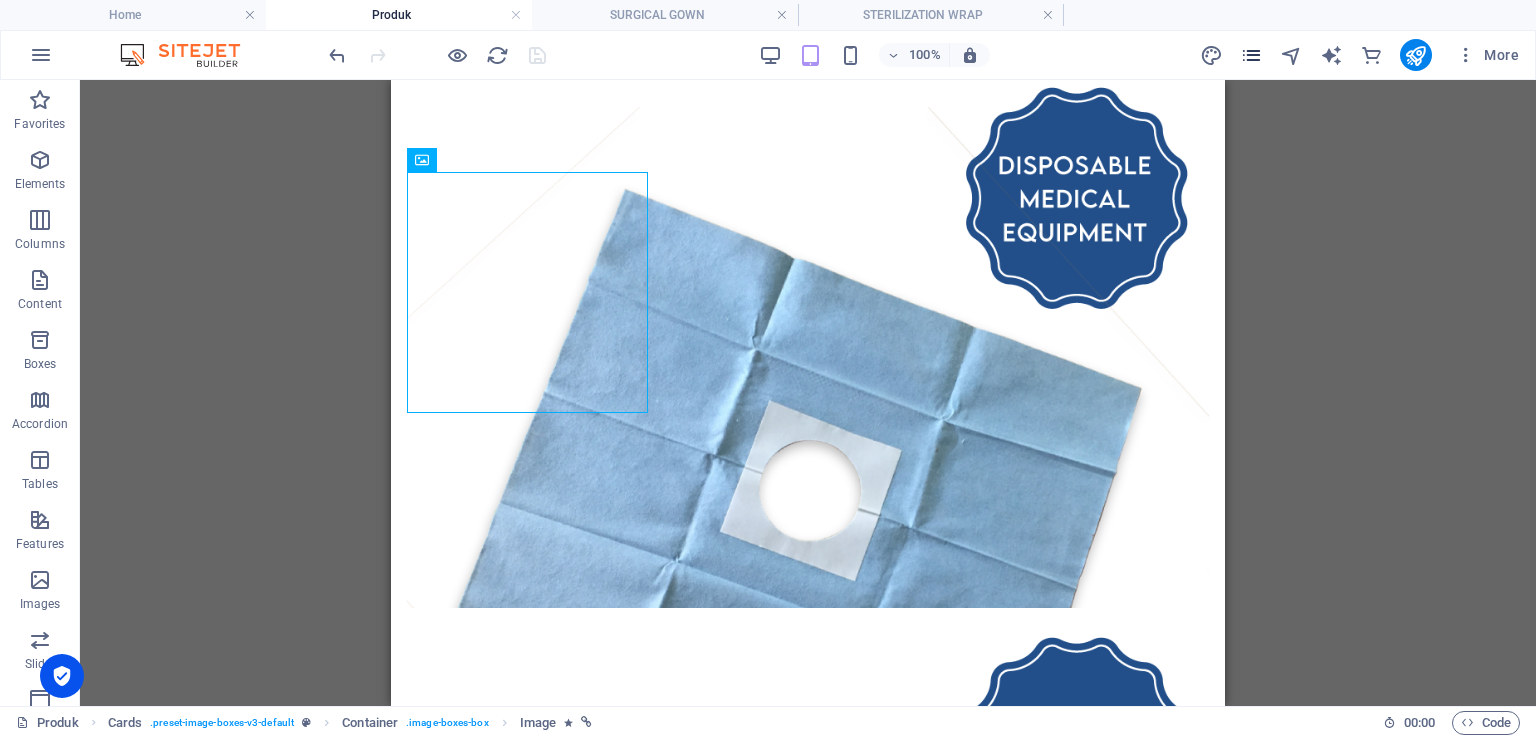 click at bounding box center (1251, 55) 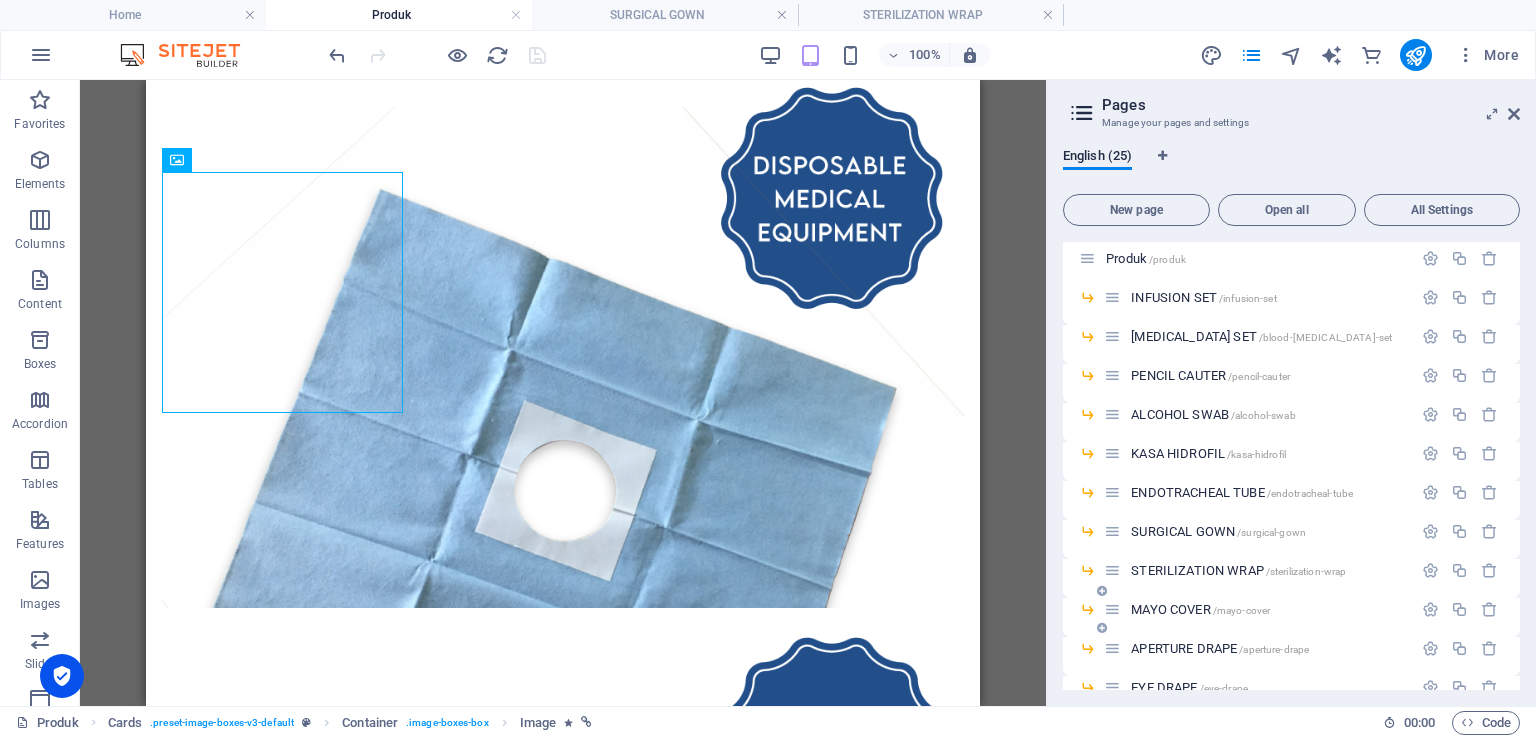 scroll, scrollTop: 400, scrollLeft: 0, axis: vertical 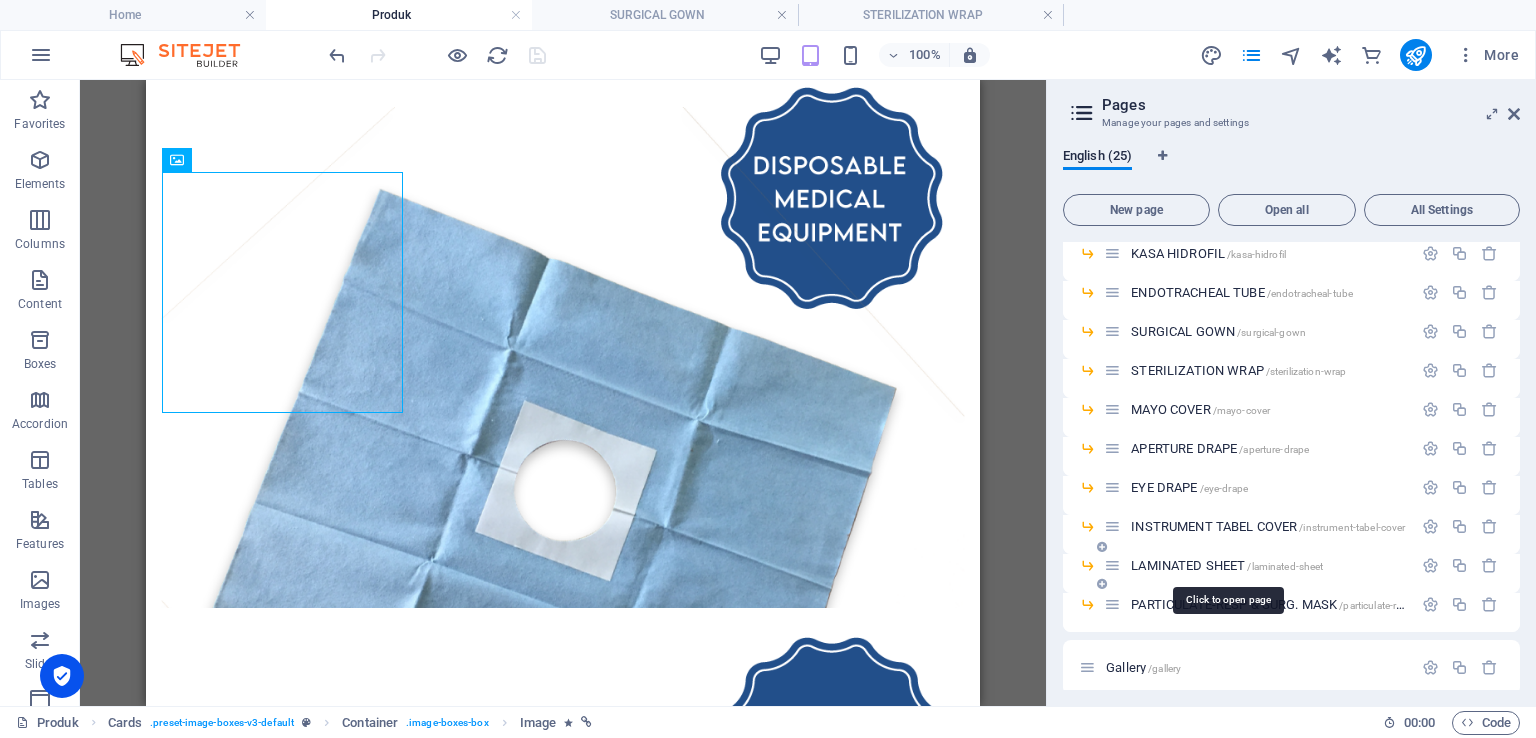click on "LAMINATED SHEET /laminated-sheet" at bounding box center [1227, 565] 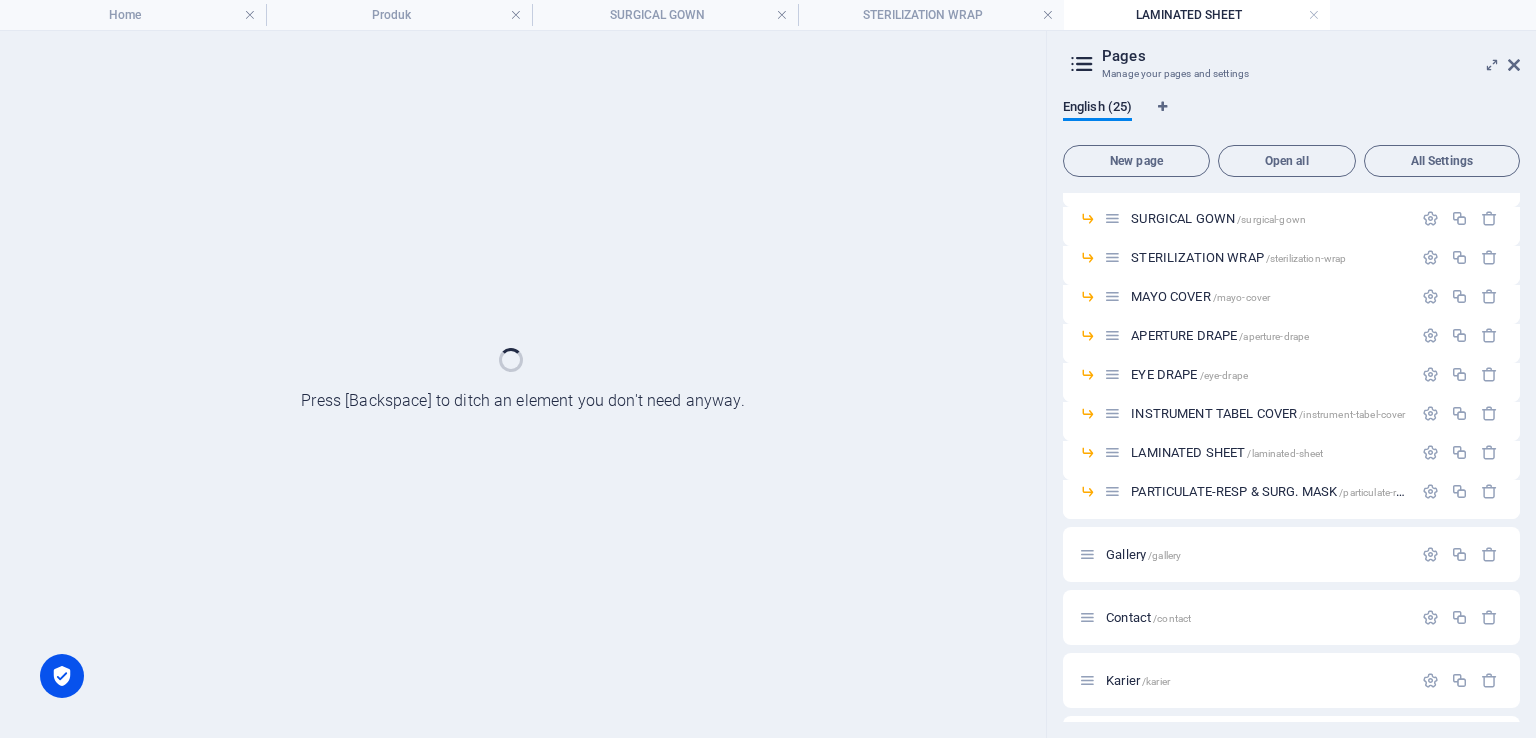 scroll, scrollTop: 500, scrollLeft: 0, axis: vertical 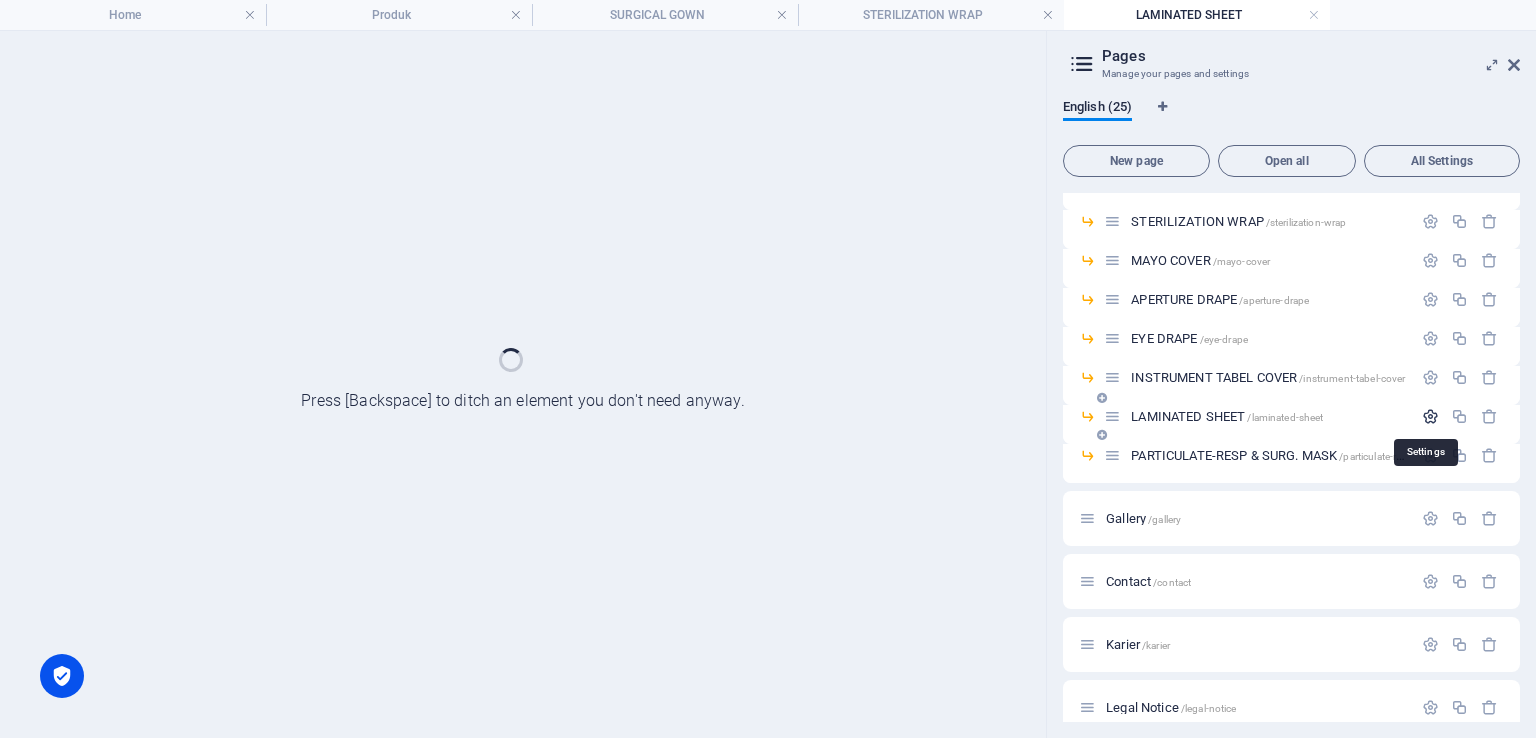 click at bounding box center [1430, 416] 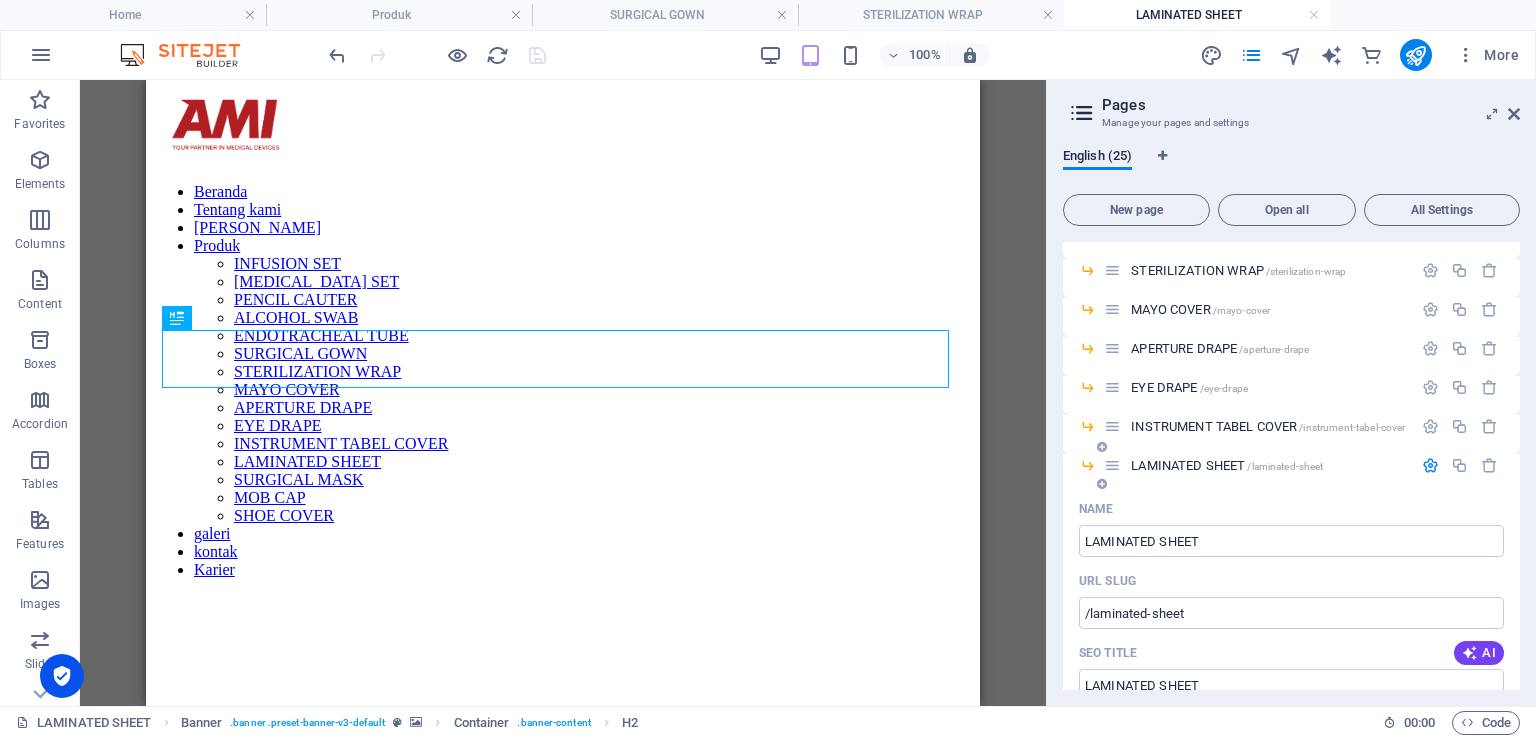 scroll, scrollTop: 0, scrollLeft: 0, axis: both 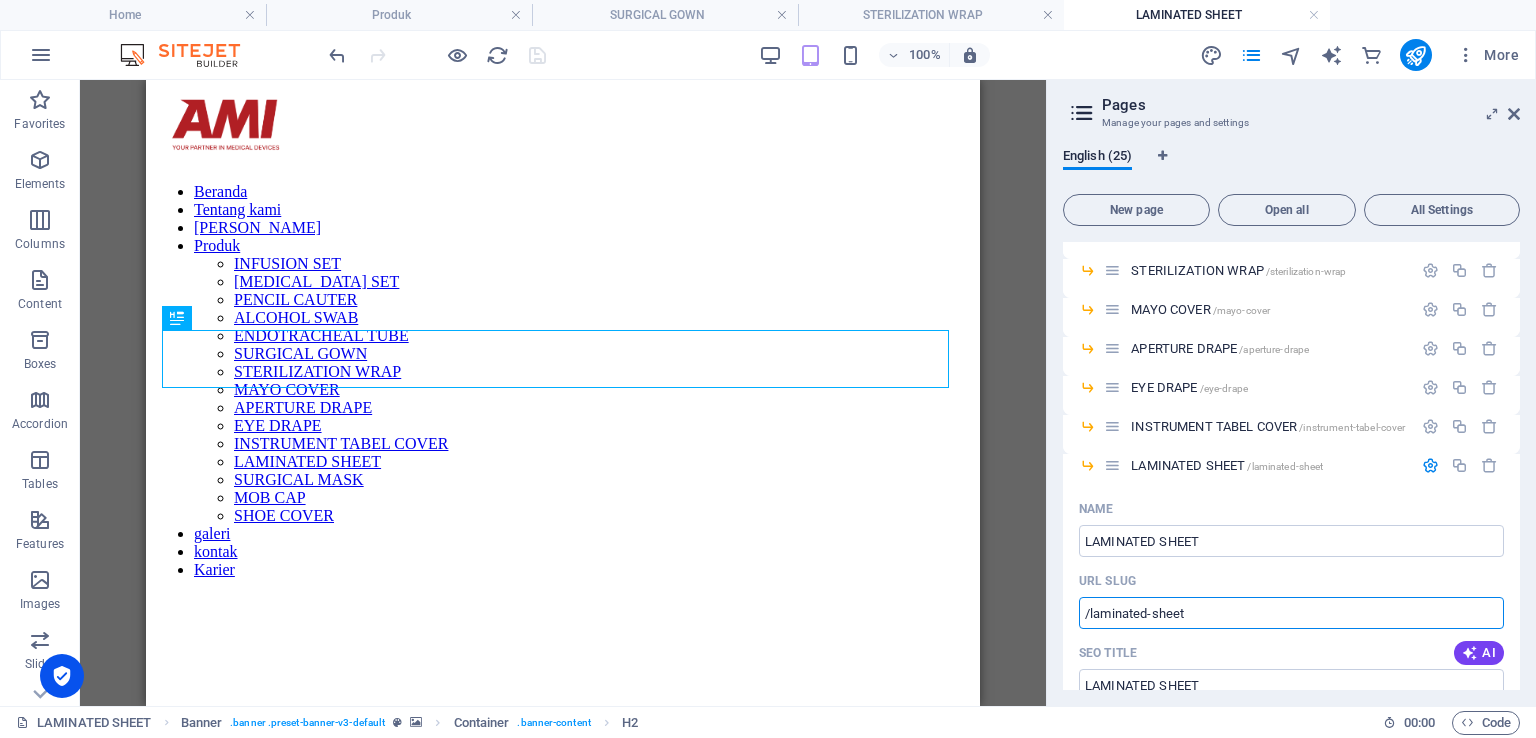 drag, startPoint x: 1192, startPoint y: 604, endPoint x: 1017, endPoint y: 603, distance: 175.00285 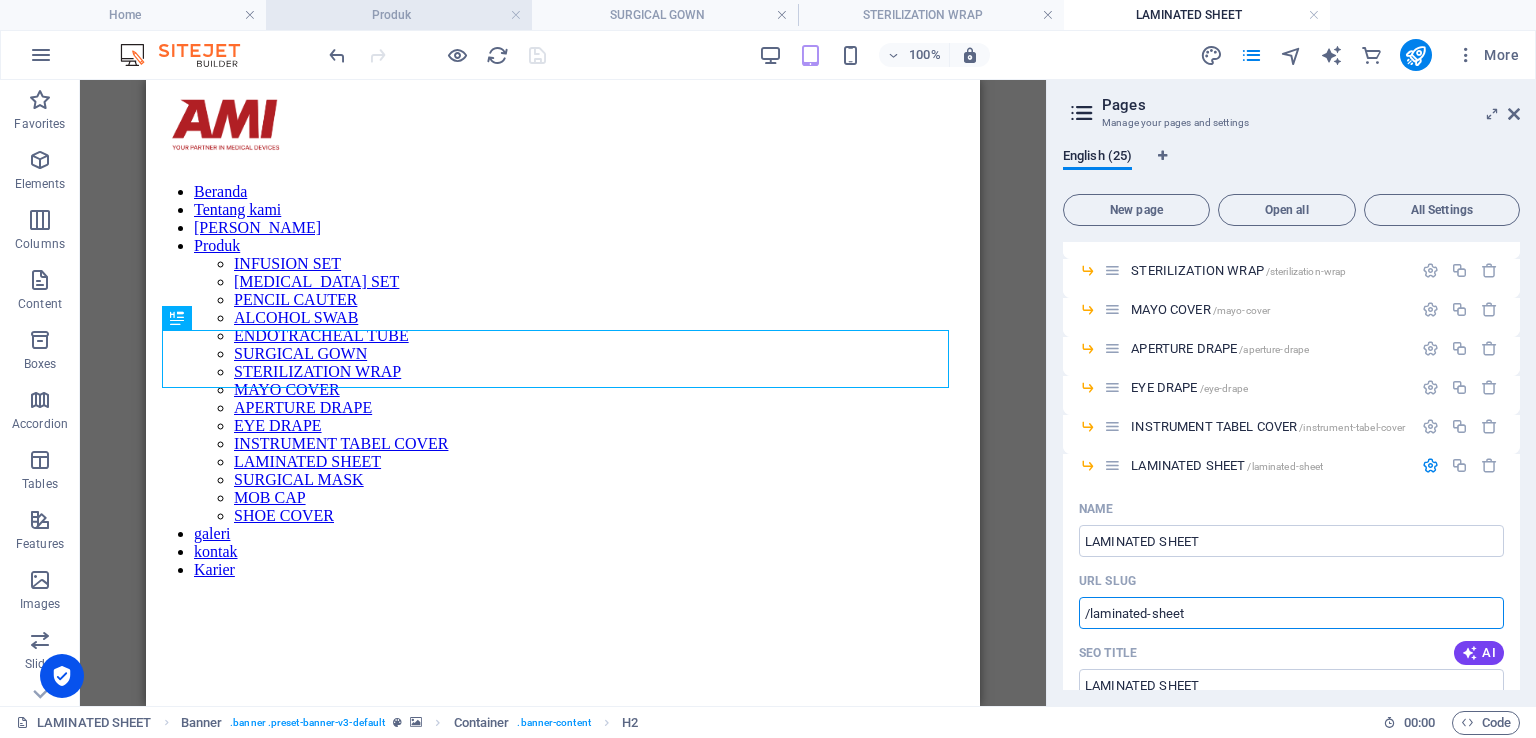 click on "Produk" at bounding box center [399, 15] 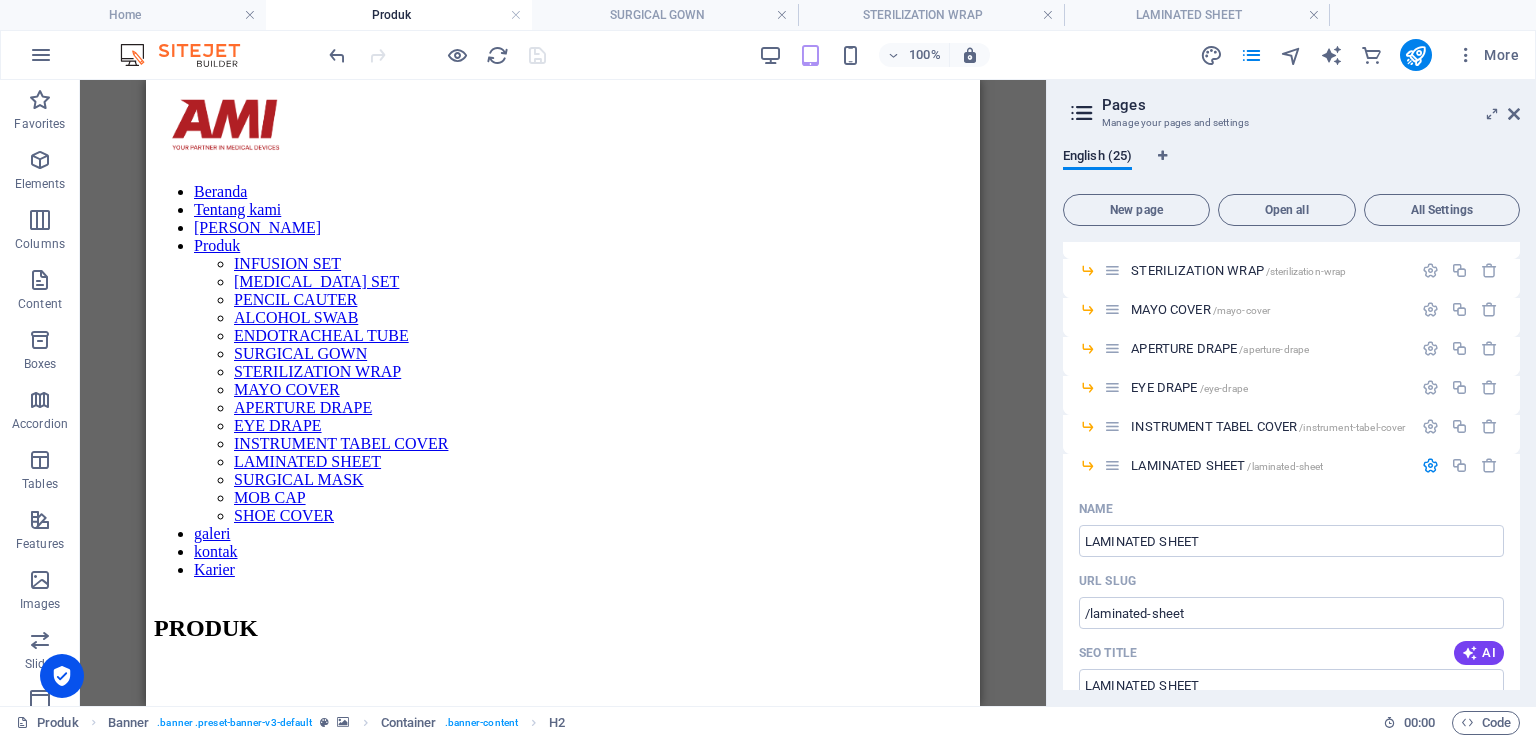 scroll, scrollTop: 2724, scrollLeft: 0, axis: vertical 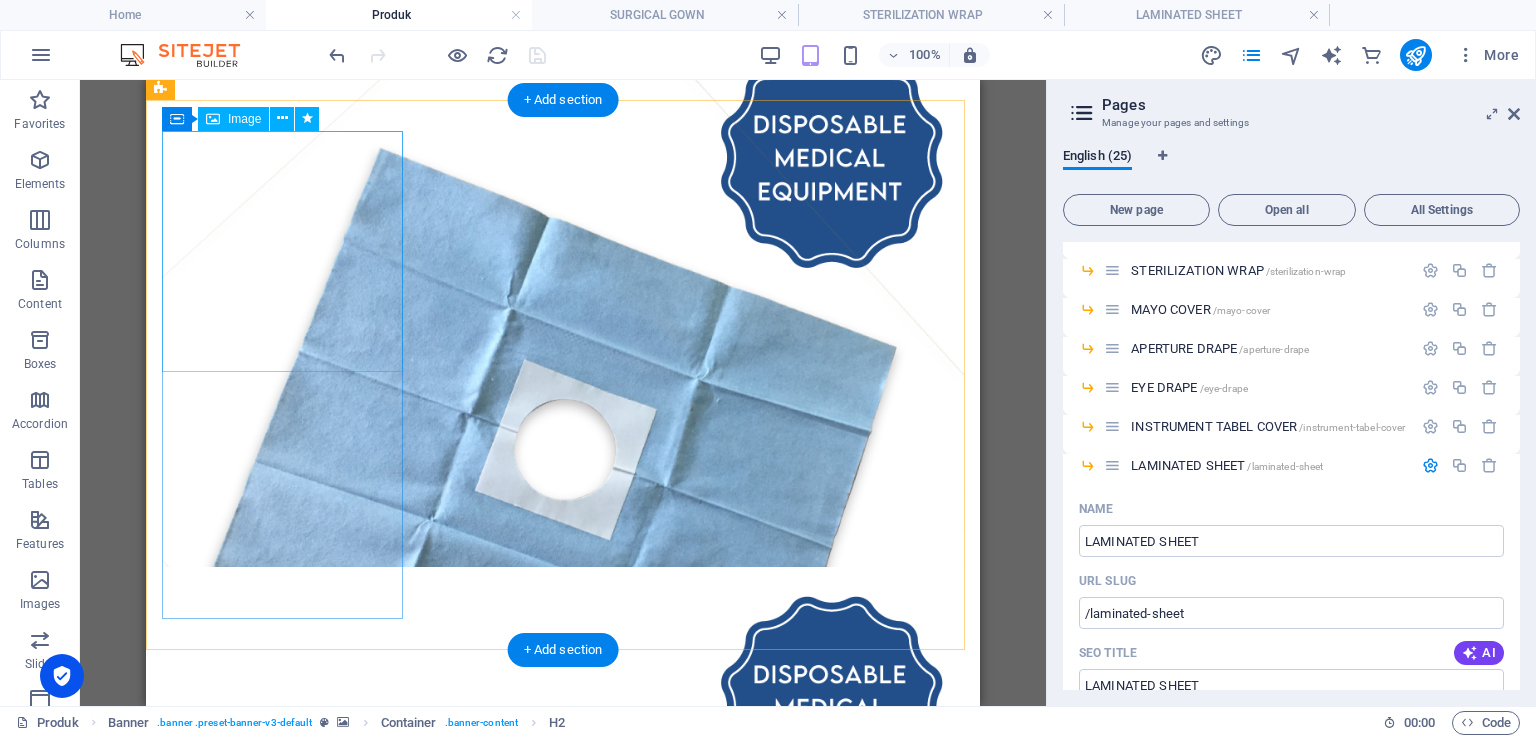 click at bounding box center [563, 978] 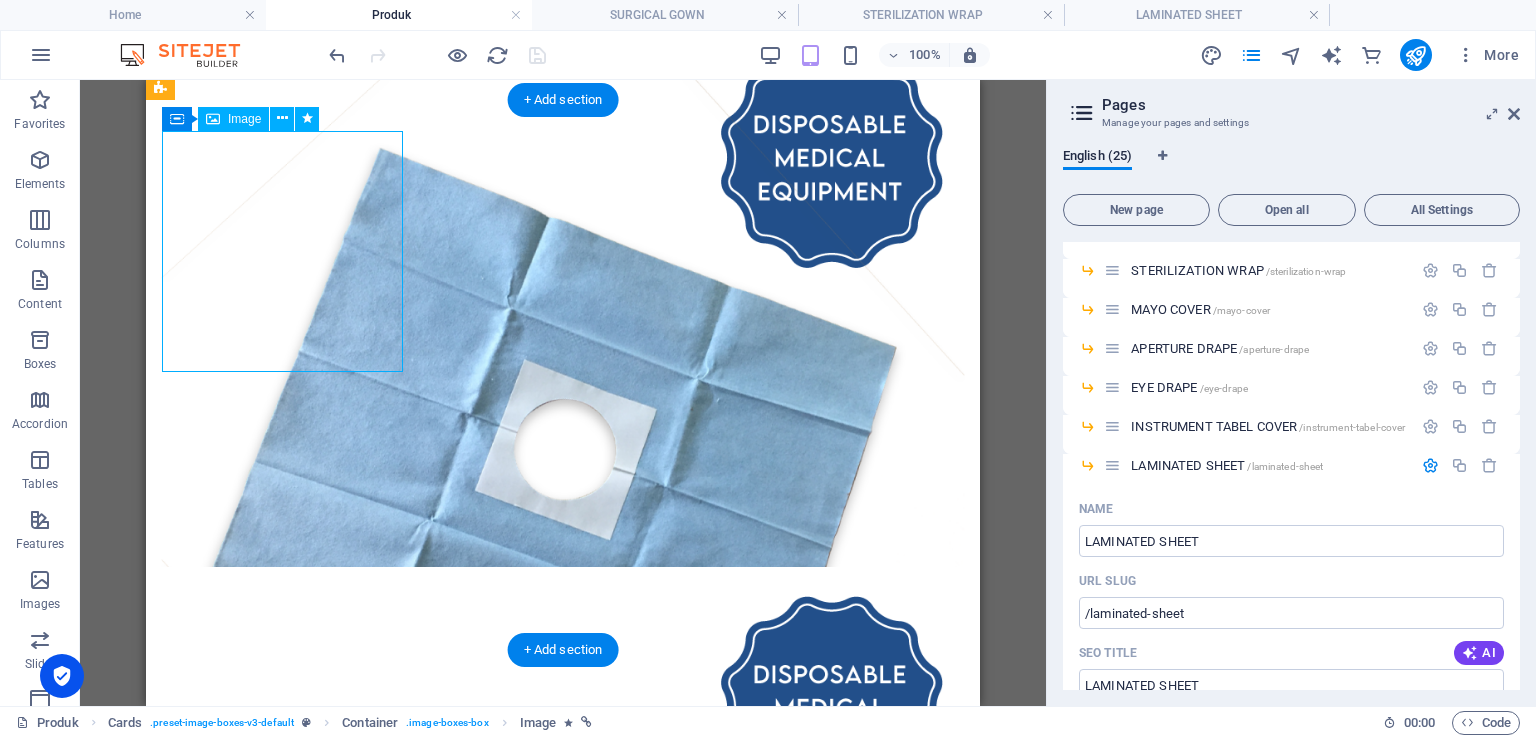 click at bounding box center (563, 978) 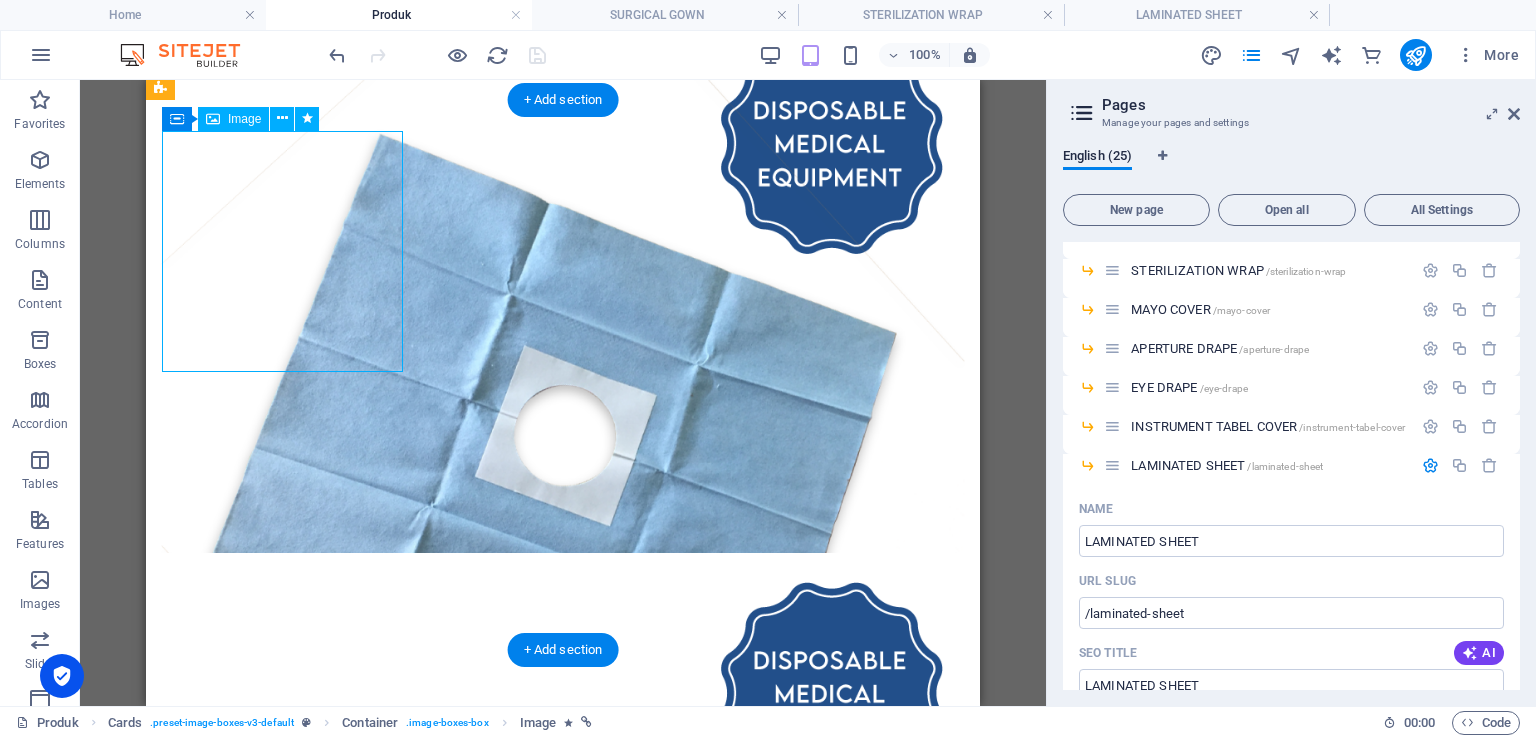 select 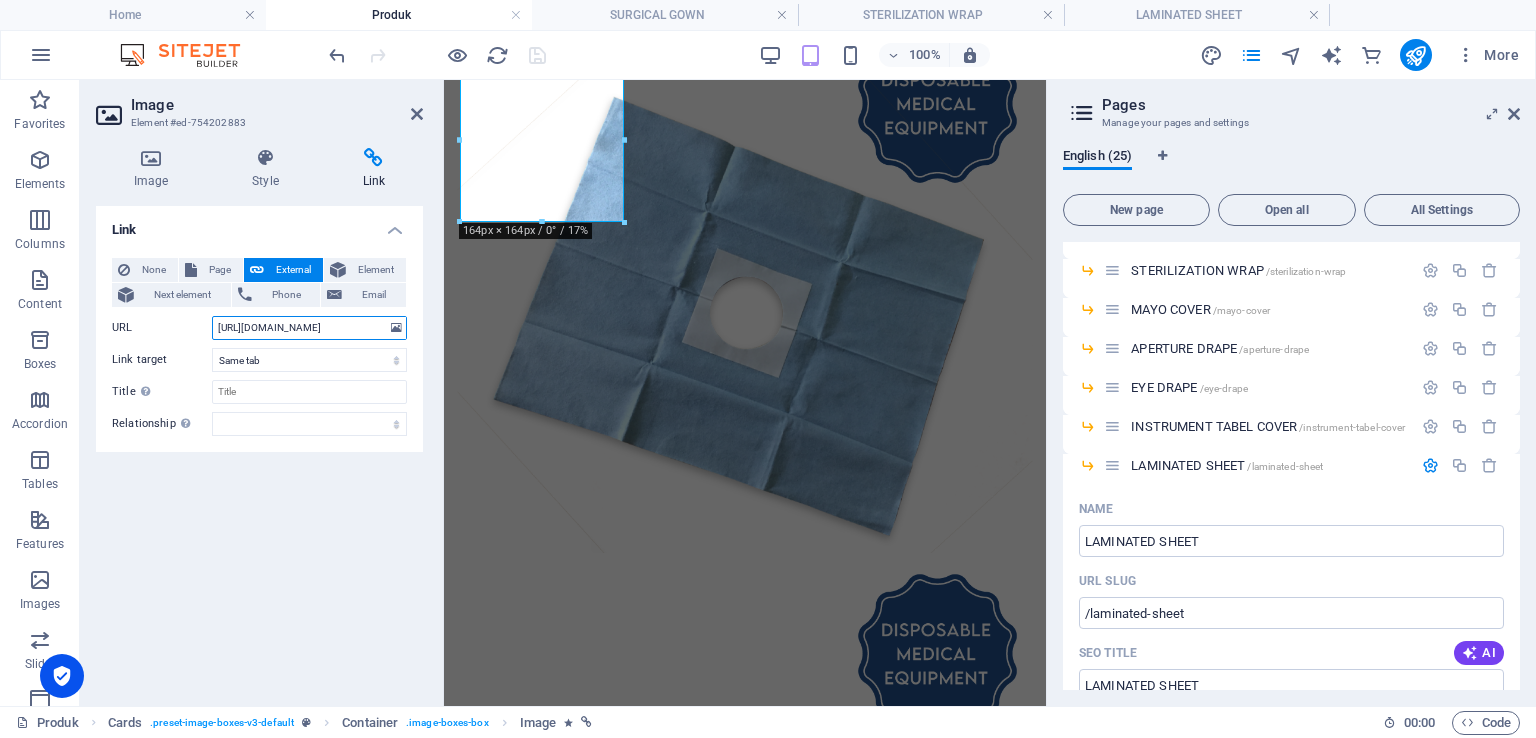 click on "[URL][DOMAIN_NAME]" at bounding box center [309, 328] 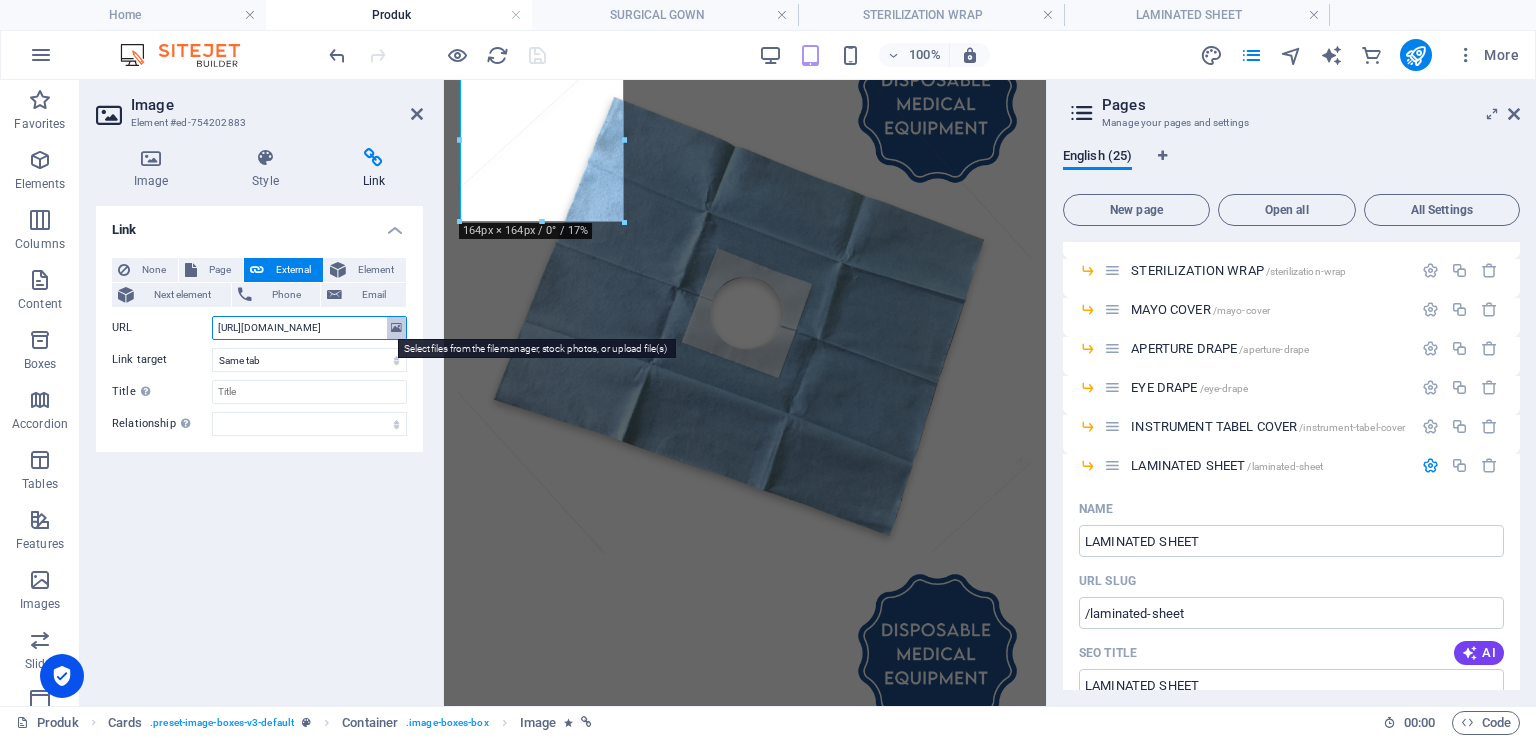 paste 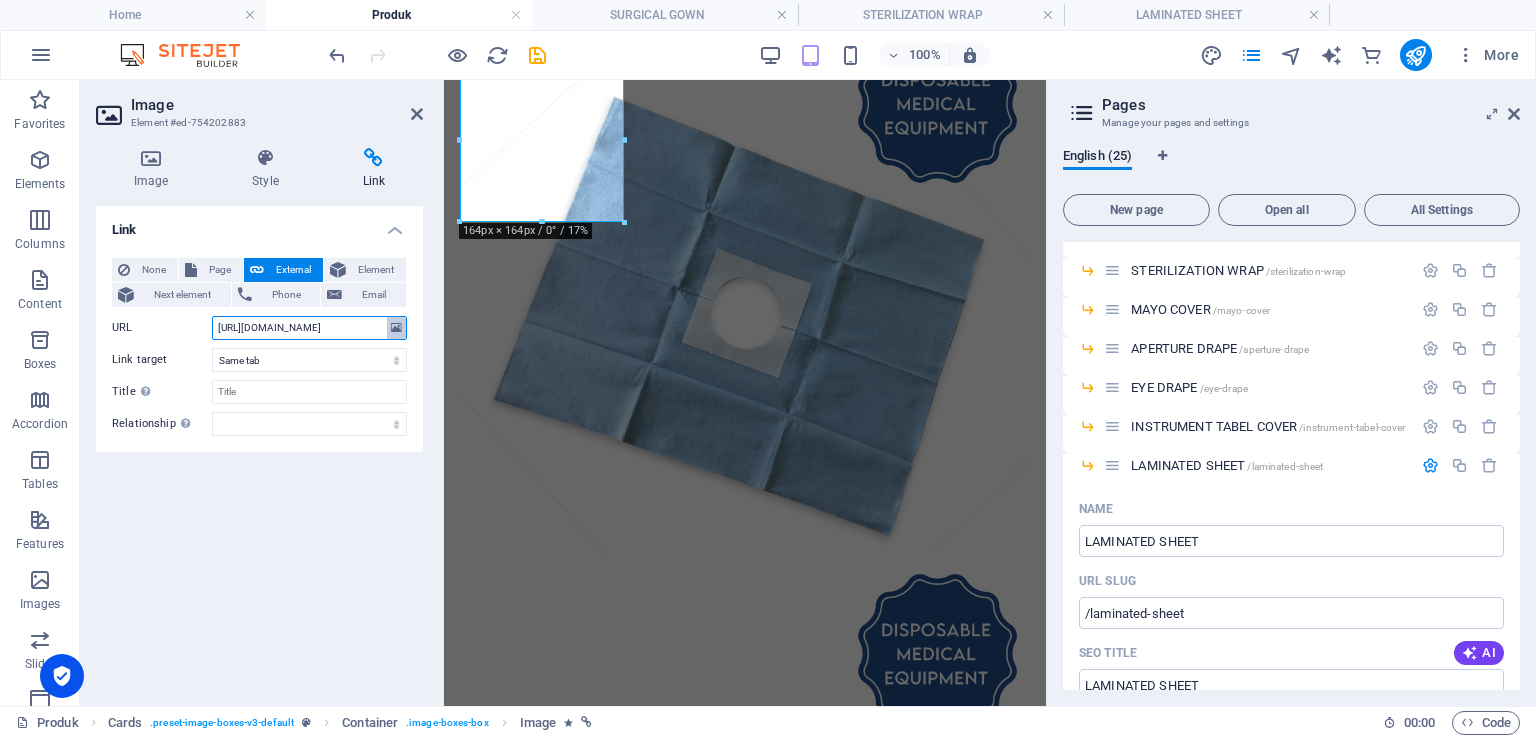 scroll, scrollTop: 0, scrollLeft: 28, axis: horizontal 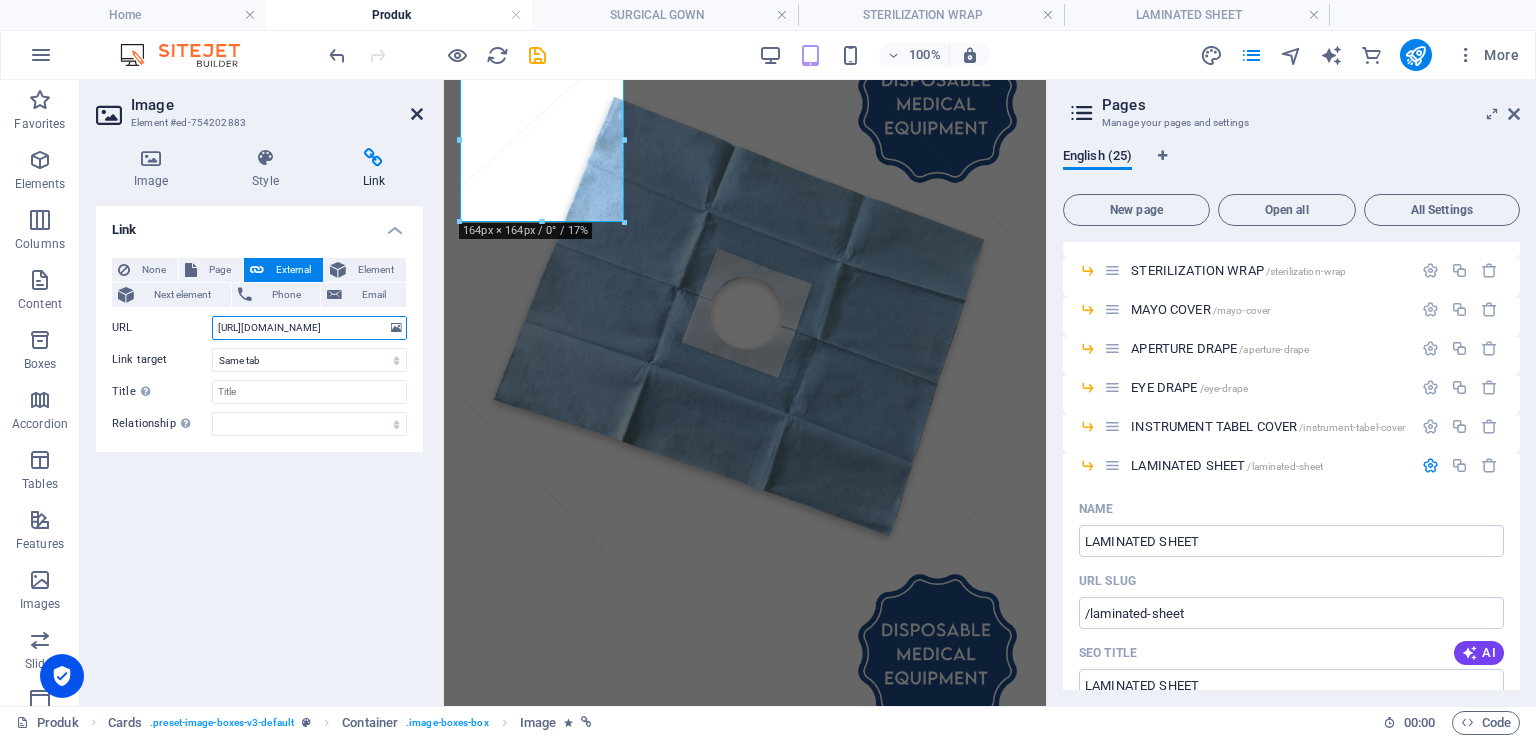 type on "[URL][DOMAIN_NAME]" 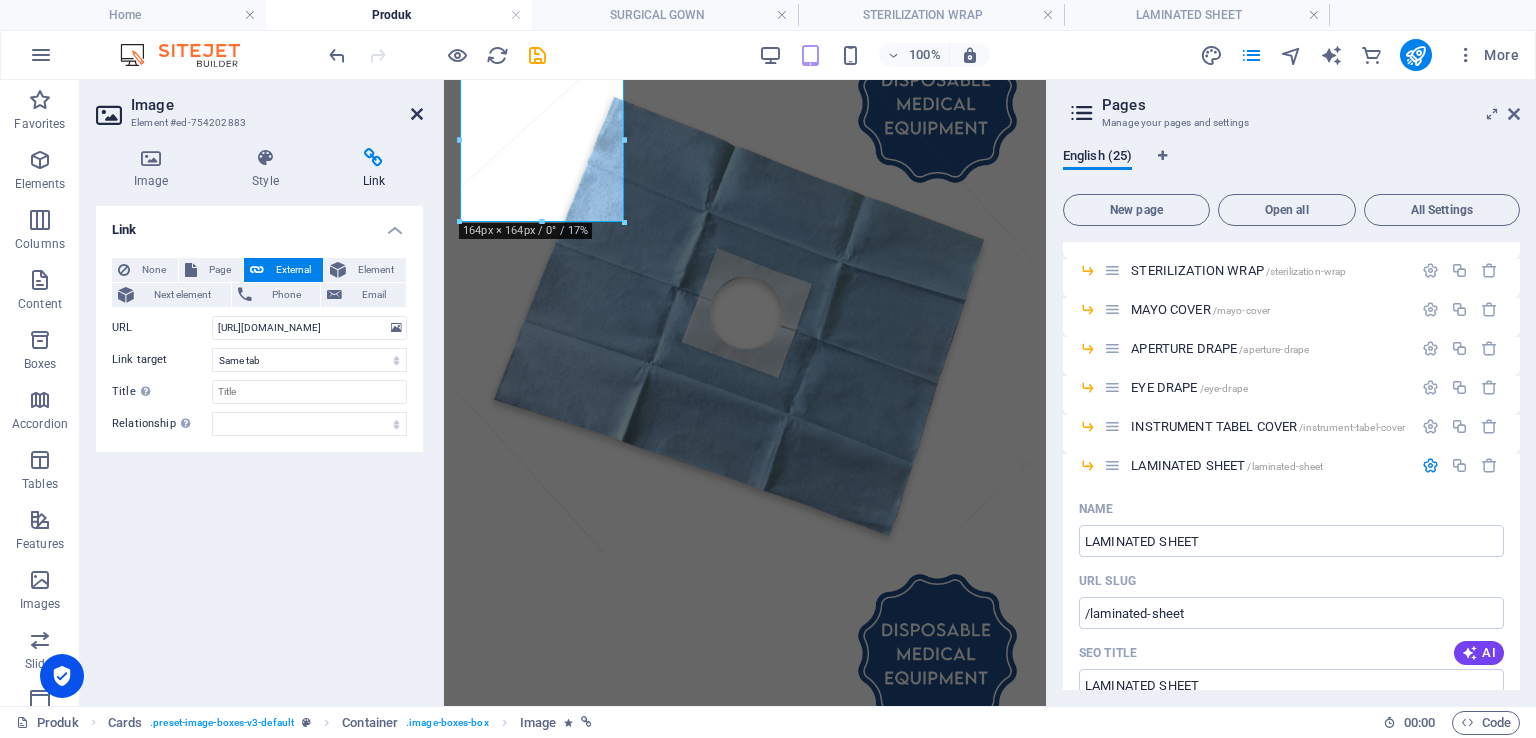 click at bounding box center (417, 114) 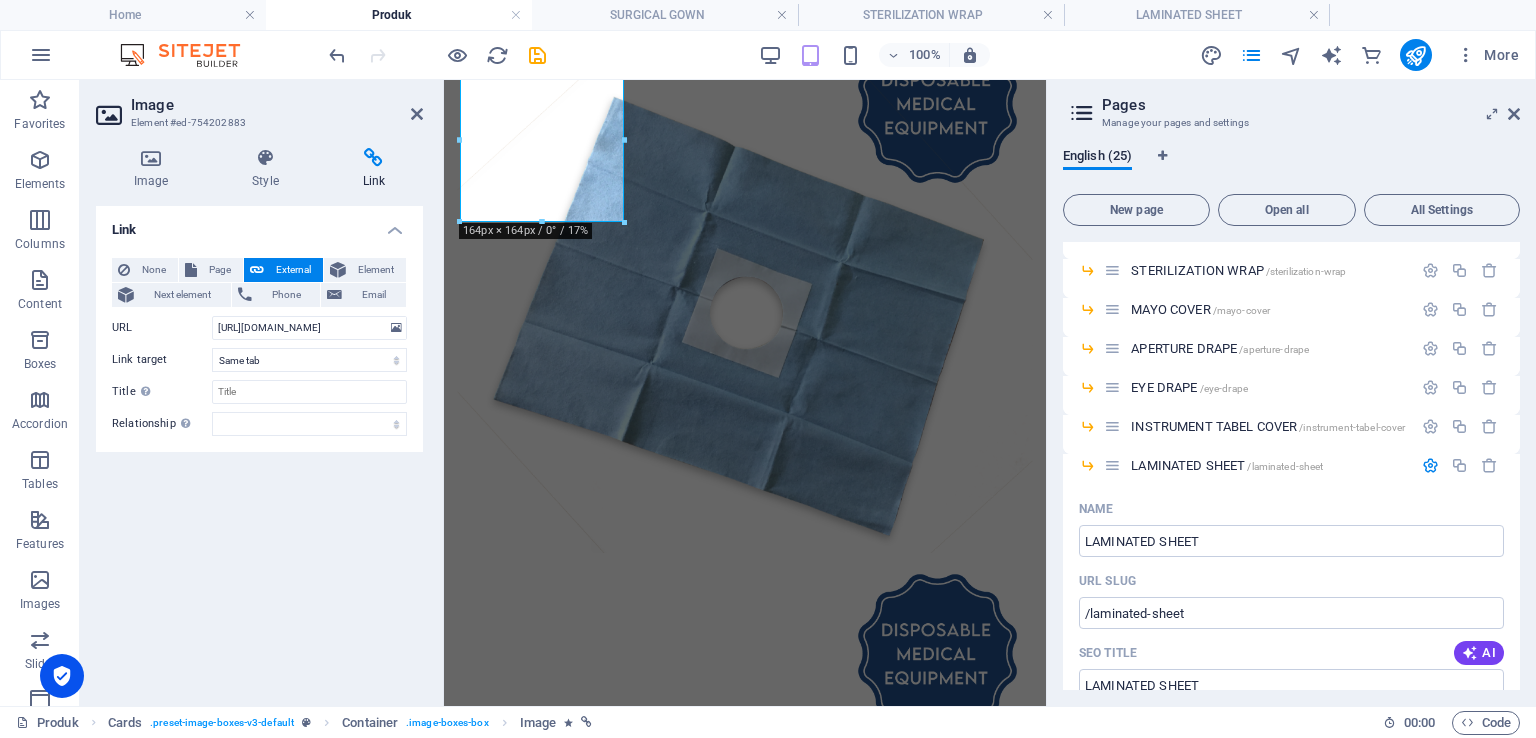 scroll, scrollTop: 2724, scrollLeft: 0, axis: vertical 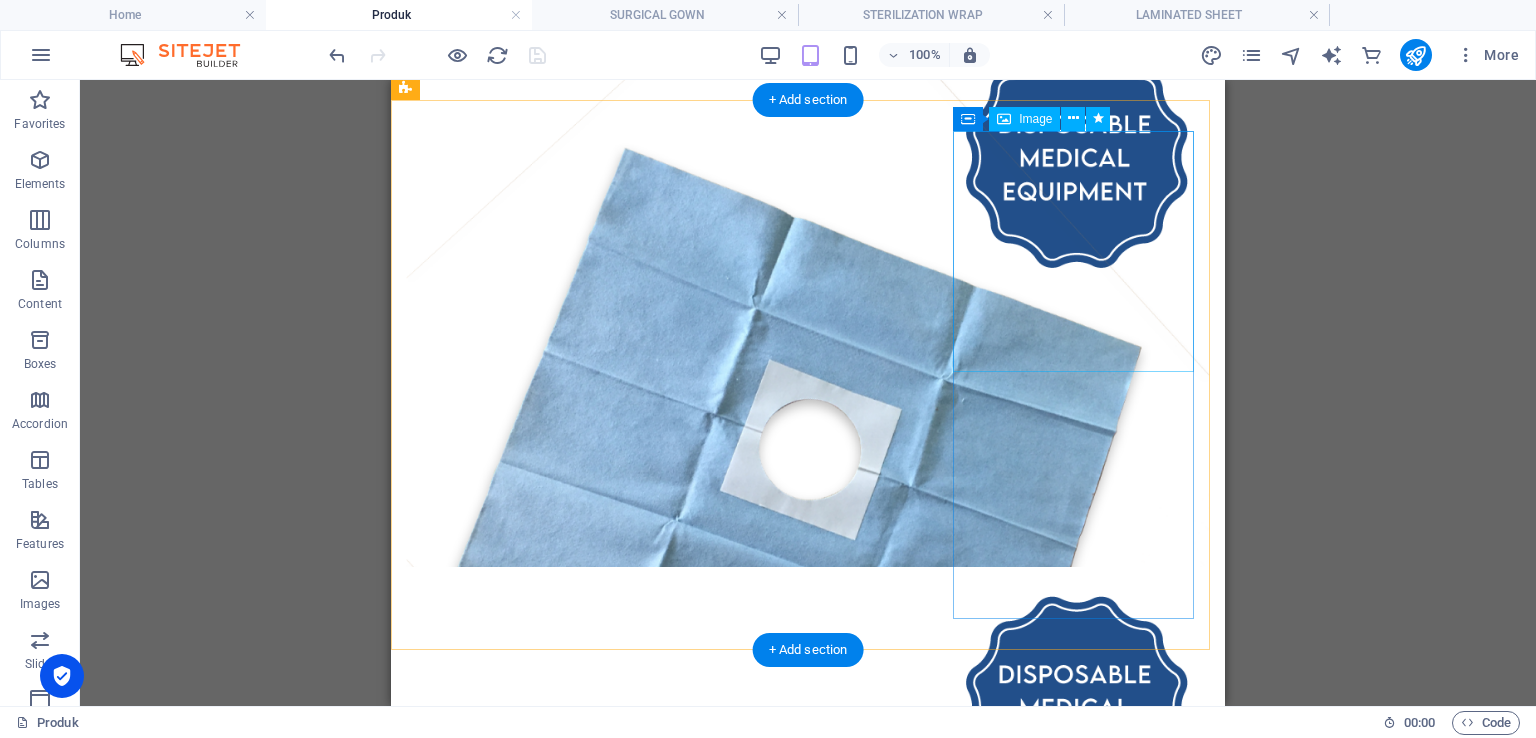 click at bounding box center [808, 2971] 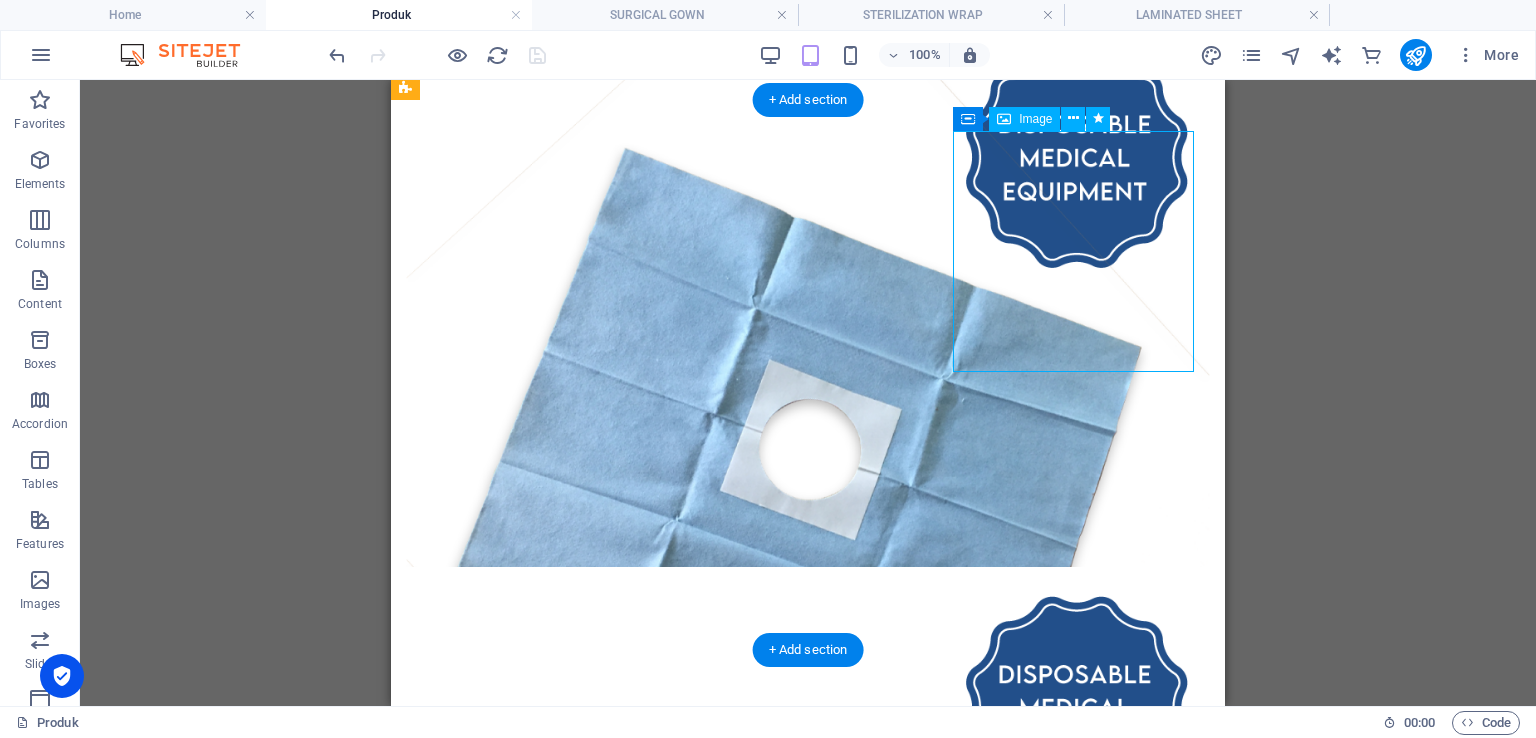 drag, startPoint x: 1076, startPoint y: 230, endPoint x: 429, endPoint y: 220, distance: 647.0773 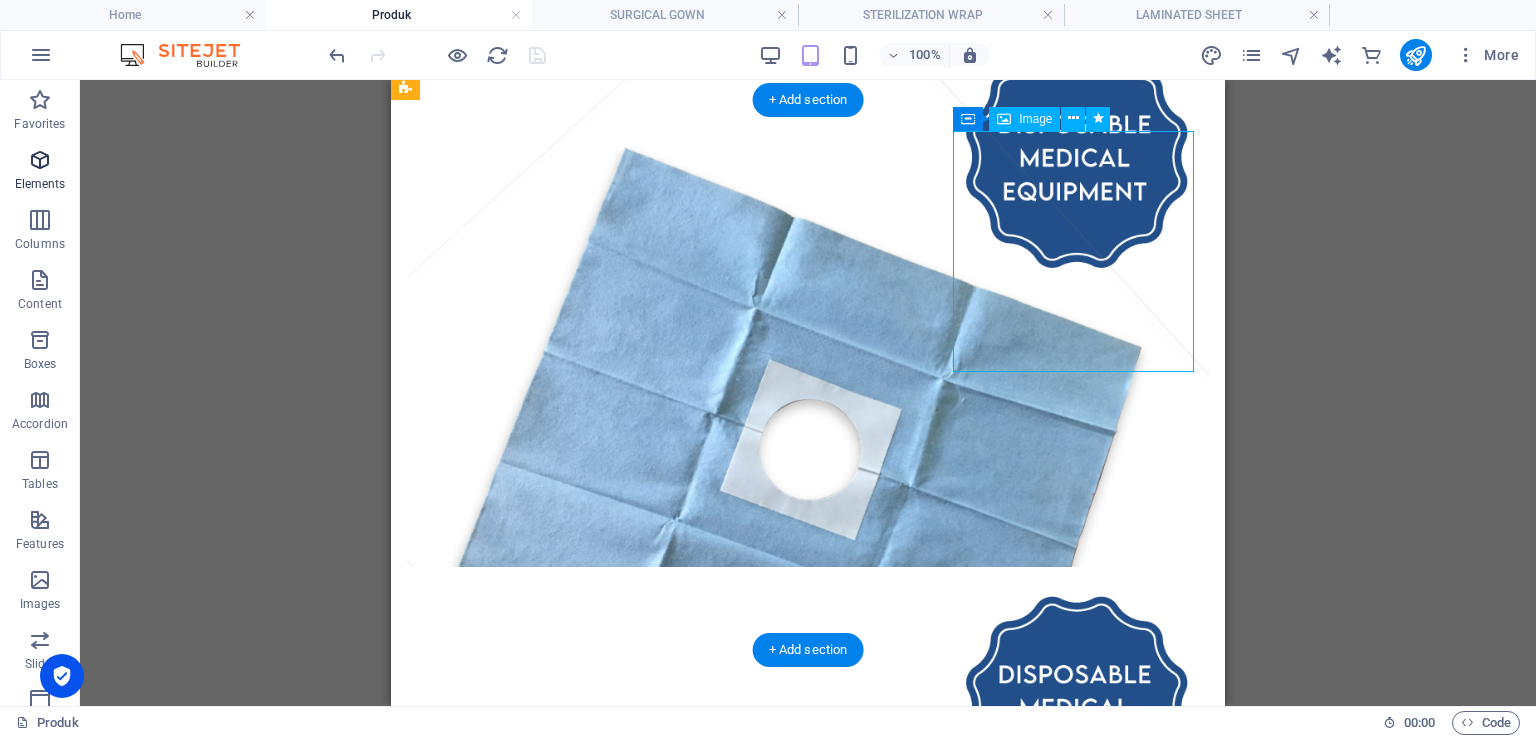select on "%" 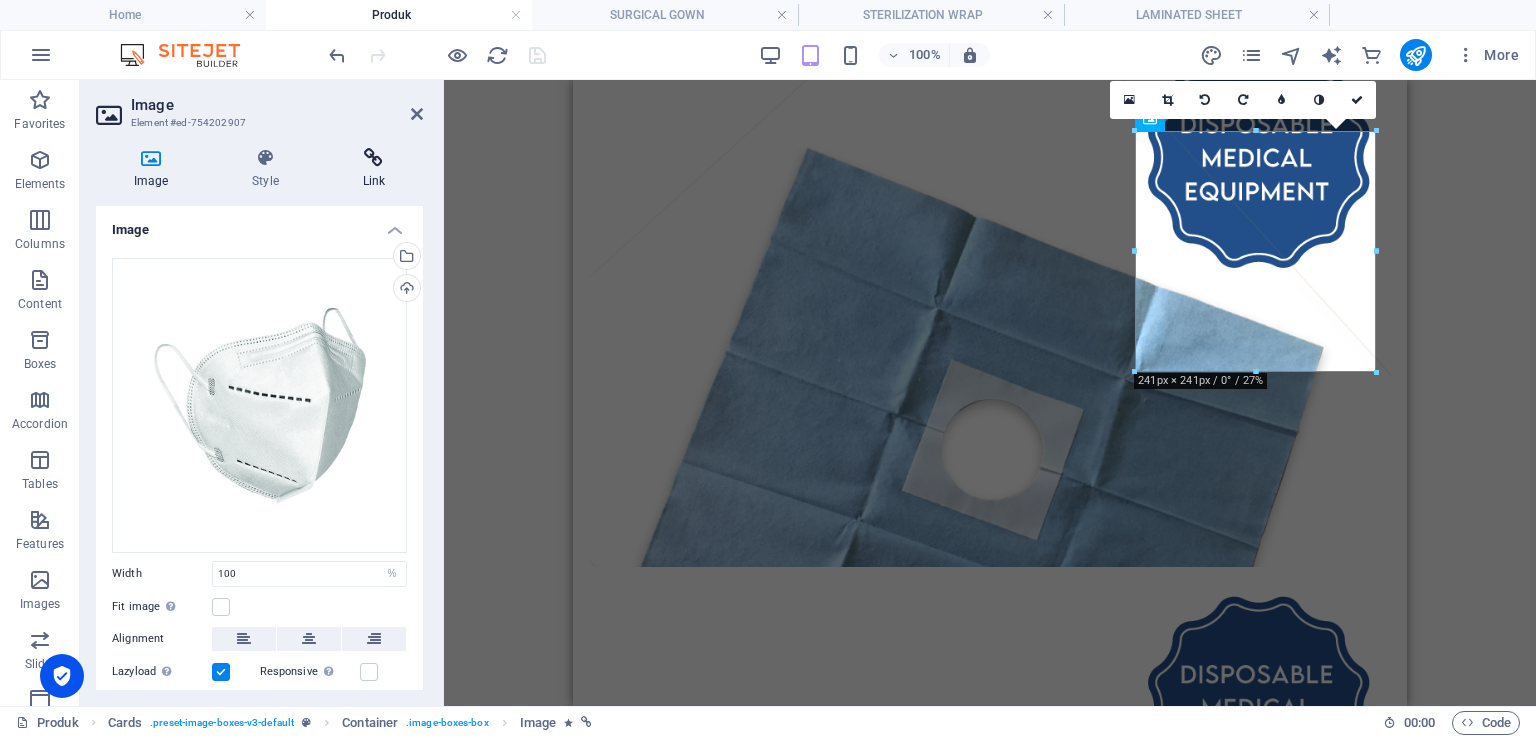 click at bounding box center [374, 158] 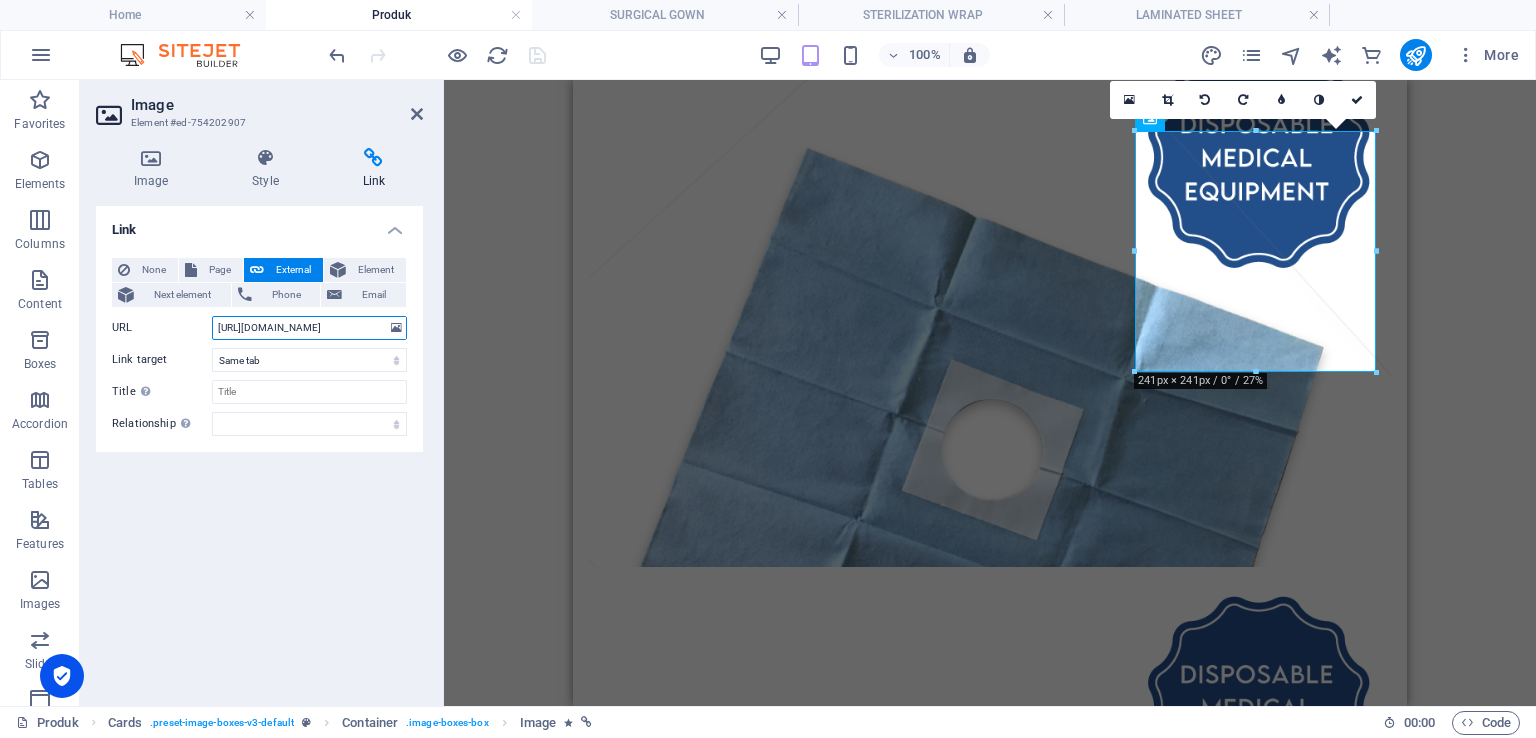click on "https://anaramedical.co.id//masker-kn95" at bounding box center (309, 328) 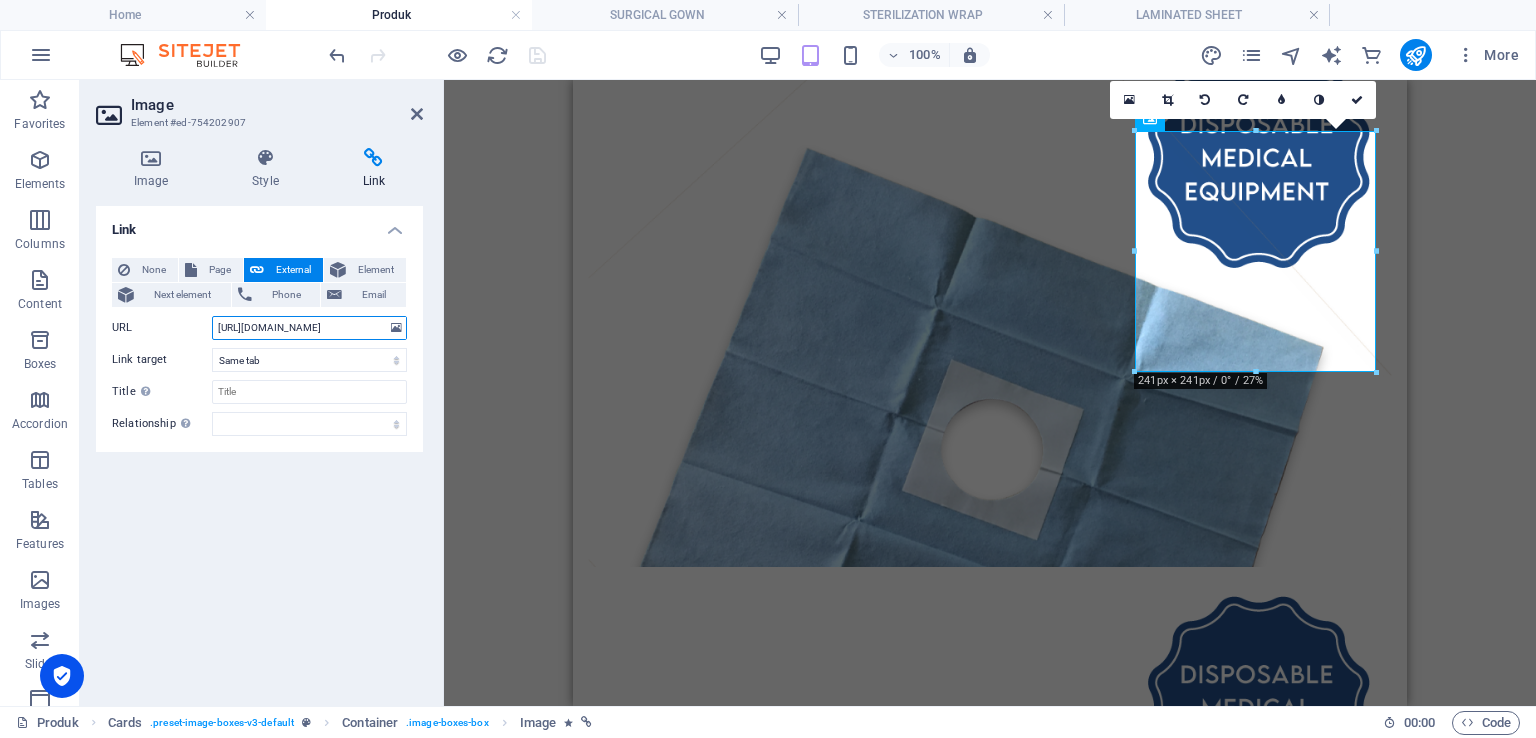 scroll, scrollTop: 0, scrollLeft: 17, axis: horizontal 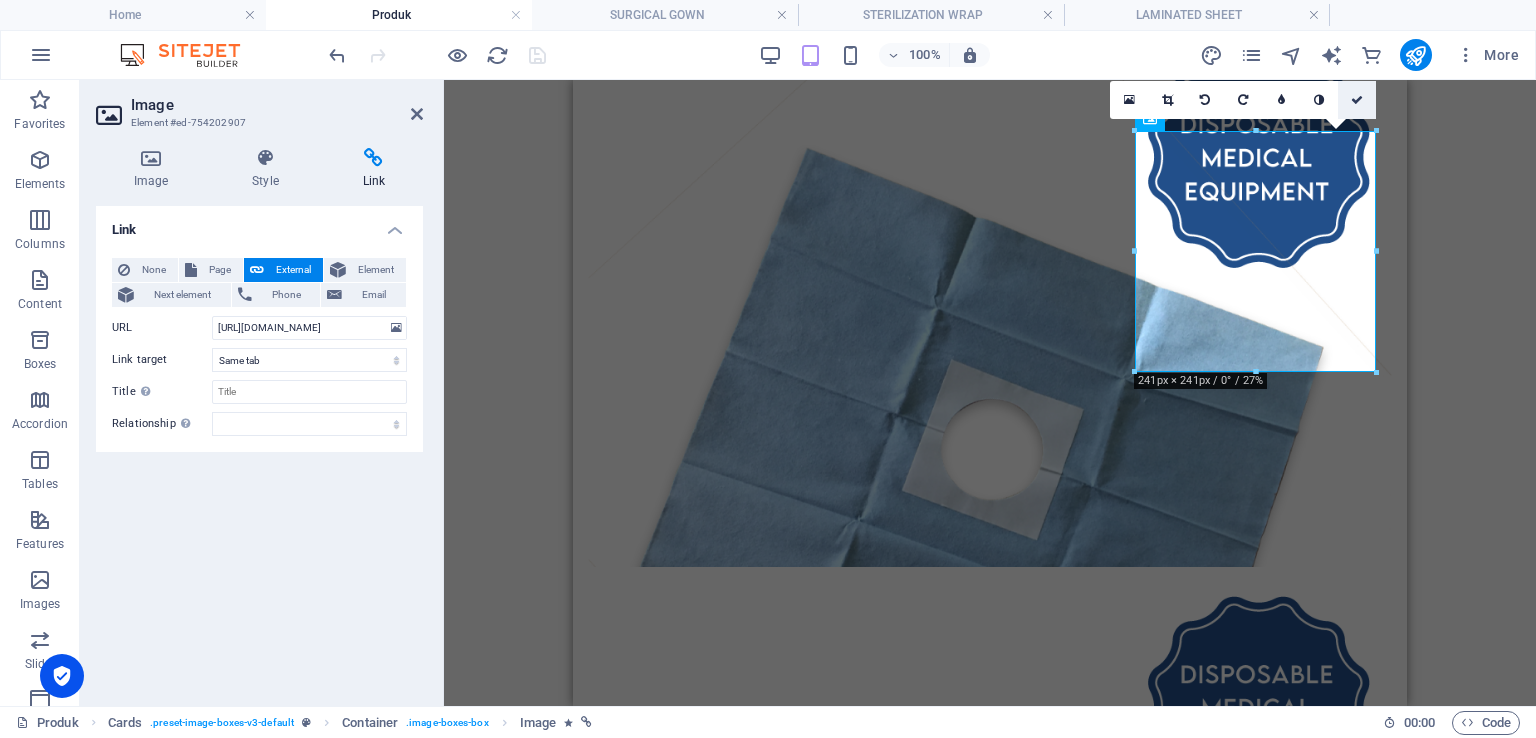 click at bounding box center [1357, 100] 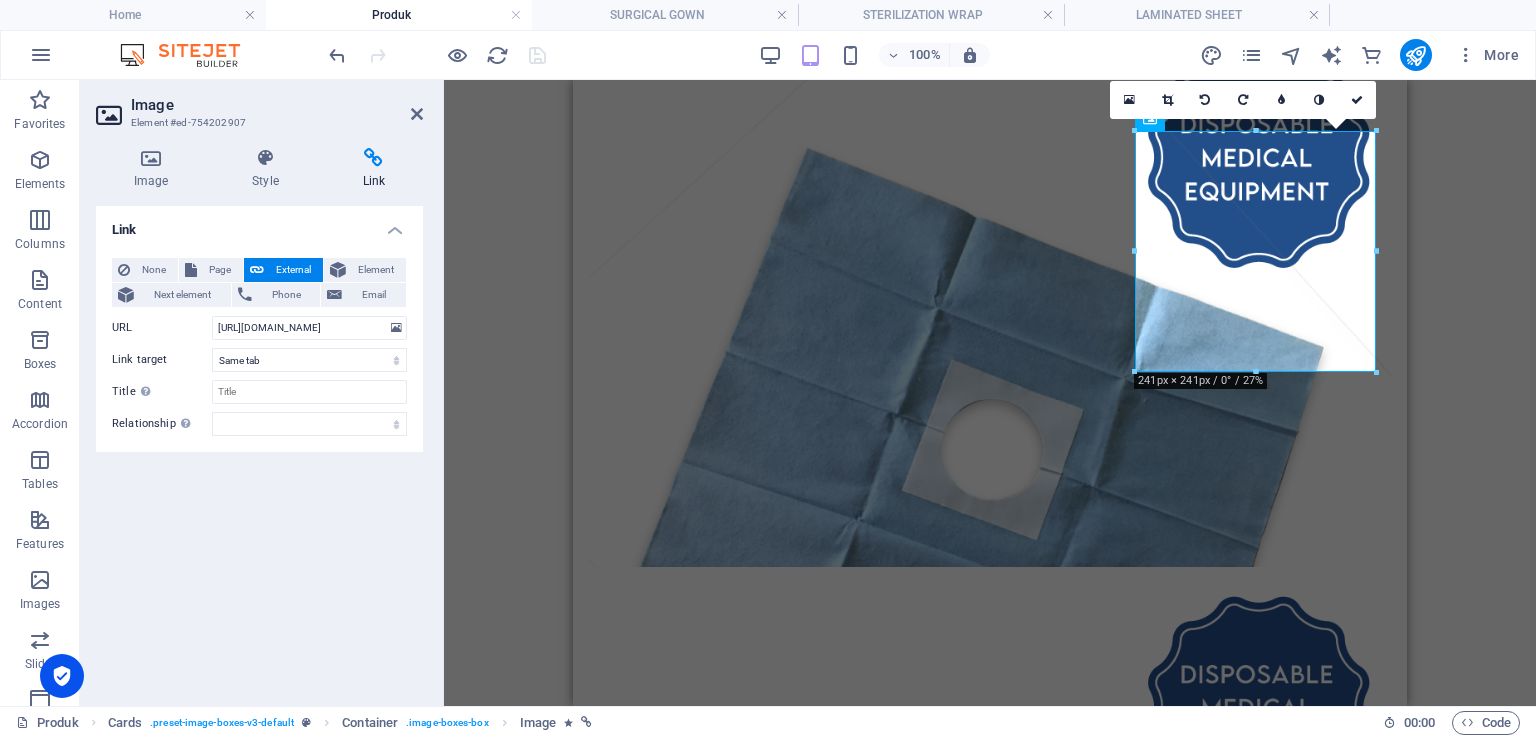 scroll, scrollTop: 0, scrollLeft: 0, axis: both 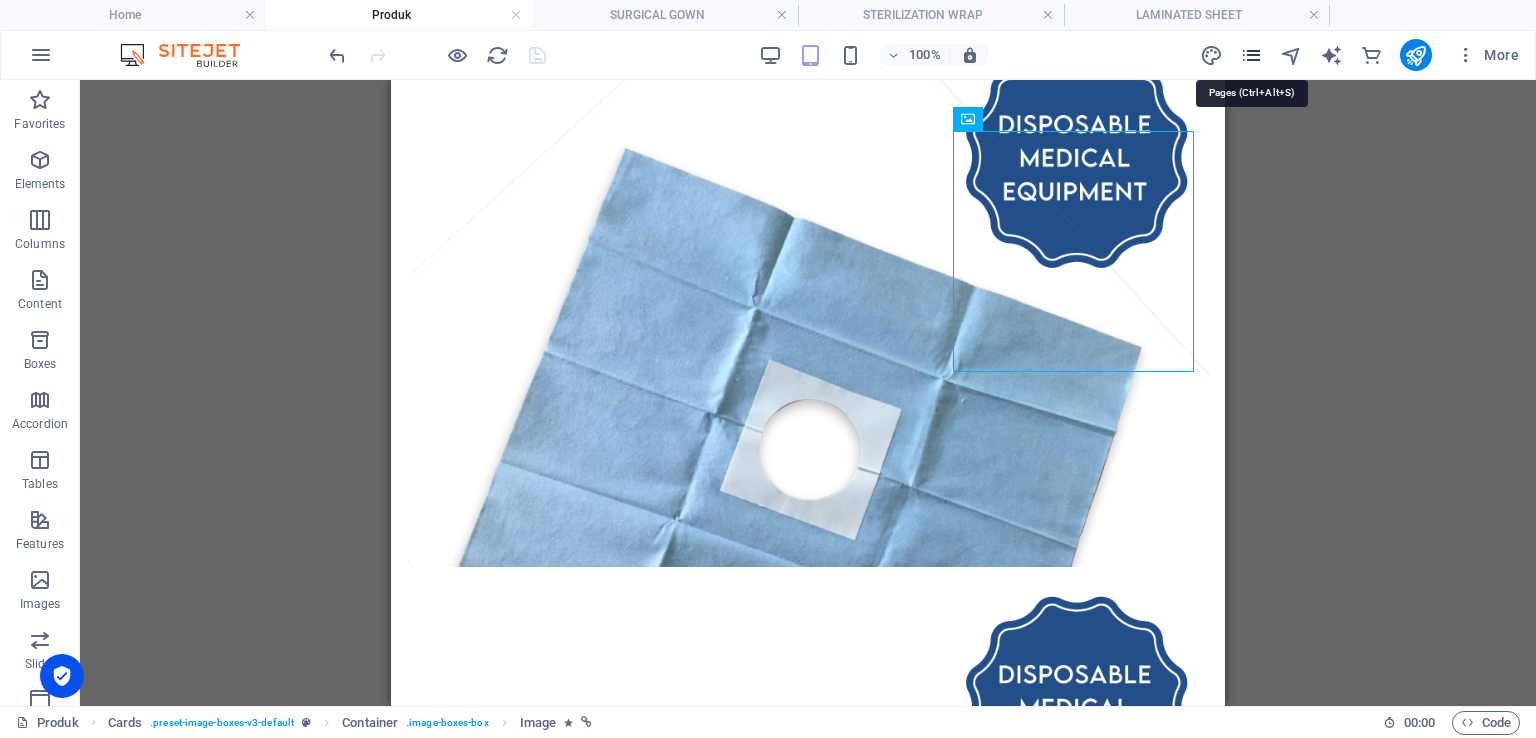 click at bounding box center [1251, 55] 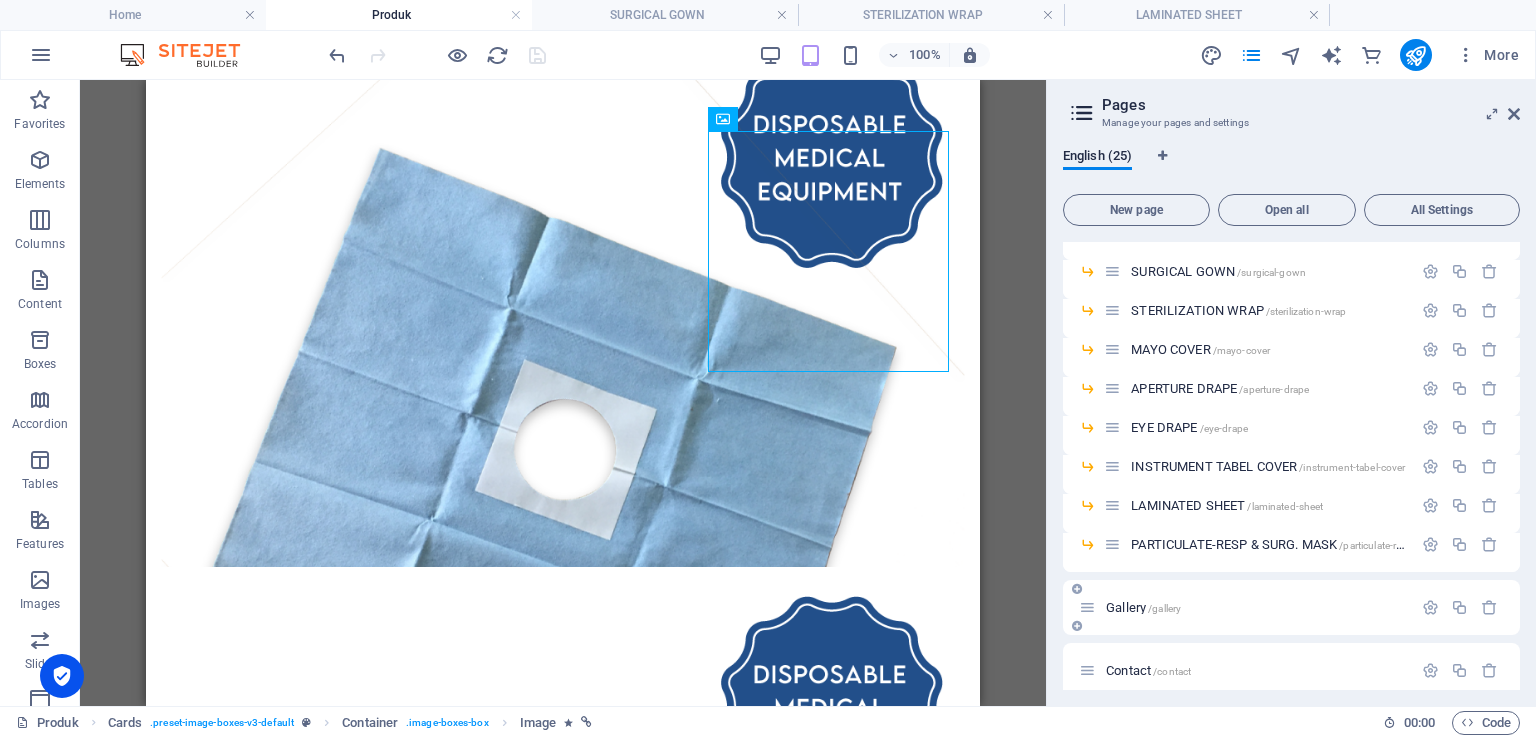 scroll, scrollTop: 500, scrollLeft: 0, axis: vertical 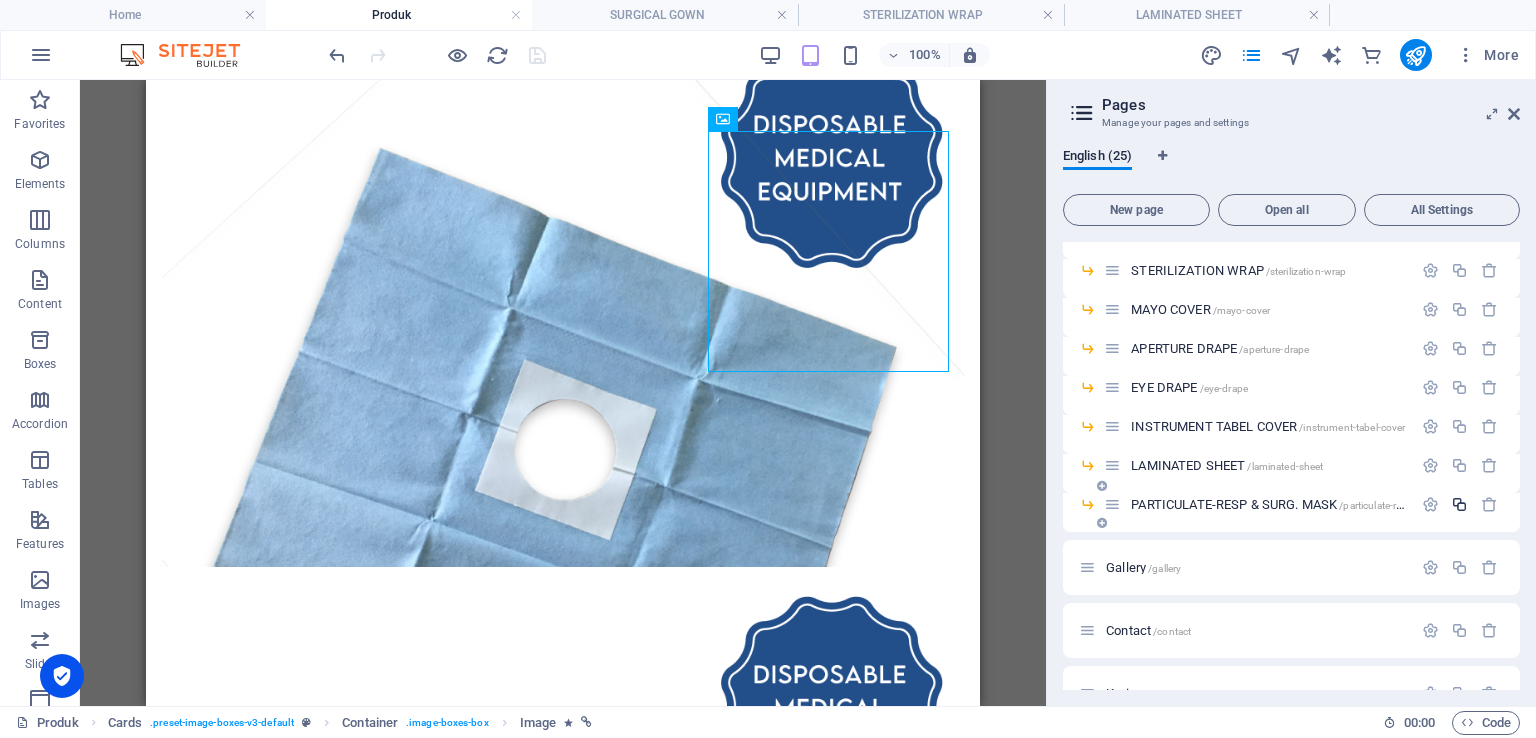 click at bounding box center [1459, 504] 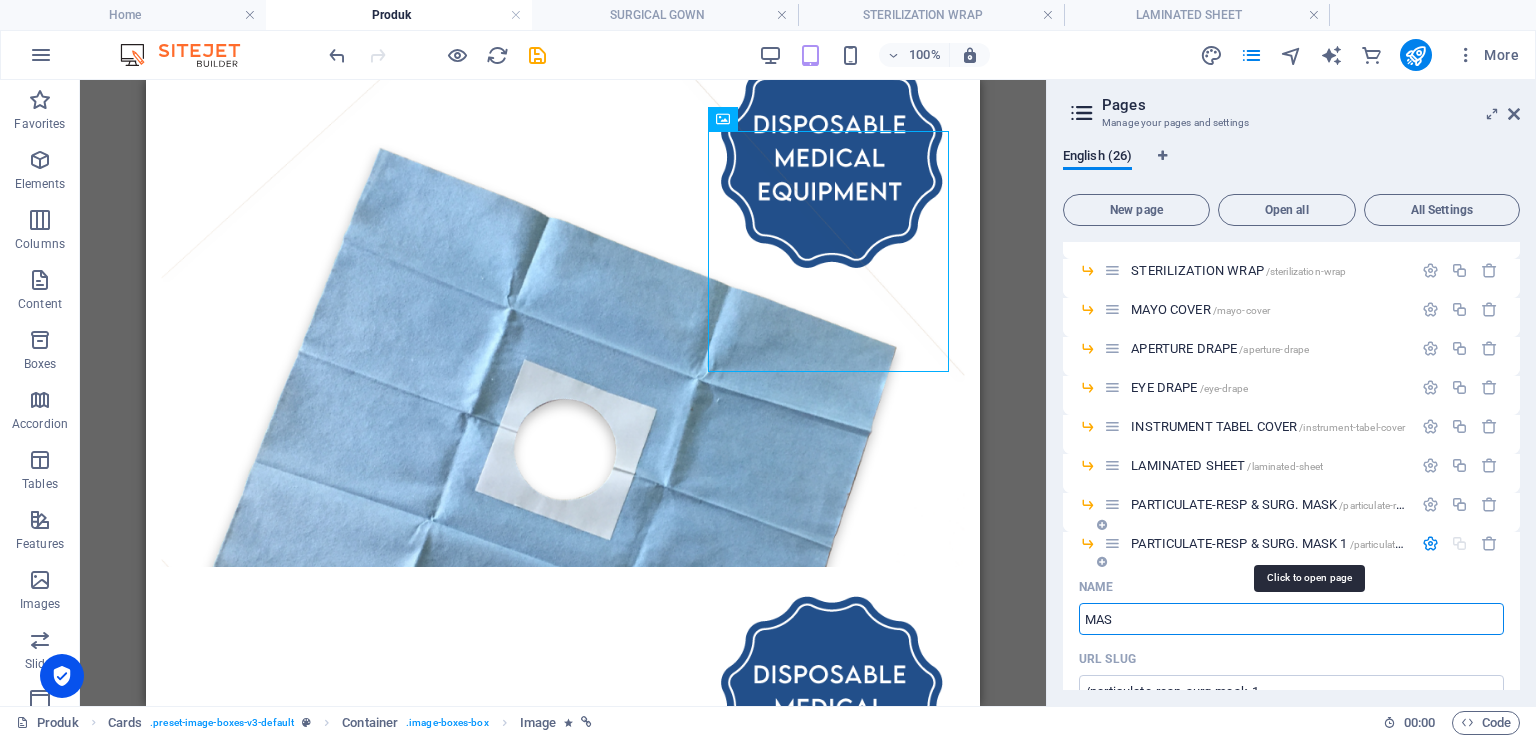 type on "MAS" 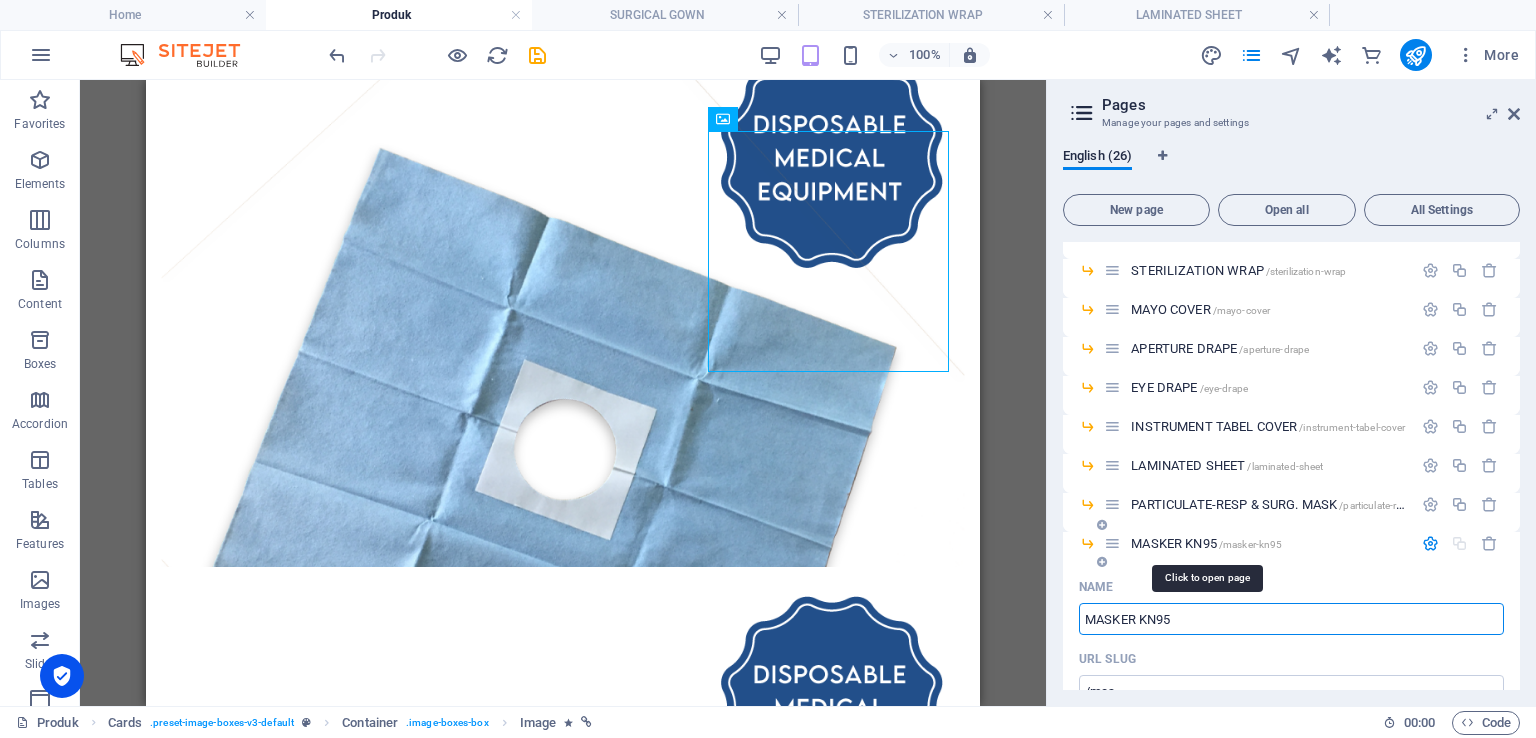 type on "MASKER KN95" 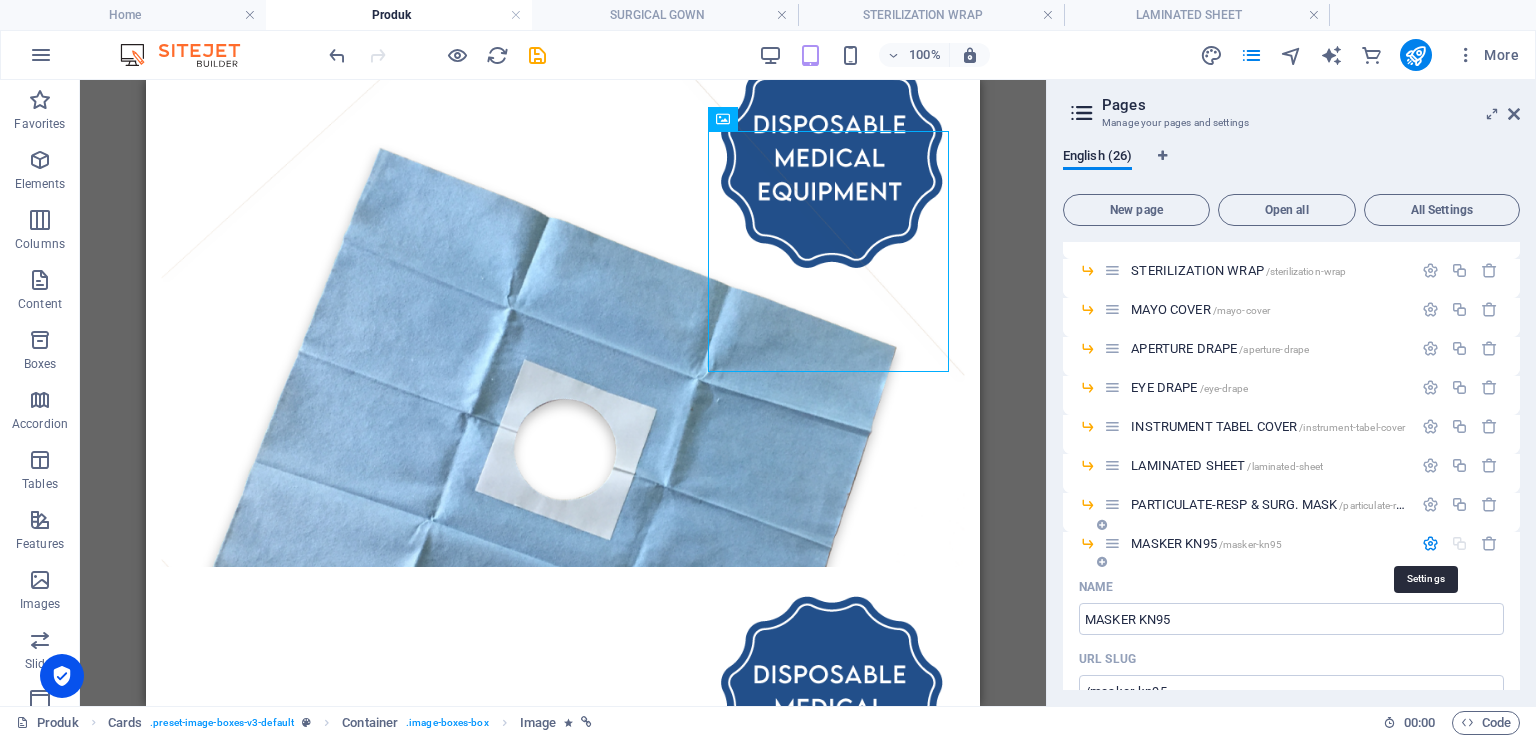 click at bounding box center [1430, 543] 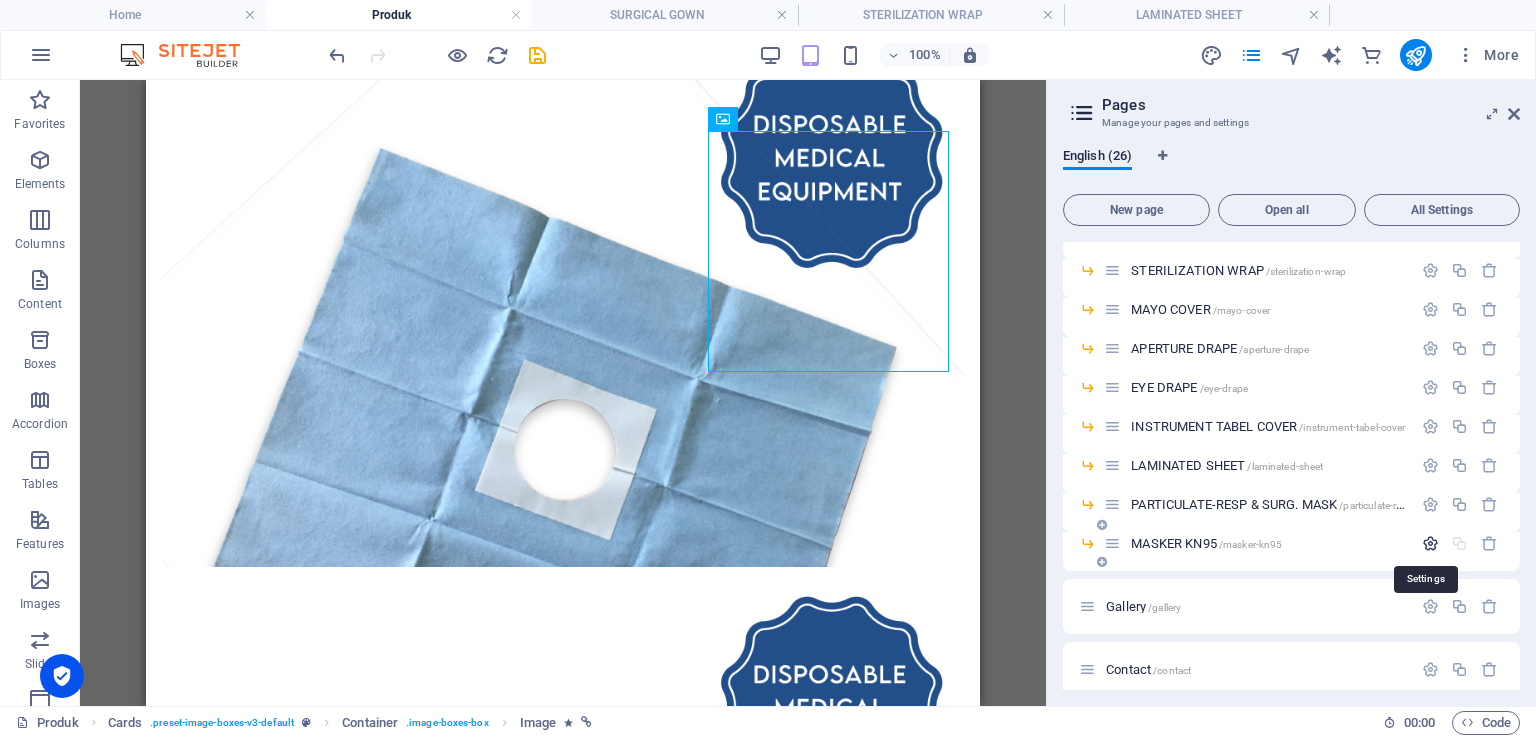 click at bounding box center [1430, 543] 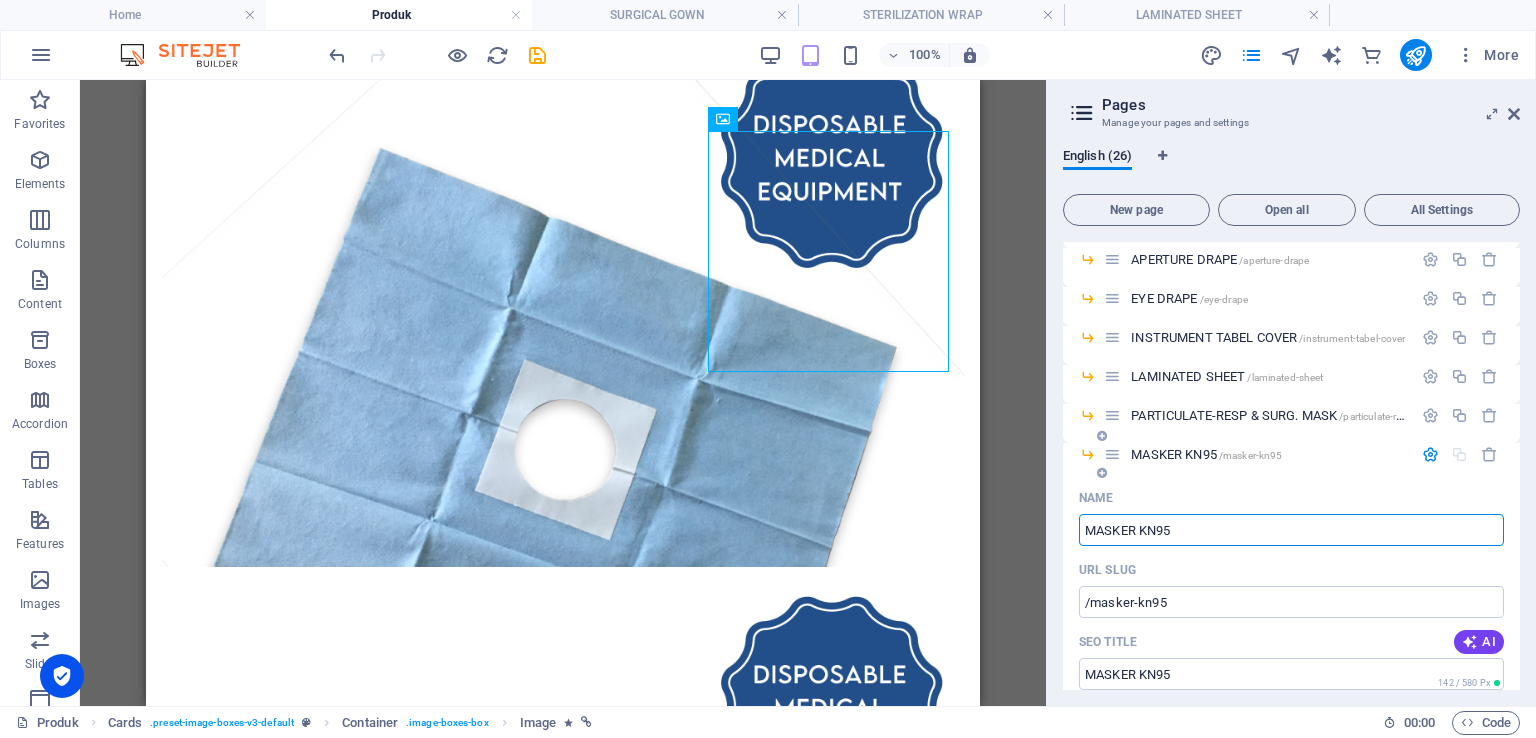 scroll, scrollTop: 700, scrollLeft: 0, axis: vertical 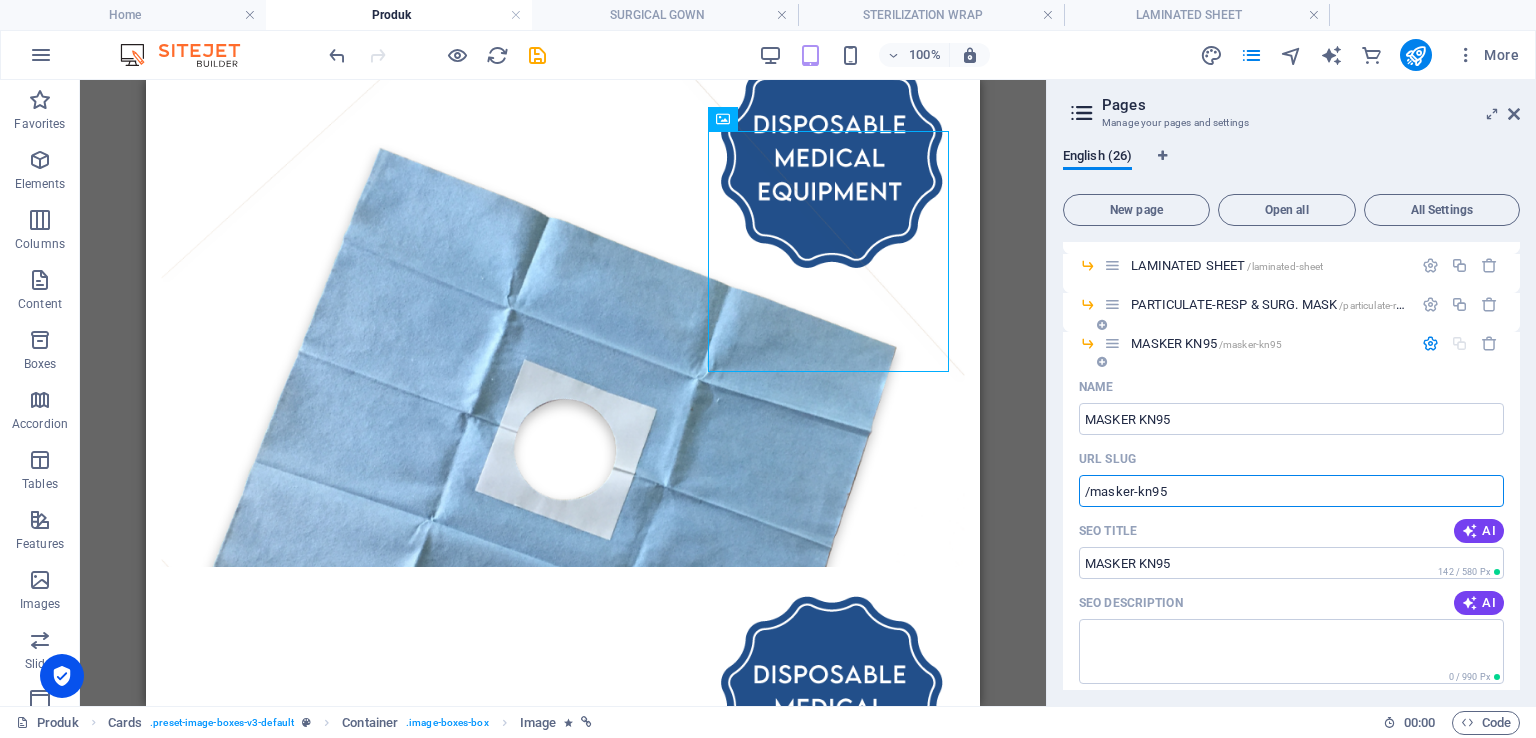 drag, startPoint x: 1203, startPoint y: 489, endPoint x: 1064, endPoint y: 489, distance: 139 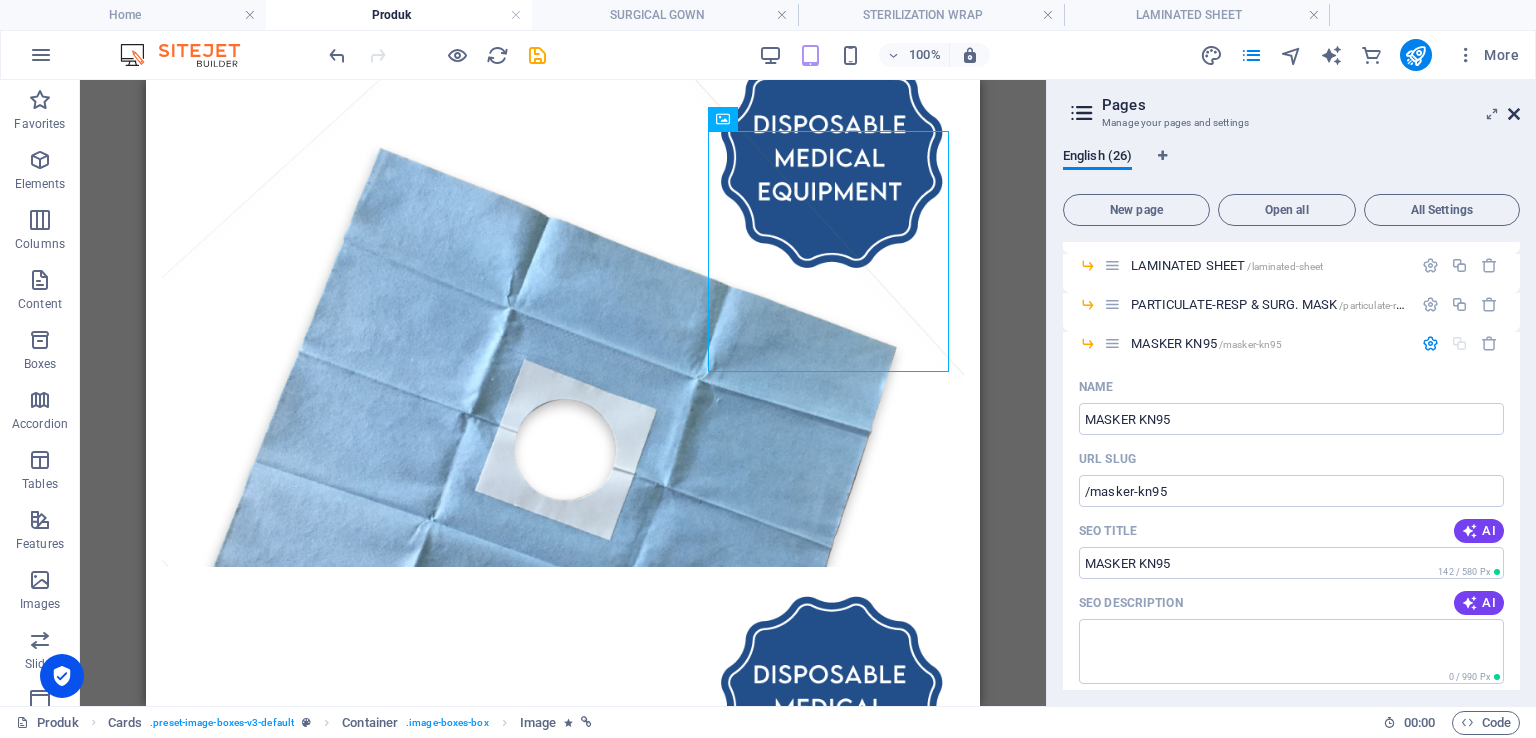 click at bounding box center [1514, 114] 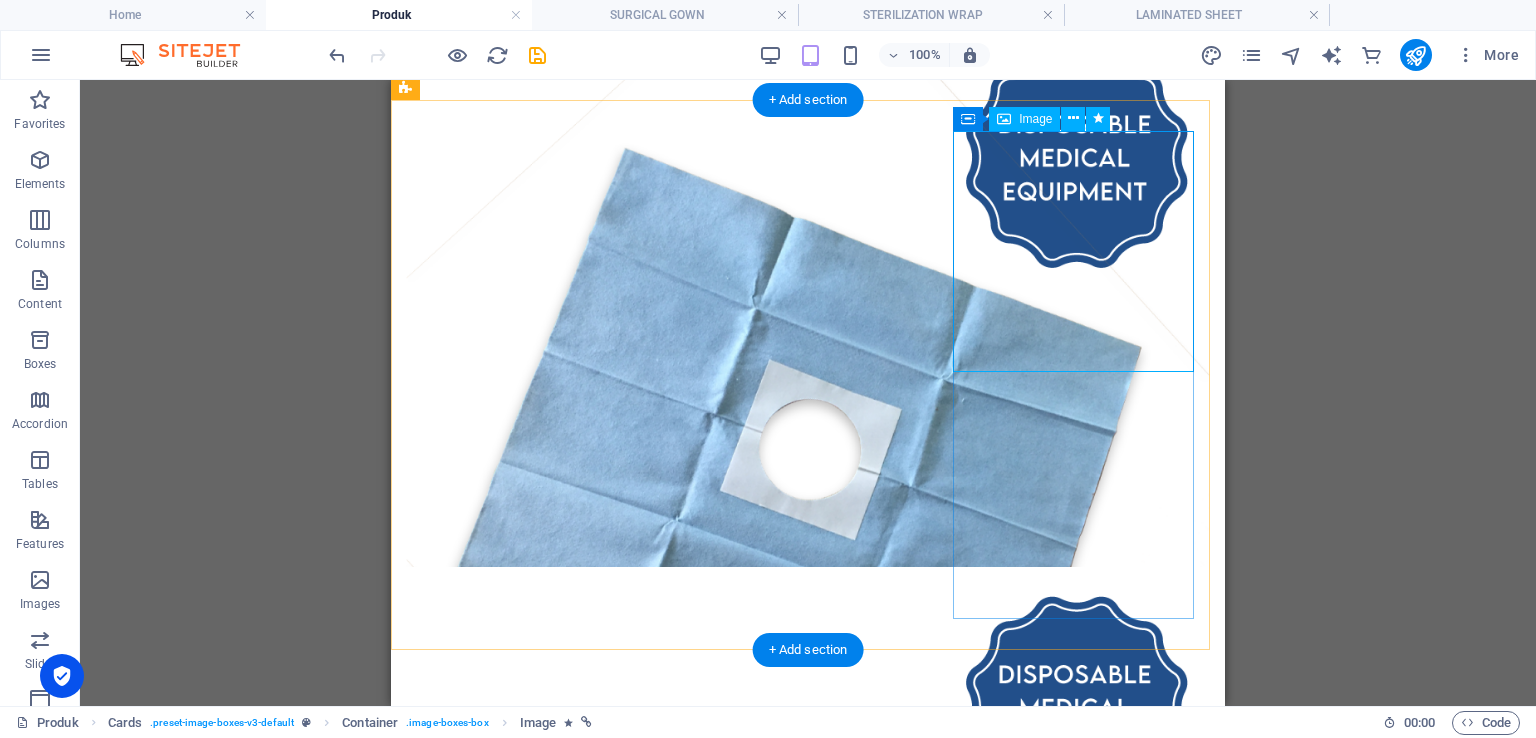 click at bounding box center [808, 2971] 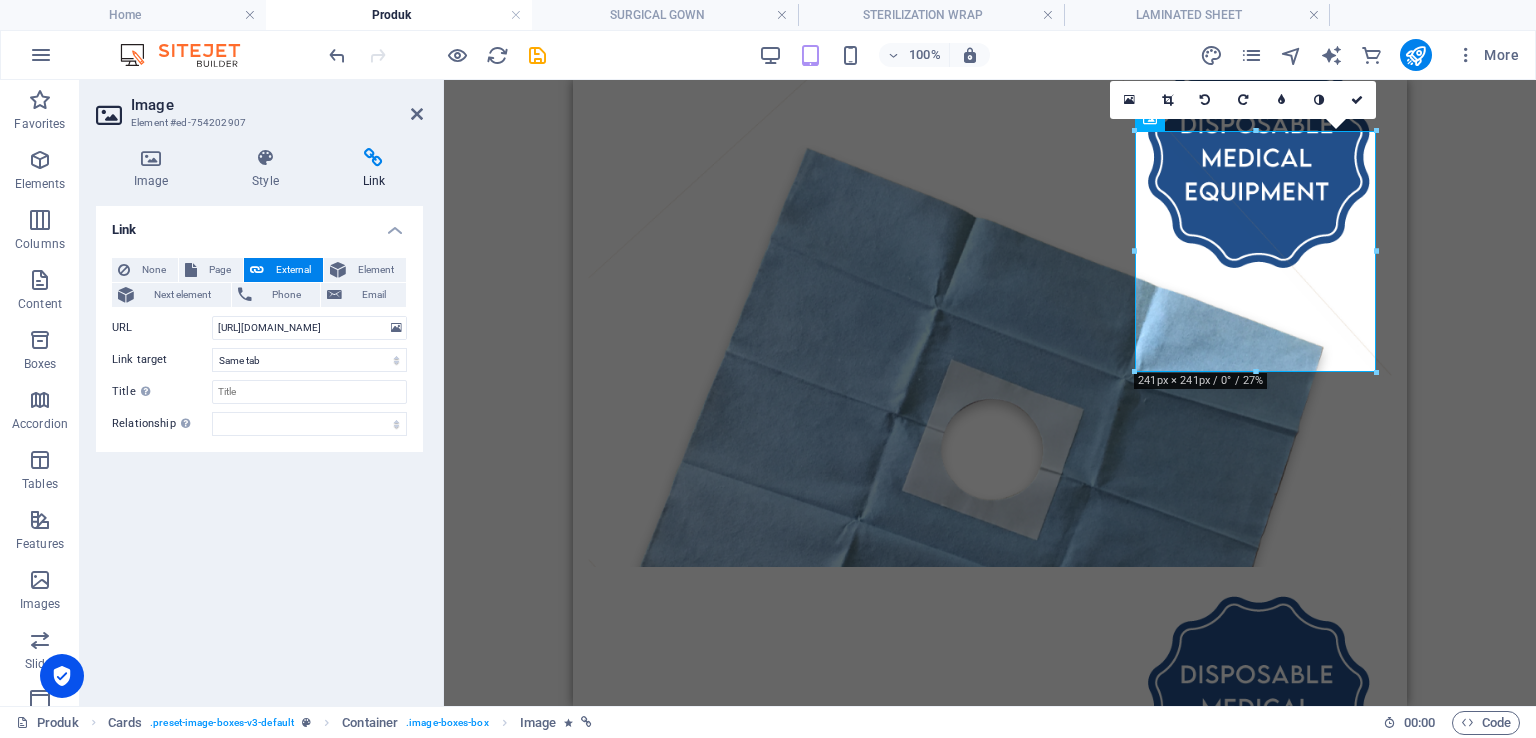 click at bounding box center (374, 158) 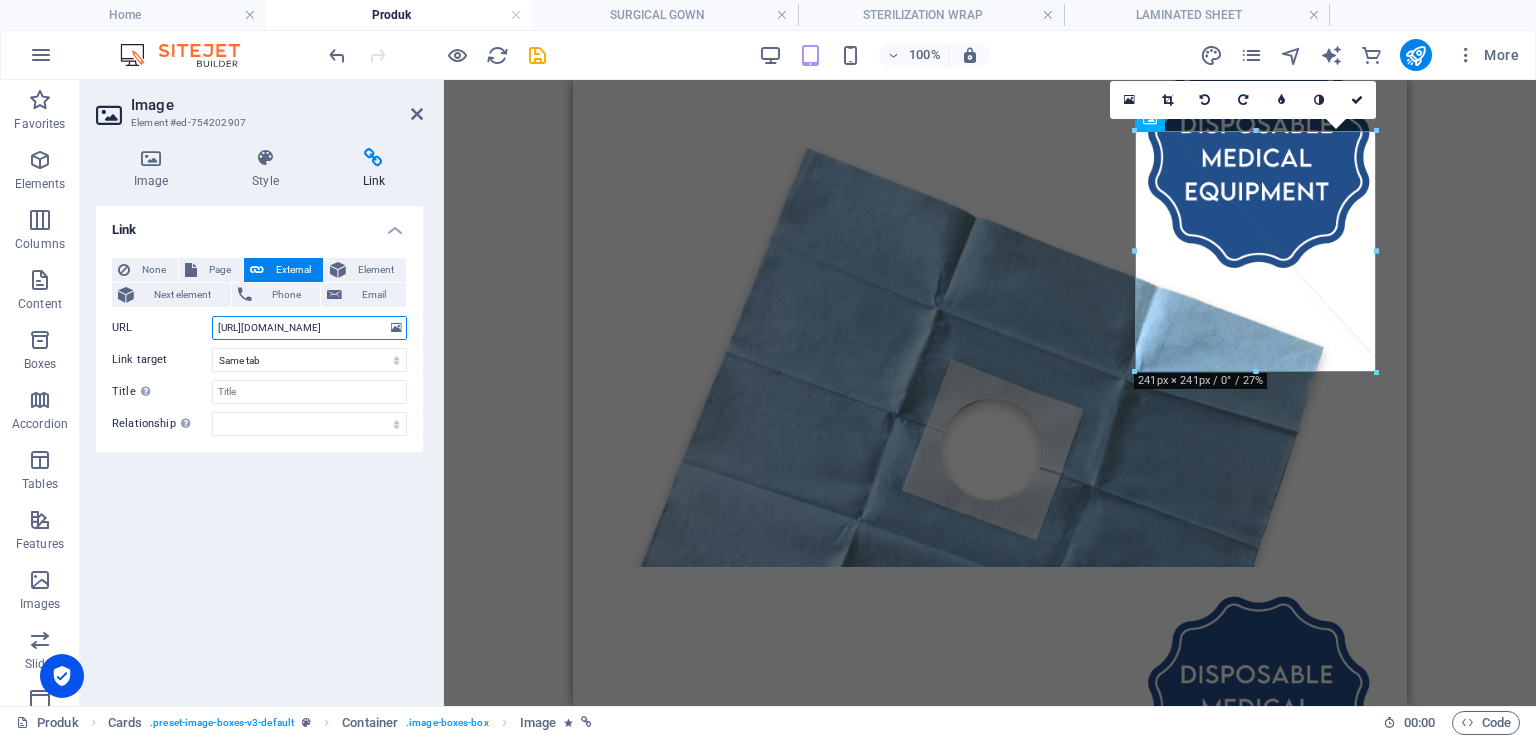 click on "https://anaramedical.co.id//masker-kn95" at bounding box center [309, 328] 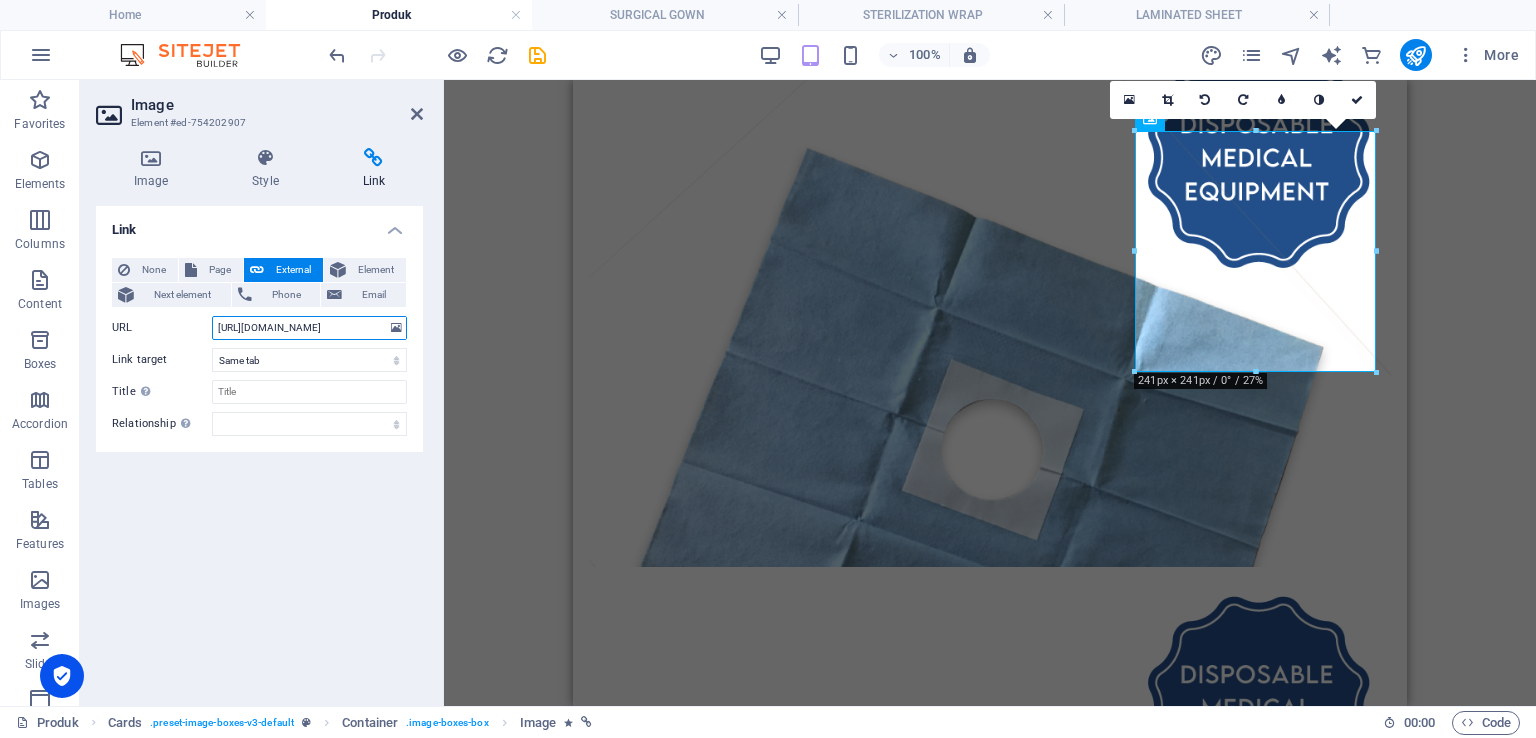 scroll, scrollTop: 0, scrollLeft: 14, axis: horizontal 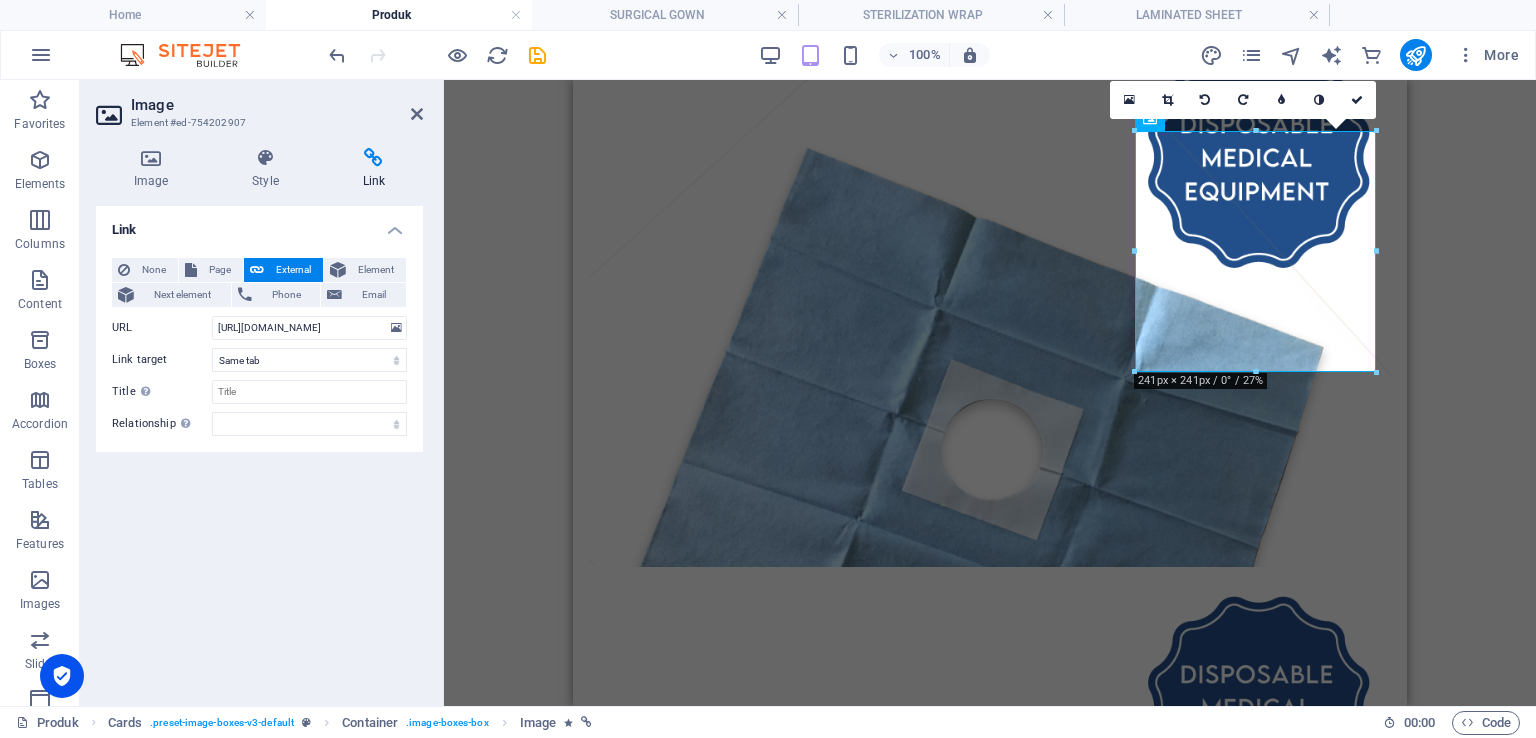 click on "Link None Page External Element Next element Phone Email Page Home About us Lini Bisnis Produk -- INFUSION SET -- BLOOD TRANSFUSION SET -- PENCIL CAUTER -- ALCOHOL SWAB -- KASA HIDROFIL -- ENDOTRACHEAL TUBE -- SURGICAL GOWN -- STERILIZATION WRAP -- MAYO COVER -- APERTURE DRAPE -- EYE DRAPE -- INSTRUMENT TABEL COVER -- LAMINATED SHEET -- PARTICULATE-RESP &amp; SURG. MASK -- MASKER KN95 Gallery Contact Karier Legal Notice Privacy Element
URL https://anaramedical.co.id/masker-kn95 Phone Email Link target New tab Same tab Overlay Title Additional link description, should not be the same as the link text. The title is most often shown as a tooltip text when the mouse moves over the element. Leave empty if uncertain. Relationship Sets the  relationship of this link to the link target . For example, the value "nofollow" instructs search engines not to follow the link. Can be left empty. alternate author bookmark external help license next nofollow noreferrer noopener prev search tag" at bounding box center [259, 448] 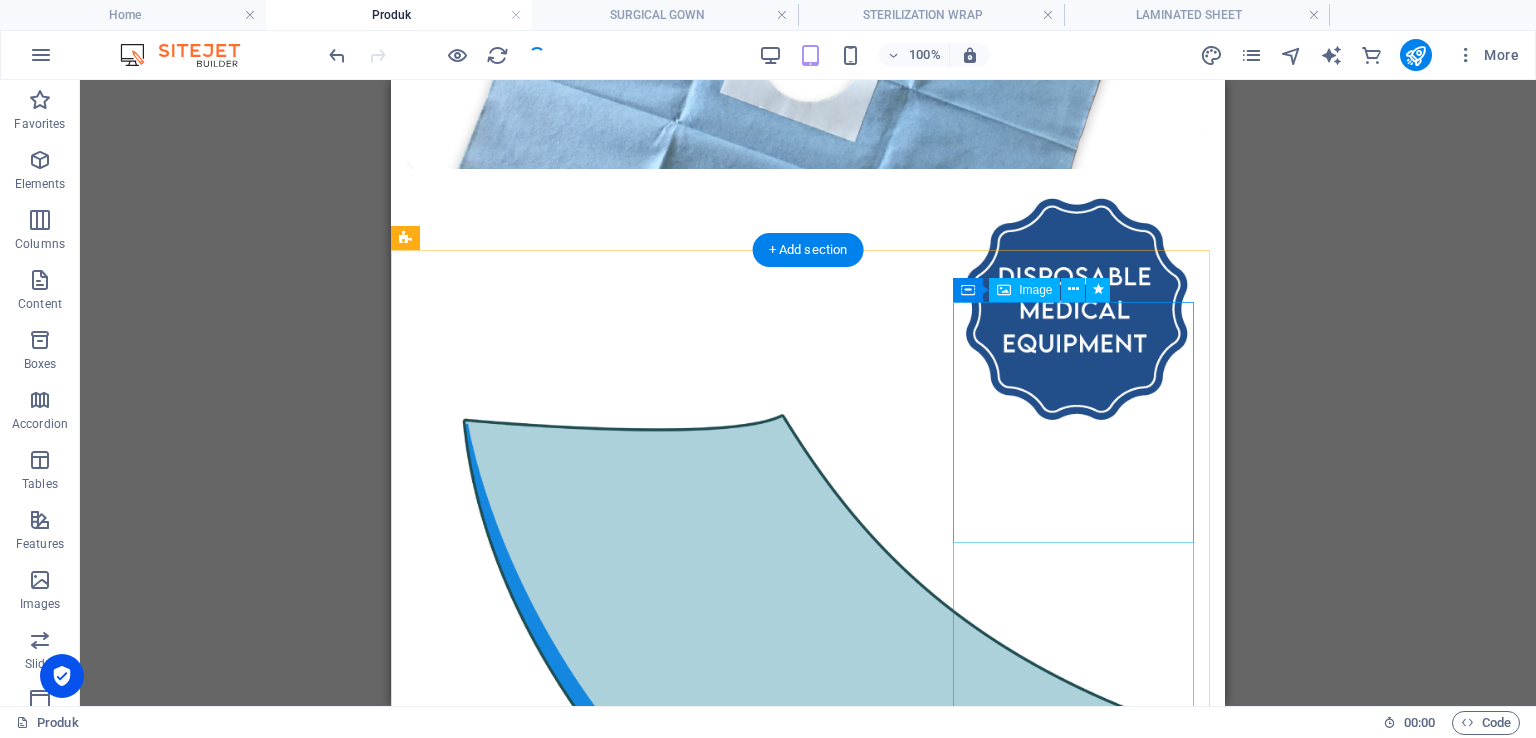 scroll, scrollTop: 3124, scrollLeft: 0, axis: vertical 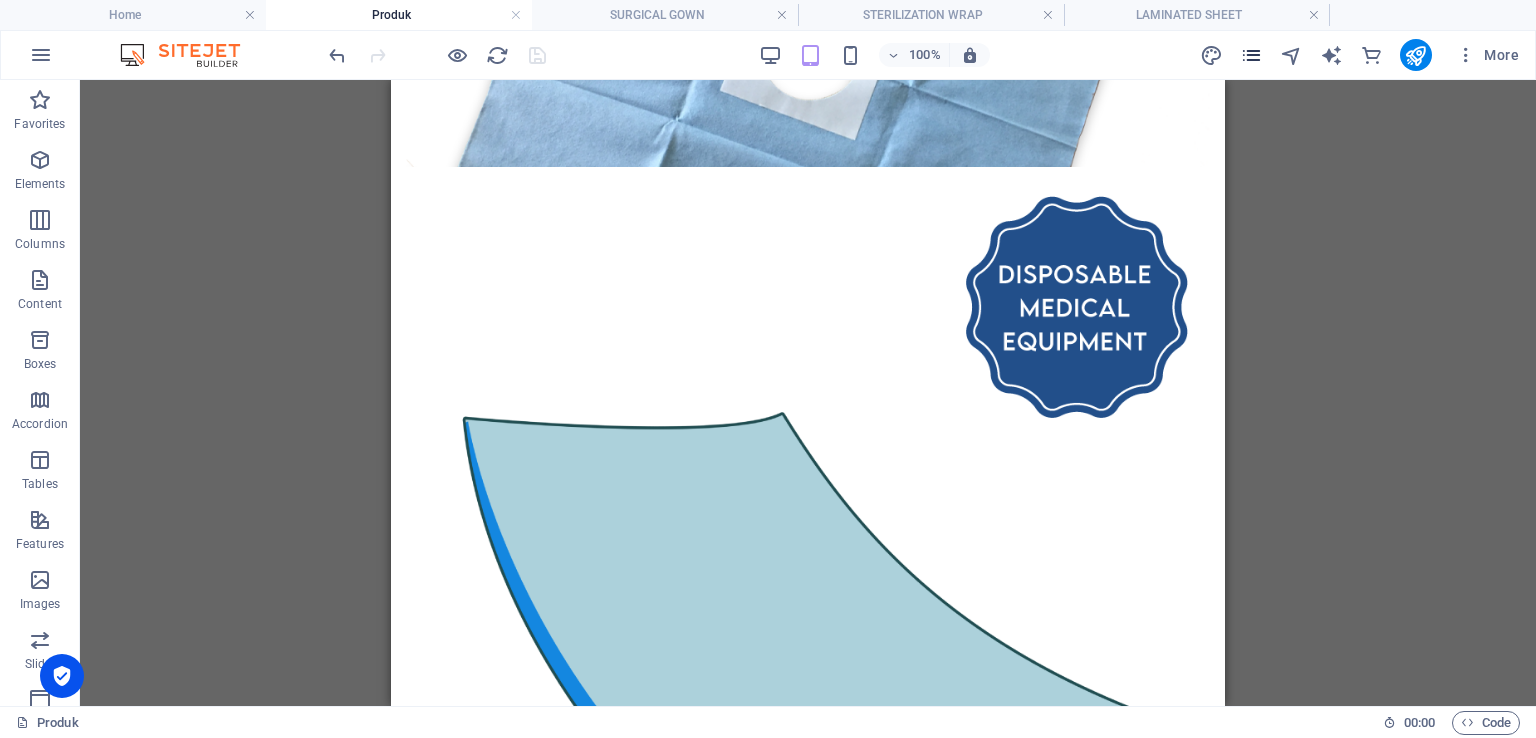click at bounding box center (1251, 55) 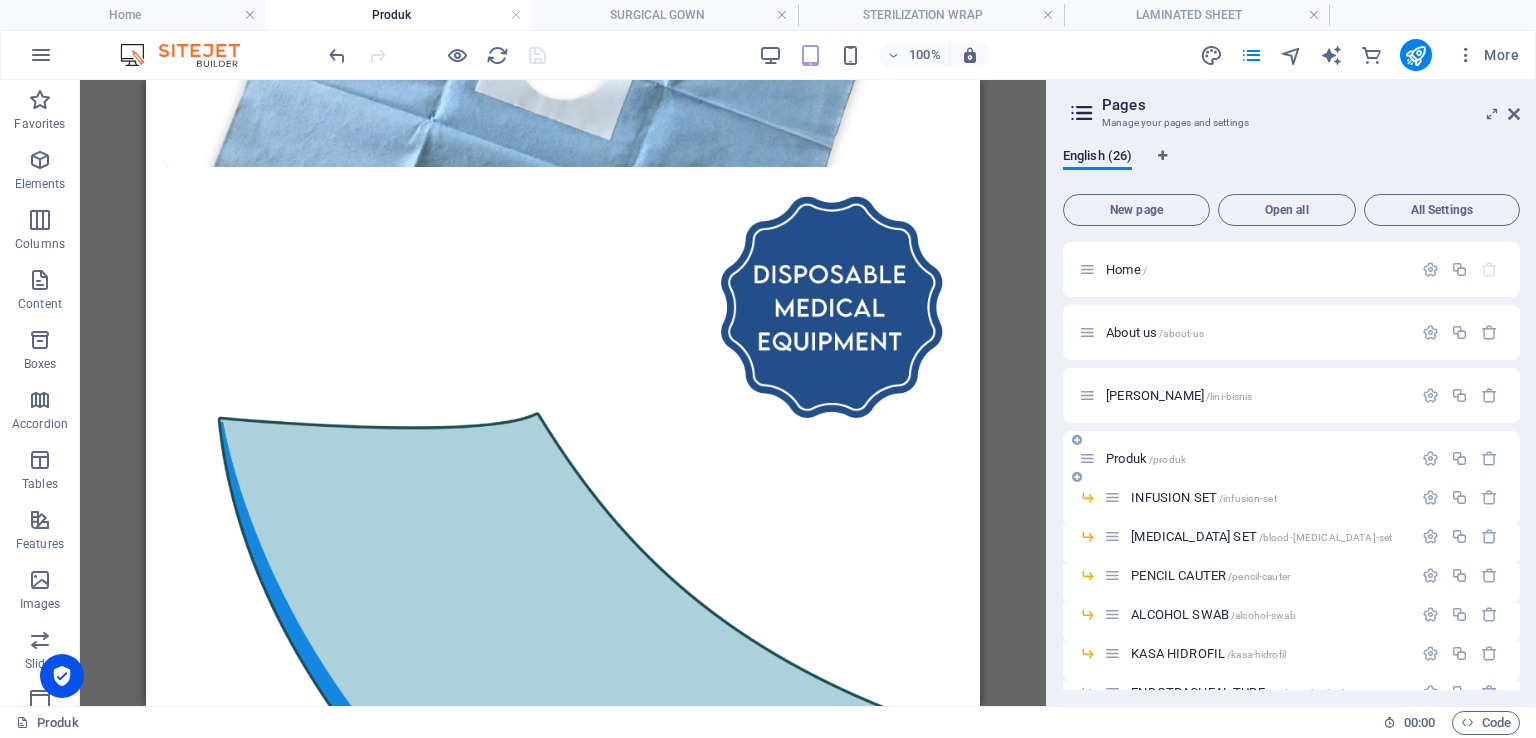 scroll, scrollTop: 500, scrollLeft: 0, axis: vertical 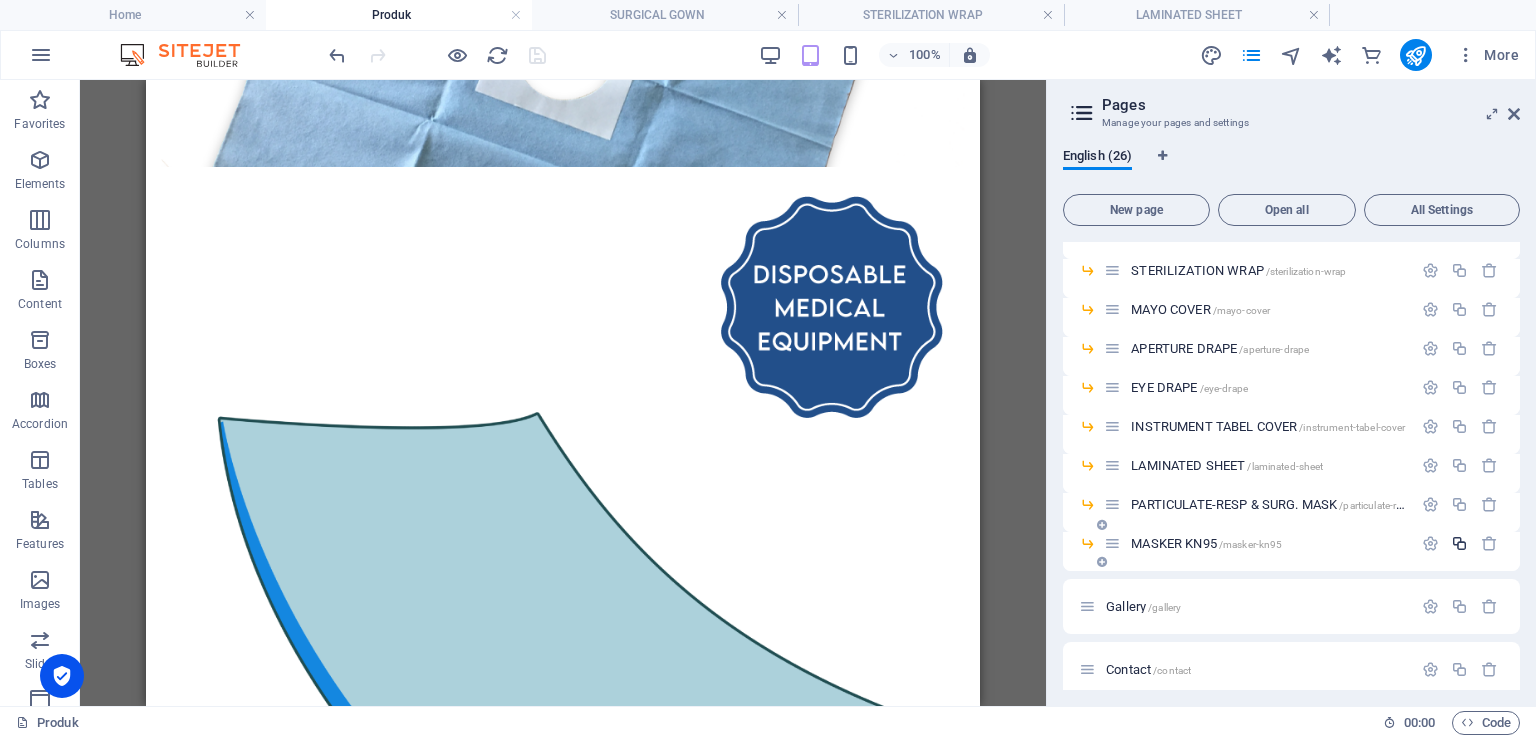 click at bounding box center [1459, 543] 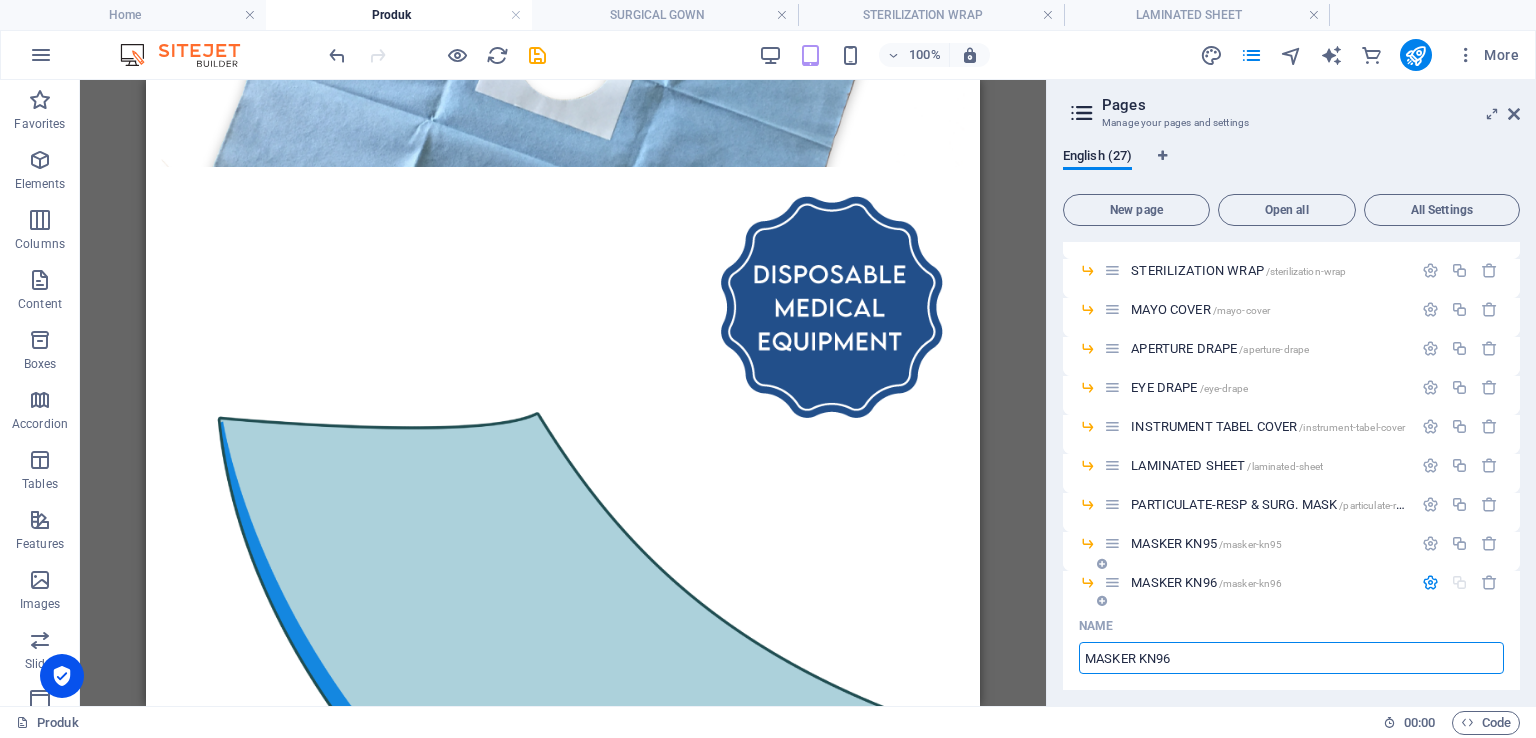 click on "MASKER KN96 /masker-kn96" at bounding box center [1206, 582] 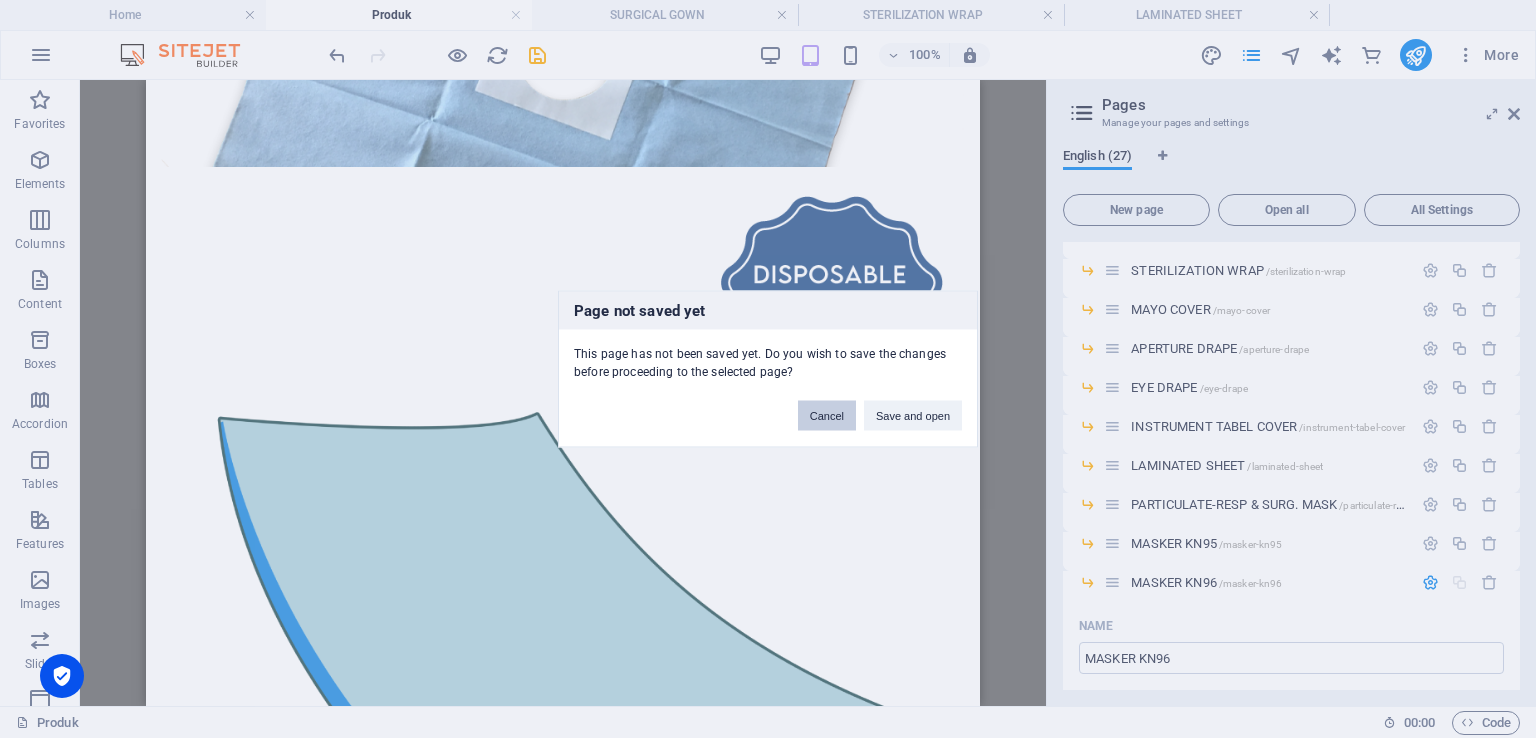click on "Cancel" at bounding box center (827, 416) 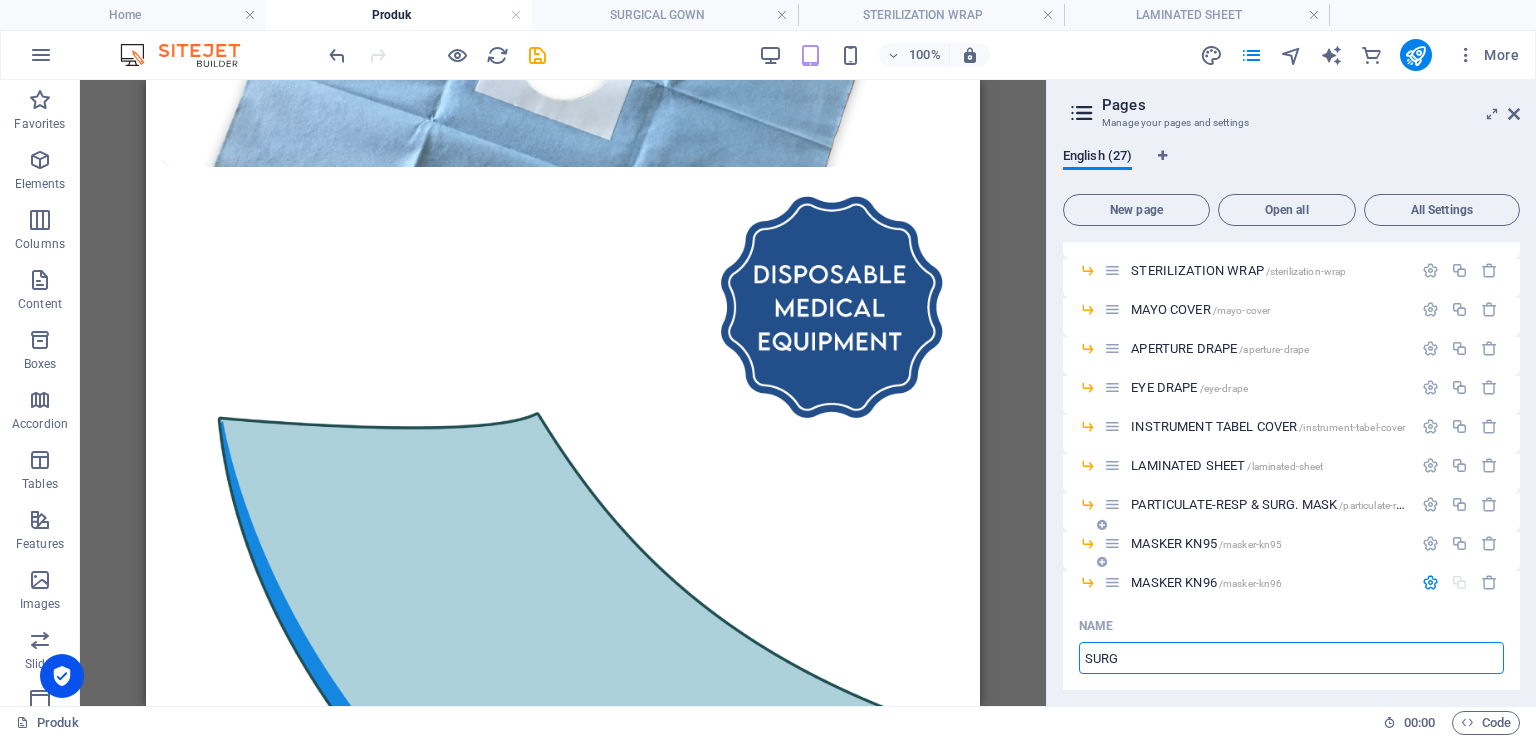 type on "SURGI" 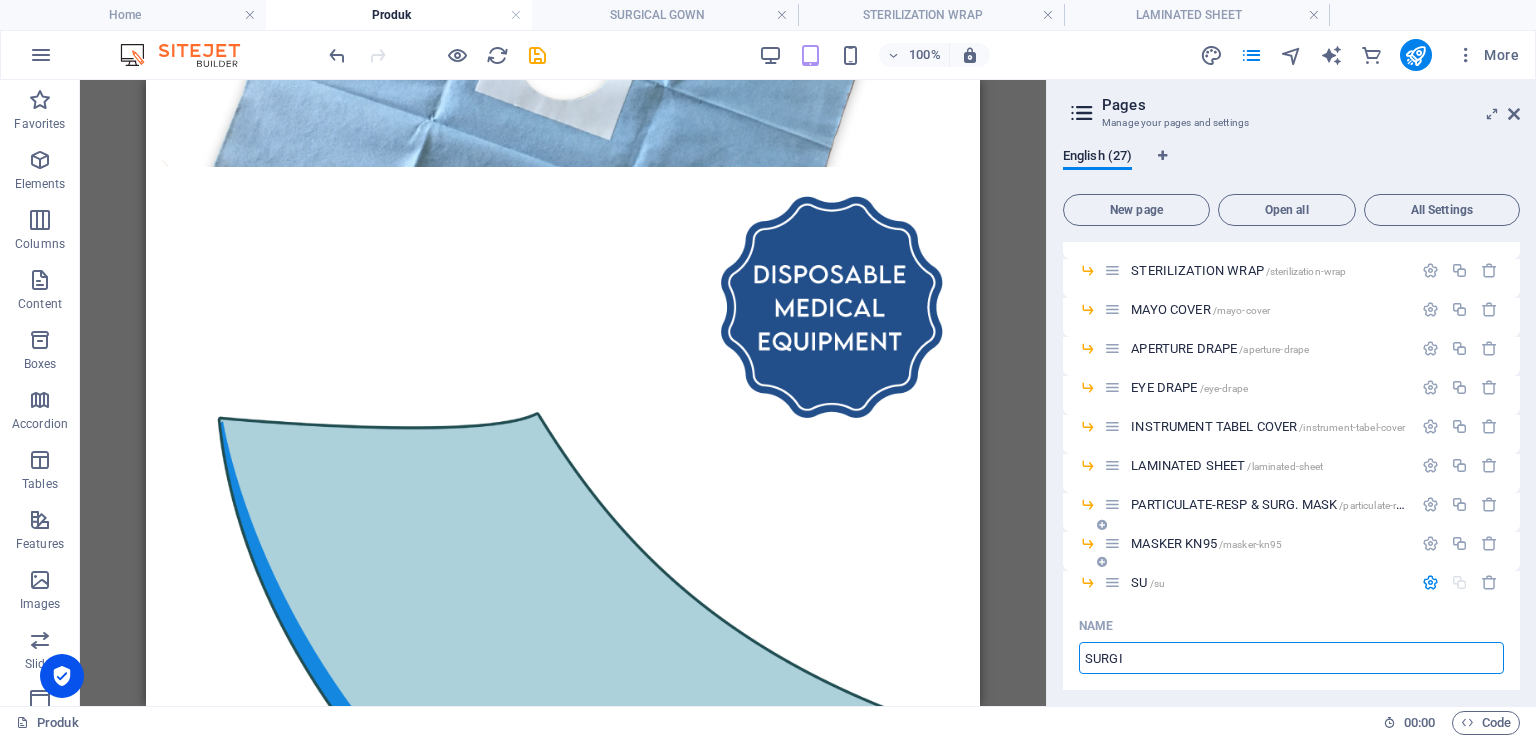 type on "/su" 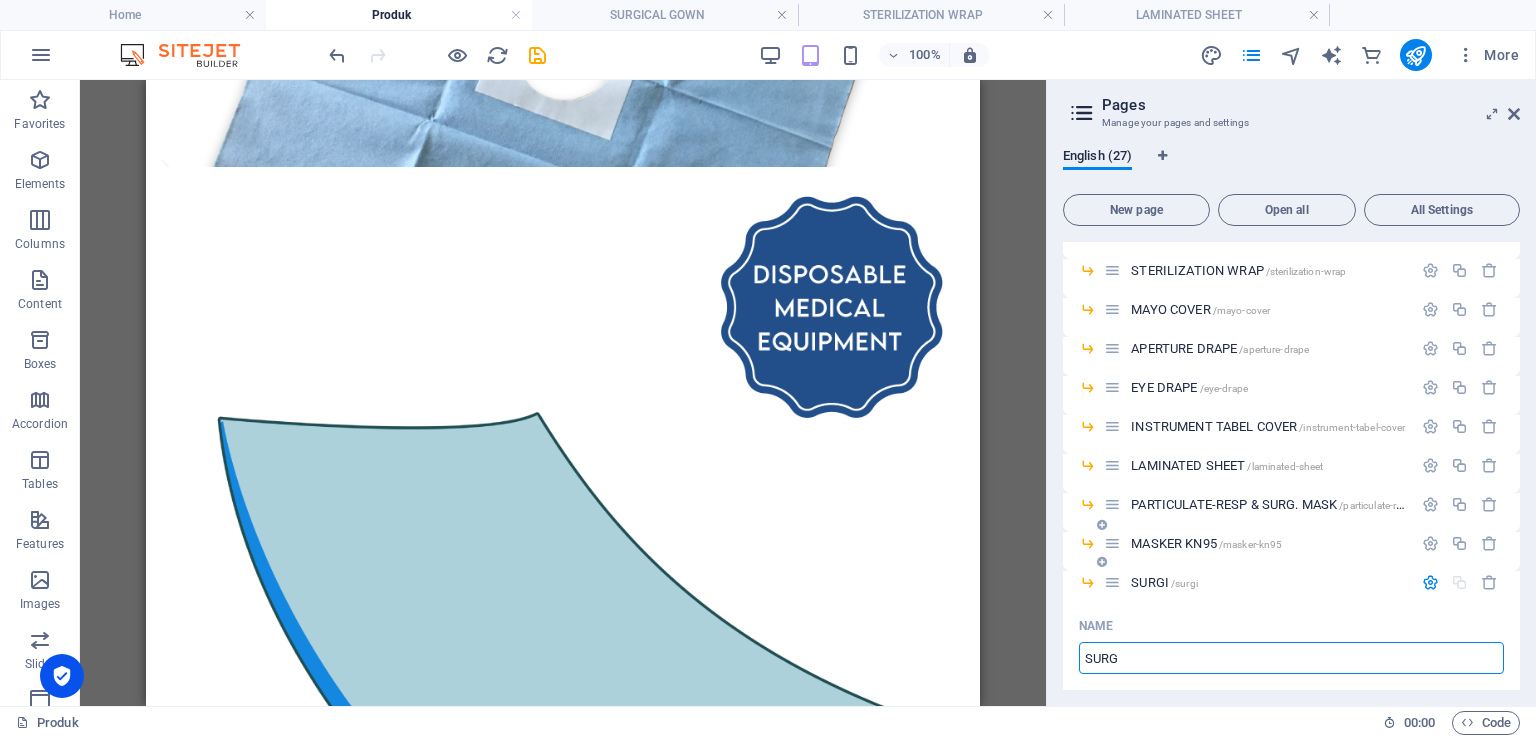 type on "/surgi" 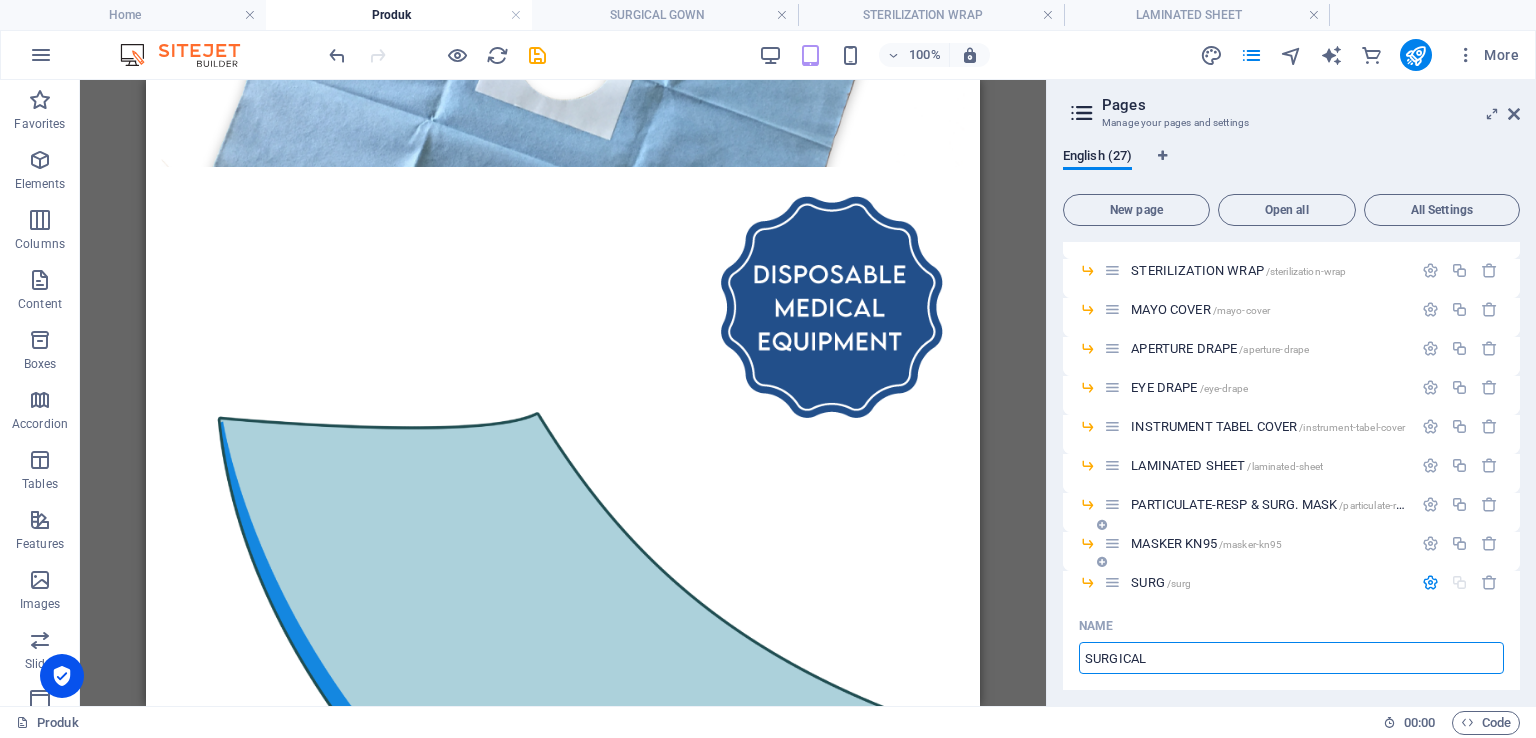 type on "SURGICAL" 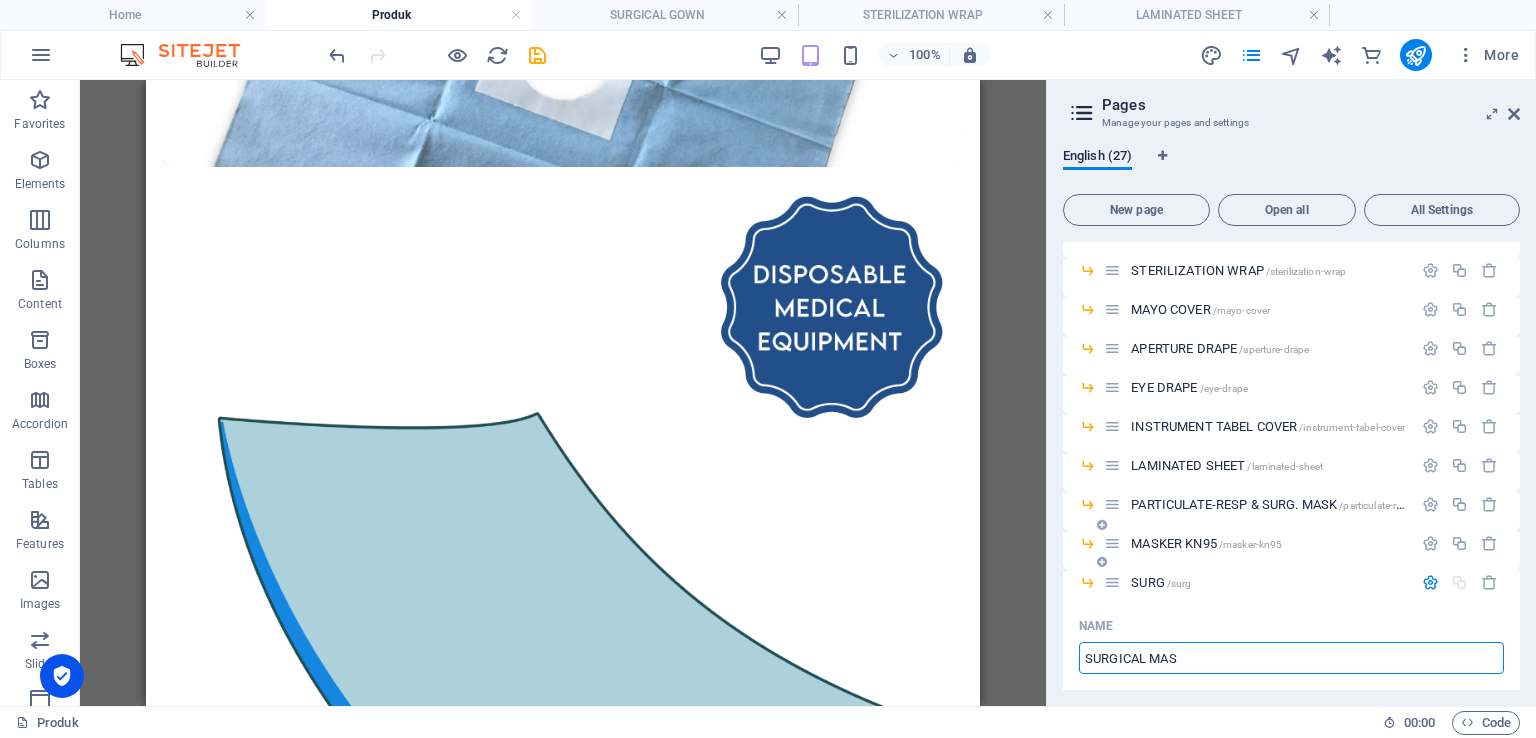 type on "SURGICAL MASI" 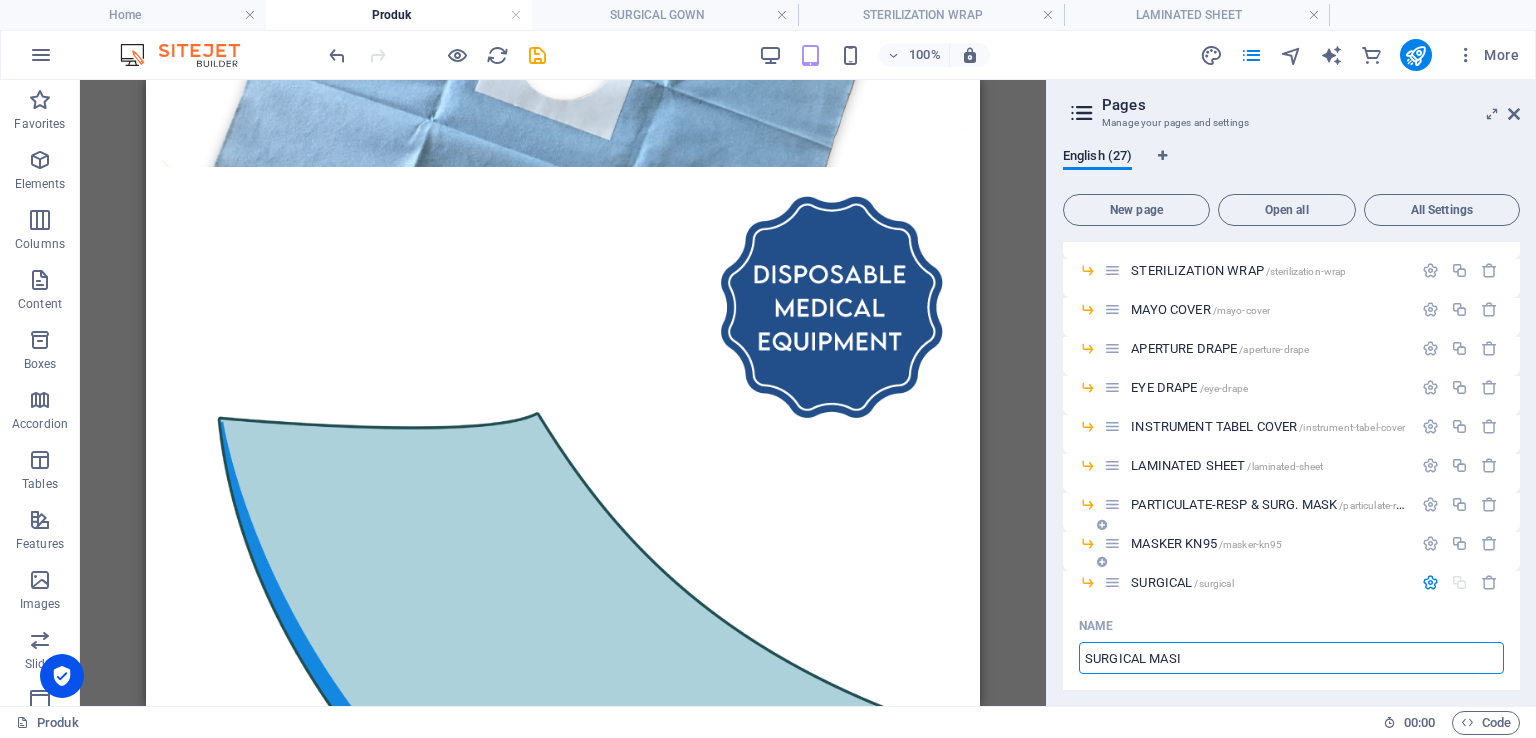 type on "/surgical" 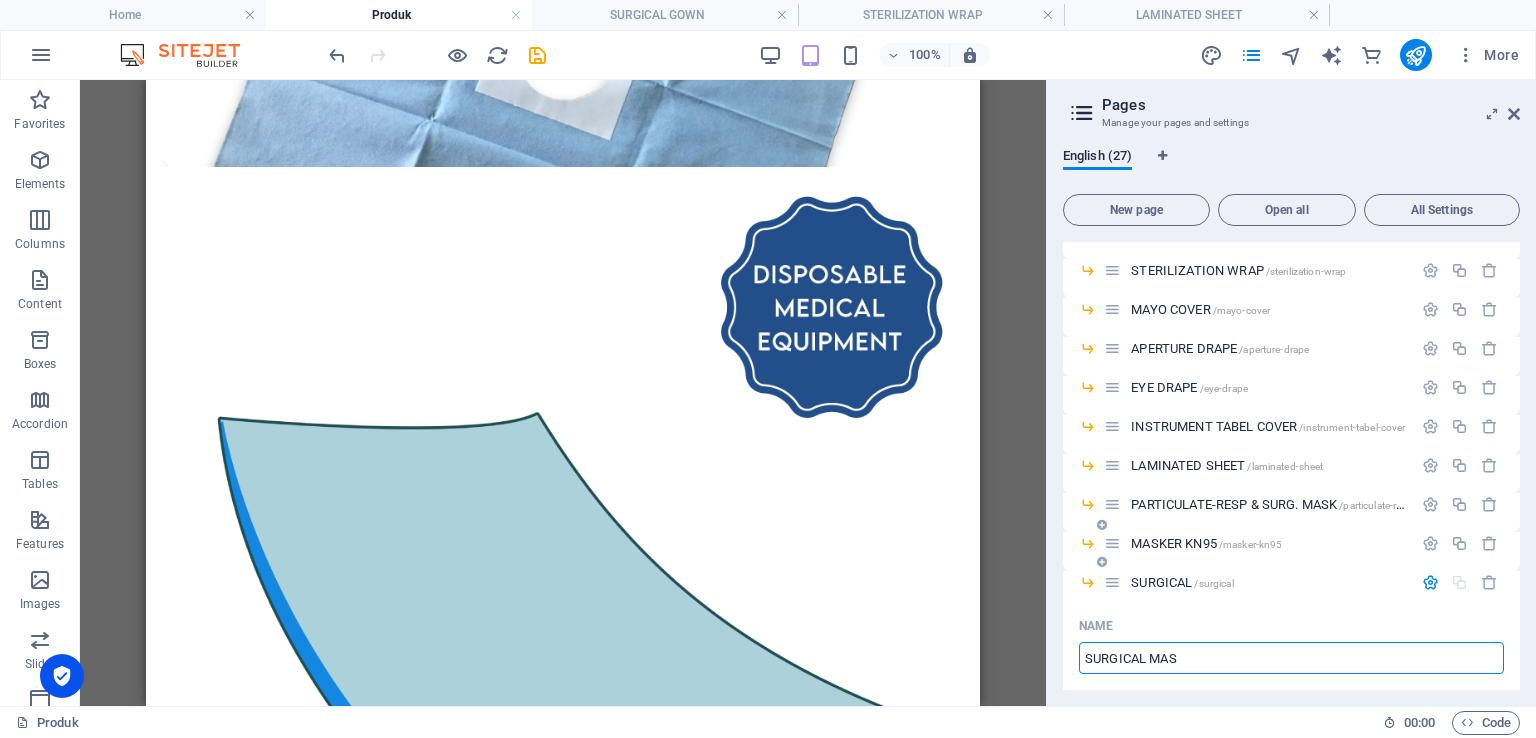 type on "SURGICAL MASK" 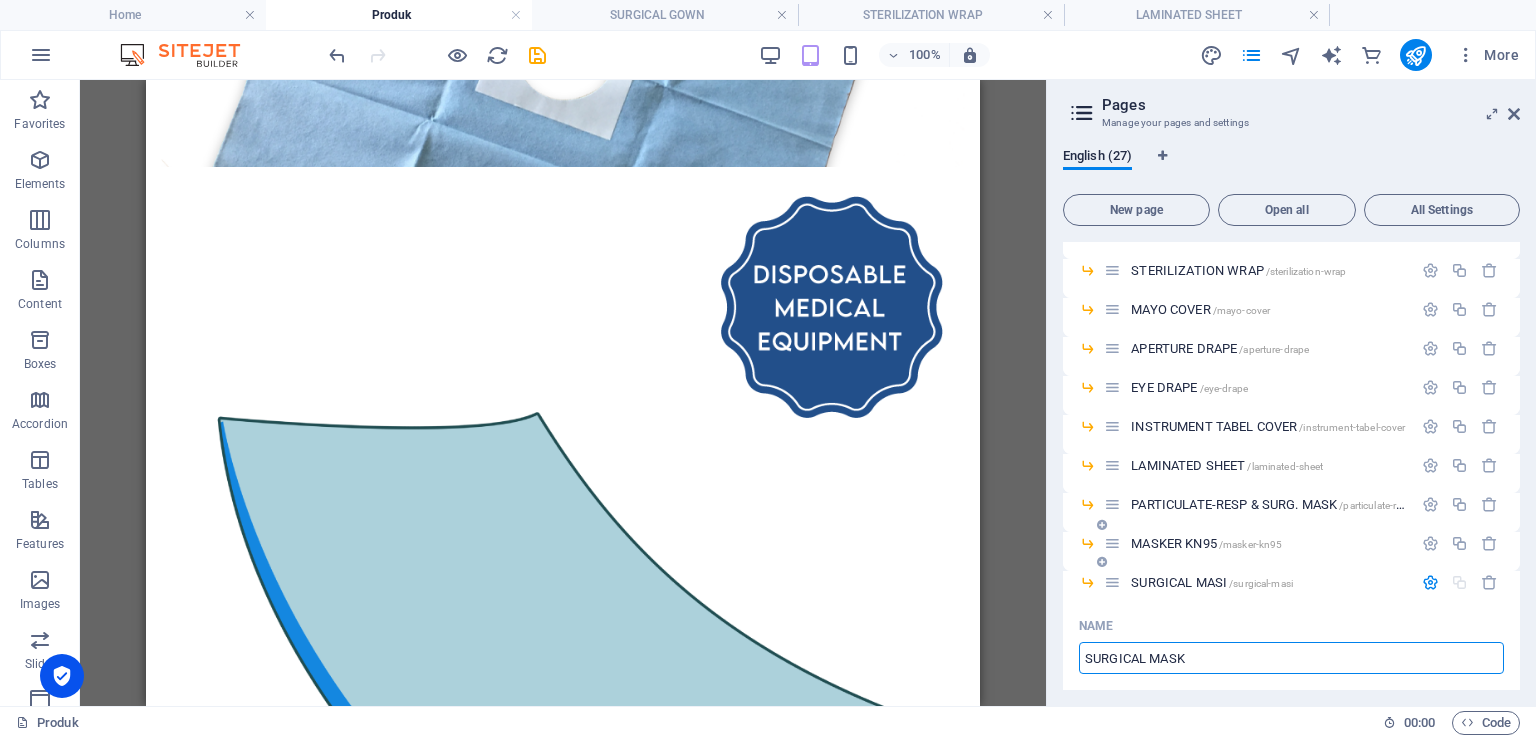 type on "/surgical-masi" 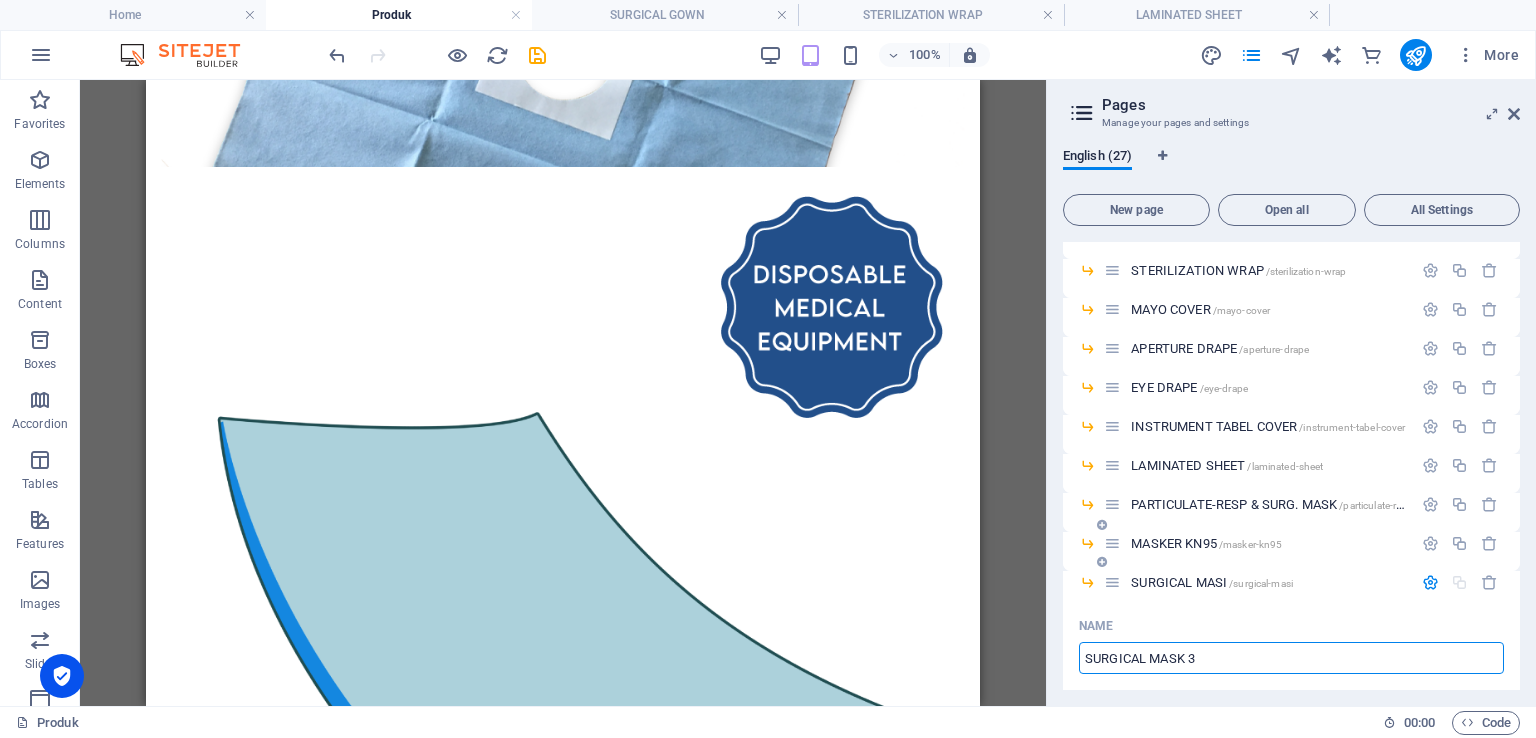 type on "SURGICAL MASK 3" 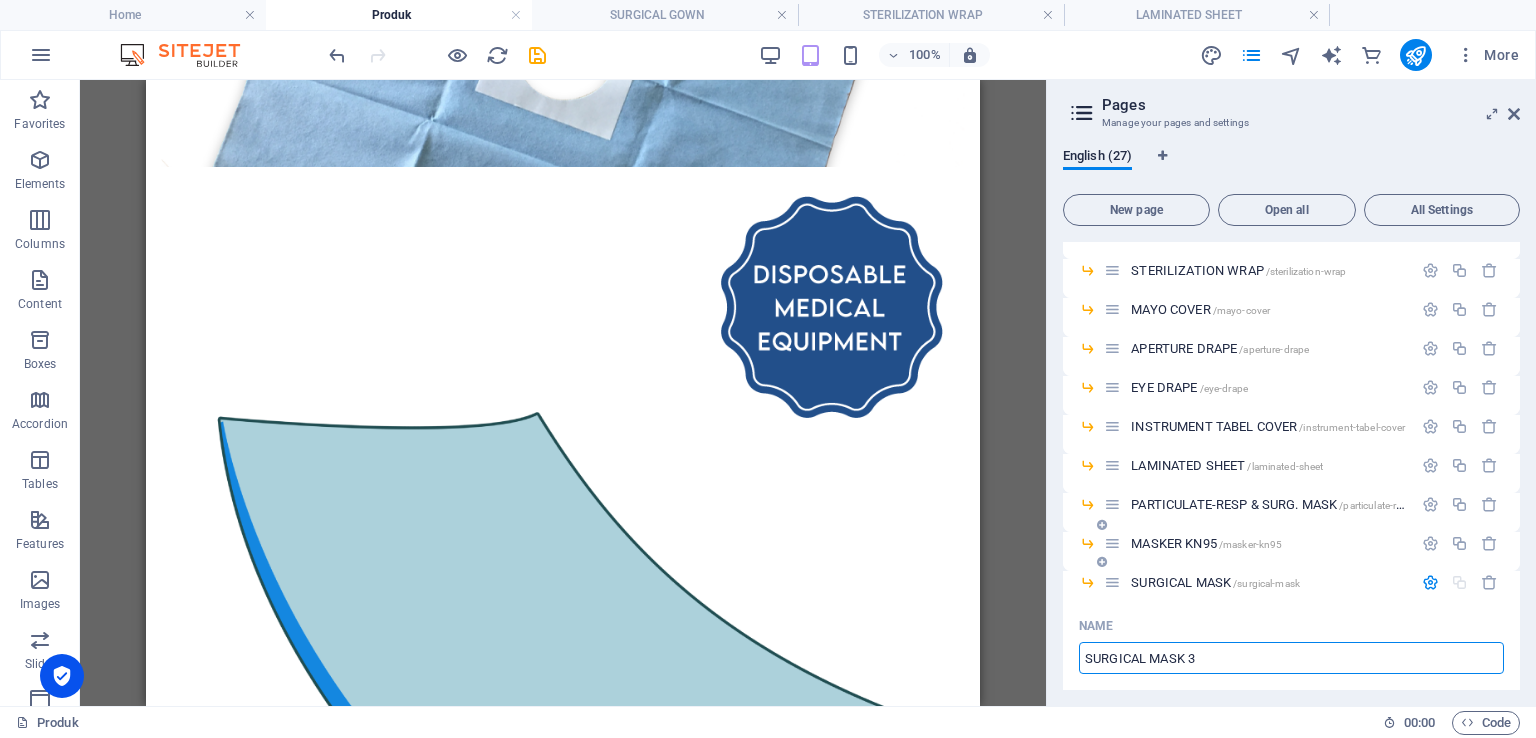type on "/surgical-mask" 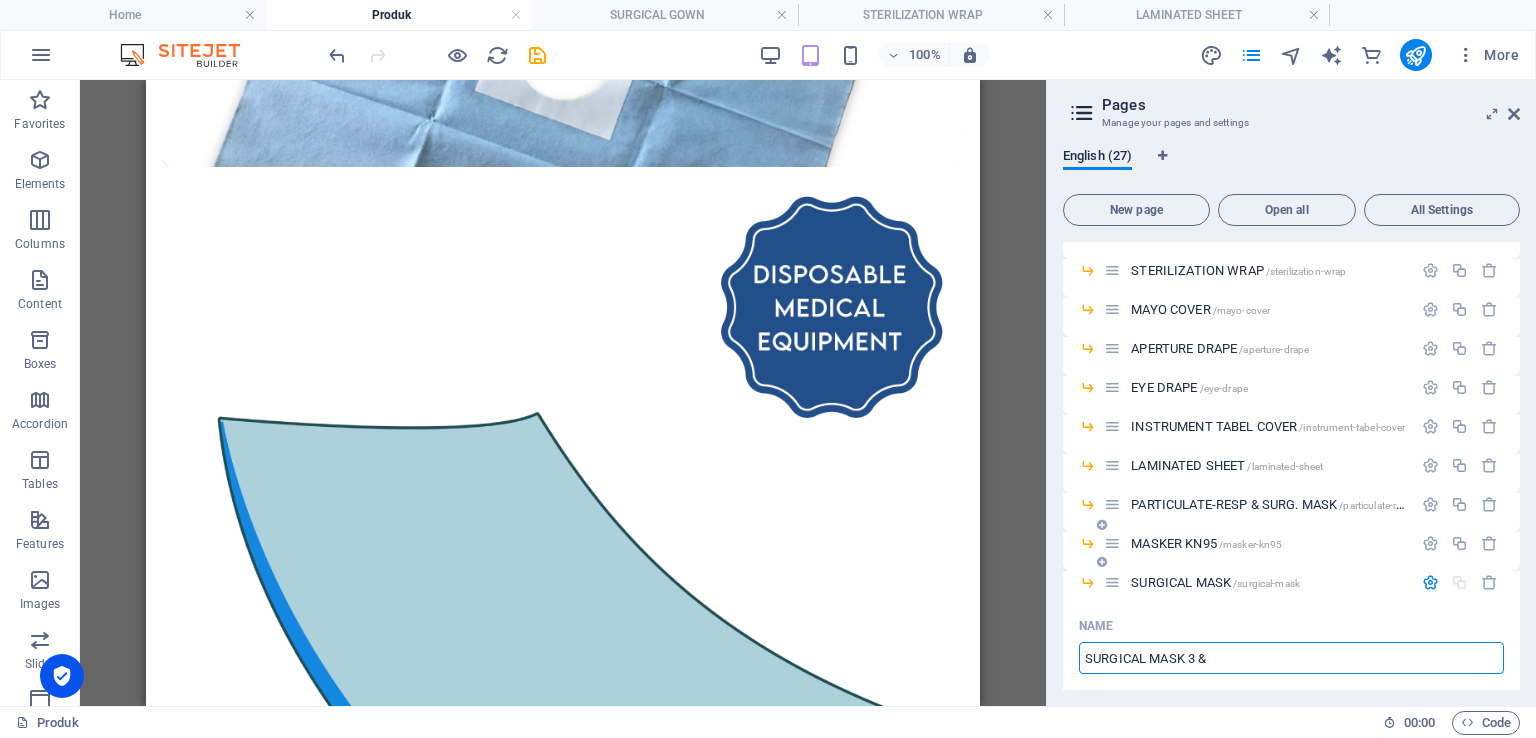 type on "SURGICAL MASK 3 & 4" 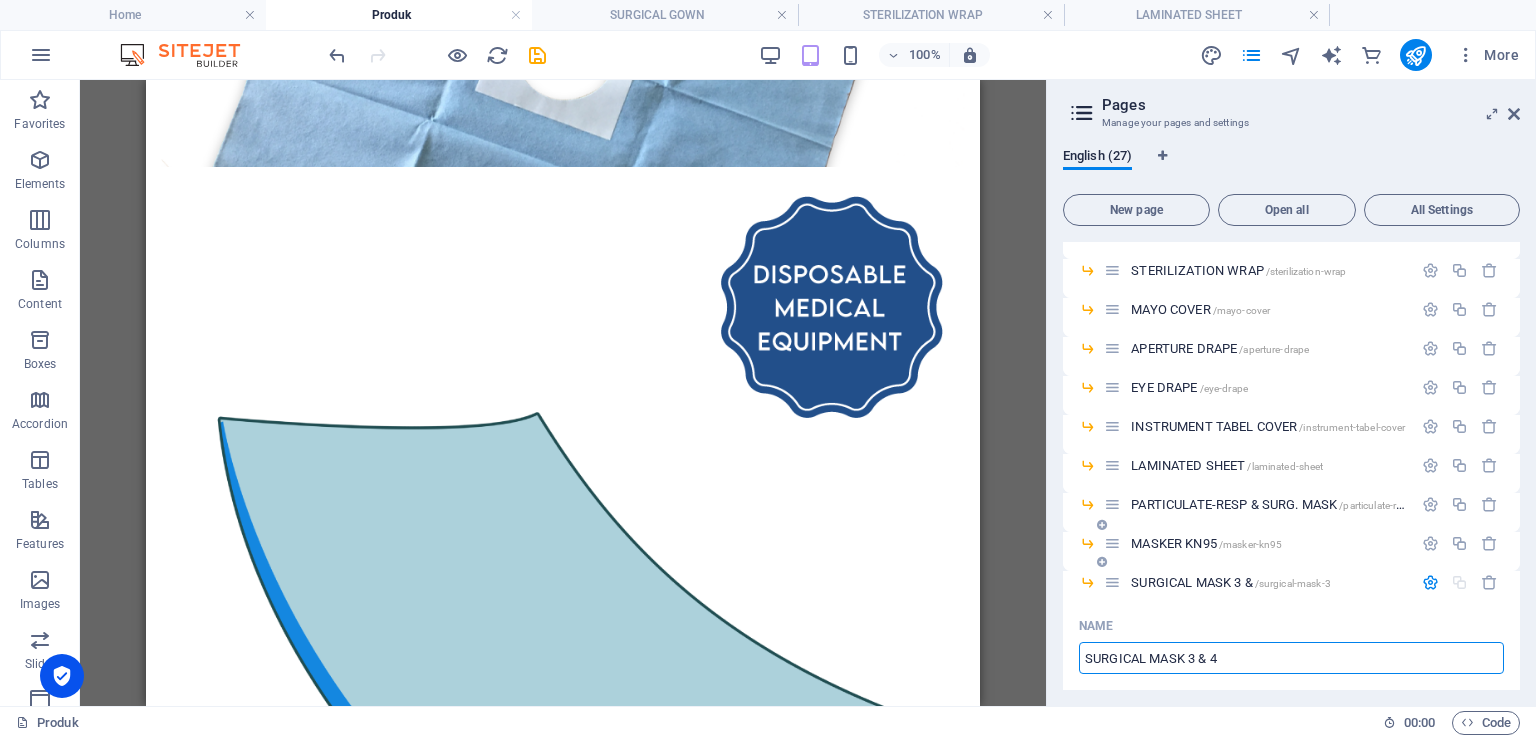 type on "/surgical-mask-3" 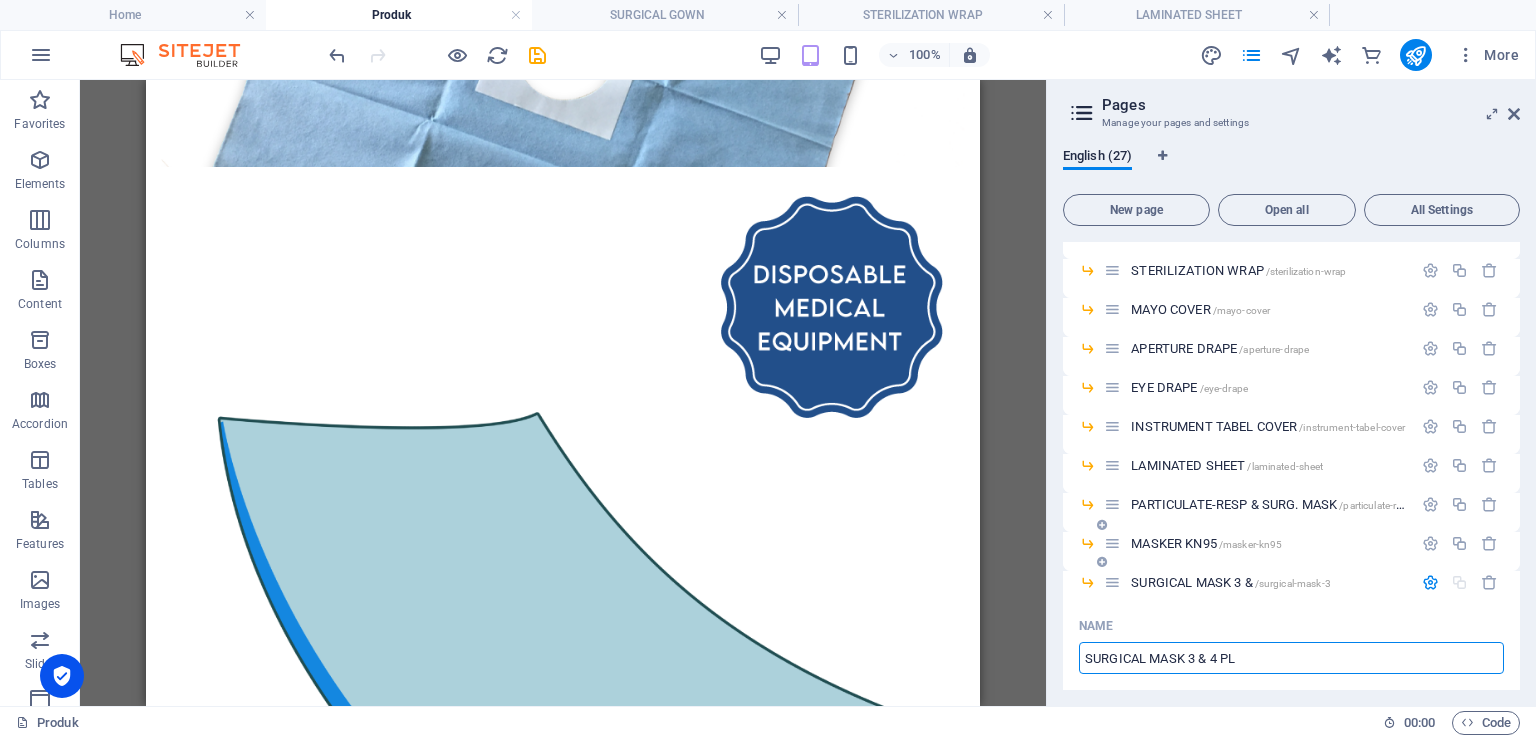 type on "SURGICAL MASK 3 & 4 PLY" 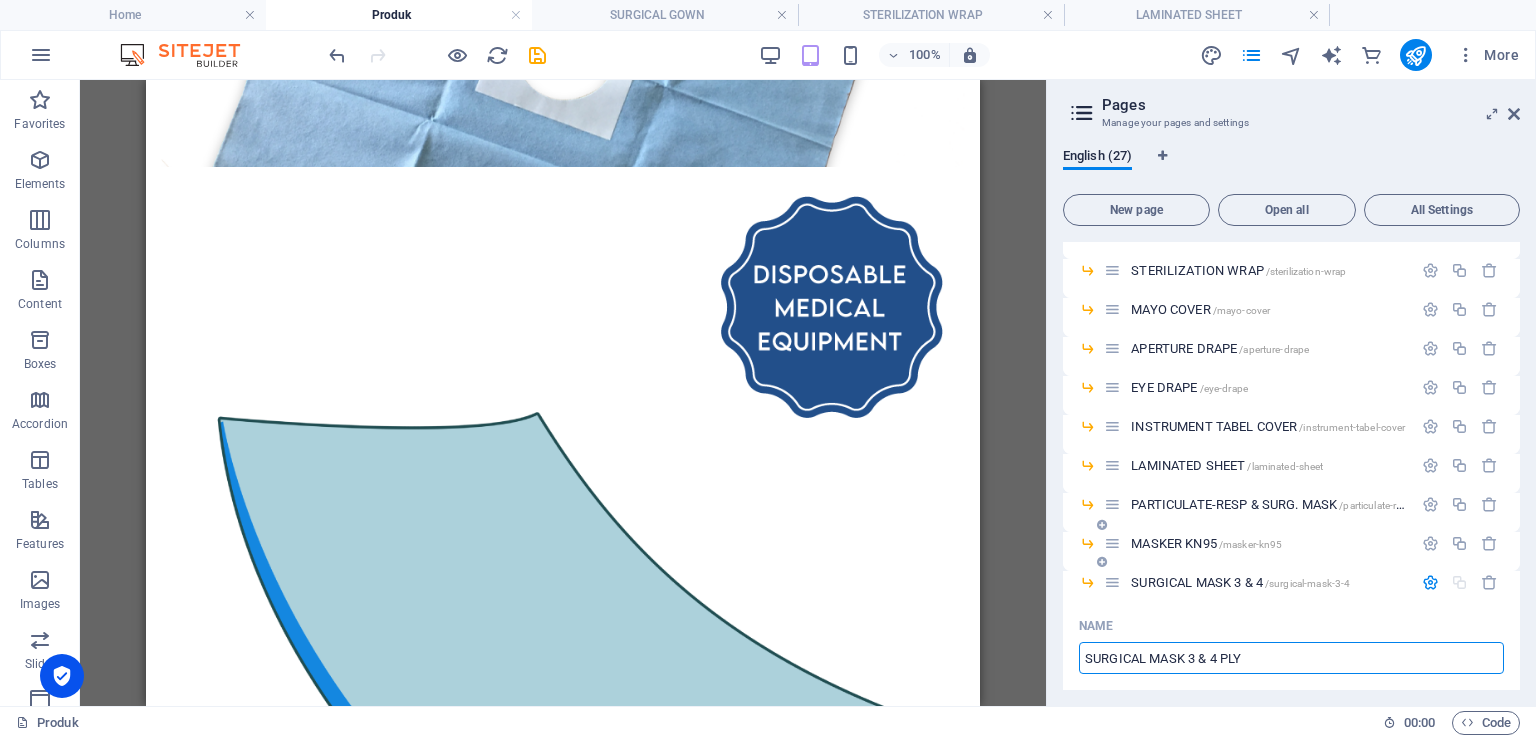type on "/surgical-mask-3-4" 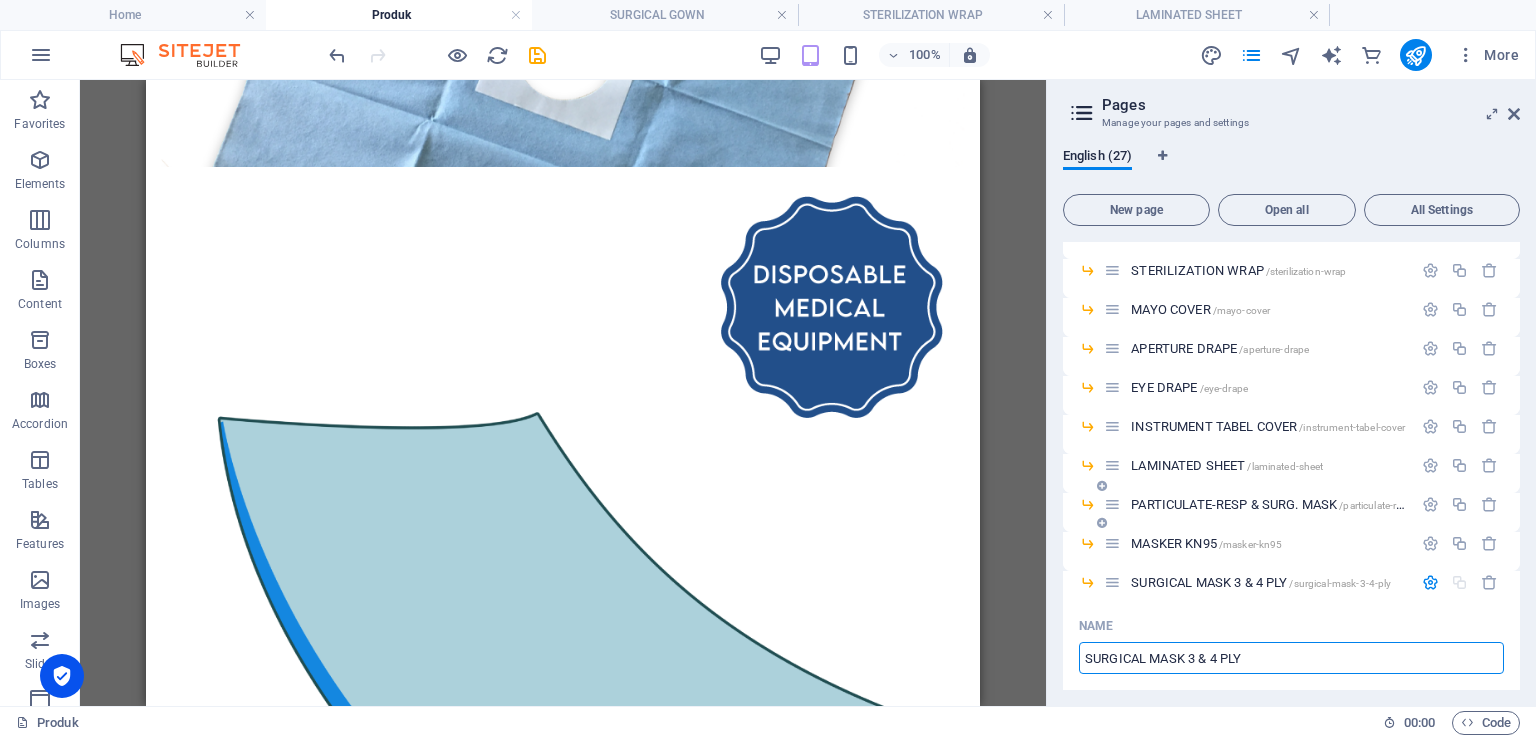type on "SURGICAL MASK 3 & 4 PLY" 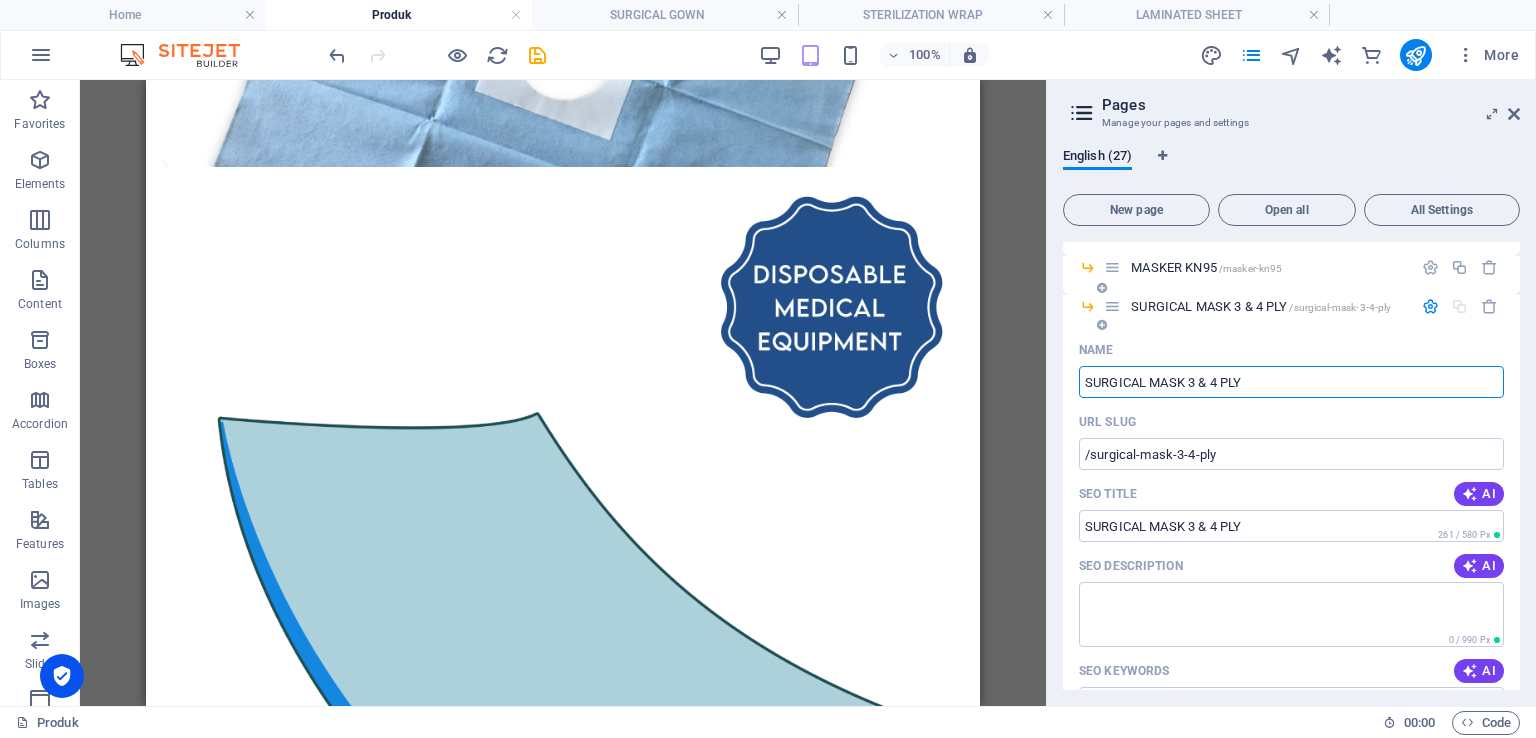 scroll, scrollTop: 800, scrollLeft: 0, axis: vertical 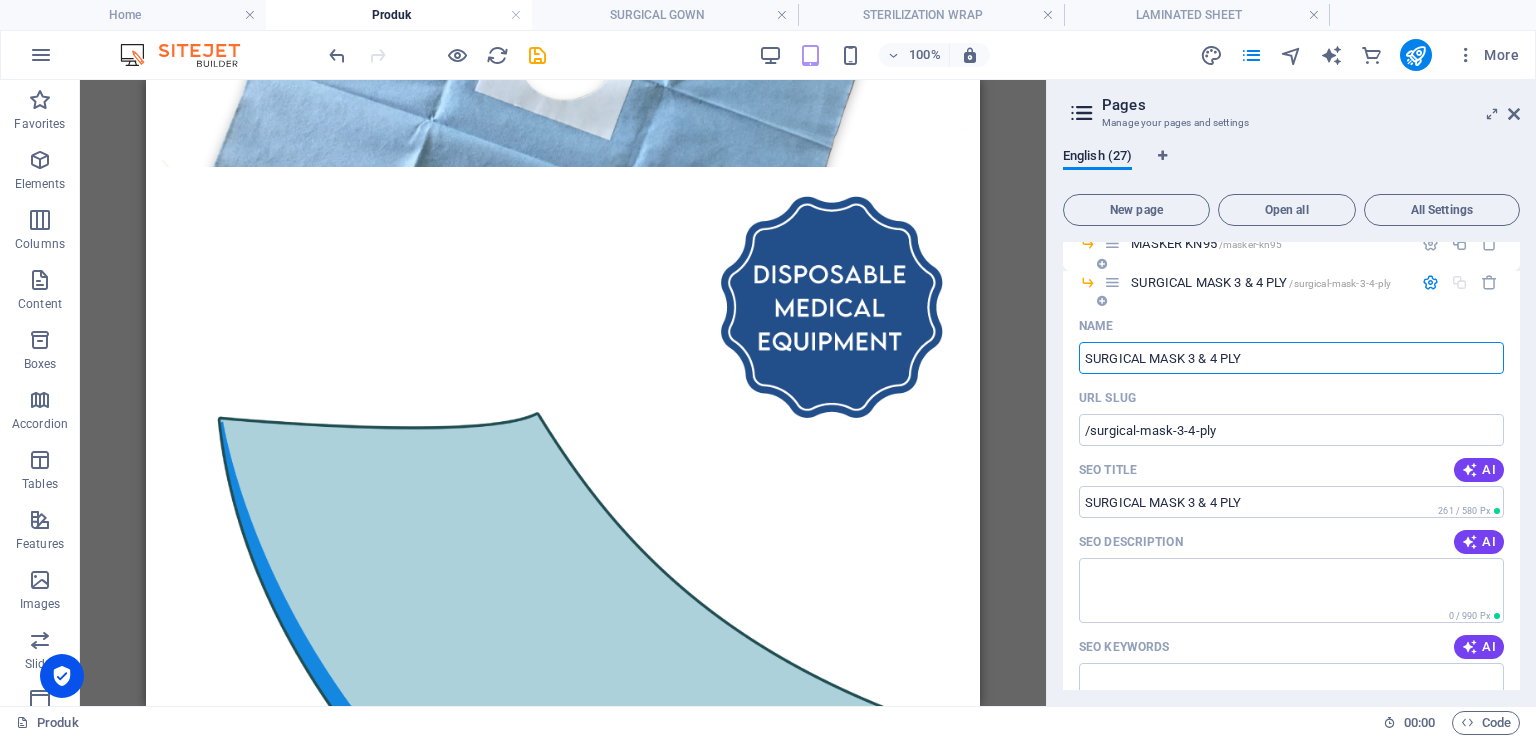 type on "SURGICAL MASK 3 & 4 PLY" 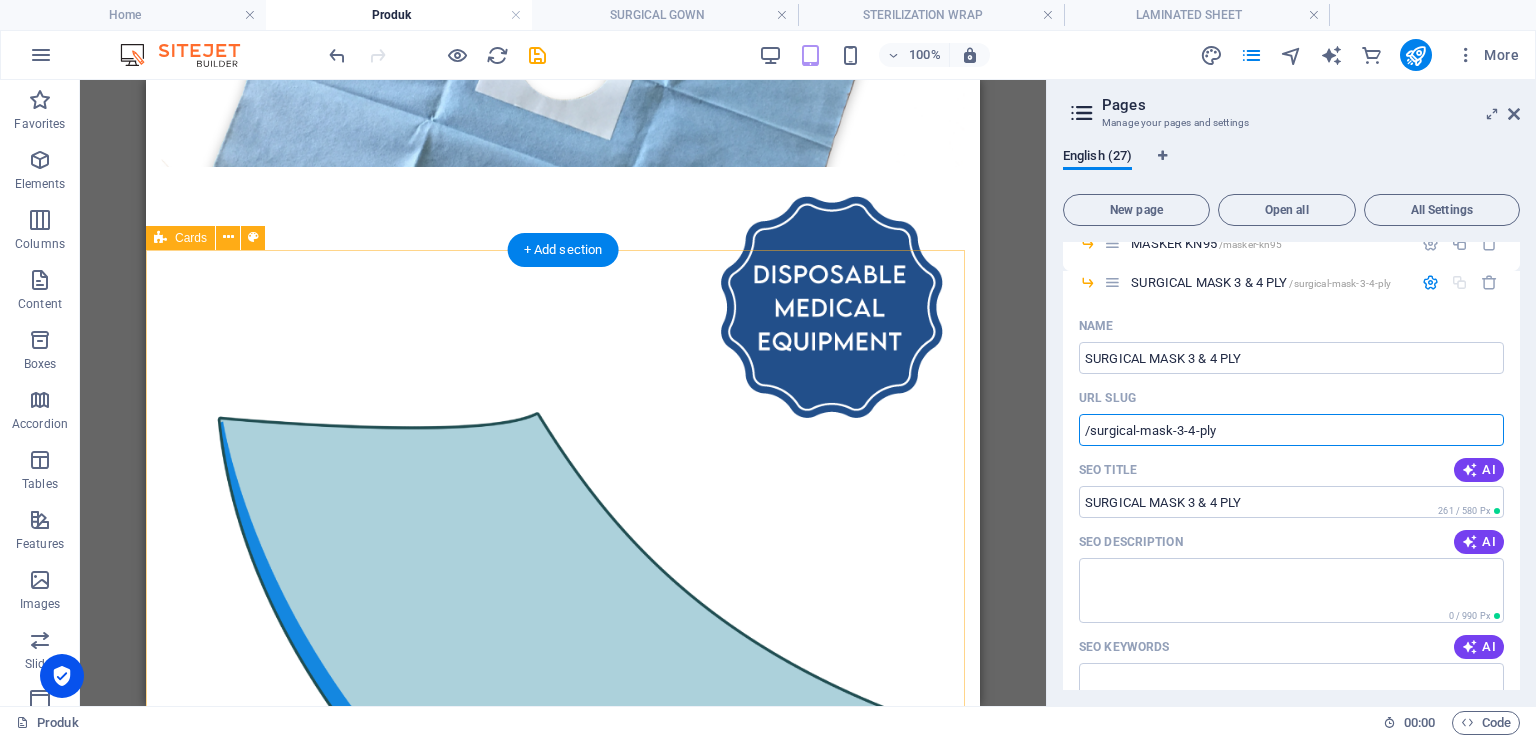 drag, startPoint x: 1395, startPoint y: 507, endPoint x: 960, endPoint y: 412, distance: 445.25275 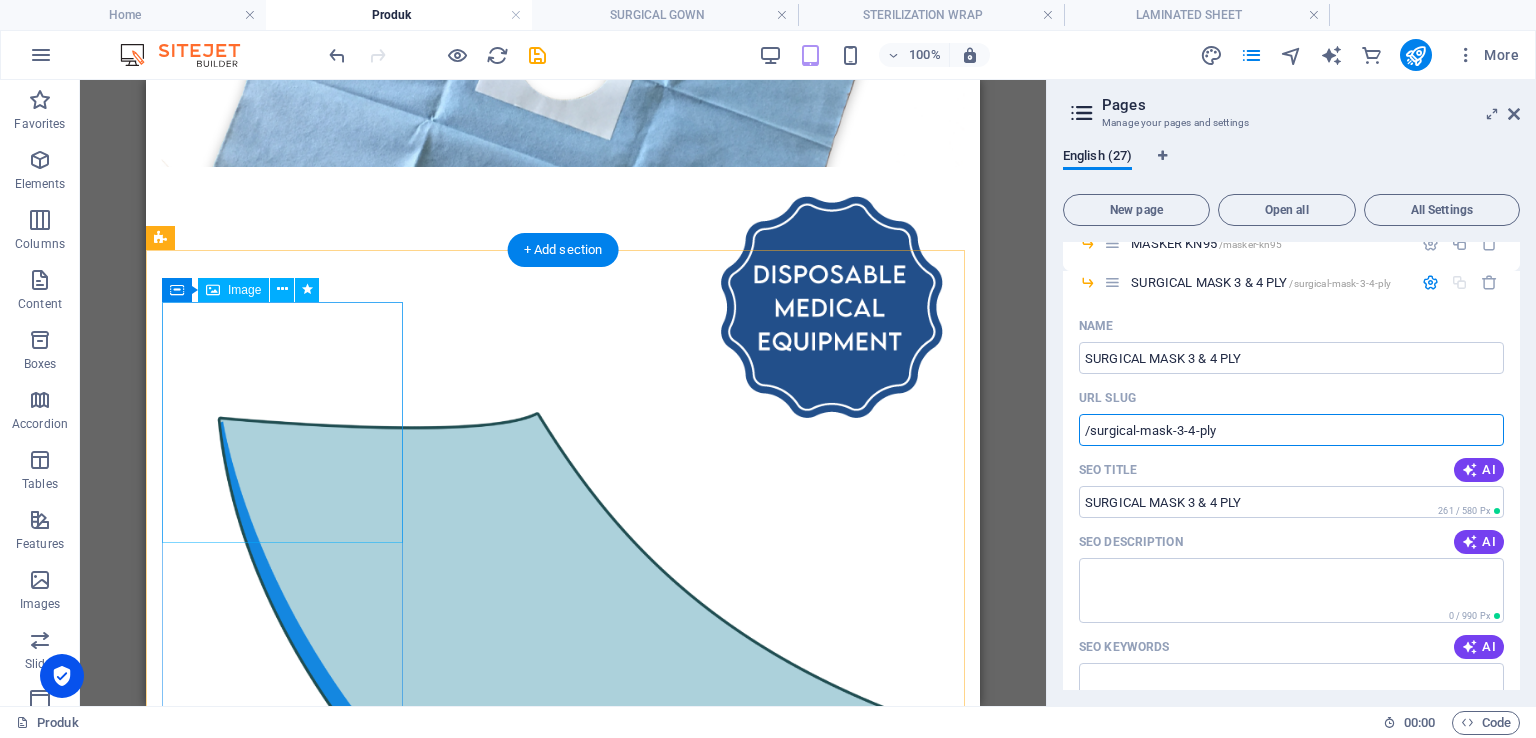 drag, startPoint x: 317, startPoint y: 445, endPoint x: 500, endPoint y: 413, distance: 185.77675 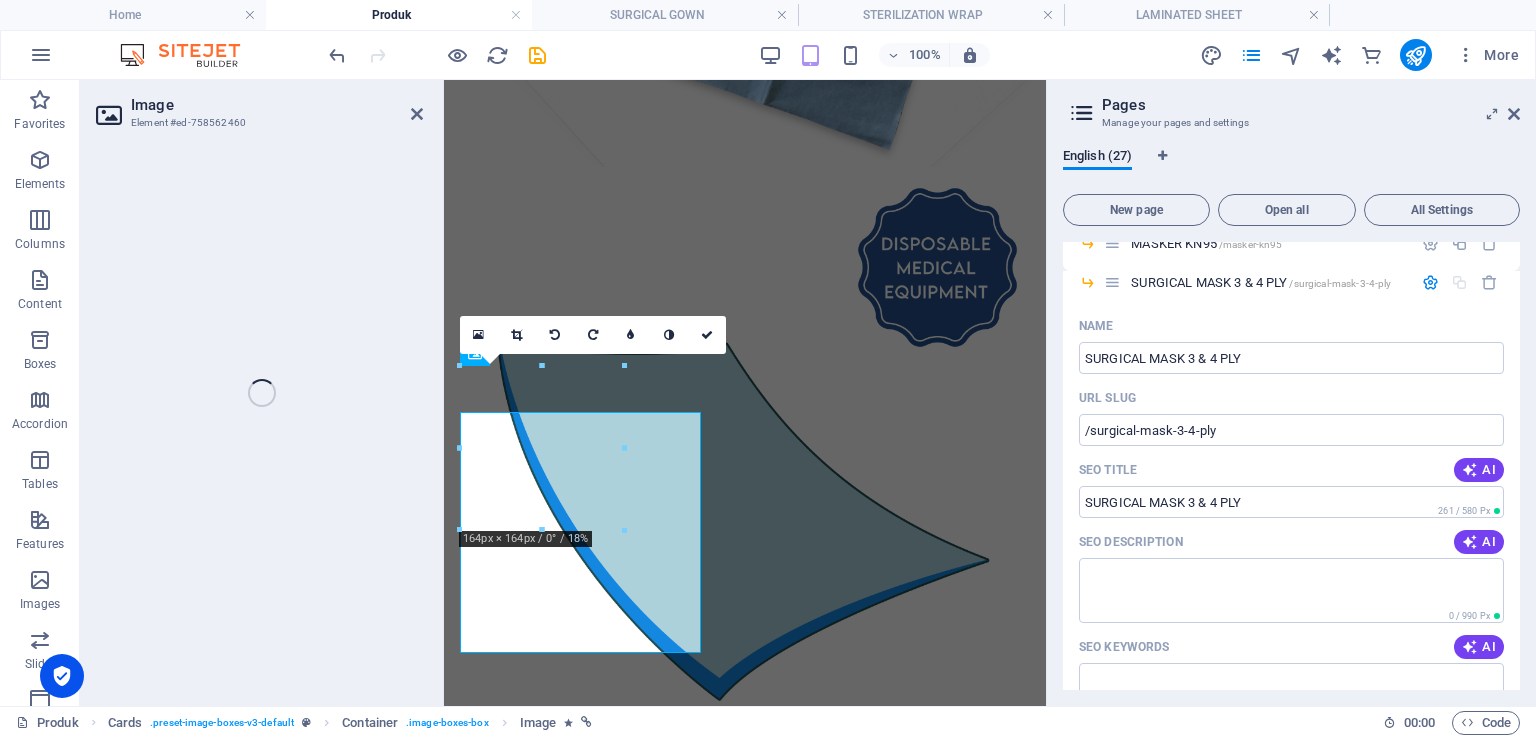 select on "%" 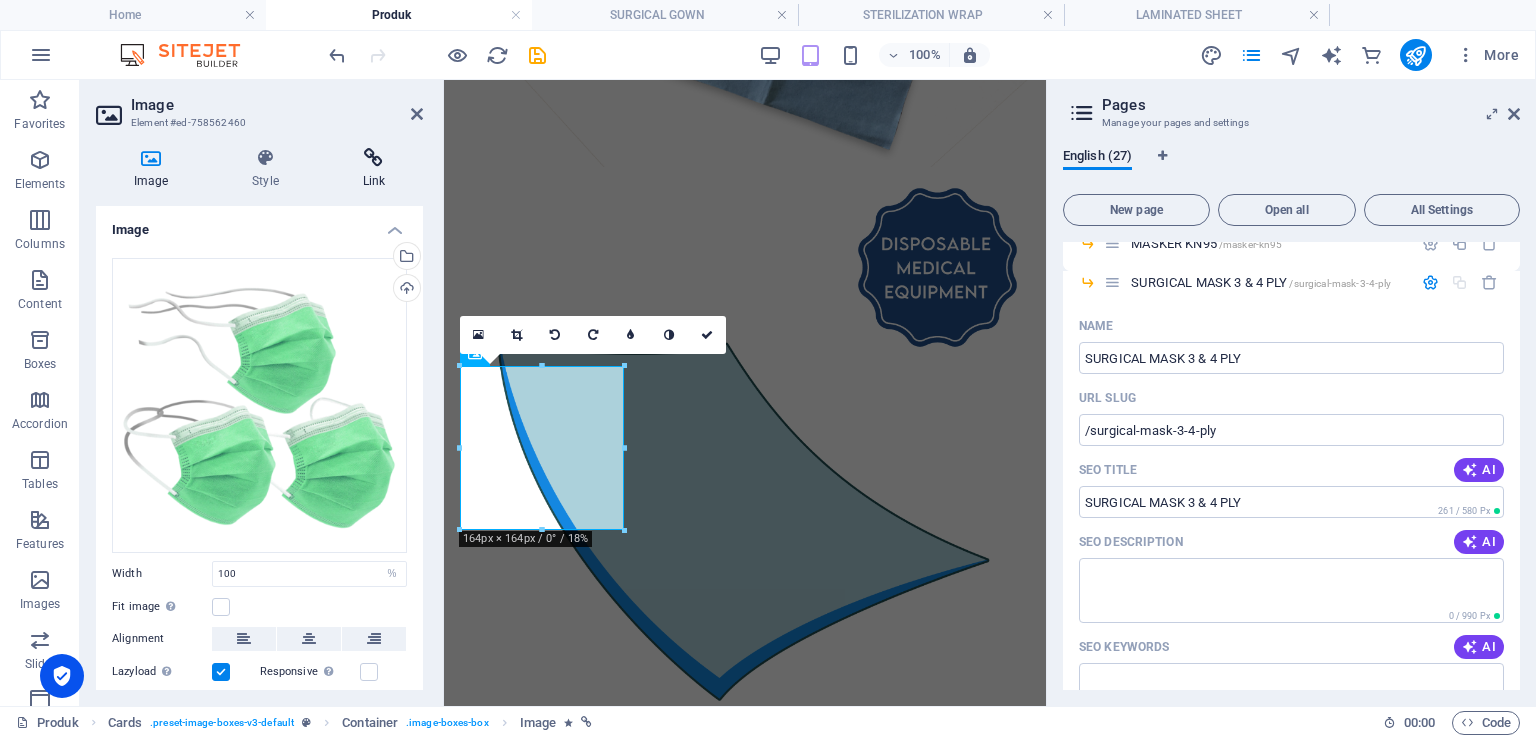 scroll, scrollTop: 3013, scrollLeft: 0, axis: vertical 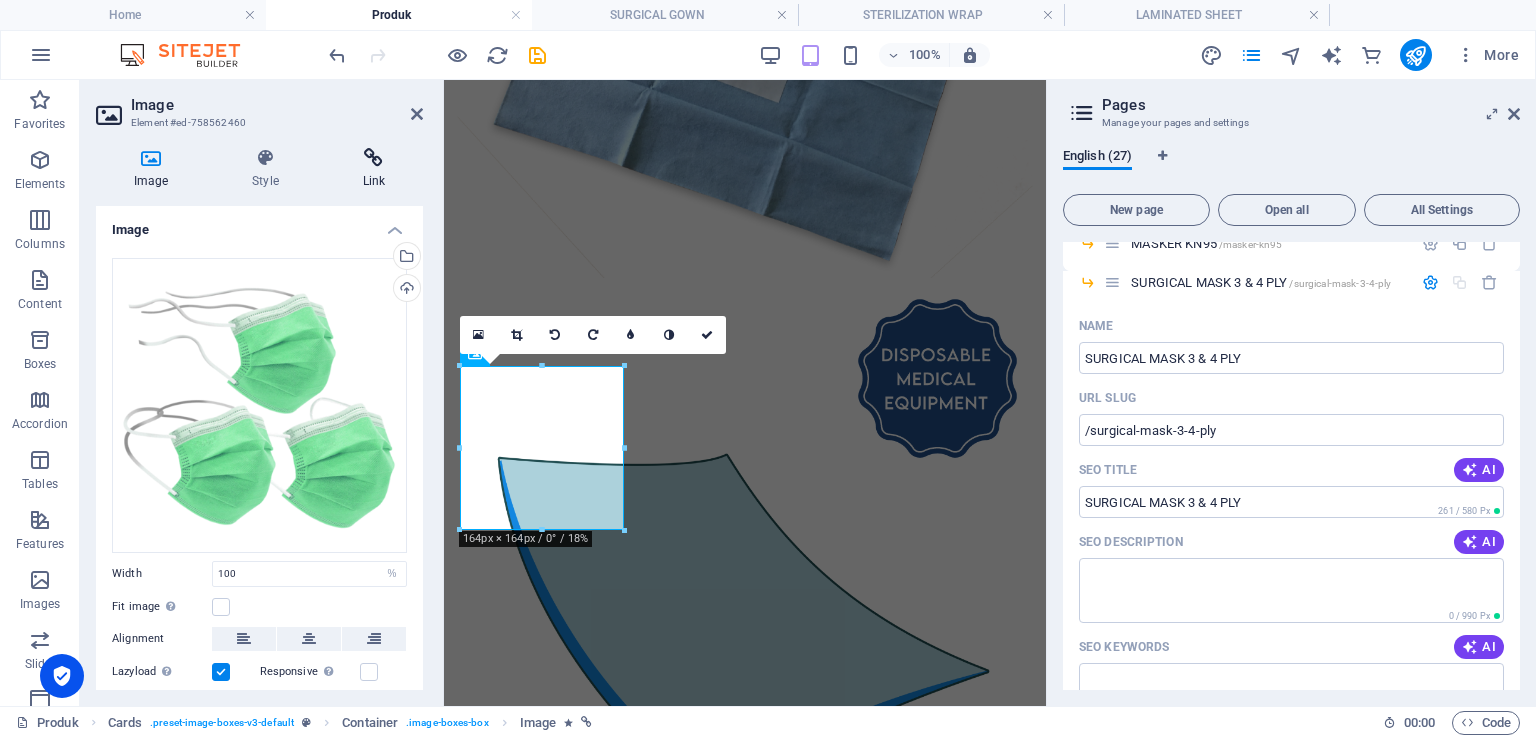 click on "Link" at bounding box center (374, 169) 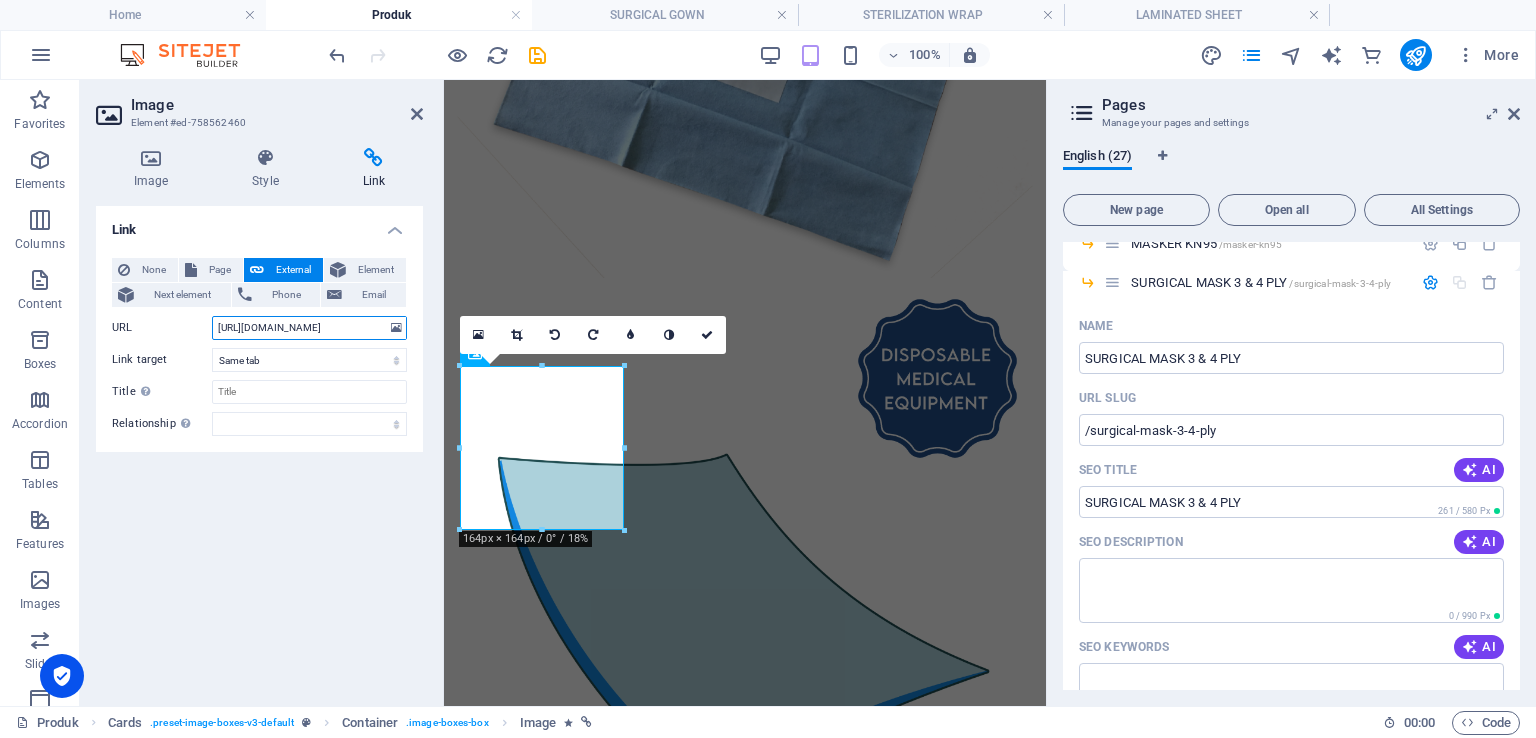 click on "[URL][DOMAIN_NAME]" at bounding box center (309, 328) 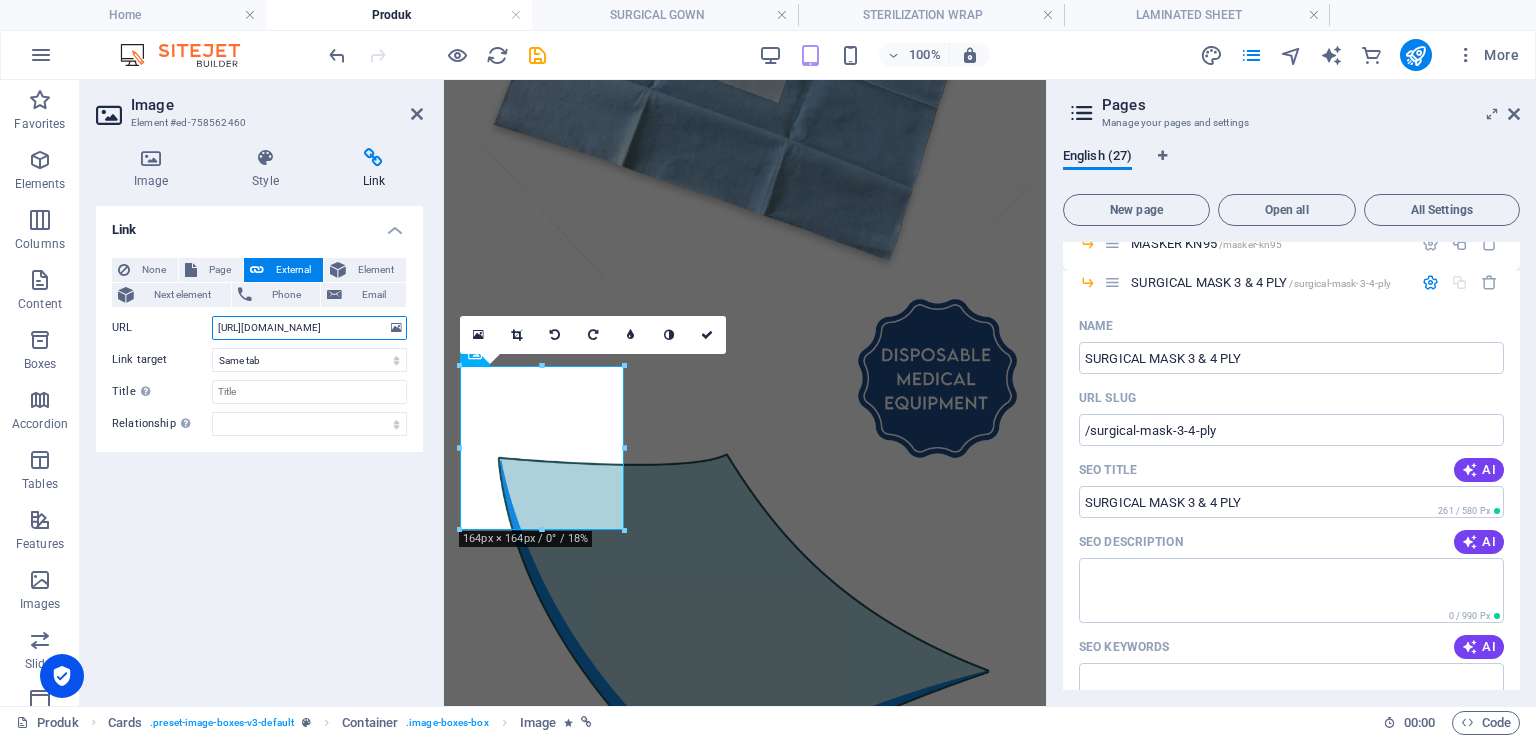 paste on "surgical-mask-3-4-ply" 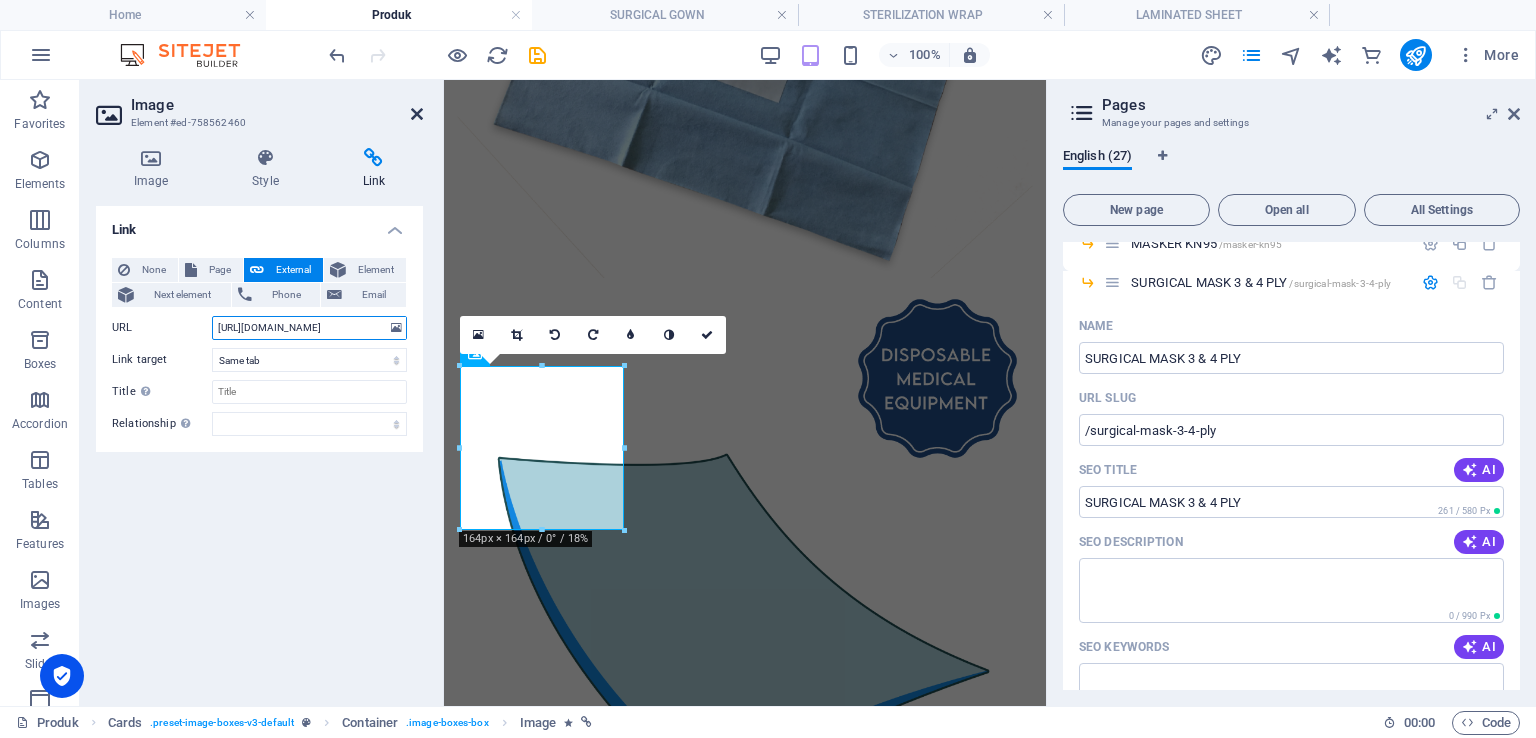 type on "[URL][DOMAIN_NAME]" 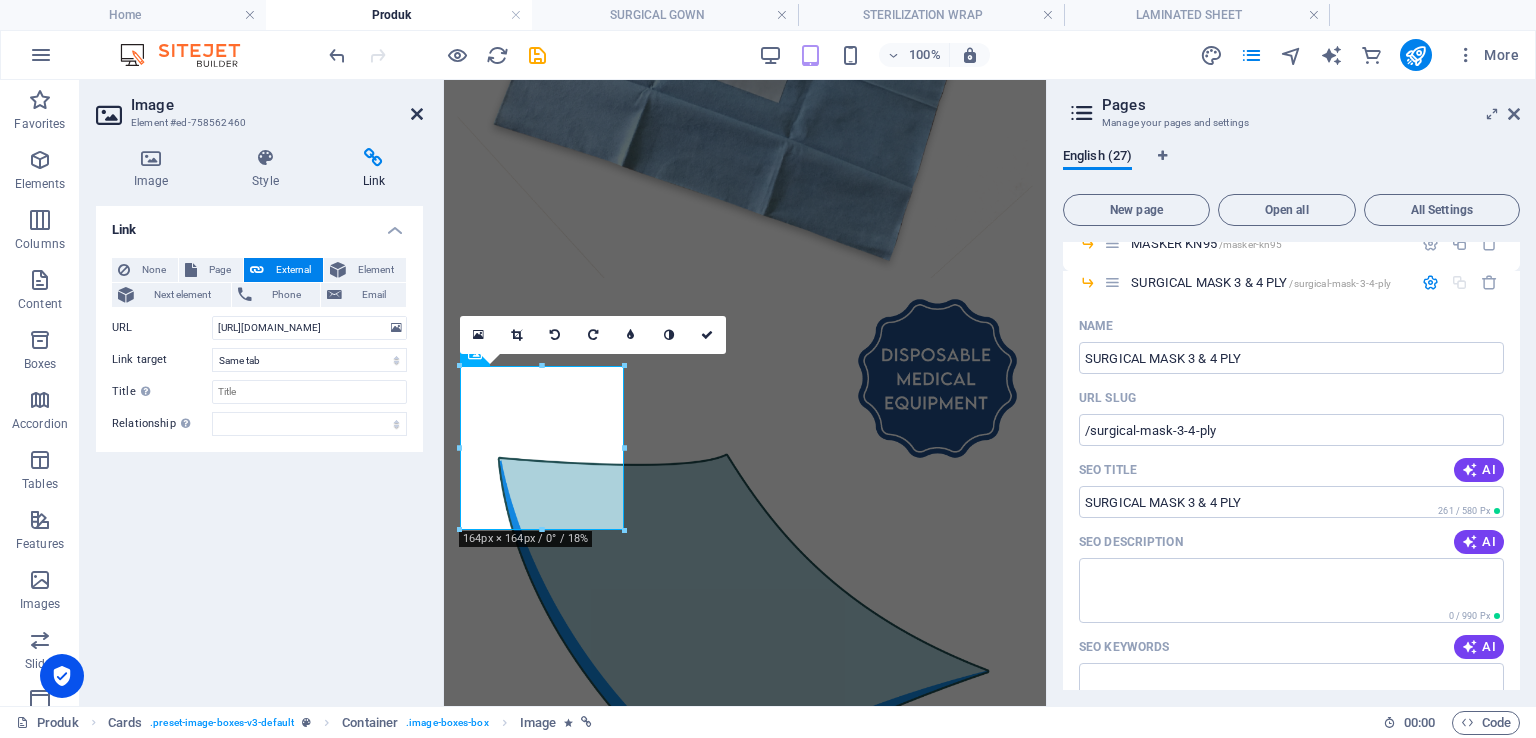 click at bounding box center (417, 114) 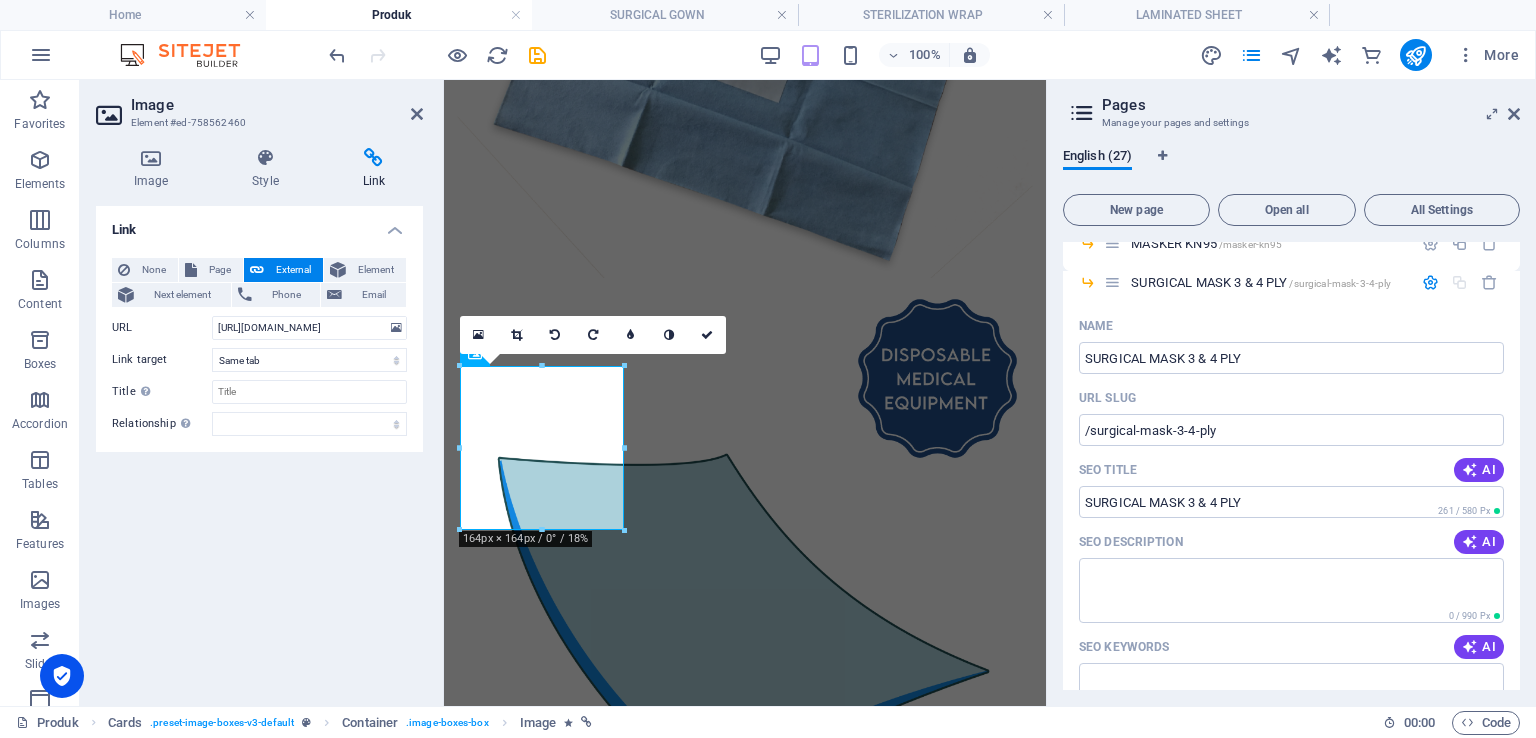 scroll, scrollTop: 3124, scrollLeft: 0, axis: vertical 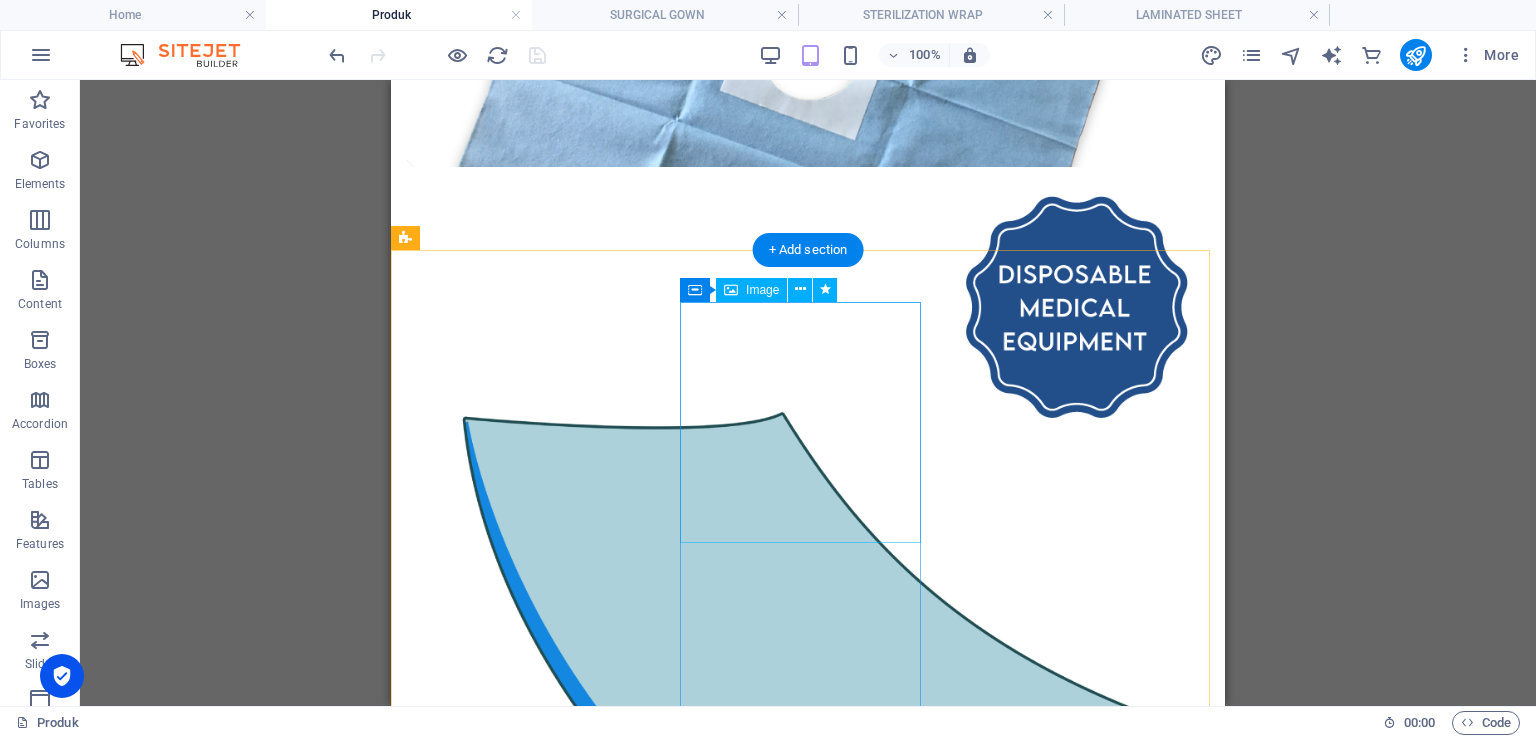 click at bounding box center [808, 2154] 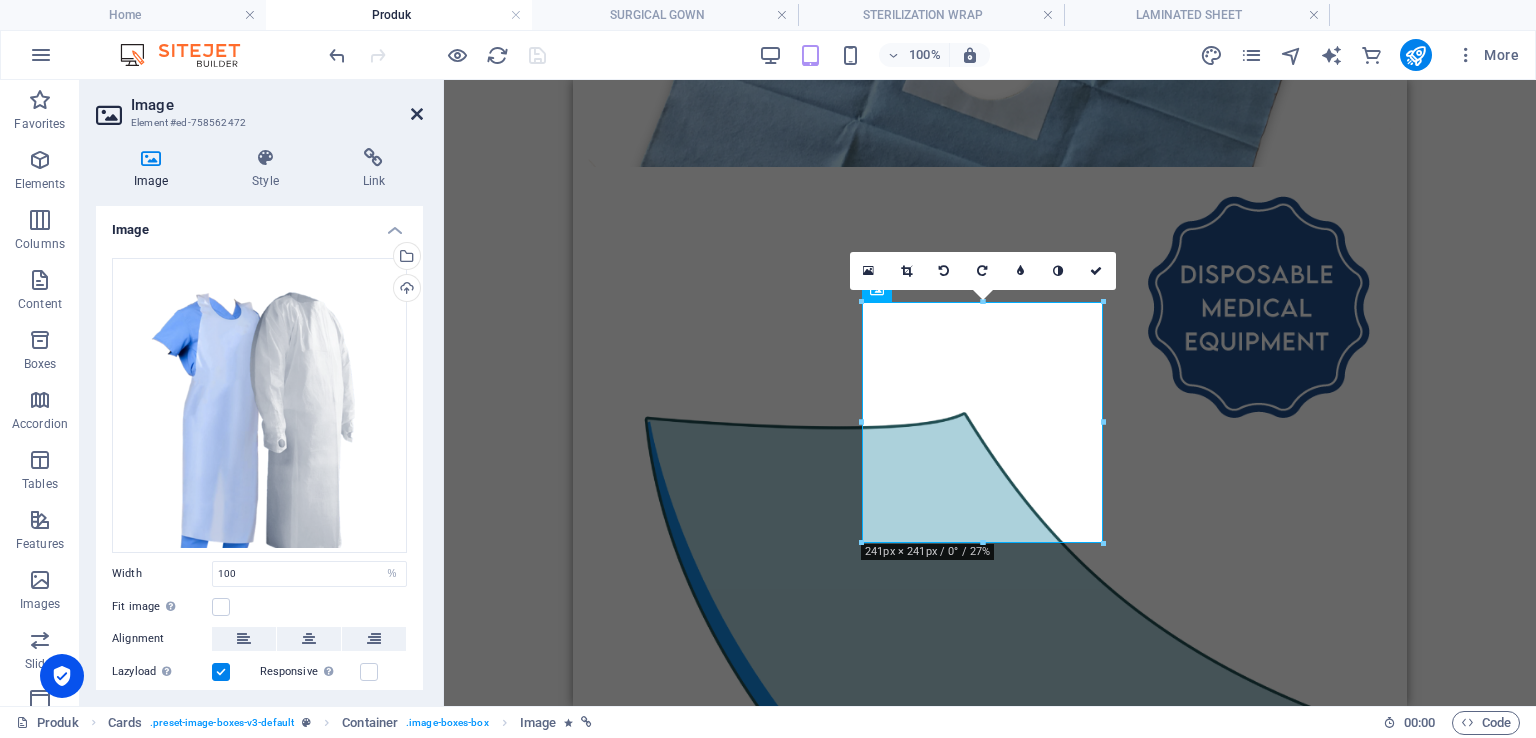 drag, startPoint x: 412, startPoint y: 113, endPoint x: 795, endPoint y: 0, distance: 399.32193 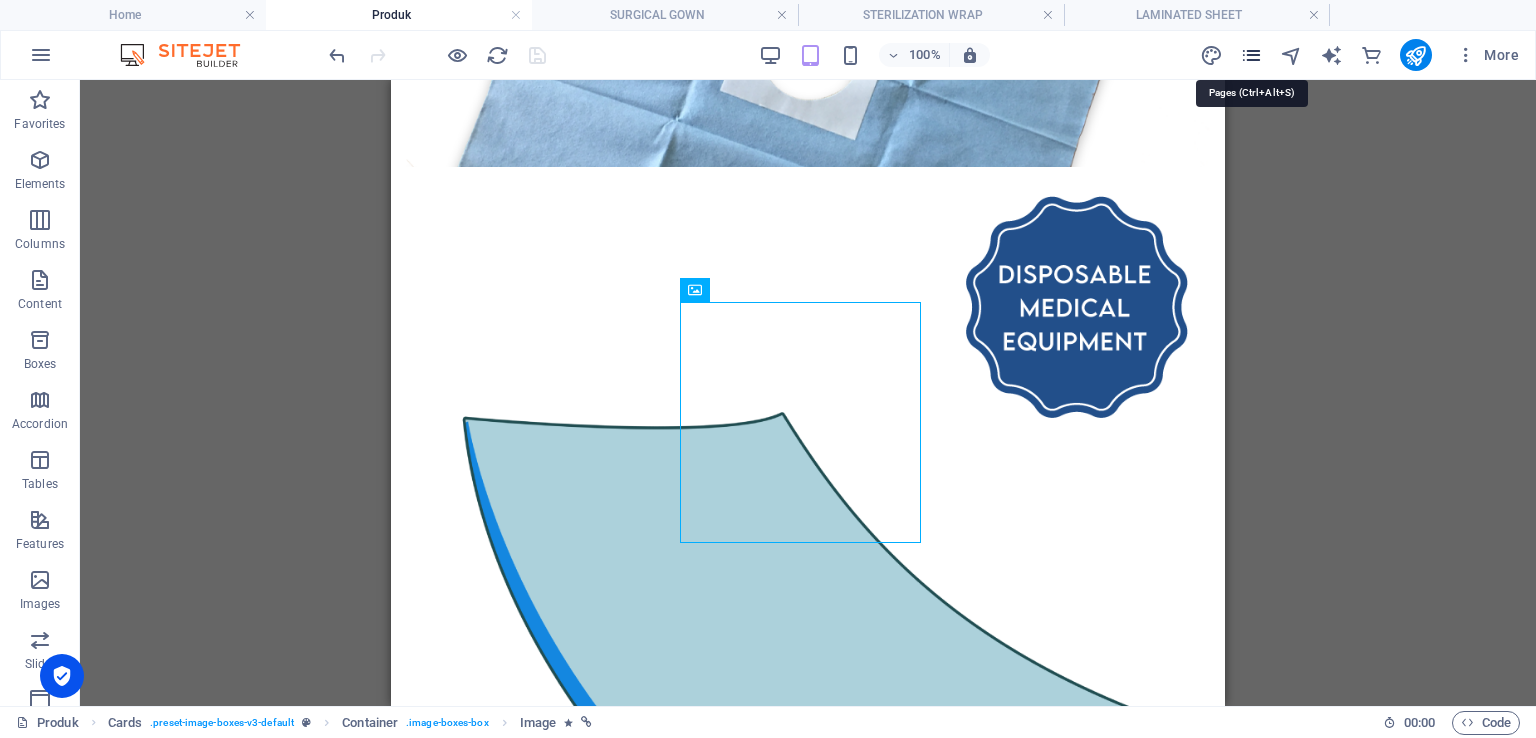 click at bounding box center (1251, 55) 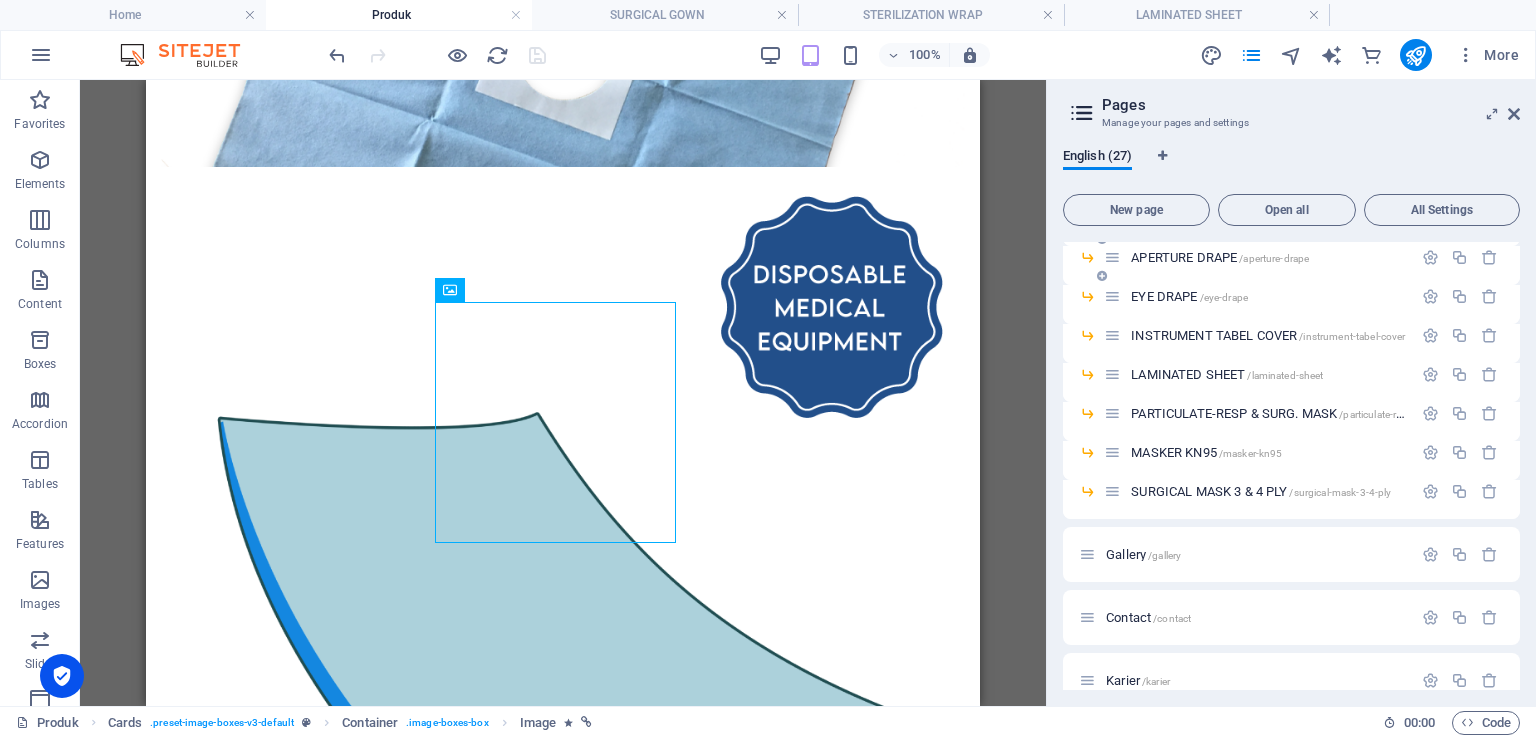 scroll, scrollTop: 600, scrollLeft: 0, axis: vertical 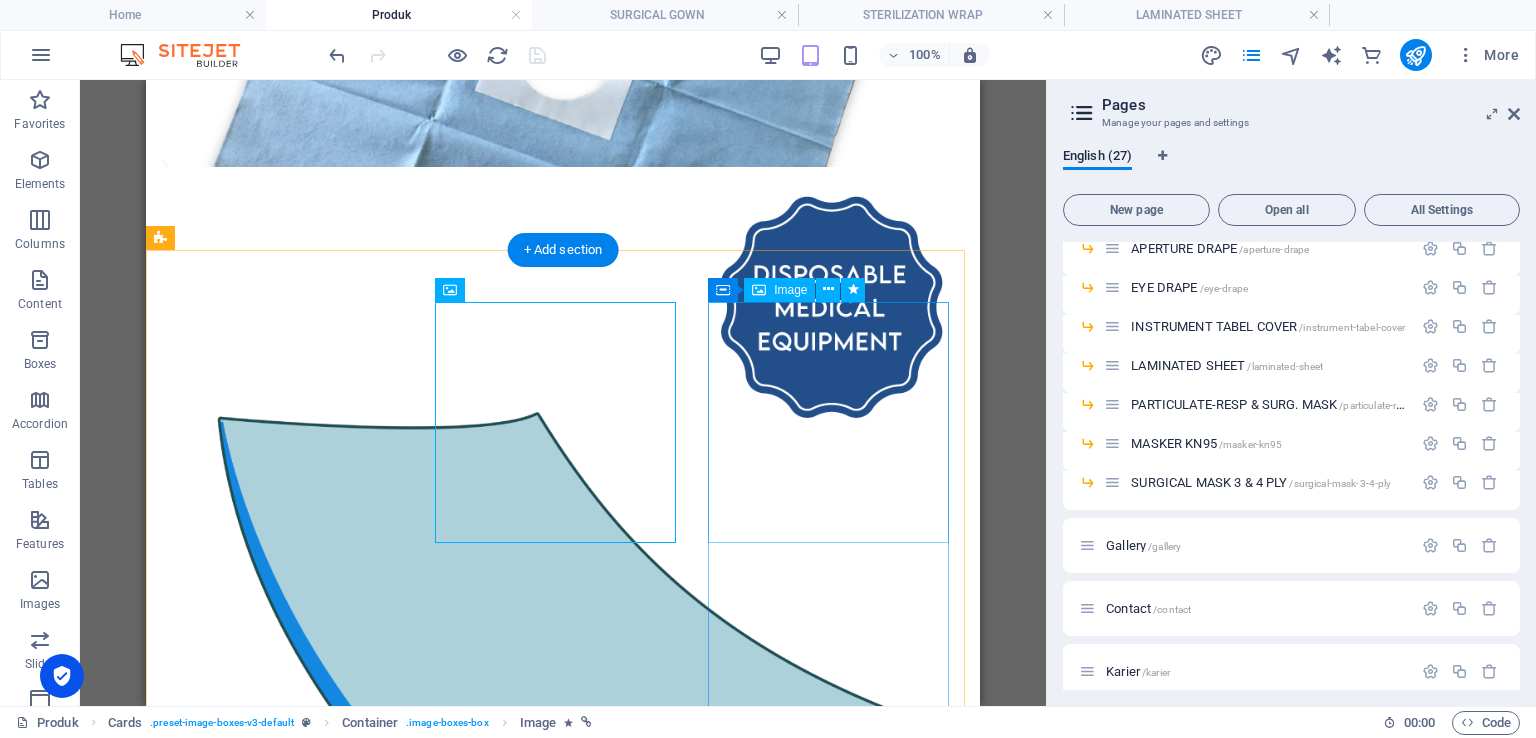 click at bounding box center [563, 3163] 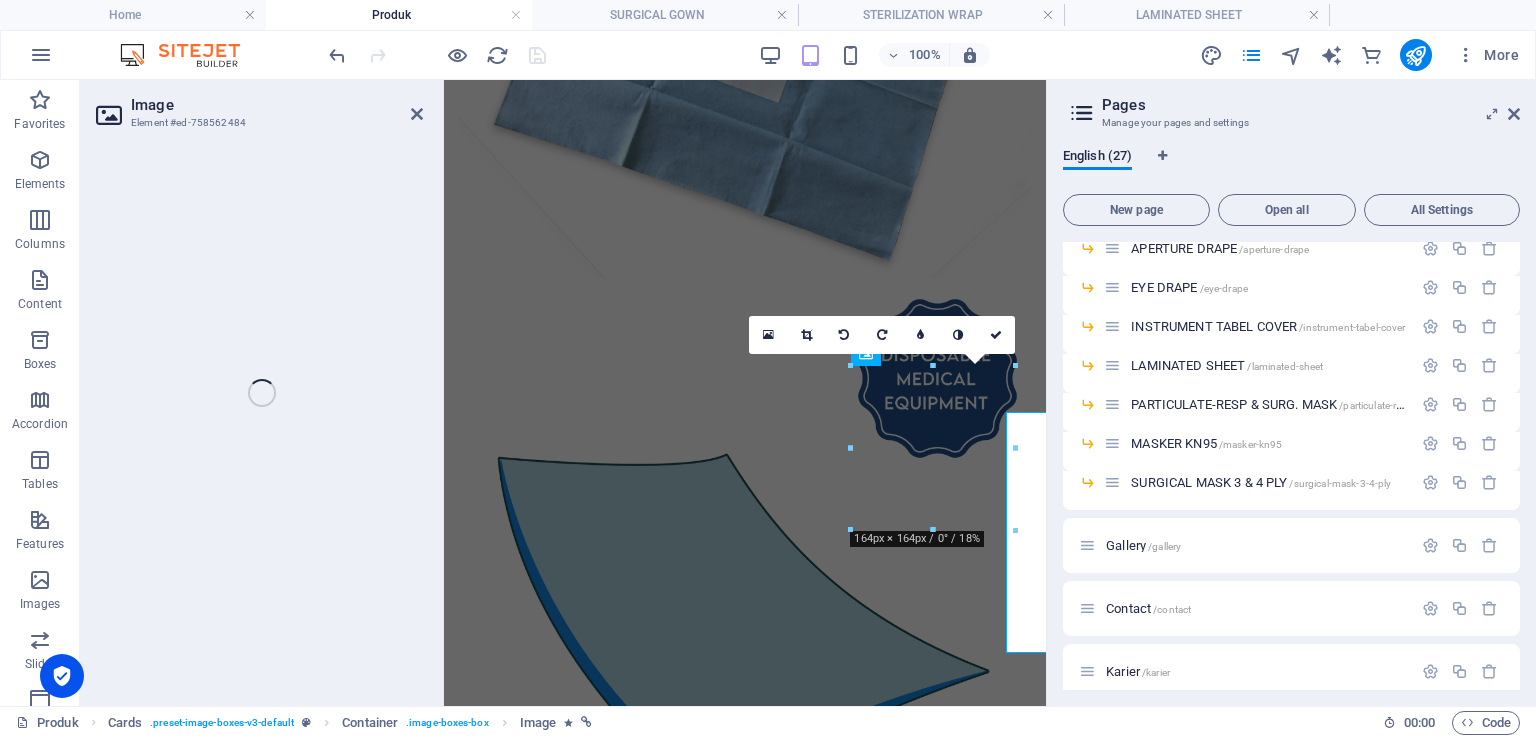 select on "%" 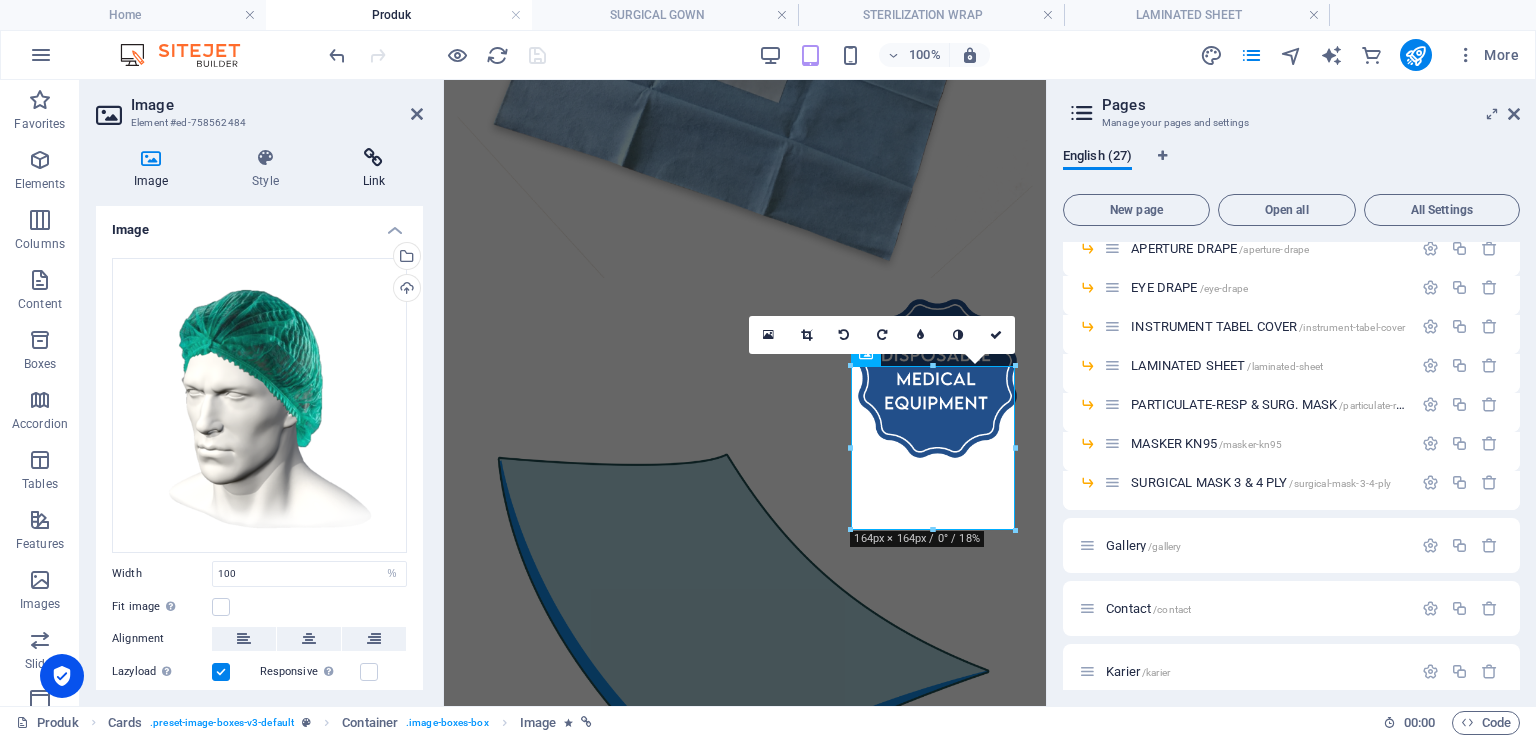 click at bounding box center (374, 158) 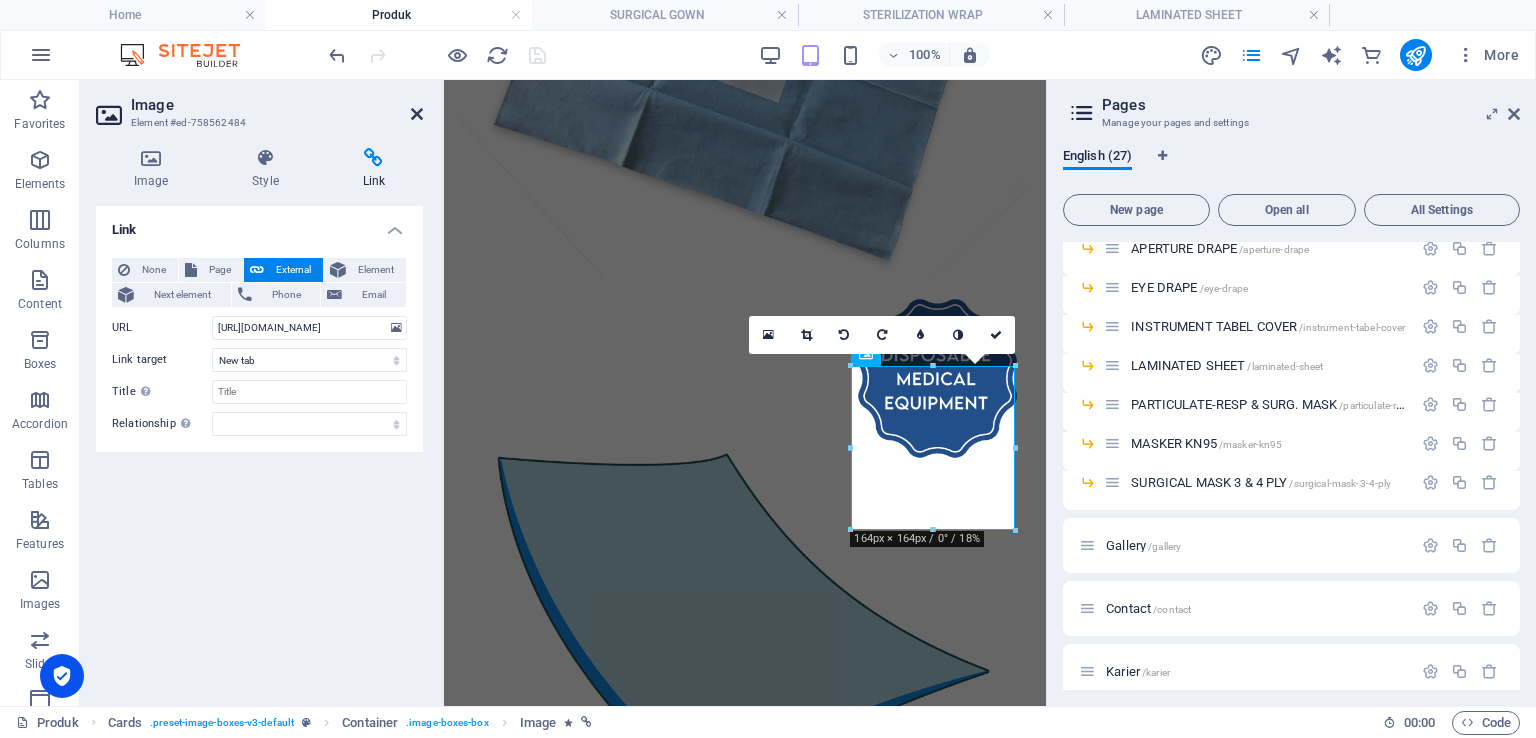 click at bounding box center [417, 114] 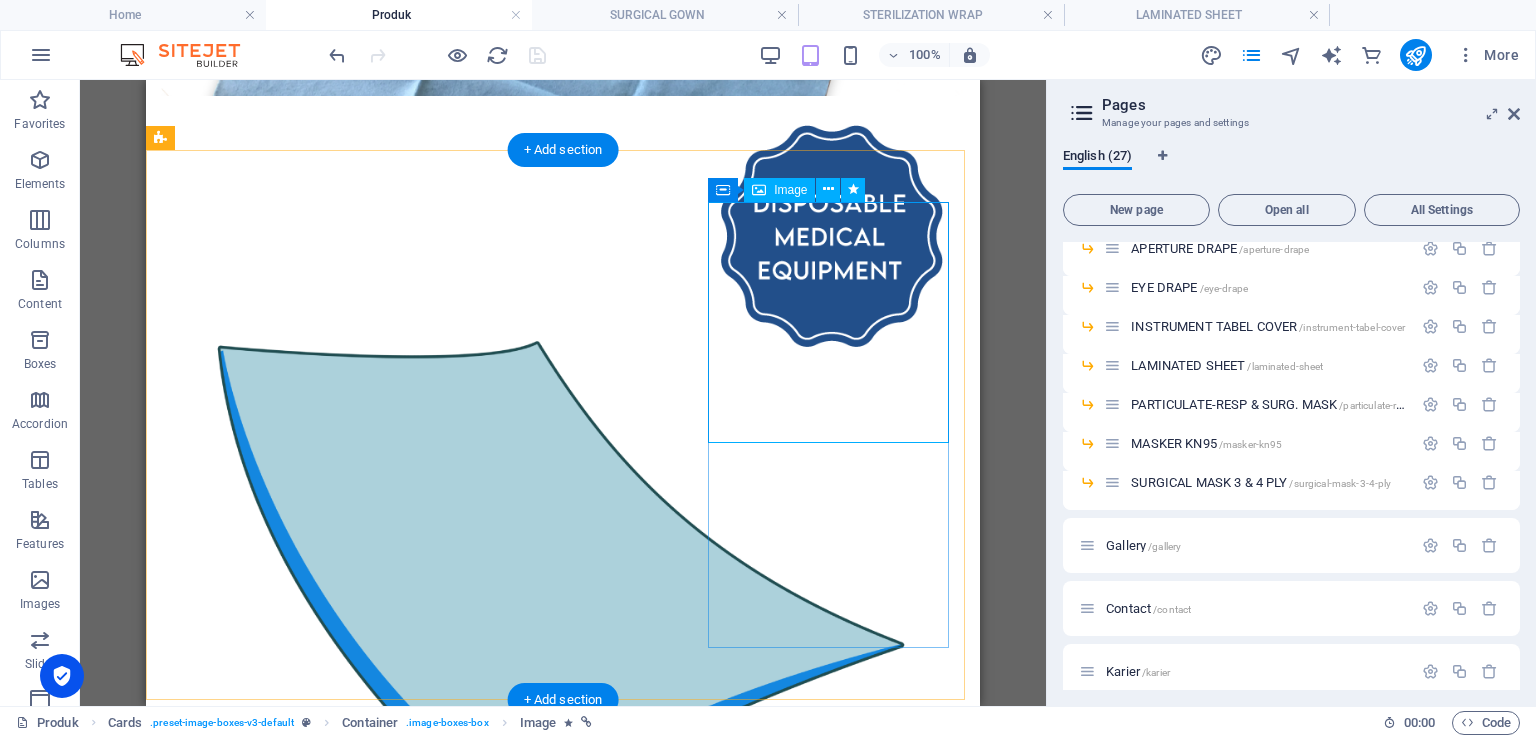 scroll, scrollTop: 3224, scrollLeft: 0, axis: vertical 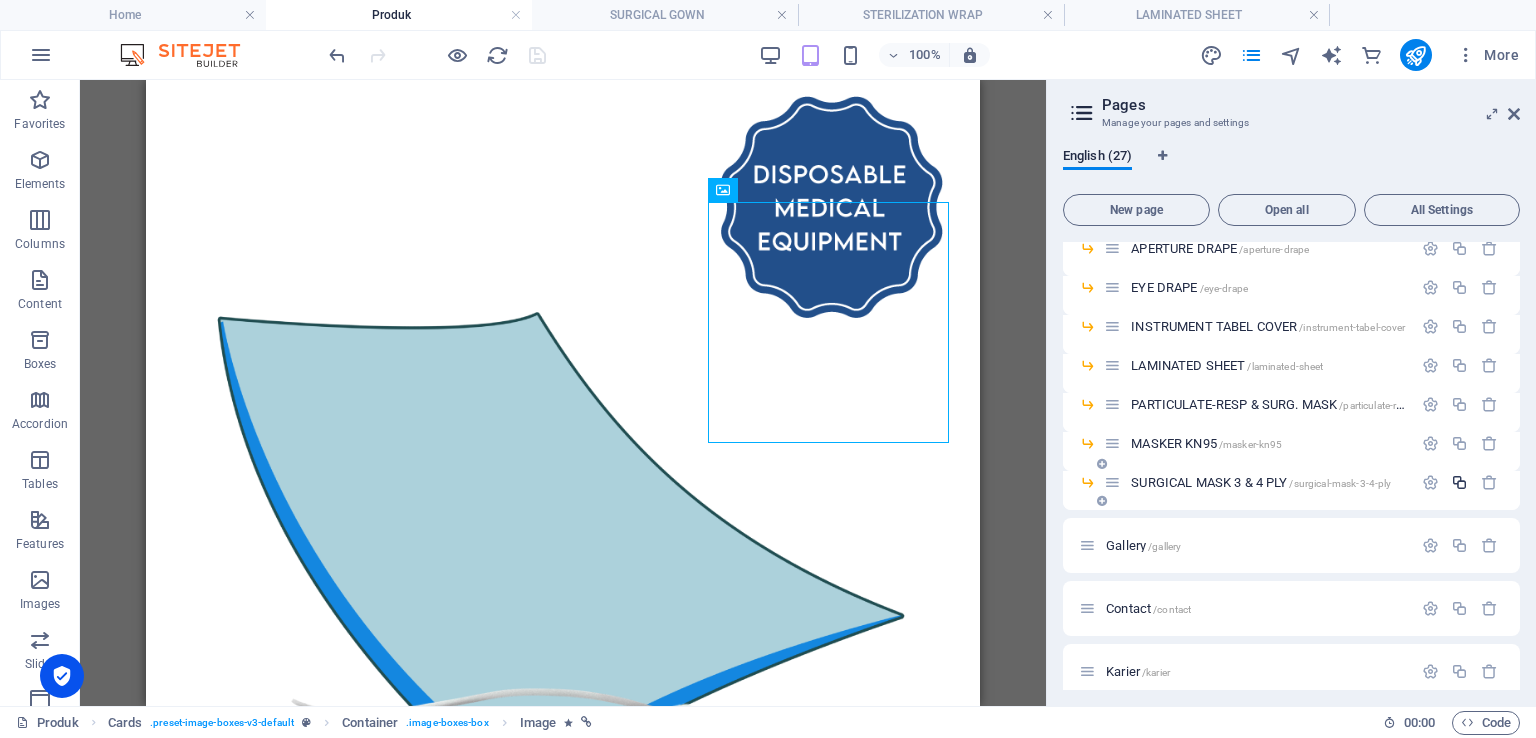 click at bounding box center (1459, 482) 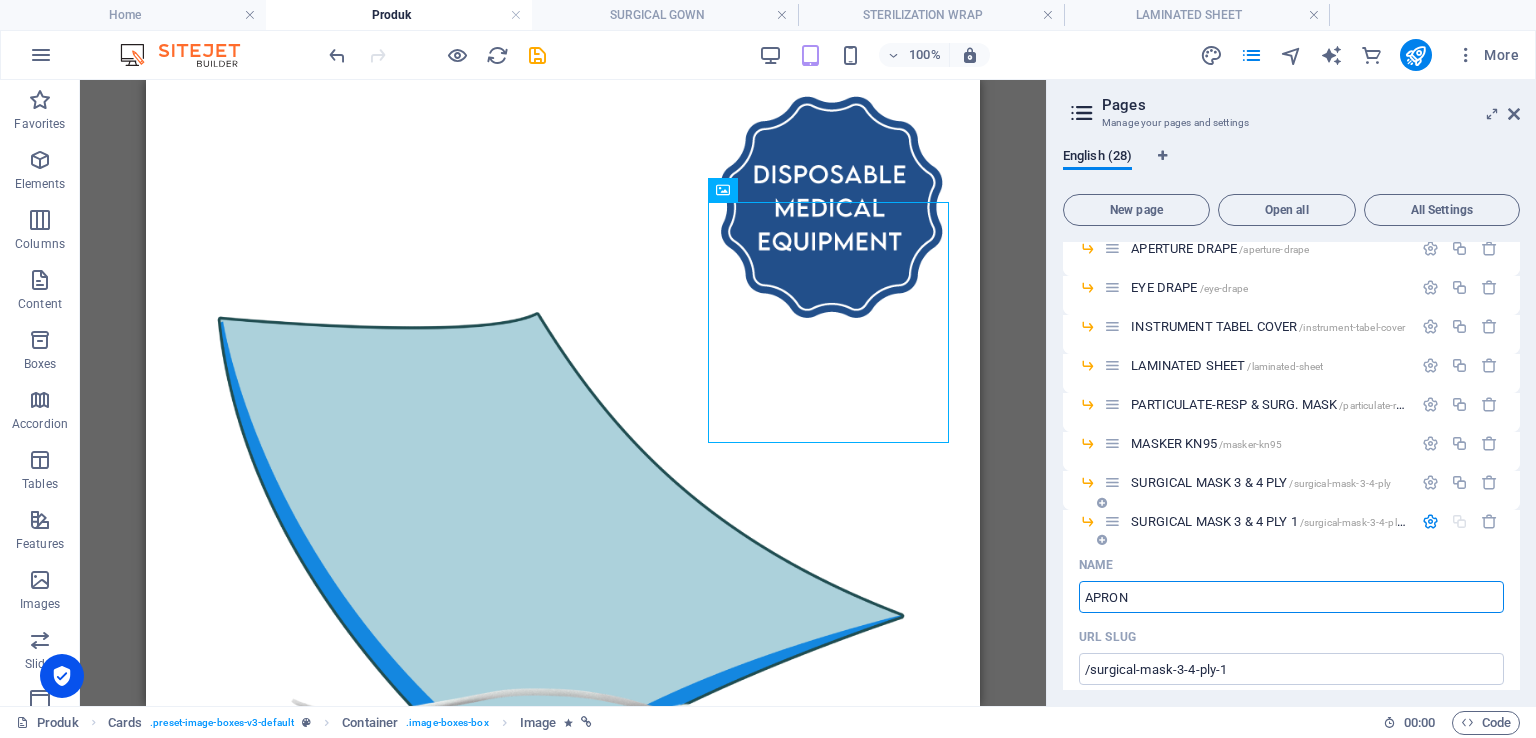 type on "APRON" 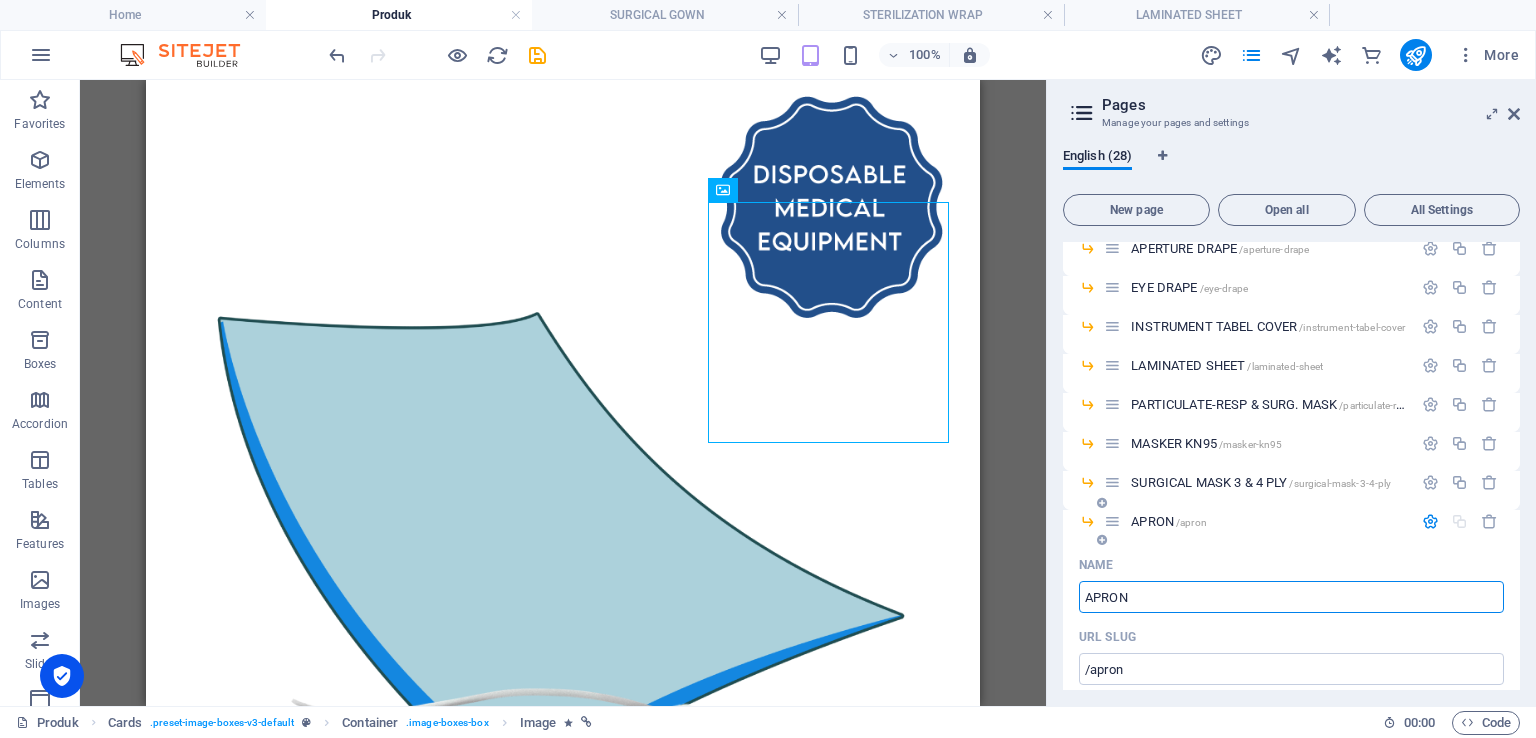type on "APRON" 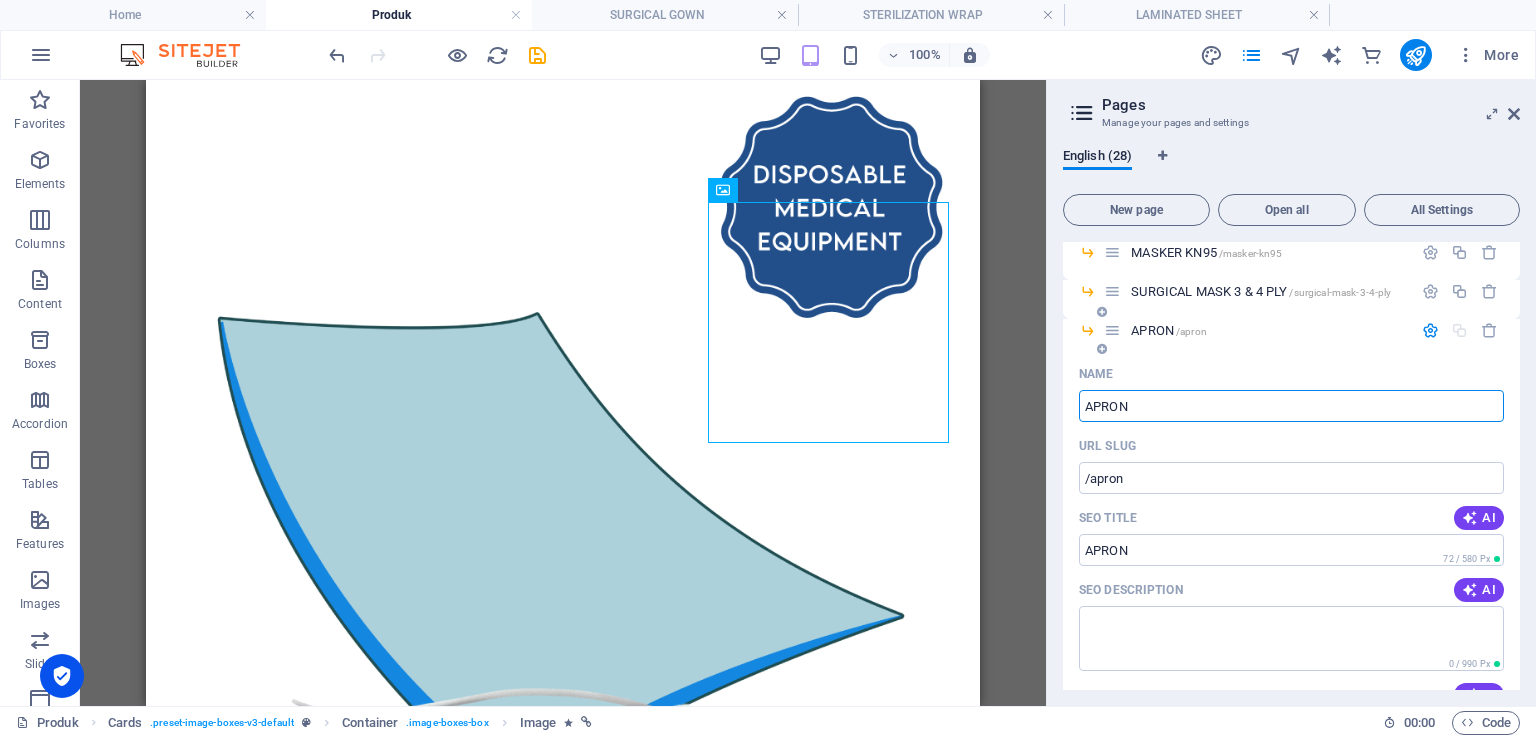 scroll, scrollTop: 800, scrollLeft: 0, axis: vertical 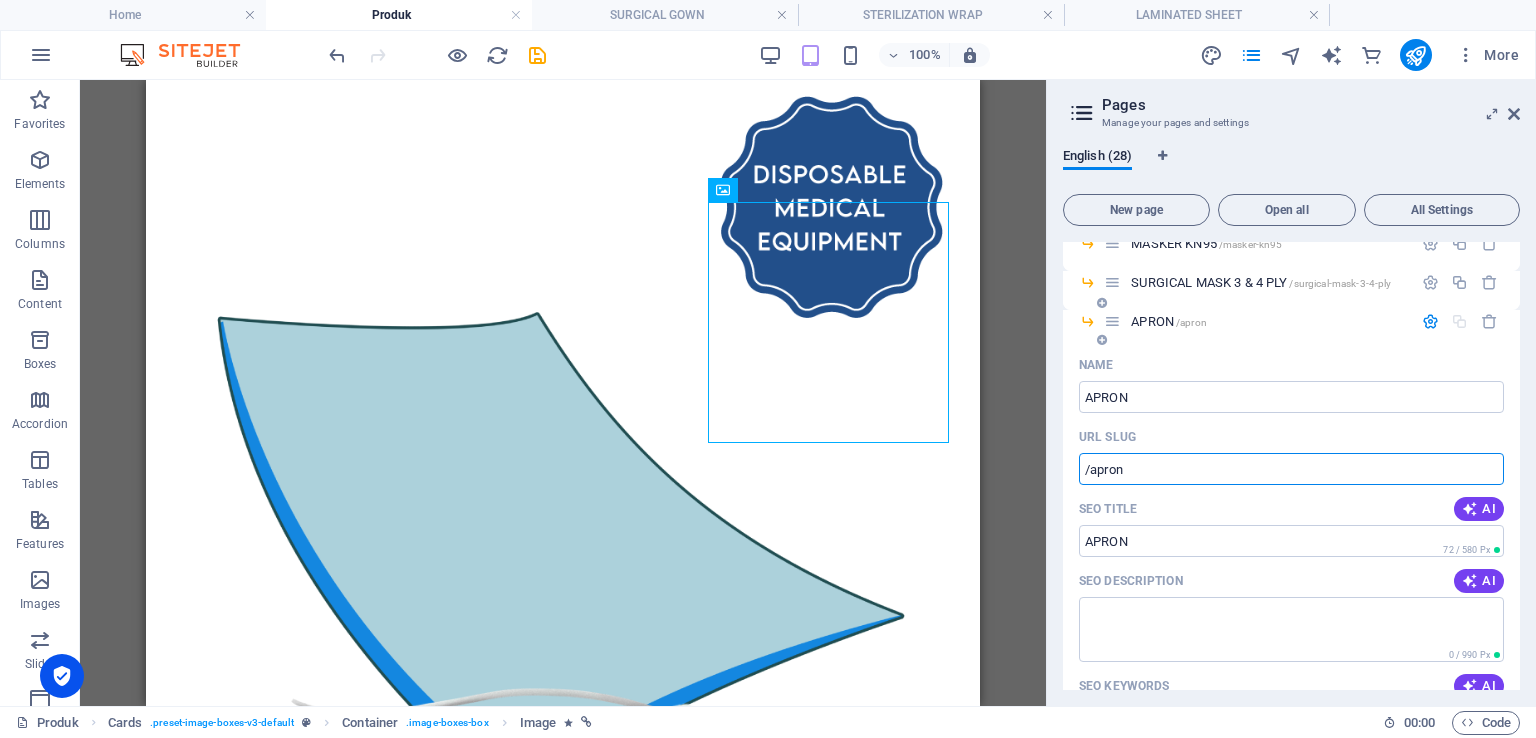 drag, startPoint x: 1133, startPoint y: 472, endPoint x: 1098, endPoint y: 473, distance: 35.014282 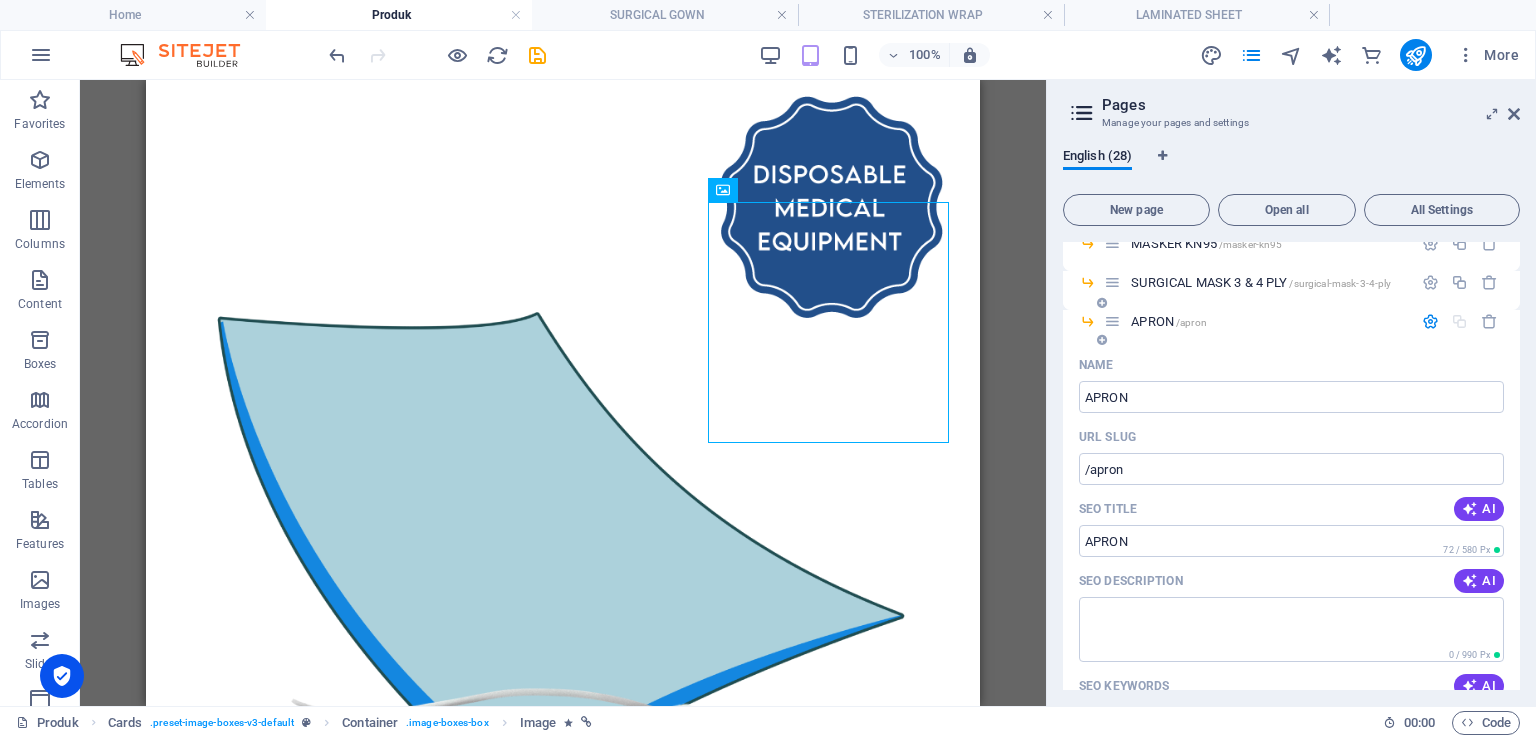 click at bounding box center (1430, 321) 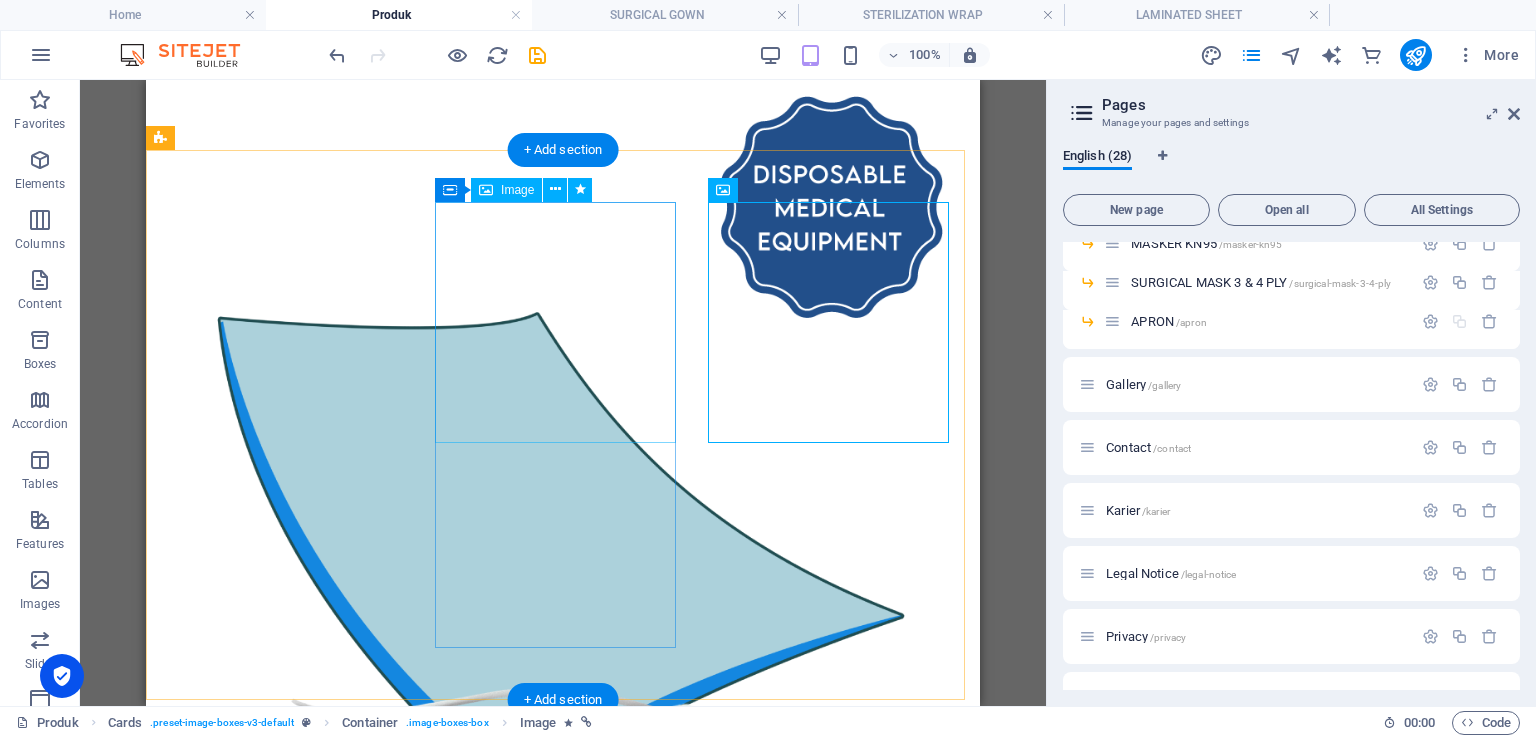 click at bounding box center (563, 2054) 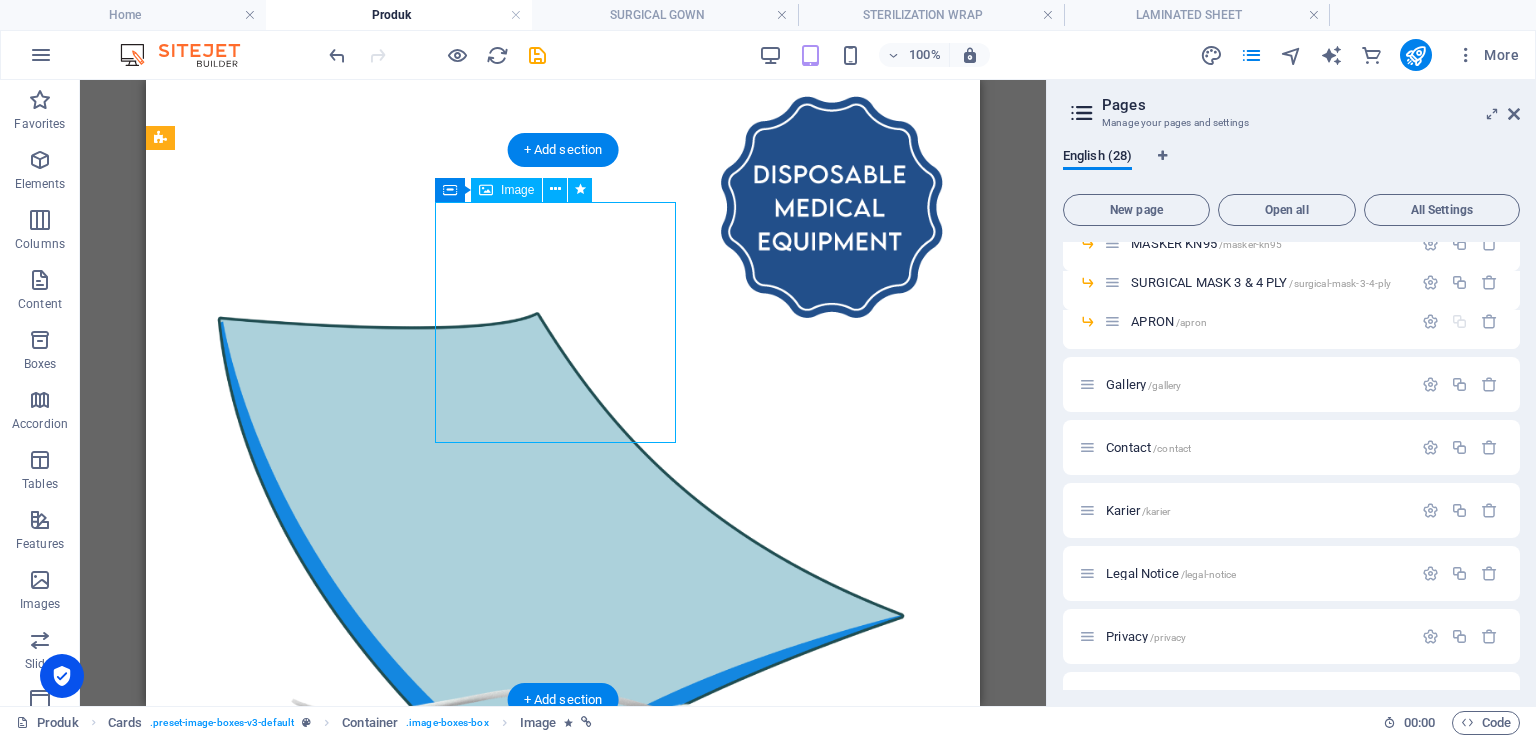 click at bounding box center (563, 2054) 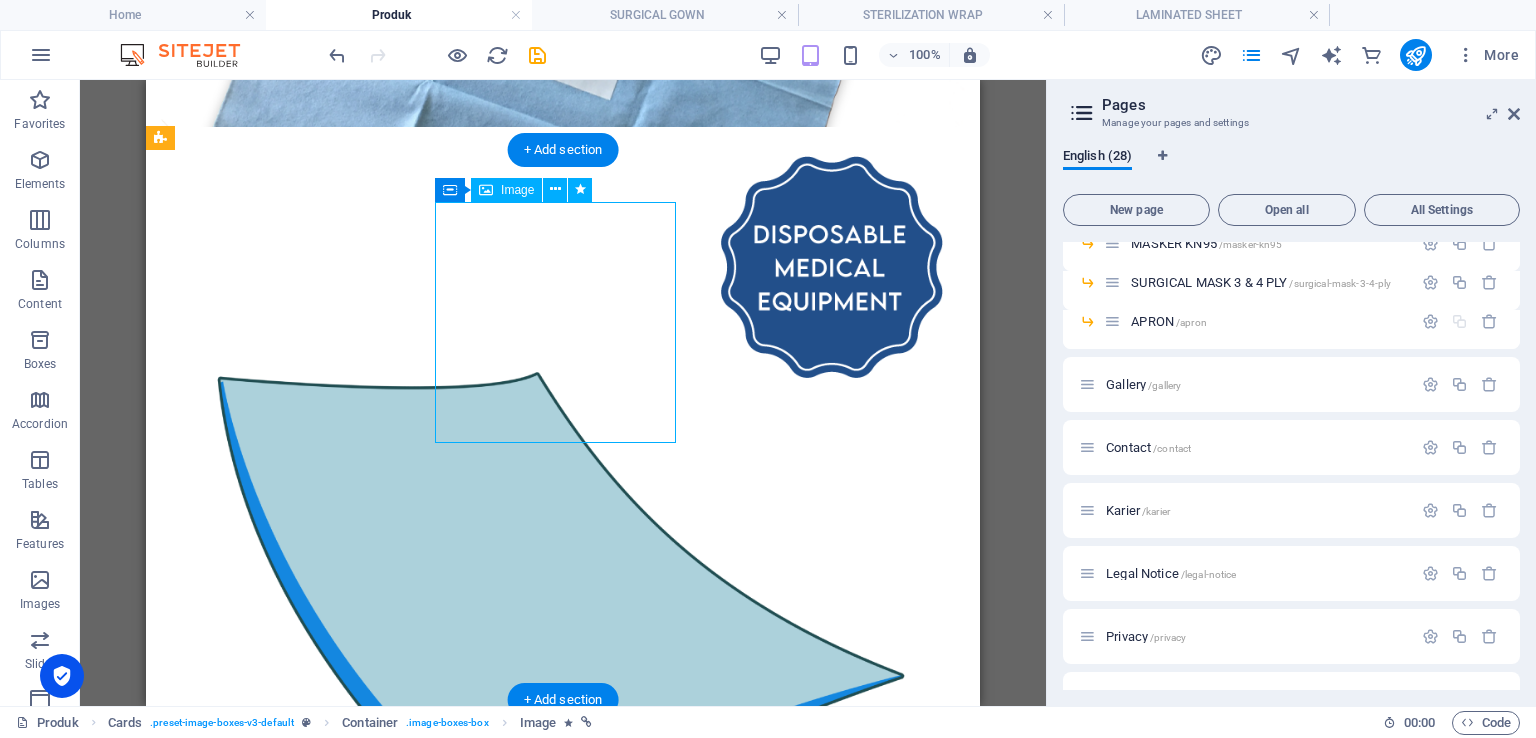 select on "%" 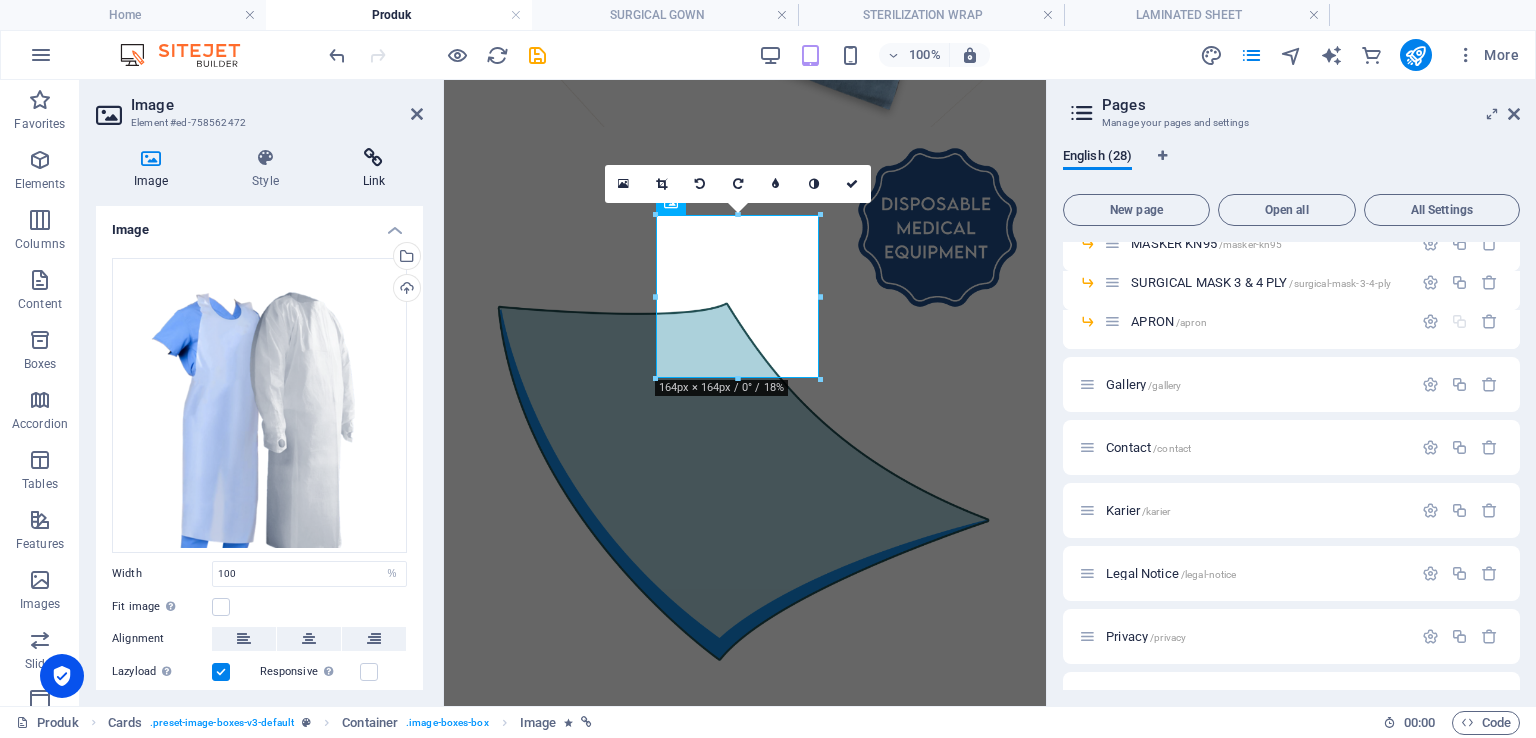 click at bounding box center [374, 158] 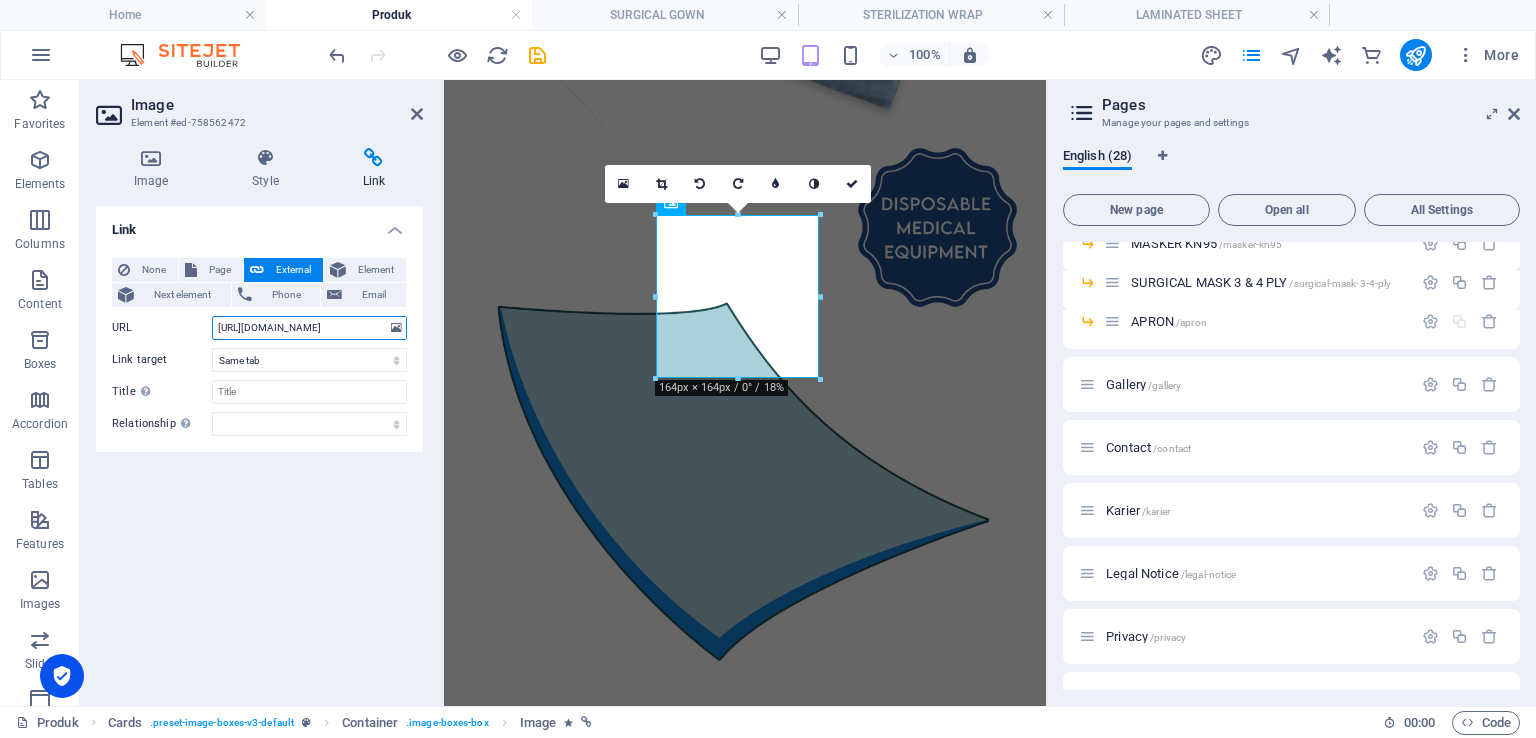 click on "[URL][DOMAIN_NAME]" at bounding box center (309, 328) 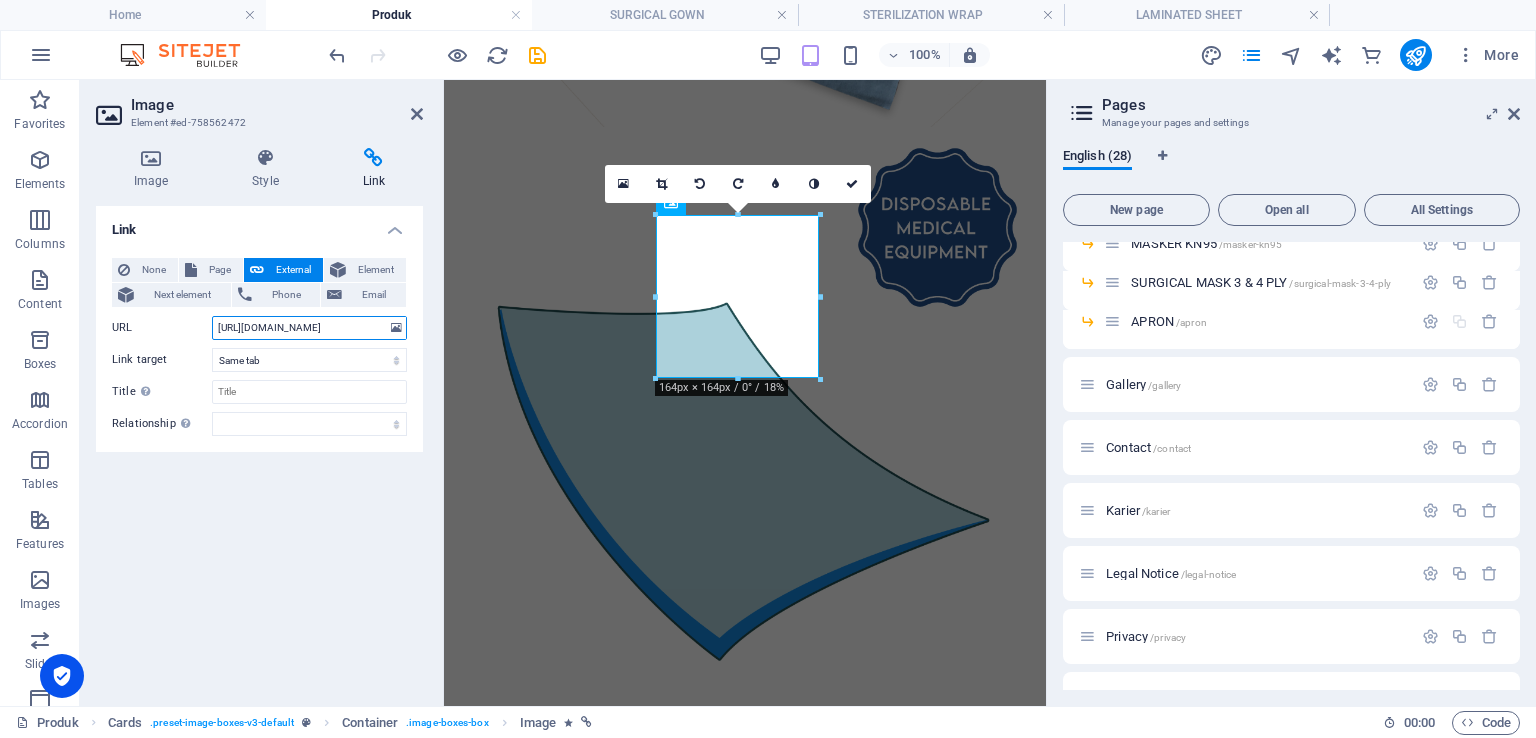 paste on "apron" 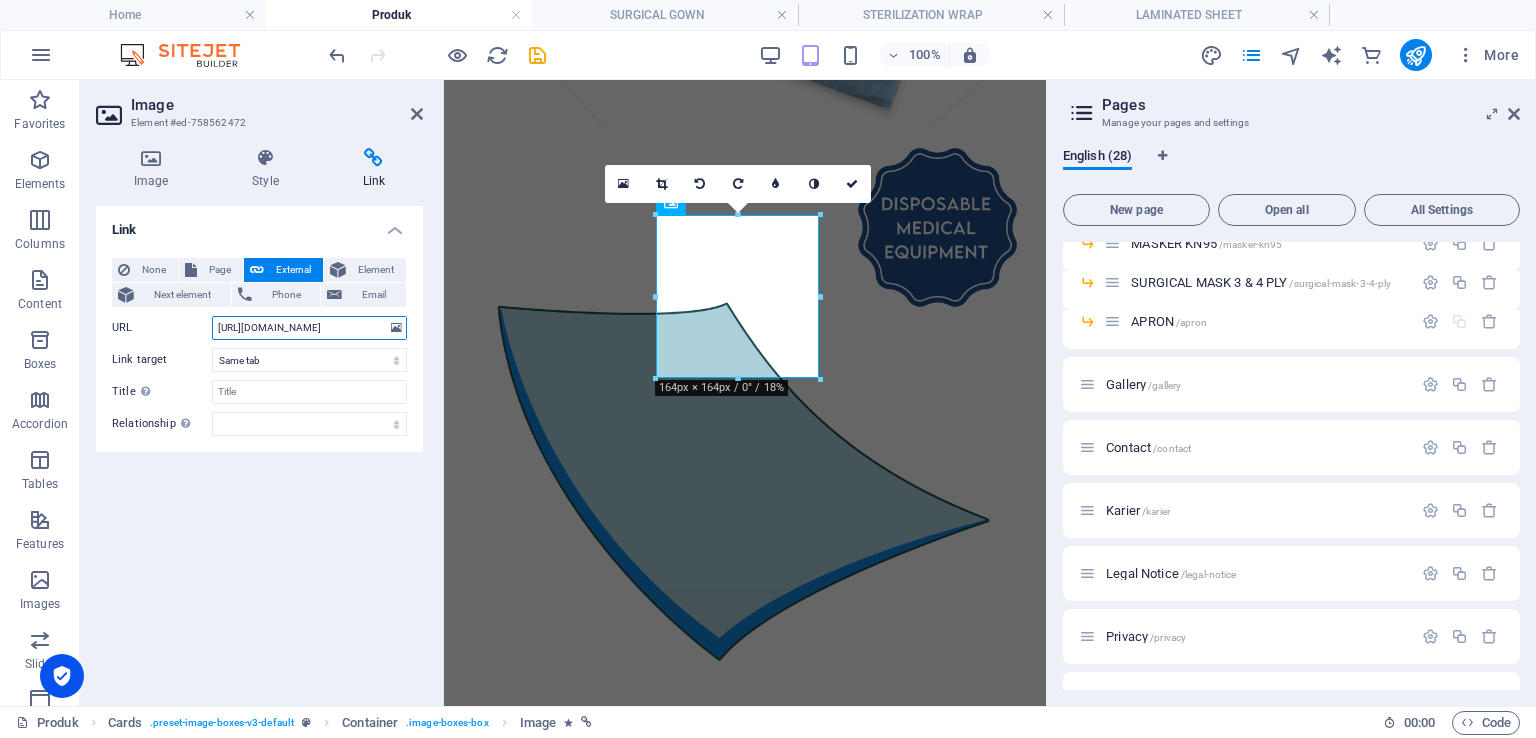 type on "[URL][DOMAIN_NAME]" 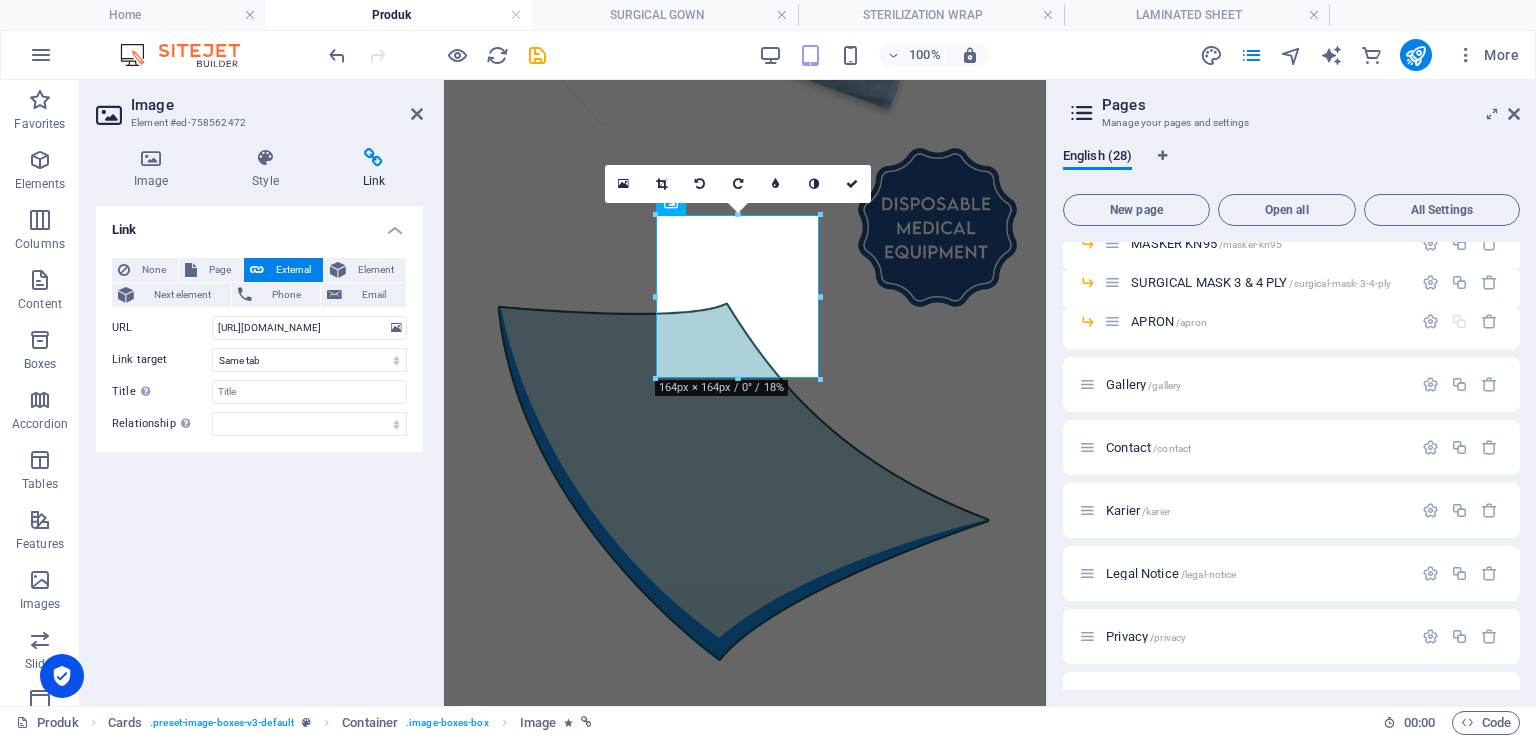 click on "Link None Page External Element Next element Phone Email Page Home About us Lini Bisnis Produk -- INFUSION SET -- BLOOD TRANSFUSION SET -- PENCIL CAUTER -- ALCOHOL SWAB -- KASA HIDROFIL -- ENDOTRACHEAL TUBE -- SURGICAL GOWN -- STERILIZATION WRAP -- MAYO COVER -- APERTURE DRAPE -- EYE DRAPE -- INSTRUMENT TABEL COVER -- LAMINATED SHEET -- PARTICULATE-RESP &amp; SURG. MASK -- MASKER KN95 -- SURGICAL MASK 3 &amp; 4 PLY -- APRON Gallery Contact Karier Legal Notice Privacy Element
URL https://anaramedical.co.id/apron Phone Email Link target New tab Same tab Overlay Title Additional link description, should not be the same as the link text. The title is most often shown as a tooltip text when the mouse moves over the element. Leave empty if uncertain. Relationship Sets the  relationship of this link to the link target . For example, the value "nofollow" instructs search engines not to follow the link. Can be left empty. alternate author bookmark external help license next nofollow noreferrer" at bounding box center (259, 448) 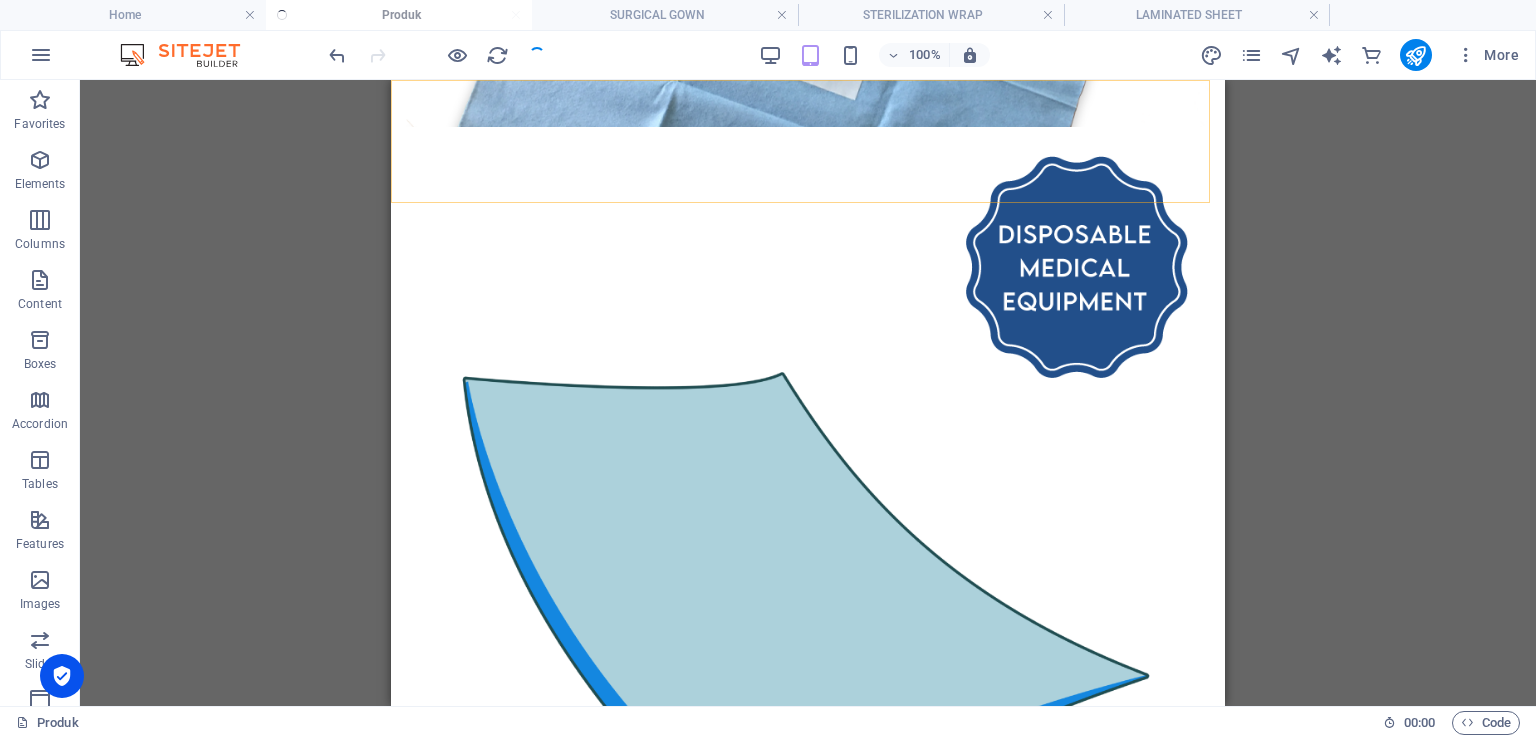 scroll, scrollTop: 3224, scrollLeft: 0, axis: vertical 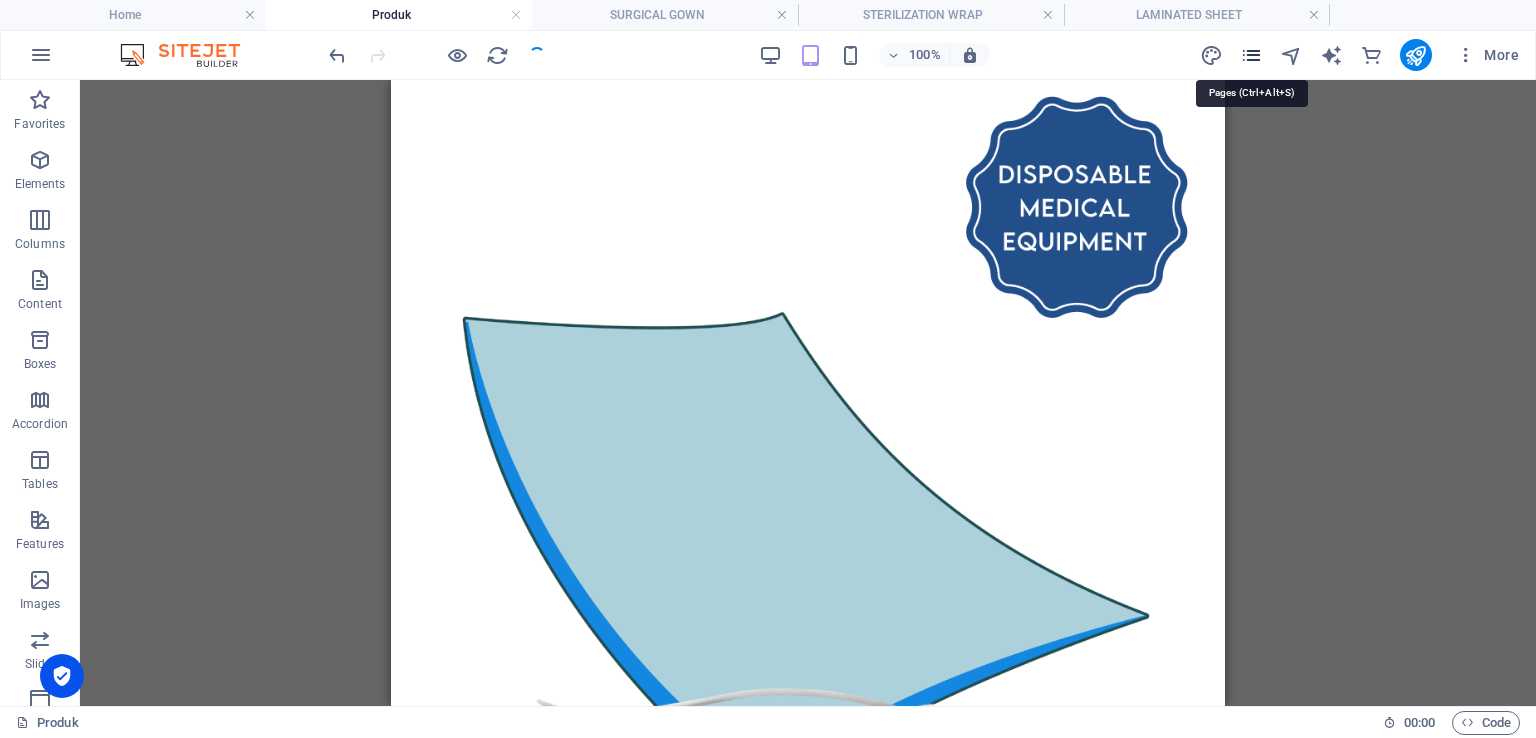 click at bounding box center [1251, 55] 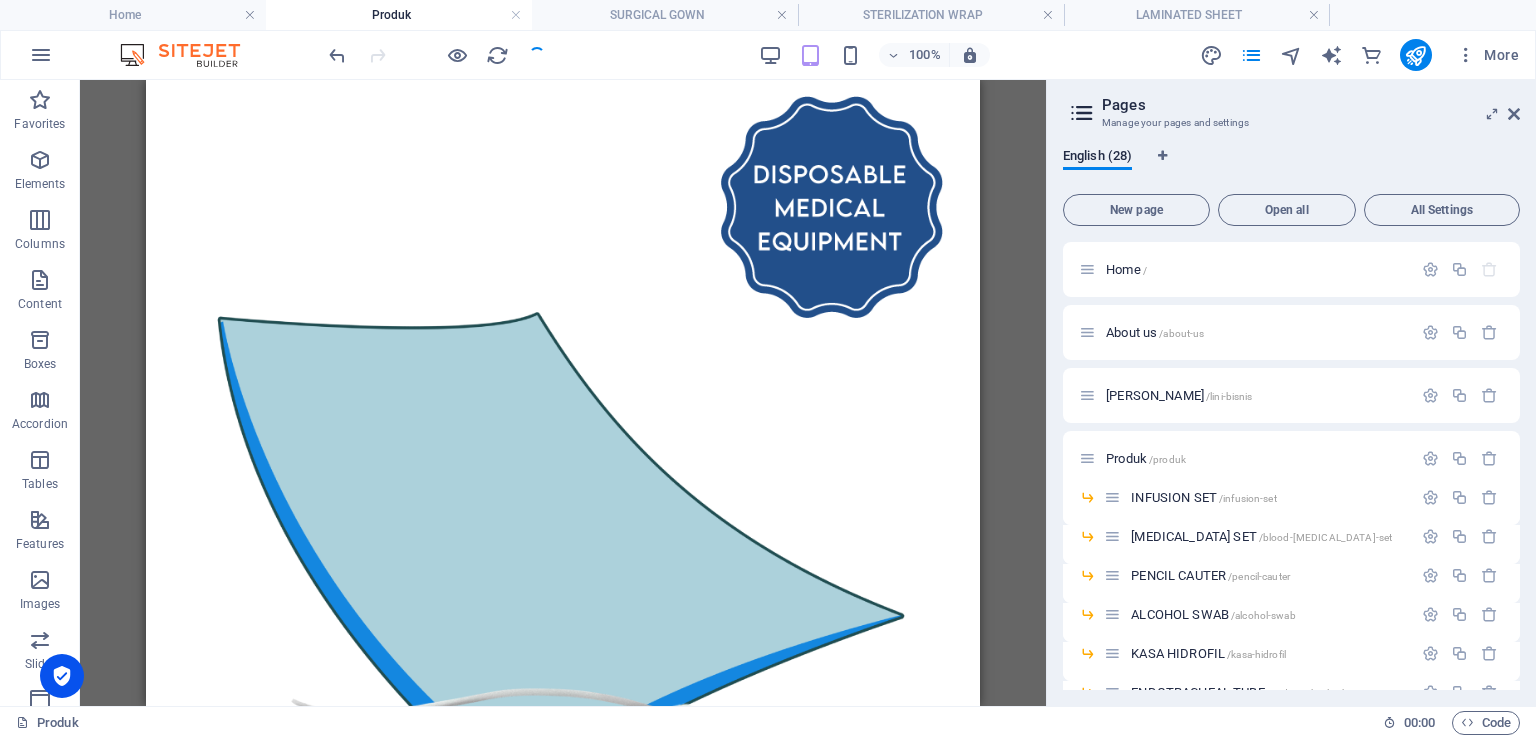 scroll, scrollTop: 731, scrollLeft: 0, axis: vertical 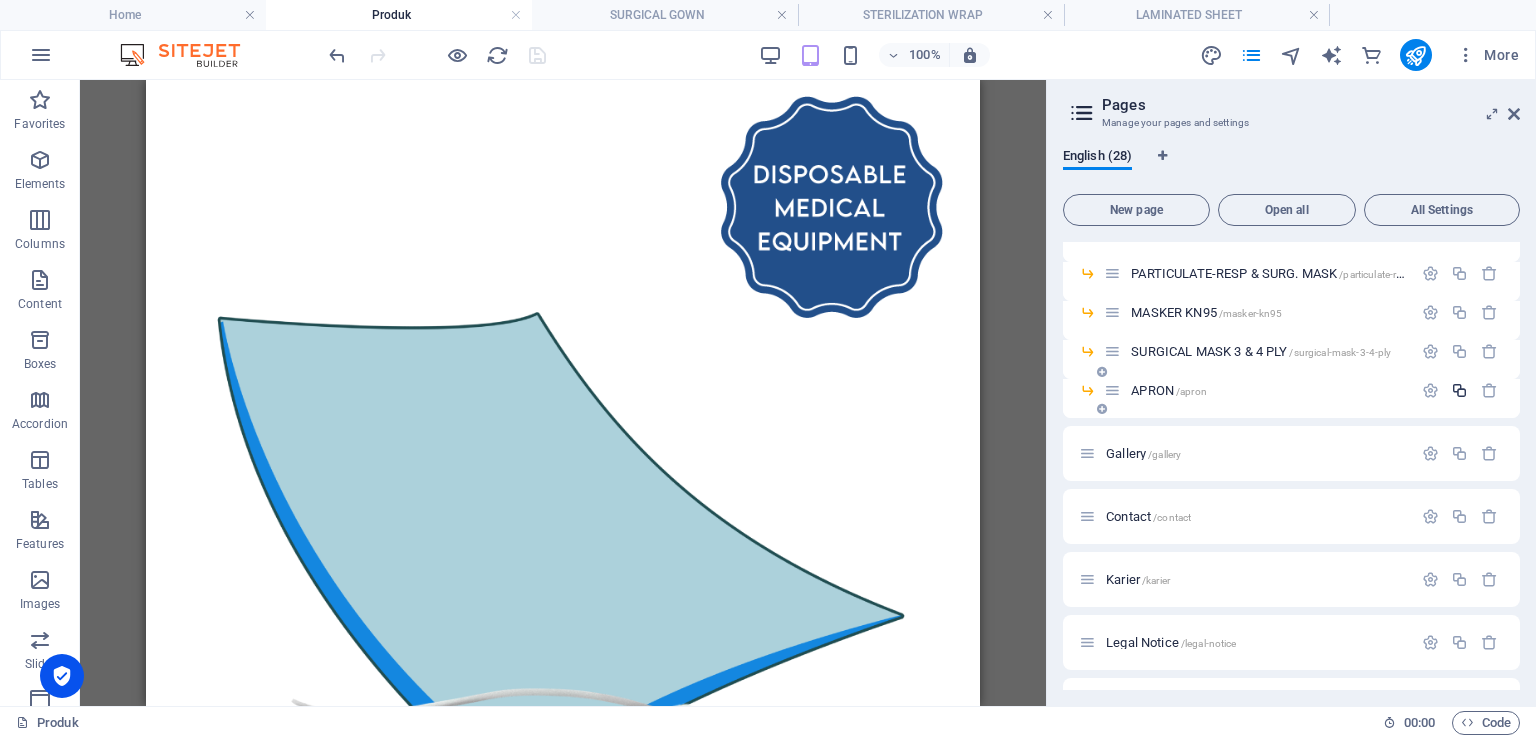 click at bounding box center (1459, 390) 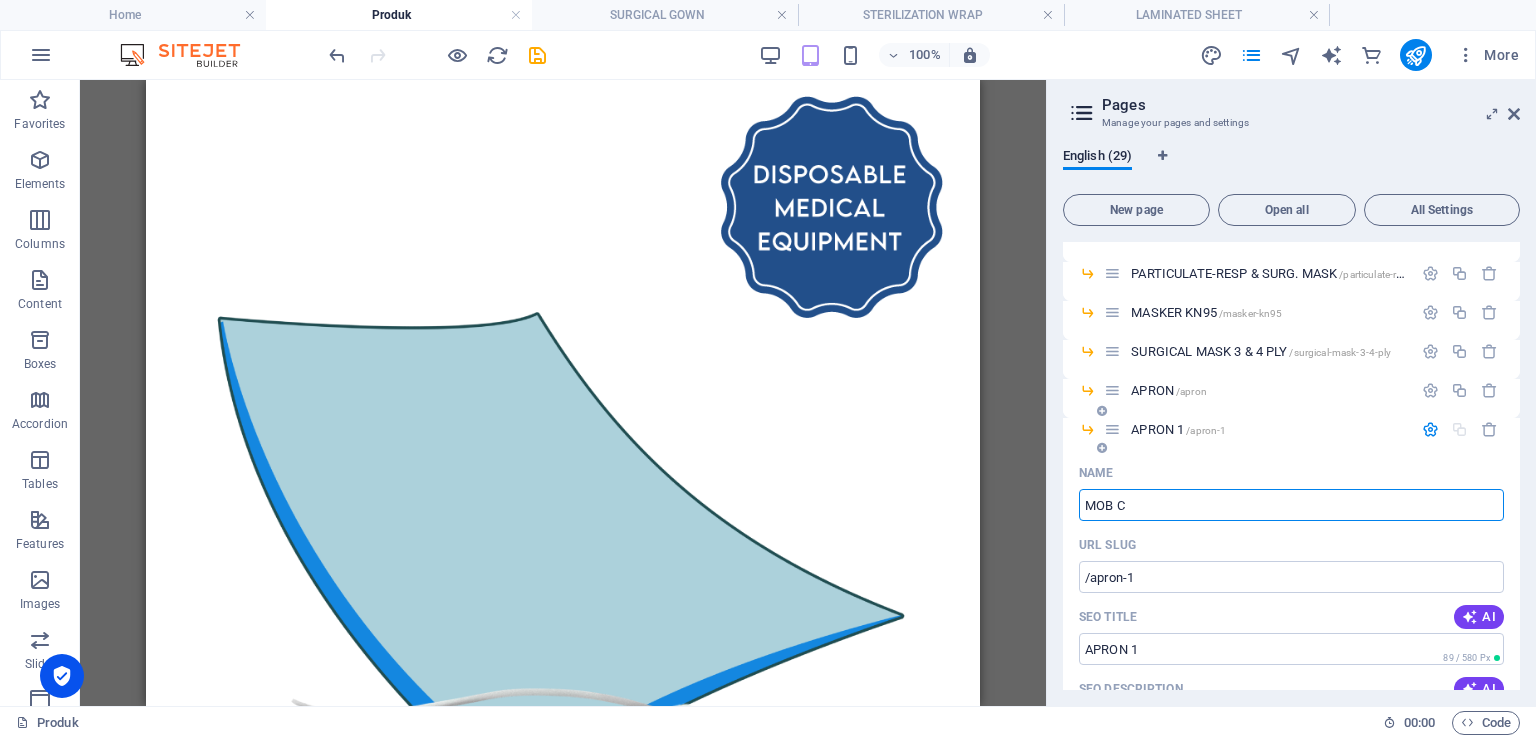 type on "MOB CA" 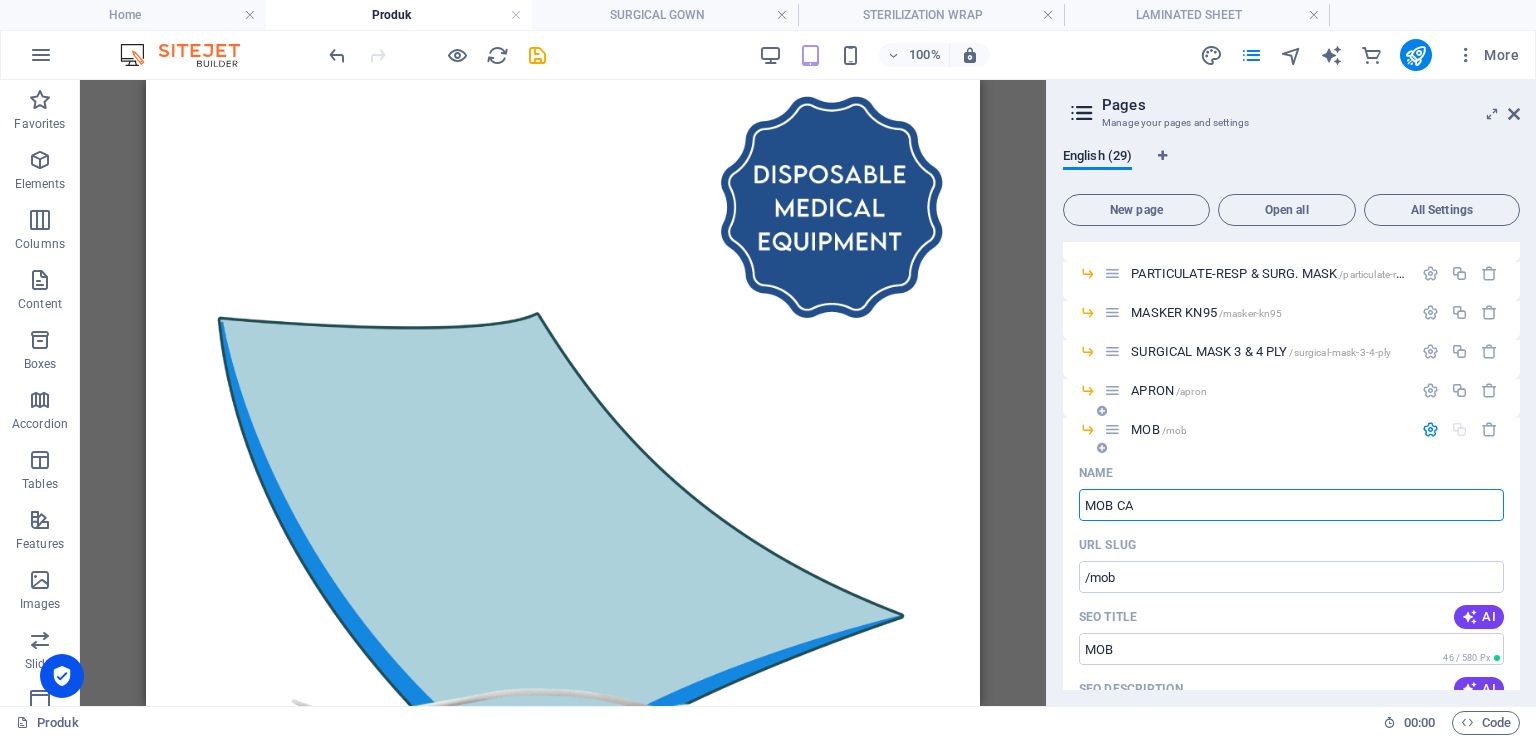 type on "/mob" 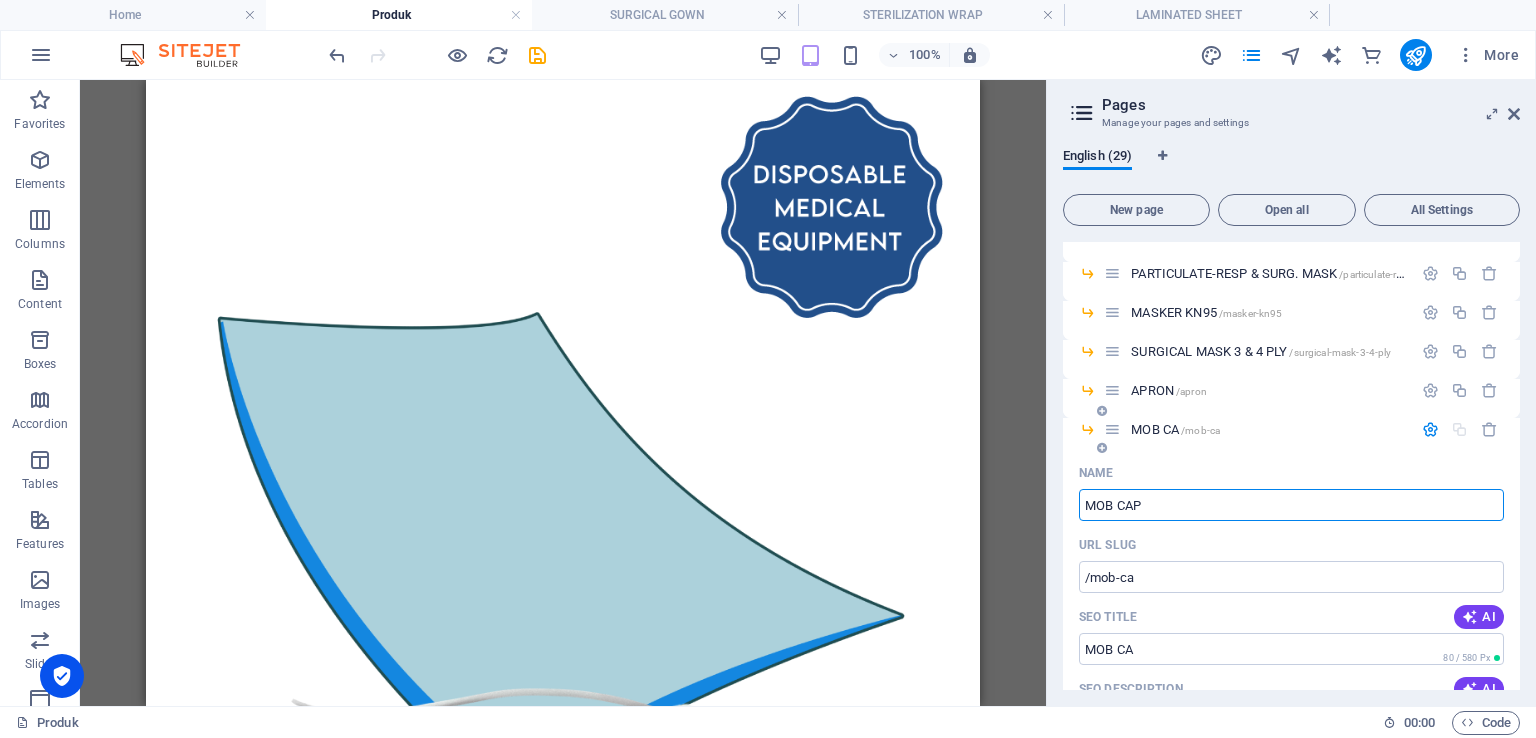 type on "MOB CAP" 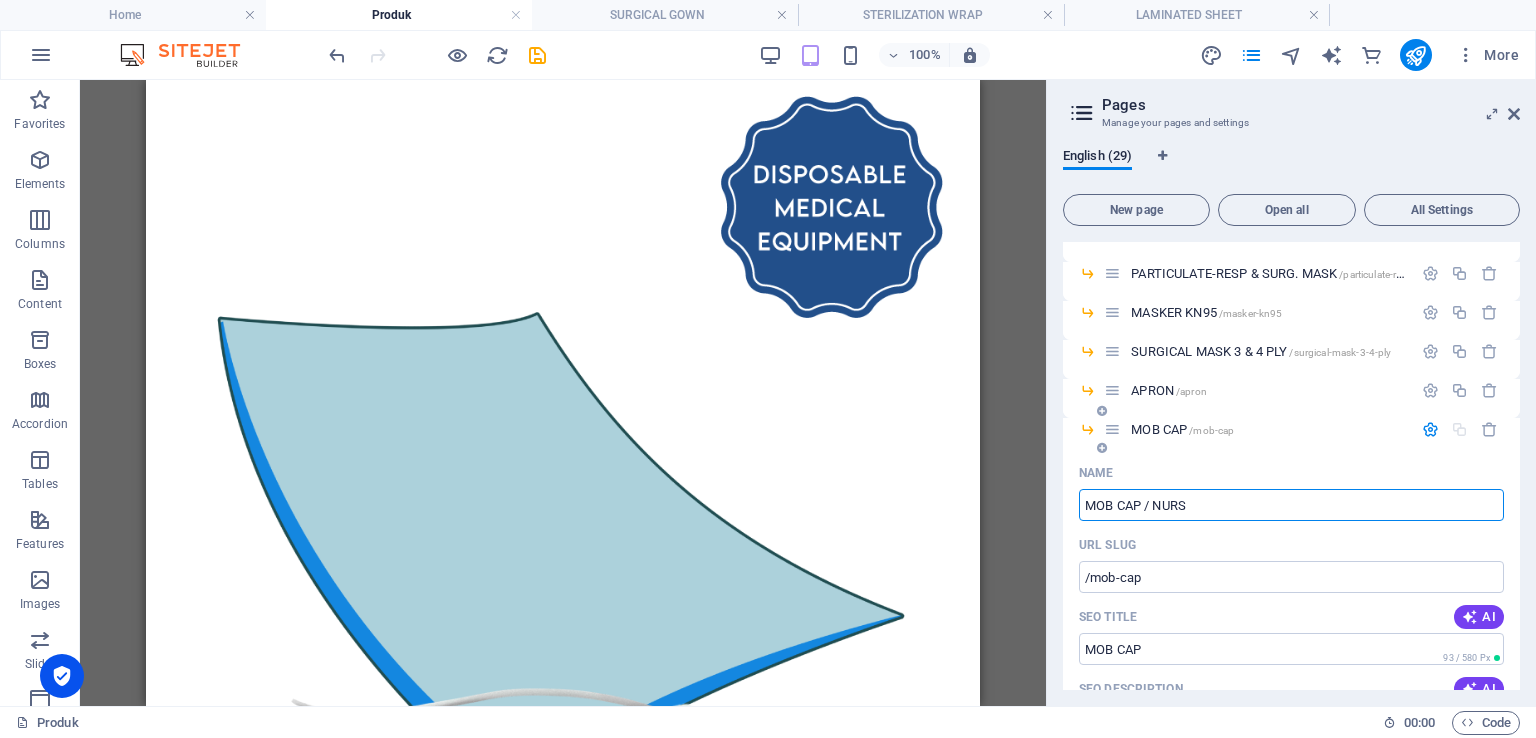 type on "MOB CAP / NURSE" 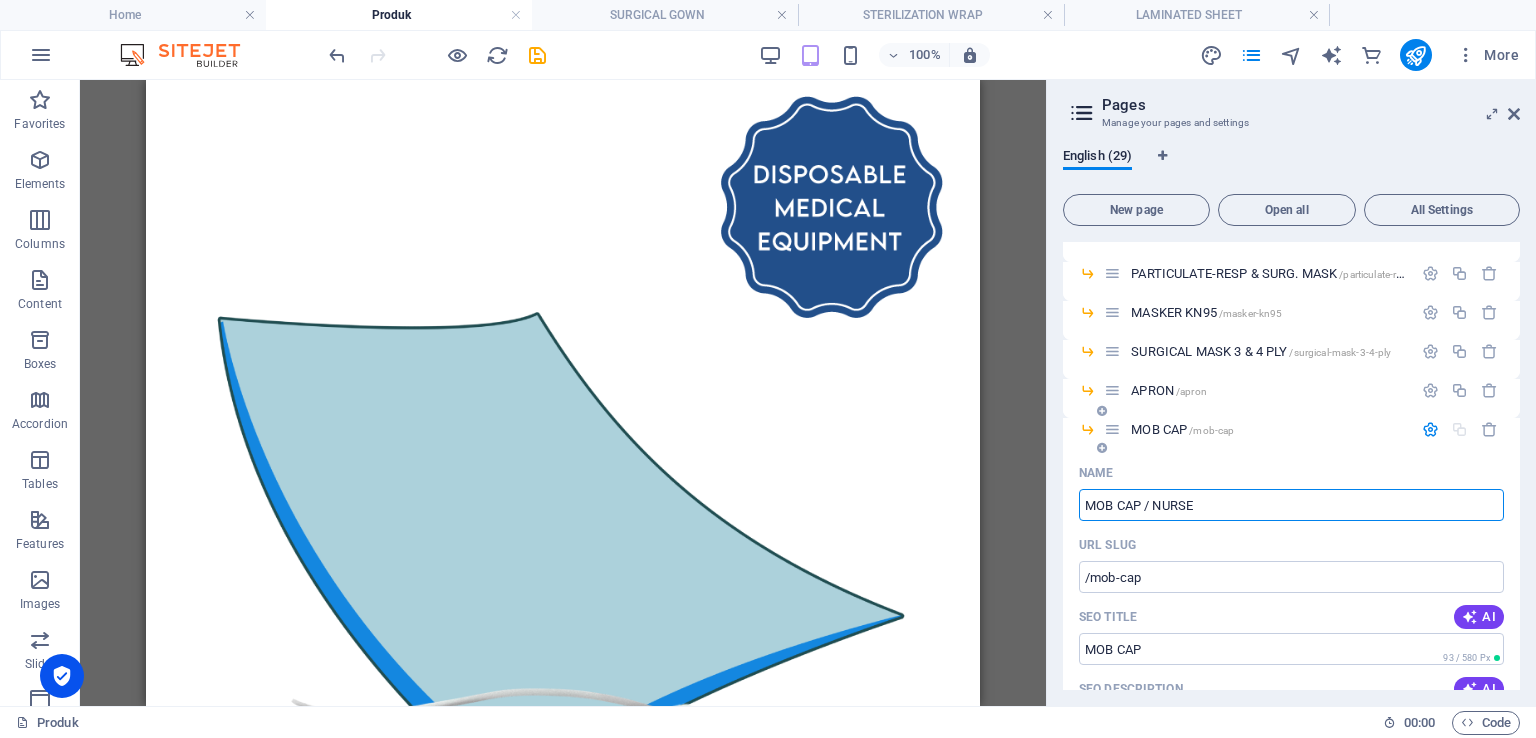 type on "MOB CAP /" 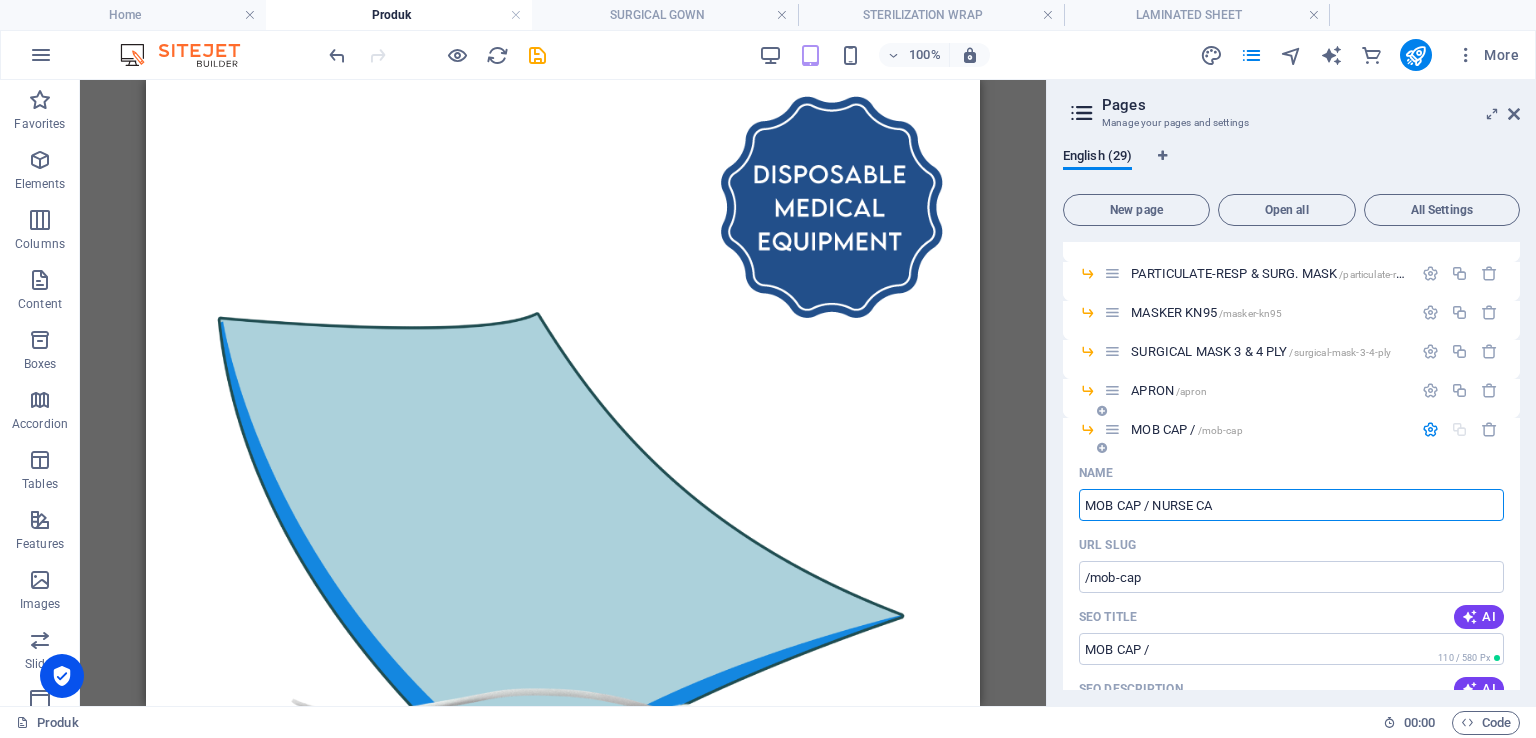 type on "MOB CAP / NURSE CAP" 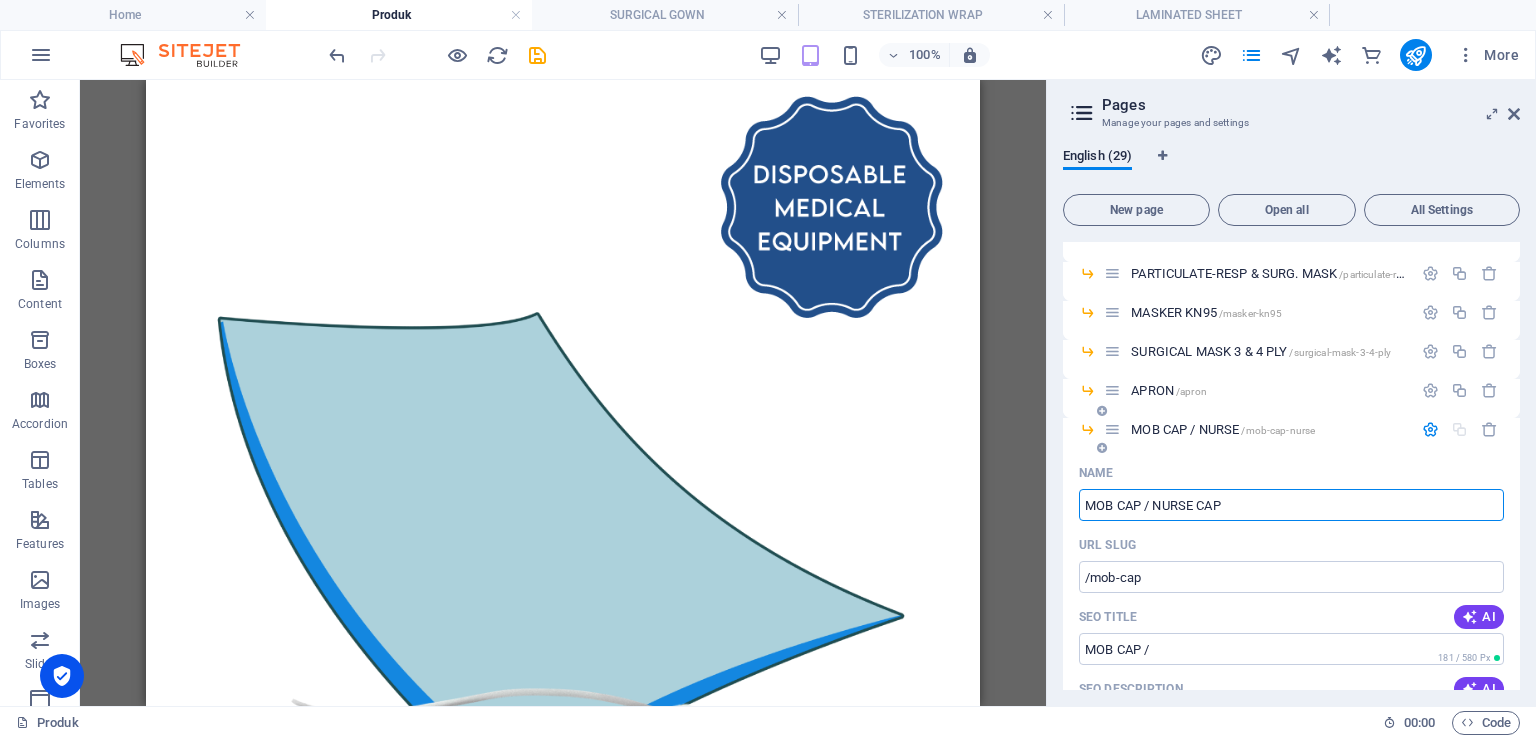type on "/mob-cap-nurse" 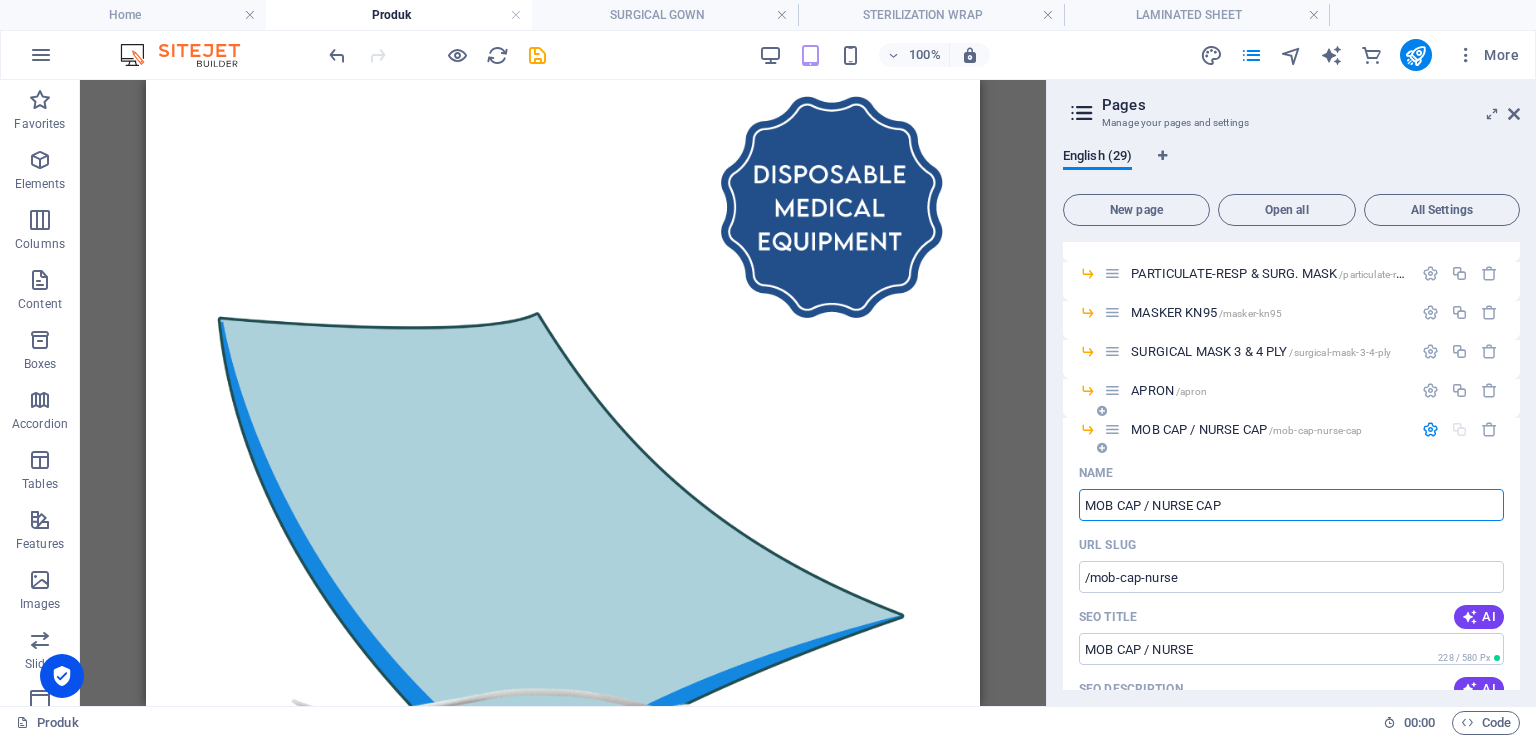 type on "MOB CAP / NURSE CAP" 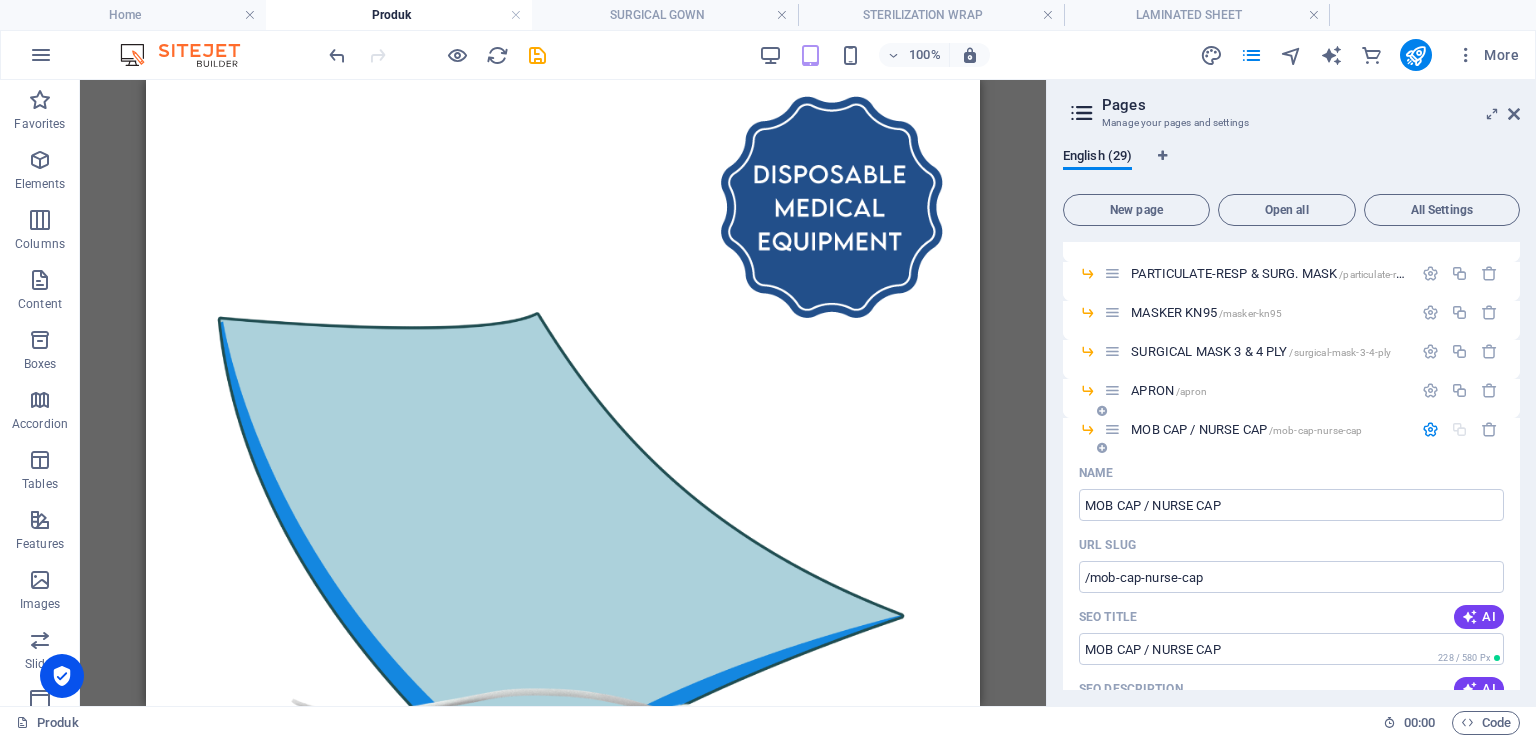 click at bounding box center [1430, 429] 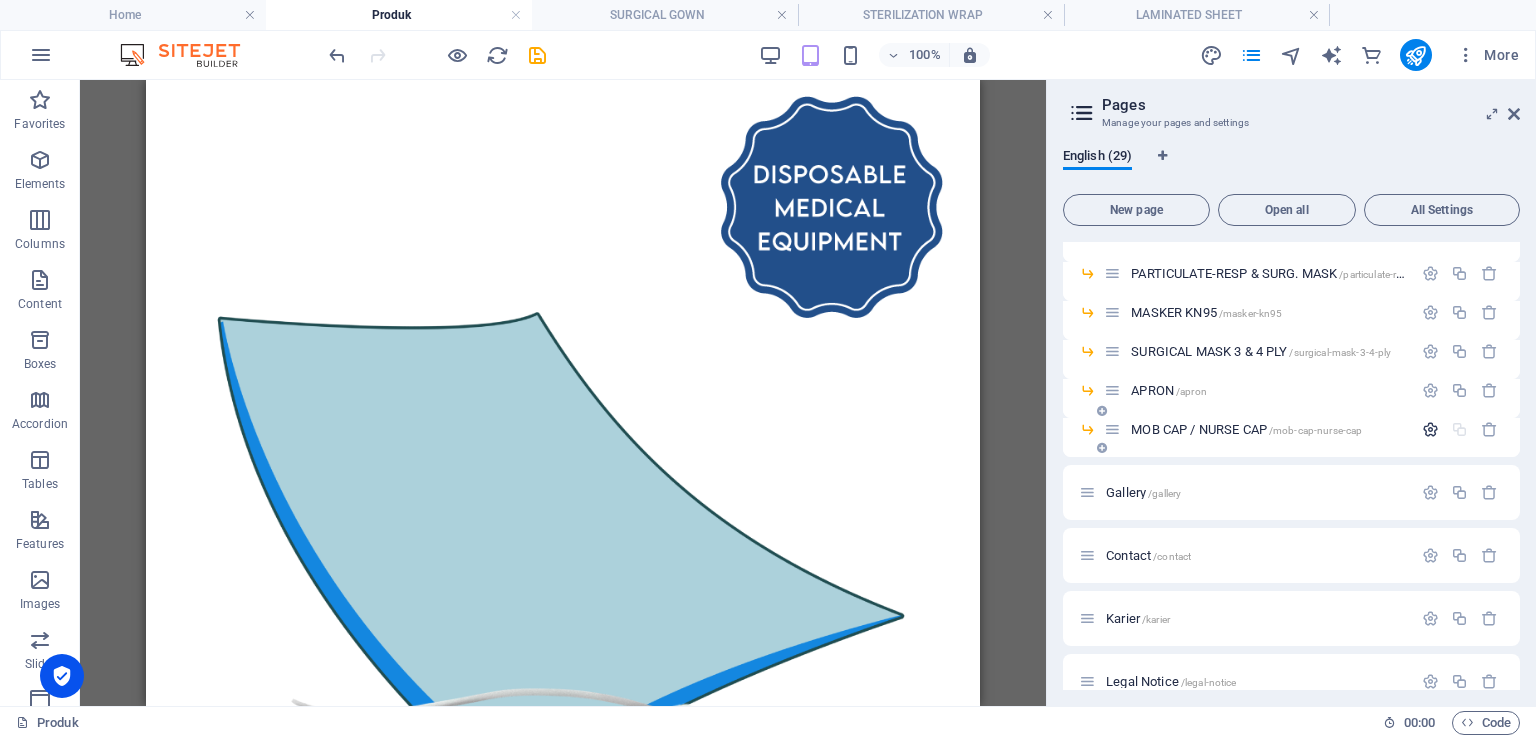 click at bounding box center [1430, 429] 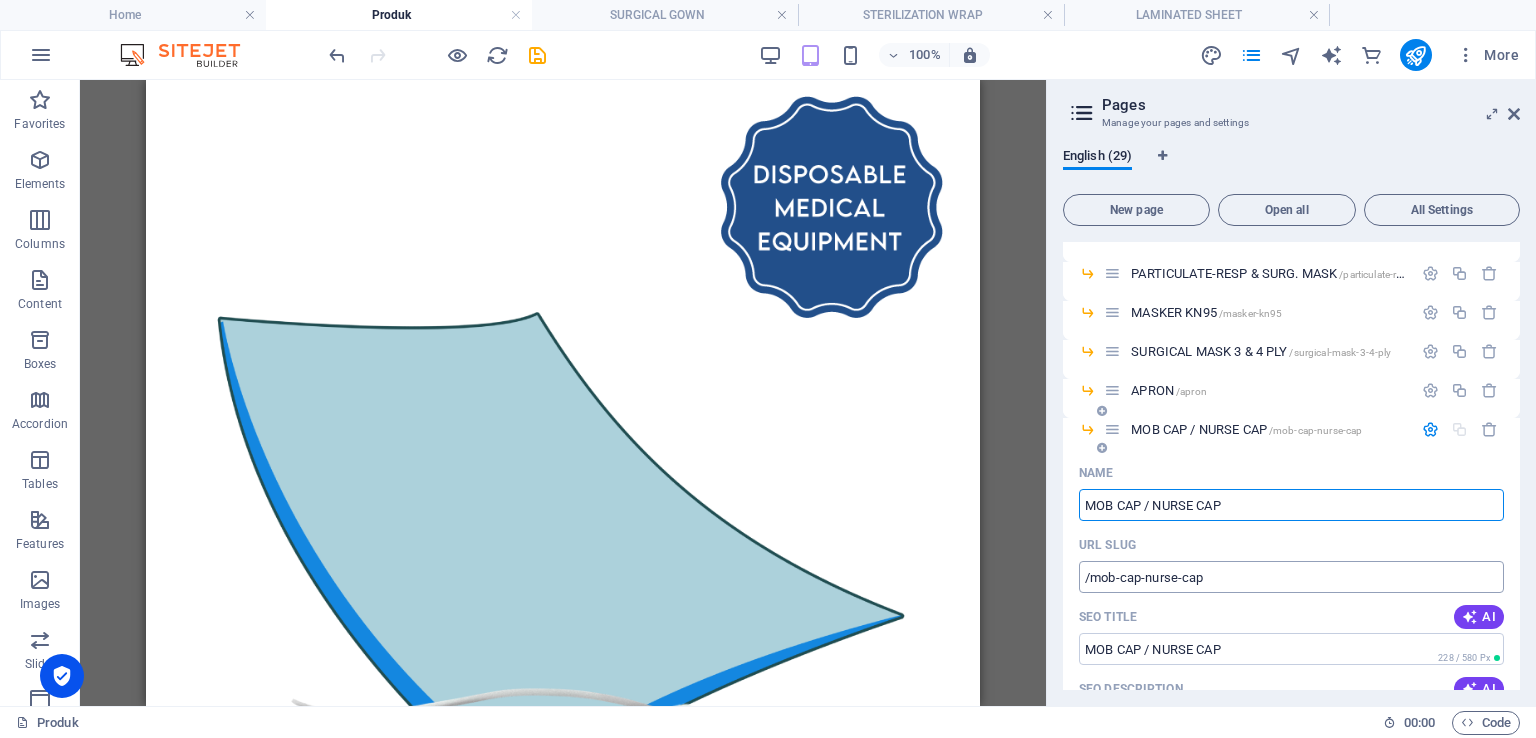 click on "/mob-cap-nurse-cap" at bounding box center (1291, 577) 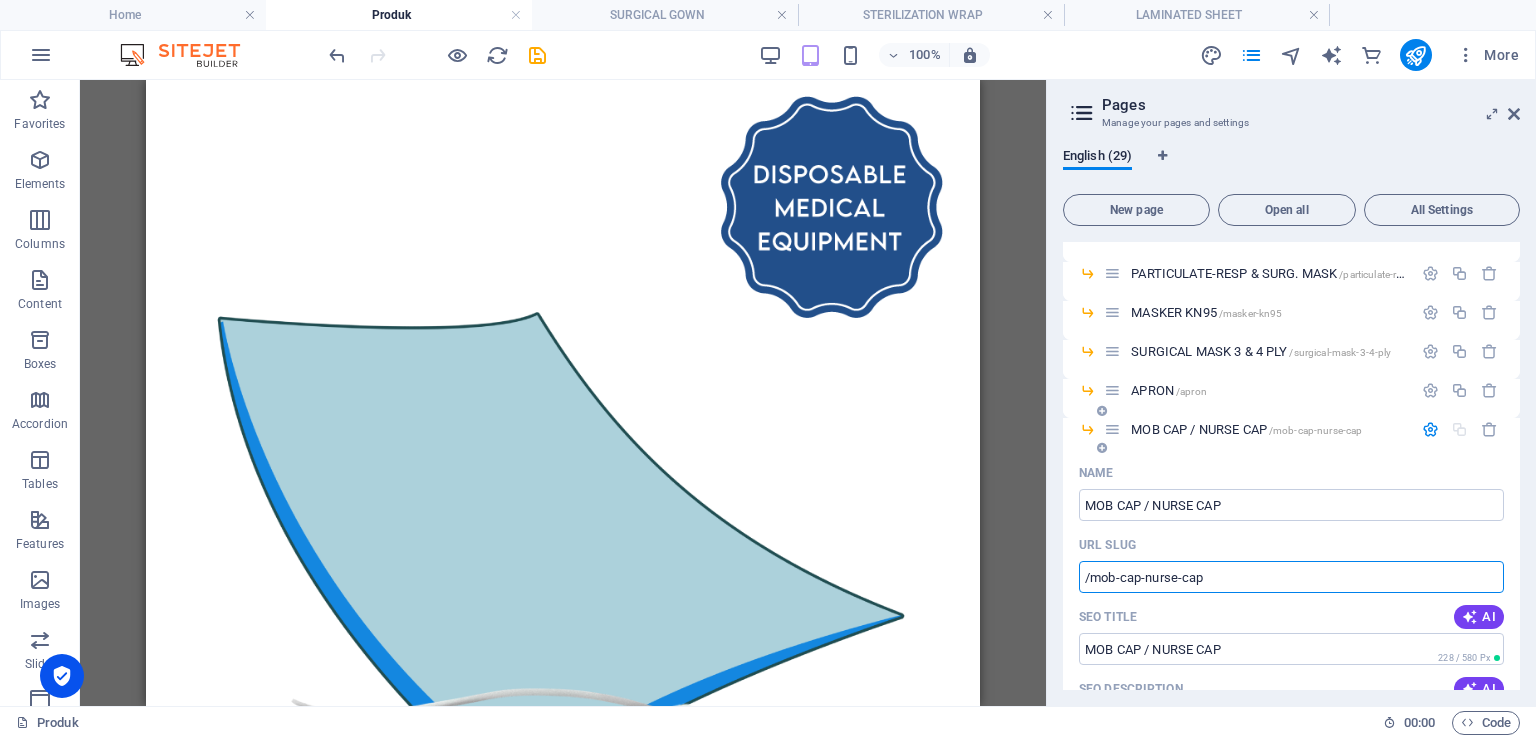 click at bounding box center (1430, 429) 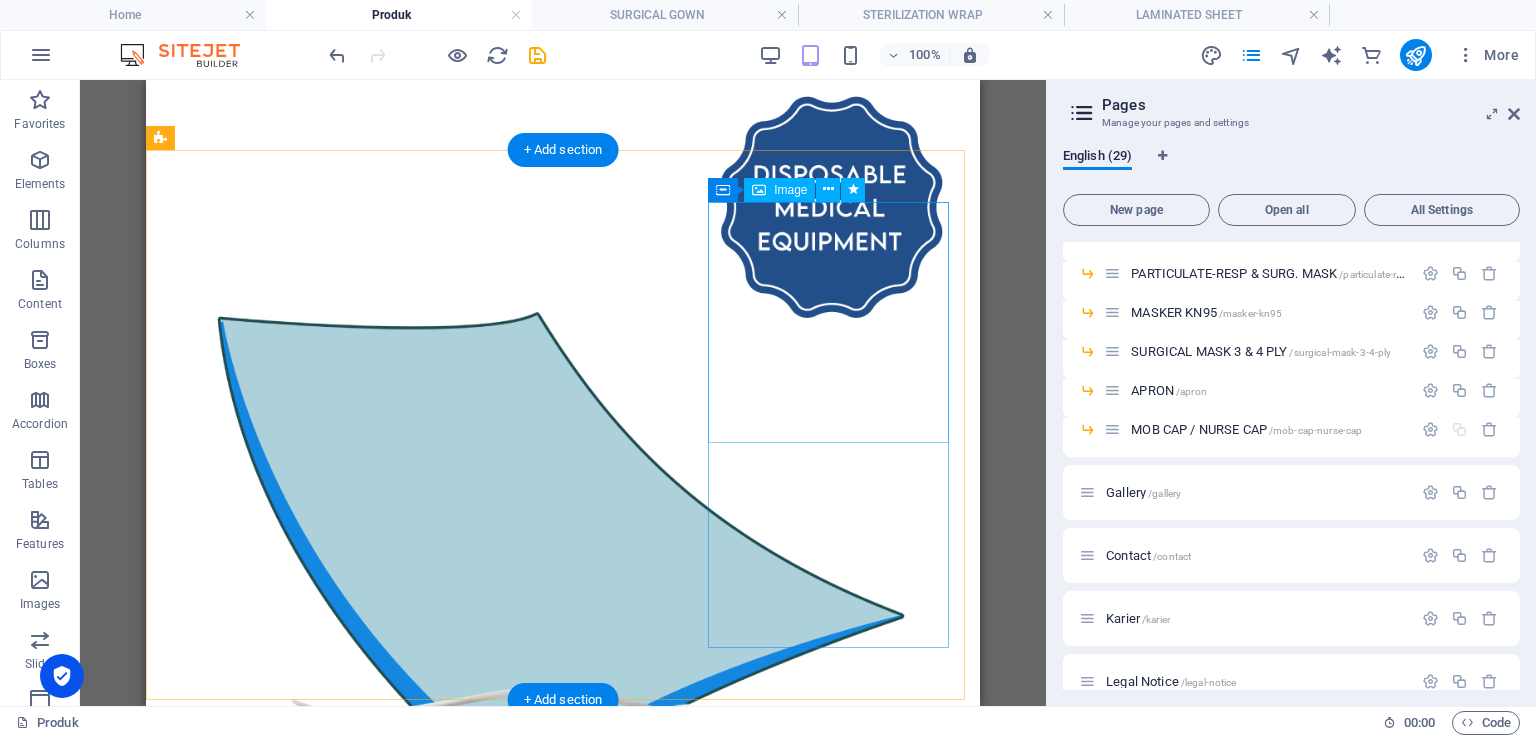 click at bounding box center (563, 3063) 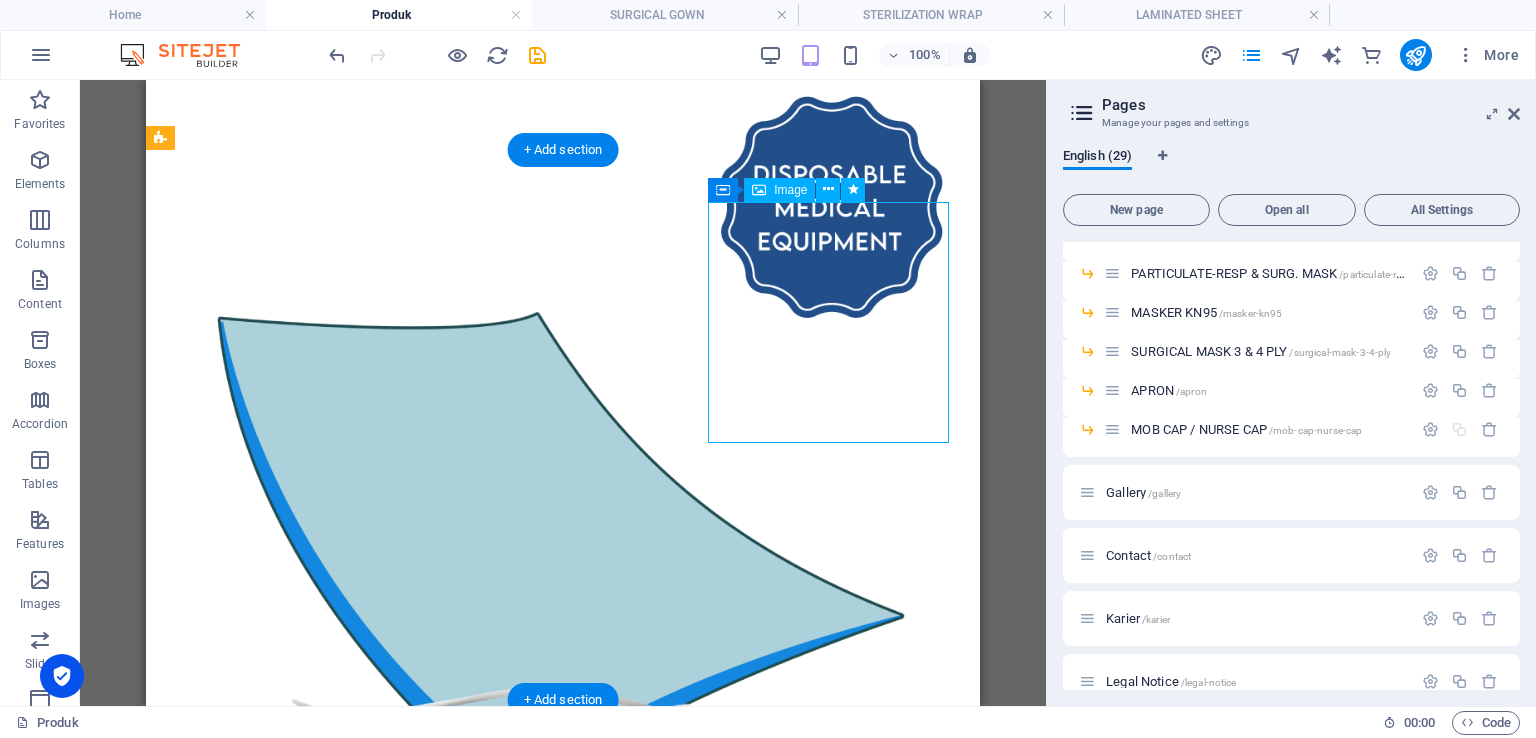 click at bounding box center (563, 3063) 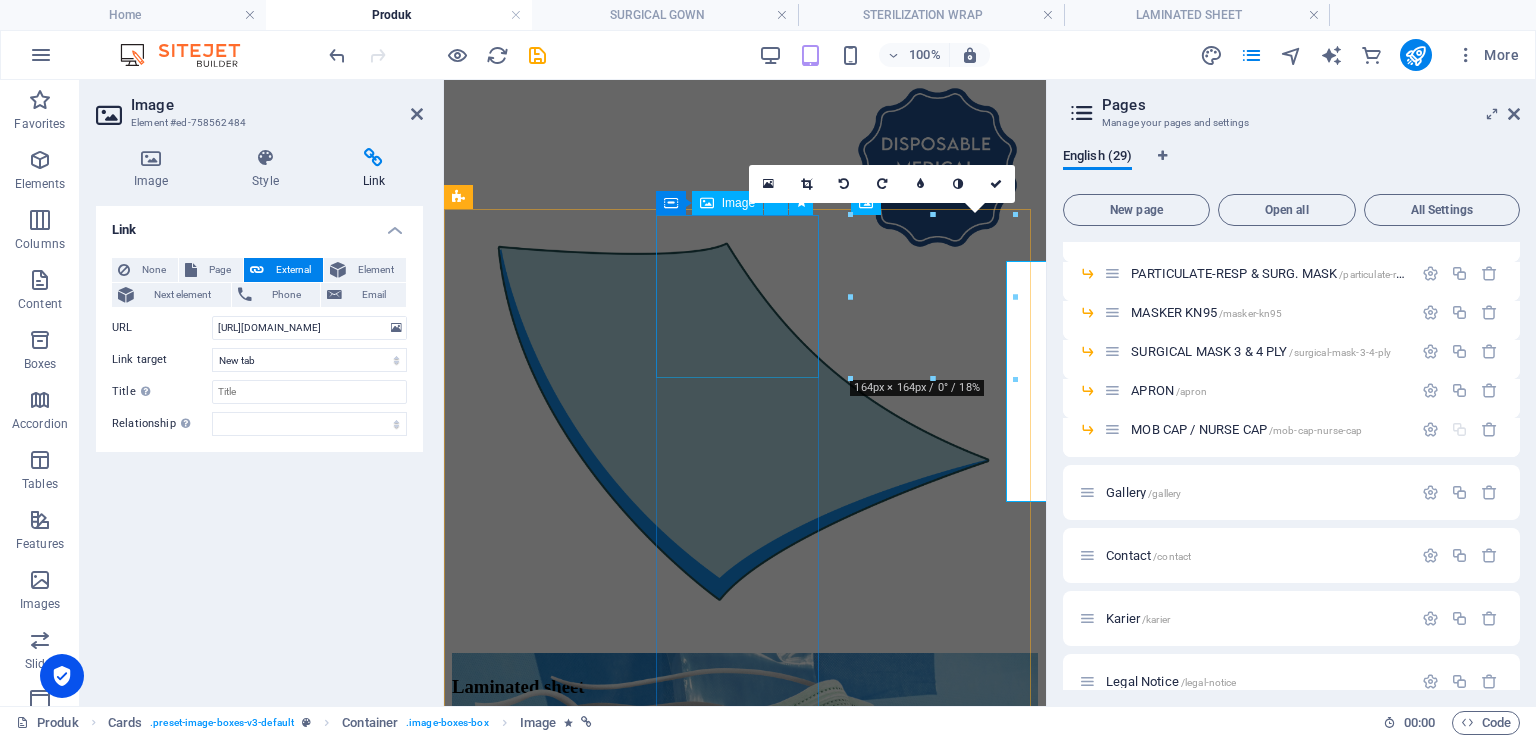 scroll, scrollTop: 3164, scrollLeft: 0, axis: vertical 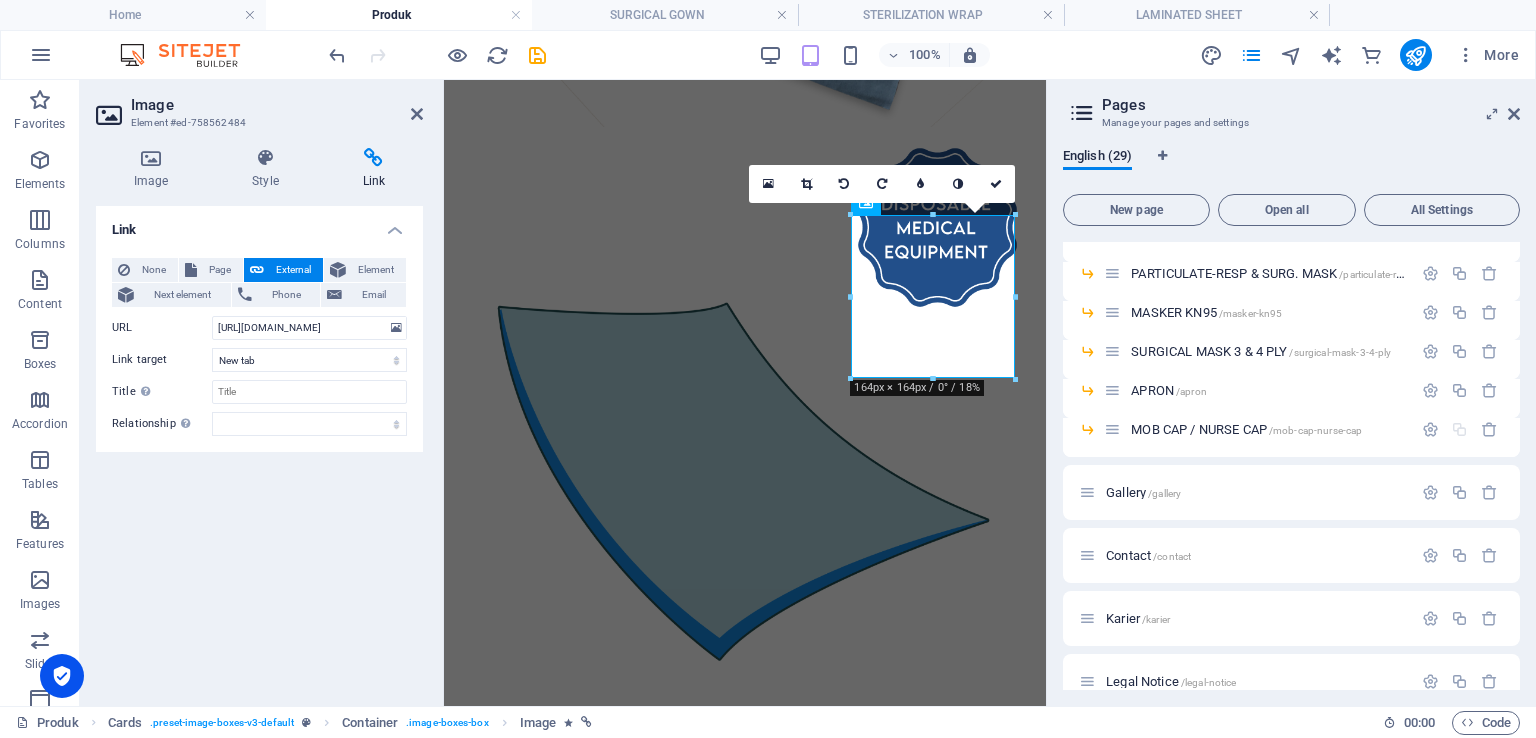 drag, startPoint x: 376, startPoint y: 161, endPoint x: 404, endPoint y: 190, distance: 40.311287 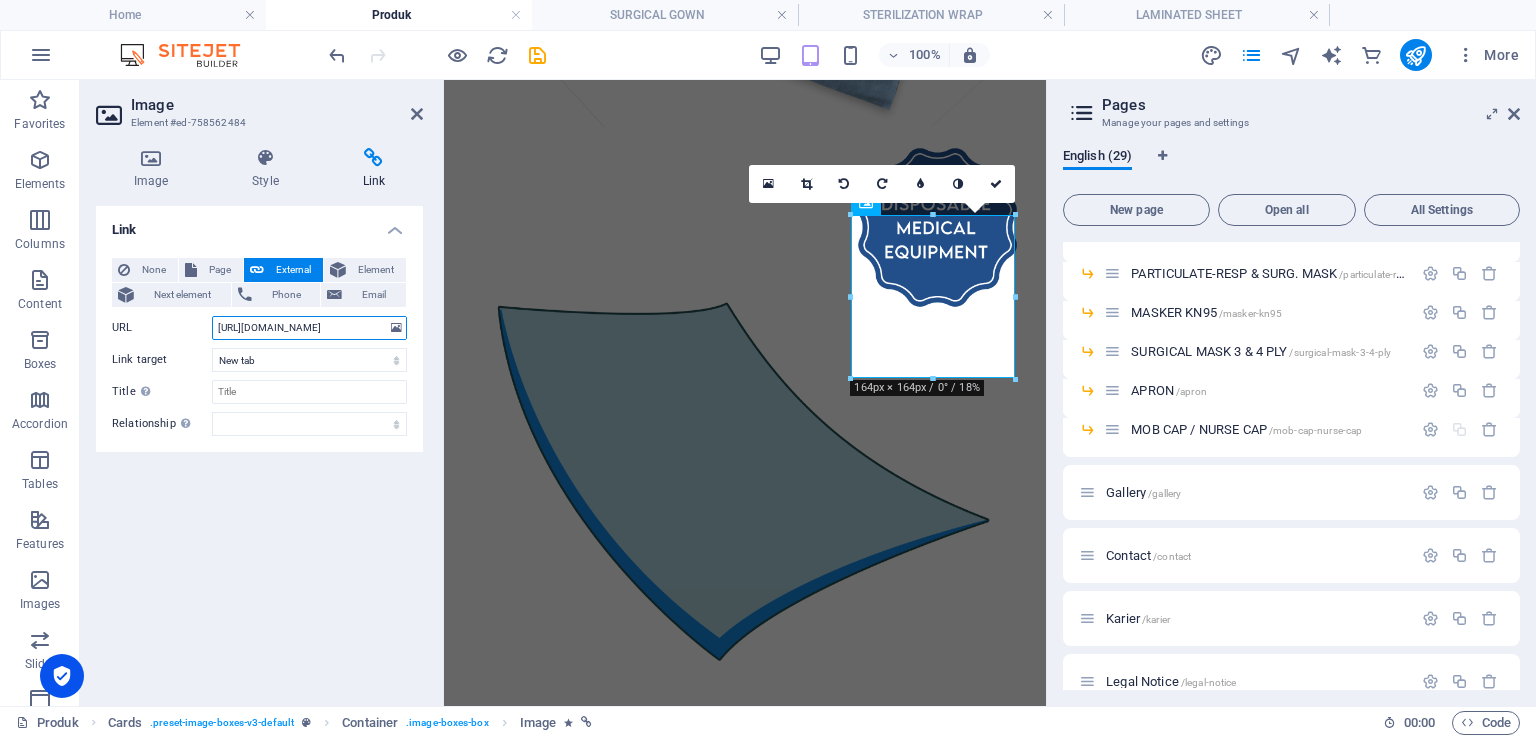 click on "[URL][DOMAIN_NAME]" at bounding box center (309, 328) 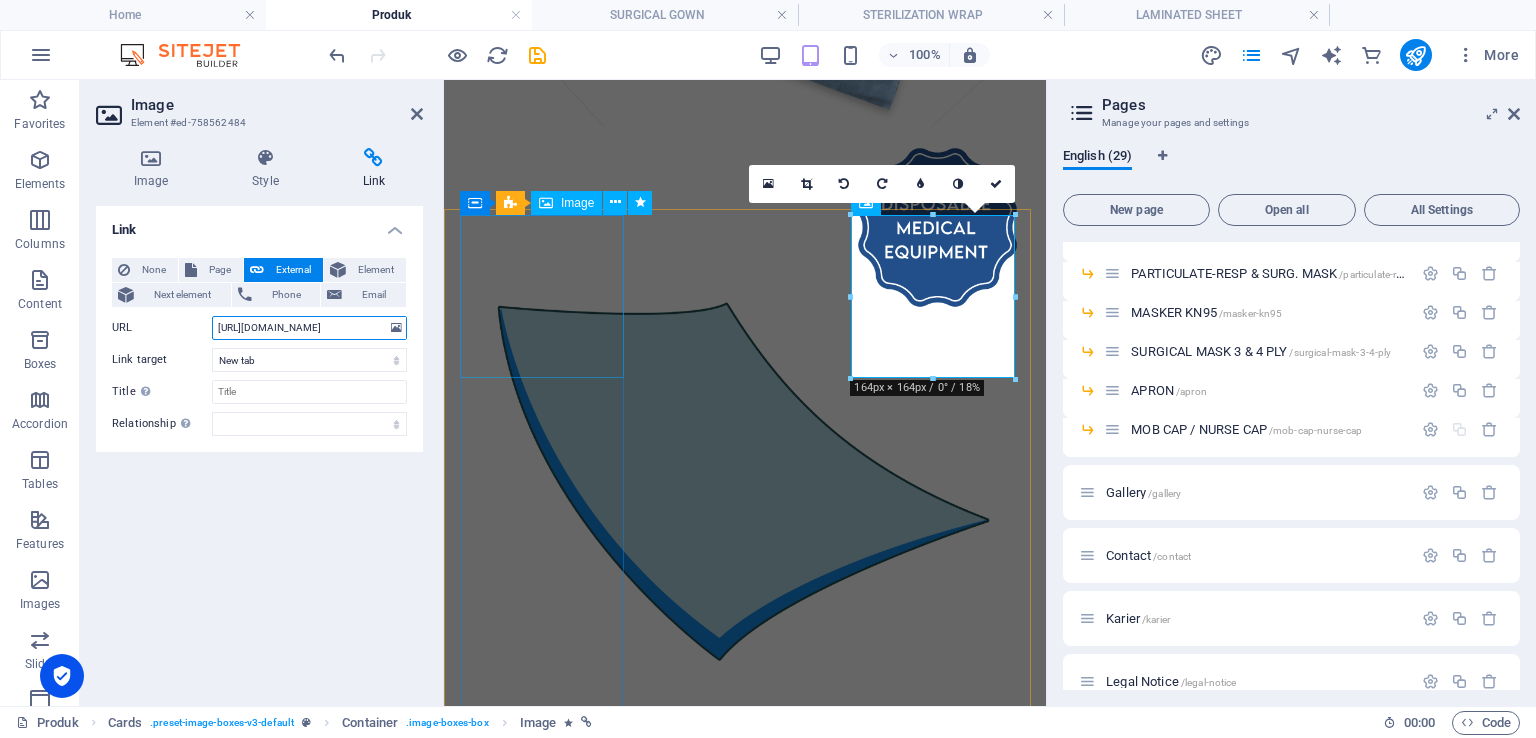 paste on "mob-cap-nurse-cap" 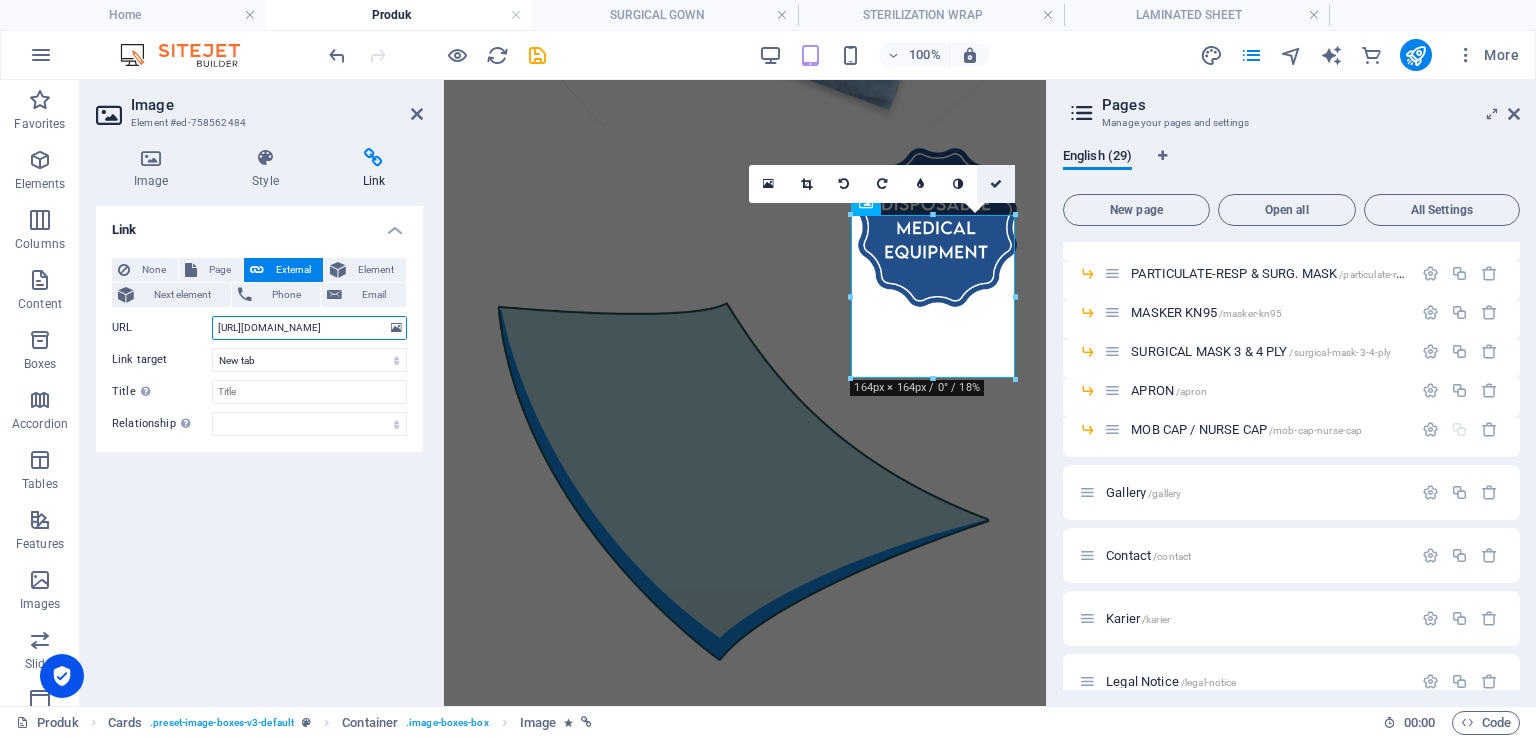 type on "[URL][DOMAIN_NAME]" 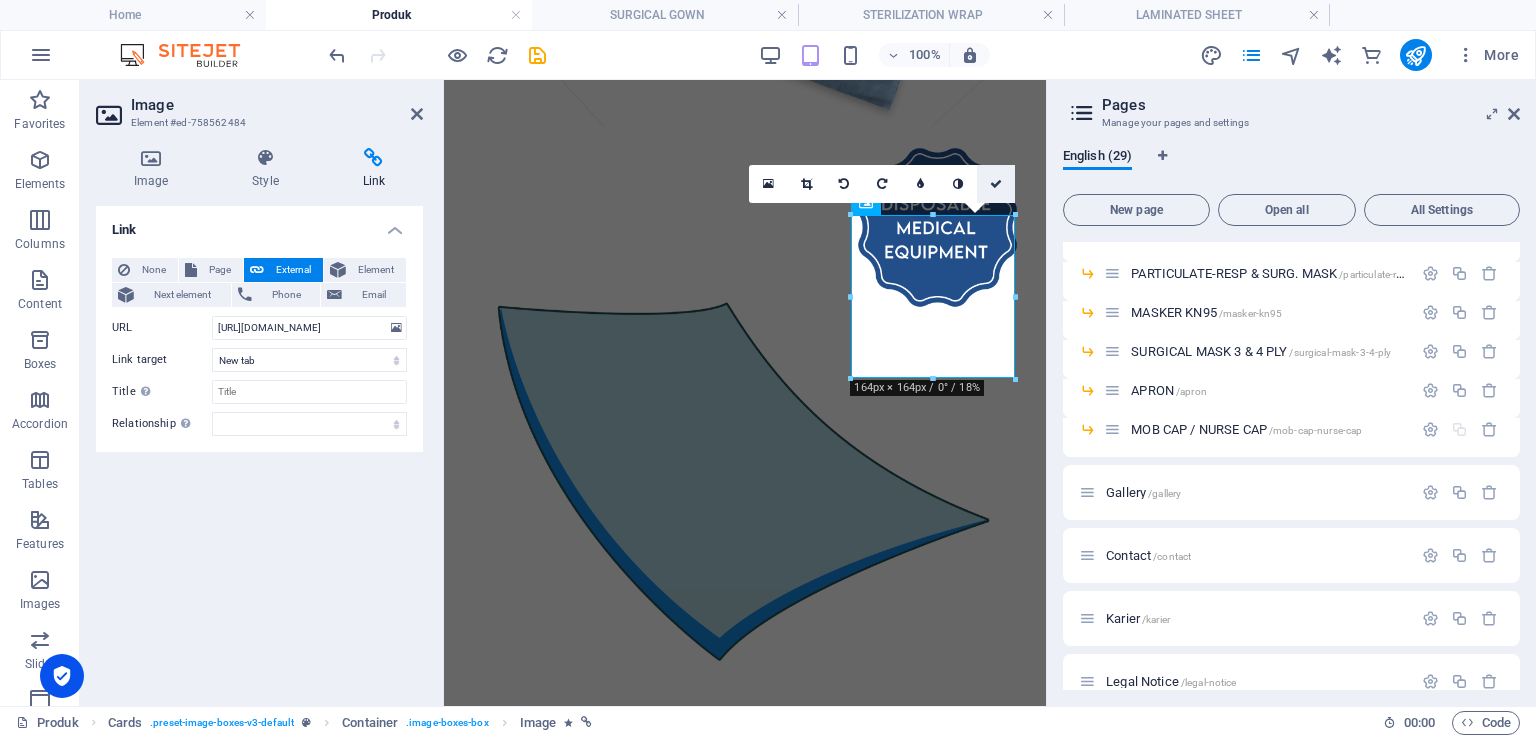 click at bounding box center [996, 184] 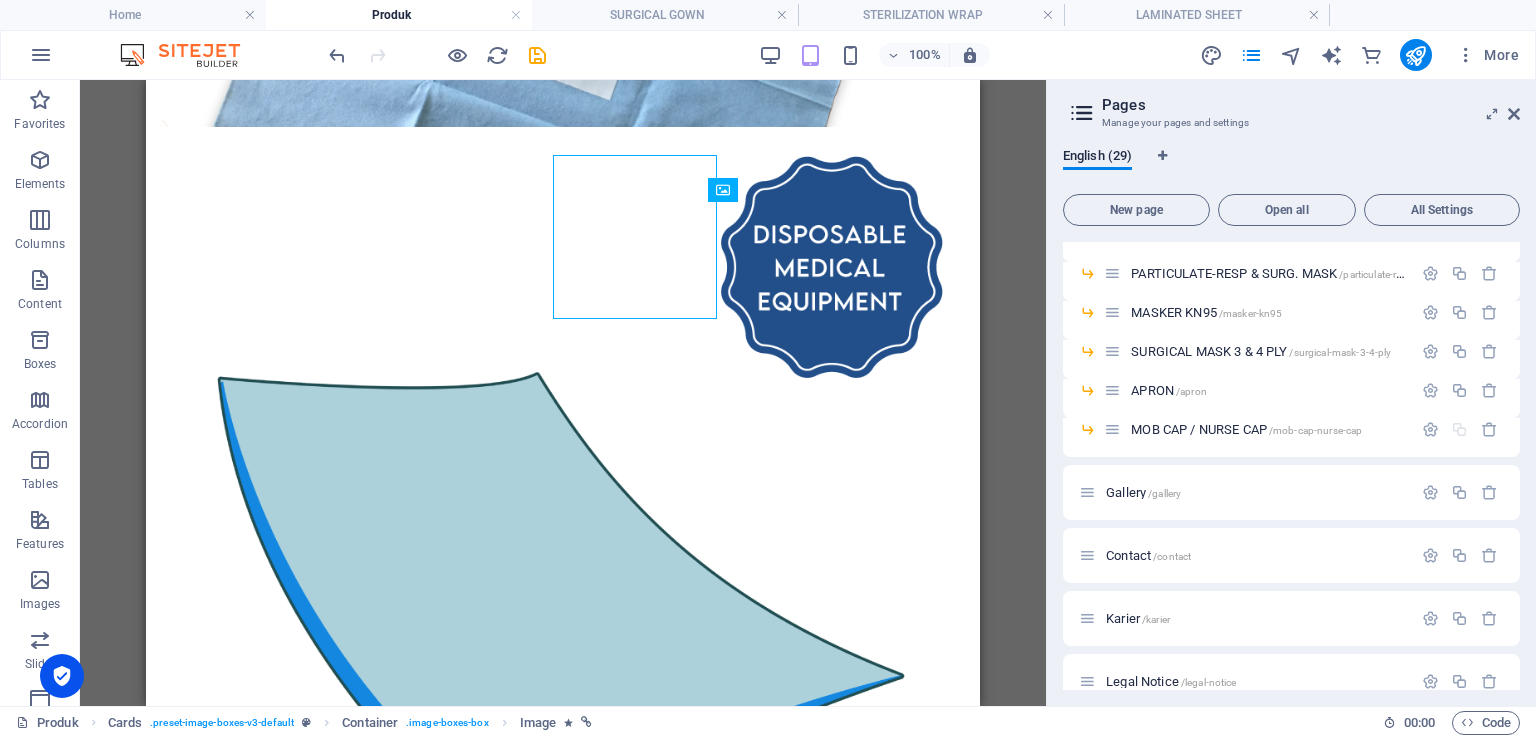 scroll, scrollTop: 3224, scrollLeft: 0, axis: vertical 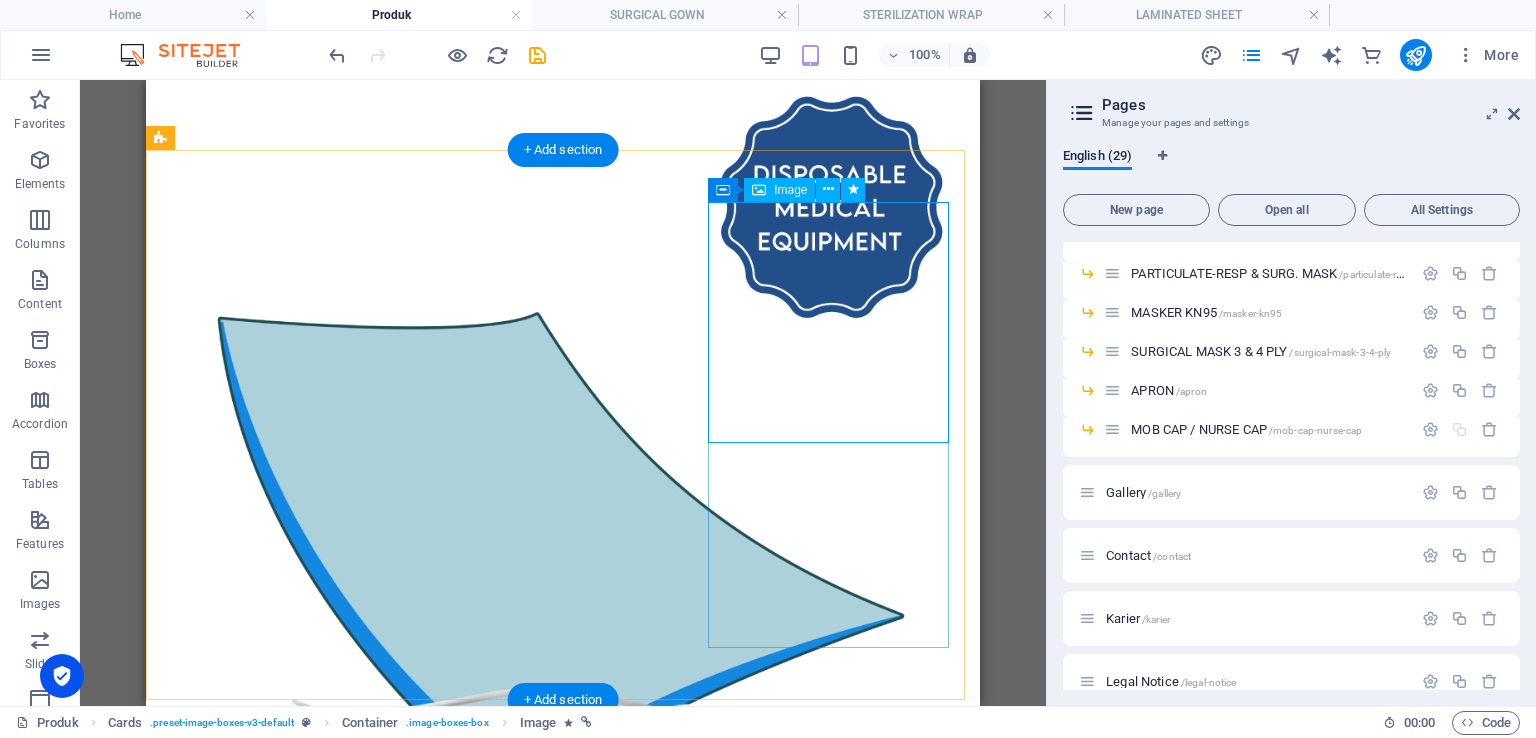 click at bounding box center (563, 3063) 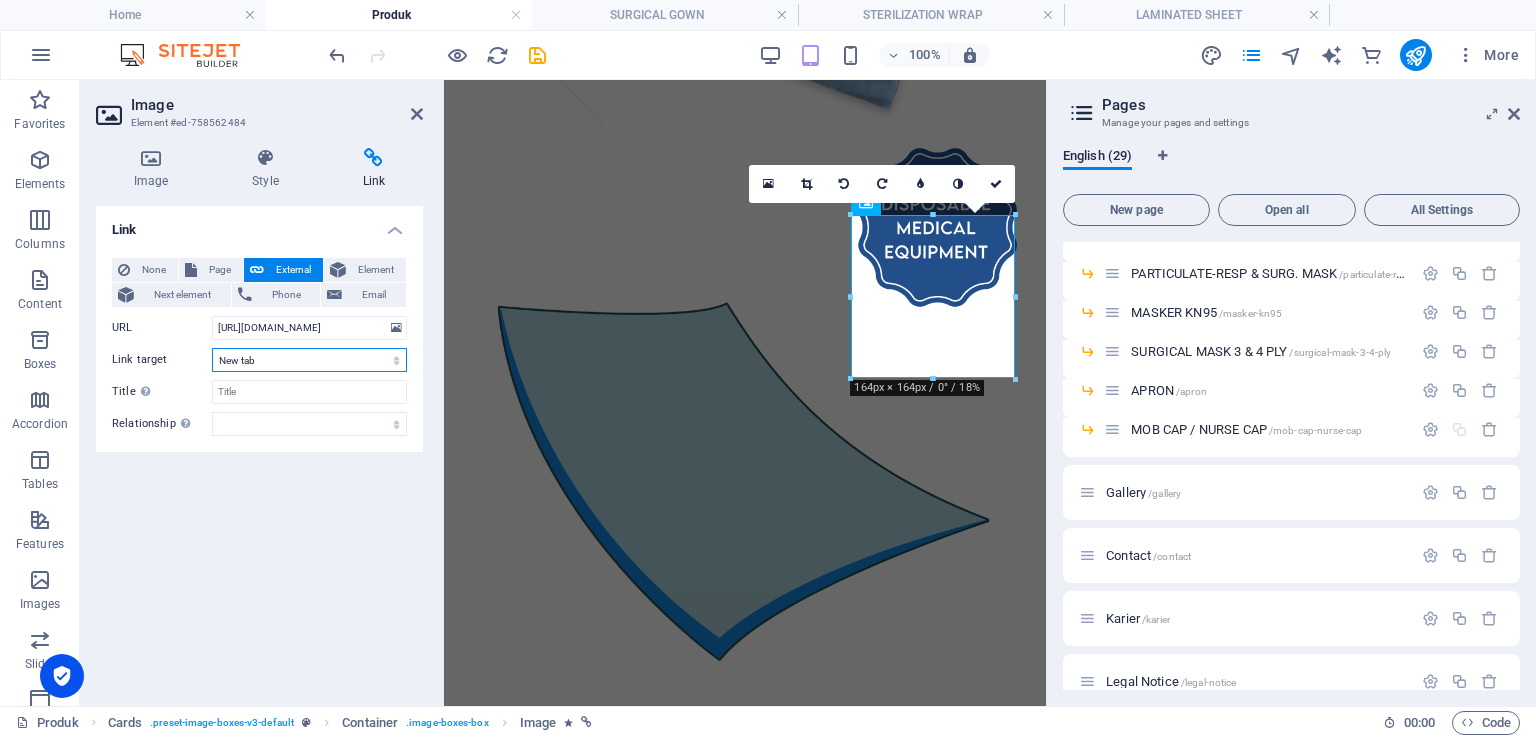 drag, startPoint x: 264, startPoint y: 358, endPoint x: 368, endPoint y: 356, distance: 104.019226 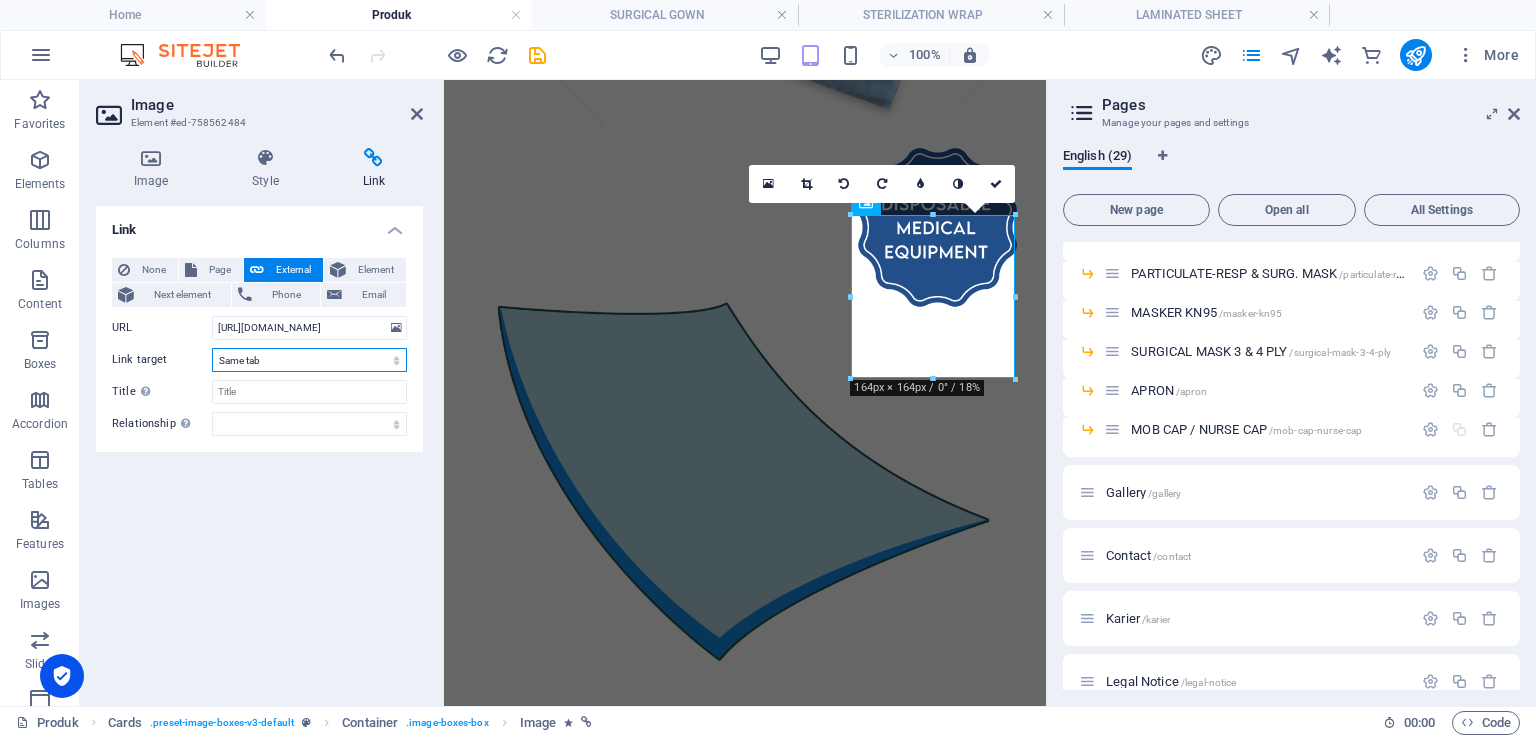 click on "New tab Same tab Overlay" at bounding box center [309, 360] 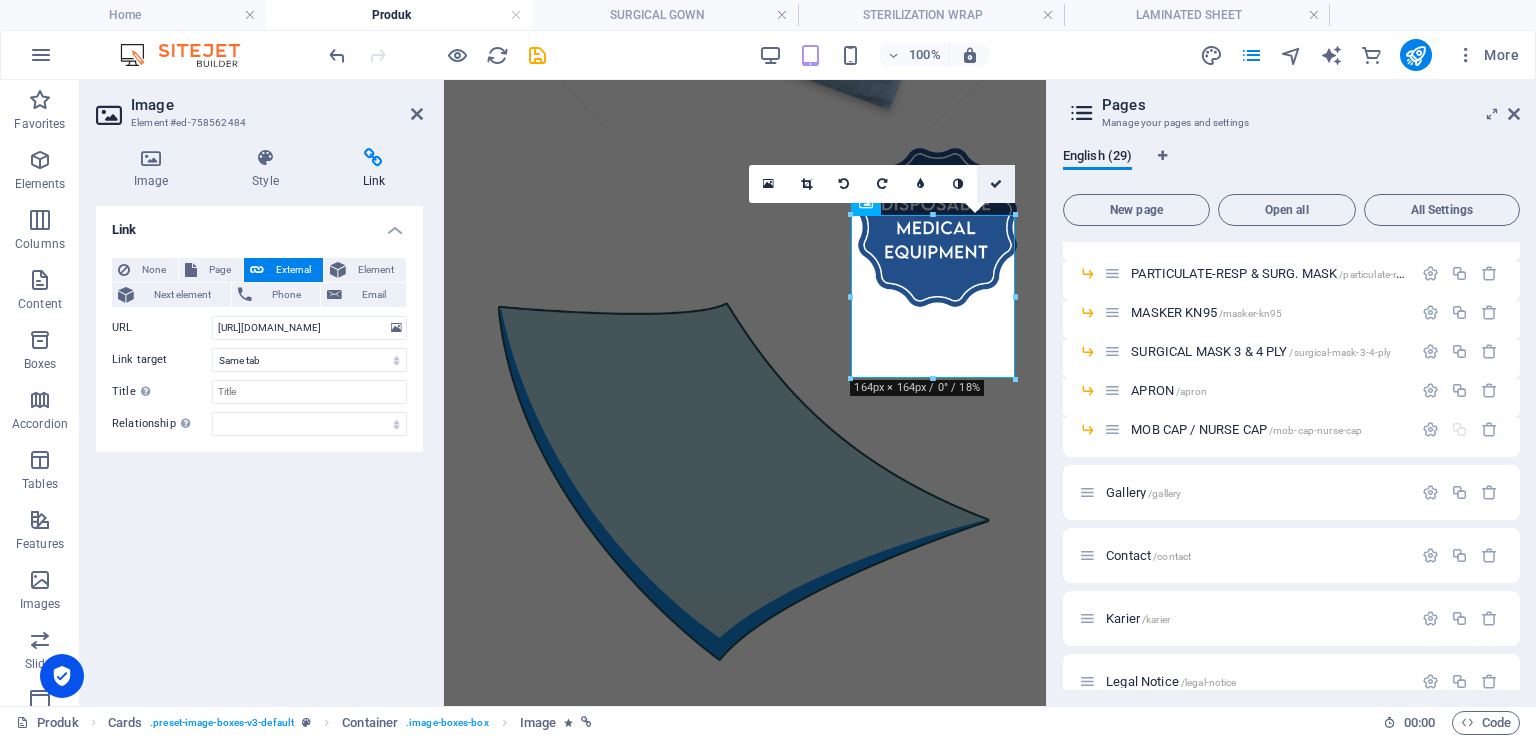 click at bounding box center [996, 184] 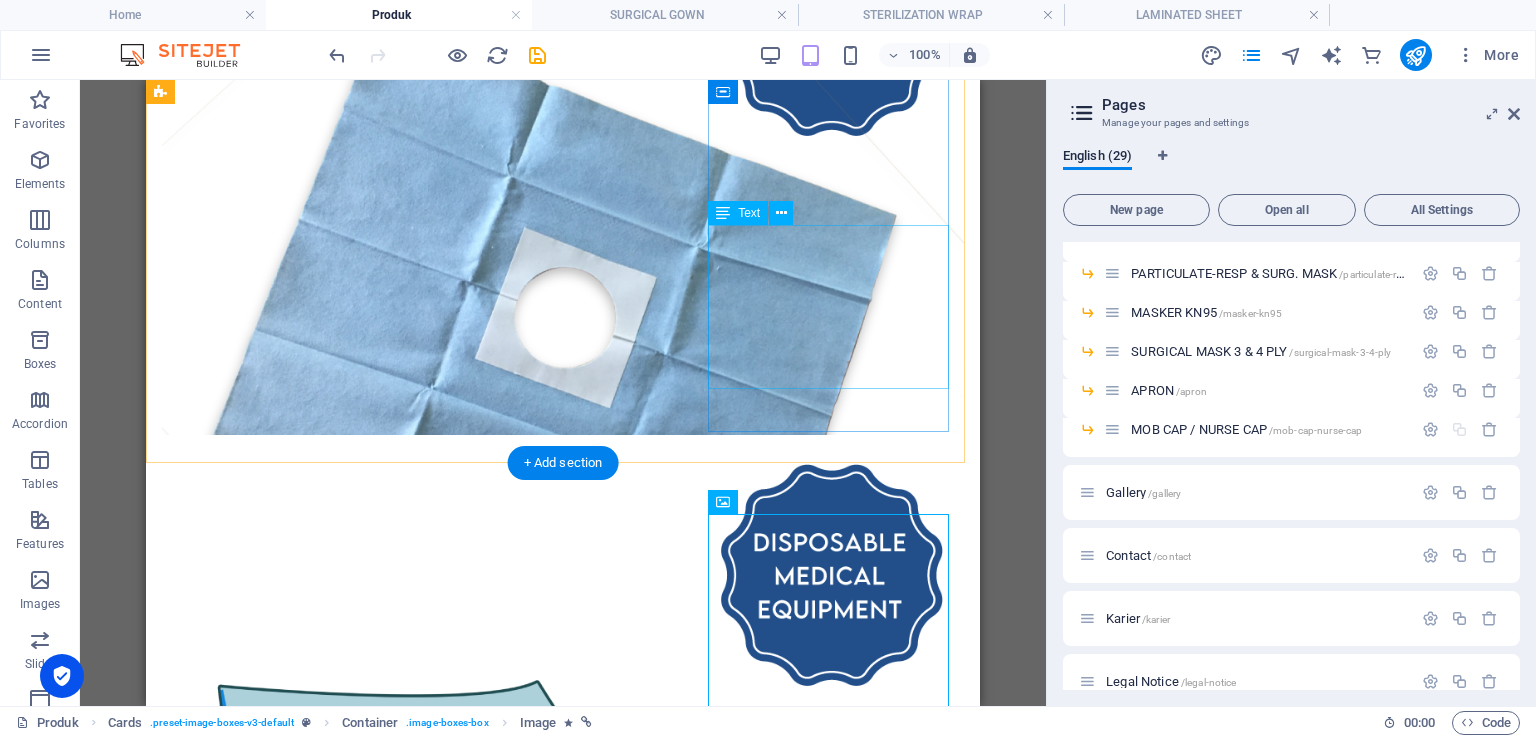 scroll, scrollTop: 2824, scrollLeft: 0, axis: vertical 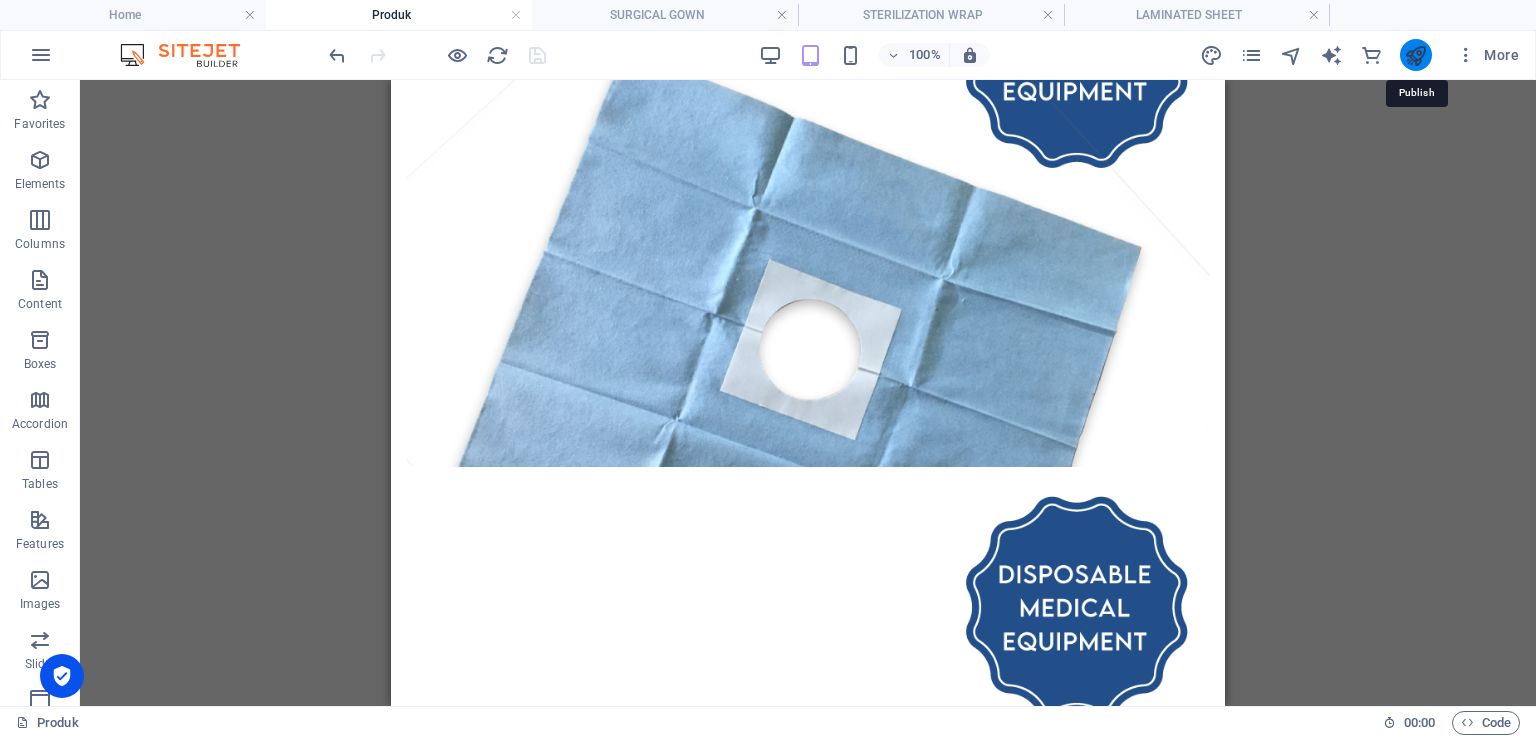 click at bounding box center (1415, 55) 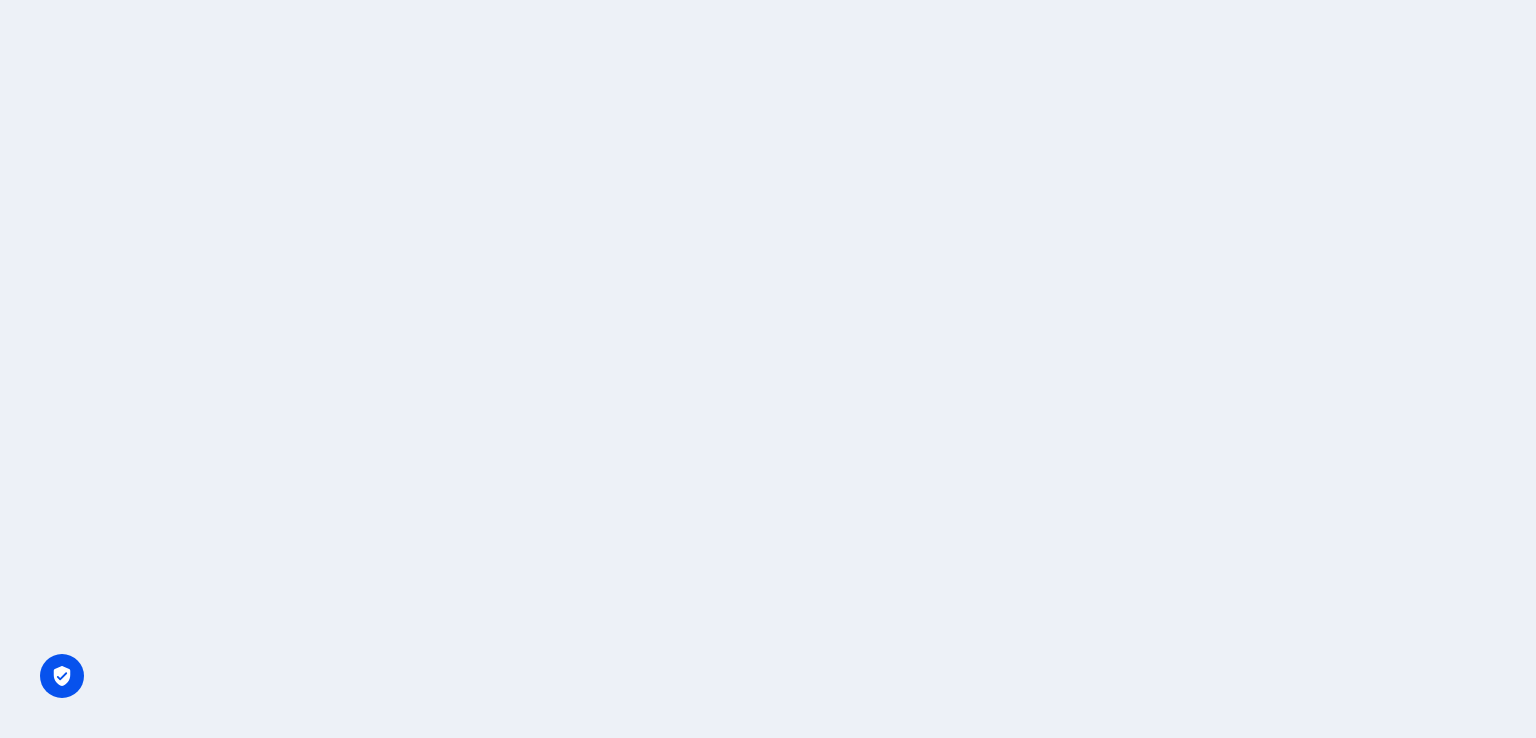 scroll, scrollTop: 0, scrollLeft: 0, axis: both 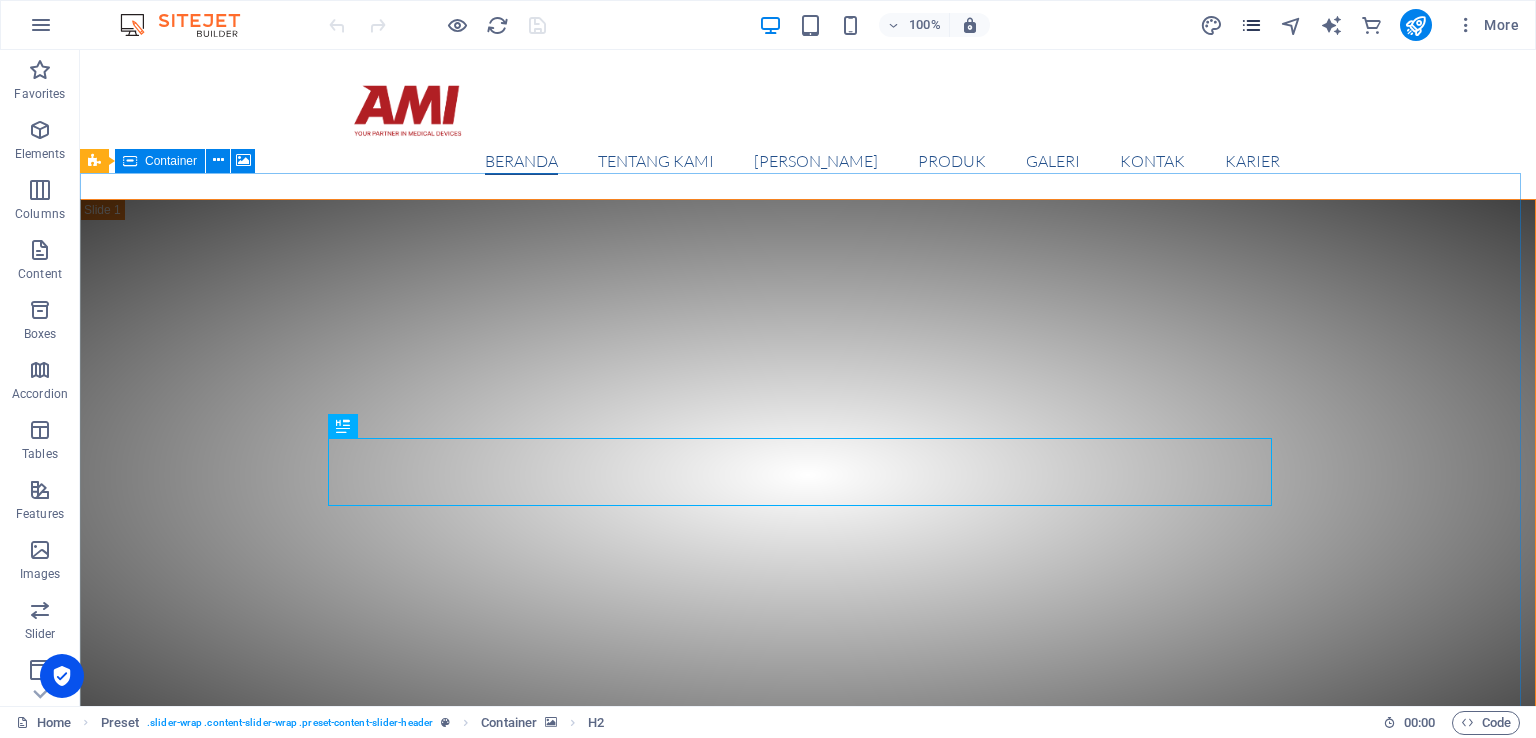 click at bounding box center (1251, 25) 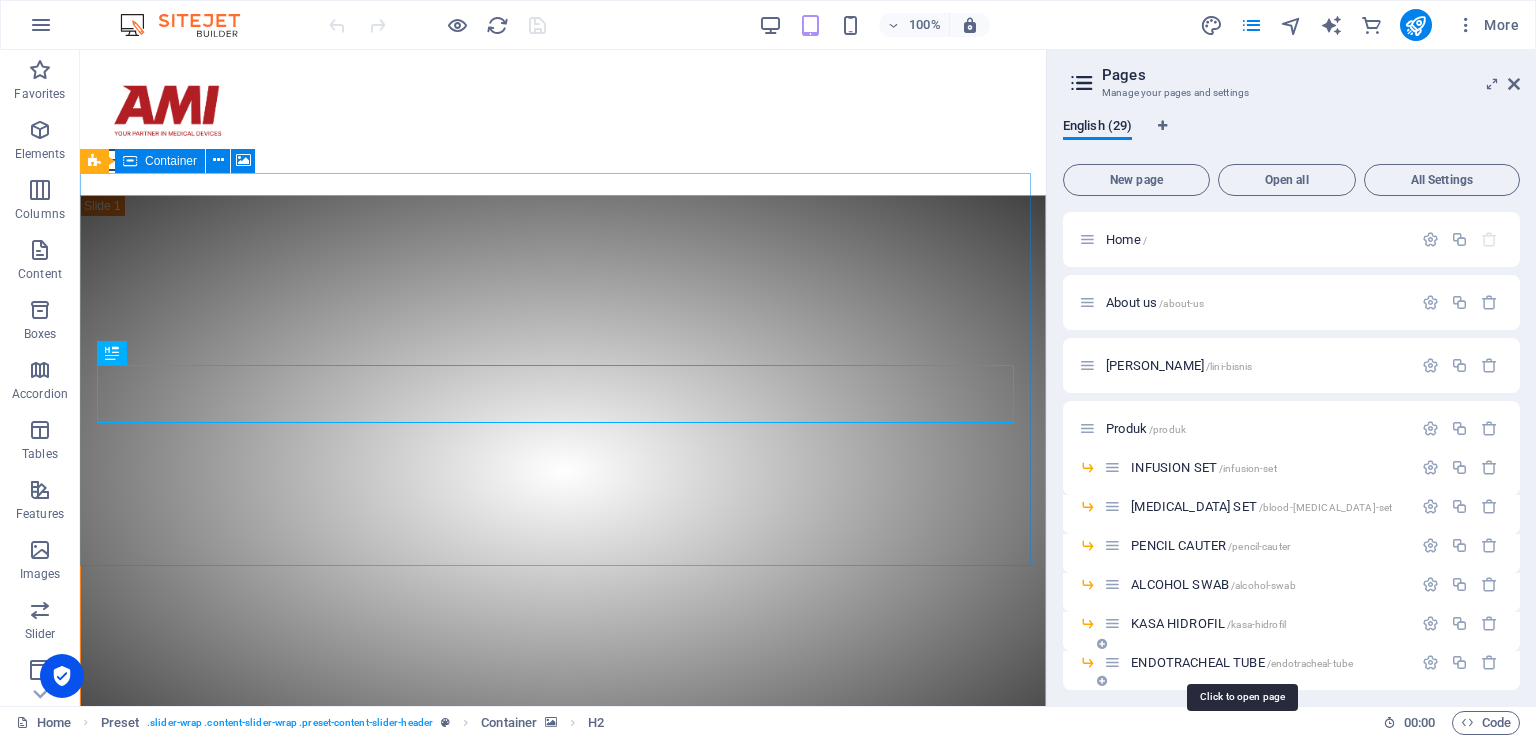 click on "ENDOTRACHEAL TUBE /endotracheal-tube" at bounding box center (1242, 662) 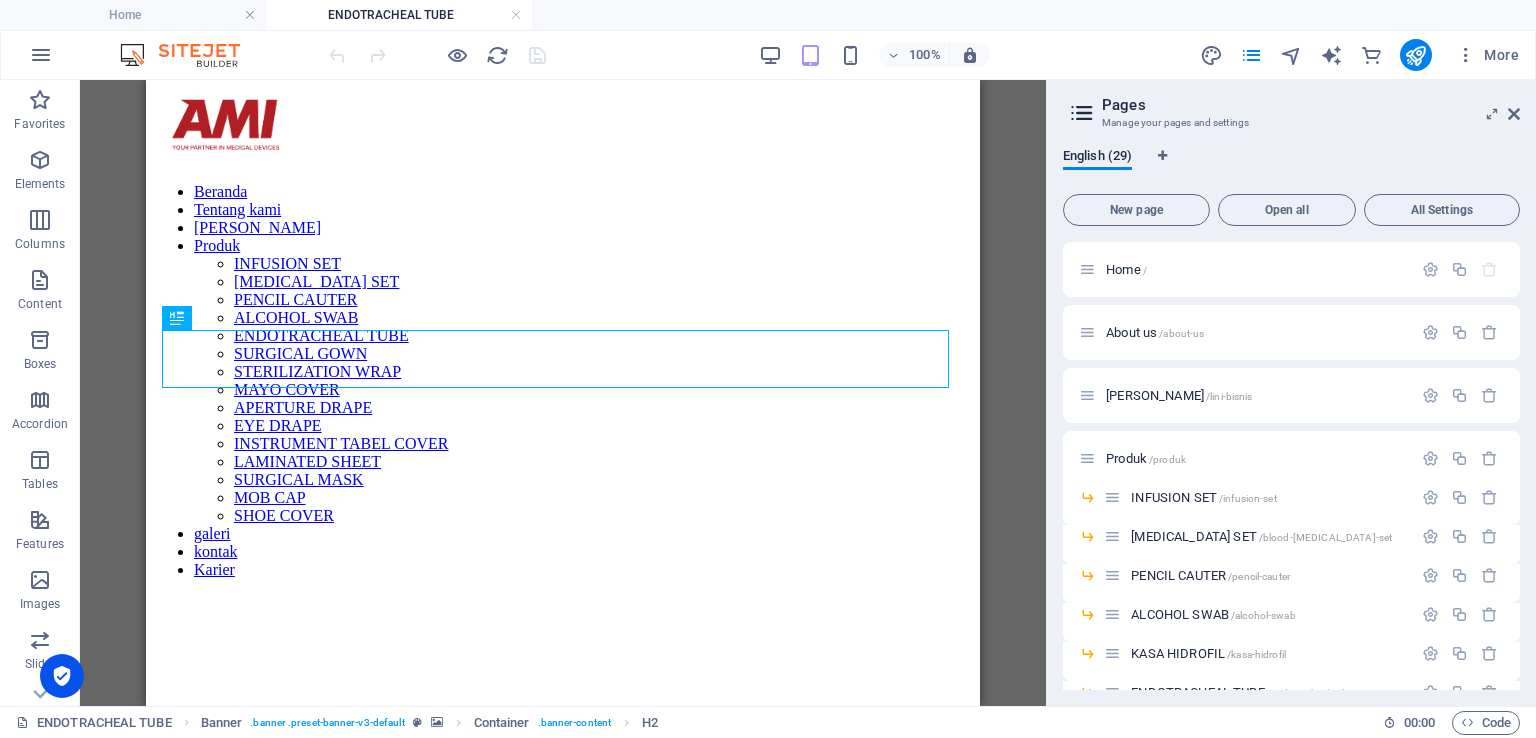 scroll, scrollTop: 0, scrollLeft: 0, axis: both 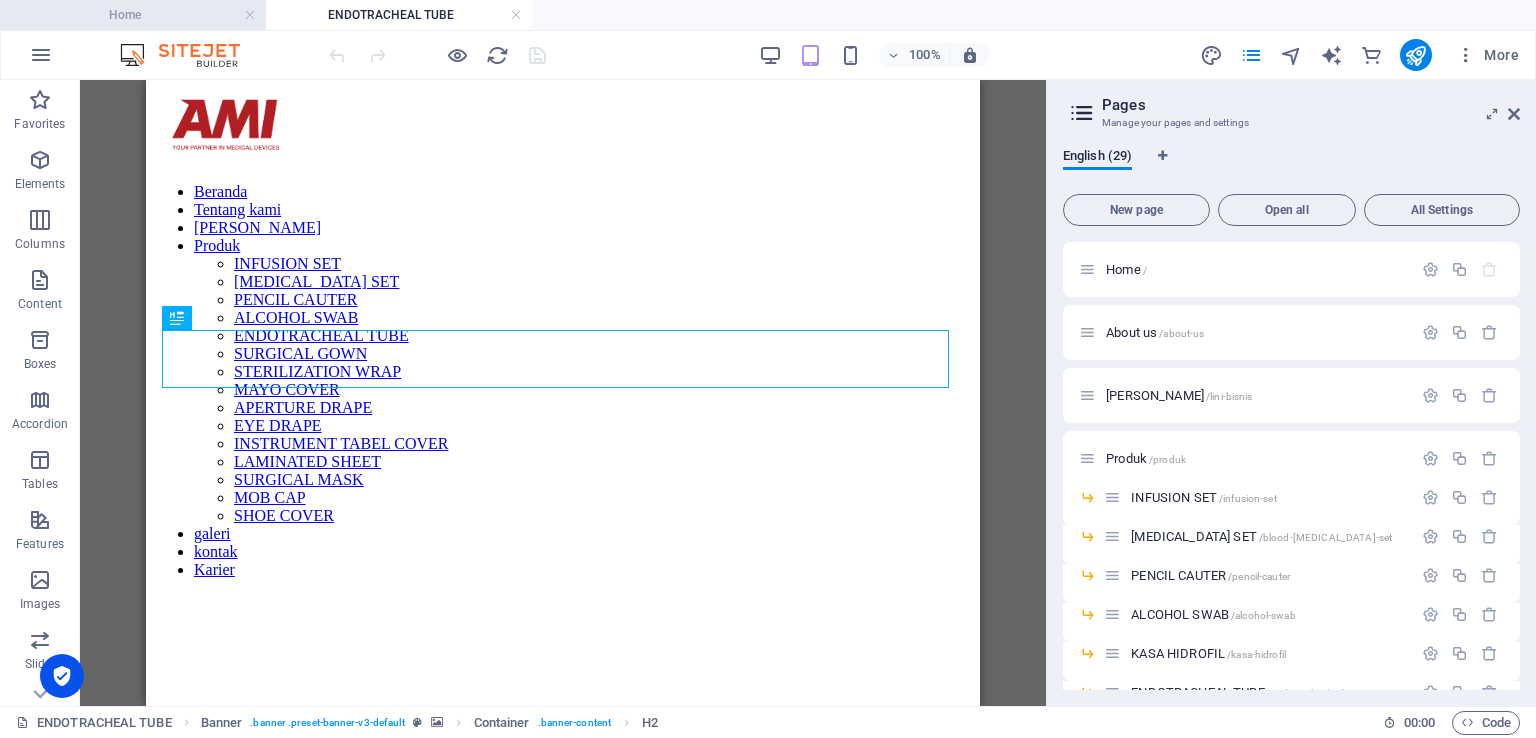 drag, startPoint x: 134, startPoint y: 9, endPoint x: 166, endPoint y: 57, distance: 57.68882 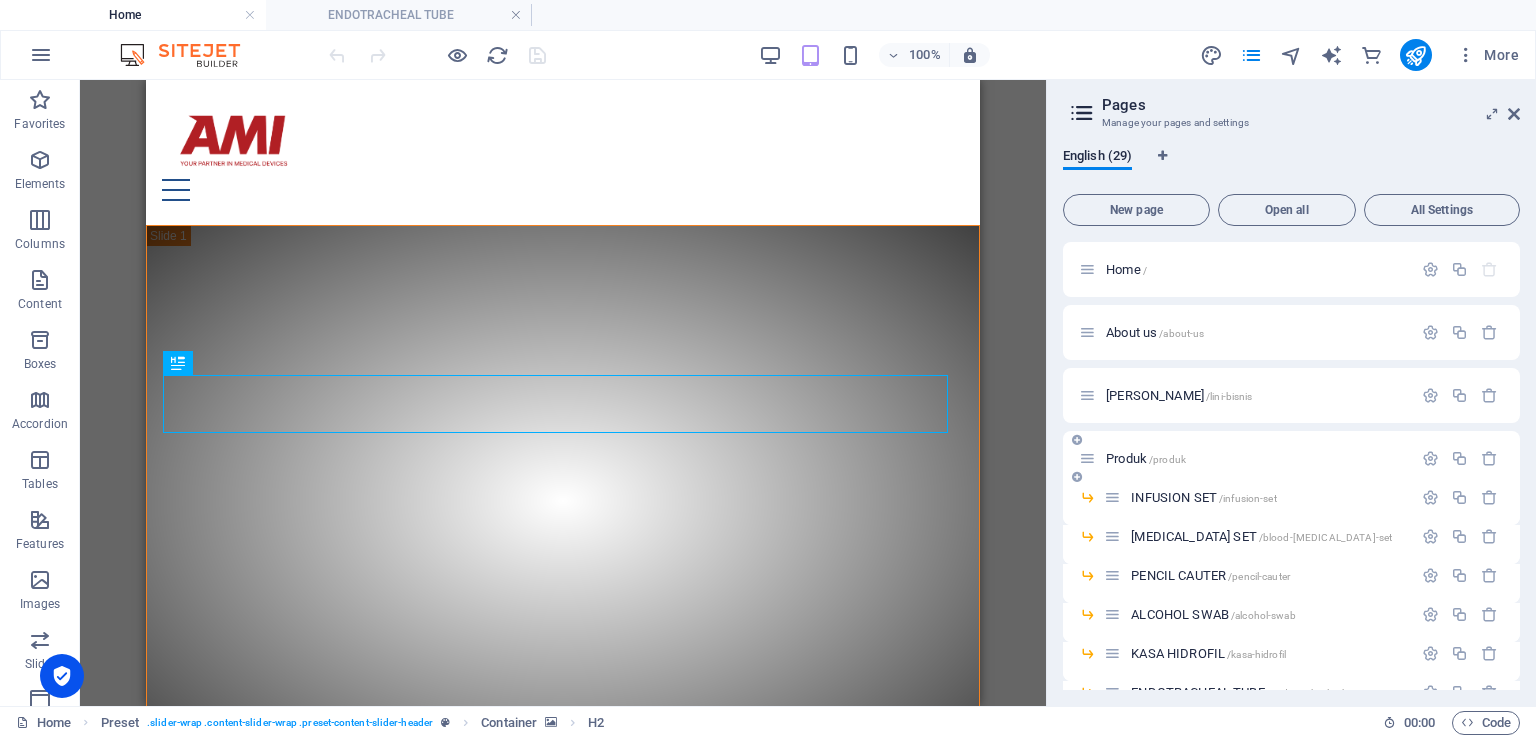 click on "Produk /produk" at bounding box center [1245, 458] 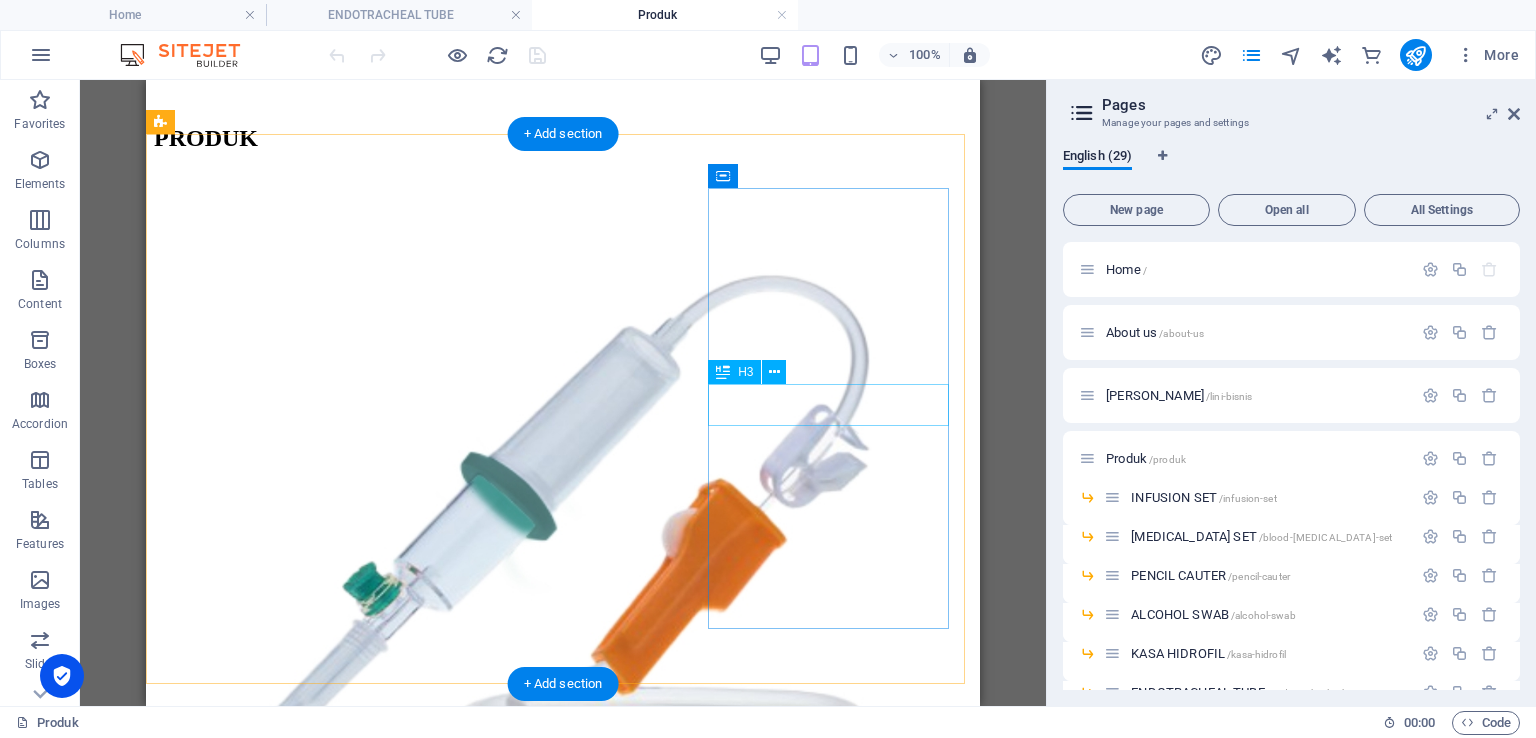 scroll, scrollTop: 900, scrollLeft: 0, axis: vertical 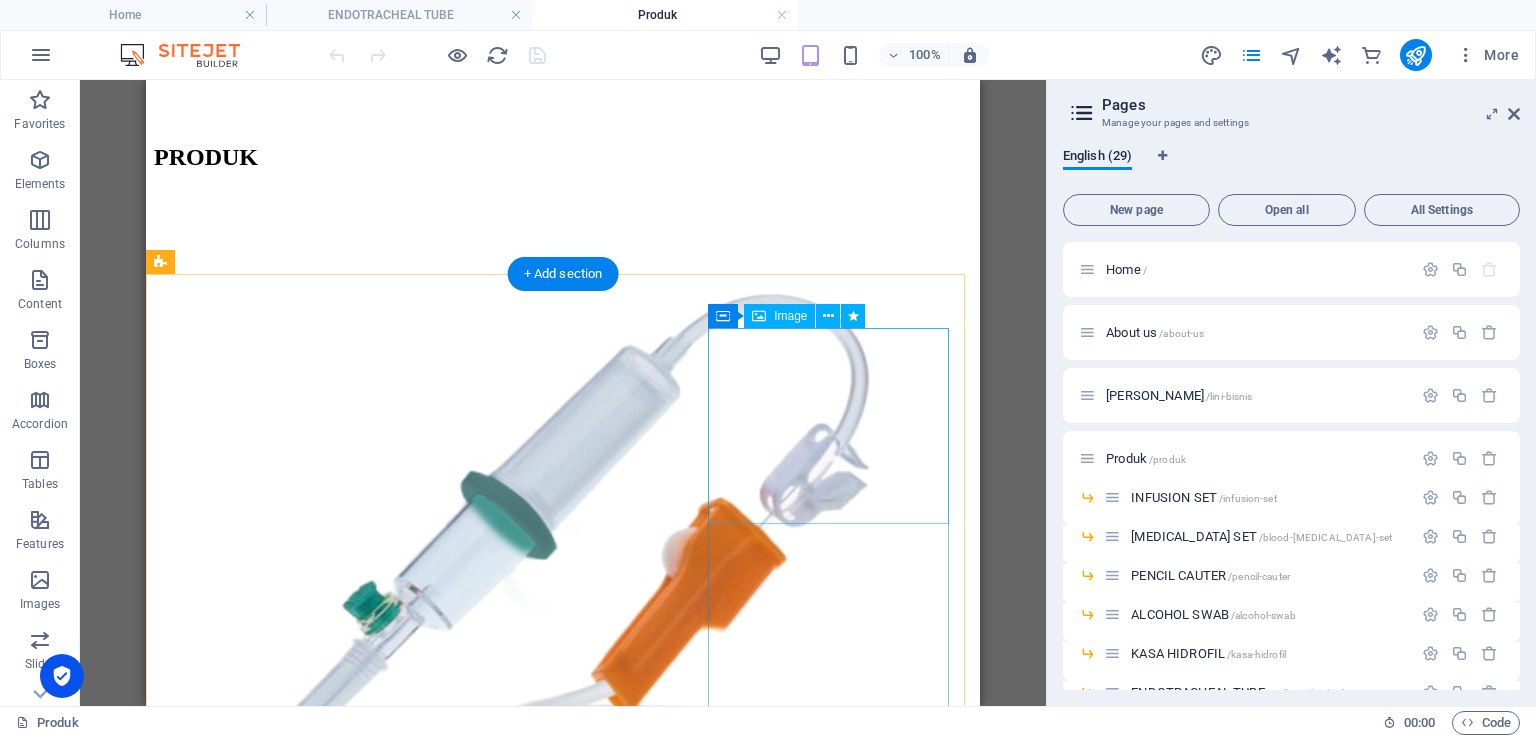 click at bounding box center (563, 2488) 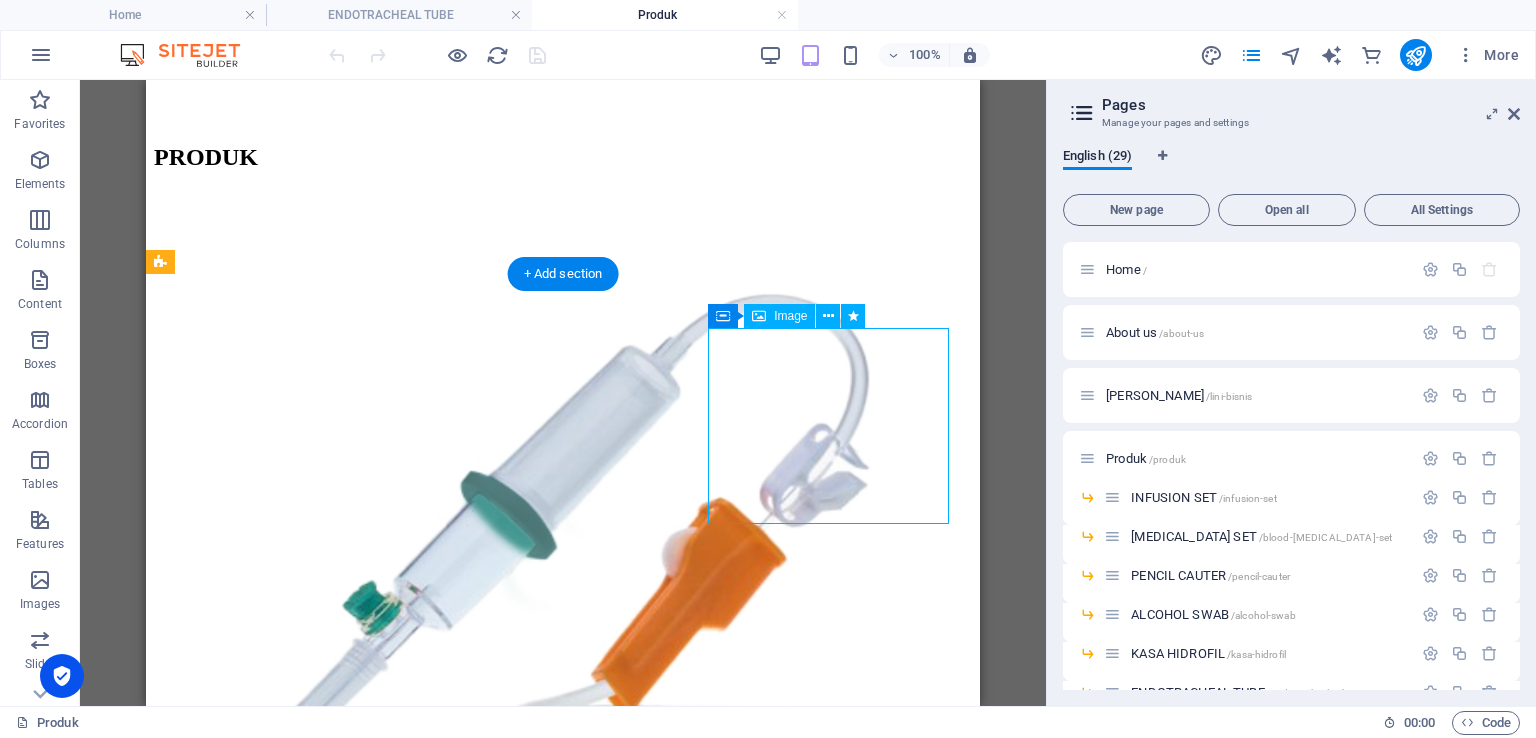 click at bounding box center [563, 2488] 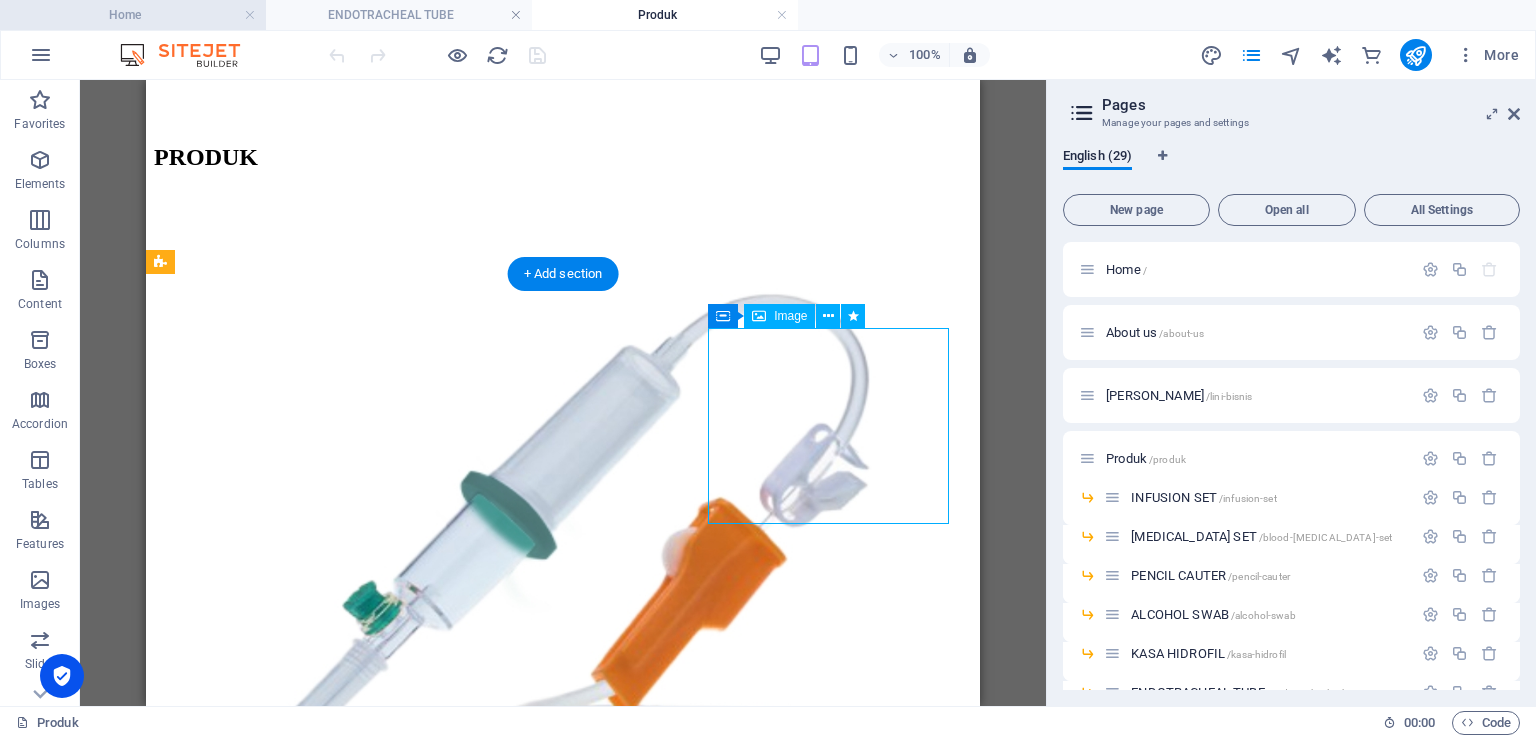 select on "px" 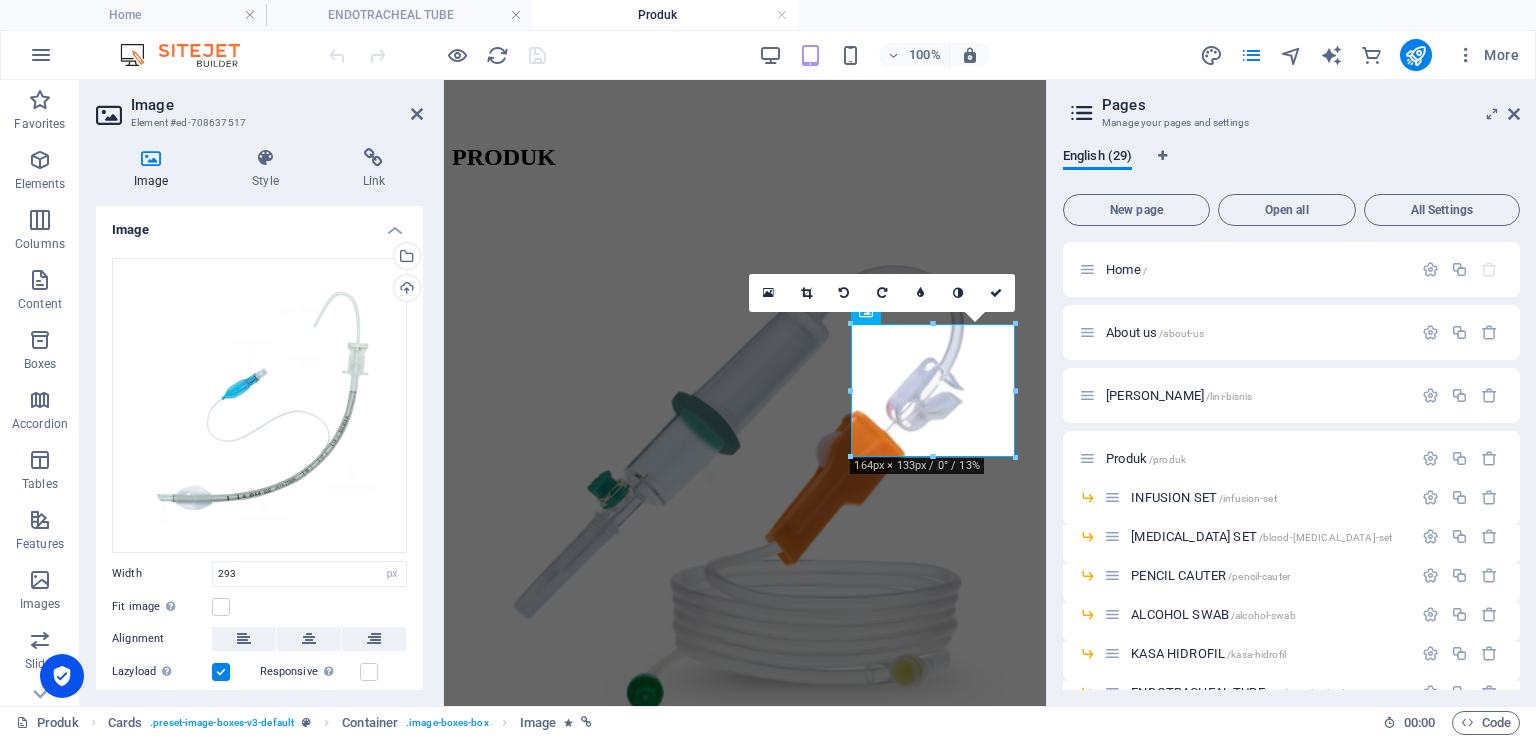 scroll, scrollTop: 859, scrollLeft: 0, axis: vertical 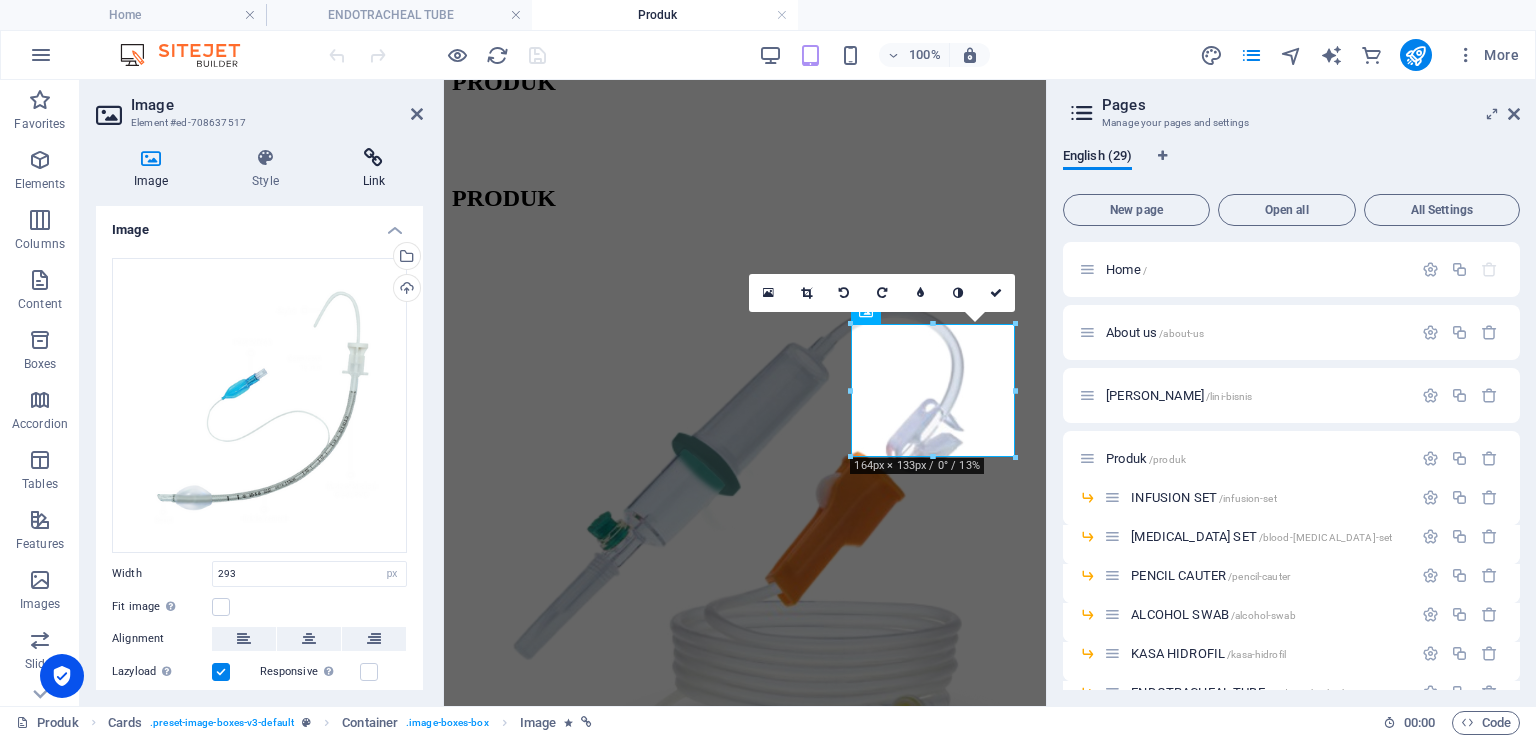 click at bounding box center [374, 158] 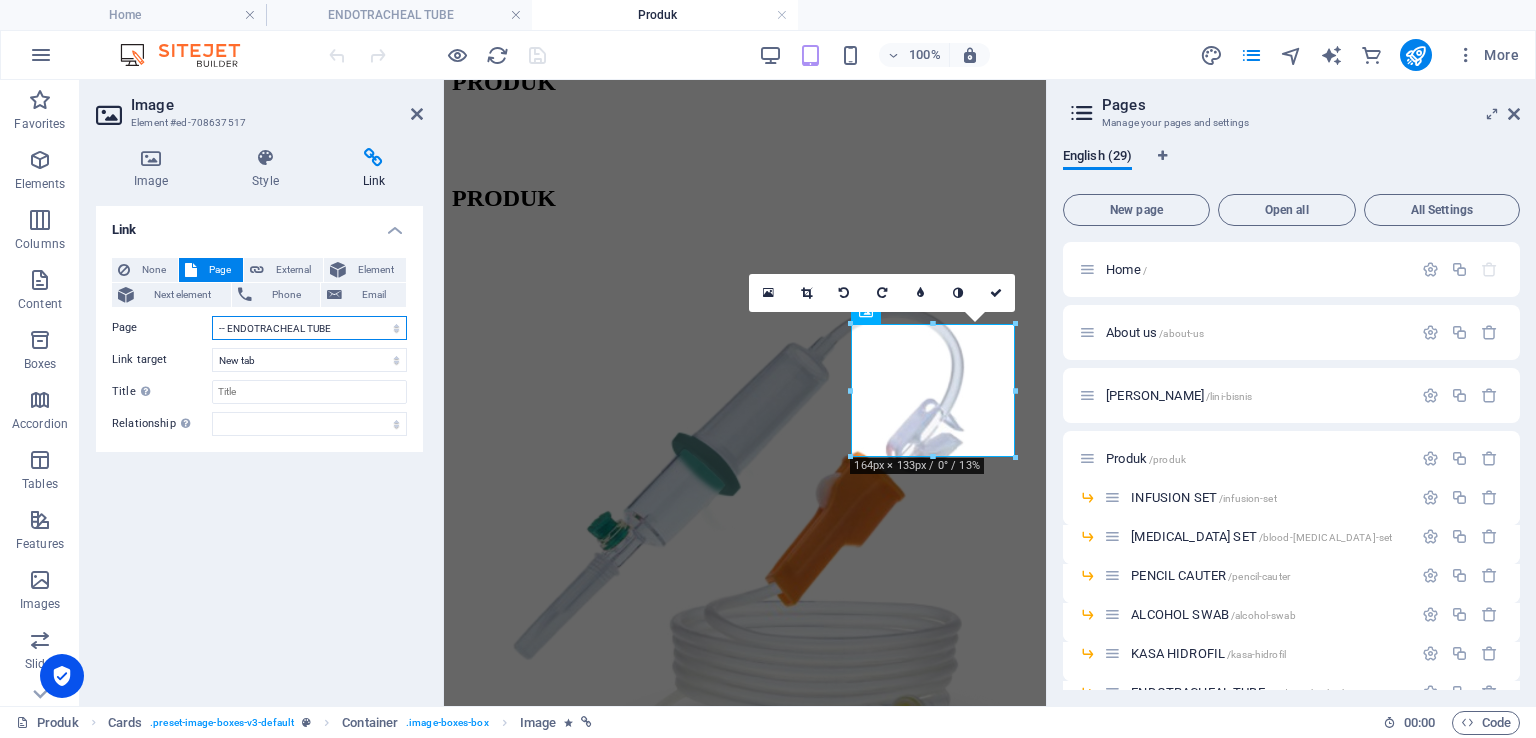 click on "Home About us Lini Bisnis Produk -- INFUSION SET -- [MEDICAL_DATA] SET -- PENCIL CAUTER -- ALCOHOL SWAB -- KASA HIDROFIL -- ENDOTRACHEAL TUBE -- SURGICAL GOWN -- STERILIZATION WRAP -- MAYO COVER -- APERTURE DRAPE -- EYE DRAPE -- INSTRUMENT TABEL COVER -- LAMINATED SHEET -- PARTICULATE-RESP &amp; SURG. MASK -- MASKER KN95 -- SURGICAL MASK 3 &amp; 4 PLY -- APRON -- MOB CAP / NURSE CAP Gallery Contact Karier Legal Notice Privacy" at bounding box center (309, 328) 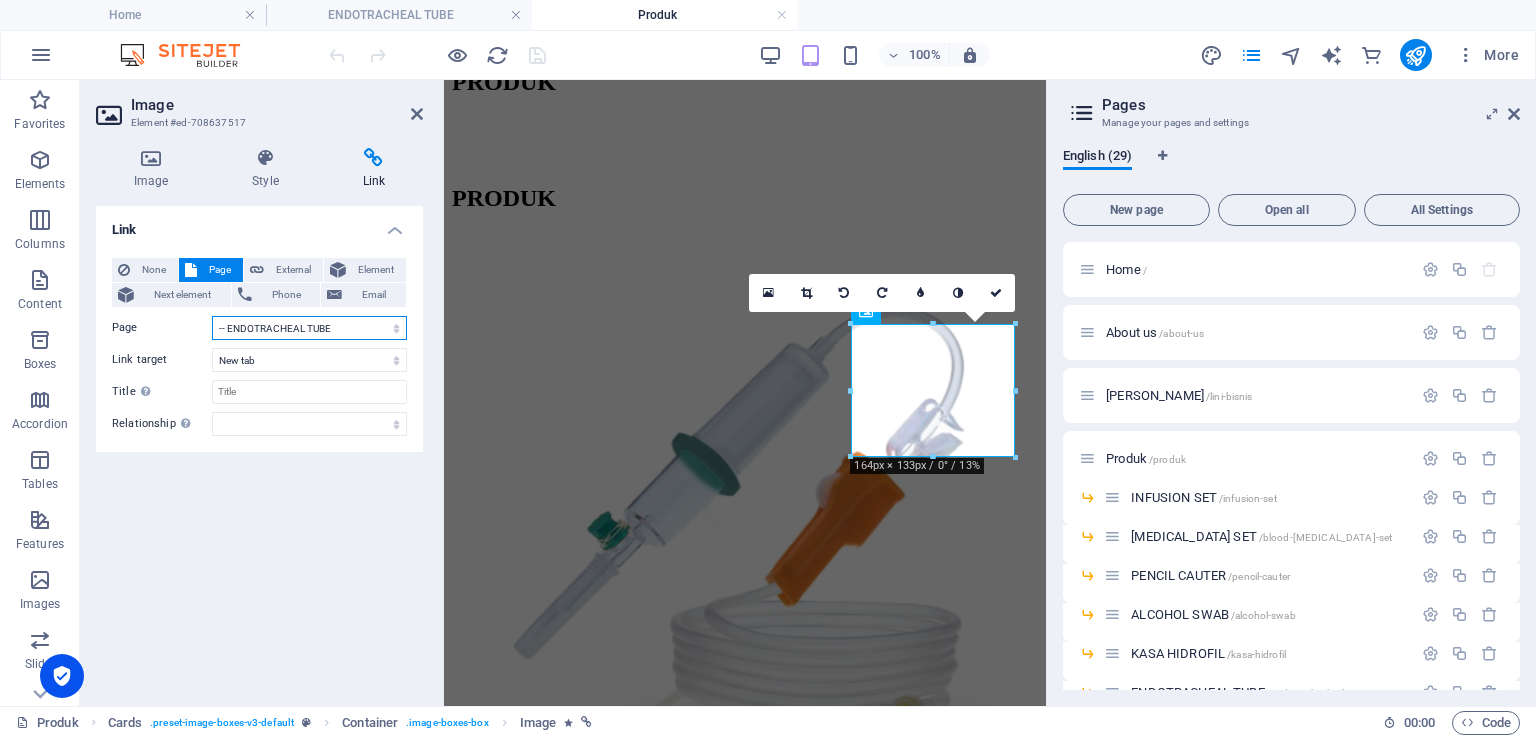 click on "Home About us Lini Bisnis Produk -- INFUSION SET -- [MEDICAL_DATA] SET -- PENCIL CAUTER -- ALCOHOL SWAB -- KASA HIDROFIL -- ENDOTRACHEAL TUBE -- SURGICAL GOWN -- STERILIZATION WRAP -- MAYO COVER -- APERTURE DRAPE -- EYE DRAPE -- INSTRUMENT TABEL COVER -- LAMINATED SHEET -- PARTICULATE-RESP &amp; SURG. MASK -- MASKER KN95 -- SURGICAL MASK 3 &amp; 4 PLY -- APRON -- MOB CAP / NURSE CAP Gallery Contact Karier Legal Notice Privacy" at bounding box center [309, 328] 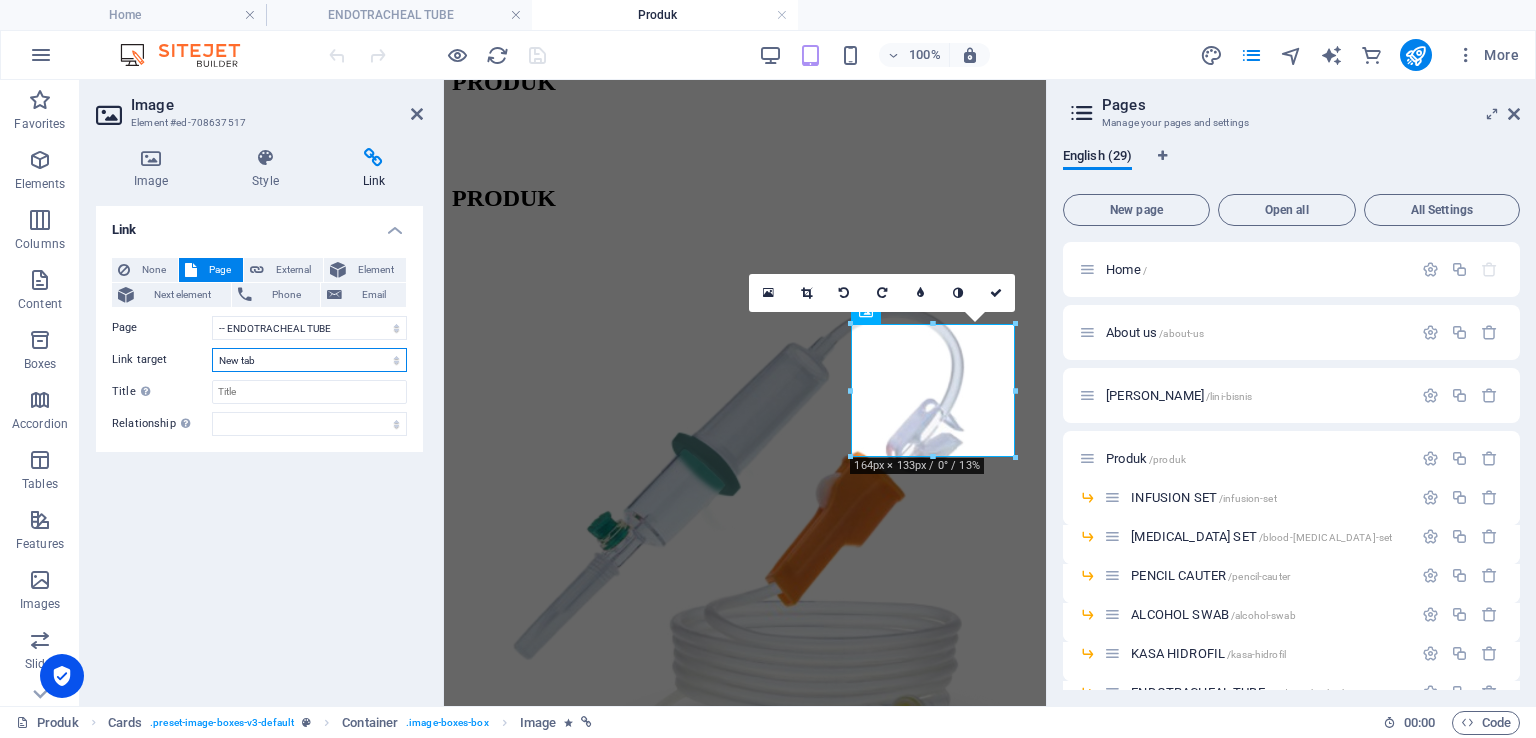 click on "New tab Same tab Overlay" at bounding box center (309, 360) 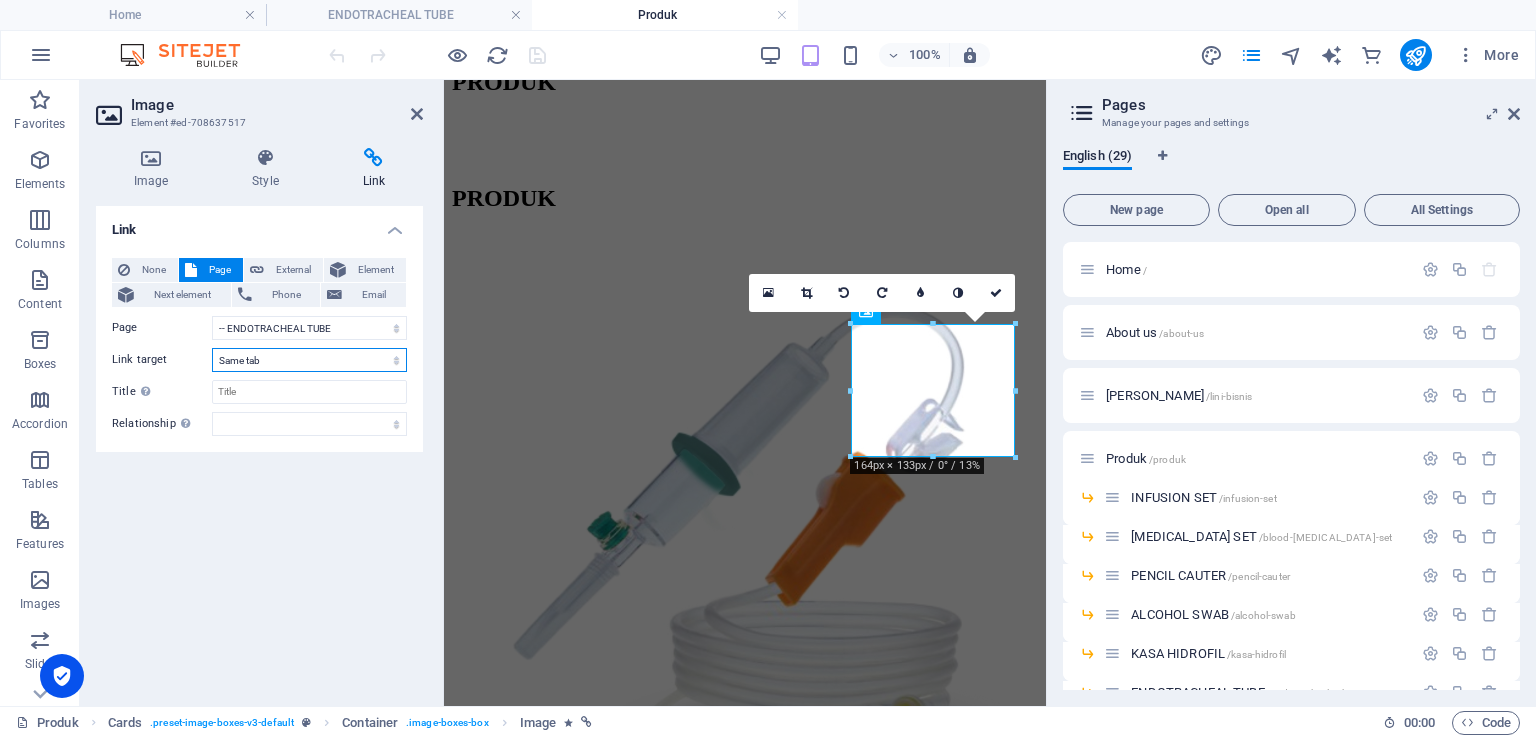 click on "New tab Same tab Overlay" at bounding box center [309, 360] 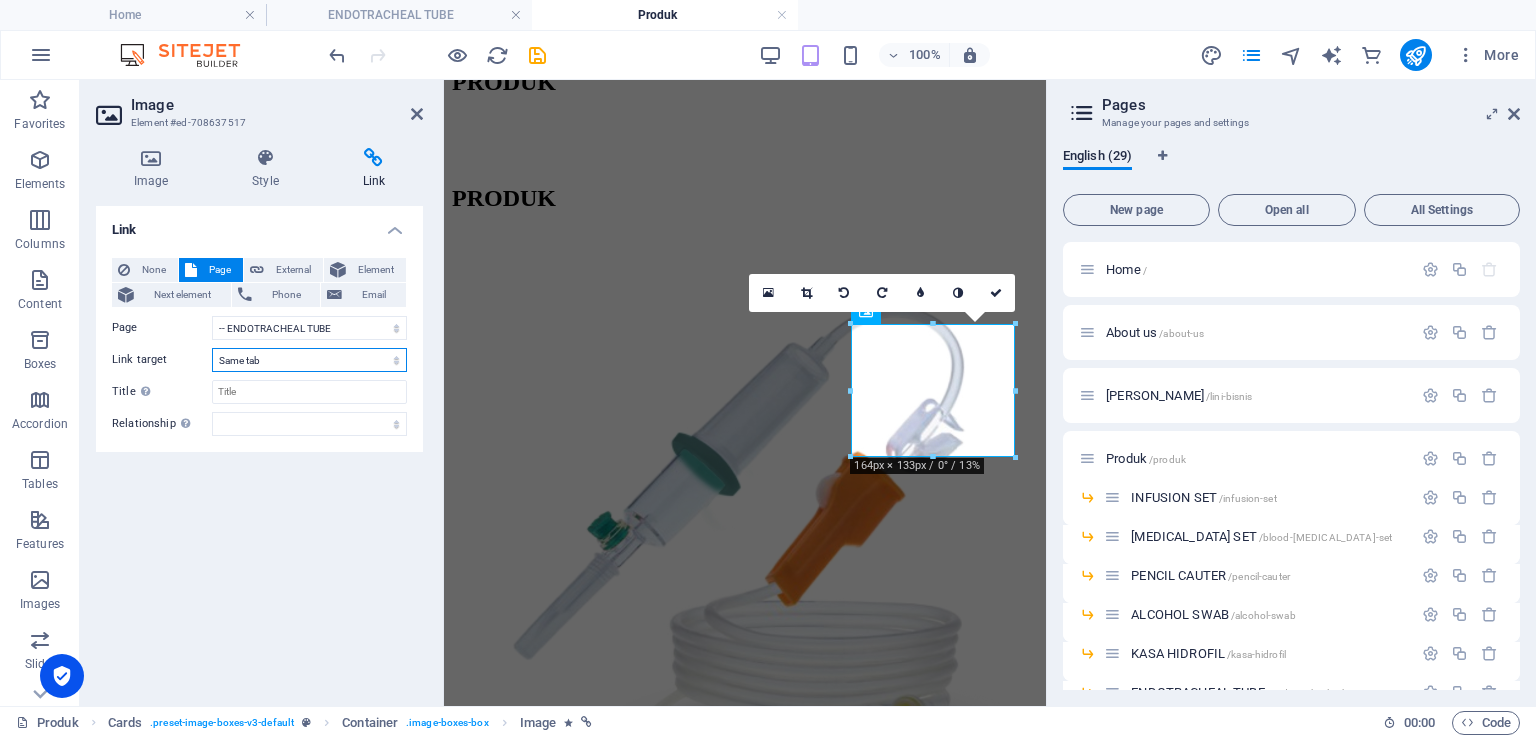 click on "New tab Same tab Overlay" at bounding box center [309, 360] 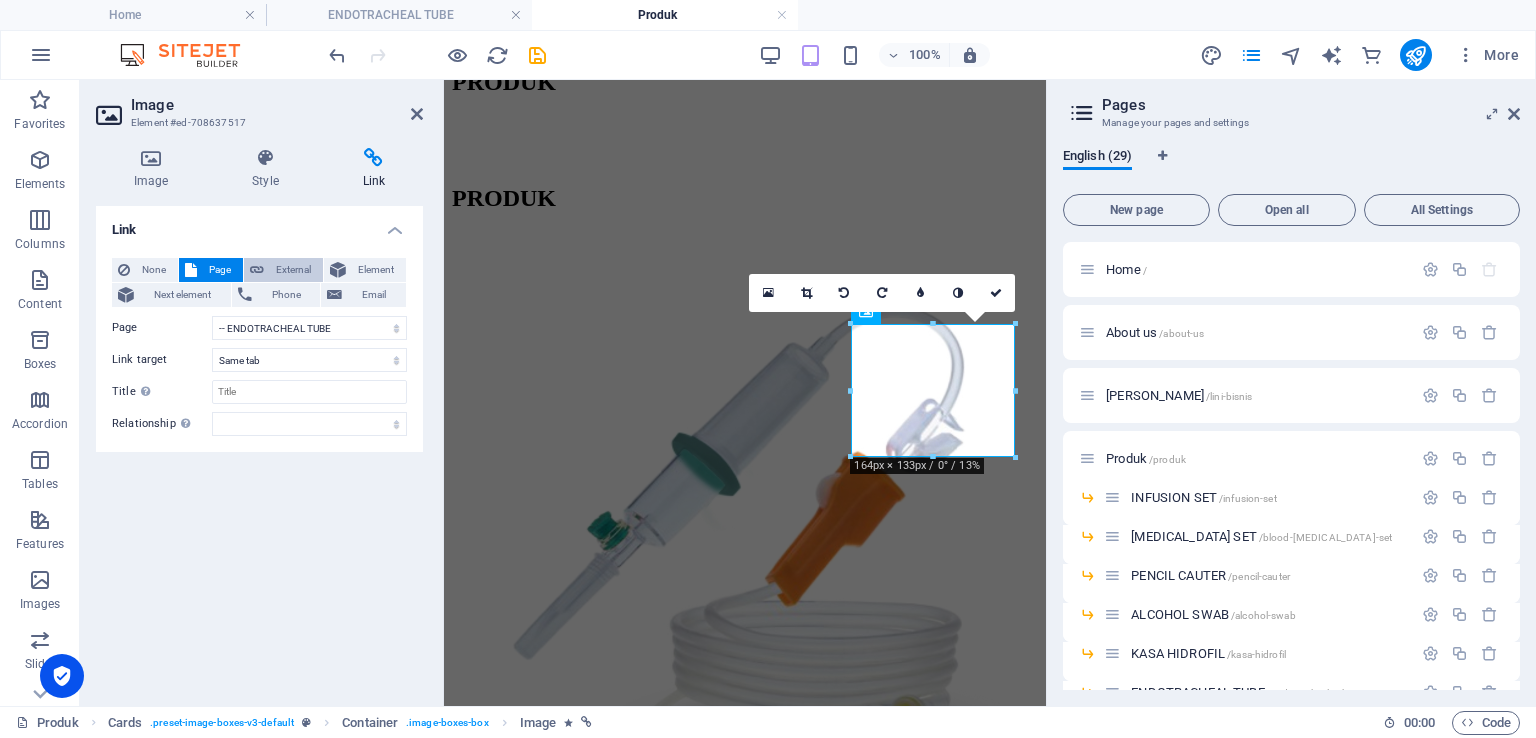 click on "External" at bounding box center (293, 270) 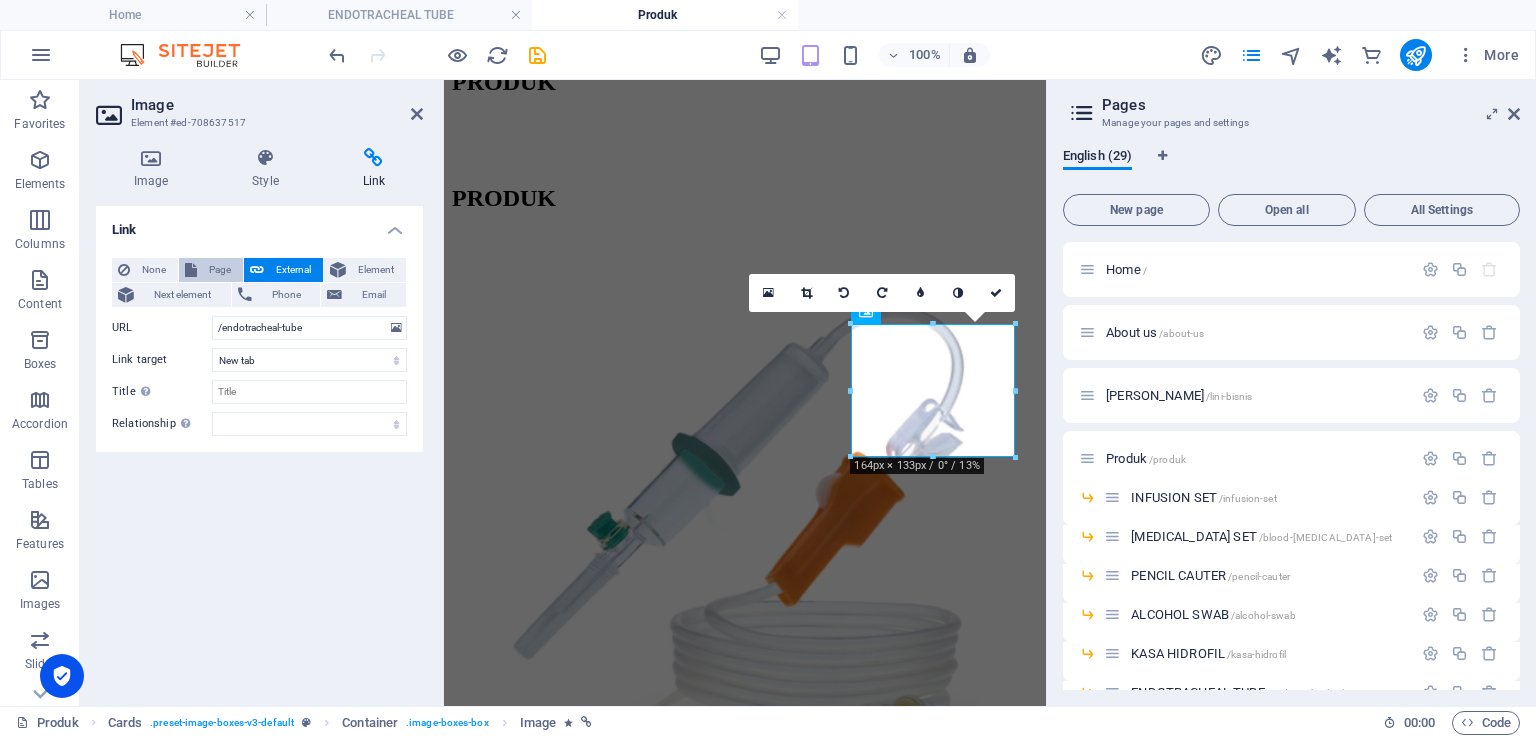 click on "Page" at bounding box center [220, 270] 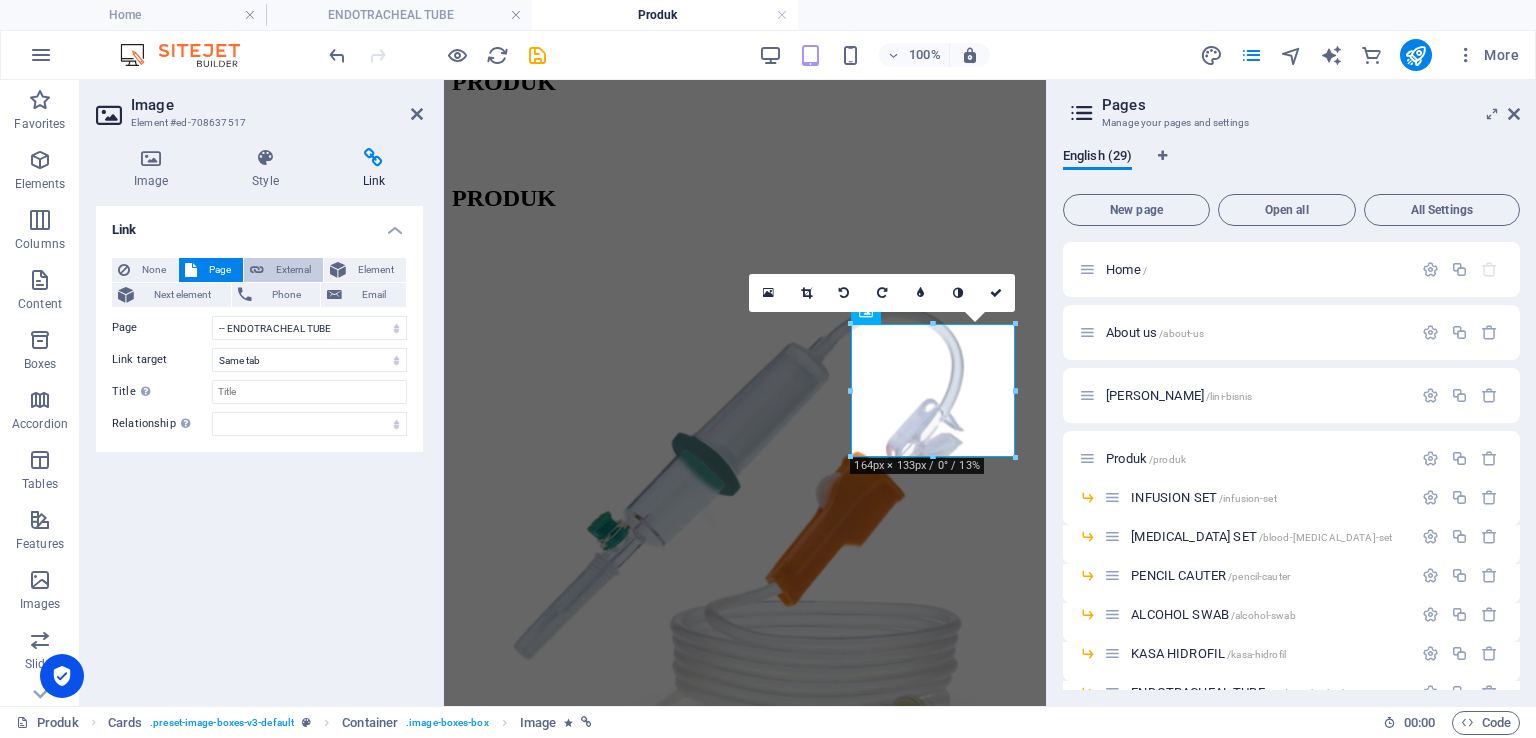 click on "External" at bounding box center (293, 270) 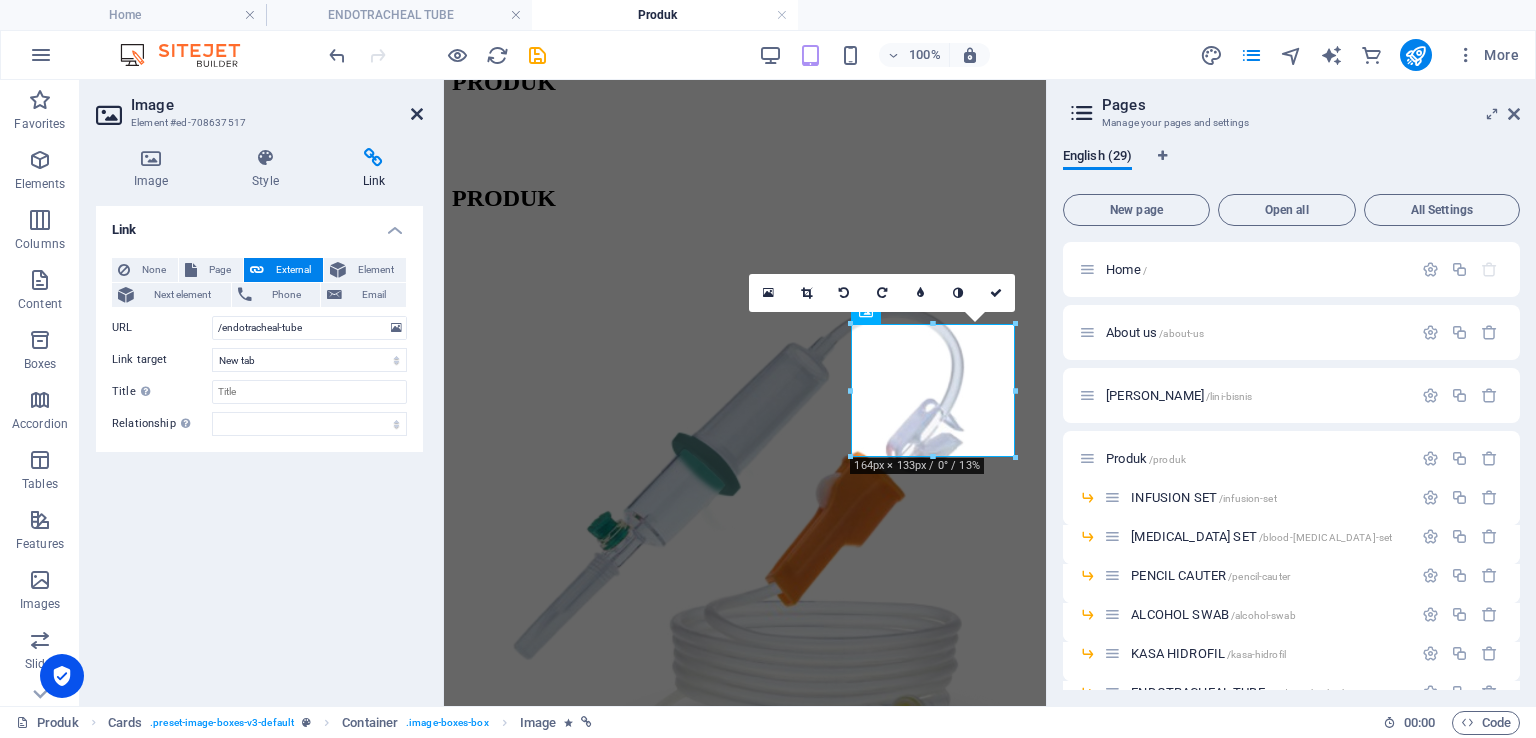 click at bounding box center [417, 114] 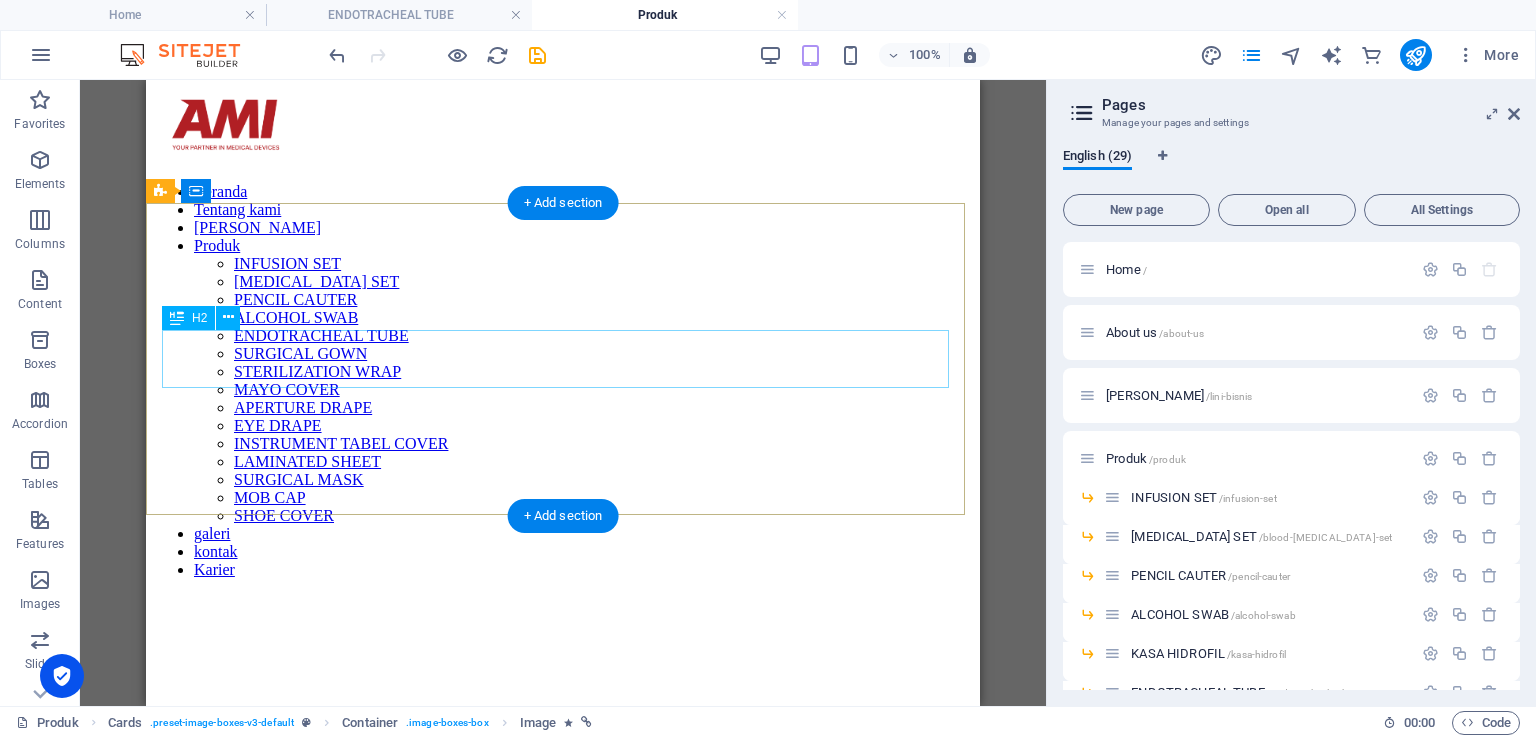 scroll, scrollTop: 400, scrollLeft: 0, axis: vertical 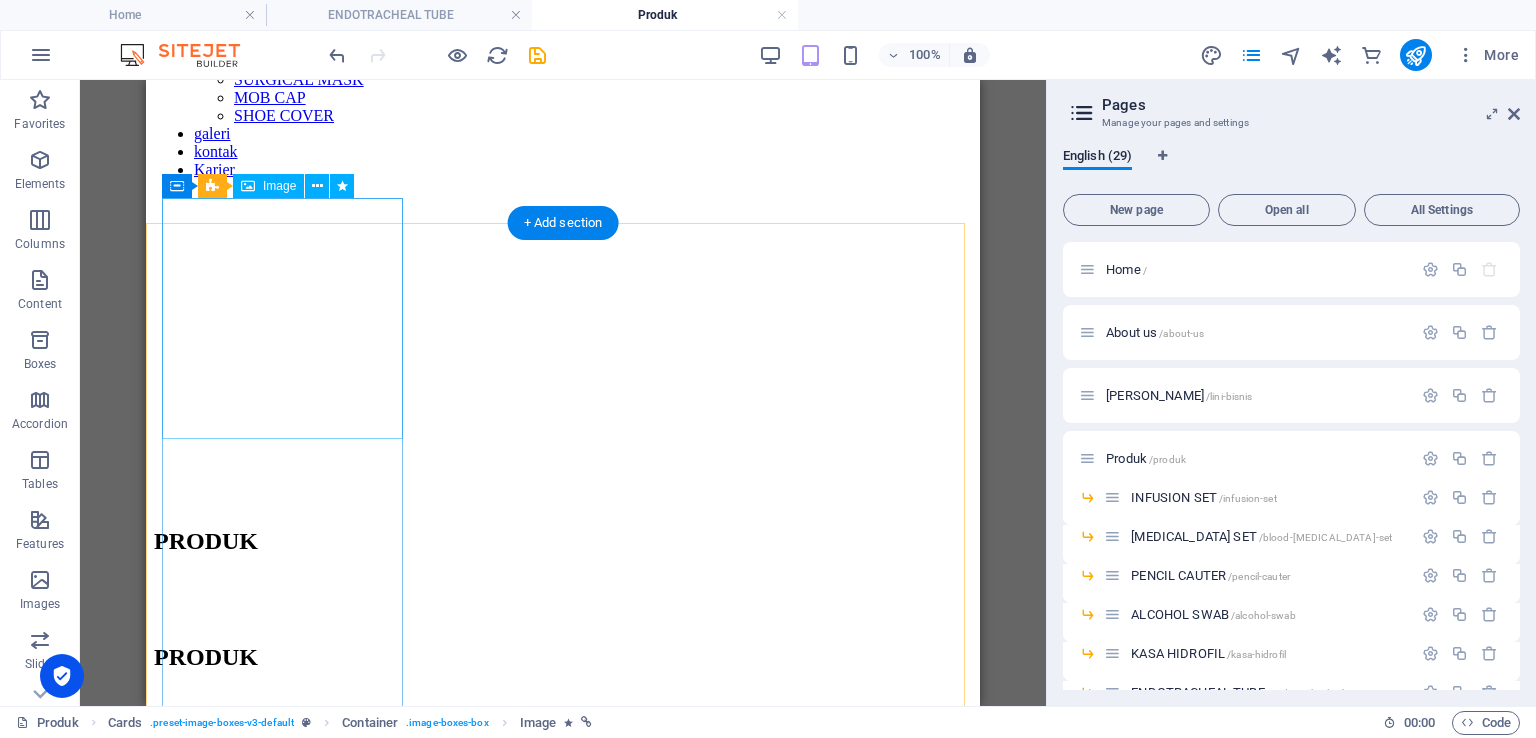click at bounding box center [563, 1102] 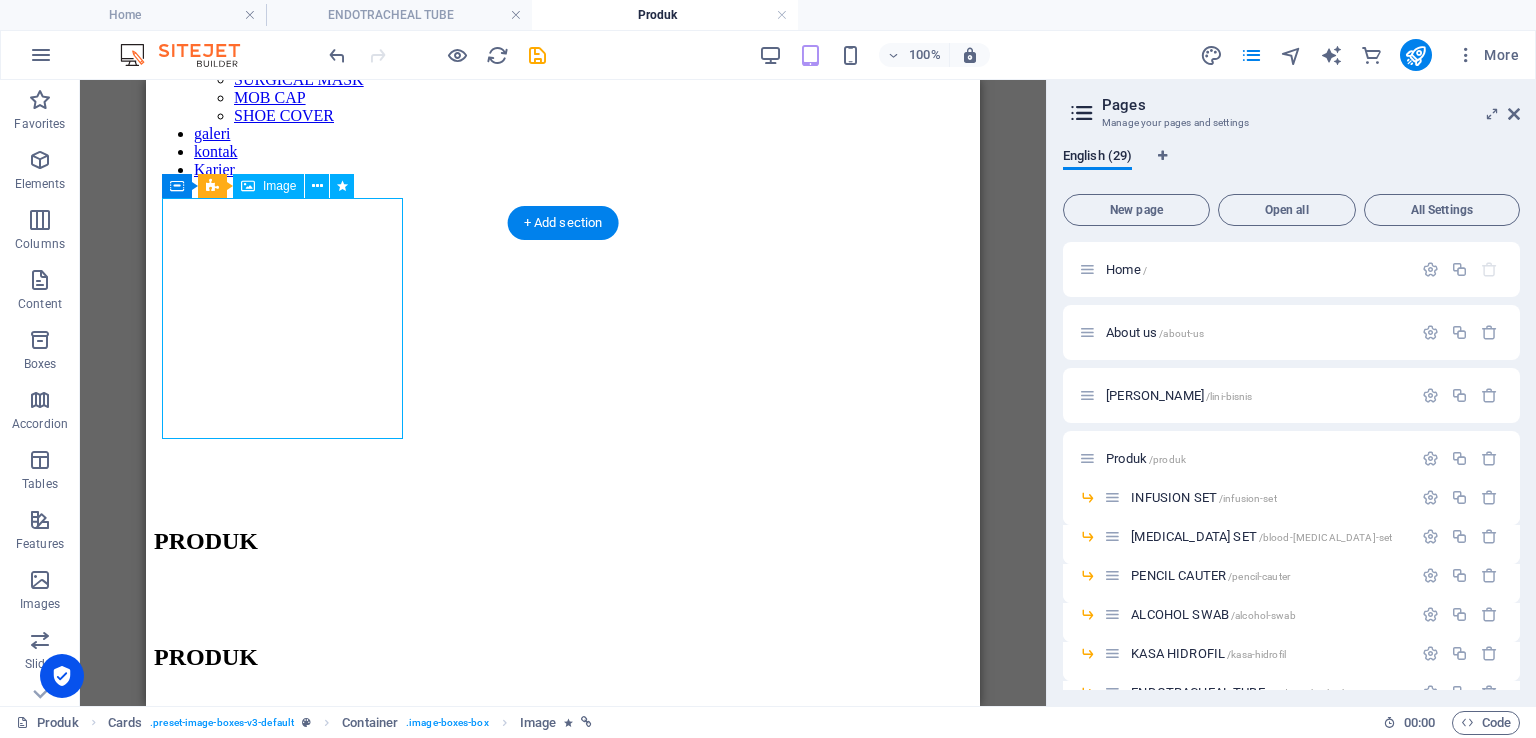 click at bounding box center (563, 1102) 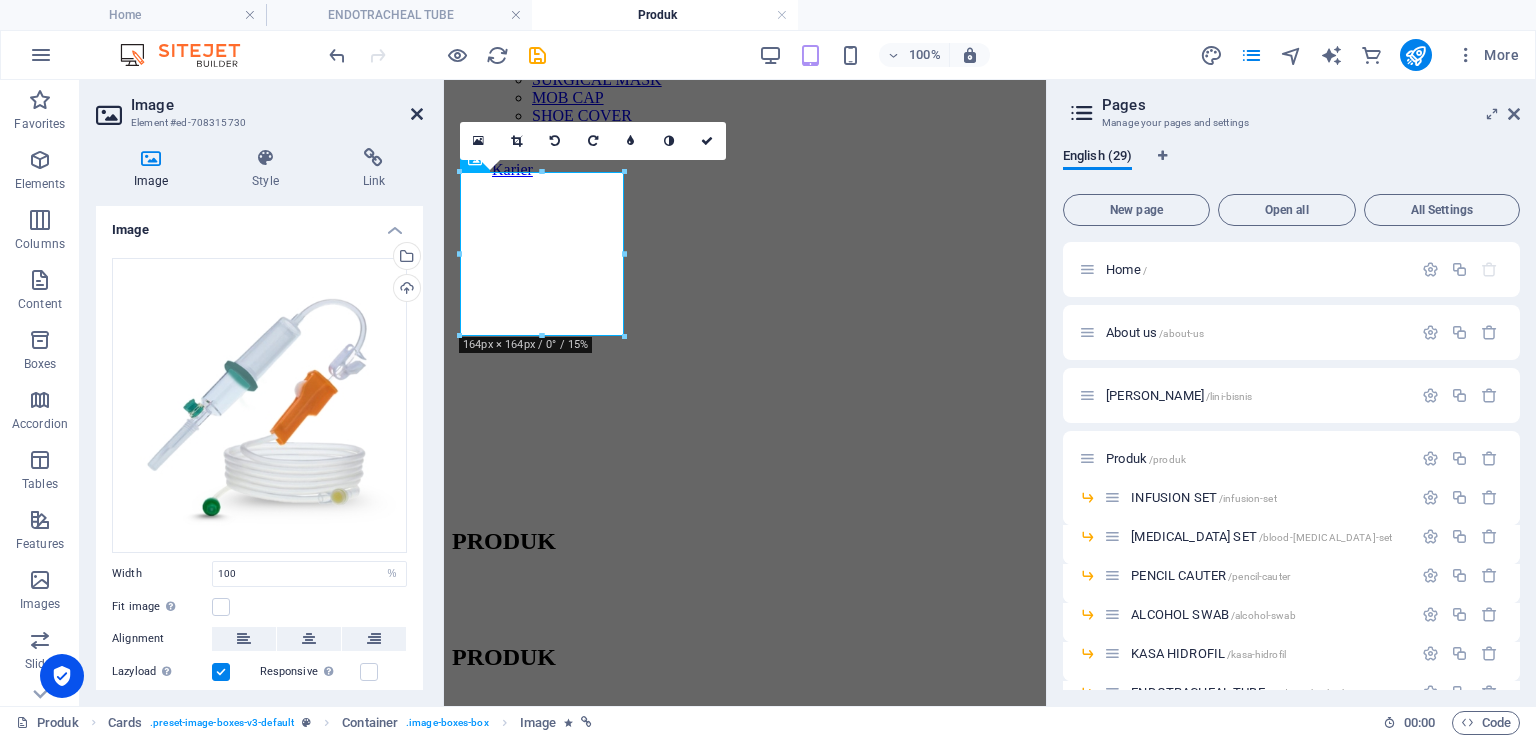 click at bounding box center [417, 114] 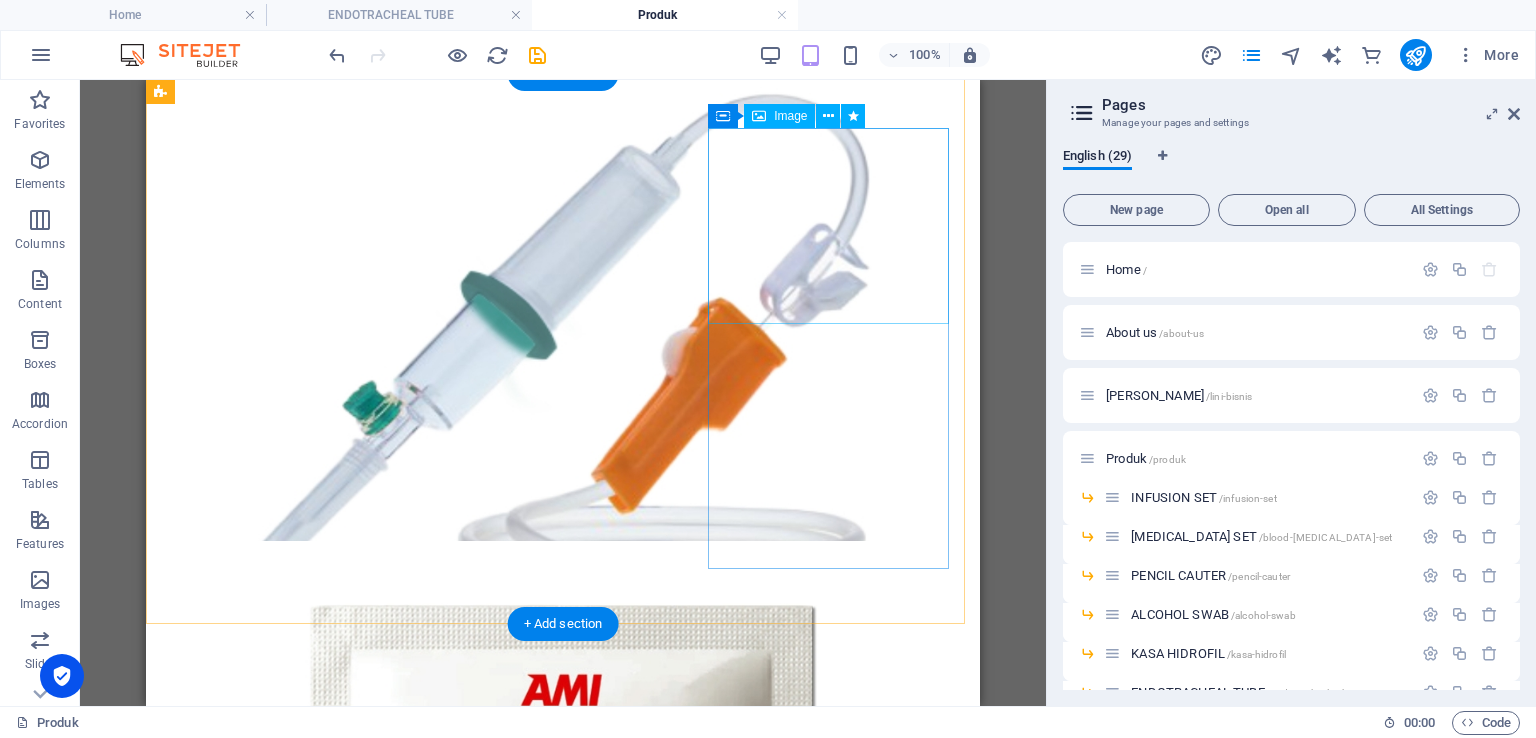 click at bounding box center (563, 2288) 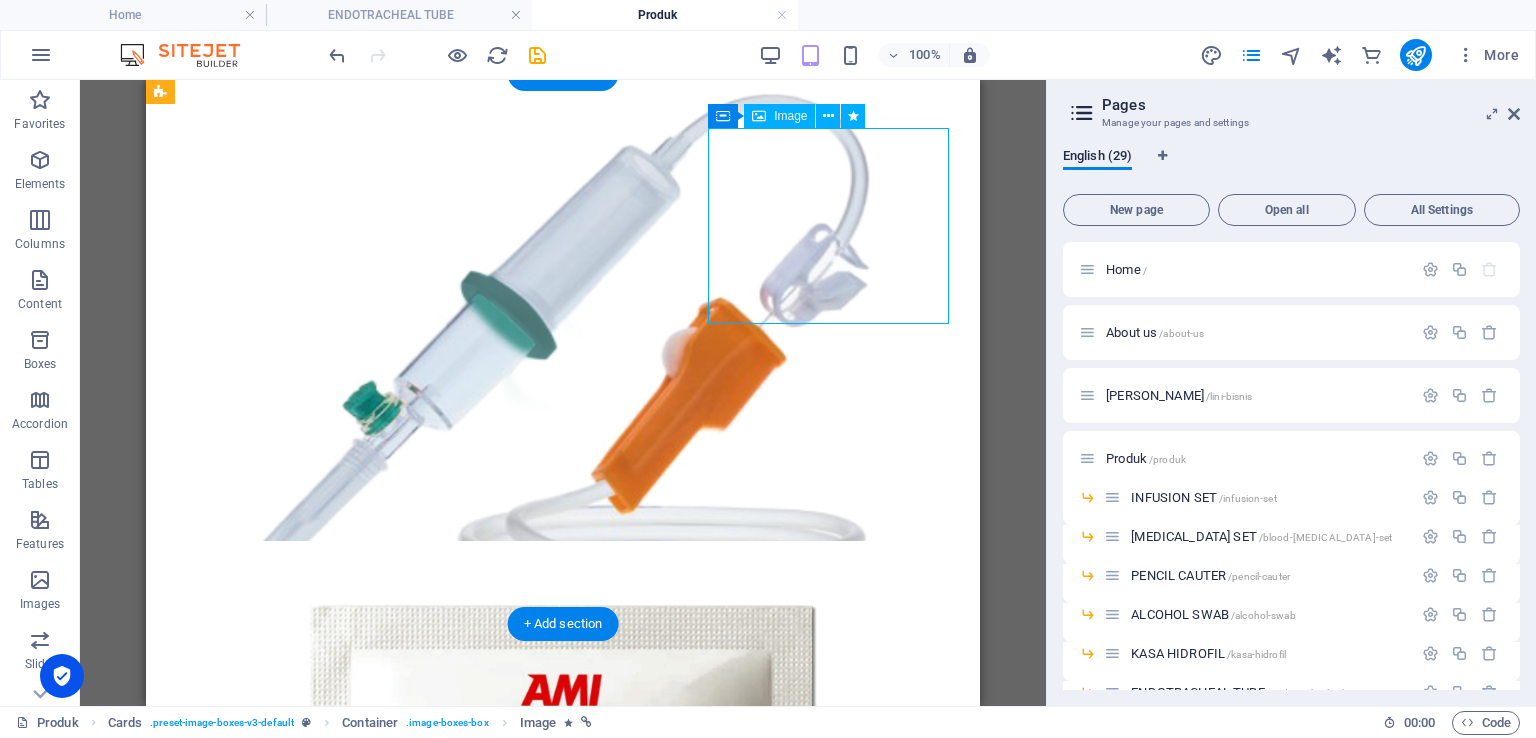 click at bounding box center [563, 2288] 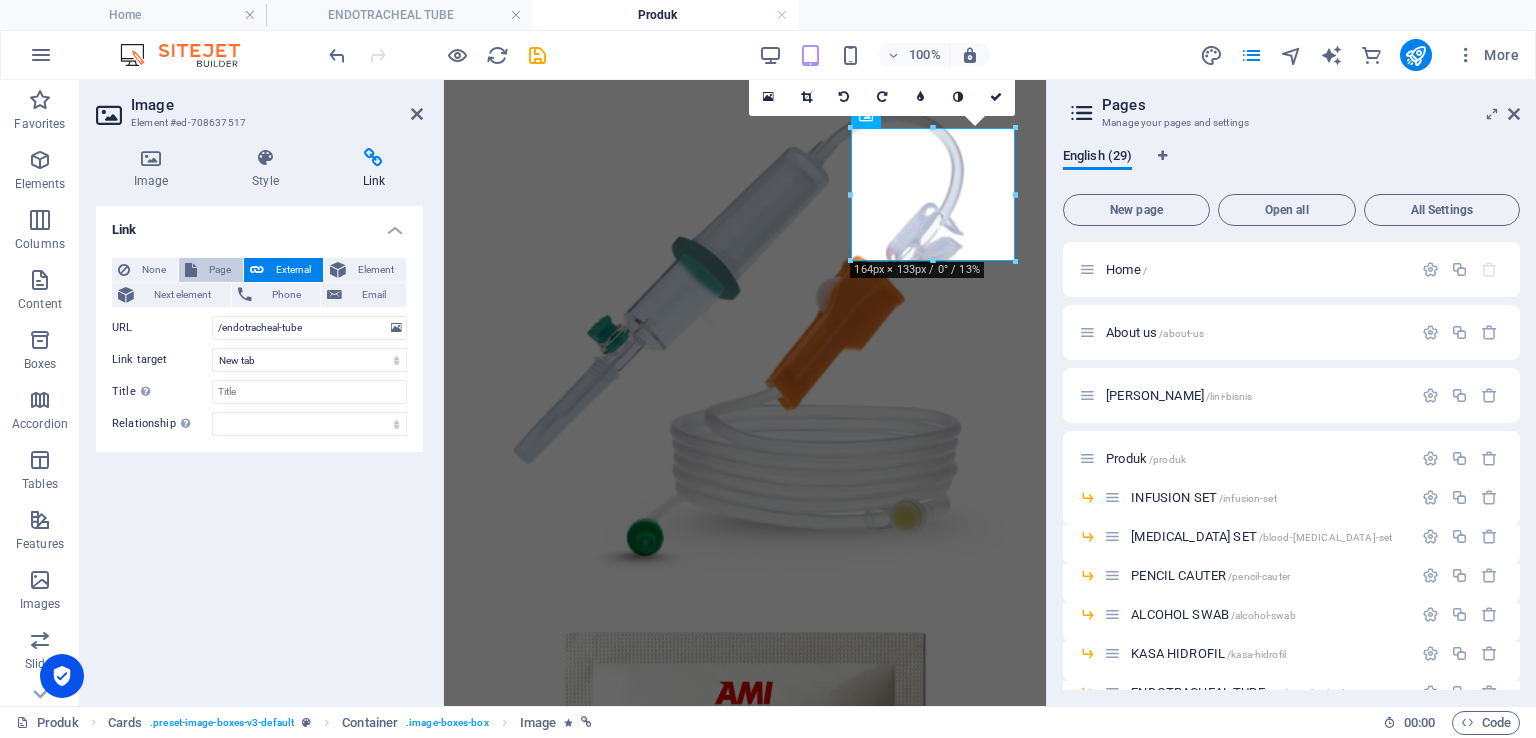 click on "Page" at bounding box center (220, 270) 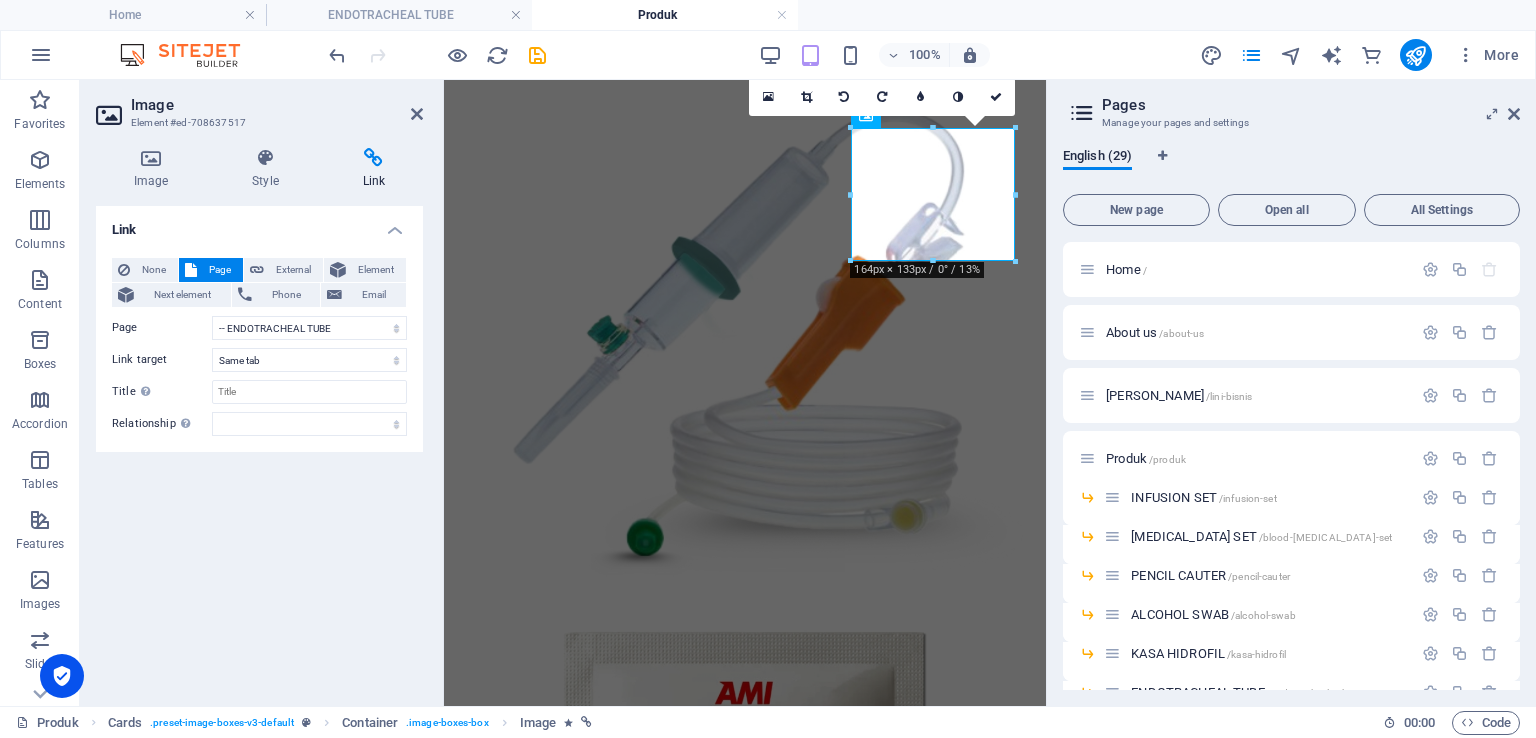 click on "Image Element #ed-708637517 Image Style Link Image Drag files here, click to choose files or select files from Files or our free stock photos & videos Select files from the file manager, stock photos, or upload file(s) Upload Width 293 Default auto px rem % em vh vw Fit image Automatically fit image to a fixed width and height Height Default auto px Alignment Lazyload Loading images after the page loads improves page speed. Responsive Automatically load retina image and smartphone optimized sizes. Lightbox Use as headline The image will be wrapped in an H1 headline tag. Useful for giving alternative text the weight of an H1 headline, e.g. for the logo. Leave unchecked if uncertain. Optimized Images are compressed to improve page speed. Position Direction Custom X offset 50 px rem % vh vw Y offset 50 px rem % vh vw Text Float No float Image left Image right Determine how text should behave around the image. Text Alternative text Image caption Paragraph Format Normal Heading 1 Heading 2 Heading 3 Heading 4 Code" at bounding box center (262, 393) 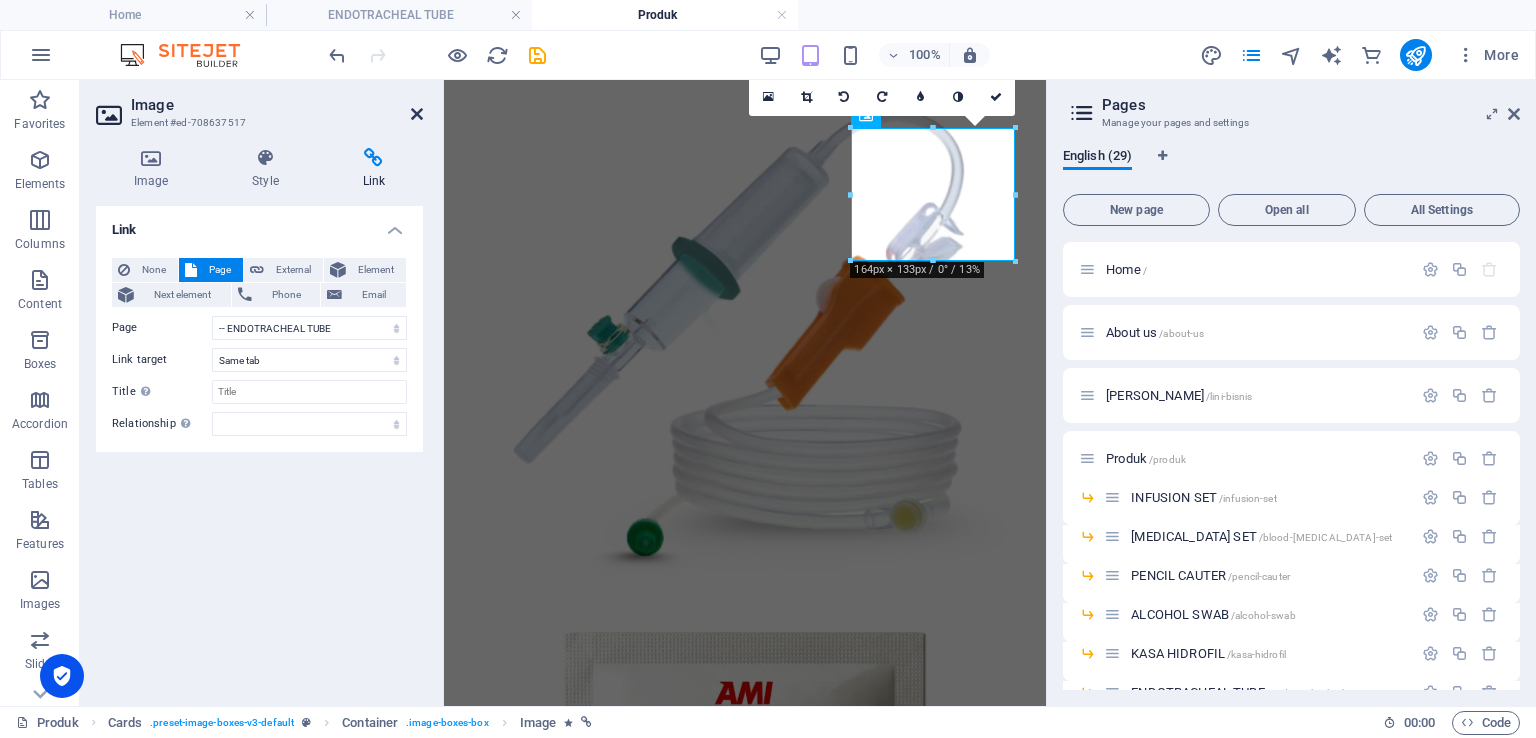 drag, startPoint x: 413, startPoint y: 110, endPoint x: 372, endPoint y: 54, distance: 69.40461 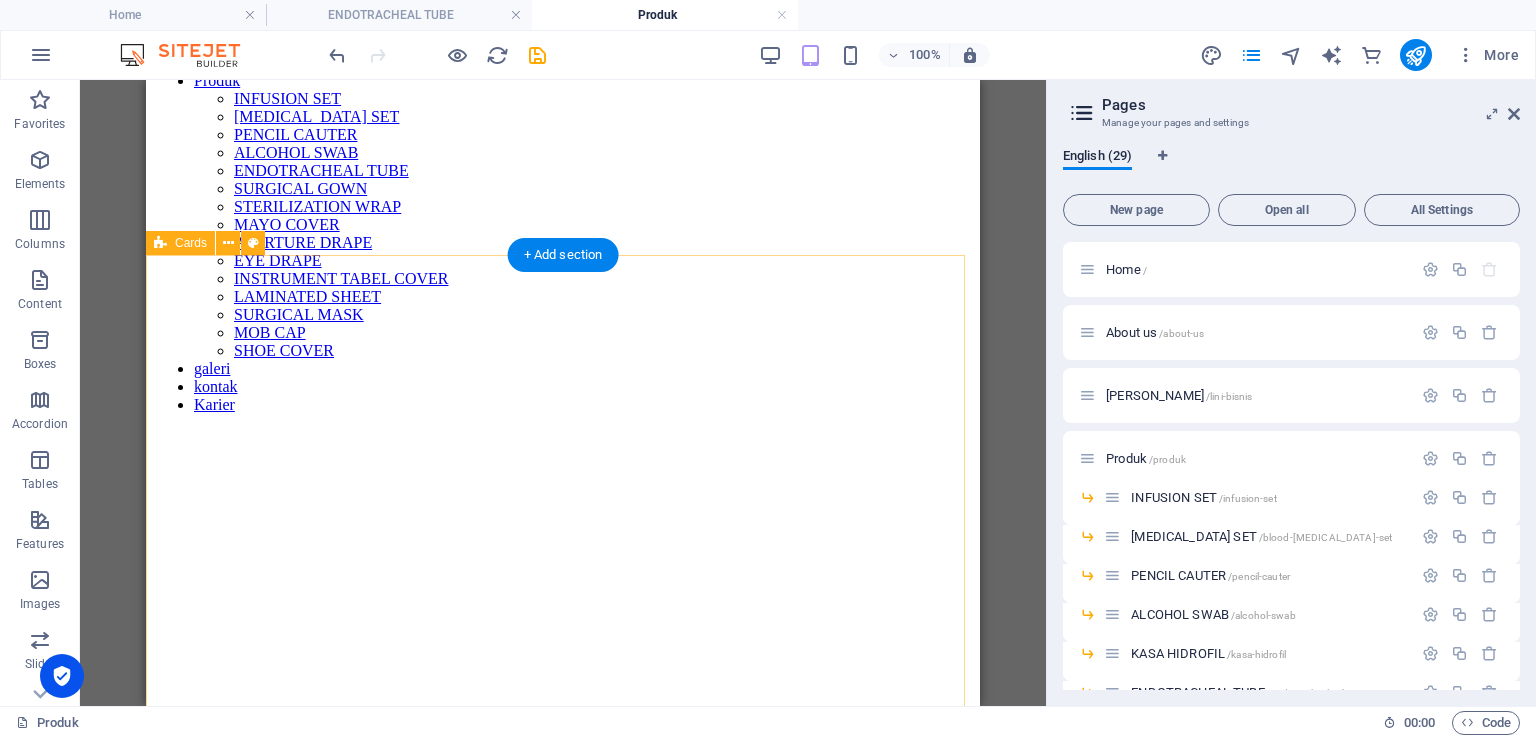 scroll, scrollTop: 400, scrollLeft: 0, axis: vertical 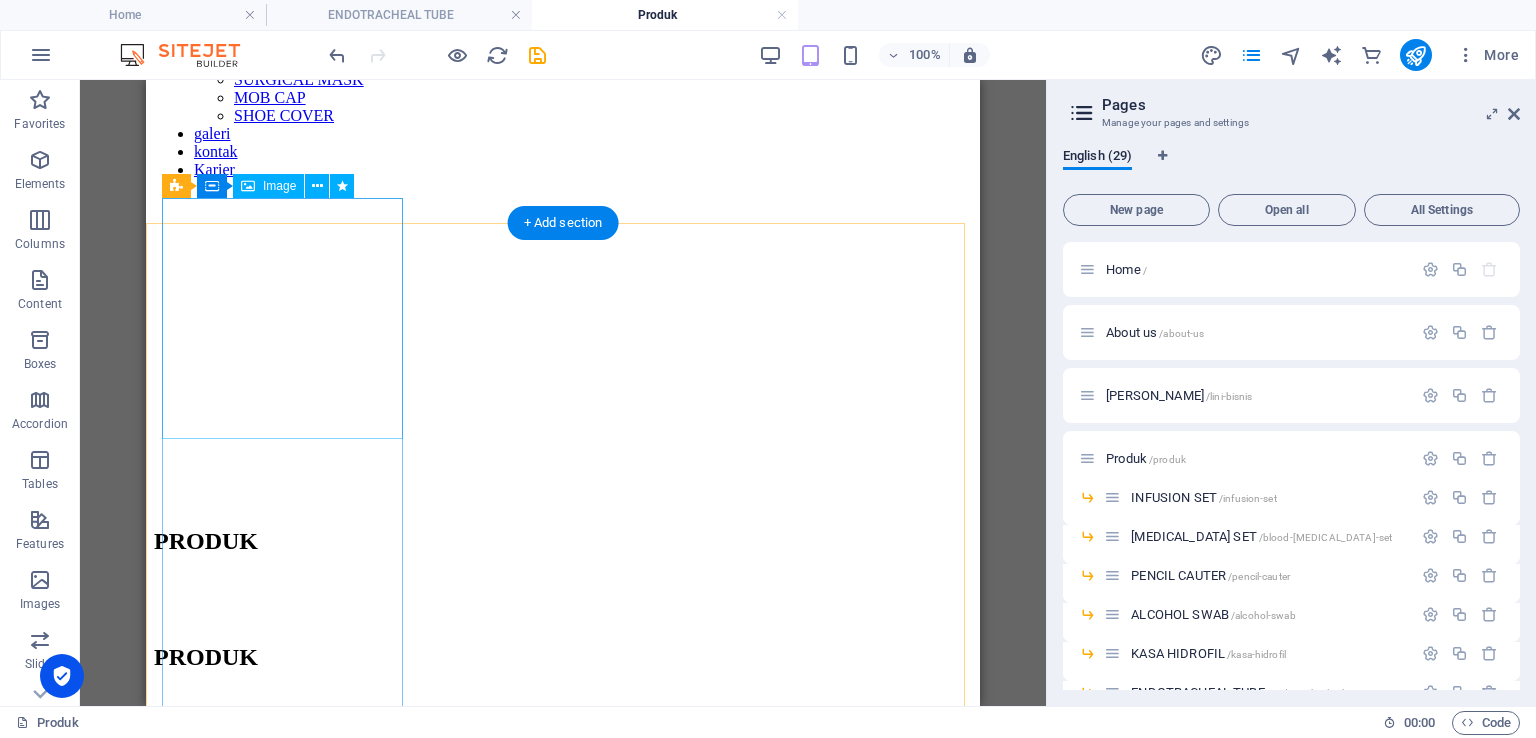 click at bounding box center (563, 1102) 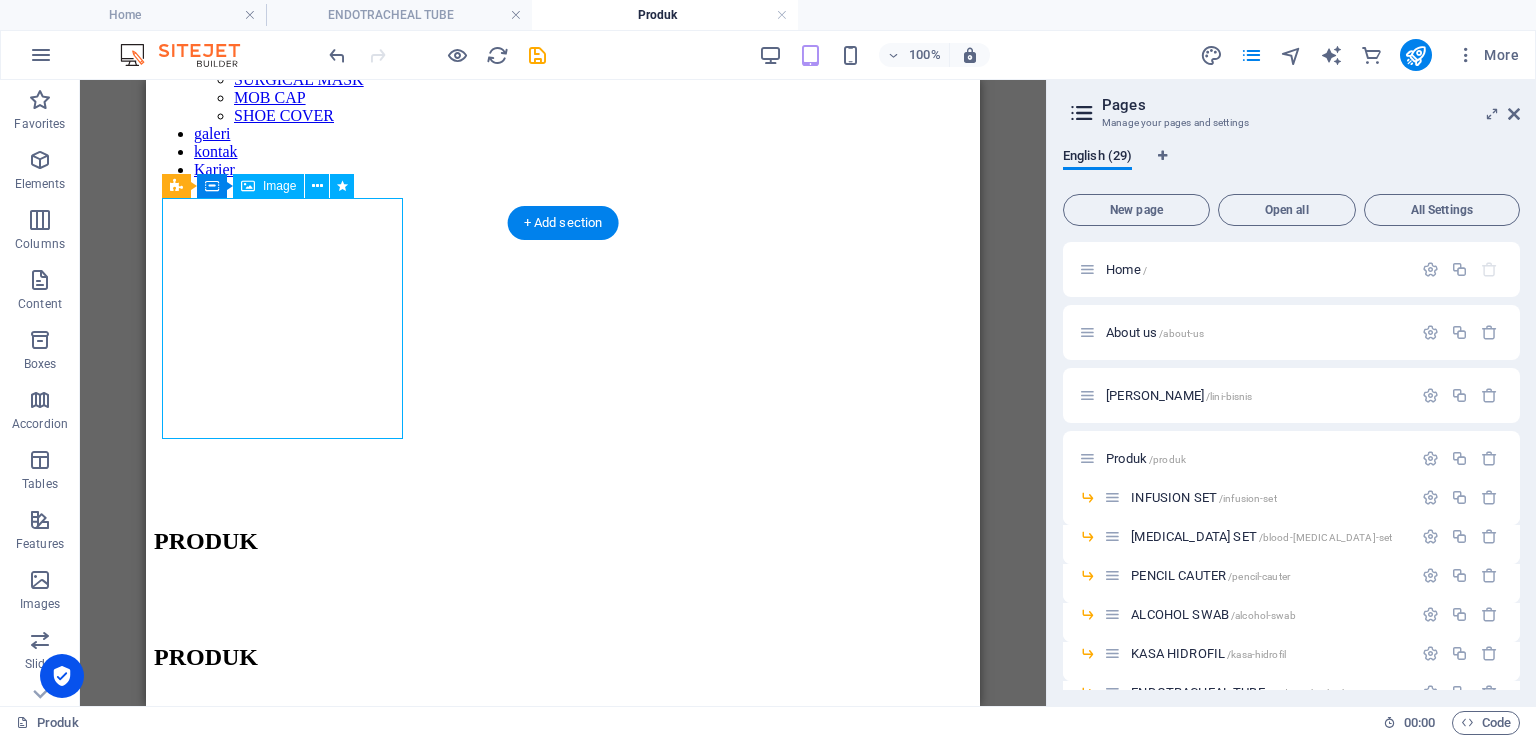 click at bounding box center [563, 1102] 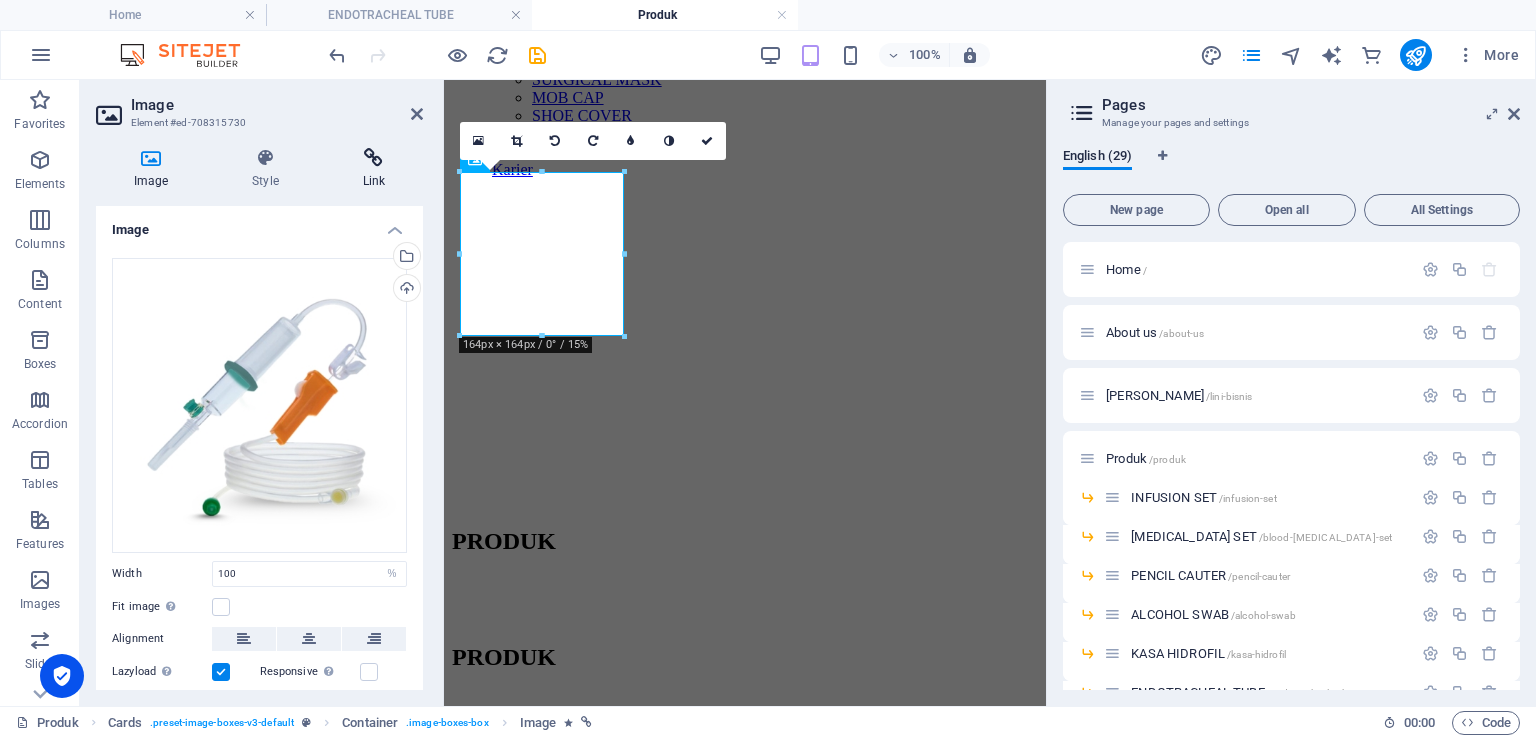 click at bounding box center (374, 158) 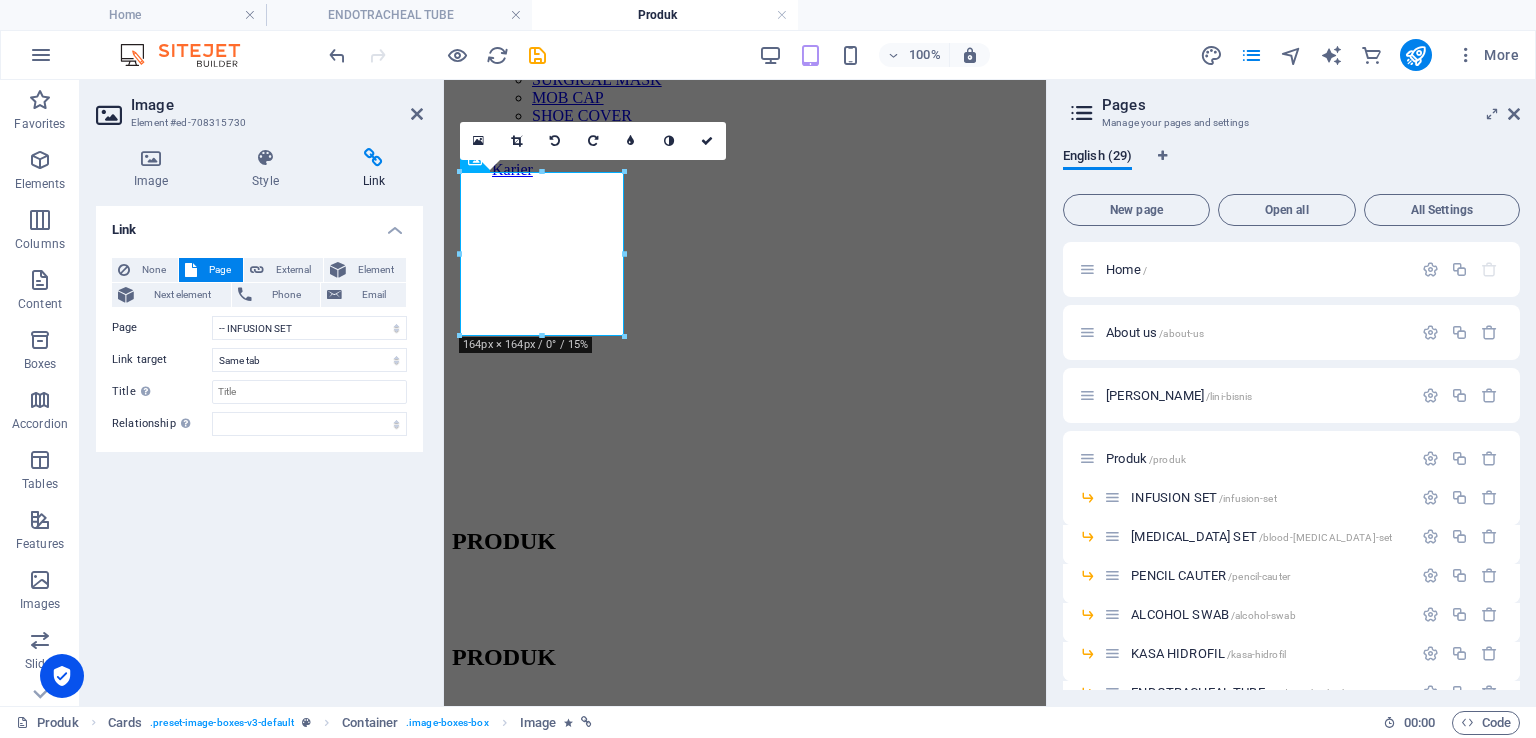 click on "Page" at bounding box center [220, 270] 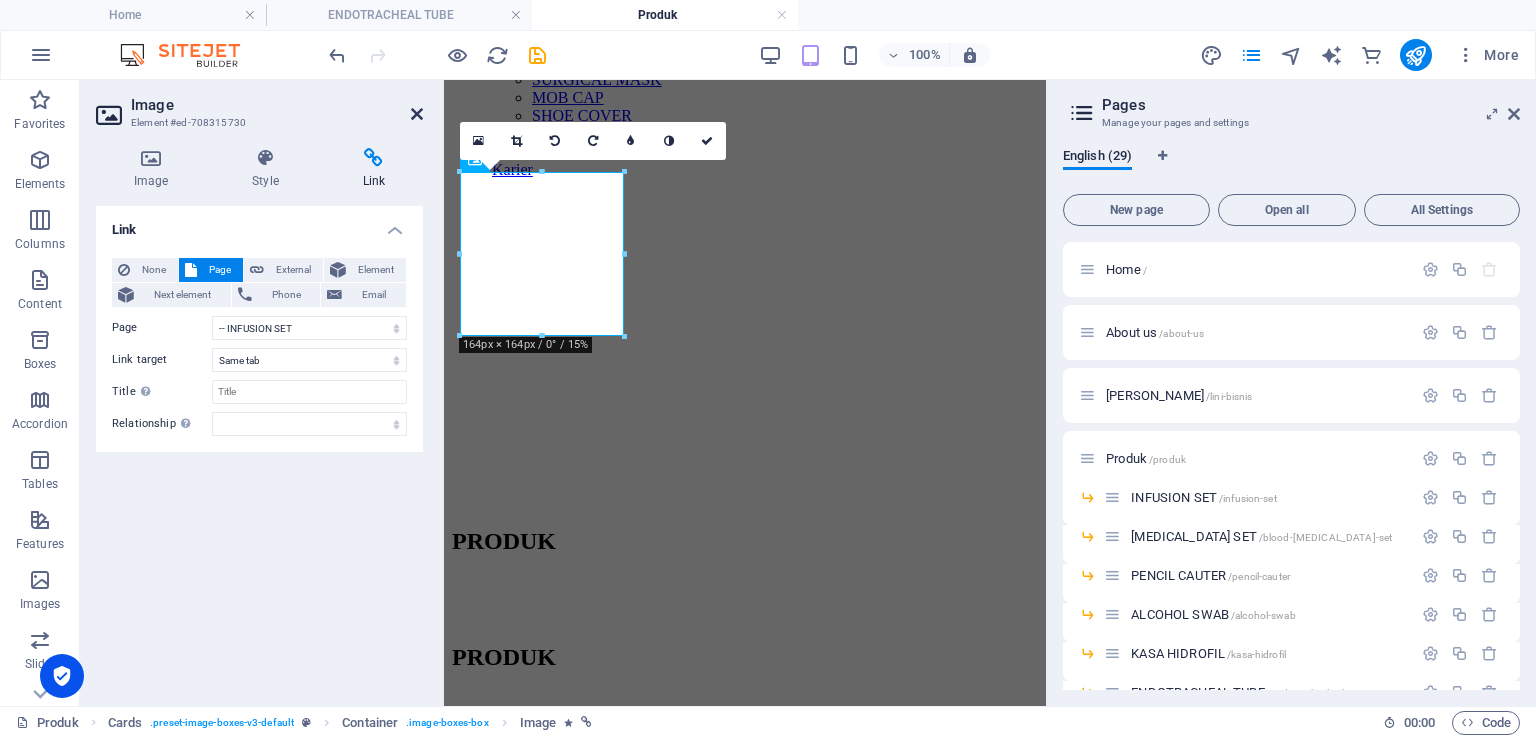 click at bounding box center [417, 114] 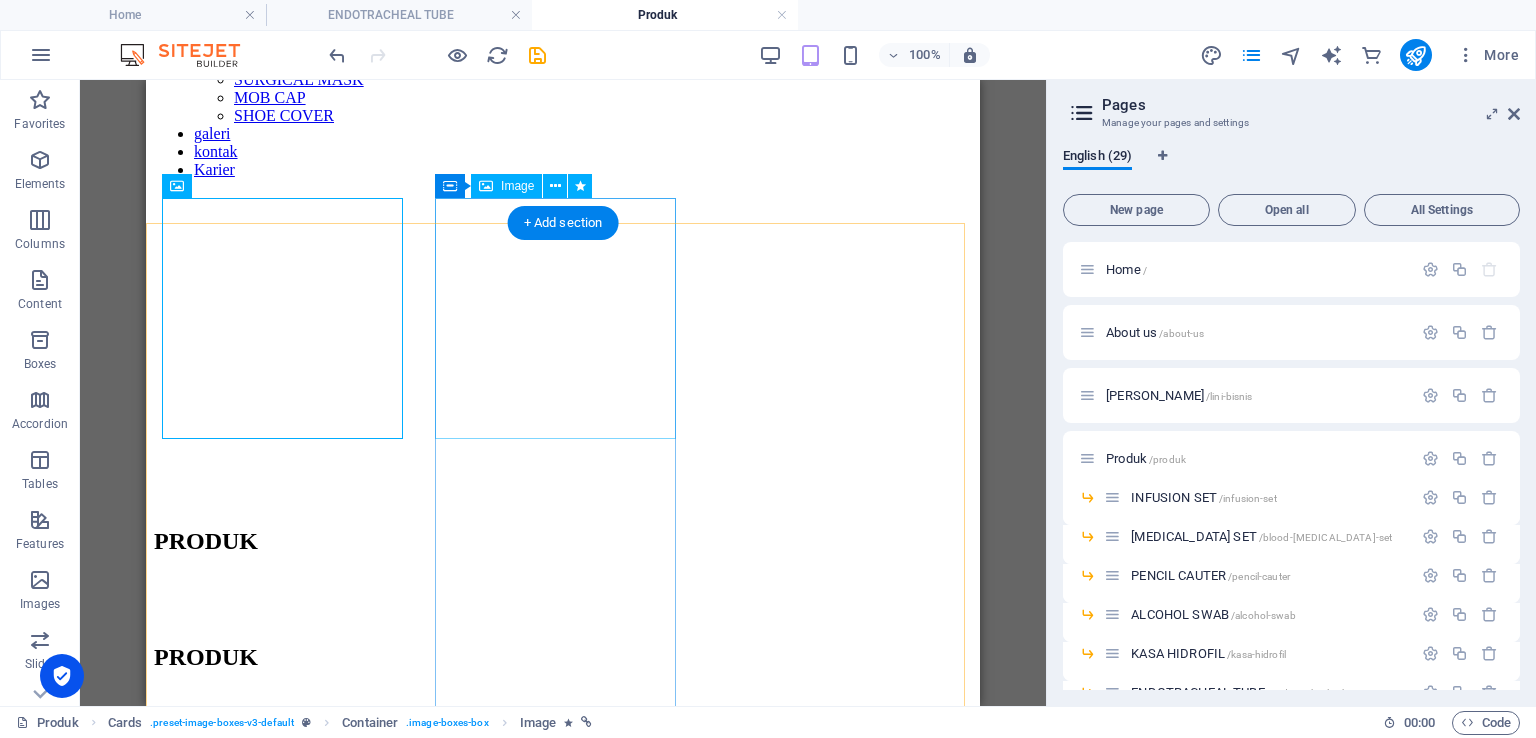 click at bounding box center (563, 2118) 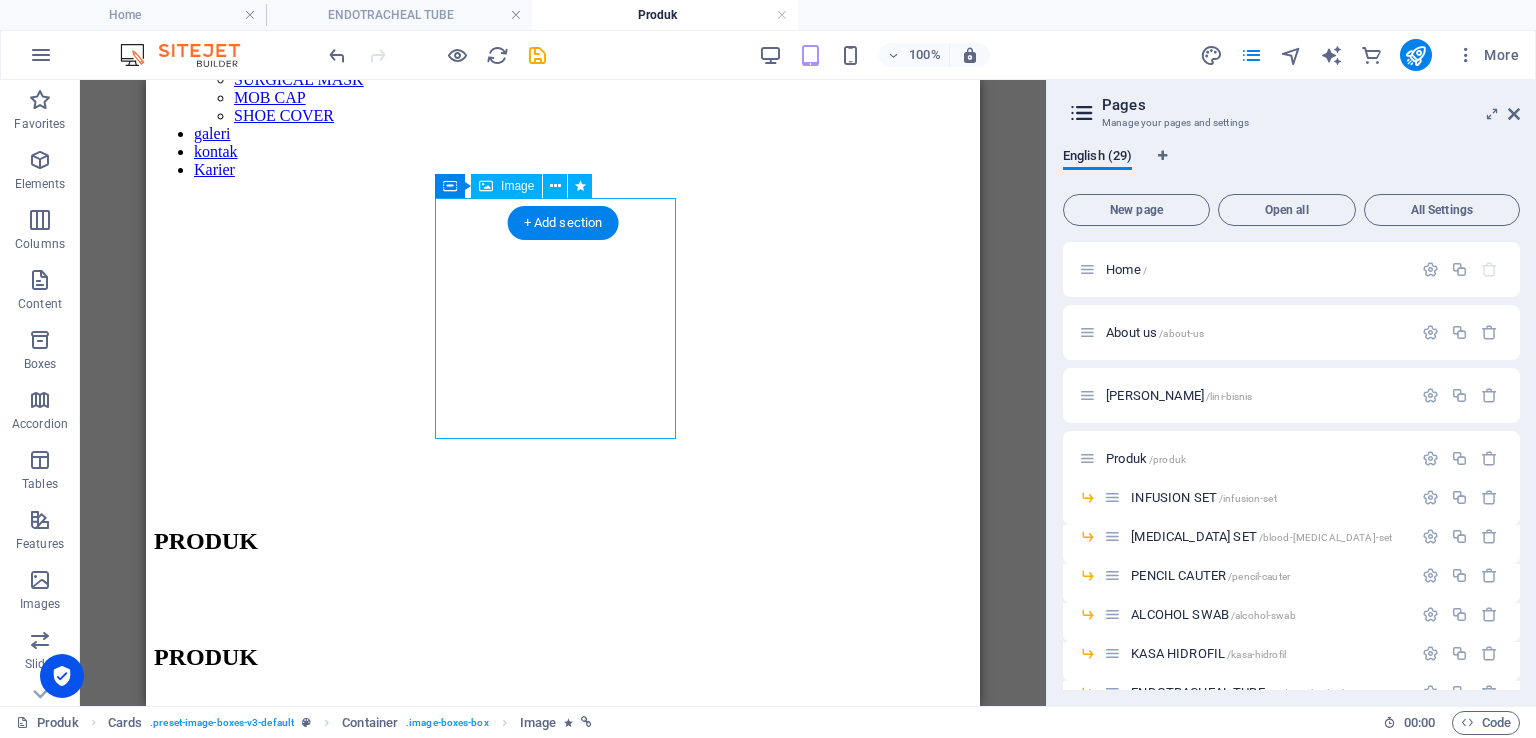 click at bounding box center [563, 2118] 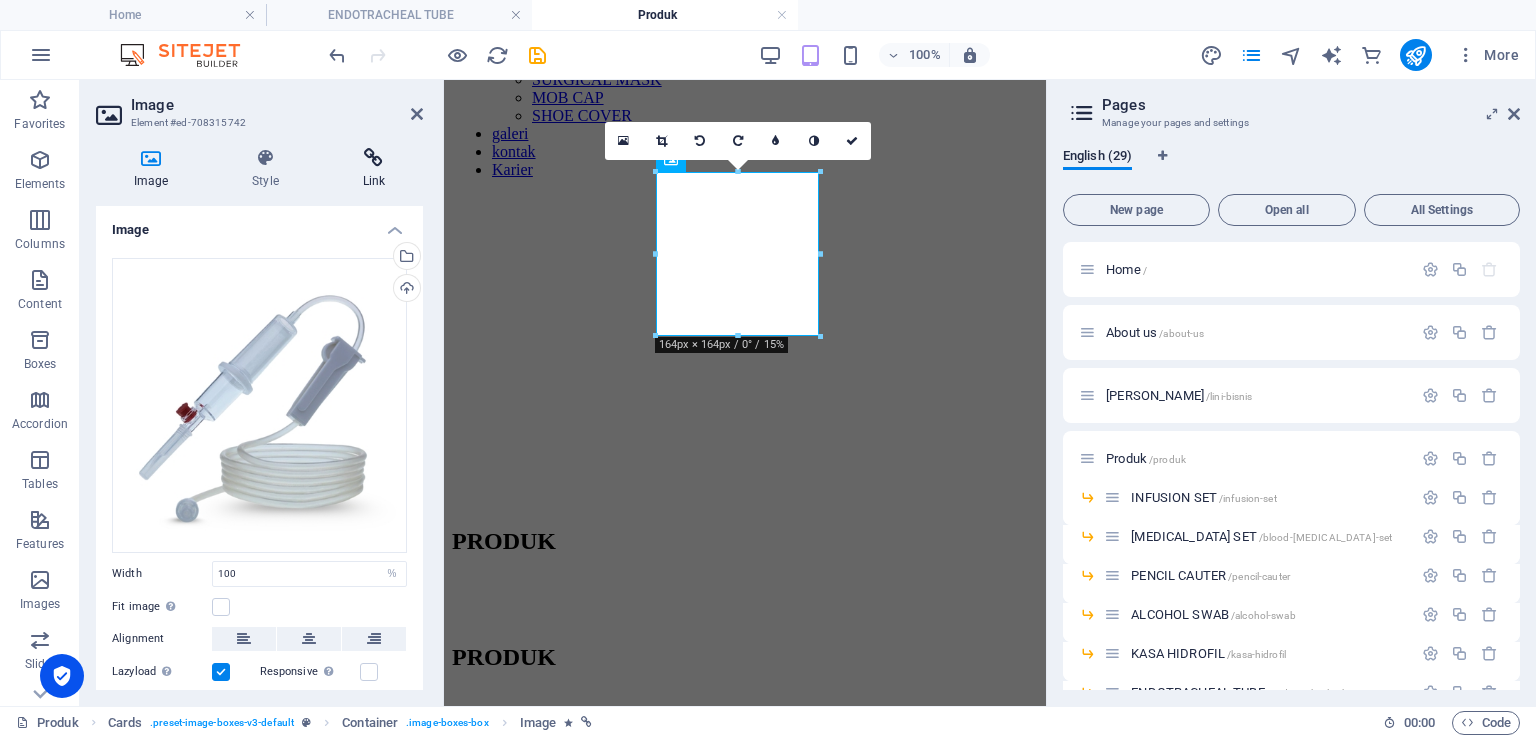 click on "Link" at bounding box center (374, 169) 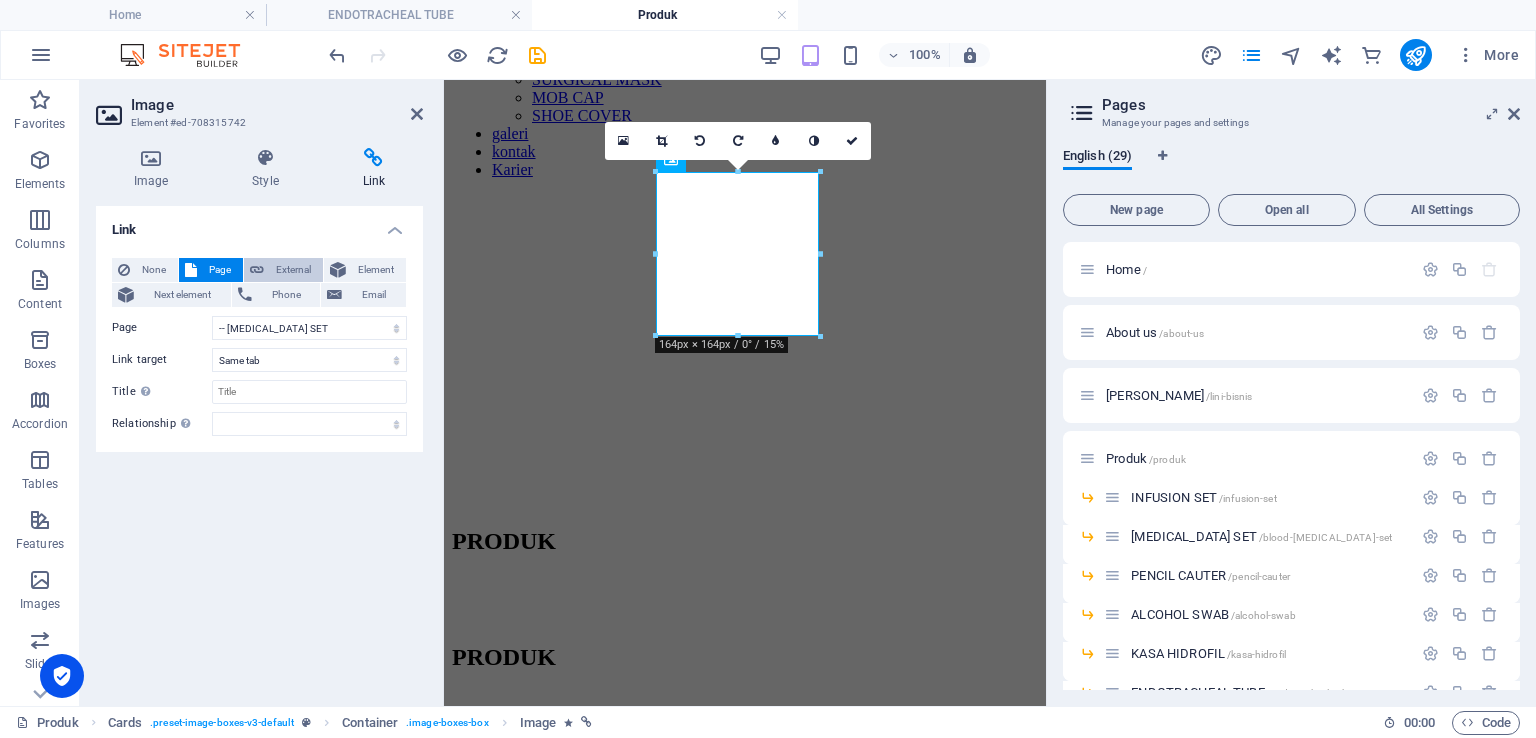 click on "External" at bounding box center (283, 270) 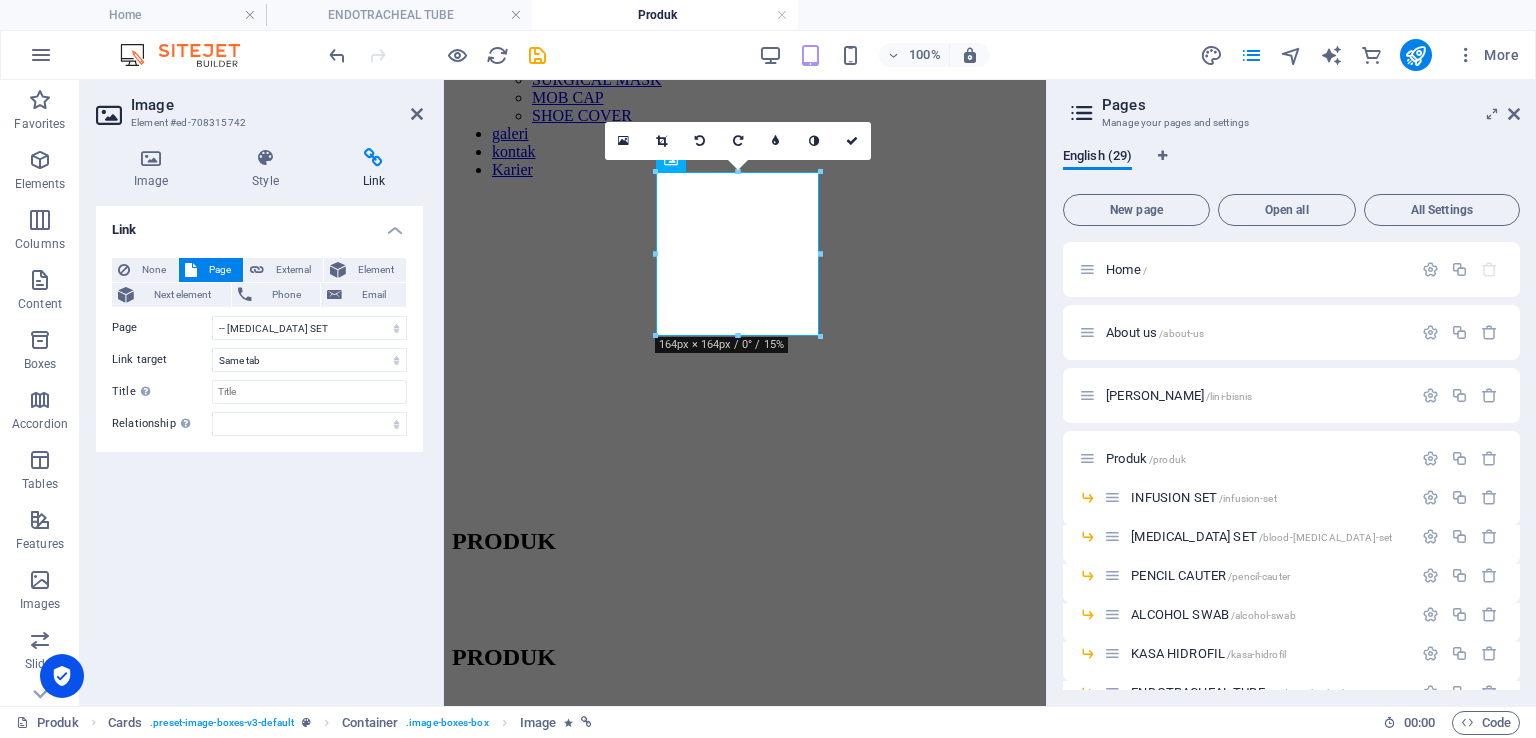select on "blank" 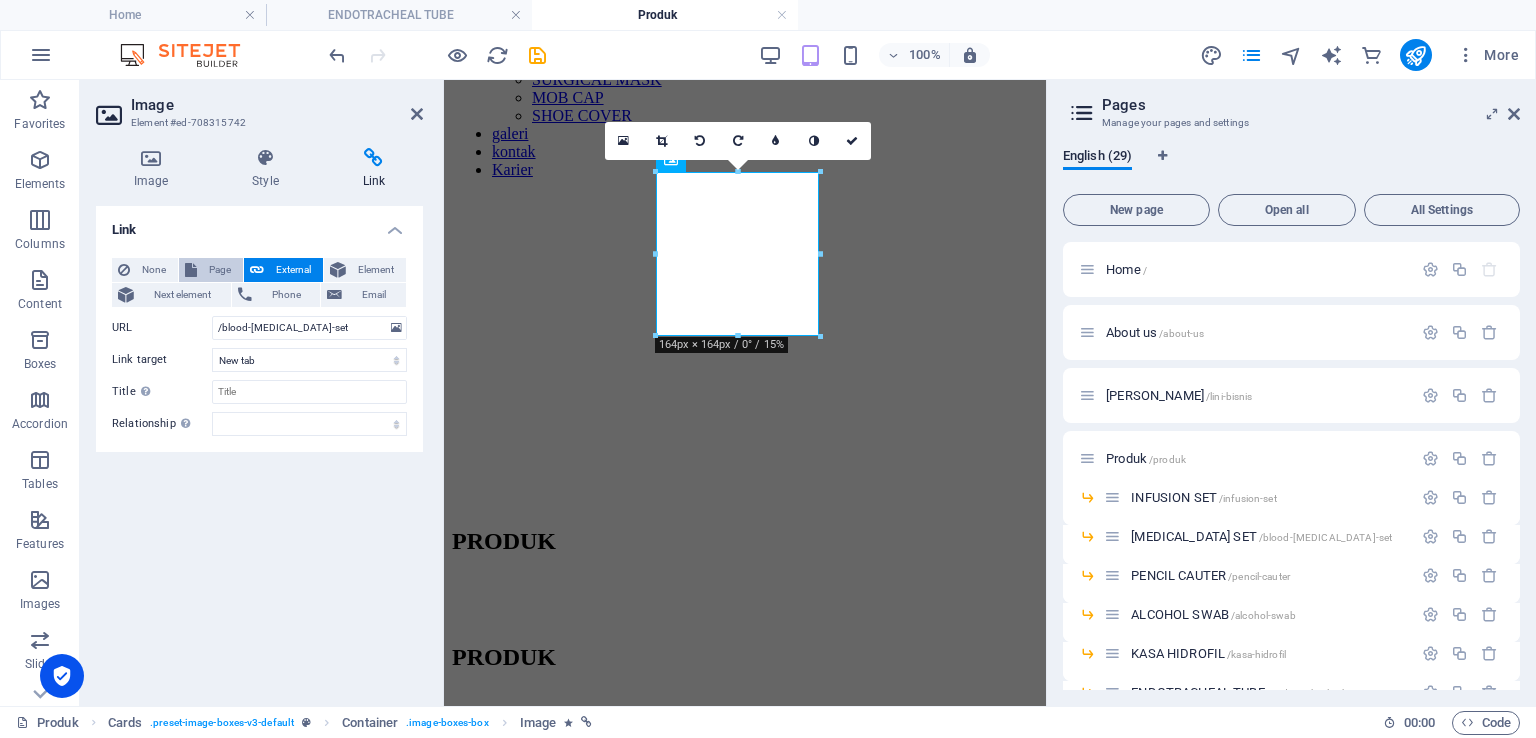 click on "Page" at bounding box center (220, 270) 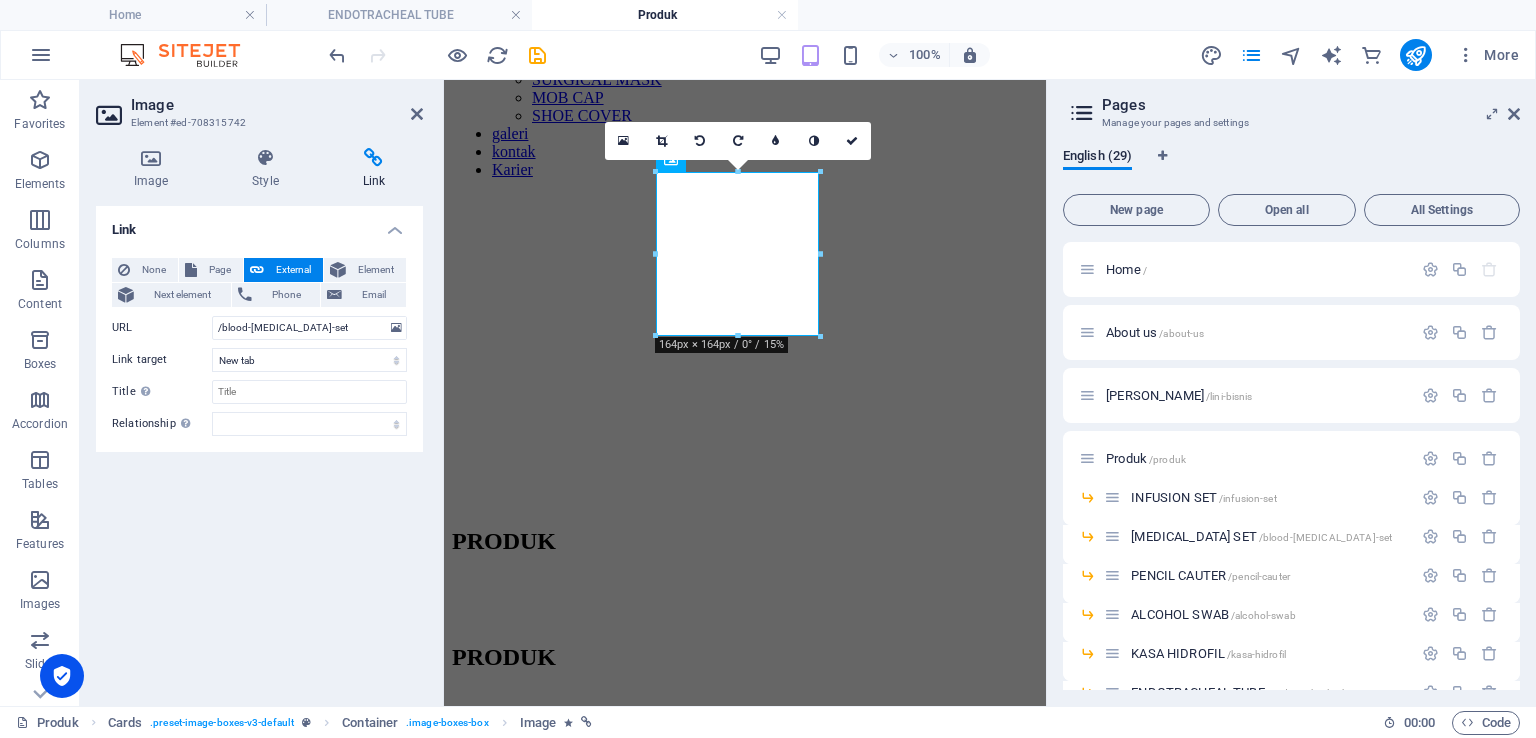 select 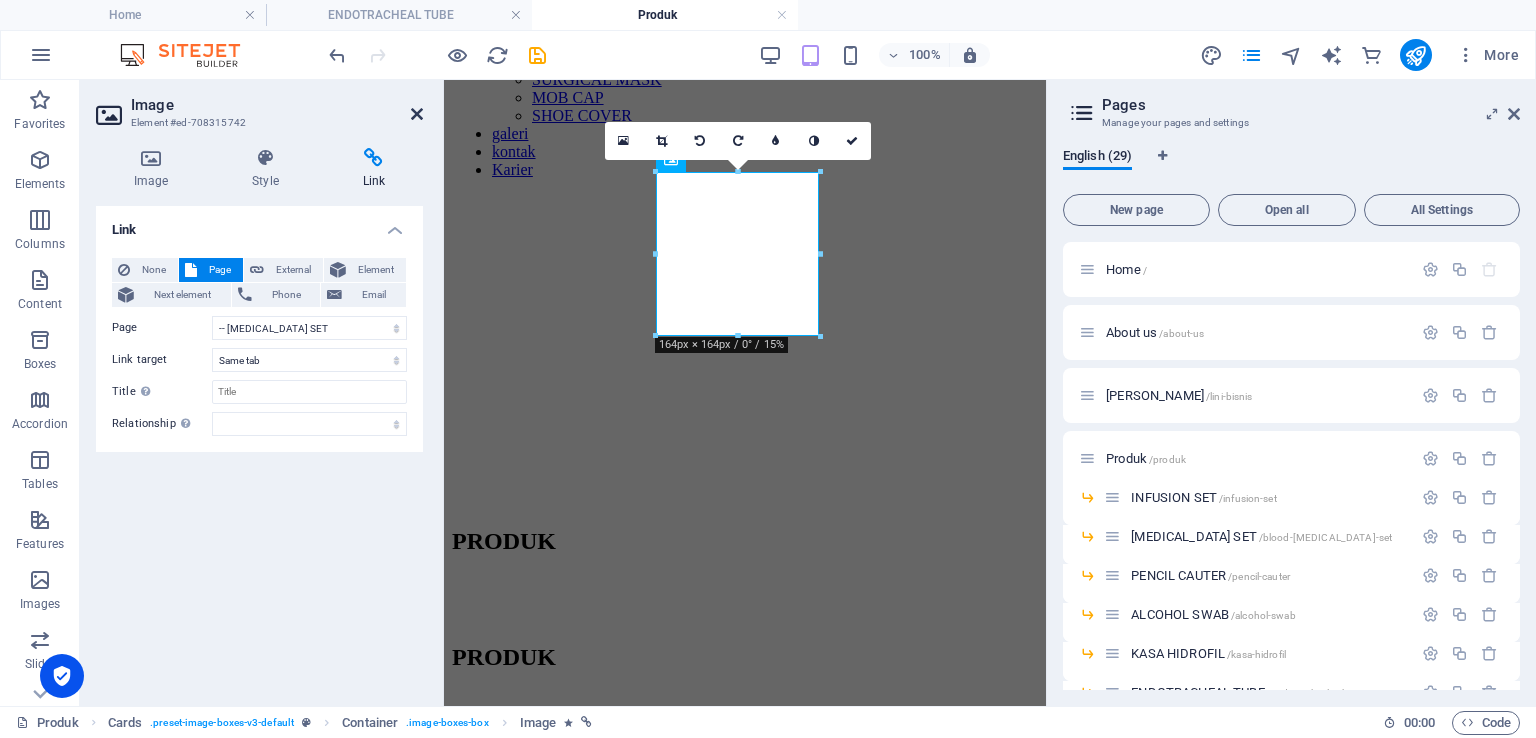 click at bounding box center [417, 114] 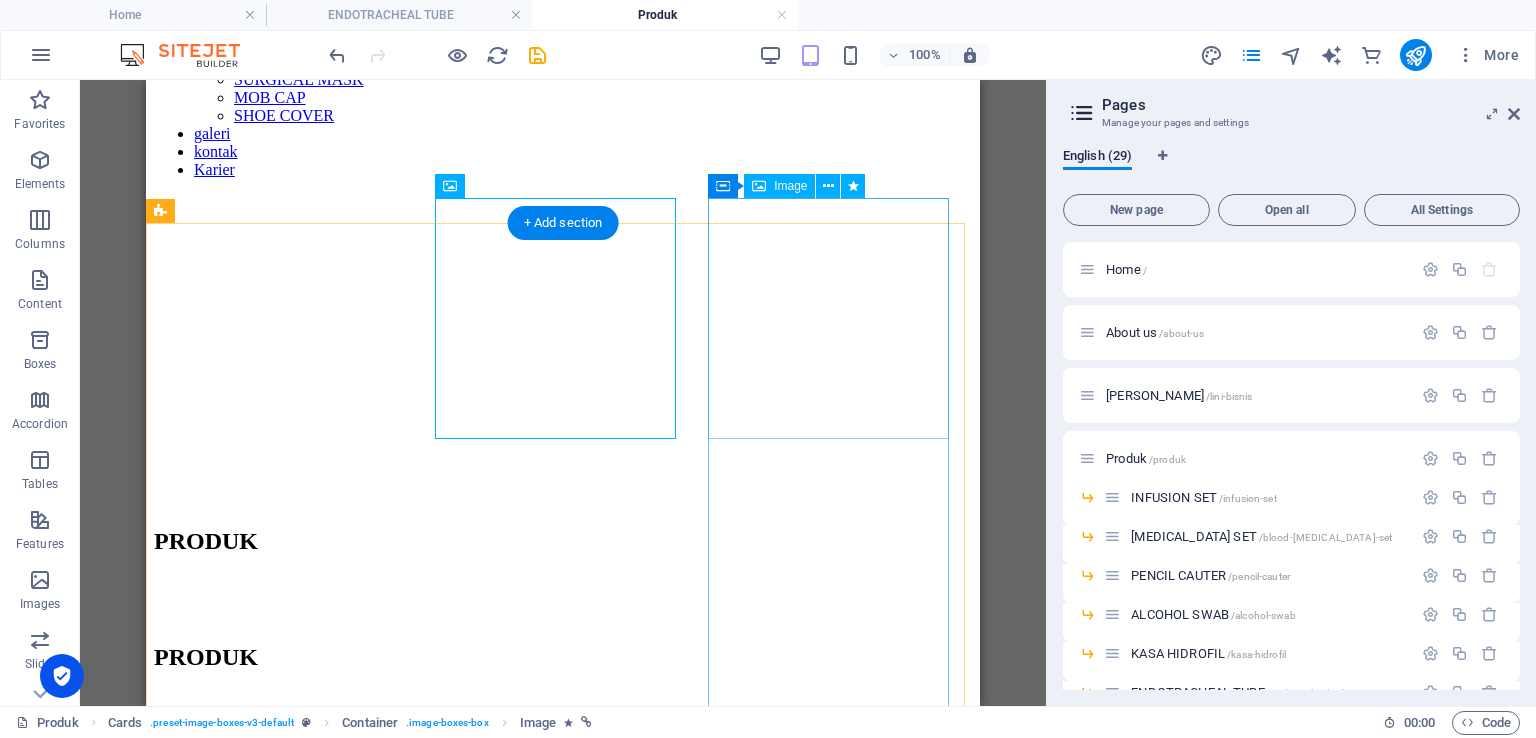 click at bounding box center [563, 3165] 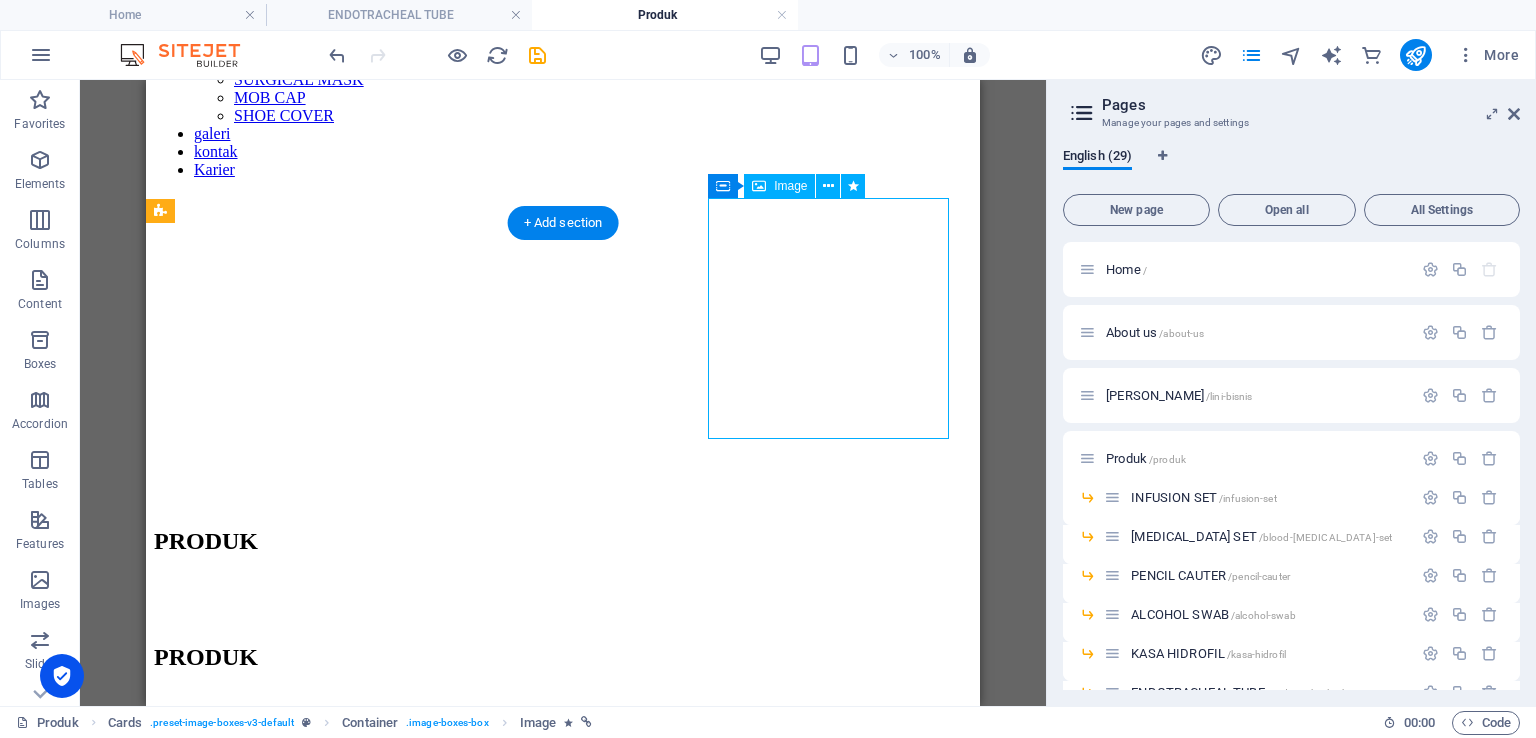 click at bounding box center (563, 3165) 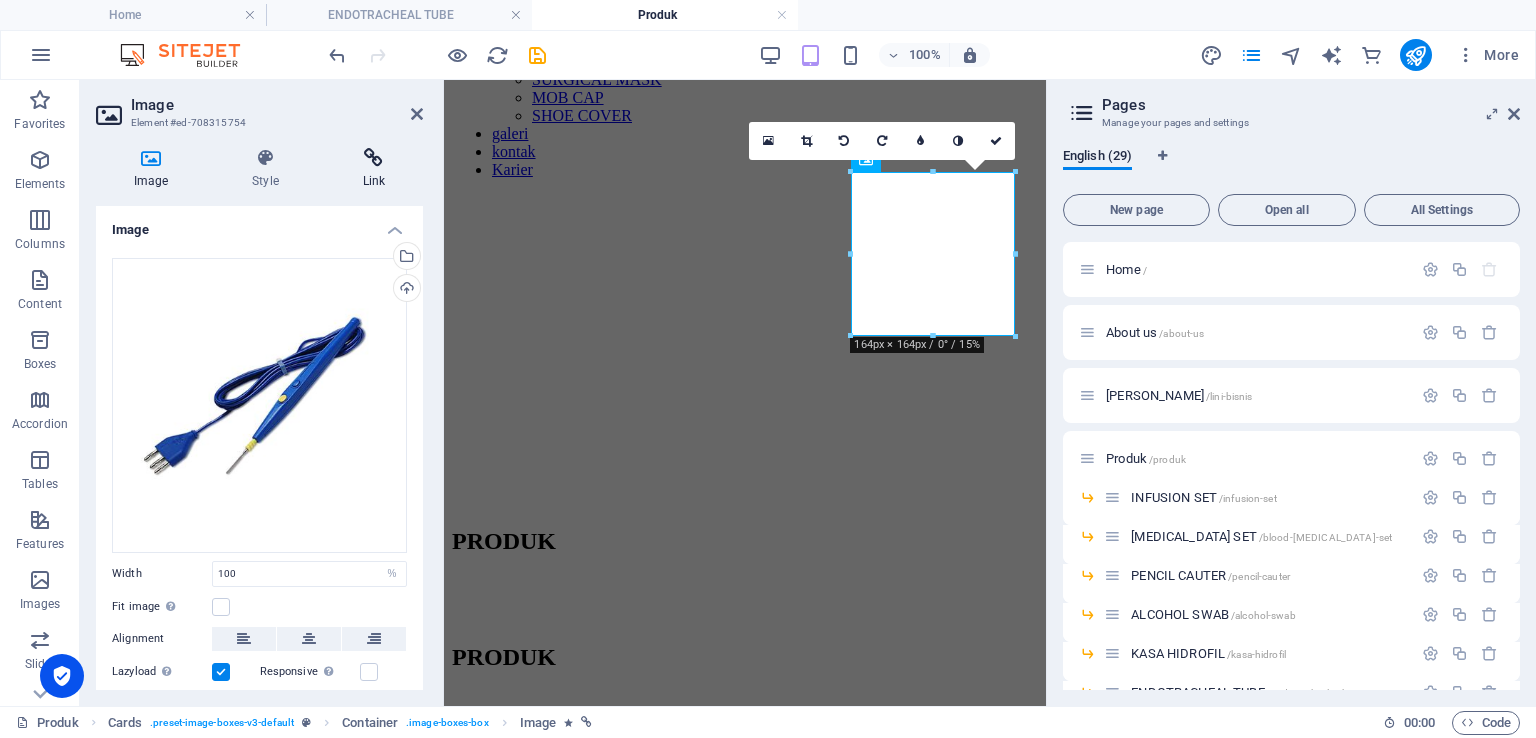 click at bounding box center [374, 158] 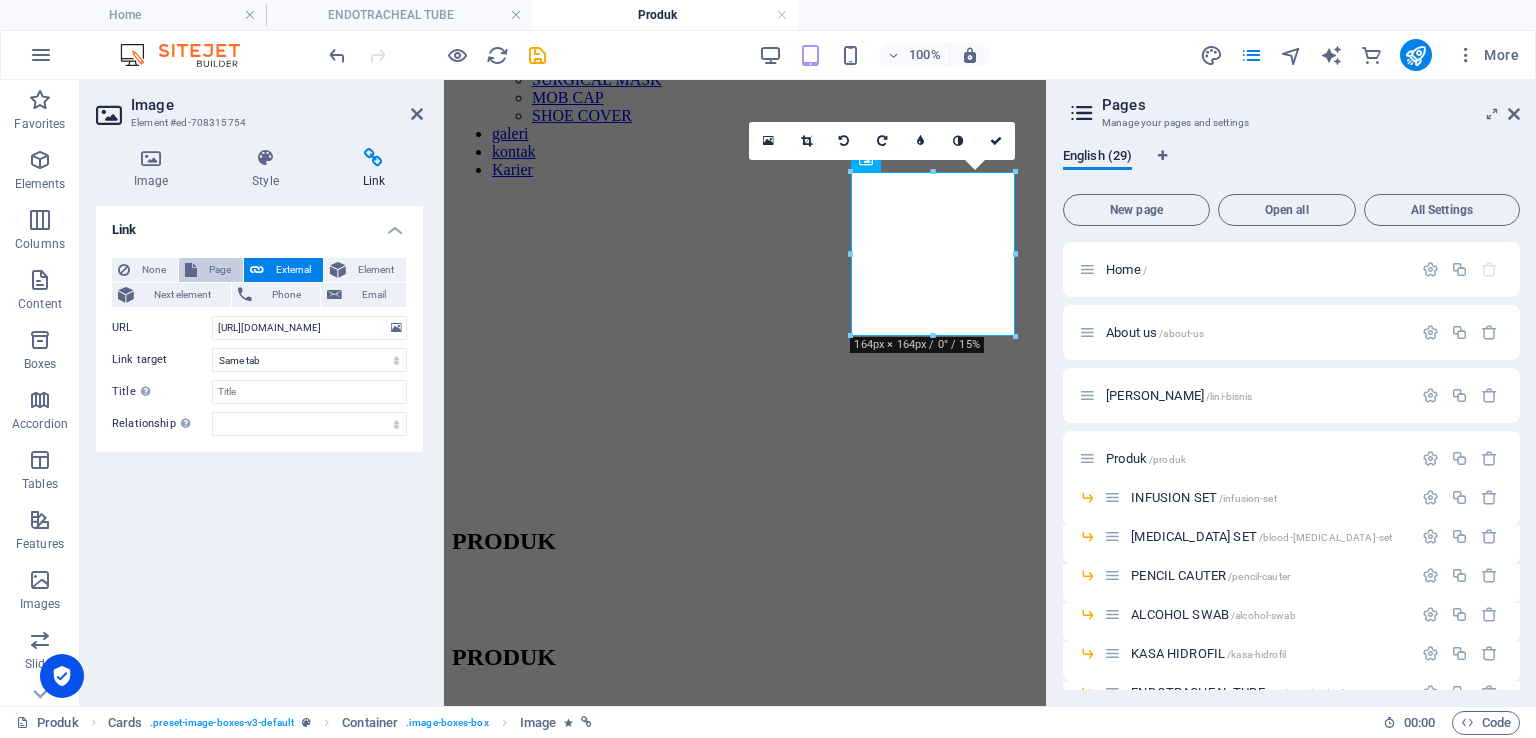 click on "Page" at bounding box center (220, 270) 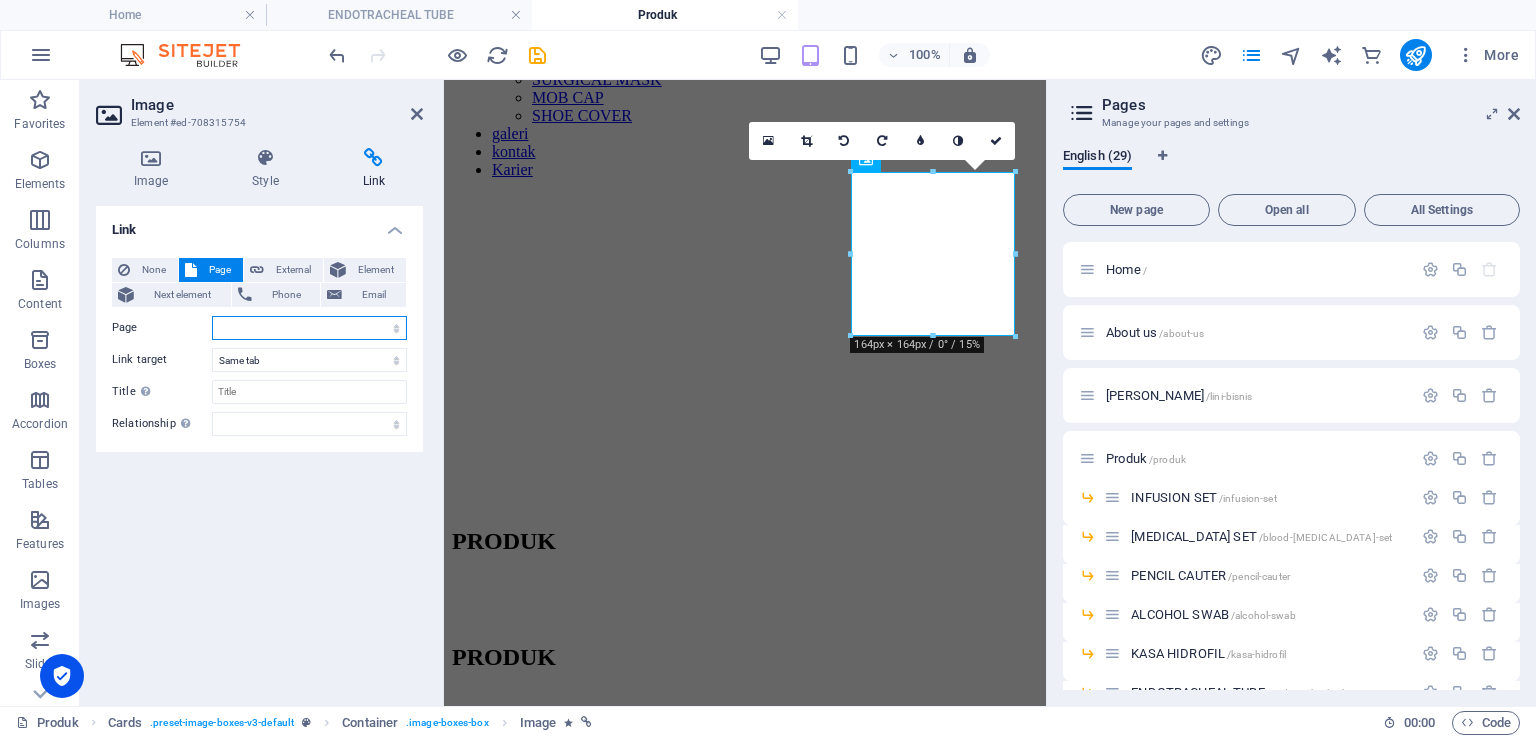 click on "Home About us Lini Bisnis Produk -- INFUSION SET -- [MEDICAL_DATA] SET -- PENCIL CAUTER -- ALCOHOL SWAB -- KASA HIDROFIL -- ENDOTRACHEAL TUBE -- SURGICAL GOWN -- STERILIZATION WRAP -- MAYO COVER -- APERTURE DRAPE -- EYE DRAPE -- INSTRUMENT TABEL COVER -- LAMINATED SHEET -- PARTICULATE-RESP &amp; SURG. MASK -- MASKER KN95 -- SURGICAL MASK 3 &amp; 4 PLY -- APRON -- MOB CAP / NURSE CAP Gallery Contact Karier Legal Notice Privacy" at bounding box center [309, 328] 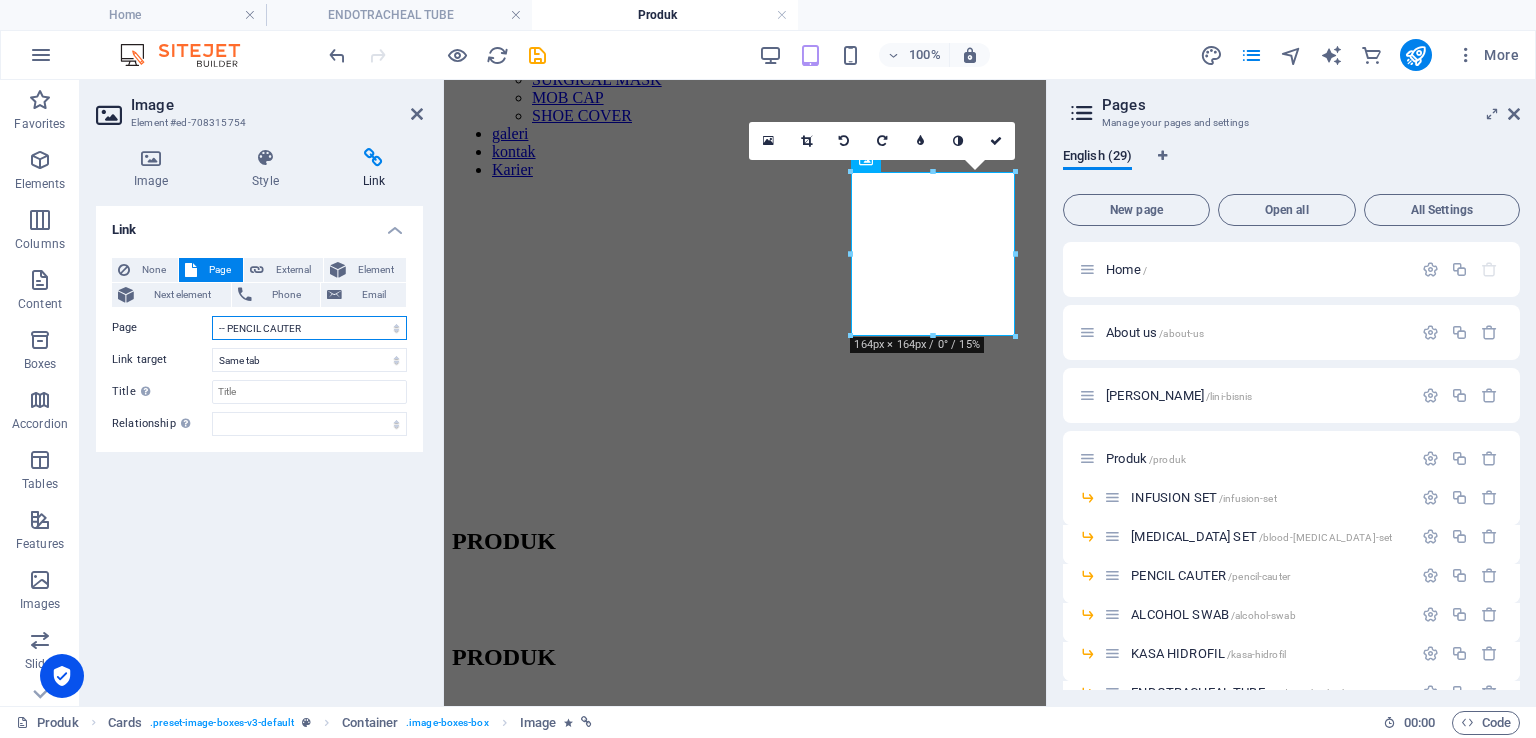 click on "Home About us Lini Bisnis Produk -- INFUSION SET -- [MEDICAL_DATA] SET -- PENCIL CAUTER -- ALCOHOL SWAB -- KASA HIDROFIL -- ENDOTRACHEAL TUBE -- SURGICAL GOWN -- STERILIZATION WRAP -- MAYO COVER -- APERTURE DRAPE -- EYE DRAPE -- INSTRUMENT TABEL COVER -- LAMINATED SHEET -- PARTICULATE-RESP &amp; SURG. MASK -- MASKER KN95 -- SURGICAL MASK 3 &amp; 4 PLY -- APRON -- MOB CAP / NURSE CAP Gallery Contact Karier Legal Notice Privacy" at bounding box center (309, 328) 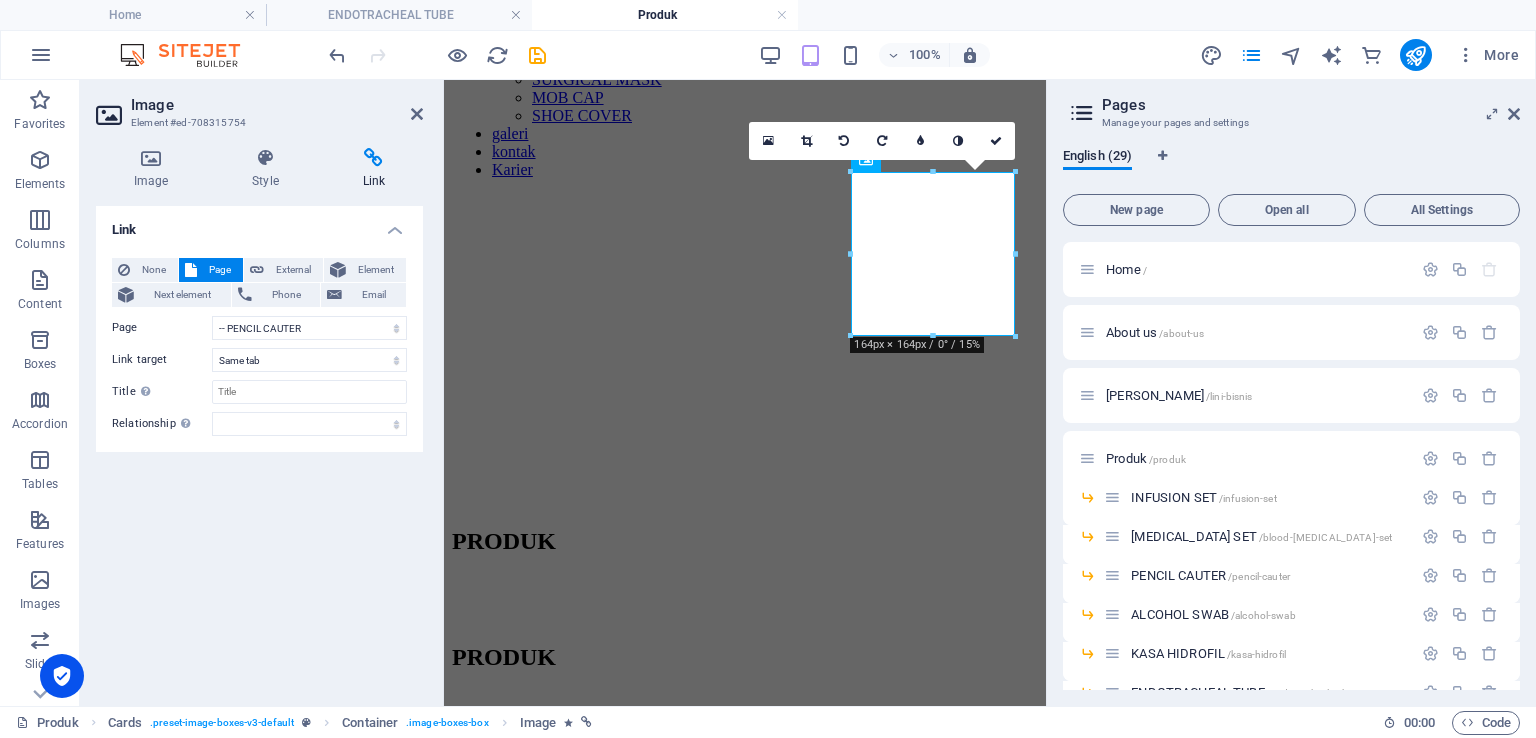 click at bounding box center [996, 141] 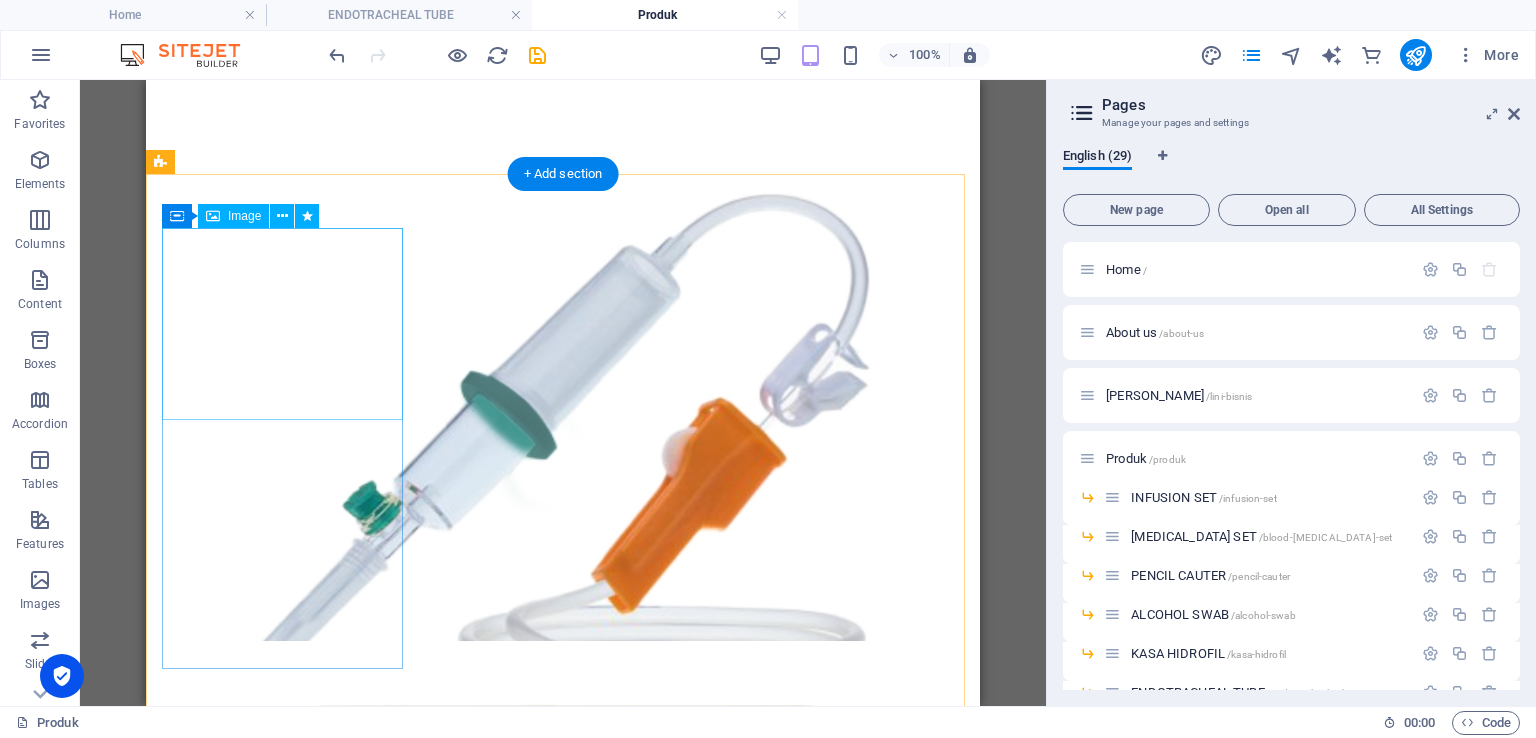 click at bounding box center (563, 968) 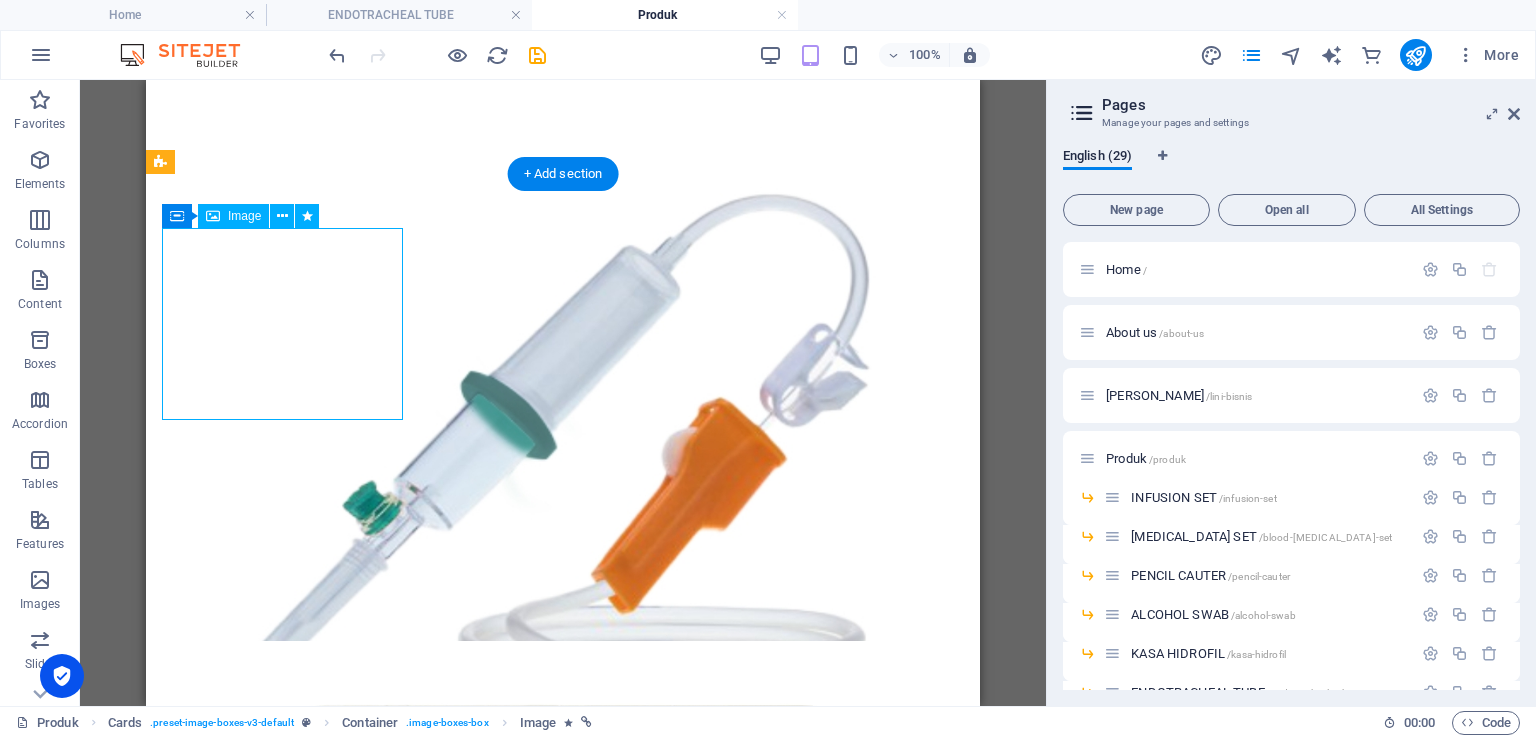 click at bounding box center (563, 968) 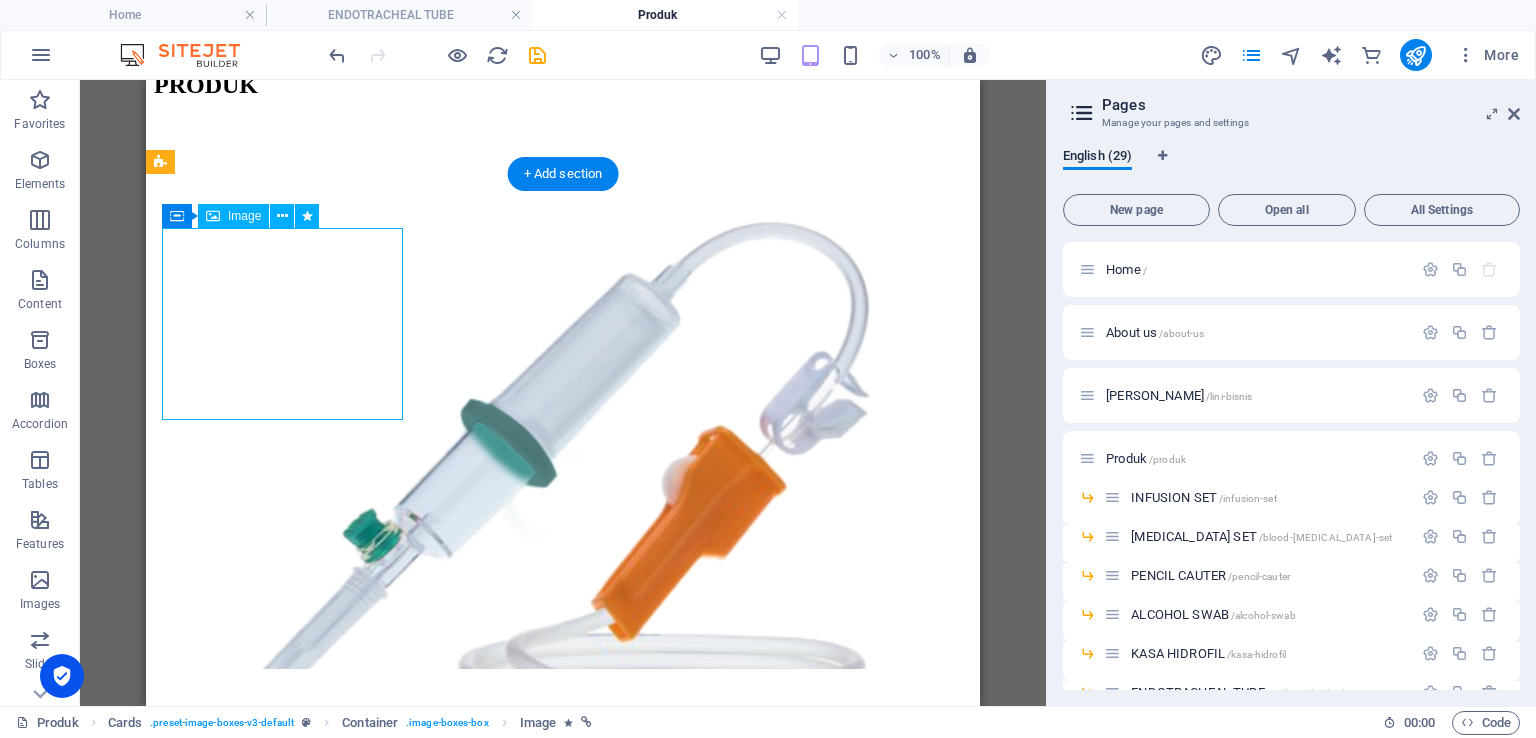 select on "%" 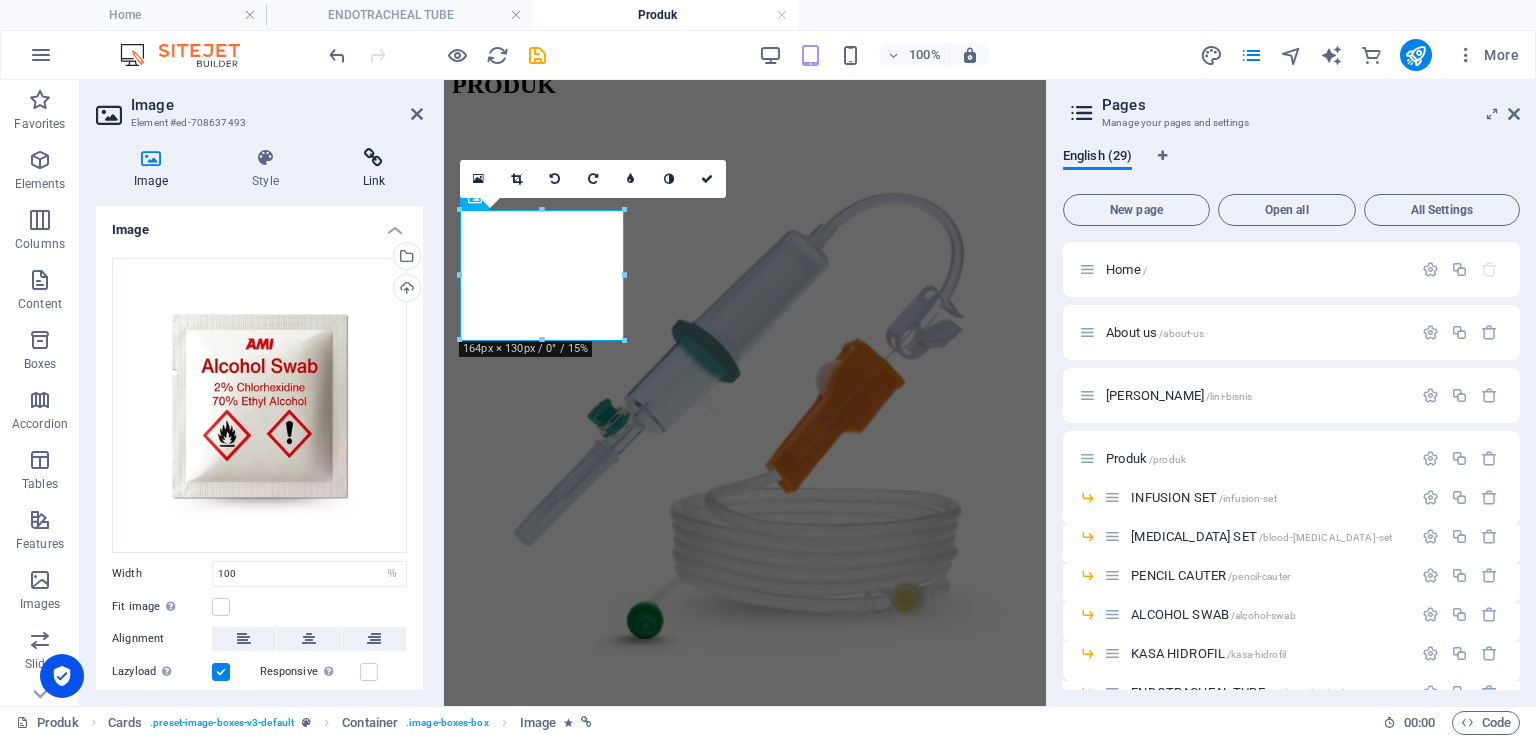 click at bounding box center (374, 158) 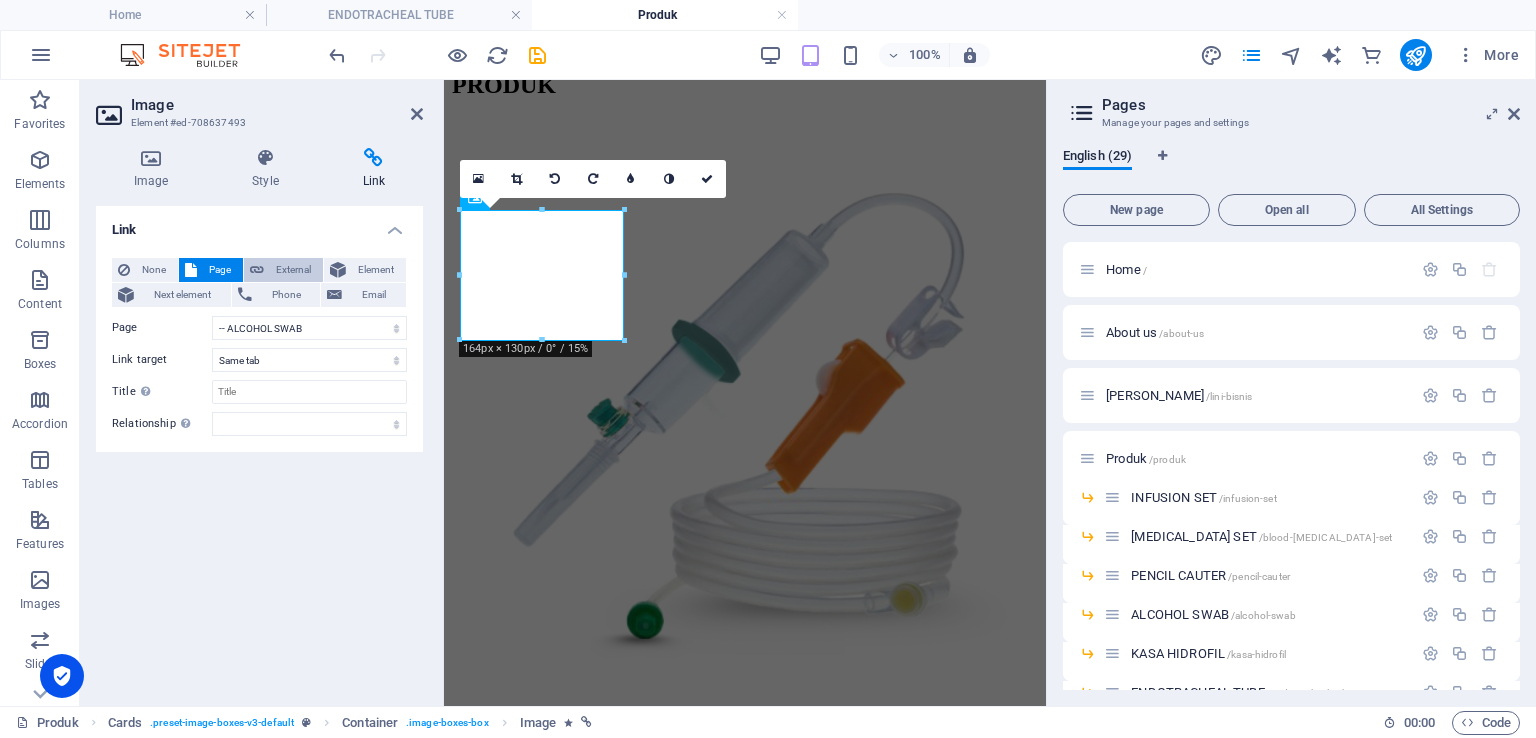 click on "External" at bounding box center (293, 270) 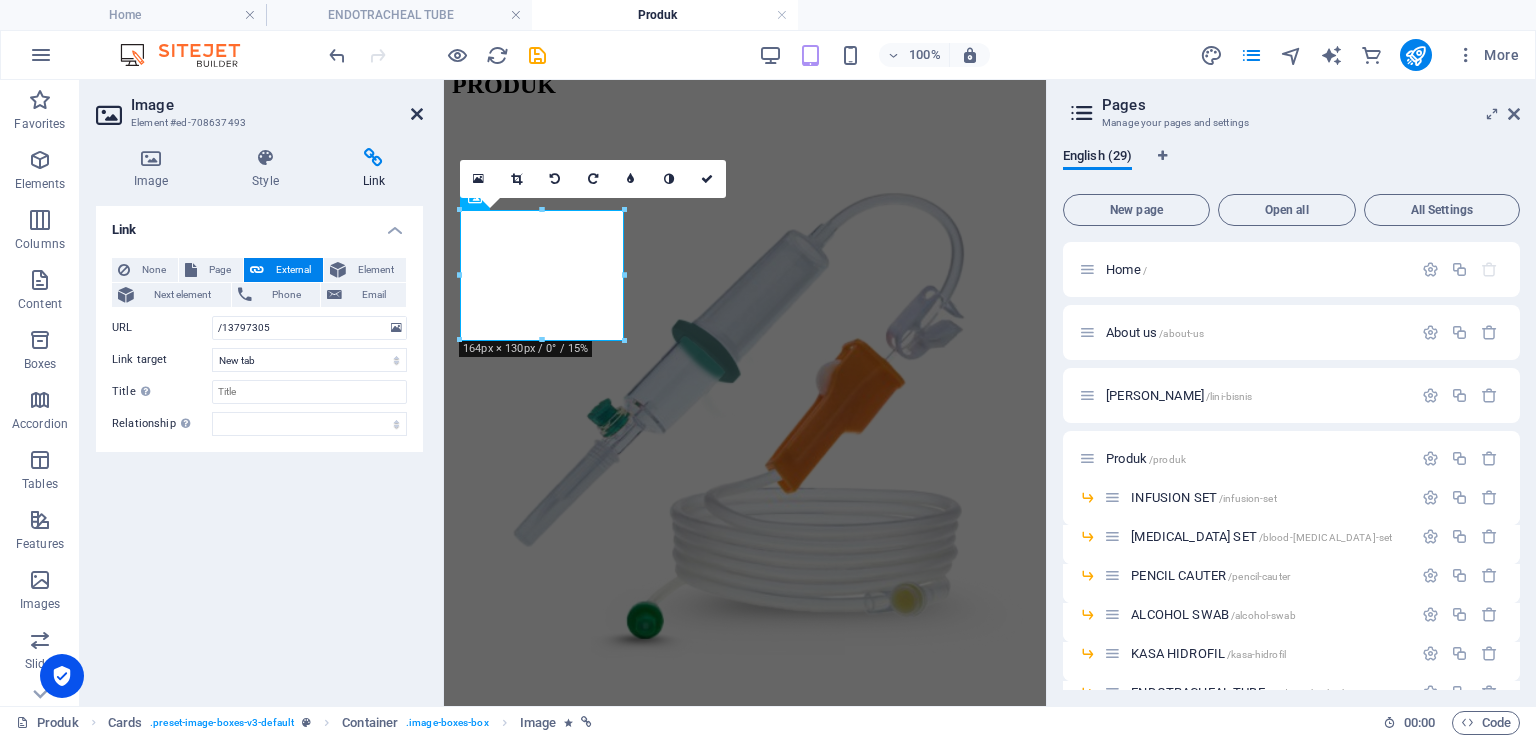 click at bounding box center (417, 114) 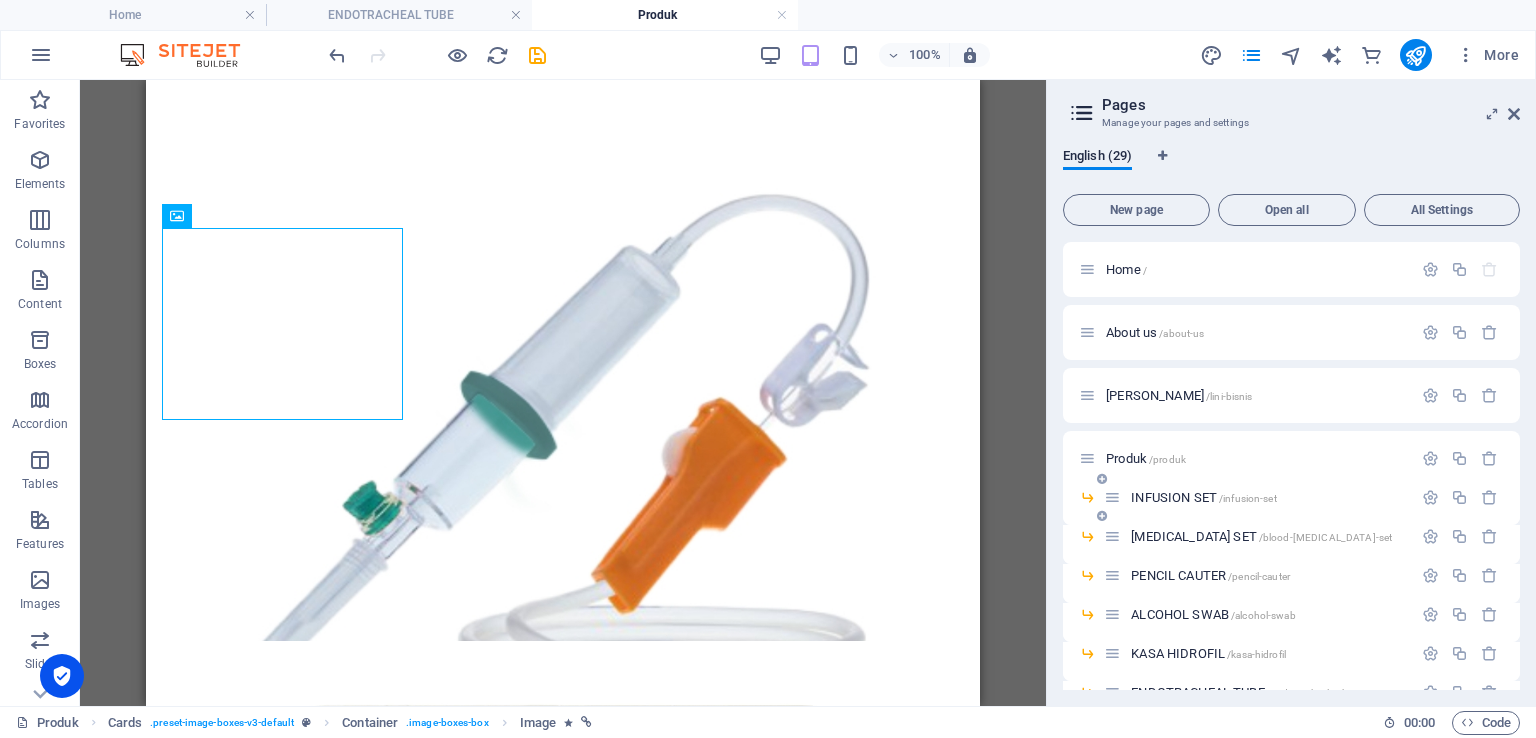 scroll, scrollTop: 200, scrollLeft: 0, axis: vertical 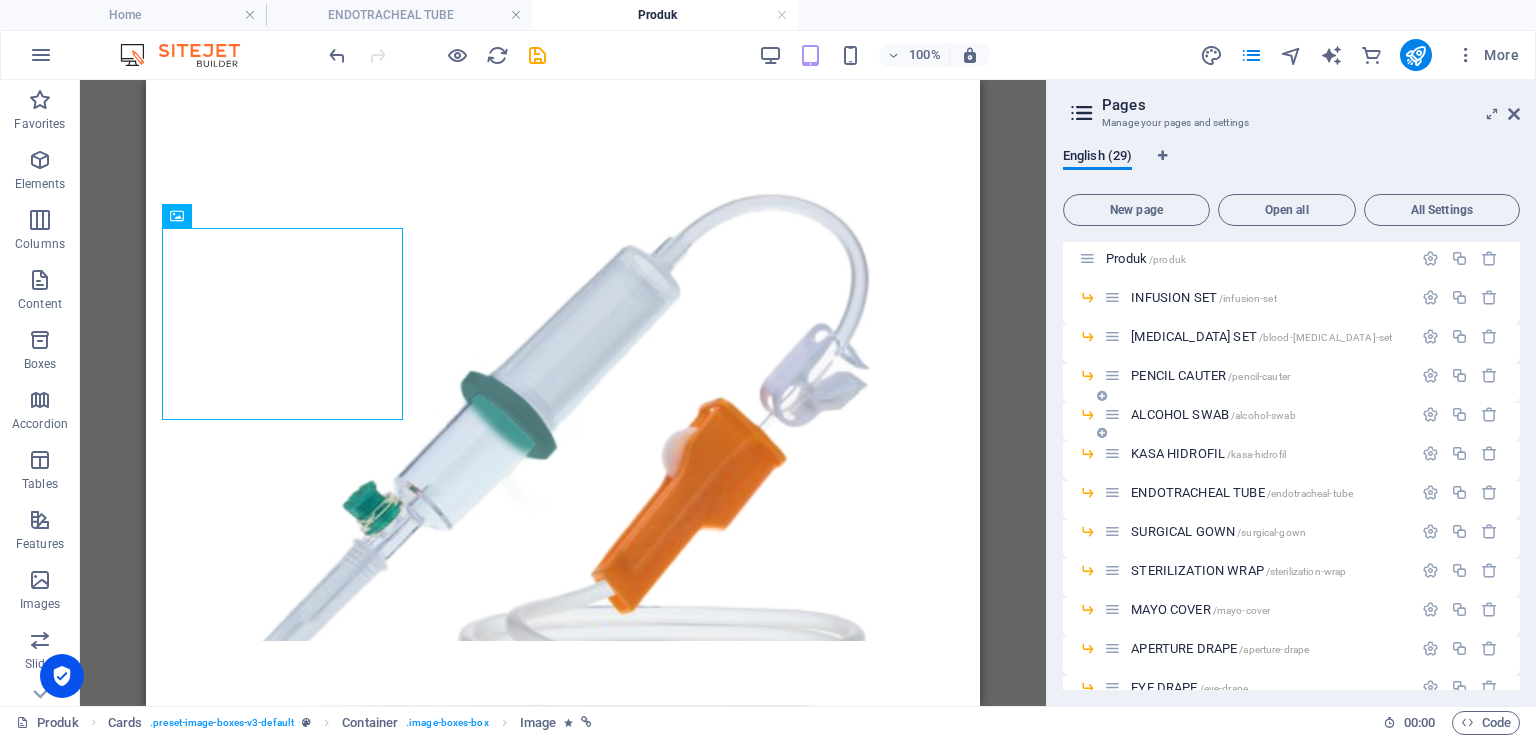 click on "ALCOHOL SWAB /alcohol-swab" at bounding box center (1213, 414) 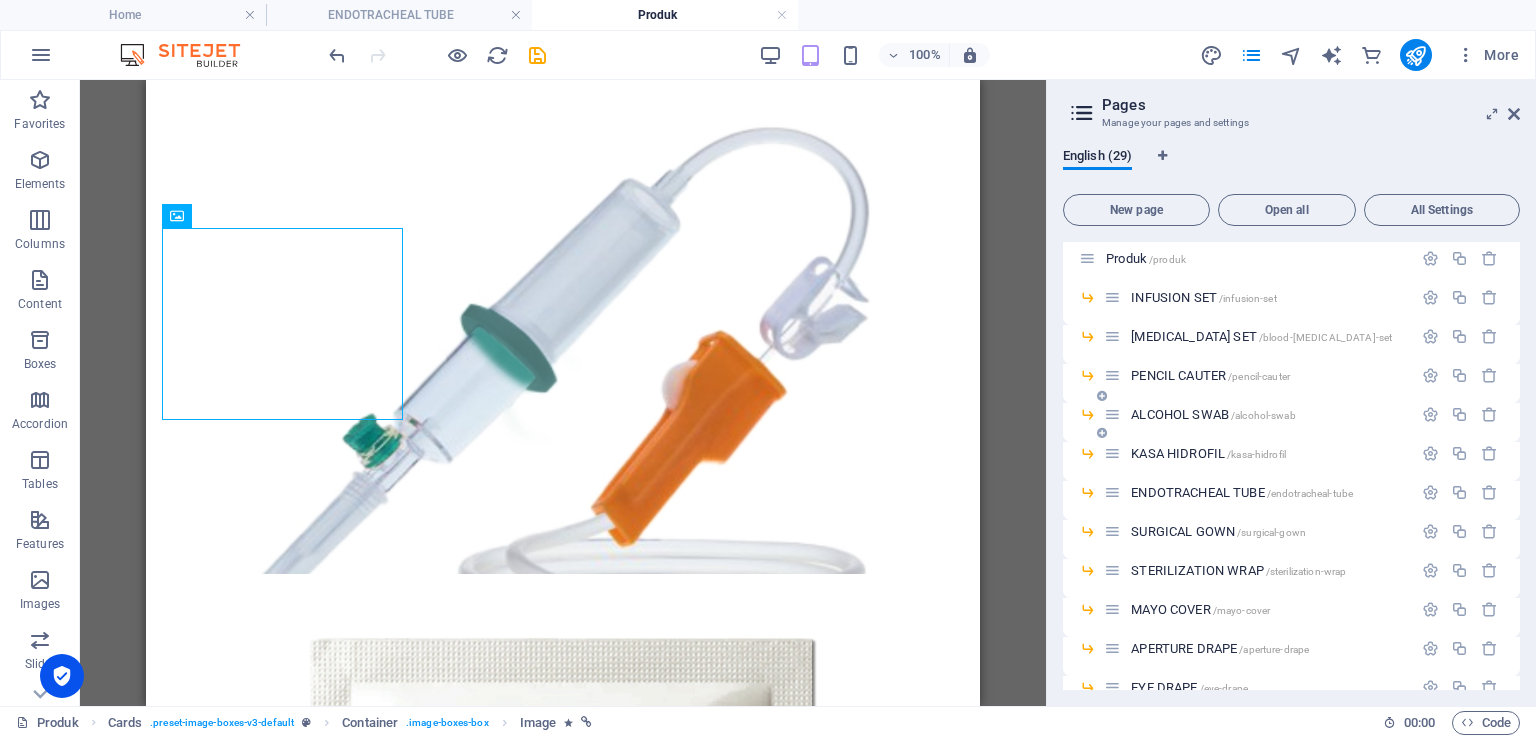 scroll, scrollTop: 0, scrollLeft: 0, axis: both 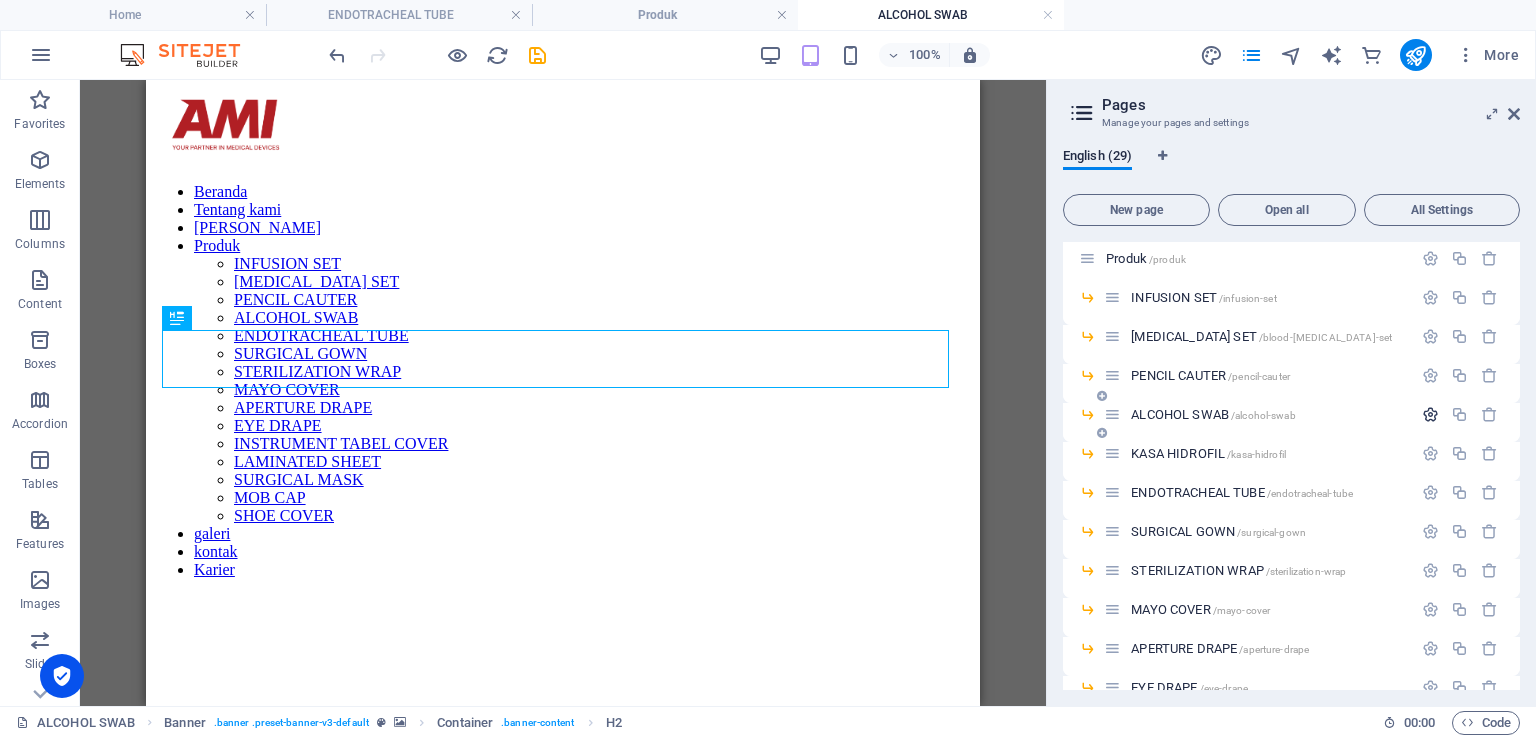 click at bounding box center (1430, 414) 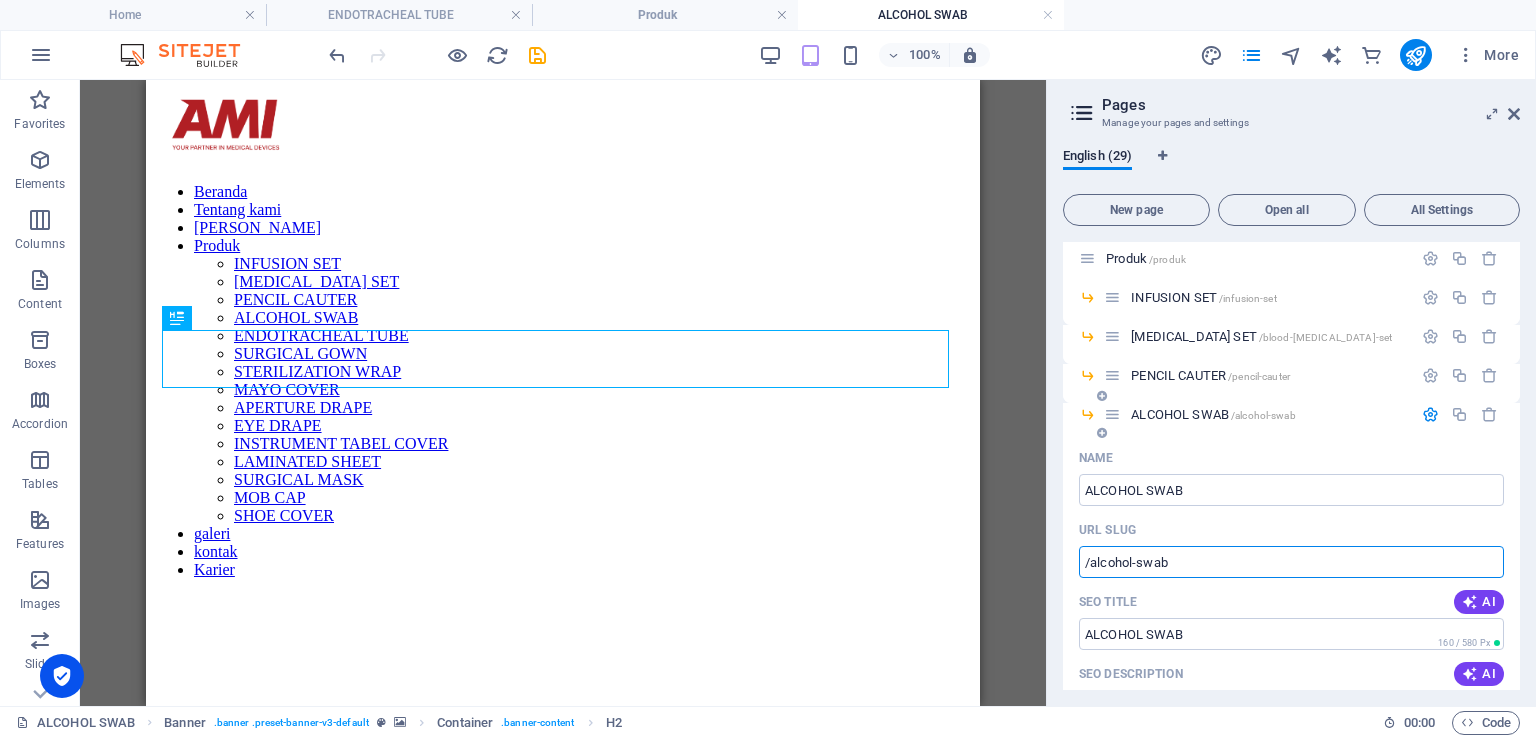 click on "/alcohol-swab" at bounding box center (1291, 562) 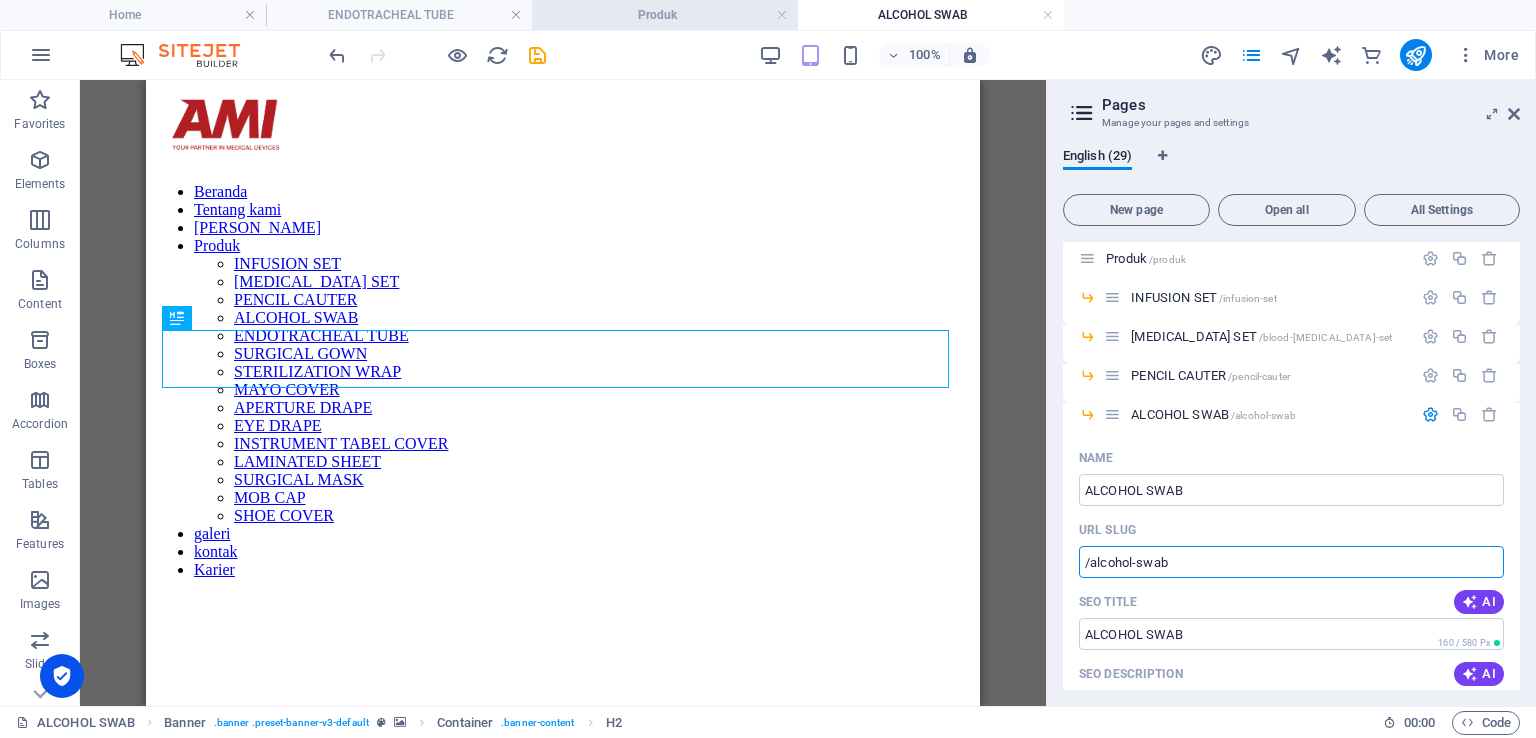 click on "Produk" at bounding box center [665, 15] 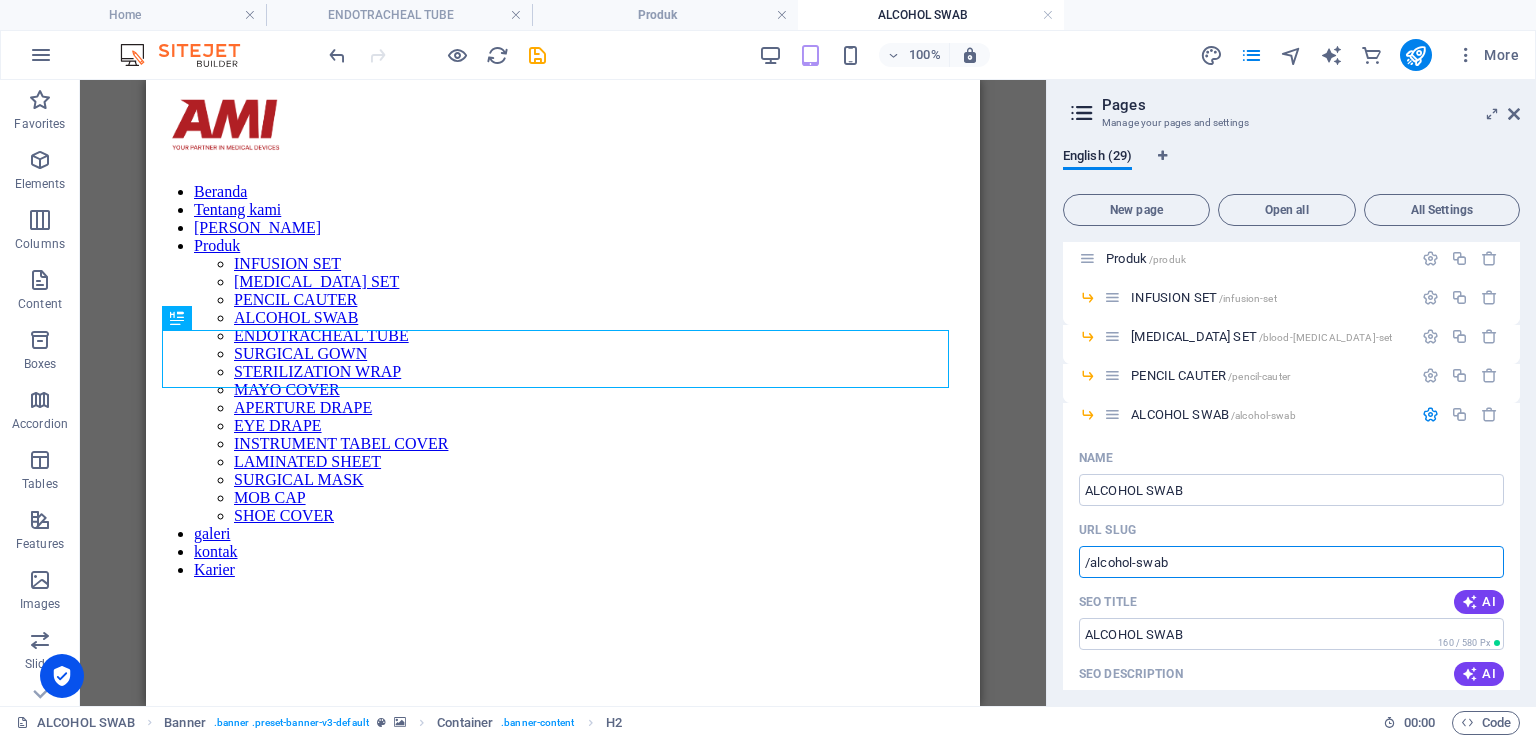 scroll, scrollTop: 1040, scrollLeft: 0, axis: vertical 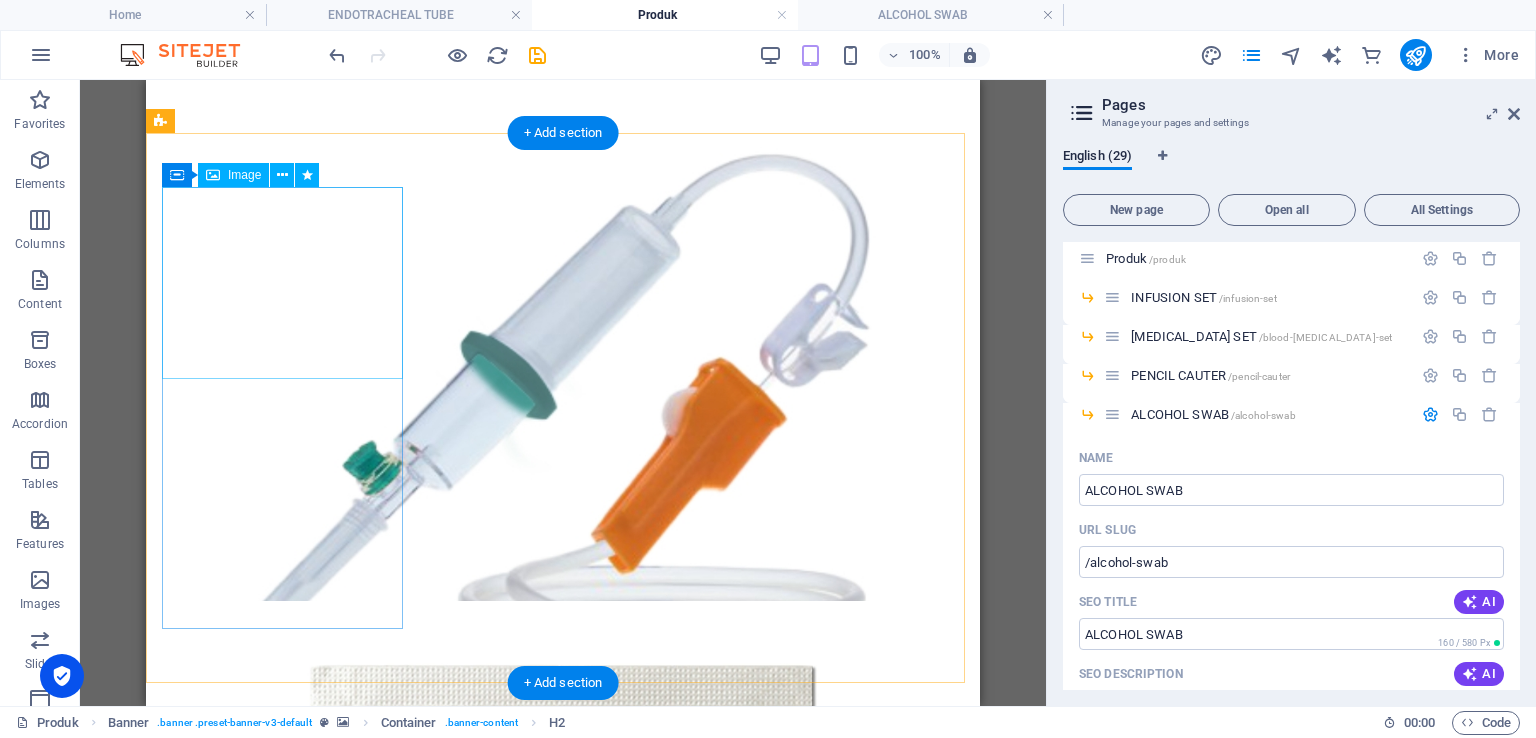 click at bounding box center [563, 928] 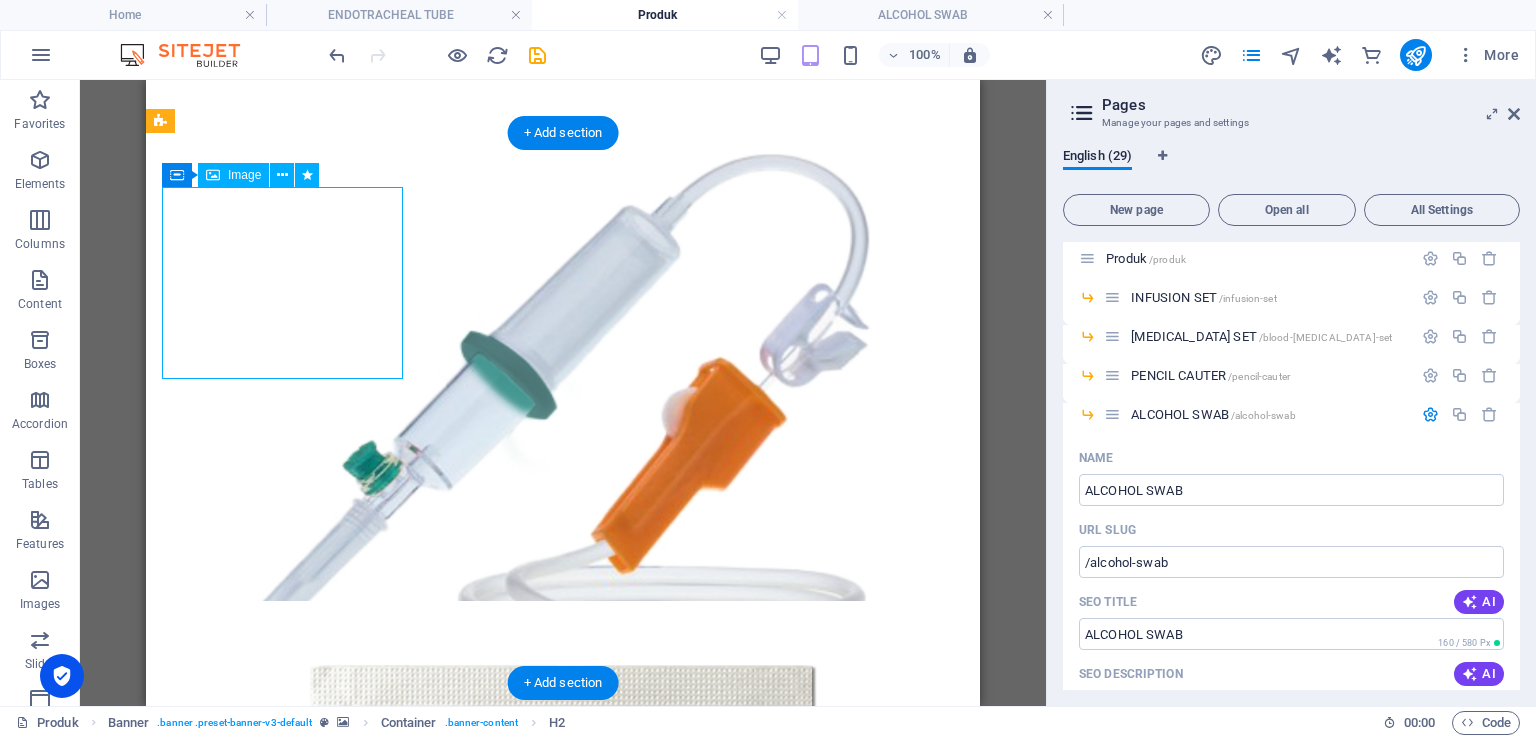 click at bounding box center [563, 928] 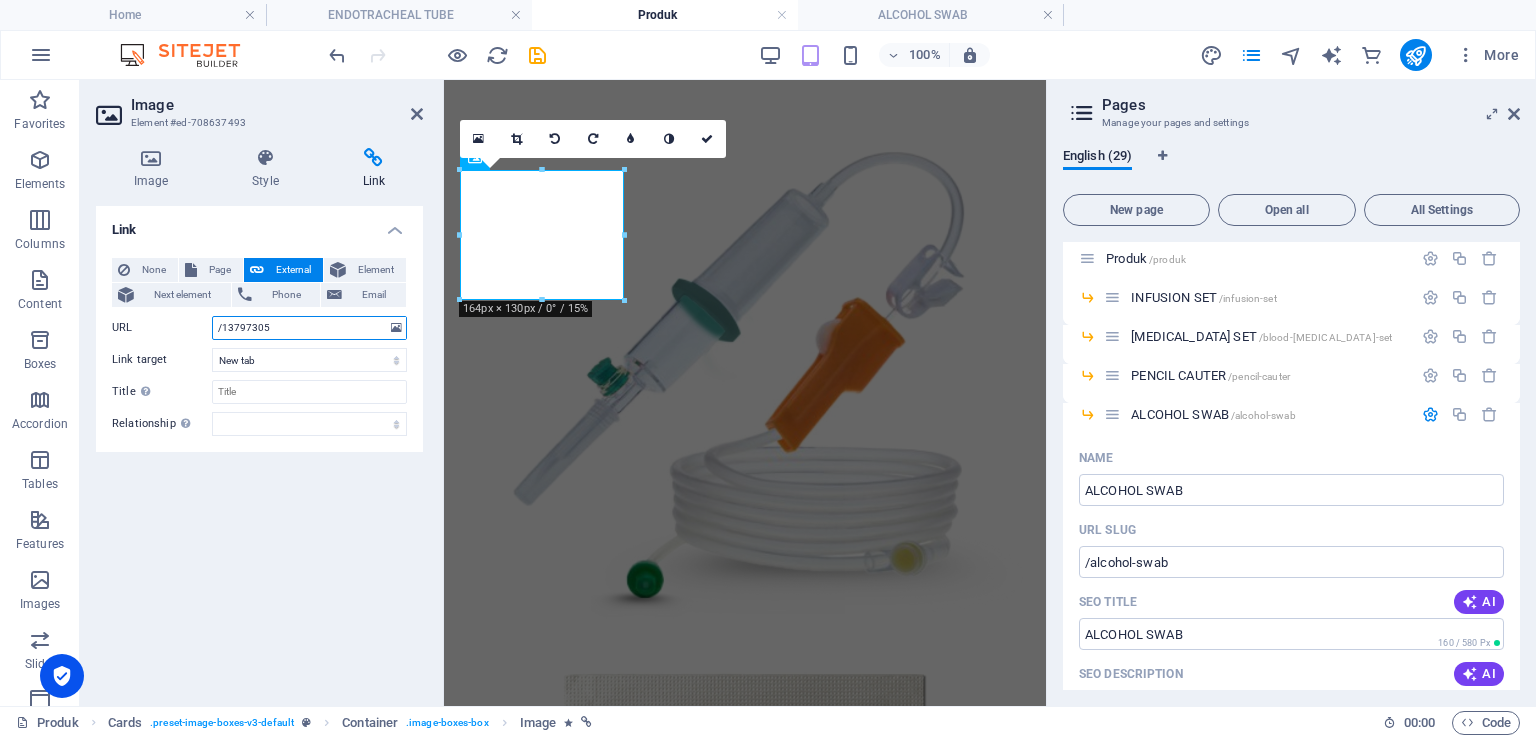 drag, startPoint x: 306, startPoint y: 328, endPoint x: 100, endPoint y: 326, distance: 206.0097 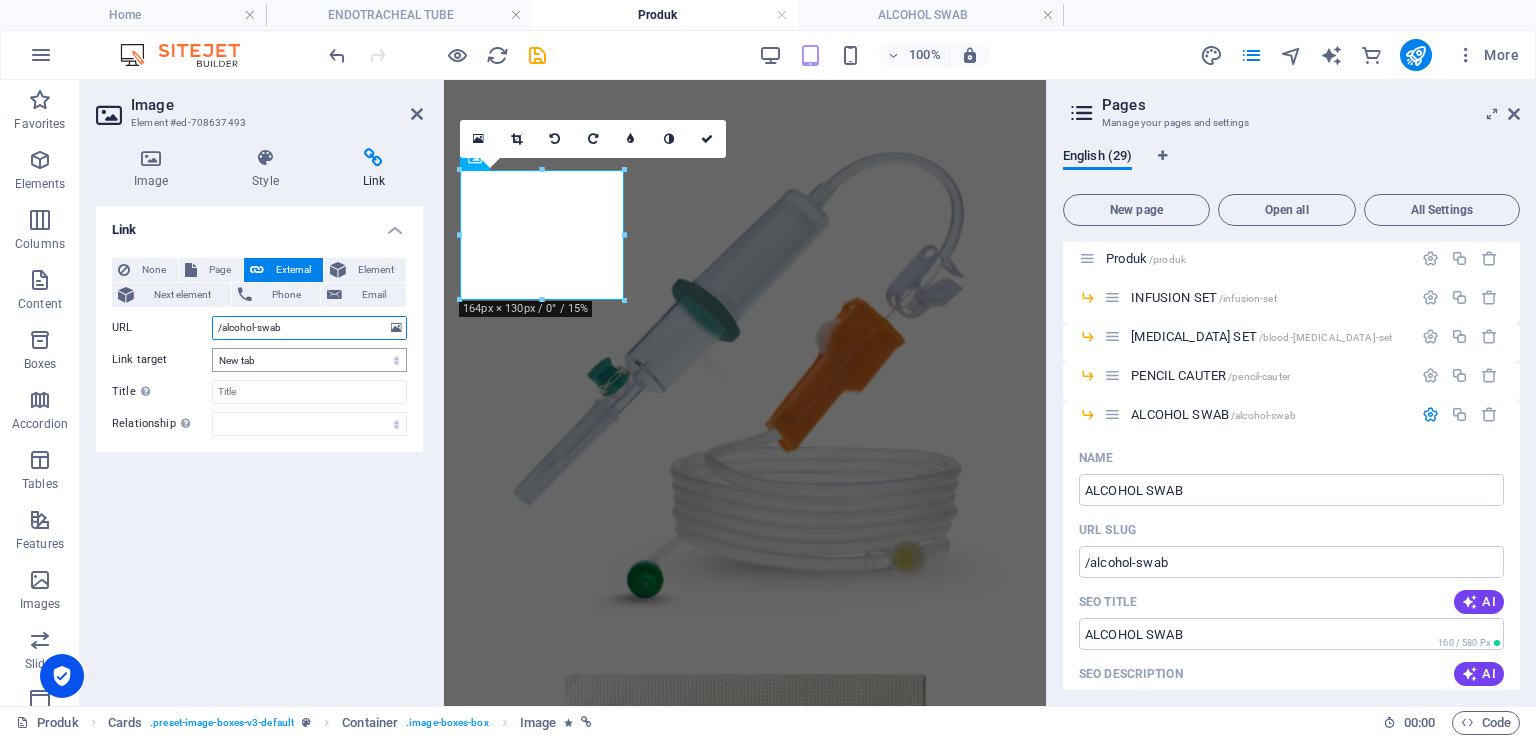 type on "/alcohol-swab" 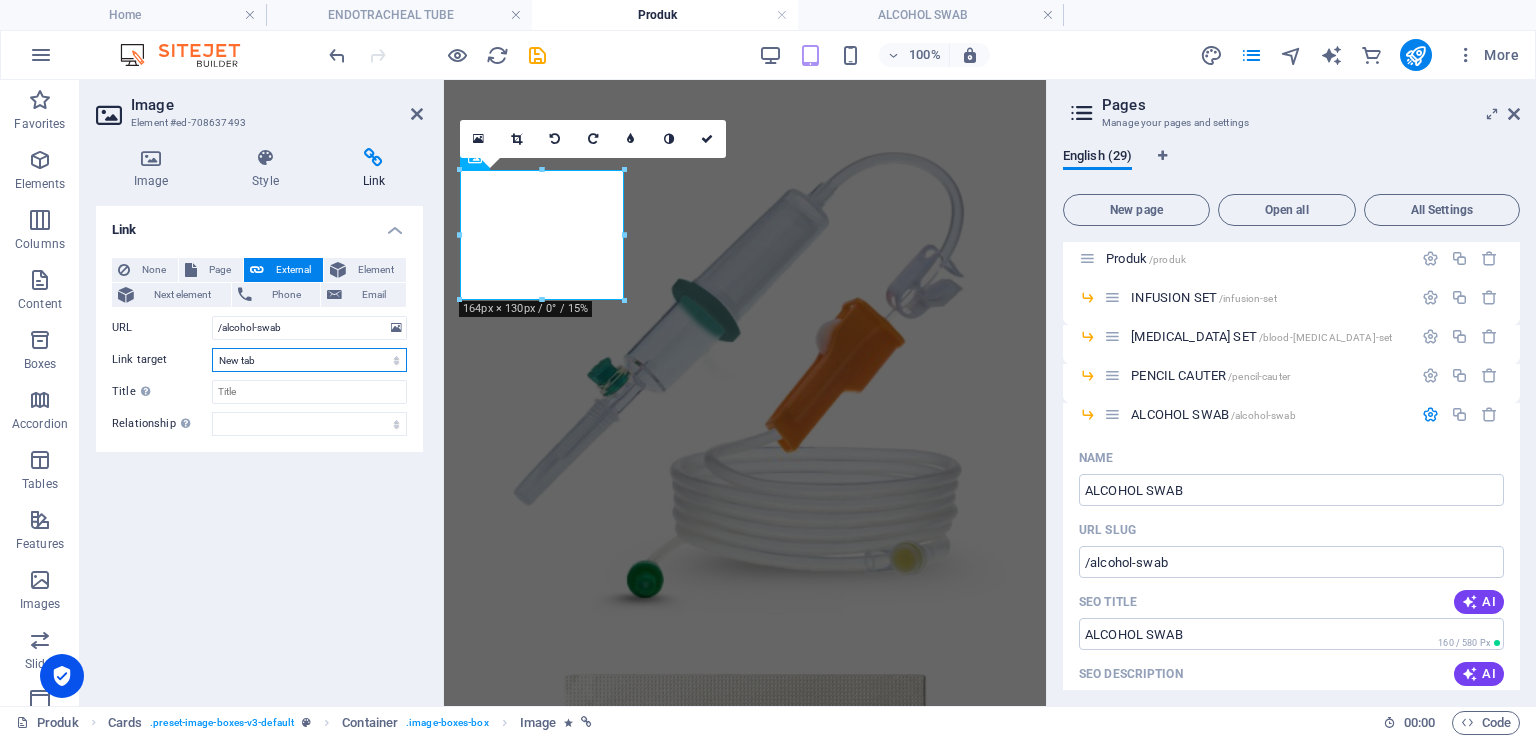 click on "New tab Same tab Overlay" at bounding box center (309, 360) 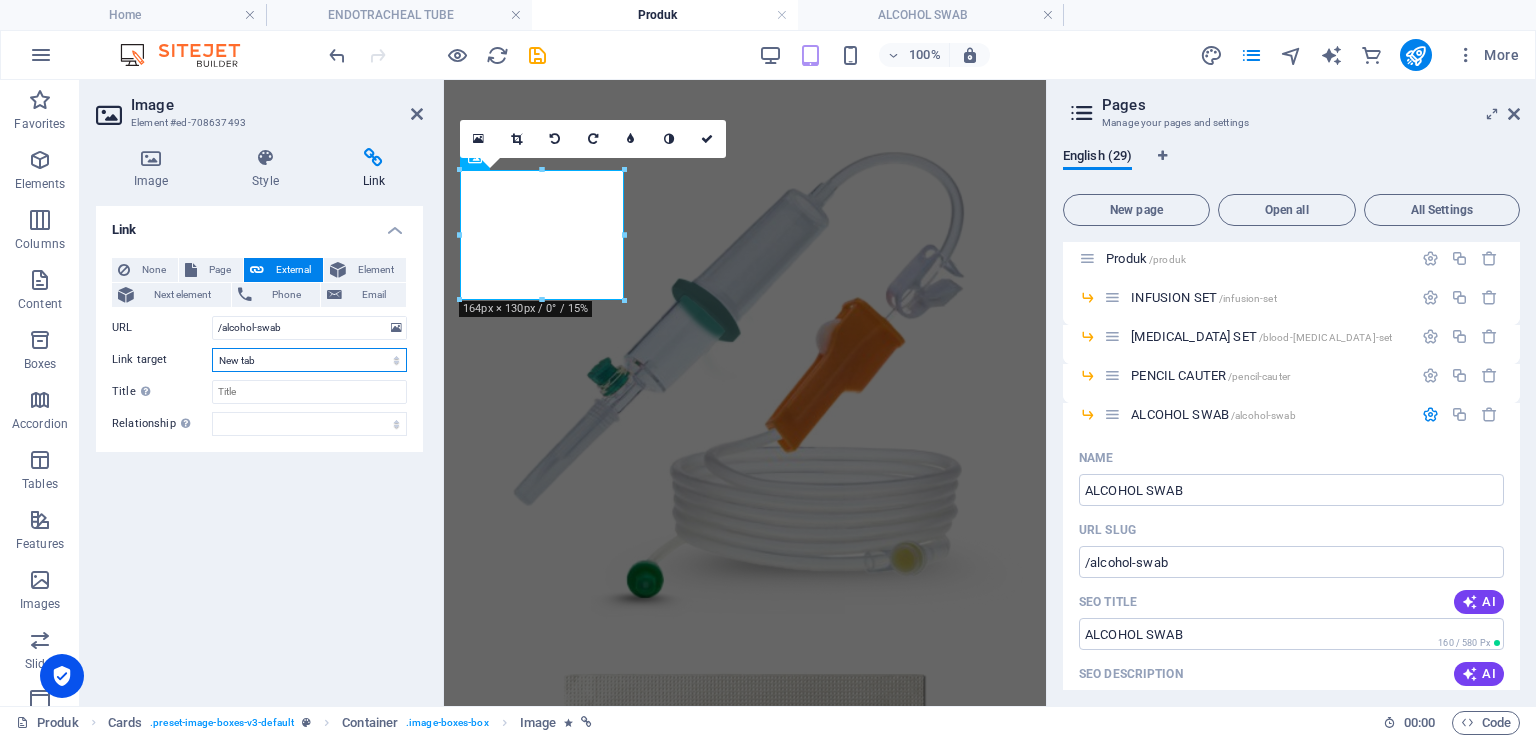 select 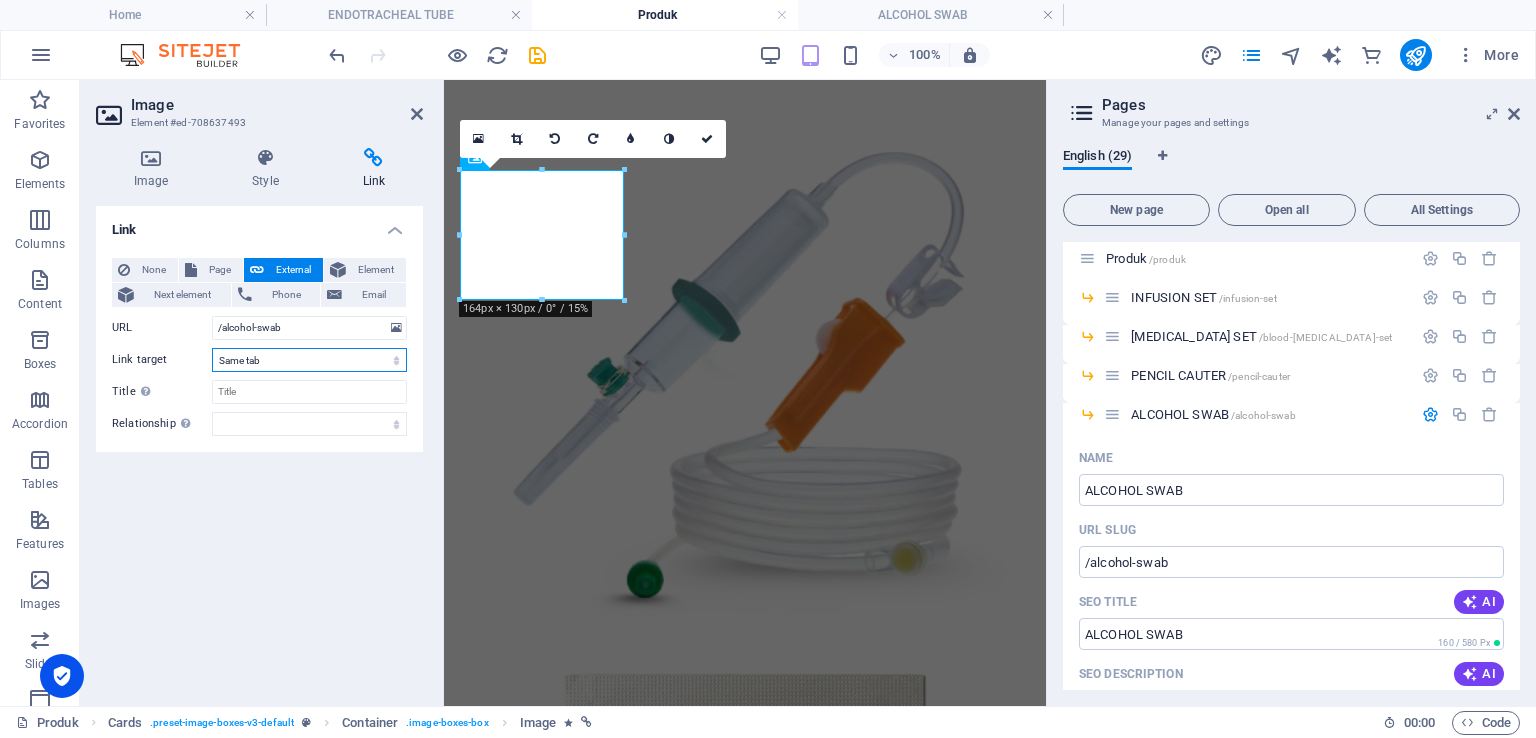 click on "New tab Same tab Overlay" at bounding box center (309, 360) 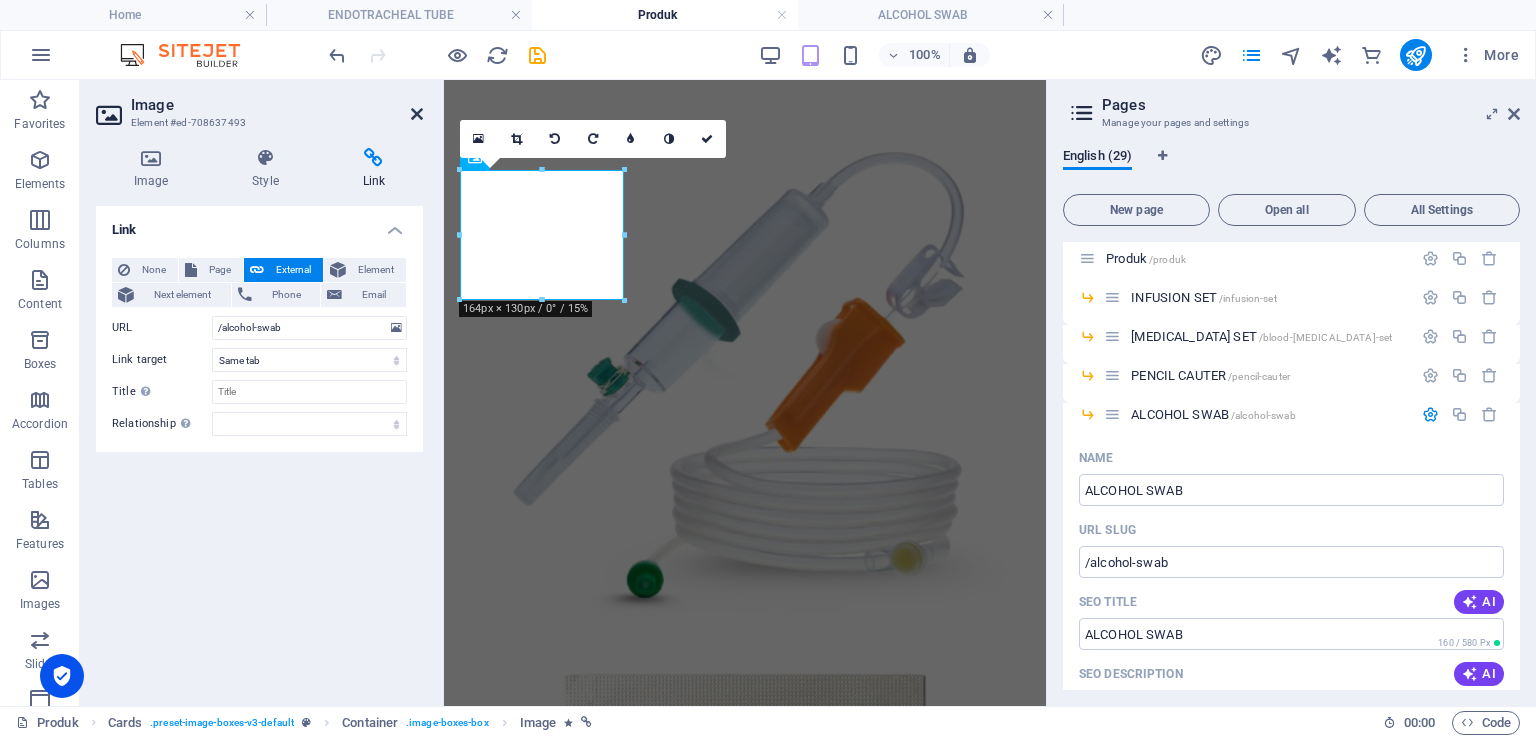 click at bounding box center (417, 114) 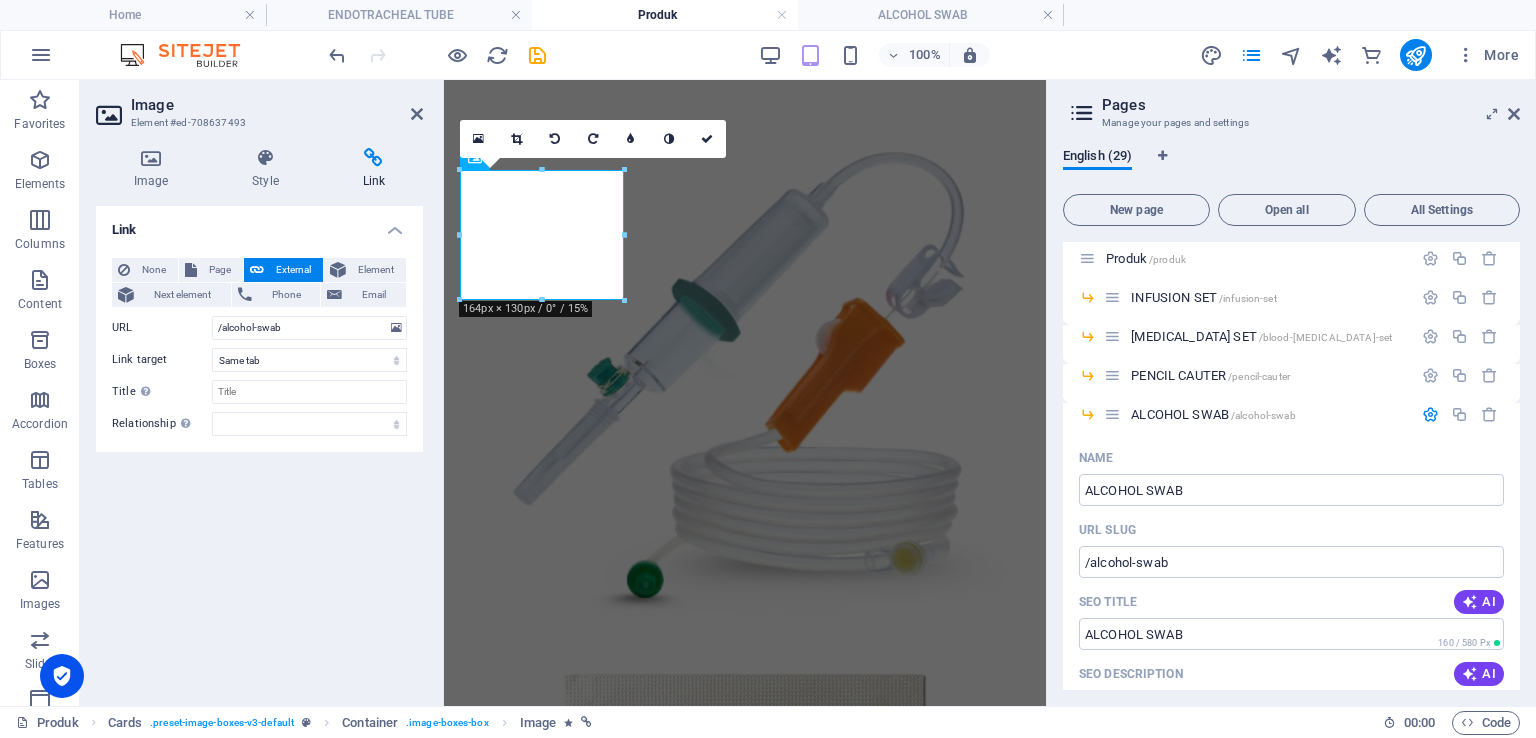 scroll, scrollTop: 1040, scrollLeft: 0, axis: vertical 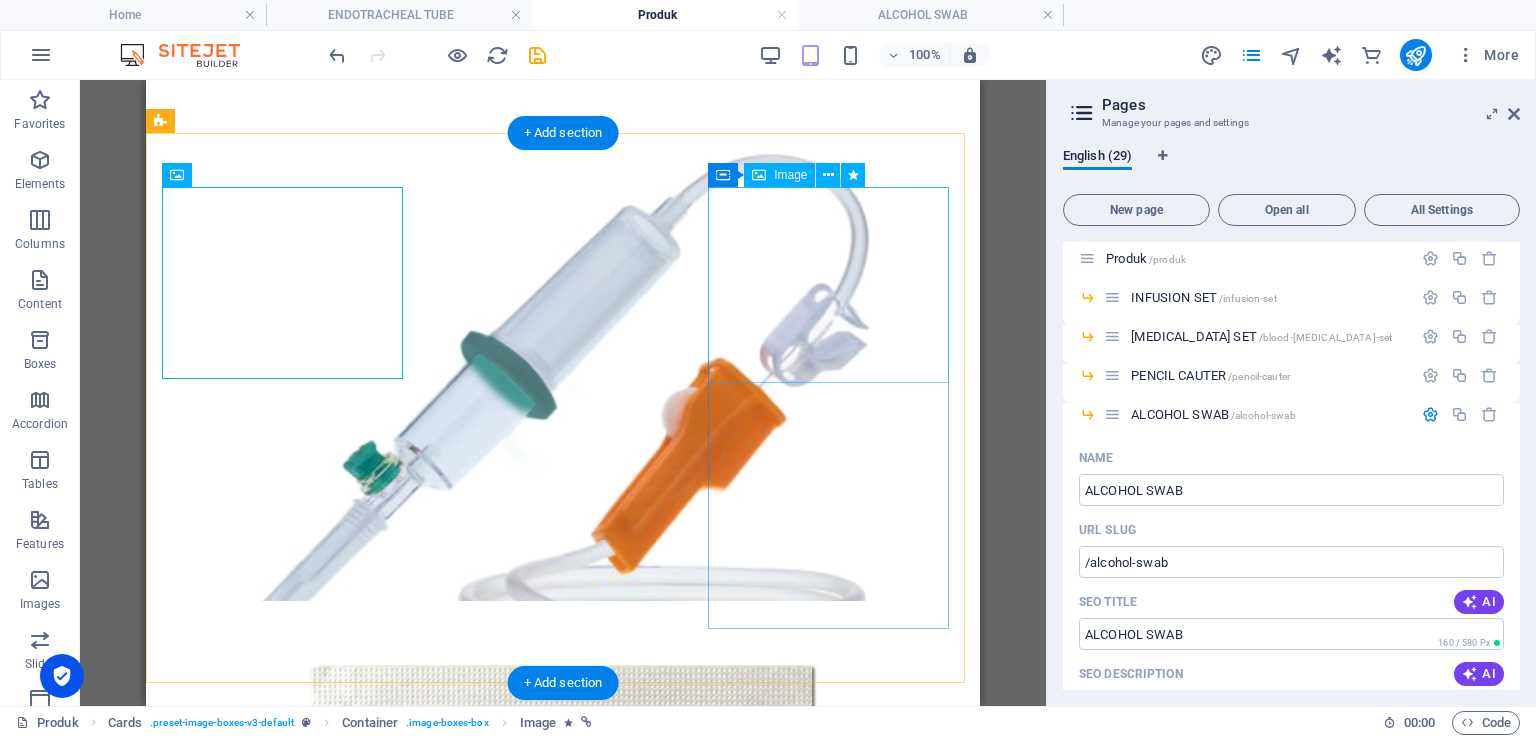 click at bounding box center [563, 2348] 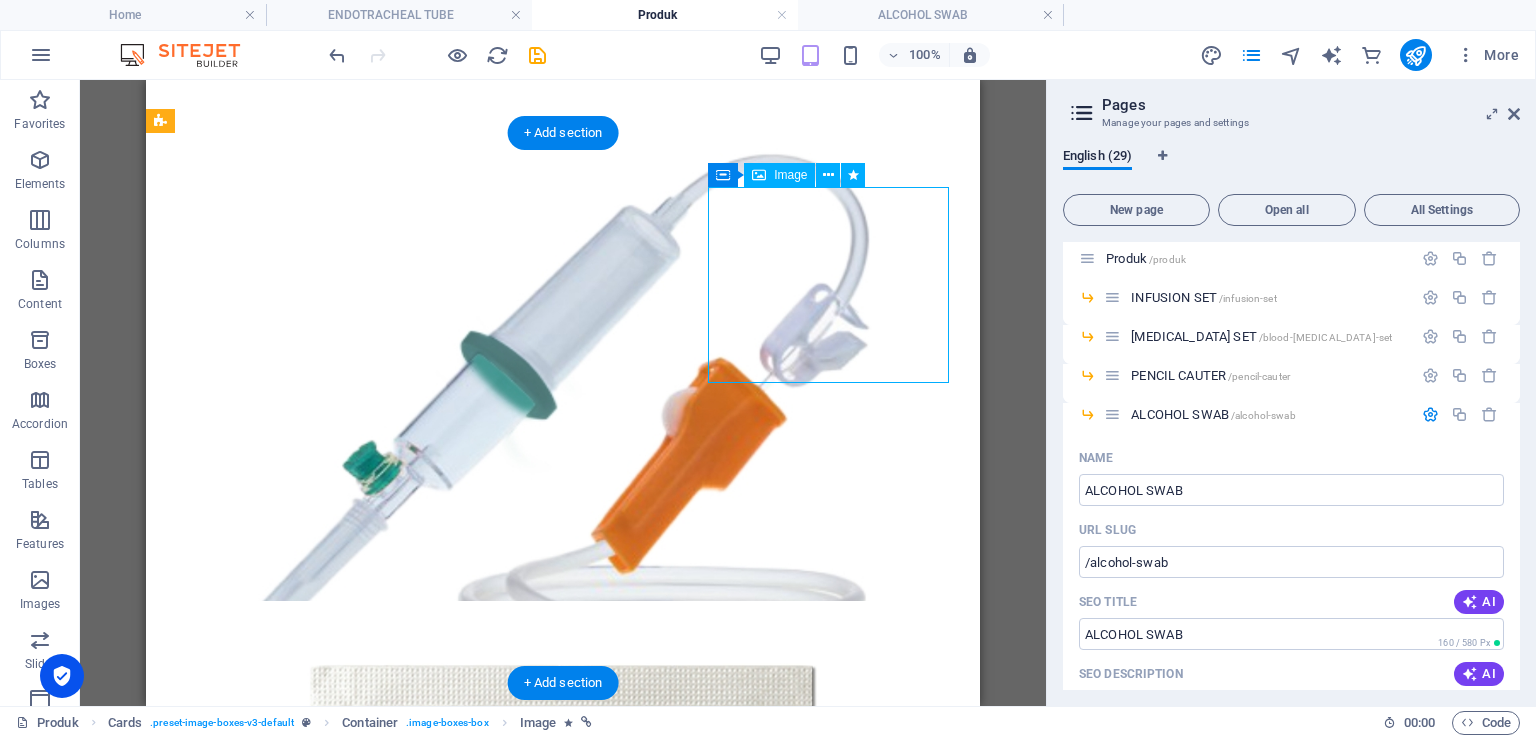 drag, startPoint x: 840, startPoint y: 327, endPoint x: 216, endPoint y: 292, distance: 624.9808 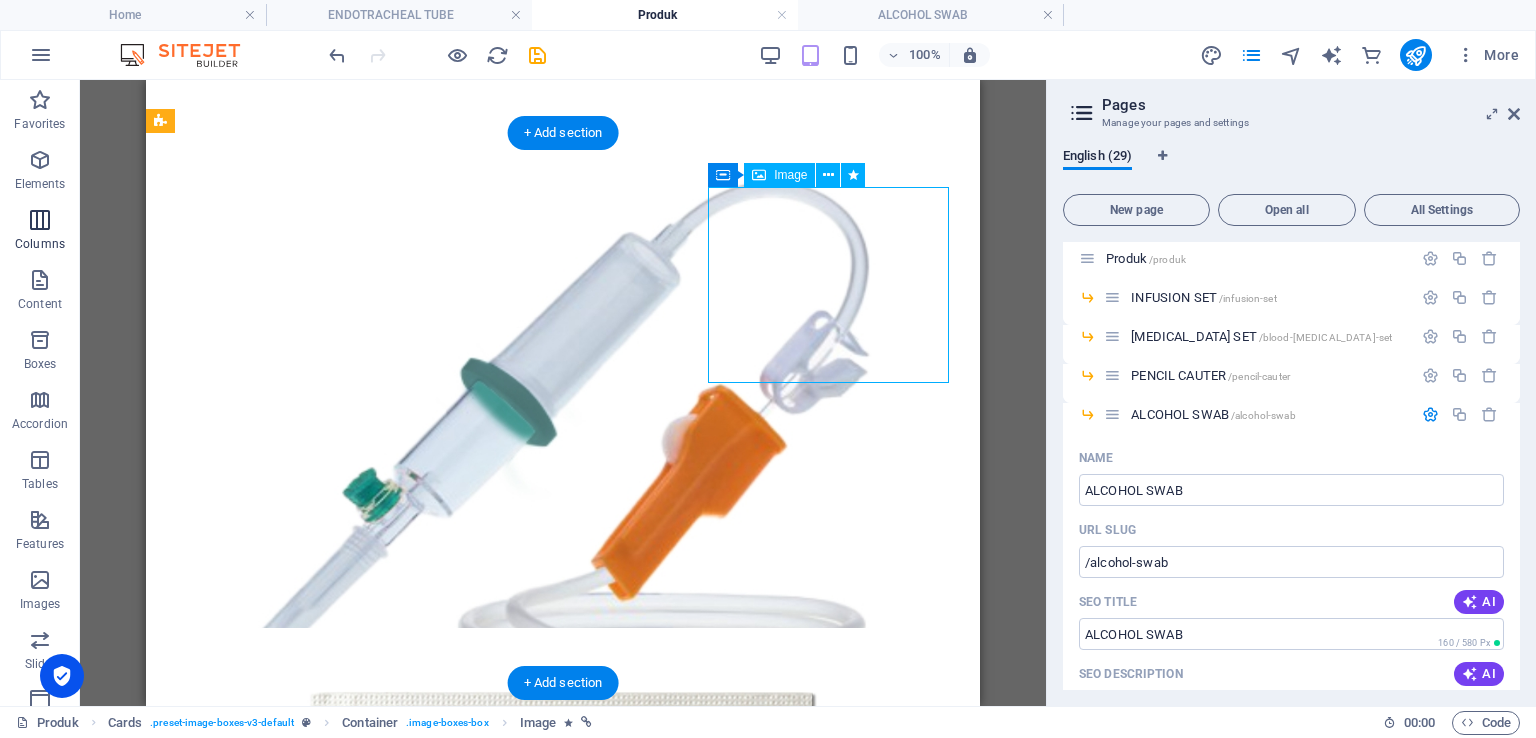select on "9" 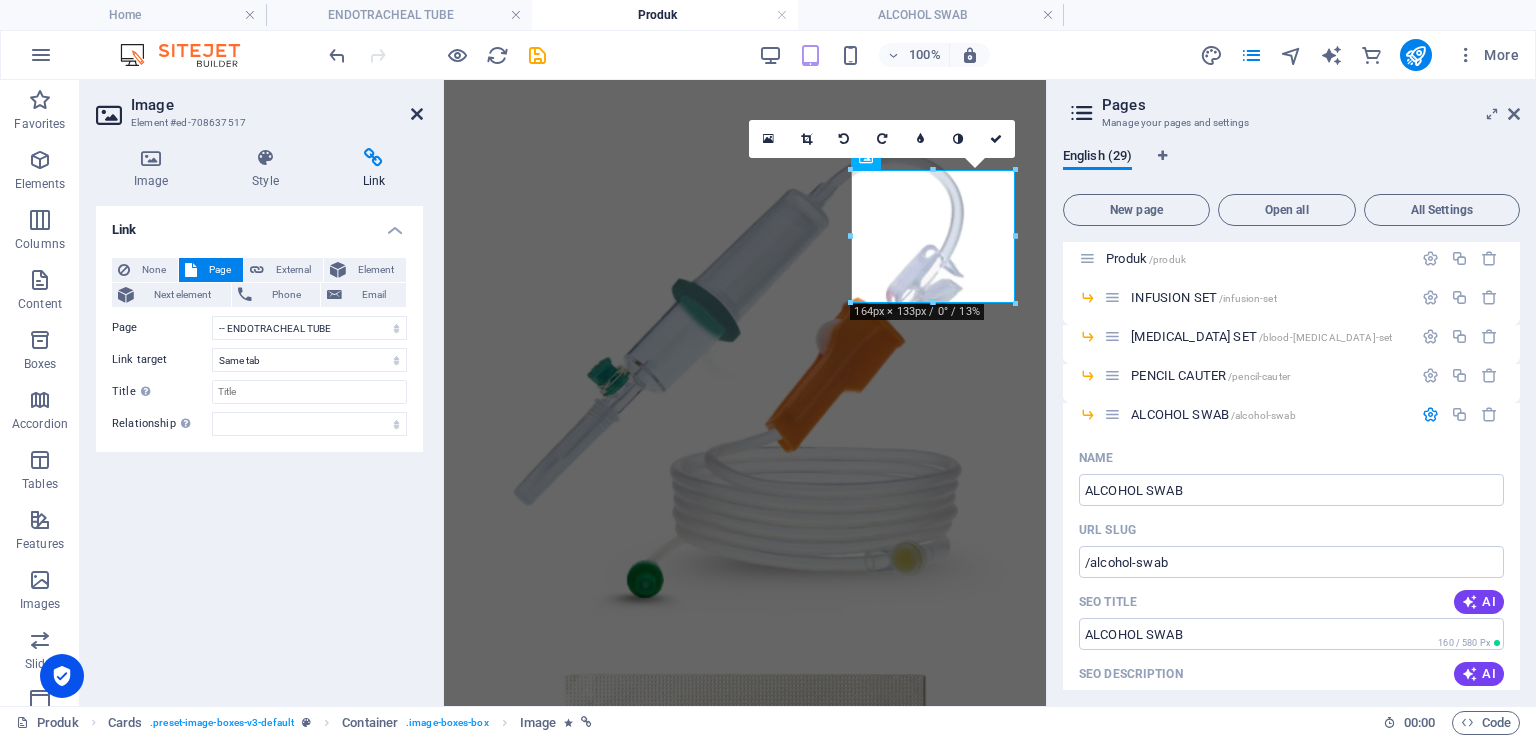 click at bounding box center (417, 114) 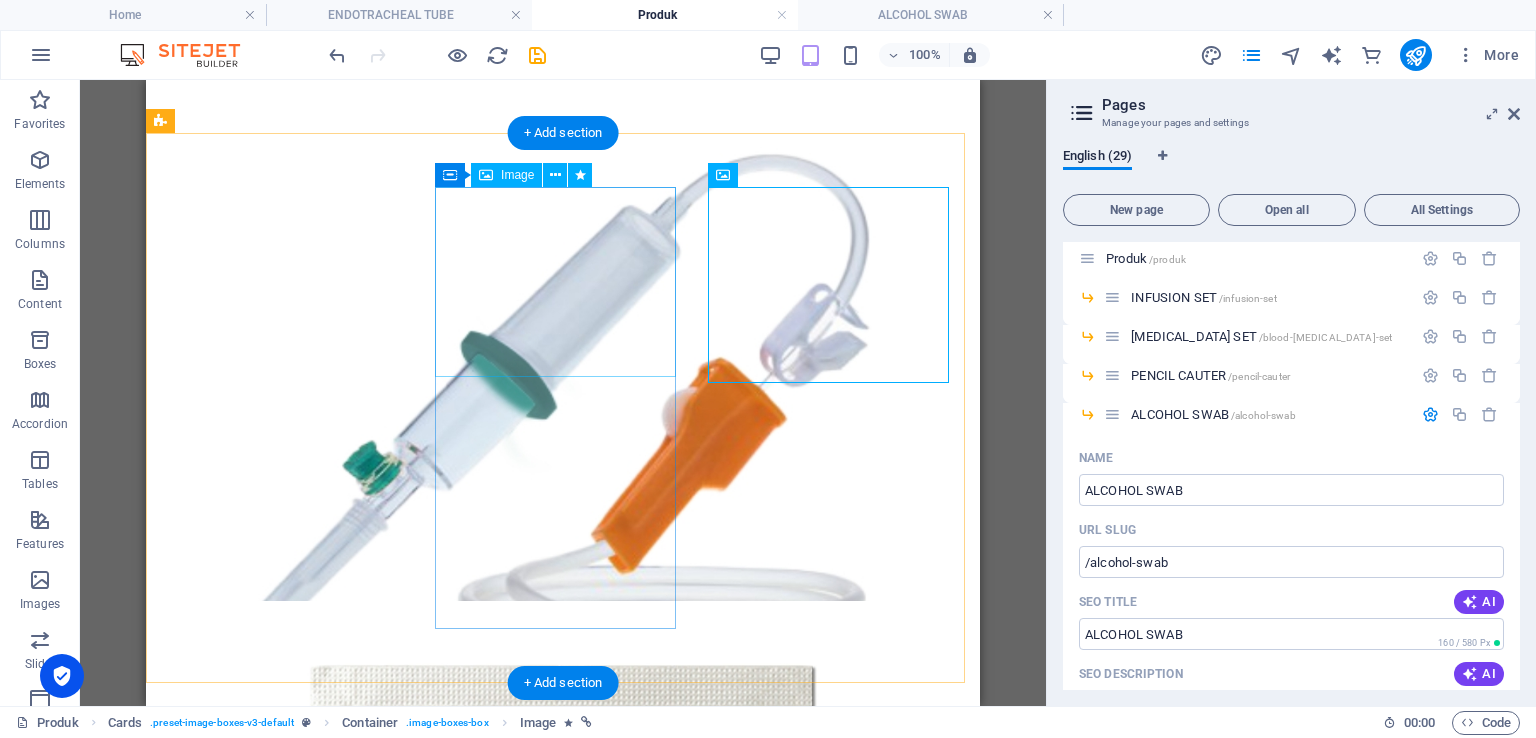 click at bounding box center (563, 1741) 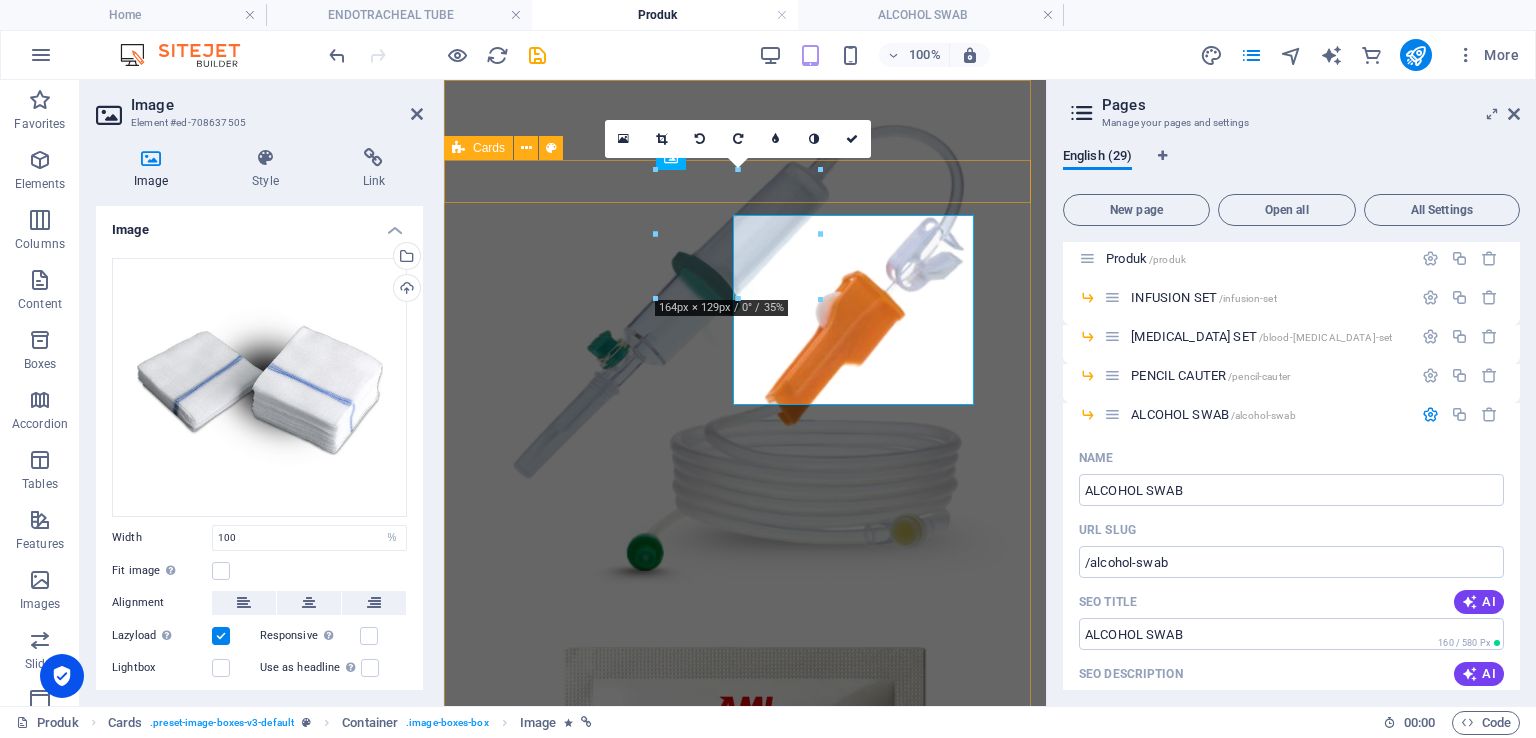 scroll, scrollTop: 1013, scrollLeft: 0, axis: vertical 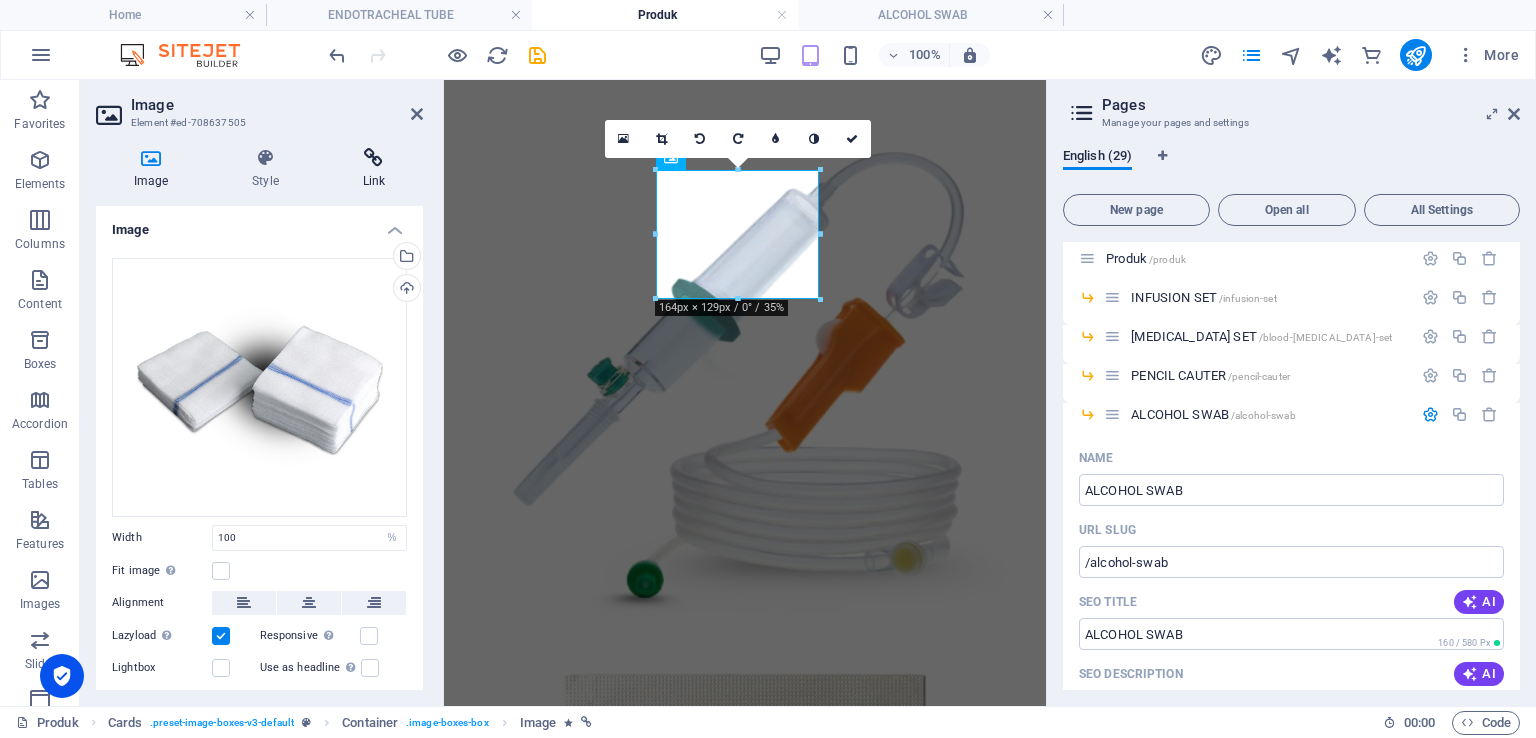 click on "Link" at bounding box center (374, 169) 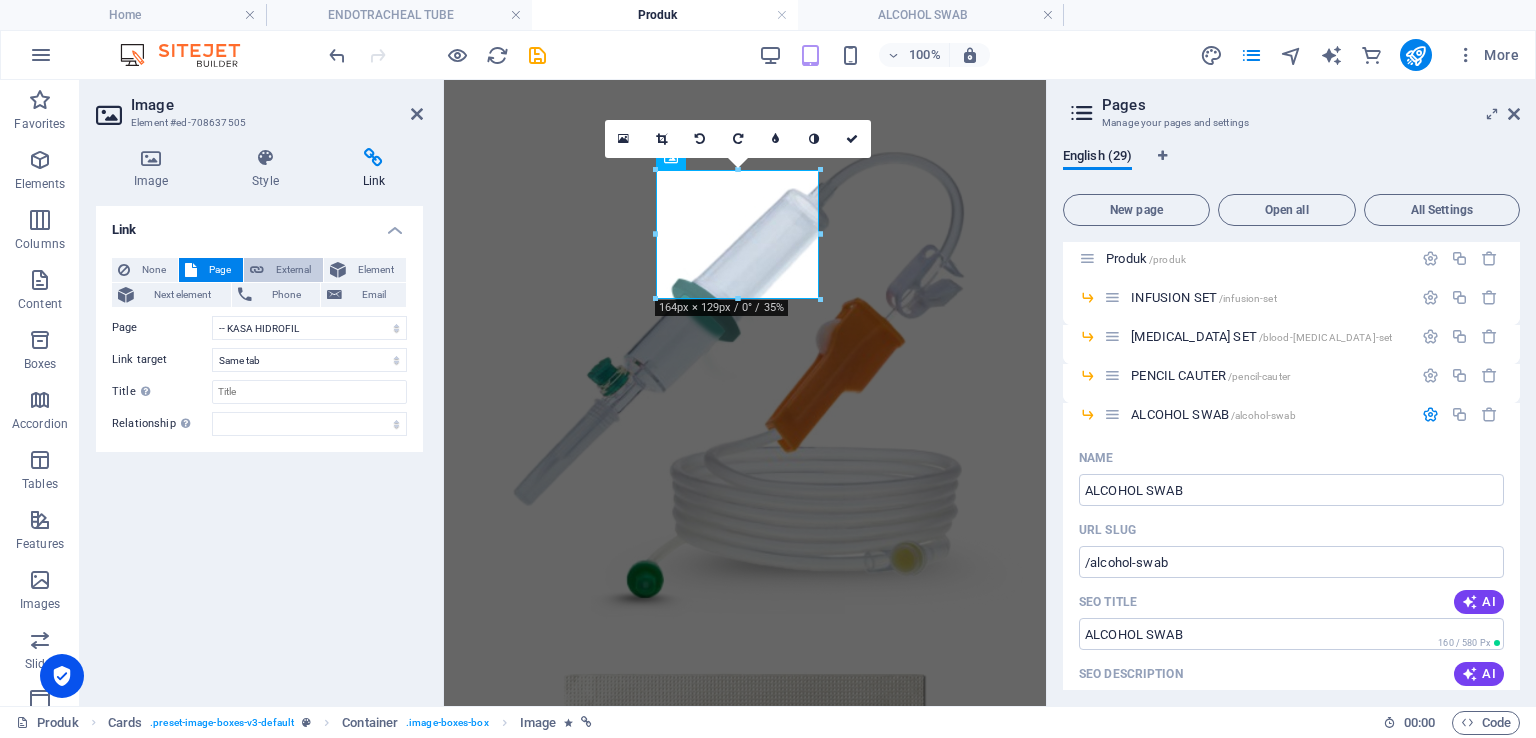 click on "External" at bounding box center [293, 270] 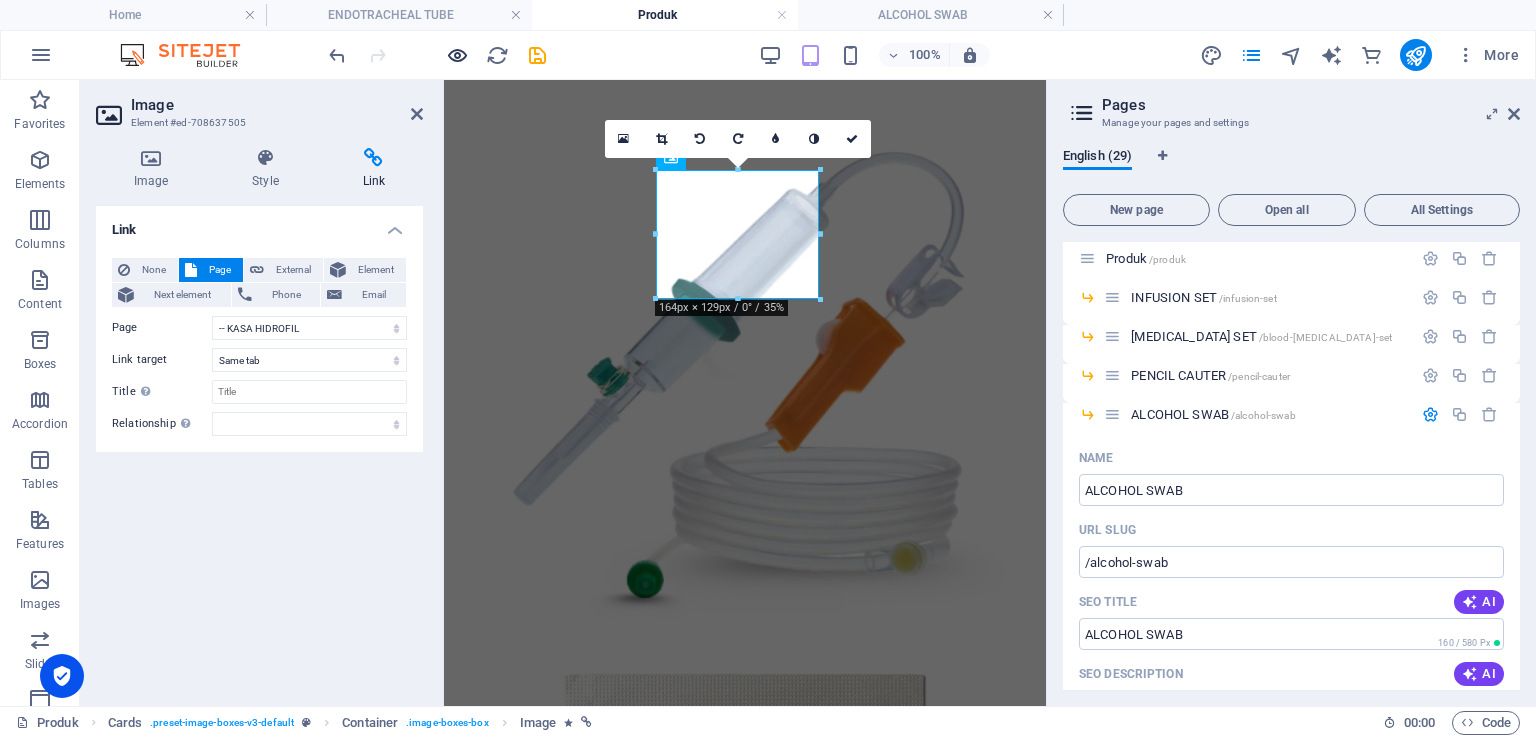 select on "blank" 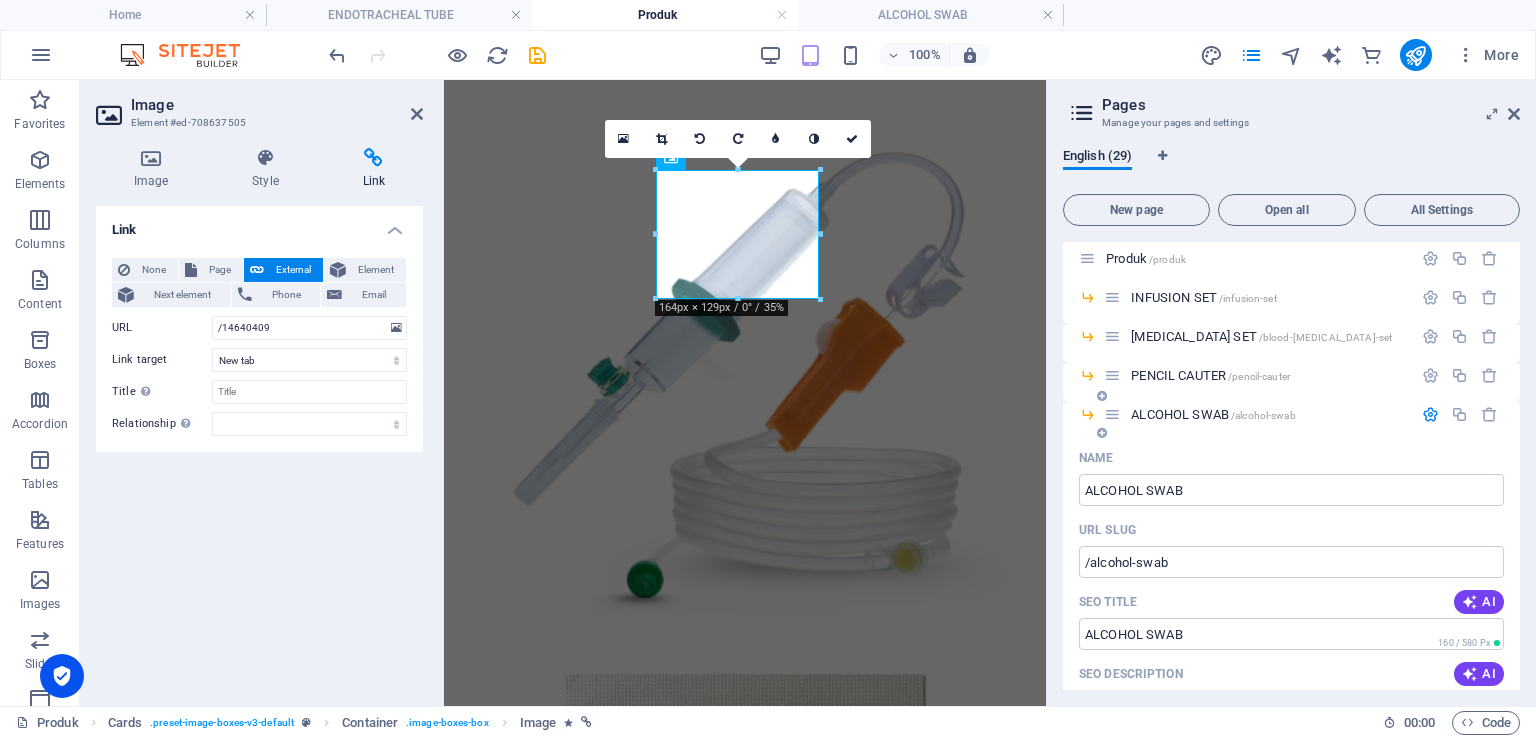 click at bounding box center [1430, 414] 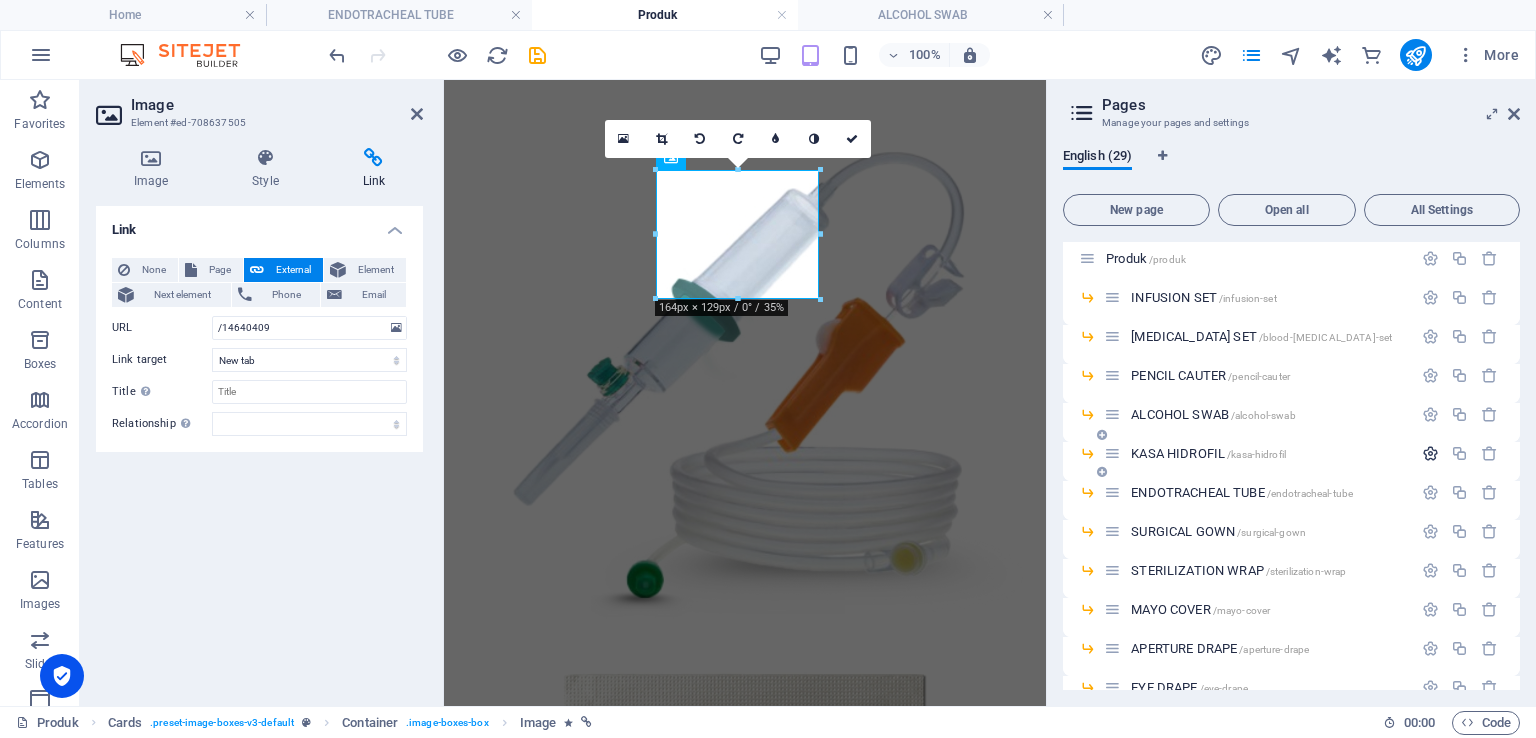 click at bounding box center (1430, 453) 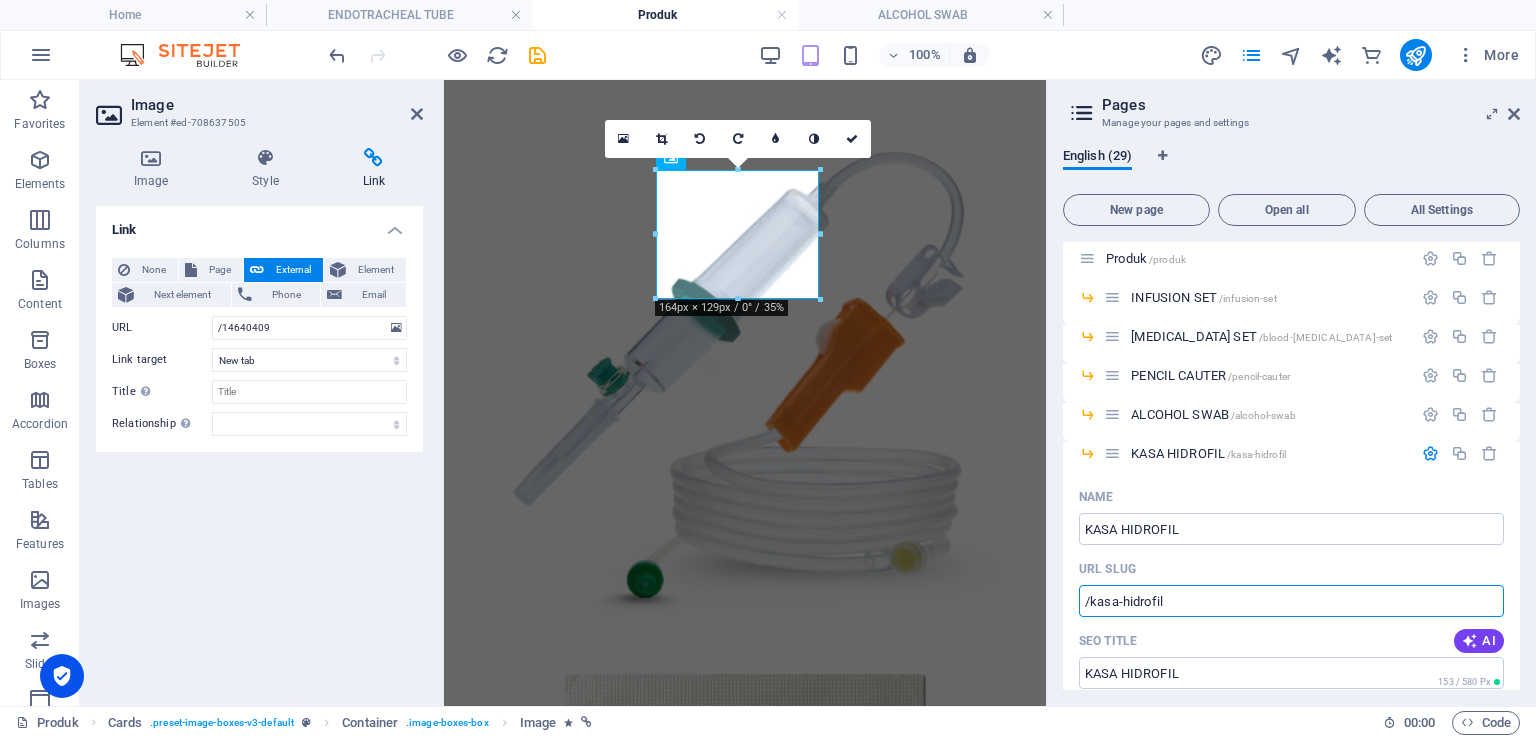 drag, startPoint x: 1624, startPoint y: 680, endPoint x: 1034, endPoint y: 597, distance: 595.8095 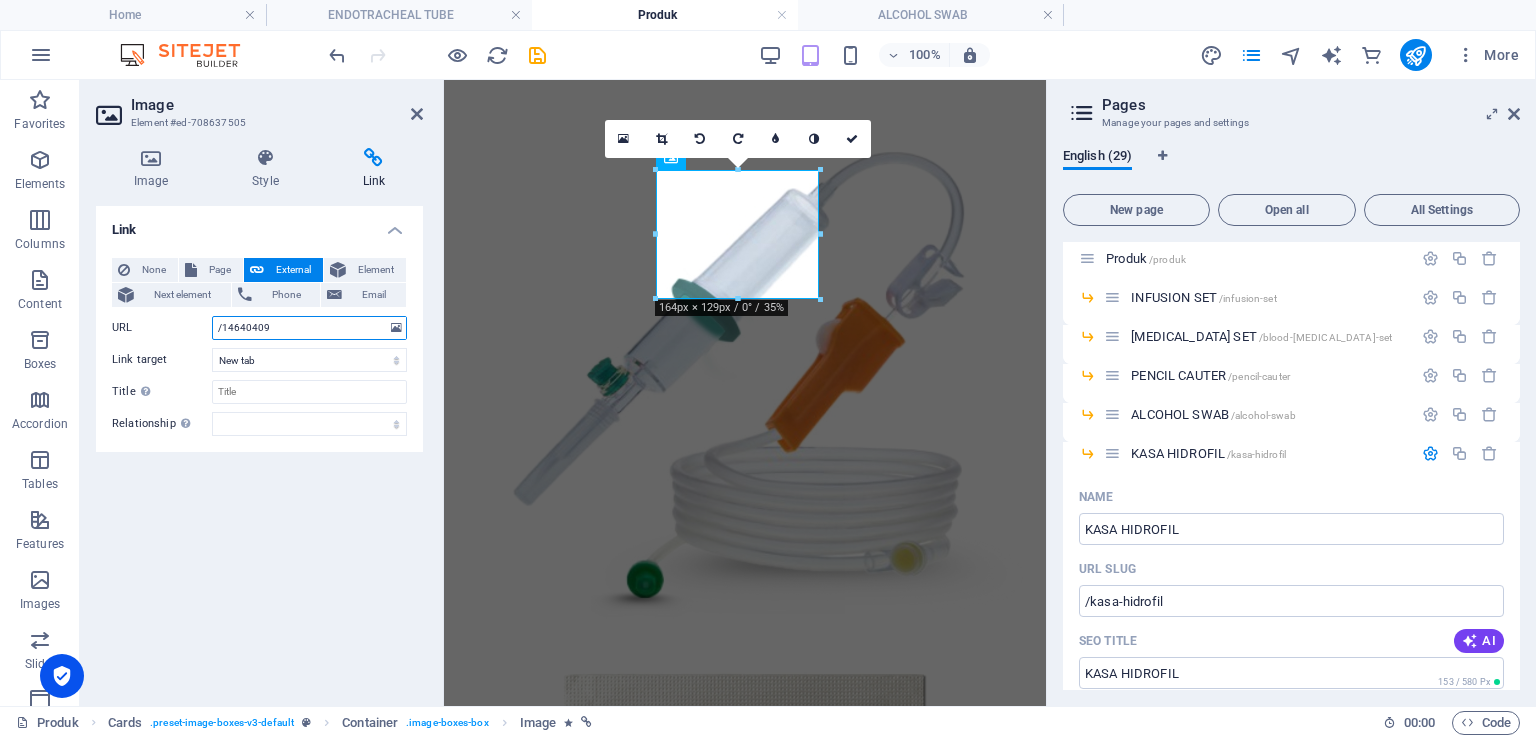 drag, startPoint x: 280, startPoint y: 325, endPoint x: 155, endPoint y: 325, distance: 125 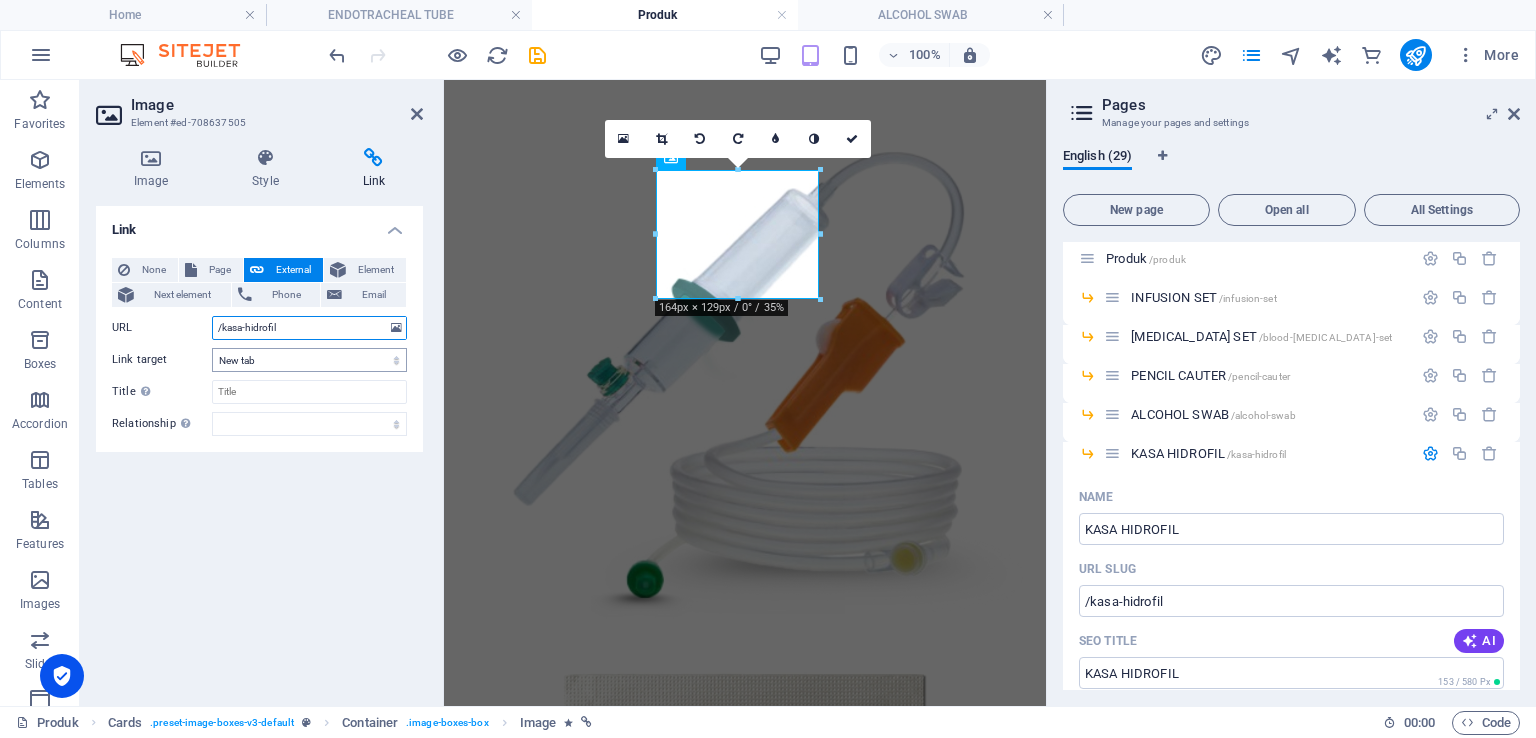 type on "/kasa-hidrofil" 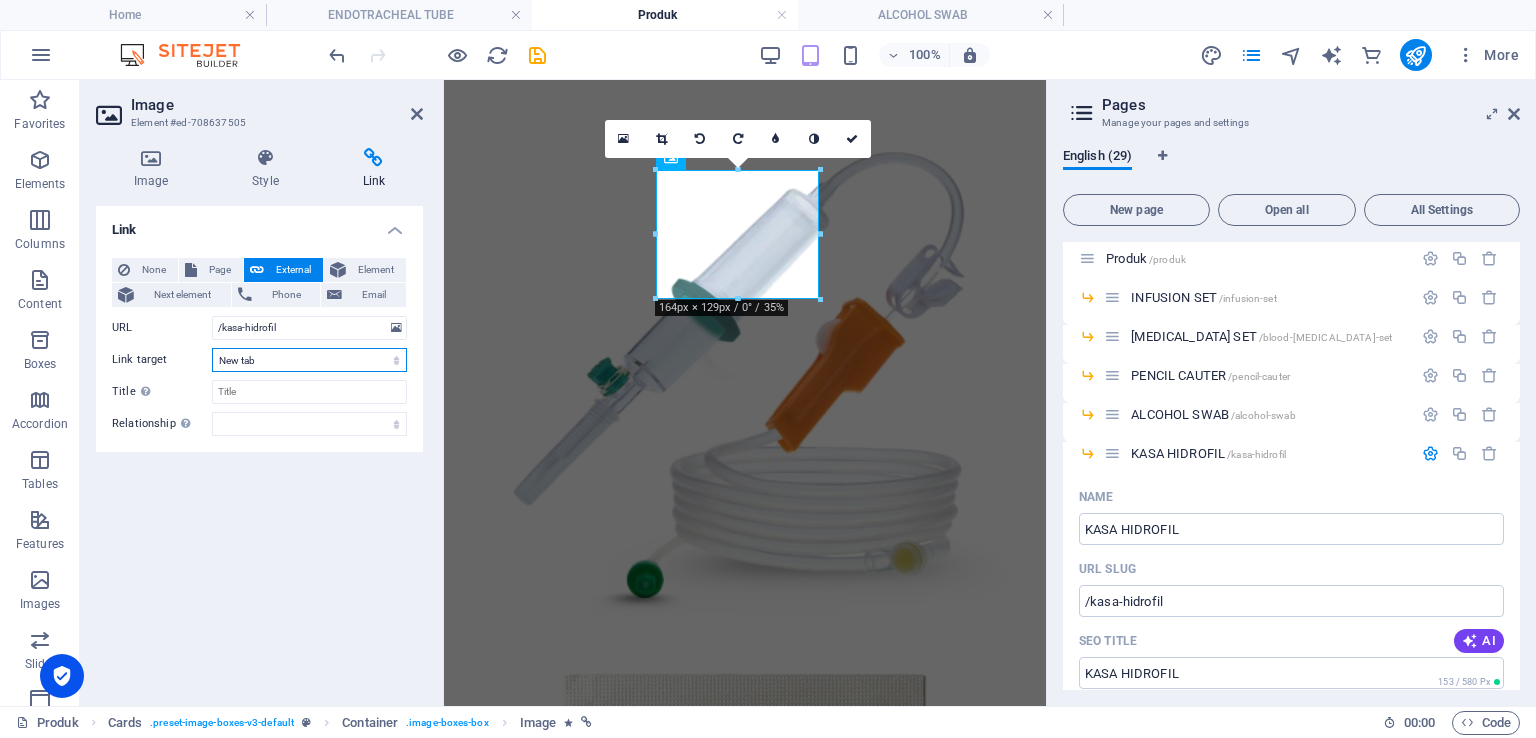 drag, startPoint x: 330, startPoint y: 351, endPoint x: 324, endPoint y: 360, distance: 10.816654 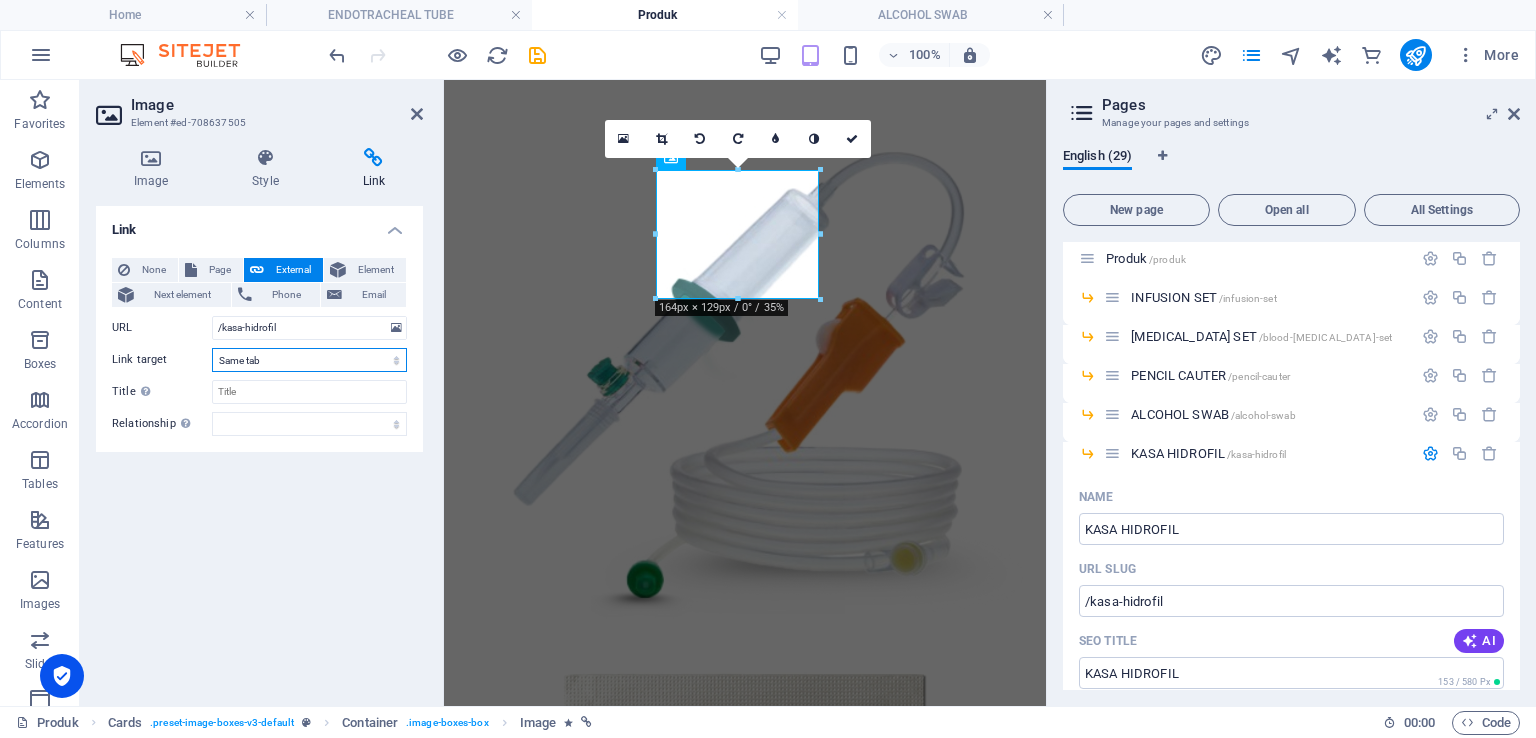 click on "New tab Same tab Overlay" at bounding box center [309, 360] 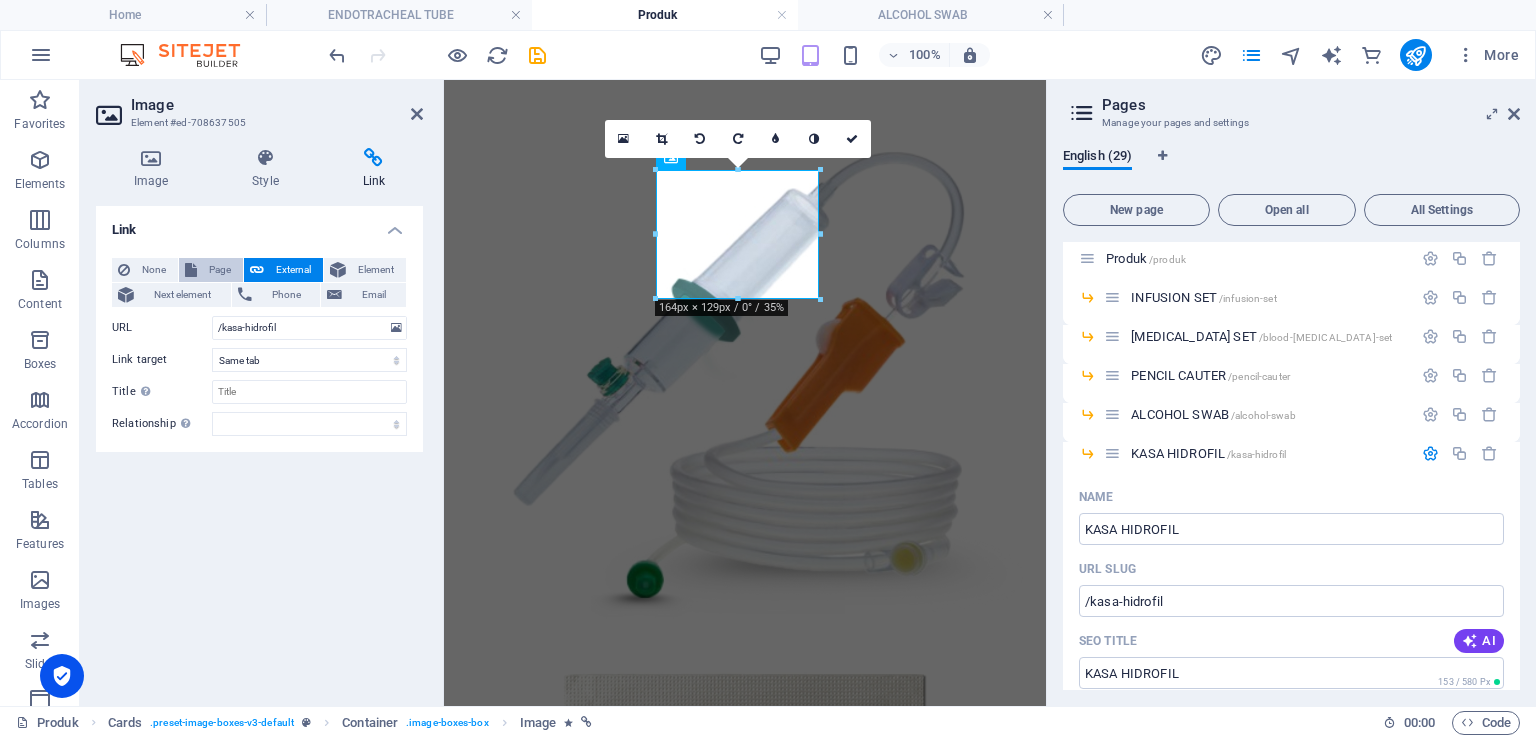 click on "Page" at bounding box center (220, 270) 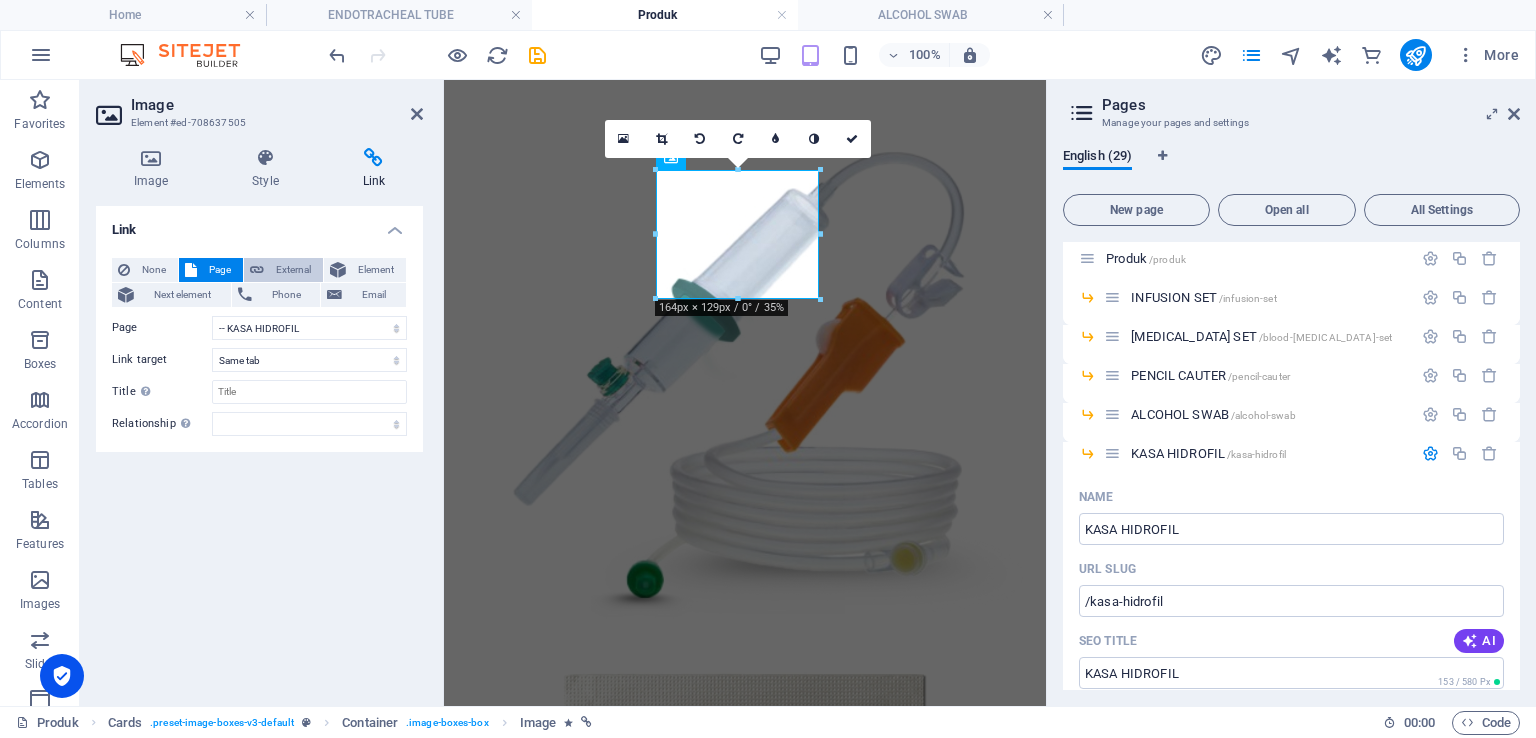 click on "External" at bounding box center (293, 270) 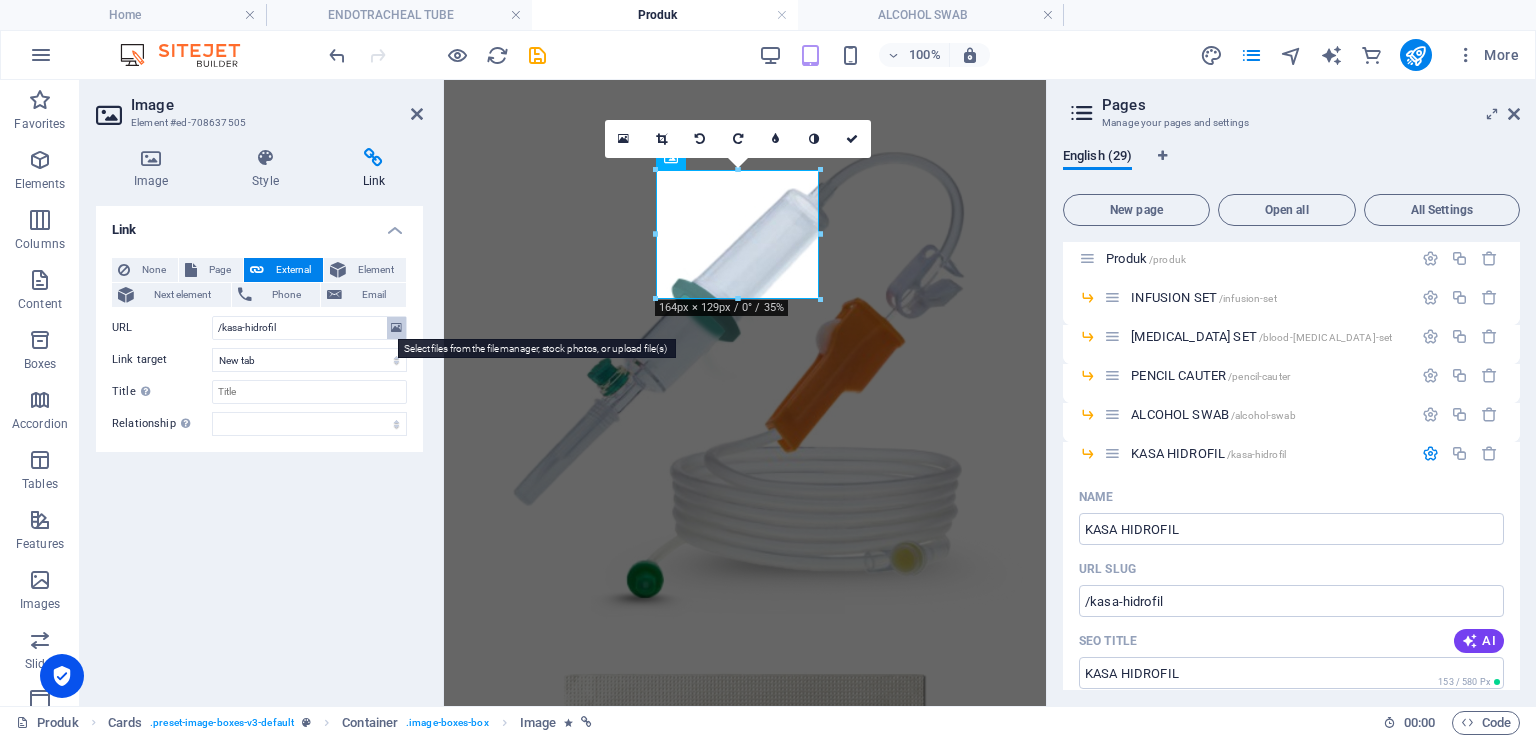click at bounding box center (396, 328) 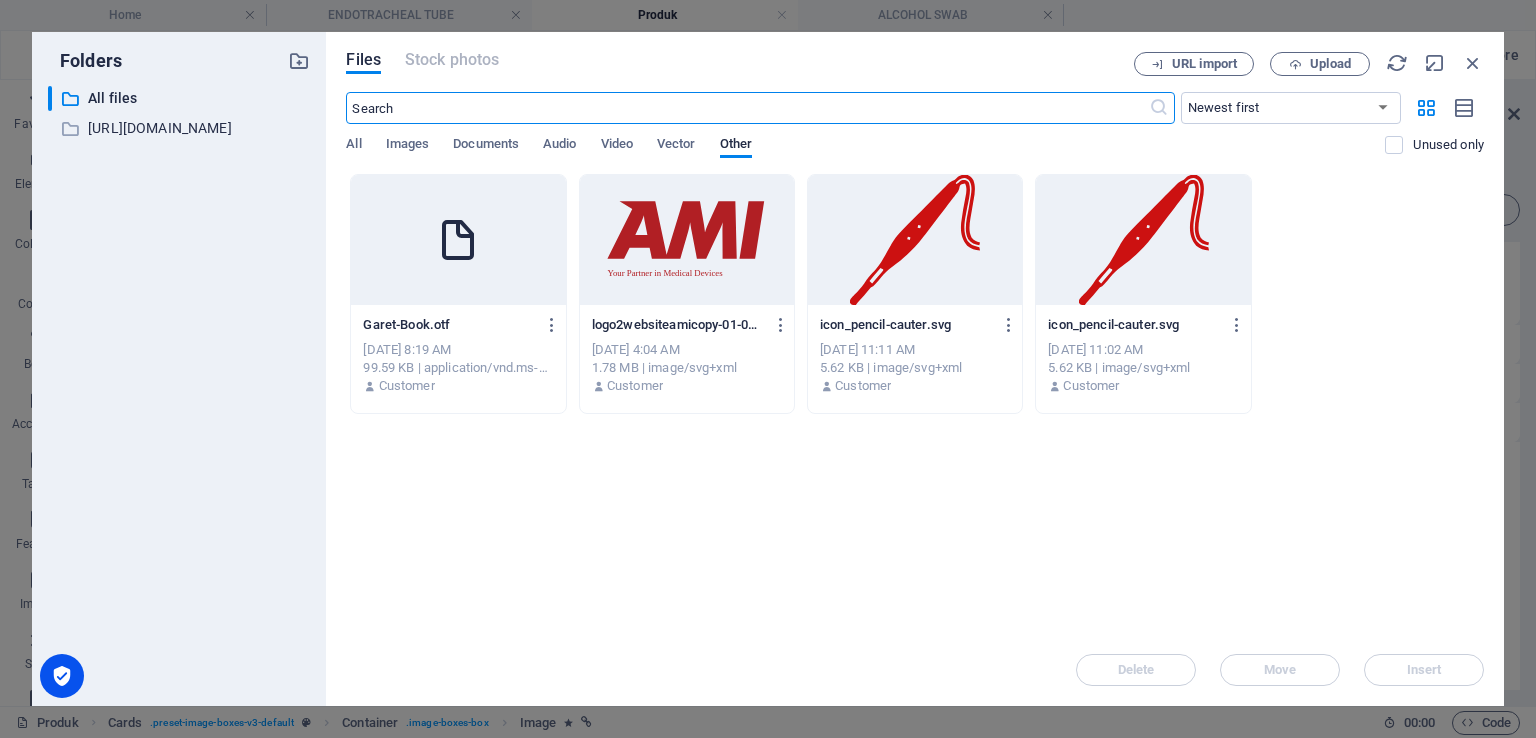 scroll, scrollTop: 1035, scrollLeft: 0, axis: vertical 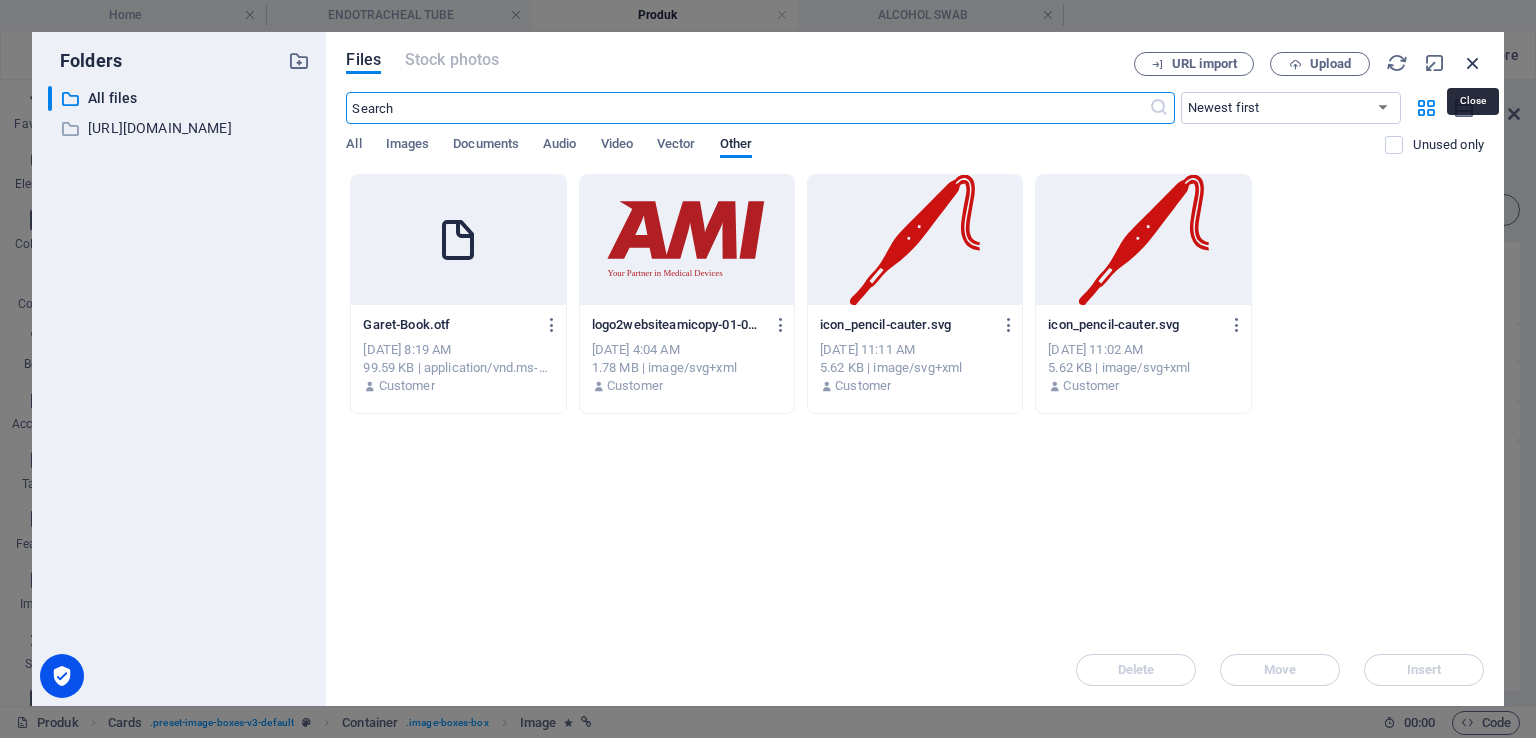 click at bounding box center [1473, 63] 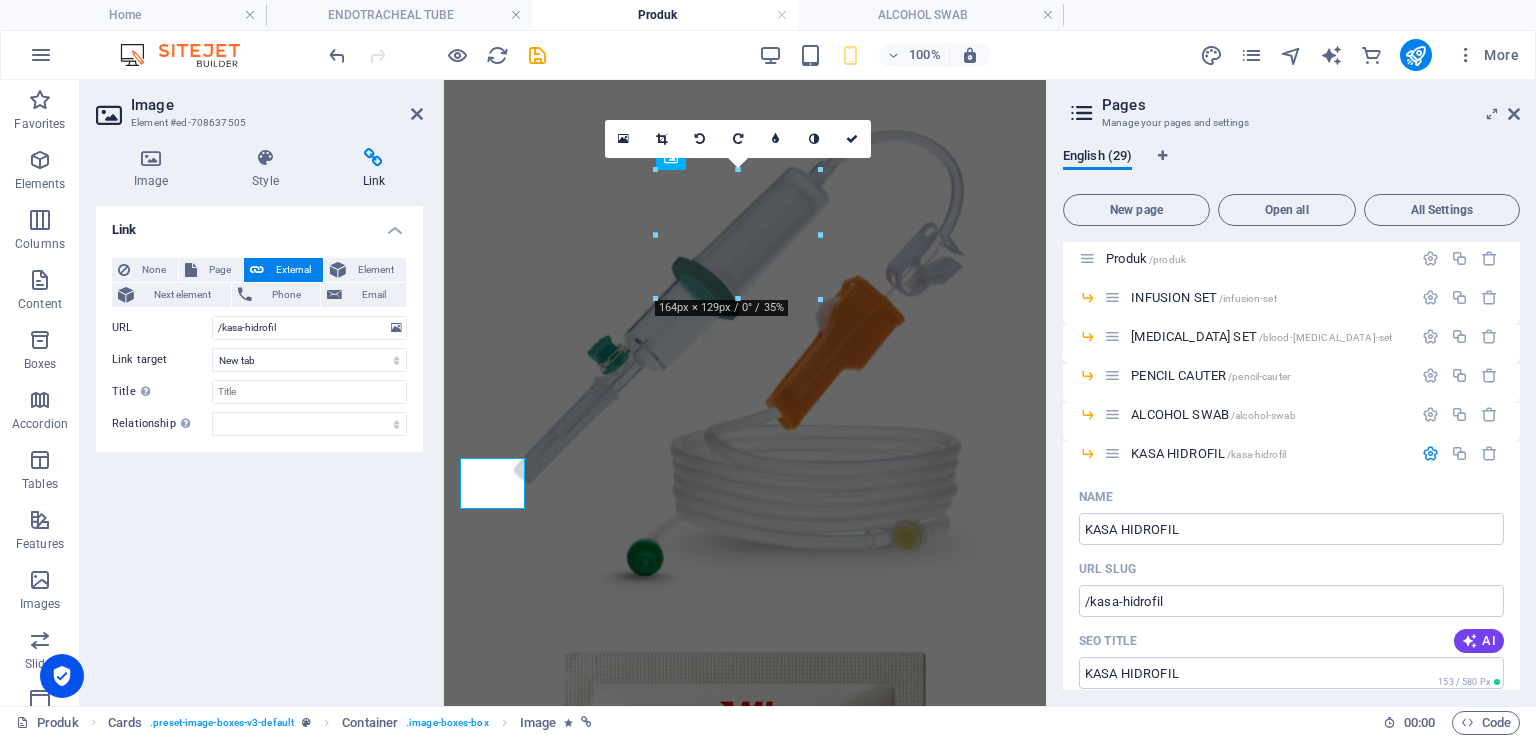 scroll, scrollTop: 1012, scrollLeft: 0, axis: vertical 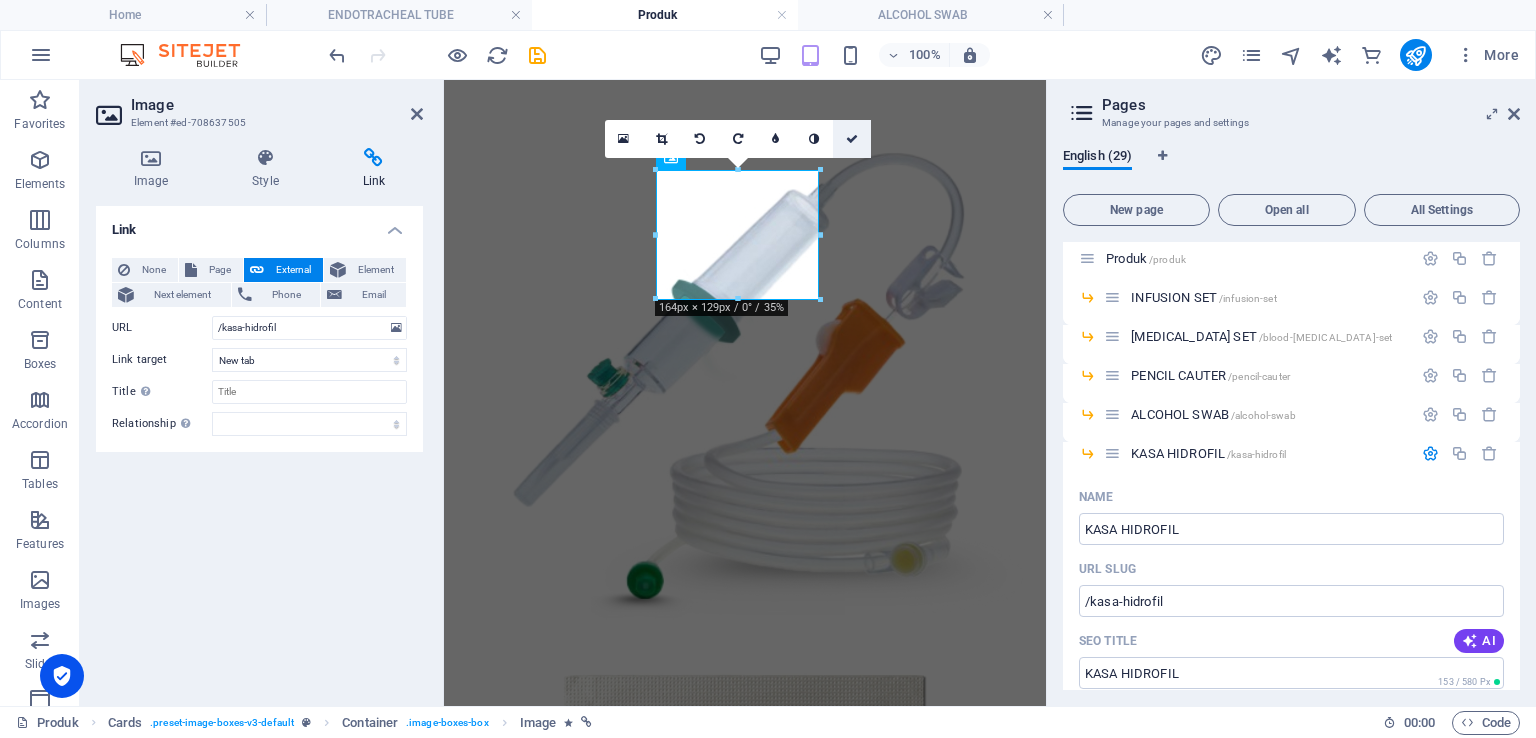 drag, startPoint x: 851, startPoint y: 141, endPoint x: 704, endPoint y: 75, distance: 161.13658 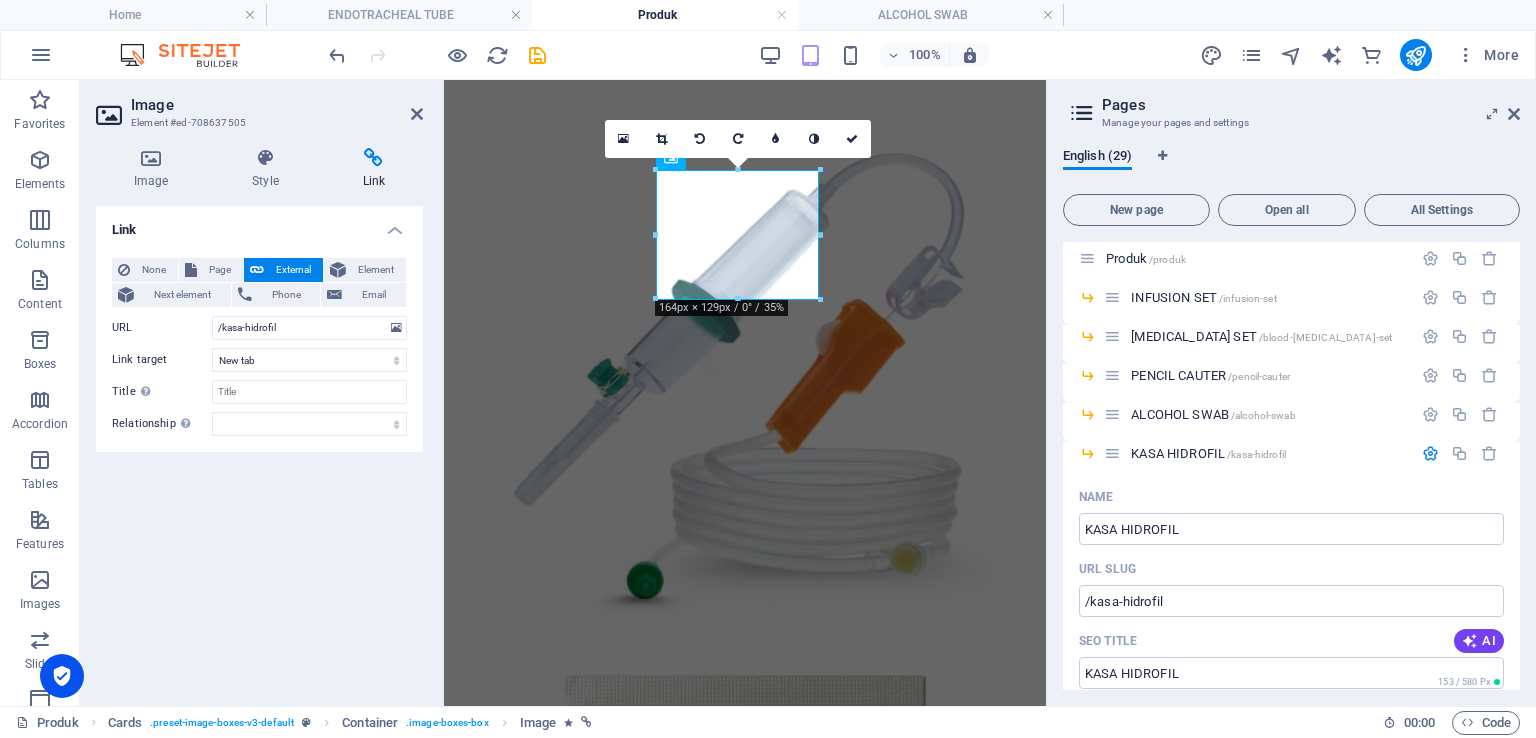 scroll, scrollTop: 1012, scrollLeft: 0, axis: vertical 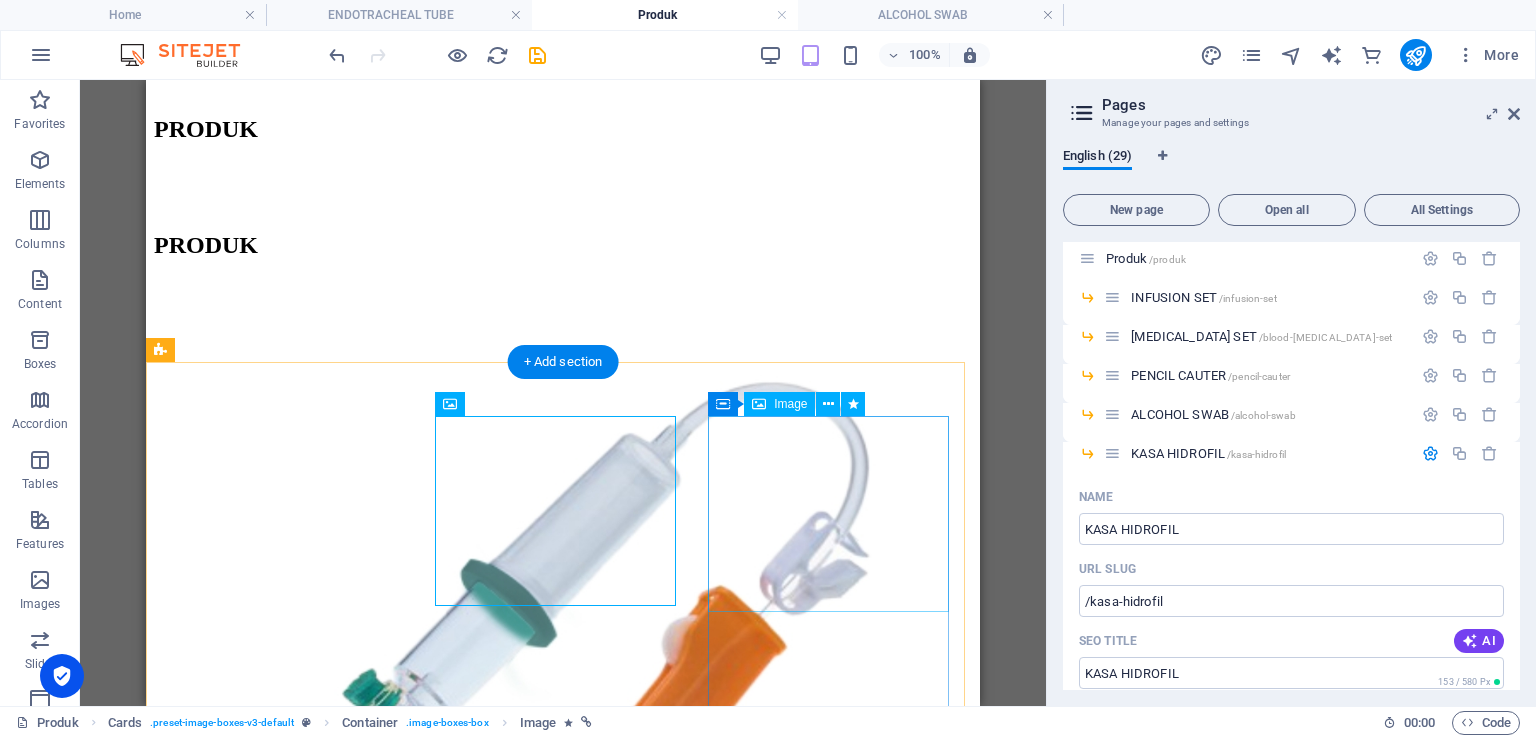 click at bounding box center (563, 2576) 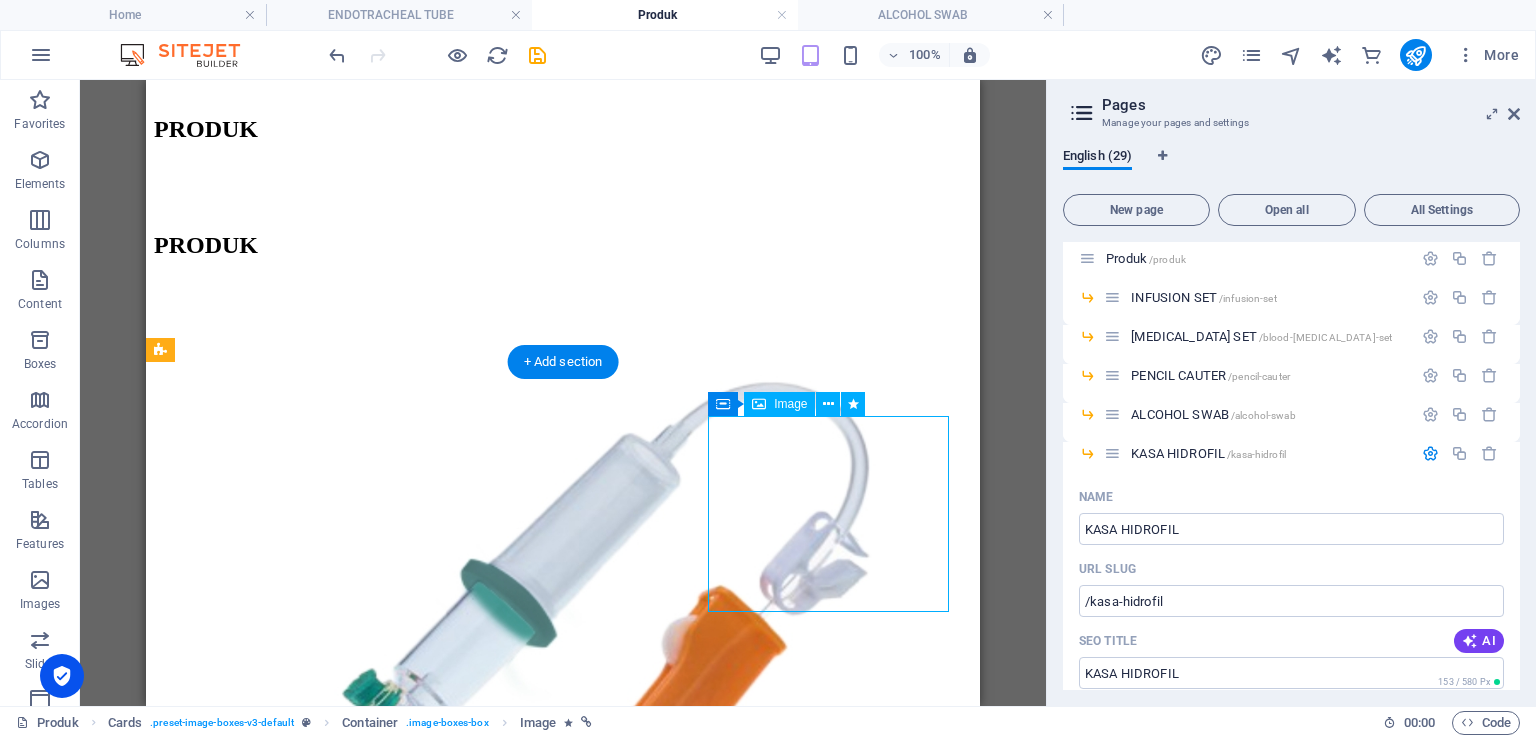 click at bounding box center [563, 2576] 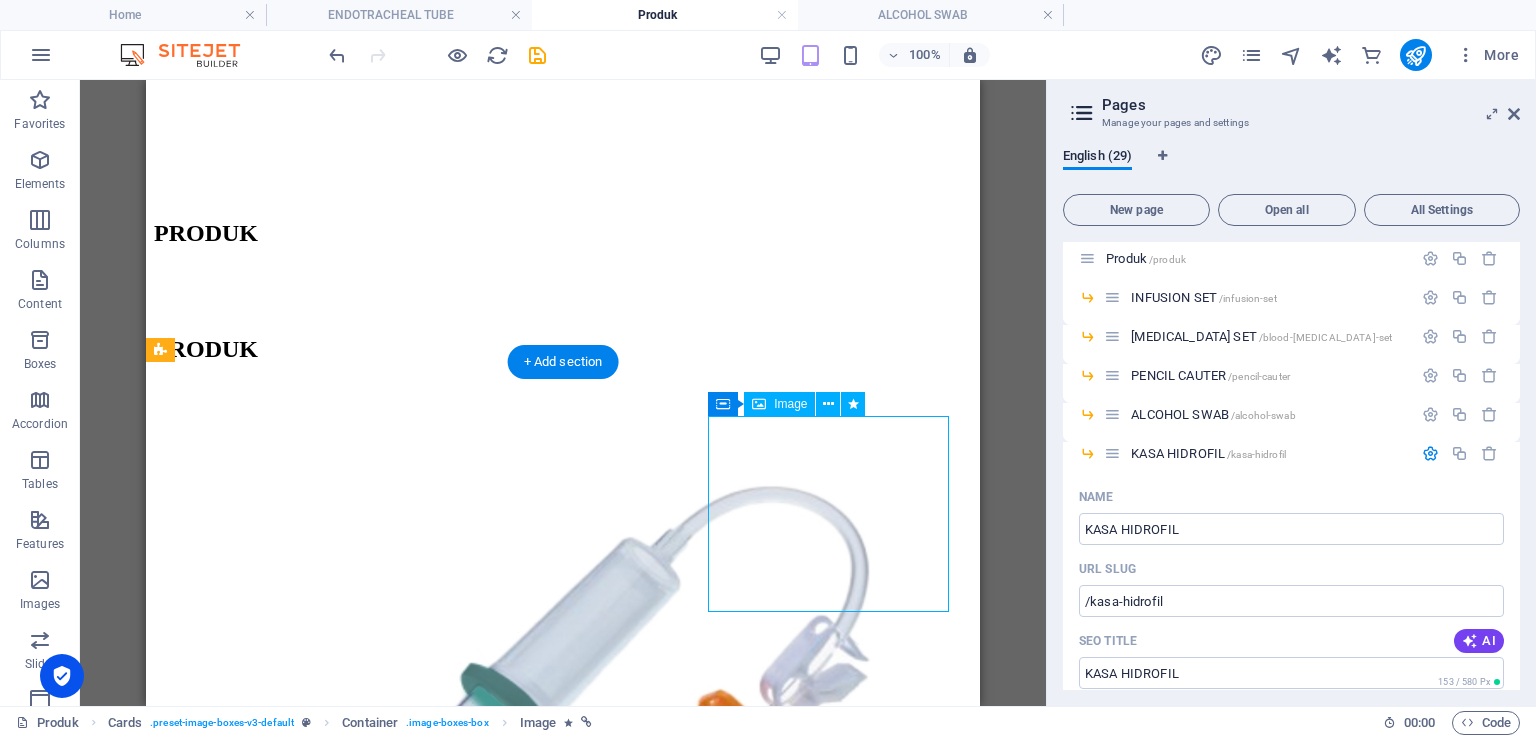 select on "9" 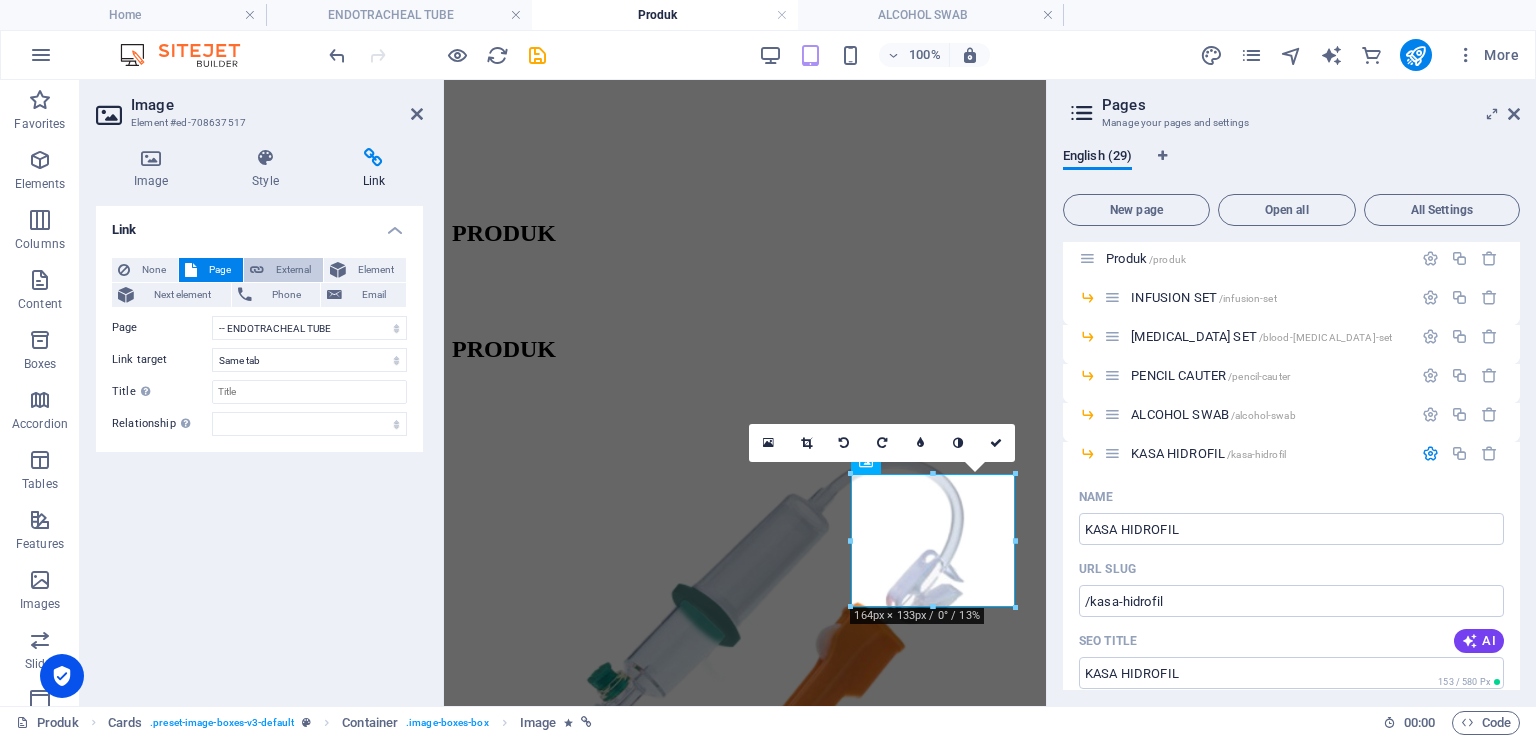 click on "External" at bounding box center [293, 270] 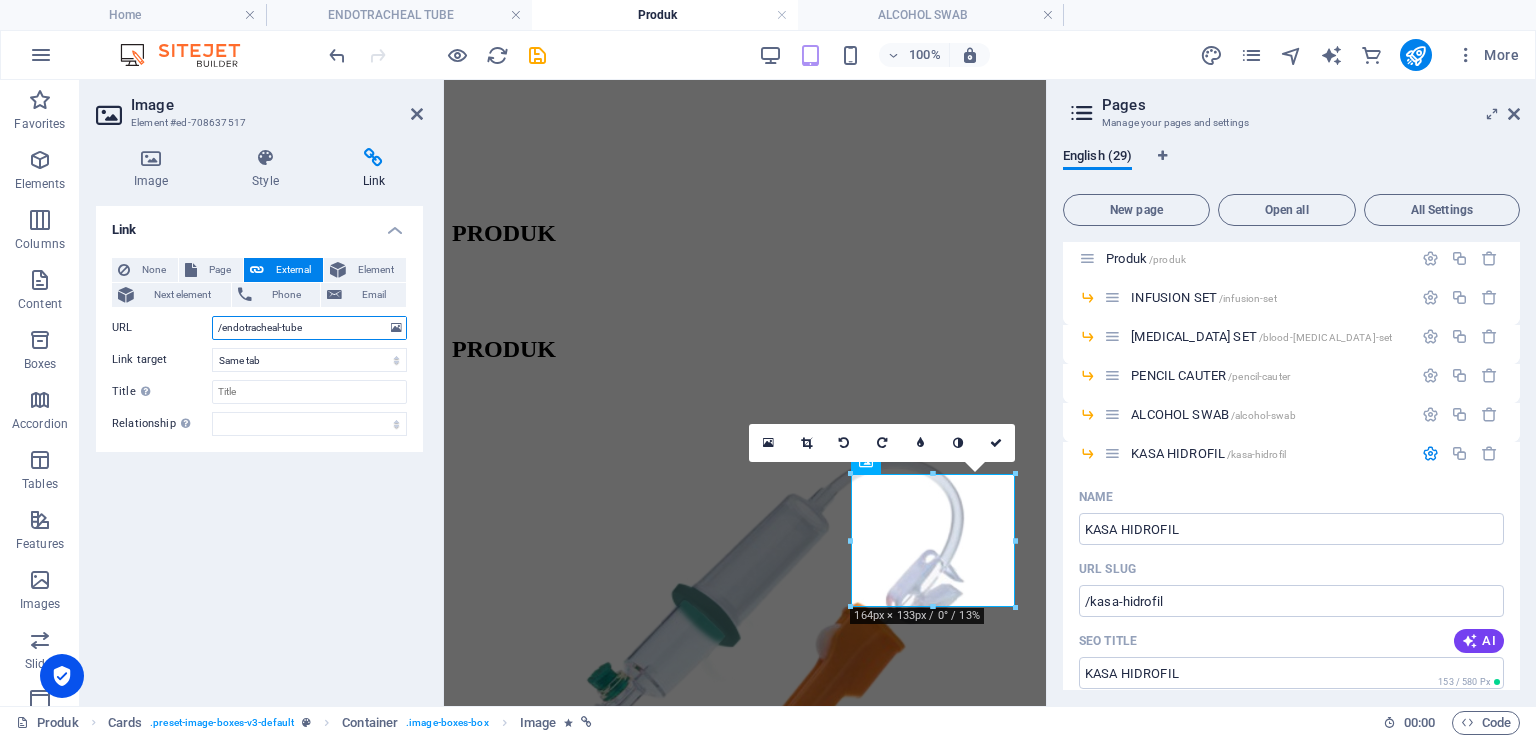 select on "blank" 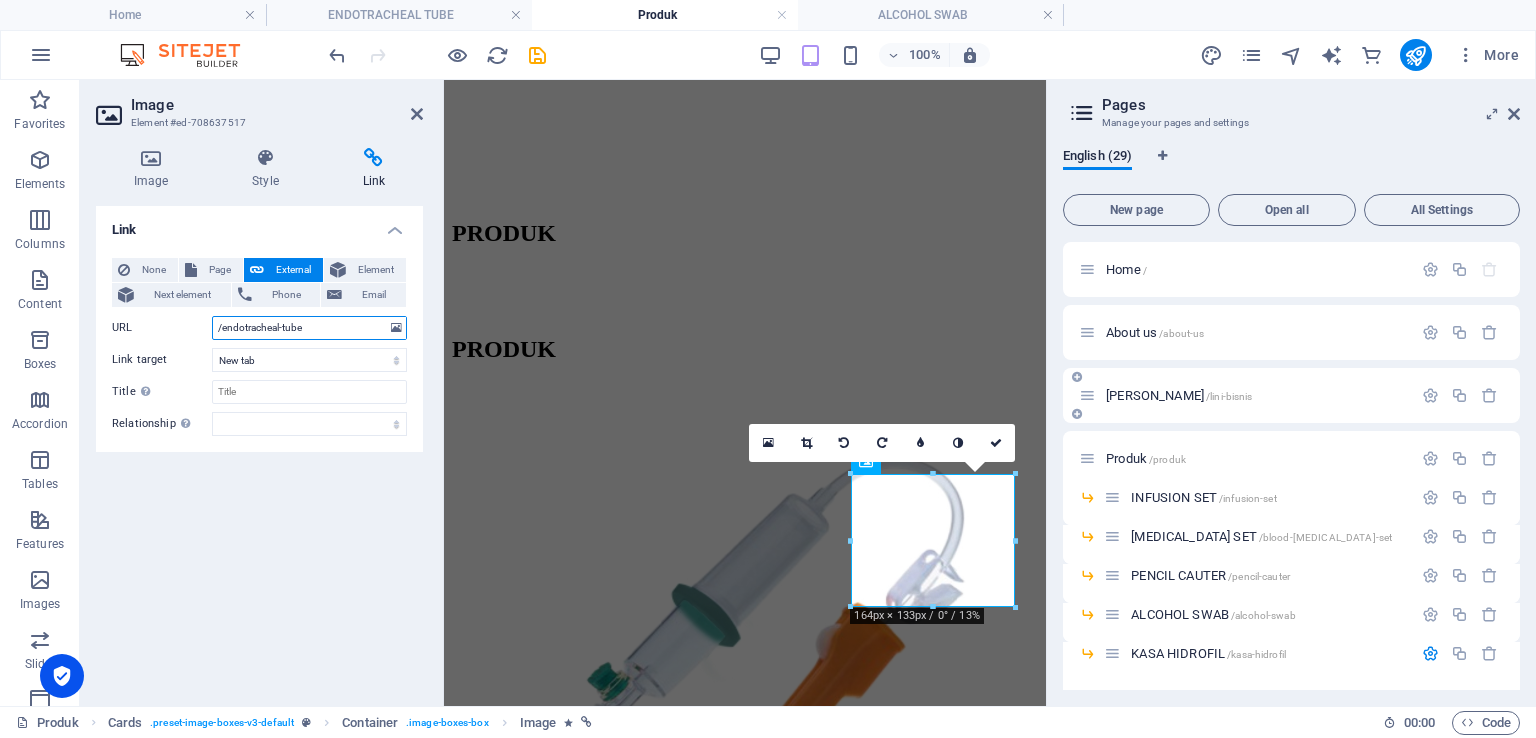 scroll, scrollTop: 300, scrollLeft: 0, axis: vertical 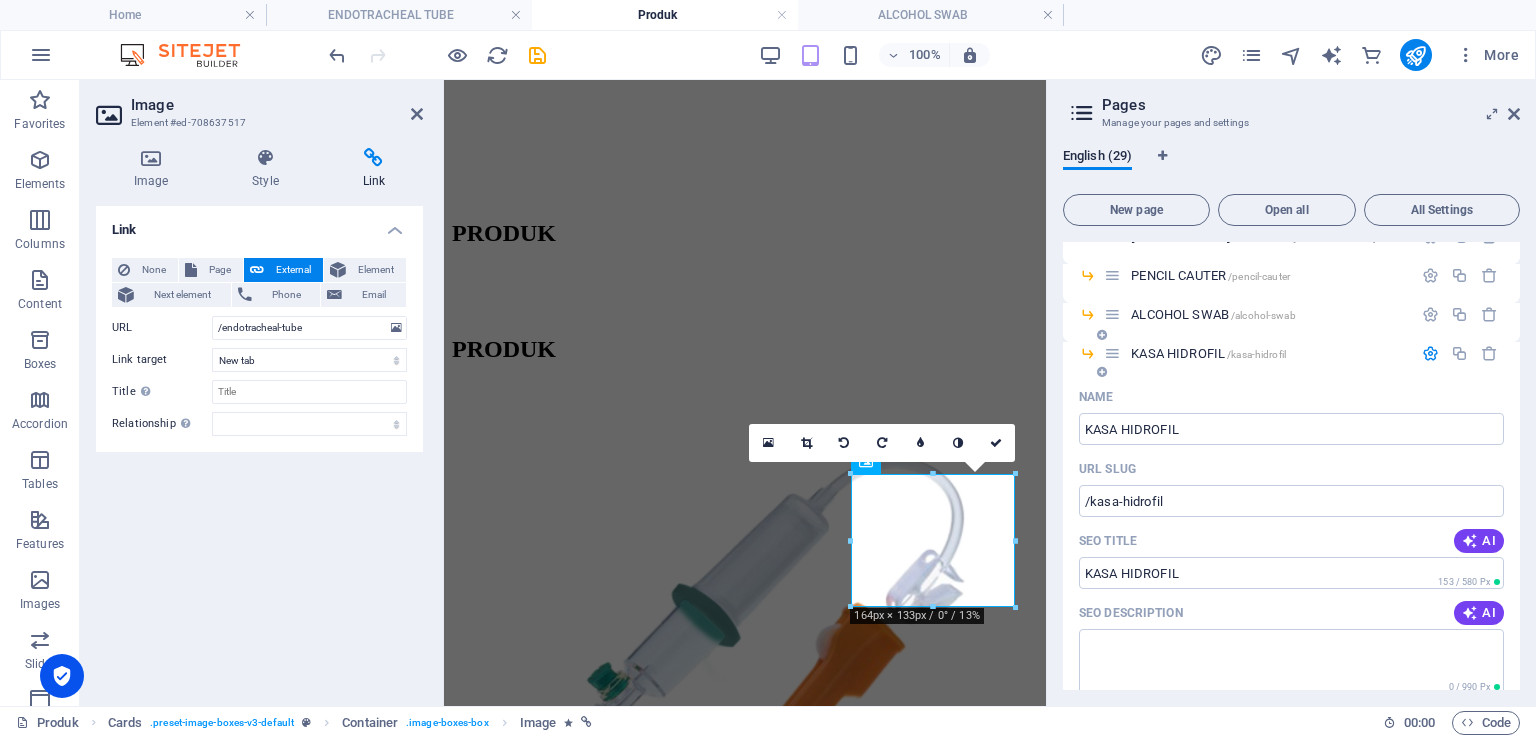 click at bounding box center (1430, 353) 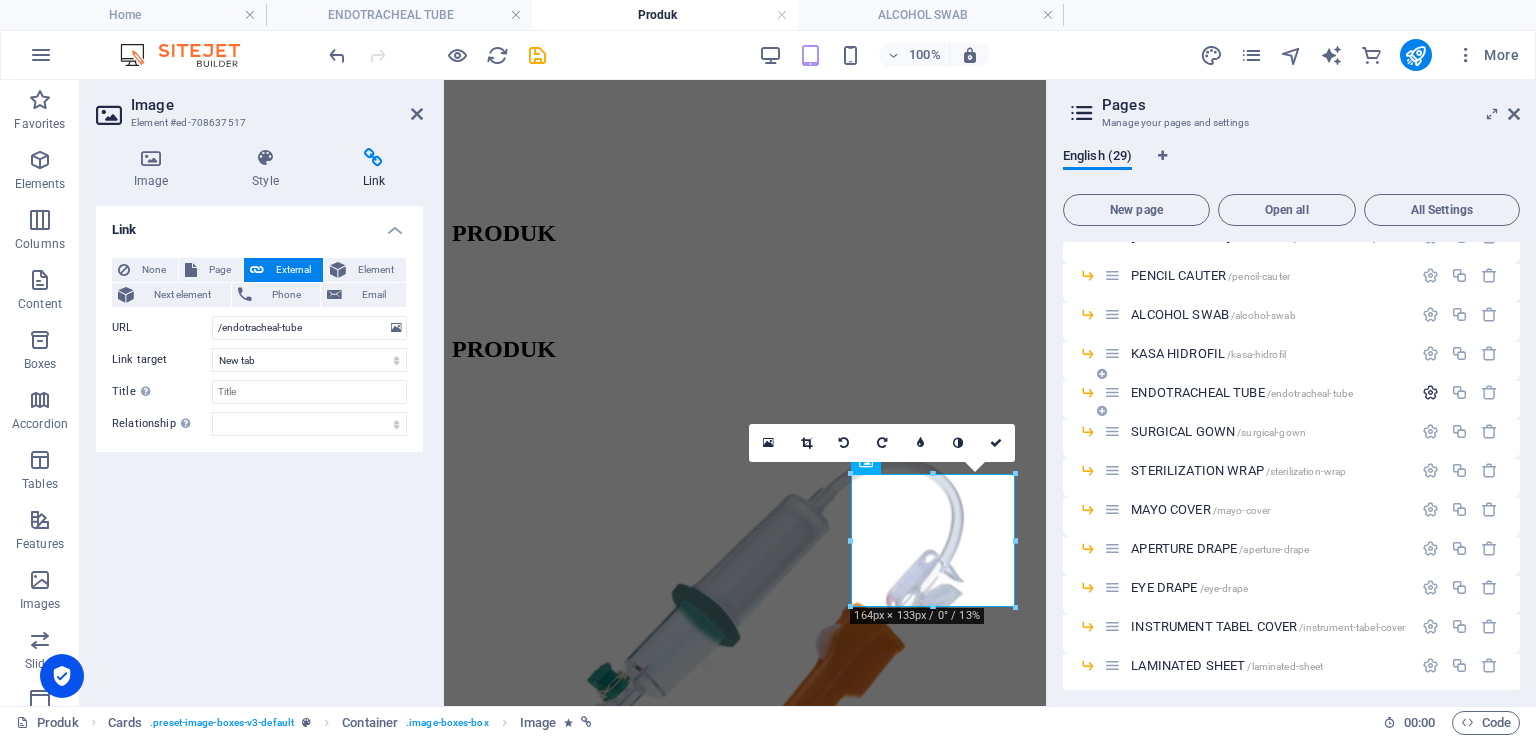 click at bounding box center [1430, 392] 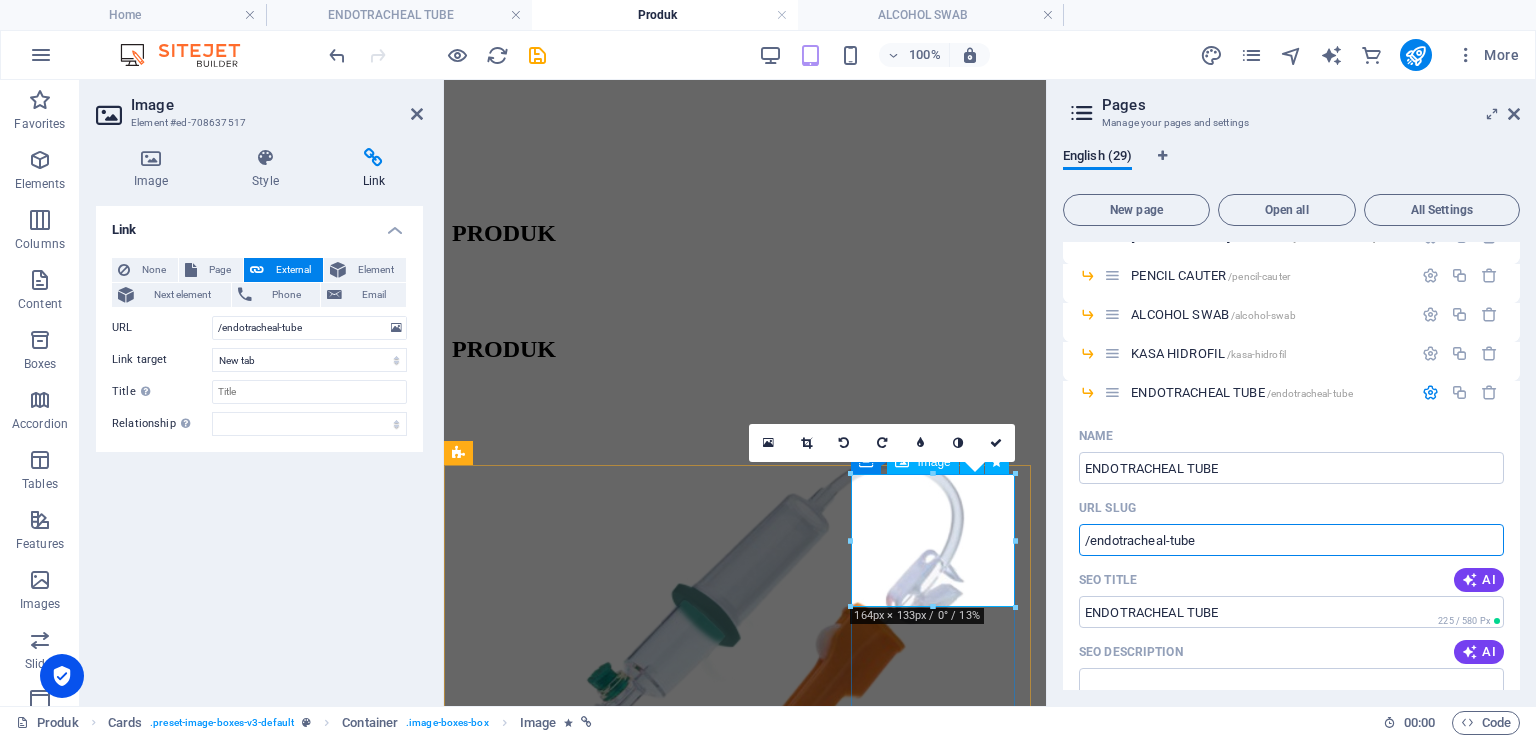 drag, startPoint x: 1603, startPoint y: 608, endPoint x: 1456, endPoint y: 601, distance: 147.16656 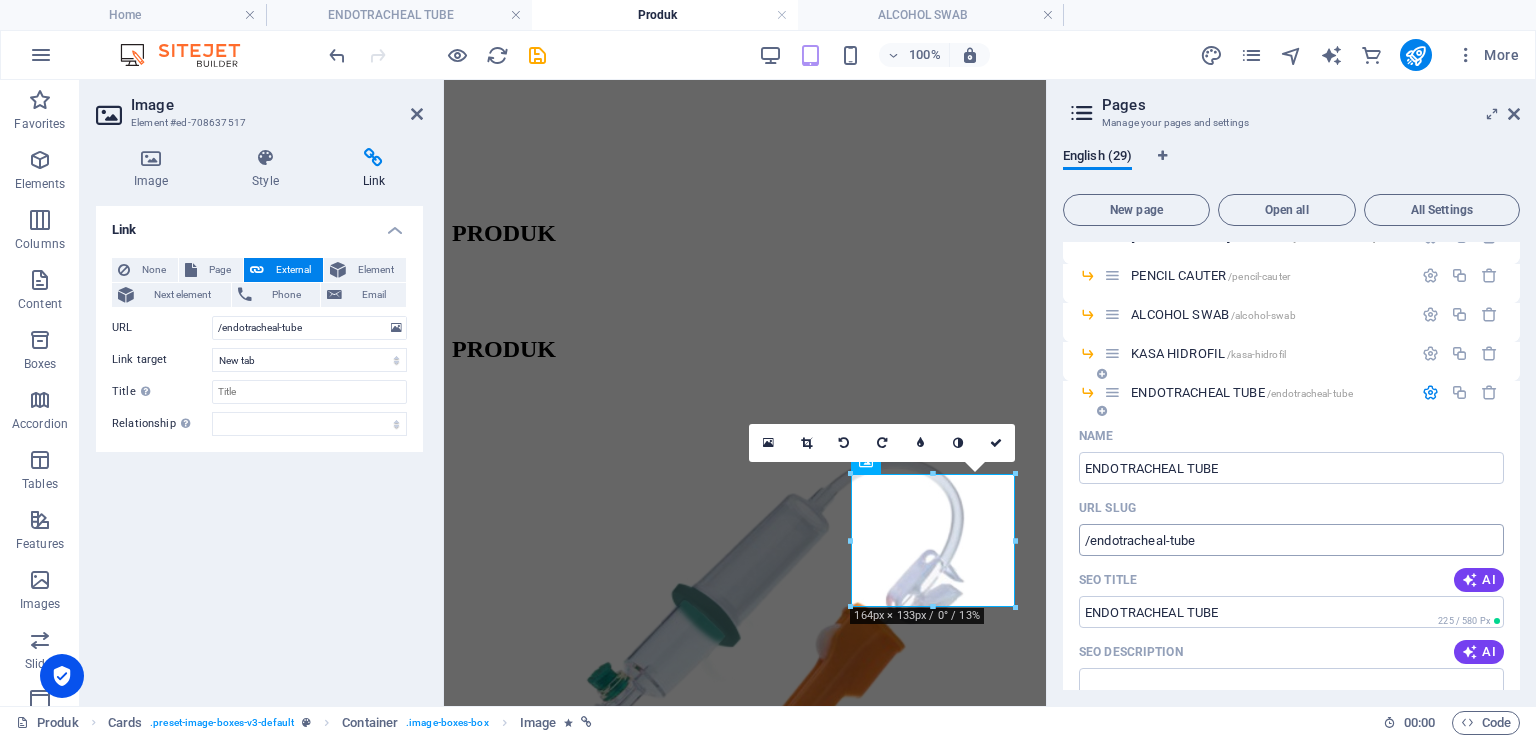 click on "/endotracheal-tube" at bounding box center (1291, 540) 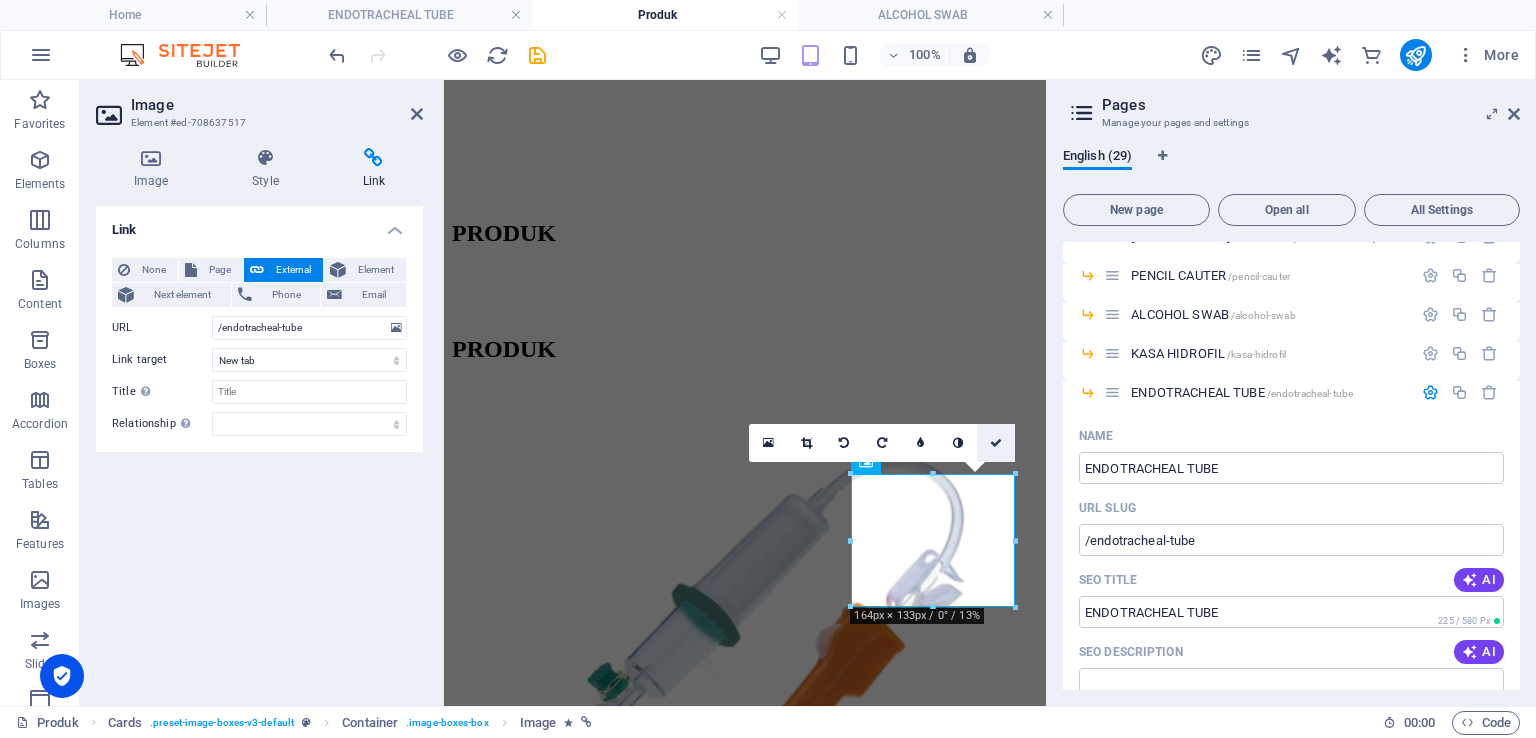 drag, startPoint x: 992, startPoint y: 440, endPoint x: 1004, endPoint y: 439, distance: 12.0415945 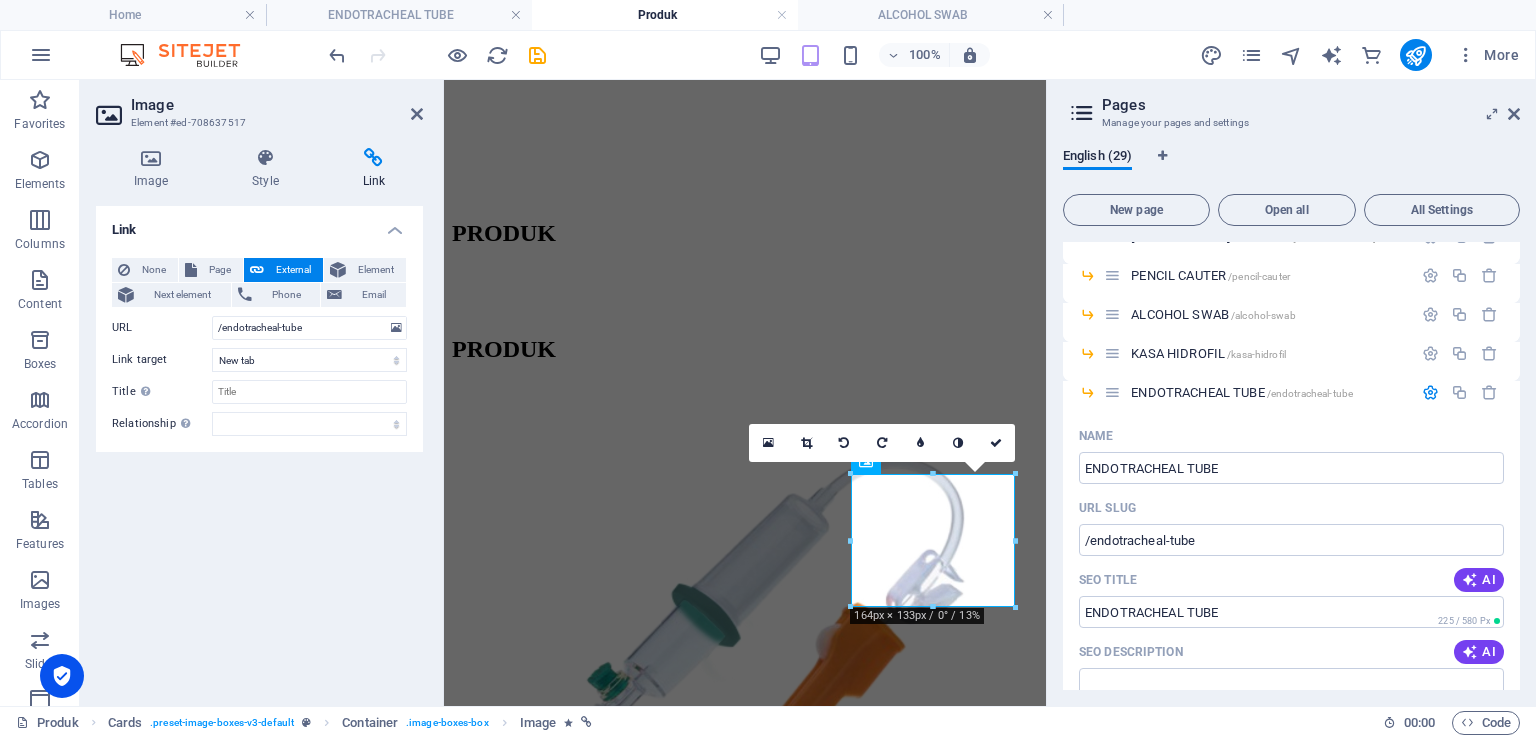 click at bounding box center (996, 443) 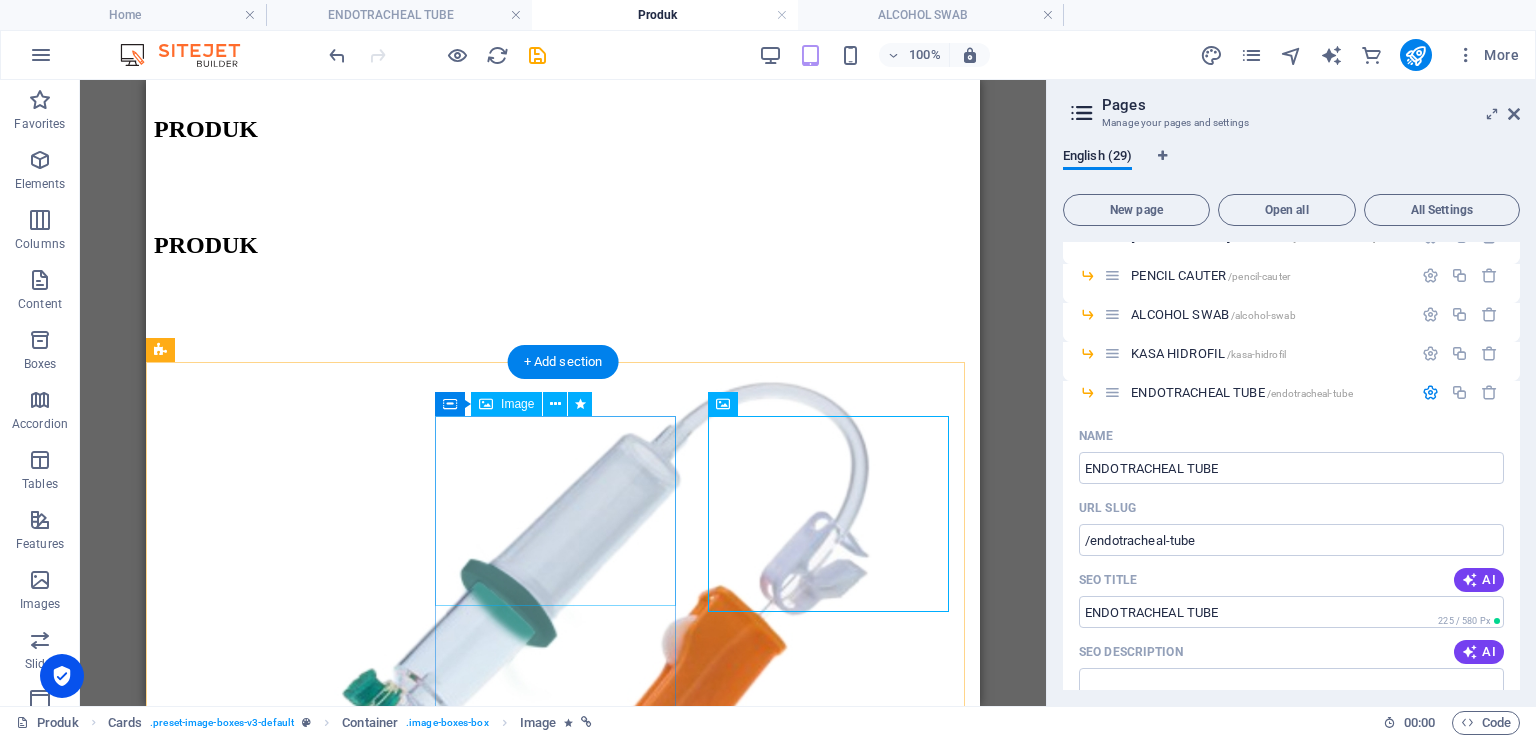 click at bounding box center (563, 1969) 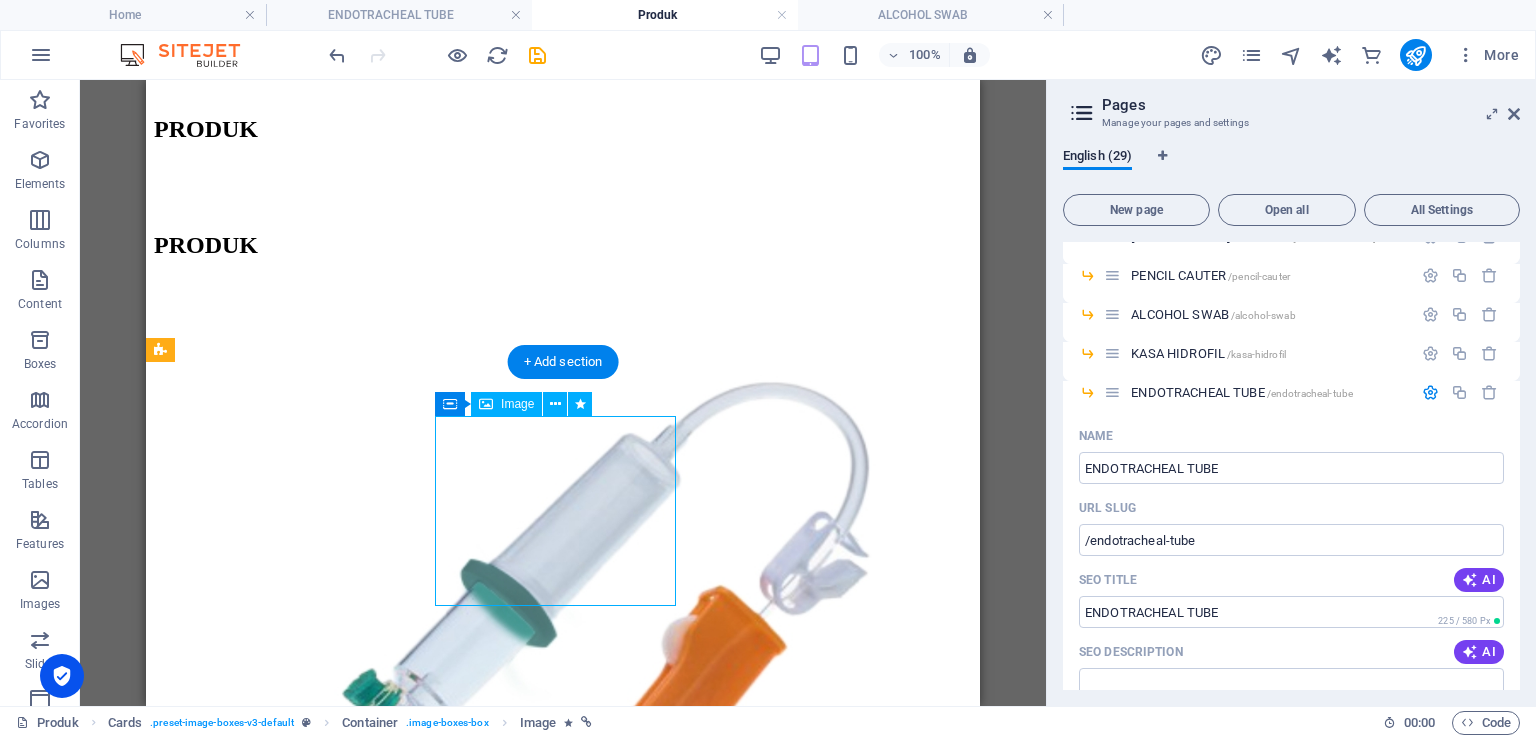 drag, startPoint x: 610, startPoint y: 538, endPoint x: 1212, endPoint y: 442, distance: 609.60645 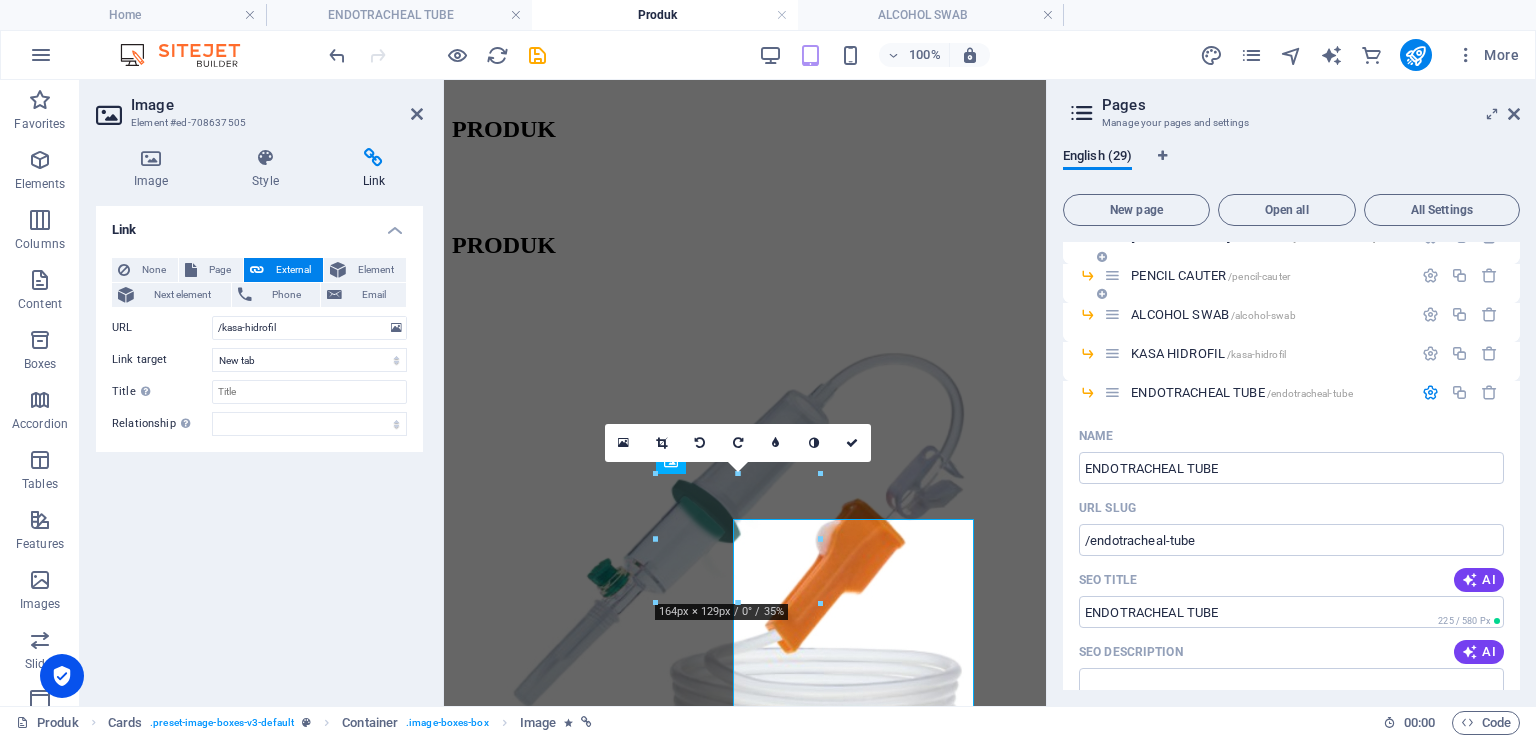 scroll, scrollTop: 708, scrollLeft: 0, axis: vertical 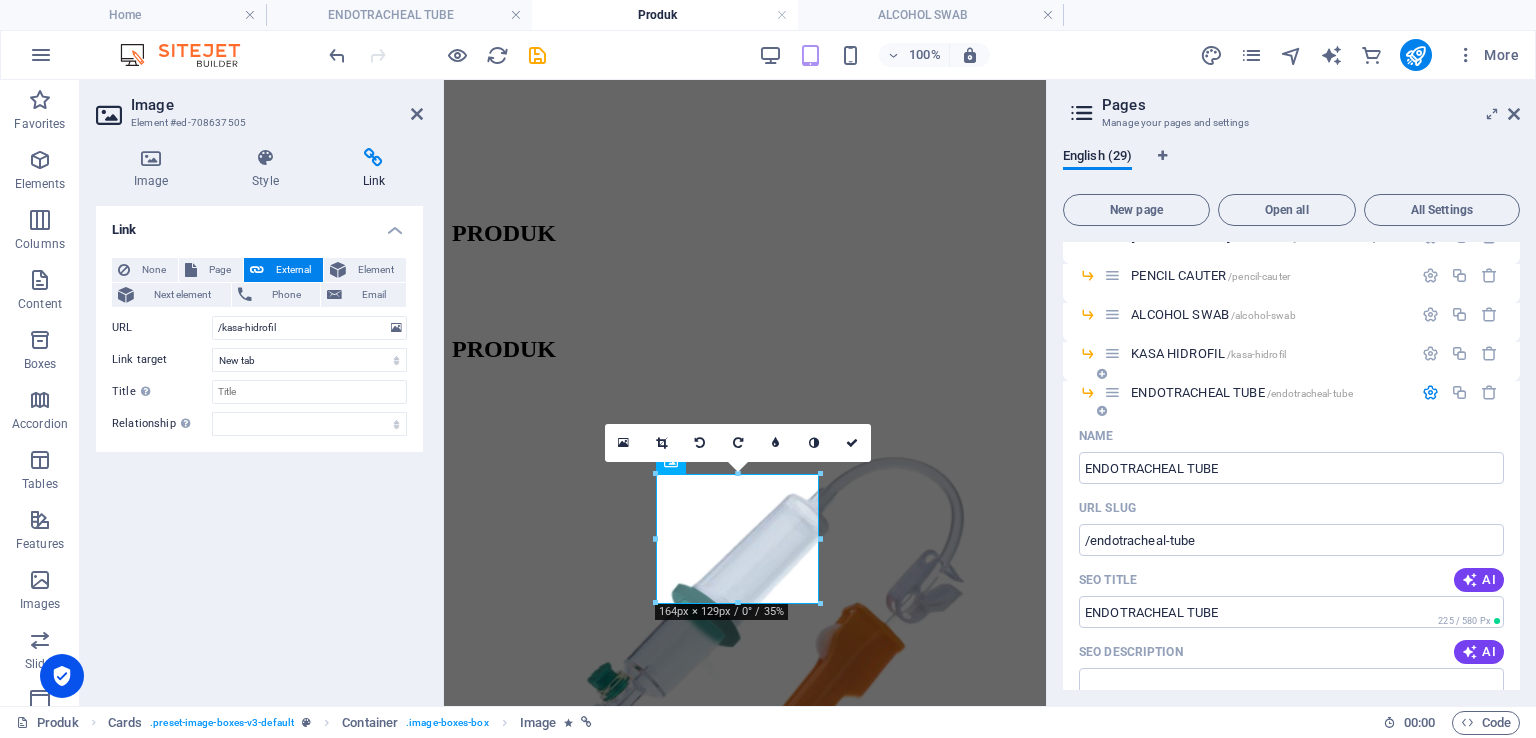 click at bounding box center [1430, 392] 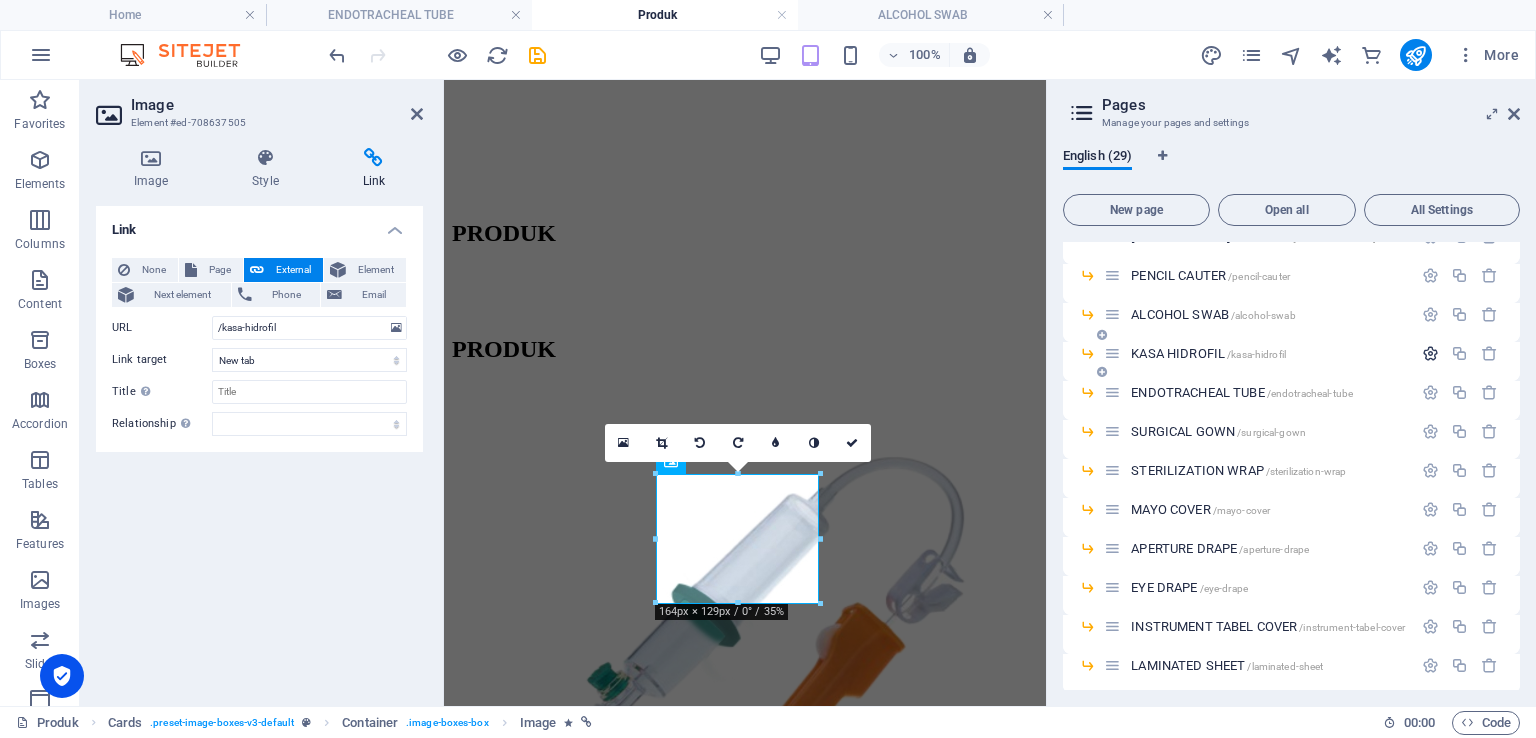 click at bounding box center [1430, 353] 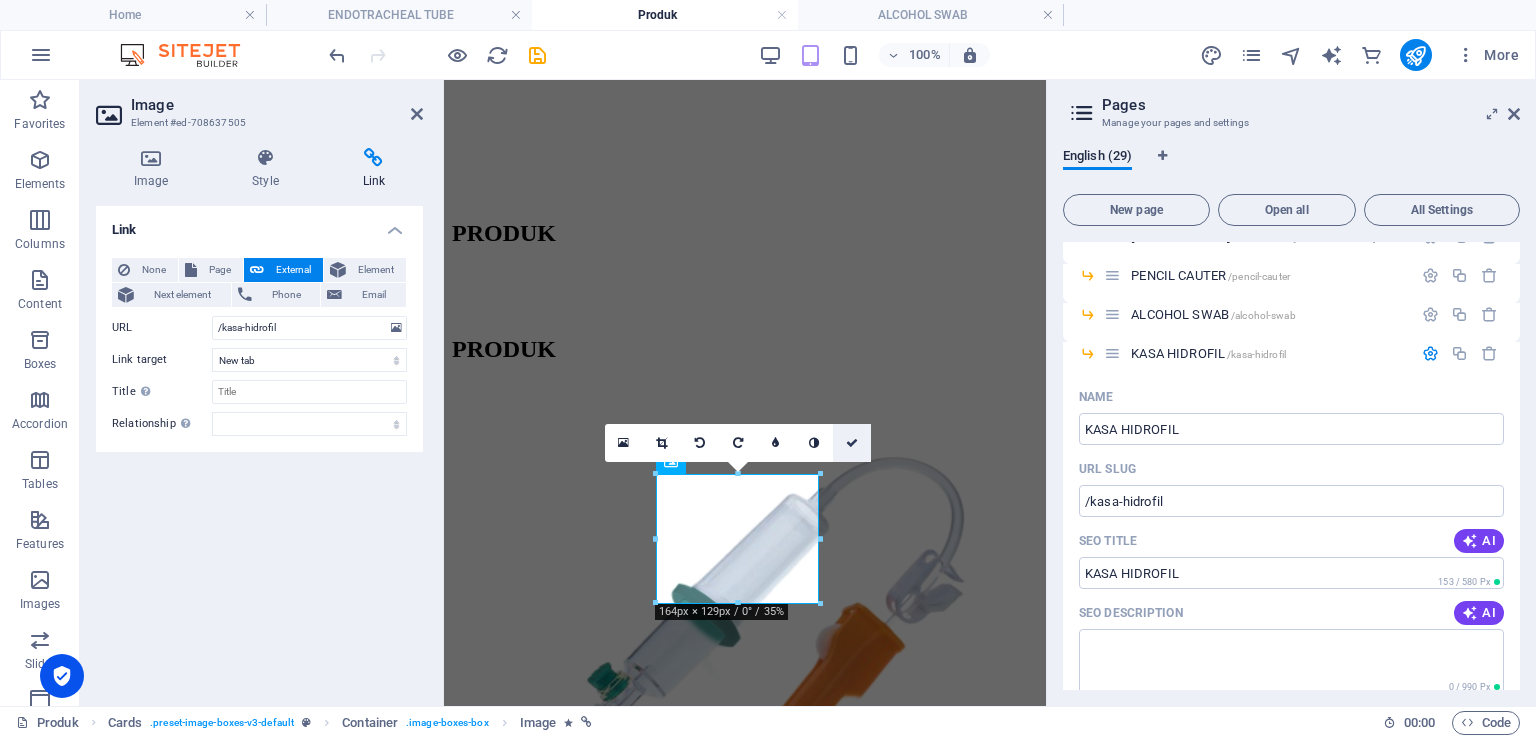 drag, startPoint x: 852, startPoint y: 442, endPoint x: 578, endPoint y: 392, distance: 278.5247 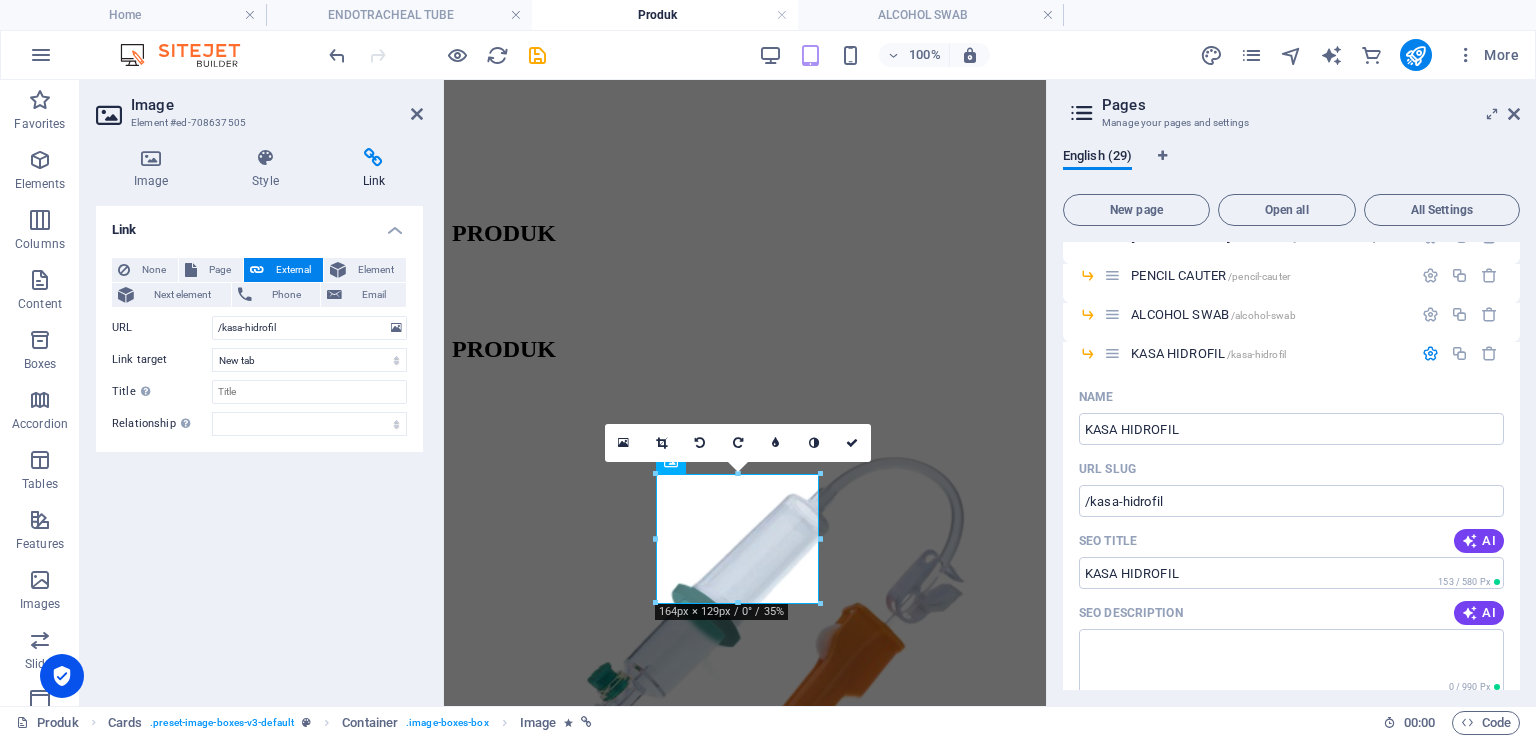 scroll, scrollTop: 812, scrollLeft: 0, axis: vertical 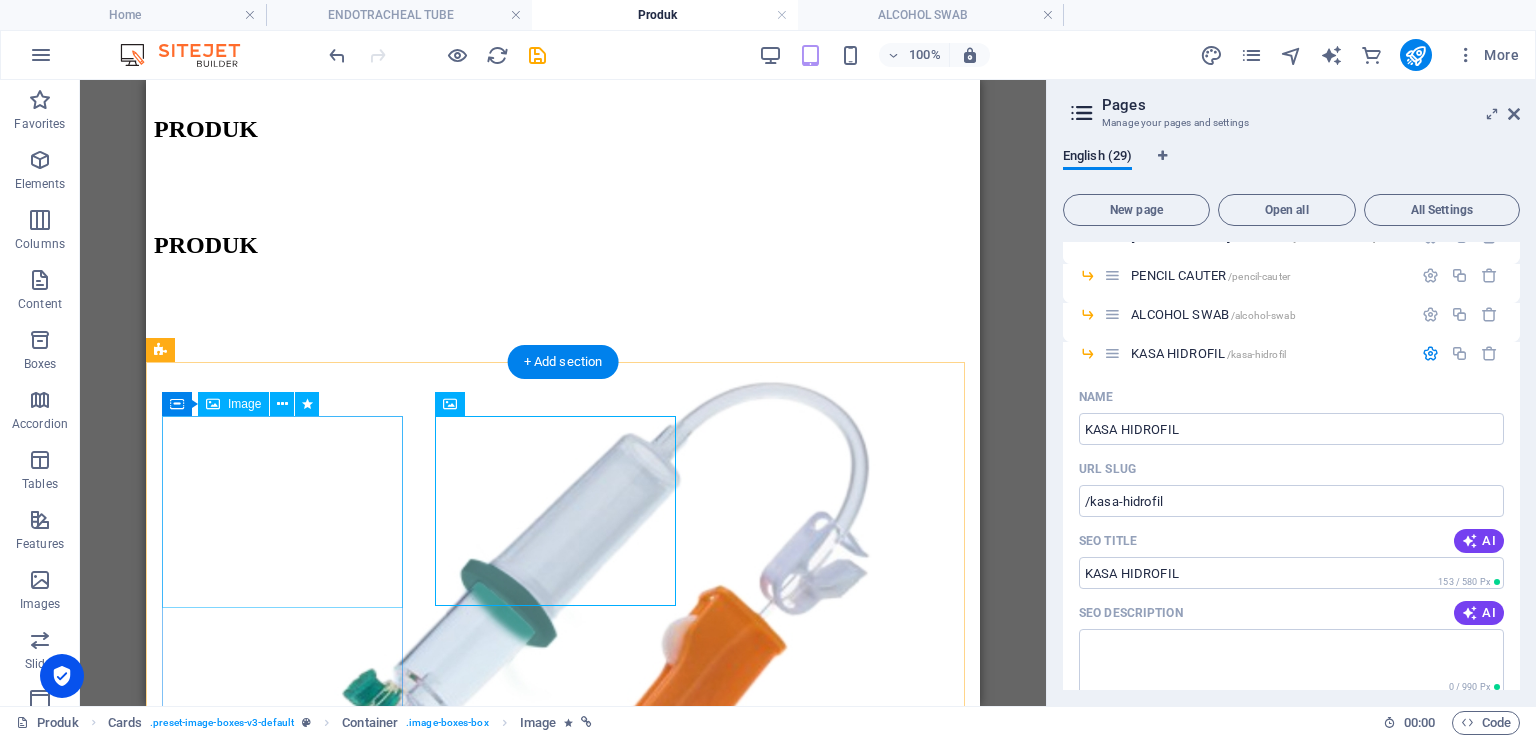 click at bounding box center (563, 1156) 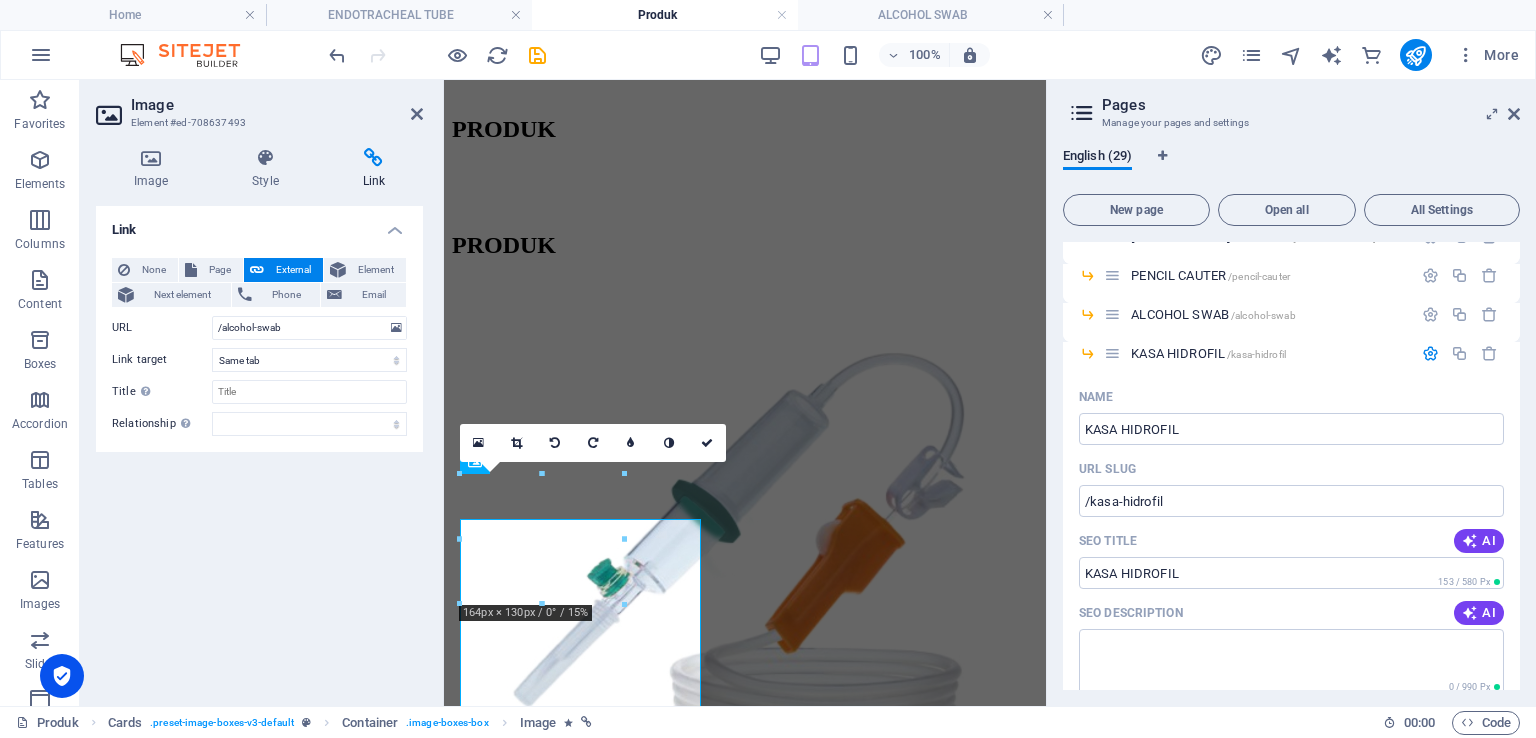 scroll, scrollTop: 708, scrollLeft: 0, axis: vertical 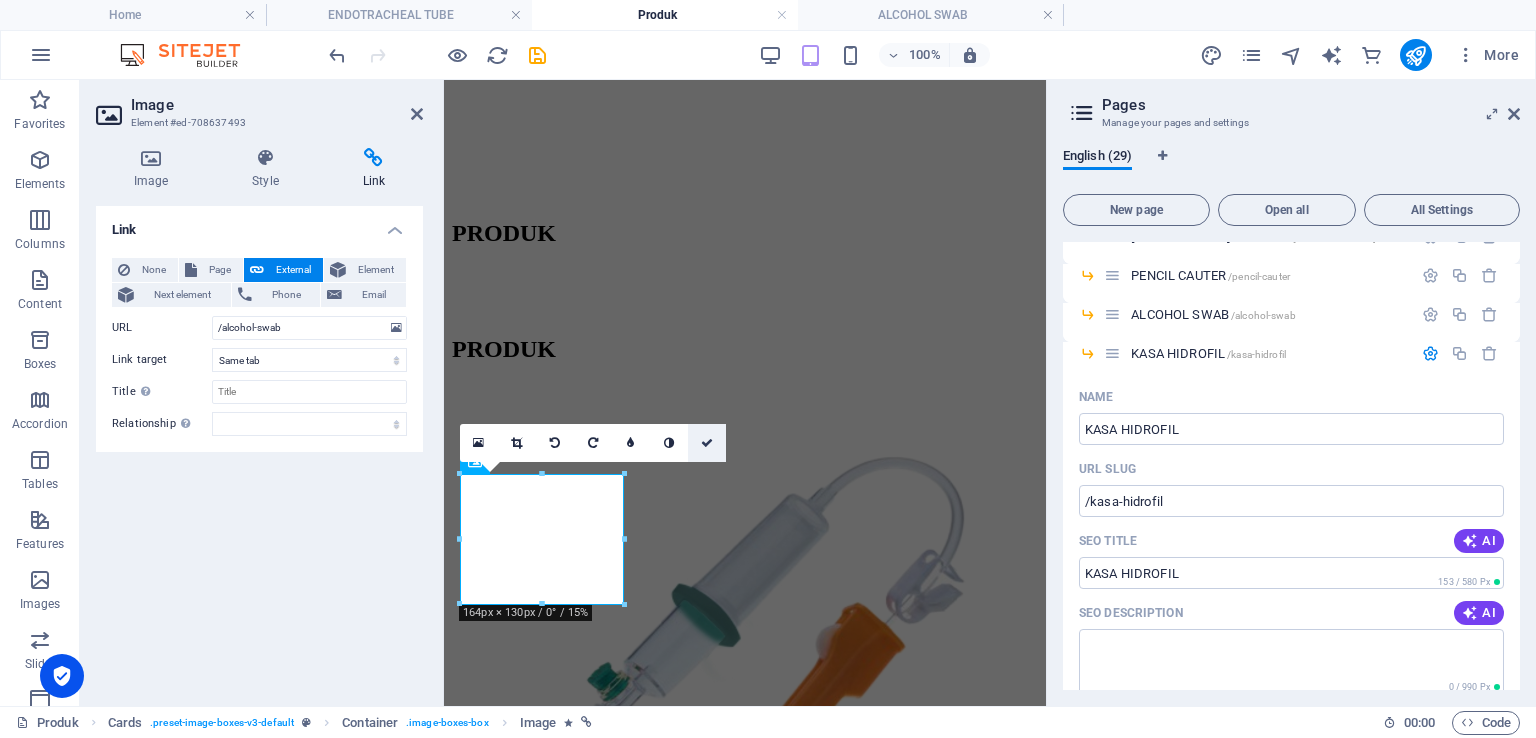 click at bounding box center [707, 443] 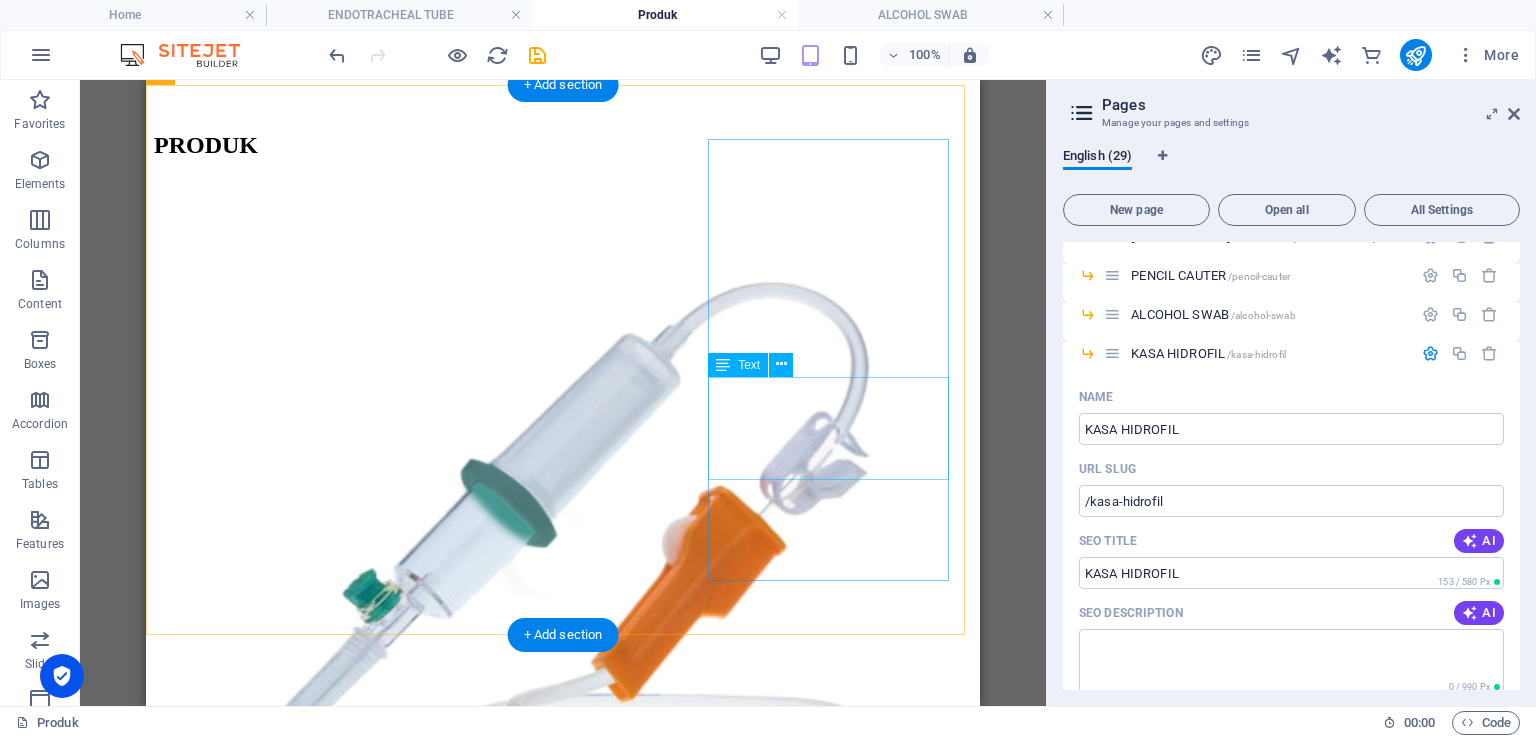 scroll, scrollTop: 1412, scrollLeft: 0, axis: vertical 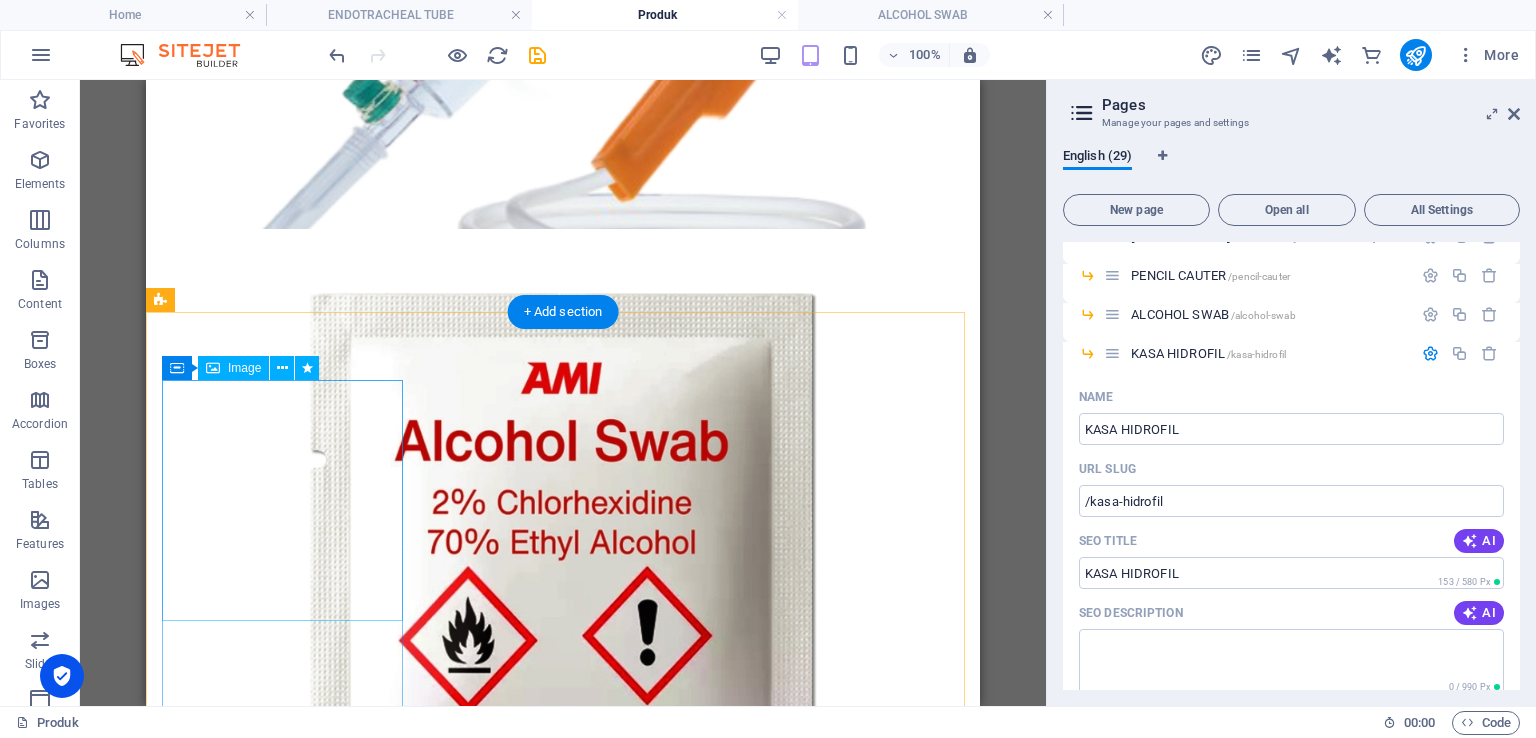 click at bounding box center (563, 1190) 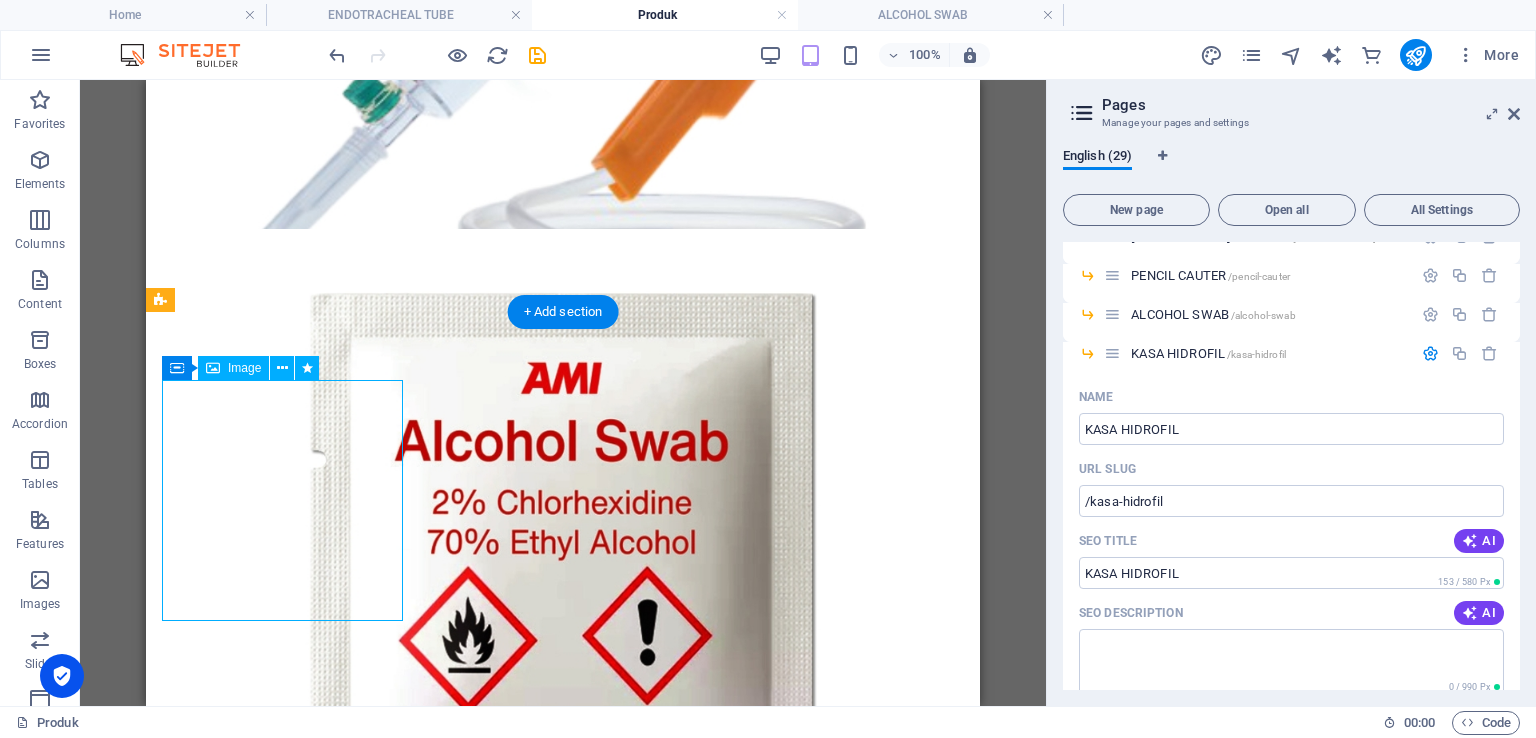 click at bounding box center (563, 1190) 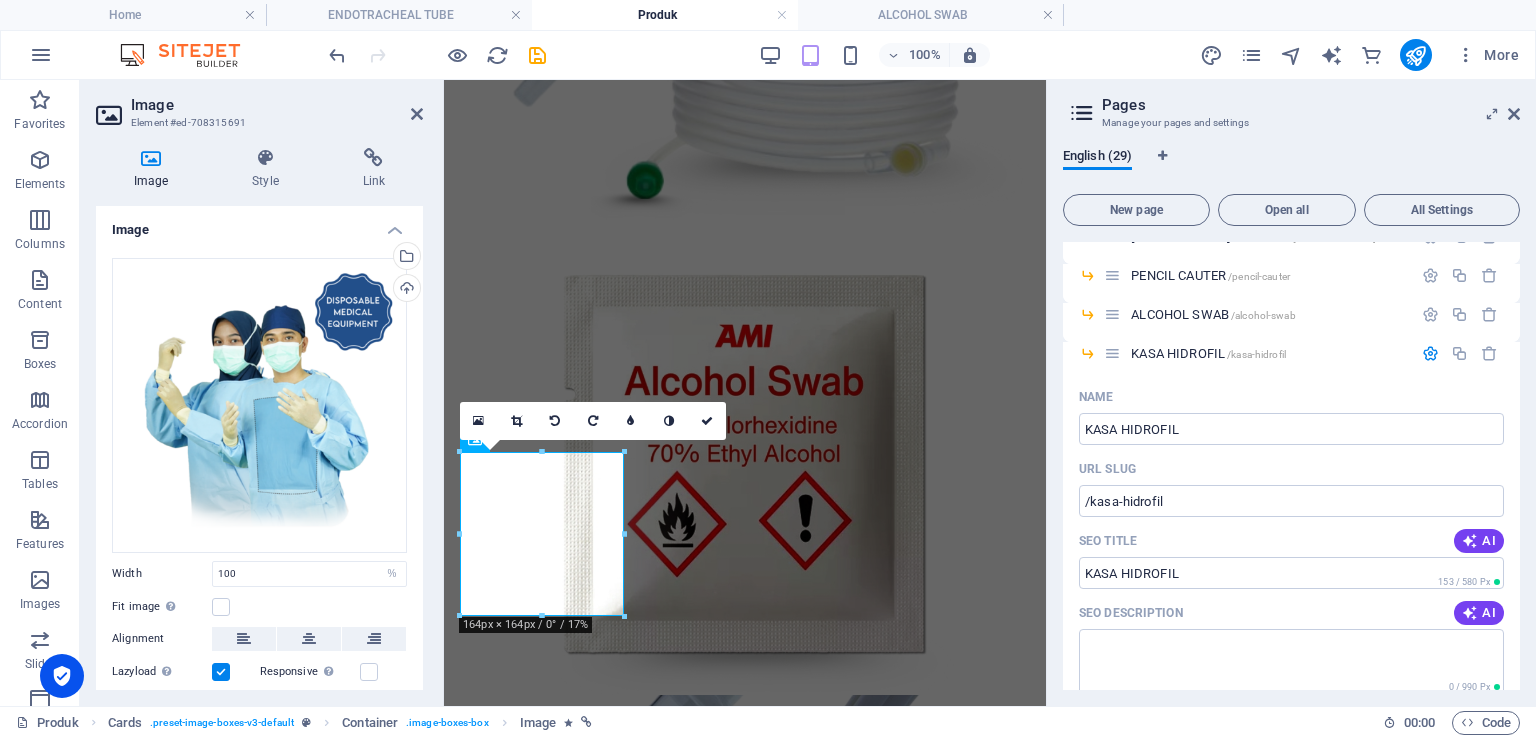 scroll, scrollTop: 1331, scrollLeft: 0, axis: vertical 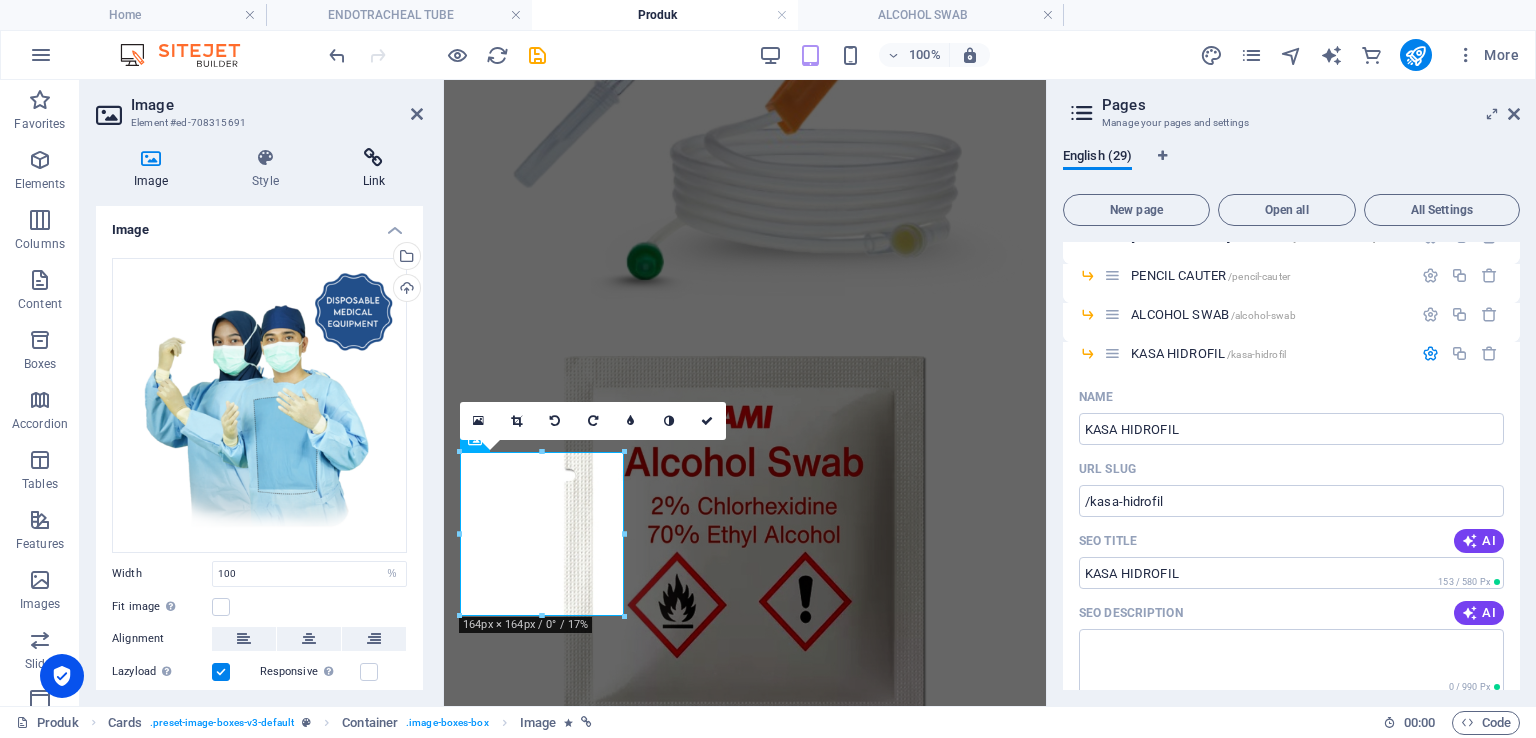 click at bounding box center (374, 158) 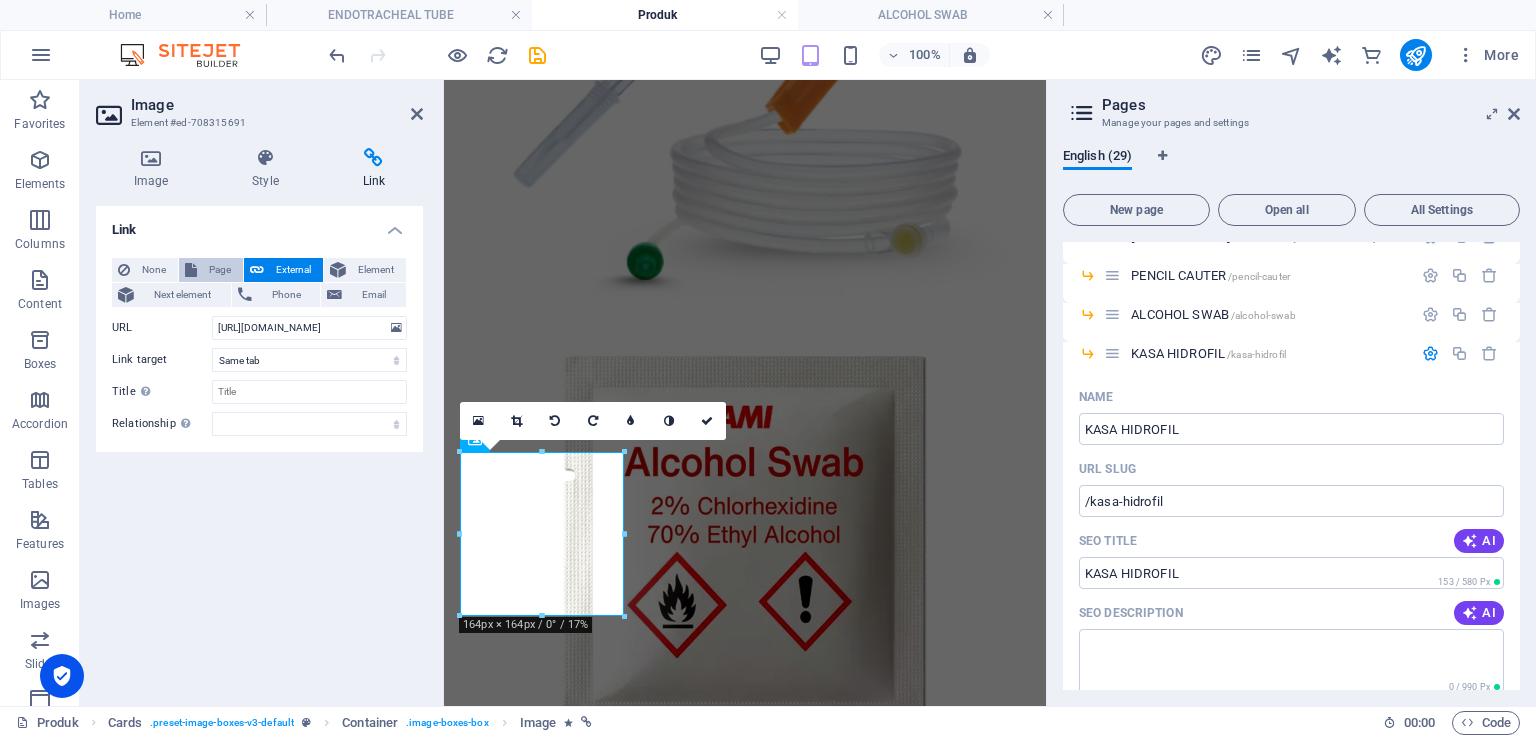 click on "Page" at bounding box center (220, 270) 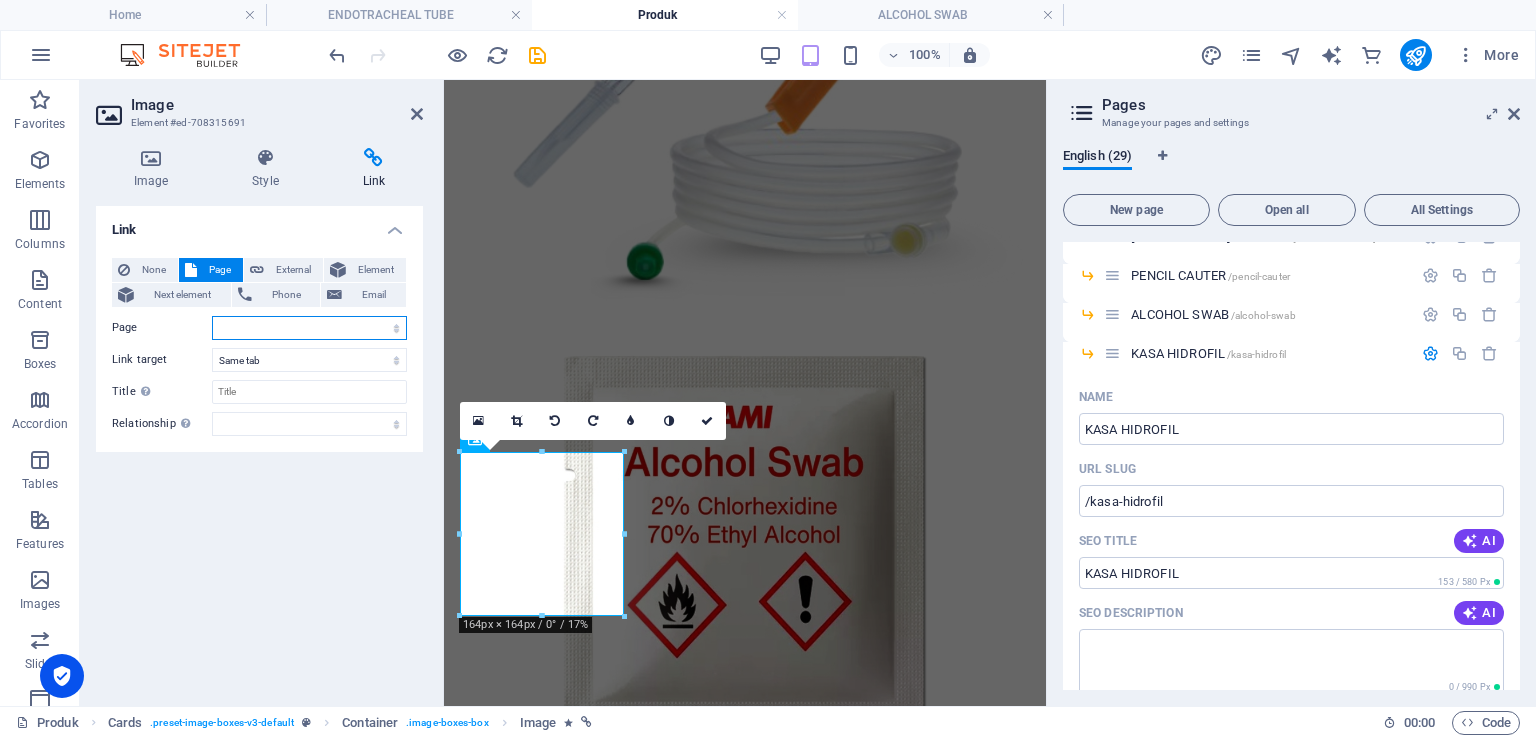 click on "Home About us Lini Bisnis Produk -- INFUSION SET -- [MEDICAL_DATA] SET -- PENCIL CAUTER -- ALCOHOL SWAB -- KASA HIDROFIL -- ENDOTRACHEAL TUBE -- SURGICAL GOWN -- STERILIZATION WRAP -- MAYO COVER -- APERTURE DRAPE -- EYE DRAPE -- INSTRUMENT TABEL COVER -- LAMINATED SHEET -- PARTICULATE-RESP &amp; SURG. MASK -- MASKER KN95 -- SURGICAL MASK 3 &amp; 4 PLY -- APRON -- MOB CAP / NURSE CAP Gallery Contact Karier Legal Notice Privacy" at bounding box center (309, 328) 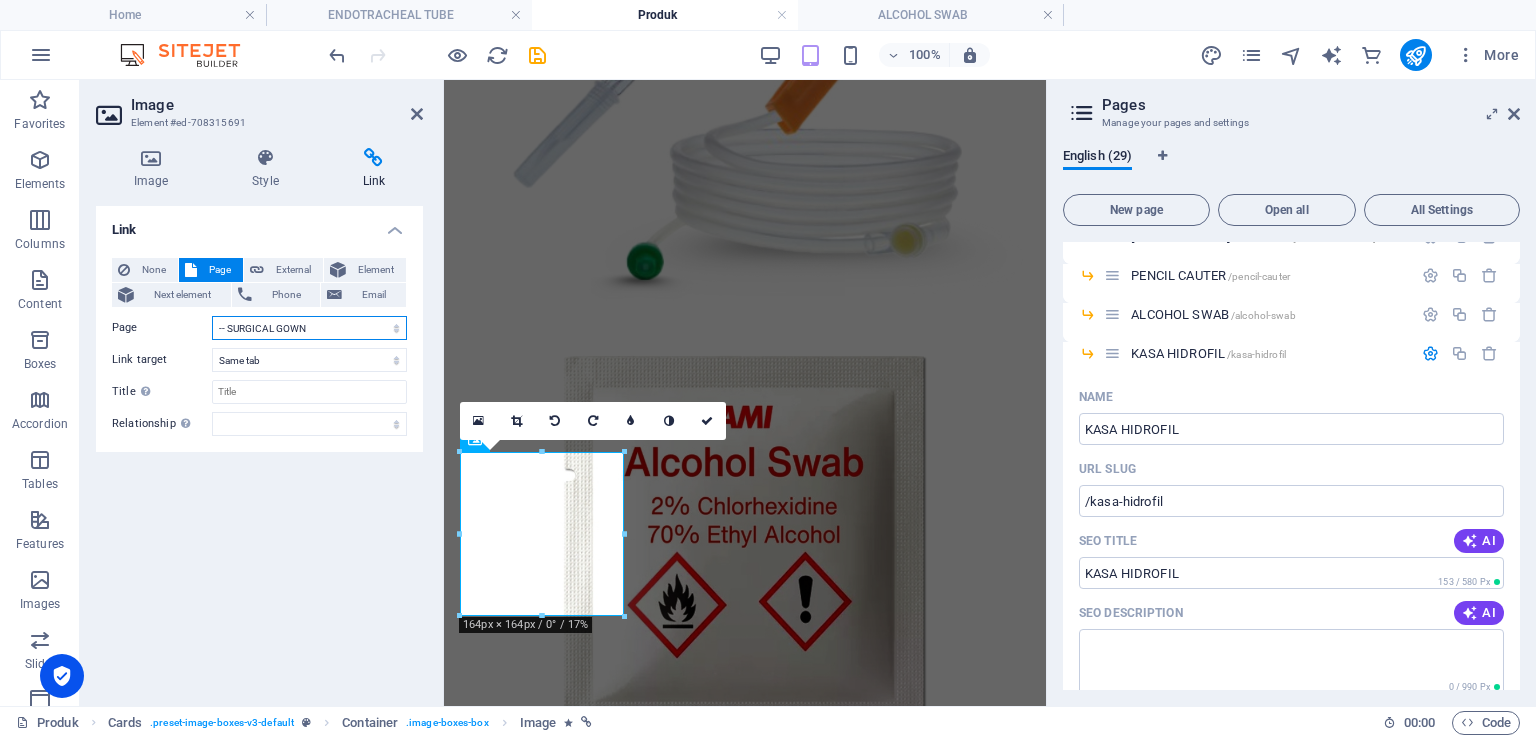 click on "Home About us Lini Bisnis Produk -- INFUSION SET -- [MEDICAL_DATA] SET -- PENCIL CAUTER -- ALCOHOL SWAB -- KASA HIDROFIL -- ENDOTRACHEAL TUBE -- SURGICAL GOWN -- STERILIZATION WRAP -- MAYO COVER -- APERTURE DRAPE -- EYE DRAPE -- INSTRUMENT TABEL COVER -- LAMINATED SHEET -- PARTICULATE-RESP &amp; SURG. MASK -- MASKER KN95 -- SURGICAL MASK 3 &amp; 4 PLY -- APRON -- MOB CAP / NURSE CAP Gallery Contact Karier Legal Notice Privacy" at bounding box center [309, 328] 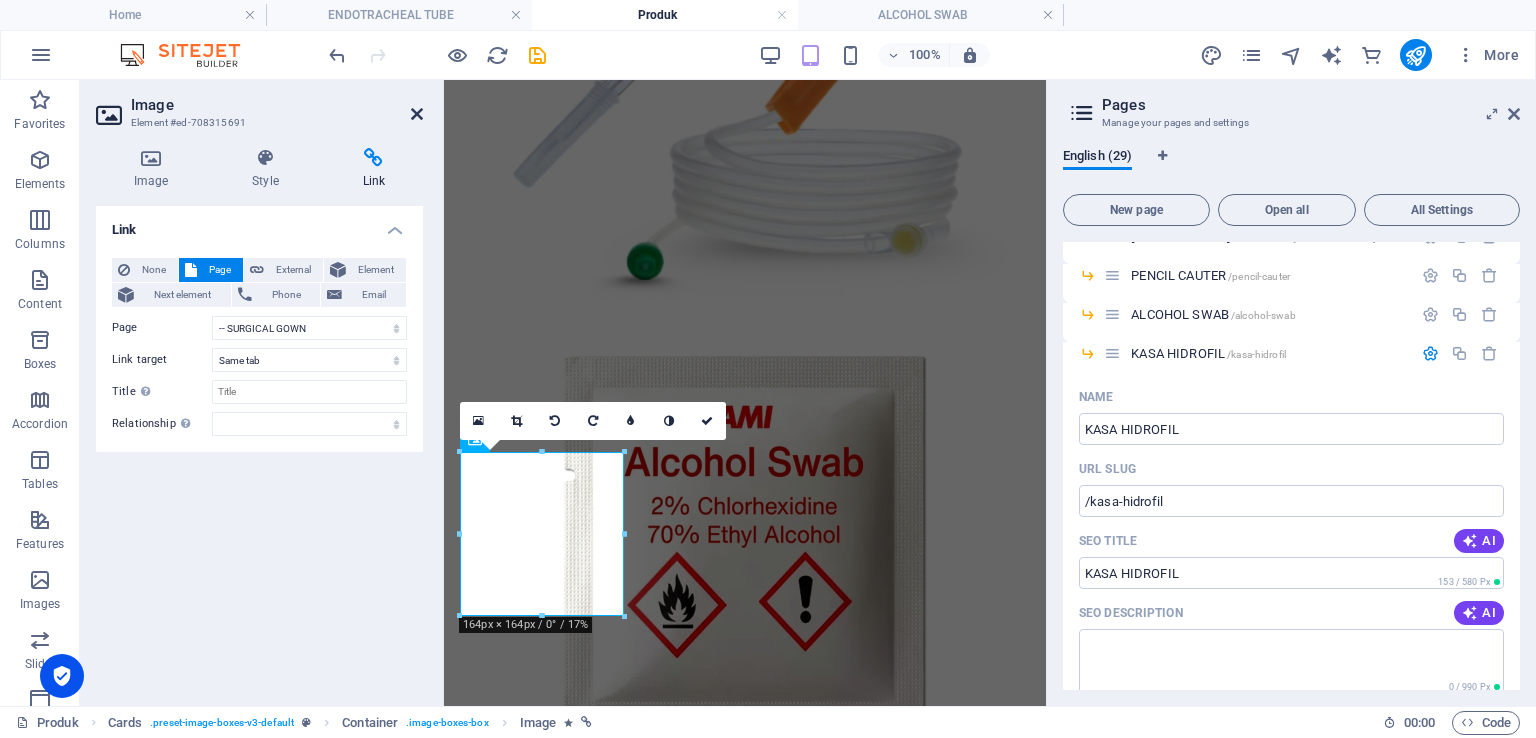 click at bounding box center [417, 114] 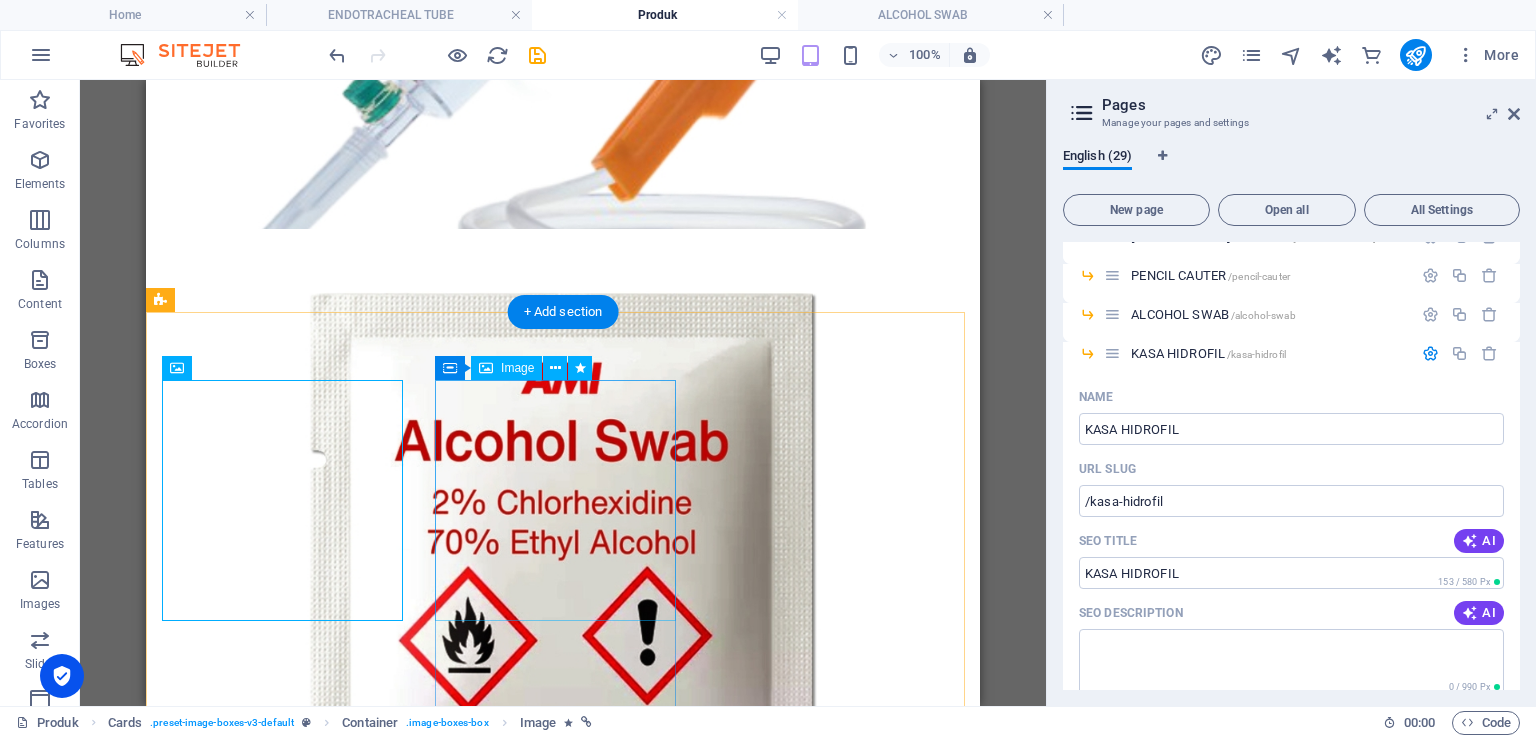 click at bounding box center (563, 2176) 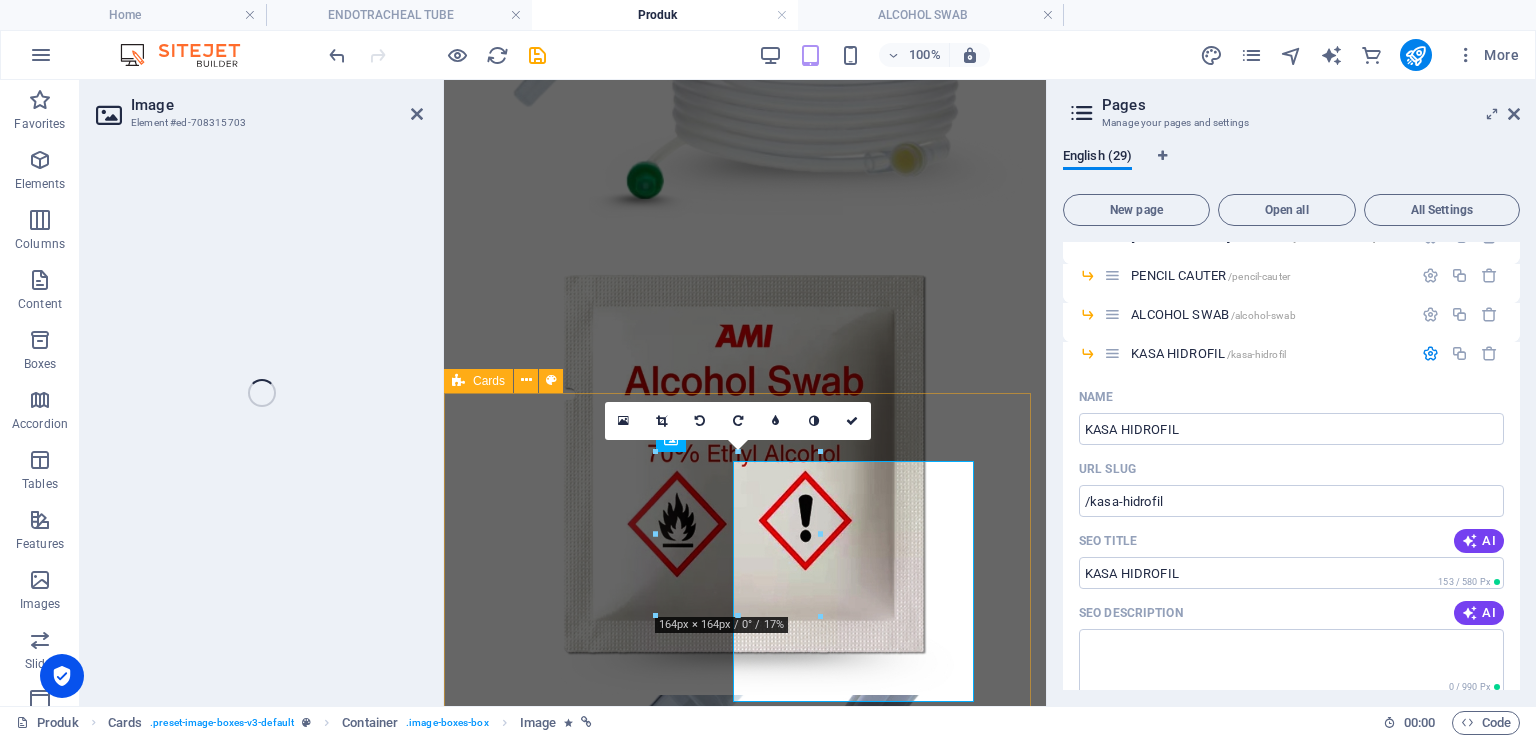 select on "%" 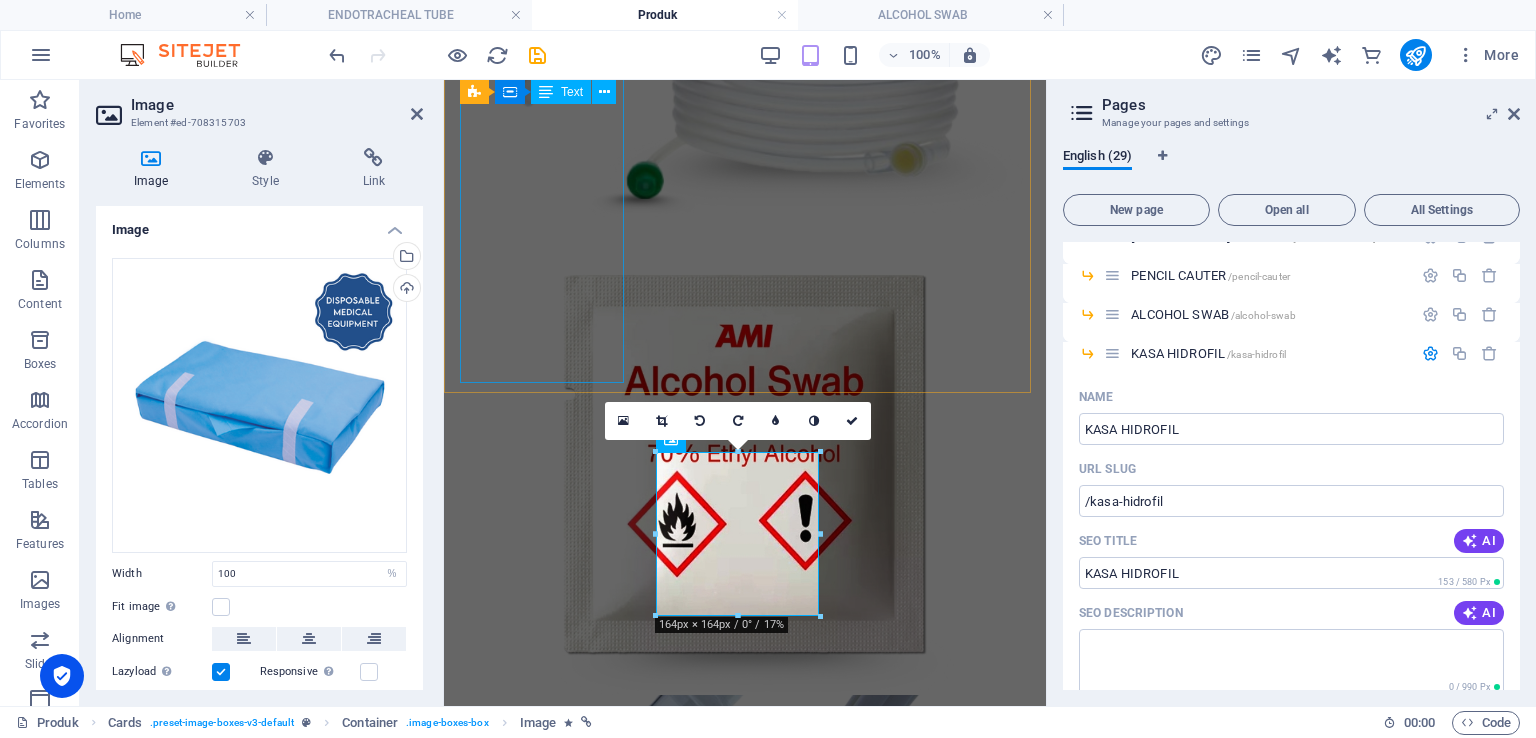 scroll, scrollTop: 1331, scrollLeft: 0, axis: vertical 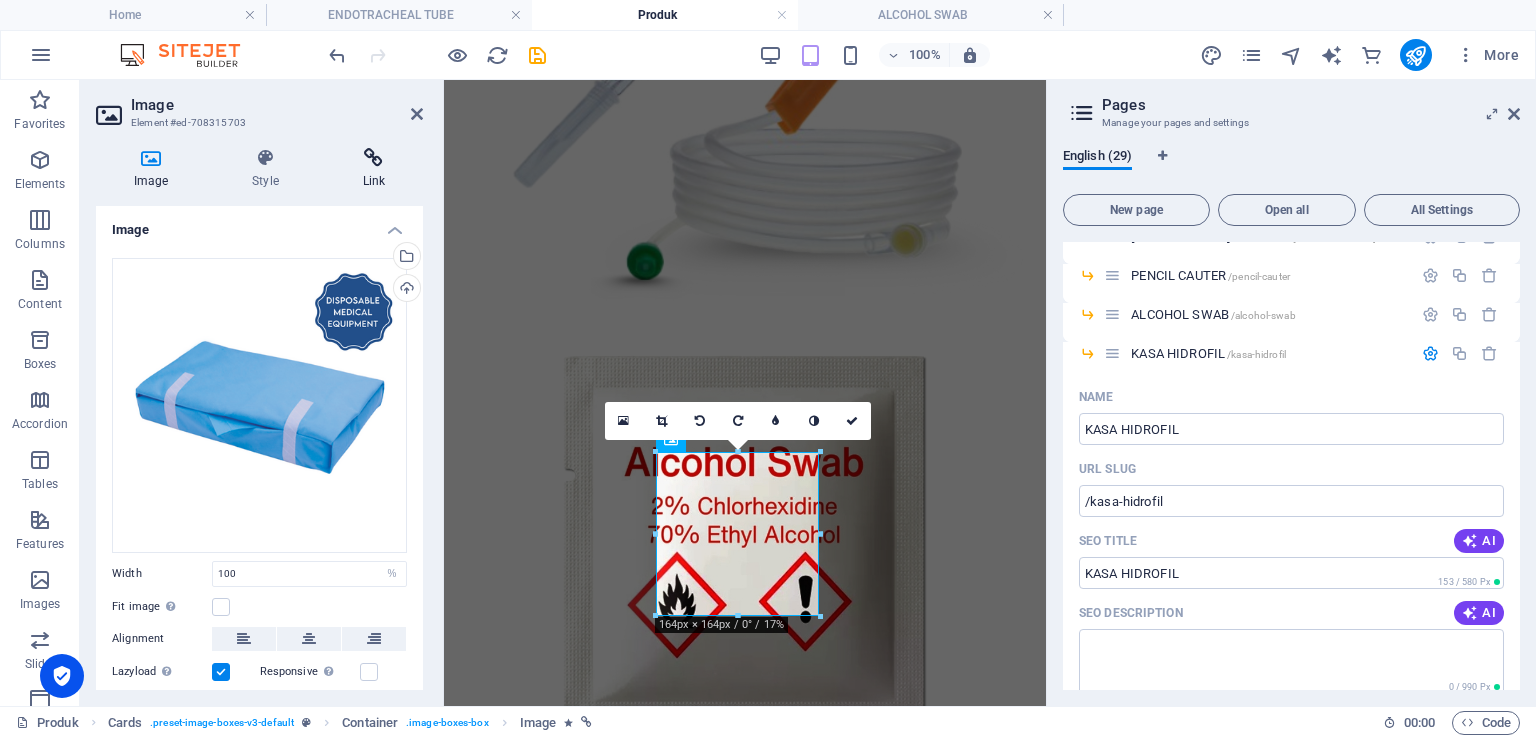 click at bounding box center (374, 158) 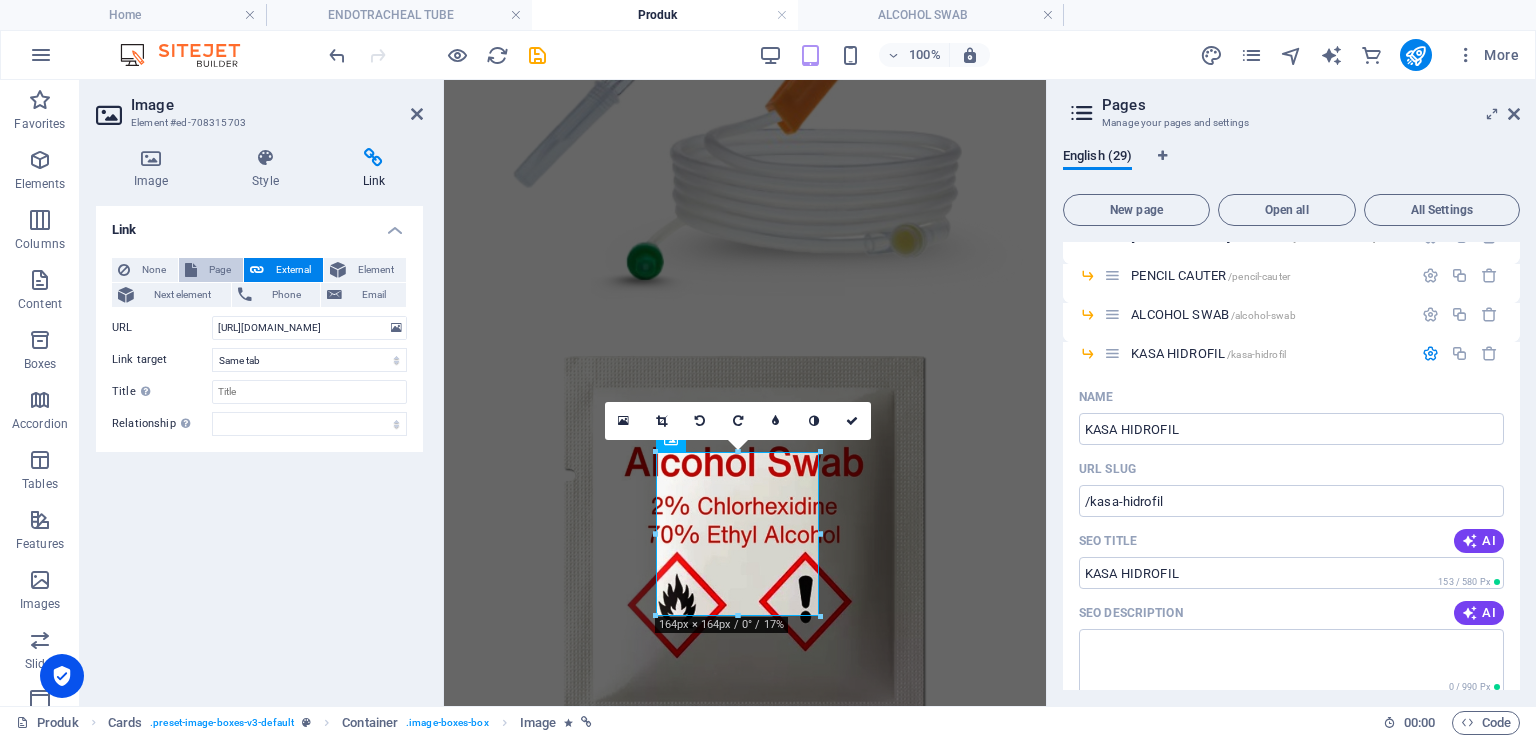 click on "Page" at bounding box center (220, 270) 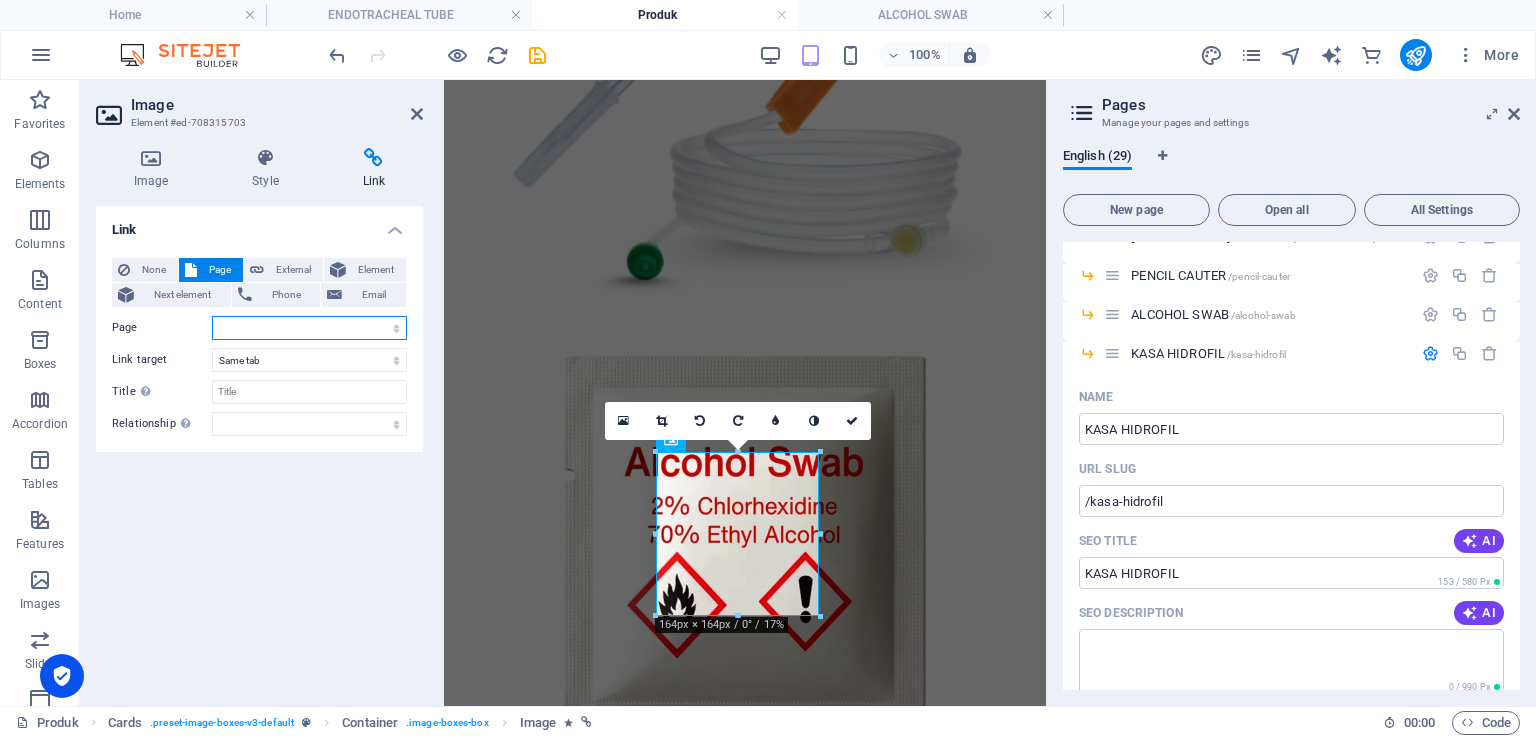 click on "Home About us Lini Bisnis Produk -- INFUSION SET -- [MEDICAL_DATA] SET -- PENCIL CAUTER -- ALCOHOL SWAB -- KASA HIDROFIL -- ENDOTRACHEAL TUBE -- SURGICAL GOWN -- STERILIZATION WRAP -- MAYO COVER -- APERTURE DRAPE -- EYE DRAPE -- INSTRUMENT TABEL COVER -- LAMINATED SHEET -- PARTICULATE-RESP &amp; SURG. MASK -- MASKER KN95 -- SURGICAL MASK 3 &amp; 4 PLY -- APRON -- MOB CAP / NURSE CAP Gallery Contact Karier Legal Notice Privacy" at bounding box center (309, 328) 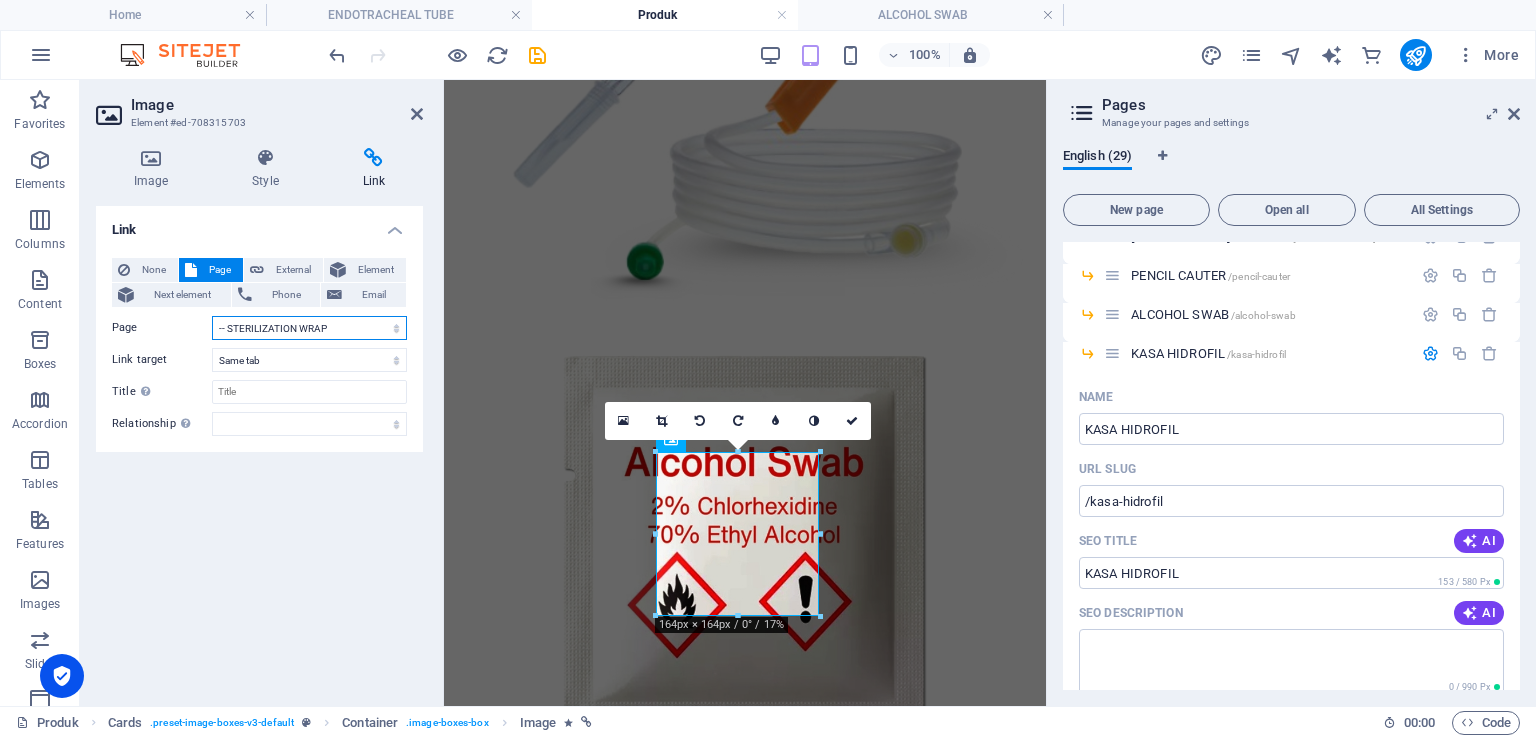 click on "Home About us Lini Bisnis Produk -- INFUSION SET -- [MEDICAL_DATA] SET -- PENCIL CAUTER -- ALCOHOL SWAB -- KASA HIDROFIL -- ENDOTRACHEAL TUBE -- SURGICAL GOWN -- STERILIZATION WRAP -- MAYO COVER -- APERTURE DRAPE -- EYE DRAPE -- INSTRUMENT TABEL COVER -- LAMINATED SHEET -- PARTICULATE-RESP &amp; SURG. MASK -- MASKER KN95 -- SURGICAL MASK 3 &amp; 4 PLY -- APRON -- MOB CAP / NURSE CAP Gallery Contact Karier Legal Notice Privacy" at bounding box center (309, 328) 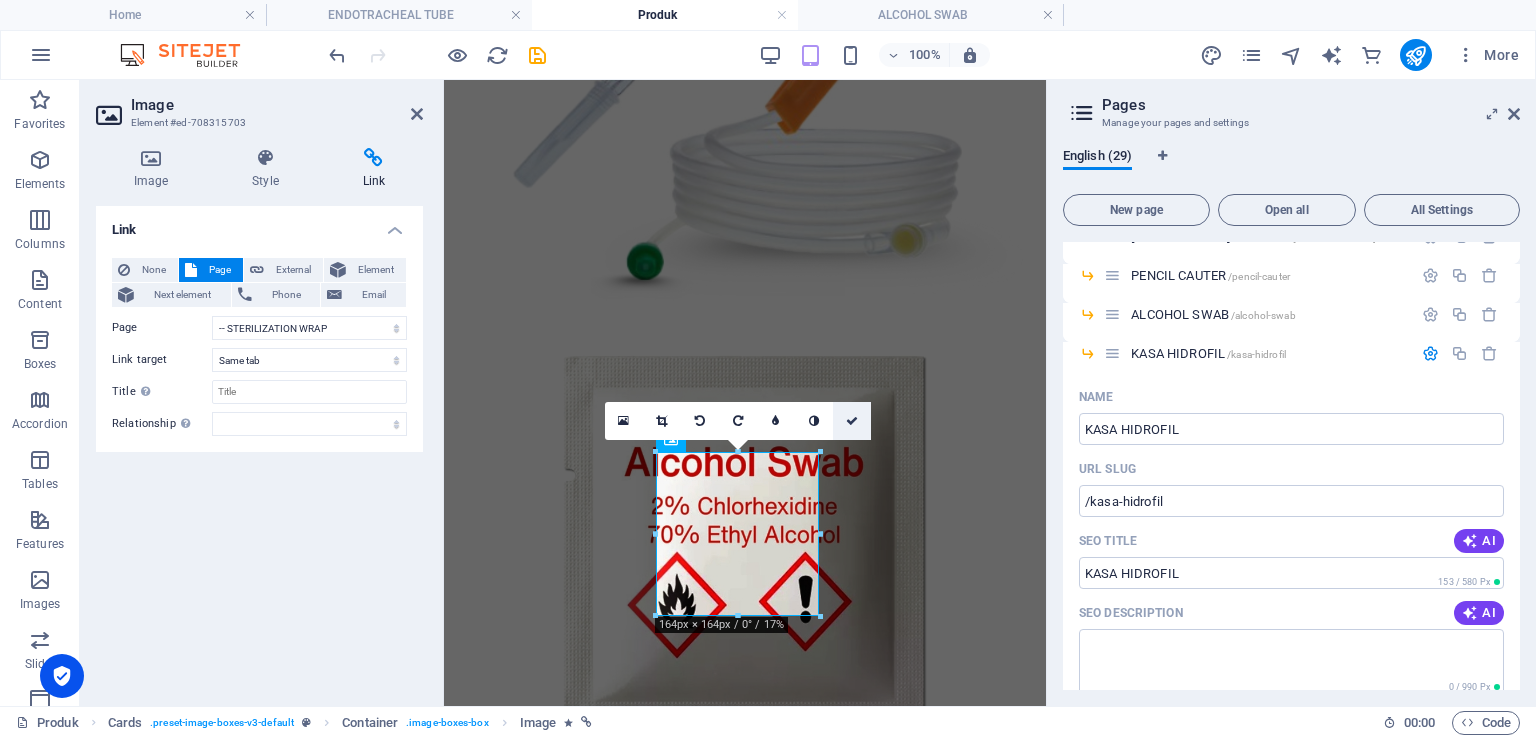 click at bounding box center [852, 421] 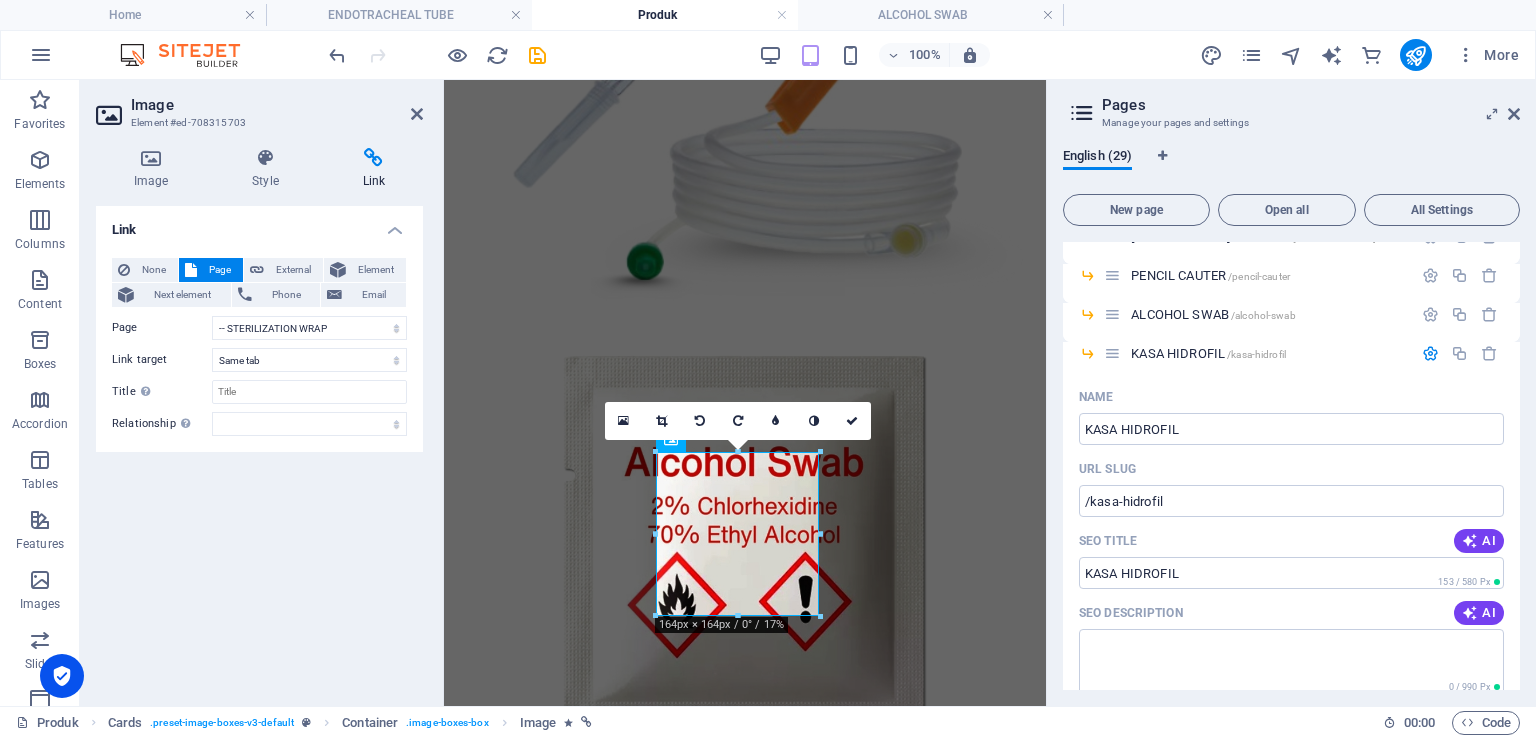 scroll, scrollTop: 1412, scrollLeft: 0, axis: vertical 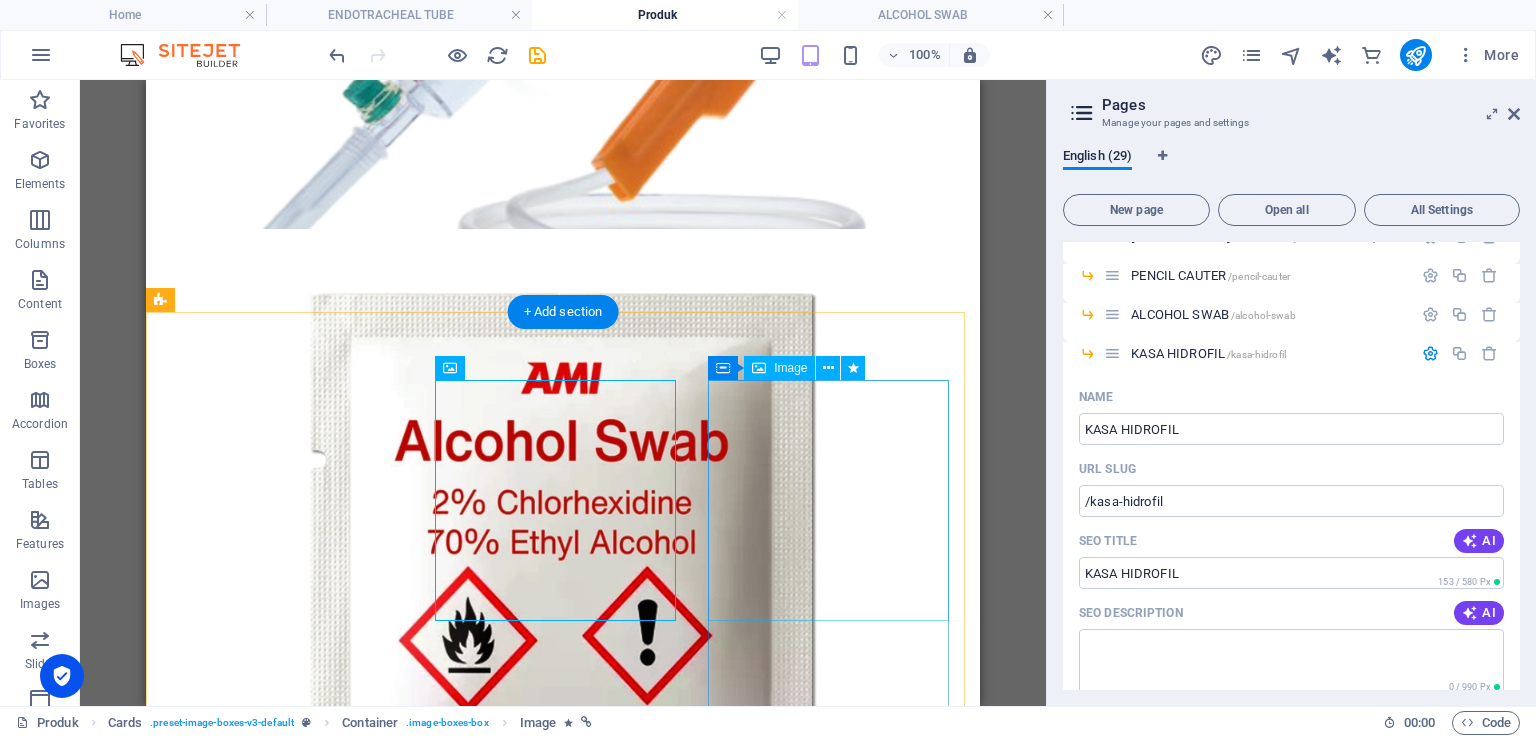 click at bounding box center [563, 3147] 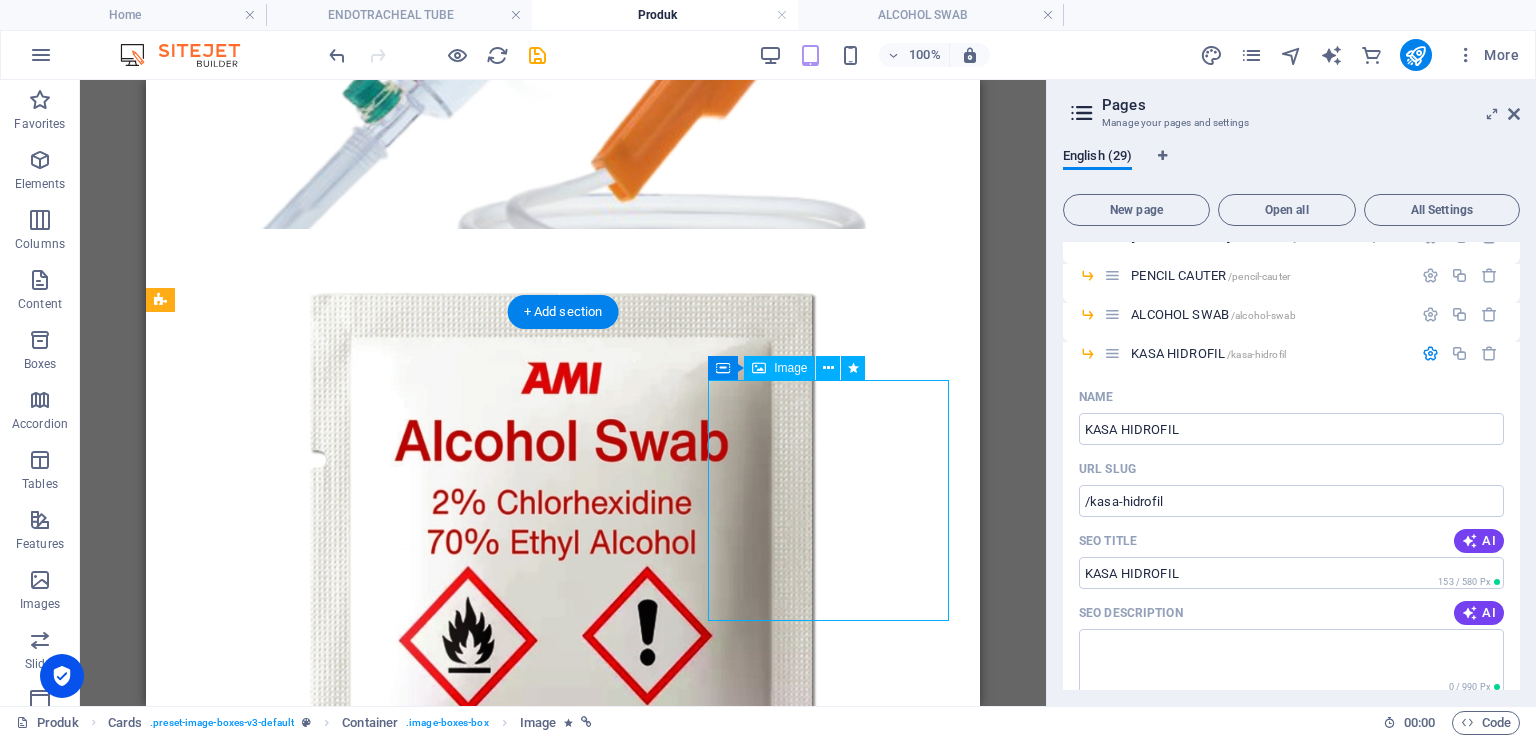 drag, startPoint x: 849, startPoint y: 479, endPoint x: 162, endPoint y: 210, distance: 737.78723 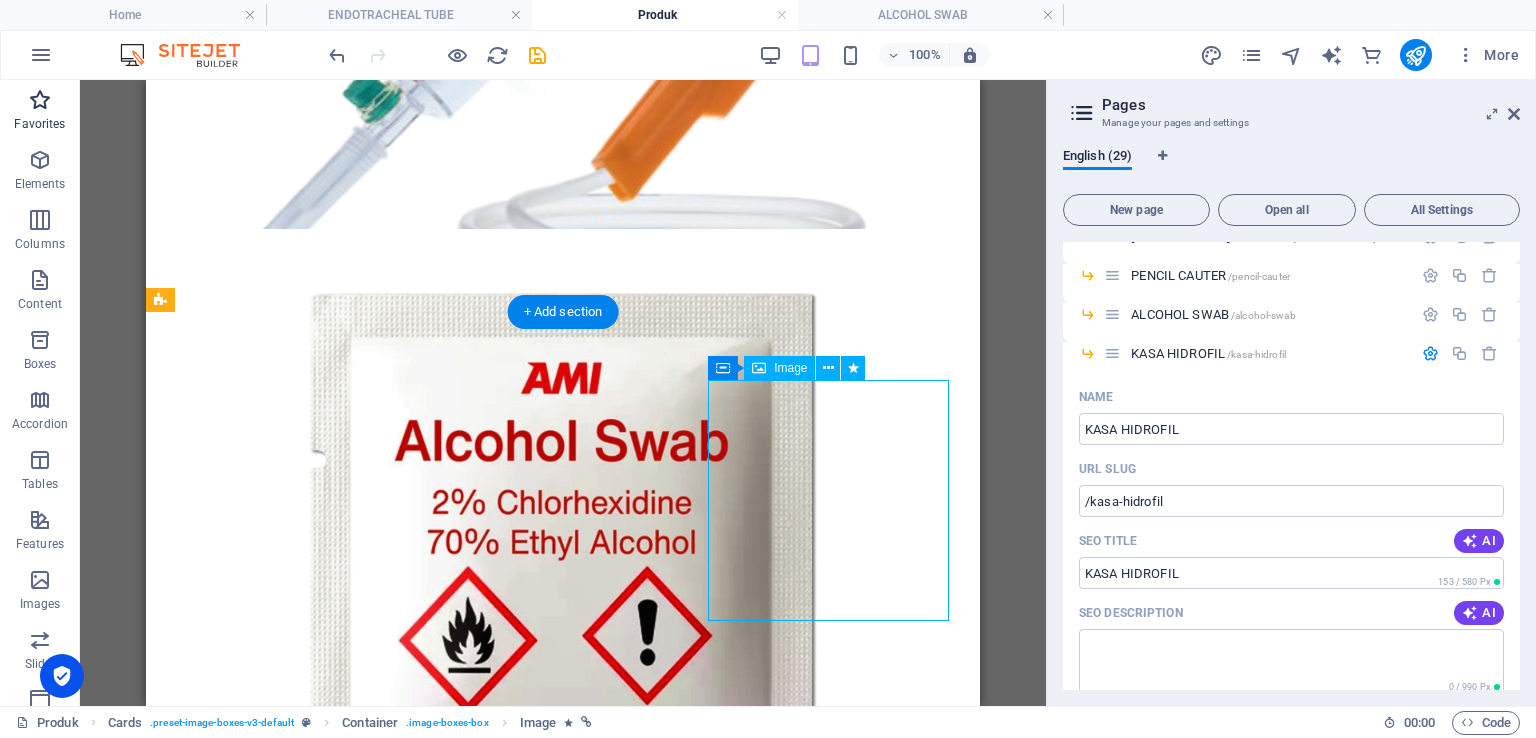 scroll, scrollTop: 1331, scrollLeft: 0, axis: vertical 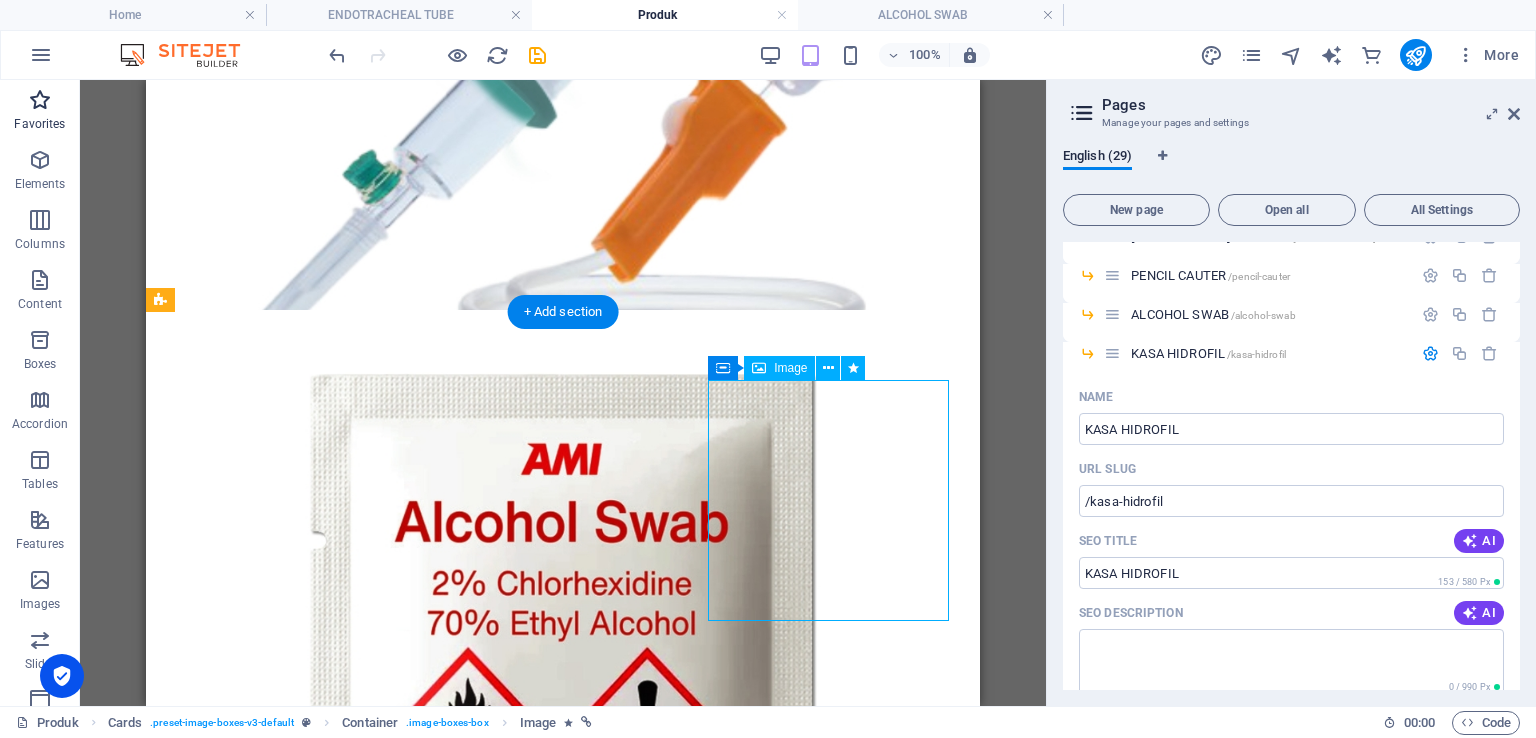 select on "%" 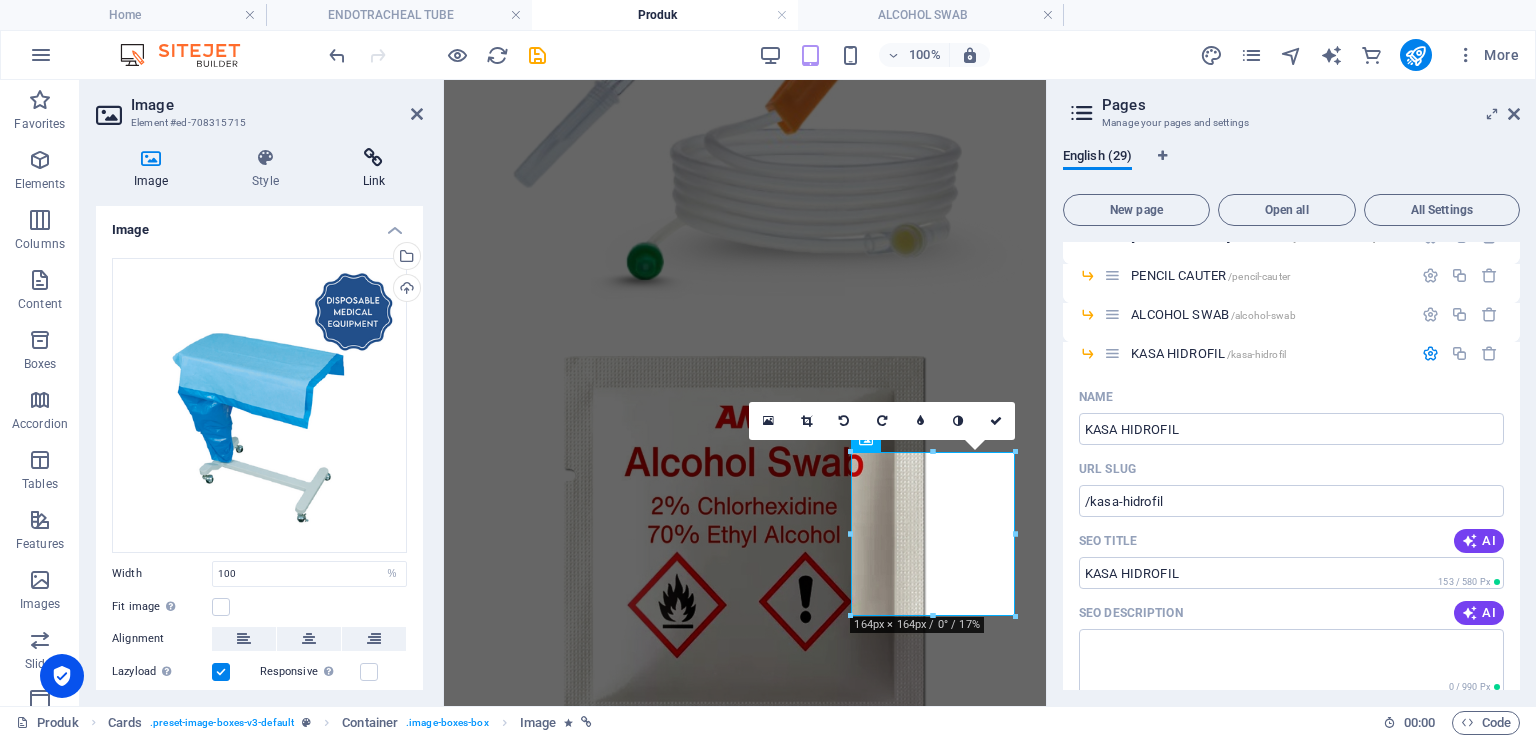 click at bounding box center [374, 158] 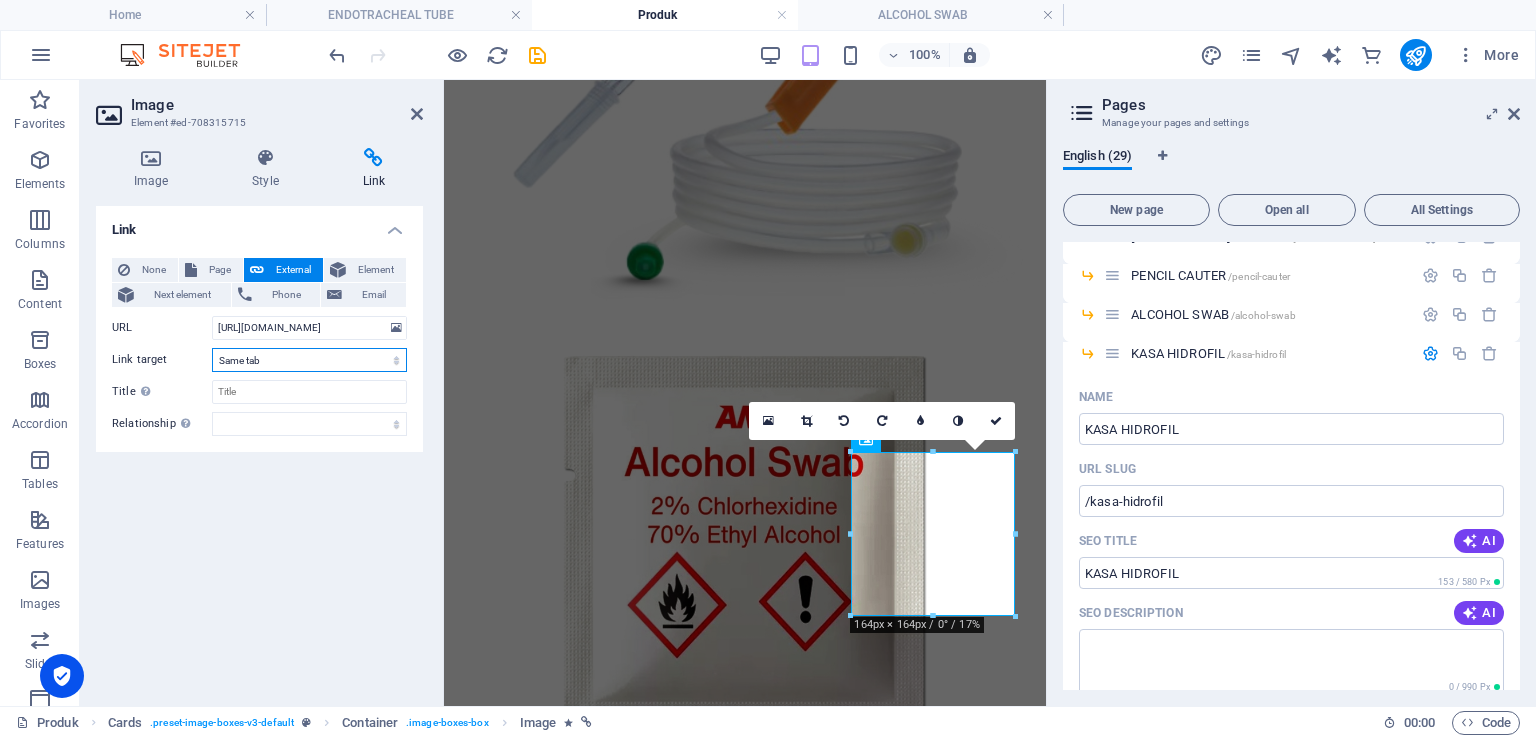 click on "New tab Same tab Overlay" at bounding box center (309, 360) 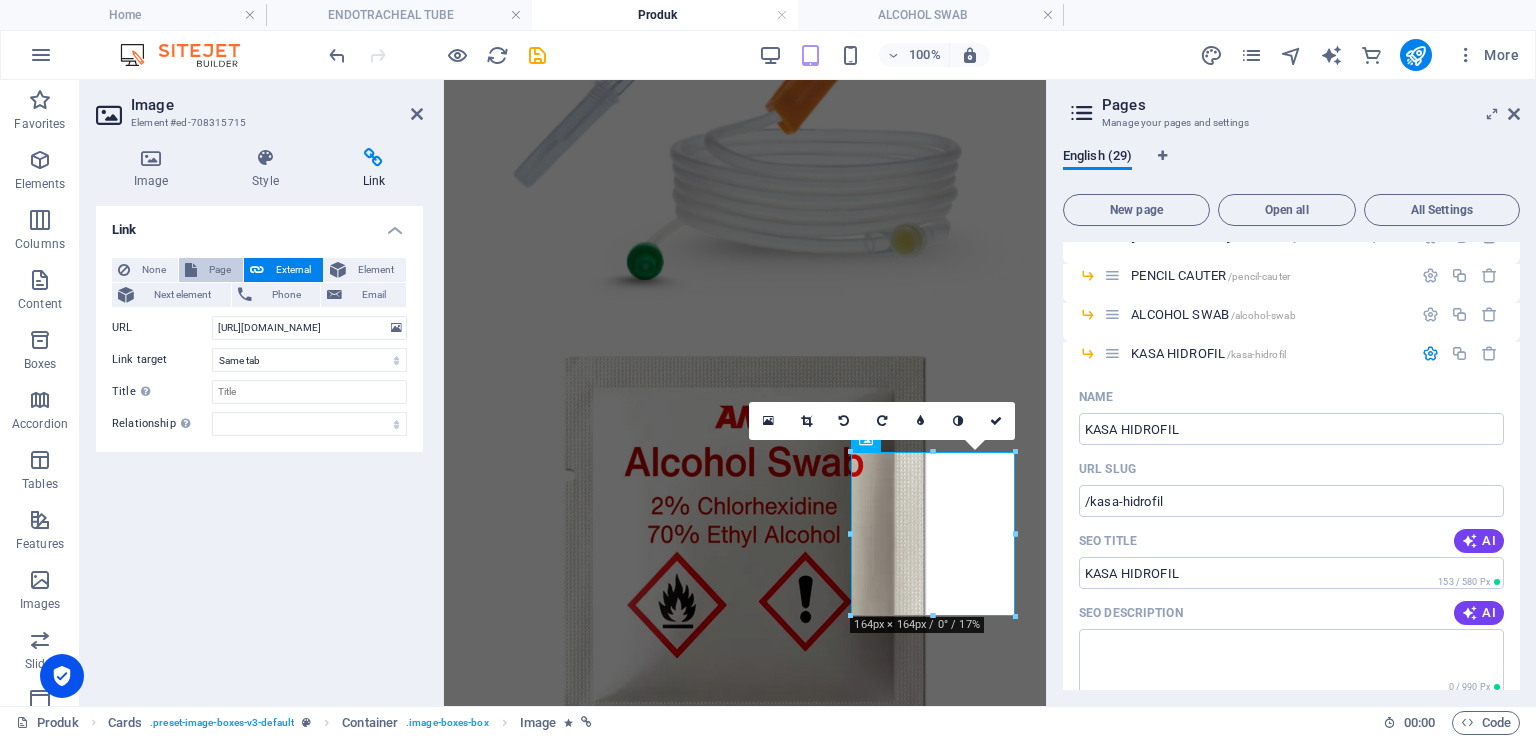 click on "Page" at bounding box center [220, 270] 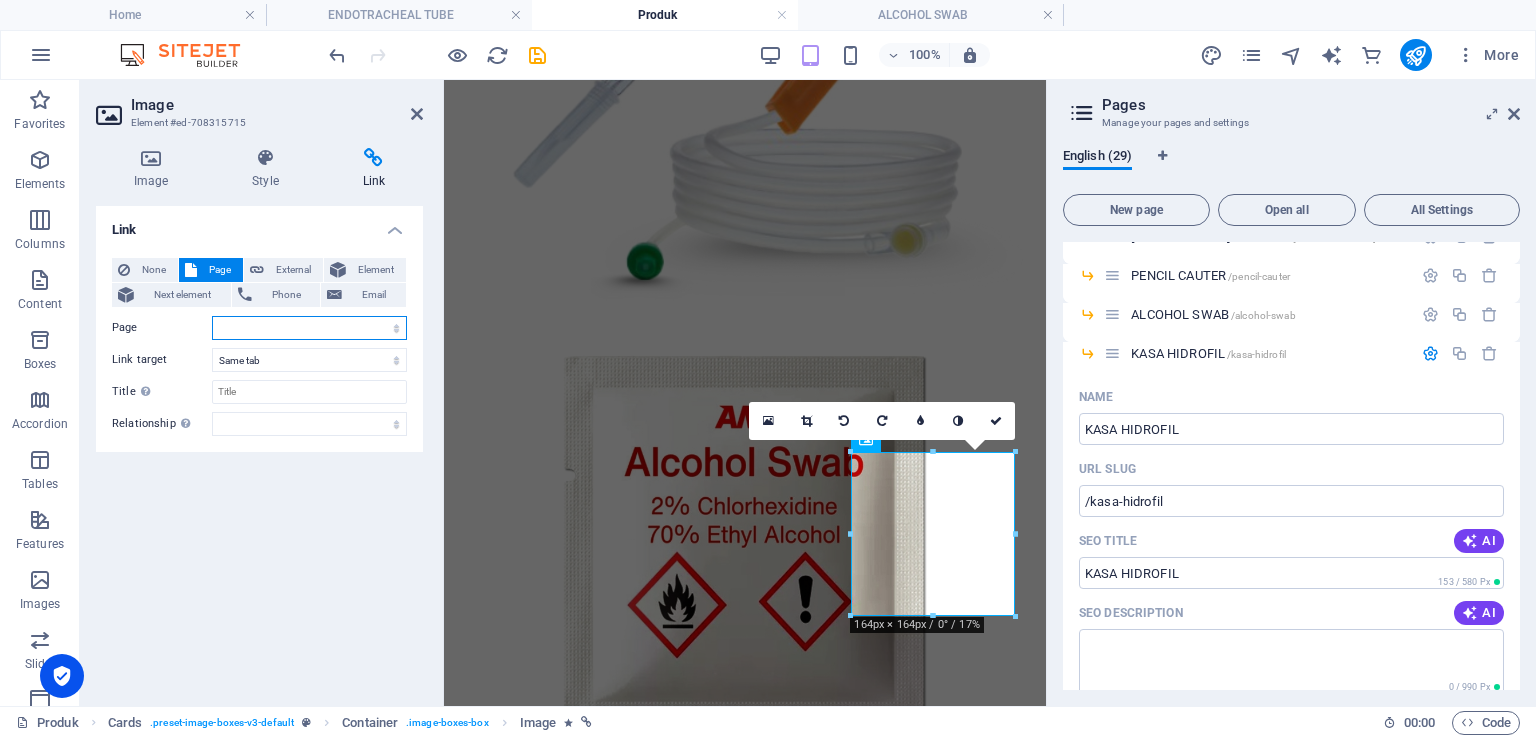 click on "Home About us Lini Bisnis Produk -- INFUSION SET -- [MEDICAL_DATA] SET -- PENCIL CAUTER -- ALCOHOL SWAB -- KASA HIDROFIL -- ENDOTRACHEAL TUBE -- SURGICAL GOWN -- STERILIZATION WRAP -- MAYO COVER -- APERTURE DRAPE -- EYE DRAPE -- INSTRUMENT TABEL COVER -- LAMINATED SHEET -- PARTICULATE-RESP &amp; SURG. MASK -- MASKER KN95 -- SURGICAL MASK 3 &amp; 4 PLY -- APRON -- MOB CAP / NURSE CAP Gallery Contact Karier Legal Notice Privacy" at bounding box center (309, 328) 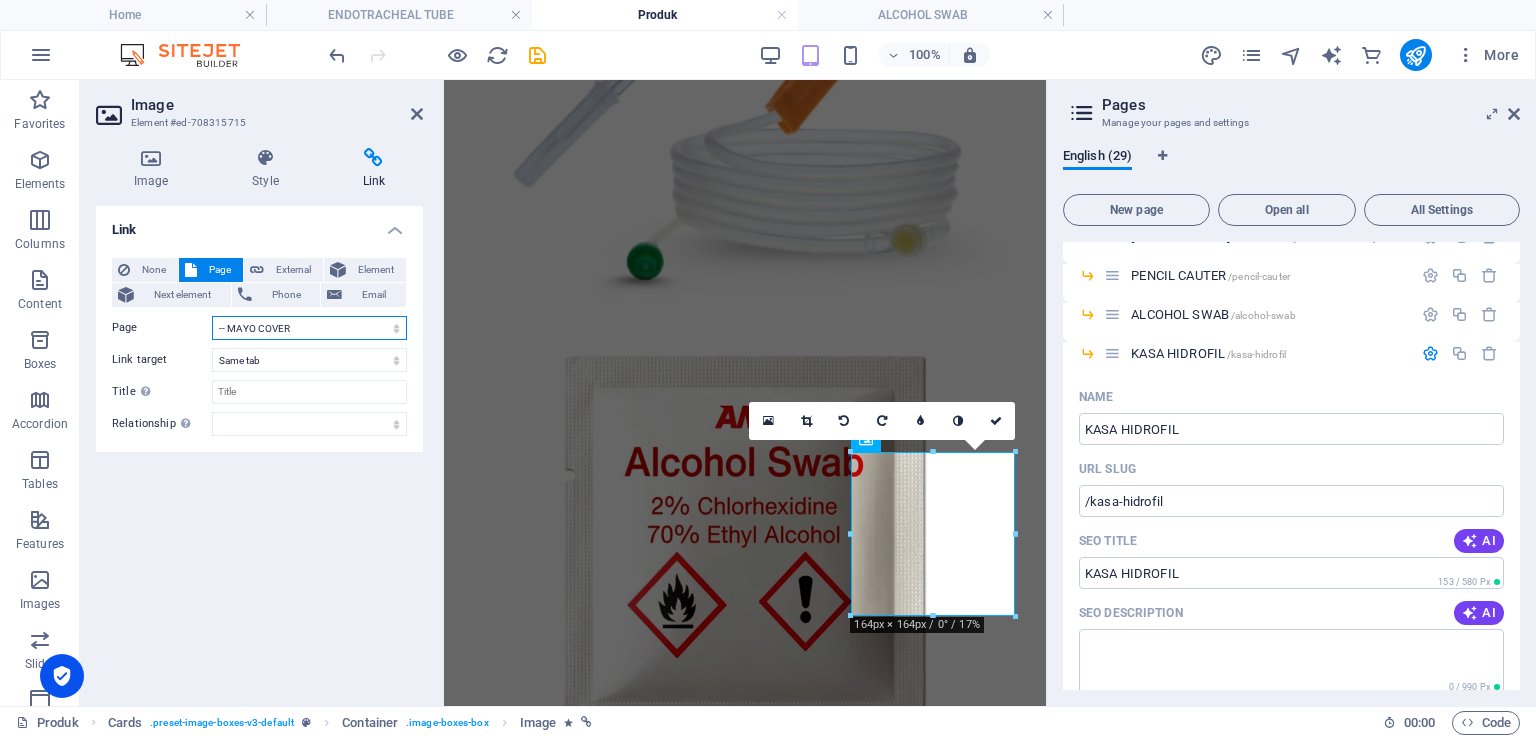 click on "Home About us Lini Bisnis Produk -- INFUSION SET -- [MEDICAL_DATA] SET -- PENCIL CAUTER -- ALCOHOL SWAB -- KASA HIDROFIL -- ENDOTRACHEAL TUBE -- SURGICAL GOWN -- STERILIZATION WRAP -- MAYO COVER -- APERTURE DRAPE -- EYE DRAPE -- INSTRUMENT TABEL COVER -- LAMINATED SHEET -- PARTICULATE-RESP &amp; SURG. MASK -- MASKER KN95 -- SURGICAL MASK 3 &amp; 4 PLY -- APRON -- MOB CAP / NURSE CAP Gallery Contact Karier Legal Notice Privacy" at bounding box center (309, 328) 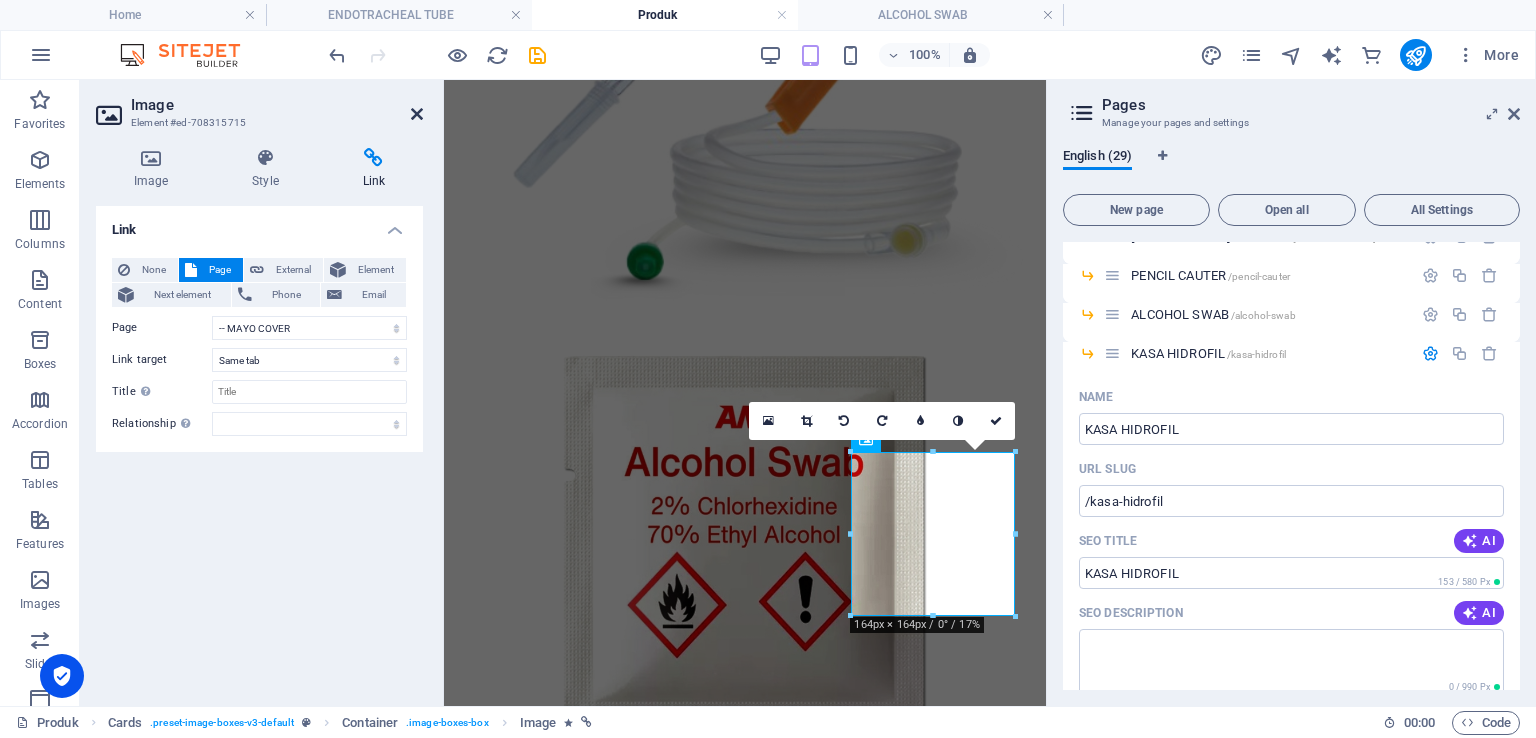click at bounding box center (417, 114) 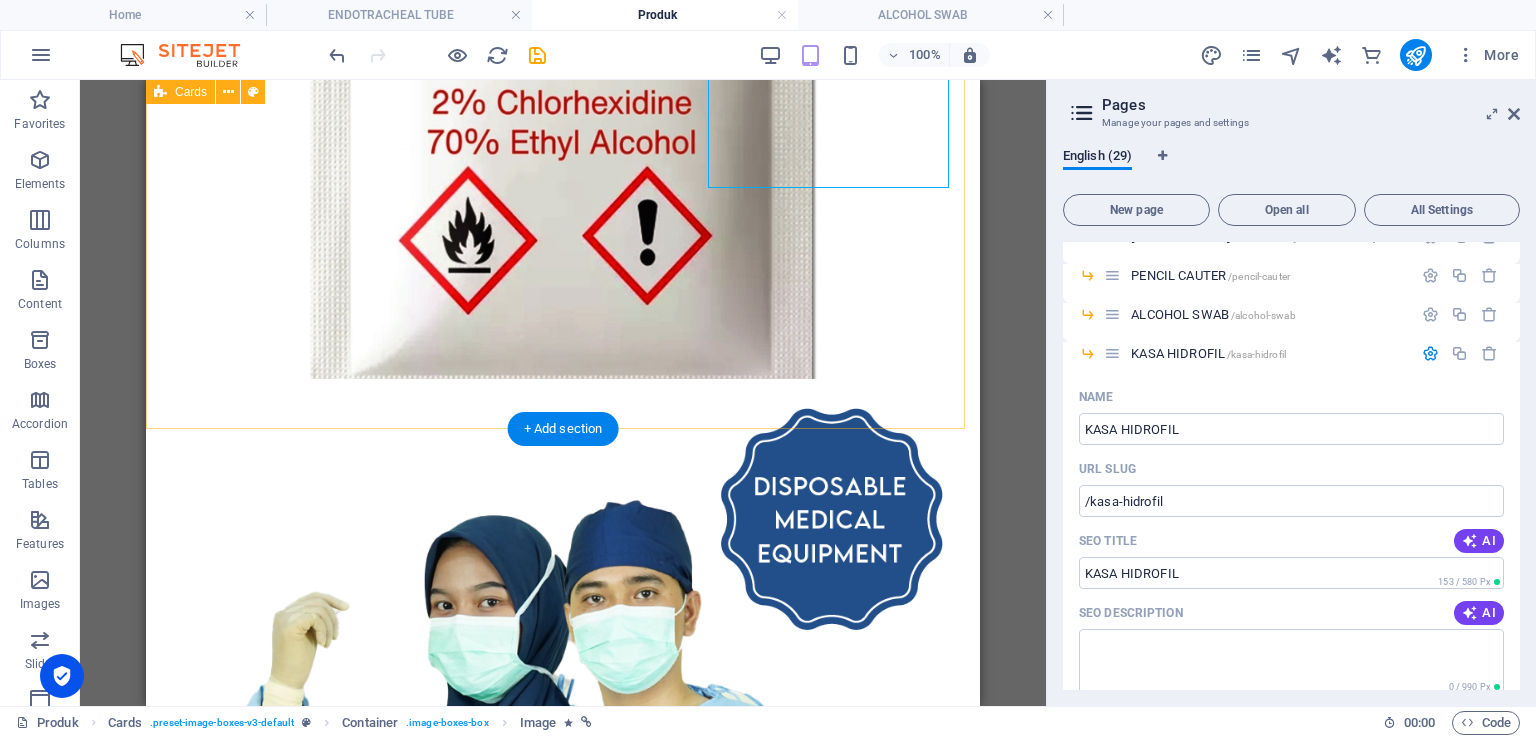 scroll, scrollTop: 1912, scrollLeft: 0, axis: vertical 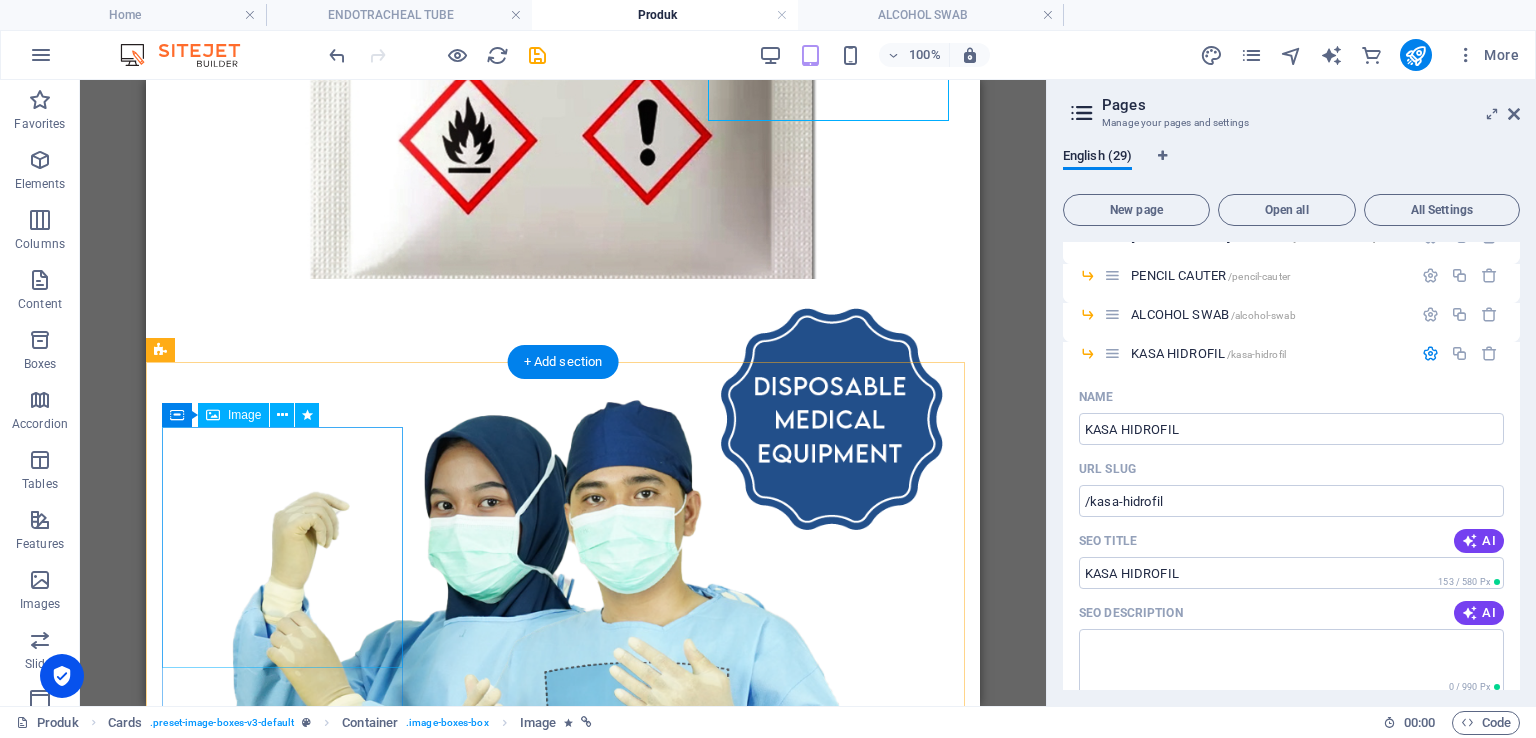 click at bounding box center (563, 1240) 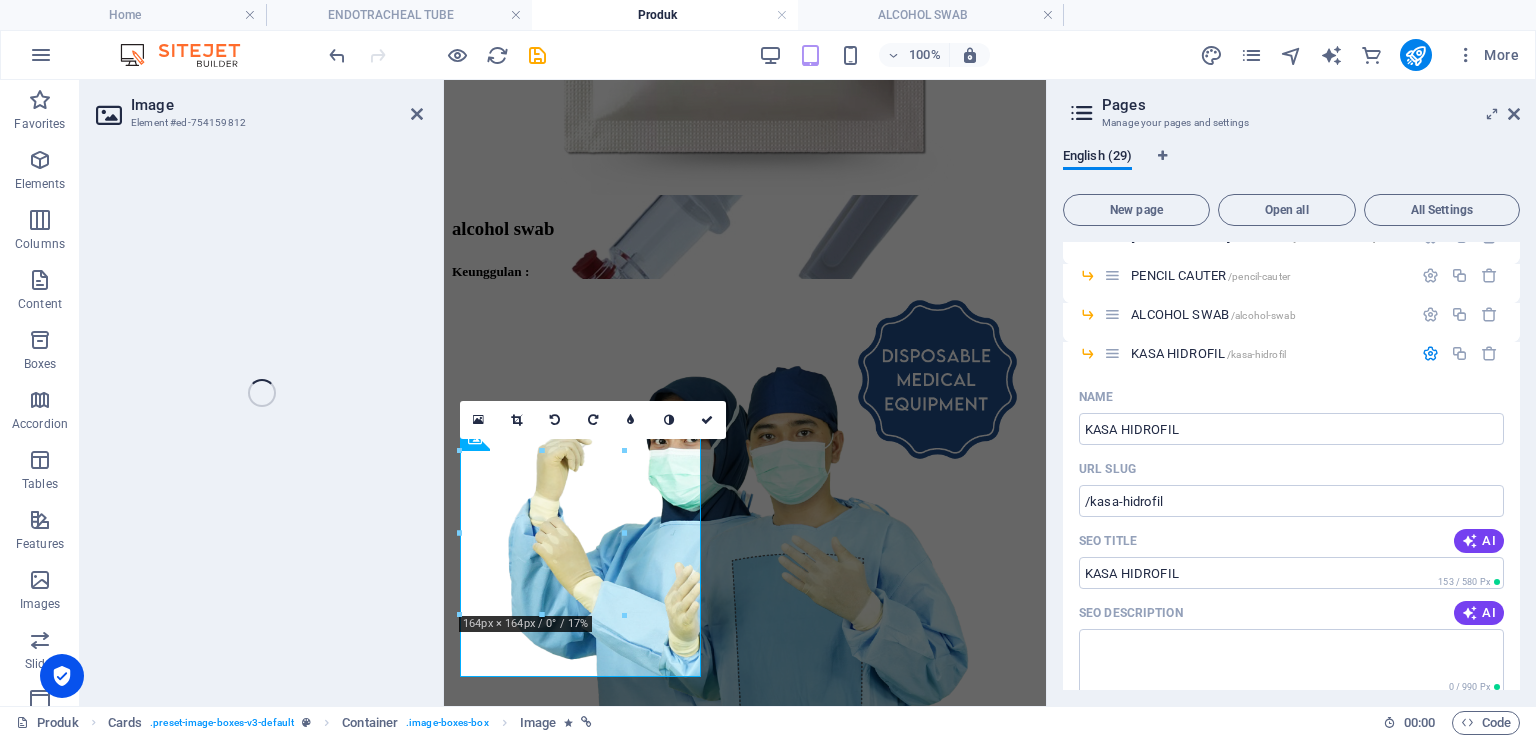 select on "%" 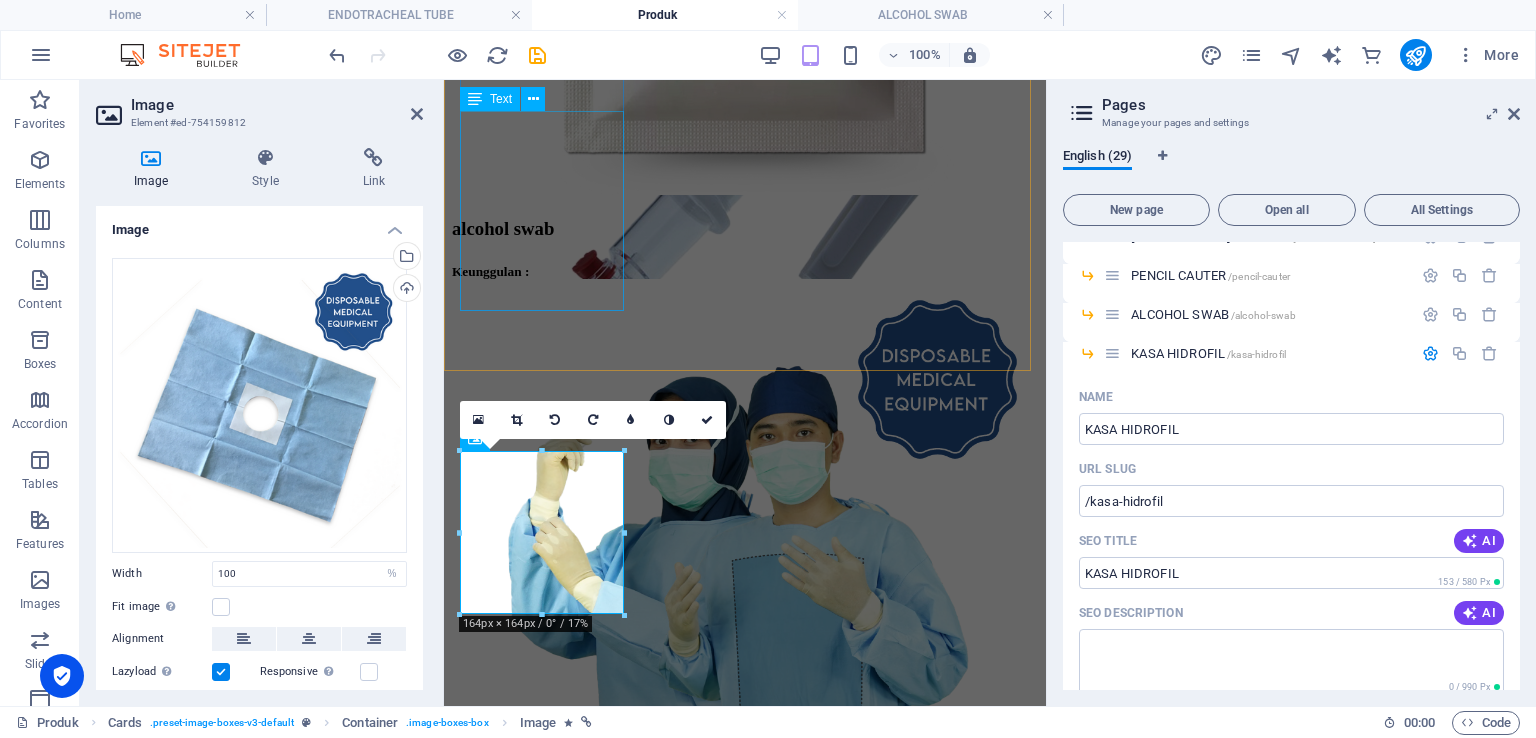 scroll, scrollTop: 1903, scrollLeft: 0, axis: vertical 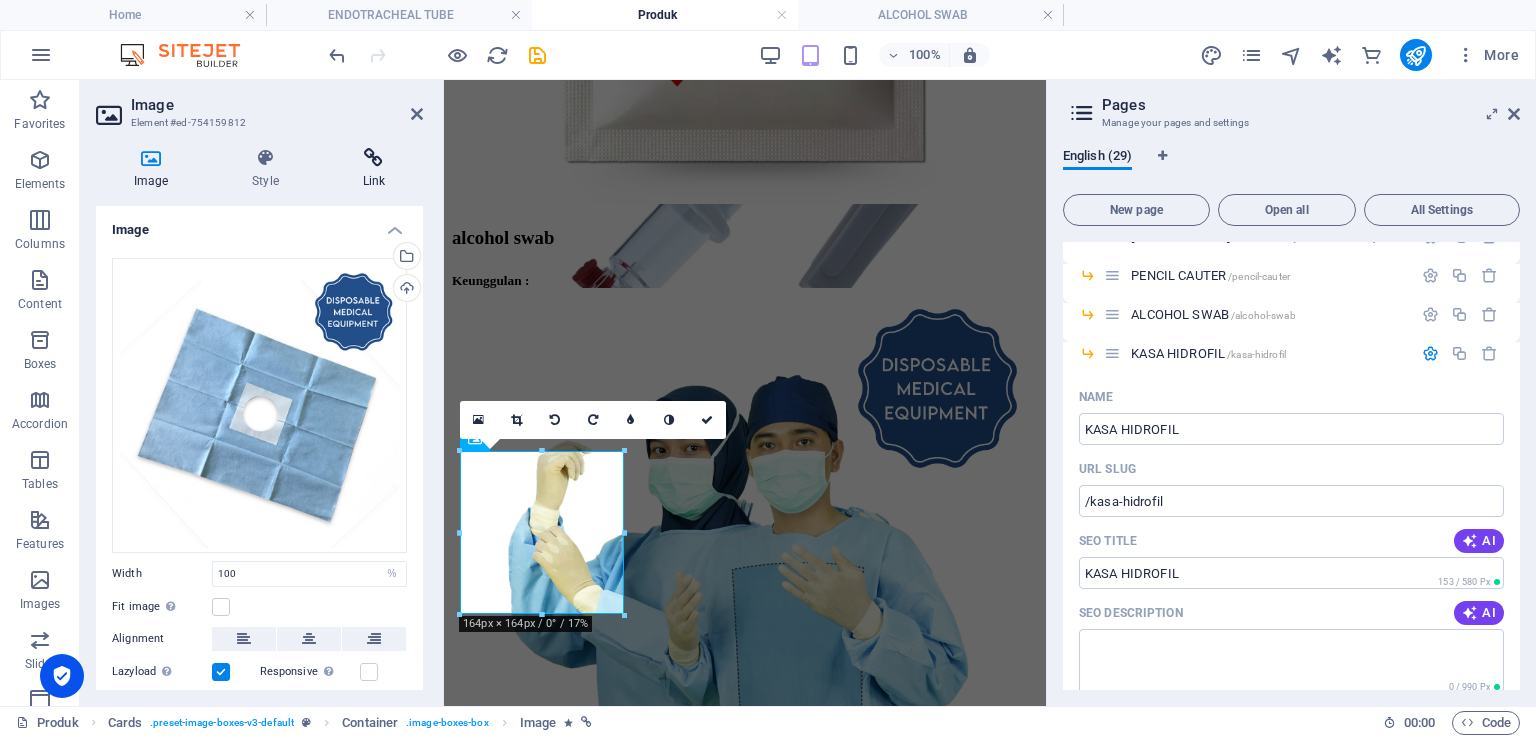 click on "Link" at bounding box center [374, 169] 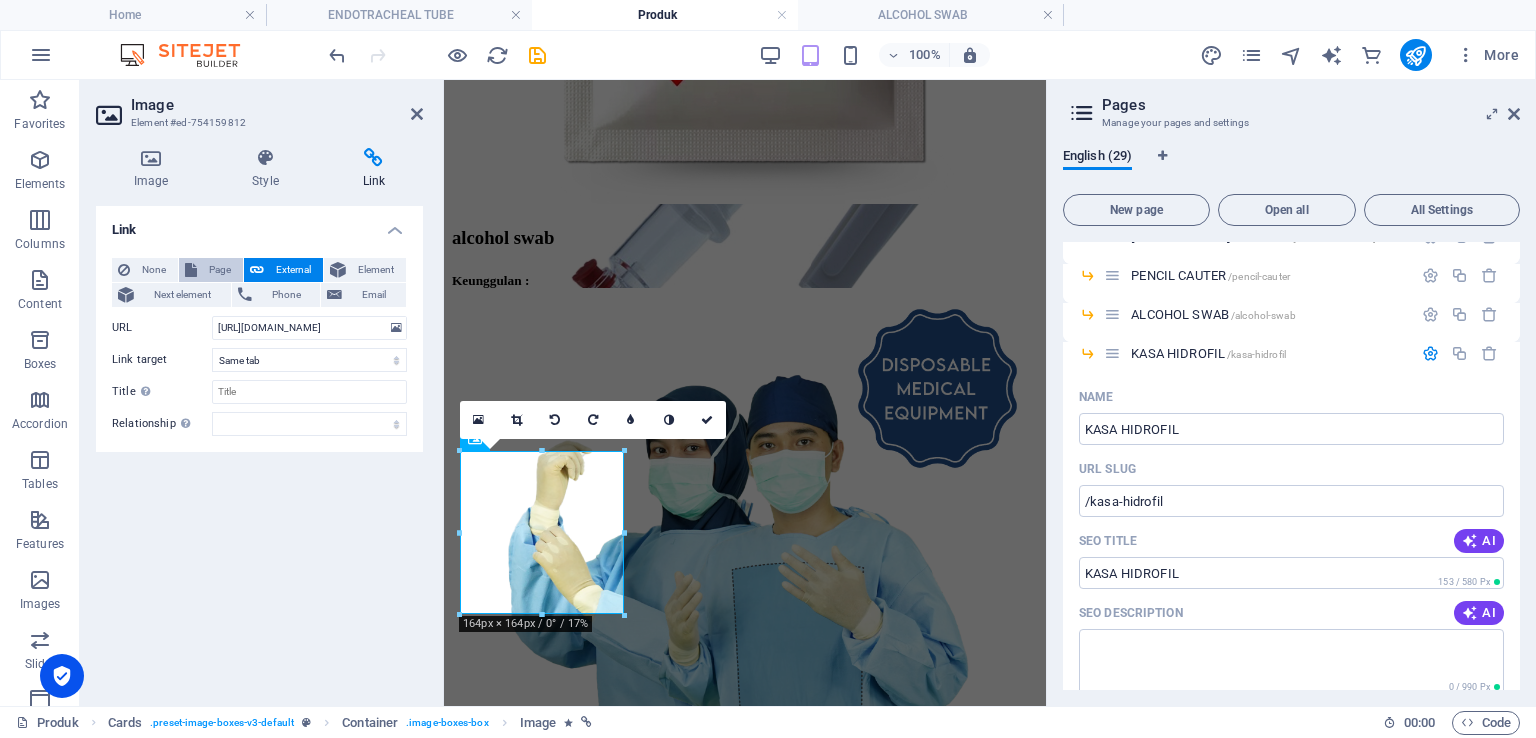 click on "Page" at bounding box center [220, 270] 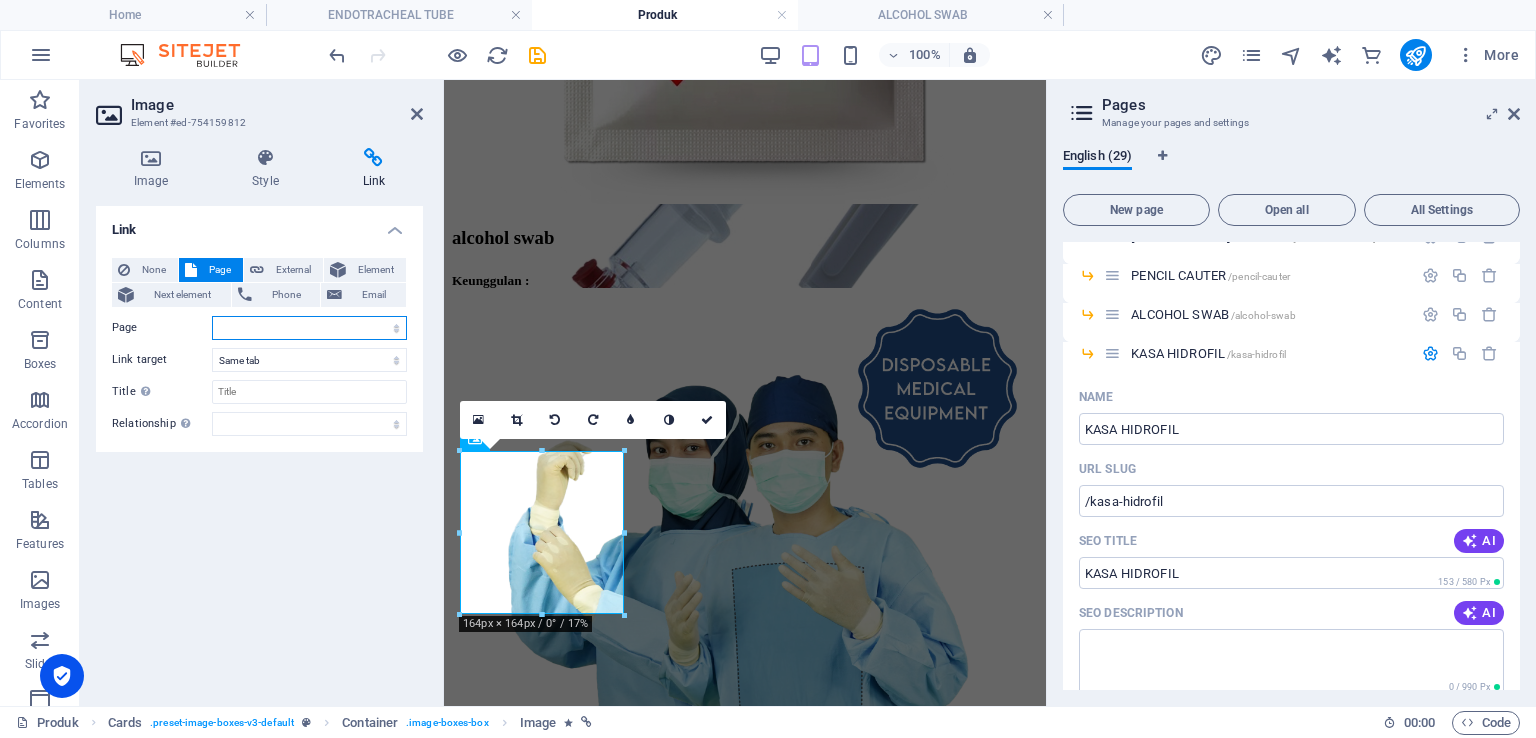 click on "Home About us Lini Bisnis Produk -- INFUSION SET -- [MEDICAL_DATA] SET -- PENCIL CAUTER -- ALCOHOL SWAB -- KASA HIDROFIL -- ENDOTRACHEAL TUBE -- SURGICAL GOWN -- STERILIZATION WRAP -- MAYO COVER -- APERTURE DRAPE -- EYE DRAPE -- INSTRUMENT TABEL COVER -- LAMINATED SHEET -- PARTICULATE-RESP &amp; SURG. MASK -- MASKER KN95 -- SURGICAL MASK 3 &amp; 4 PLY -- APRON -- MOB CAP / NURSE CAP Gallery Contact Karier Legal Notice Privacy" at bounding box center (309, 328) 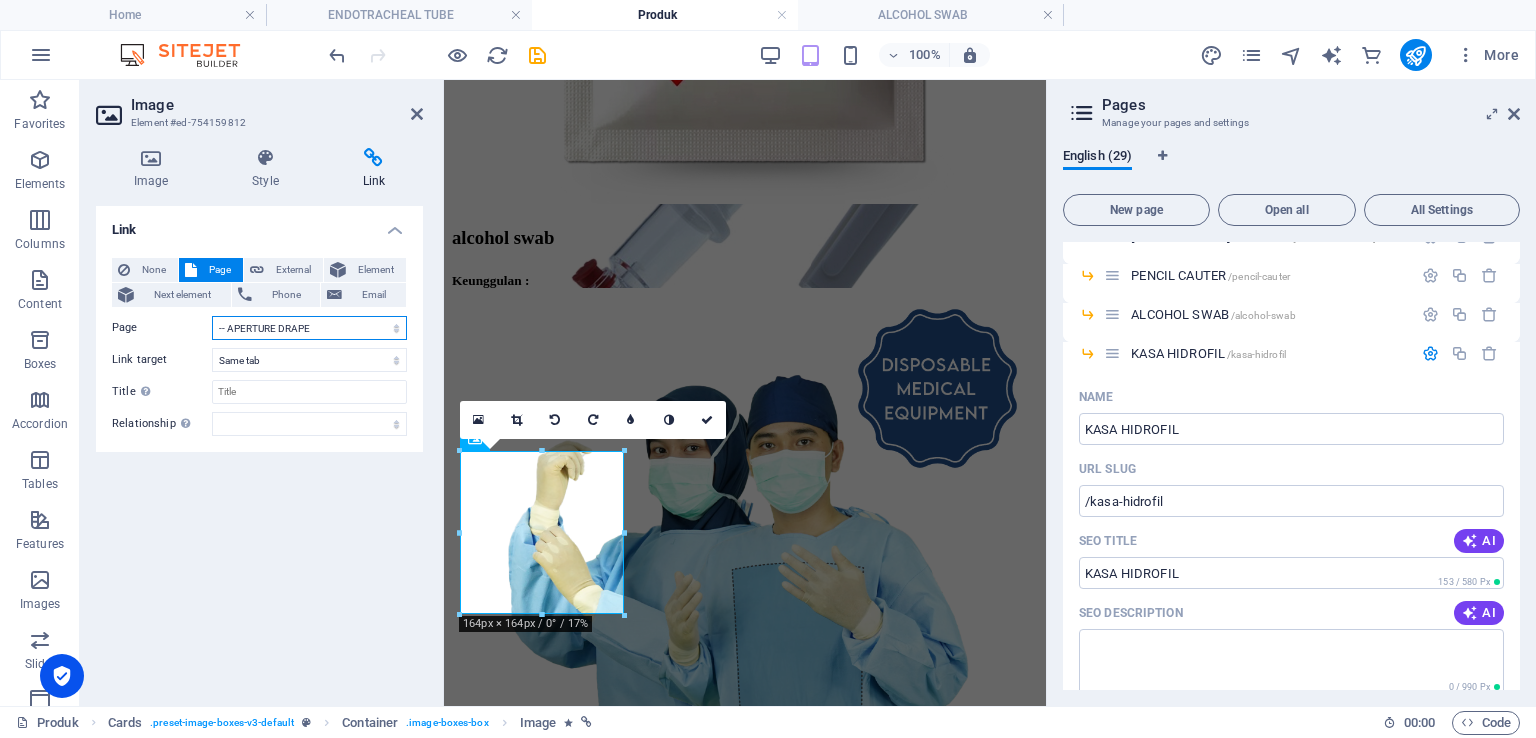 click on "Home About us Lini Bisnis Produk -- INFUSION SET -- [MEDICAL_DATA] SET -- PENCIL CAUTER -- ALCOHOL SWAB -- KASA HIDROFIL -- ENDOTRACHEAL TUBE -- SURGICAL GOWN -- STERILIZATION WRAP -- MAYO COVER -- APERTURE DRAPE -- EYE DRAPE -- INSTRUMENT TABEL COVER -- LAMINATED SHEET -- PARTICULATE-RESP &amp; SURG. MASK -- MASKER KN95 -- SURGICAL MASK 3 &amp; 4 PLY -- APRON -- MOB CAP / NURSE CAP Gallery Contact Karier Legal Notice Privacy" at bounding box center [309, 328] 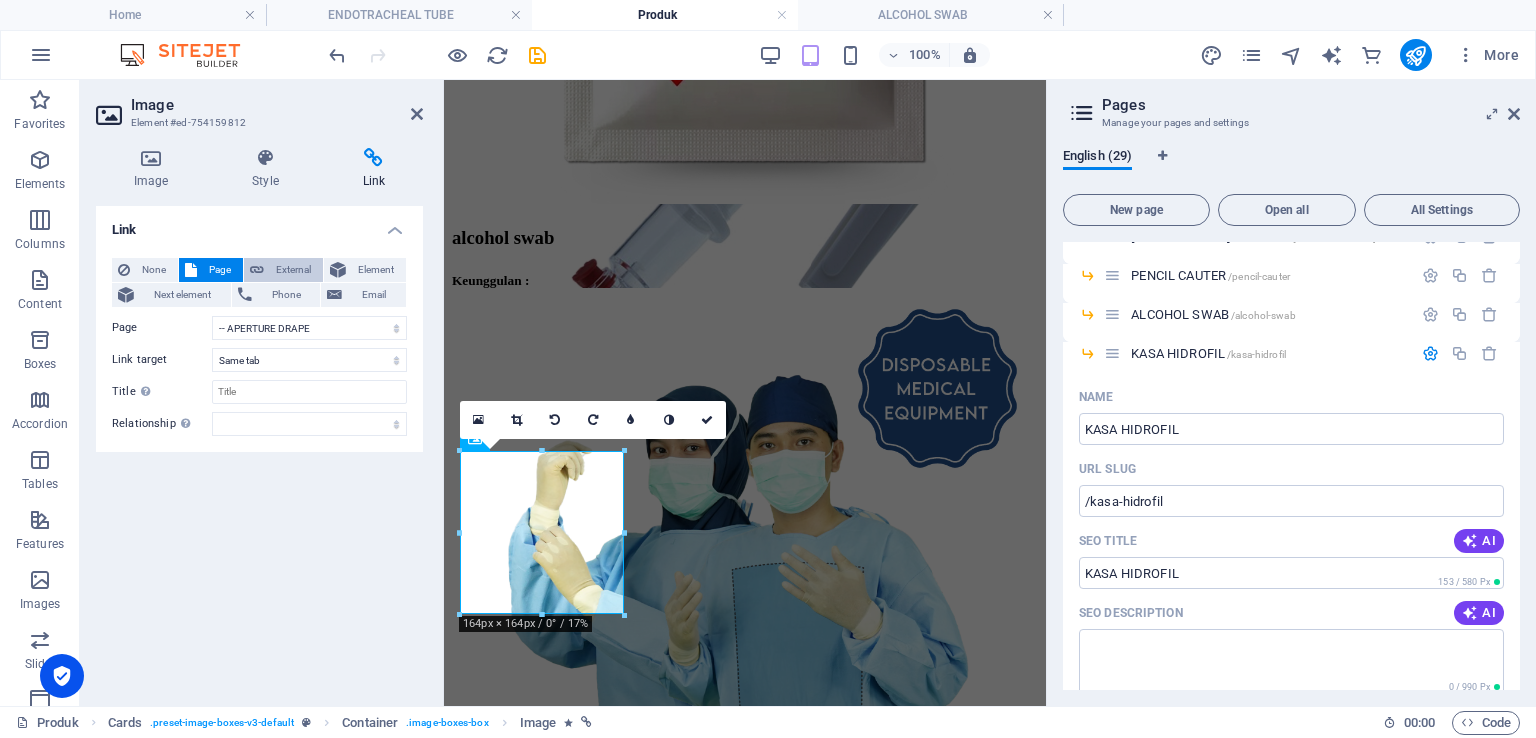 click on "External" at bounding box center [293, 270] 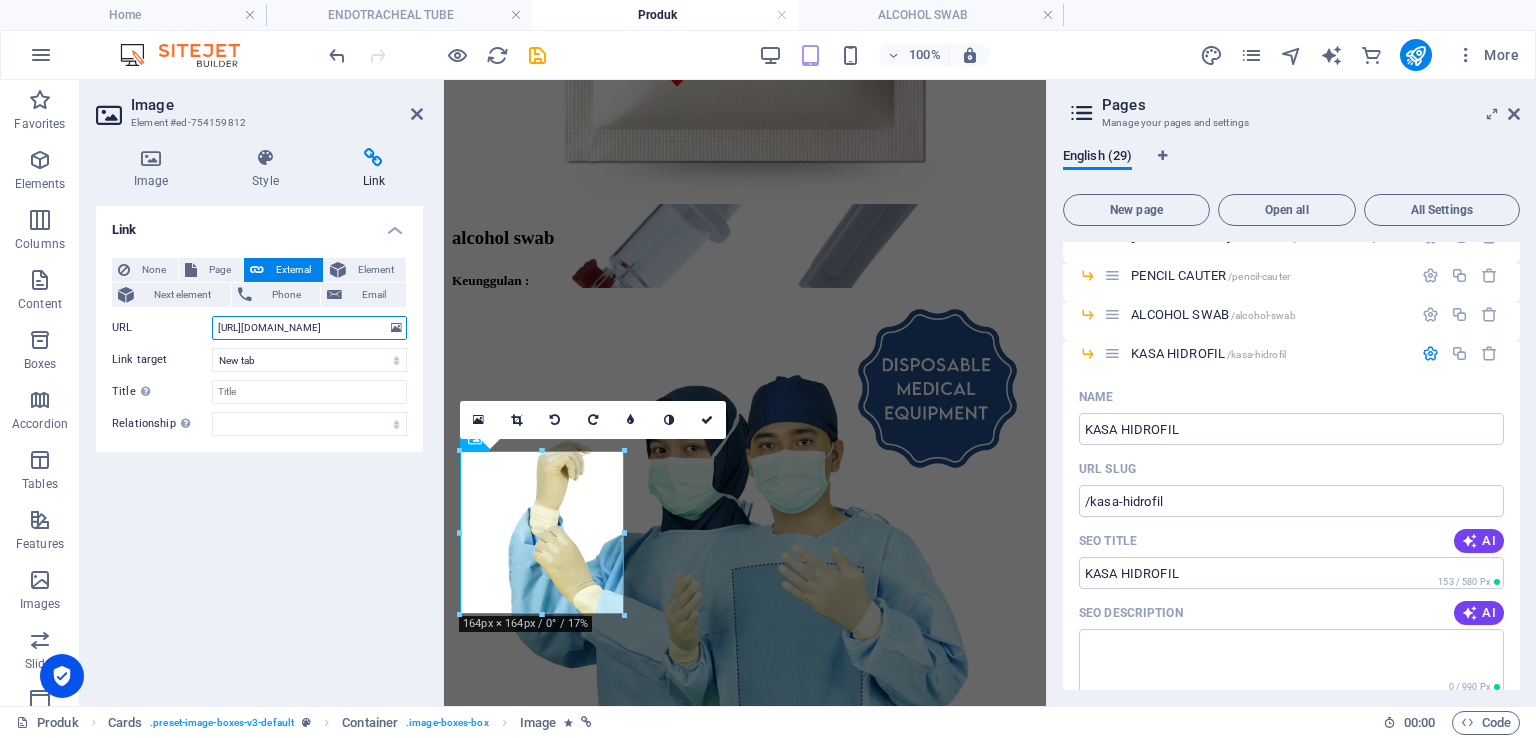 scroll, scrollTop: 0, scrollLeft: 26, axis: horizontal 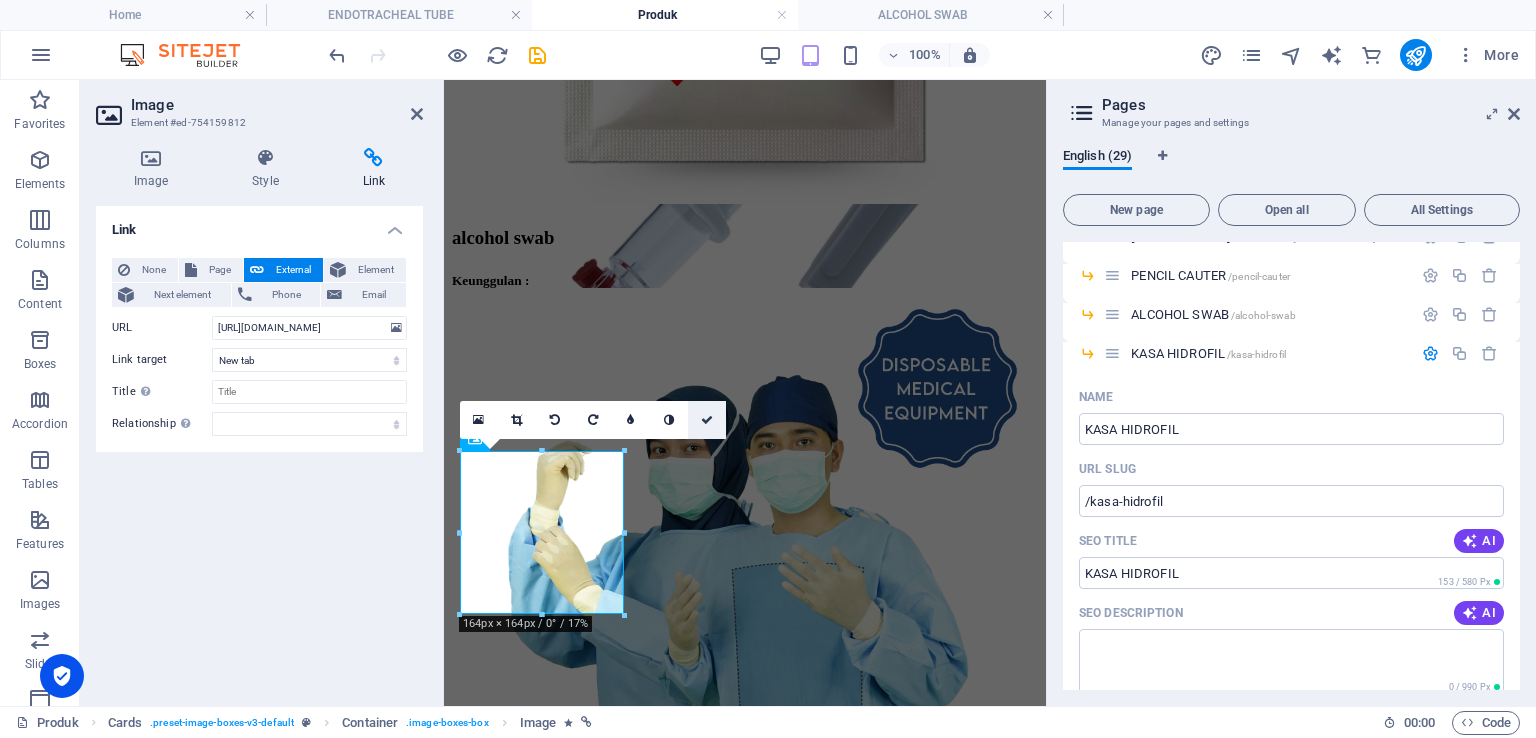 click at bounding box center (707, 420) 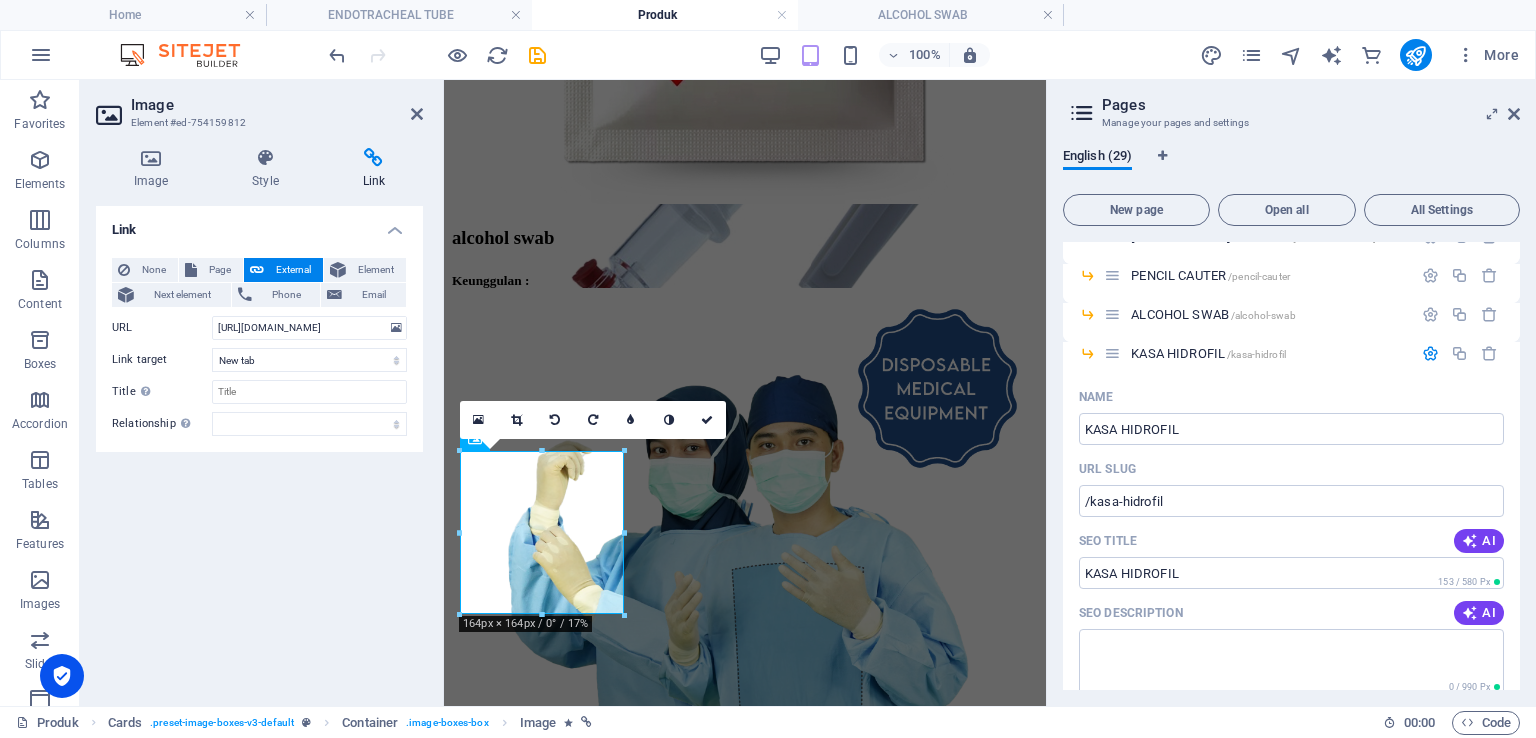 scroll, scrollTop: 1912, scrollLeft: 0, axis: vertical 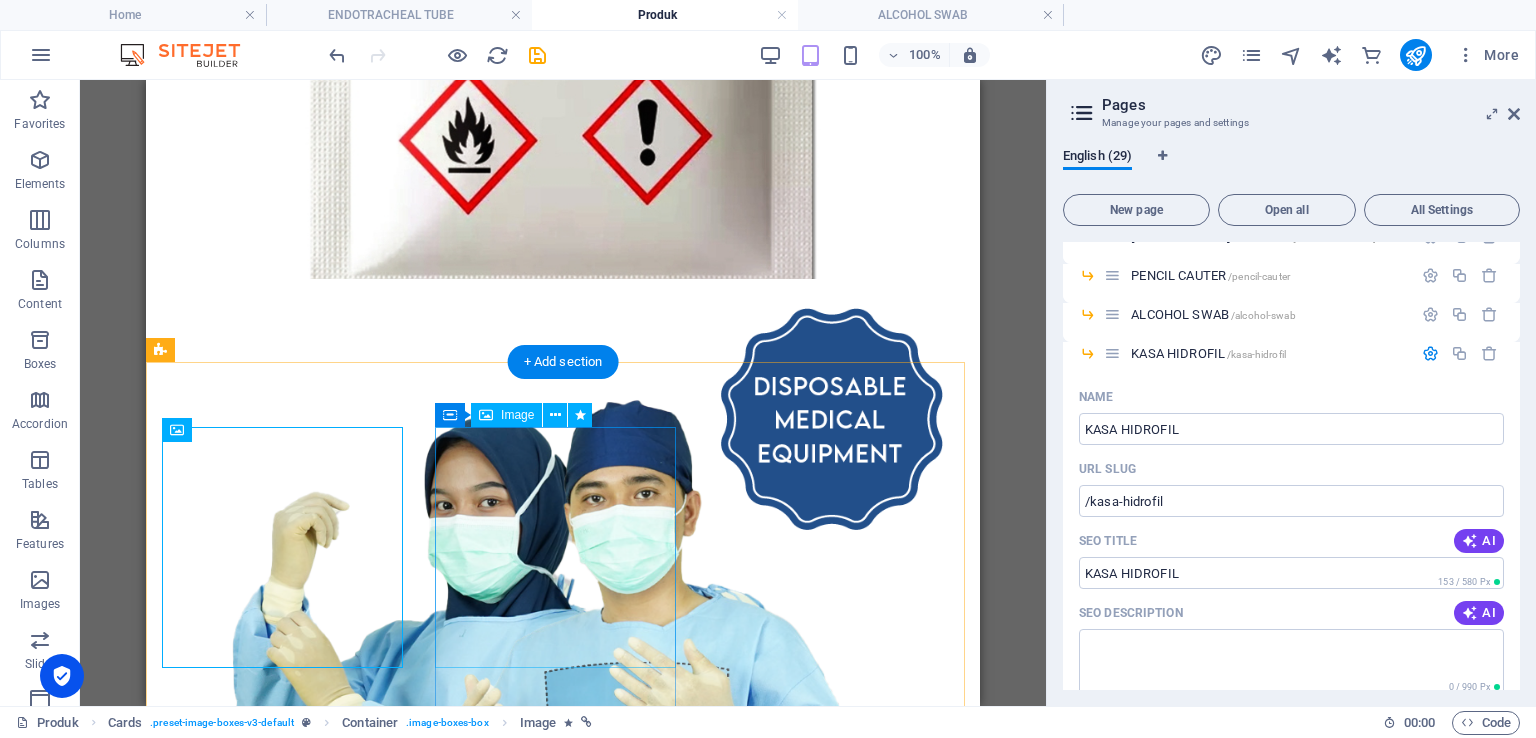 click at bounding box center [563, 2212] 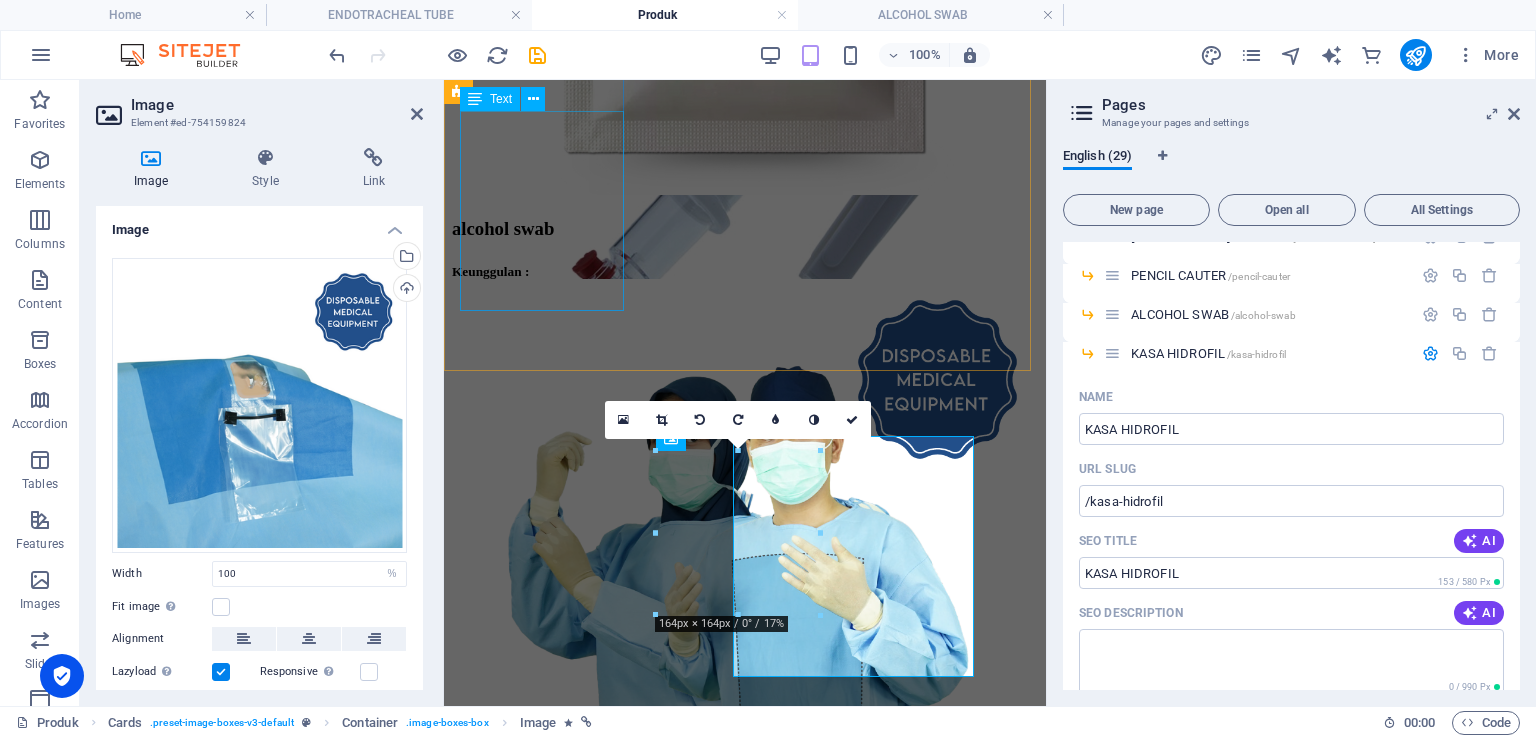 scroll, scrollTop: 1903, scrollLeft: 0, axis: vertical 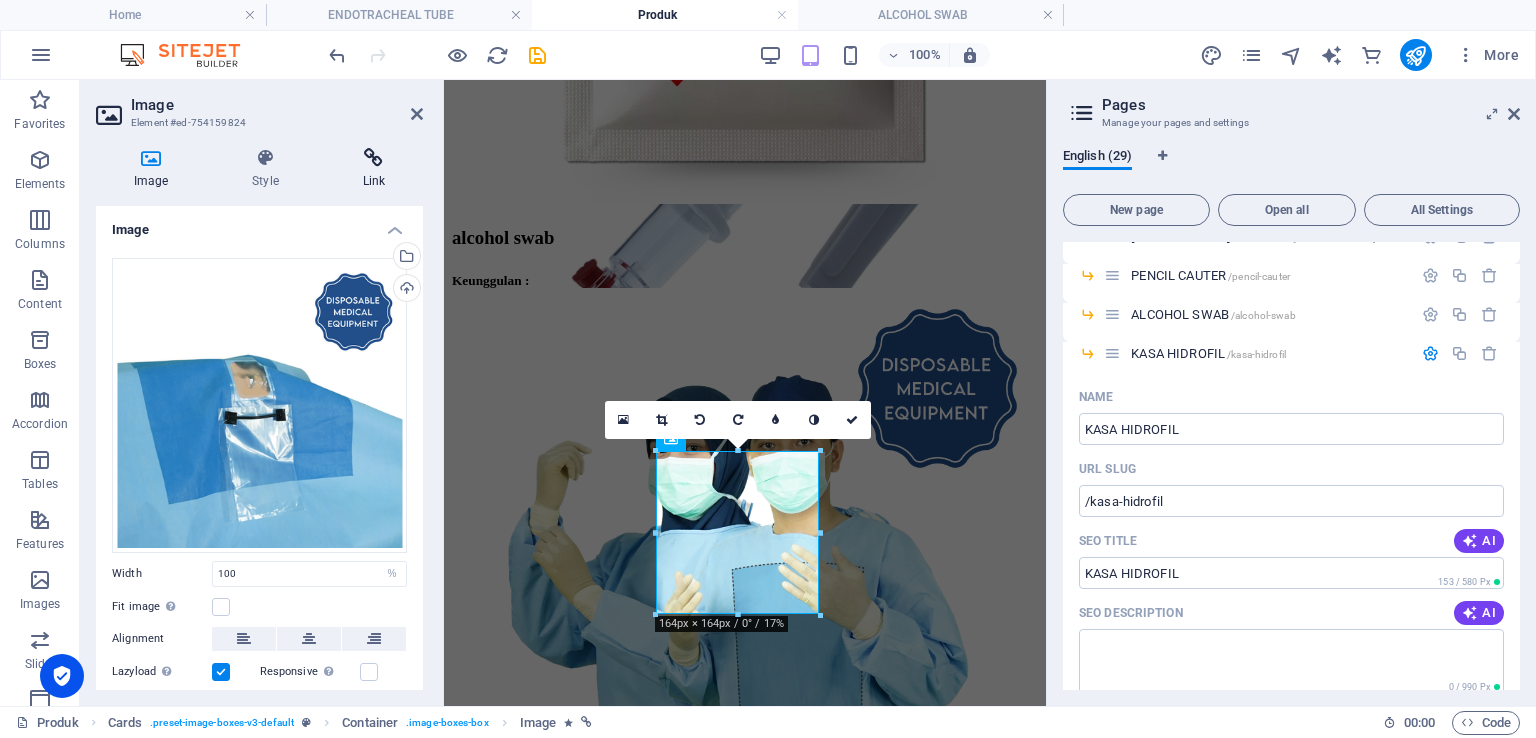 click on "Link" at bounding box center (374, 169) 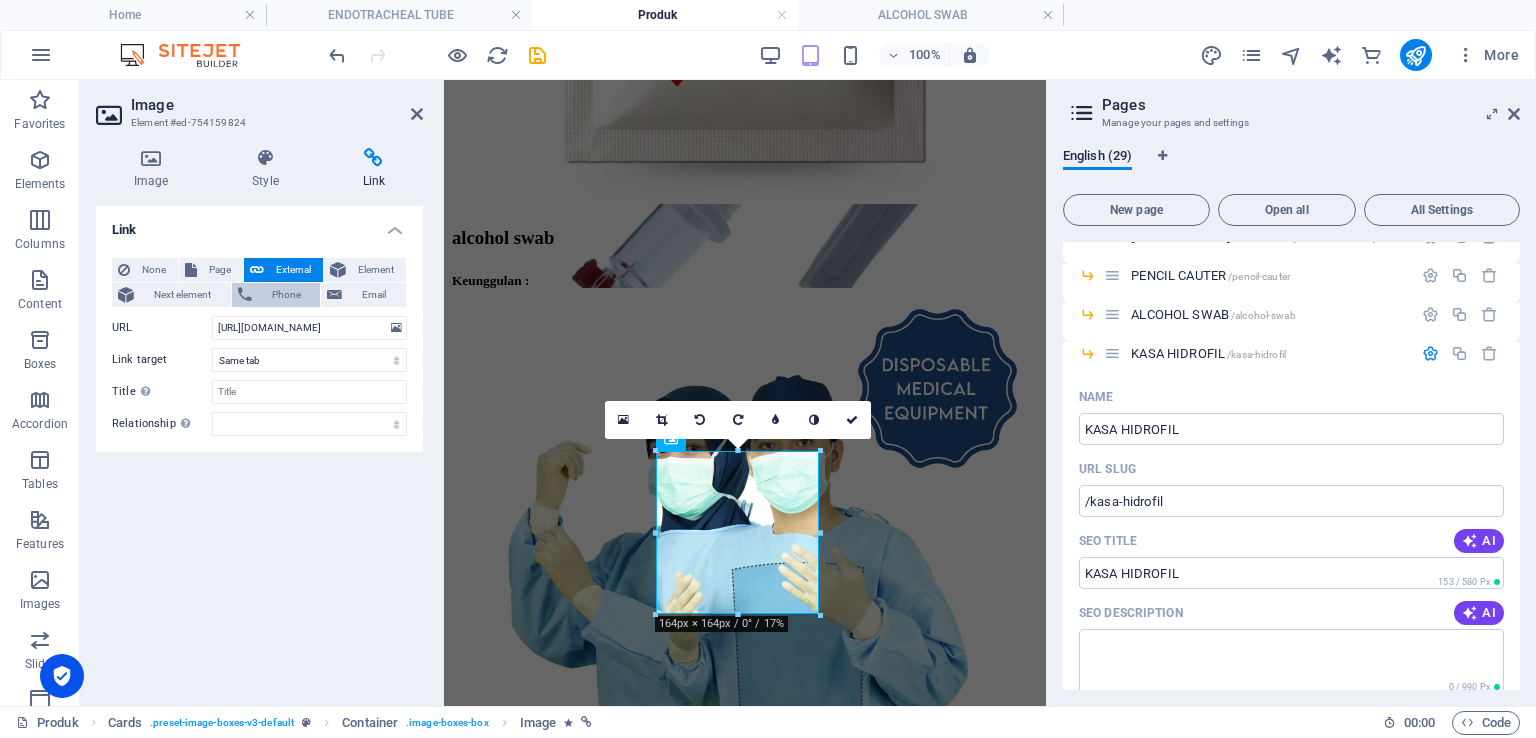 drag, startPoint x: 219, startPoint y: 268, endPoint x: 304, endPoint y: 302, distance: 91.5478 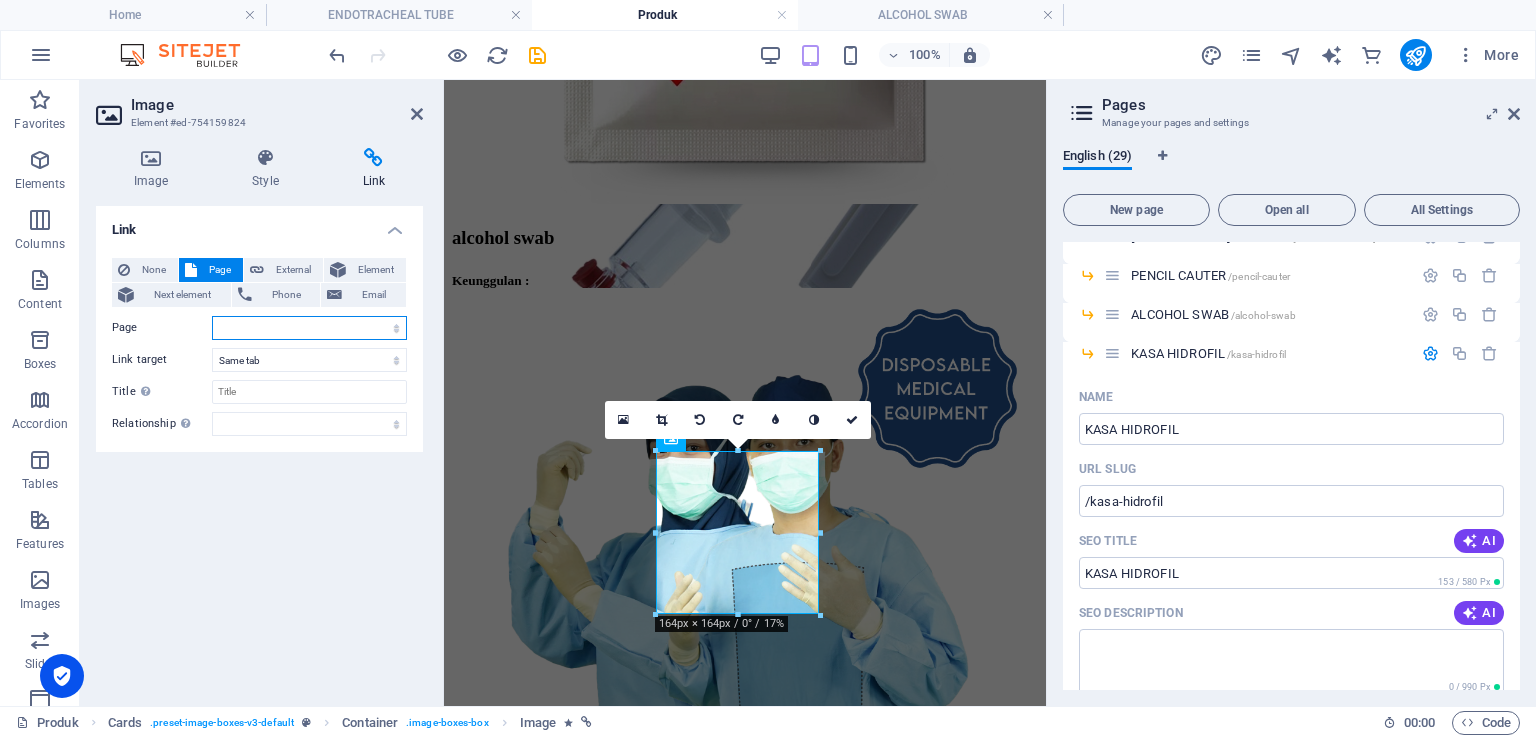 click on "Home About us Lini Bisnis Produk -- INFUSION SET -- [MEDICAL_DATA] SET -- PENCIL CAUTER -- ALCOHOL SWAB -- KASA HIDROFIL -- ENDOTRACHEAL TUBE -- SURGICAL GOWN -- STERILIZATION WRAP -- MAYO COVER -- APERTURE DRAPE -- EYE DRAPE -- INSTRUMENT TABEL COVER -- LAMINATED SHEET -- PARTICULATE-RESP &amp; SURG. MASK -- MASKER KN95 -- SURGICAL MASK 3 &amp; 4 PLY -- APRON -- MOB CAP / NURSE CAP Gallery Contact Karier Legal Notice Privacy" at bounding box center [309, 328] 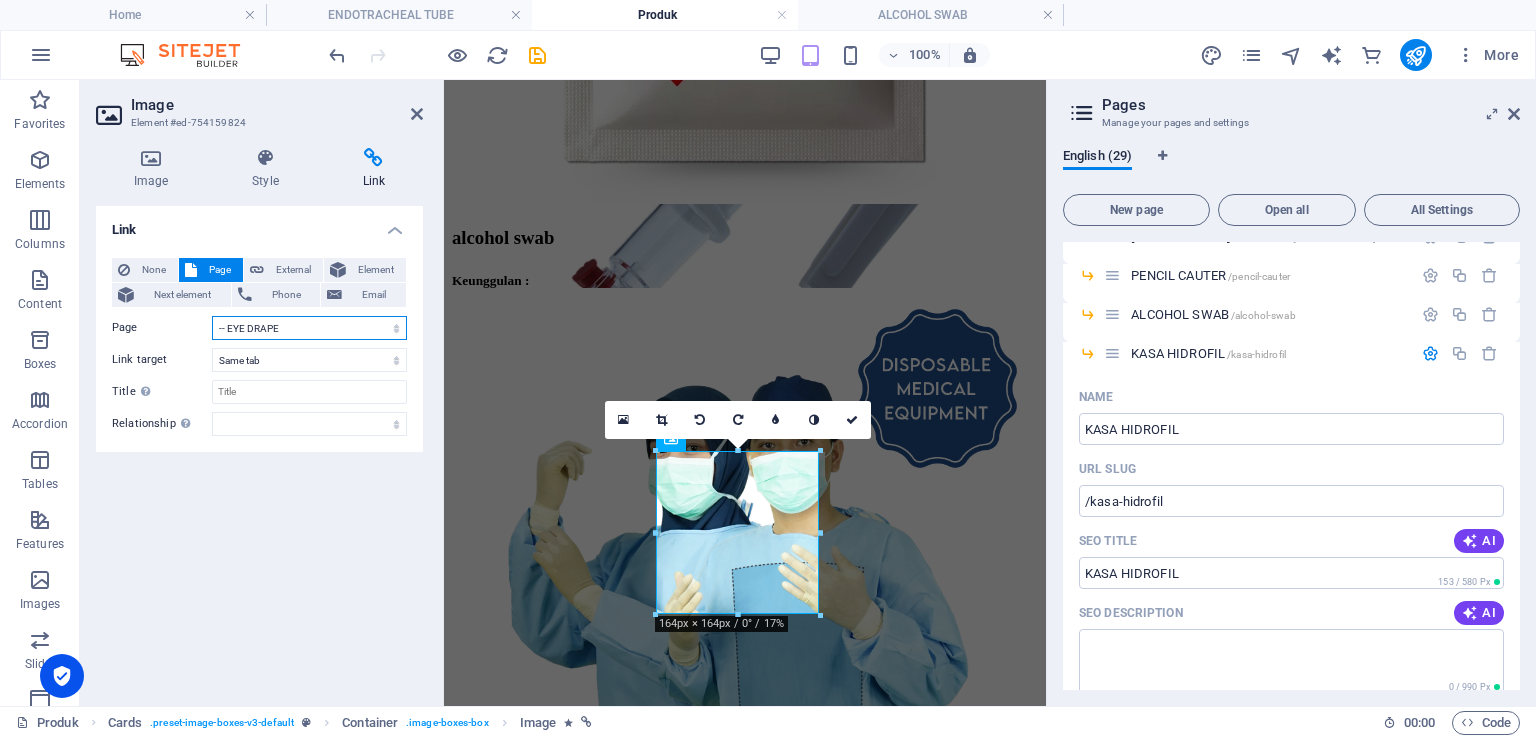 click on "Home About us Lini Bisnis Produk -- INFUSION SET -- [MEDICAL_DATA] SET -- PENCIL CAUTER -- ALCOHOL SWAB -- KASA HIDROFIL -- ENDOTRACHEAL TUBE -- SURGICAL GOWN -- STERILIZATION WRAP -- MAYO COVER -- APERTURE DRAPE -- EYE DRAPE -- INSTRUMENT TABEL COVER -- LAMINATED SHEET -- PARTICULATE-RESP &amp; SURG. MASK -- MASKER KN95 -- SURGICAL MASK 3 &amp; 4 PLY -- APRON -- MOB CAP / NURSE CAP Gallery Contact Karier Legal Notice Privacy" at bounding box center [309, 328] 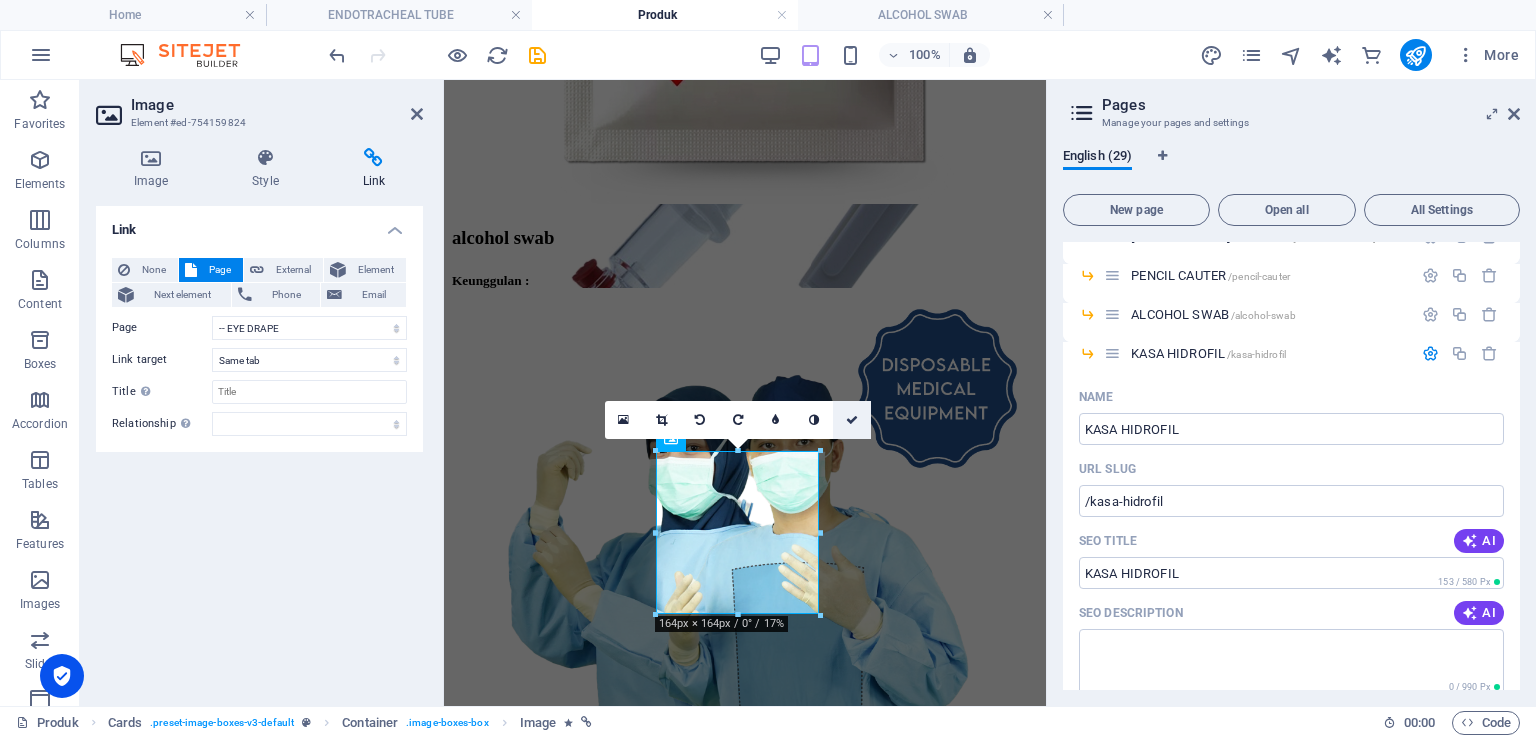 click at bounding box center (852, 420) 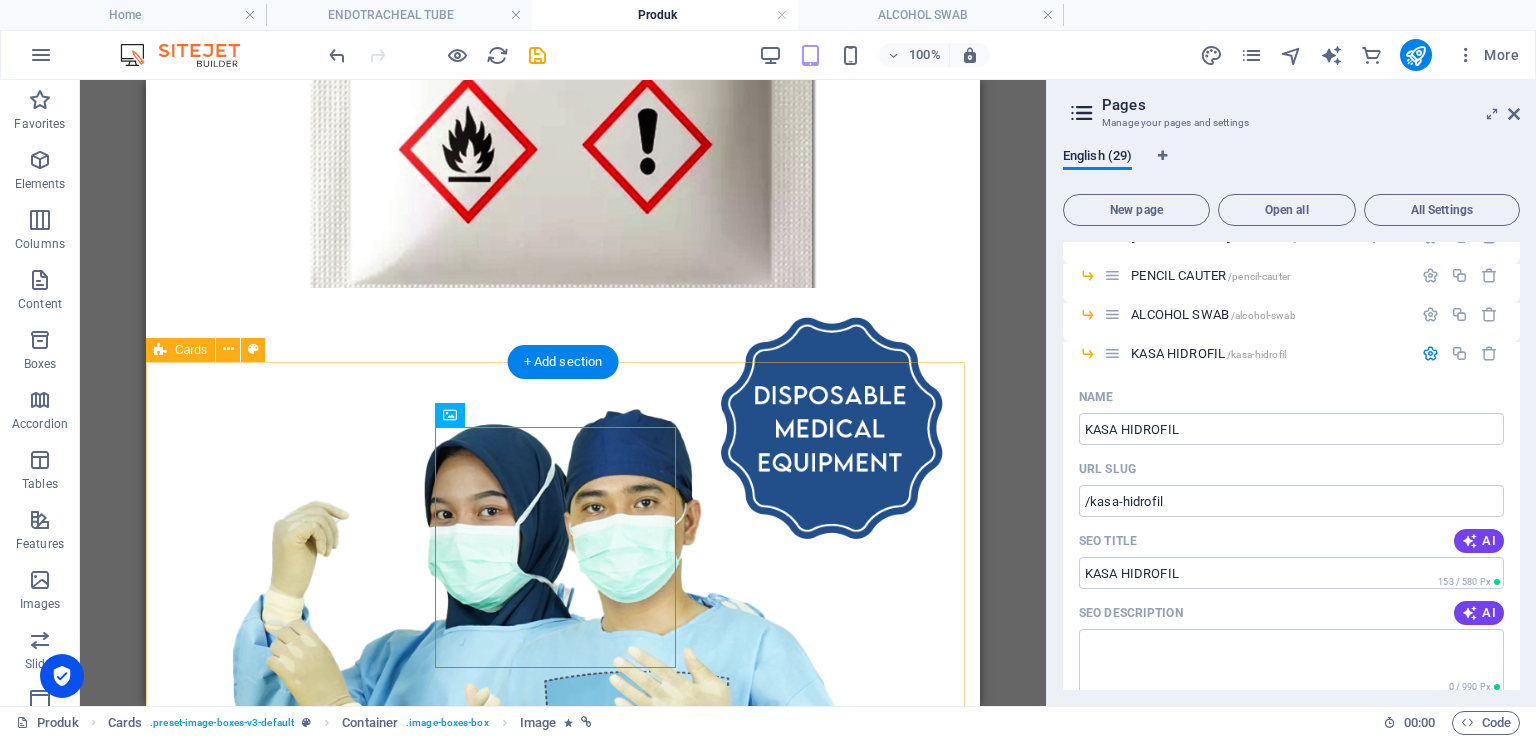 scroll, scrollTop: 1912, scrollLeft: 0, axis: vertical 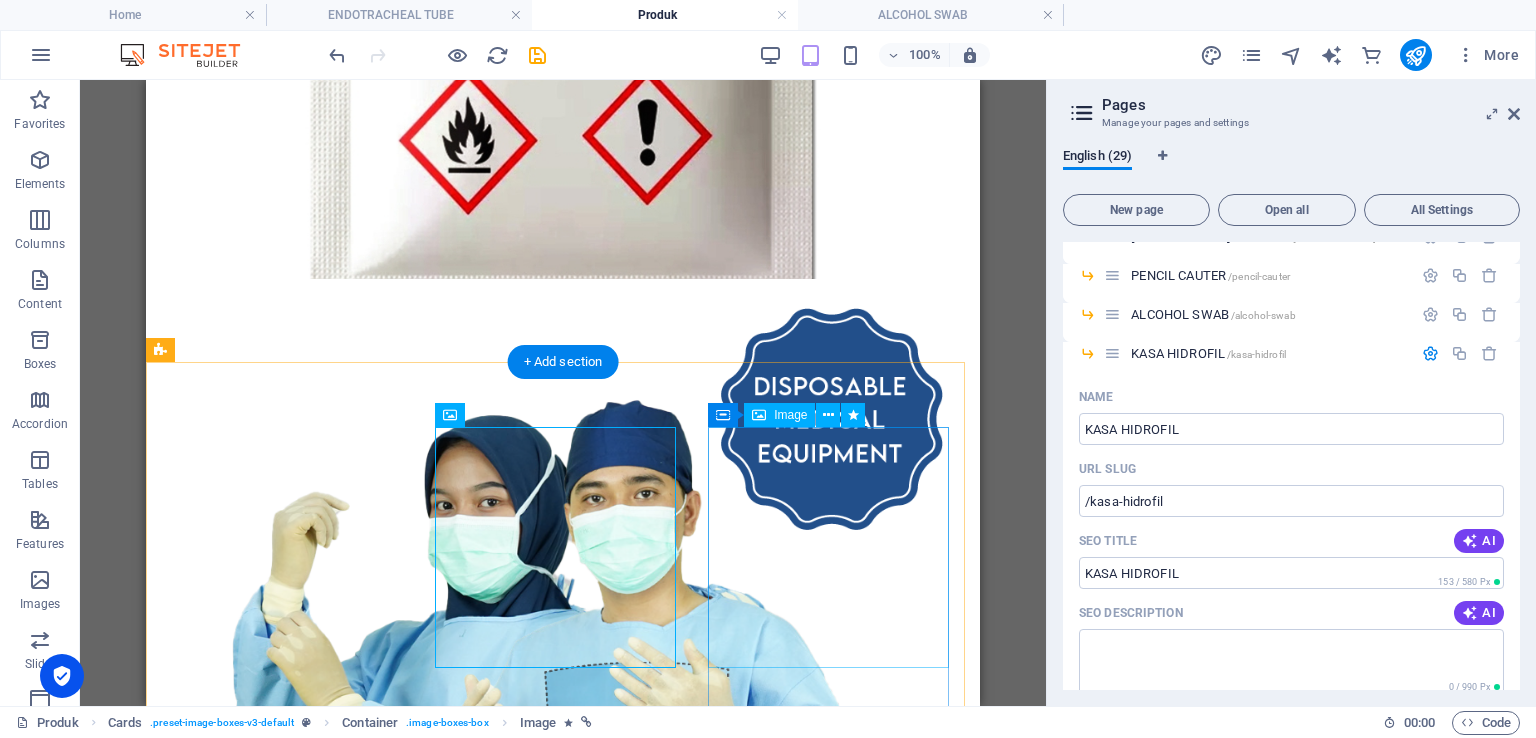 click at bounding box center (563, 3183) 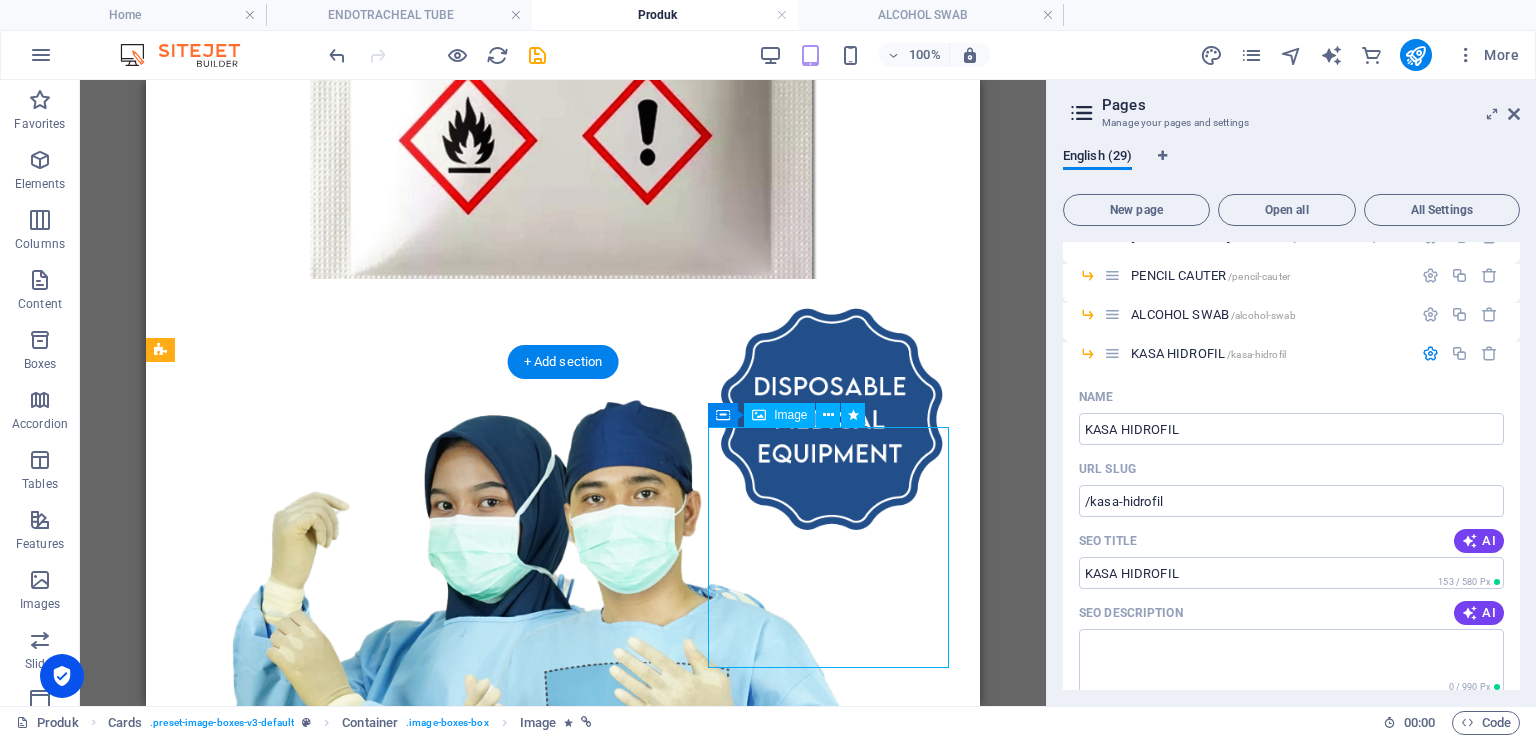 drag, startPoint x: 875, startPoint y: 517, endPoint x: 471, endPoint y: 133, distance: 557.3796 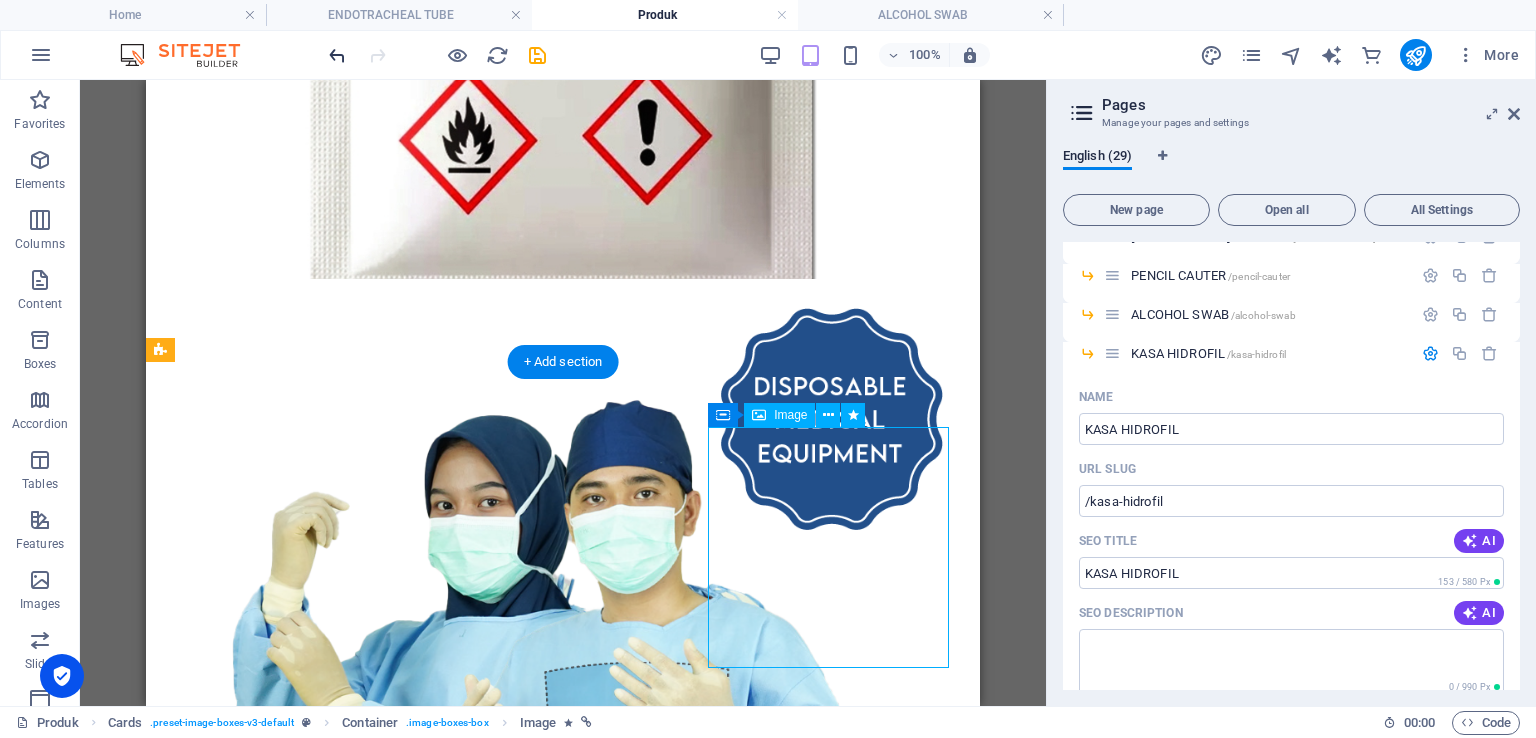 scroll, scrollTop: 1903, scrollLeft: 0, axis: vertical 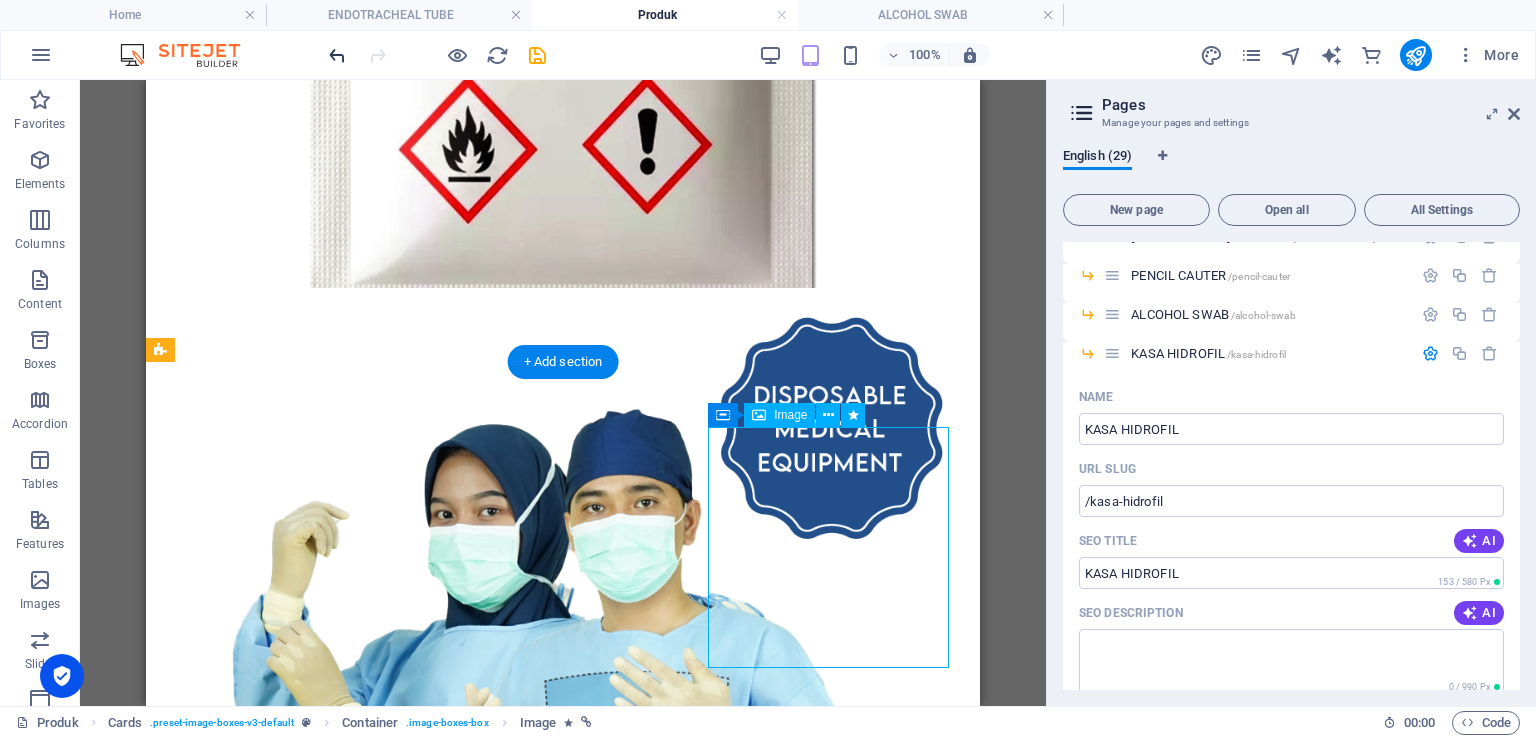 select on "%" 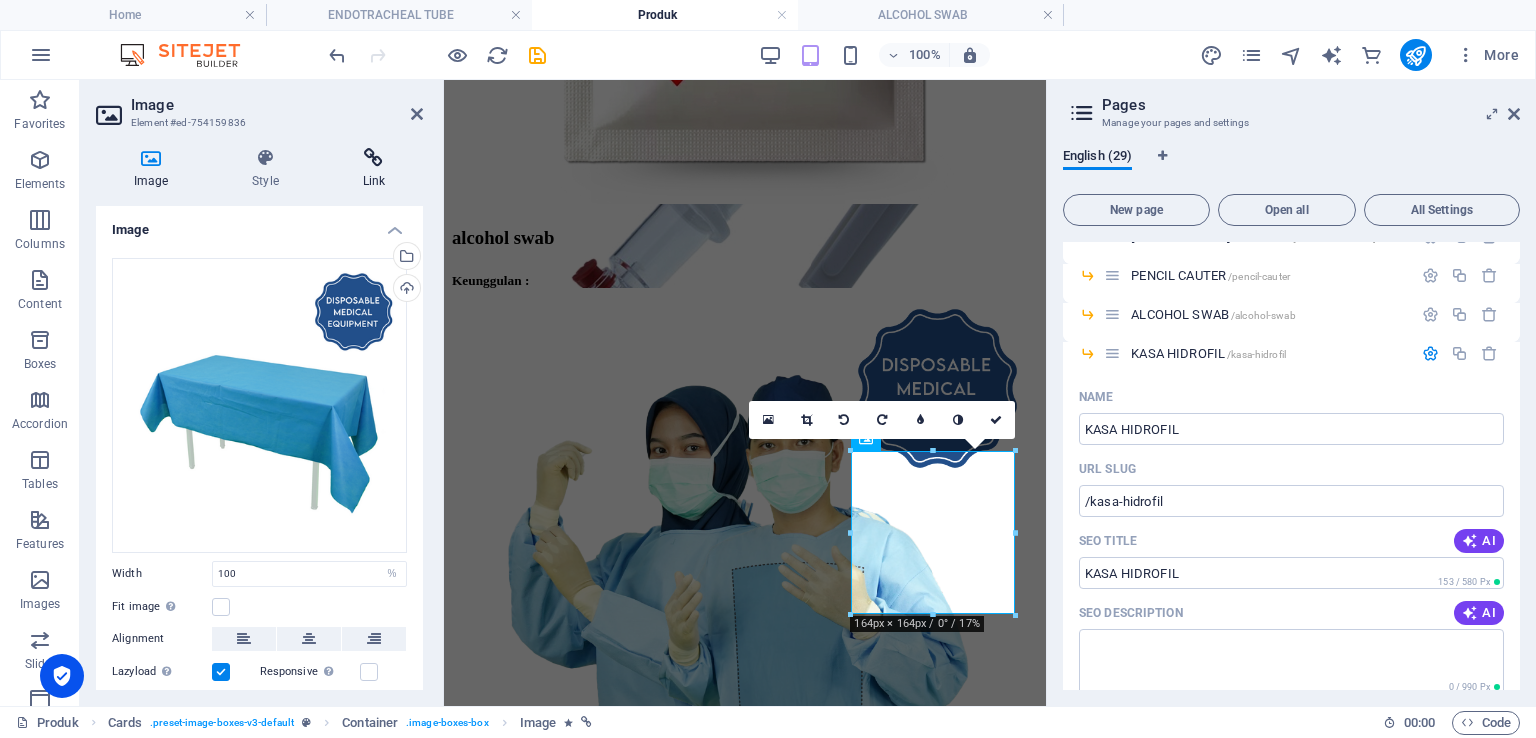 click at bounding box center (374, 158) 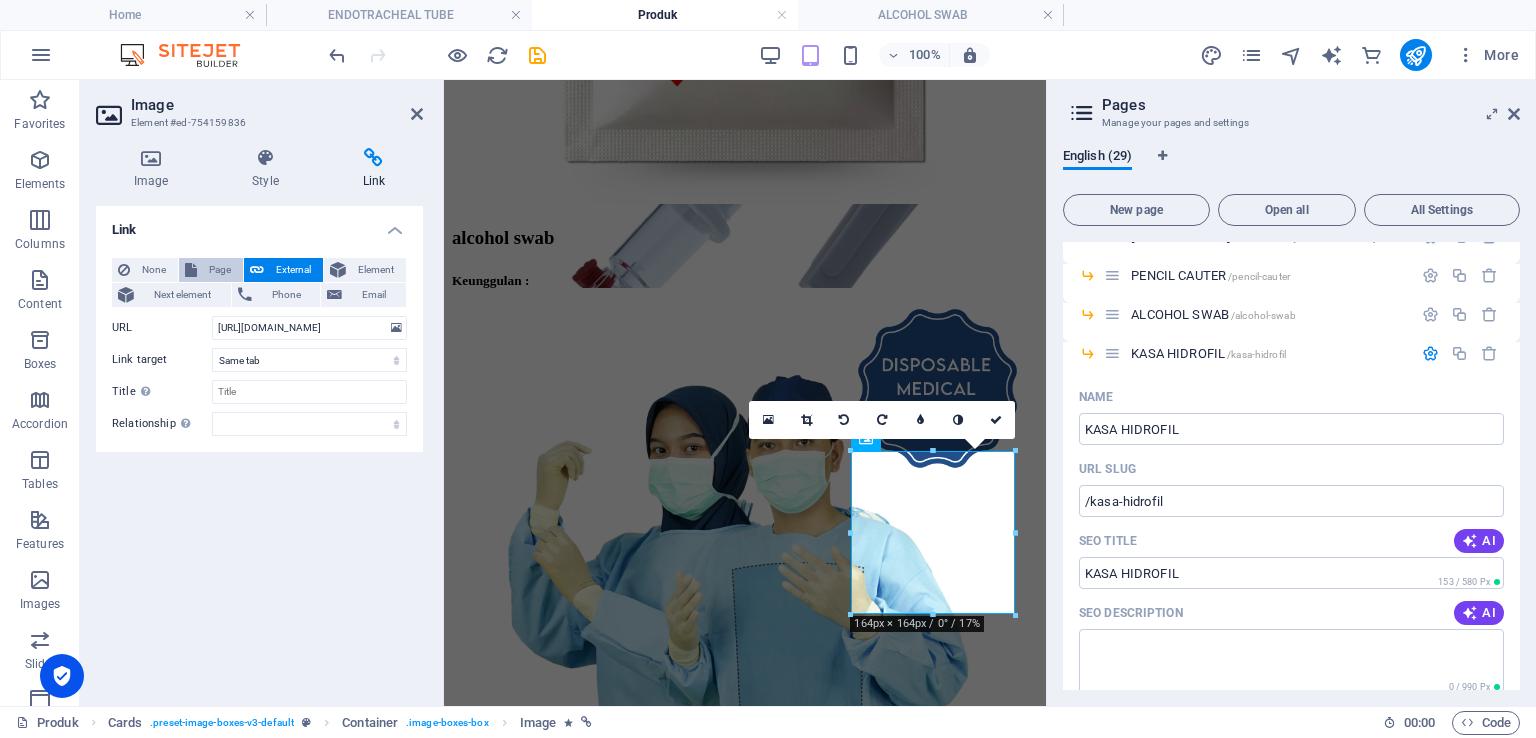 click on "Page" at bounding box center (220, 270) 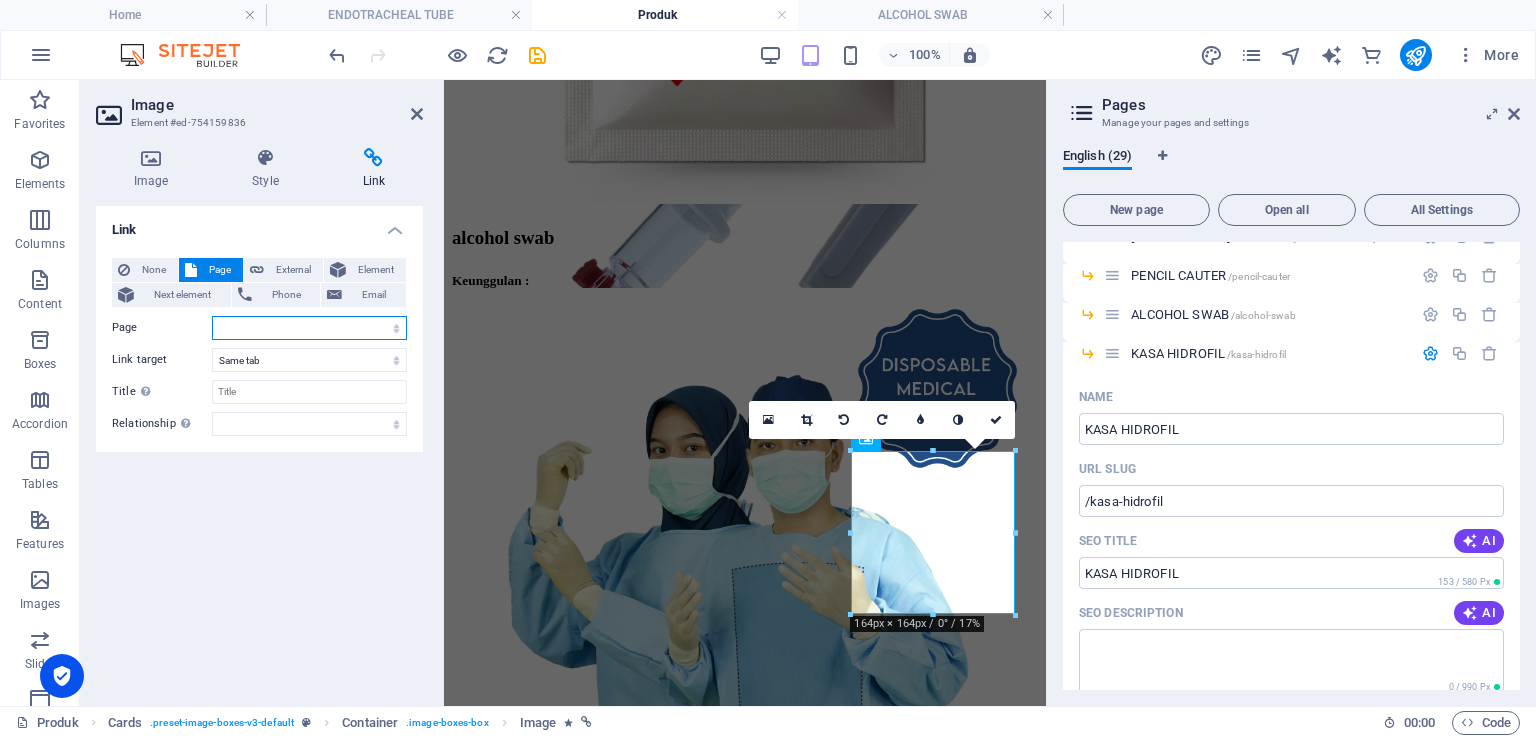click on "Home About us Lini Bisnis Produk -- INFUSION SET -- [MEDICAL_DATA] SET -- PENCIL CAUTER -- ALCOHOL SWAB -- KASA HIDROFIL -- ENDOTRACHEAL TUBE -- SURGICAL GOWN -- STERILIZATION WRAP -- MAYO COVER -- APERTURE DRAPE -- EYE DRAPE -- INSTRUMENT TABEL COVER -- LAMINATED SHEET -- PARTICULATE-RESP &amp; SURG. MASK -- MASKER KN95 -- SURGICAL MASK 3 &amp; 4 PLY -- APRON -- MOB CAP / NURSE CAP Gallery Contact Karier Legal Notice Privacy" at bounding box center [309, 328] 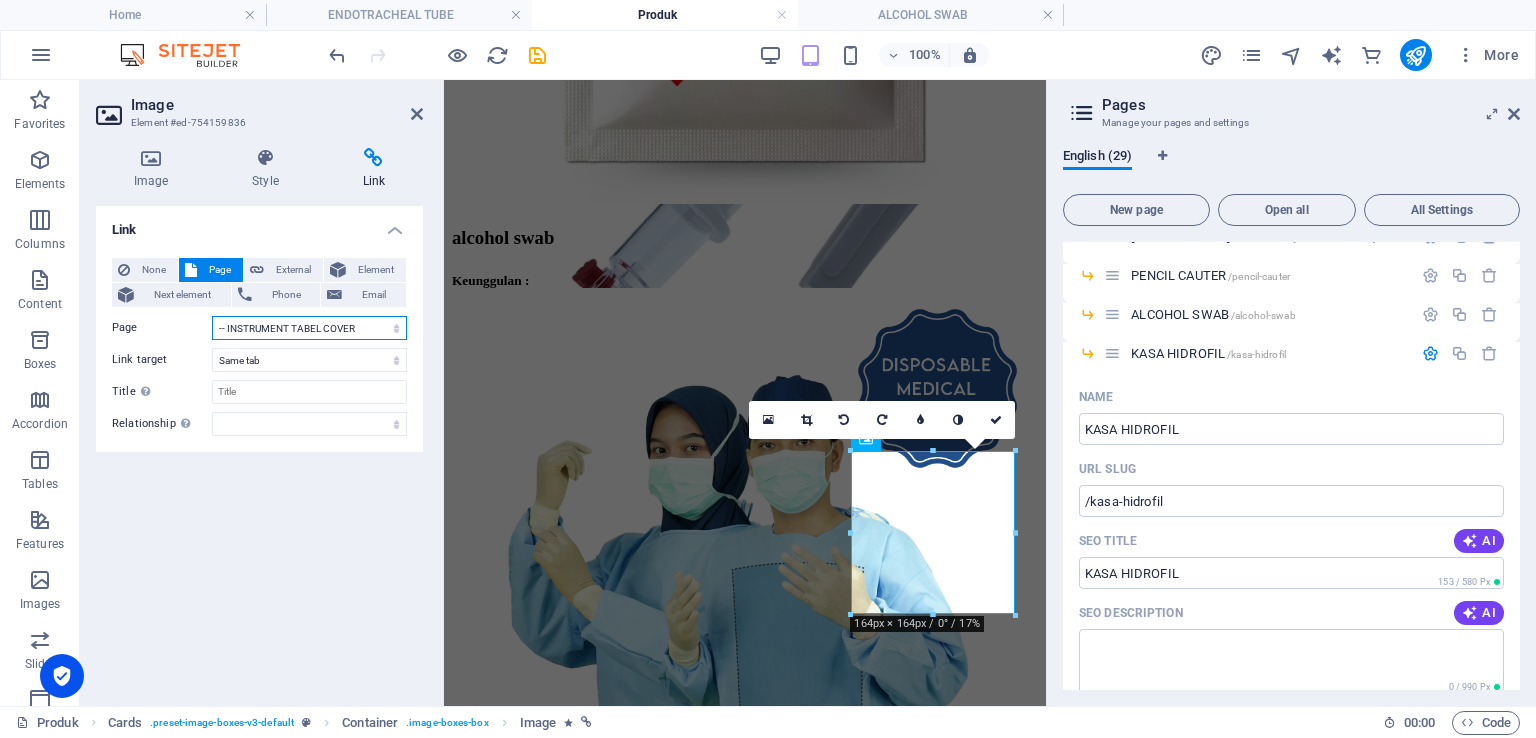 click on "Home About us Lini Bisnis Produk -- INFUSION SET -- [MEDICAL_DATA] SET -- PENCIL CAUTER -- ALCOHOL SWAB -- KASA HIDROFIL -- ENDOTRACHEAL TUBE -- SURGICAL GOWN -- STERILIZATION WRAP -- MAYO COVER -- APERTURE DRAPE -- EYE DRAPE -- INSTRUMENT TABEL COVER -- LAMINATED SHEET -- PARTICULATE-RESP &amp; SURG. MASK -- MASKER KN95 -- SURGICAL MASK 3 &amp; 4 PLY -- APRON -- MOB CAP / NURSE CAP Gallery Contact Karier Legal Notice Privacy" at bounding box center [309, 328] 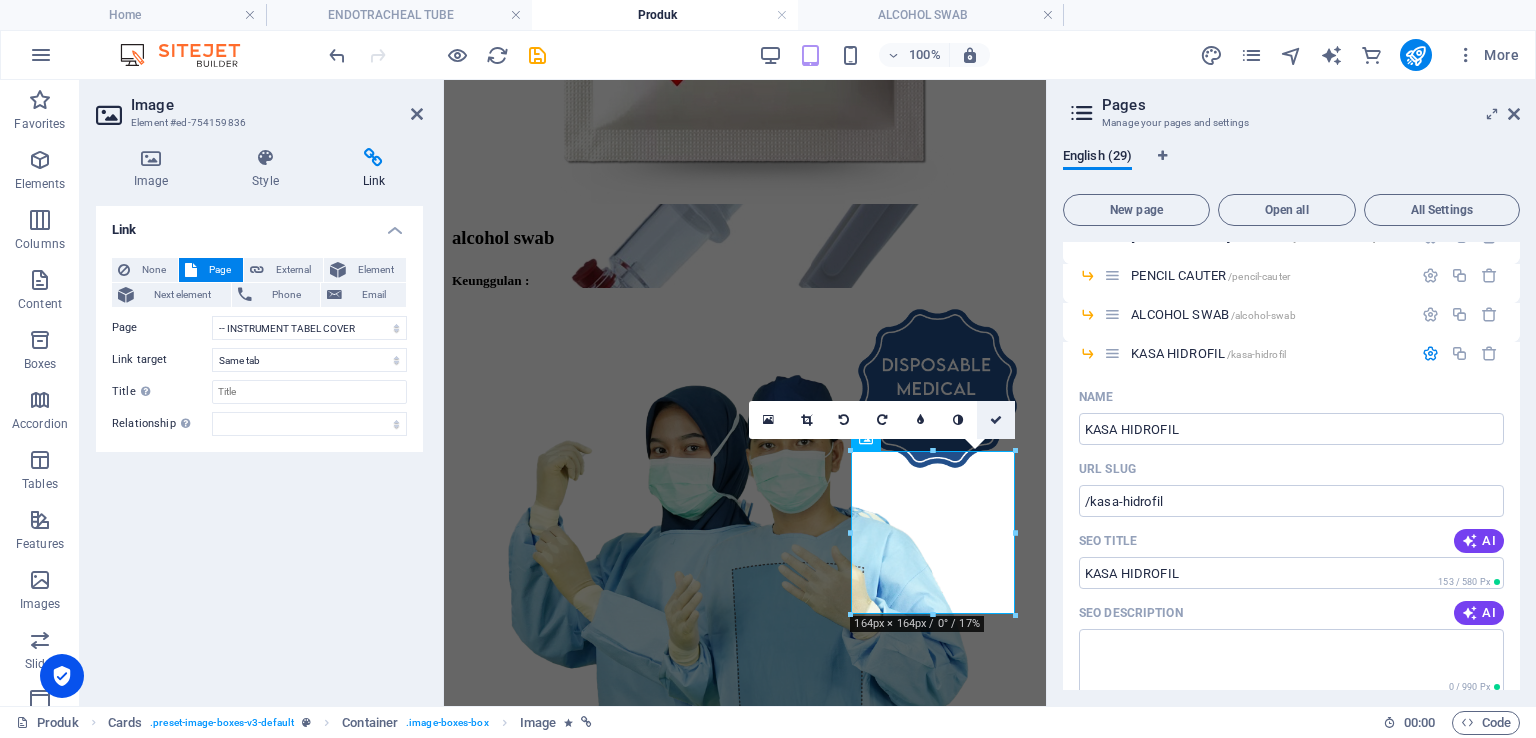 click at bounding box center (996, 420) 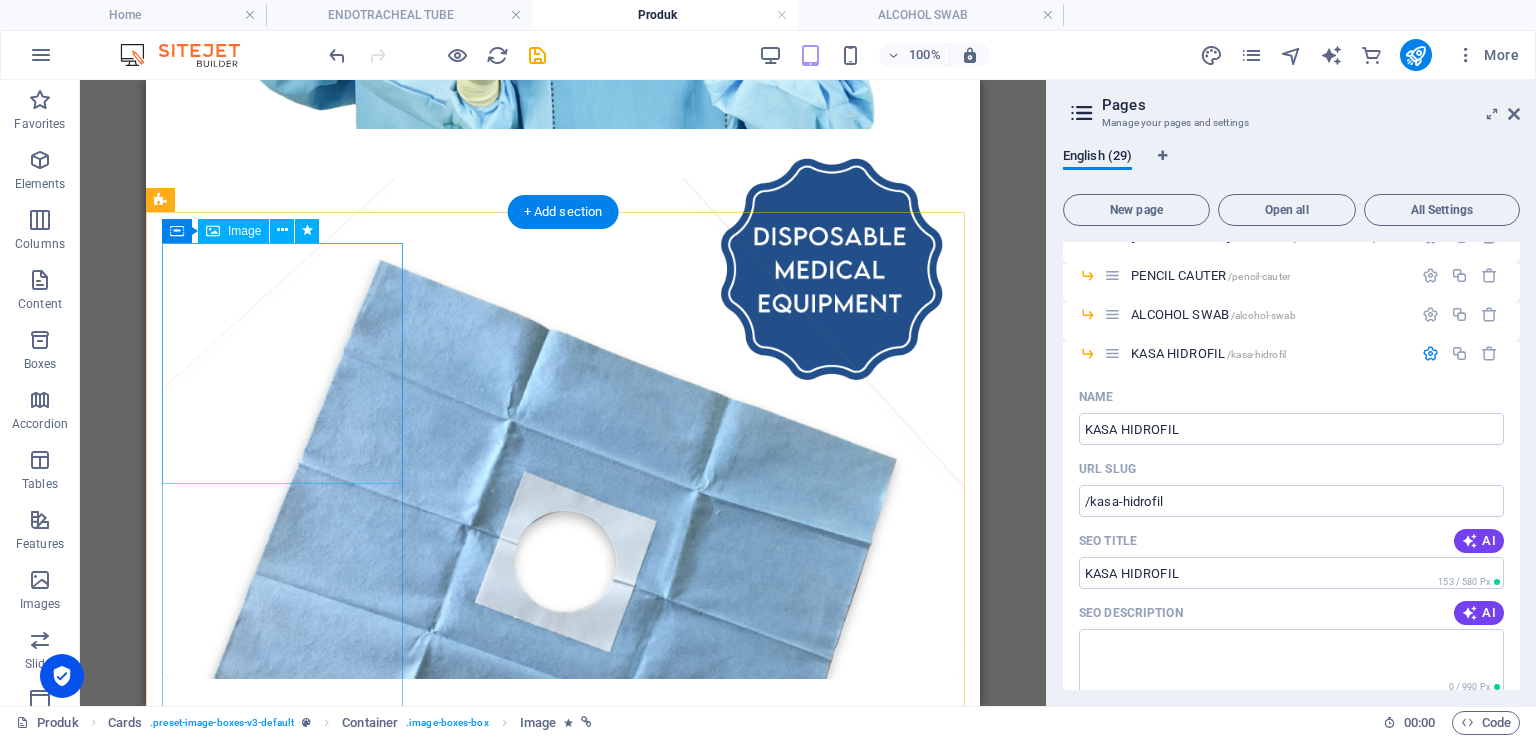 drag, startPoint x: 252, startPoint y: 377, endPoint x: 458, endPoint y: 281, distance: 227.27077 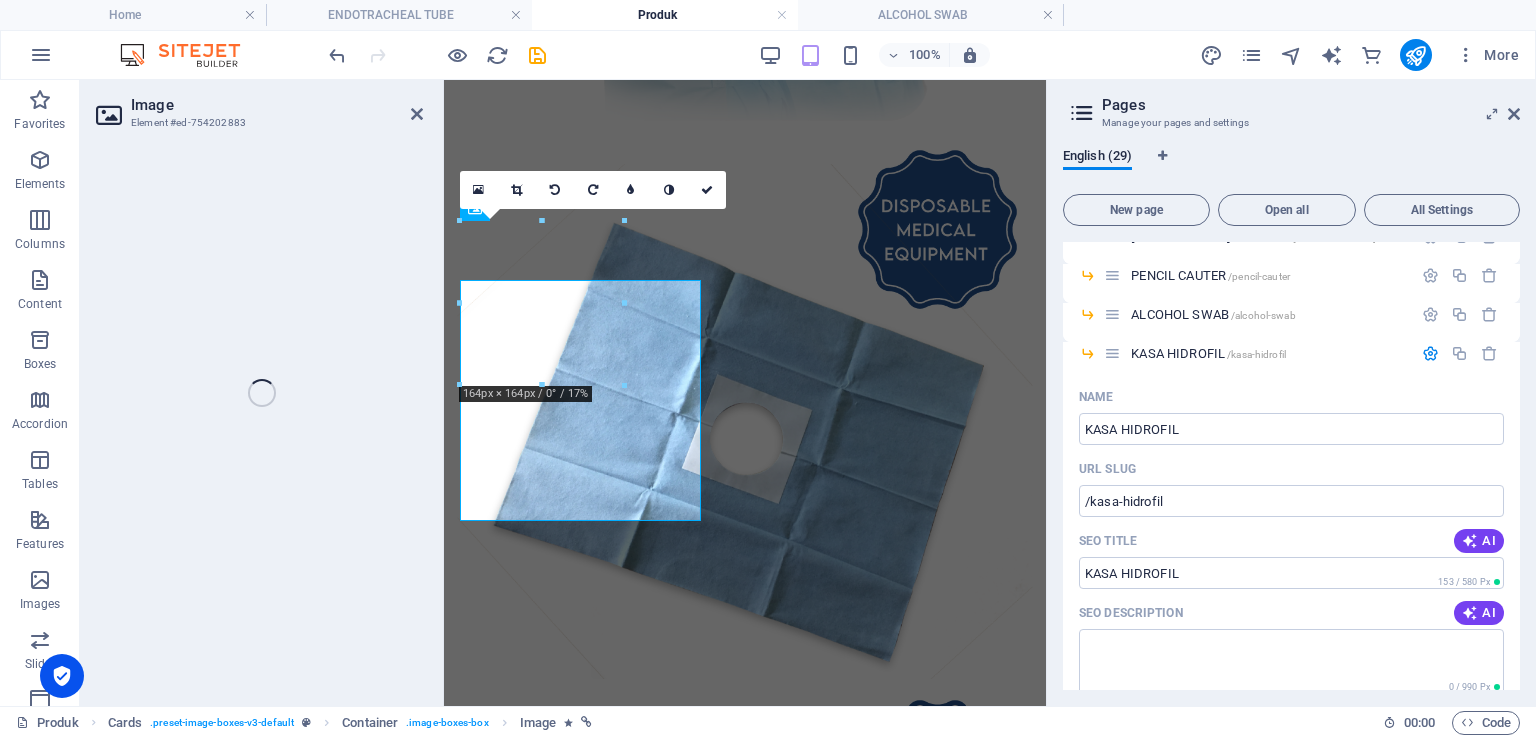 scroll, scrollTop: 2575, scrollLeft: 0, axis: vertical 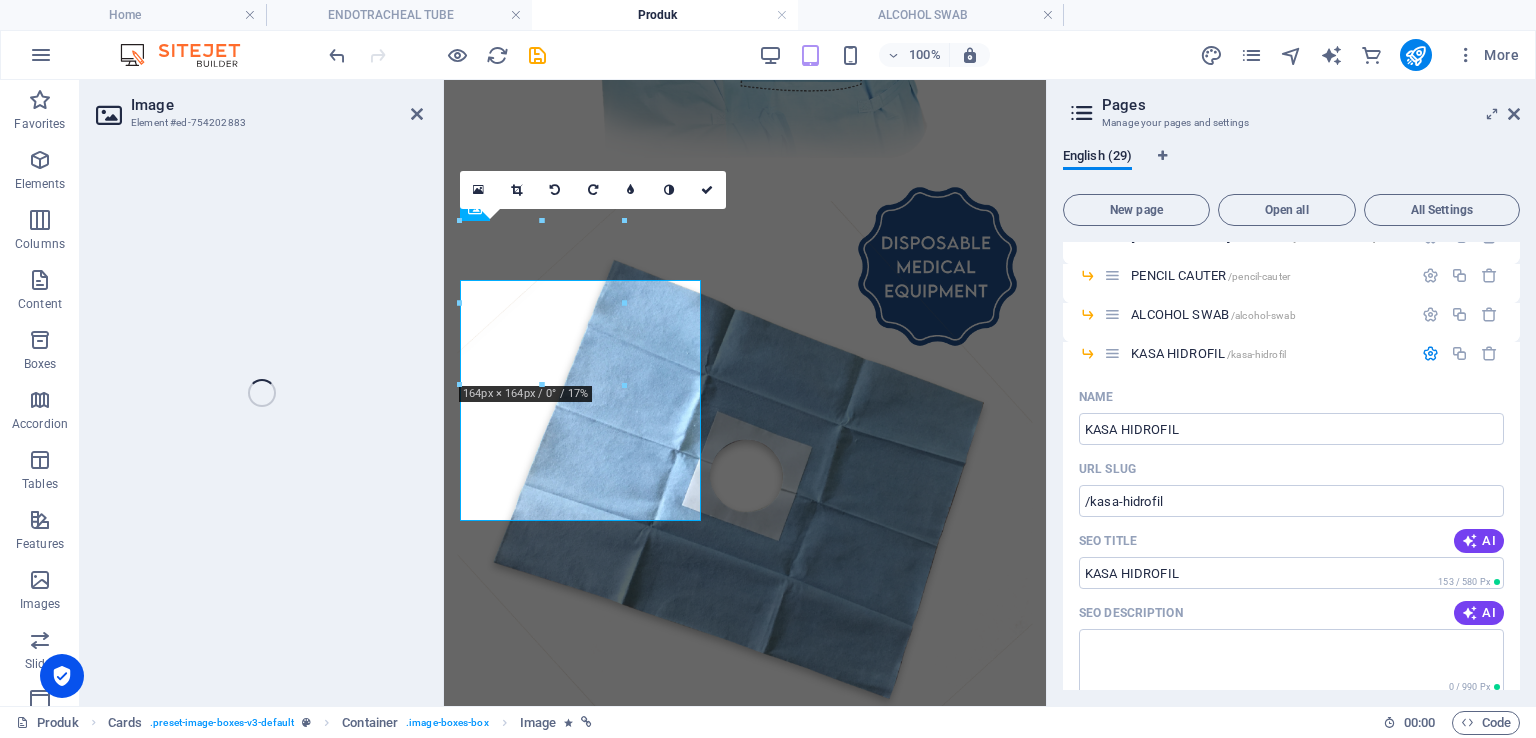 select on "%" 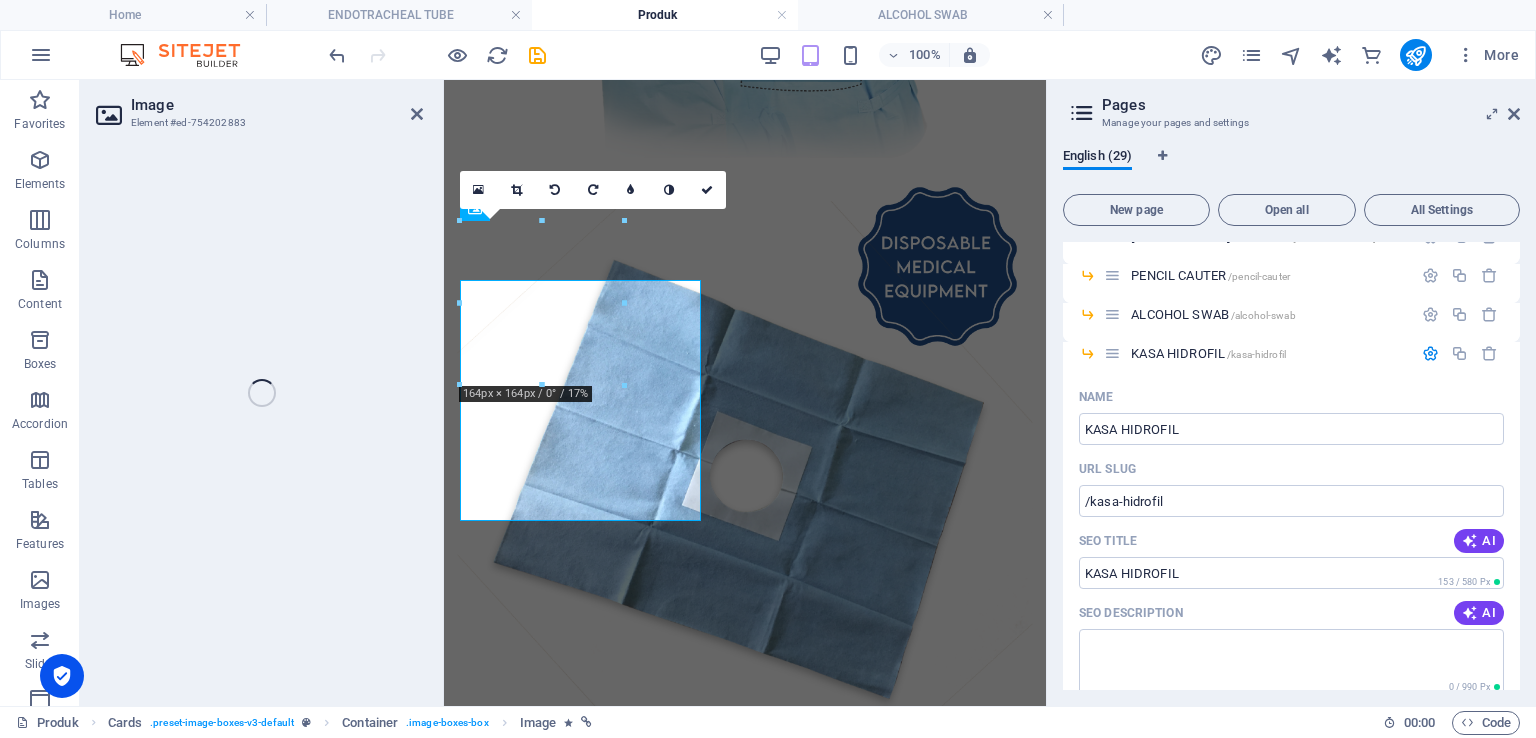 select 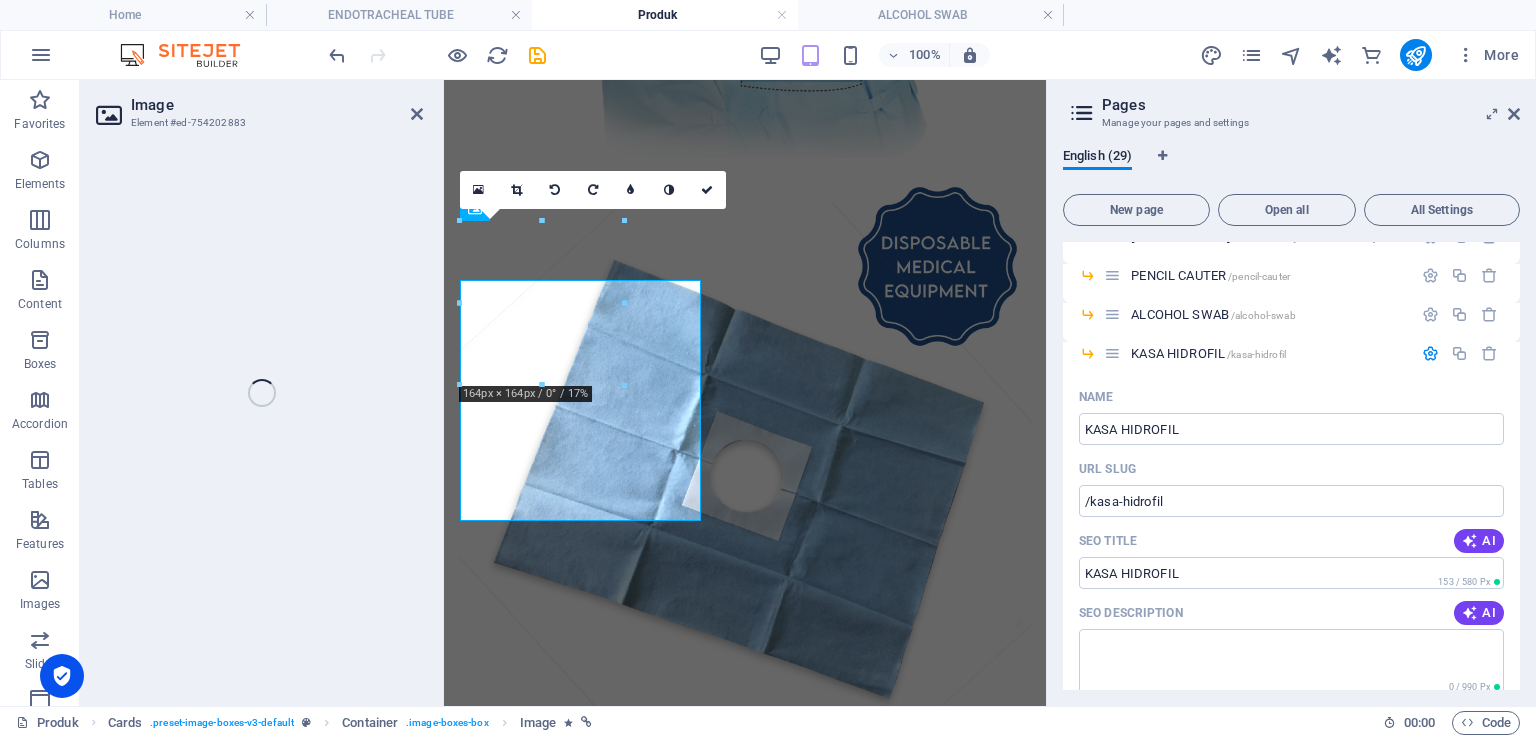 select 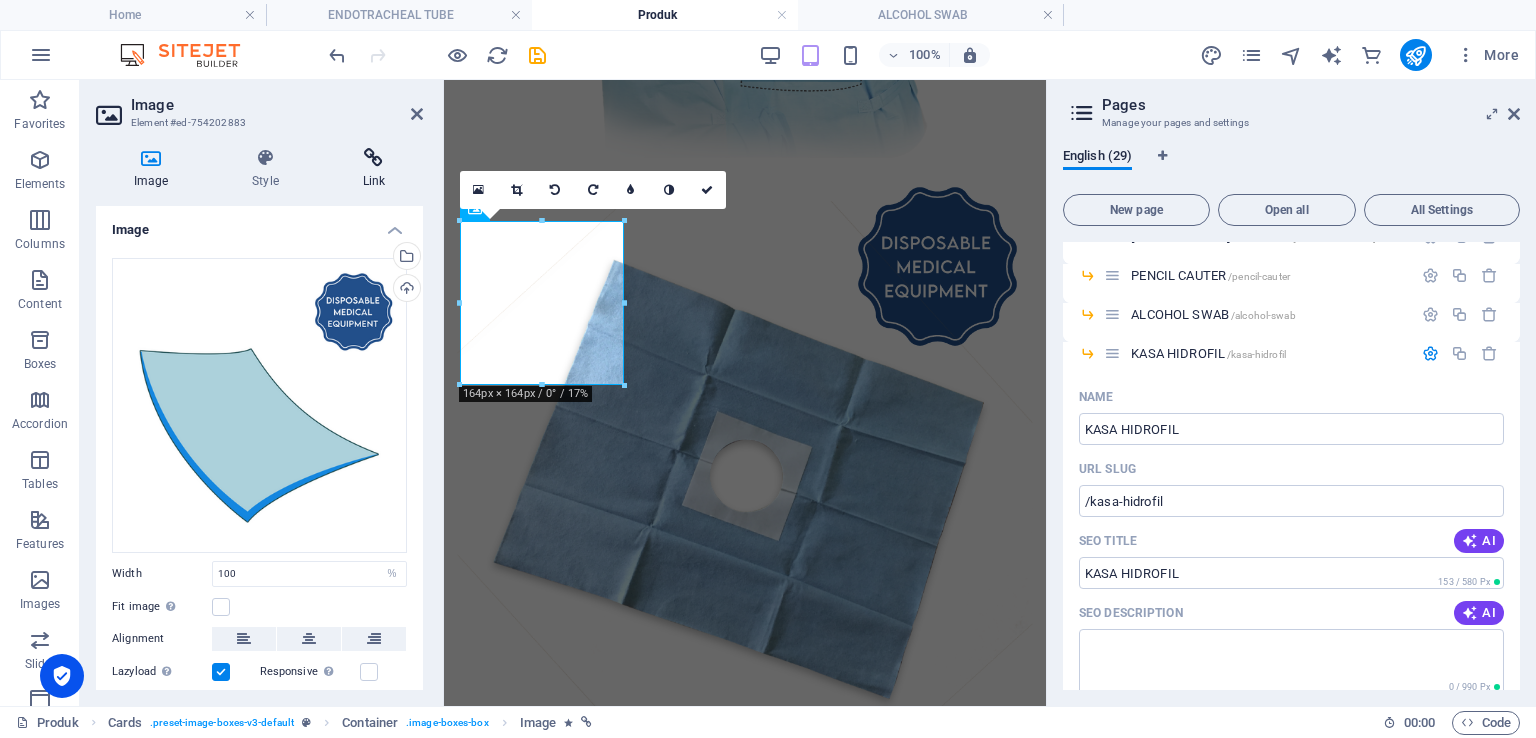 click at bounding box center (374, 158) 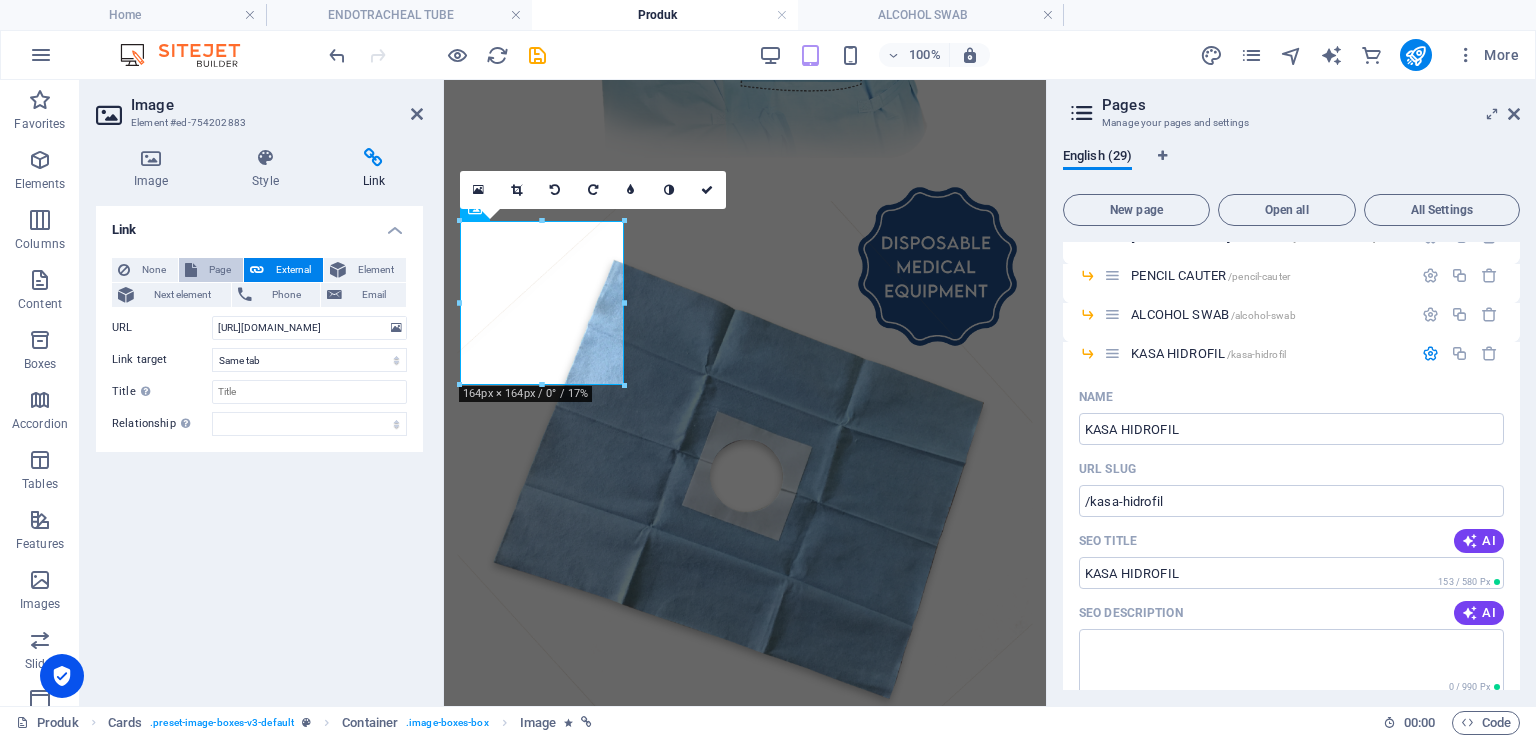 click on "Page" at bounding box center (220, 270) 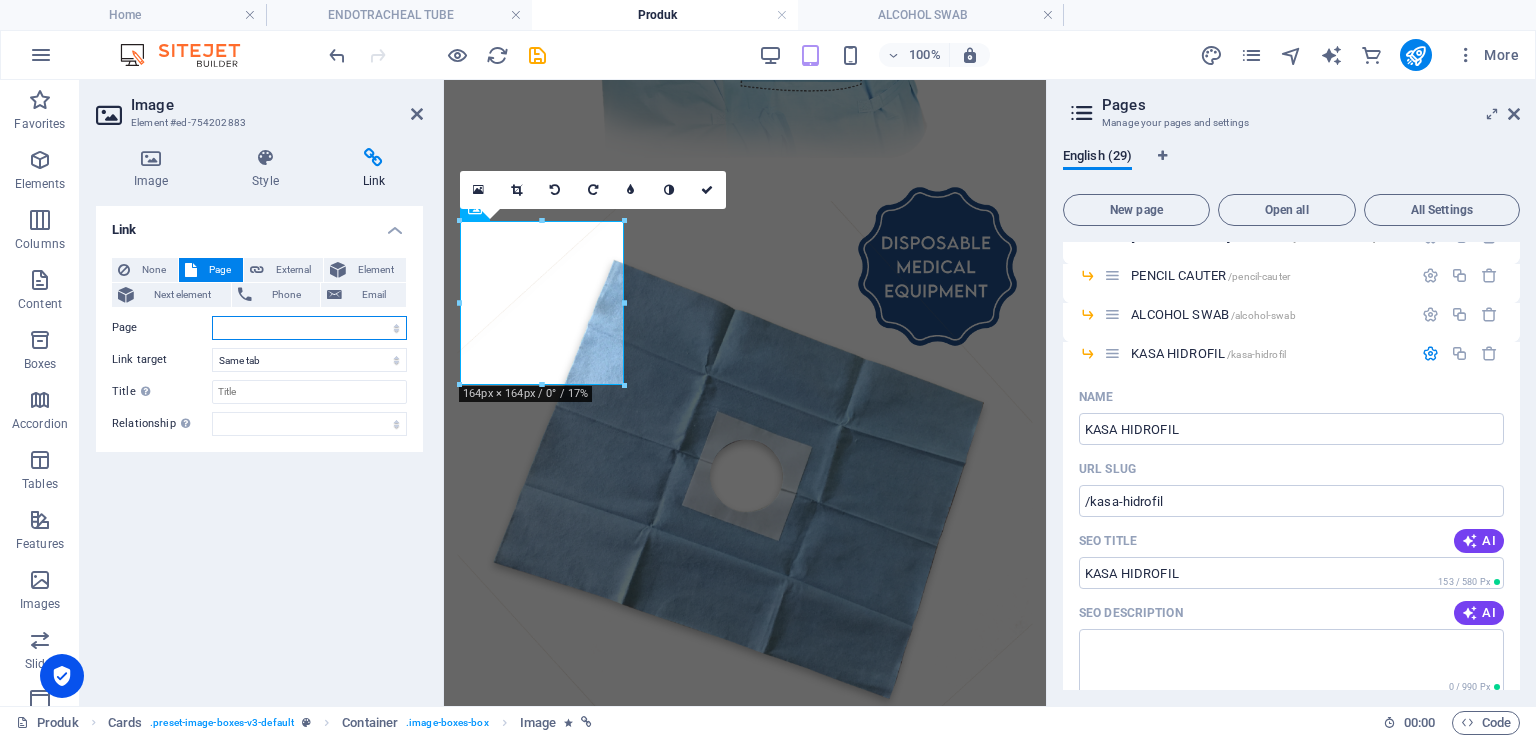 click on "Home About us Lini Bisnis Produk -- INFUSION SET -- [MEDICAL_DATA] SET -- PENCIL CAUTER -- ALCOHOL SWAB -- KASA HIDROFIL -- ENDOTRACHEAL TUBE -- SURGICAL GOWN -- STERILIZATION WRAP -- MAYO COVER -- APERTURE DRAPE -- EYE DRAPE -- INSTRUMENT TABEL COVER -- LAMINATED SHEET -- PARTICULATE-RESP &amp; SURG. MASK -- MASKER KN95 -- SURGICAL MASK 3 &amp; 4 PLY -- APRON -- MOB CAP / NURSE CAP Gallery Contact Karier Legal Notice Privacy" at bounding box center [309, 328] 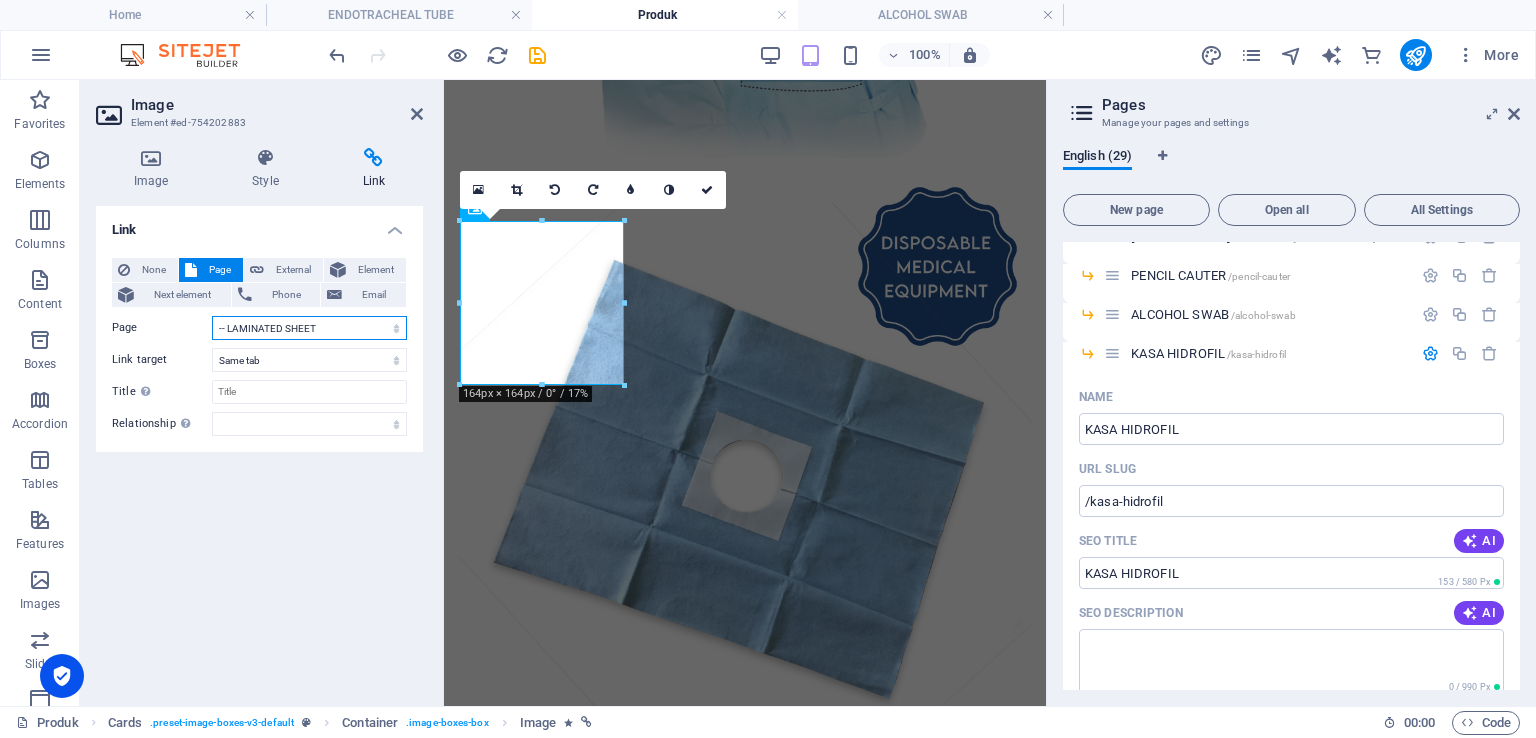 click on "Home About us Lini Bisnis Produk -- INFUSION SET -- [MEDICAL_DATA] SET -- PENCIL CAUTER -- ALCOHOL SWAB -- KASA HIDROFIL -- ENDOTRACHEAL TUBE -- SURGICAL GOWN -- STERILIZATION WRAP -- MAYO COVER -- APERTURE DRAPE -- EYE DRAPE -- INSTRUMENT TABEL COVER -- LAMINATED SHEET -- PARTICULATE-RESP &amp; SURG. MASK -- MASKER KN95 -- SURGICAL MASK 3 &amp; 4 PLY -- APRON -- MOB CAP / NURSE CAP Gallery Contact Karier Legal Notice Privacy" at bounding box center [309, 328] 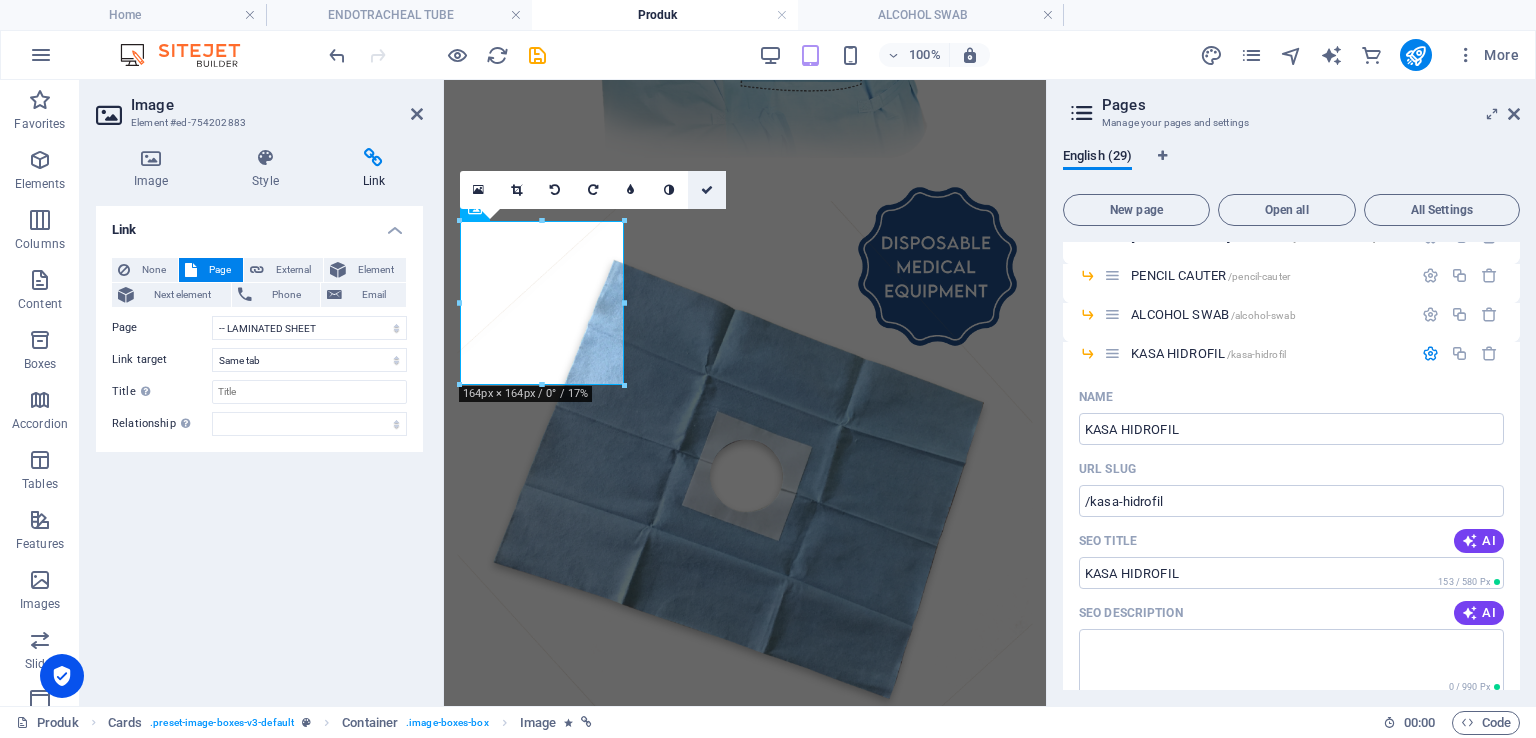 click at bounding box center (707, 190) 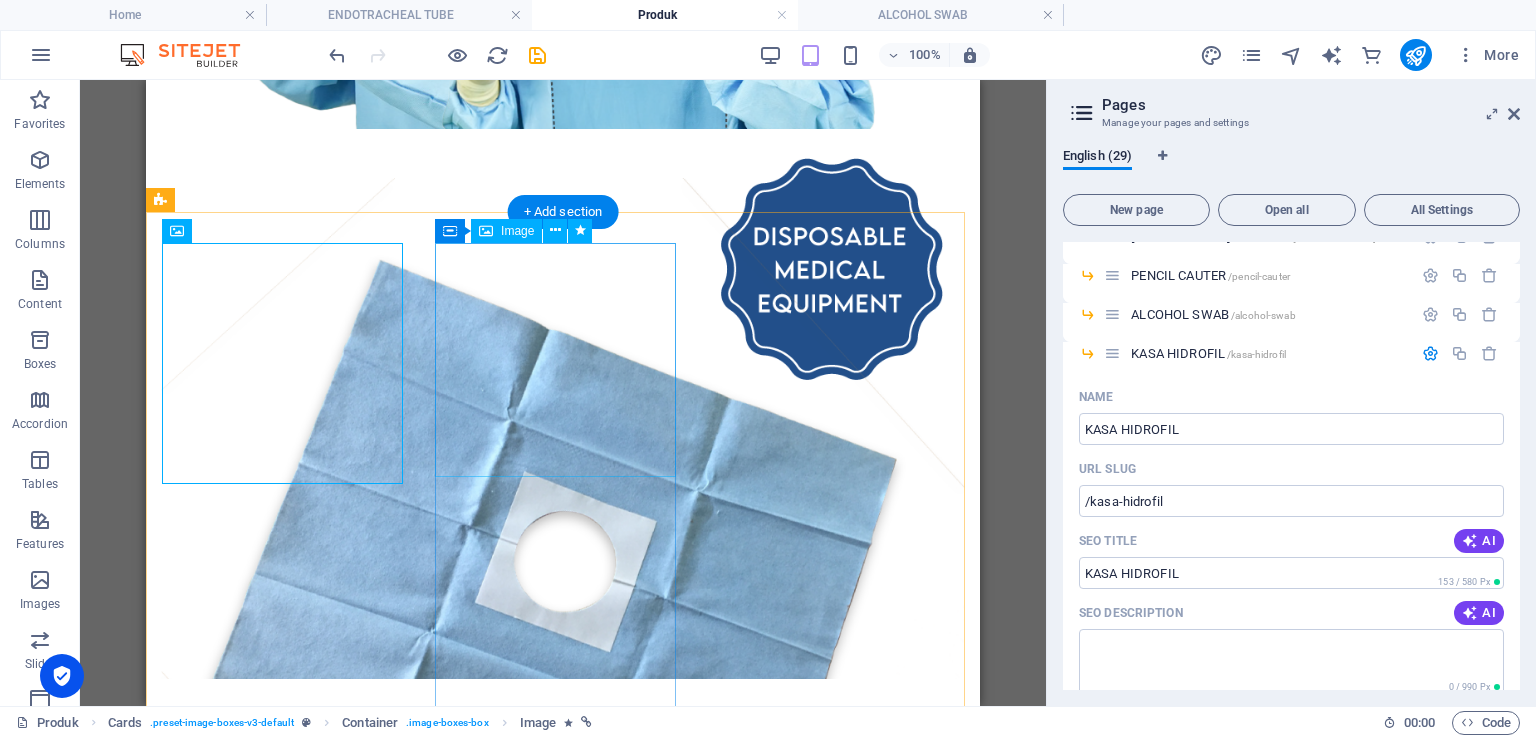 click at bounding box center [563, 2050] 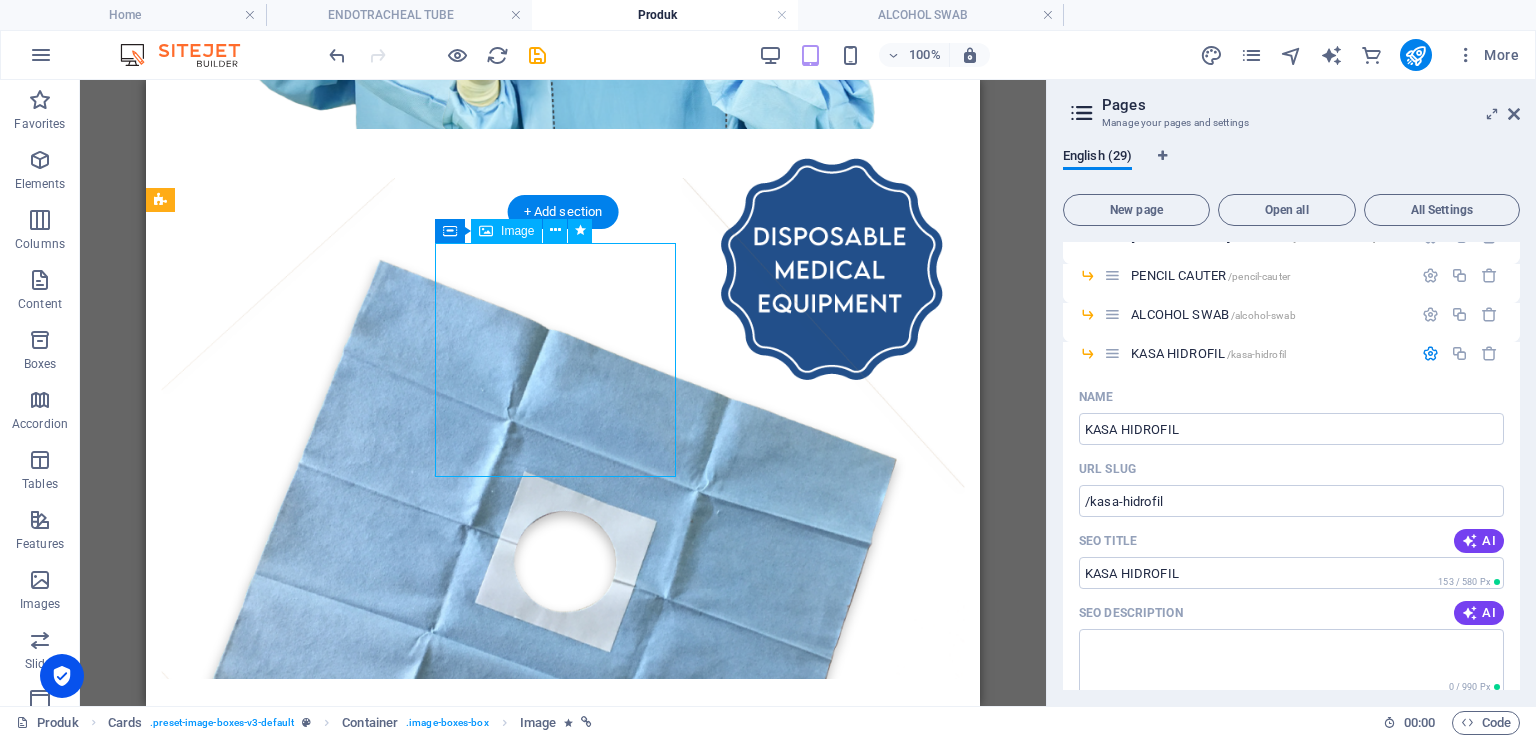 click at bounding box center (563, 2050) 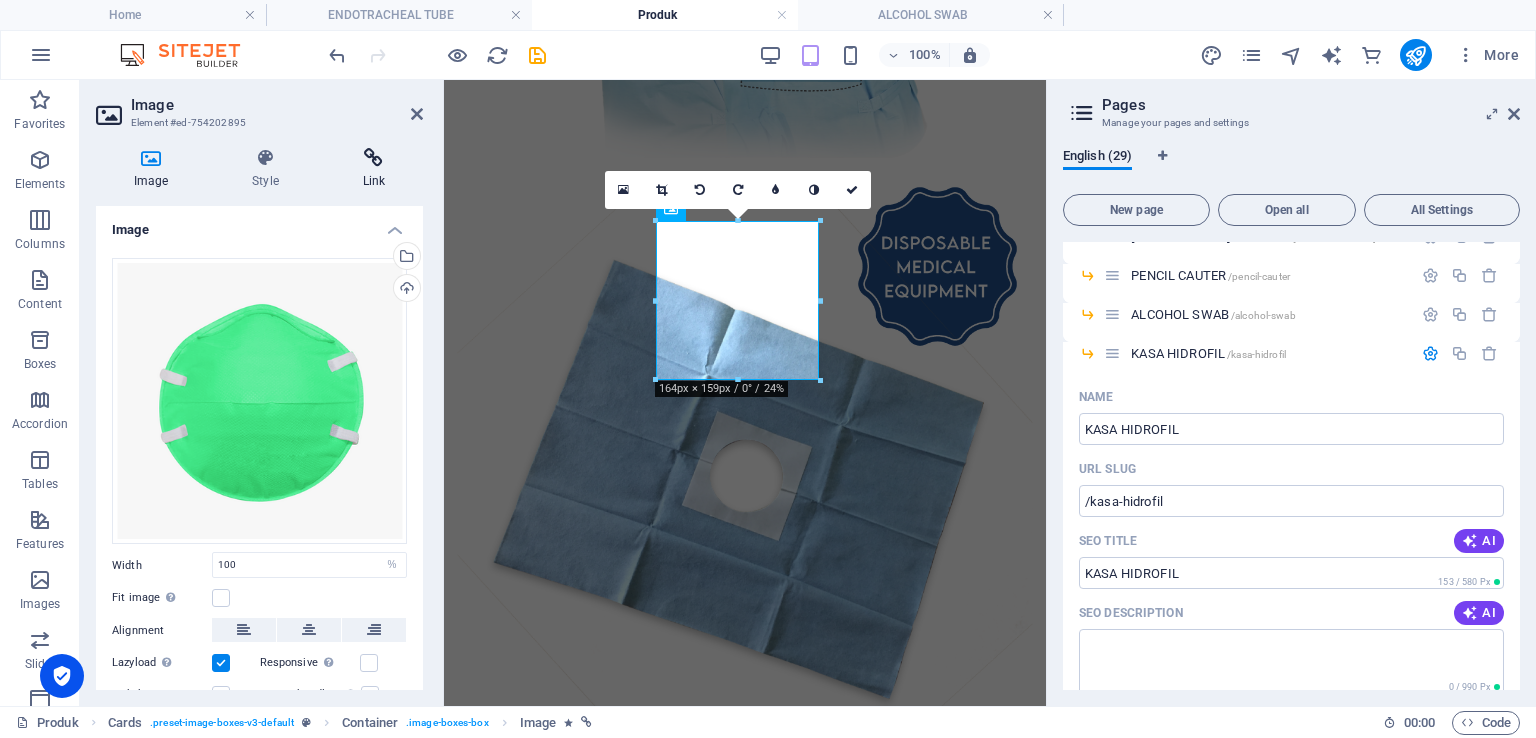 click at bounding box center (374, 158) 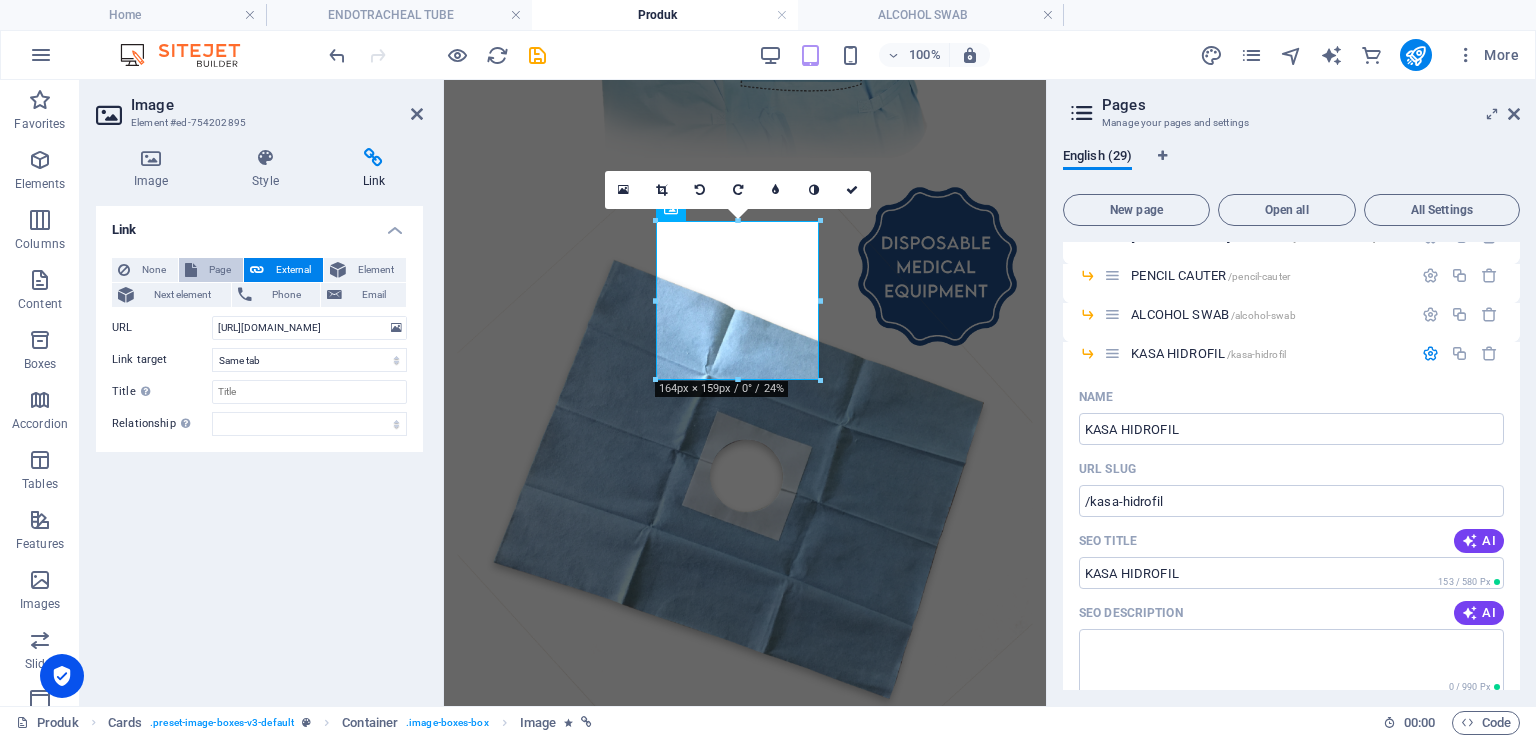 click on "Page" at bounding box center [220, 270] 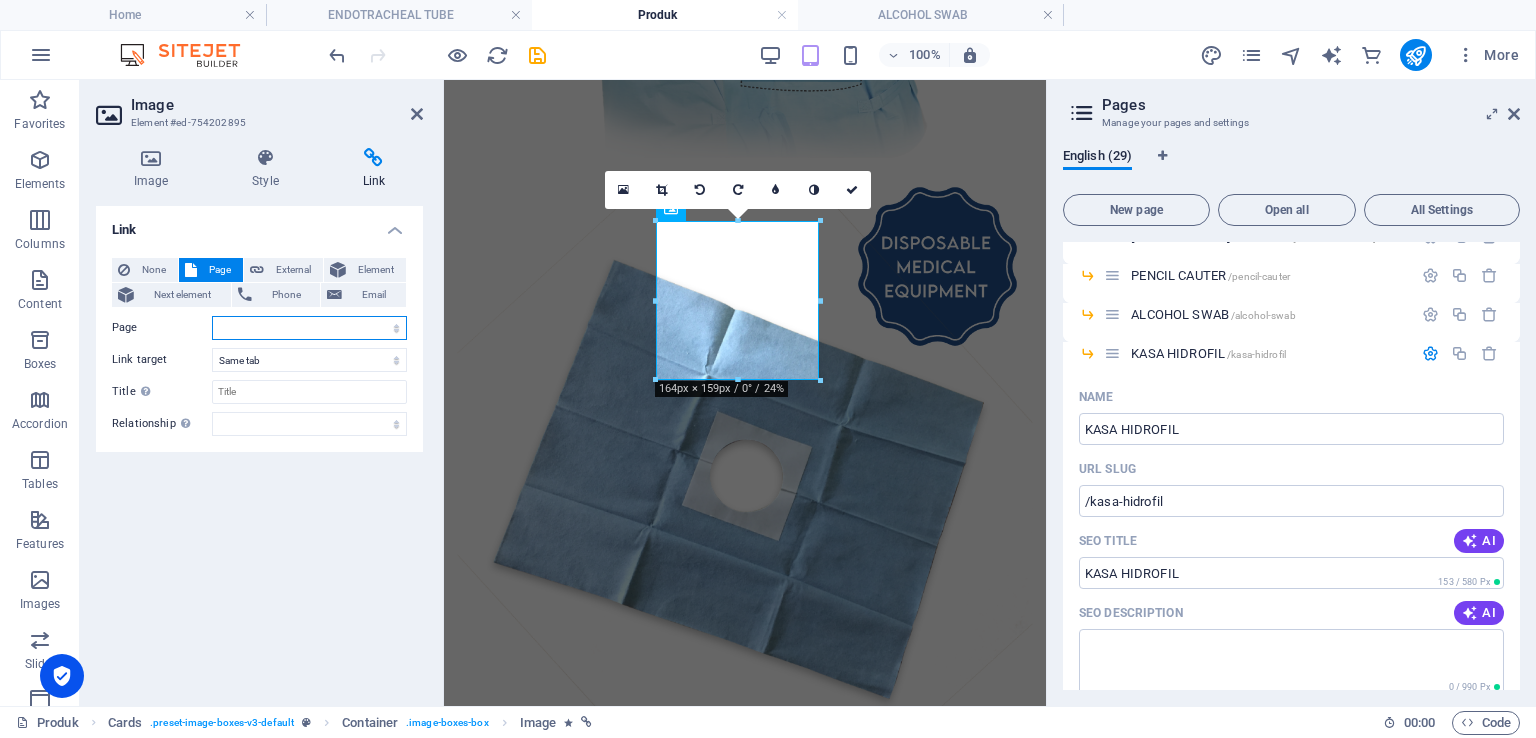 click on "Home About us Lini Bisnis Produk -- INFUSION SET -- [MEDICAL_DATA] SET -- PENCIL CAUTER -- ALCOHOL SWAB -- KASA HIDROFIL -- ENDOTRACHEAL TUBE -- SURGICAL GOWN -- STERILIZATION WRAP -- MAYO COVER -- APERTURE DRAPE -- EYE DRAPE -- INSTRUMENT TABEL COVER -- LAMINATED SHEET -- PARTICULATE-RESP &amp; SURG. MASK -- MASKER KN95 -- SURGICAL MASK 3 &amp; 4 PLY -- APRON -- MOB CAP / NURSE CAP Gallery Contact Karier Legal Notice Privacy" at bounding box center (309, 328) 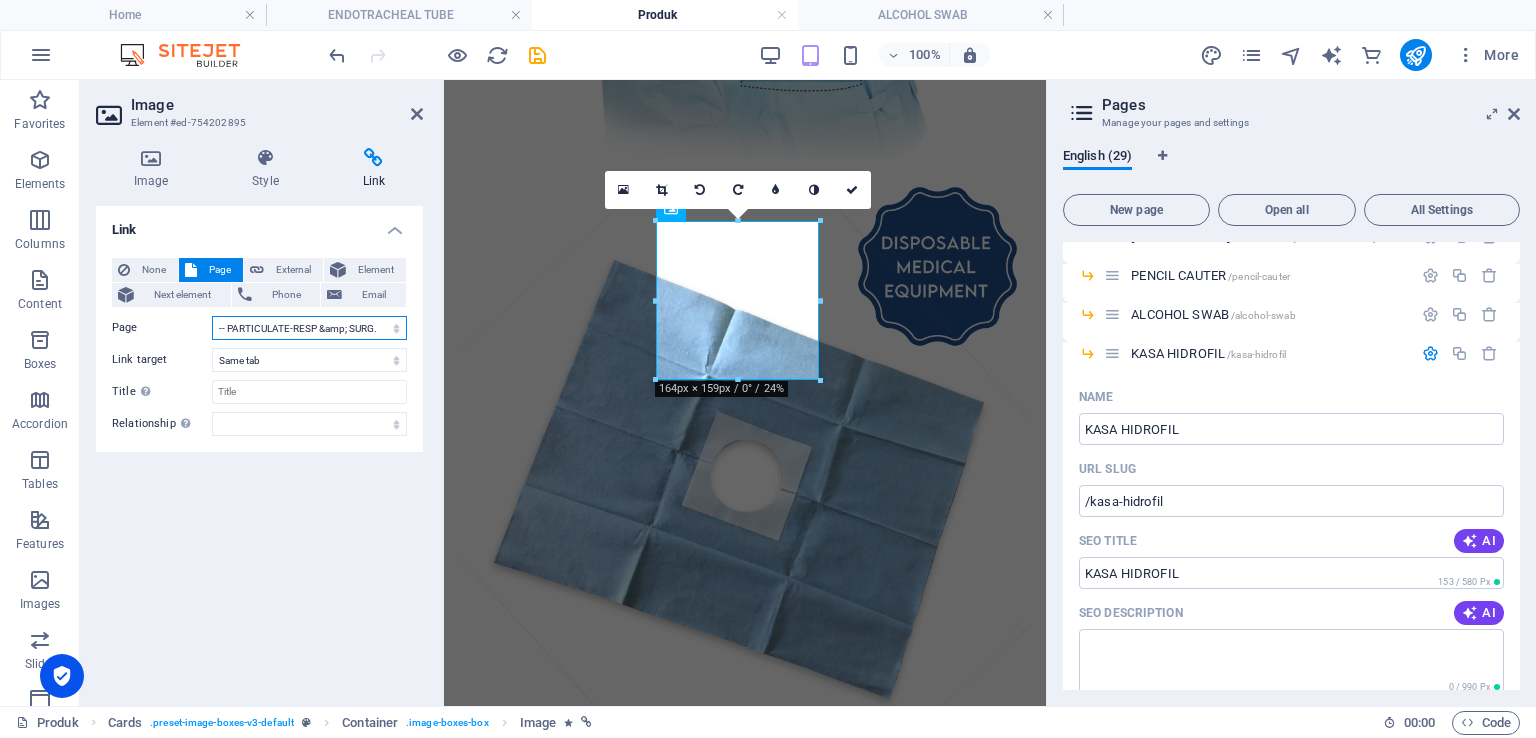 click on "Home About us Lini Bisnis Produk -- INFUSION SET -- [MEDICAL_DATA] SET -- PENCIL CAUTER -- ALCOHOL SWAB -- KASA HIDROFIL -- ENDOTRACHEAL TUBE -- SURGICAL GOWN -- STERILIZATION WRAP -- MAYO COVER -- APERTURE DRAPE -- EYE DRAPE -- INSTRUMENT TABEL COVER -- LAMINATED SHEET -- PARTICULATE-RESP &amp; SURG. MASK -- MASKER KN95 -- SURGICAL MASK 3 &amp; 4 PLY -- APRON -- MOB CAP / NURSE CAP Gallery Contact Karier Legal Notice Privacy" at bounding box center (309, 328) 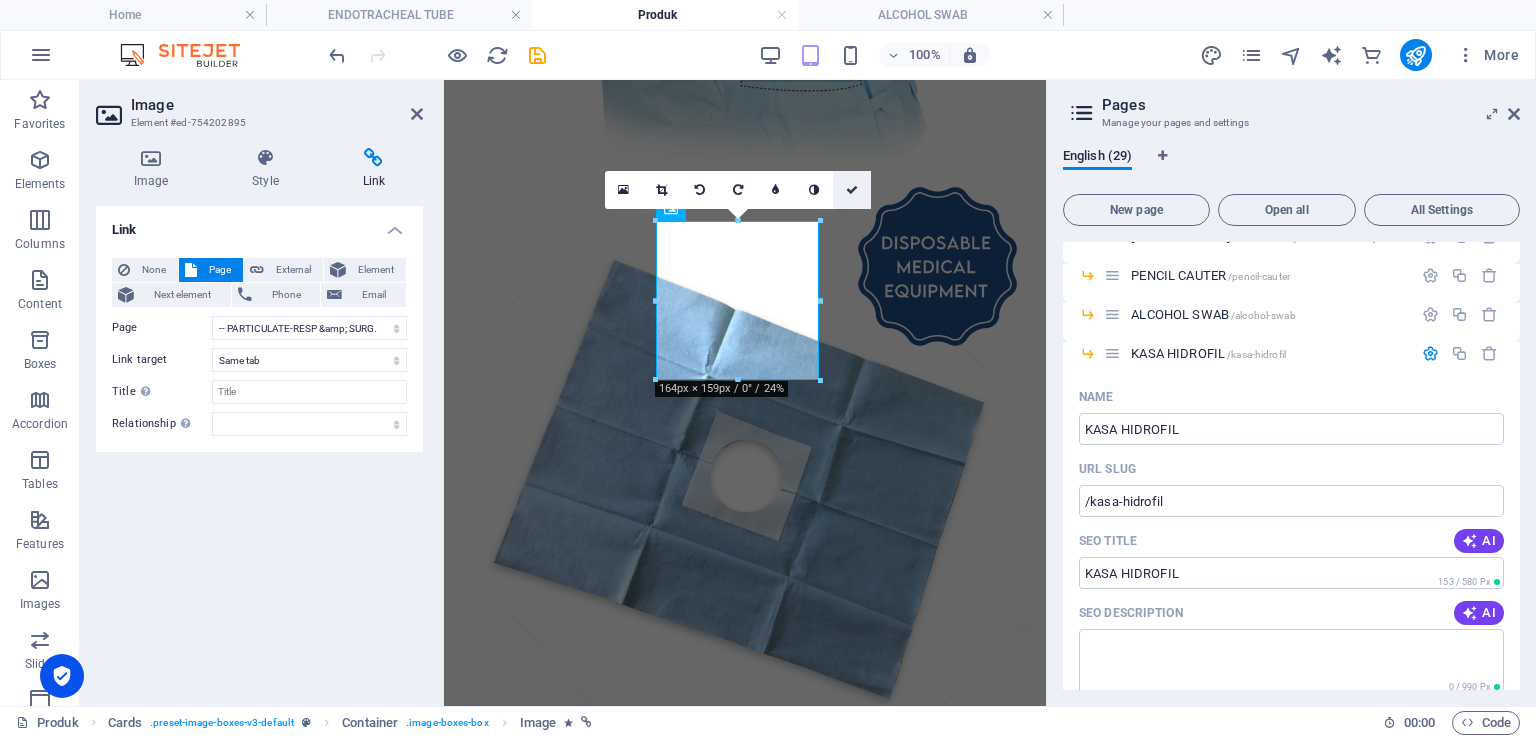 click at bounding box center [852, 190] 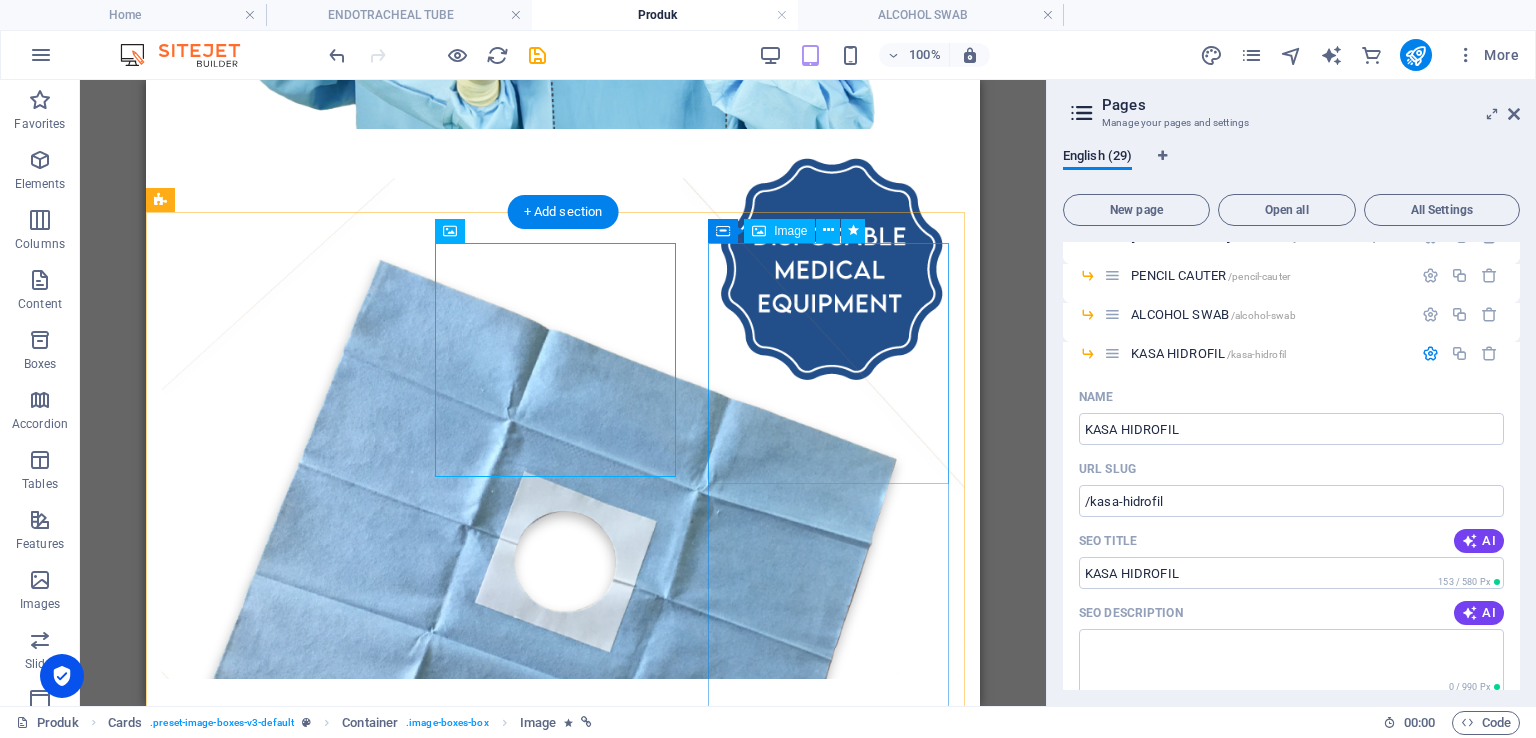 click at bounding box center (563, 3083) 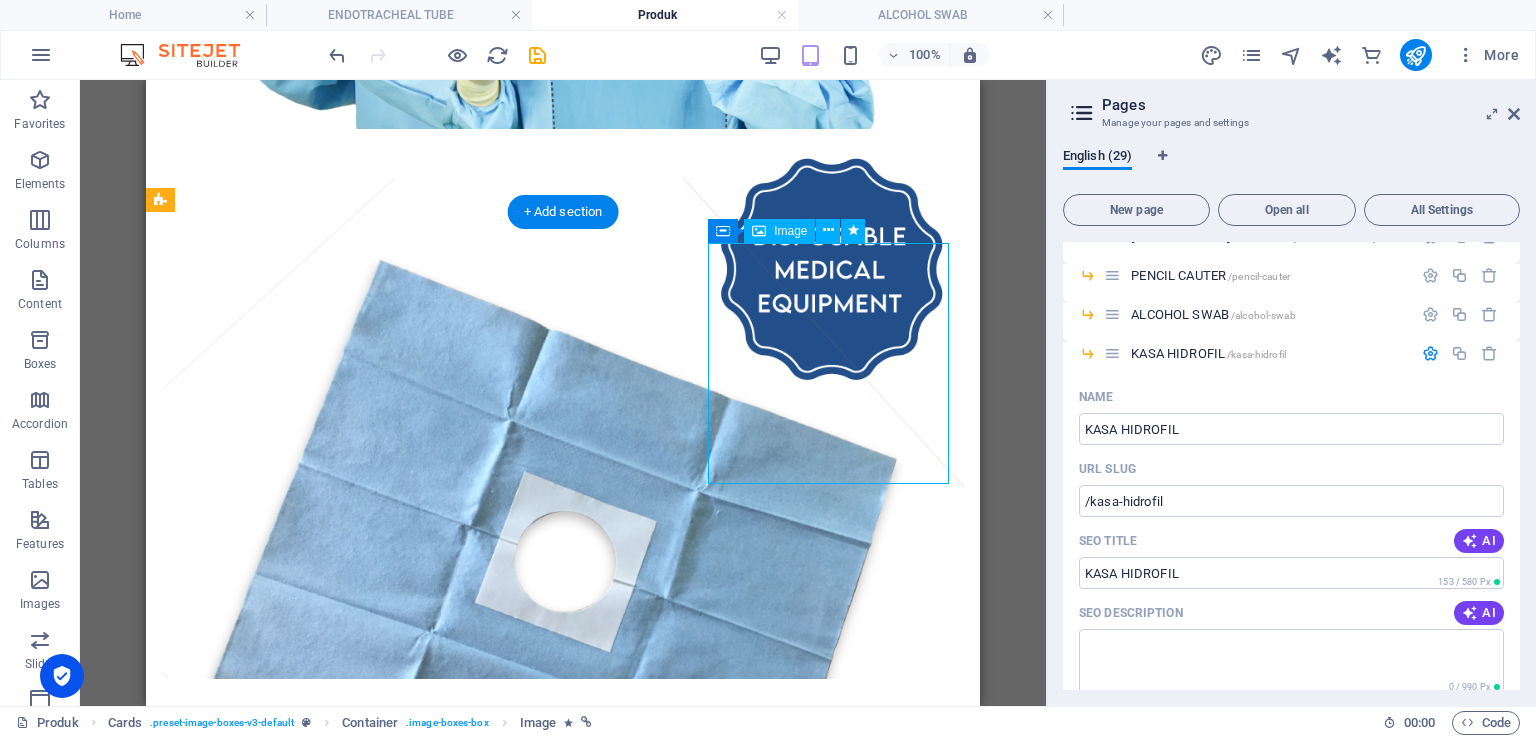 click at bounding box center [563, 3083] 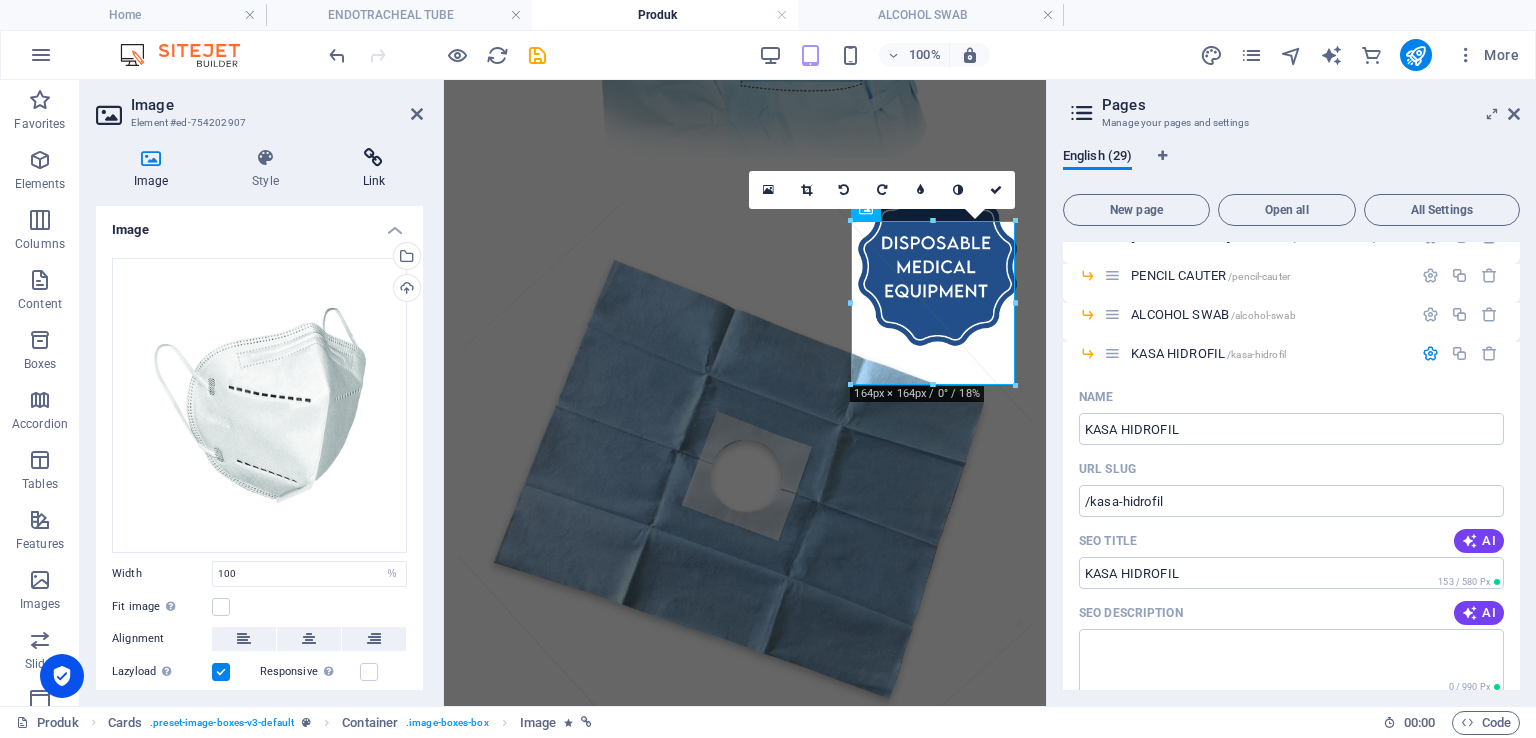 click at bounding box center [374, 158] 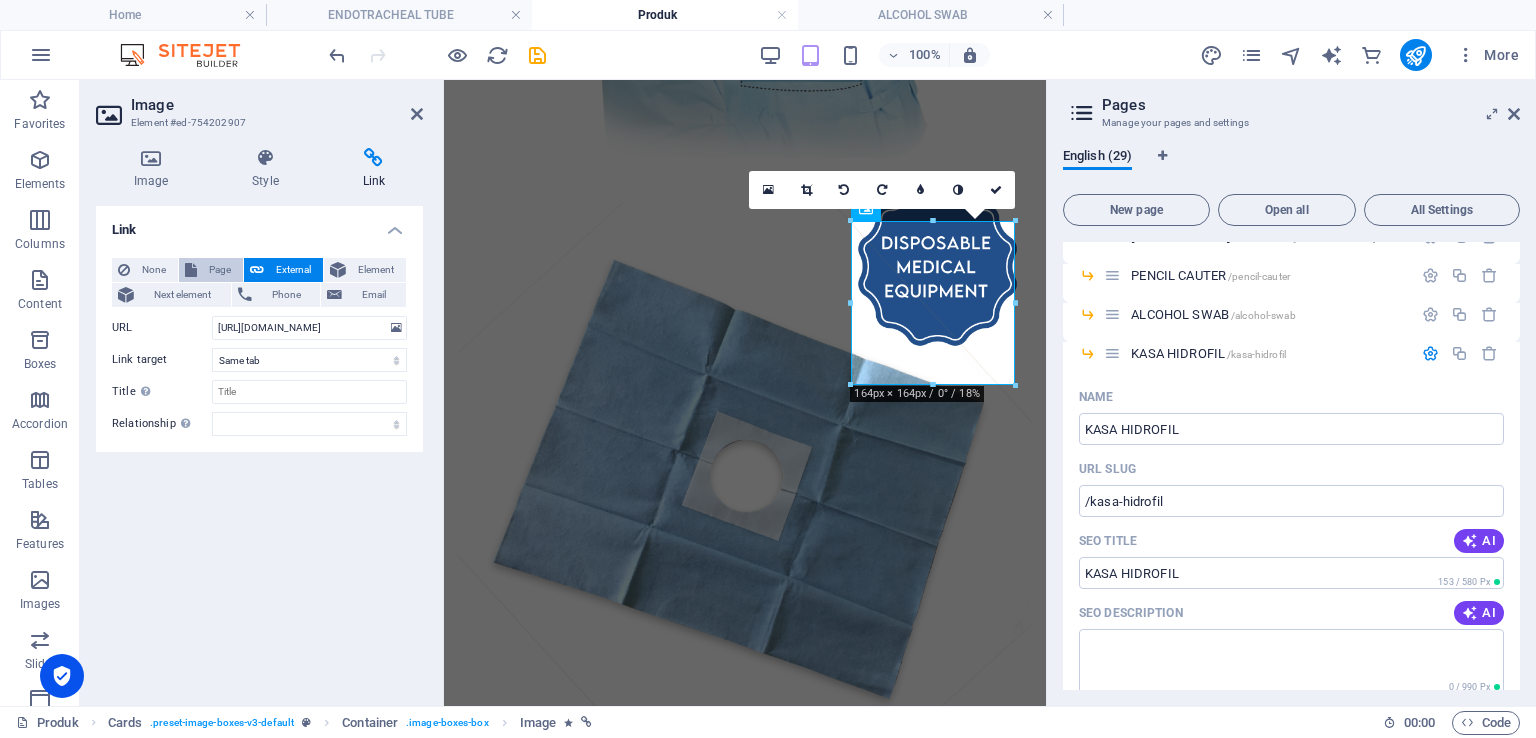 click on "Page" at bounding box center (211, 270) 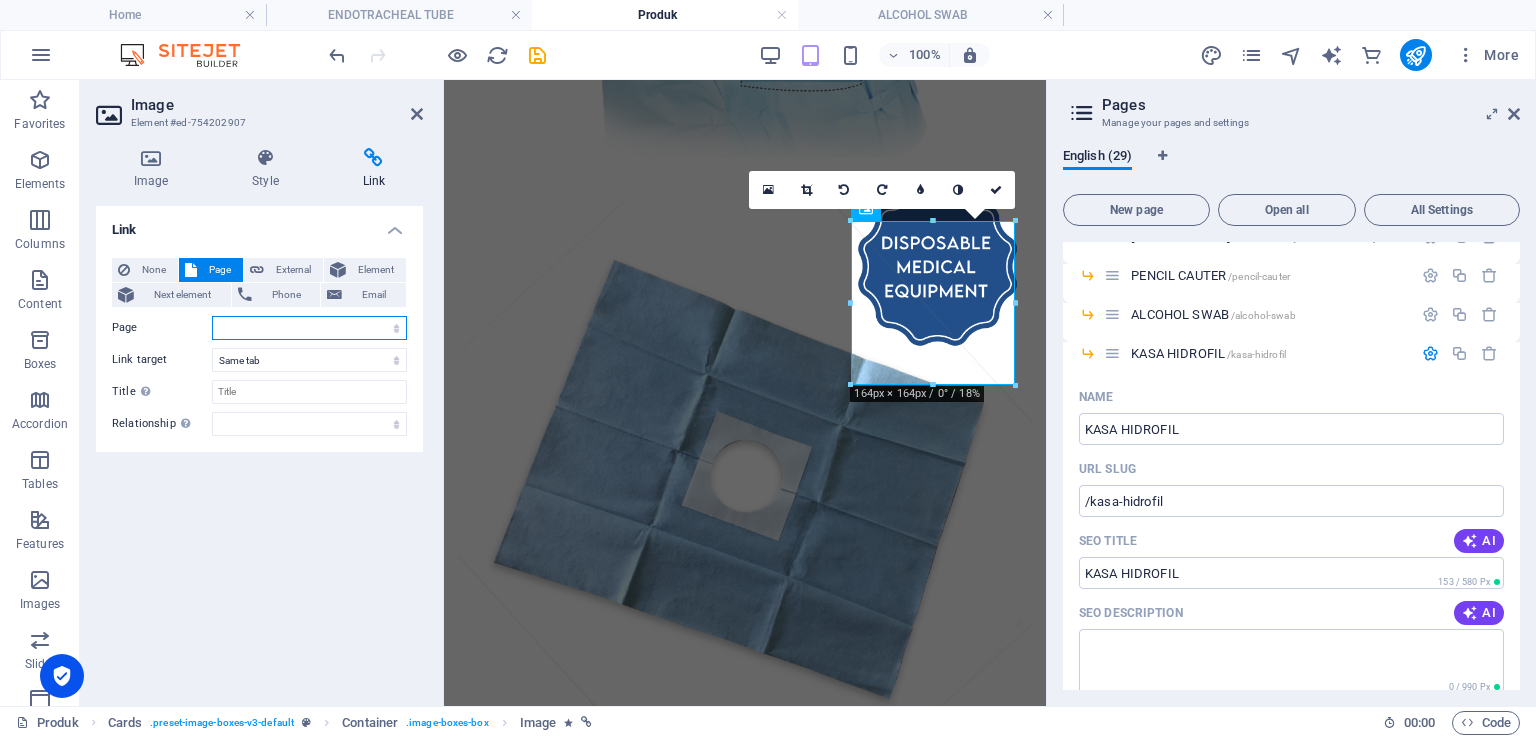 drag, startPoint x: 306, startPoint y: 318, endPoint x: 327, endPoint y: 316, distance: 21.095022 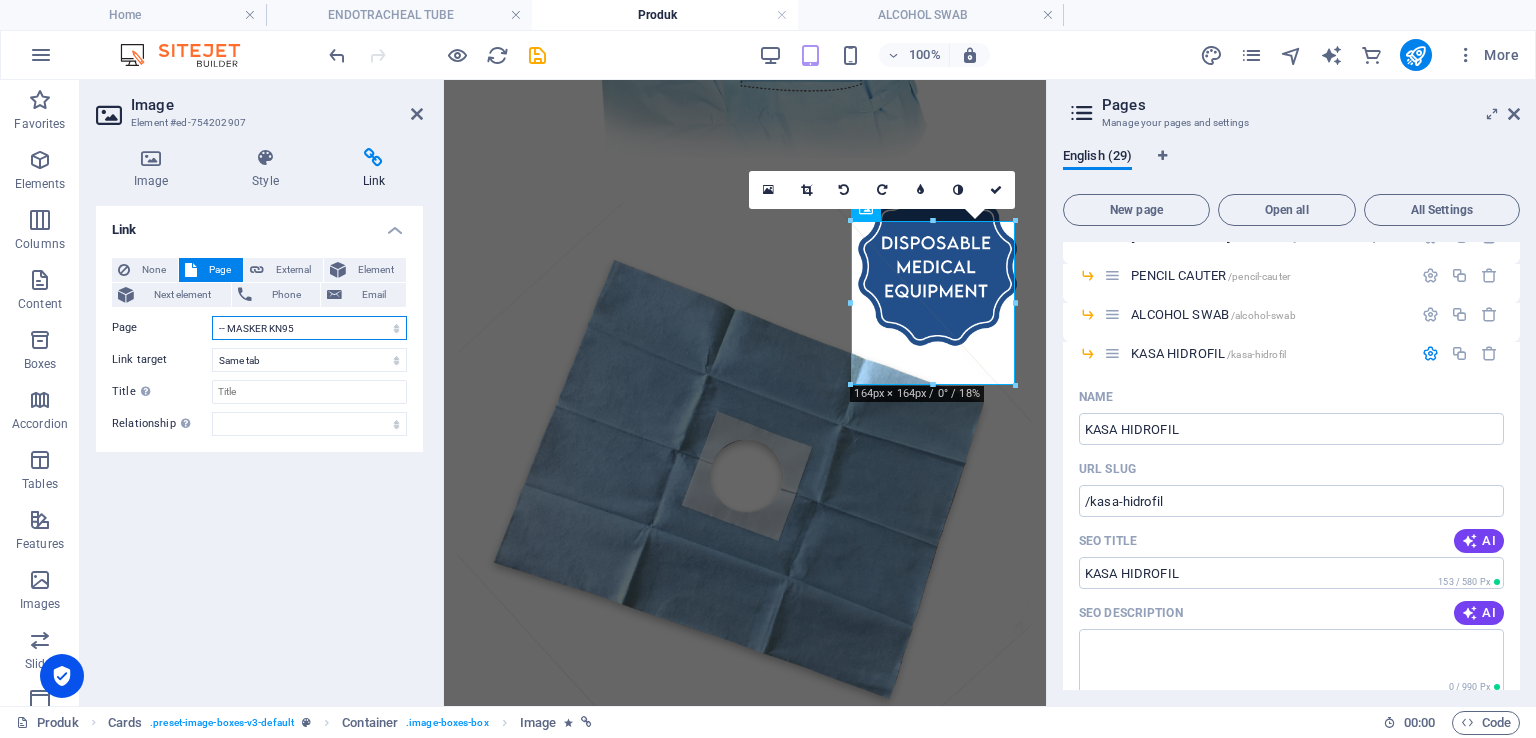 click on "Home About us Lini Bisnis Produk -- INFUSION SET -- [MEDICAL_DATA] SET -- PENCIL CAUTER -- ALCOHOL SWAB -- KASA HIDROFIL -- ENDOTRACHEAL TUBE -- SURGICAL GOWN -- STERILIZATION WRAP -- MAYO COVER -- APERTURE DRAPE -- EYE DRAPE -- INSTRUMENT TABEL COVER -- LAMINATED SHEET -- PARTICULATE-RESP &amp; SURG. MASK -- MASKER KN95 -- SURGICAL MASK 3 &amp; 4 PLY -- APRON -- MOB CAP / NURSE CAP Gallery Contact Karier Legal Notice Privacy" at bounding box center (309, 328) 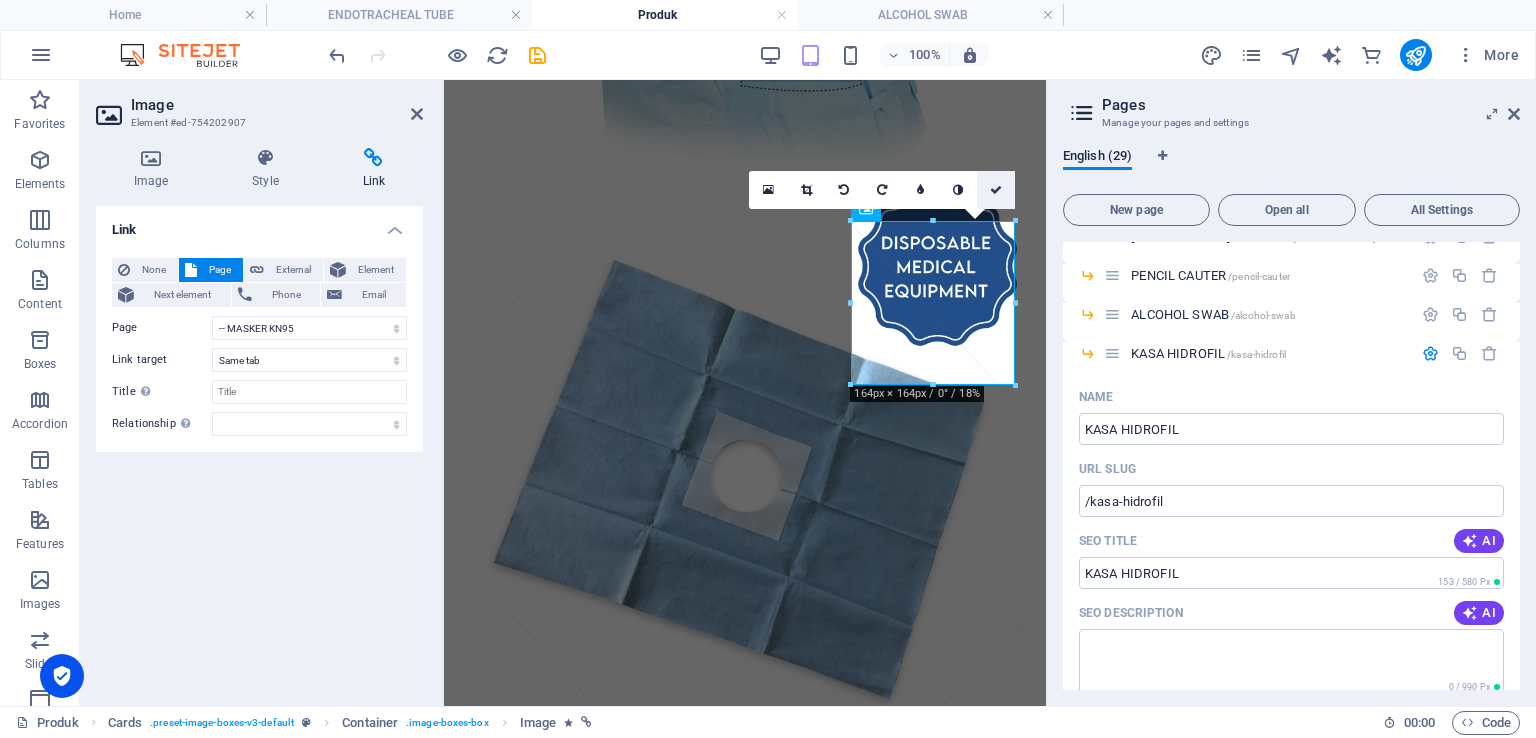 click at bounding box center [996, 190] 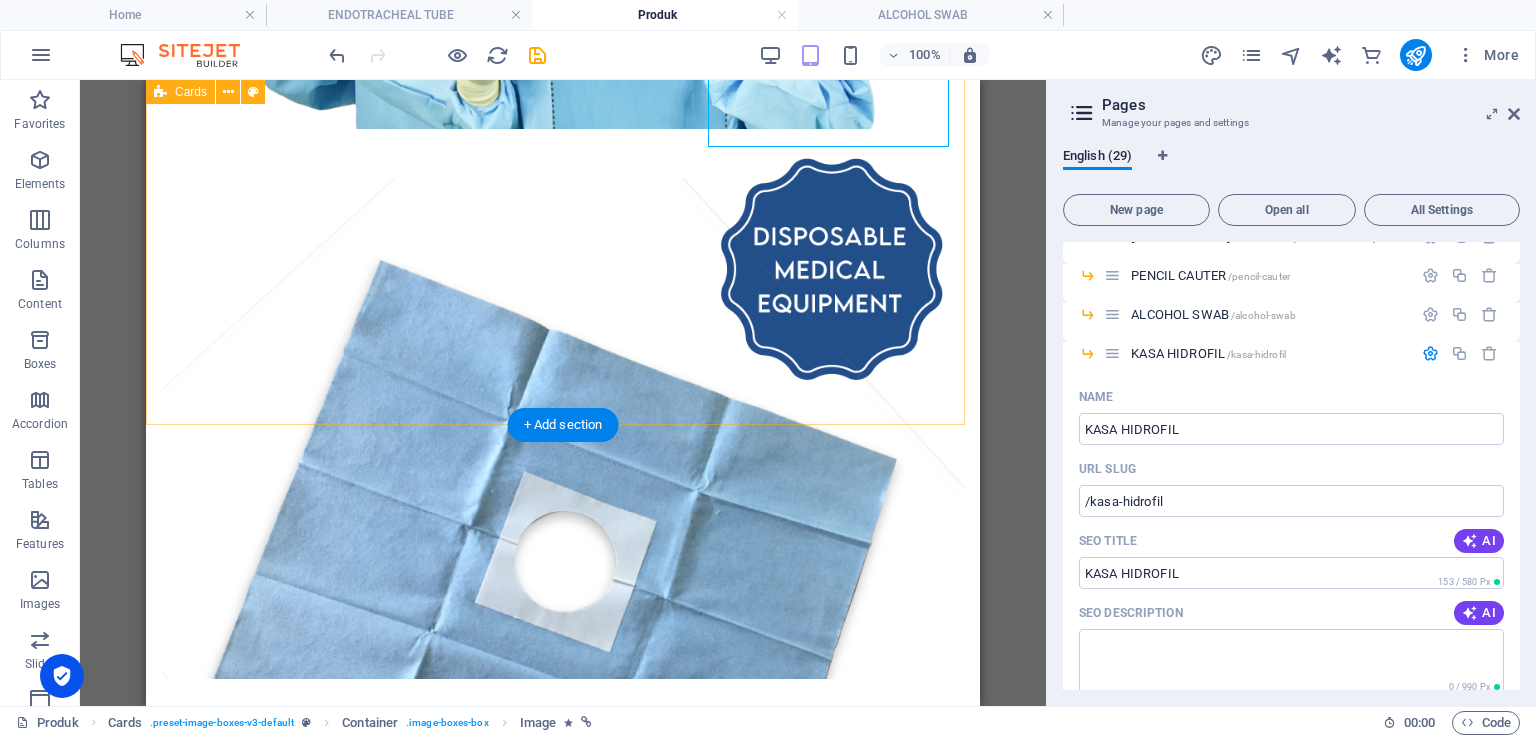 scroll, scrollTop: 3112, scrollLeft: 0, axis: vertical 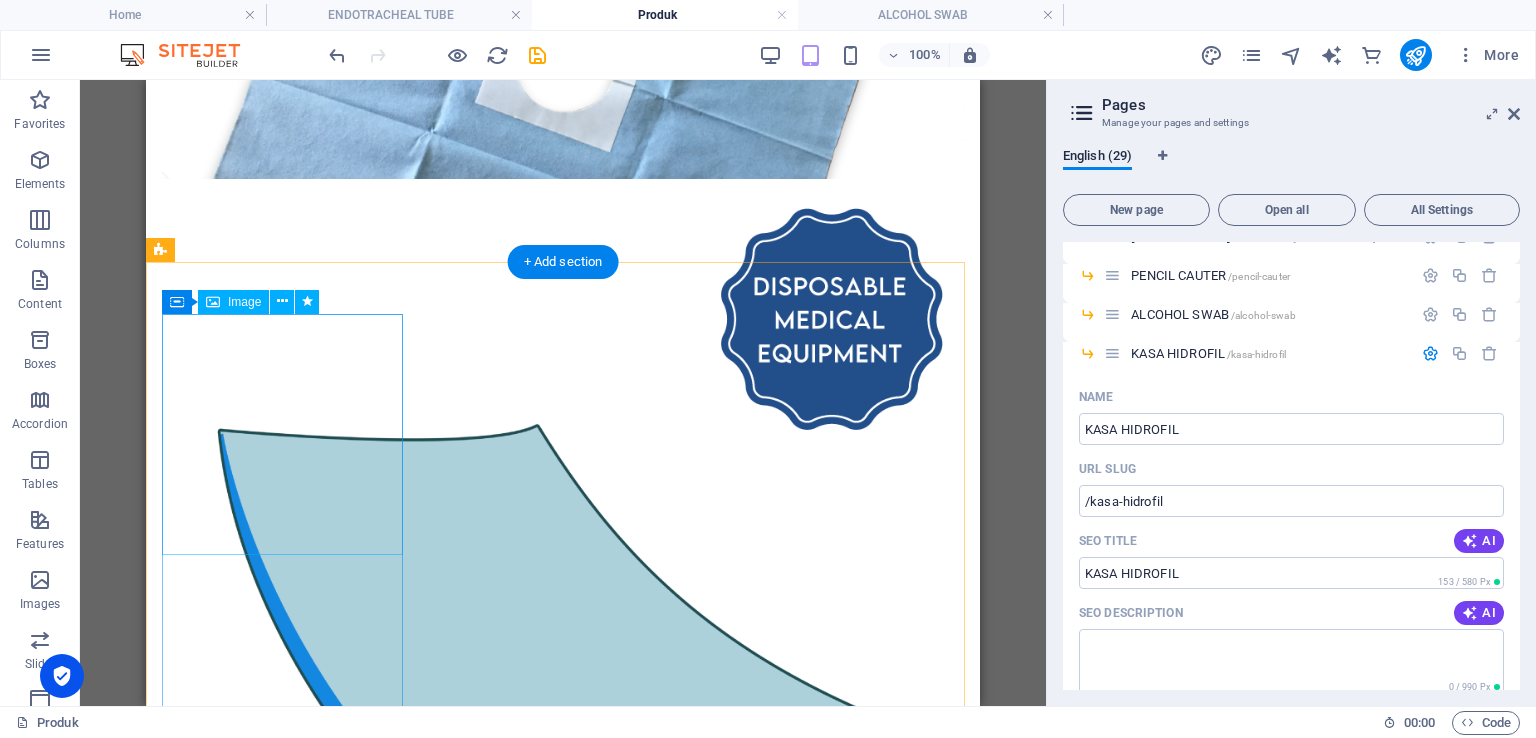 click at bounding box center [563, 1140] 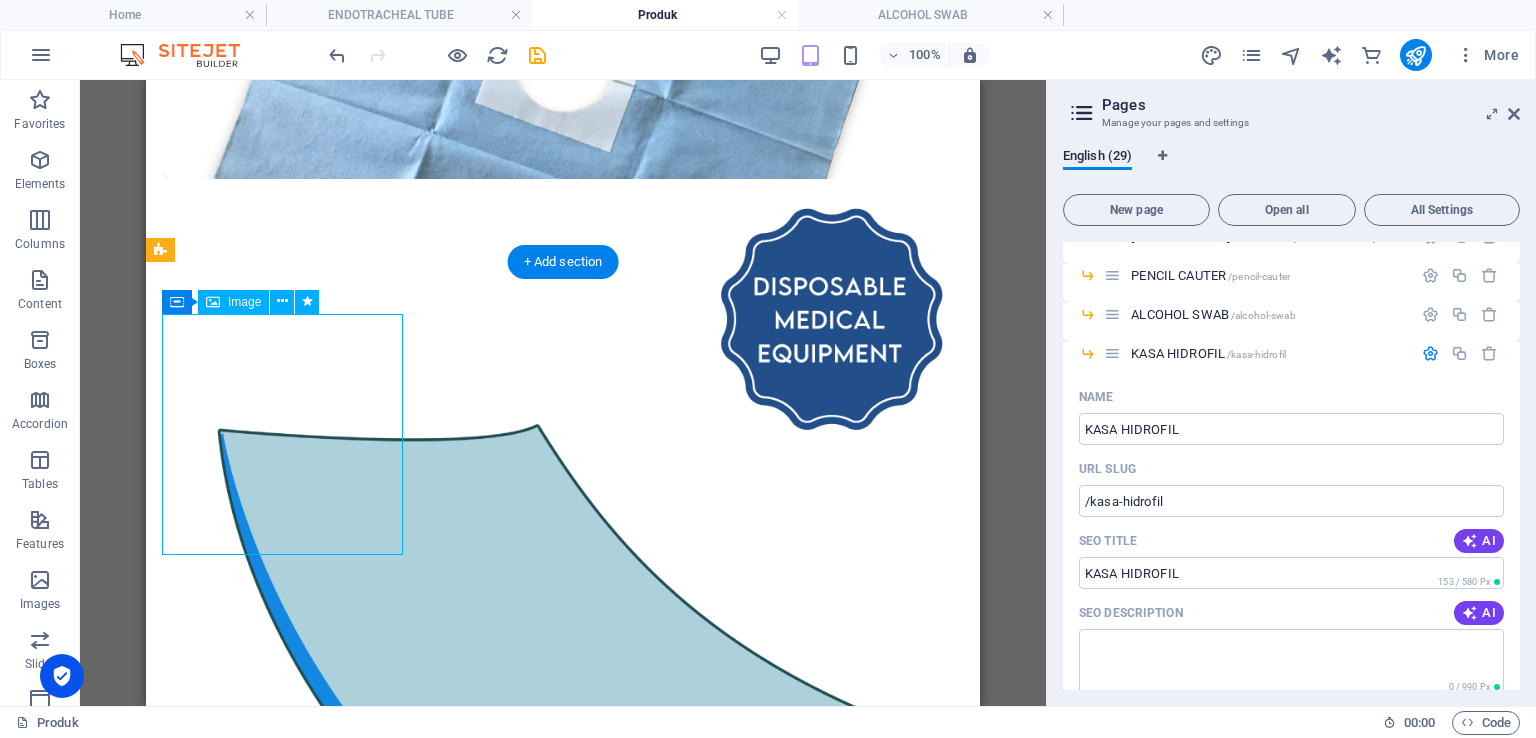 click at bounding box center [563, 1140] 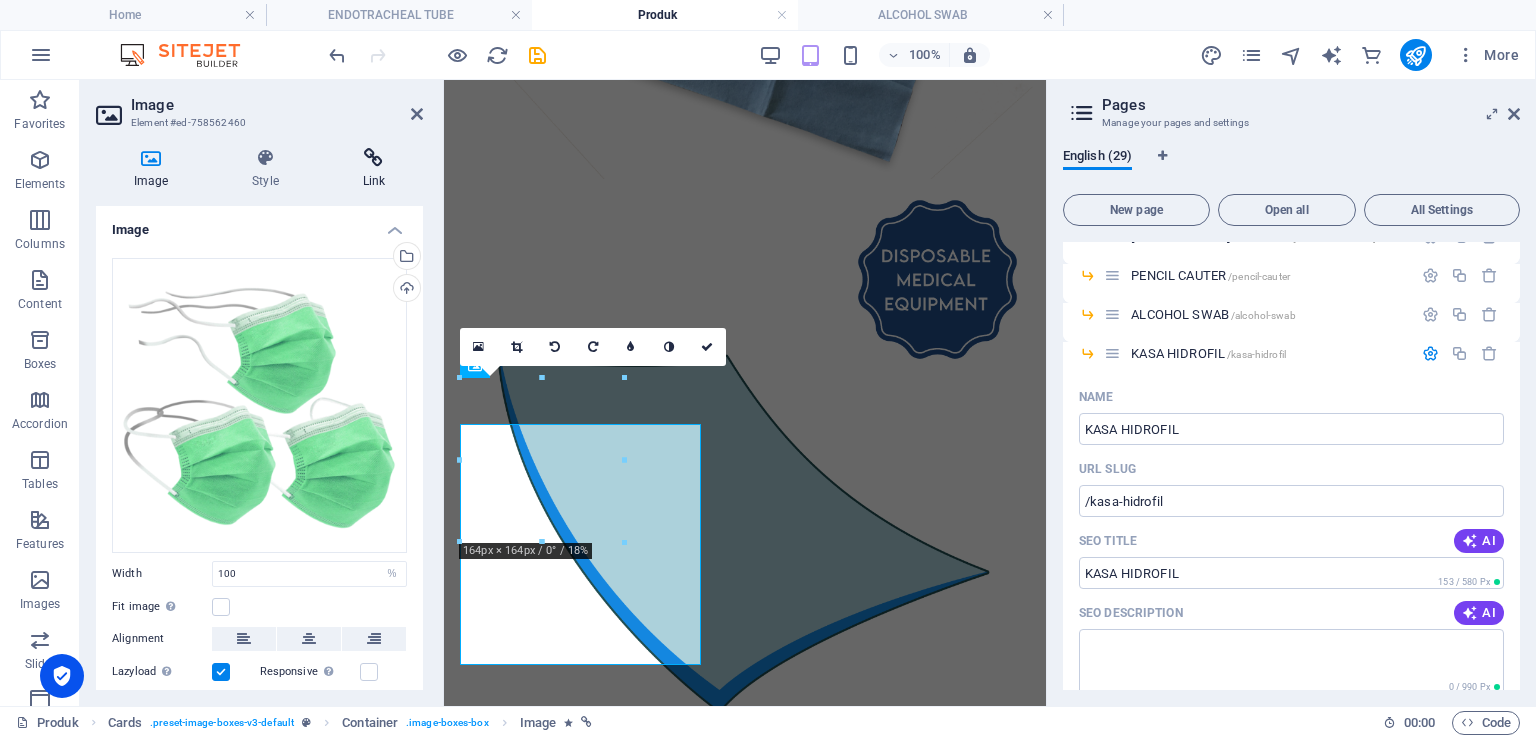 scroll, scrollTop: 3001, scrollLeft: 0, axis: vertical 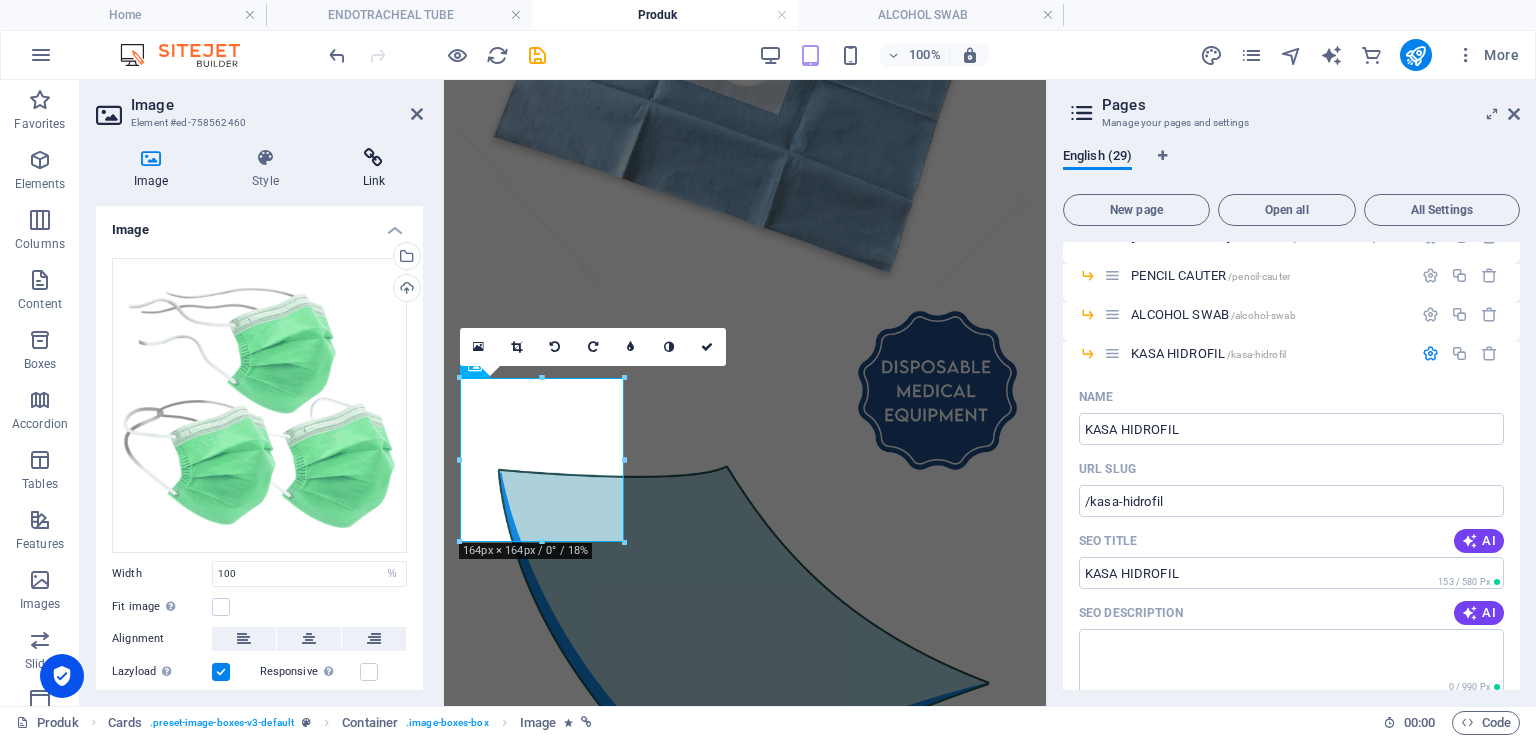 click on "Link" at bounding box center (374, 169) 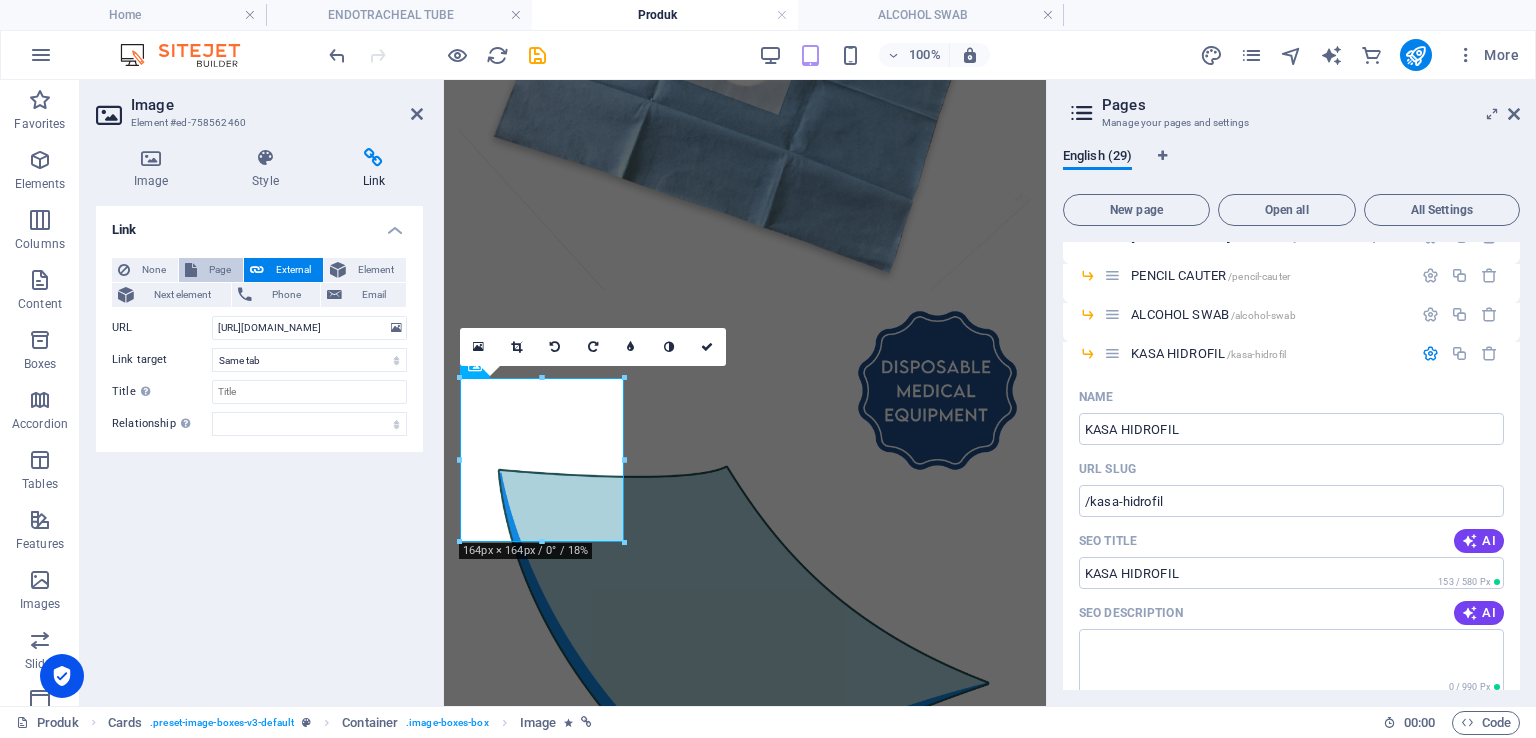 click on "Page" at bounding box center (211, 270) 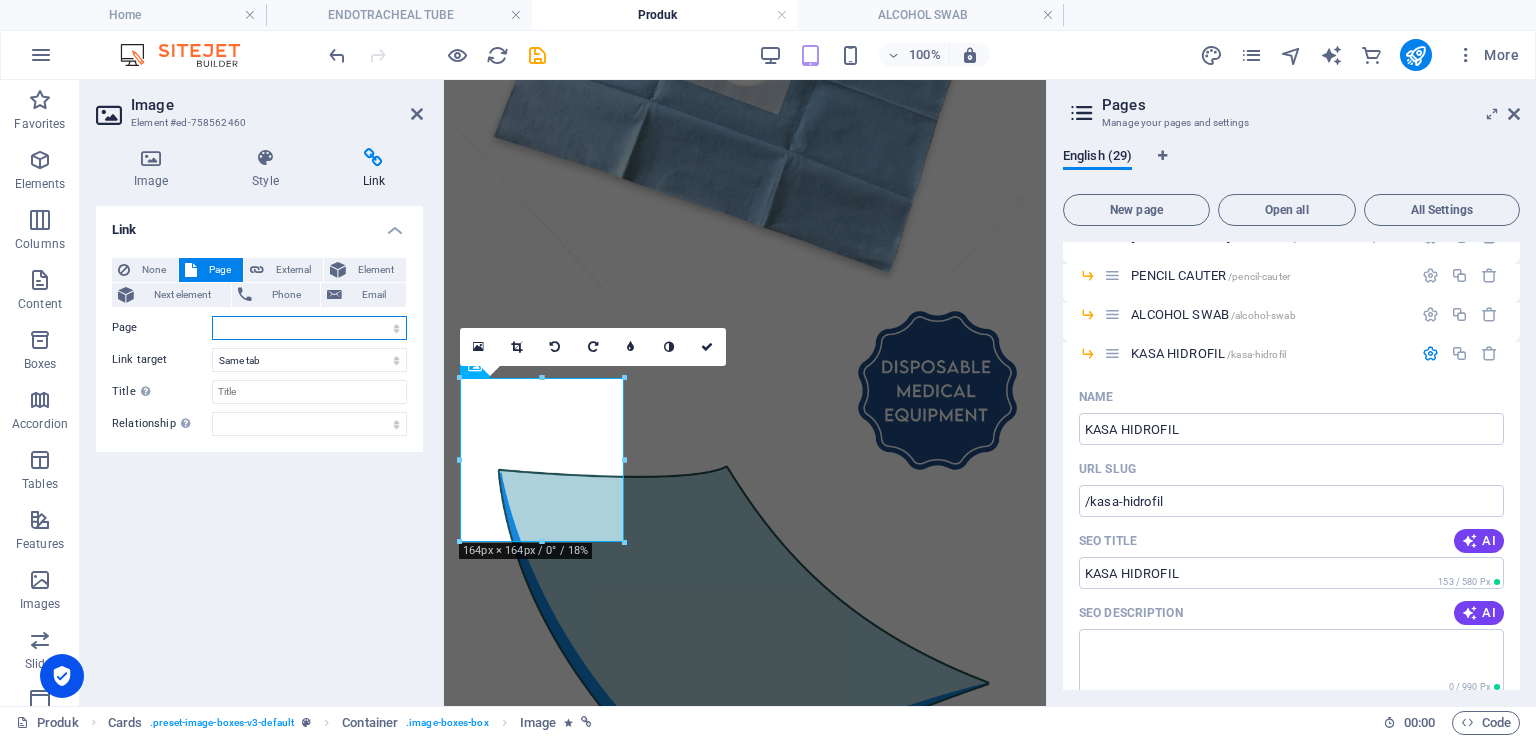 click on "Home About us Lini Bisnis Produk -- INFUSION SET -- [MEDICAL_DATA] SET -- PENCIL CAUTER -- ALCOHOL SWAB -- KASA HIDROFIL -- ENDOTRACHEAL TUBE -- SURGICAL GOWN -- STERILIZATION WRAP -- MAYO COVER -- APERTURE DRAPE -- EYE DRAPE -- INSTRUMENT TABEL COVER -- LAMINATED SHEET -- PARTICULATE-RESP &amp; SURG. MASK -- MASKER KN95 -- SURGICAL MASK 3 &amp; 4 PLY -- APRON -- MOB CAP / NURSE CAP Gallery Contact Karier Legal Notice Privacy" at bounding box center (309, 328) 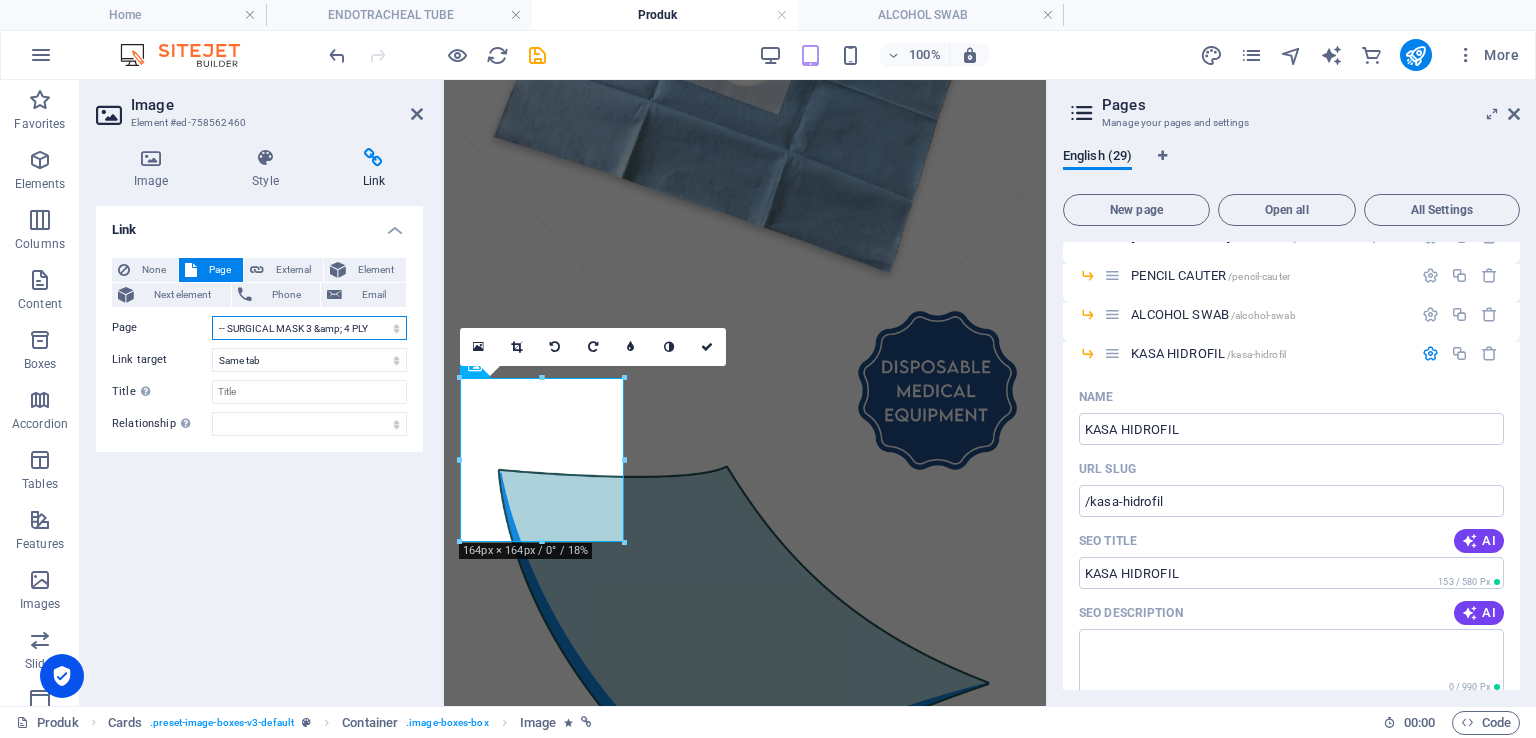 click on "Home About us Lini Bisnis Produk -- INFUSION SET -- [MEDICAL_DATA] SET -- PENCIL CAUTER -- ALCOHOL SWAB -- KASA HIDROFIL -- ENDOTRACHEAL TUBE -- SURGICAL GOWN -- STERILIZATION WRAP -- MAYO COVER -- APERTURE DRAPE -- EYE DRAPE -- INSTRUMENT TABEL COVER -- LAMINATED SHEET -- PARTICULATE-RESP &amp; SURG. MASK -- MASKER KN95 -- SURGICAL MASK 3 &amp; 4 PLY -- APRON -- MOB CAP / NURSE CAP Gallery Contact Karier Legal Notice Privacy" at bounding box center (309, 328) 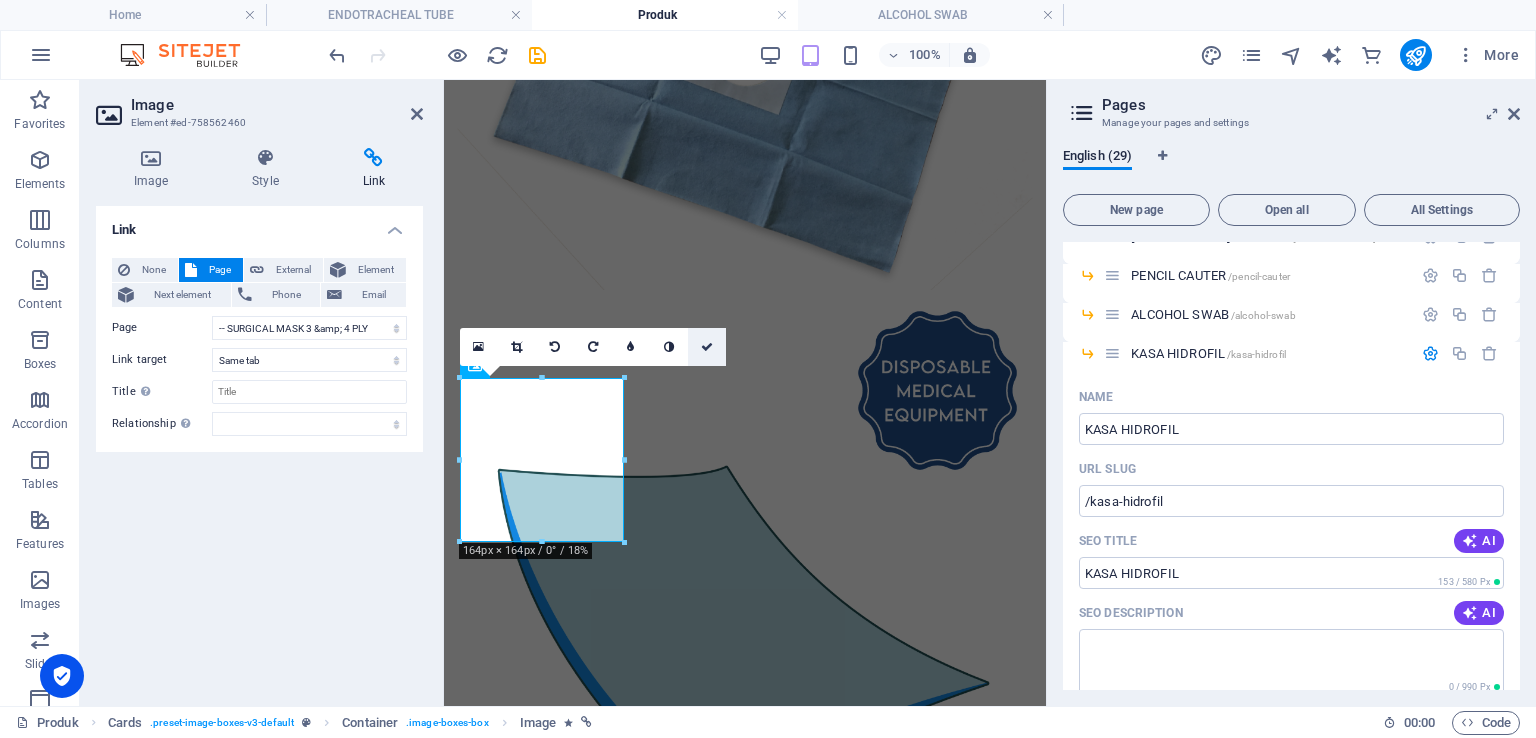 click at bounding box center [707, 347] 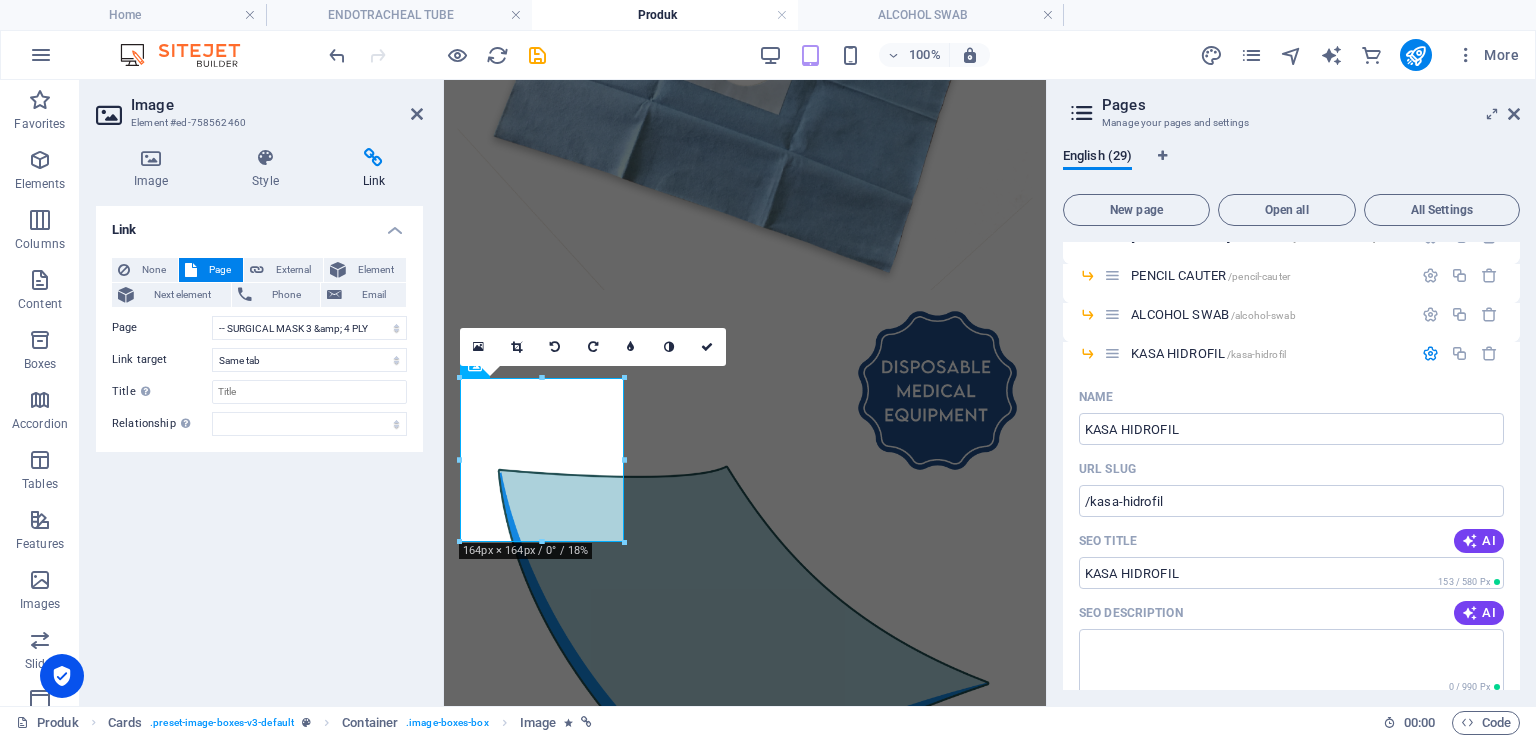 scroll, scrollTop: 3112, scrollLeft: 0, axis: vertical 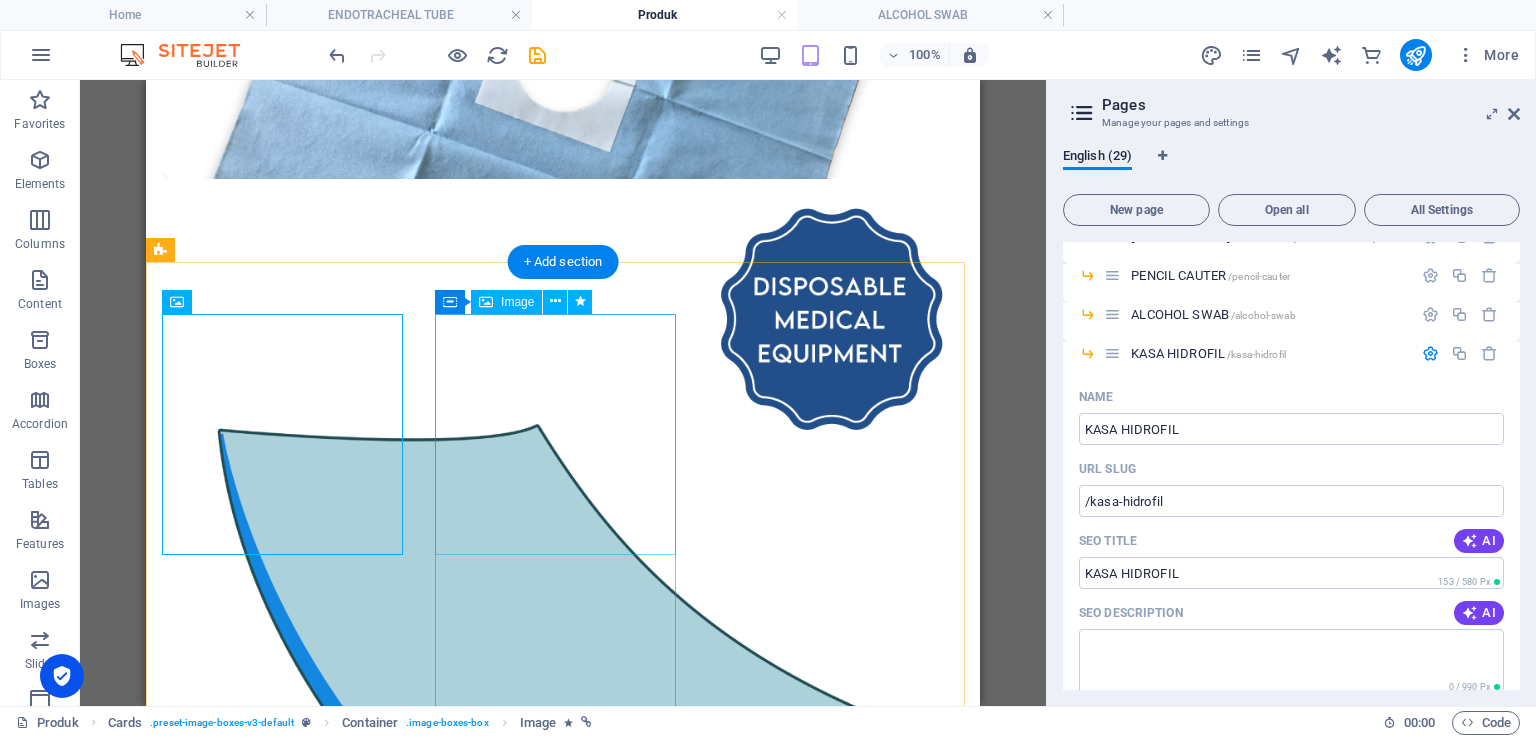 click at bounding box center [563, 2166] 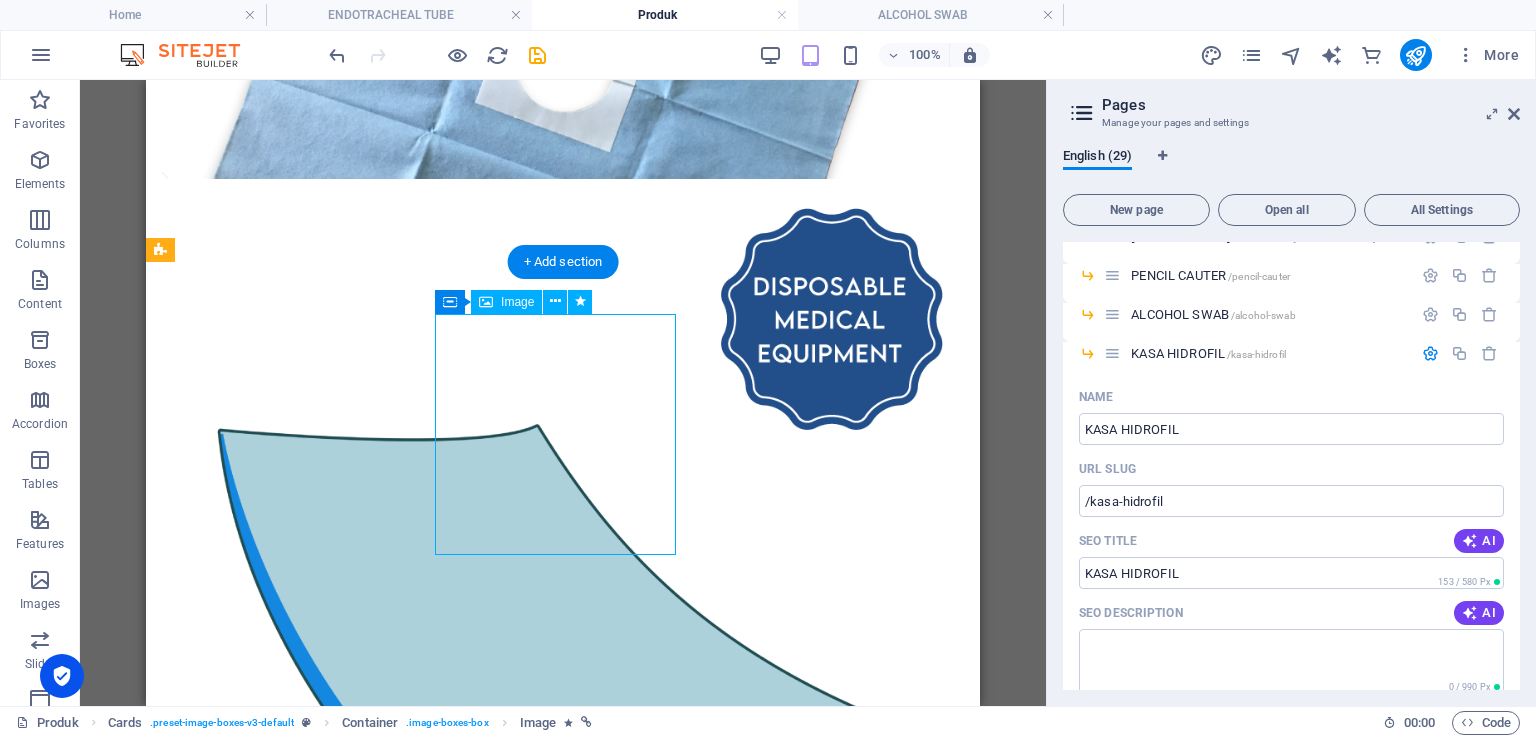 drag, startPoint x: 551, startPoint y: 441, endPoint x: 600, endPoint y: 429, distance: 50.447994 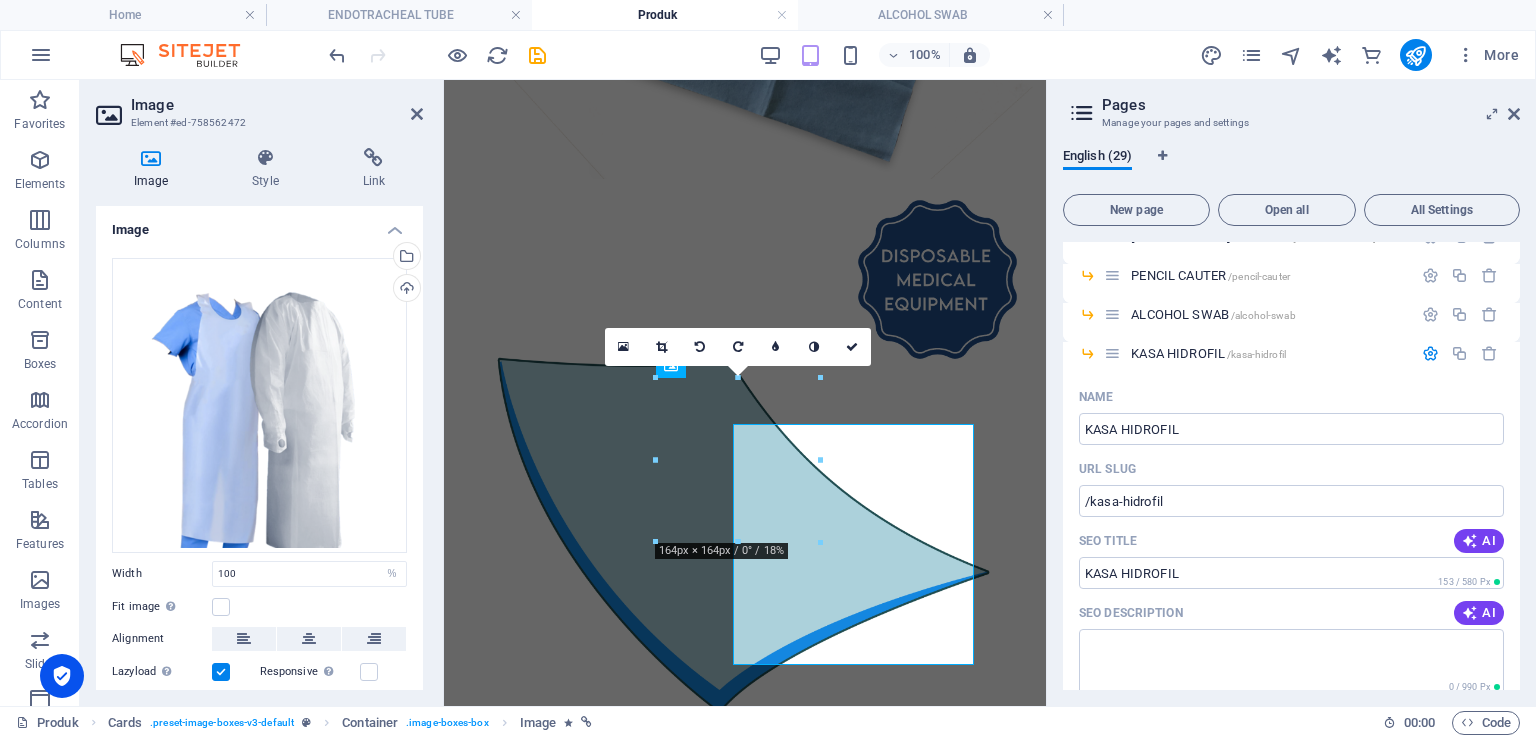 scroll, scrollTop: 3001, scrollLeft: 0, axis: vertical 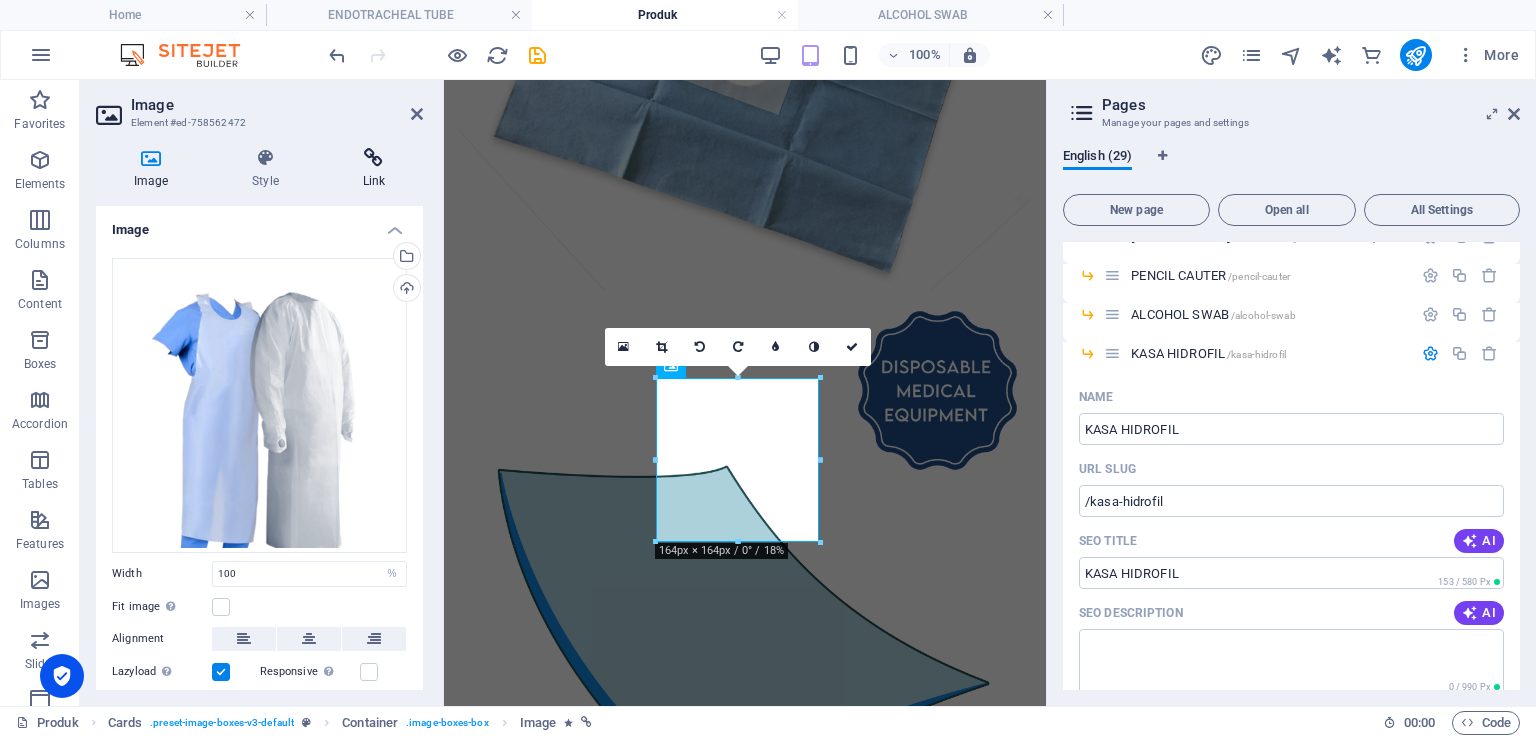 click at bounding box center [374, 158] 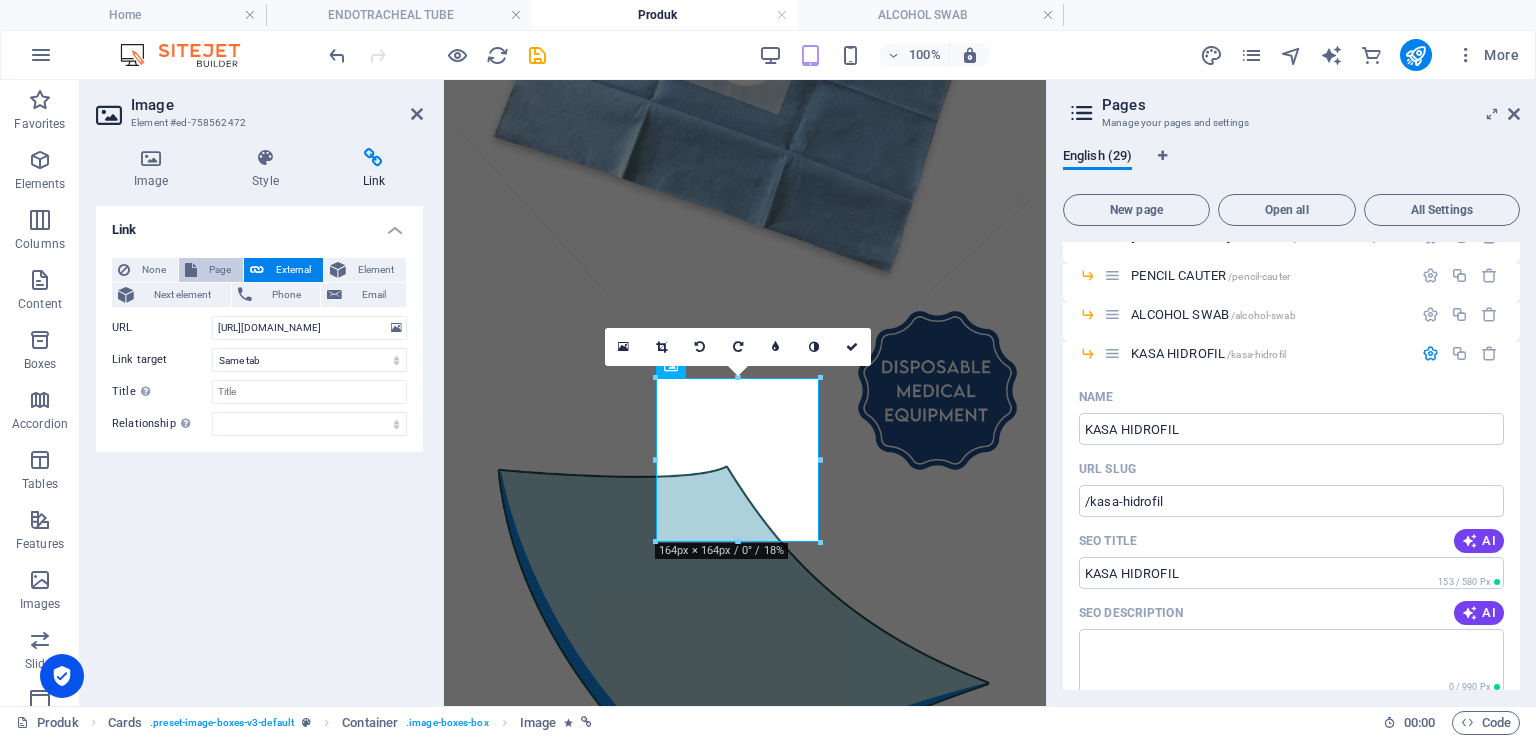 click on "Page" at bounding box center [220, 270] 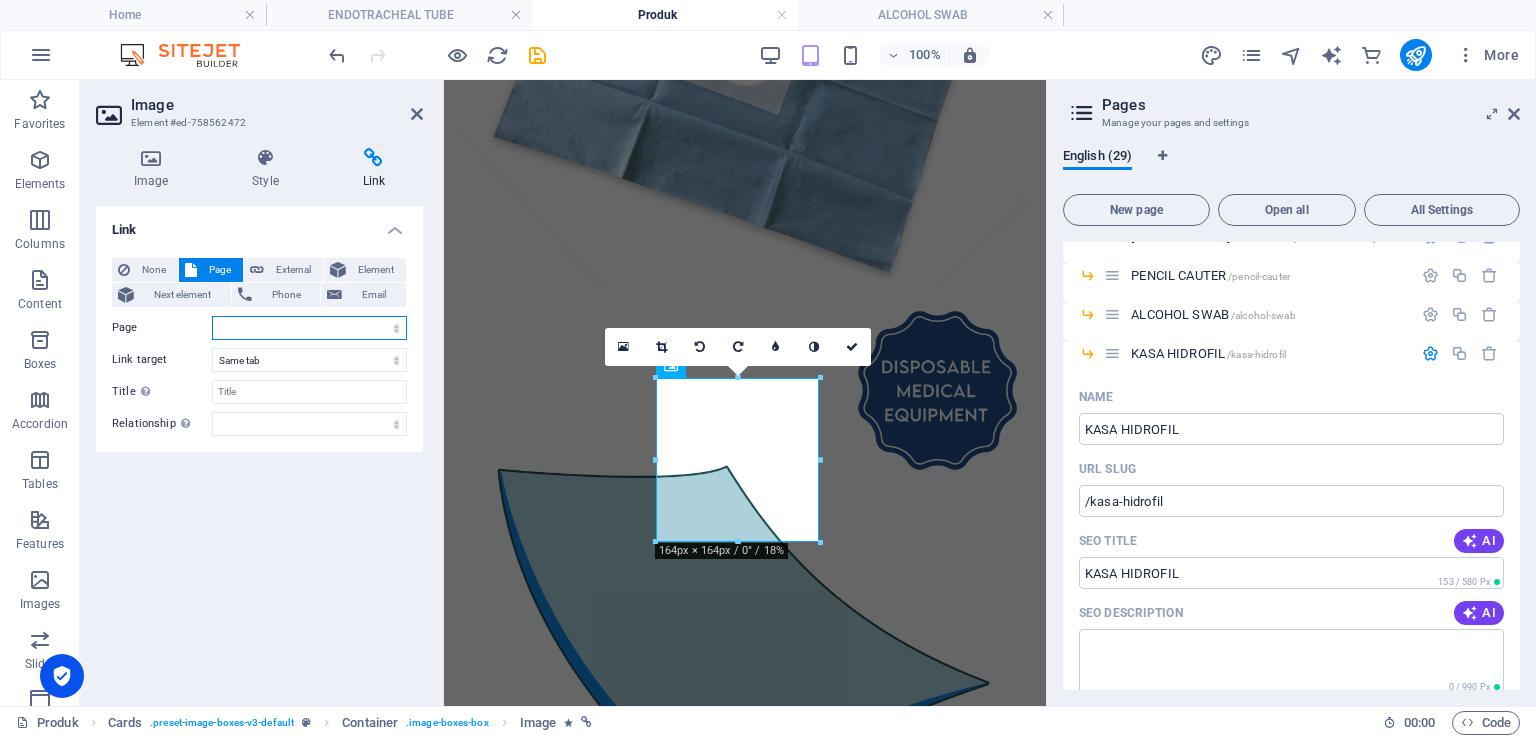 click on "Home About us Lini Bisnis Produk -- INFUSION SET -- [MEDICAL_DATA] SET -- PENCIL CAUTER -- ALCOHOL SWAB -- KASA HIDROFIL -- ENDOTRACHEAL TUBE -- SURGICAL GOWN -- STERILIZATION WRAP -- MAYO COVER -- APERTURE DRAPE -- EYE DRAPE -- INSTRUMENT TABEL COVER -- LAMINATED SHEET -- PARTICULATE-RESP &amp; SURG. MASK -- MASKER KN95 -- SURGICAL MASK 3 &amp; 4 PLY -- APRON -- MOB CAP / NURSE CAP Gallery Contact Karier Legal Notice Privacy" at bounding box center [309, 328] 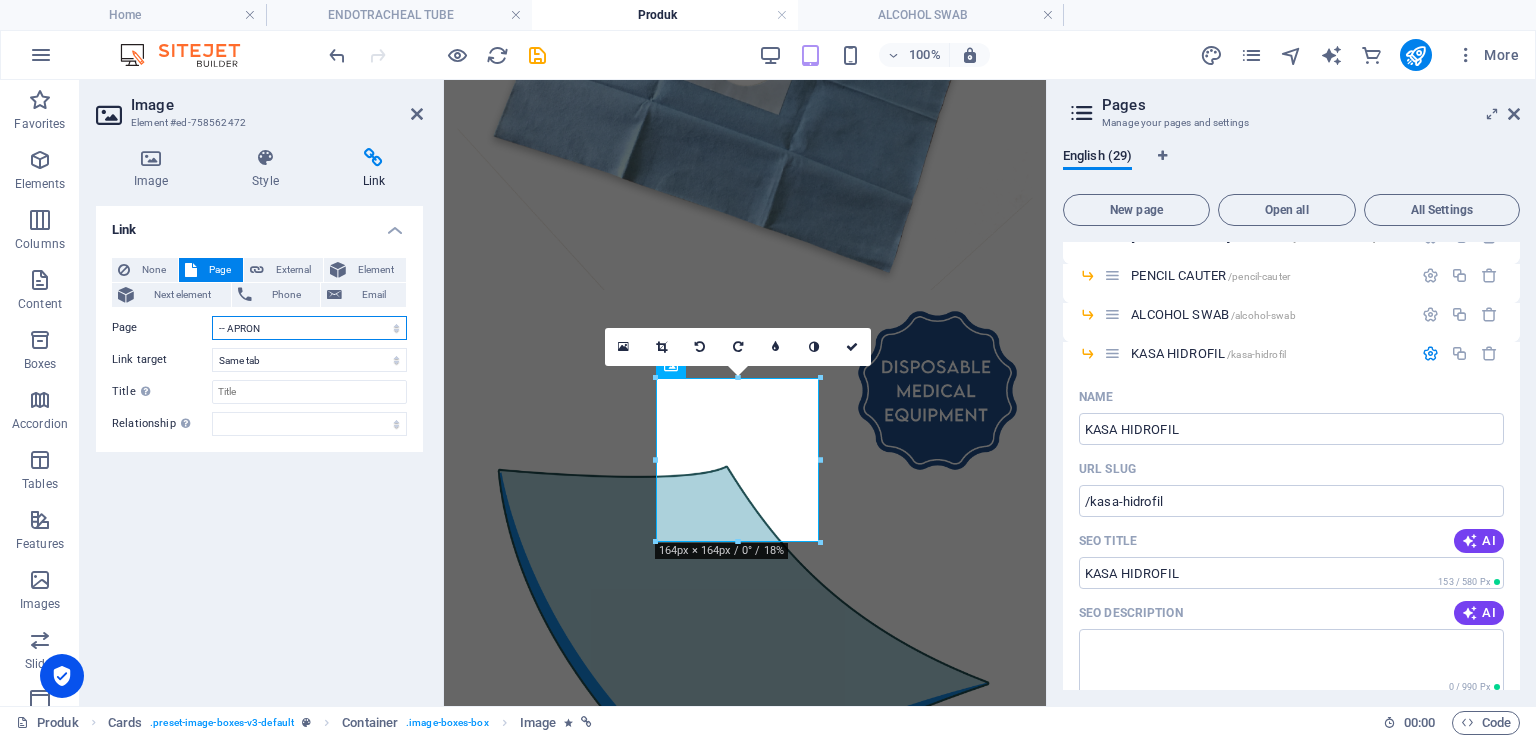 click on "Home About us Lini Bisnis Produk -- INFUSION SET -- [MEDICAL_DATA] SET -- PENCIL CAUTER -- ALCOHOL SWAB -- KASA HIDROFIL -- ENDOTRACHEAL TUBE -- SURGICAL GOWN -- STERILIZATION WRAP -- MAYO COVER -- APERTURE DRAPE -- EYE DRAPE -- INSTRUMENT TABEL COVER -- LAMINATED SHEET -- PARTICULATE-RESP &amp; SURG. MASK -- MASKER KN95 -- SURGICAL MASK 3 &amp; 4 PLY -- APRON -- MOB CAP / NURSE CAP Gallery Contact Karier Legal Notice Privacy" at bounding box center [309, 328] 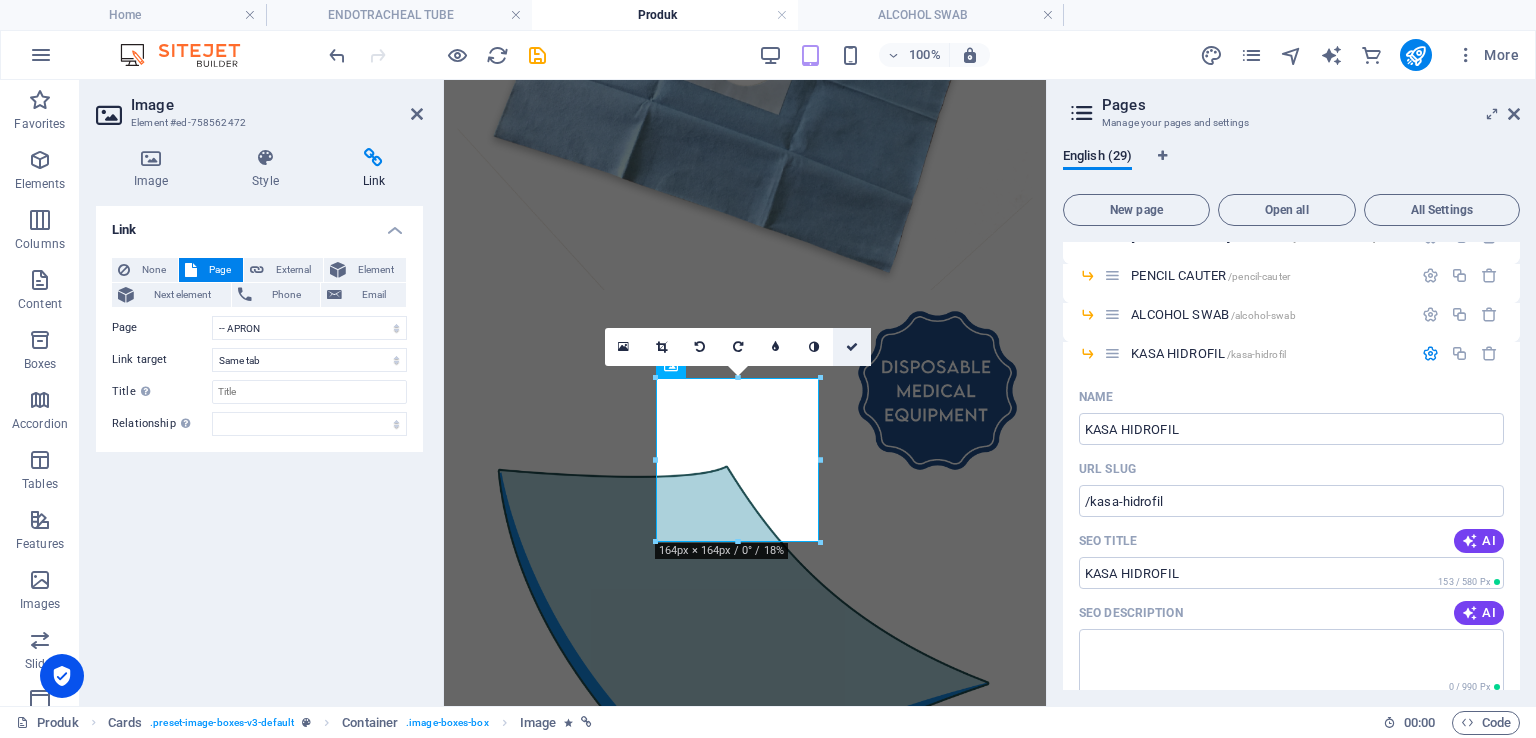 click at bounding box center [852, 347] 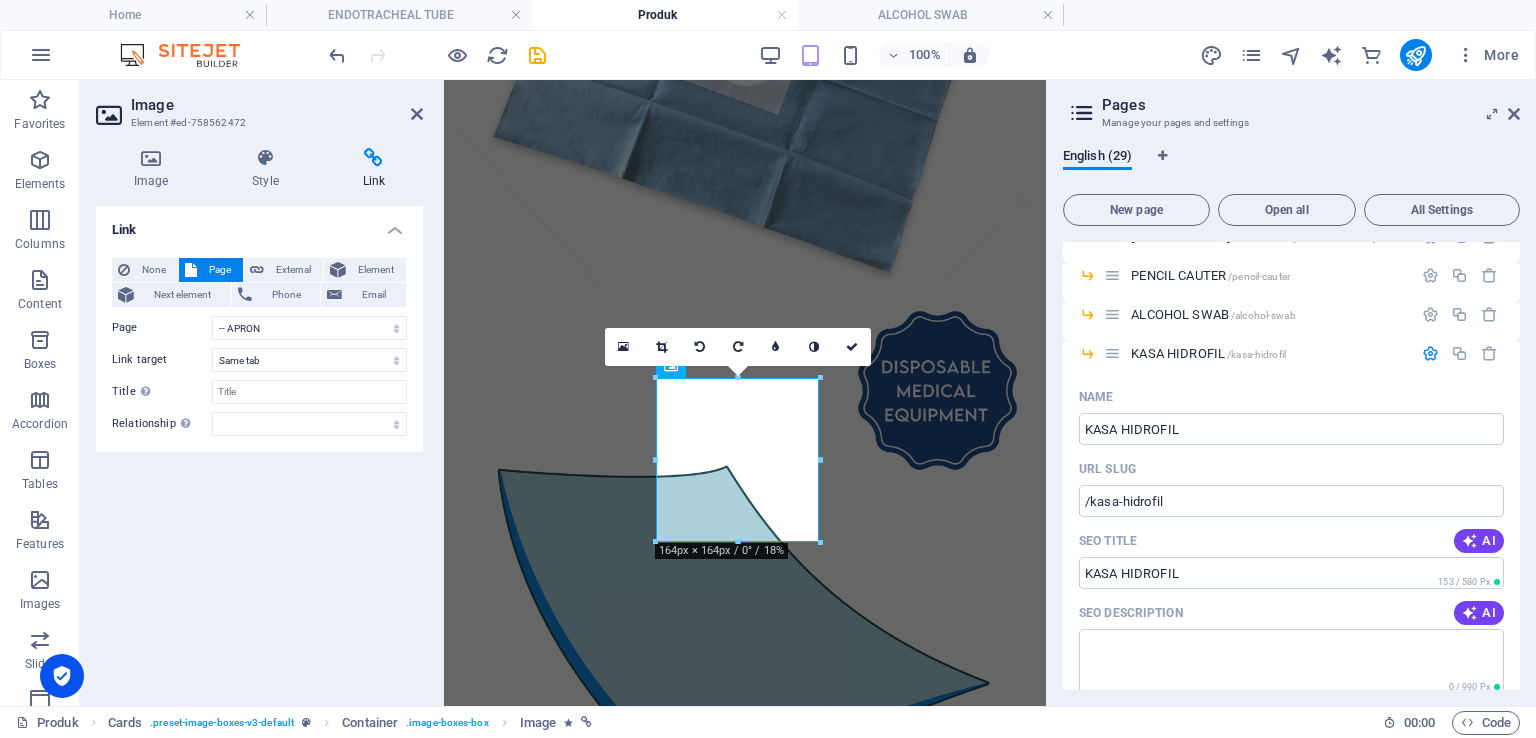 scroll, scrollTop: 3112, scrollLeft: 0, axis: vertical 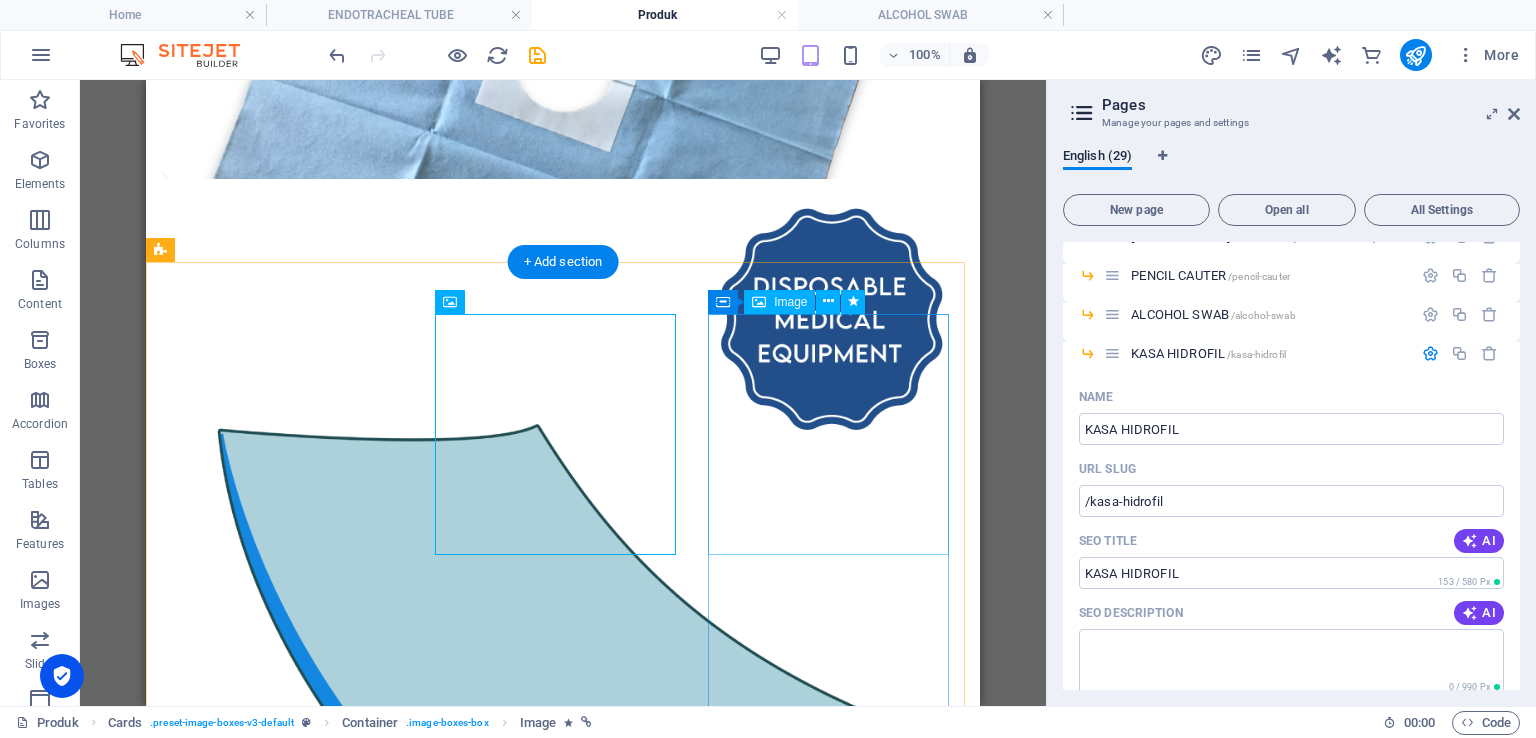 click at bounding box center (563, 3175) 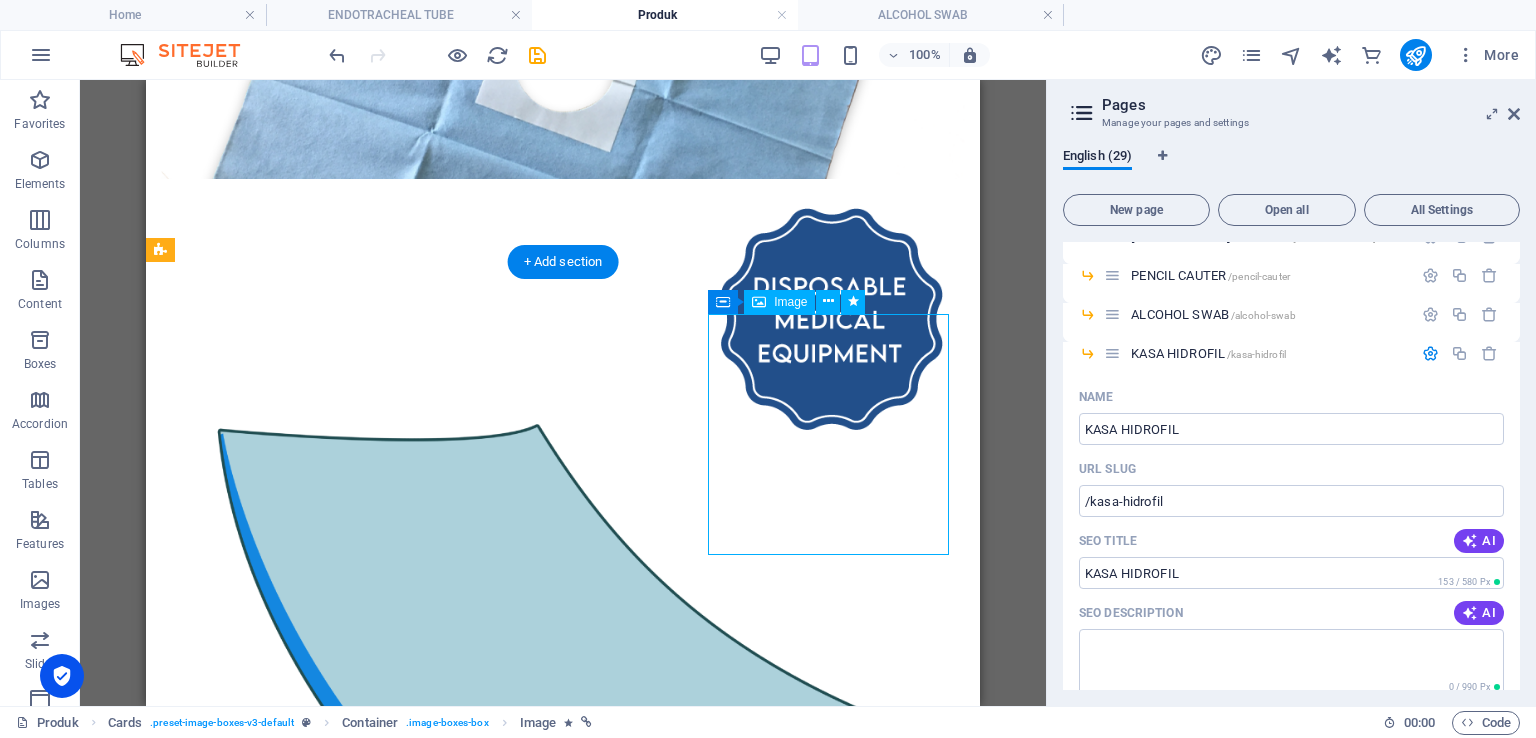 click at bounding box center (563, 3175) 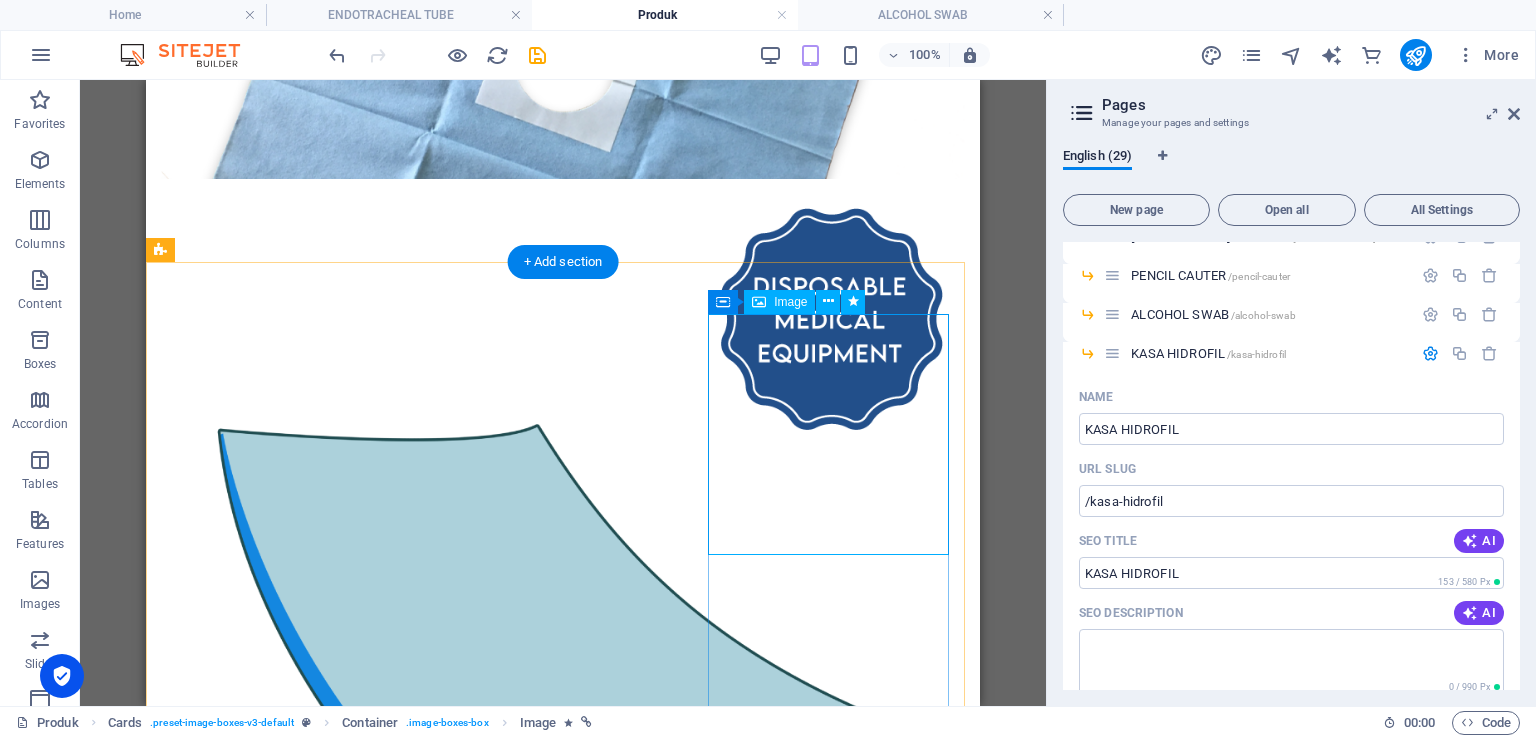 click at bounding box center [563, 3175] 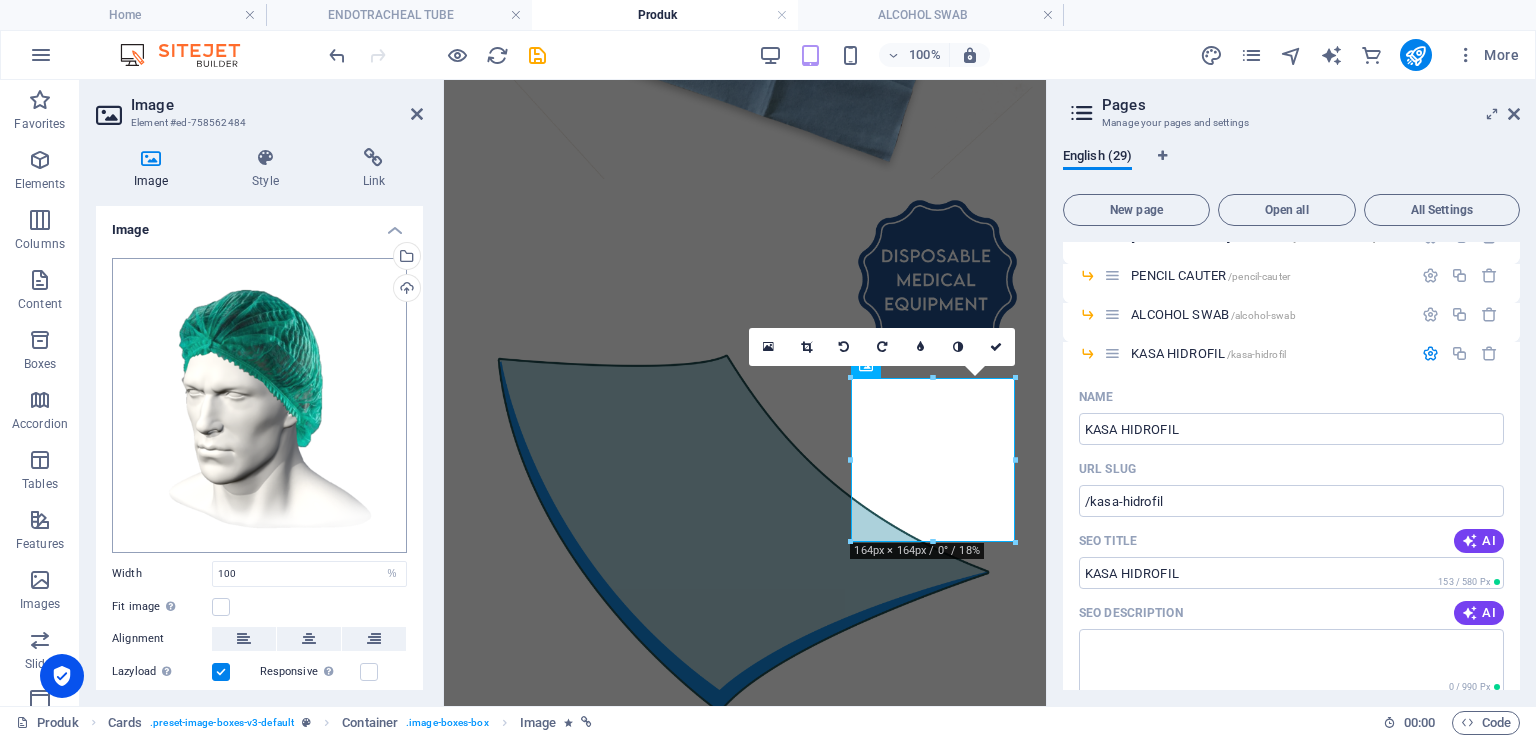 scroll, scrollTop: 3001, scrollLeft: 0, axis: vertical 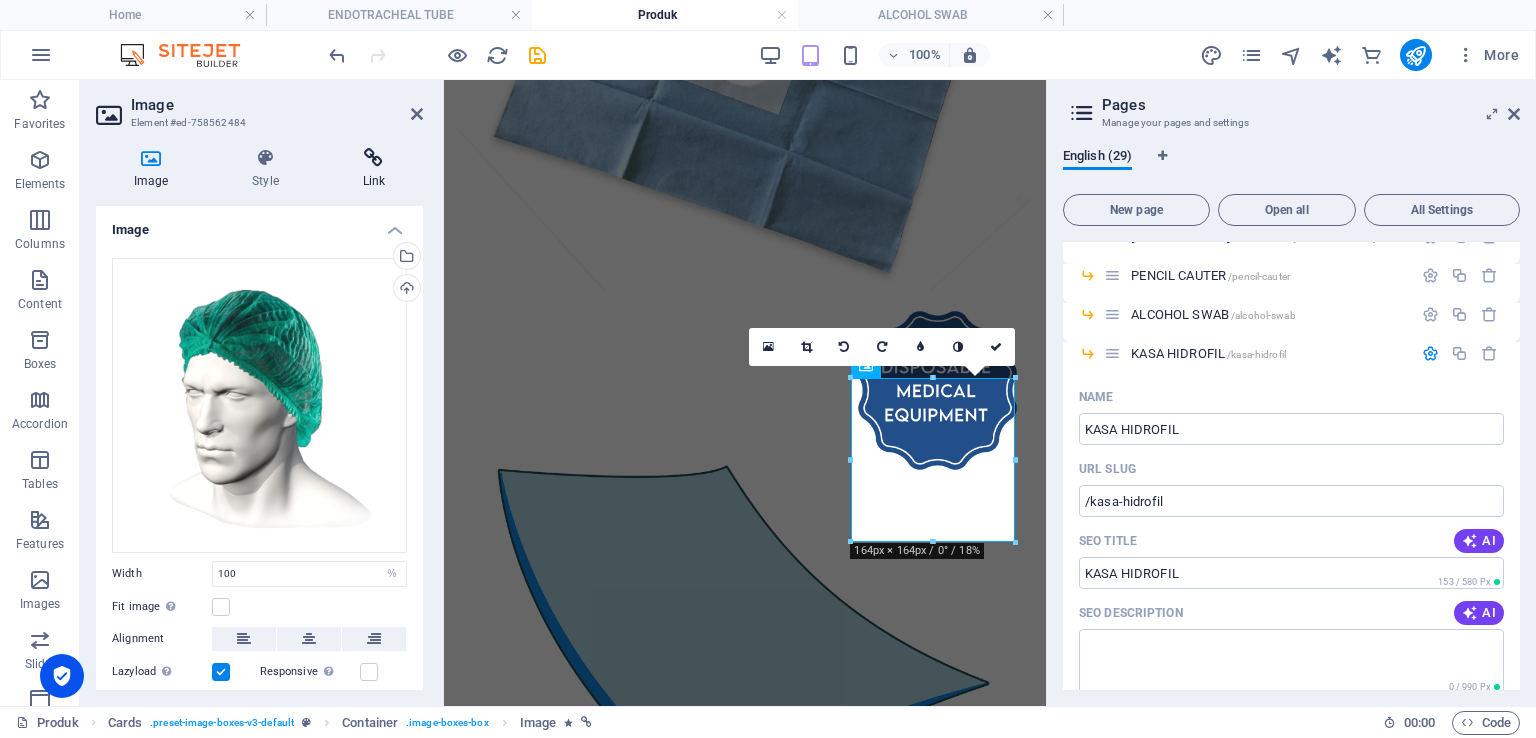 click at bounding box center (374, 158) 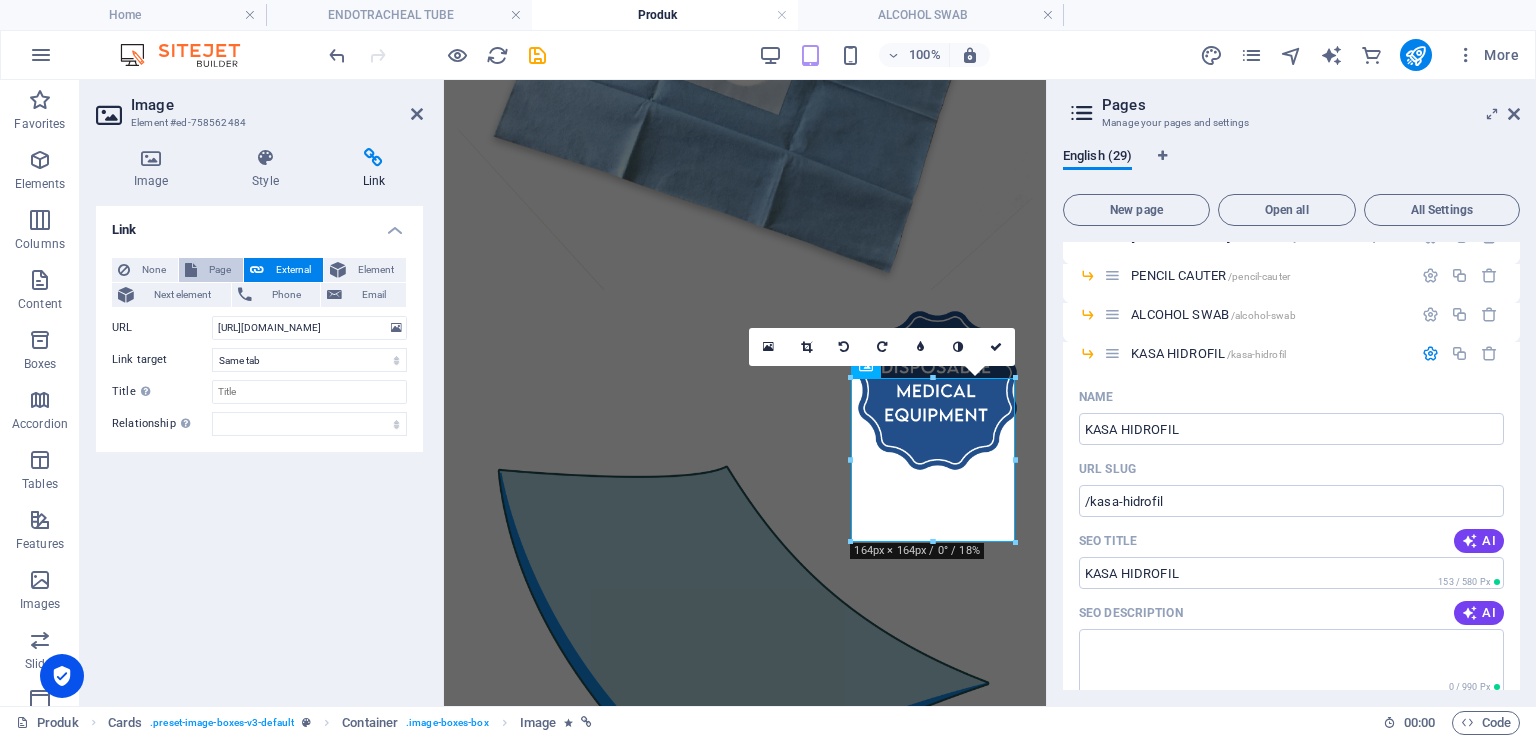 click on "Page" at bounding box center [220, 270] 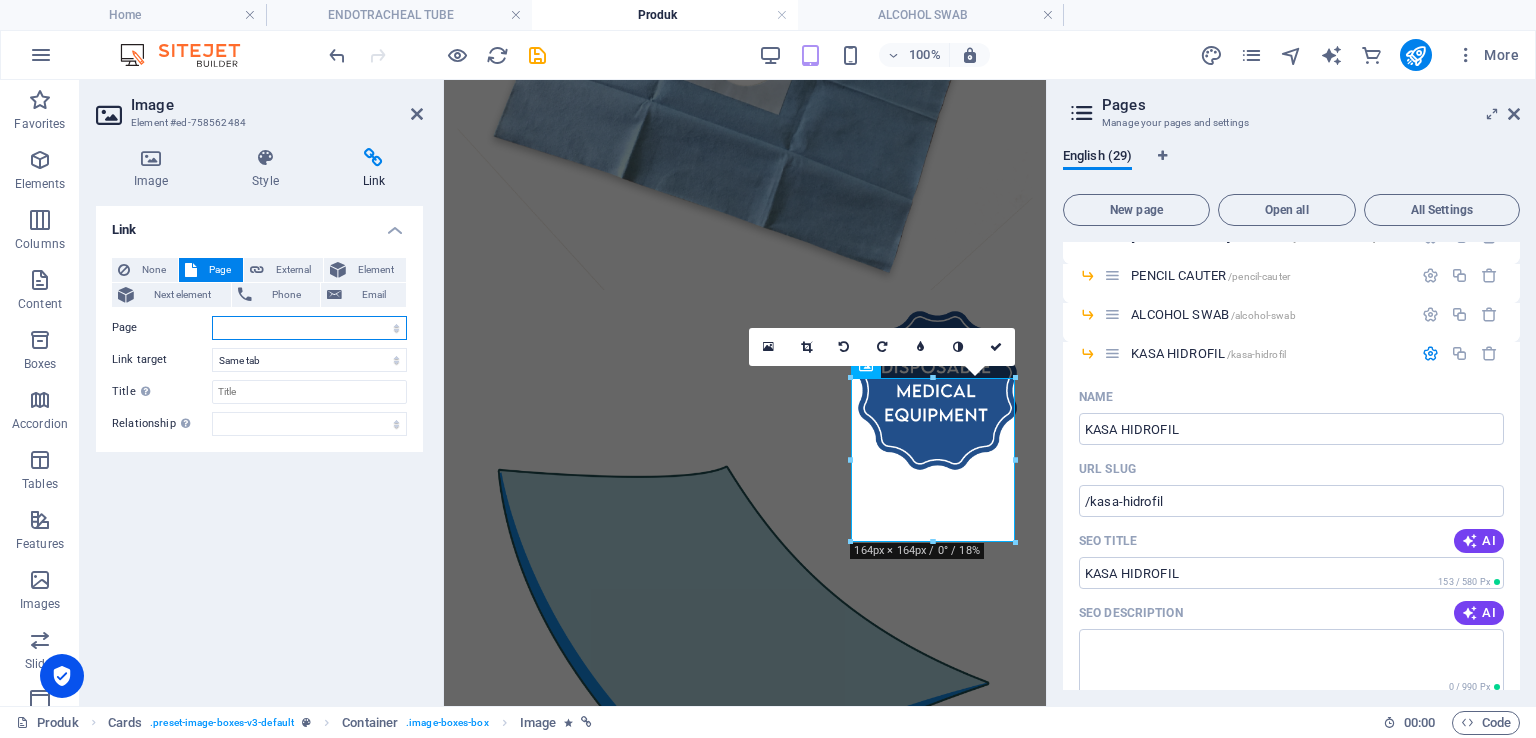 click on "Home About us Lini Bisnis Produk -- INFUSION SET -- [MEDICAL_DATA] SET -- PENCIL CAUTER -- ALCOHOL SWAB -- KASA HIDROFIL -- ENDOTRACHEAL TUBE -- SURGICAL GOWN -- STERILIZATION WRAP -- MAYO COVER -- APERTURE DRAPE -- EYE DRAPE -- INSTRUMENT TABEL COVER -- LAMINATED SHEET -- PARTICULATE-RESP &amp; SURG. MASK -- MASKER KN95 -- SURGICAL MASK 3 &amp; 4 PLY -- APRON -- MOB CAP / NURSE CAP Gallery Contact Karier Legal Notice Privacy" at bounding box center (309, 328) 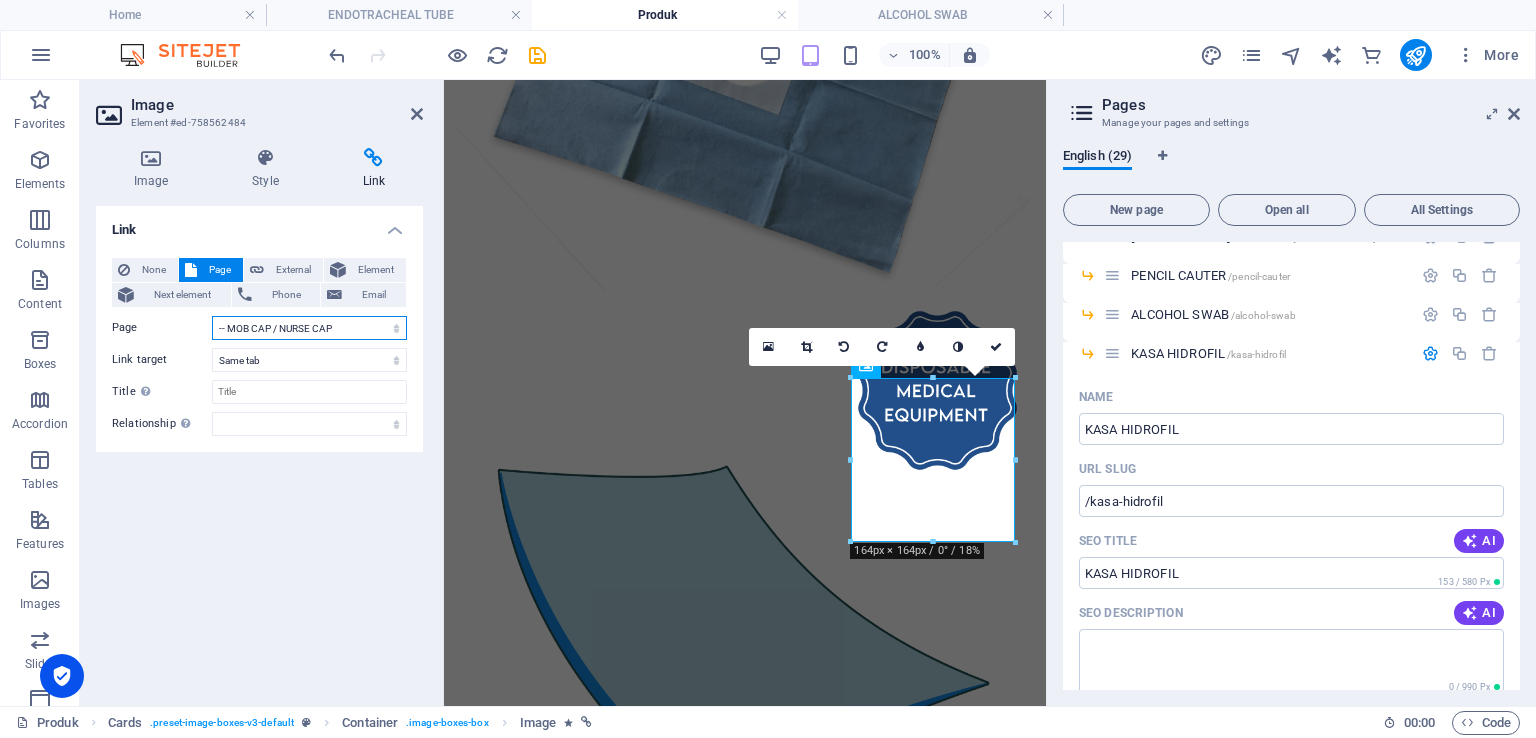 click on "Home About us Lini Bisnis Produk -- INFUSION SET -- [MEDICAL_DATA] SET -- PENCIL CAUTER -- ALCOHOL SWAB -- KASA HIDROFIL -- ENDOTRACHEAL TUBE -- SURGICAL GOWN -- STERILIZATION WRAP -- MAYO COVER -- APERTURE DRAPE -- EYE DRAPE -- INSTRUMENT TABEL COVER -- LAMINATED SHEET -- PARTICULATE-RESP &amp; SURG. MASK -- MASKER KN95 -- SURGICAL MASK 3 &amp; 4 PLY -- APRON -- MOB CAP / NURSE CAP Gallery Contact Karier Legal Notice Privacy" at bounding box center [309, 328] 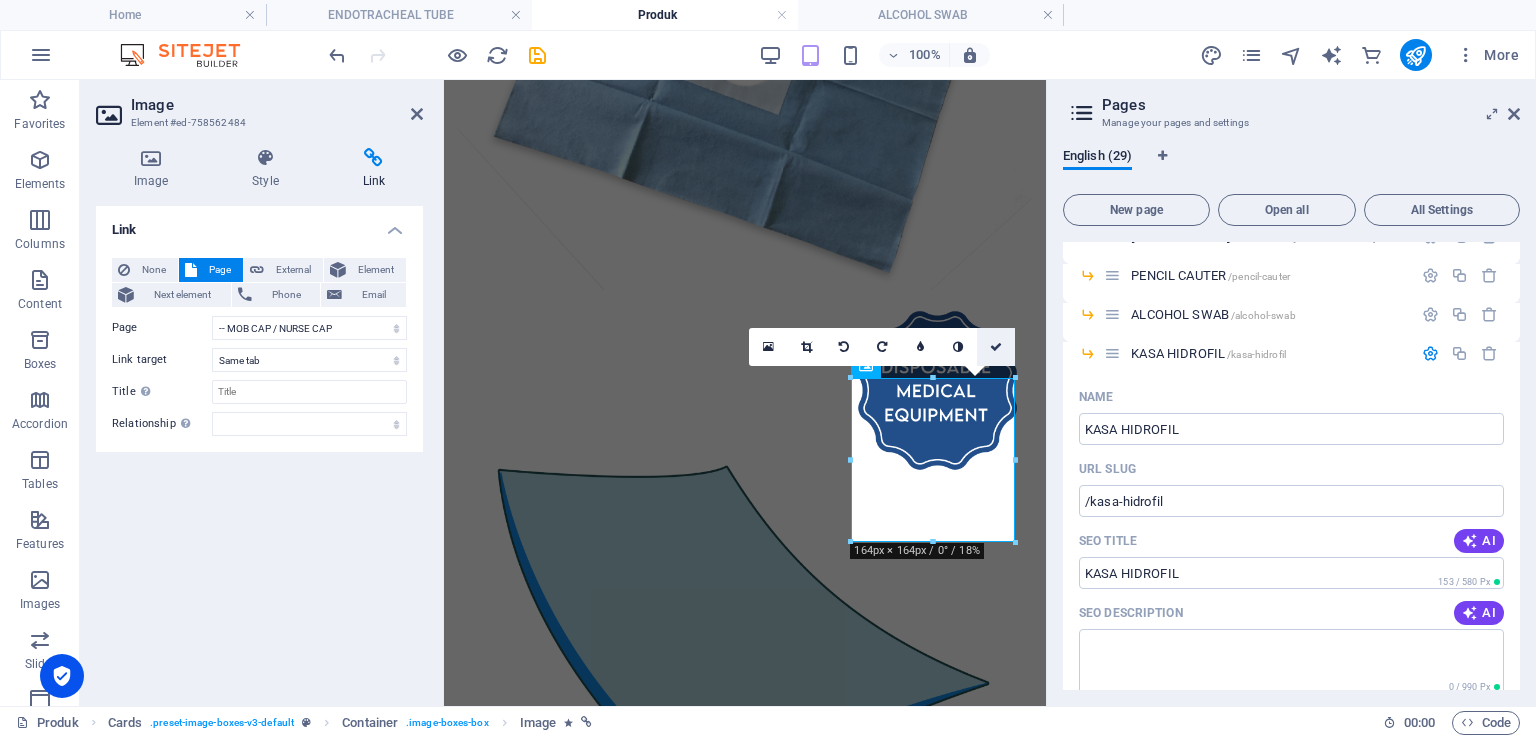 click at bounding box center (996, 347) 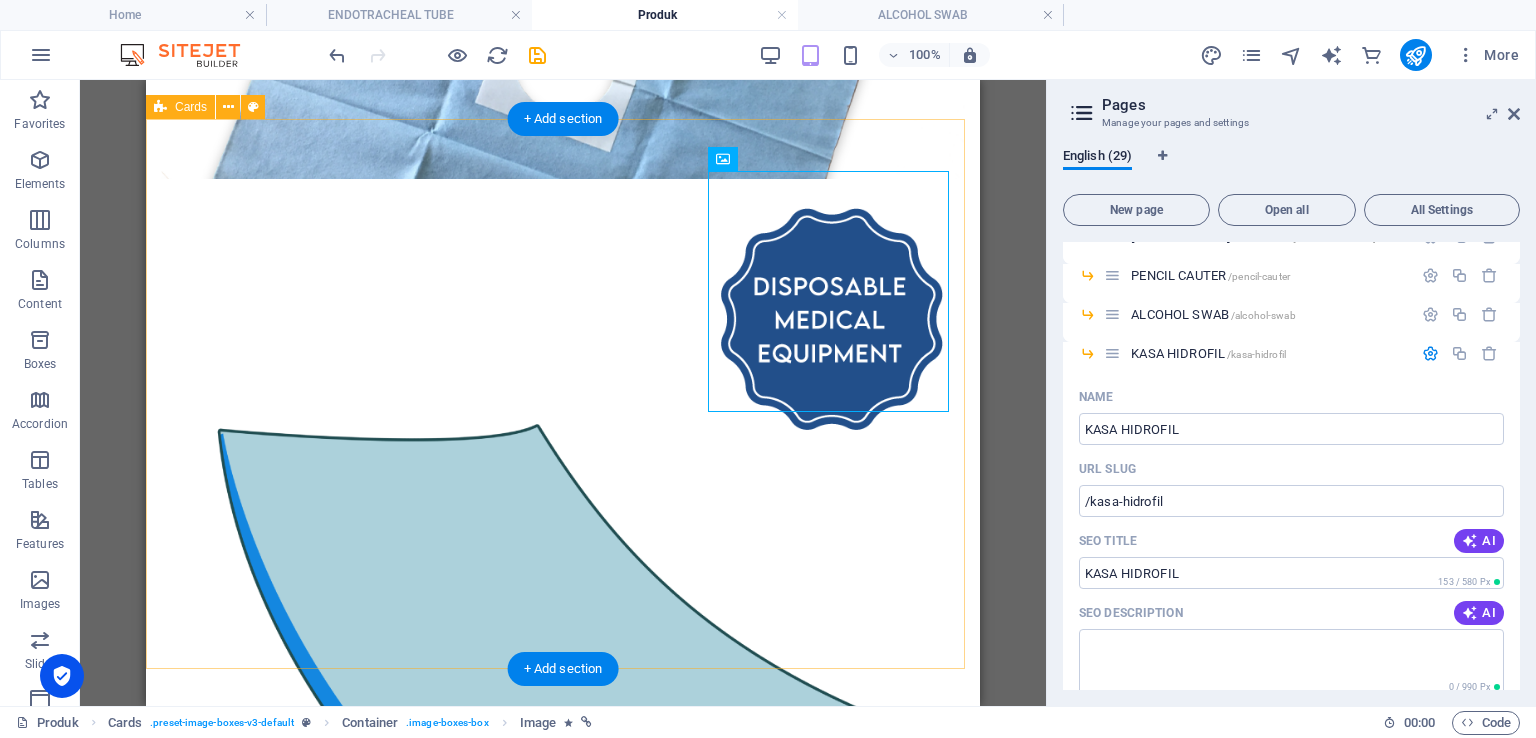 scroll, scrollTop: 3612, scrollLeft: 0, axis: vertical 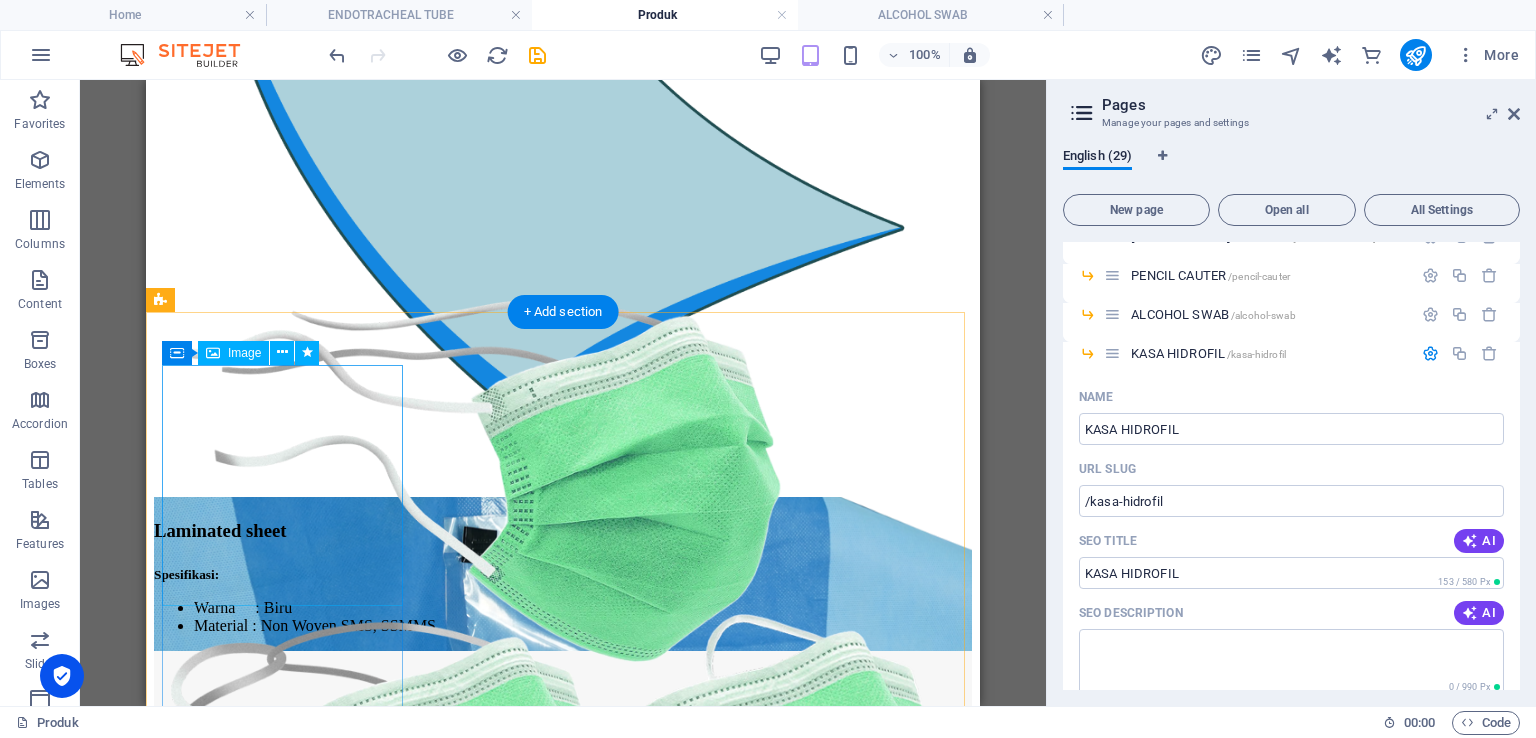 click at bounding box center [563, 1190] 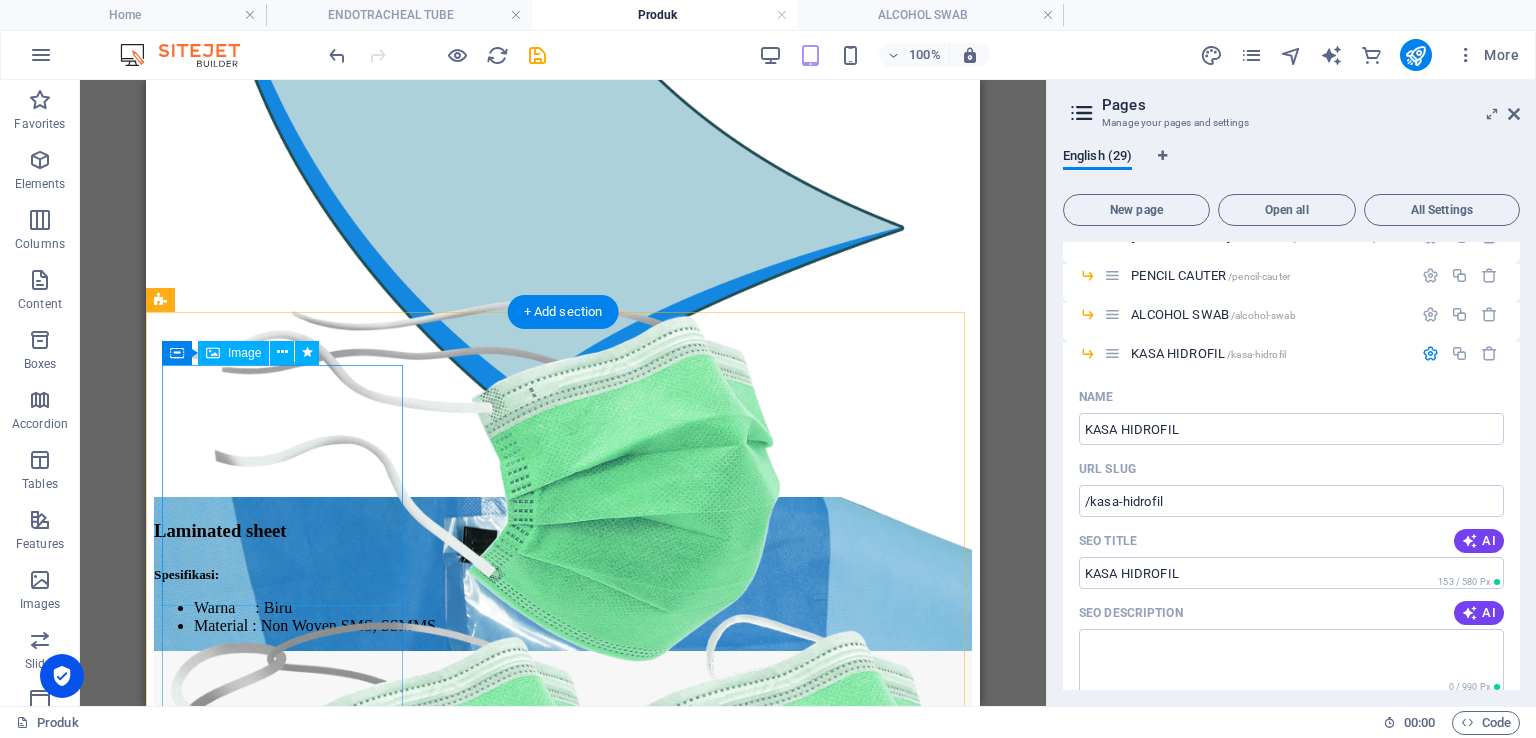 select on "%" 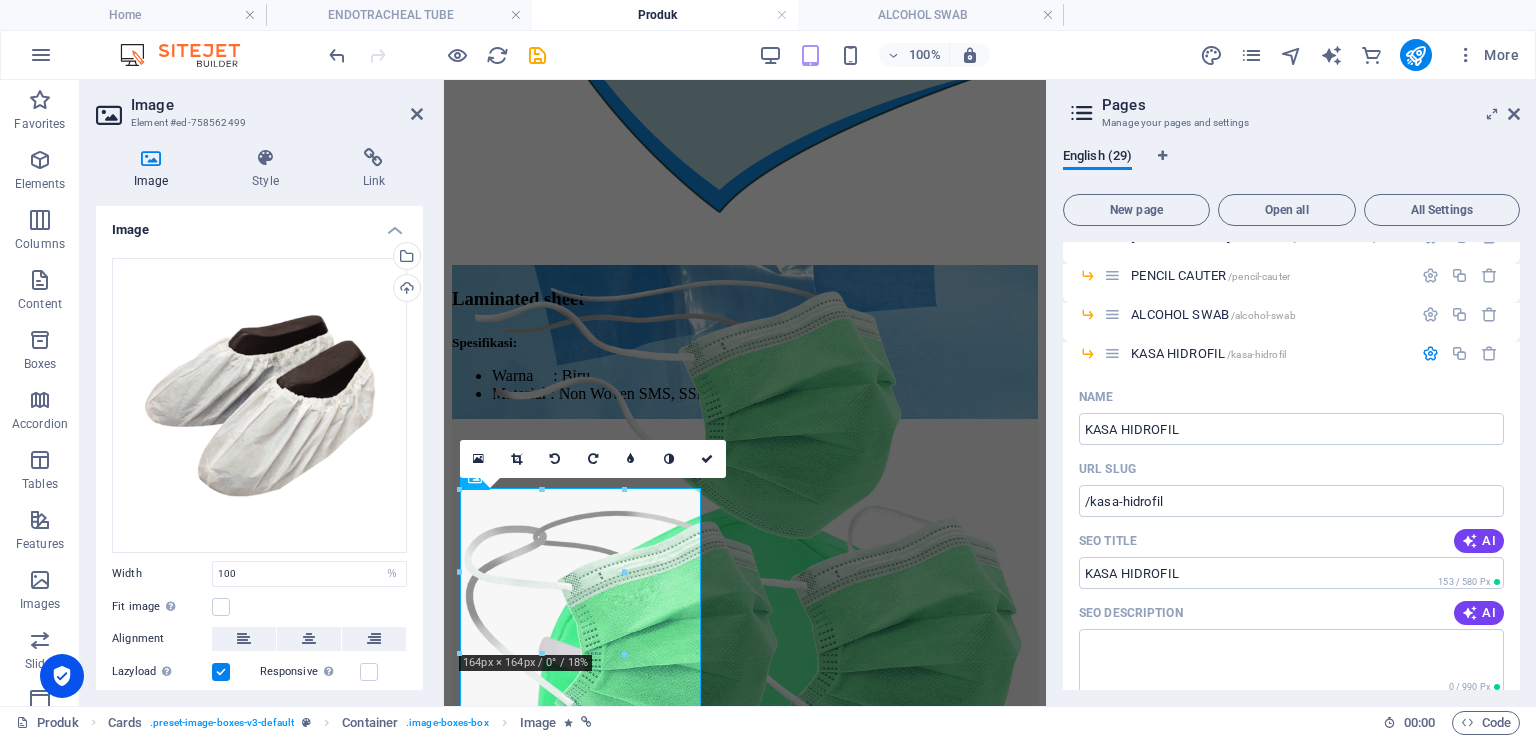 scroll, scrollTop: 3488, scrollLeft: 0, axis: vertical 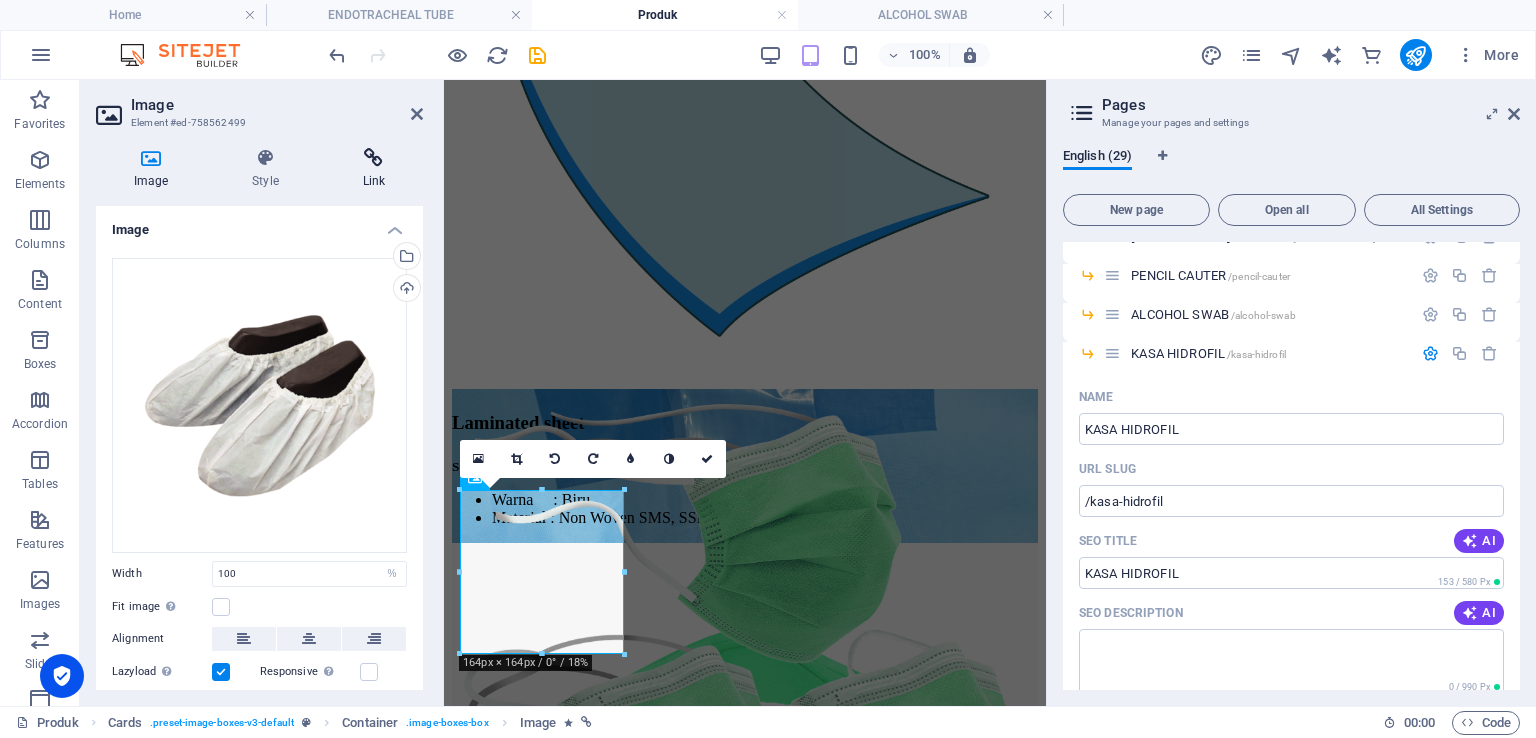 click at bounding box center [374, 158] 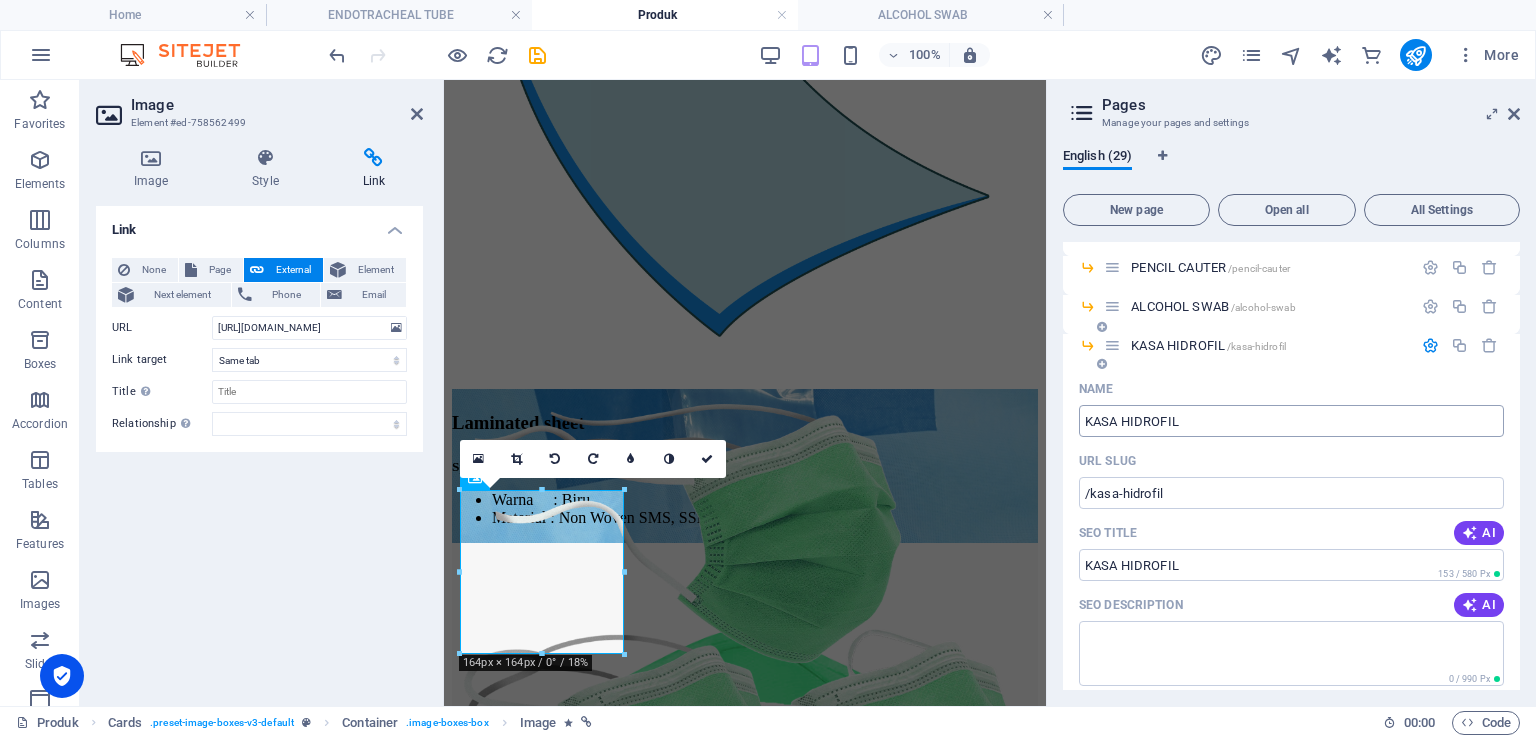 scroll, scrollTop: 300, scrollLeft: 0, axis: vertical 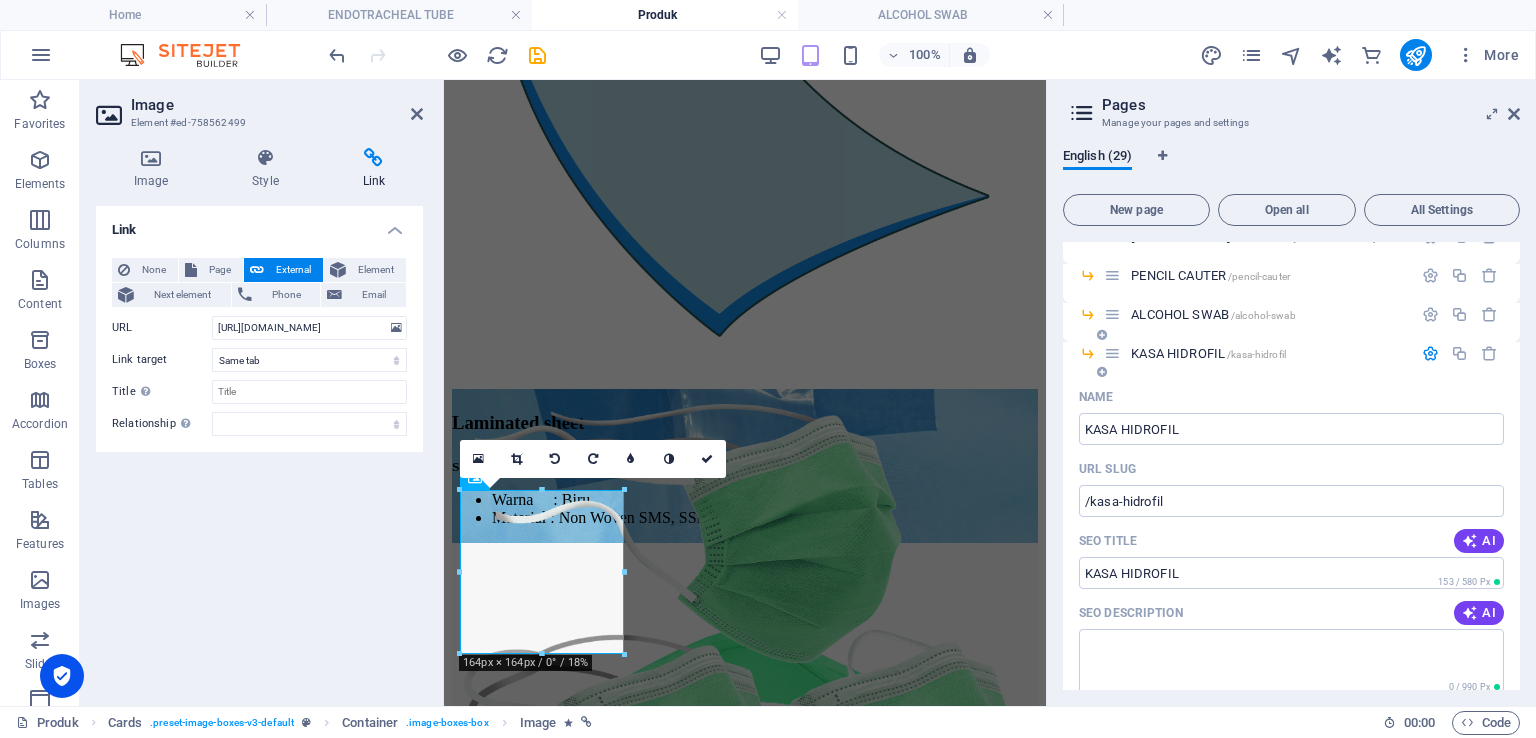 click at bounding box center (1430, 353) 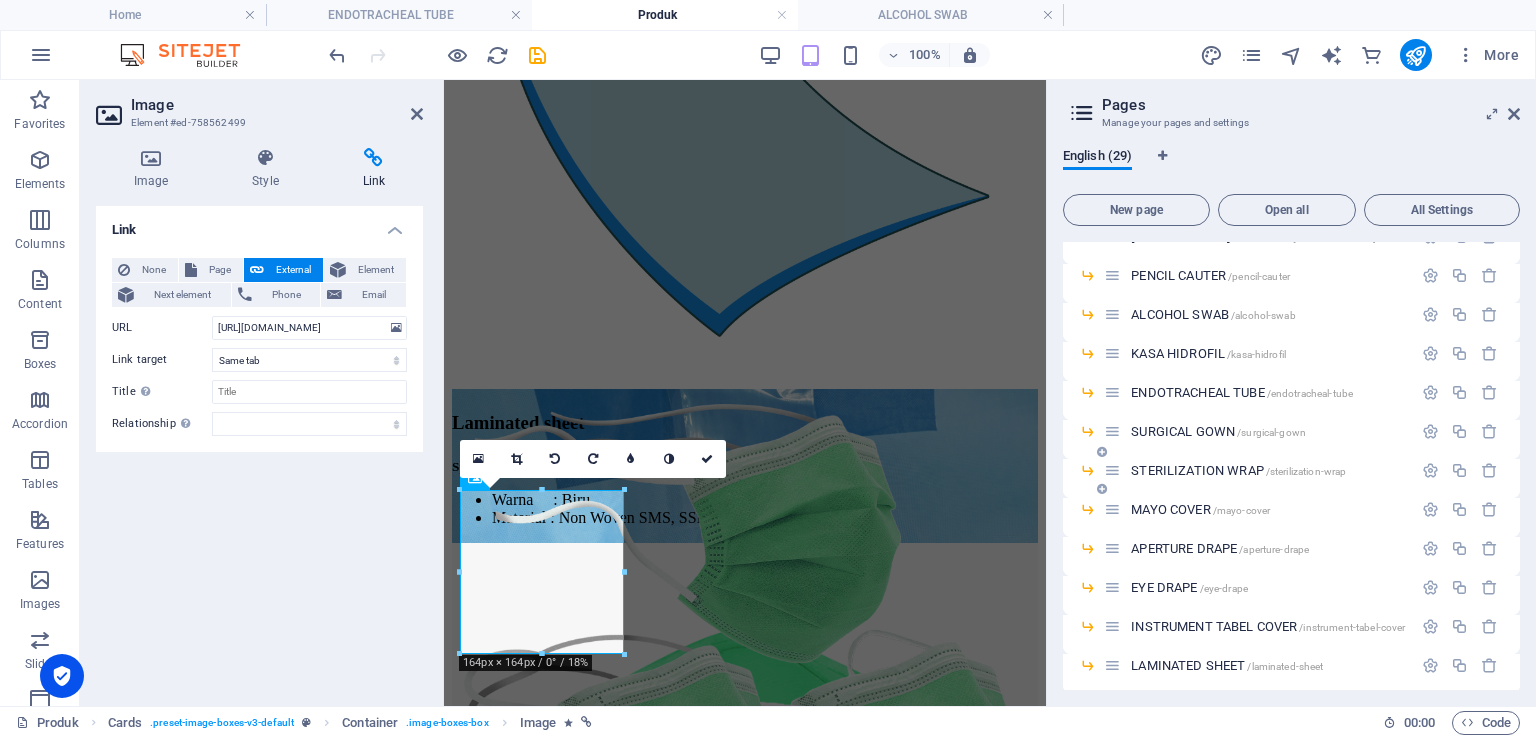 scroll, scrollTop: 700, scrollLeft: 0, axis: vertical 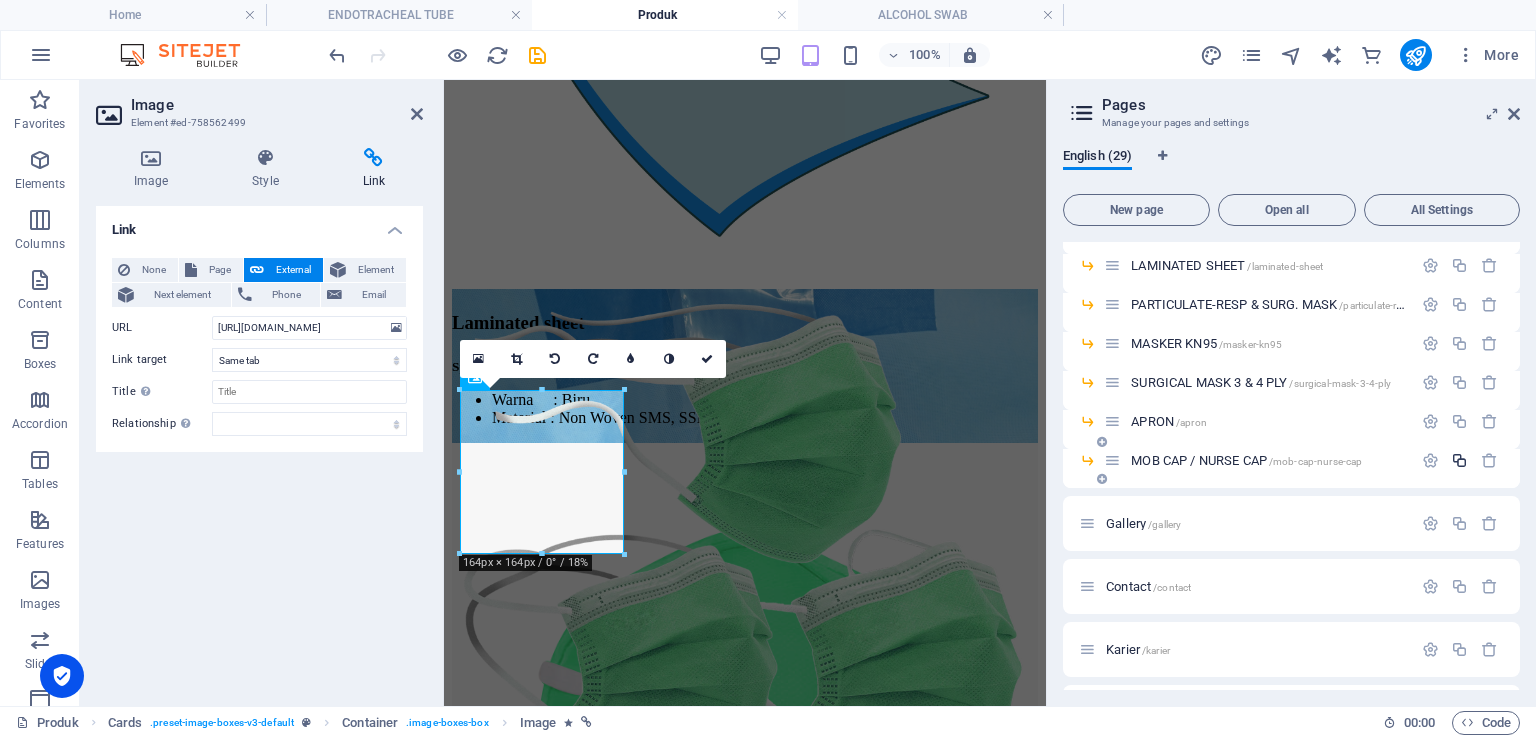 click at bounding box center [1459, 460] 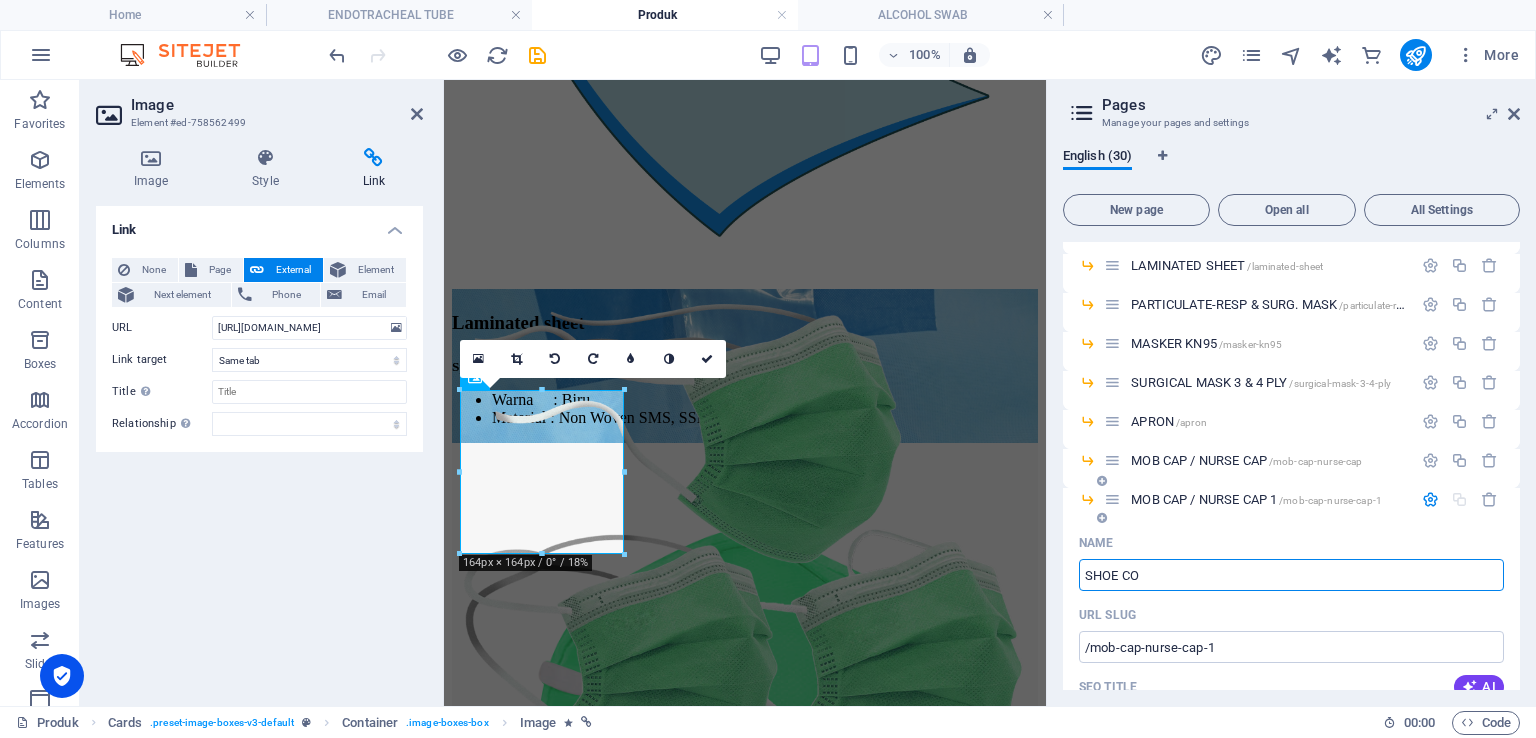 type on "SHOE COV" 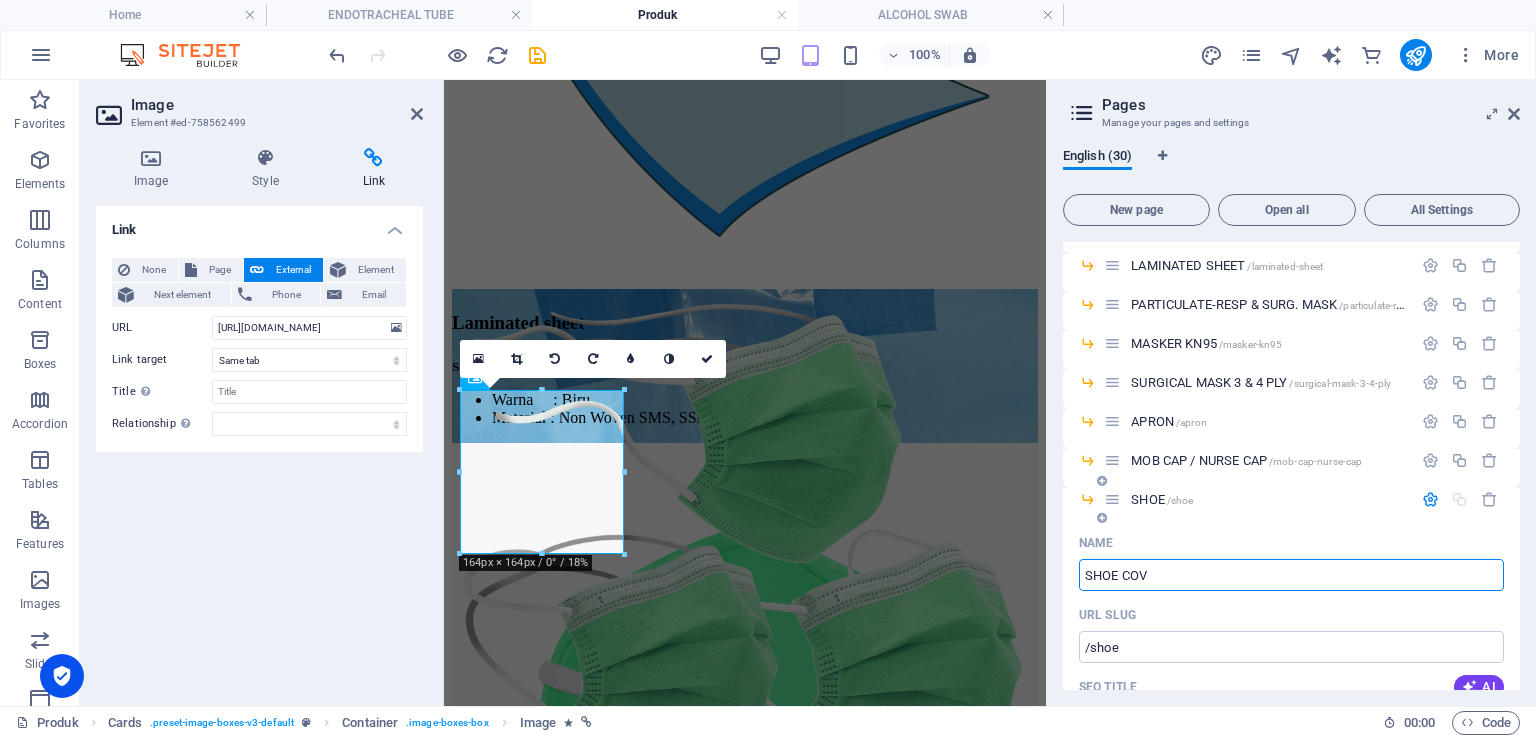 type on "/shoe" 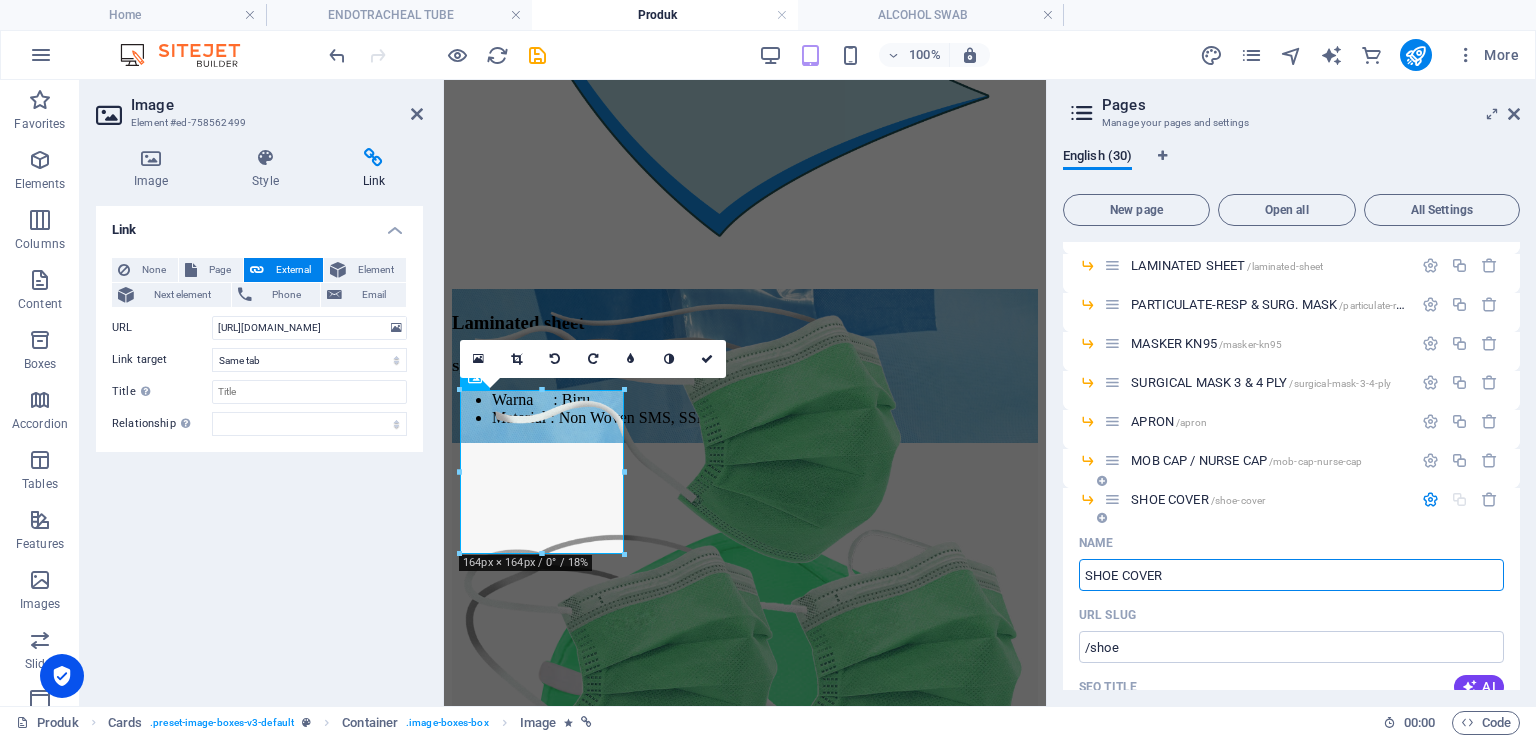 type on "SHOE COVER" 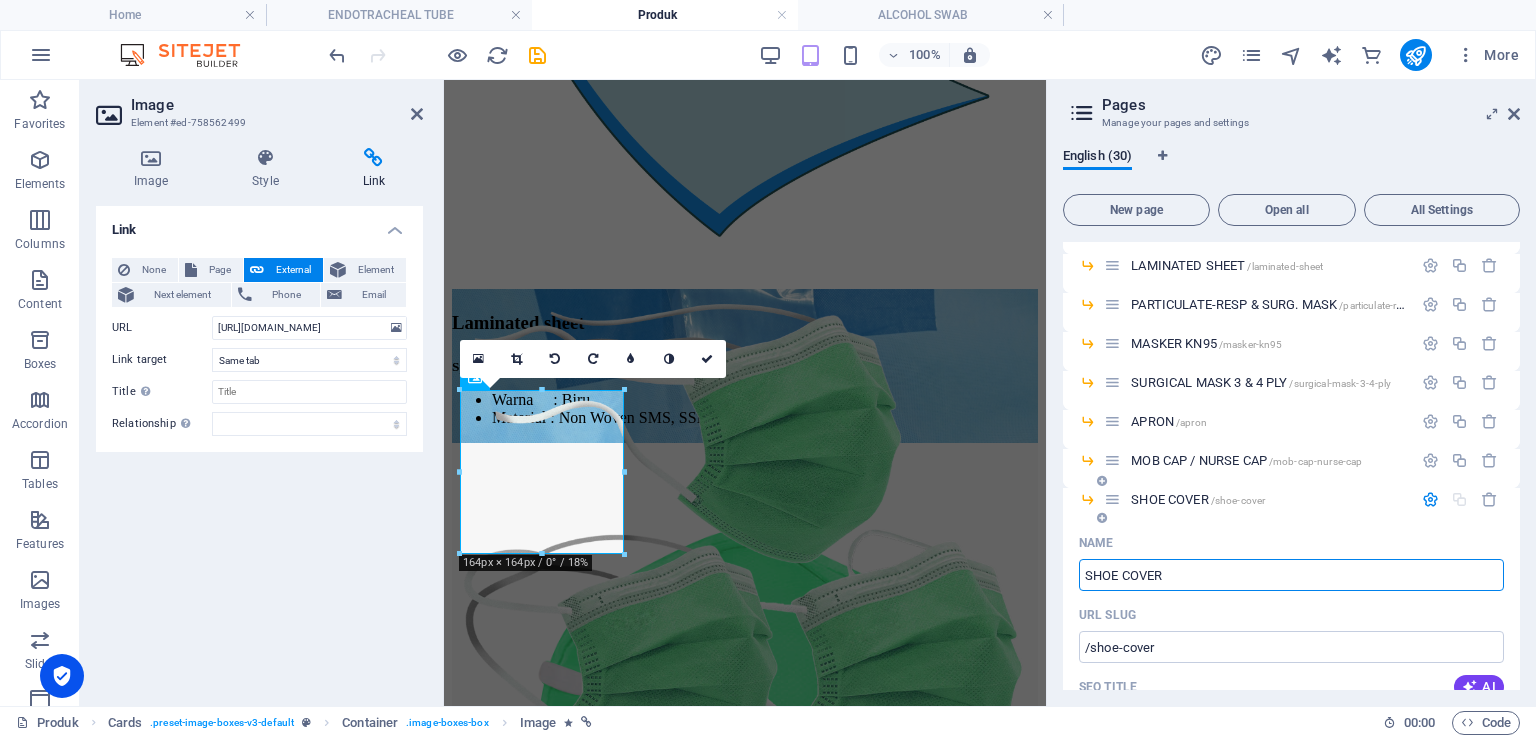 type on "SHOE COVER" 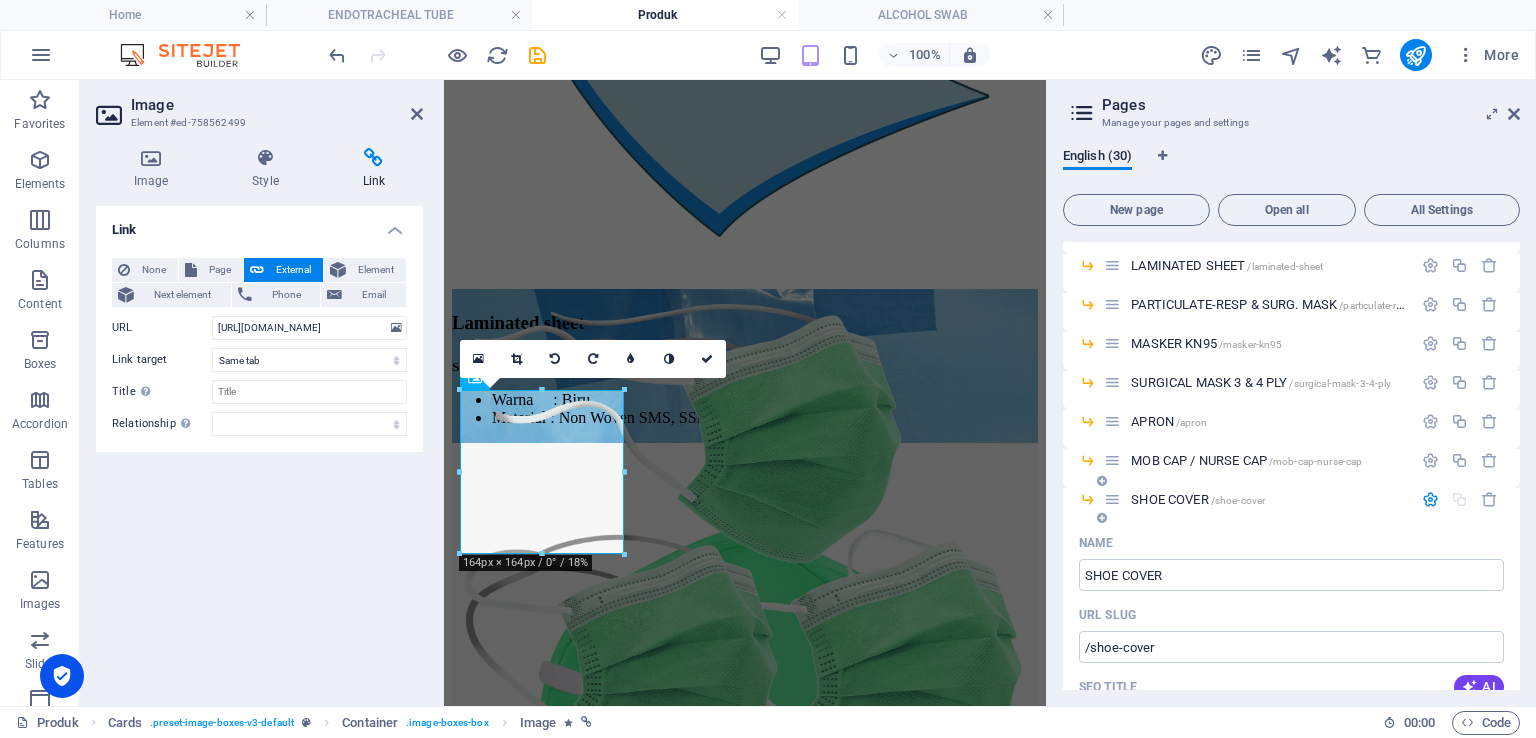 click on "URL SLUG" at bounding box center (1291, 615) 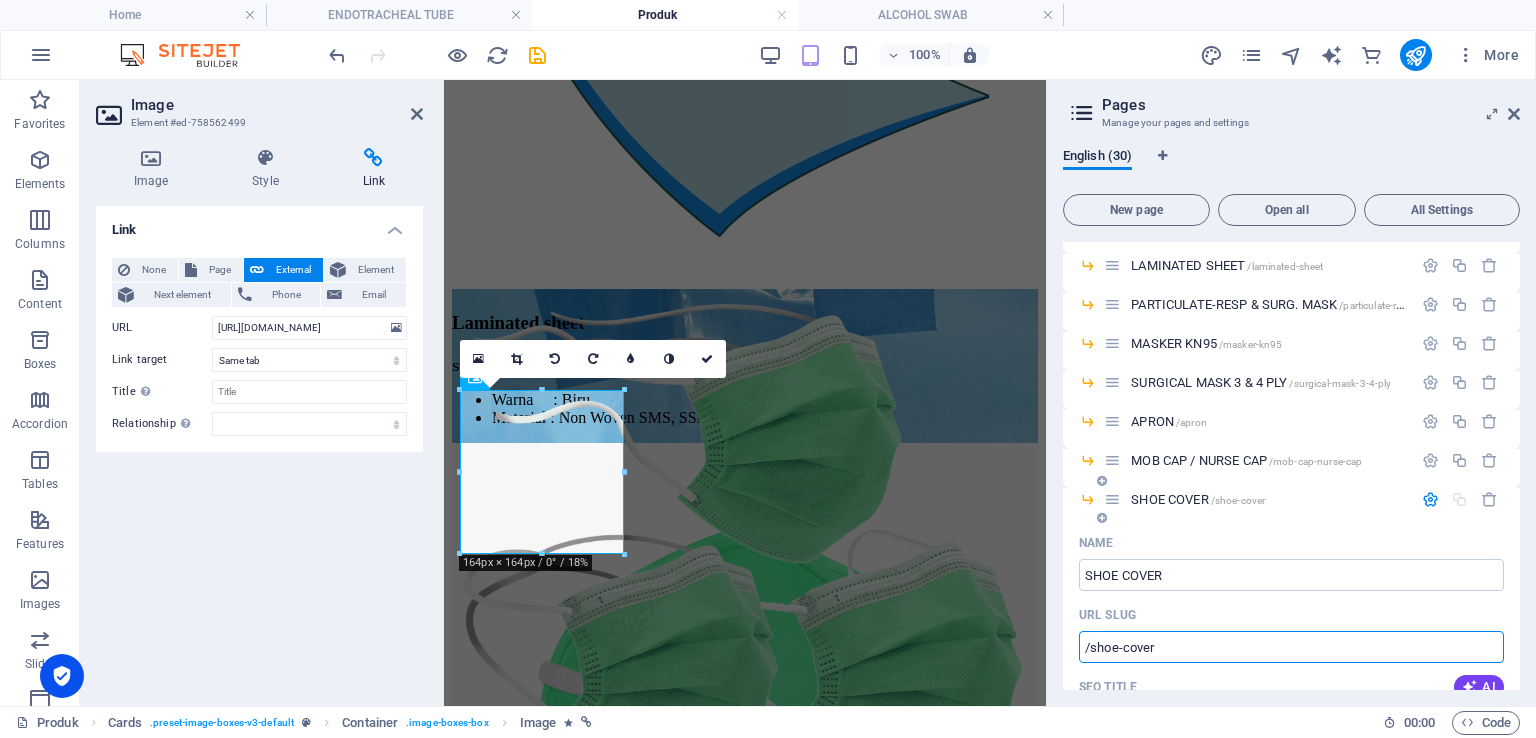 drag, startPoint x: 1163, startPoint y: 653, endPoint x: 1064, endPoint y: 649, distance: 99.08077 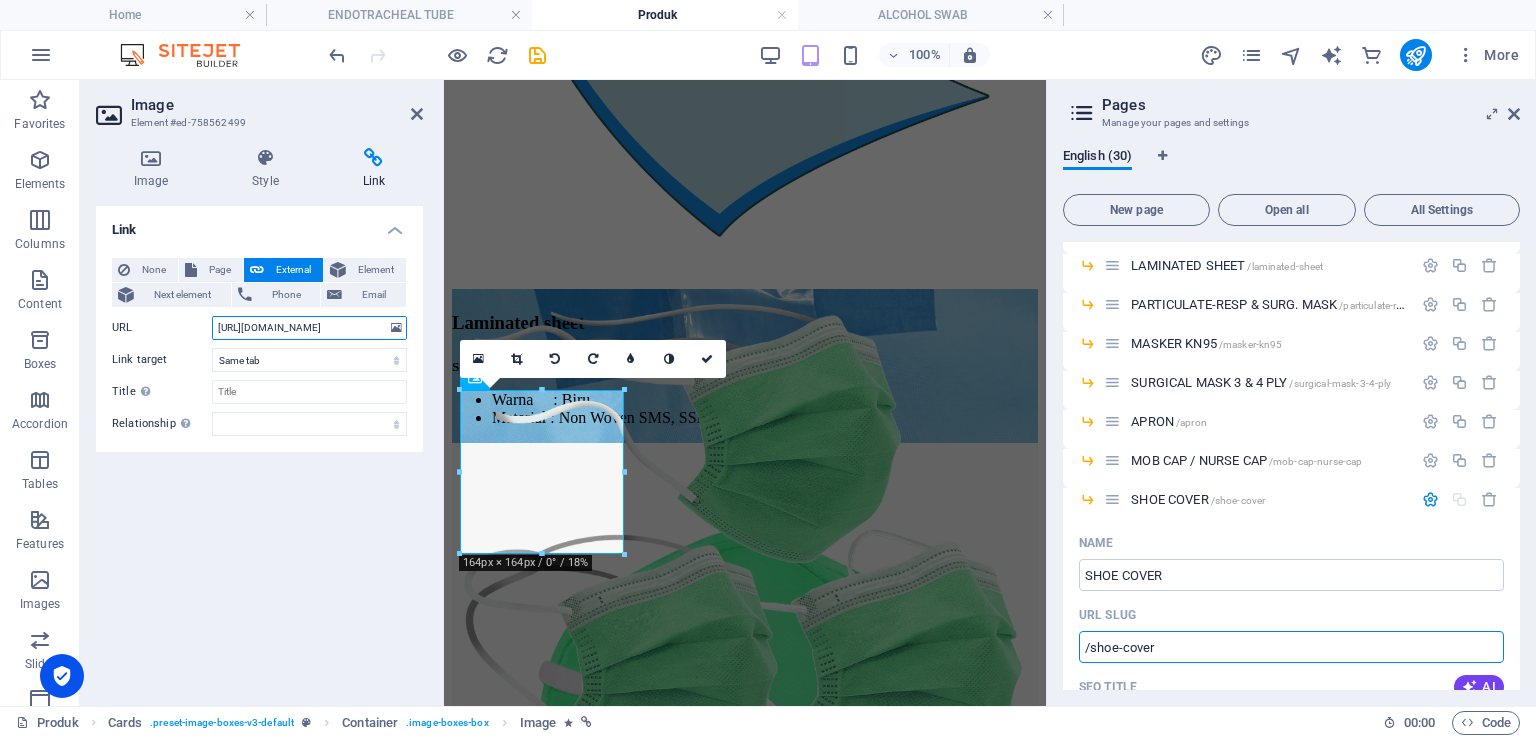 click on "[URL][DOMAIN_NAME]" at bounding box center (309, 328) 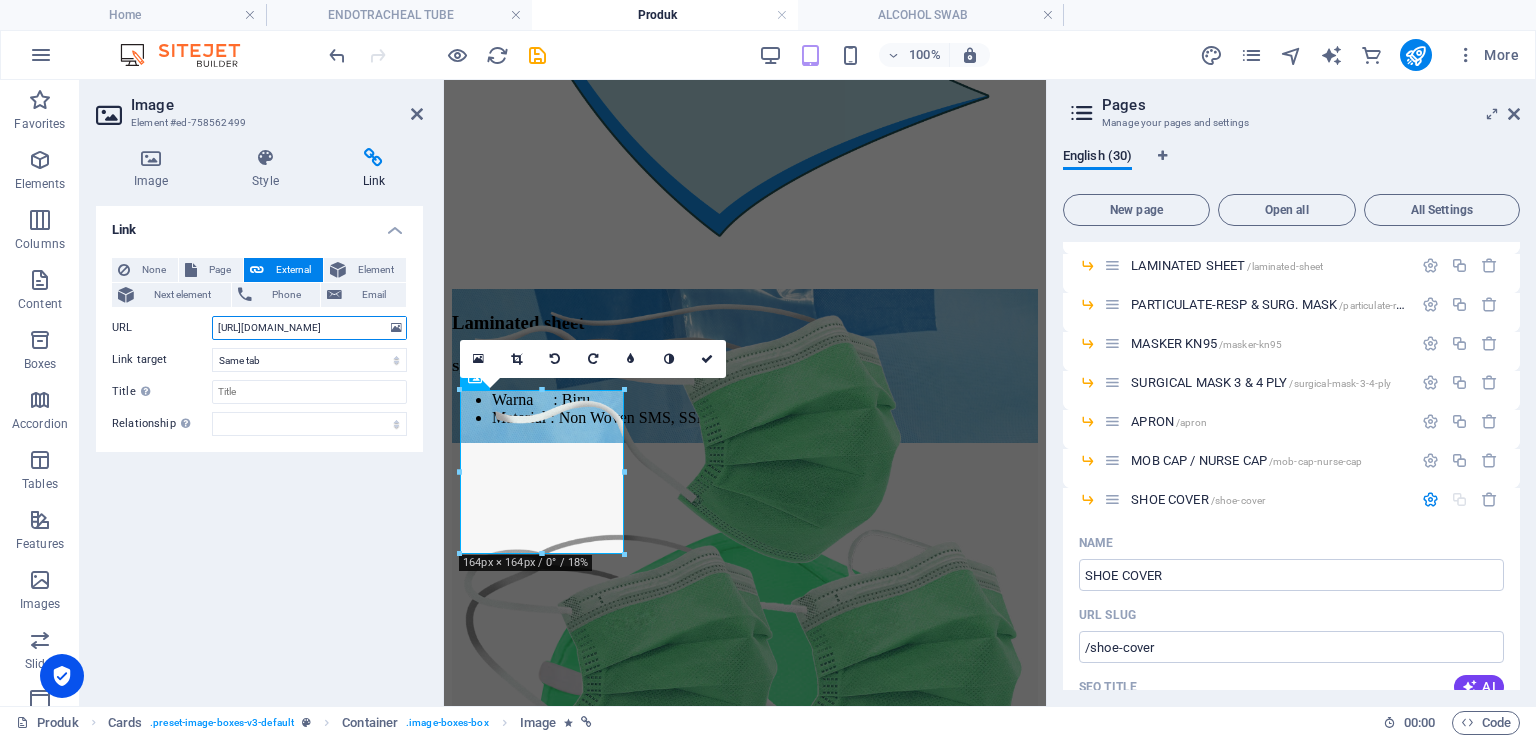 paste on "shoe-cover" 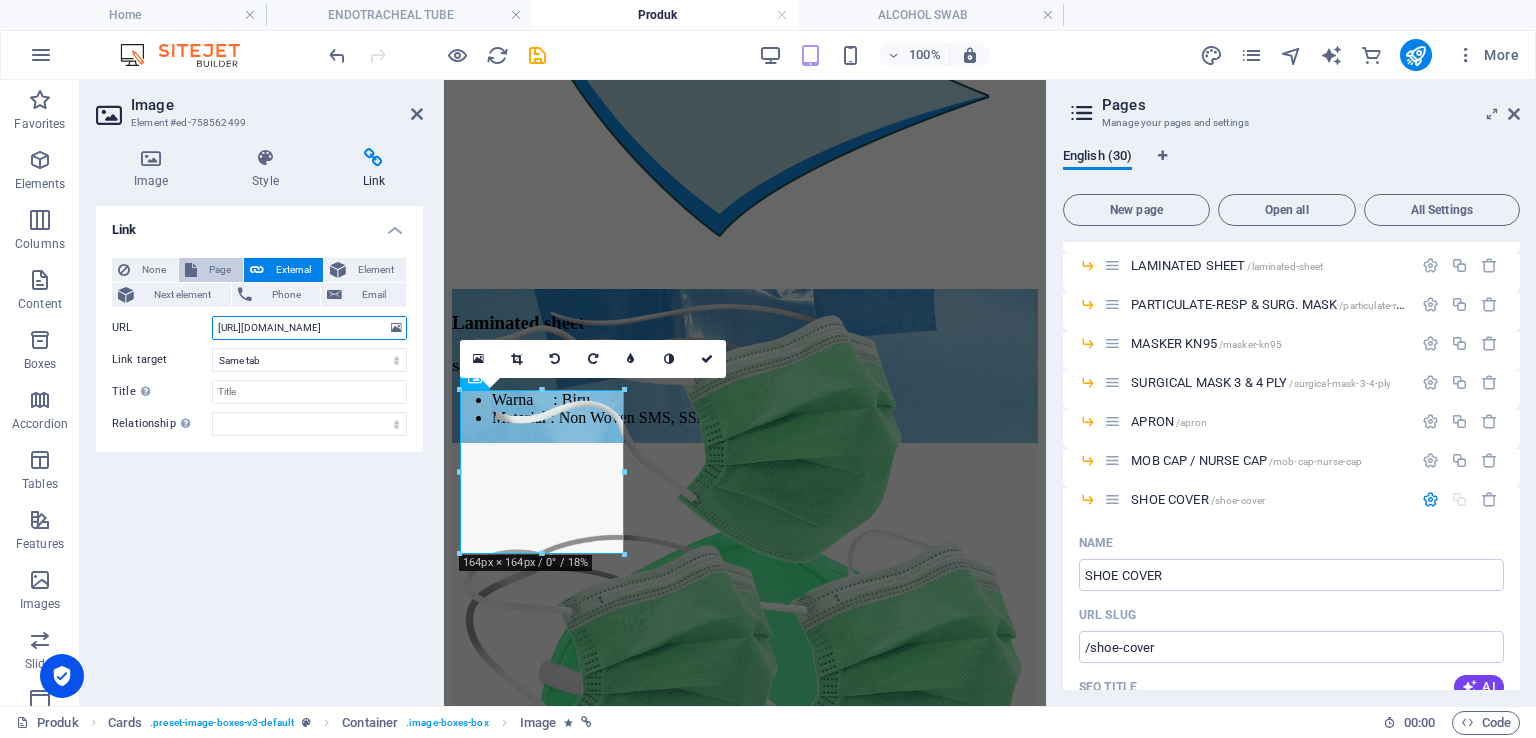 type on "[URL][DOMAIN_NAME]" 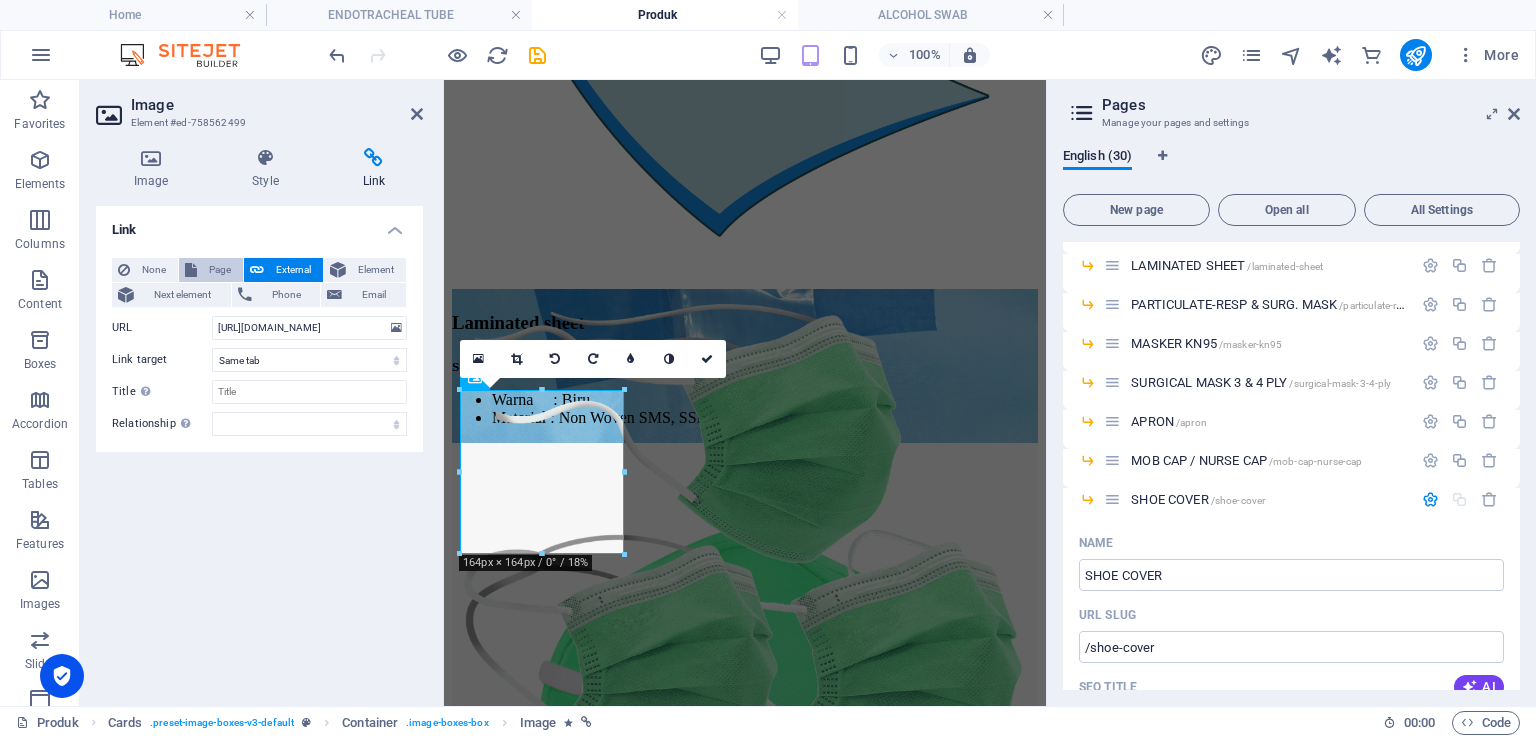 click on "Page" at bounding box center [220, 270] 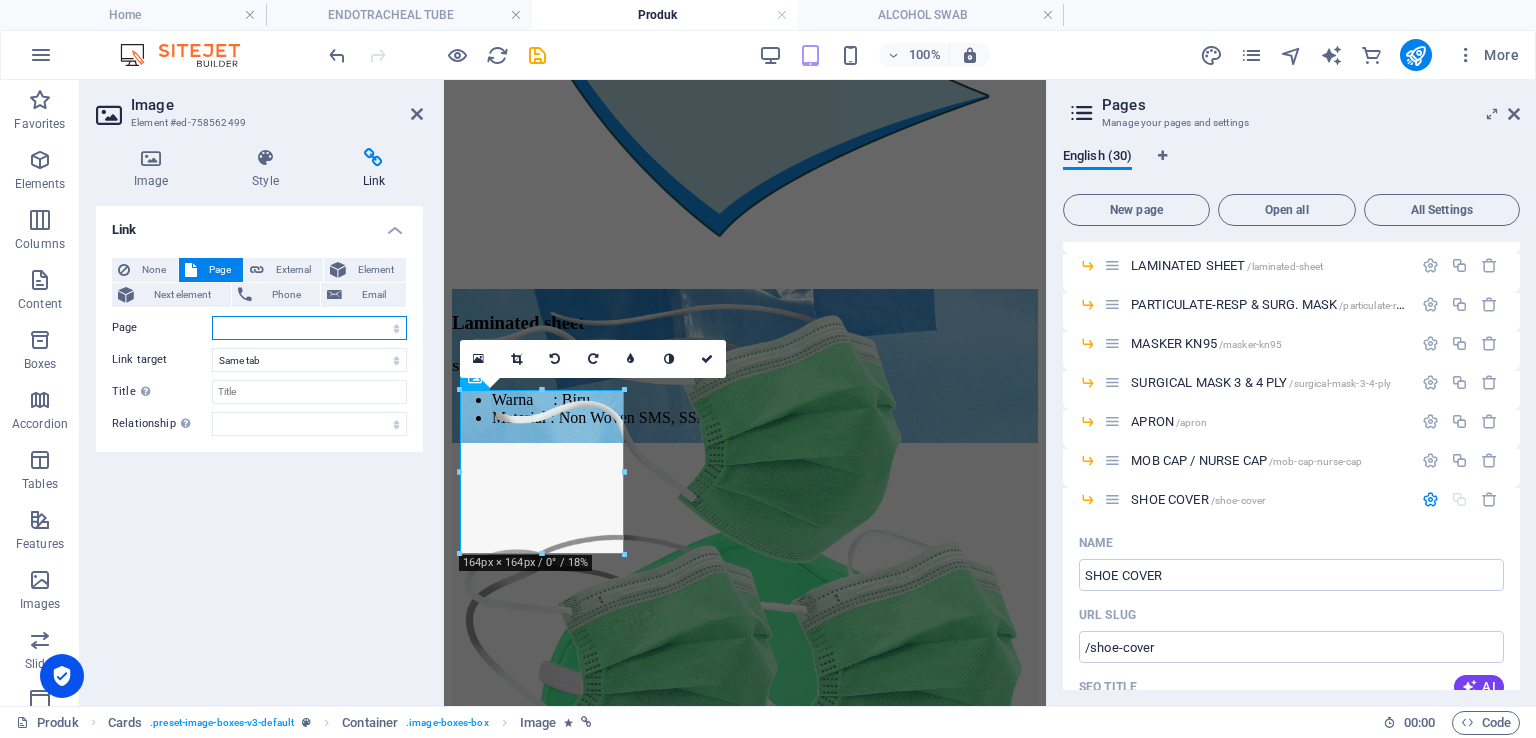 scroll, scrollTop: 0, scrollLeft: 0, axis: both 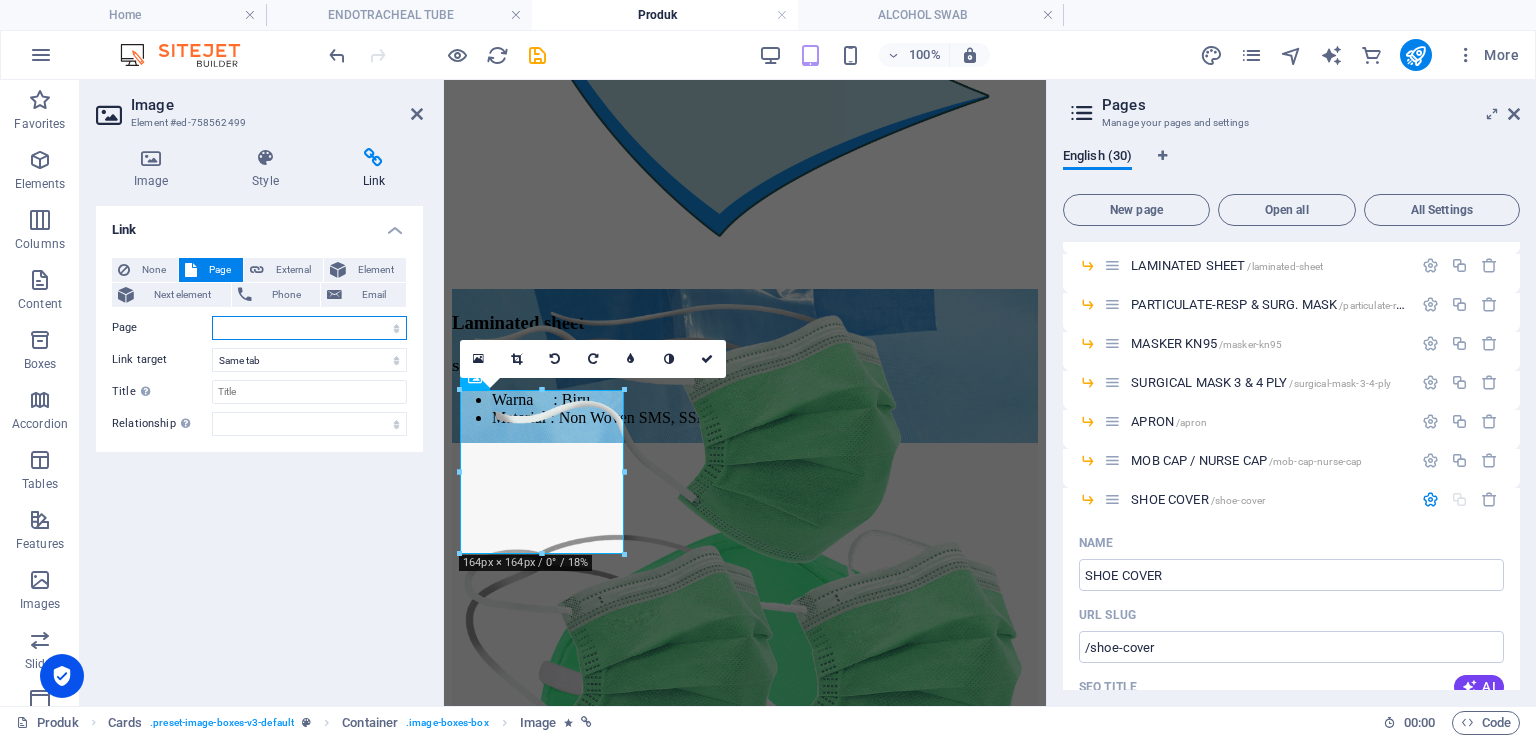 select on "22" 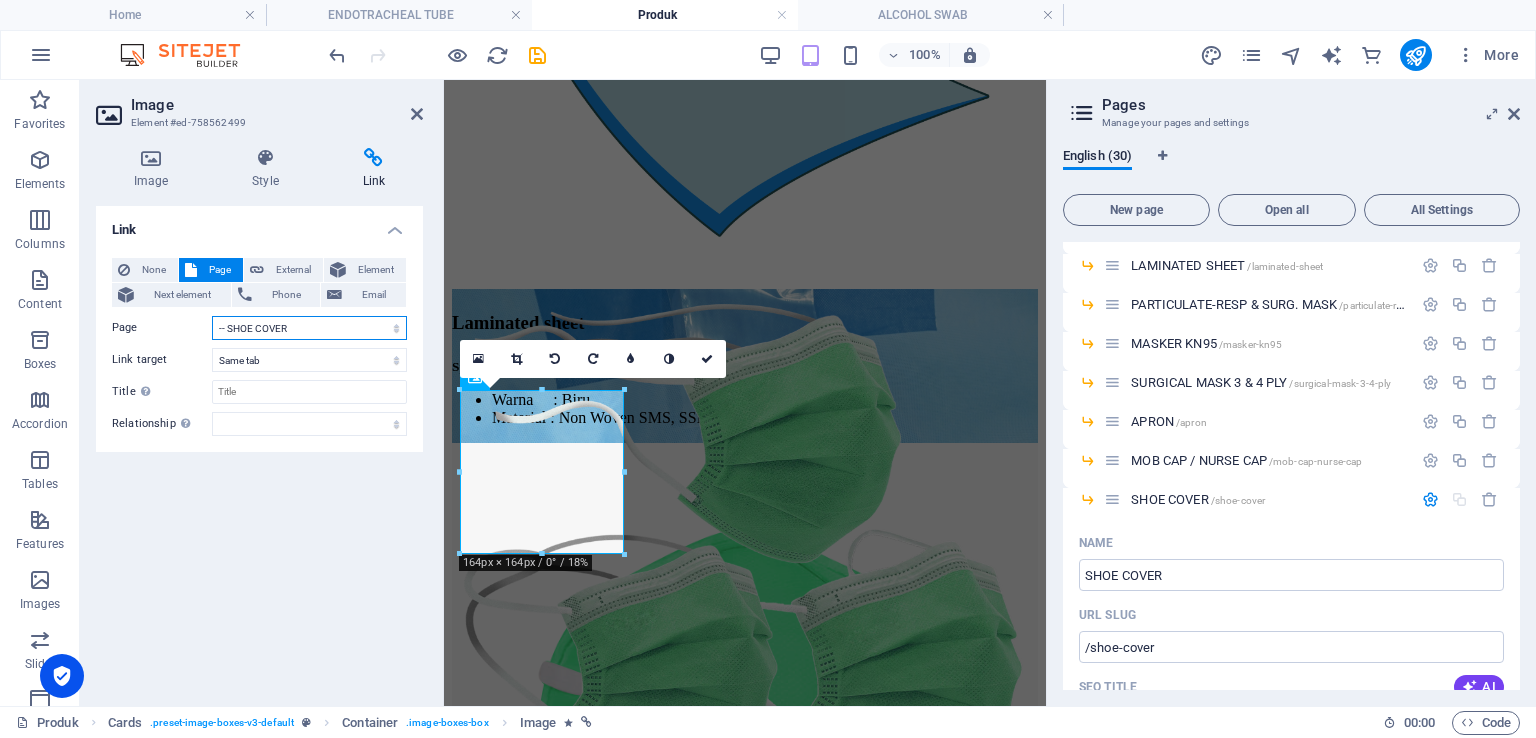click on "Home About us Lini Bisnis Produk -- INFUSION SET -- [MEDICAL_DATA] SET -- PENCIL CAUTER -- ALCOHOL SWAB -- KASA HIDROFIL -- ENDOTRACHEAL TUBE -- SURGICAL GOWN -- STERILIZATION WRAP -- MAYO COVER -- APERTURE DRAPE -- EYE DRAPE -- INSTRUMENT TABEL COVER -- LAMINATED SHEET -- PARTICULATE-RESP &amp; SURG. MASK -- MASKER KN95 -- SURGICAL MASK 3 &amp; 4 PLY -- APRON -- MOB CAP / NURSE CAP -- SHOE COVER Gallery Contact Karier Legal Notice Privacy" at bounding box center (309, 328) 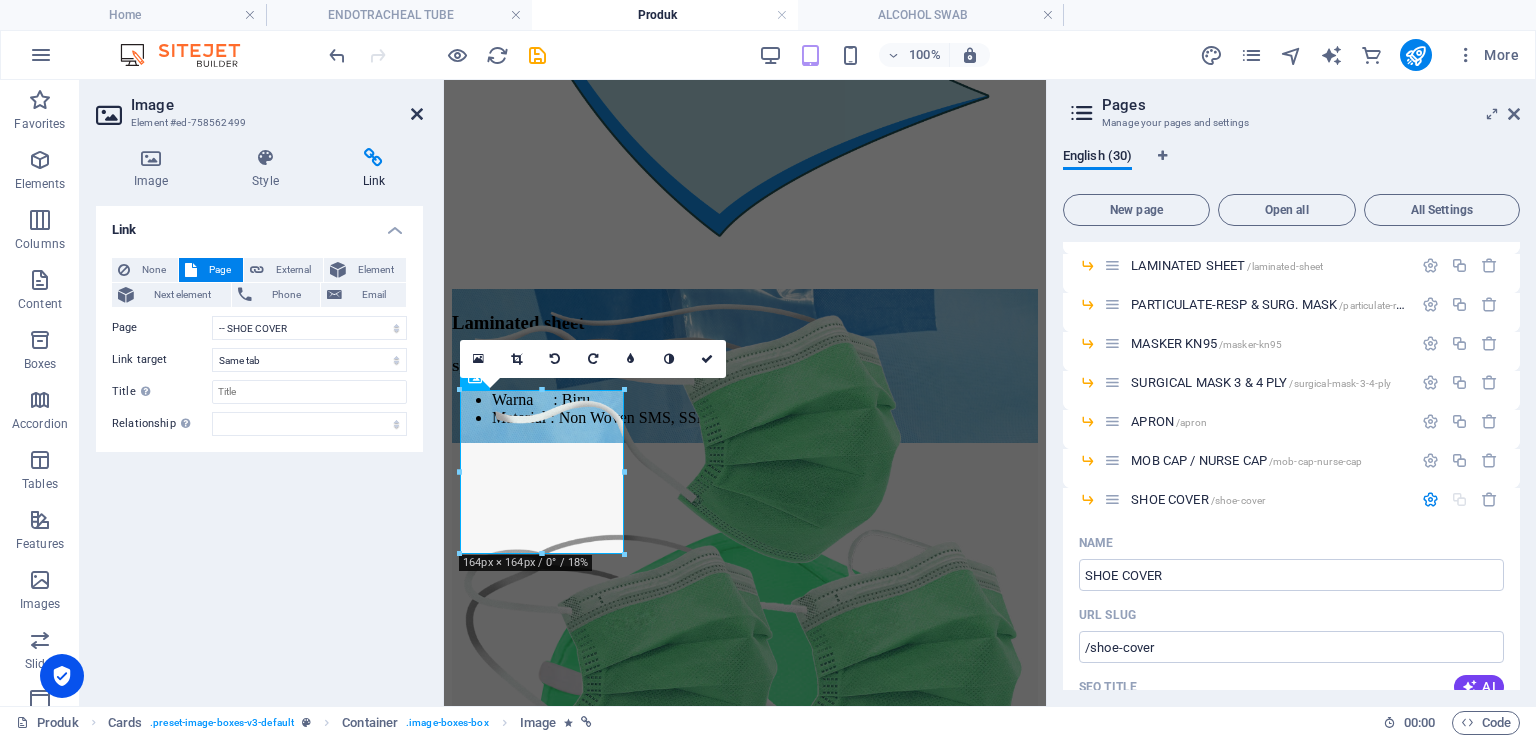 click at bounding box center (417, 114) 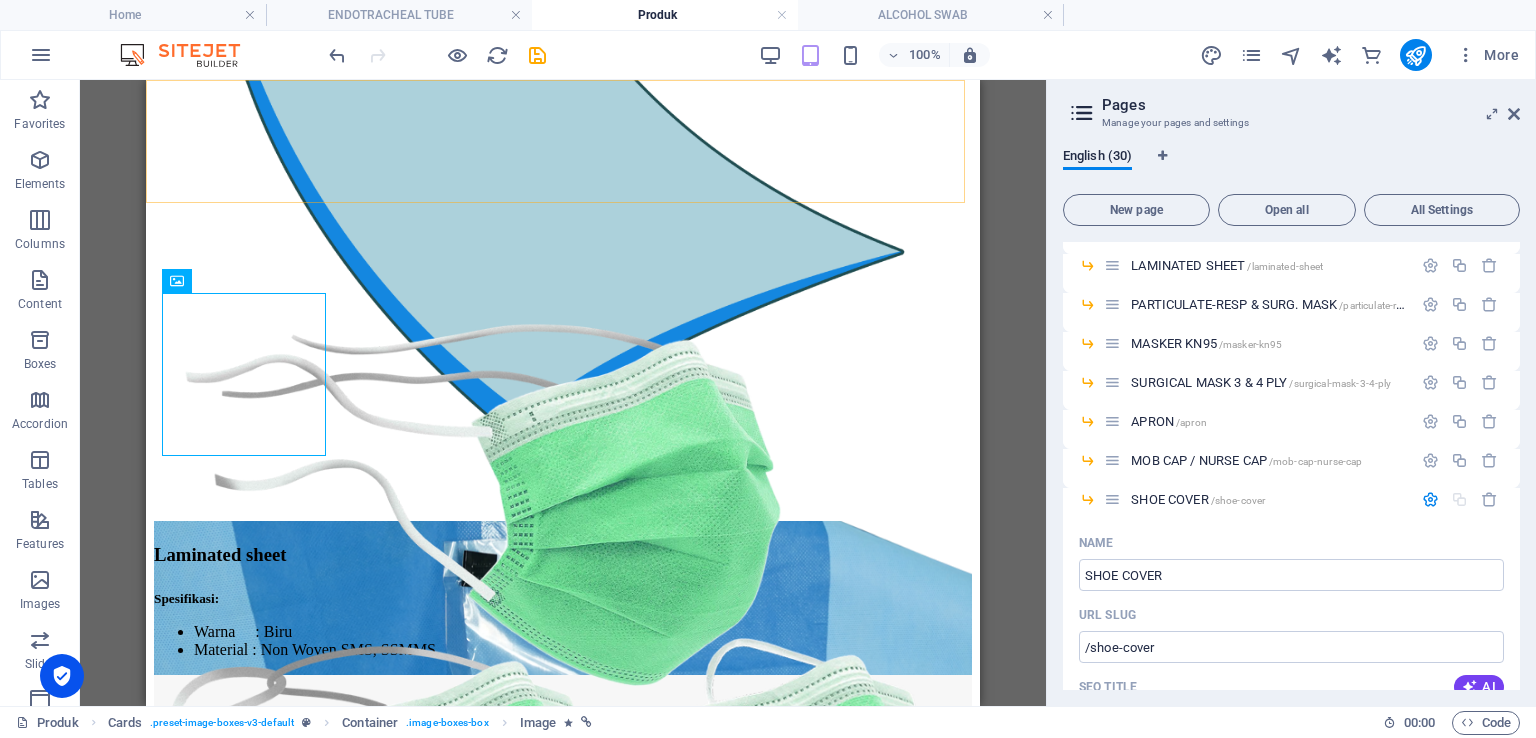 scroll, scrollTop: 3686, scrollLeft: 0, axis: vertical 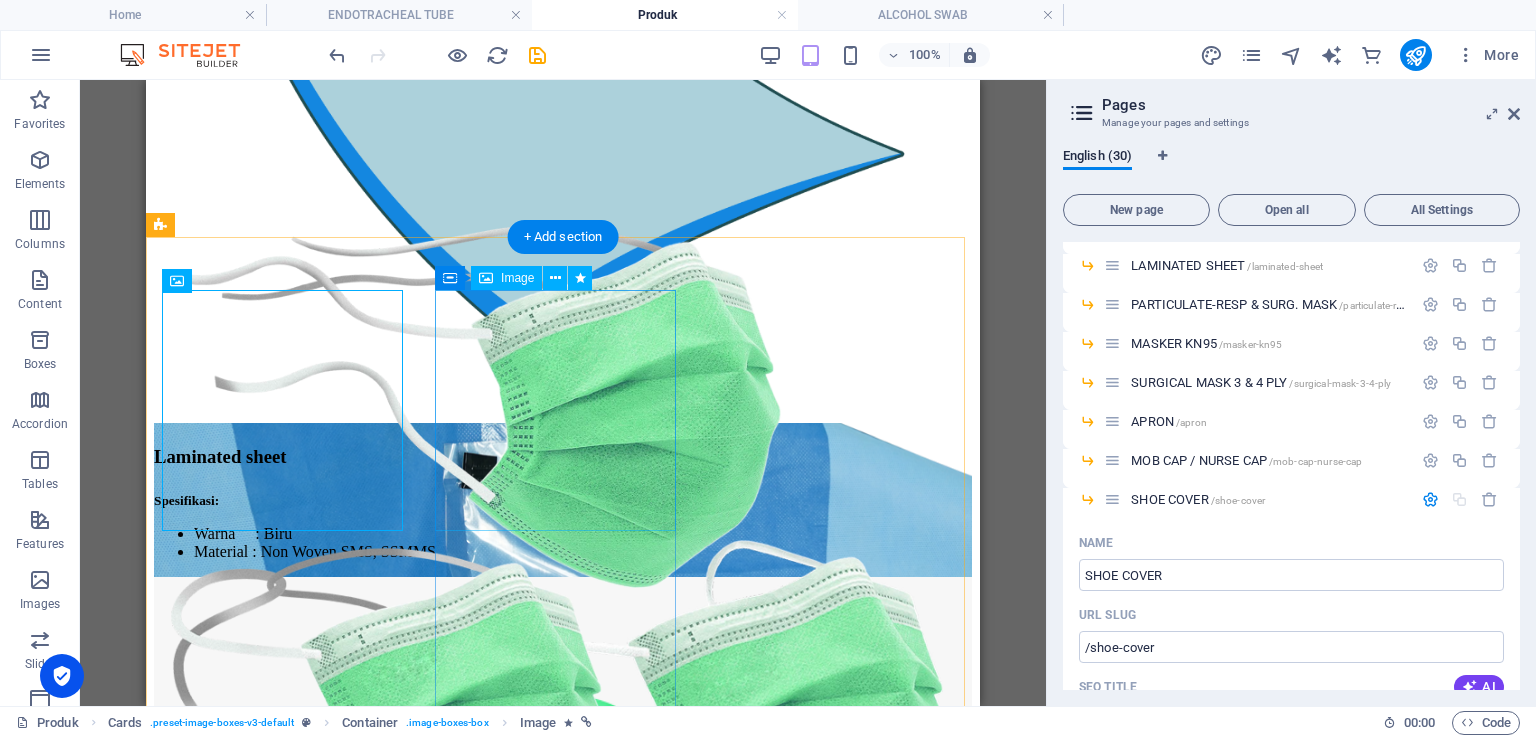 click at bounding box center (563, 2088) 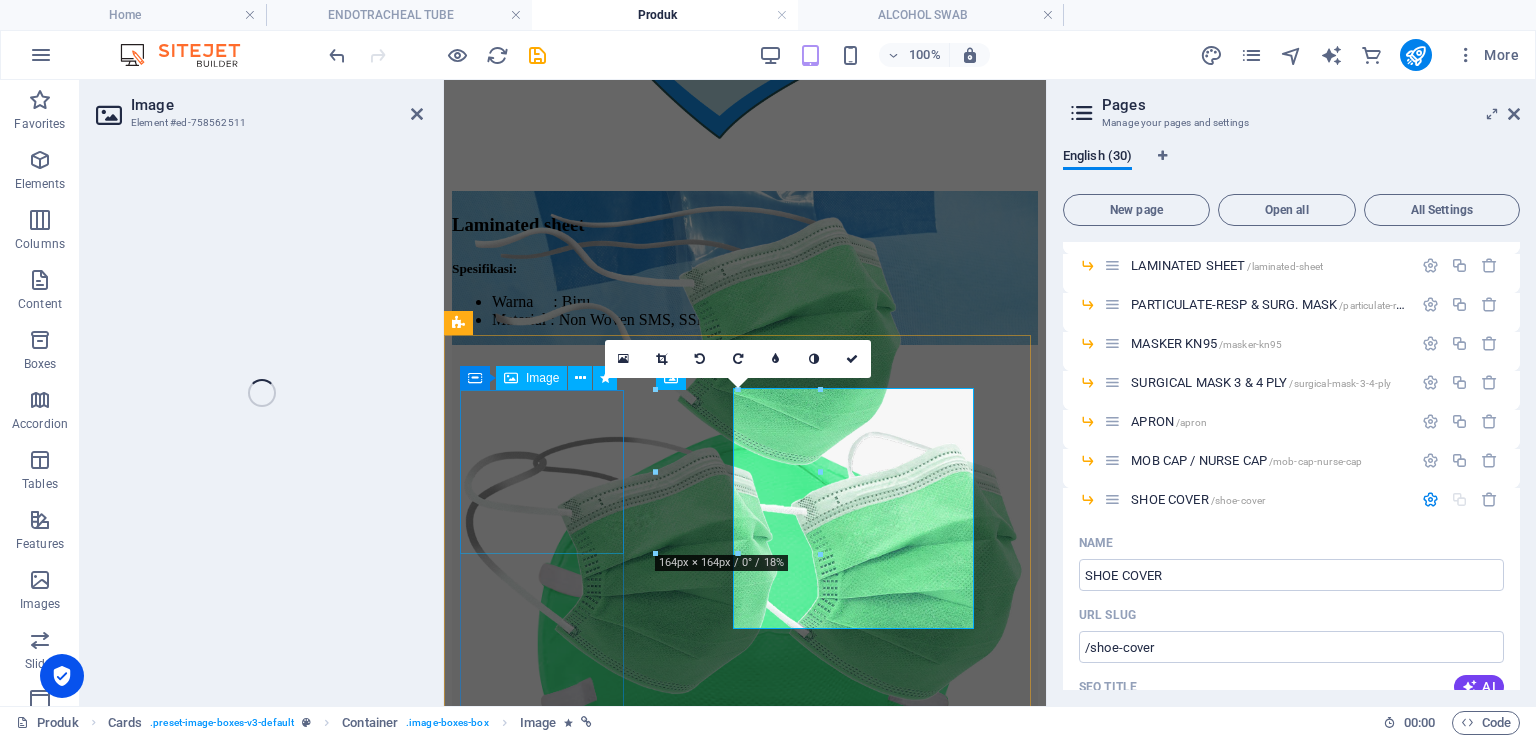 scroll, scrollTop: 3588, scrollLeft: 0, axis: vertical 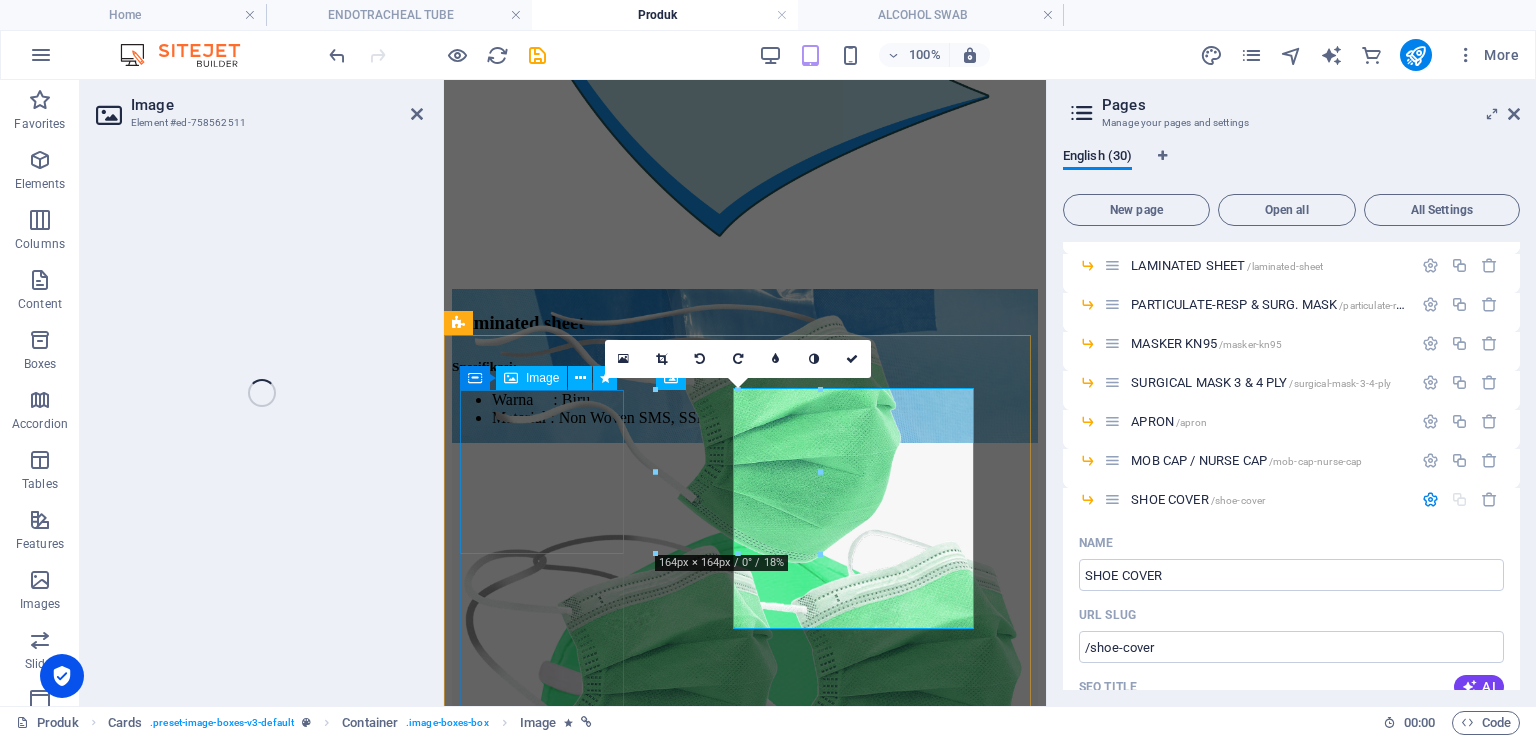 select on "%" 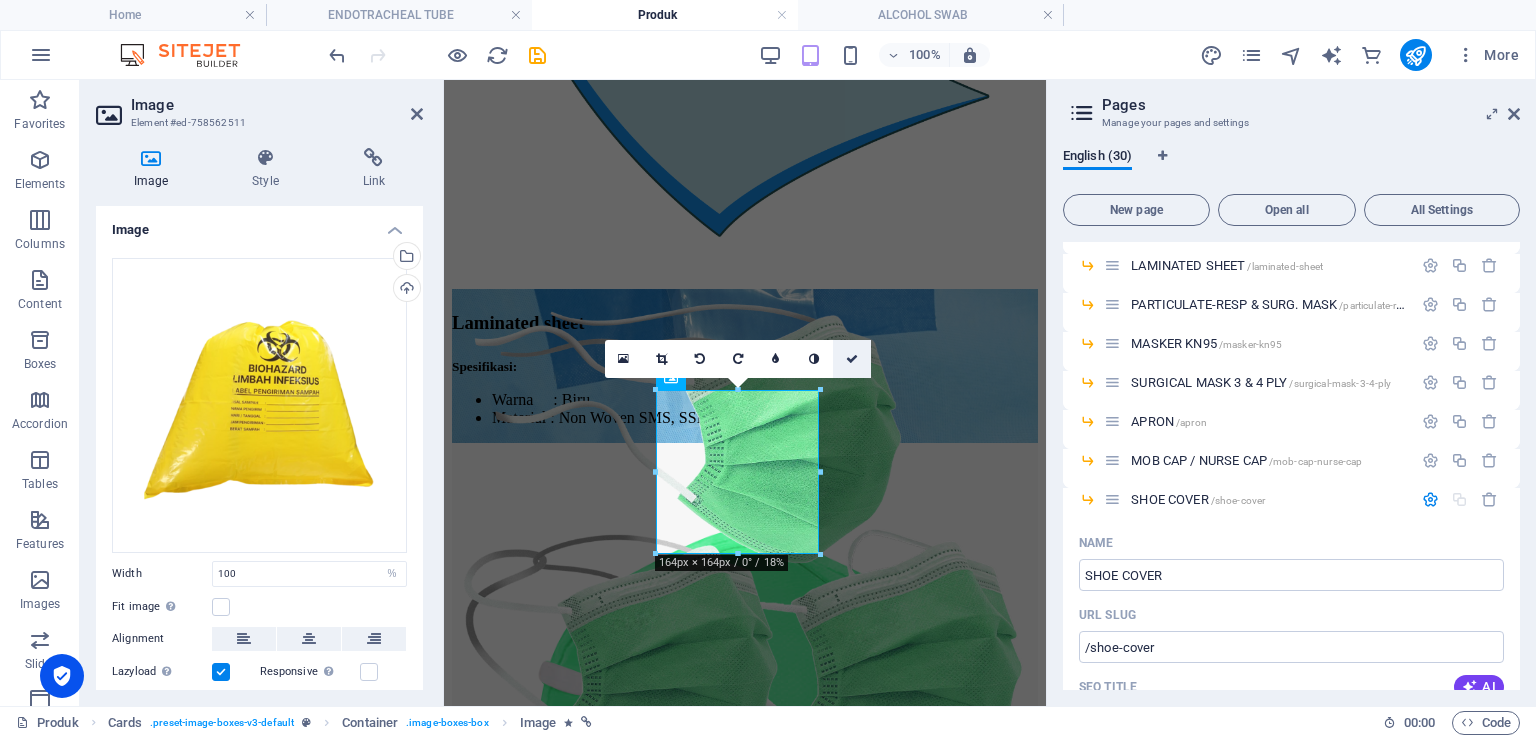 click at bounding box center (852, 359) 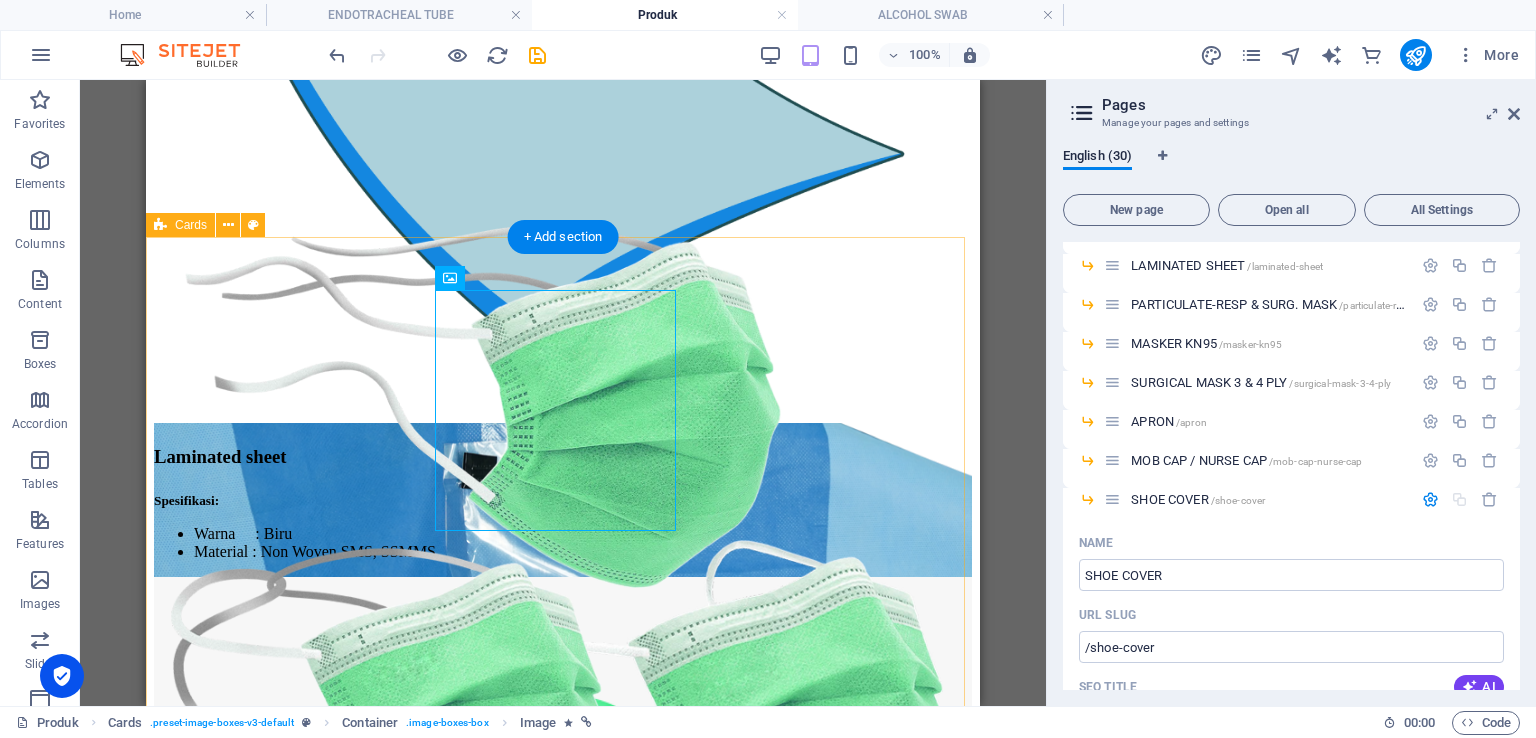 drag, startPoint x: 997, startPoint y: 433, endPoint x: 1366, endPoint y: 469, distance: 370.75195 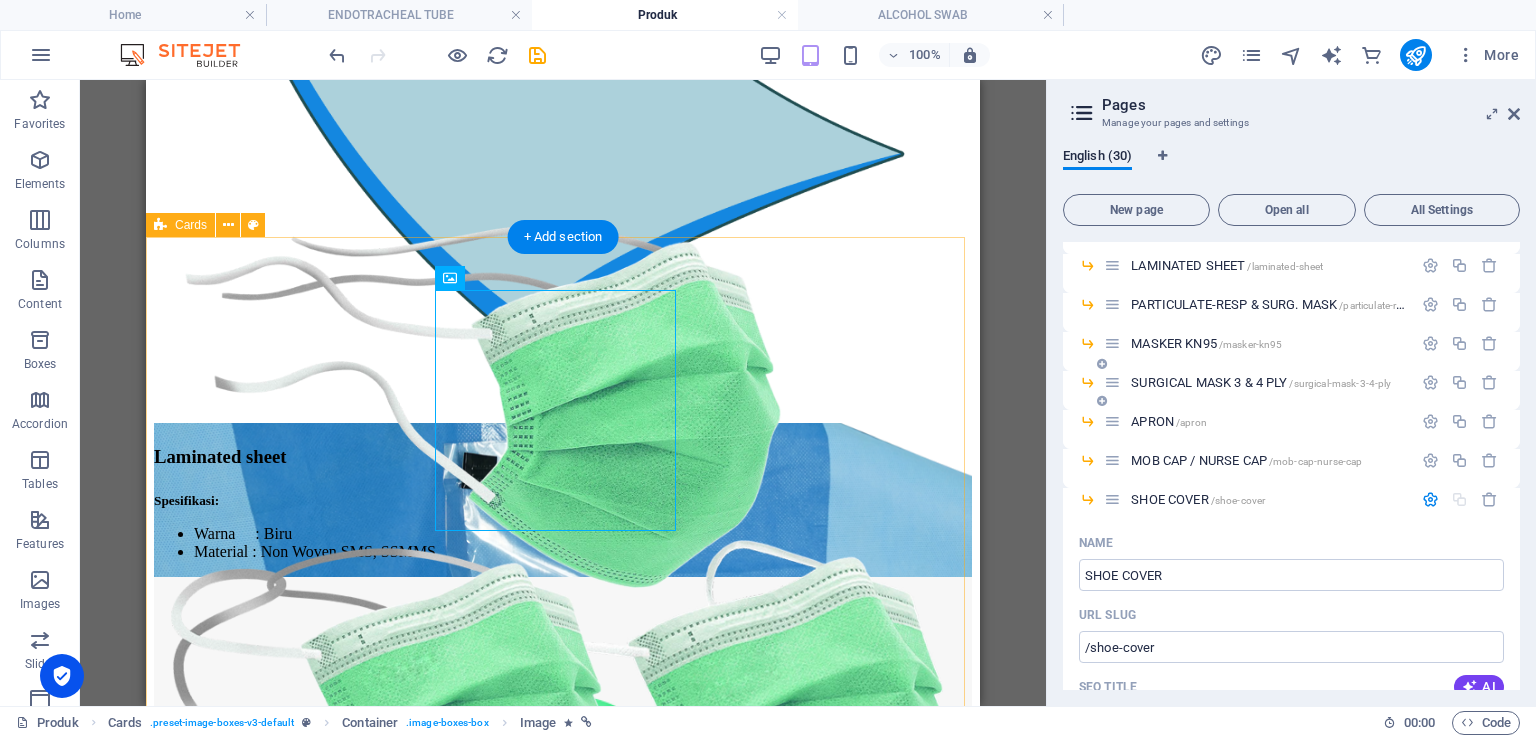 select on "px" 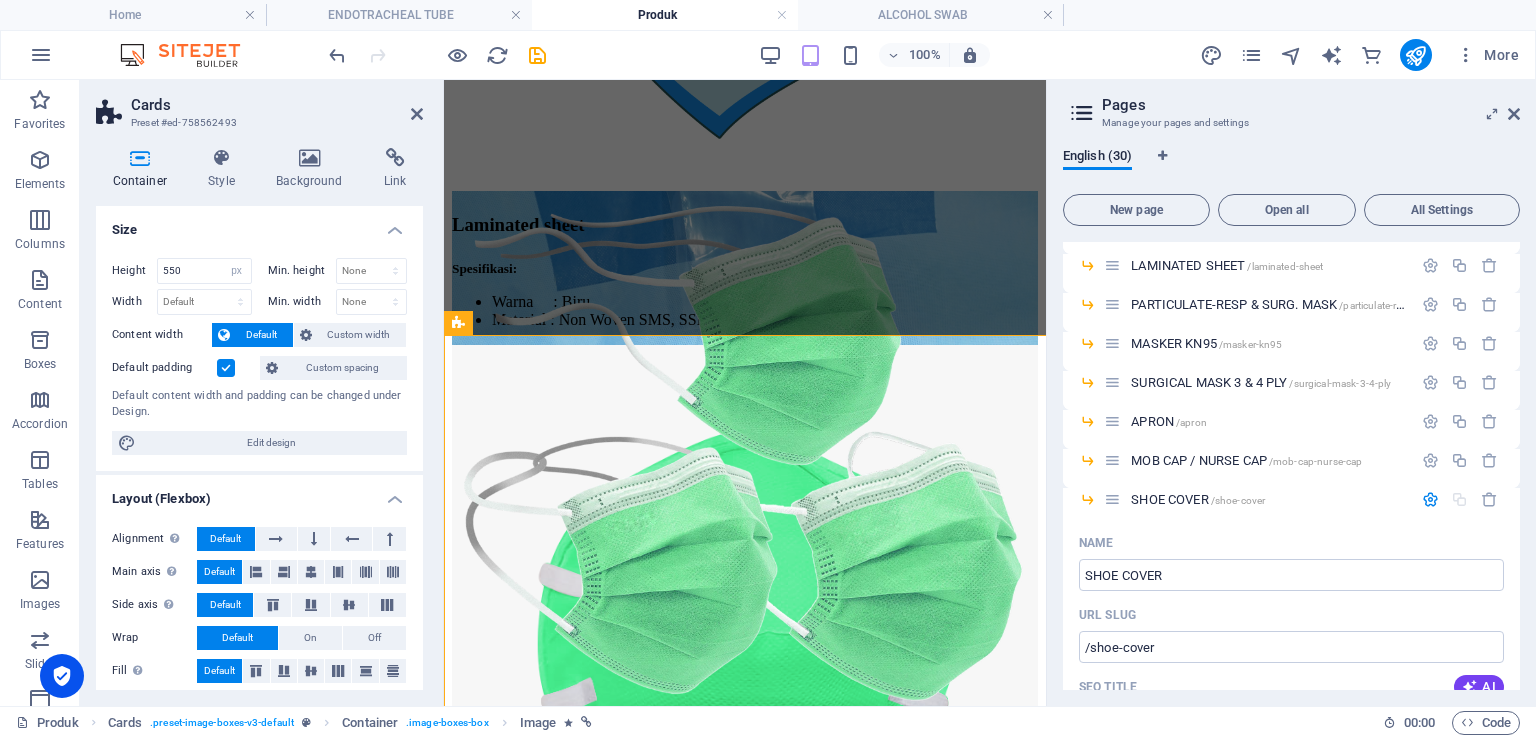 scroll, scrollTop: 3588, scrollLeft: 0, axis: vertical 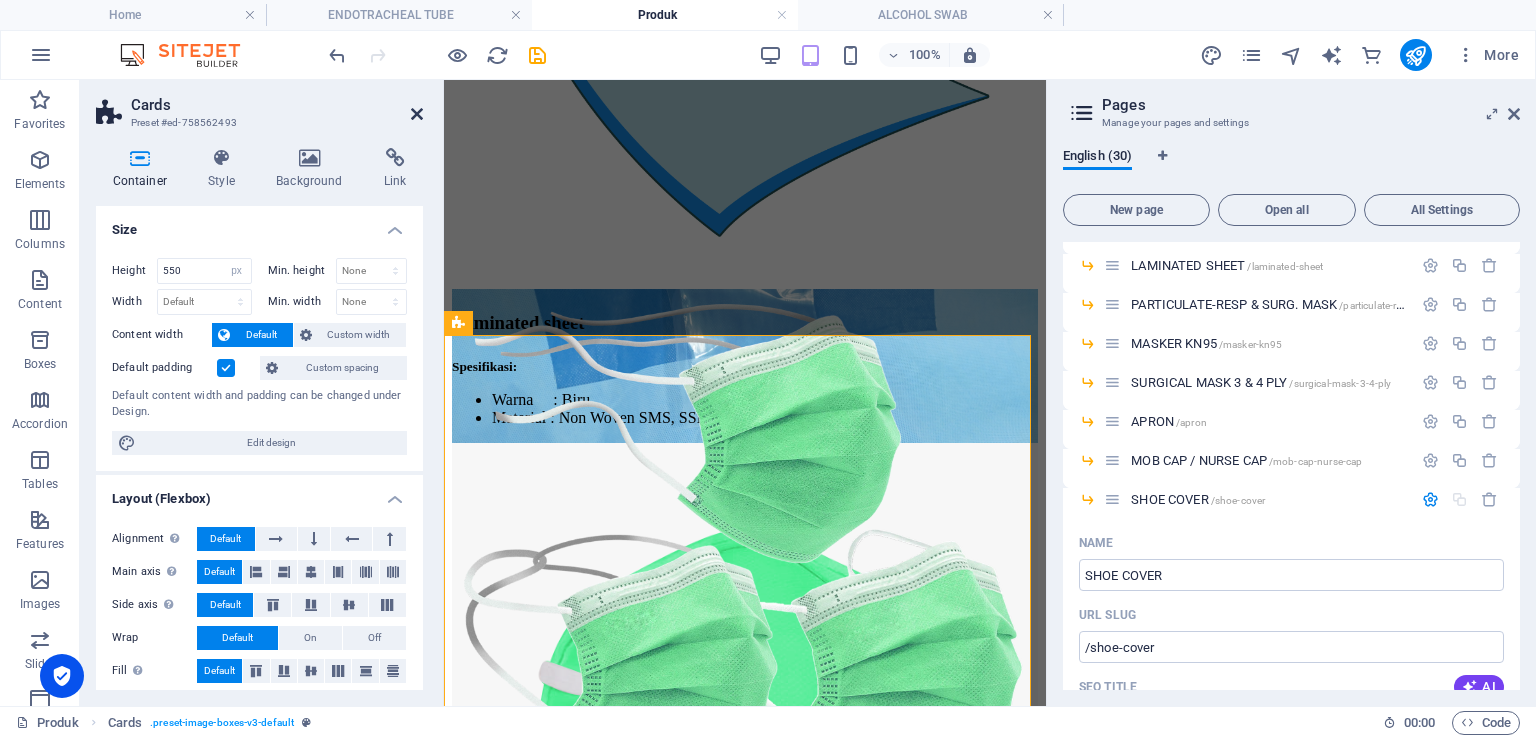 click at bounding box center [417, 114] 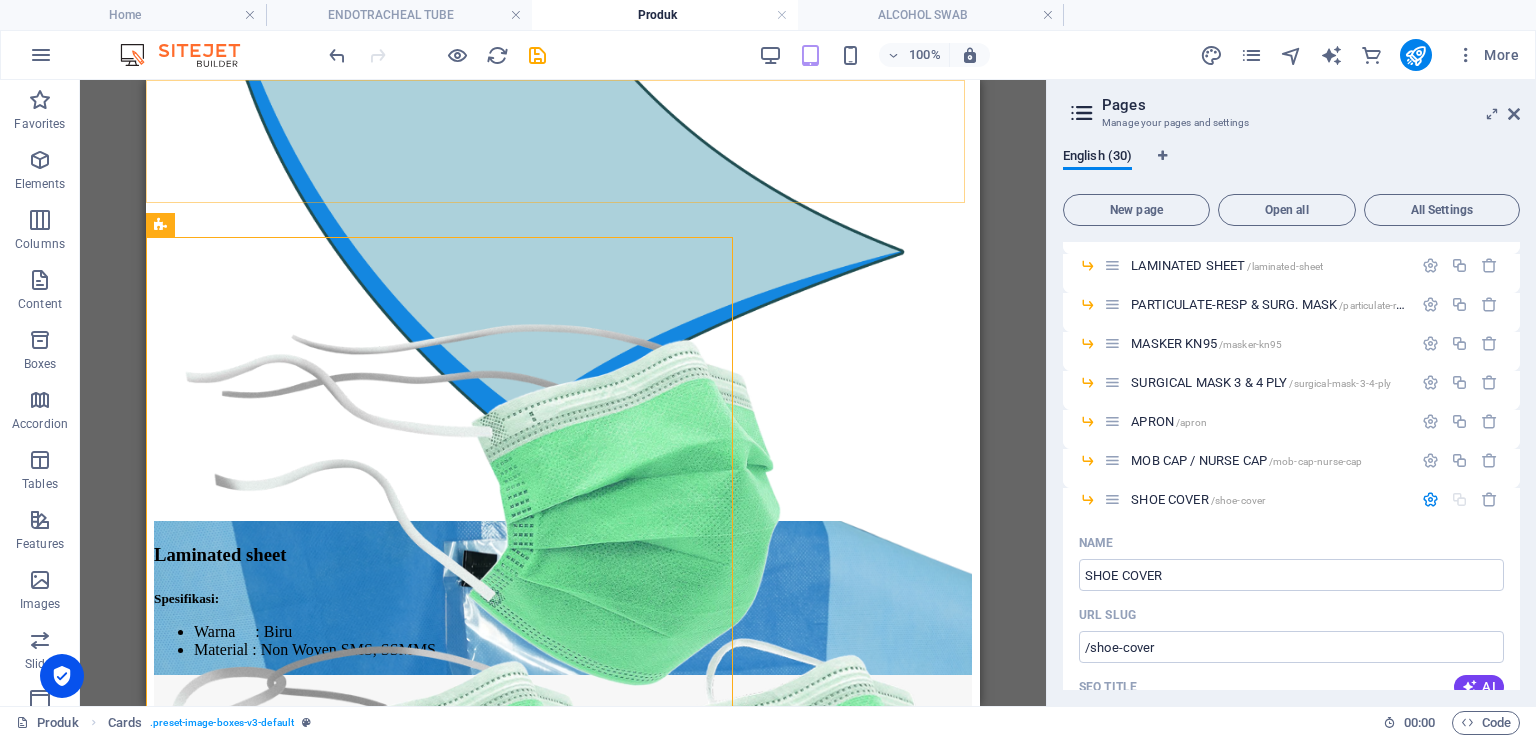 scroll, scrollTop: 3686, scrollLeft: 0, axis: vertical 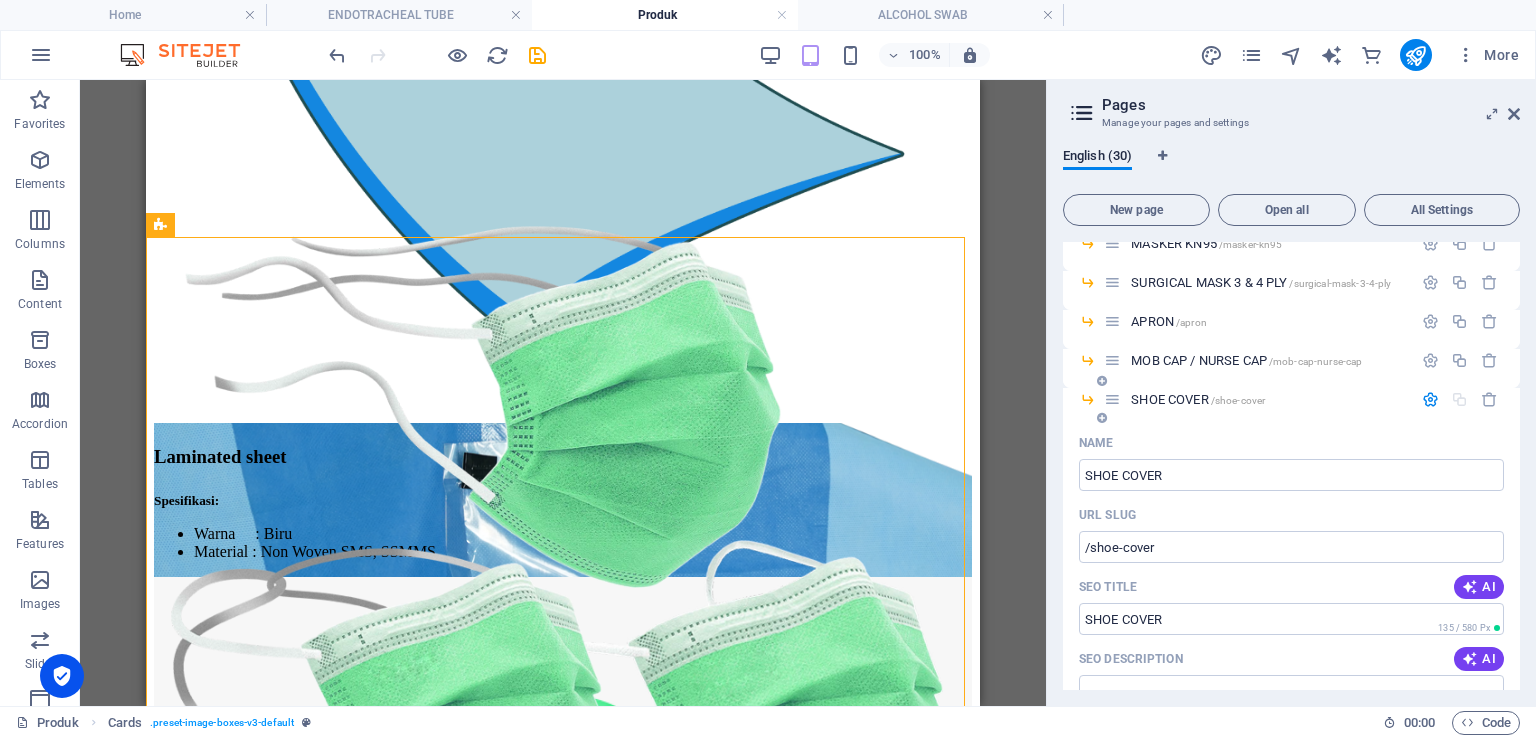 click on "SHOE COVER /shoe-cover" at bounding box center [1198, 399] 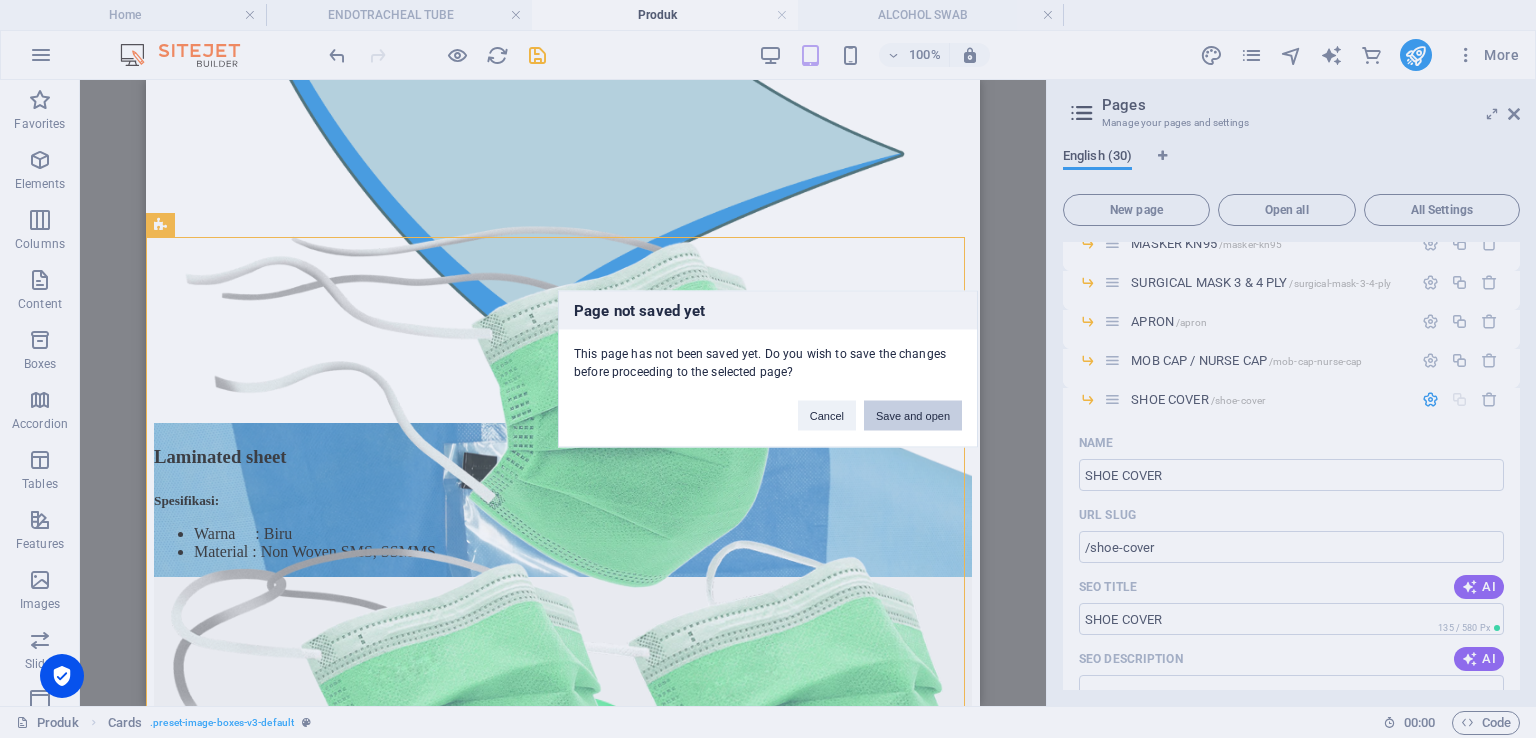 click on "Save and open" at bounding box center (913, 416) 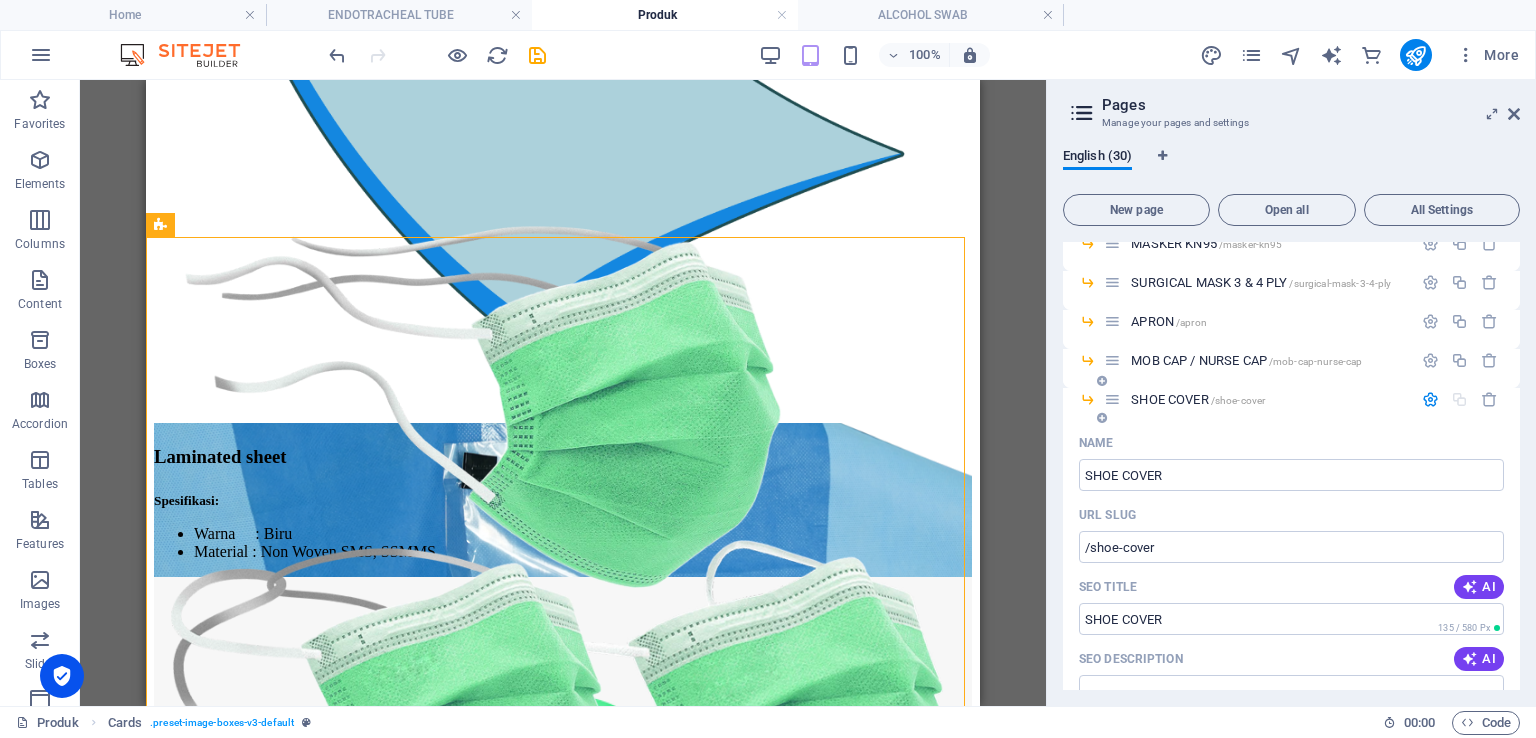 click at bounding box center (1430, 399) 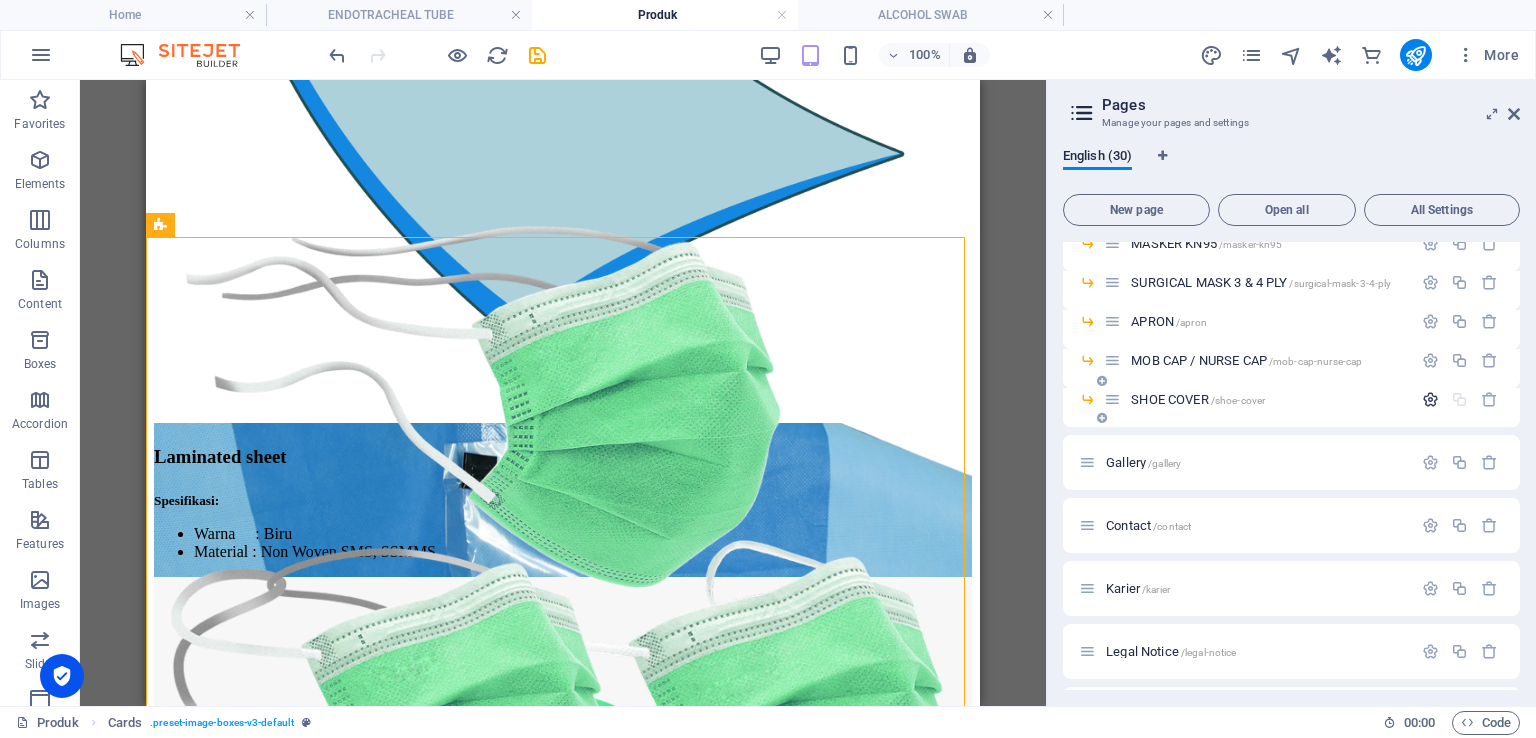 click at bounding box center [1460, 463] 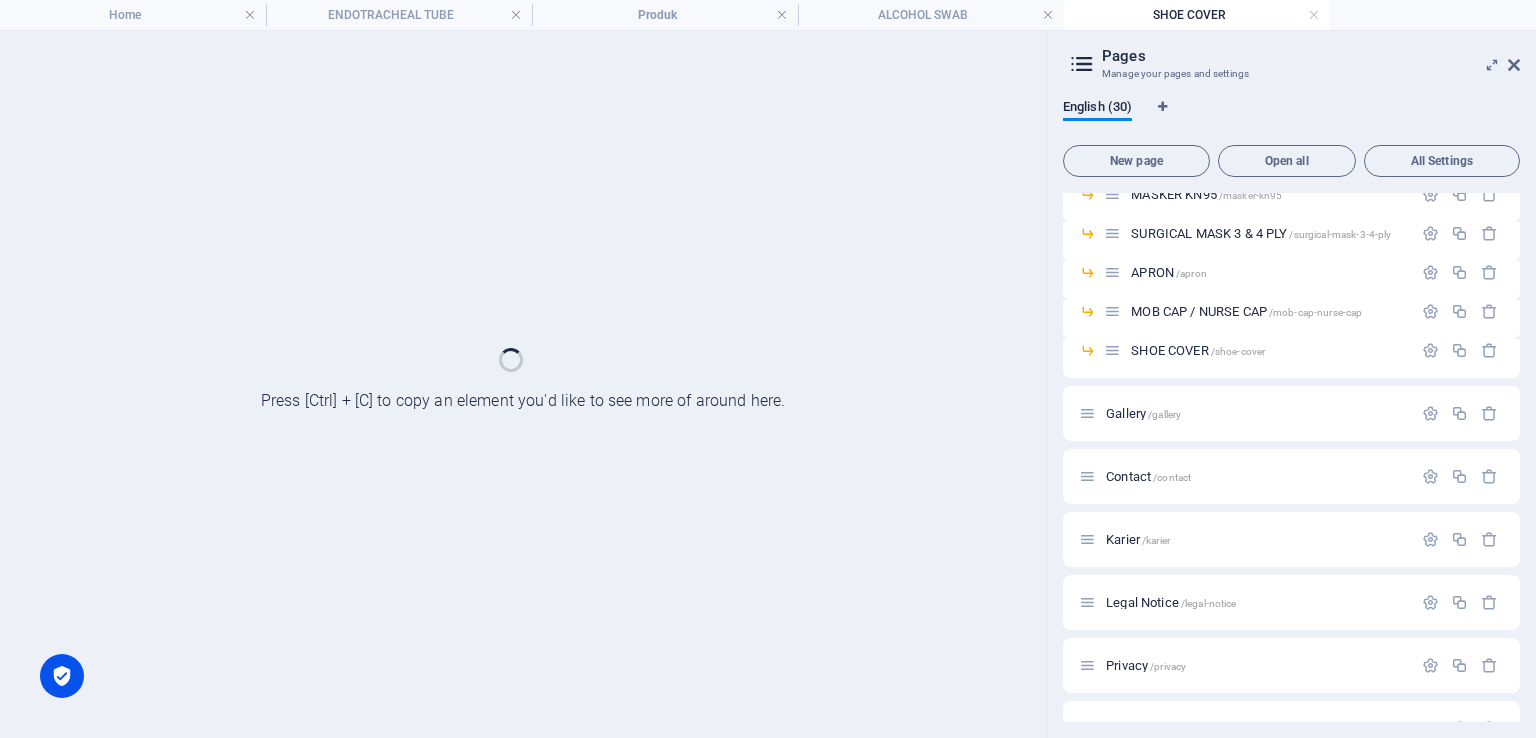 scroll, scrollTop: 0, scrollLeft: 0, axis: both 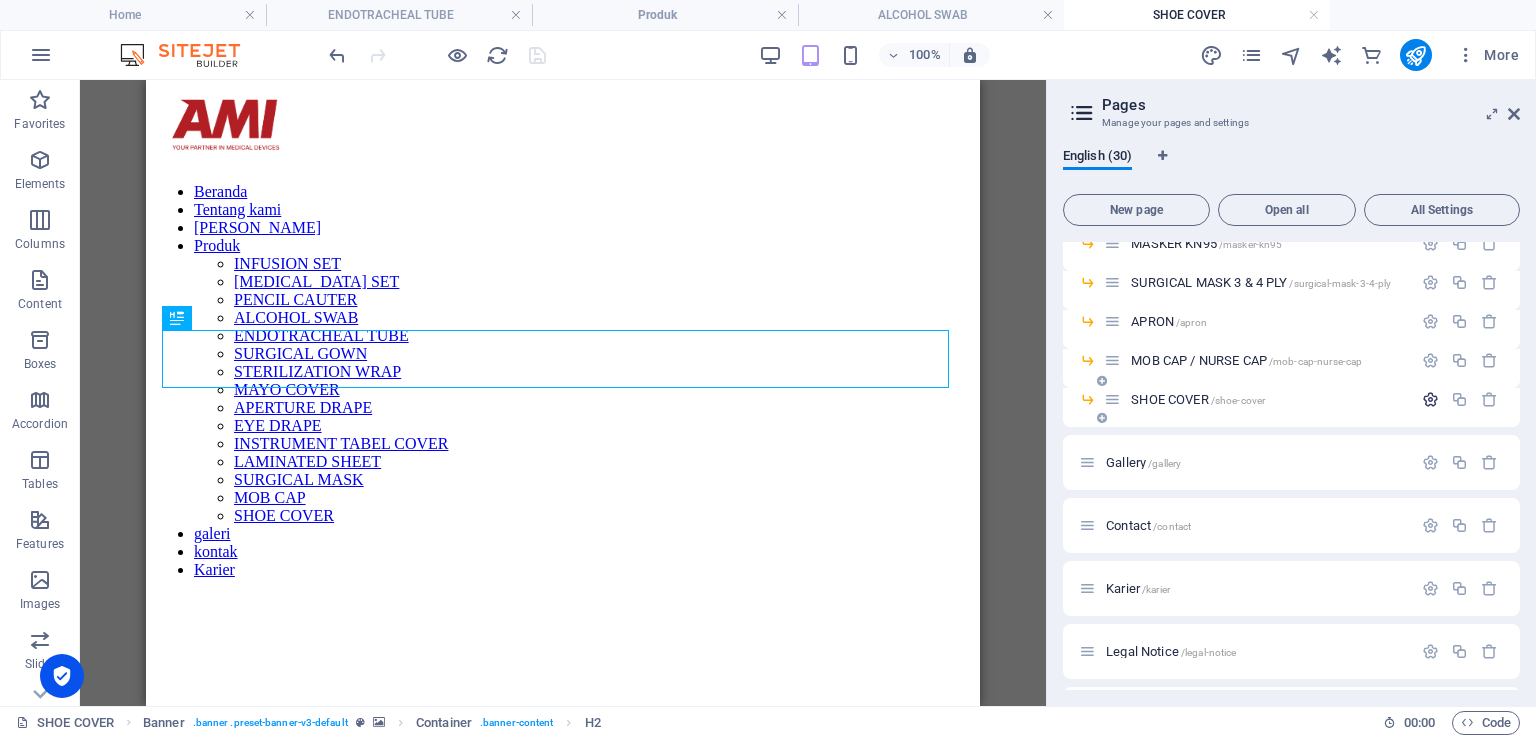 click at bounding box center (1430, 399) 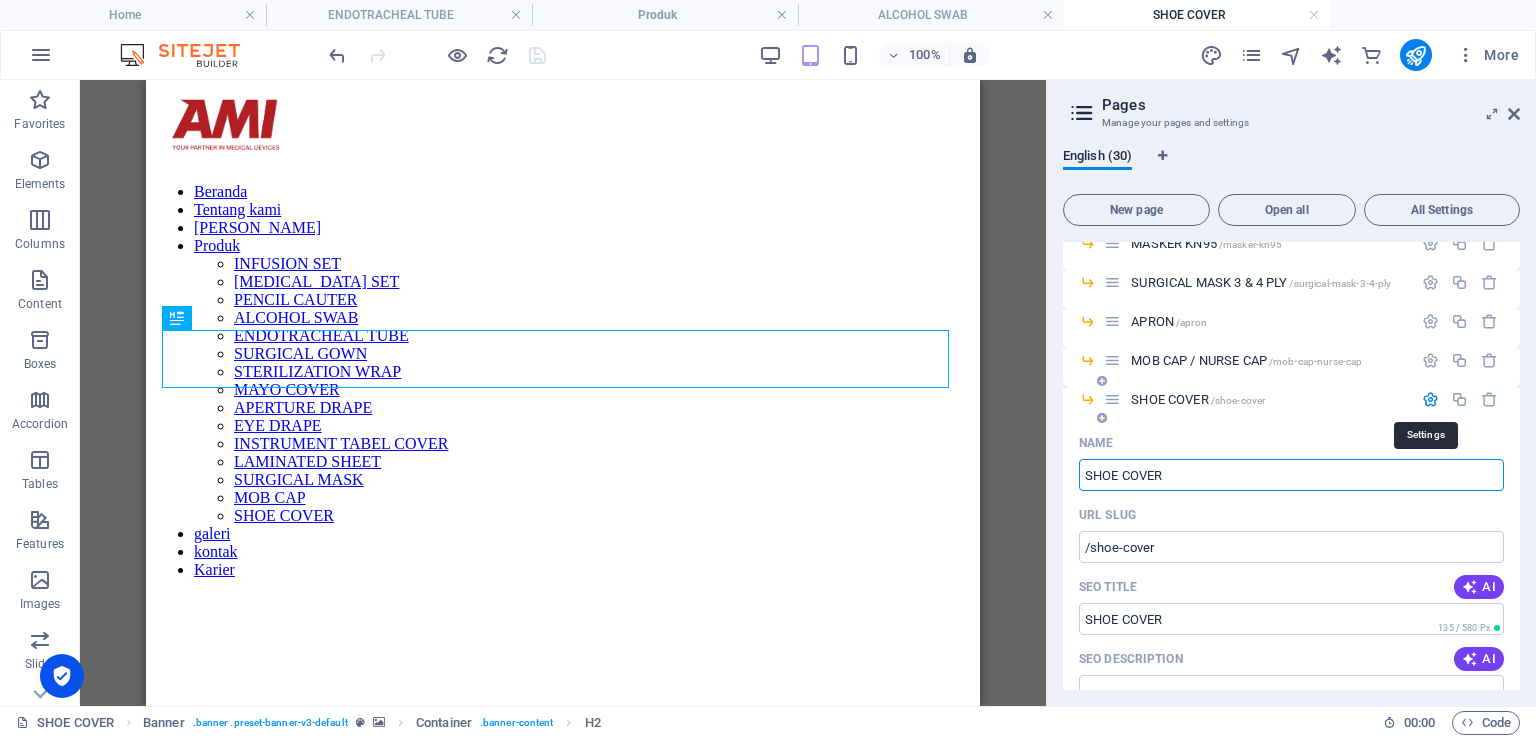 click at bounding box center (1430, 399) 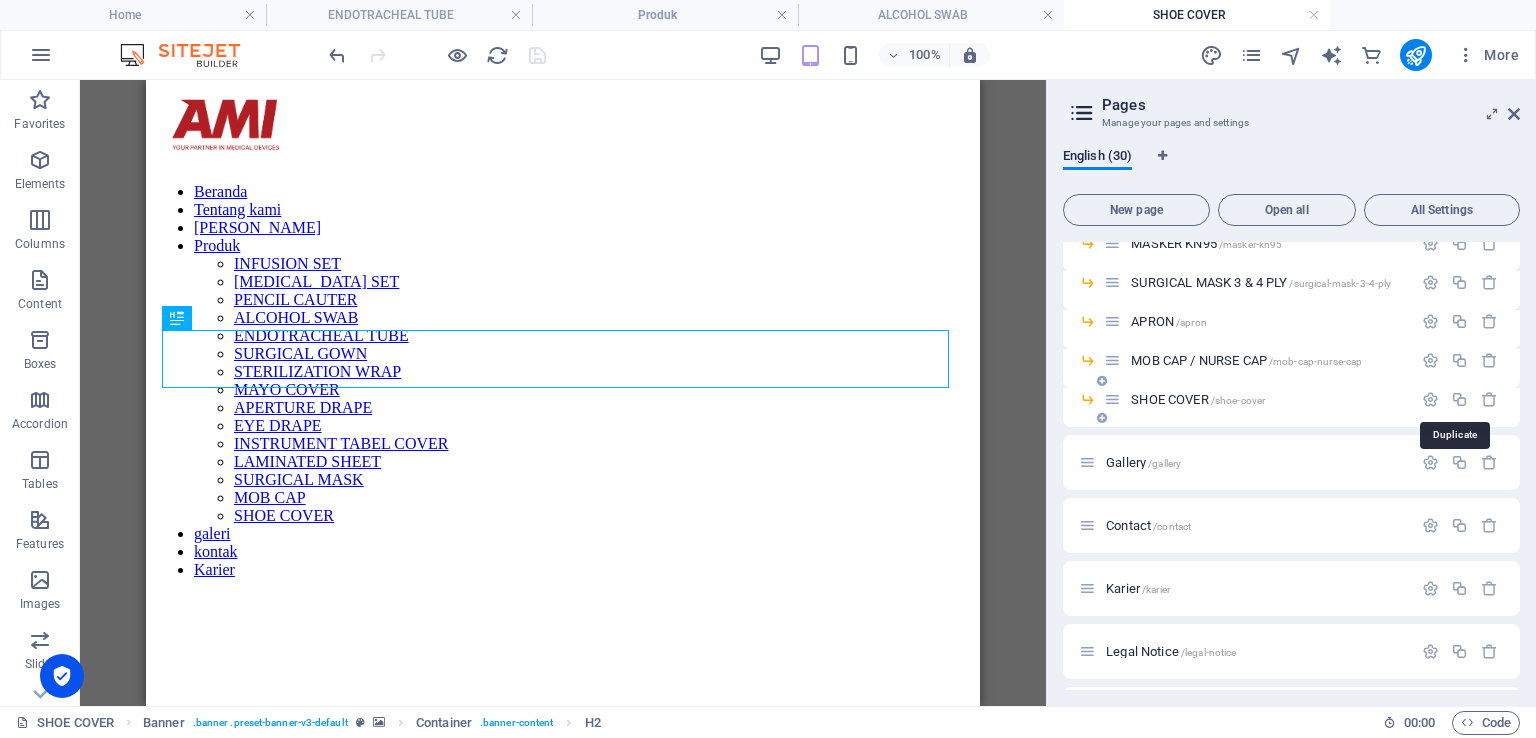 drag, startPoint x: 1456, startPoint y: 398, endPoint x: 1264, endPoint y: 425, distance: 193.88914 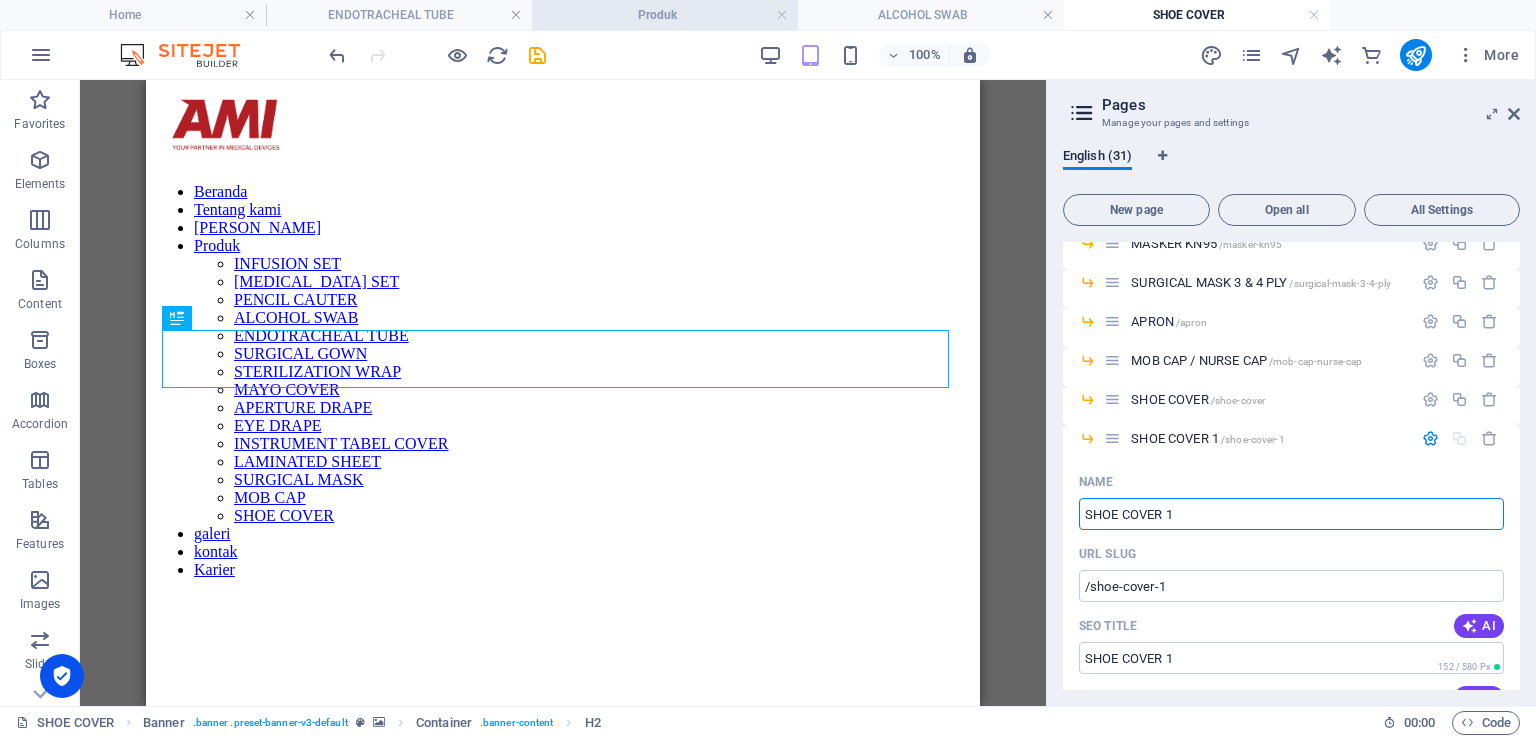 click on "Produk" at bounding box center (665, 15) 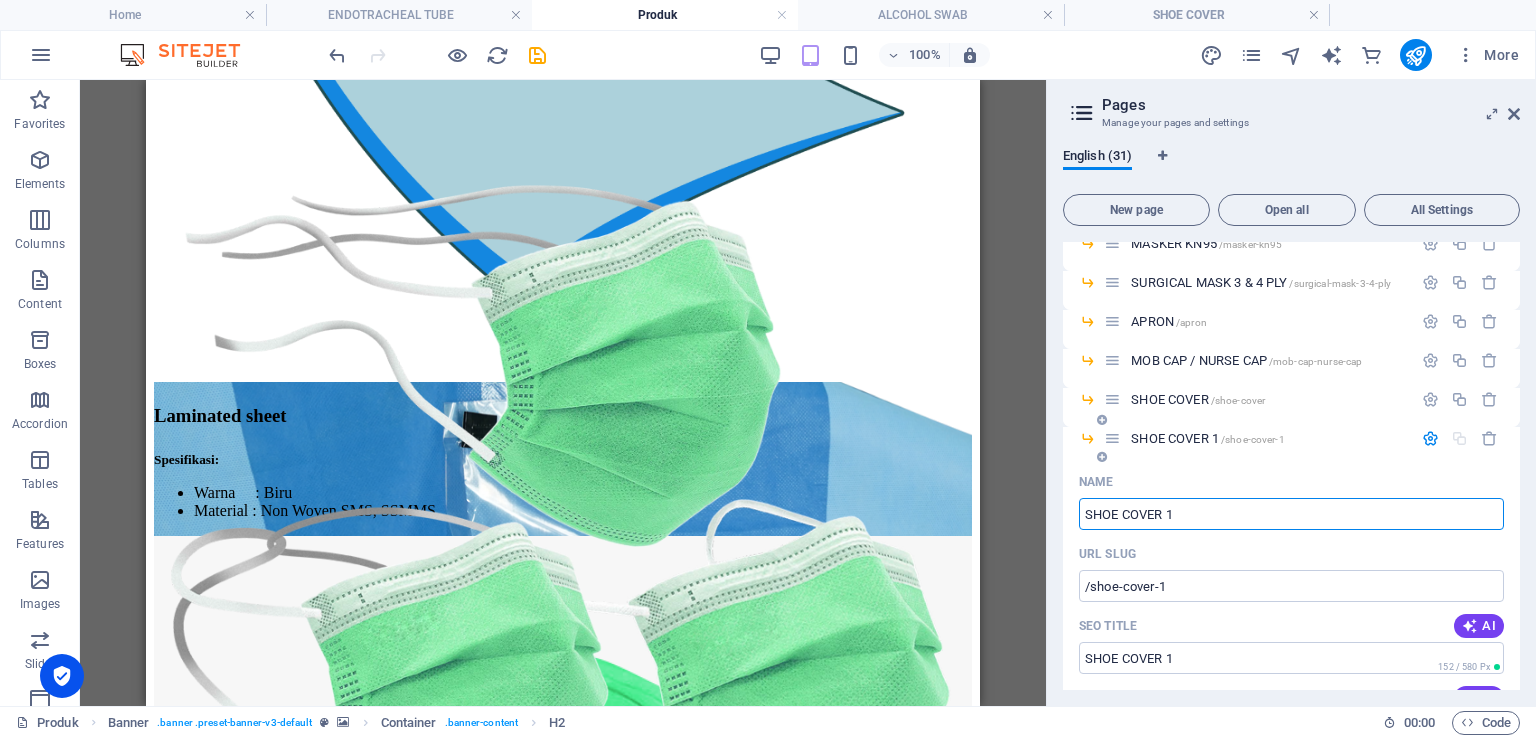 click on "SHOE COVER 1" at bounding box center [1291, 514] 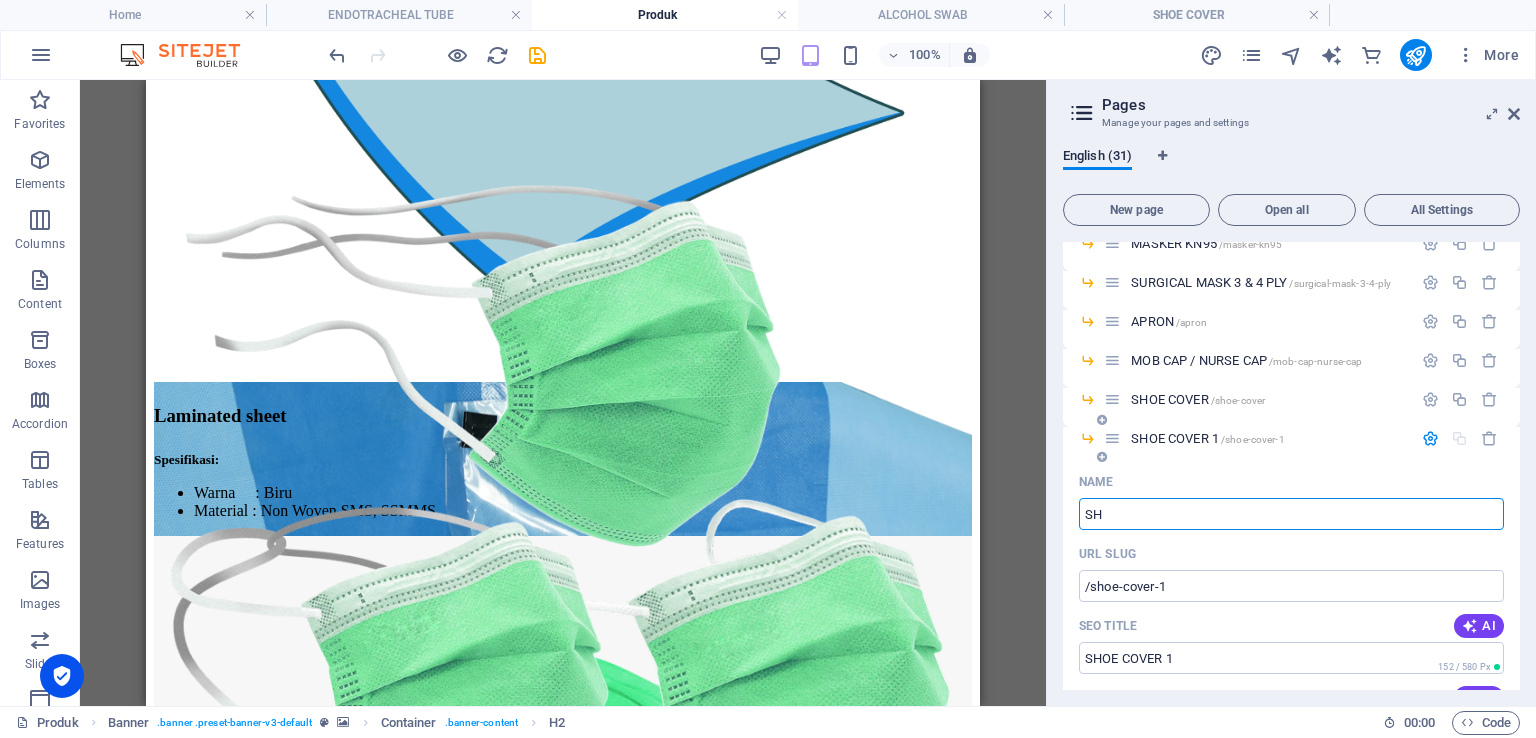 type on "S" 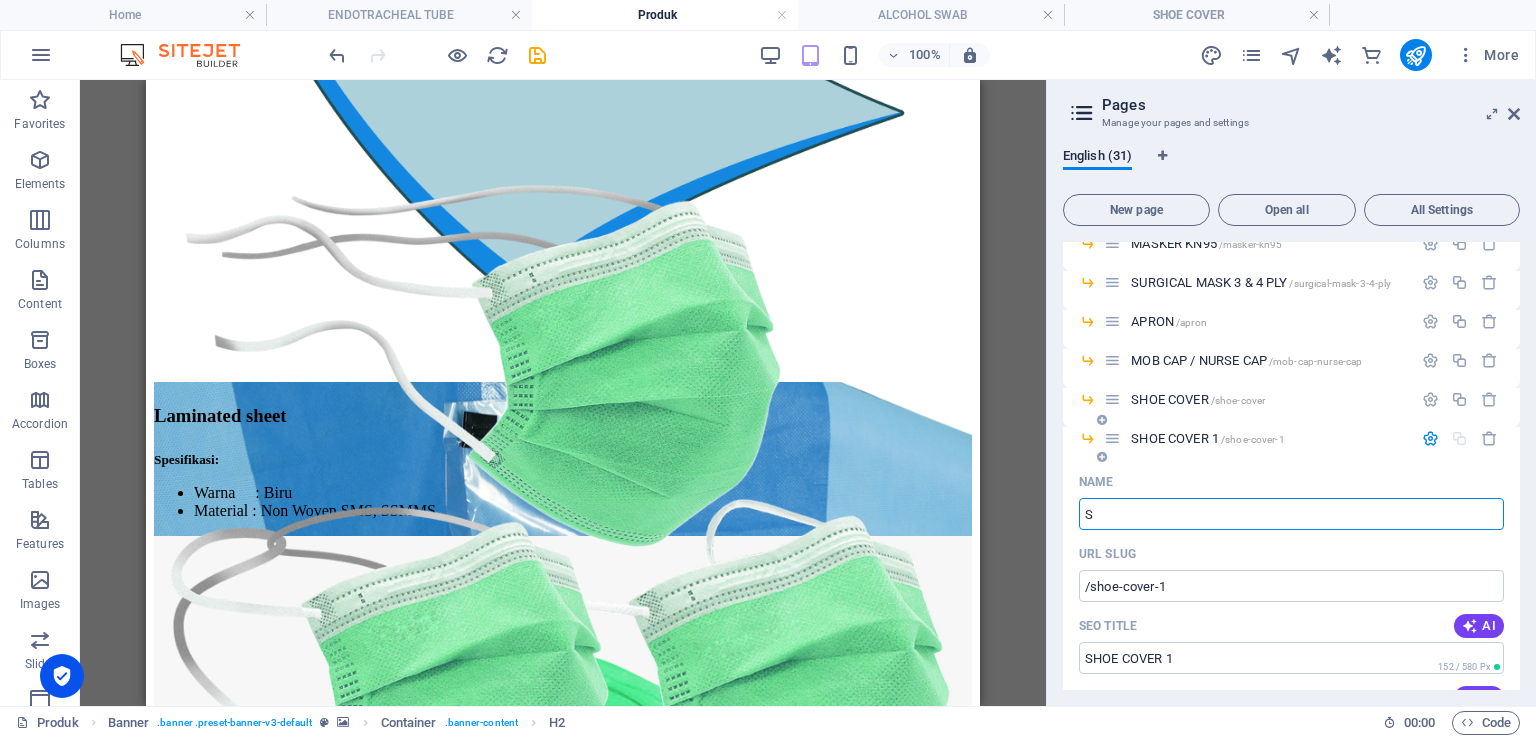 type 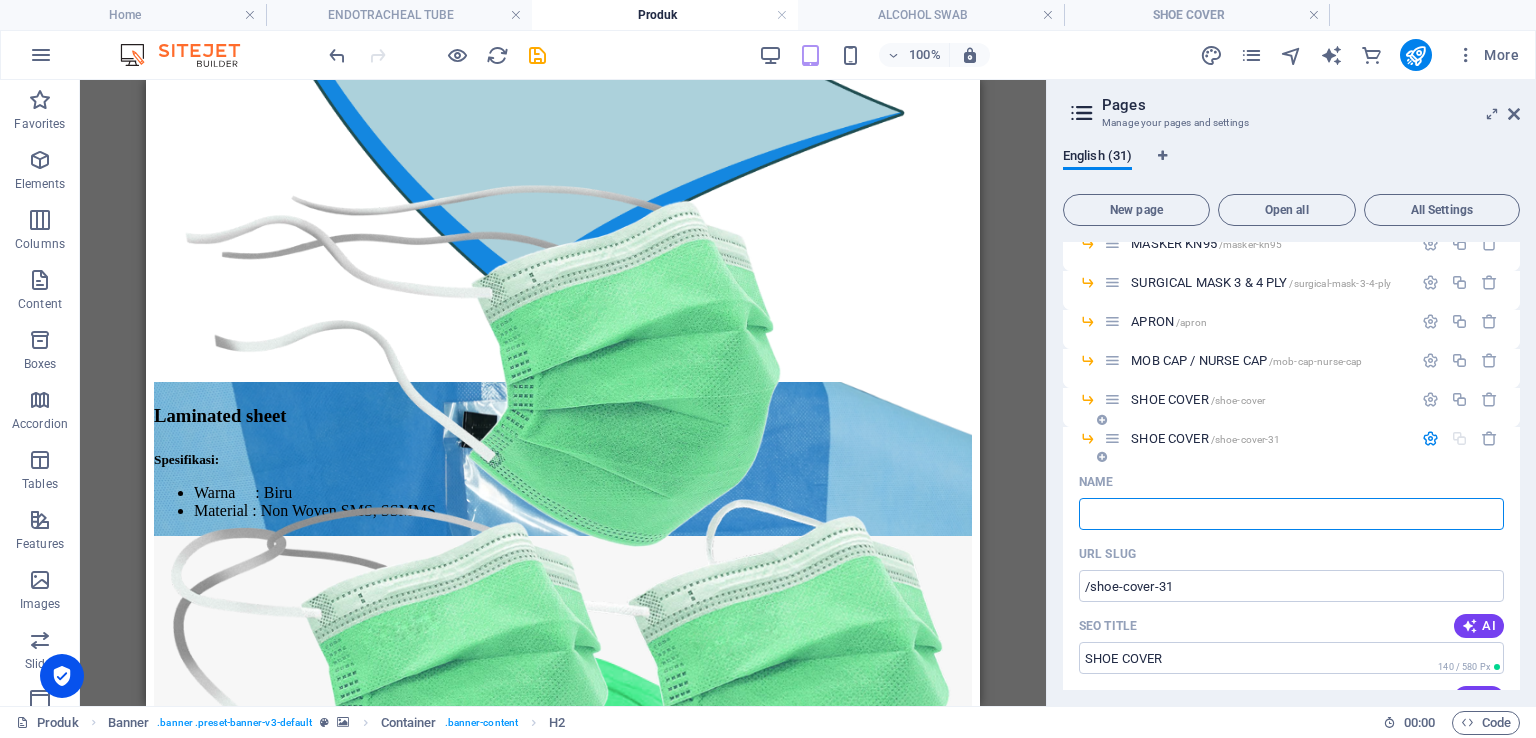 type on "/shoe-cover-31" 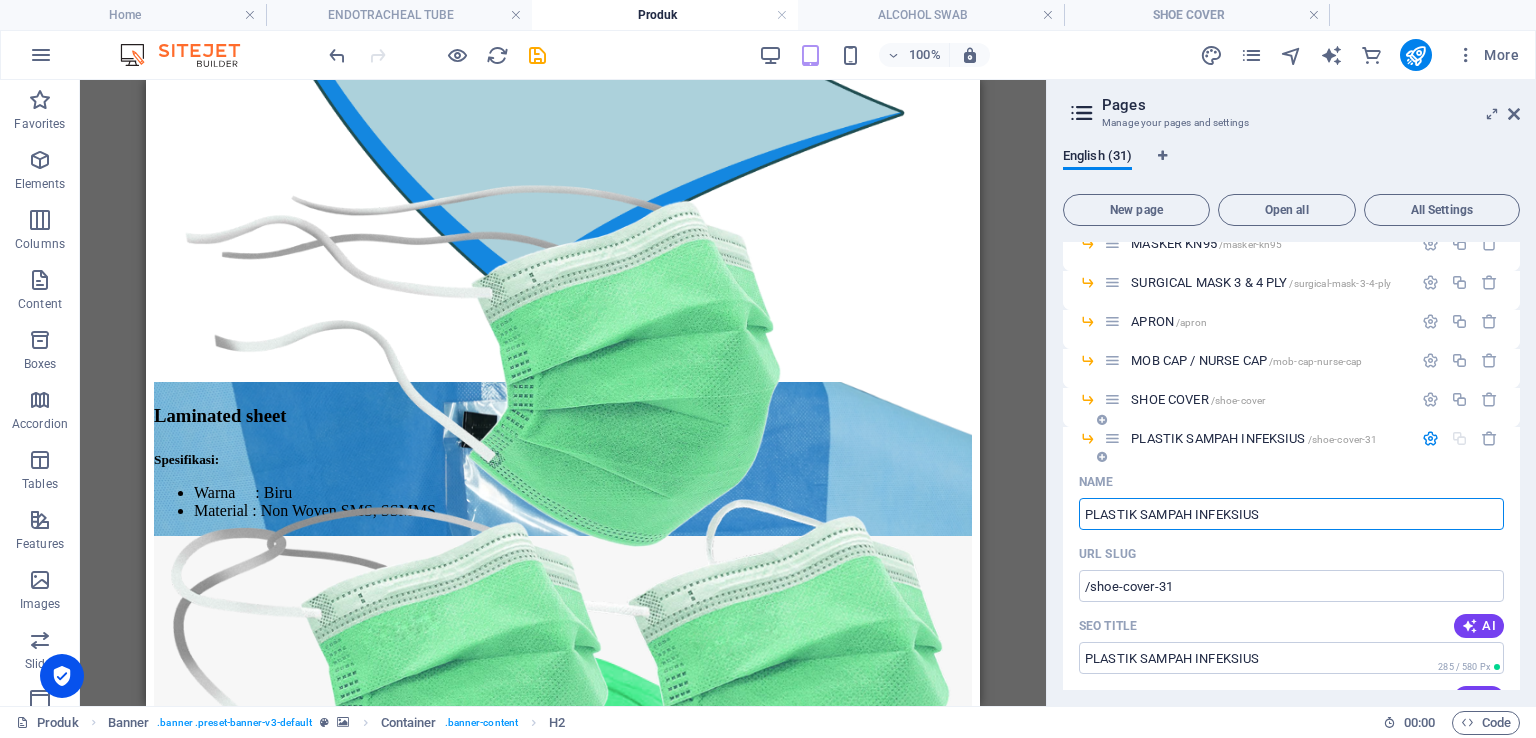 type on "PLASTIK SAMPAH INFEKSIUS" 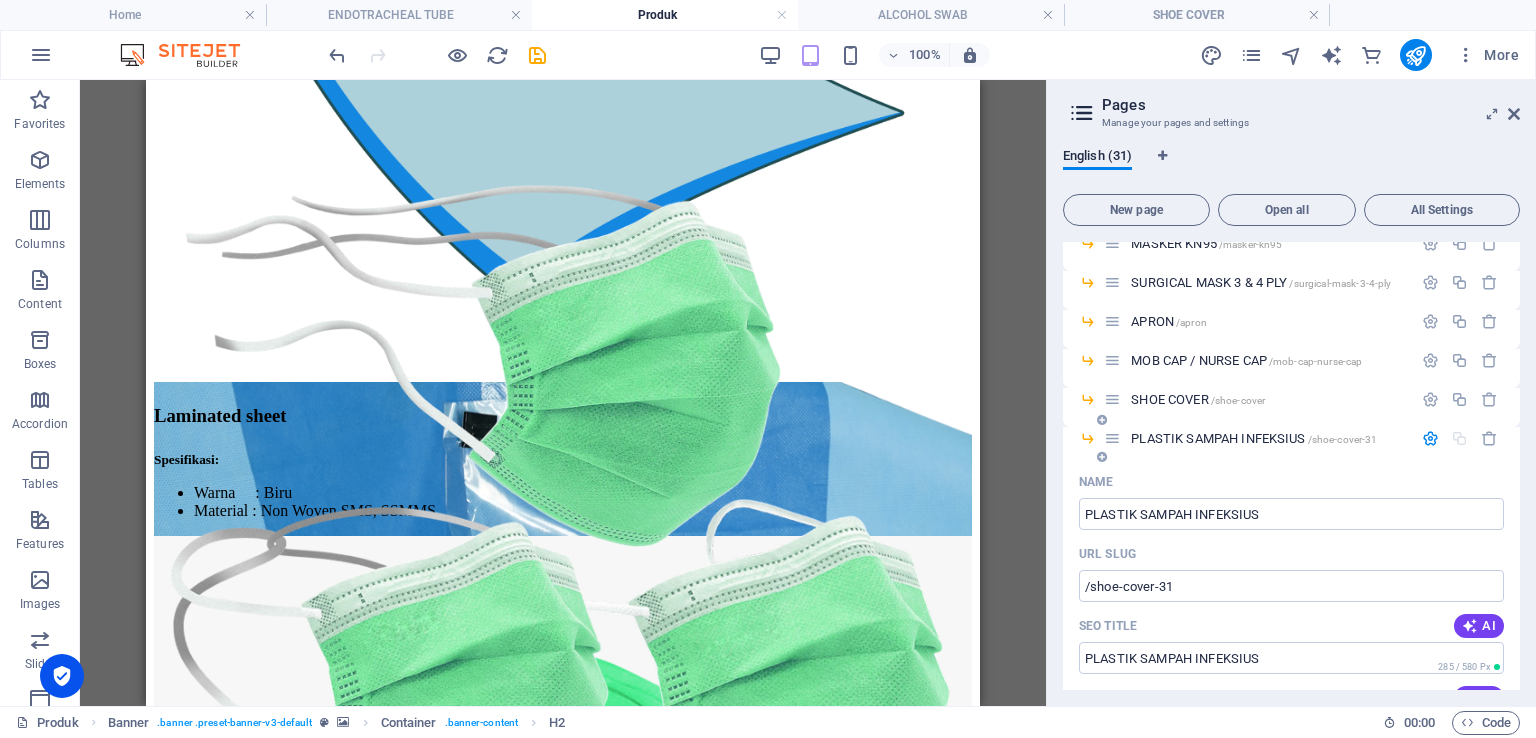 click on "URL SLUG" at bounding box center [1291, 554] 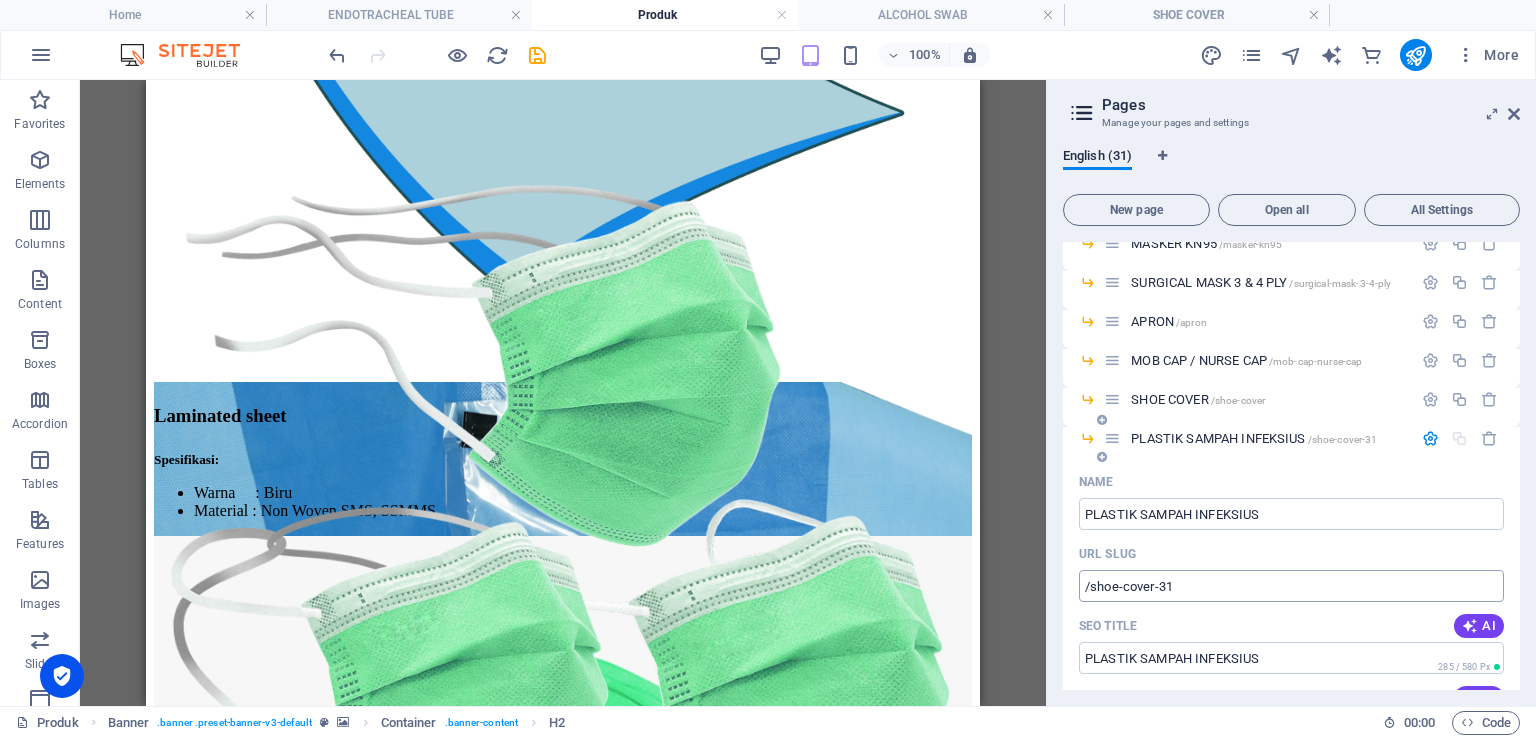 click on "/shoe-cover-31" at bounding box center [1291, 586] 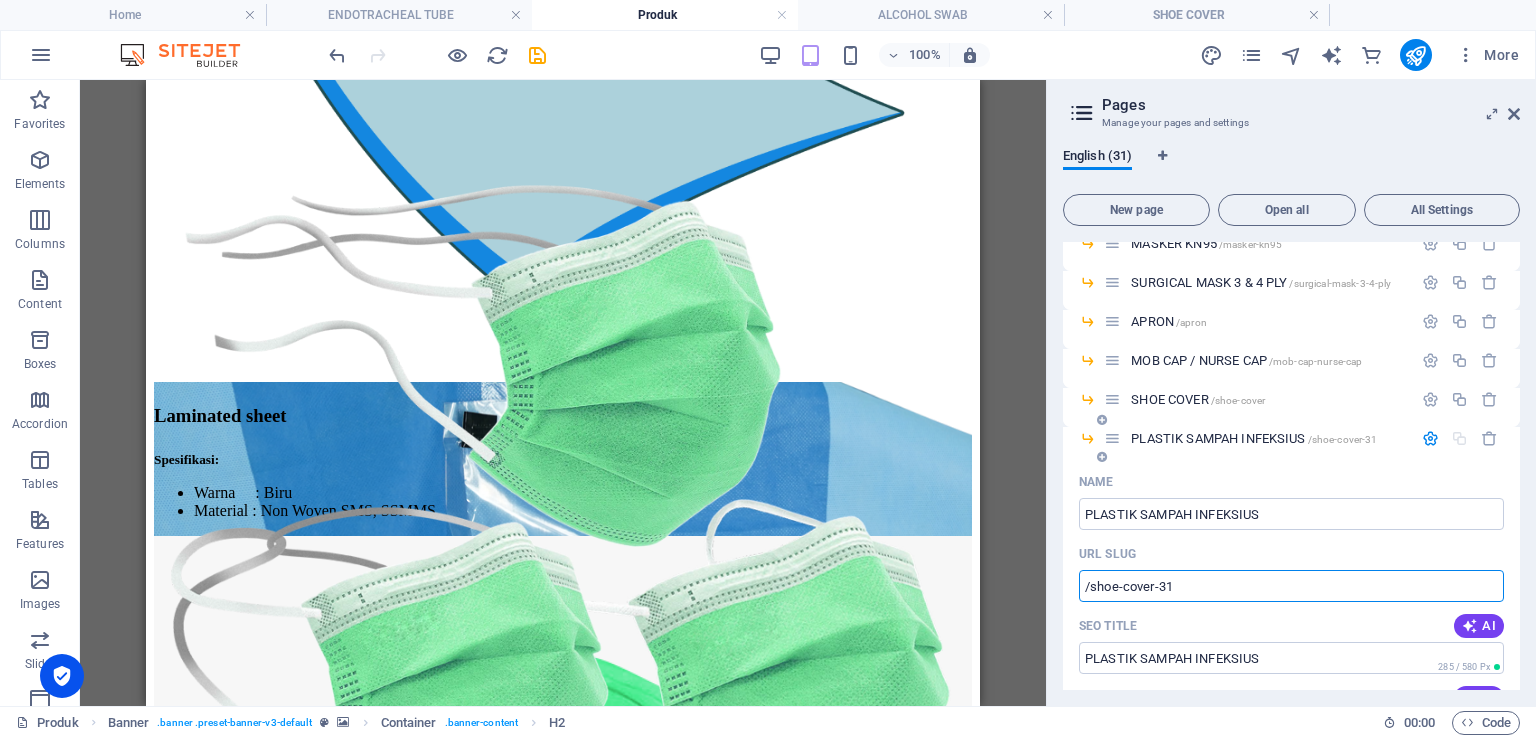 scroll, scrollTop: 1000, scrollLeft: 0, axis: vertical 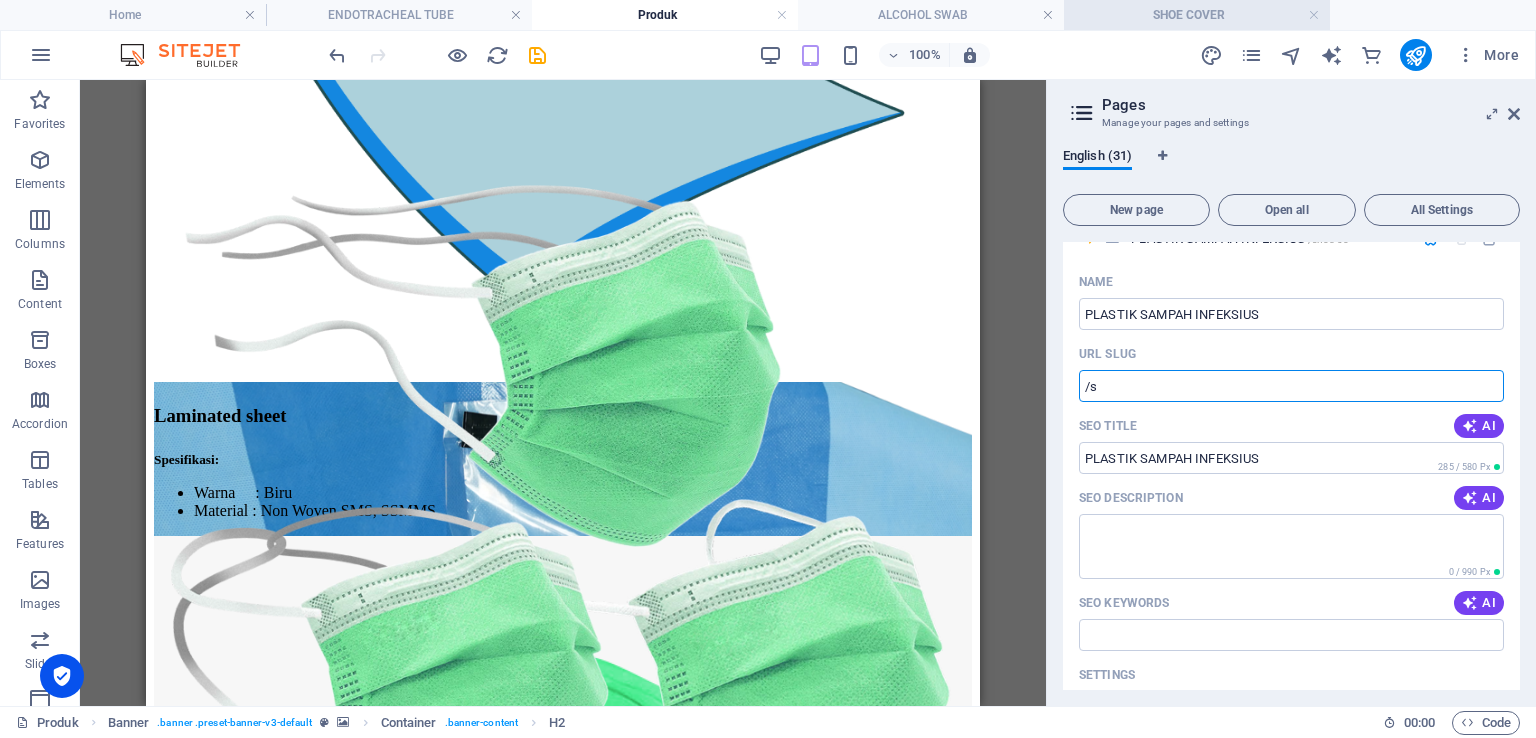type on "/" 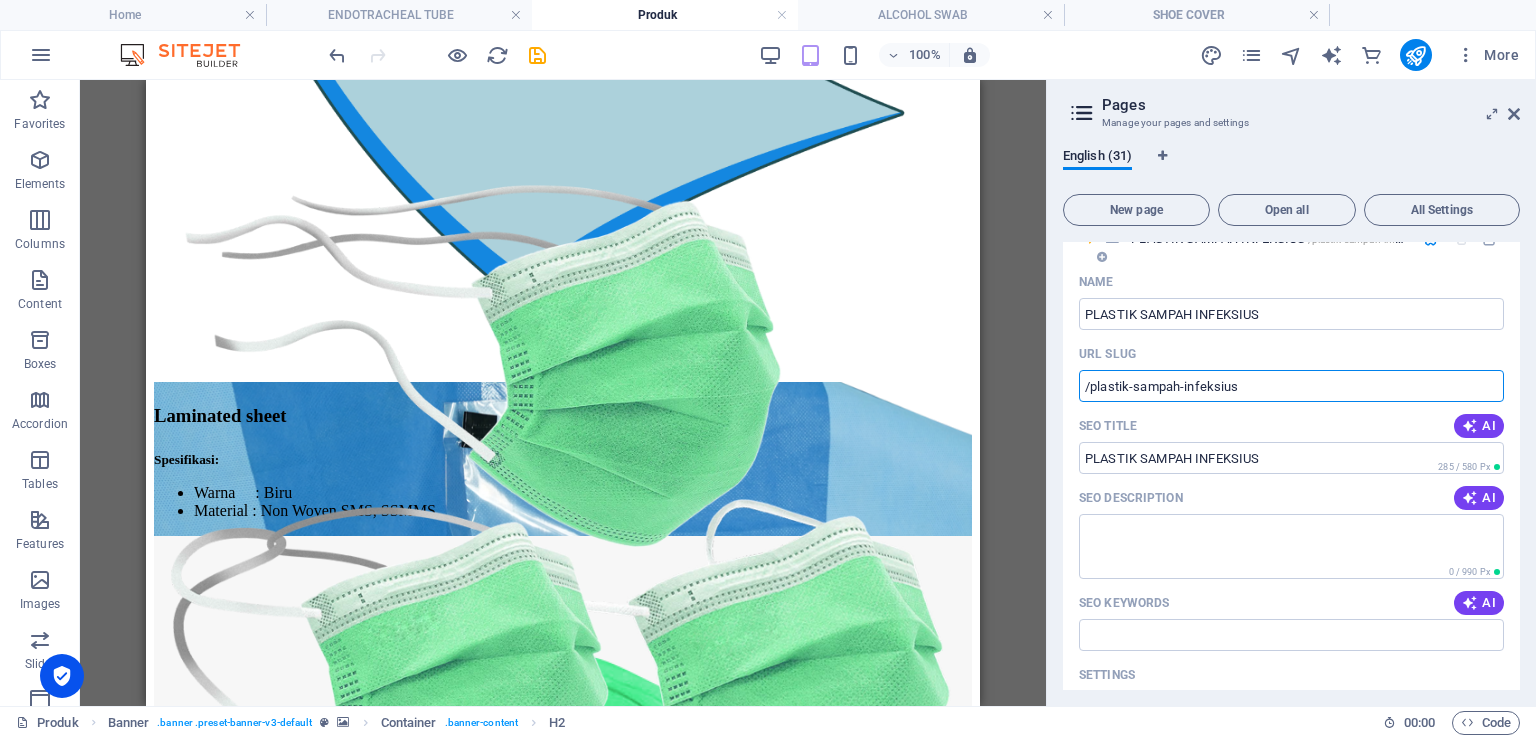 type on "/plastik-sampah-infeksius" 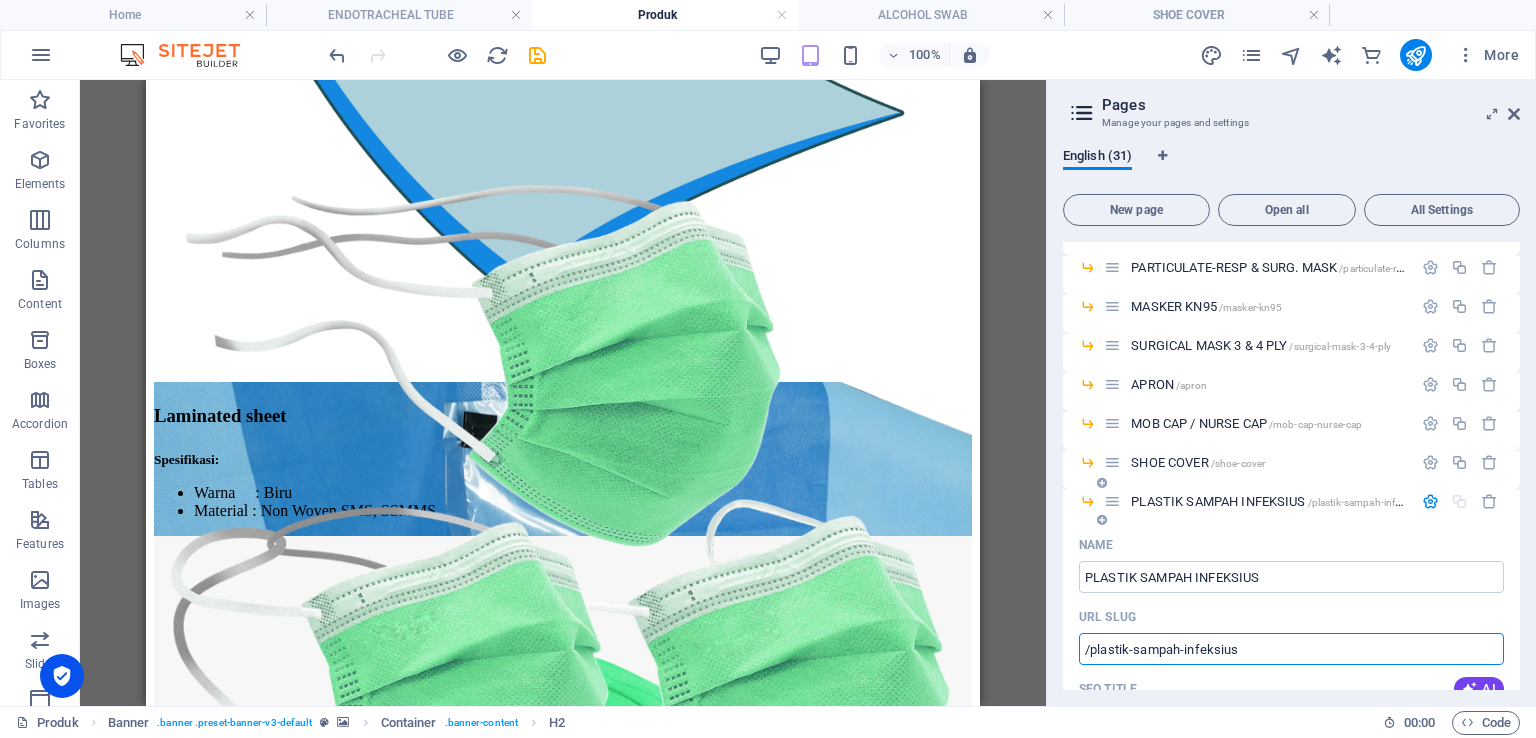 scroll, scrollTop: 900, scrollLeft: 0, axis: vertical 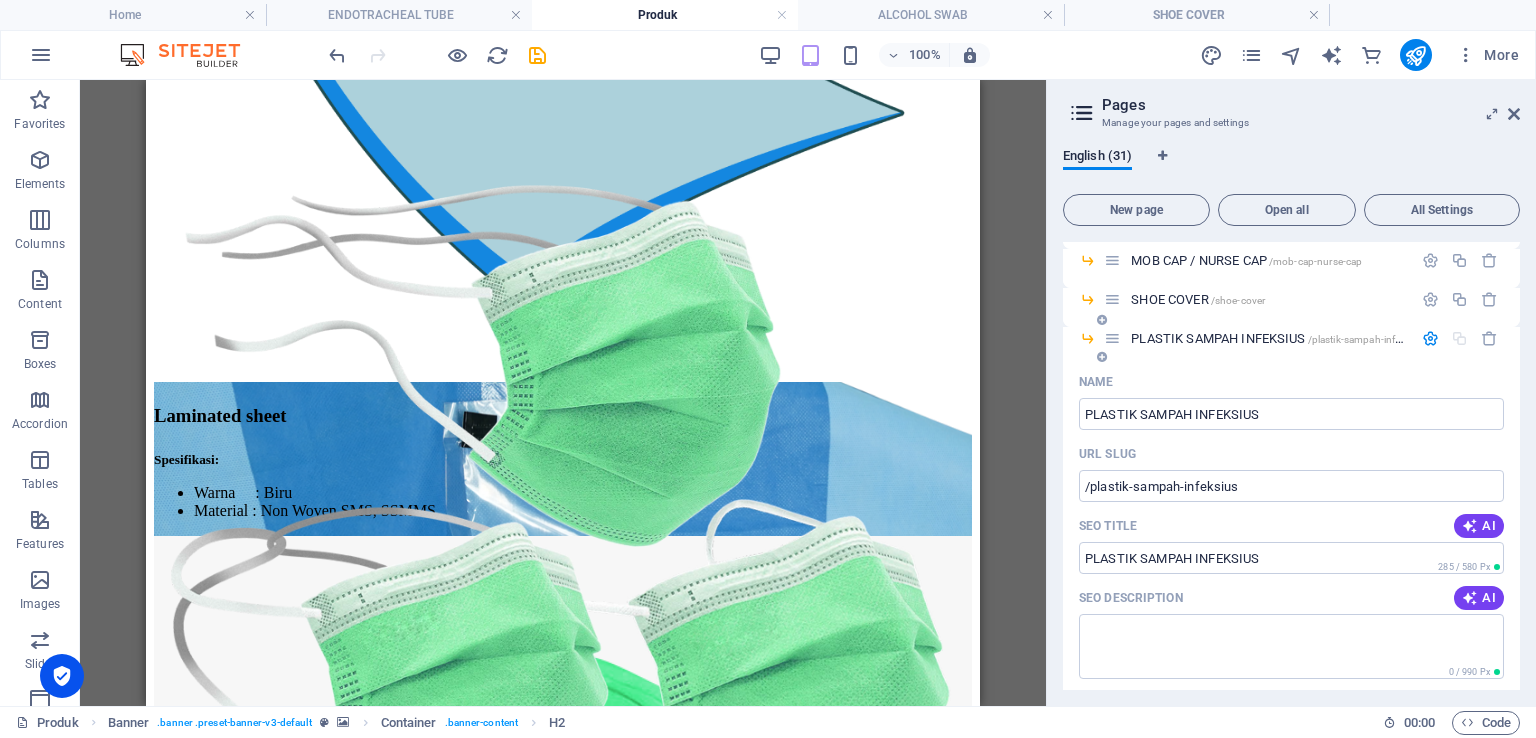 click at bounding box center (1430, 338) 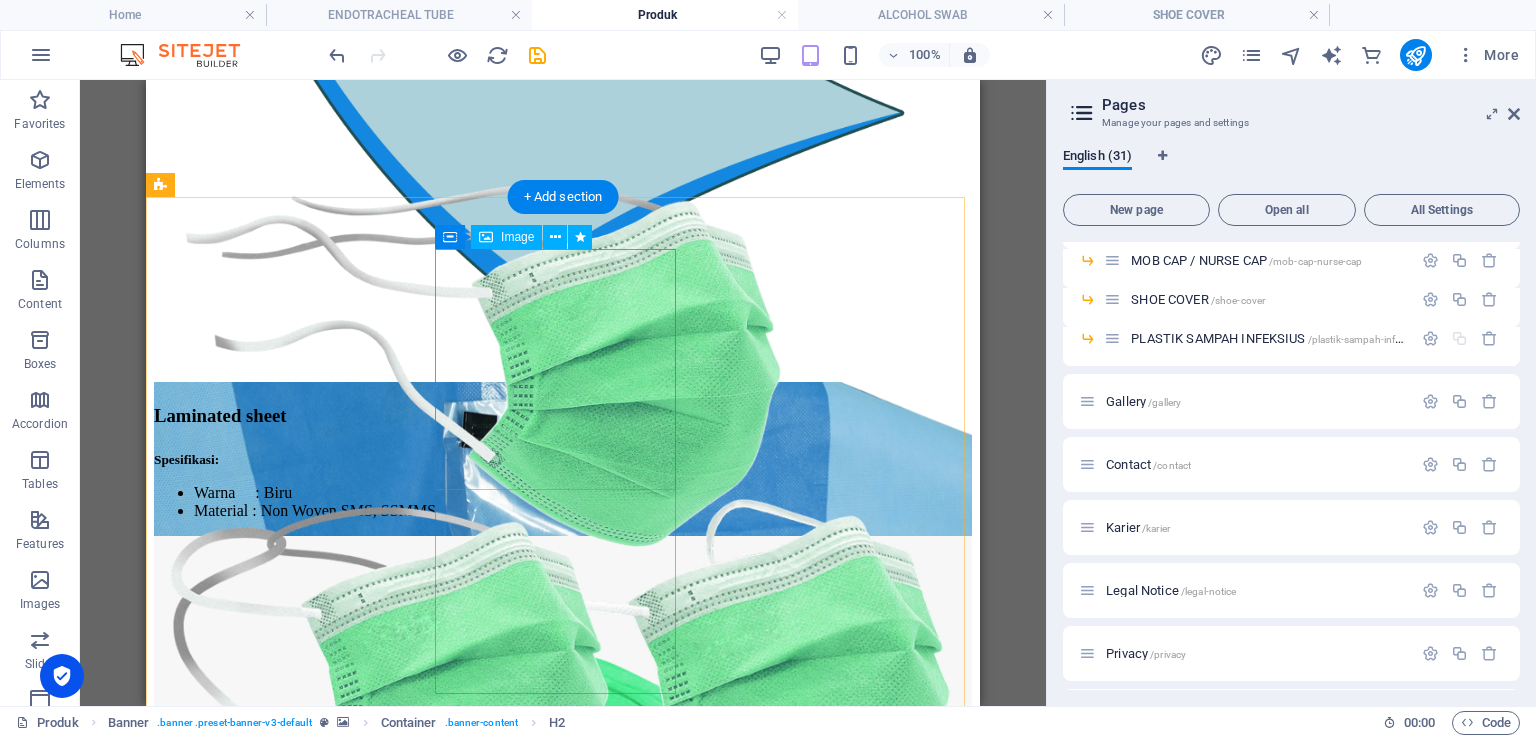 click at bounding box center [563, 2047] 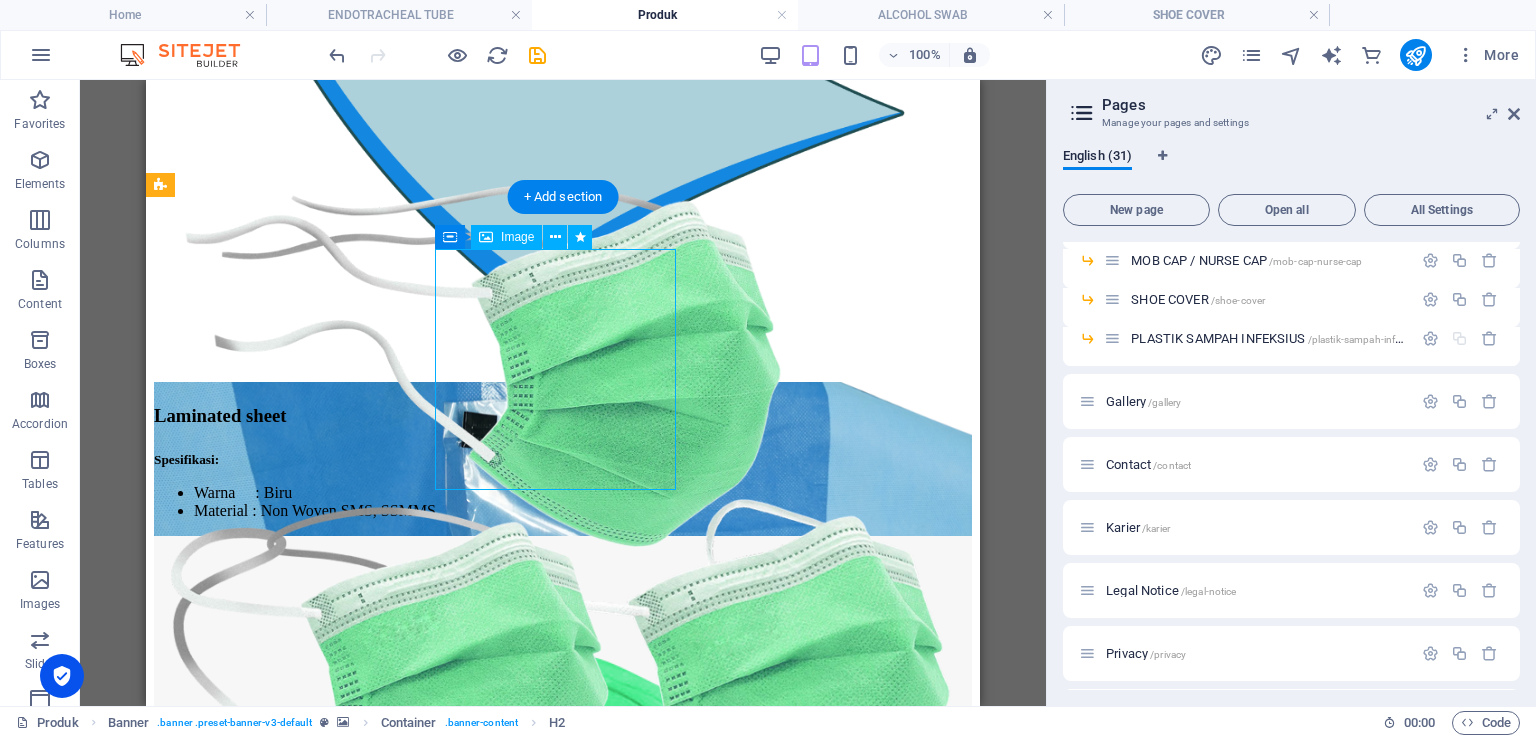 click at bounding box center (563, 2047) 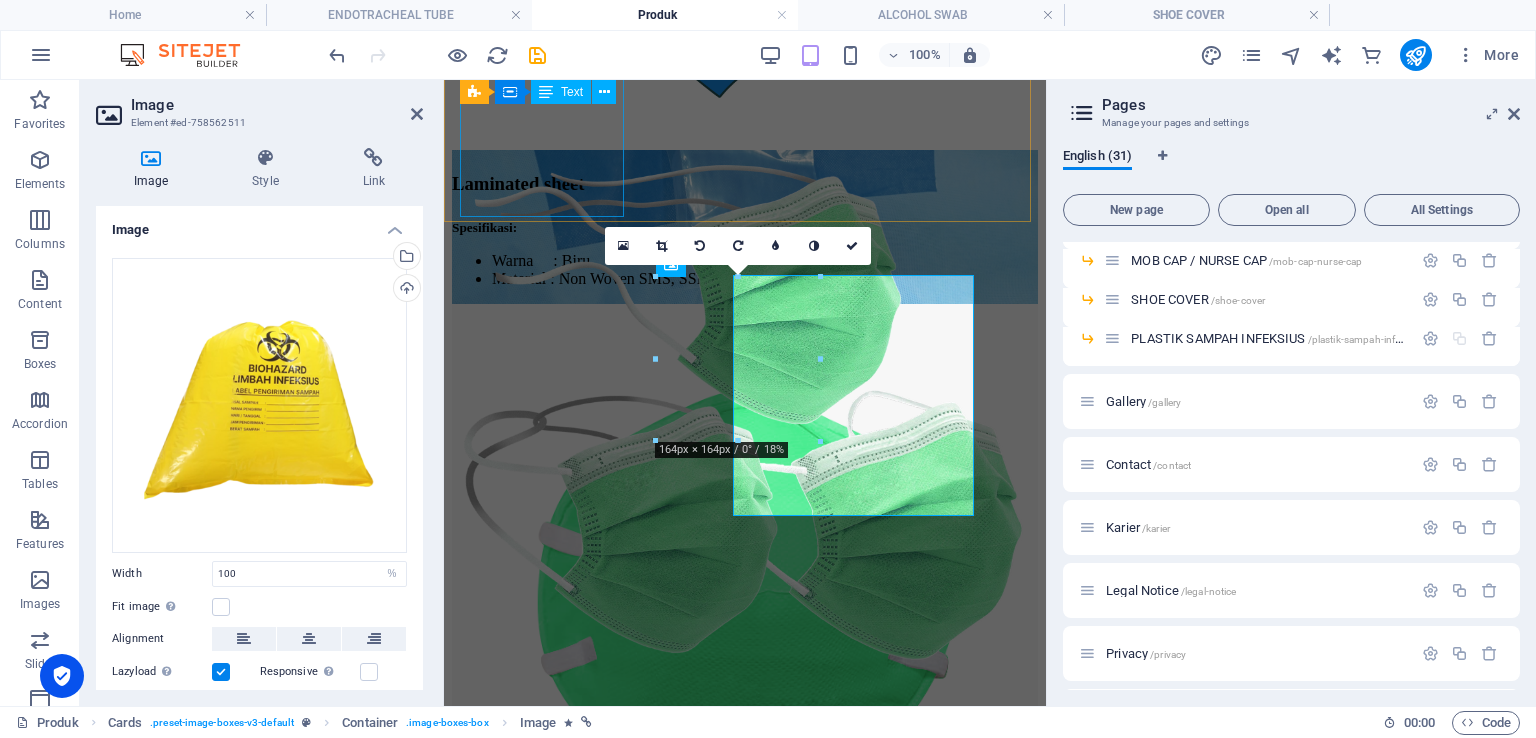 scroll, scrollTop: 3701, scrollLeft: 0, axis: vertical 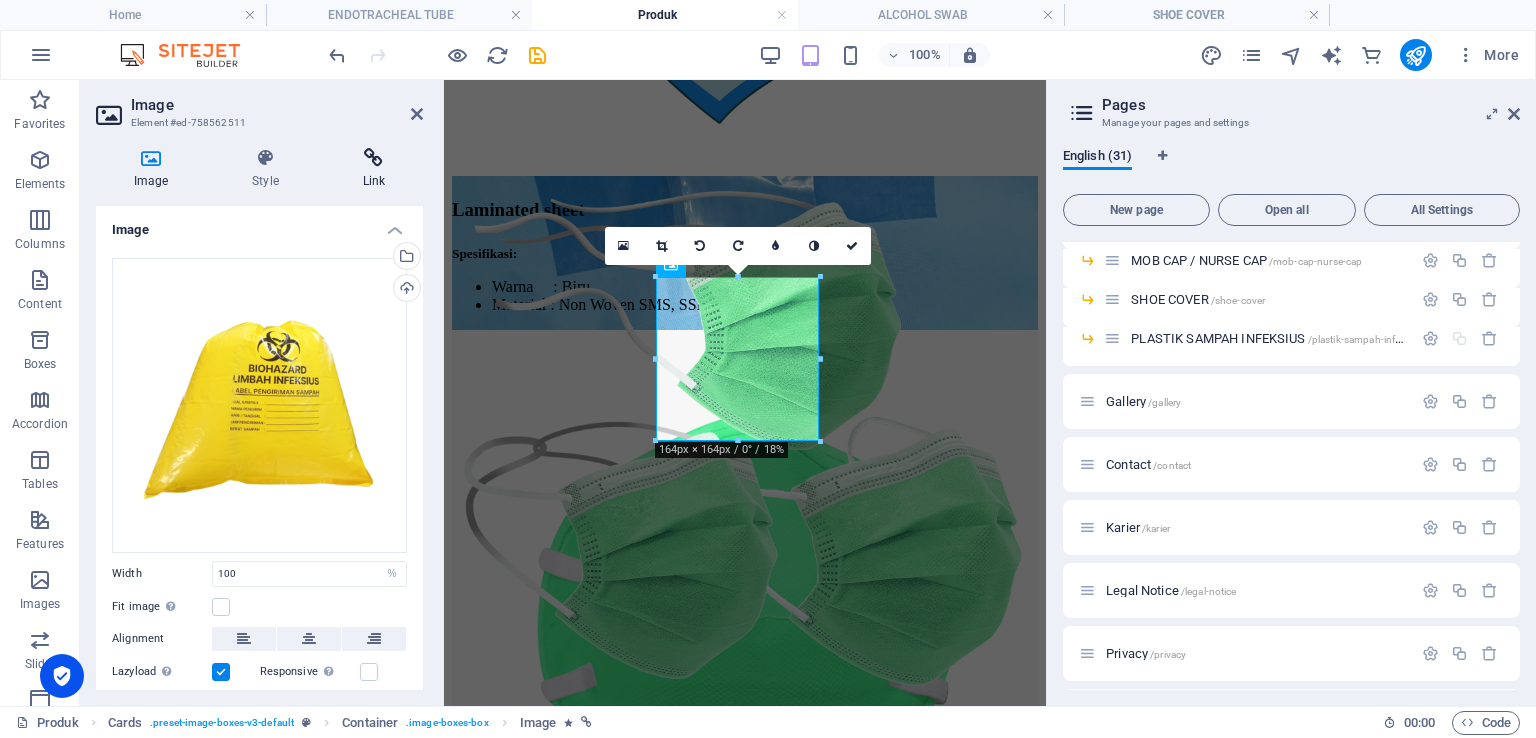 click at bounding box center [374, 158] 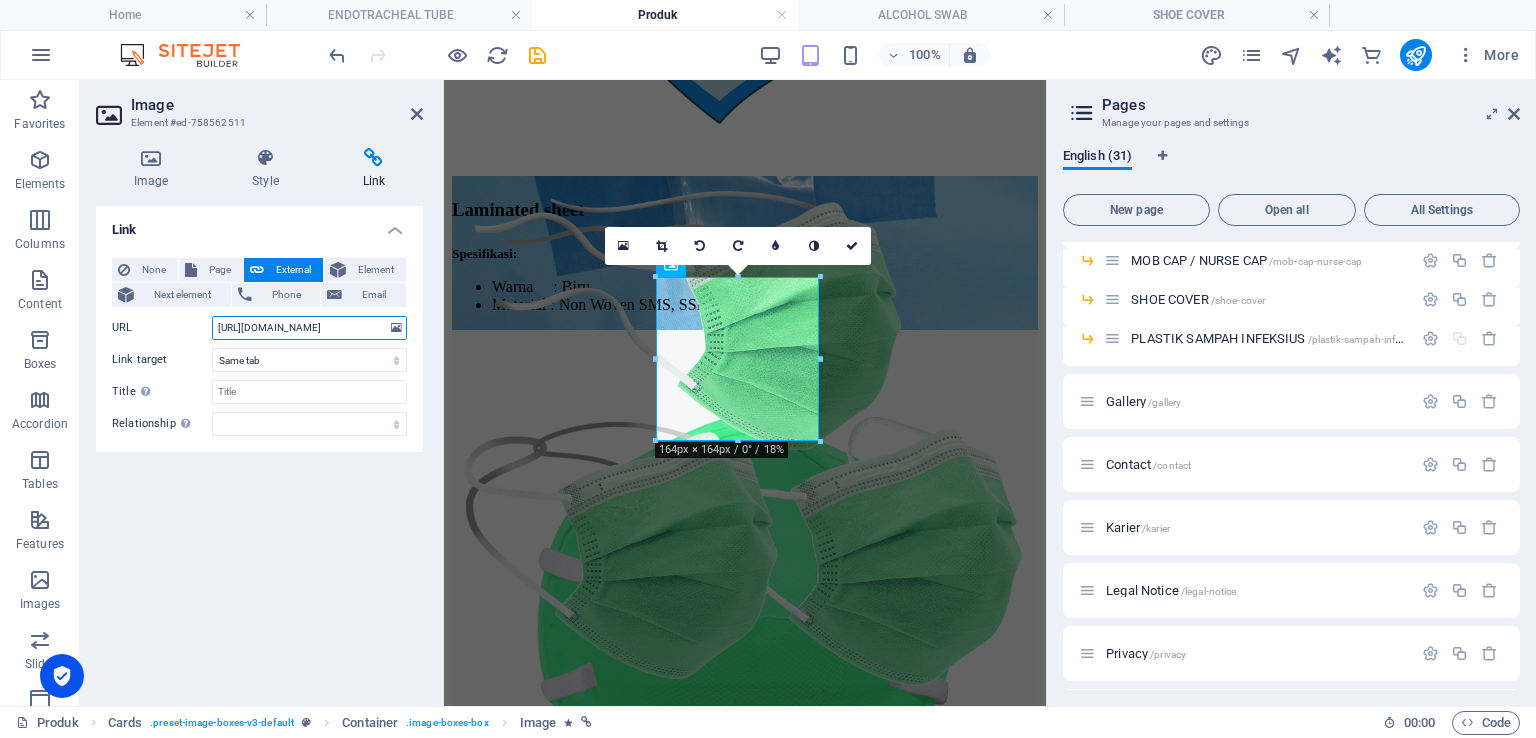 click on "[URL][DOMAIN_NAME]" at bounding box center [309, 328] 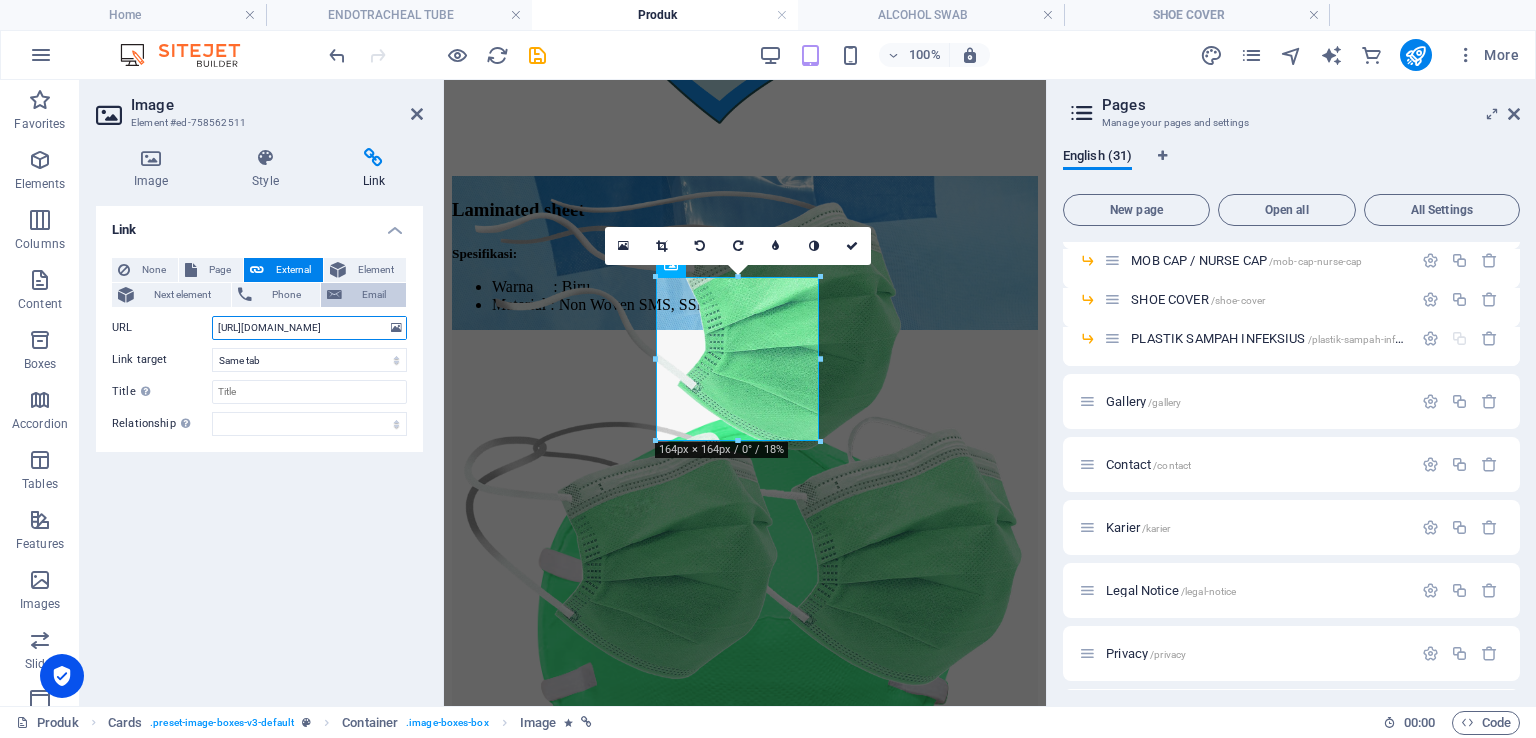 drag, startPoint x: 337, startPoint y: 327, endPoint x: 391, endPoint y: 301, distance: 59.933296 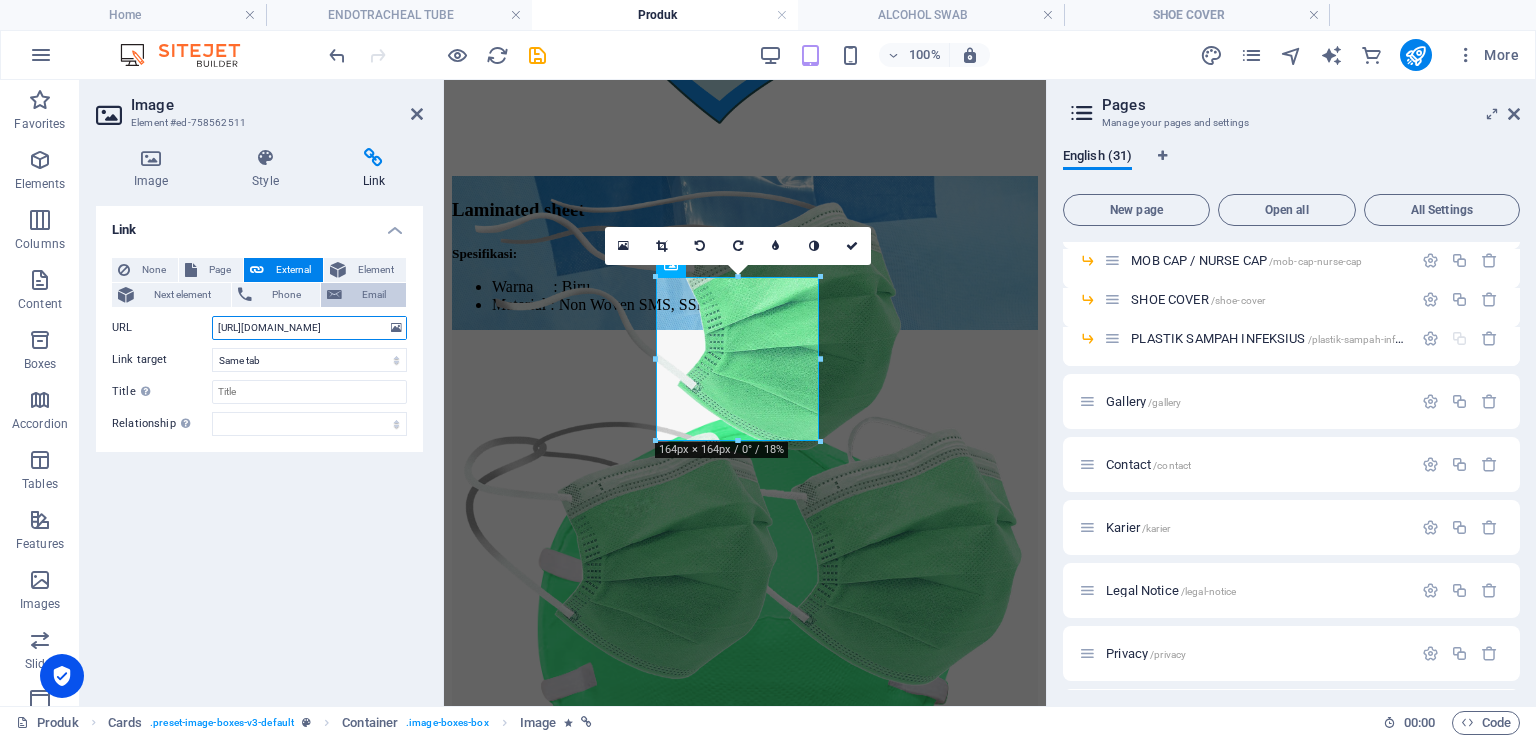 click on "[URL][DOMAIN_NAME]" at bounding box center [309, 328] 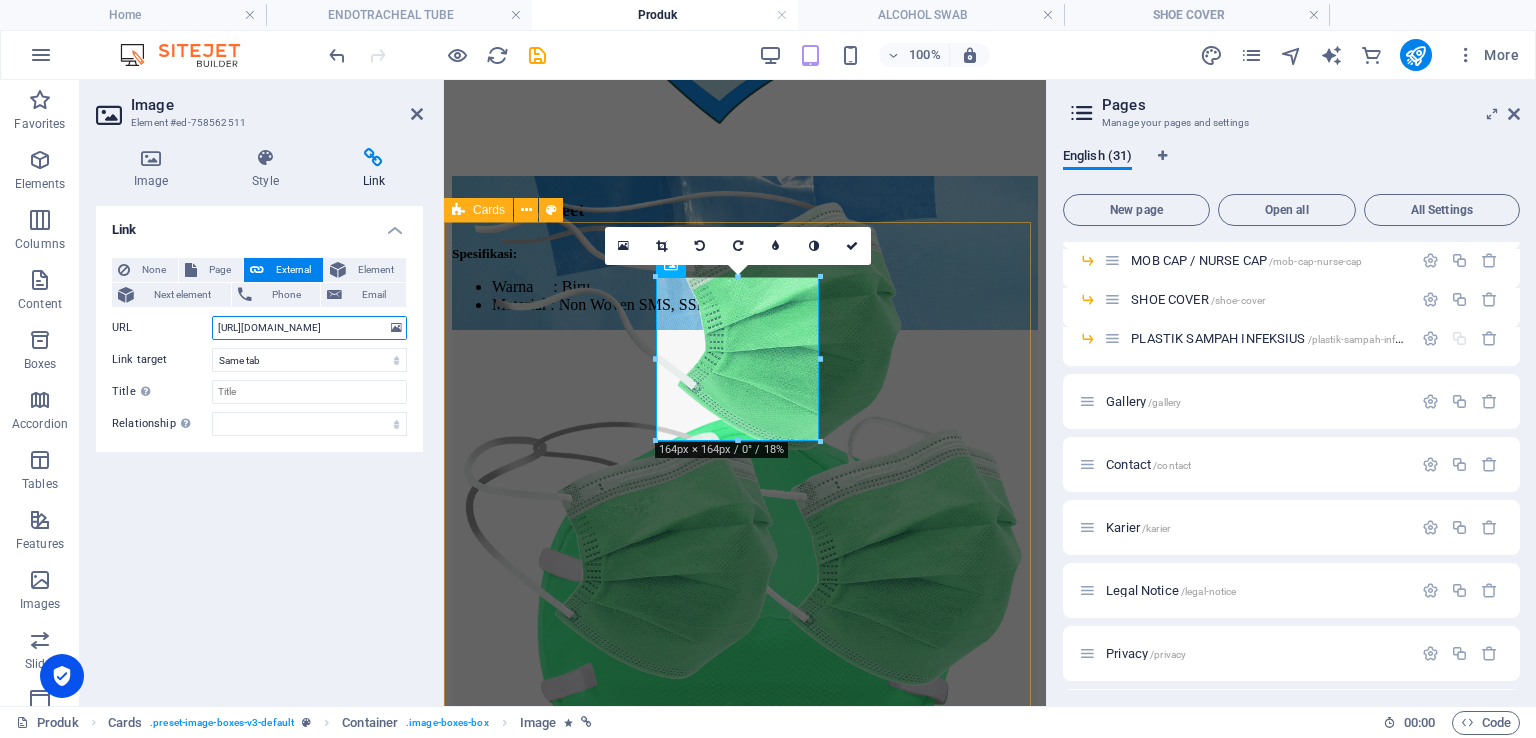 paste on "/plastik-sampah-infeksius" 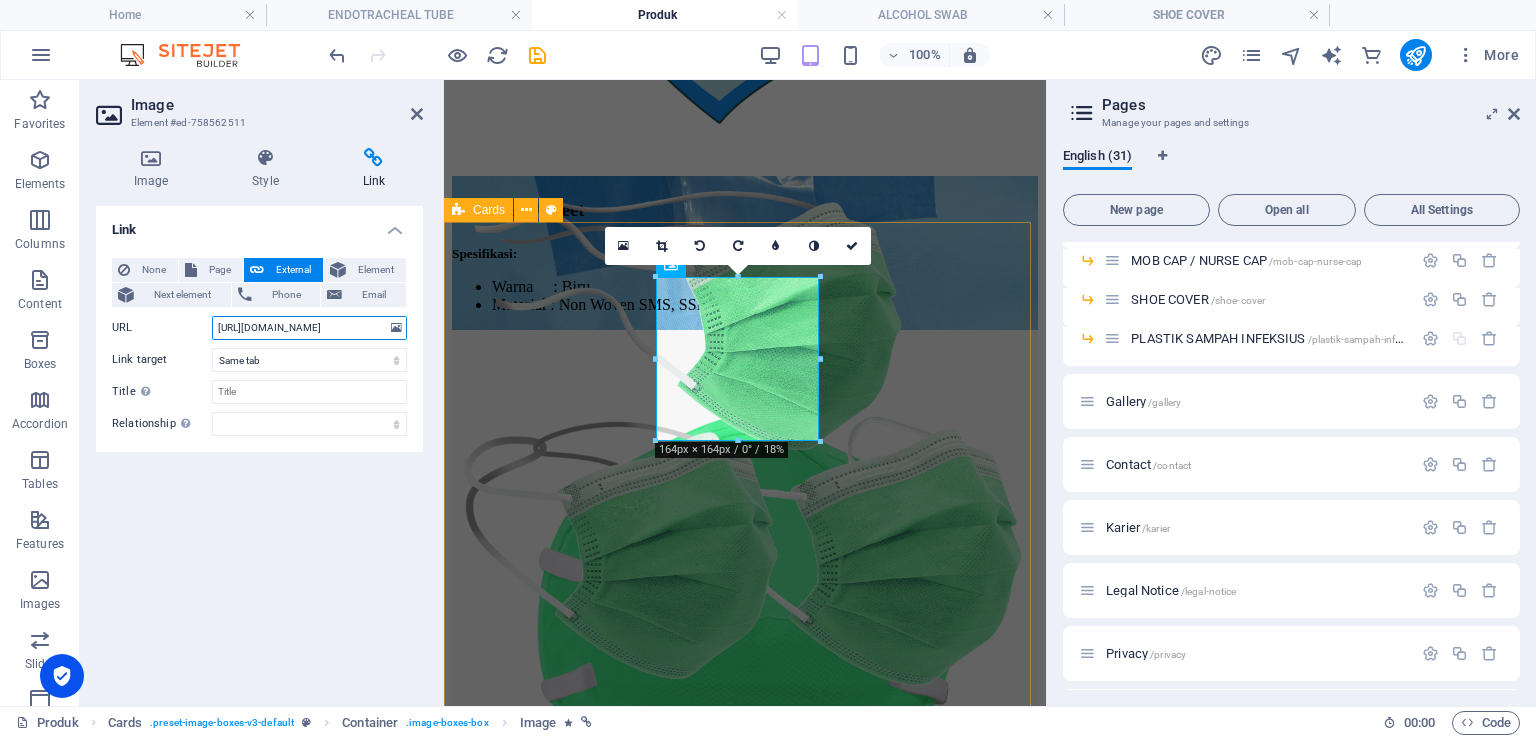 scroll, scrollTop: 0, scrollLeft: 68, axis: horizontal 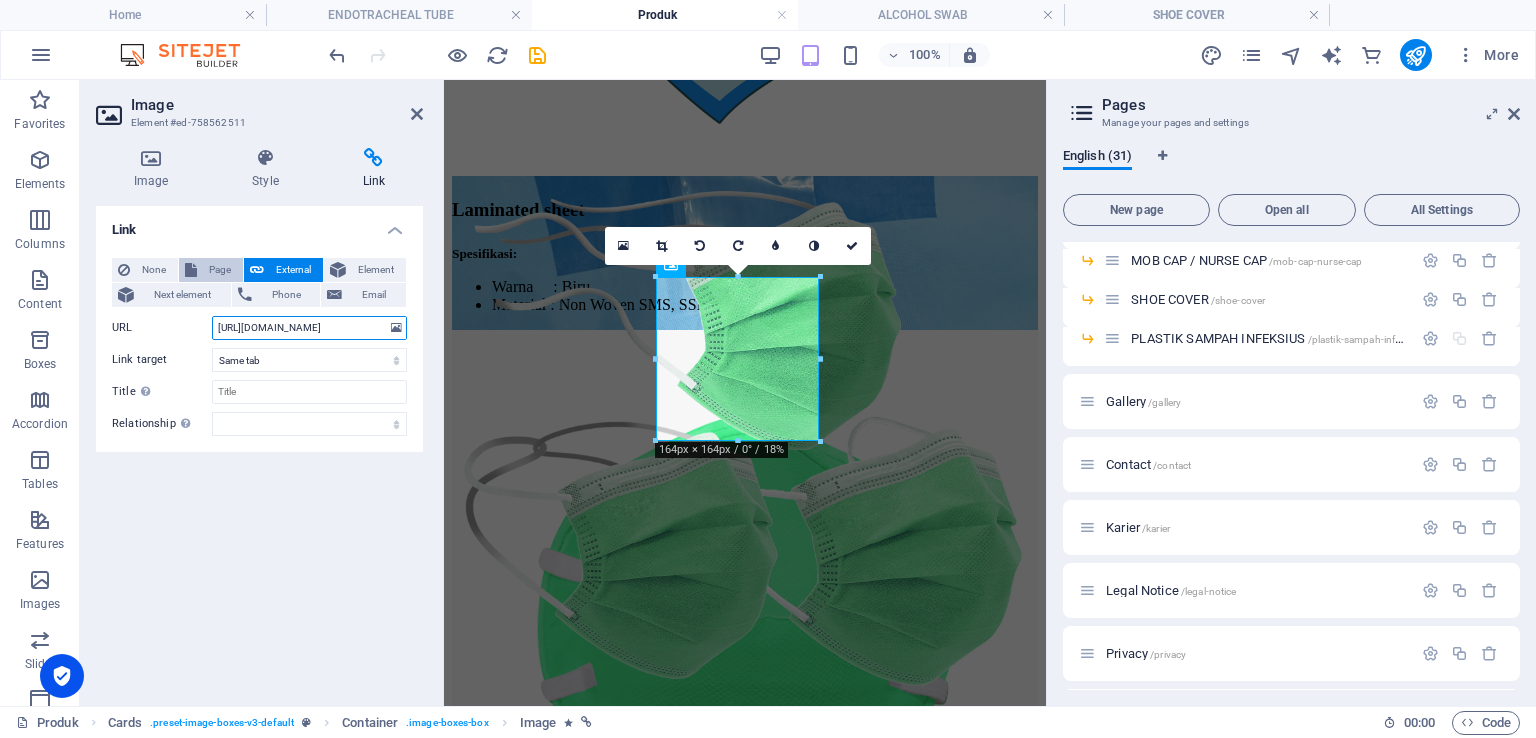 type on "[URL][DOMAIN_NAME]" 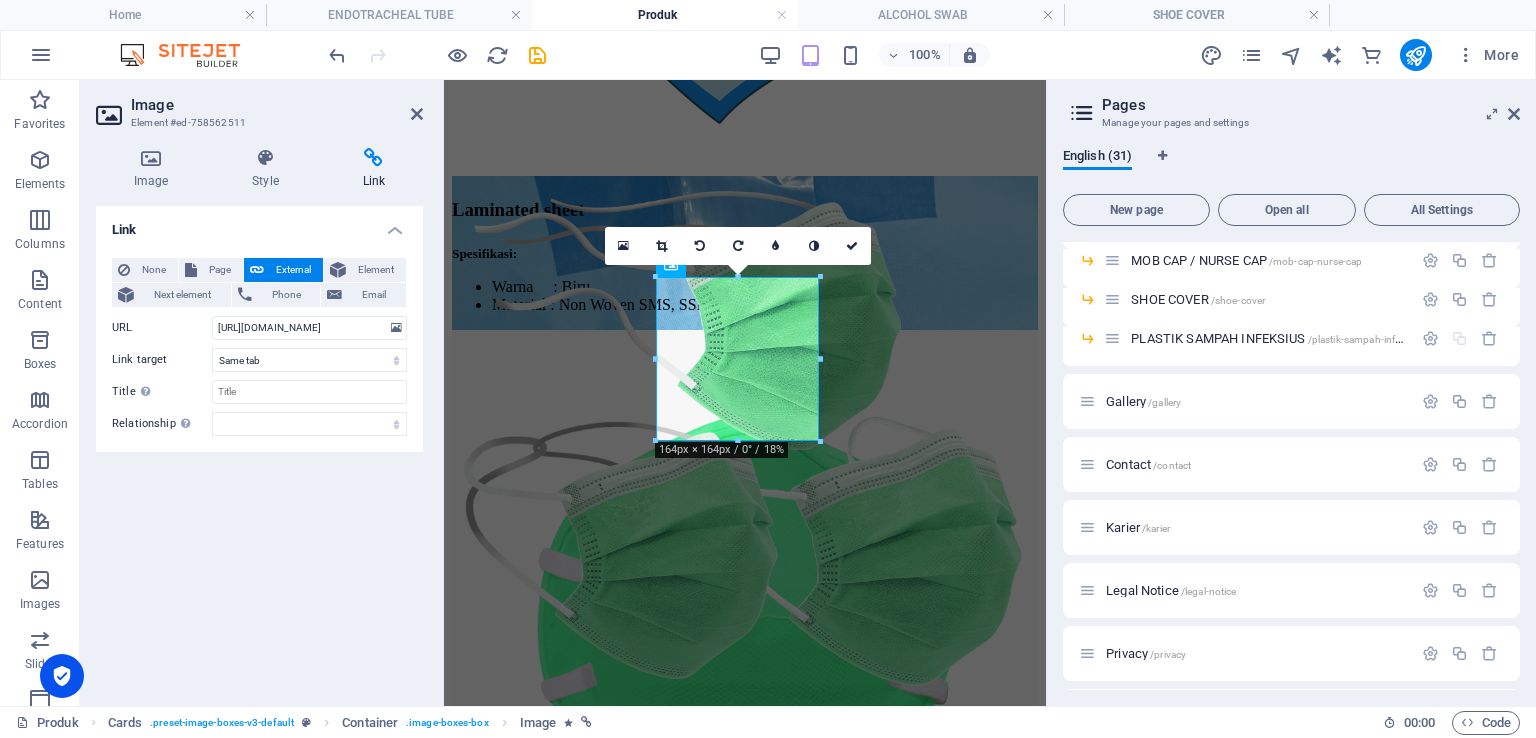 drag, startPoint x: 219, startPoint y: 270, endPoint x: 362, endPoint y: 319, distance: 151.16217 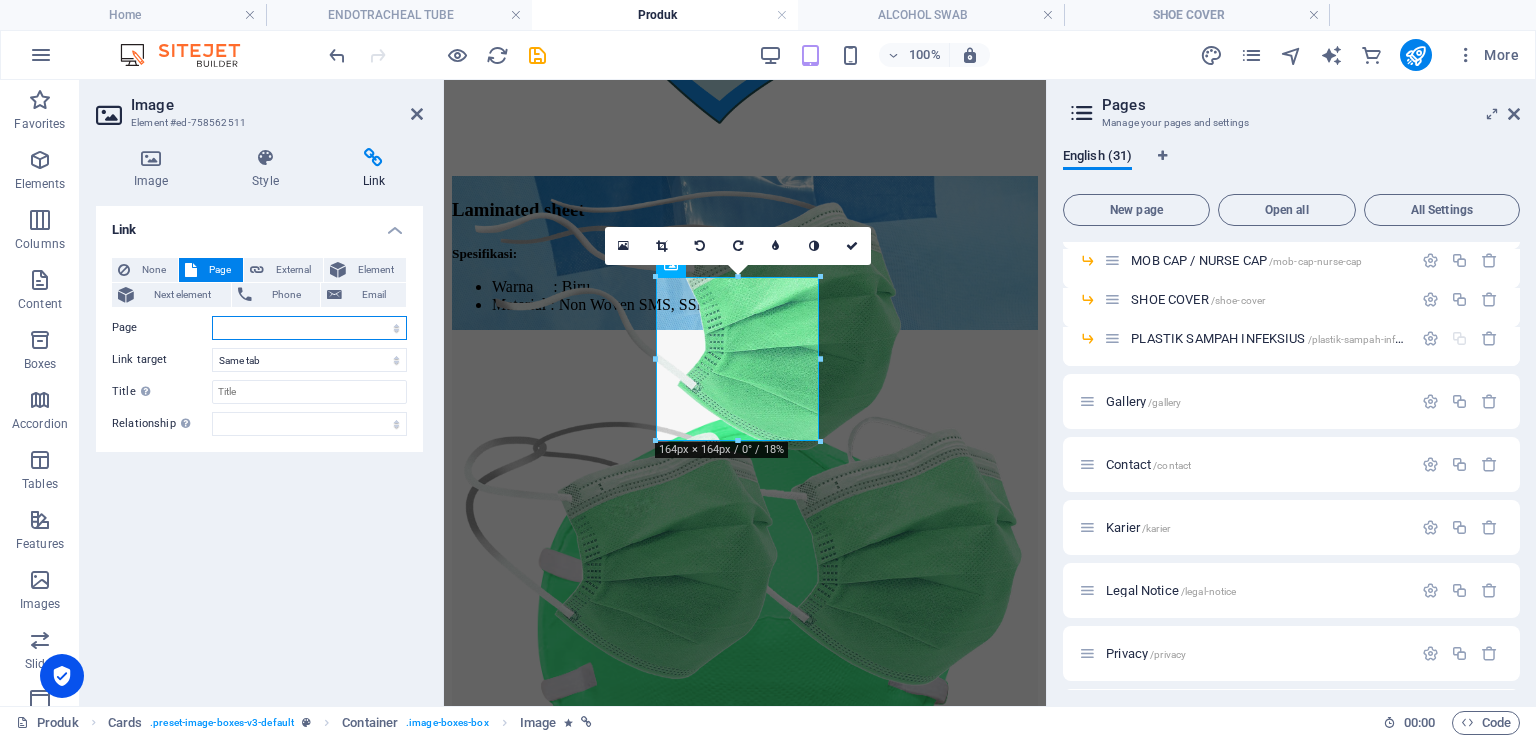 scroll, scrollTop: 0, scrollLeft: 0, axis: both 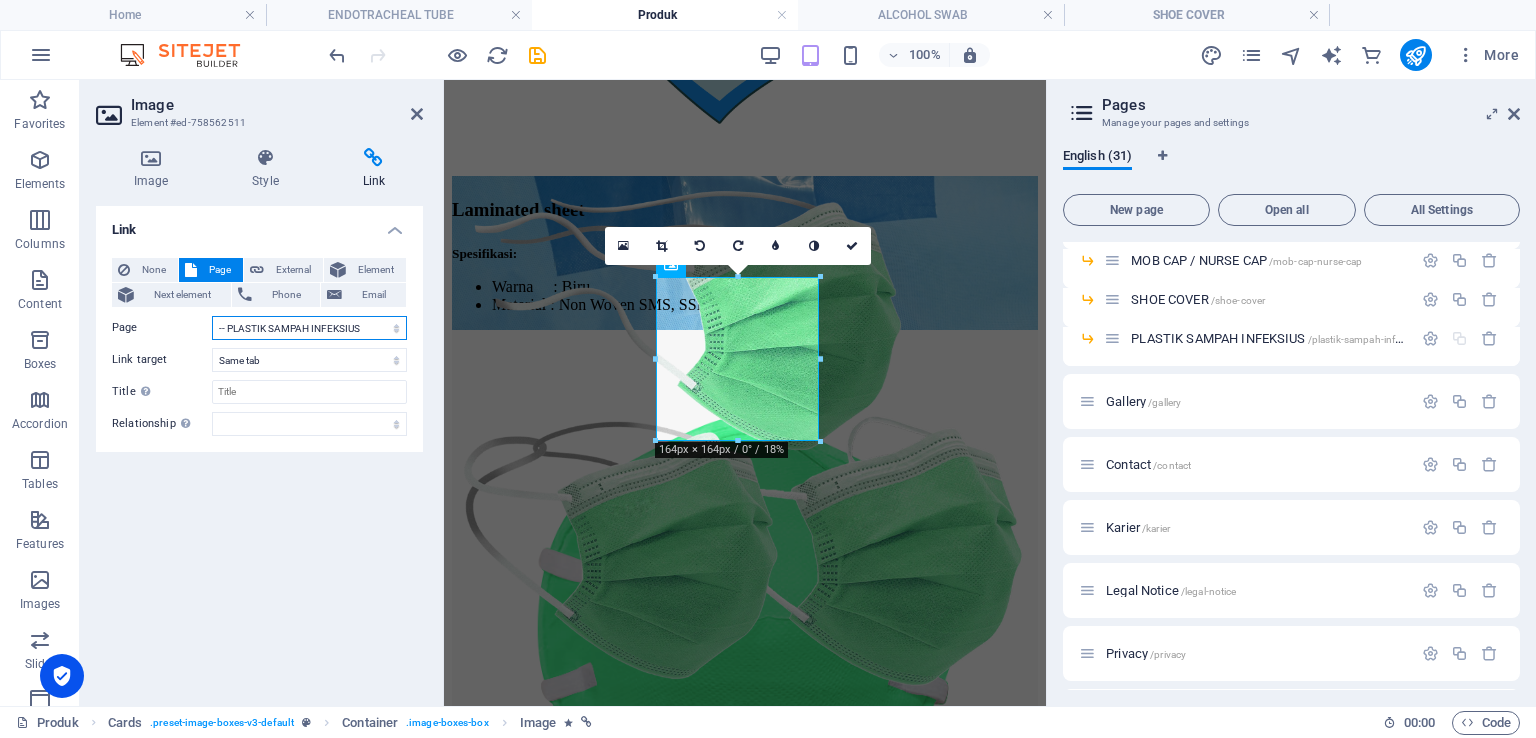 click on "Home About us Lini Bisnis Produk -- INFUSION SET -- [MEDICAL_DATA] SET -- PENCIL CAUTER -- ALCOHOL SWAB -- KASA HIDROFIL -- ENDOTRACHEAL TUBE -- SURGICAL GOWN -- STERILIZATION WRAP -- MAYO COVER -- APERTURE DRAPE -- EYE DRAPE -- INSTRUMENT TABEL COVER -- LAMINATED SHEET -- PARTICULATE-RESP &amp; SURG. MASK -- MASKER KN95 -- SURGICAL MASK 3 &amp; 4 PLY -- APRON -- MOB CAP / NURSE CAP -- SHOE COVER -- PLASTIK SAMPAH INFEKSIUS Gallery Contact Karier Legal Notice Privacy" at bounding box center [309, 328] 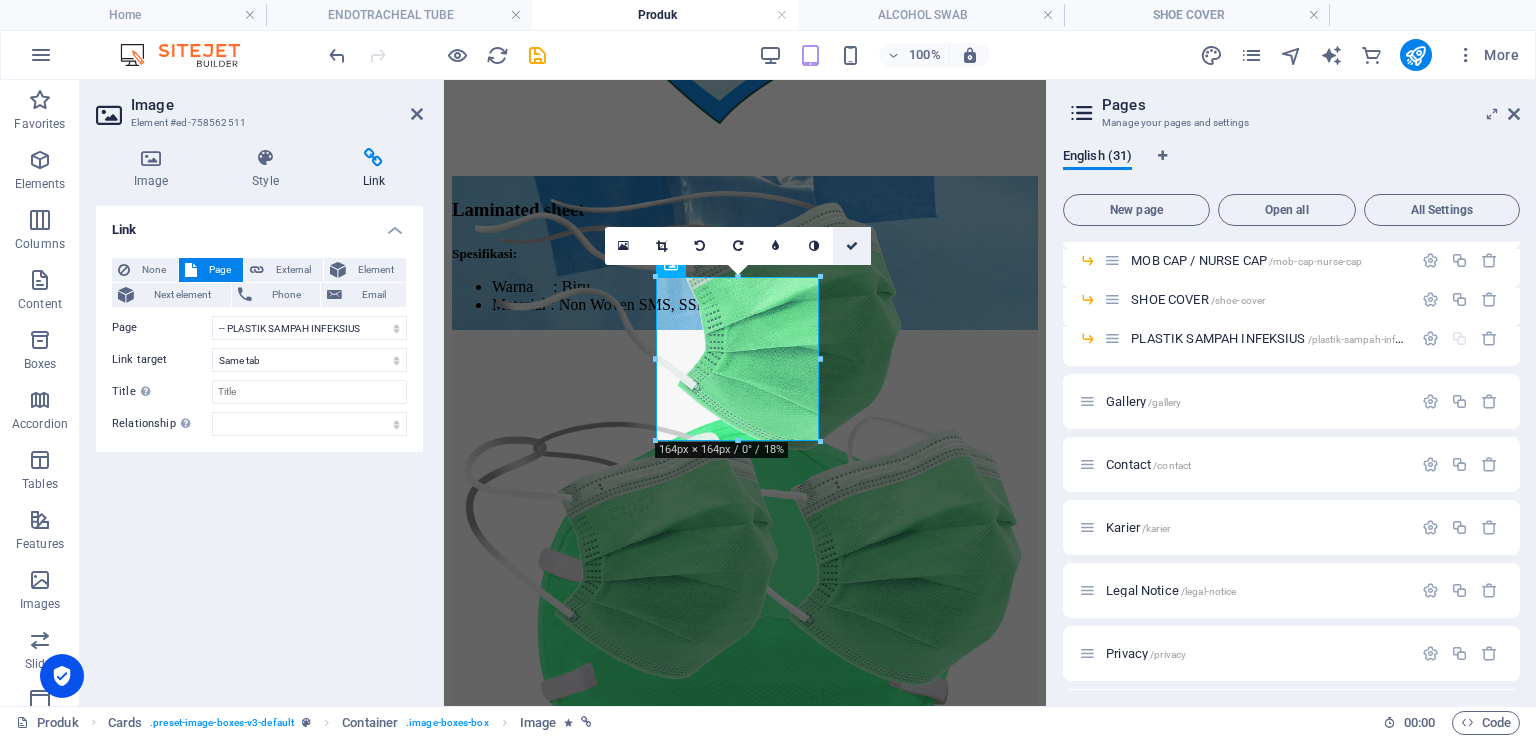 click at bounding box center (852, 246) 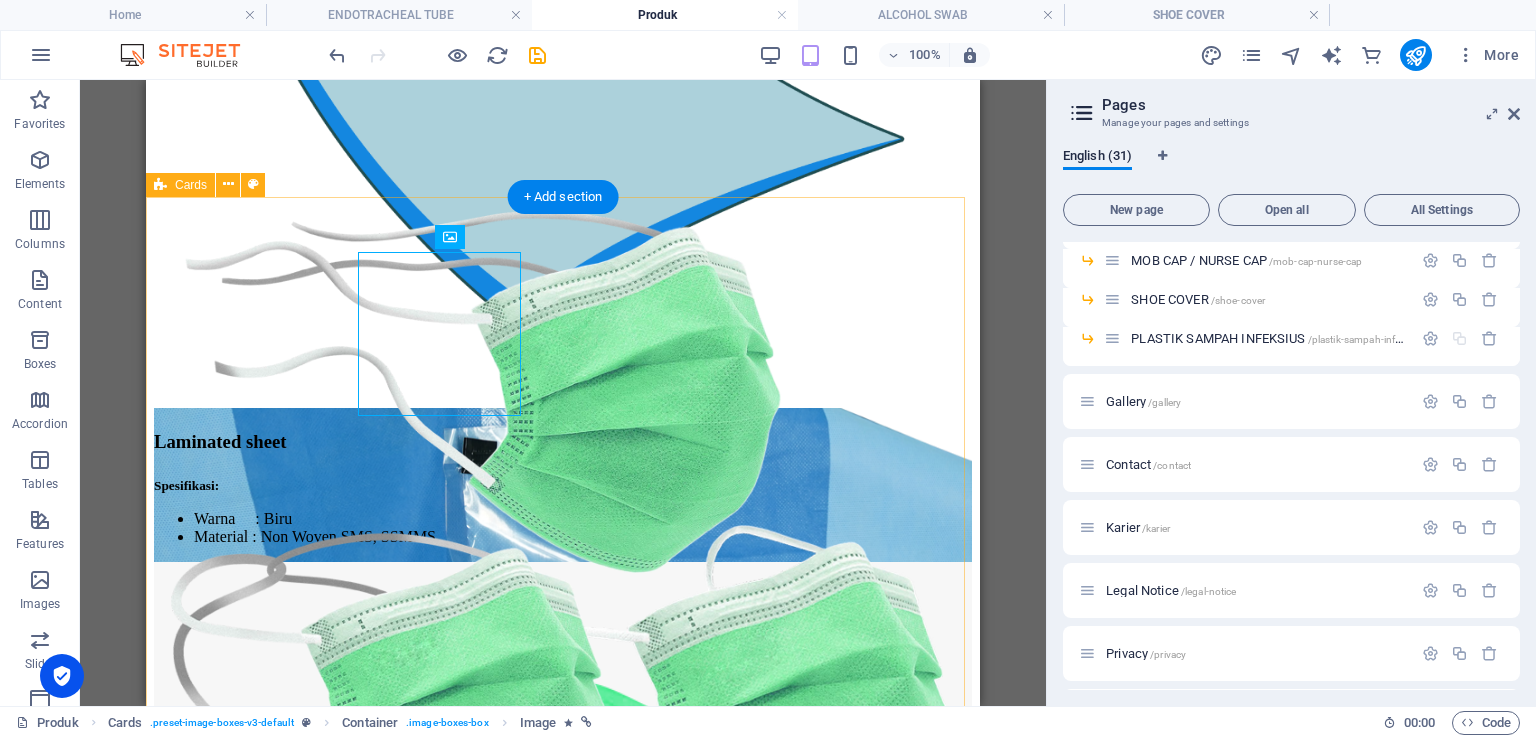 scroll, scrollTop: 3727, scrollLeft: 0, axis: vertical 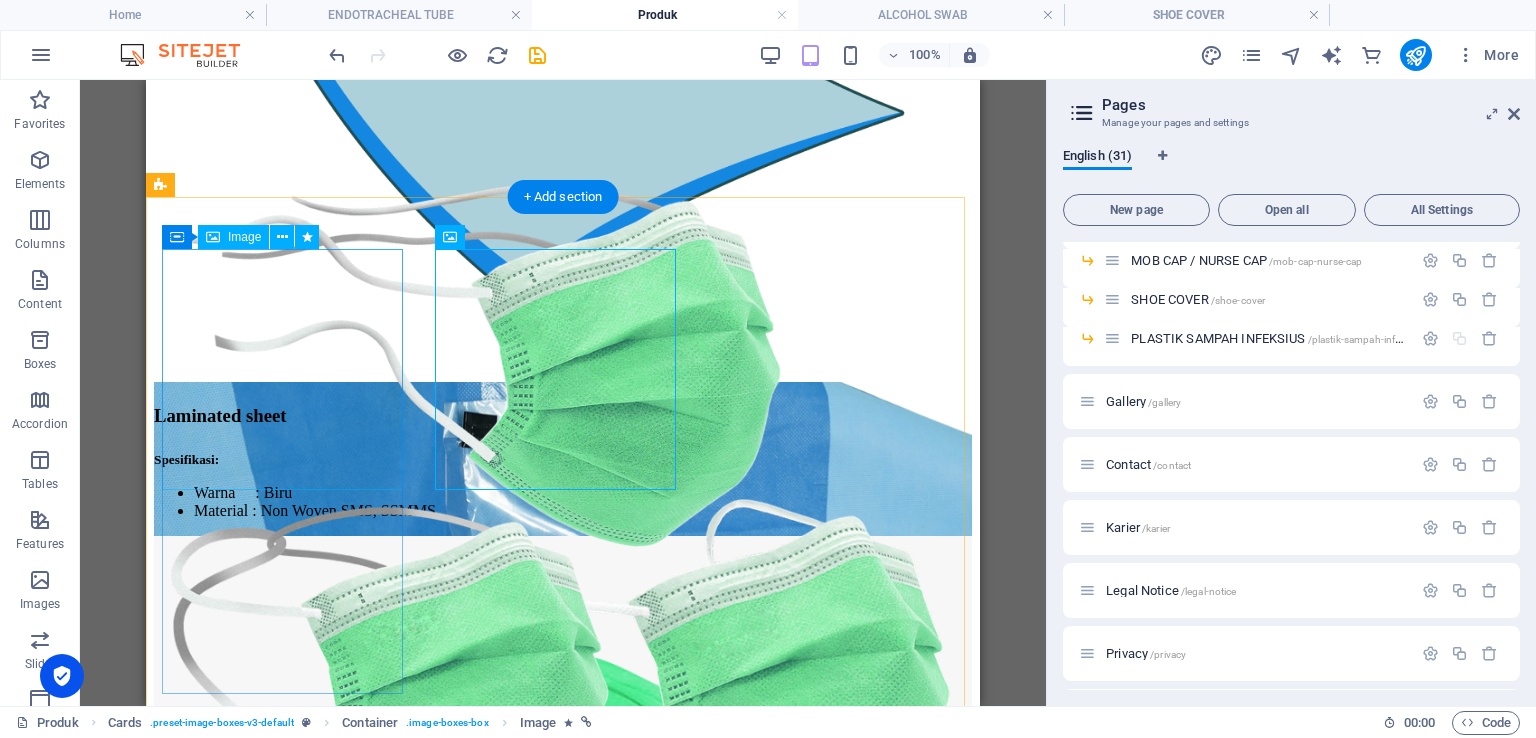 click at bounding box center [563, 1075] 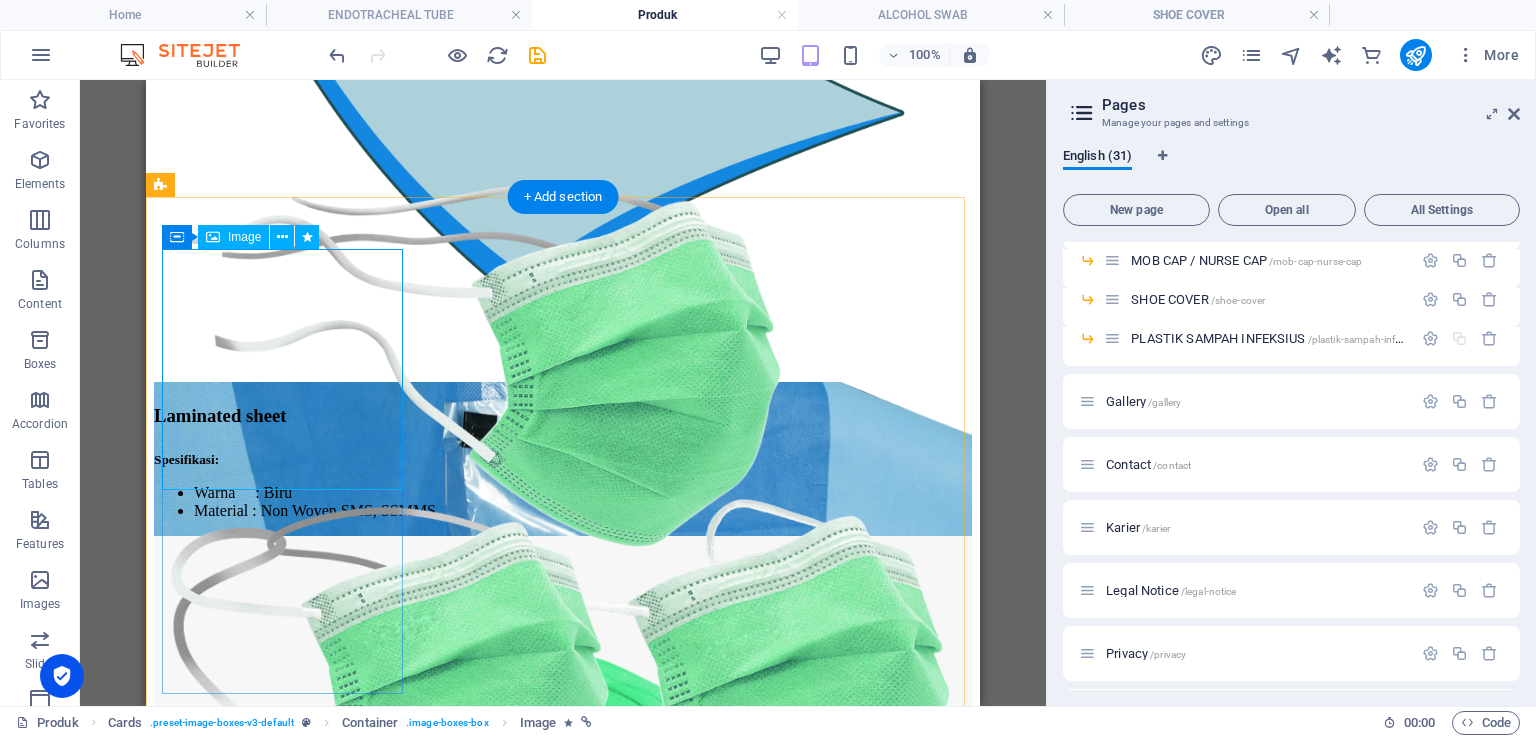 click at bounding box center (563, 1075) 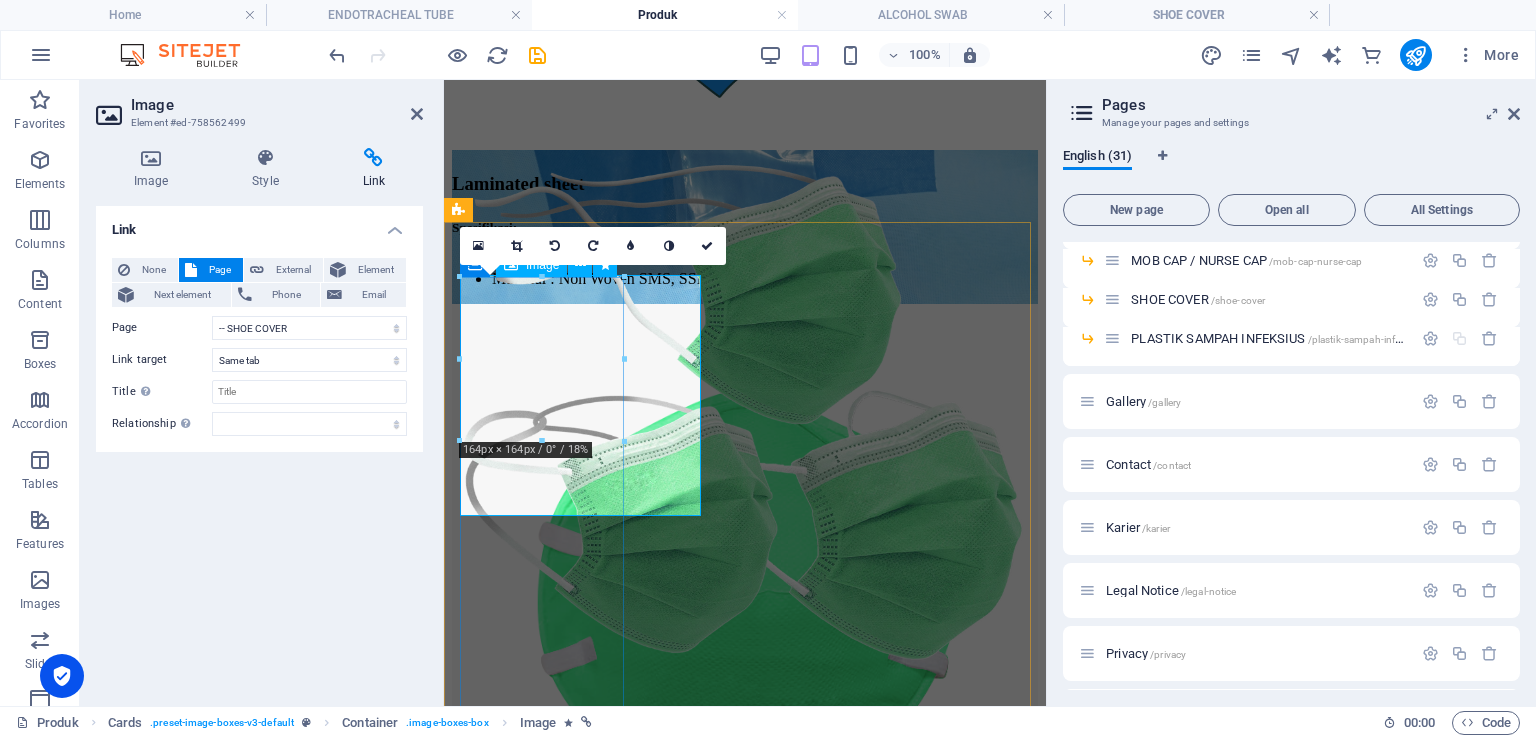 scroll, scrollTop: 3701, scrollLeft: 0, axis: vertical 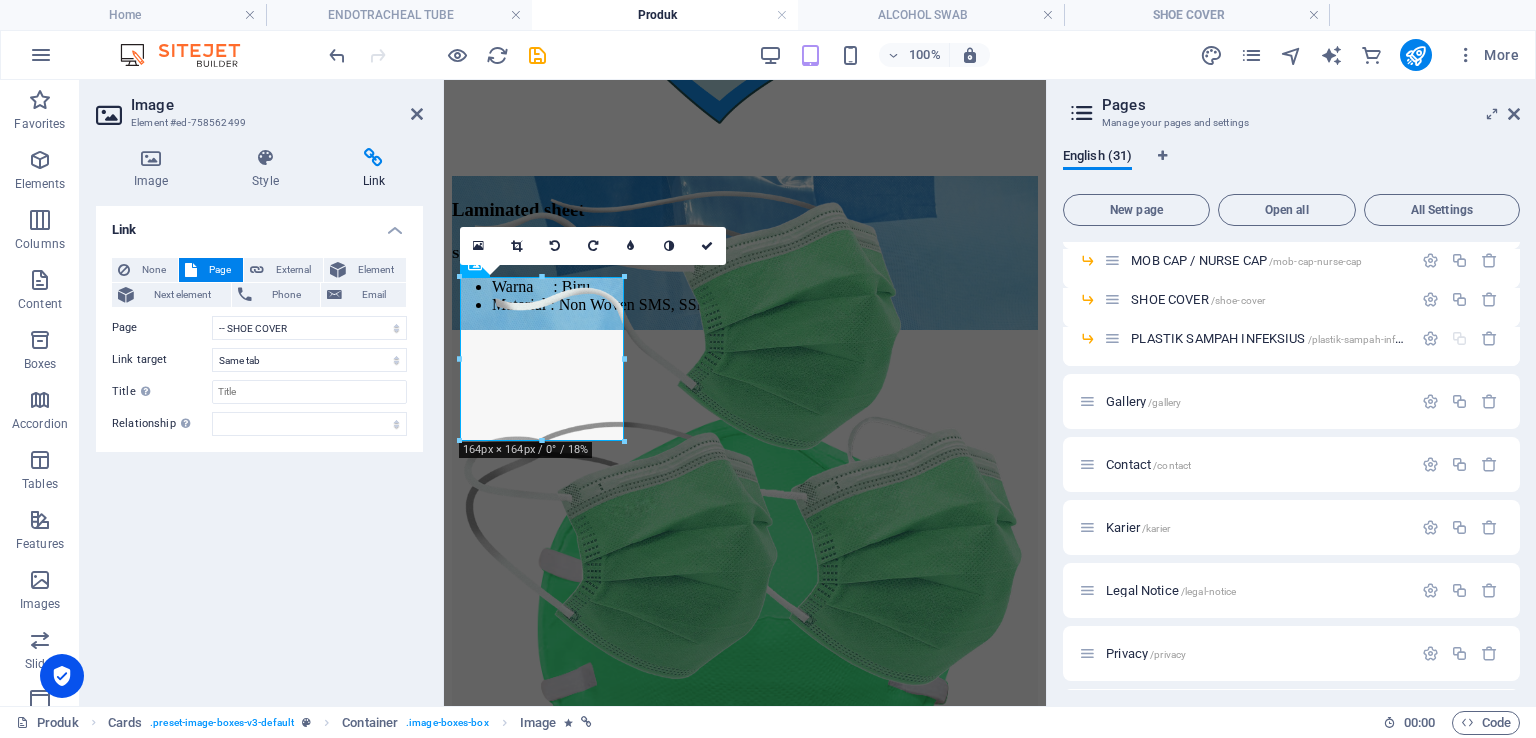 click at bounding box center (374, 158) 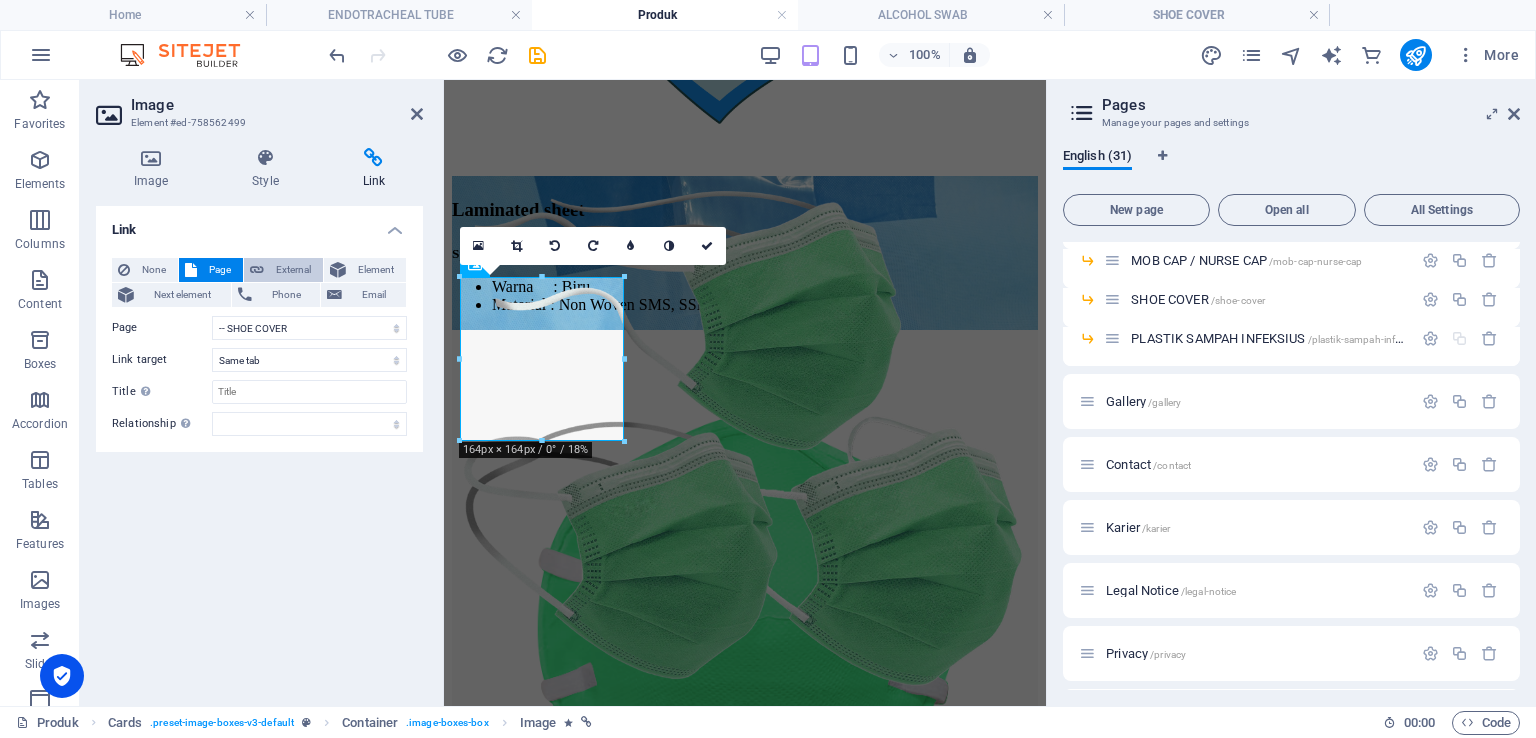 click on "External" at bounding box center (293, 270) 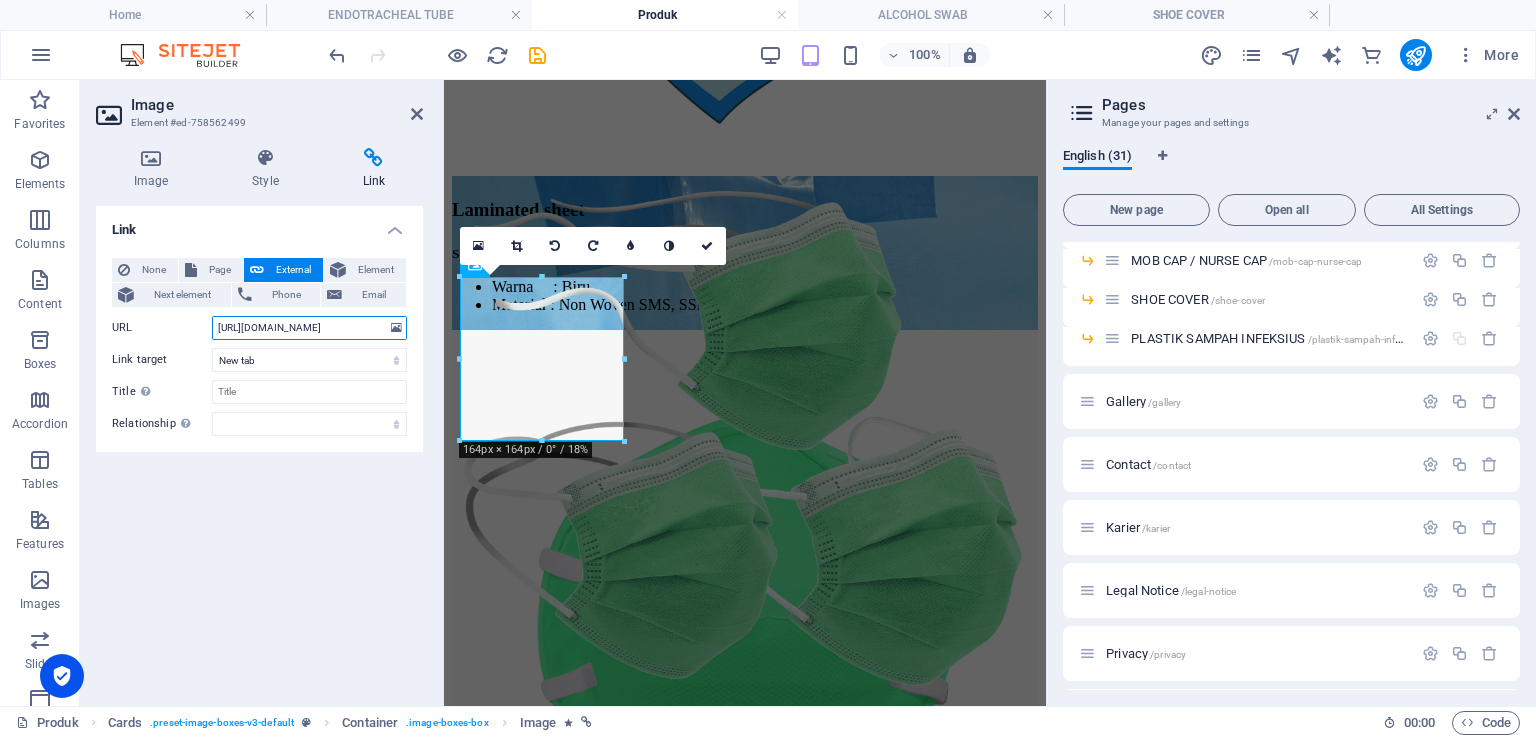 scroll, scrollTop: 0, scrollLeft: 8, axis: horizontal 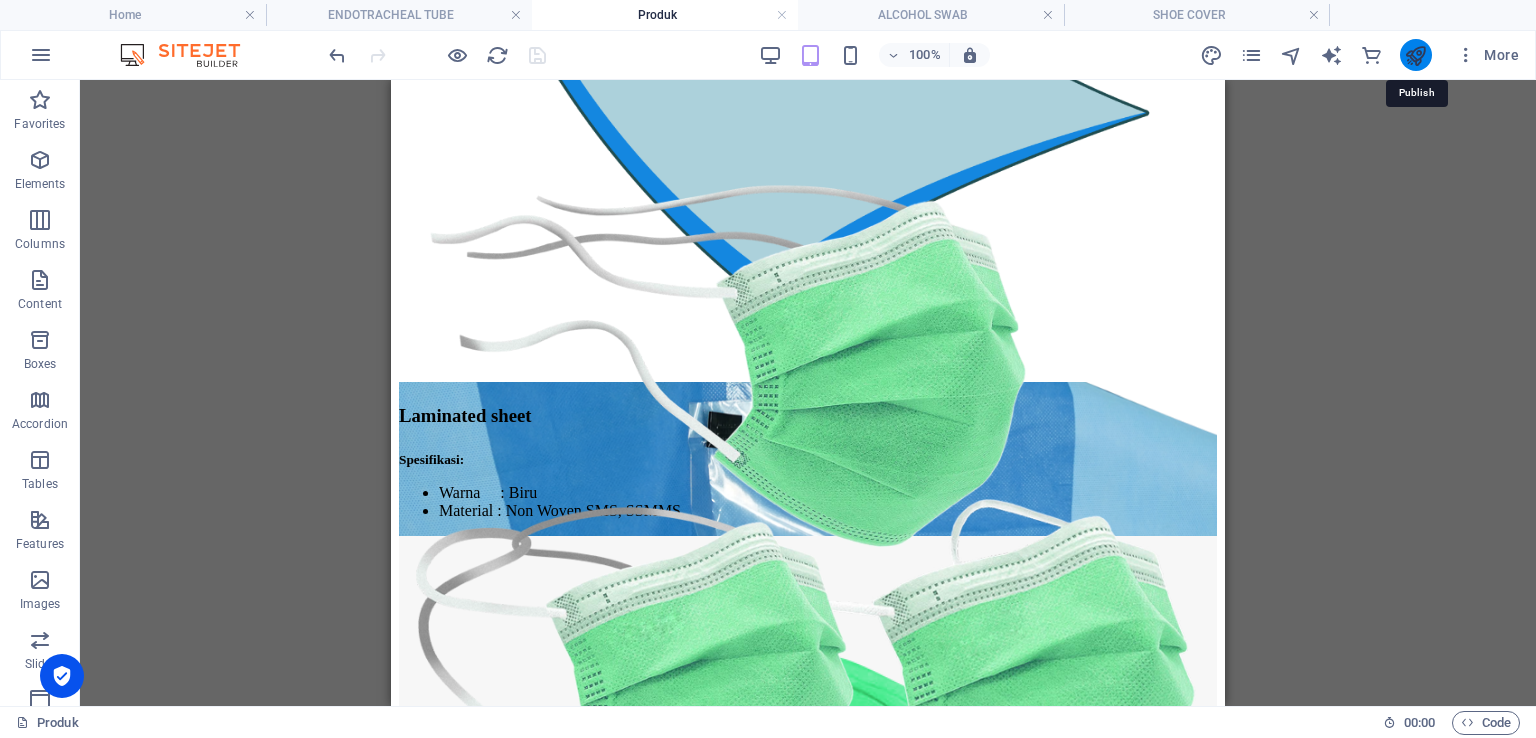 click at bounding box center [1415, 55] 